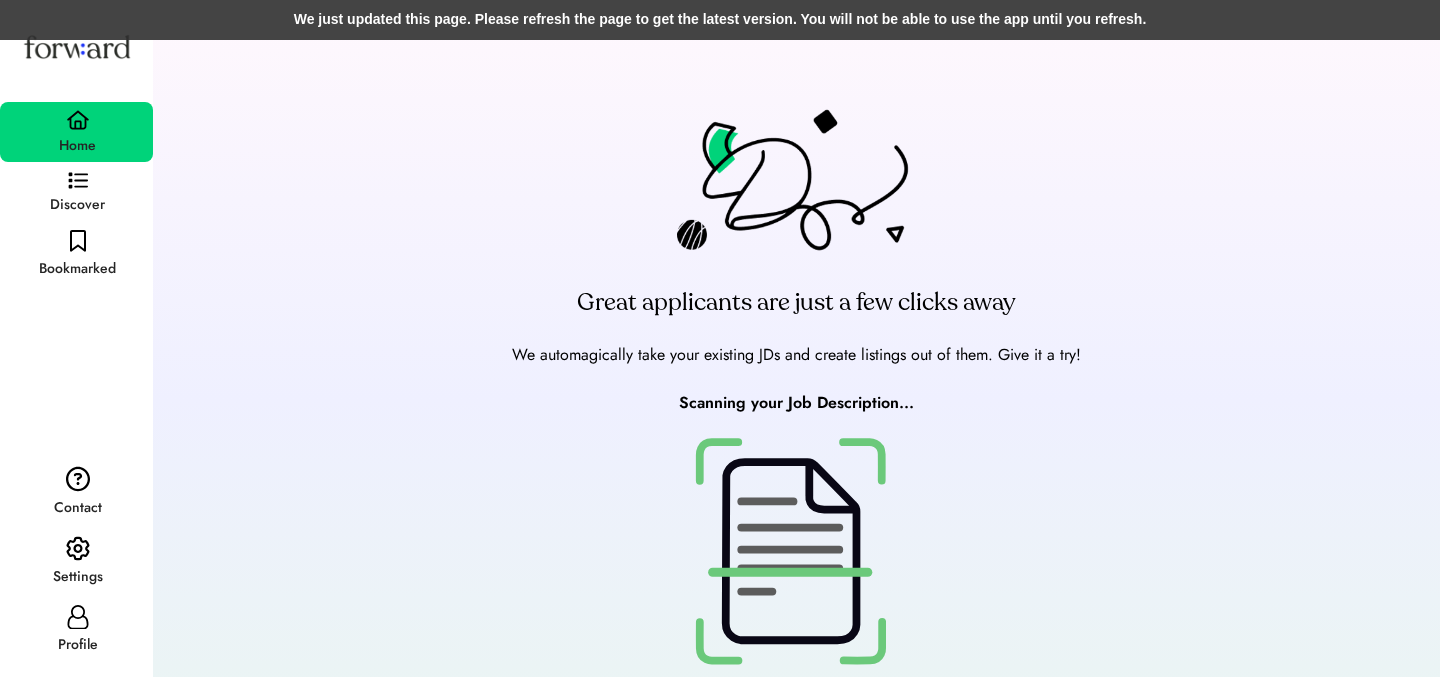 scroll, scrollTop: 0, scrollLeft: 0, axis: both 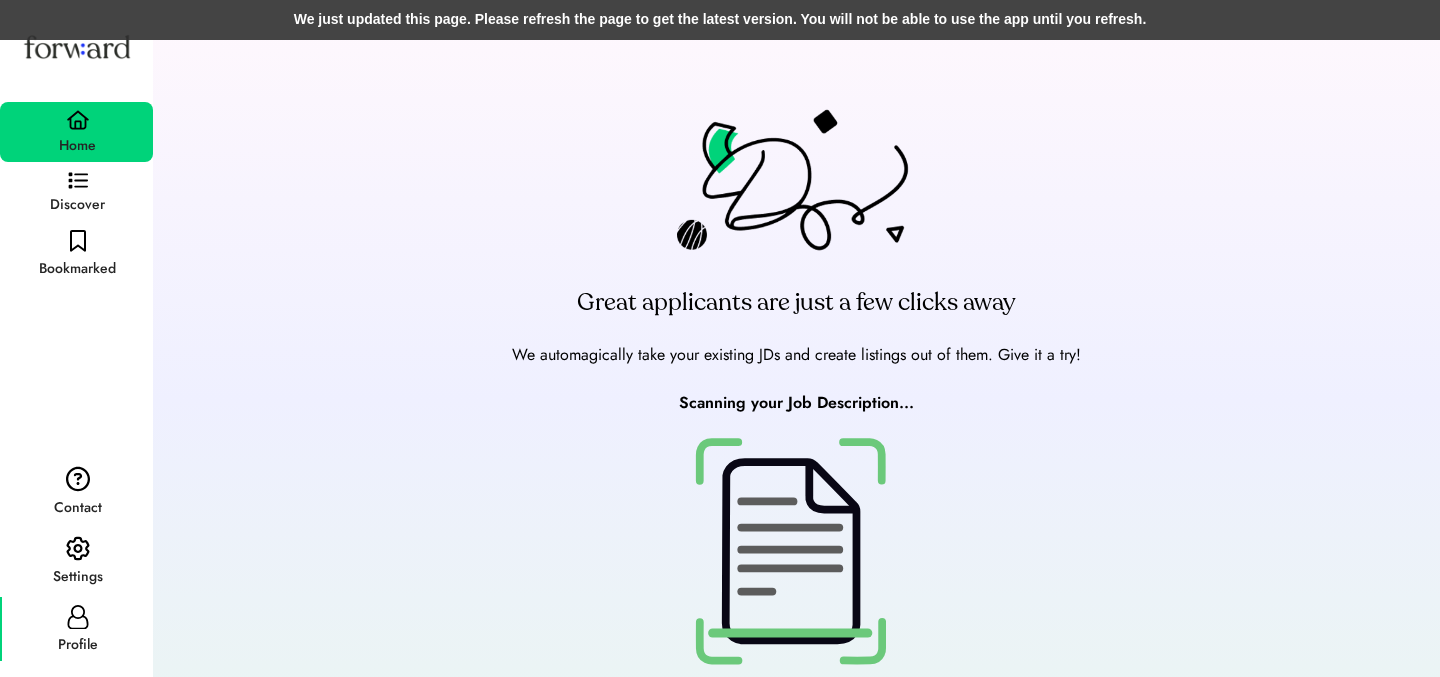 click 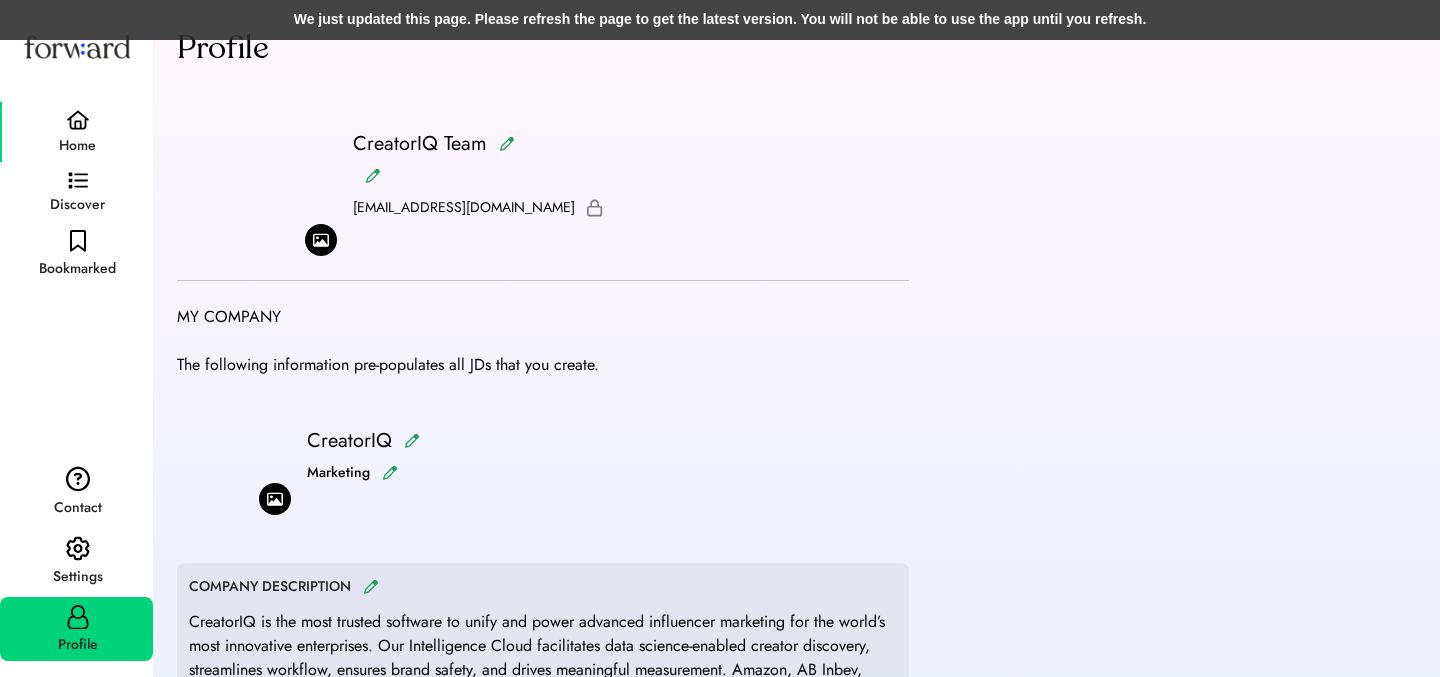 click at bounding box center [78, 120] 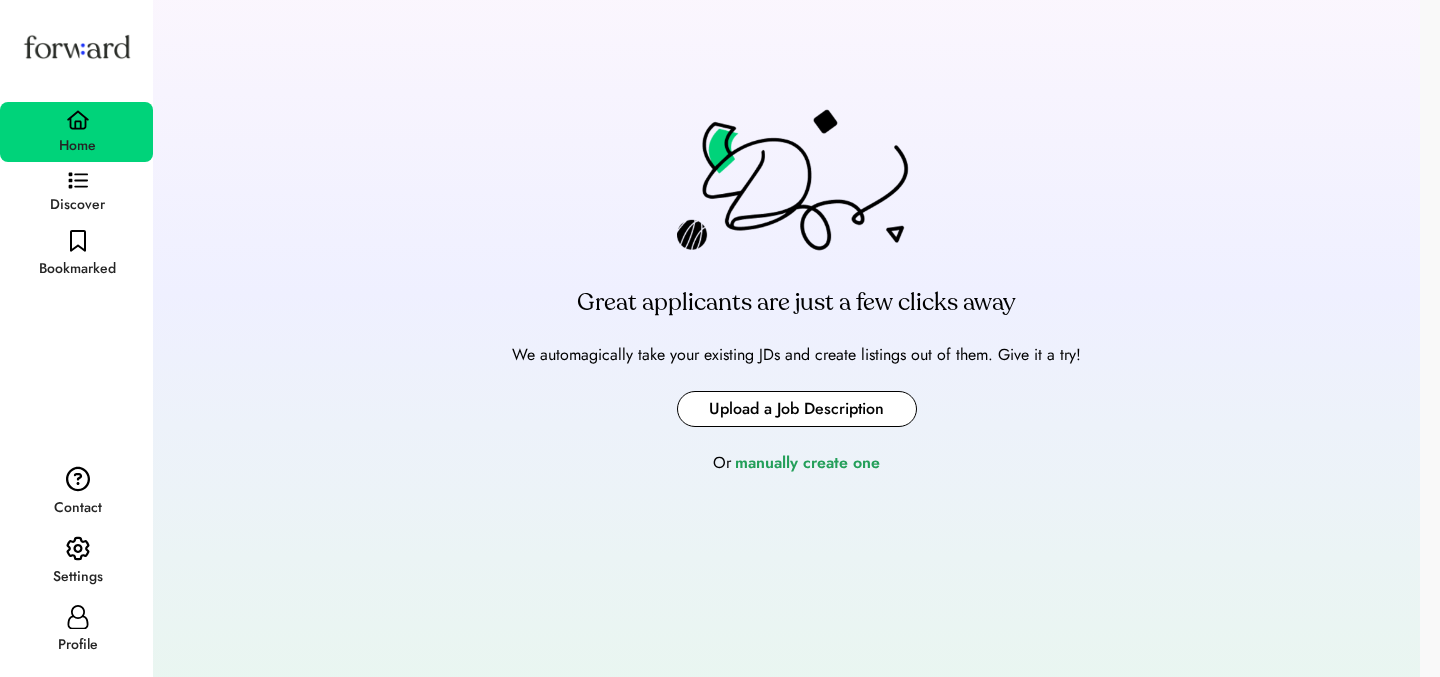 scroll, scrollTop: 128, scrollLeft: 0, axis: vertical 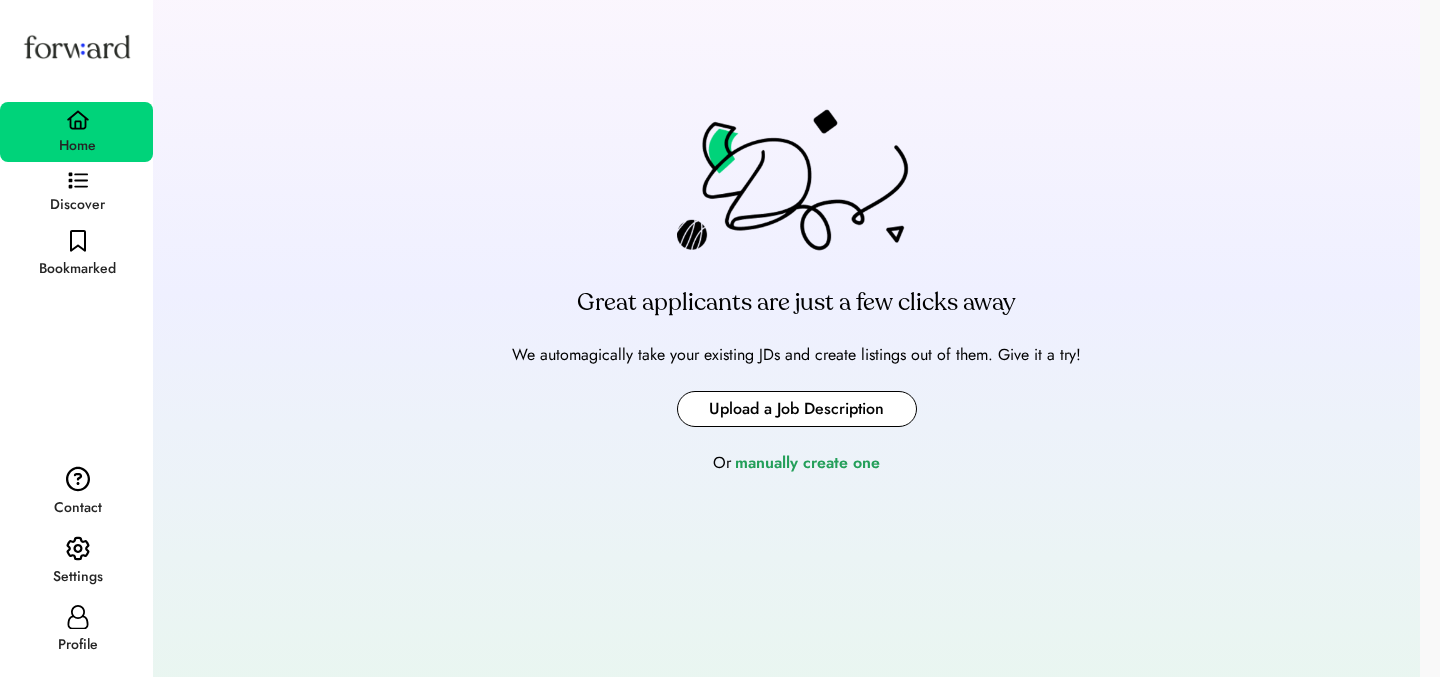 click at bounding box center [797, 409] 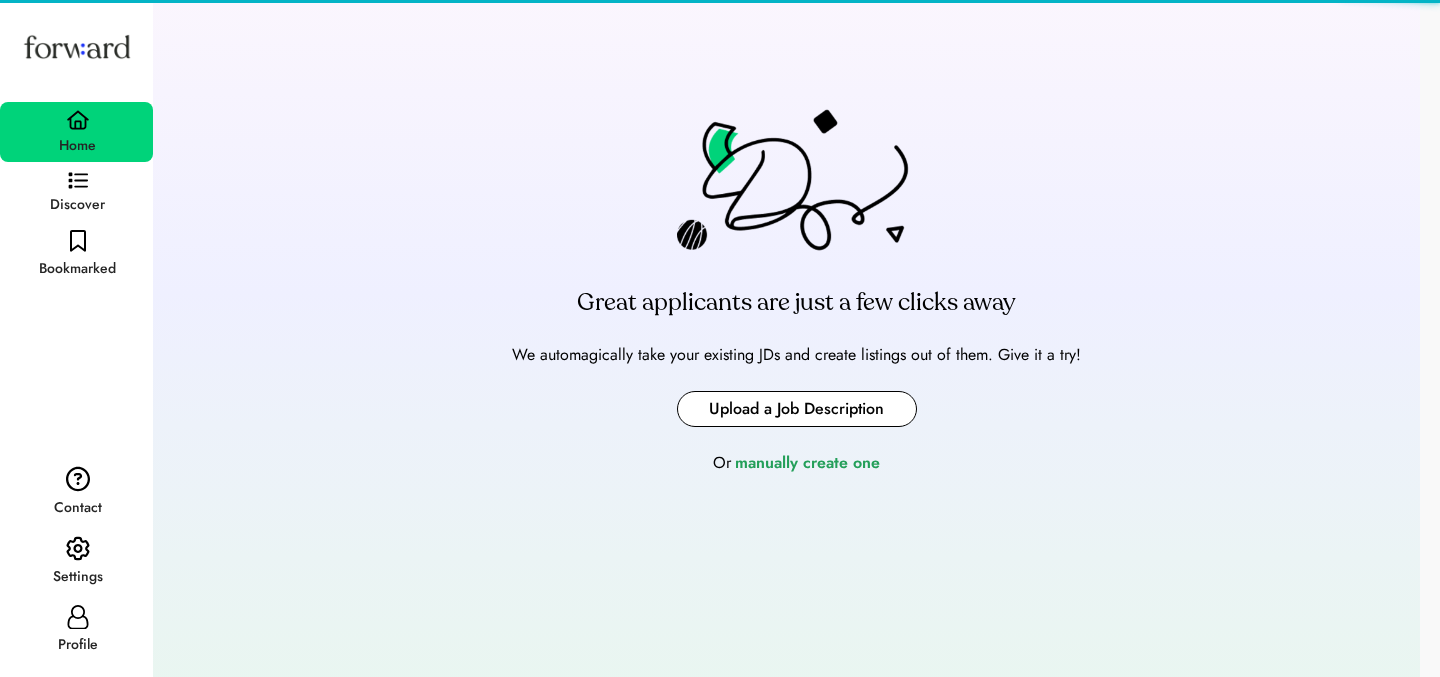 scroll, scrollTop: 20, scrollLeft: 0, axis: vertical 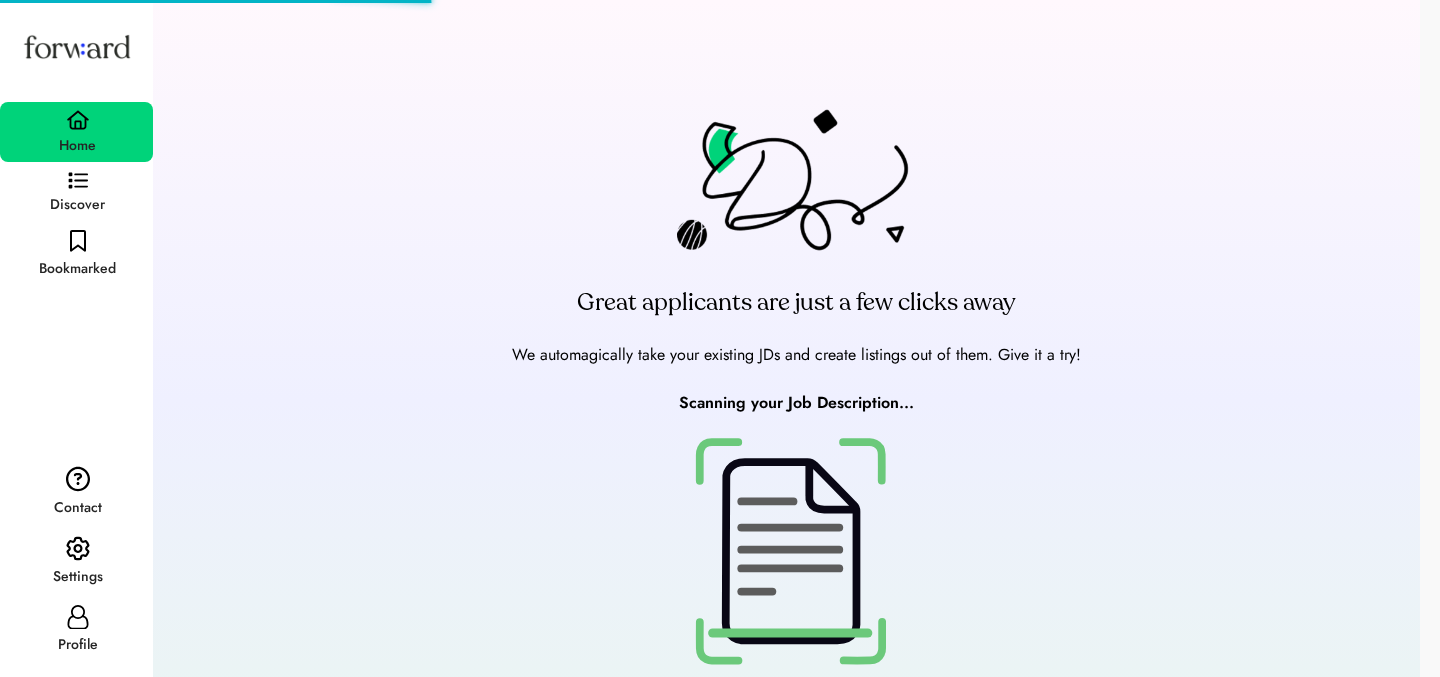 click on "Great applicants are just a few clicks away We automagically take your existing JDs and create listings out of them. Give it a try! Careers%20_%20CreatorIQ2.pdf Scanning your Job Description...
Or manually create one" at bounding box center (796, 400) 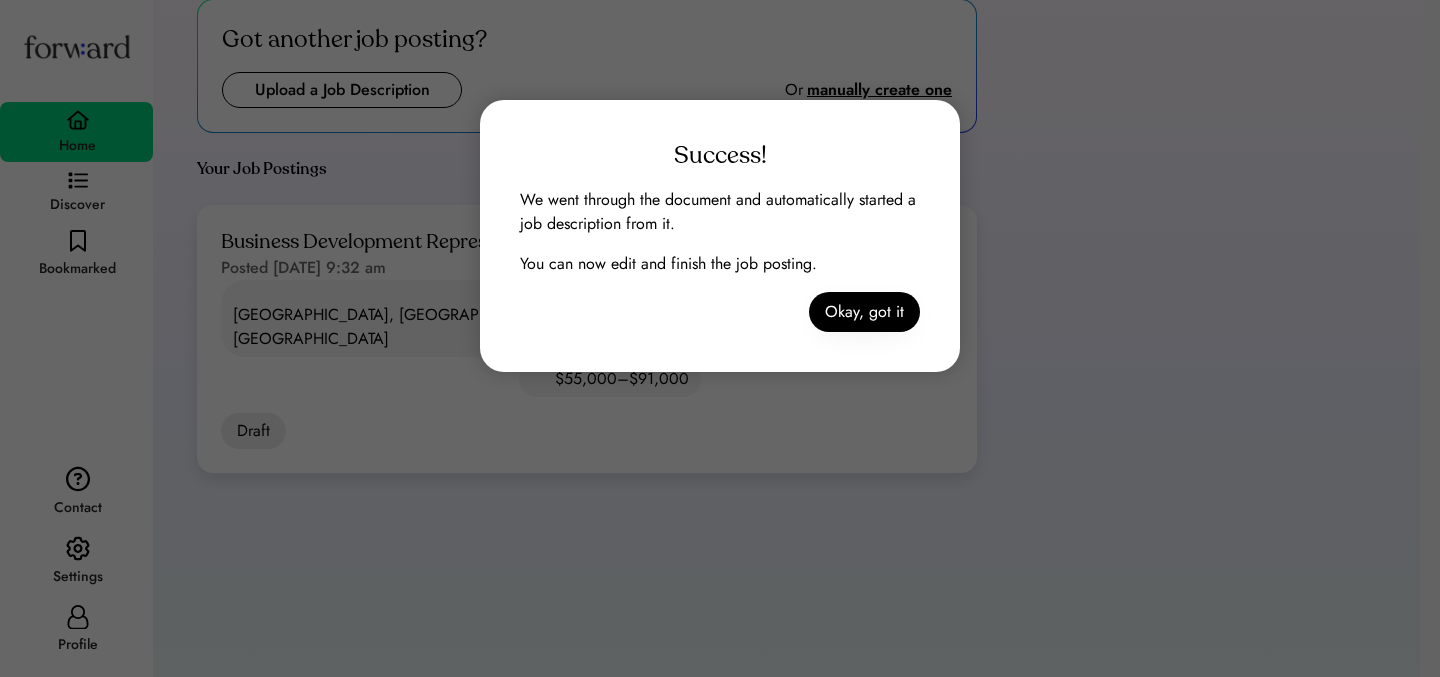 scroll, scrollTop: 0, scrollLeft: 0, axis: both 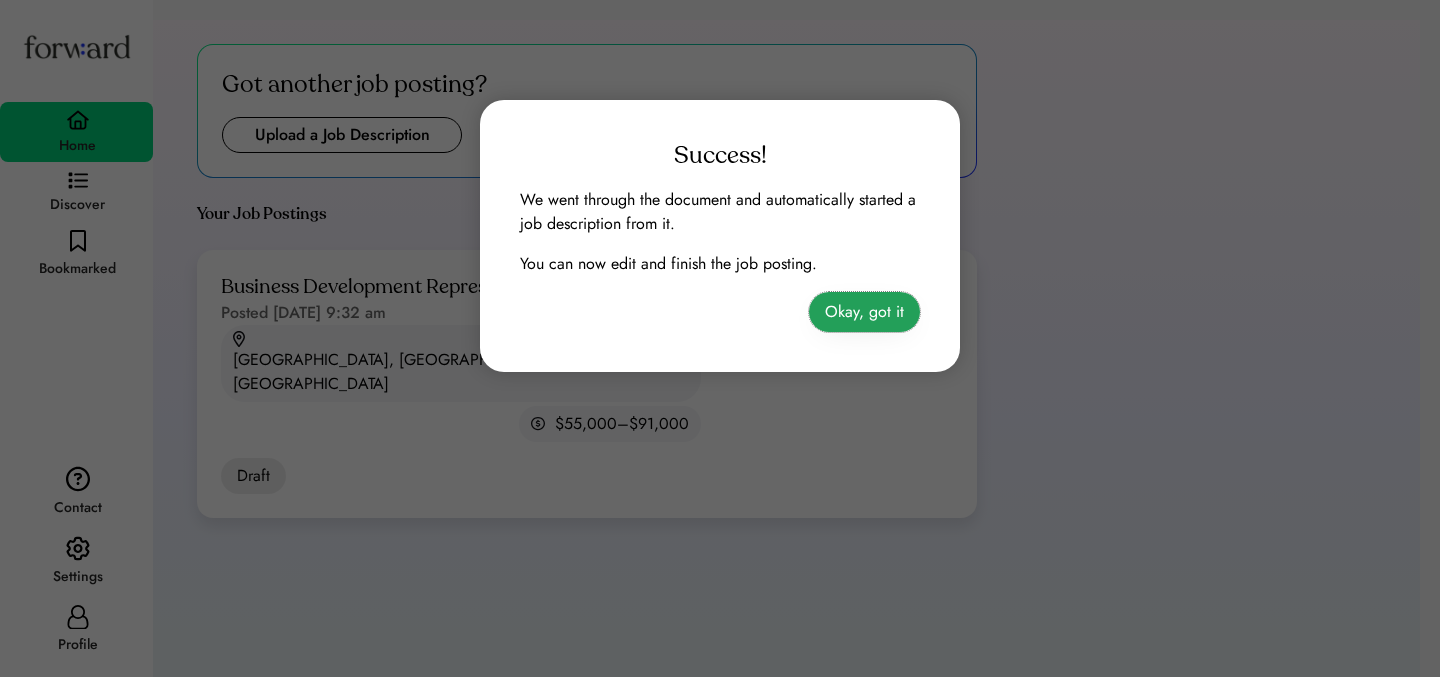 click on "Okay, got it" at bounding box center (864, 312) 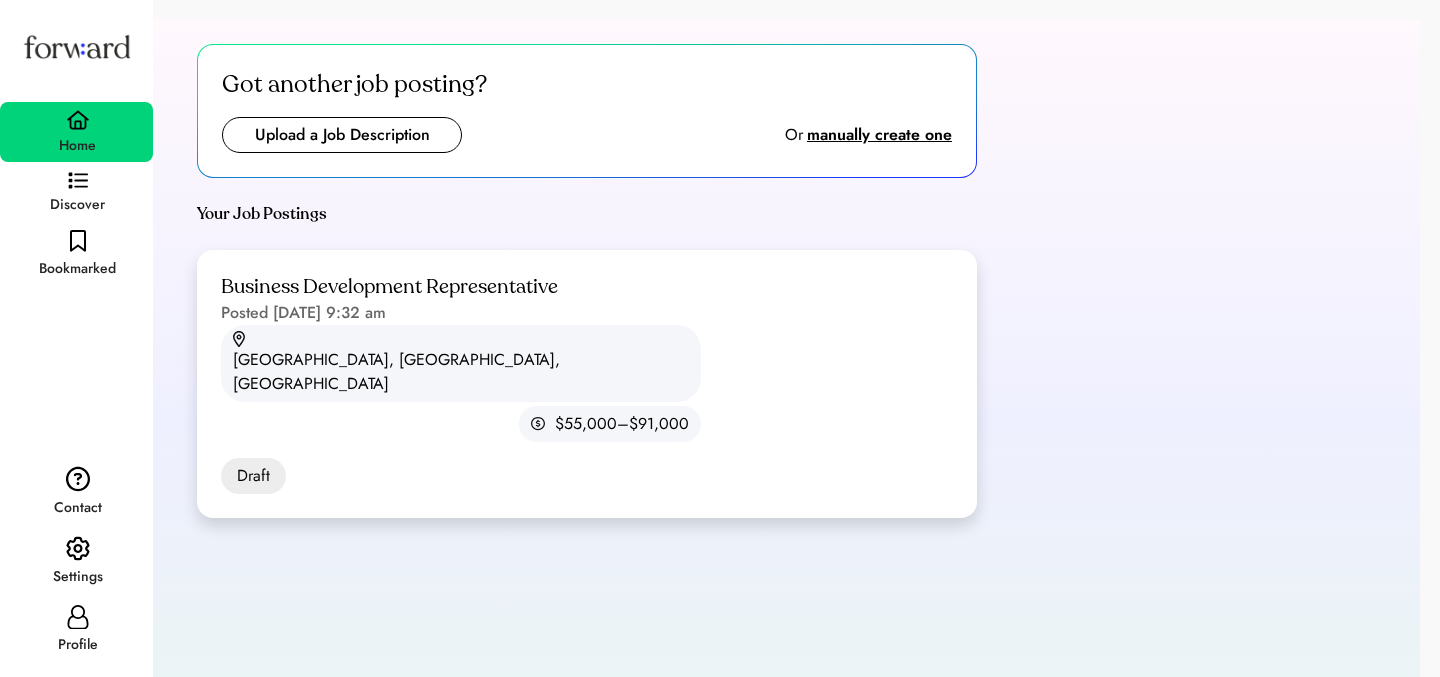 click on "Business Development Representative Posted Jul 7, 2025 9:32 am" at bounding box center [389, 299] 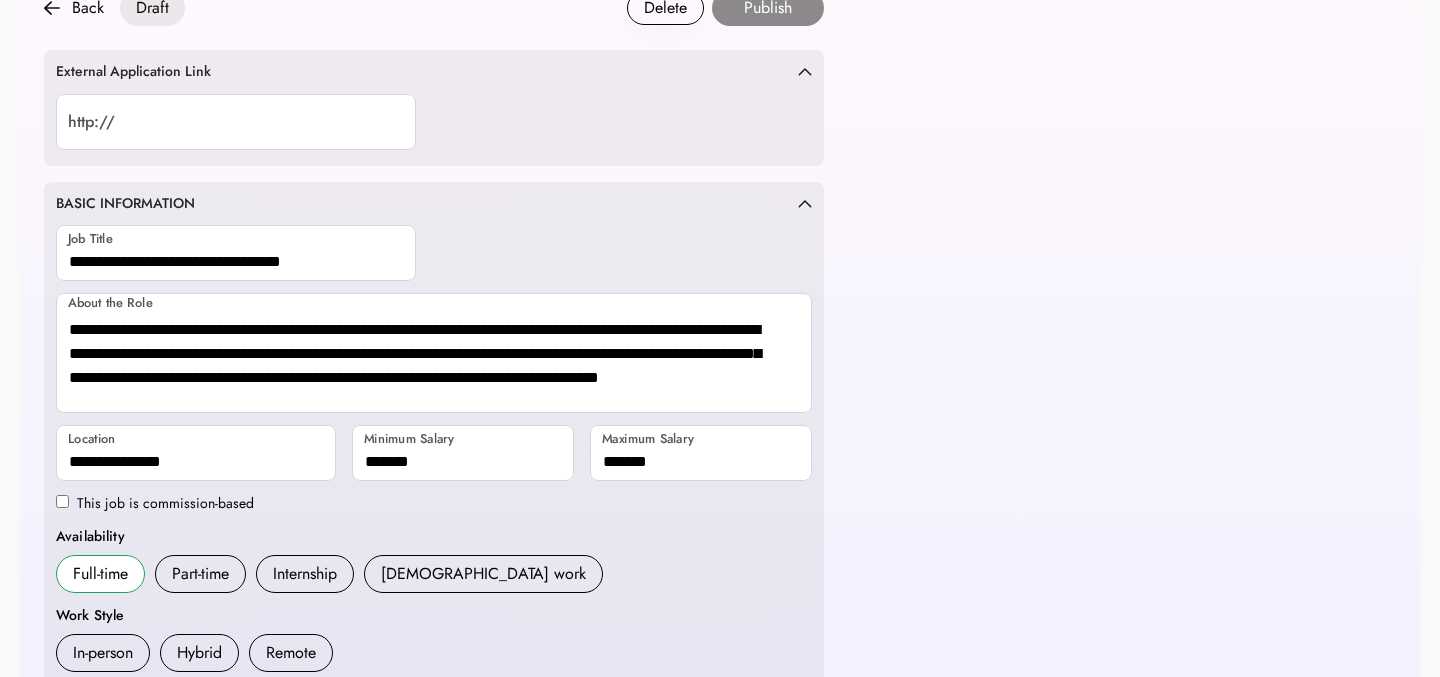 scroll, scrollTop: 167, scrollLeft: 0, axis: vertical 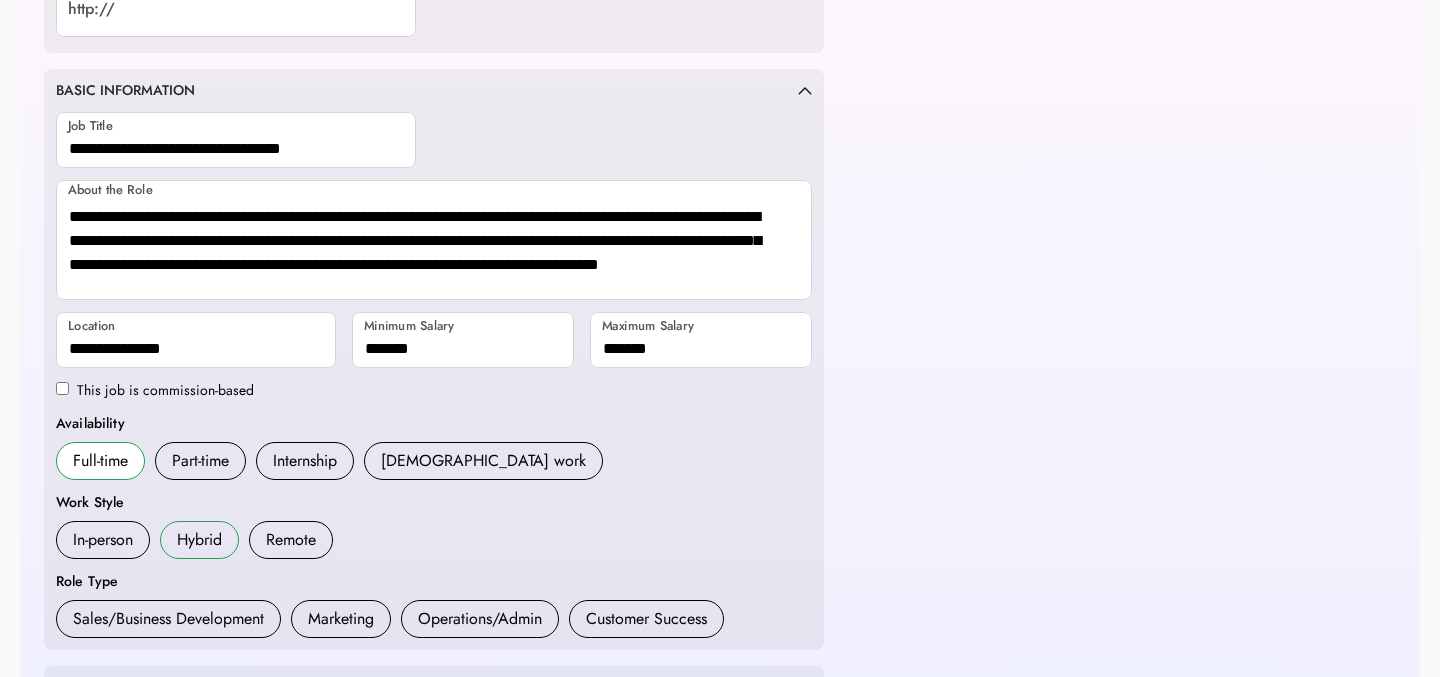 click on "Hybrid" at bounding box center (199, 540) 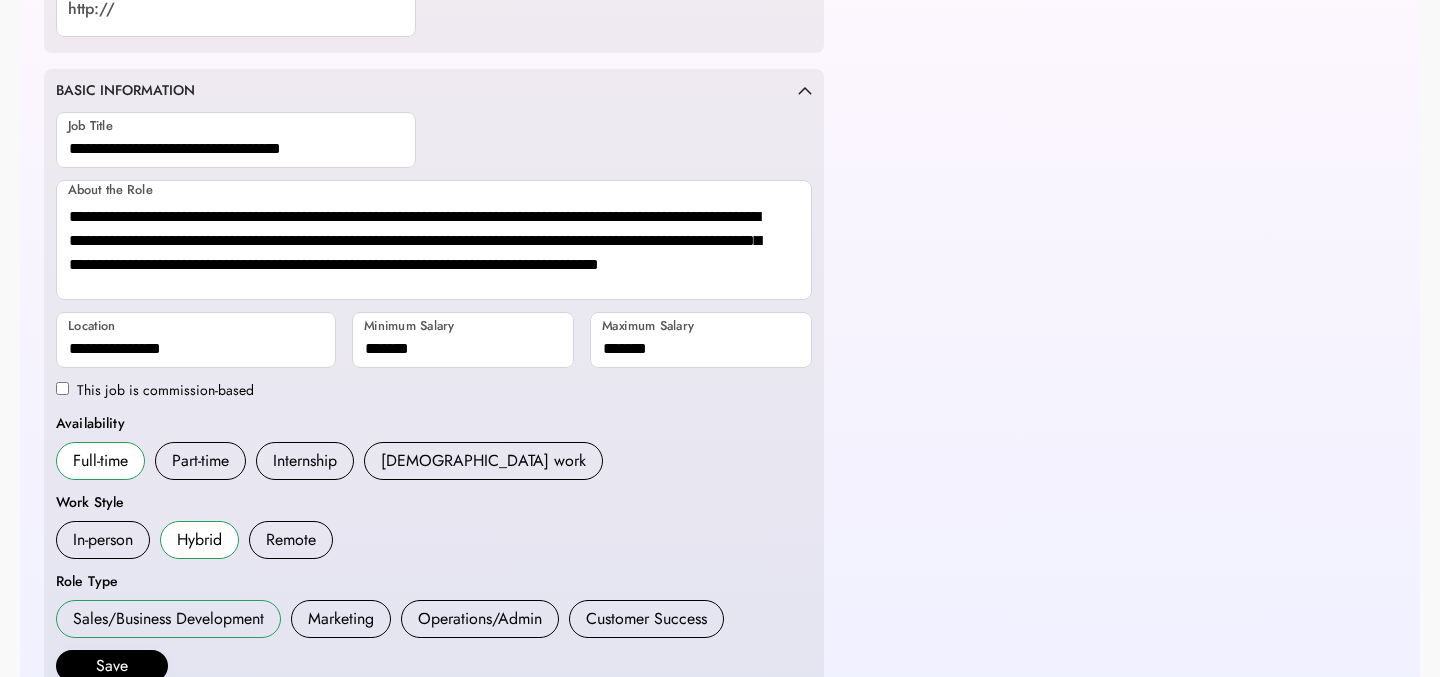 click on "Sales/Business Development" at bounding box center (168, 619) 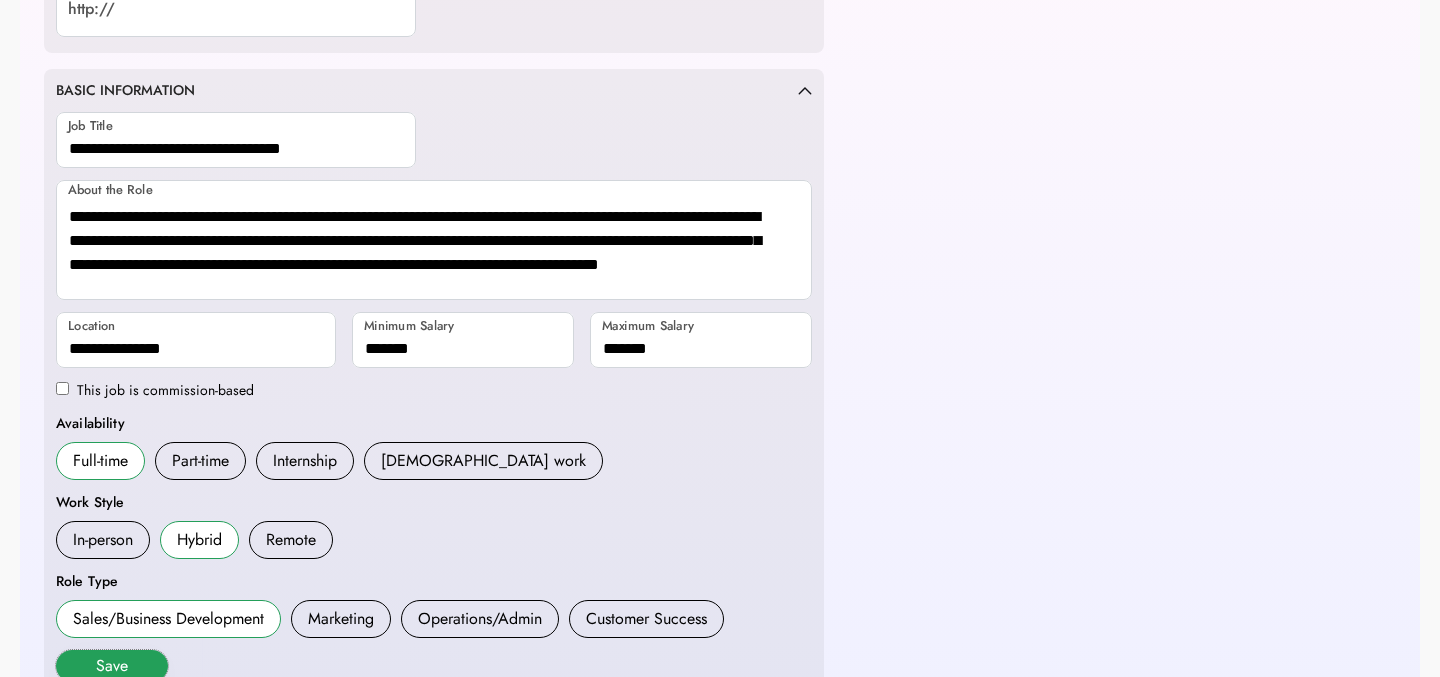 click on "Save" at bounding box center (112, 666) 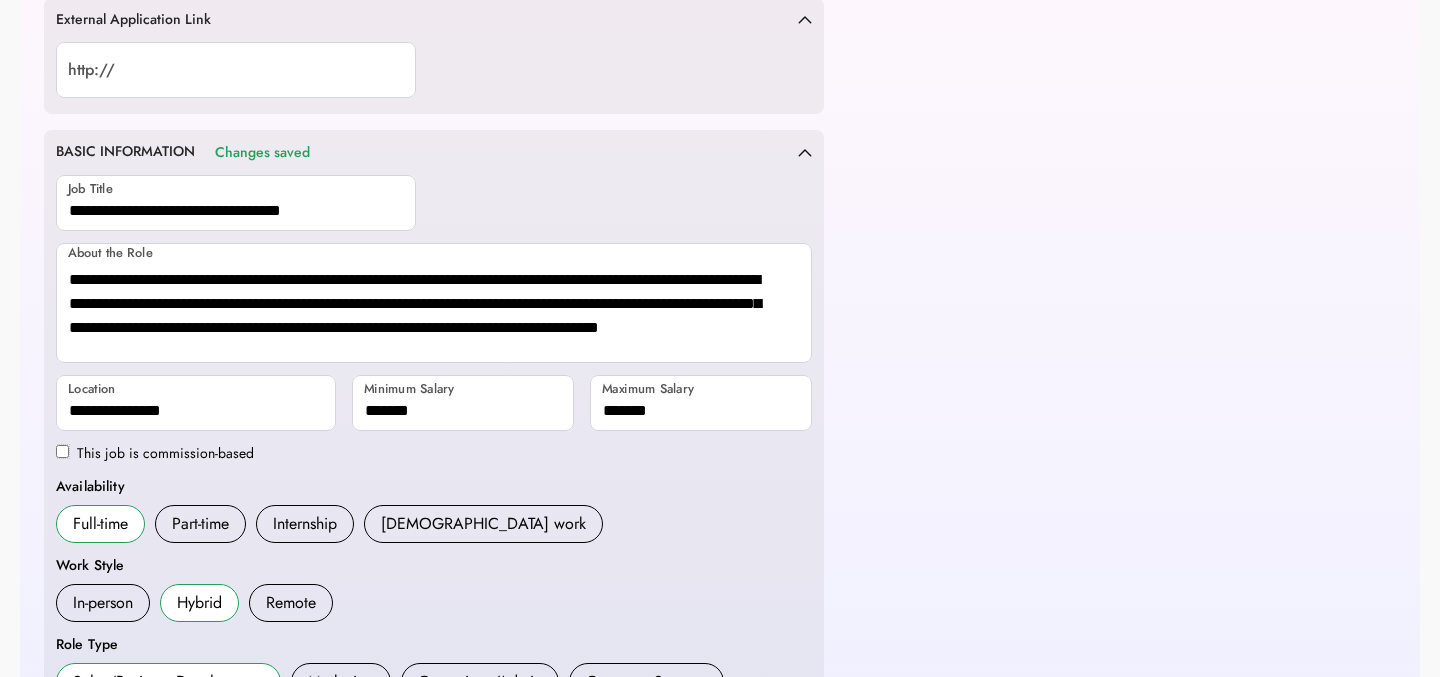 scroll, scrollTop: 0, scrollLeft: 0, axis: both 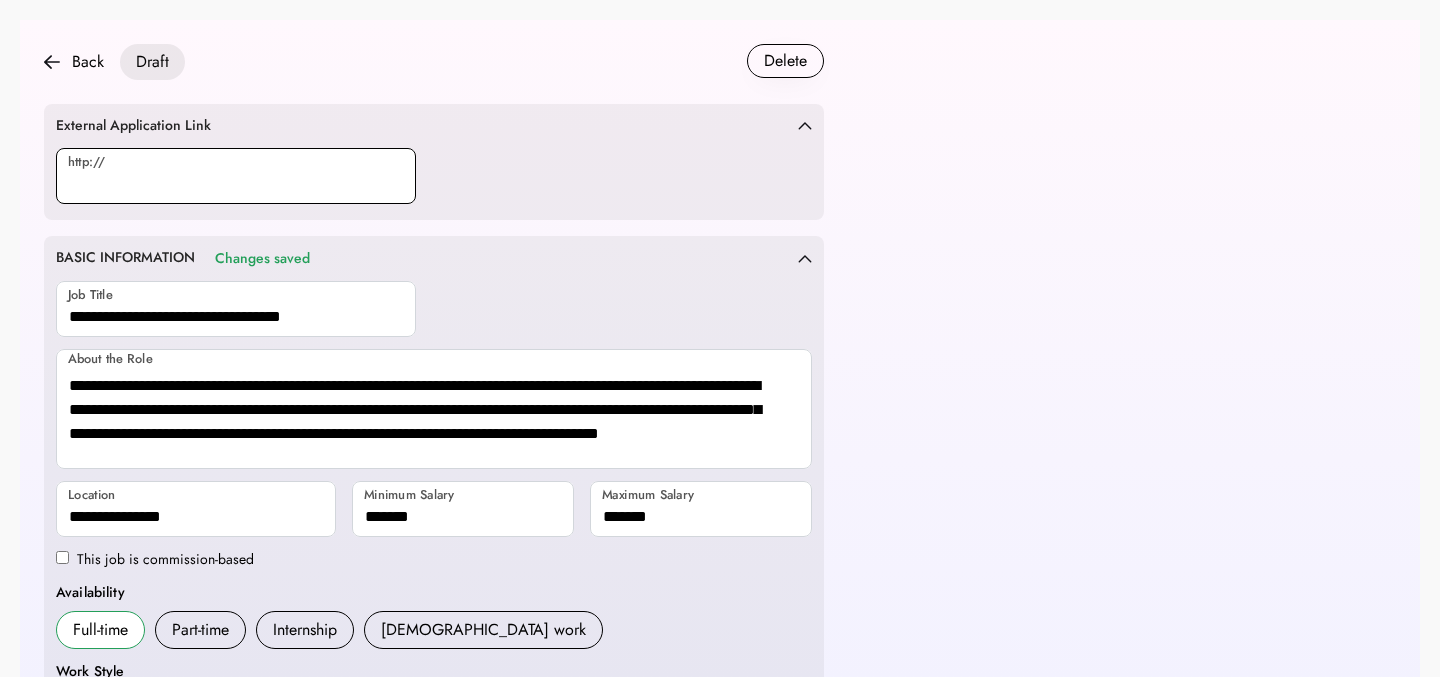 click at bounding box center (236, 176) 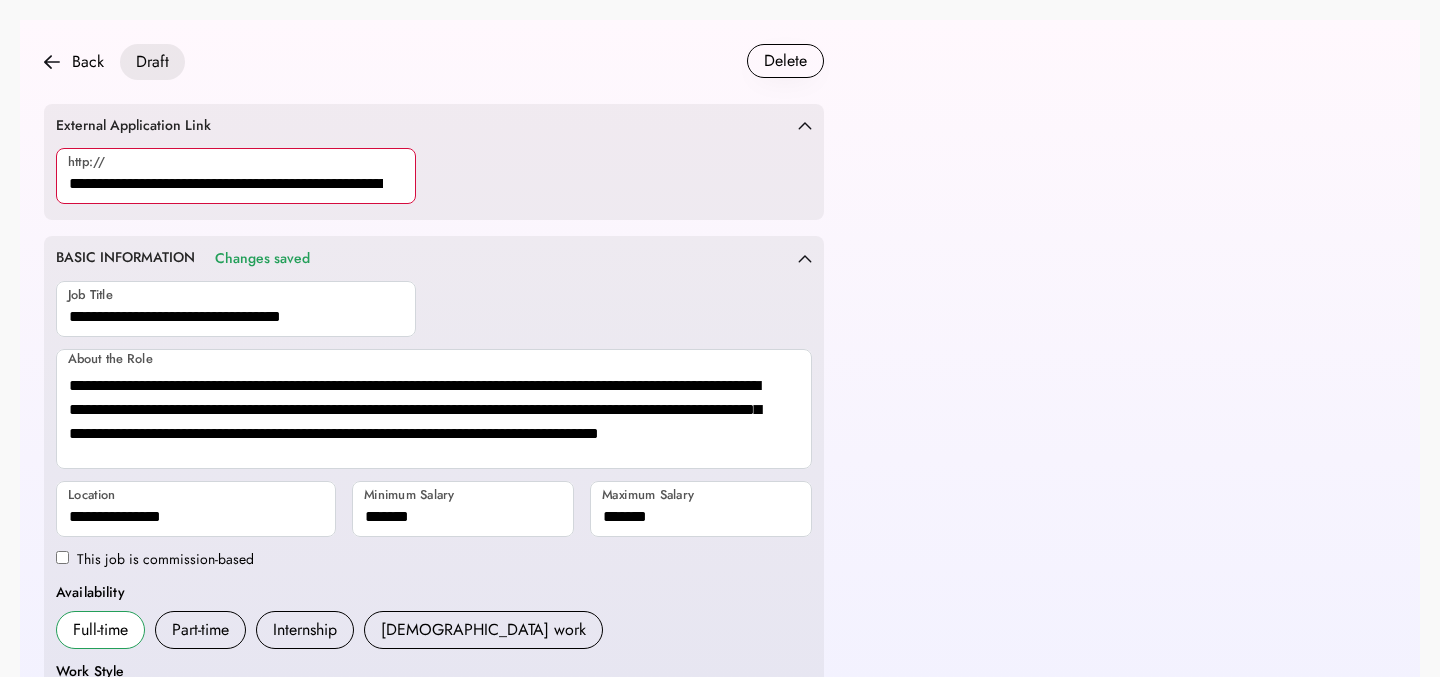 scroll, scrollTop: 0, scrollLeft: 331, axis: horizontal 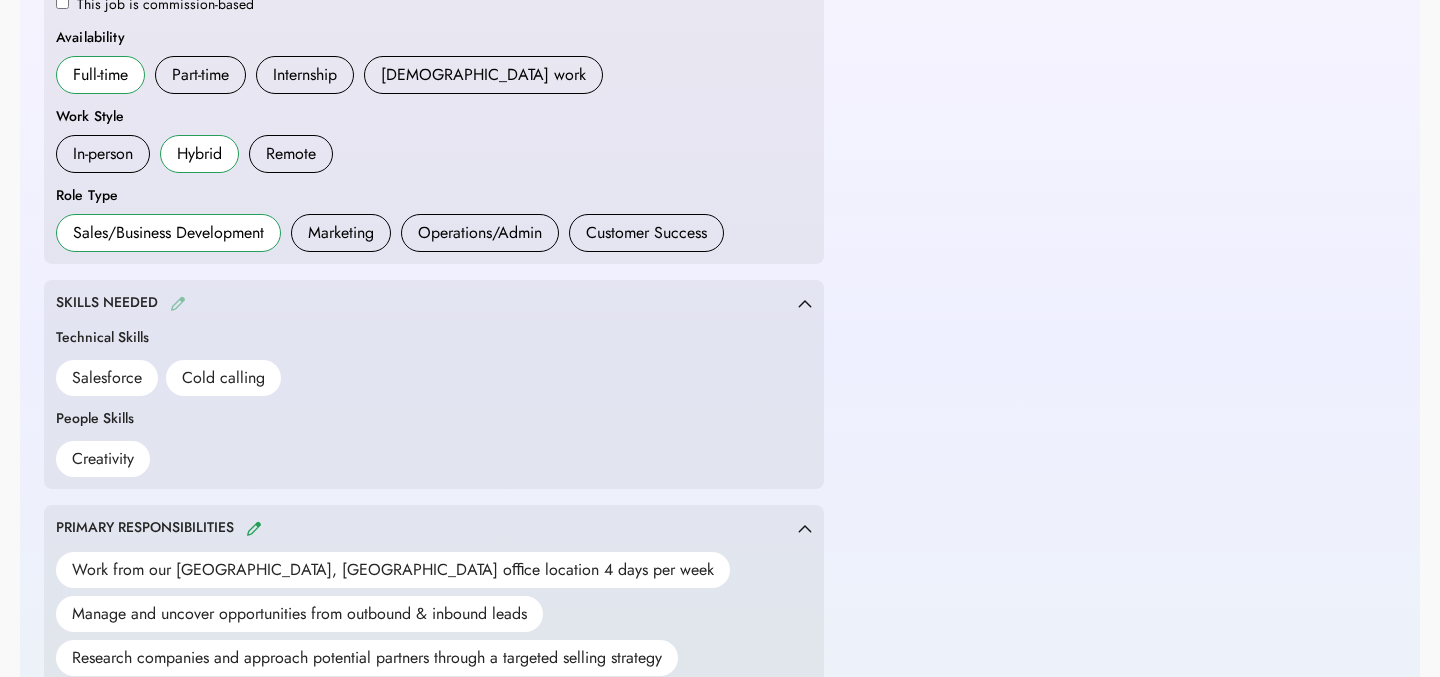 type on "**********" 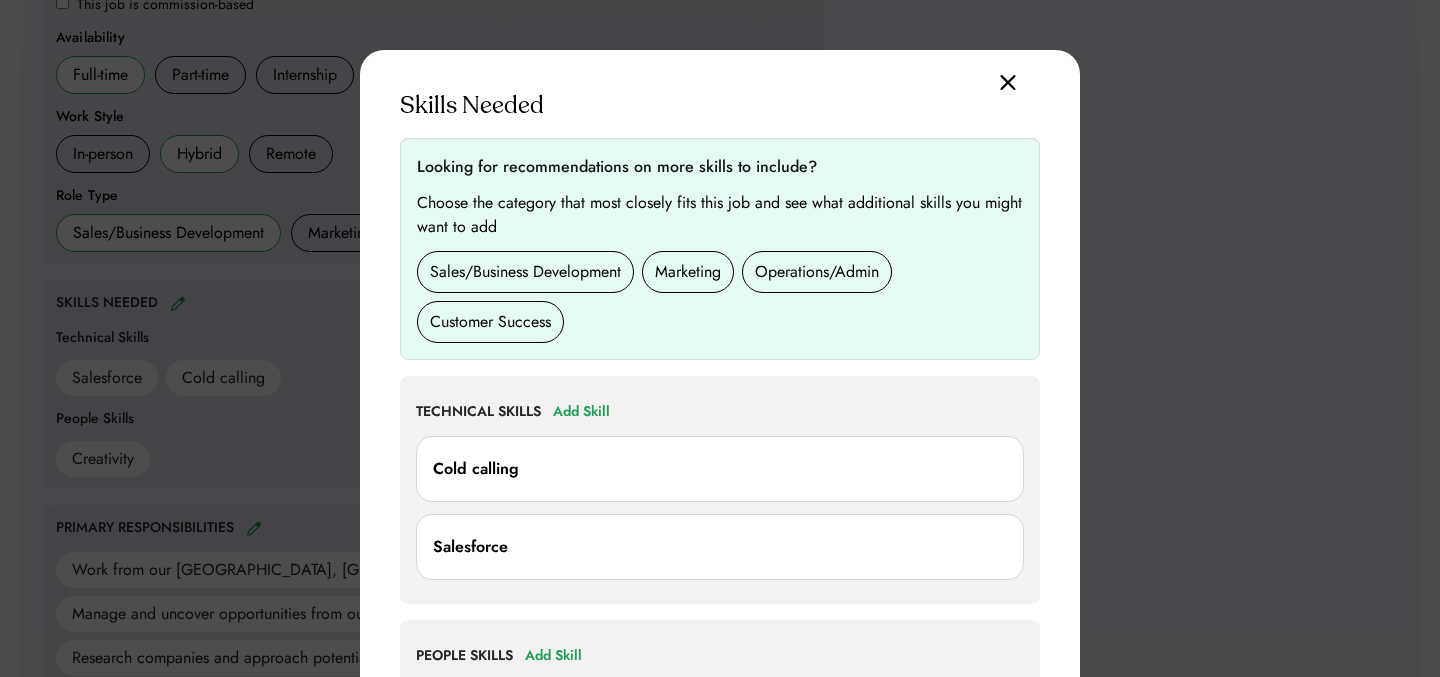 click on "Sales/Business Development" at bounding box center [525, 272] 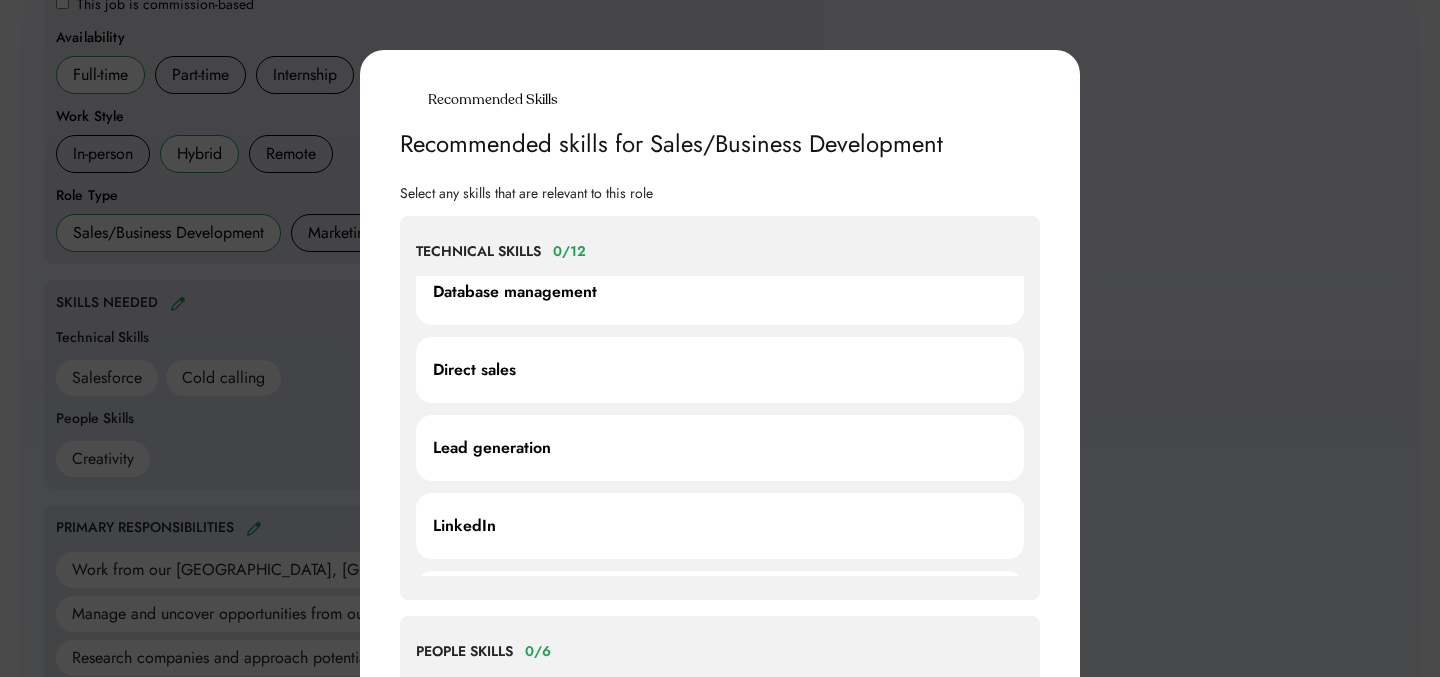 scroll, scrollTop: 366, scrollLeft: 0, axis: vertical 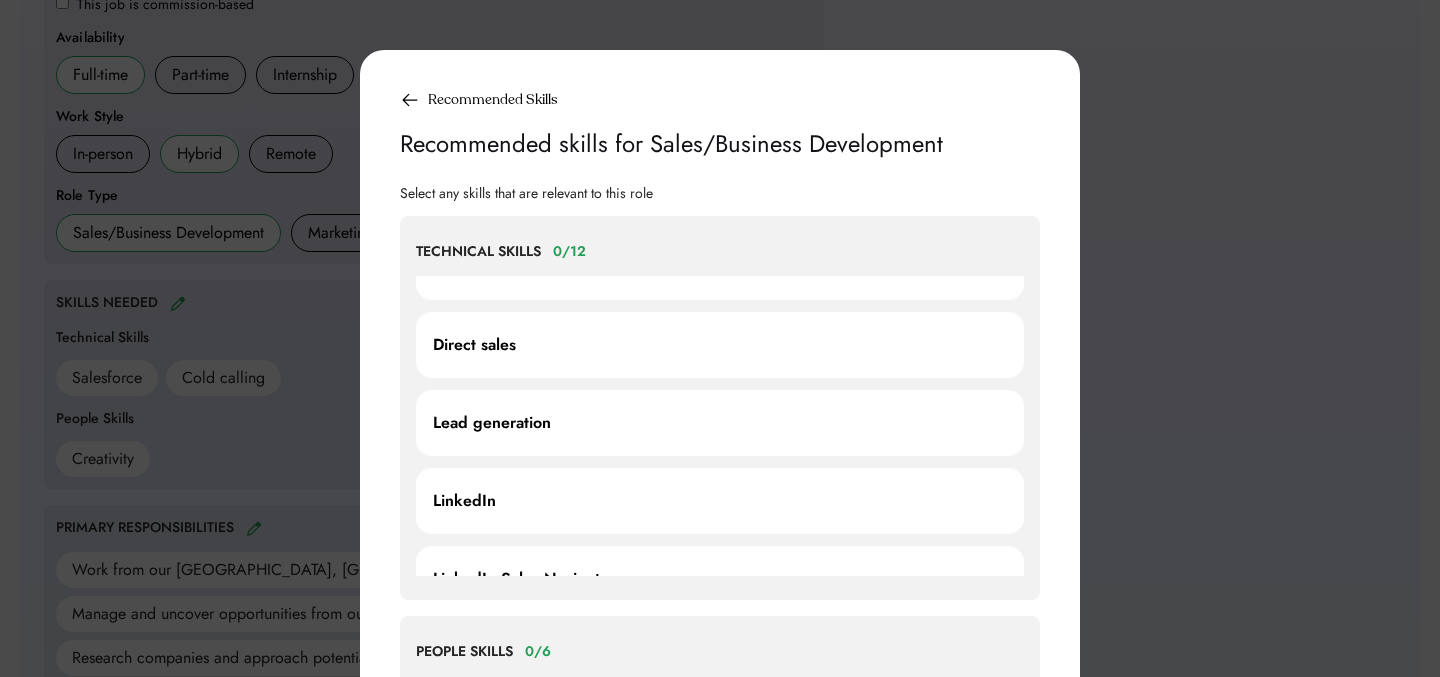 click on "Lead generation" at bounding box center (492, 423) 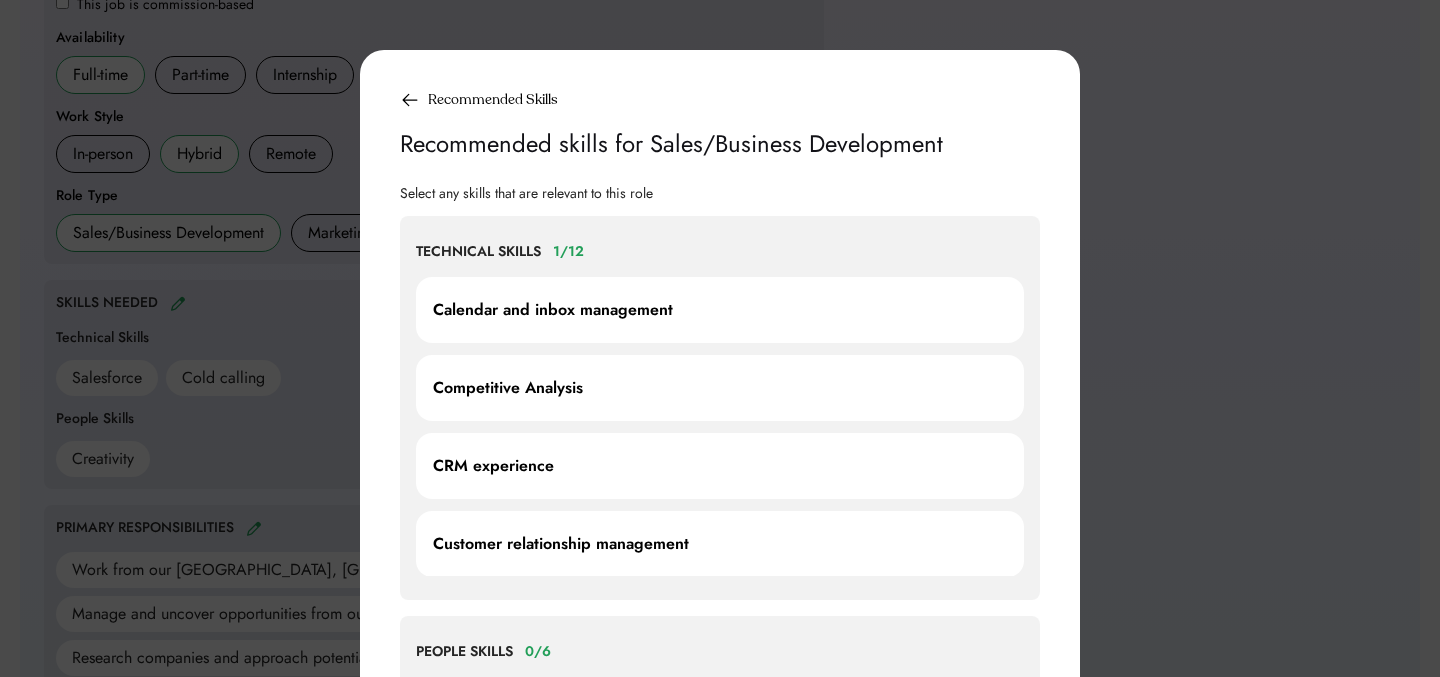 scroll, scrollTop: 0, scrollLeft: 0, axis: both 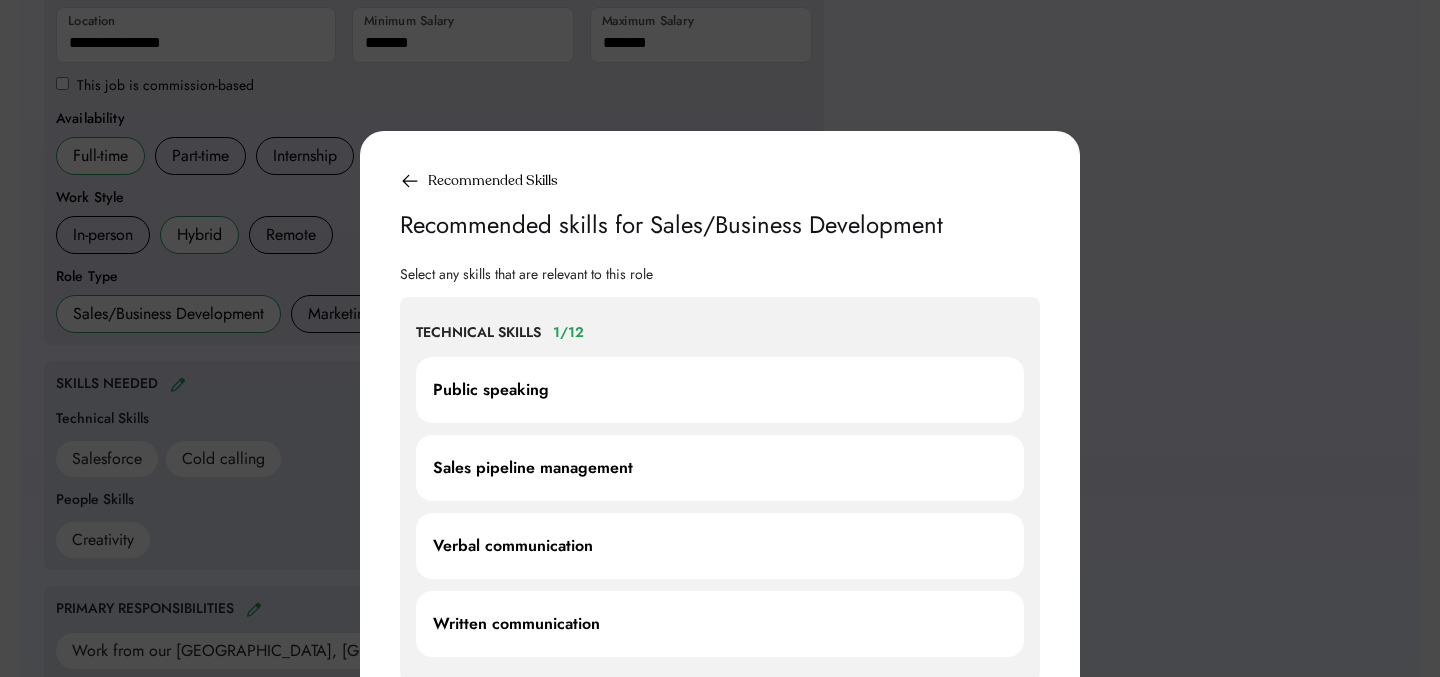 click on "Verbal communication" at bounding box center (513, 546) 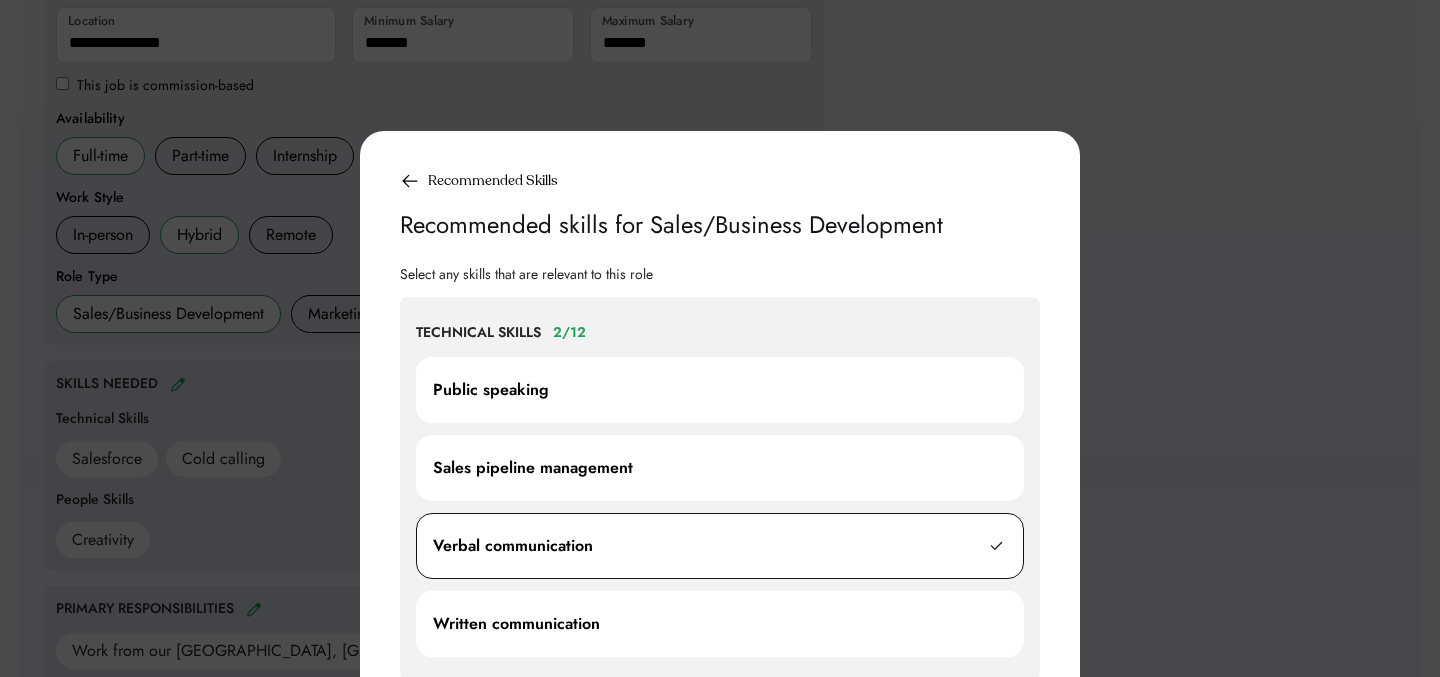 click on "Written communication" at bounding box center [516, 624] 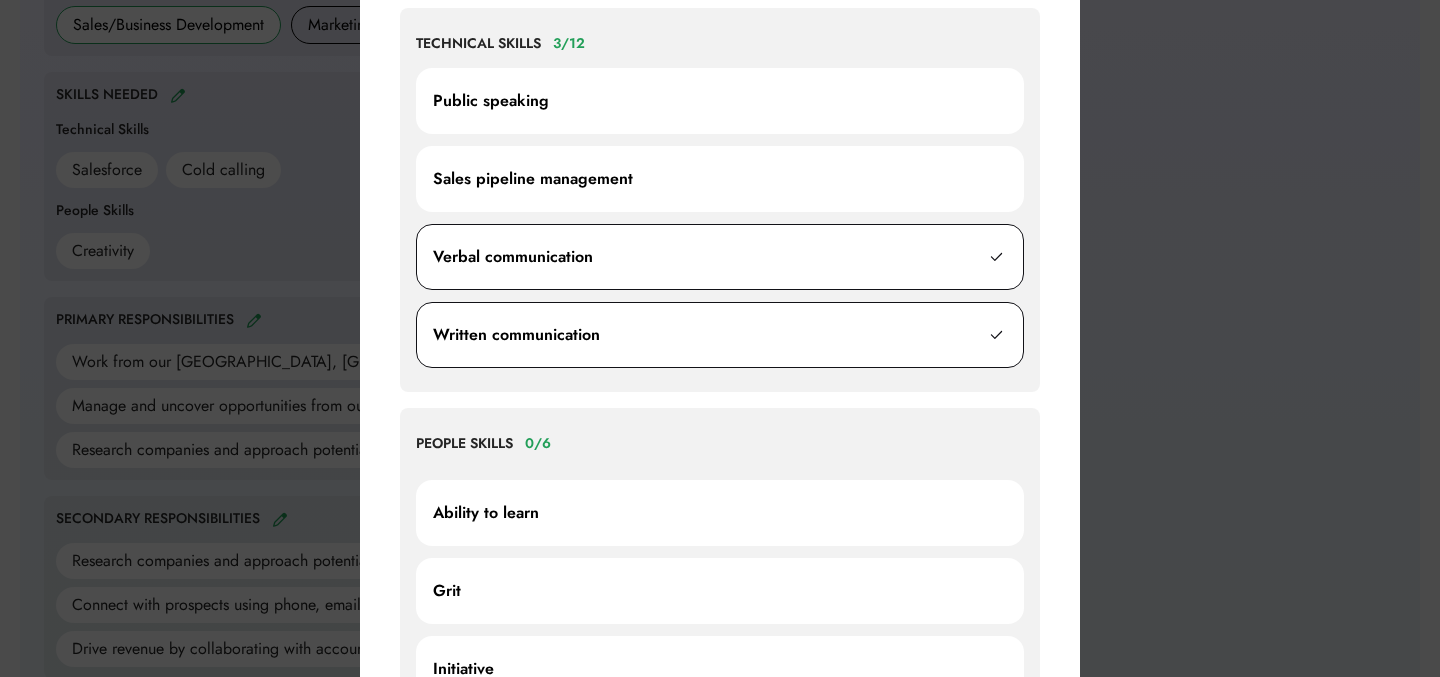 scroll, scrollTop: 787, scrollLeft: 0, axis: vertical 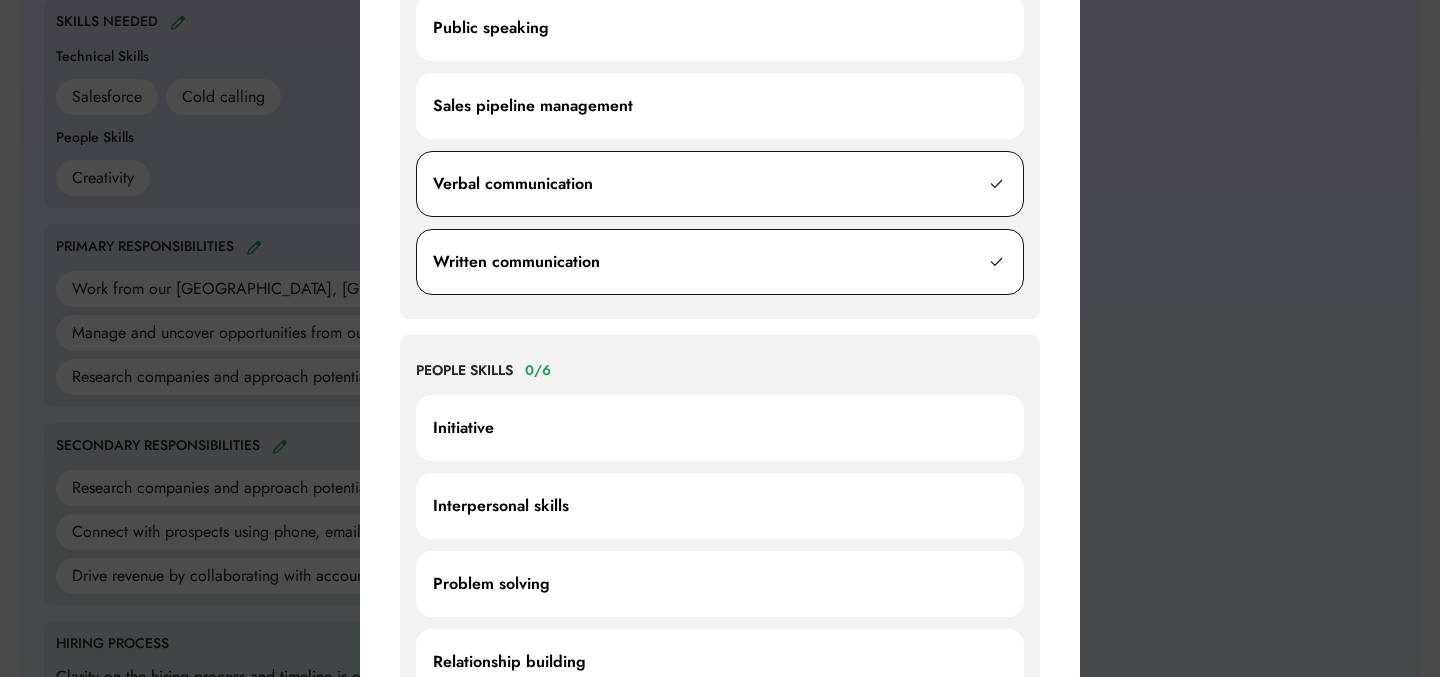 click on "Problem solving" at bounding box center (720, 584) 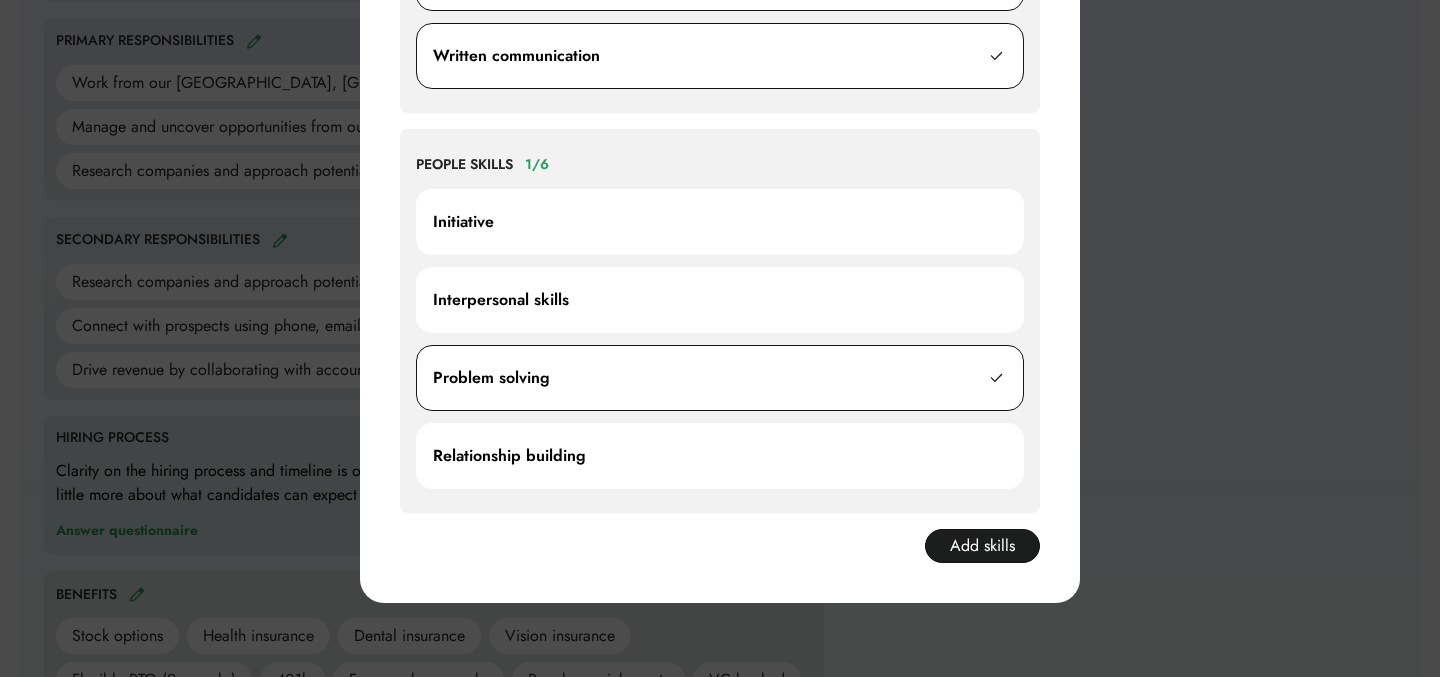 scroll, scrollTop: 1099, scrollLeft: 0, axis: vertical 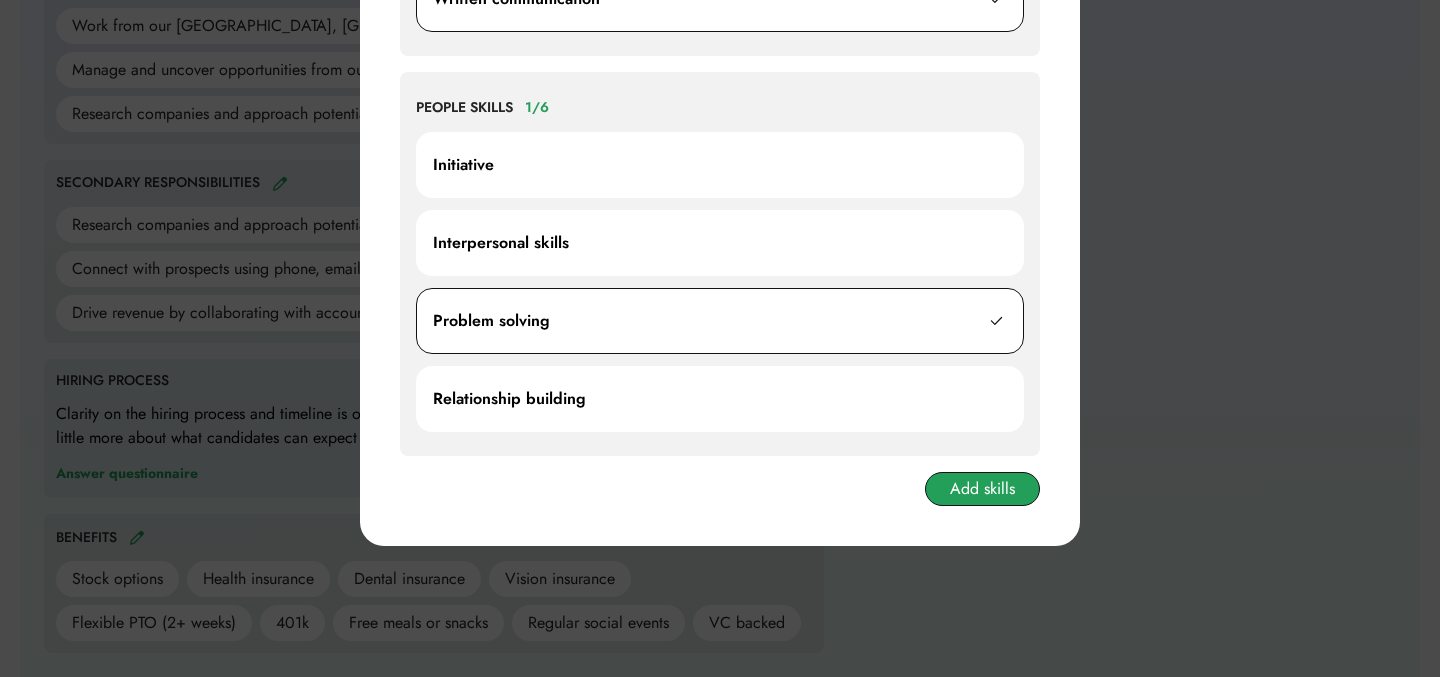 click on "Add skills" at bounding box center [982, 489] 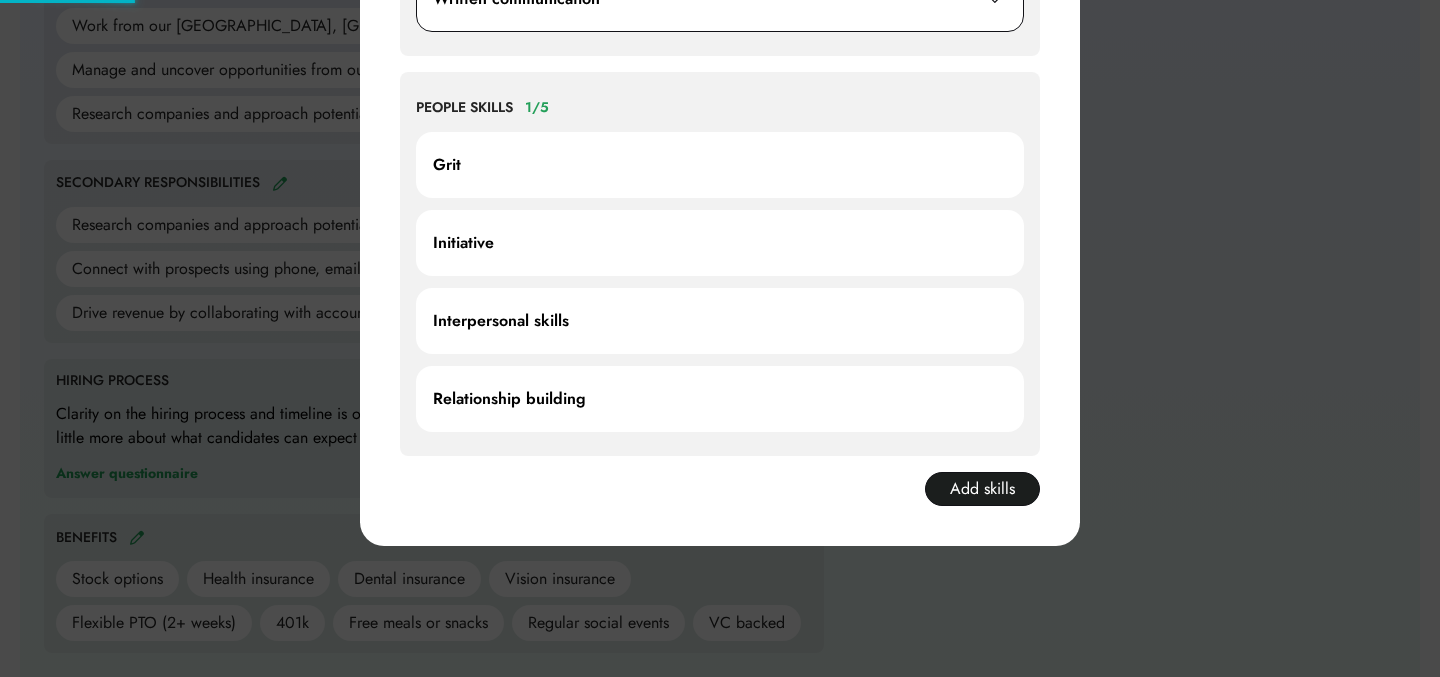 scroll, scrollTop: 90, scrollLeft: 0, axis: vertical 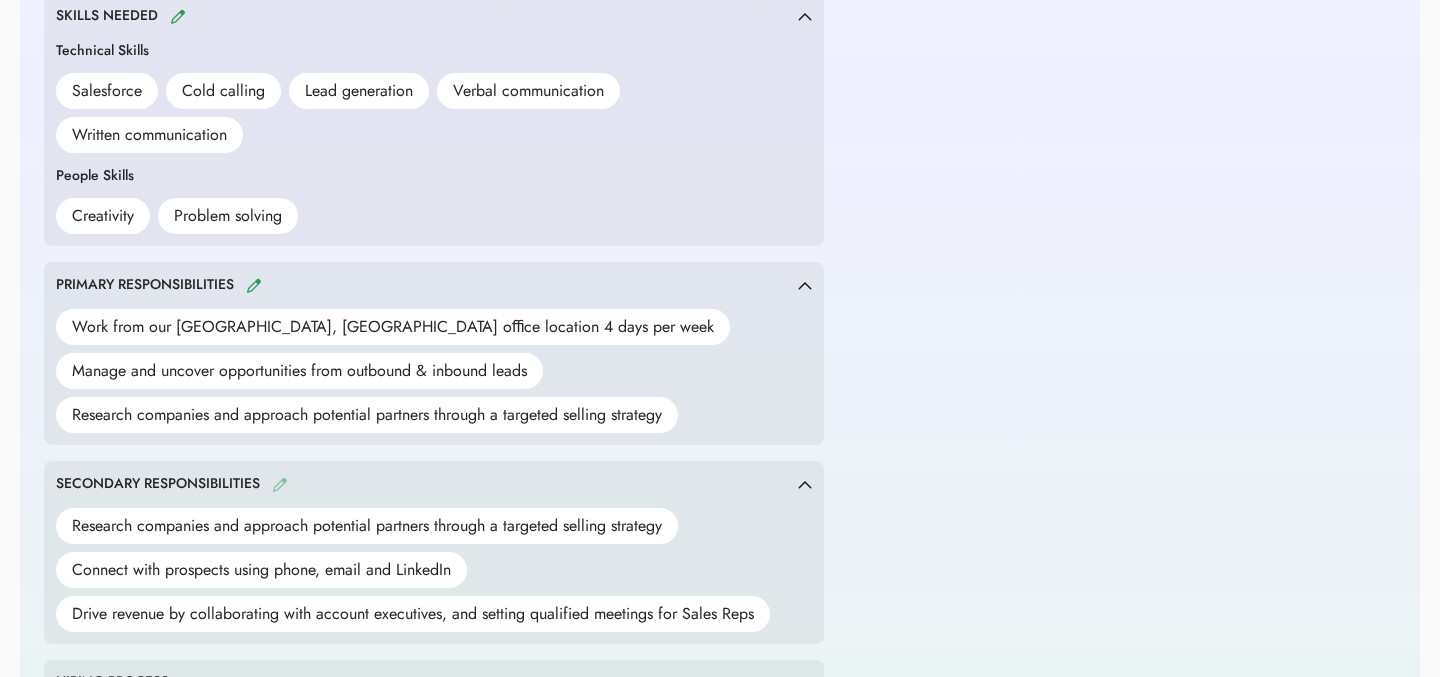 click at bounding box center [280, 484] 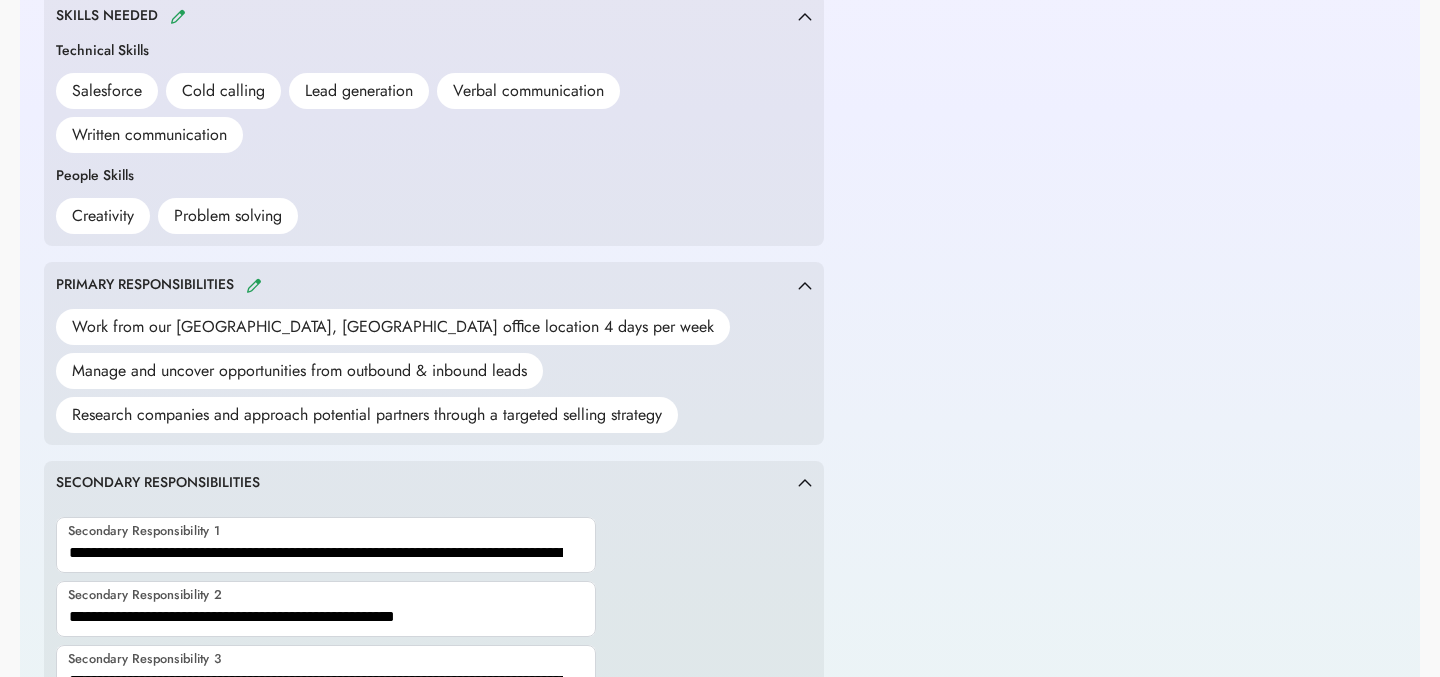 scroll, scrollTop: 930, scrollLeft: 0, axis: vertical 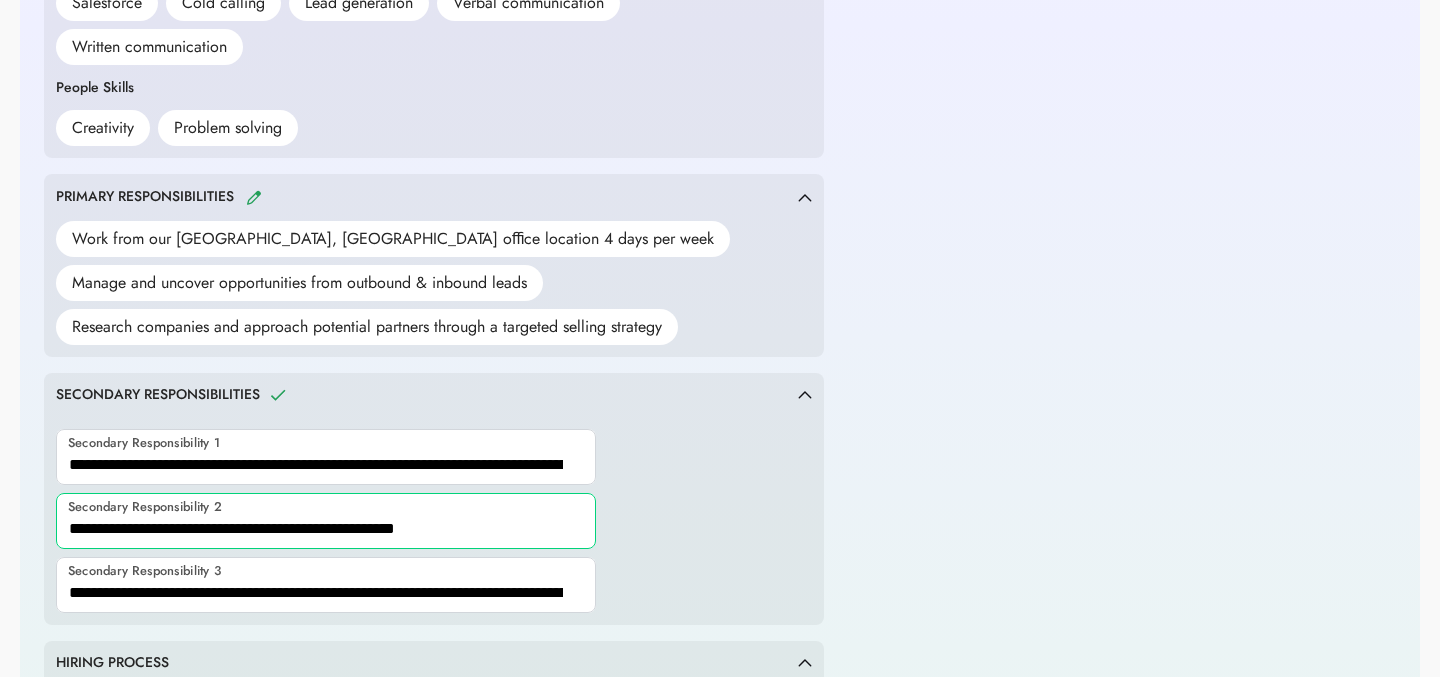 click at bounding box center [326, 521] 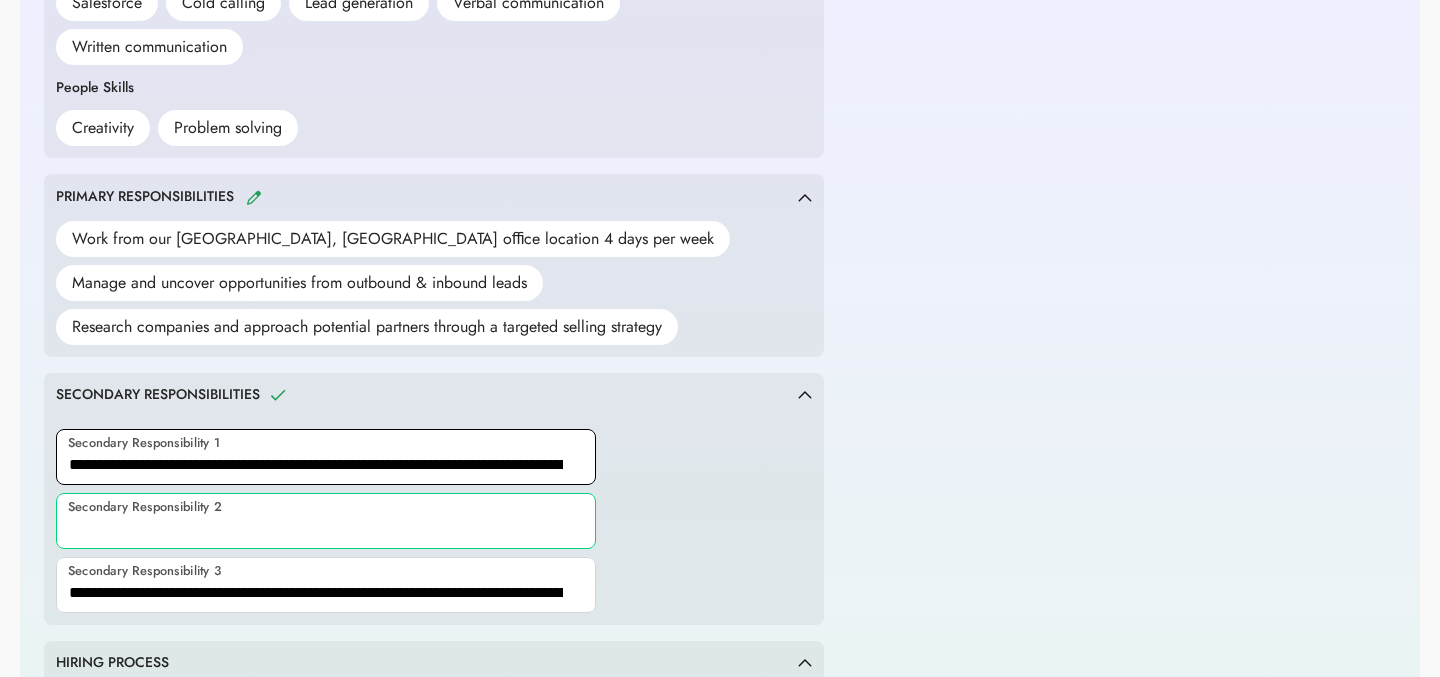 type 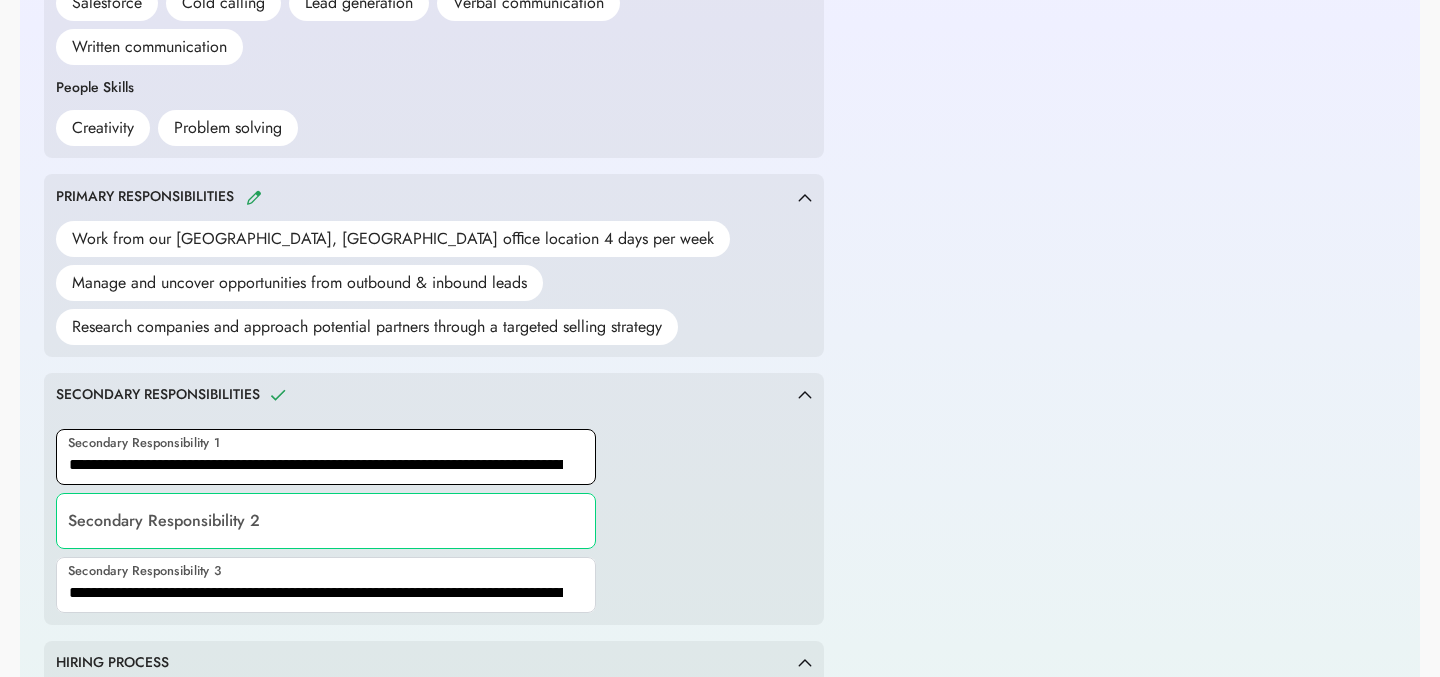 click at bounding box center [326, 457] 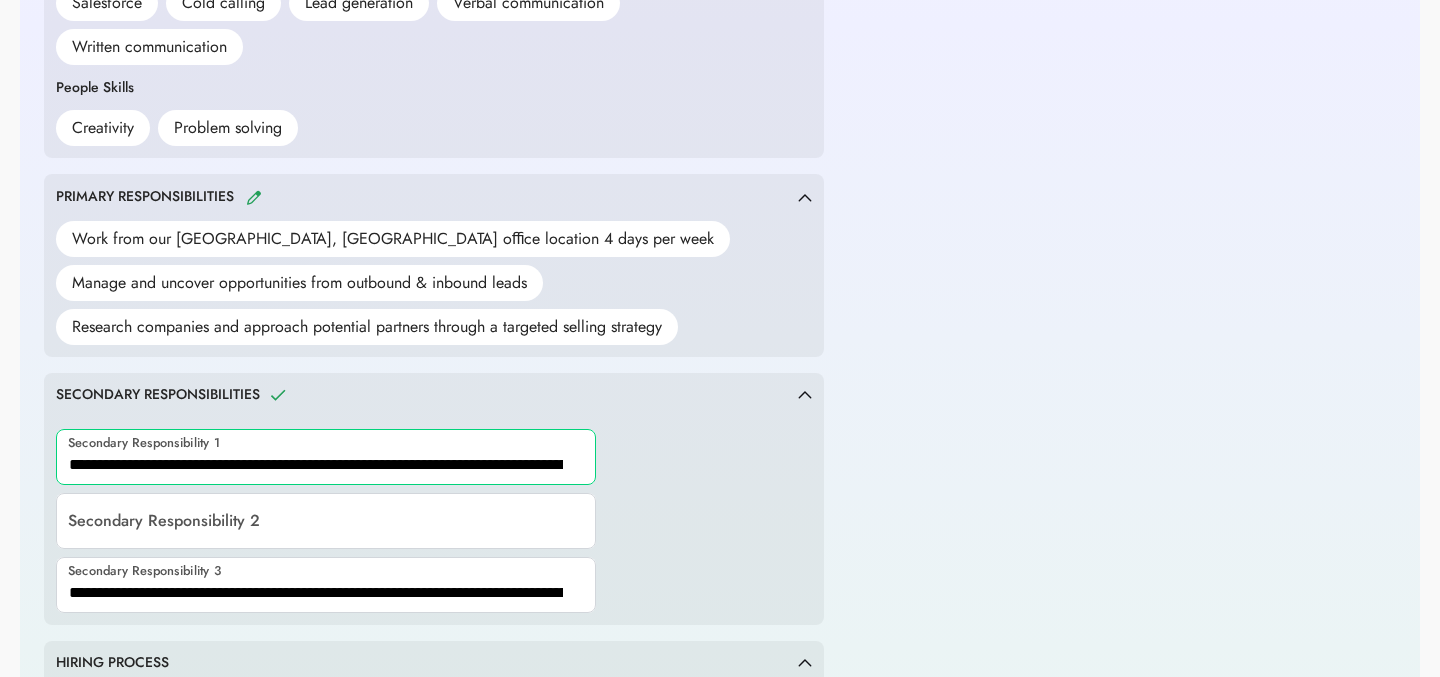 paste on "**********" 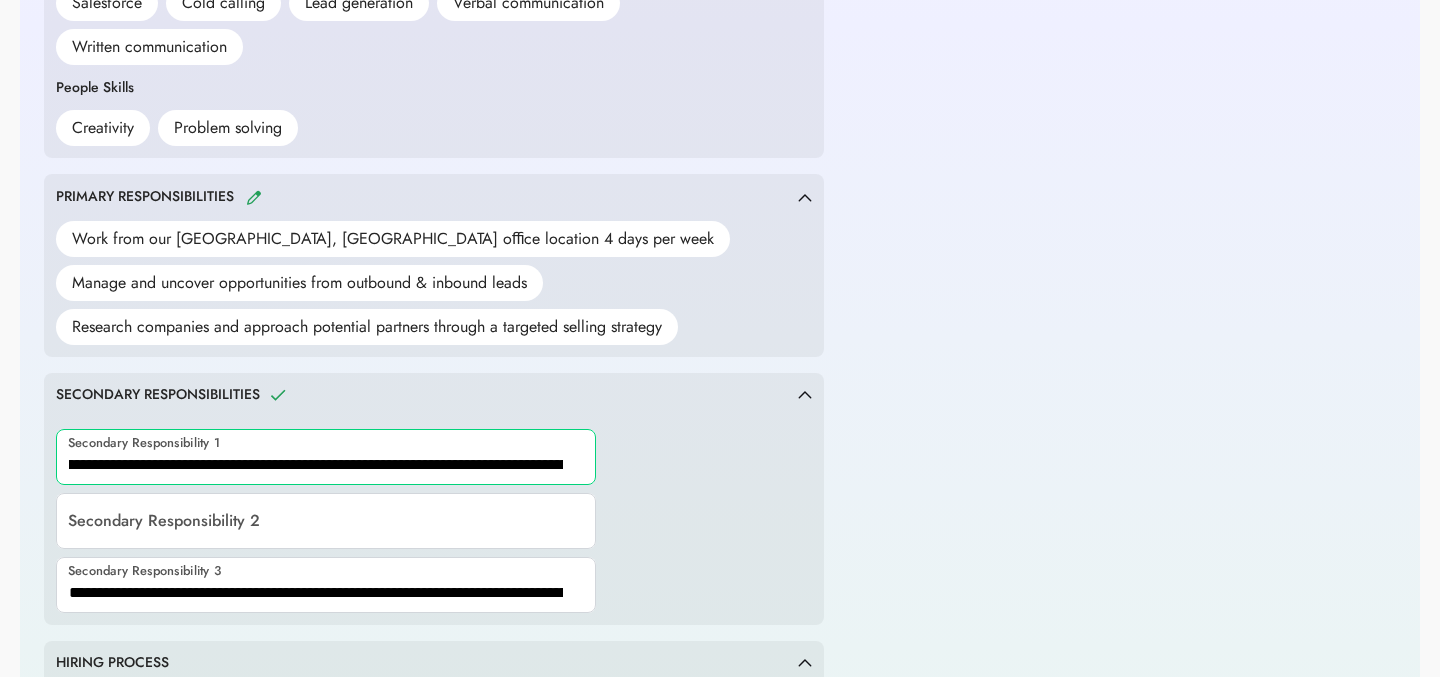 scroll, scrollTop: 0, scrollLeft: 78, axis: horizontal 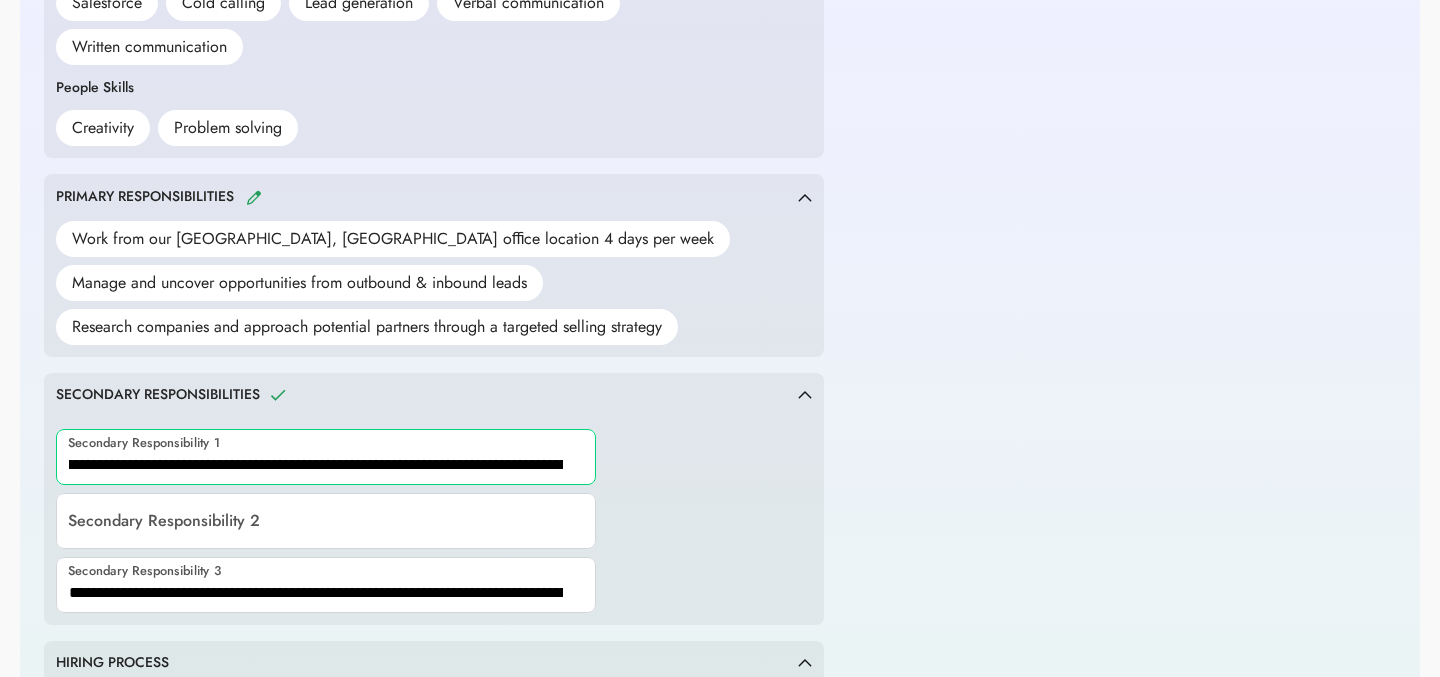 click at bounding box center [326, 457] 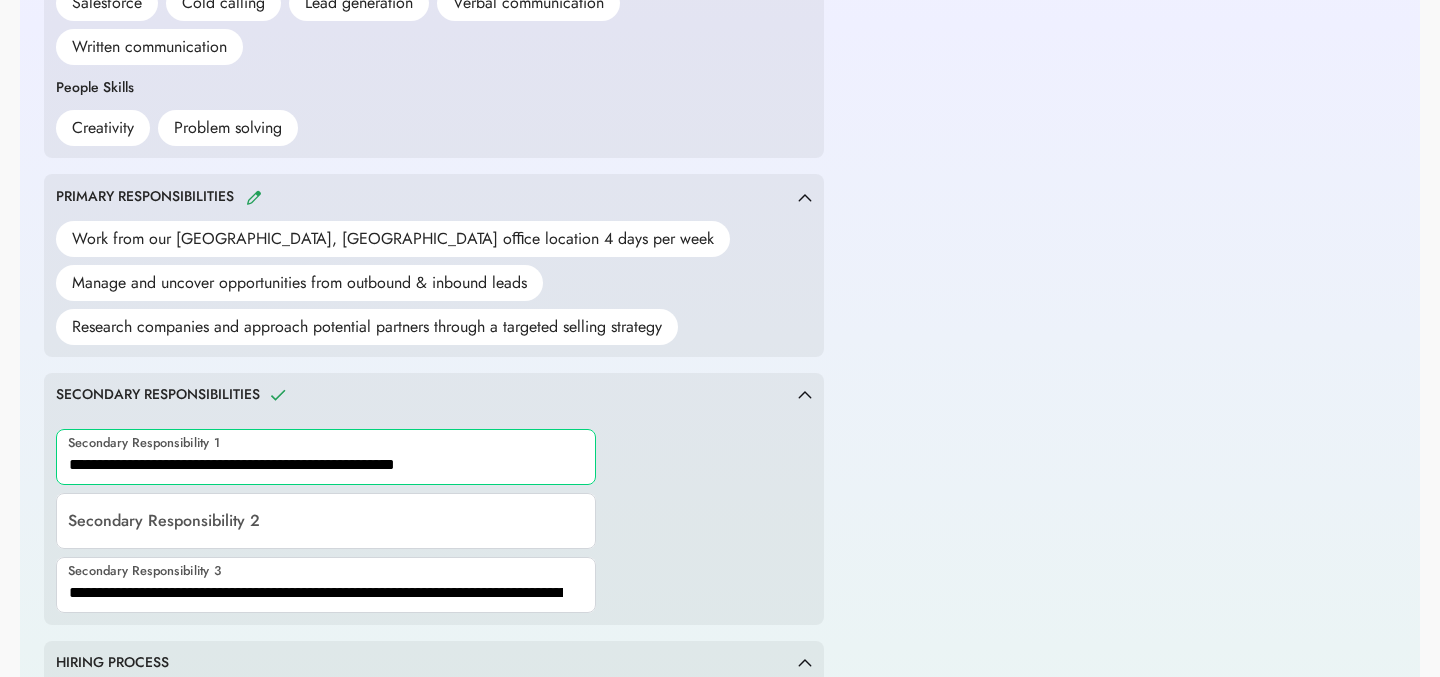scroll, scrollTop: 0, scrollLeft: 0, axis: both 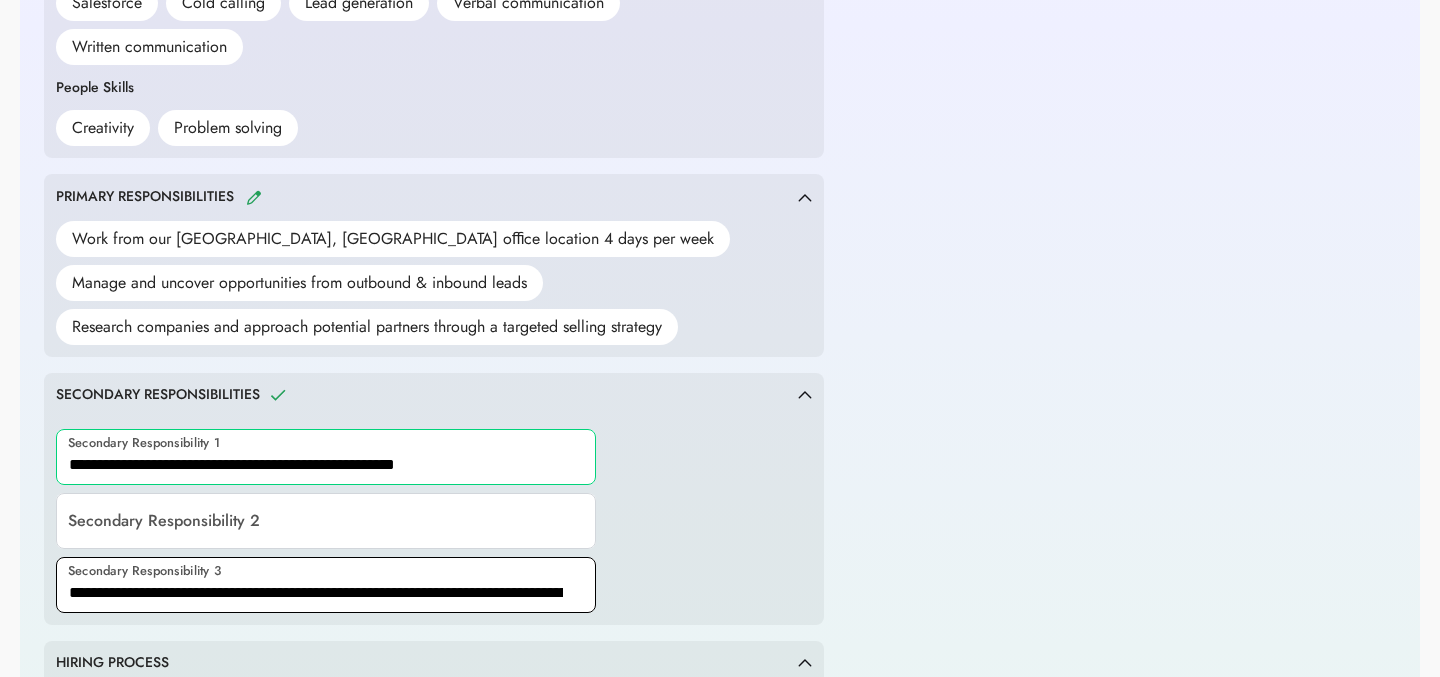 type on "**********" 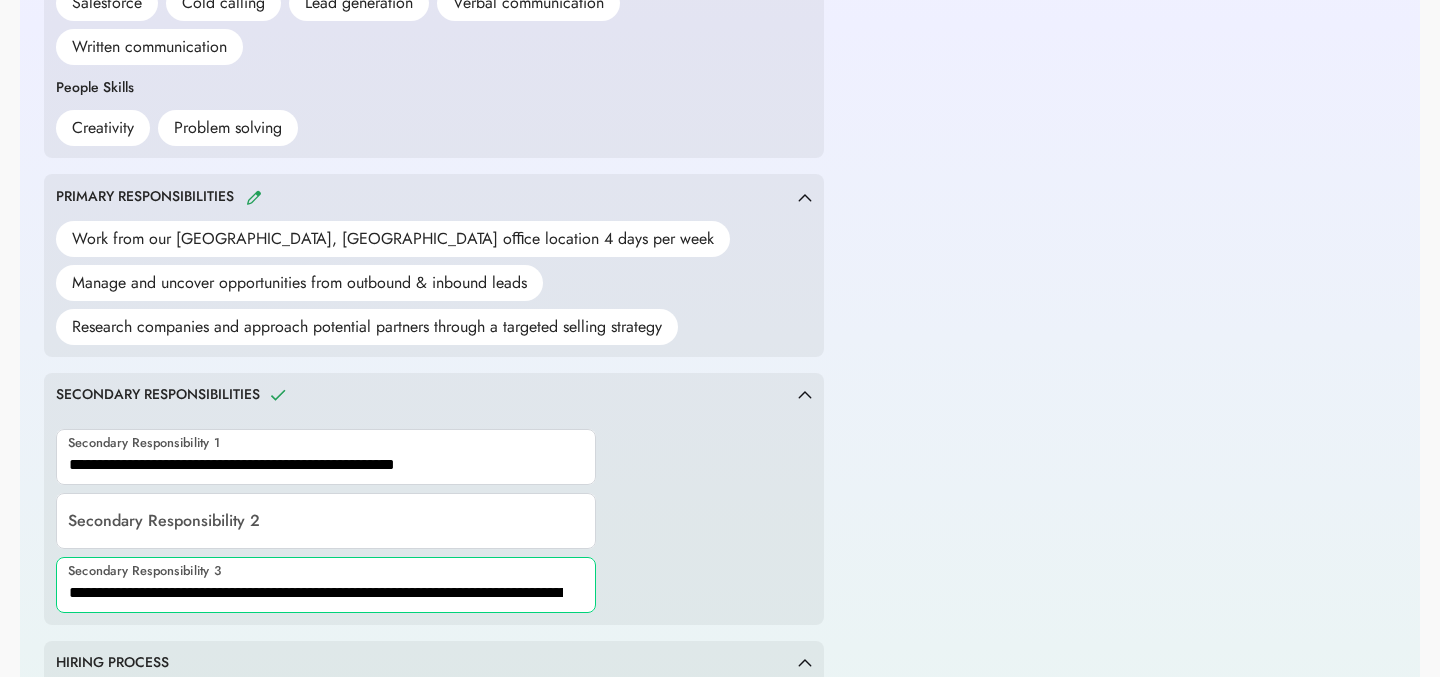 click at bounding box center (326, 585) 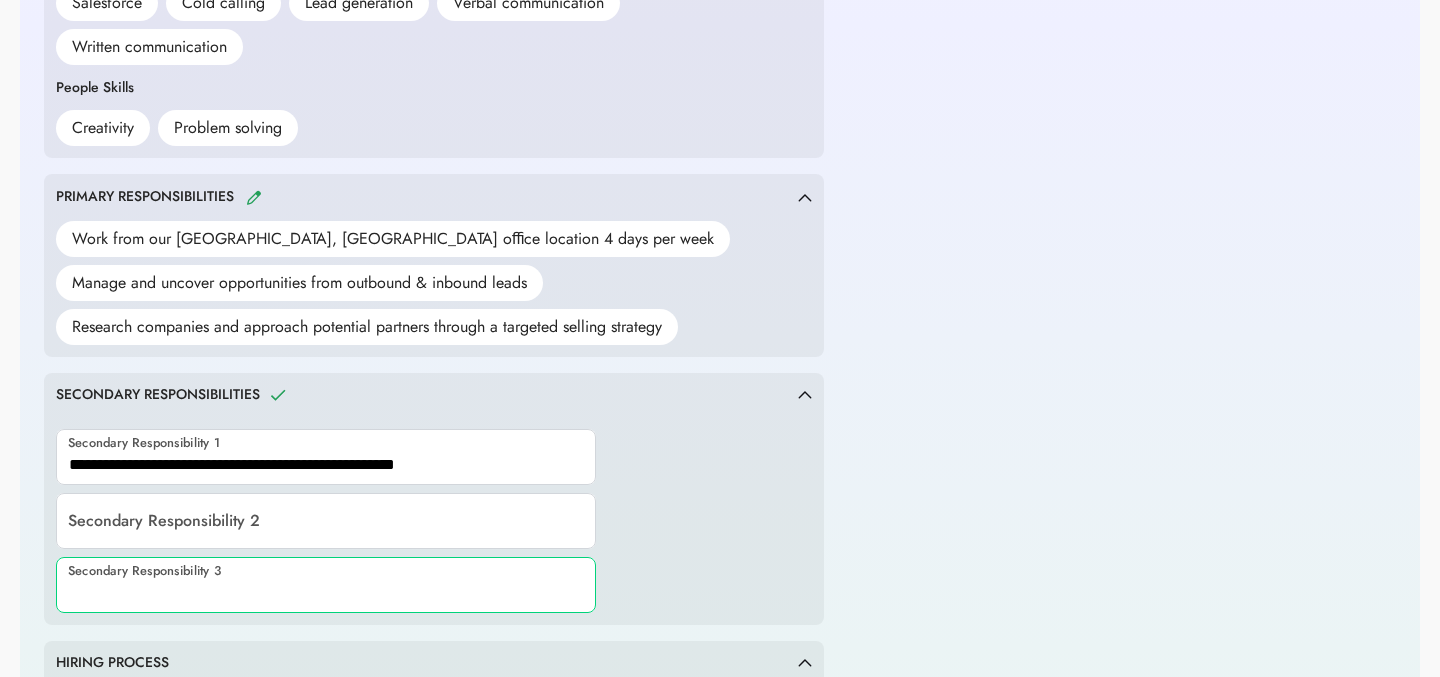 type 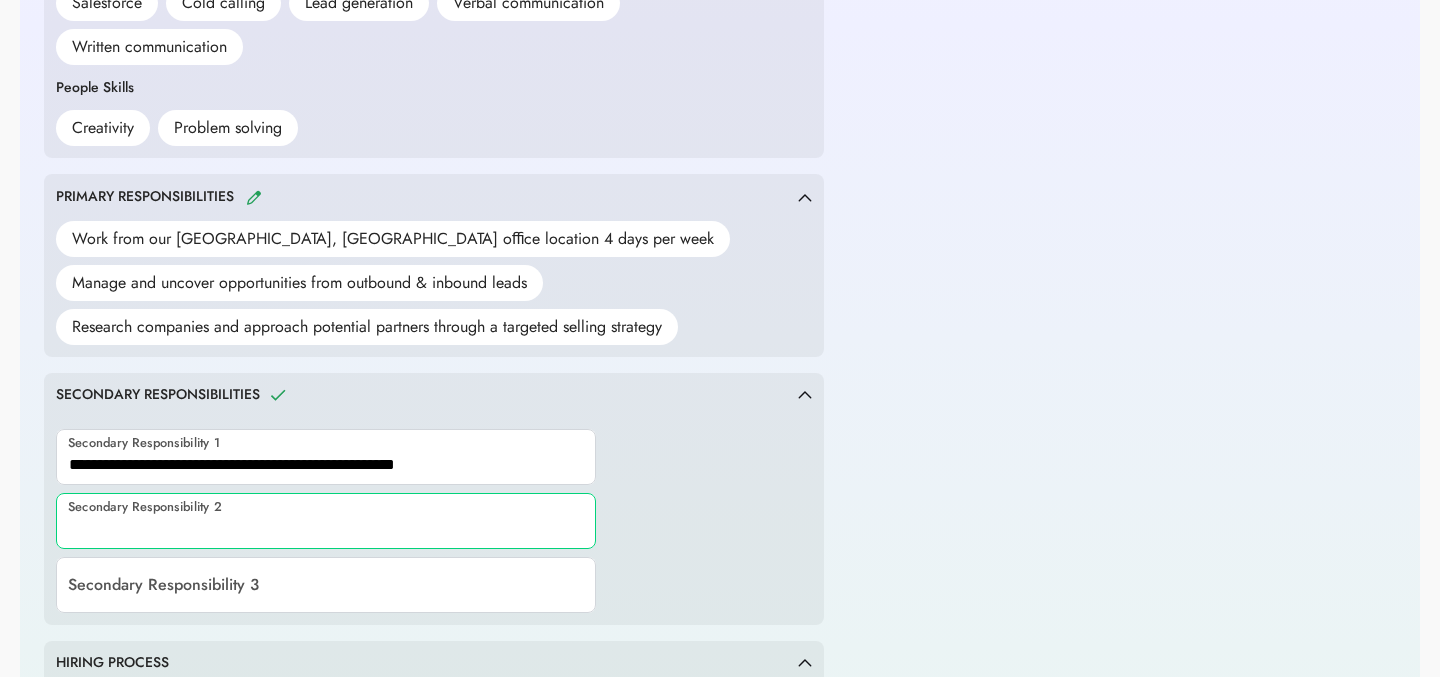 click at bounding box center (326, 521) 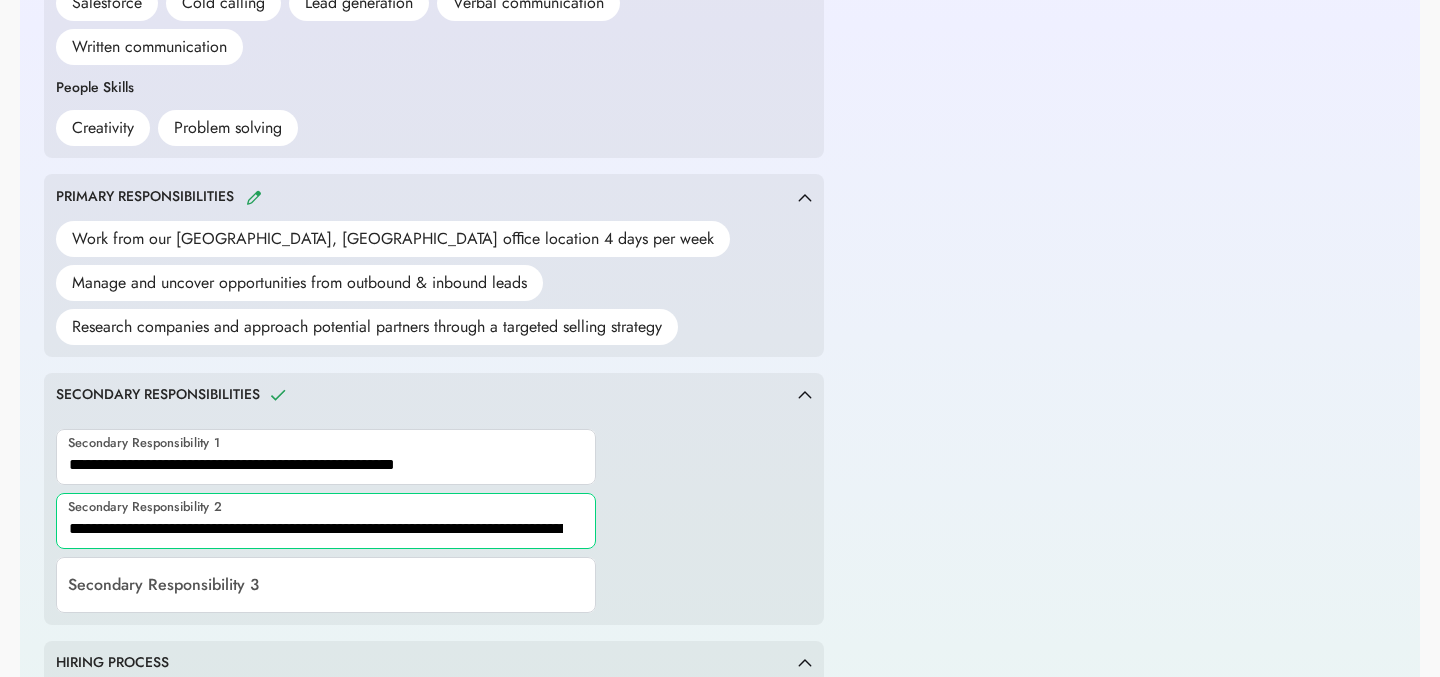 scroll, scrollTop: 0, scrollLeft: 189, axis: horizontal 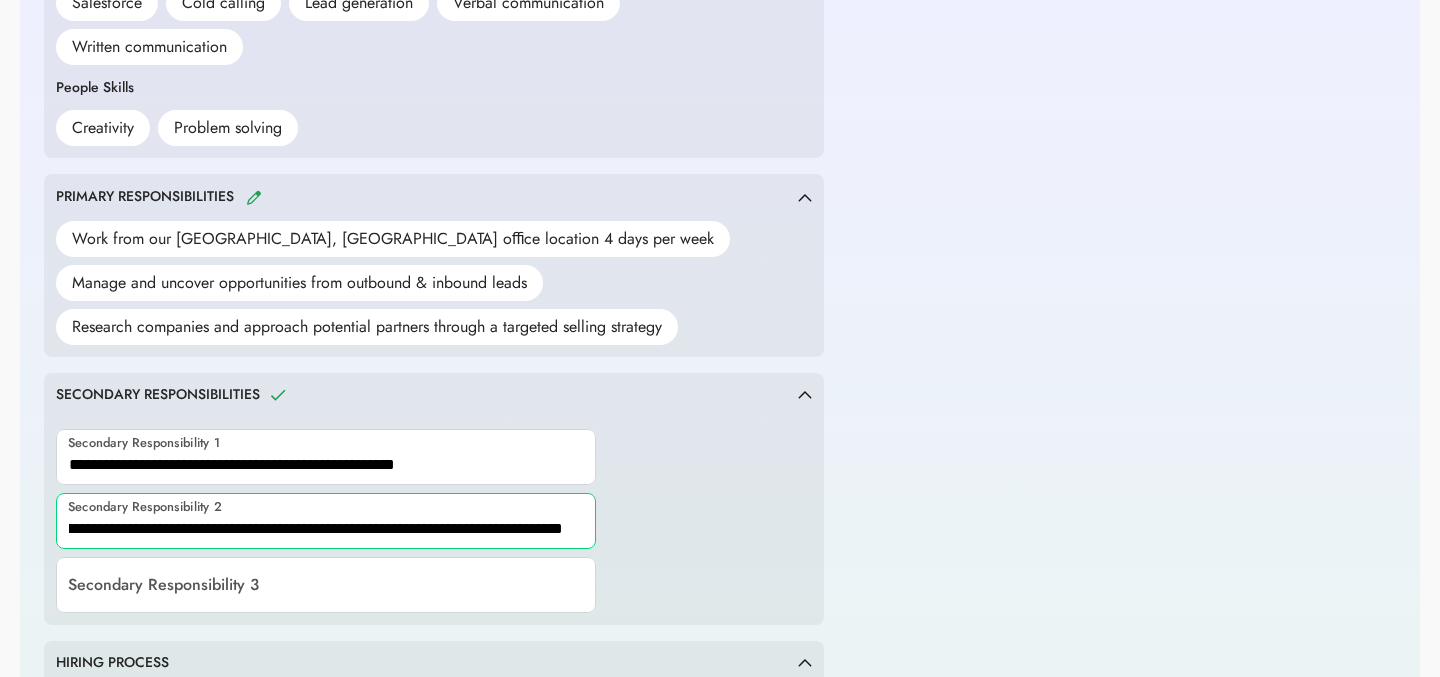 type on "**********" 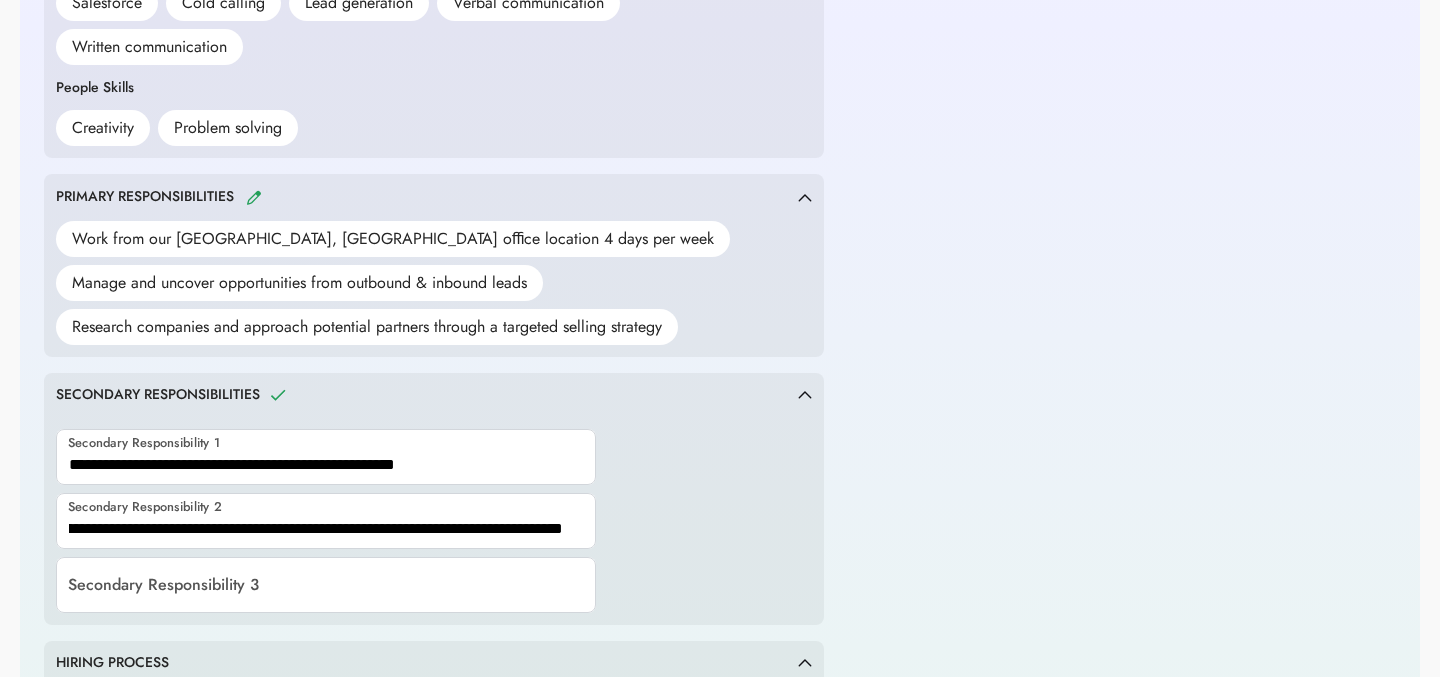 scroll, scrollTop: 0, scrollLeft: 0, axis: both 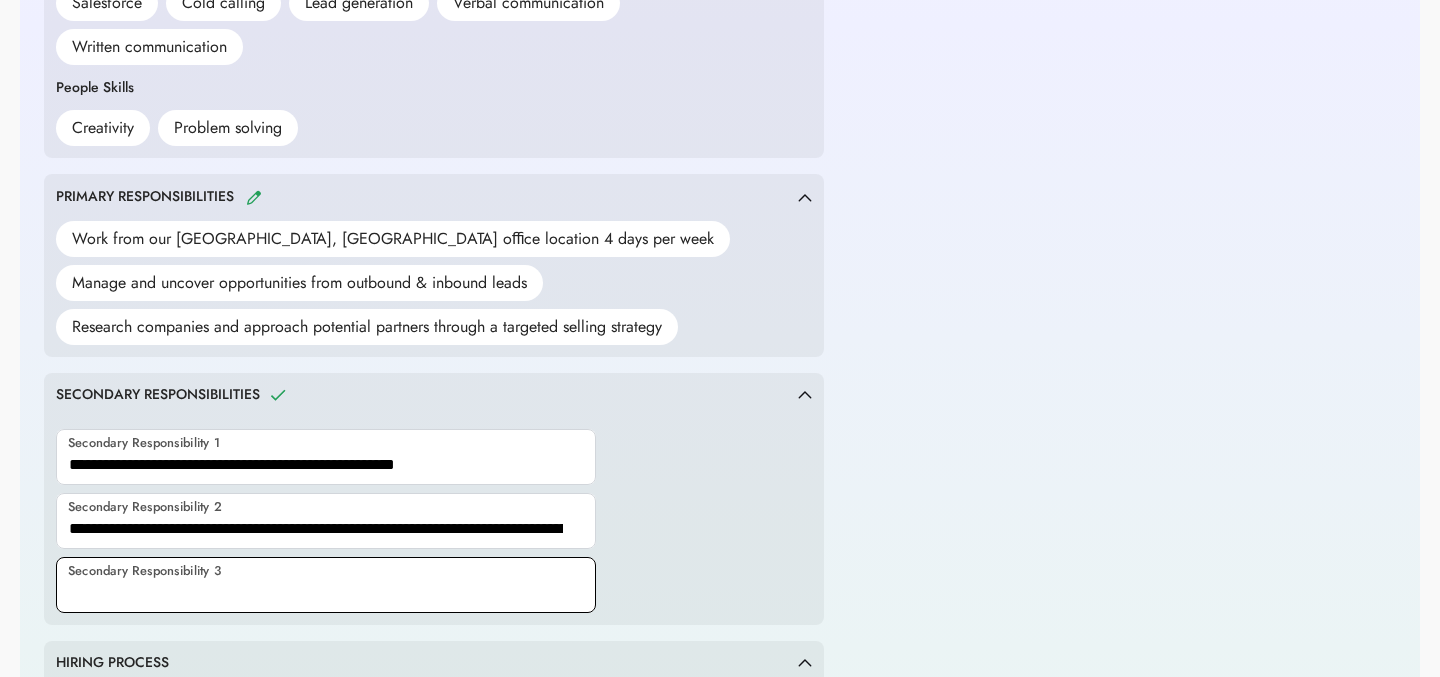 click at bounding box center [326, 585] 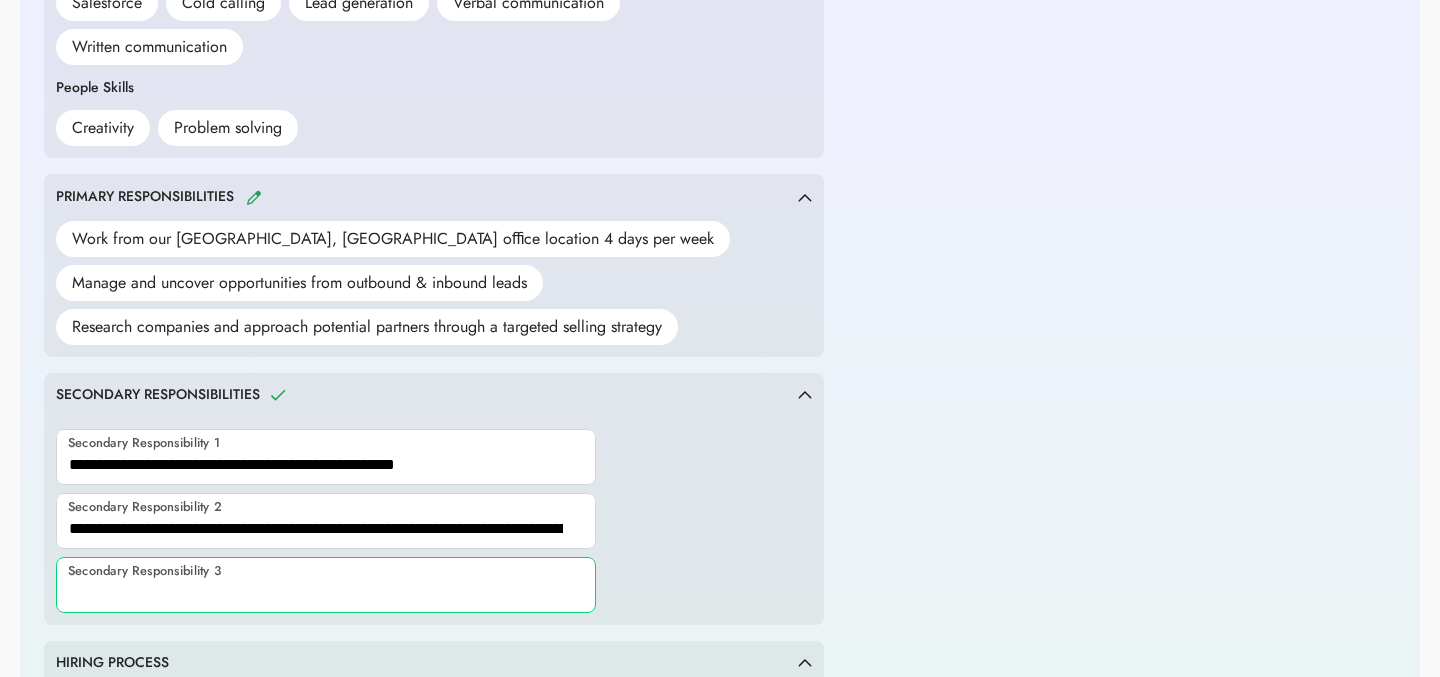 paste on "**********" 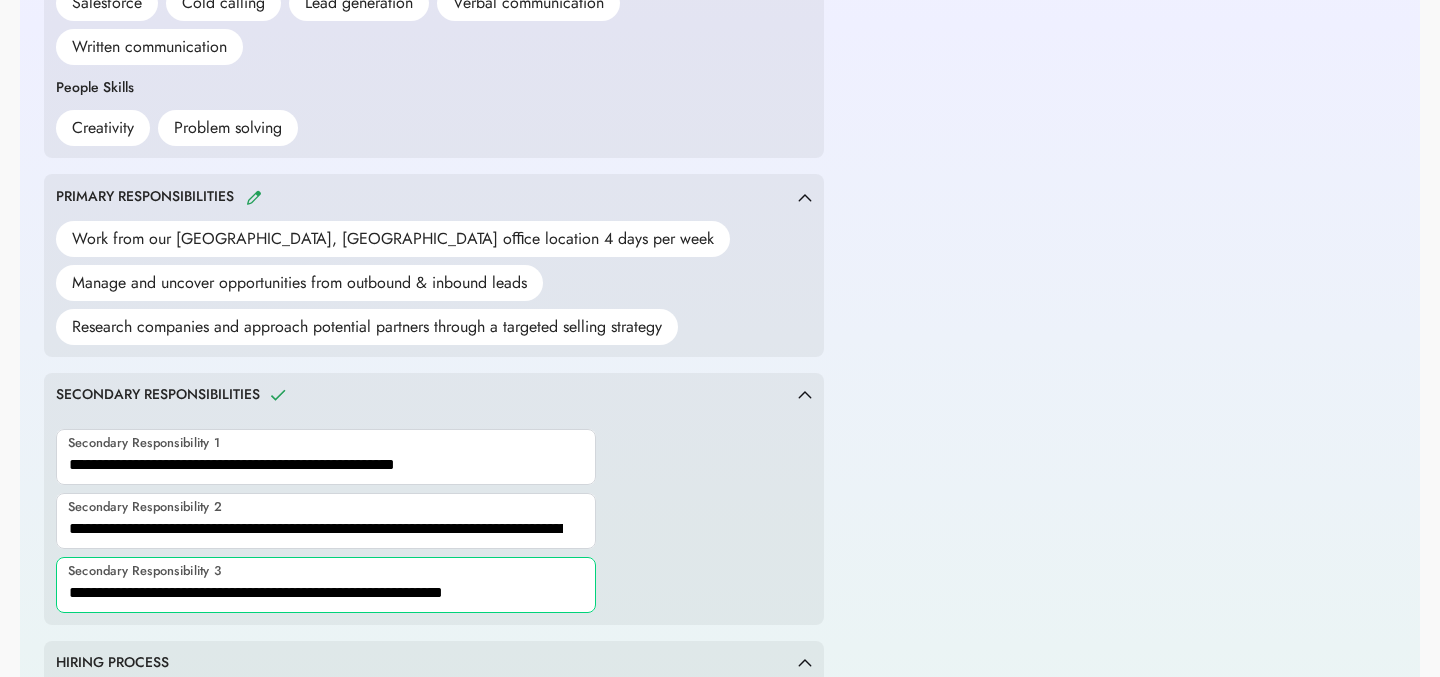 type on "**********" 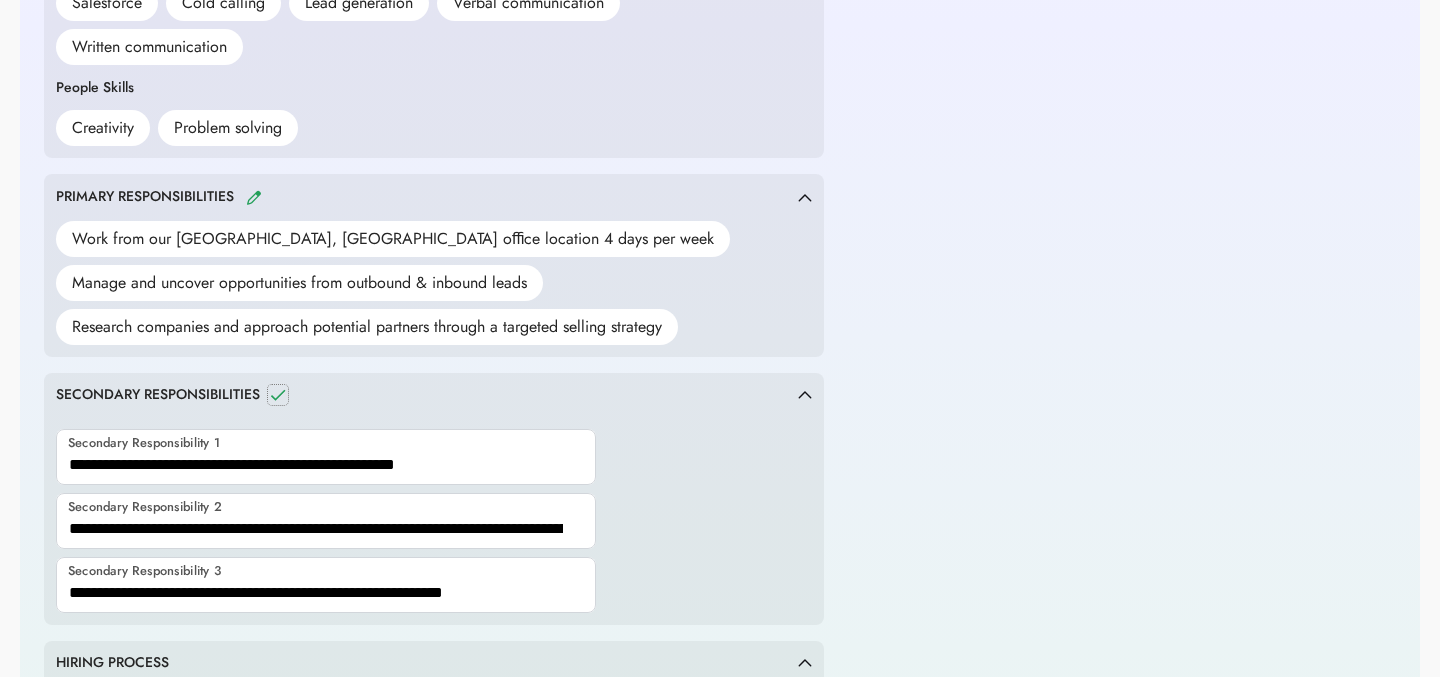 click 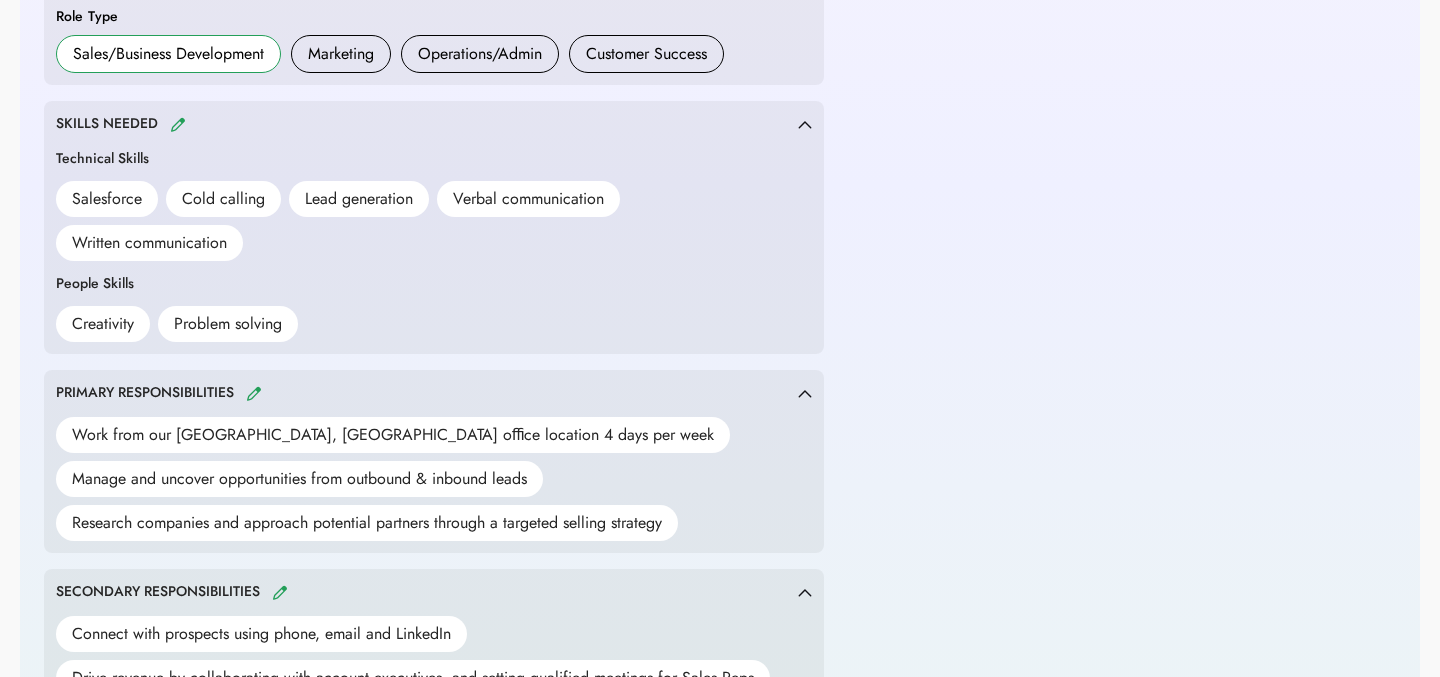 scroll, scrollTop: 0, scrollLeft: 0, axis: both 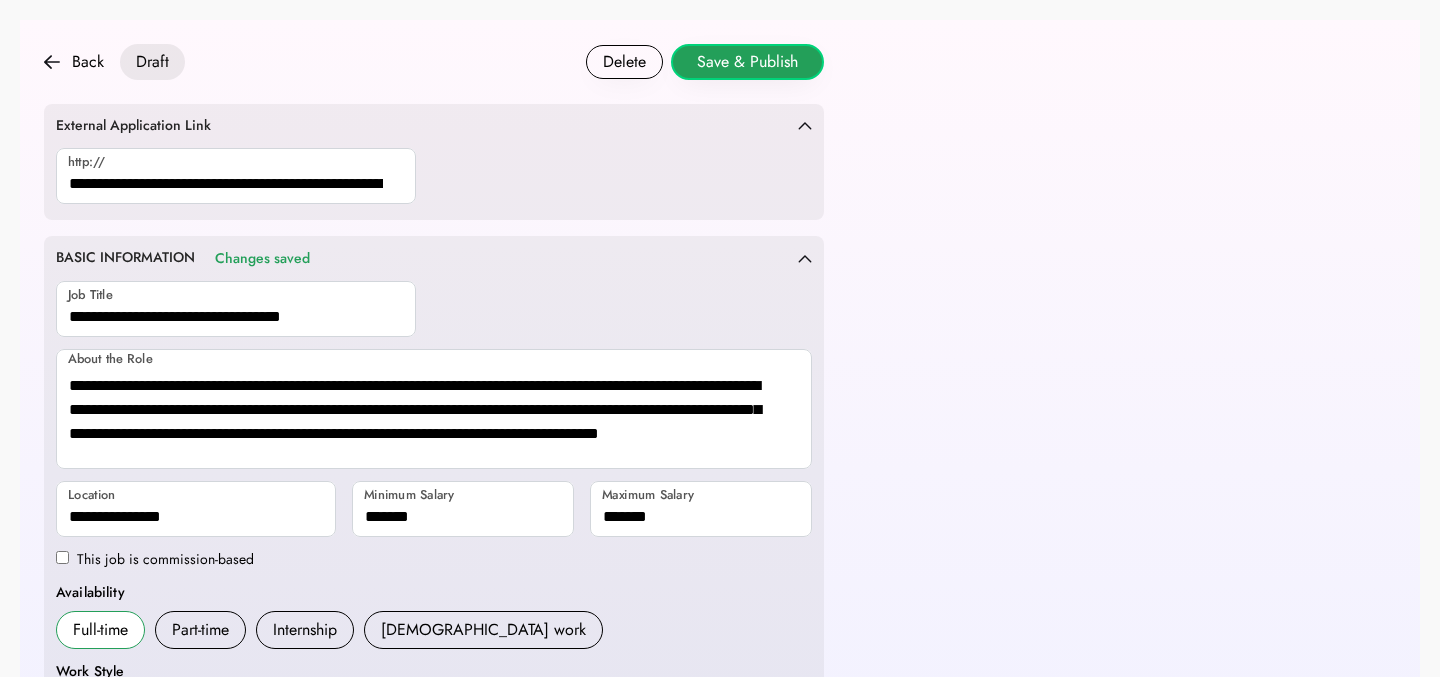 click on "Save & Publish" at bounding box center (747, 62) 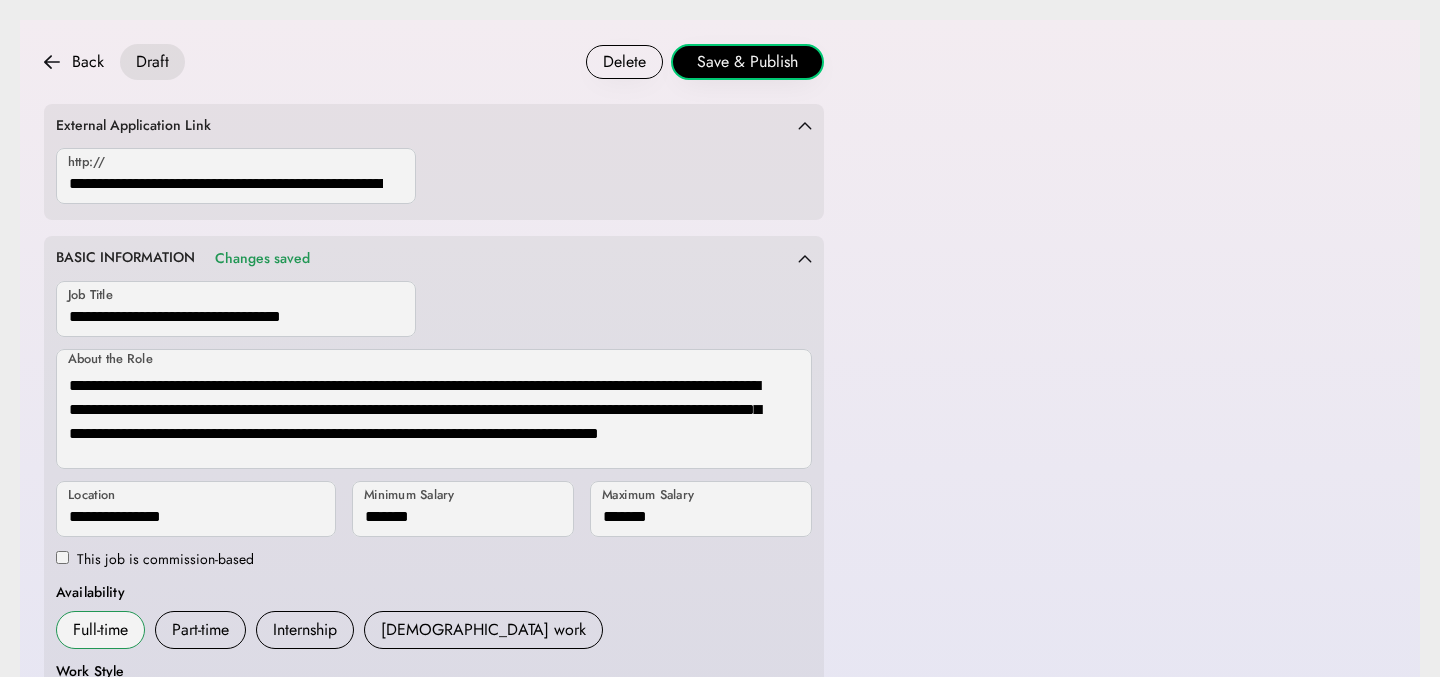 scroll, scrollTop: 710, scrollLeft: 0, axis: vertical 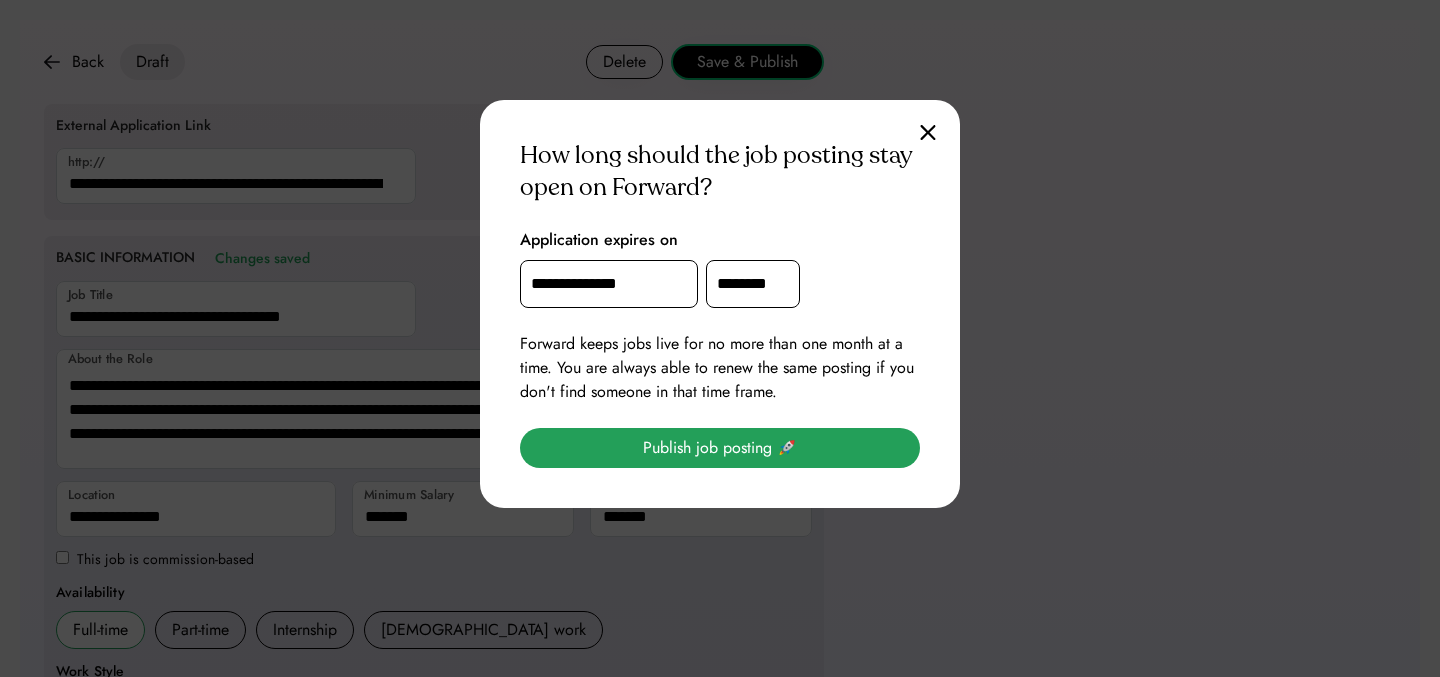 click on "Publish job posting 🚀" at bounding box center [720, 448] 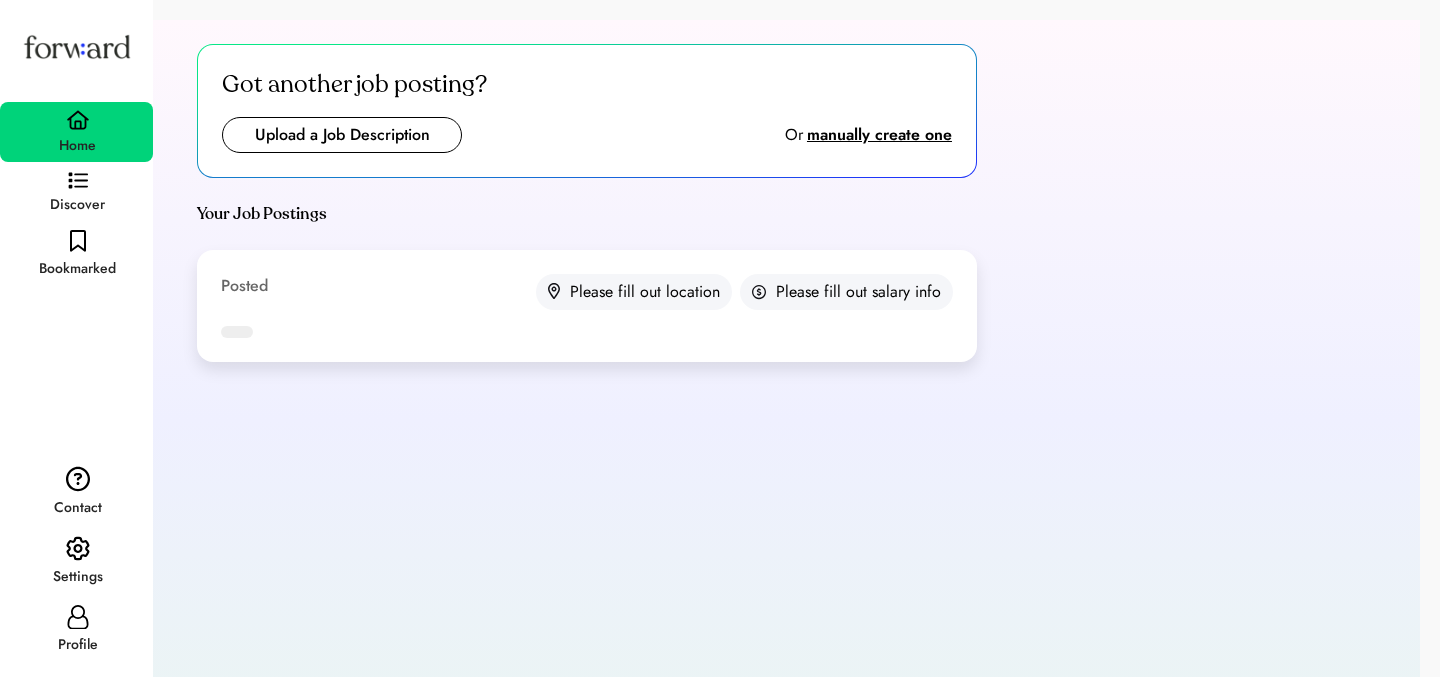 scroll, scrollTop: 0, scrollLeft: 0, axis: both 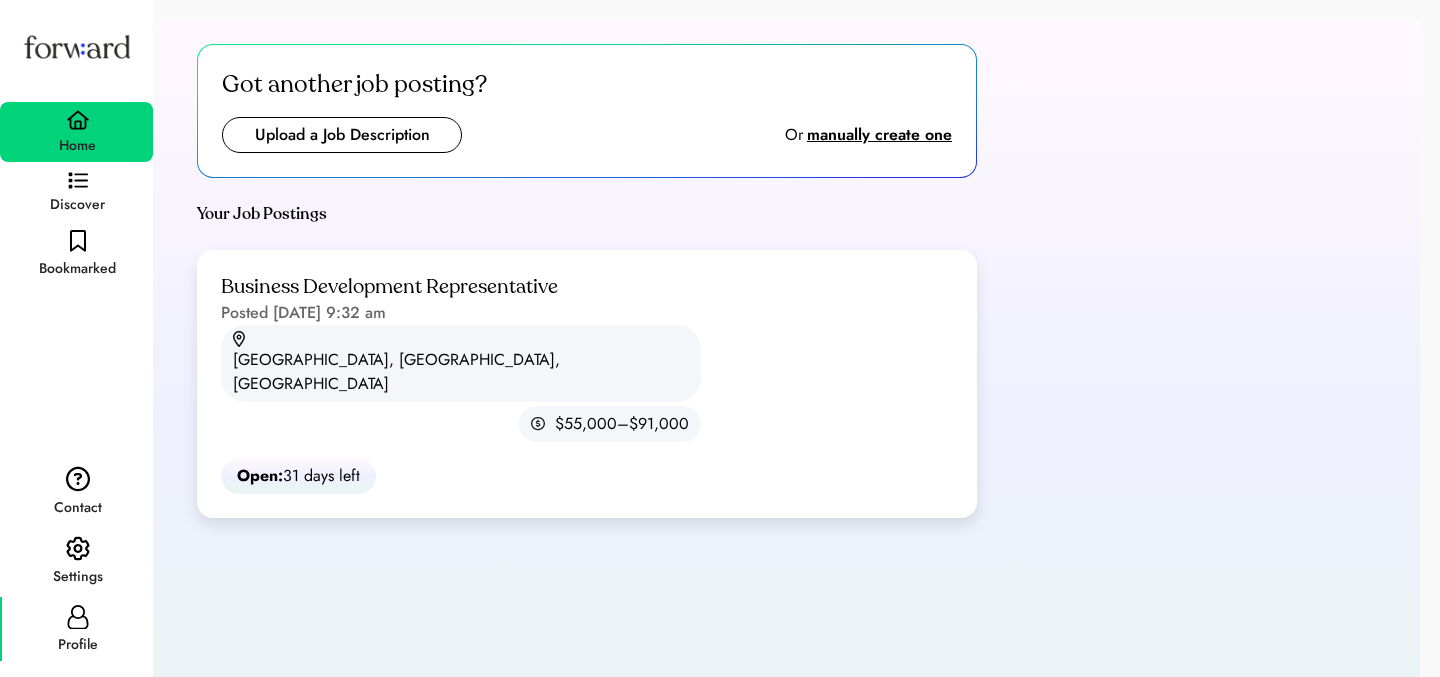 click on "Profile" at bounding box center [76, 629] 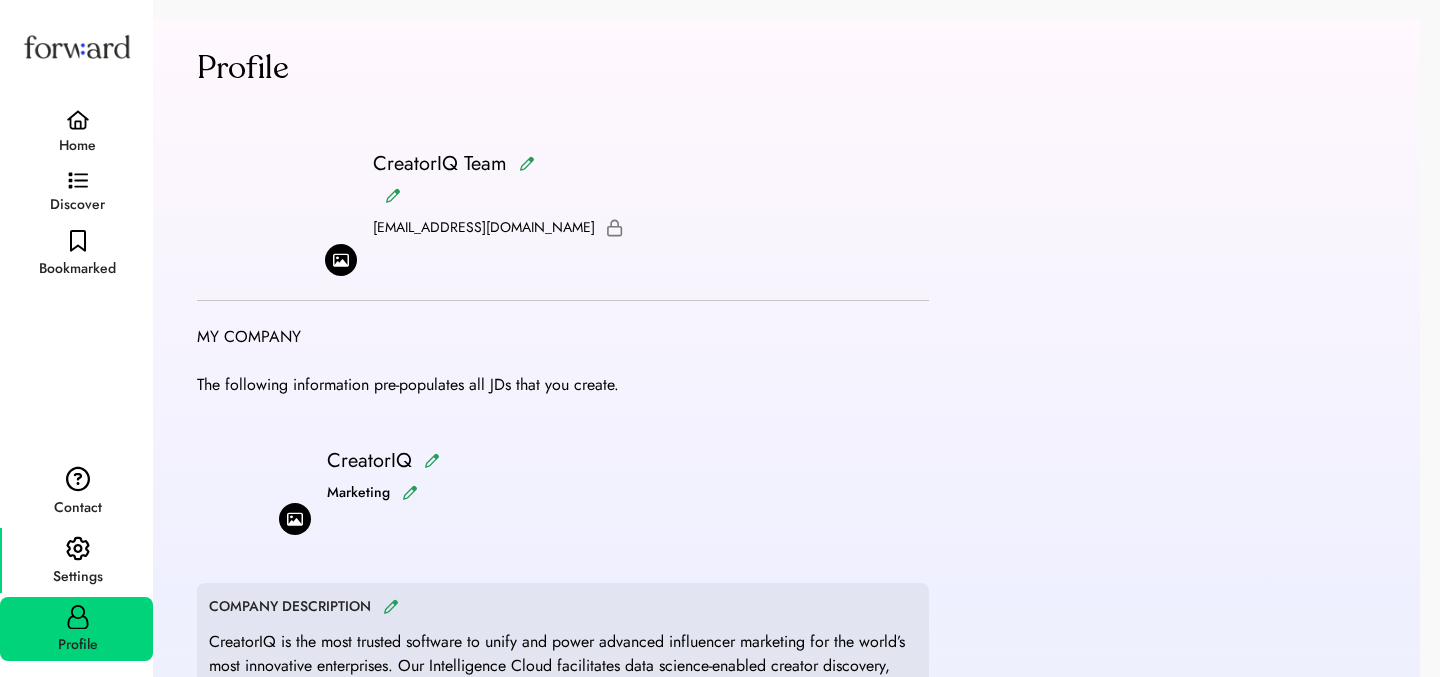 click on "Settings" at bounding box center [76, 560] 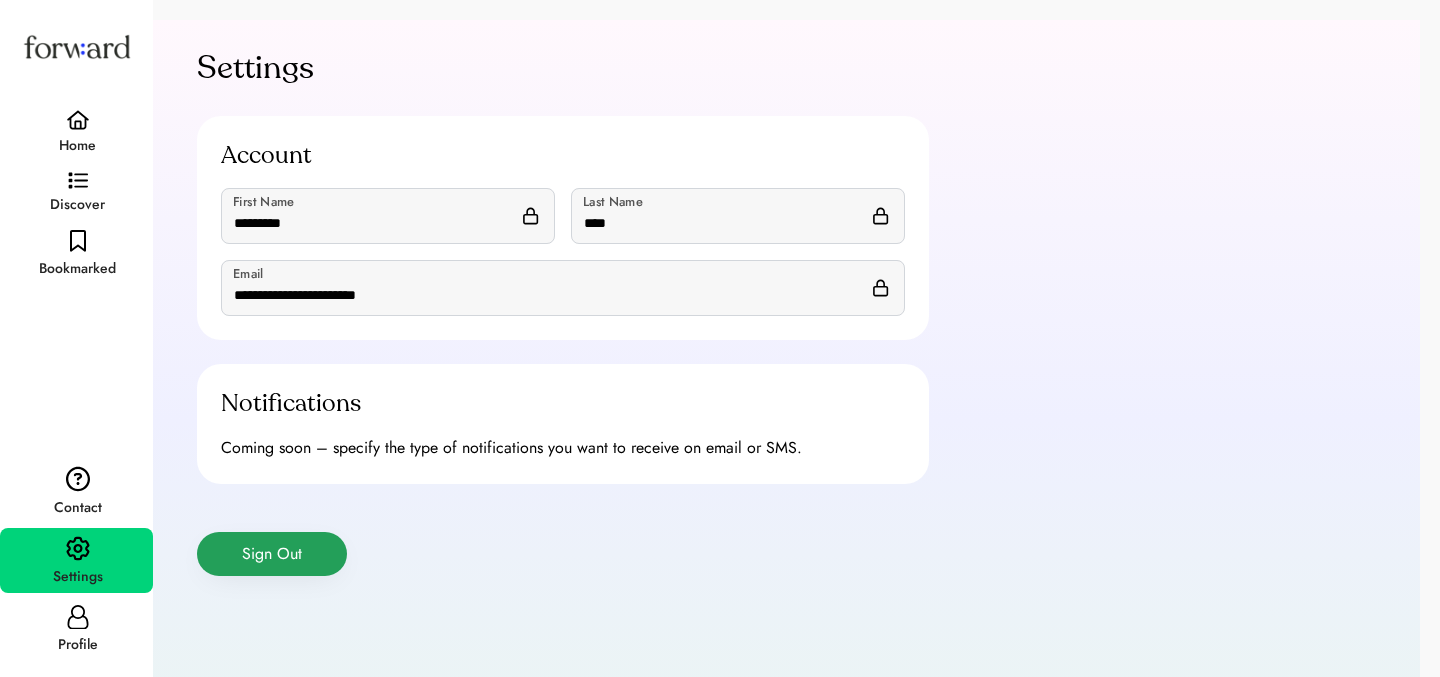 click on "Sign Out" at bounding box center [272, 554] 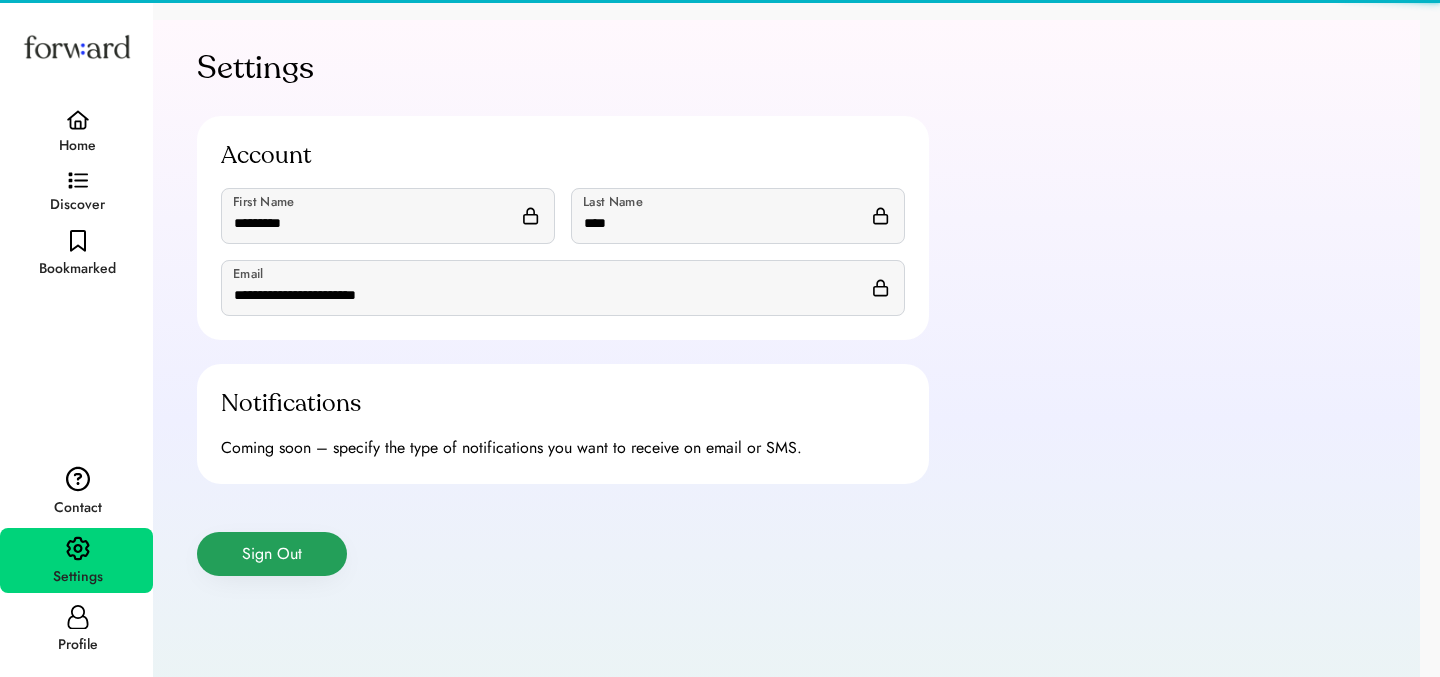 type 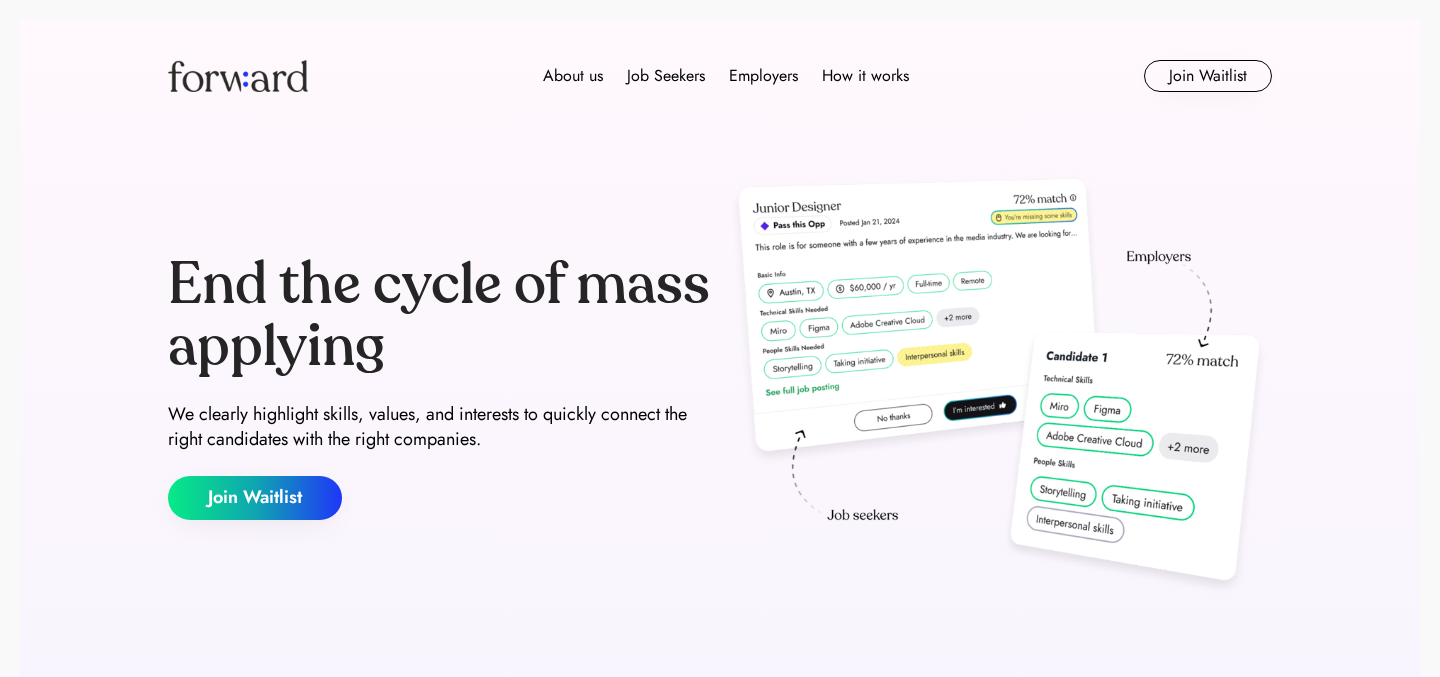 scroll, scrollTop: 0, scrollLeft: 0, axis: both 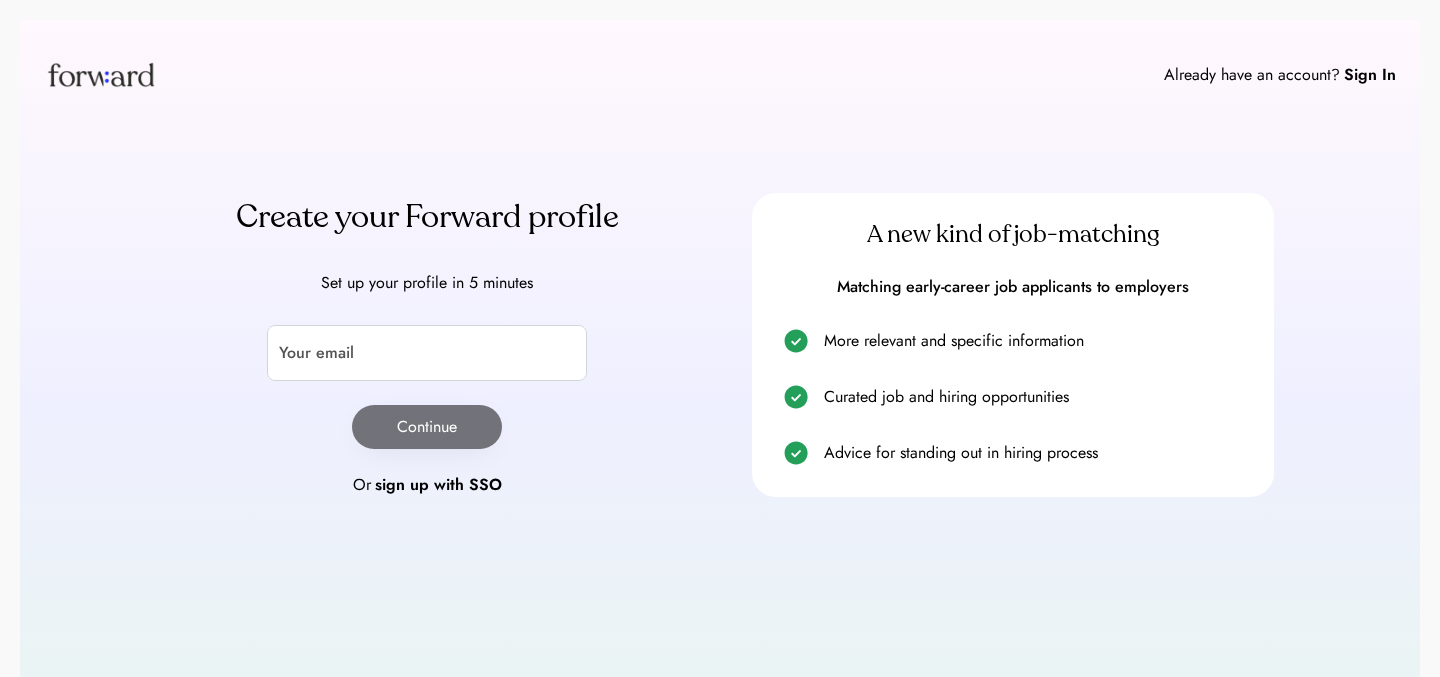 click on "Create your Forward profile Set up your profile in 5 minutes Your email Continue Or sign up with SSO" at bounding box center (427, 345) 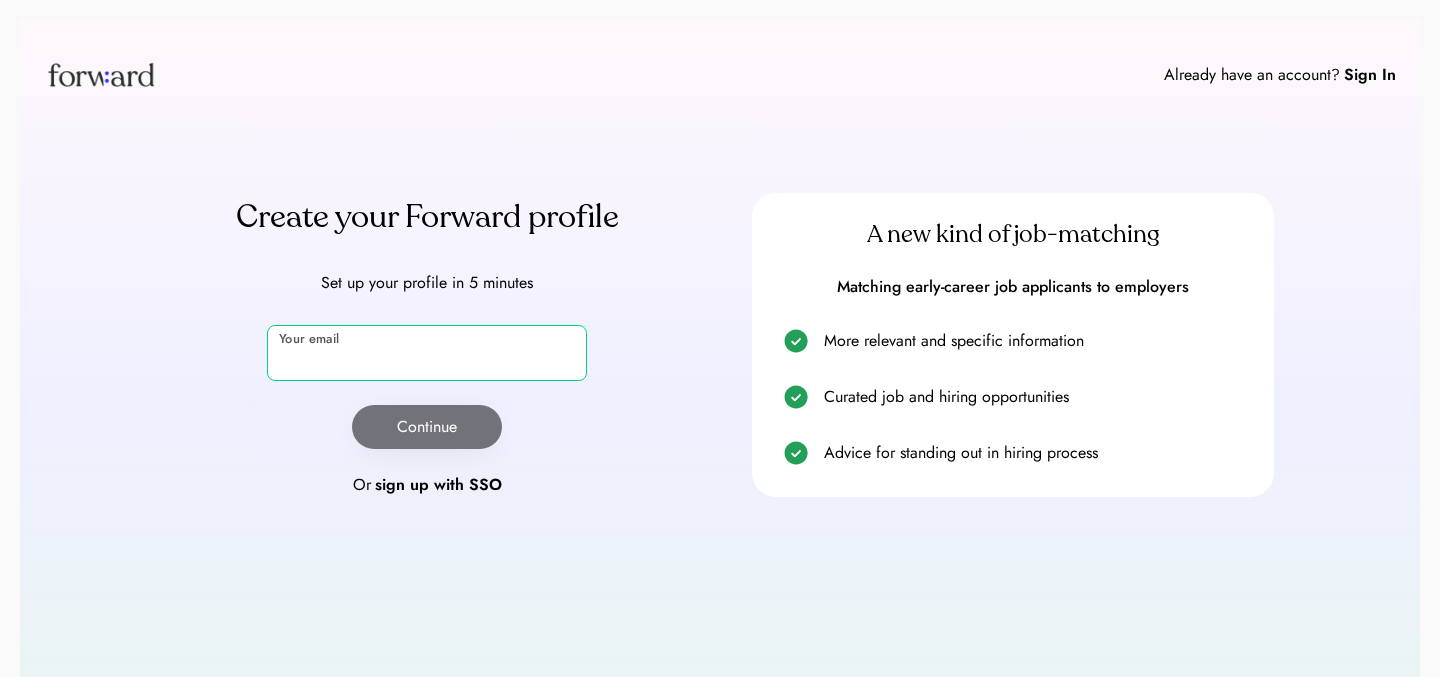 click at bounding box center (427, 353) 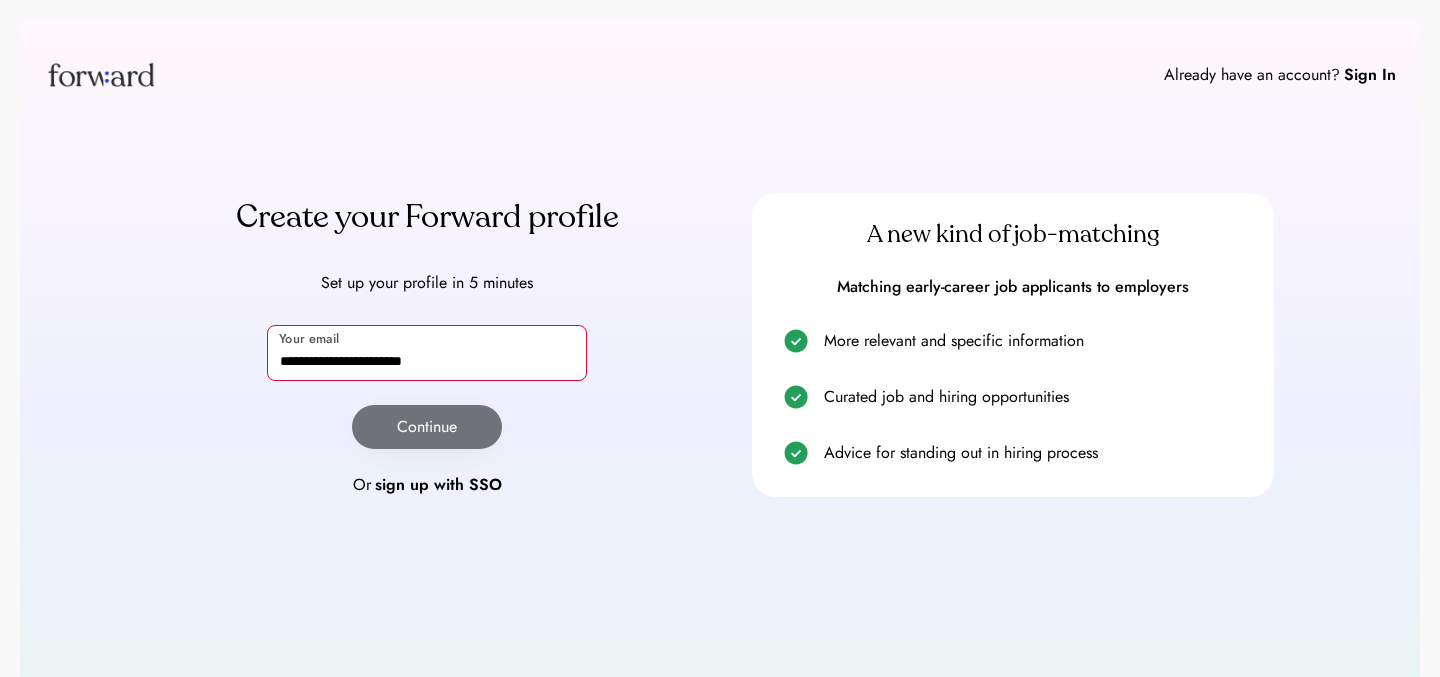 type on "**********" 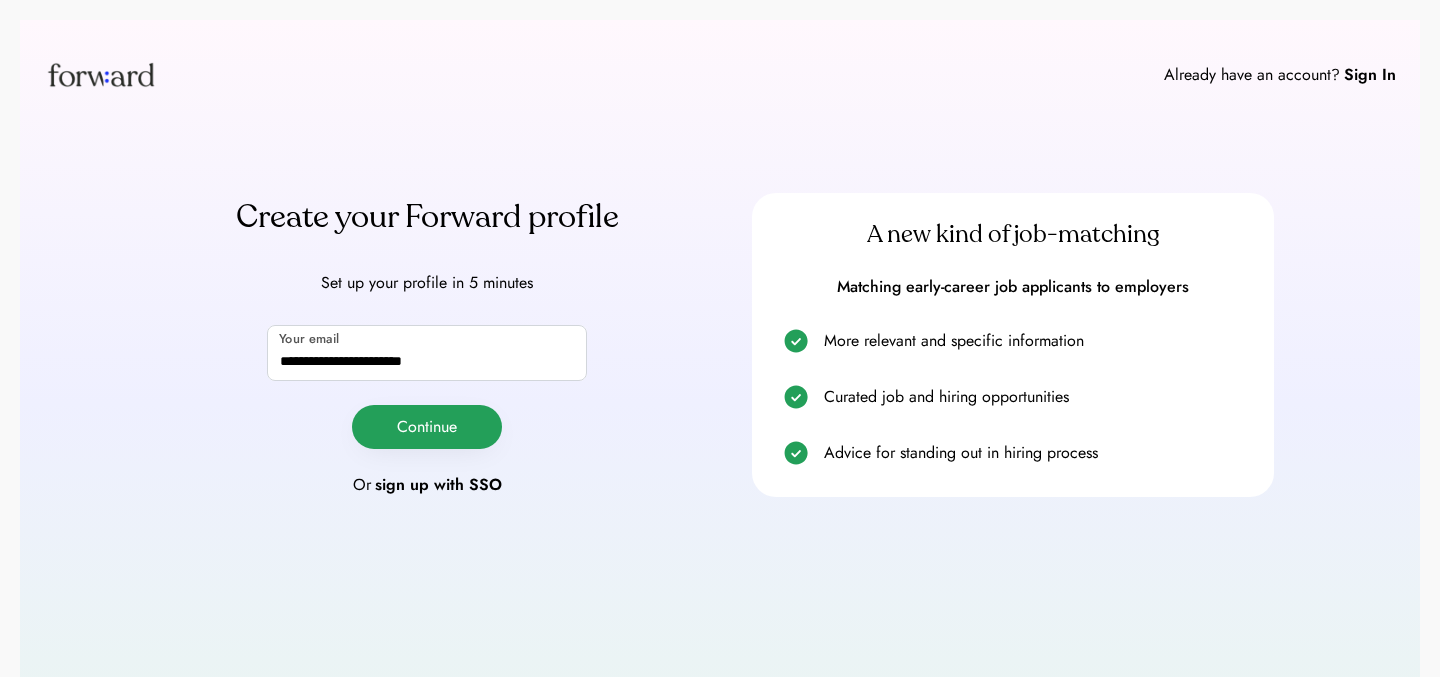 click on "Continue" at bounding box center (427, 427) 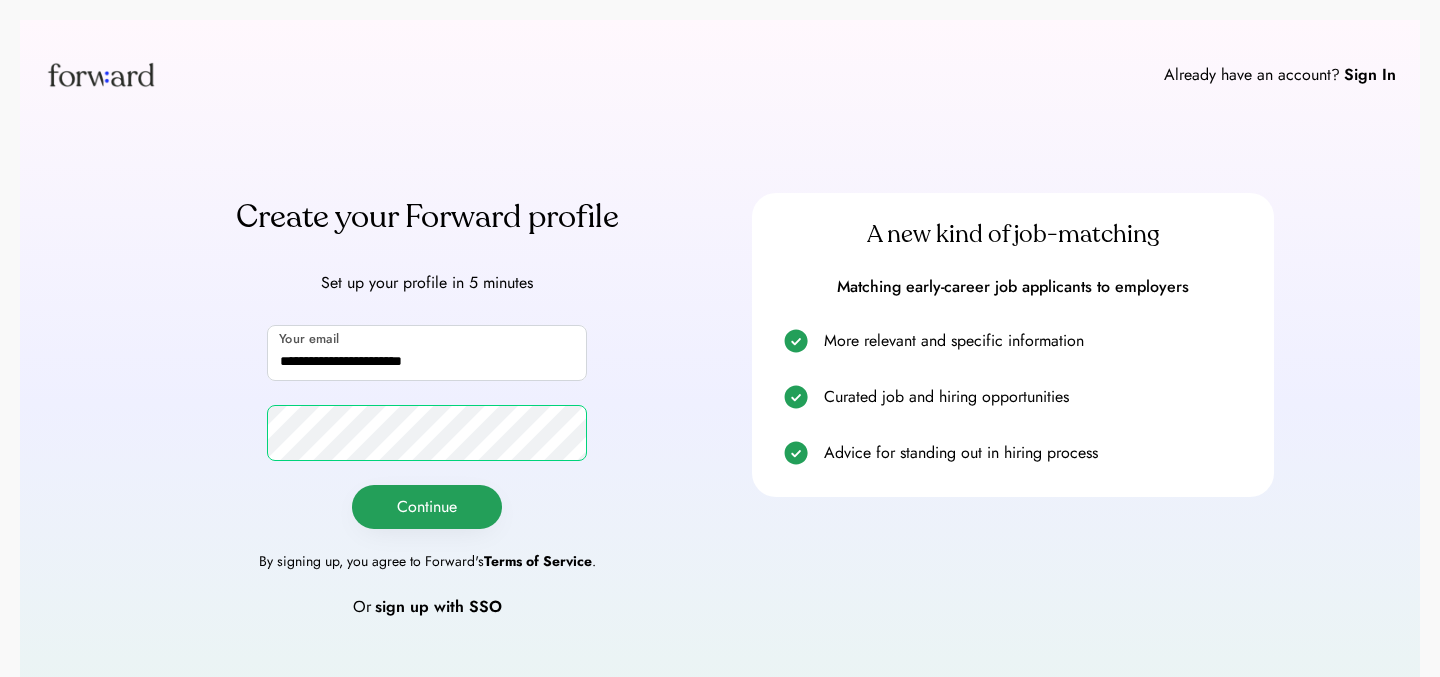 click on "Continue" at bounding box center (427, 507) 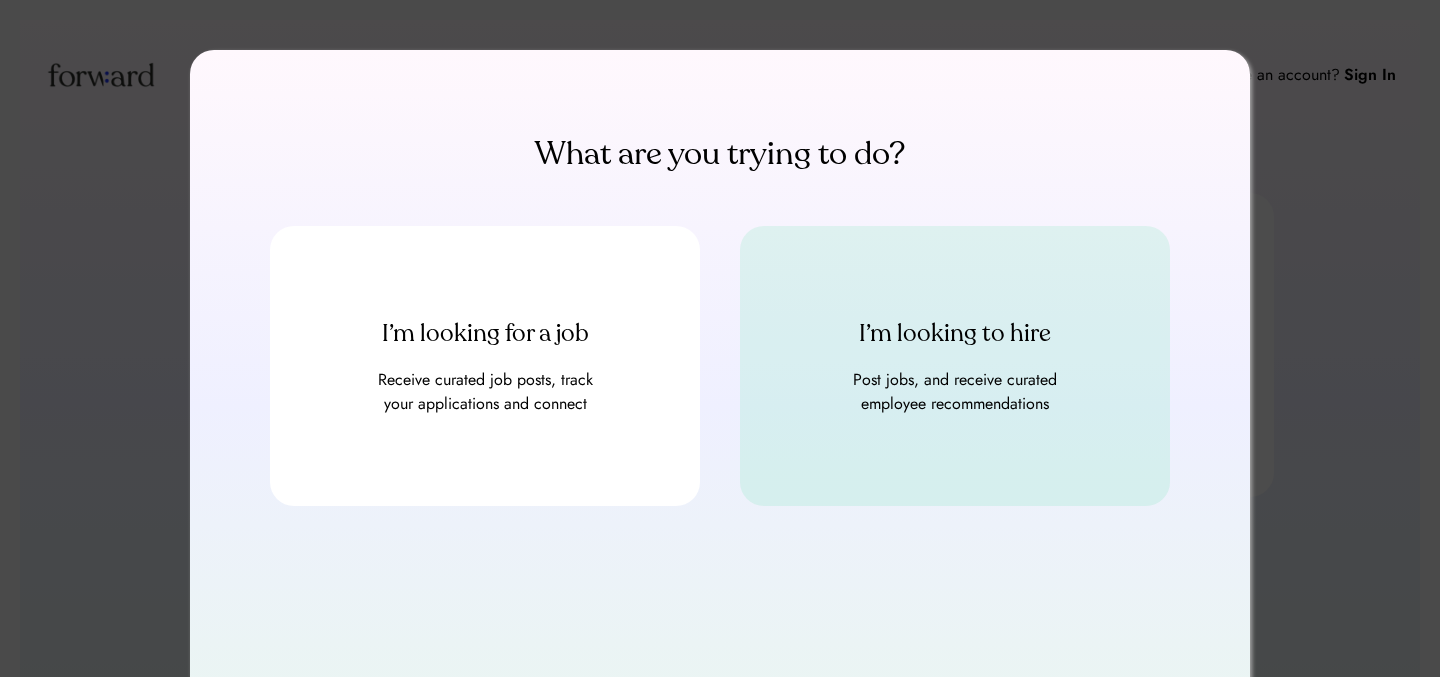 click on "I’m looking to hire Post jobs, and receive curated employee recommendations" at bounding box center (955, 366) 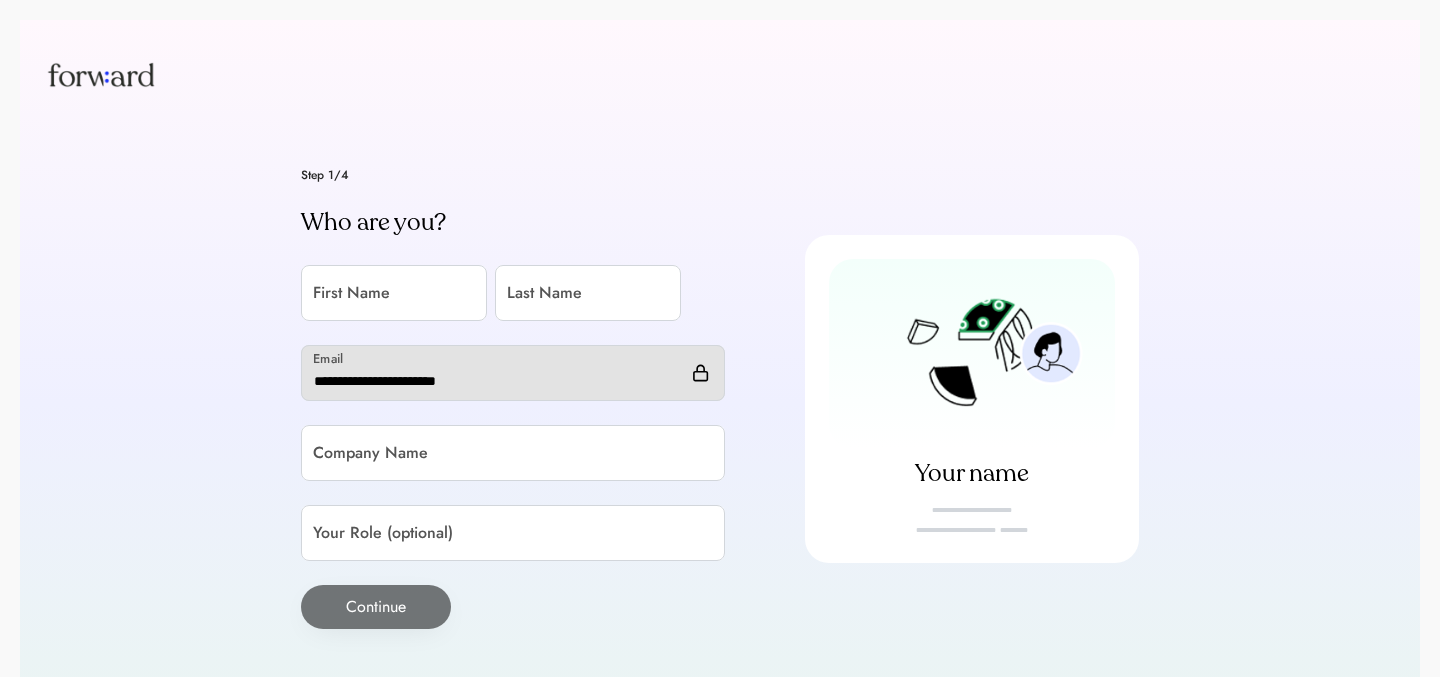 scroll, scrollTop: 0, scrollLeft: 0, axis: both 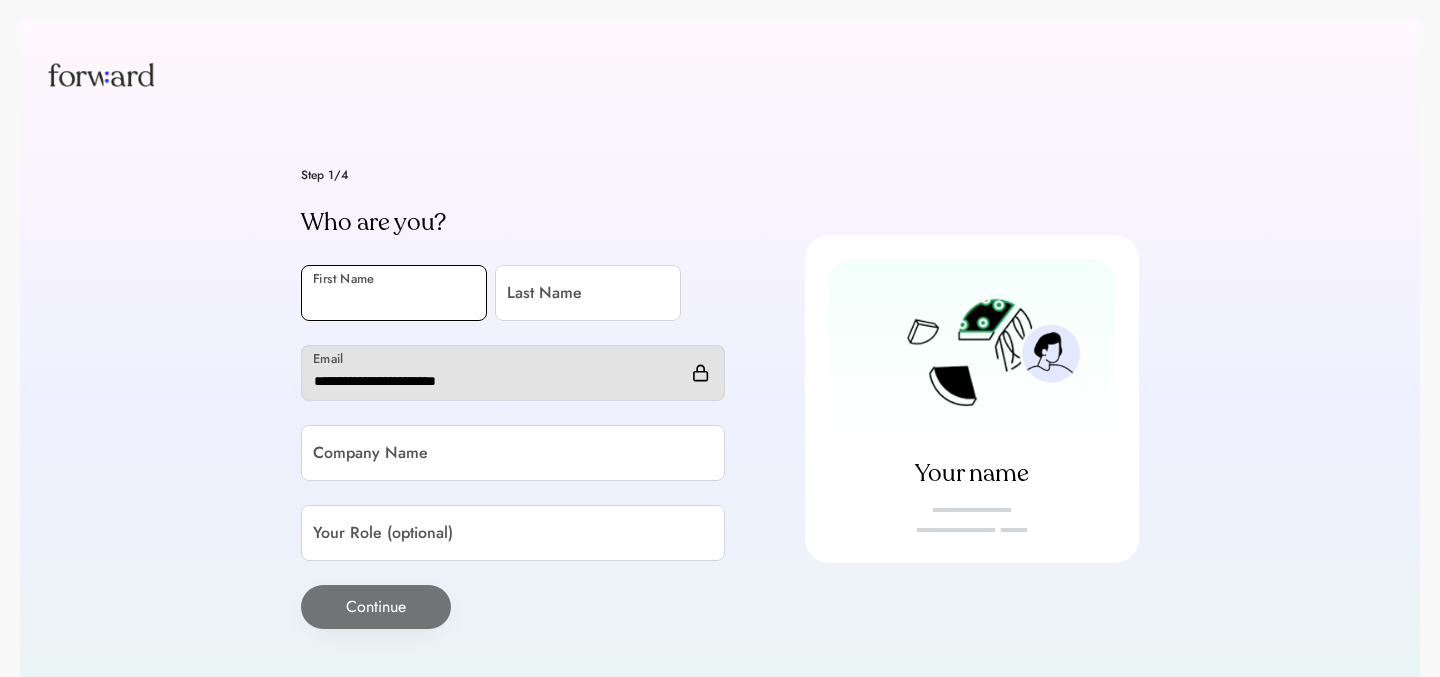 click at bounding box center (394, 293) 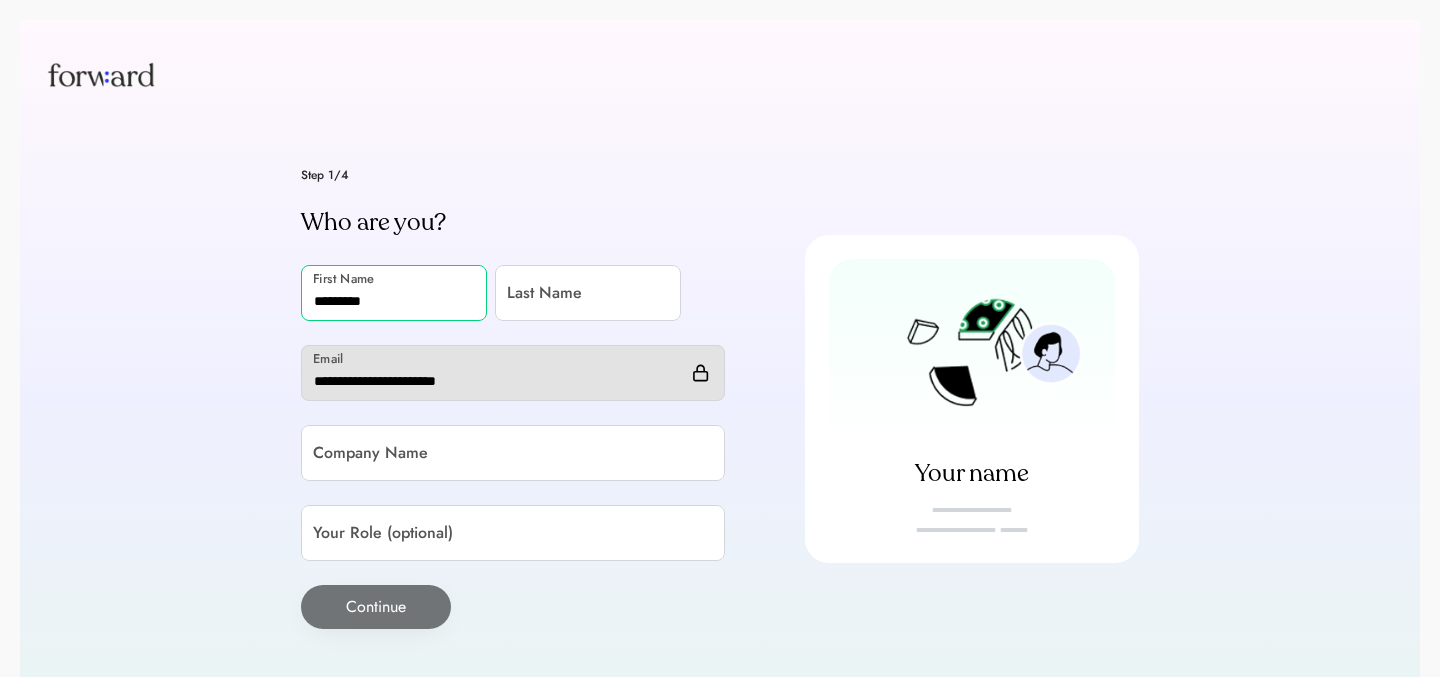 type on "*********" 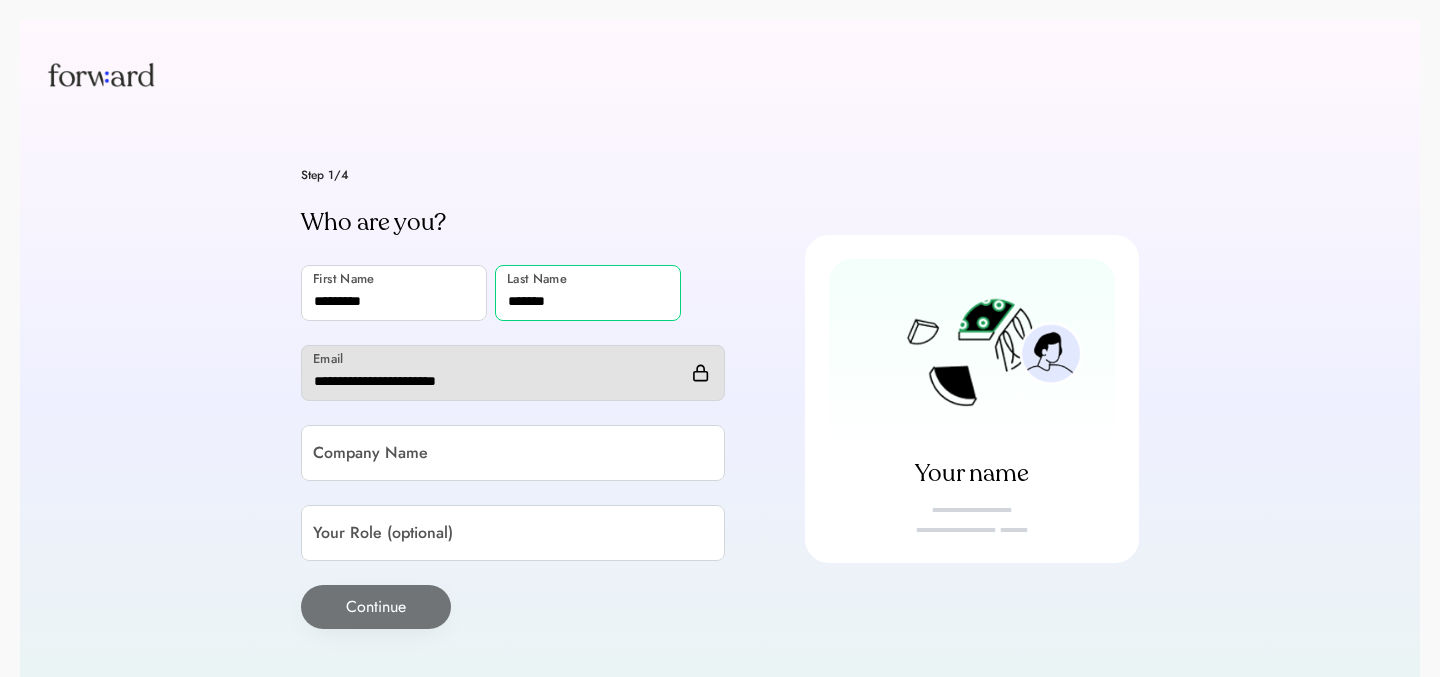 type on "*******" 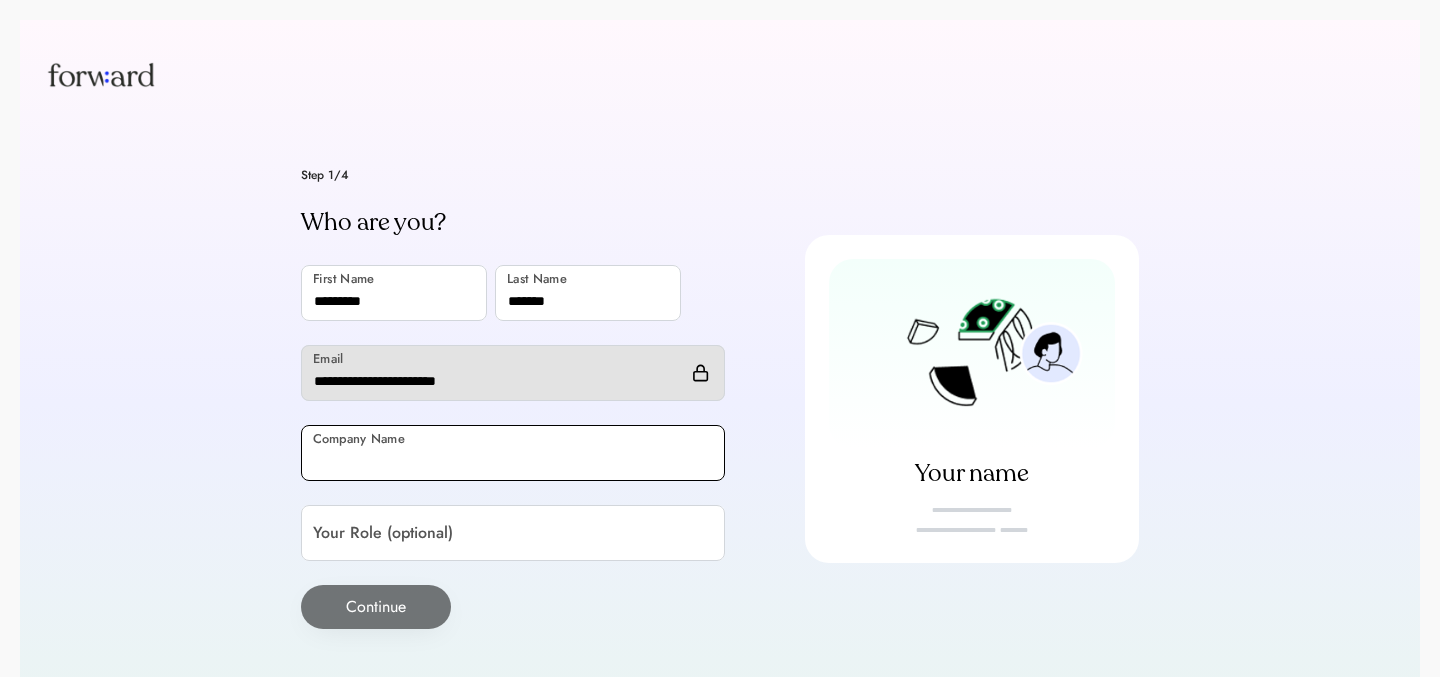 click at bounding box center (513, 453) 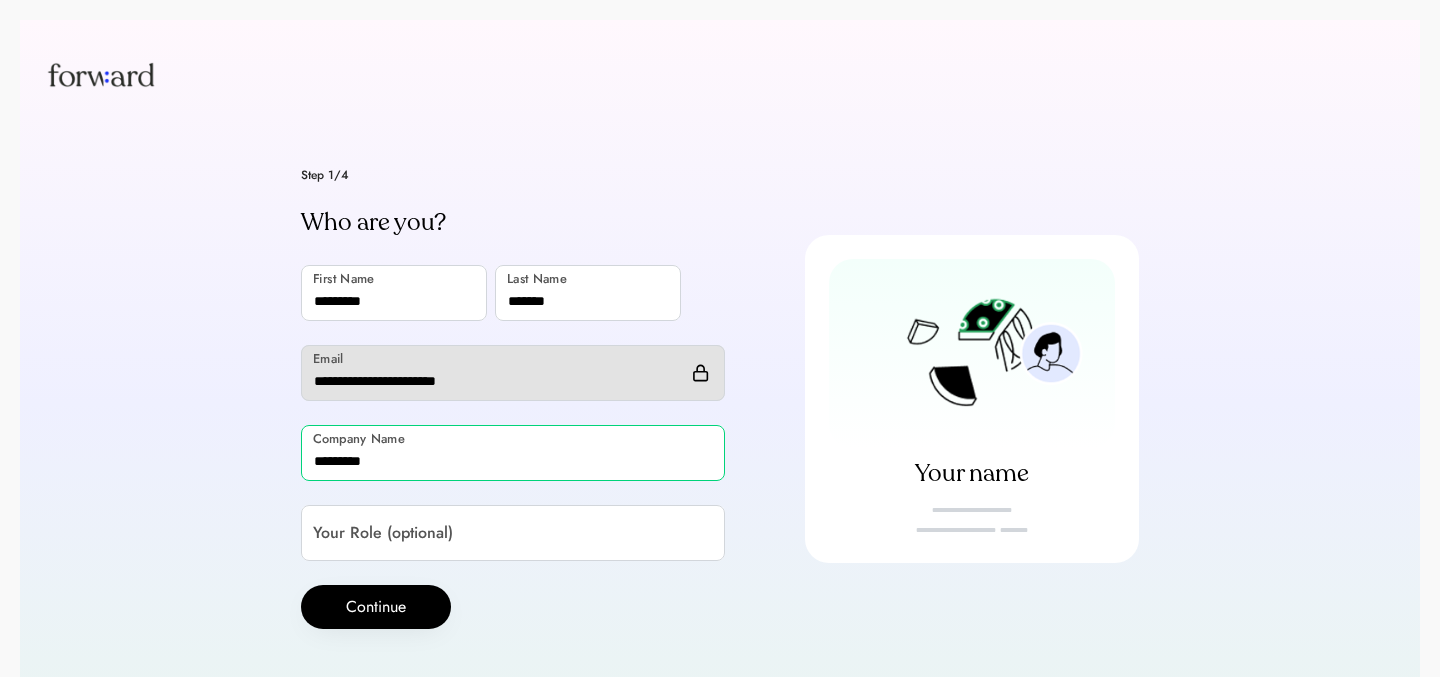 click at bounding box center [513, 453] 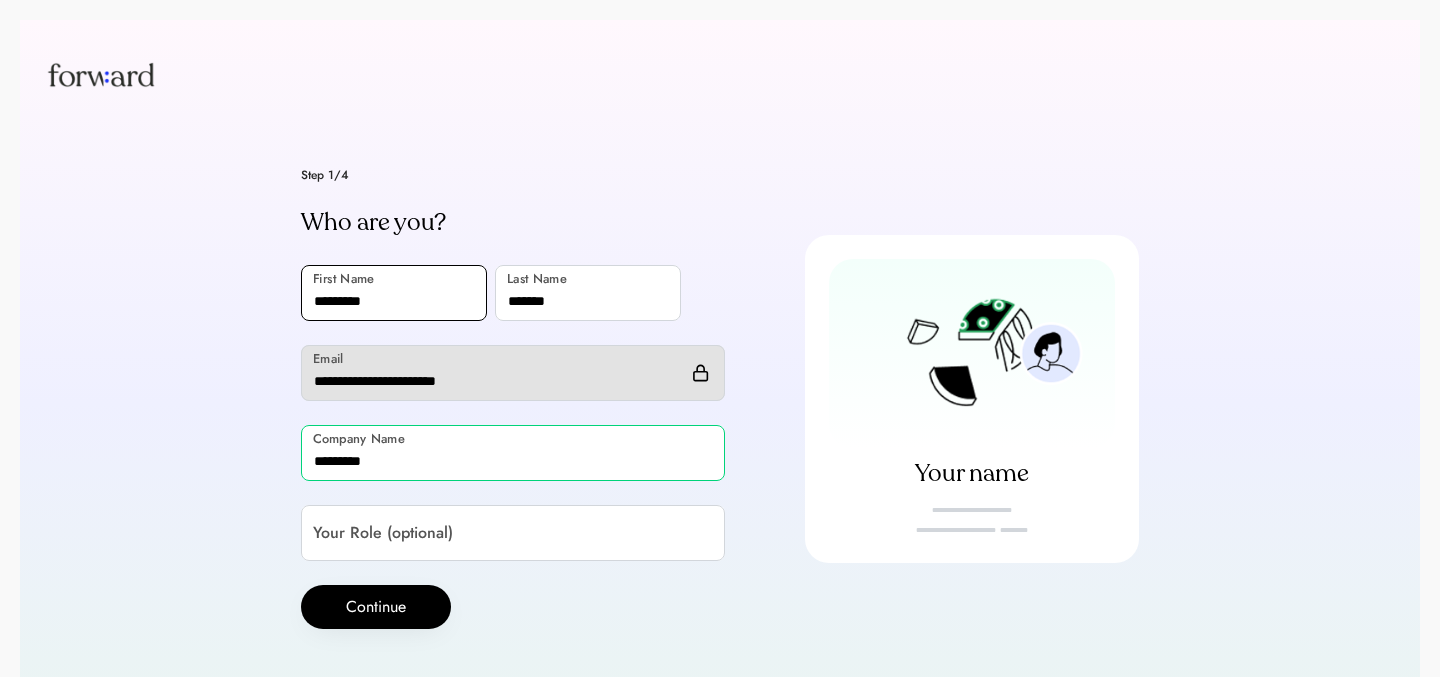 type on "*********" 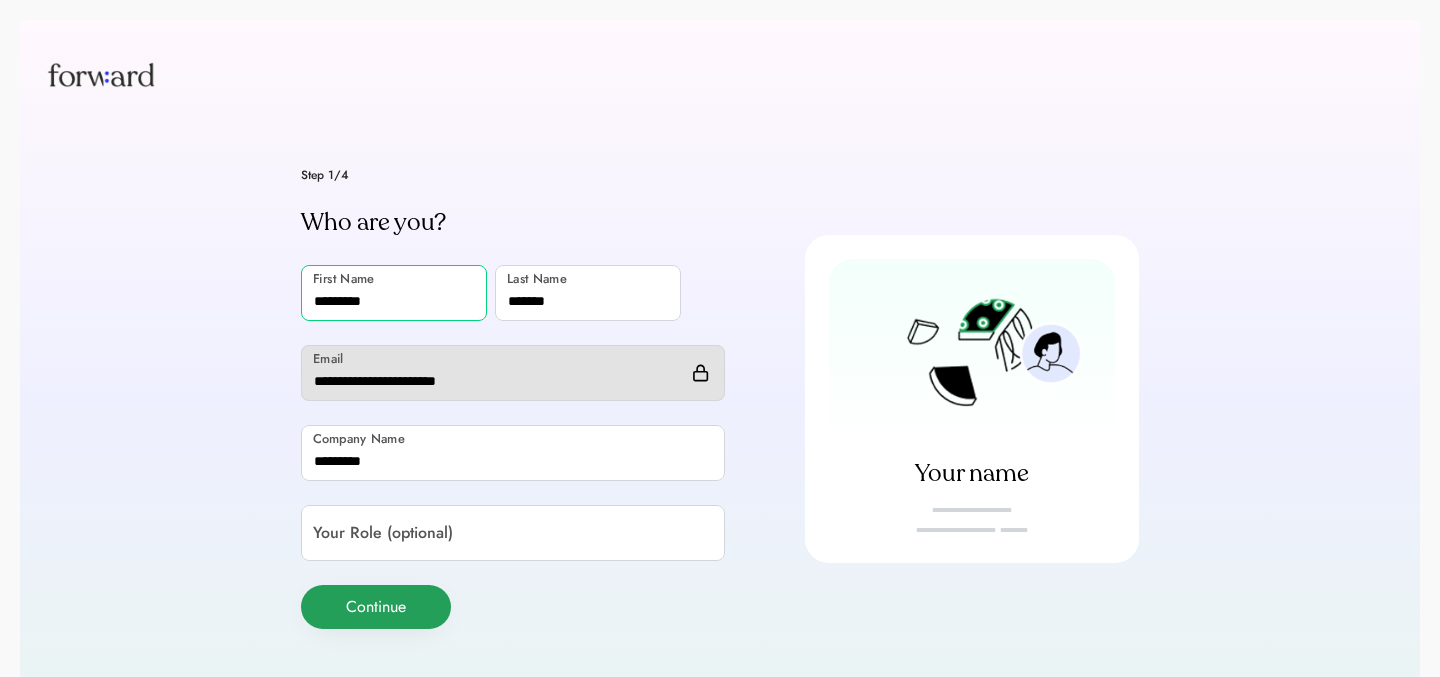type on "*********" 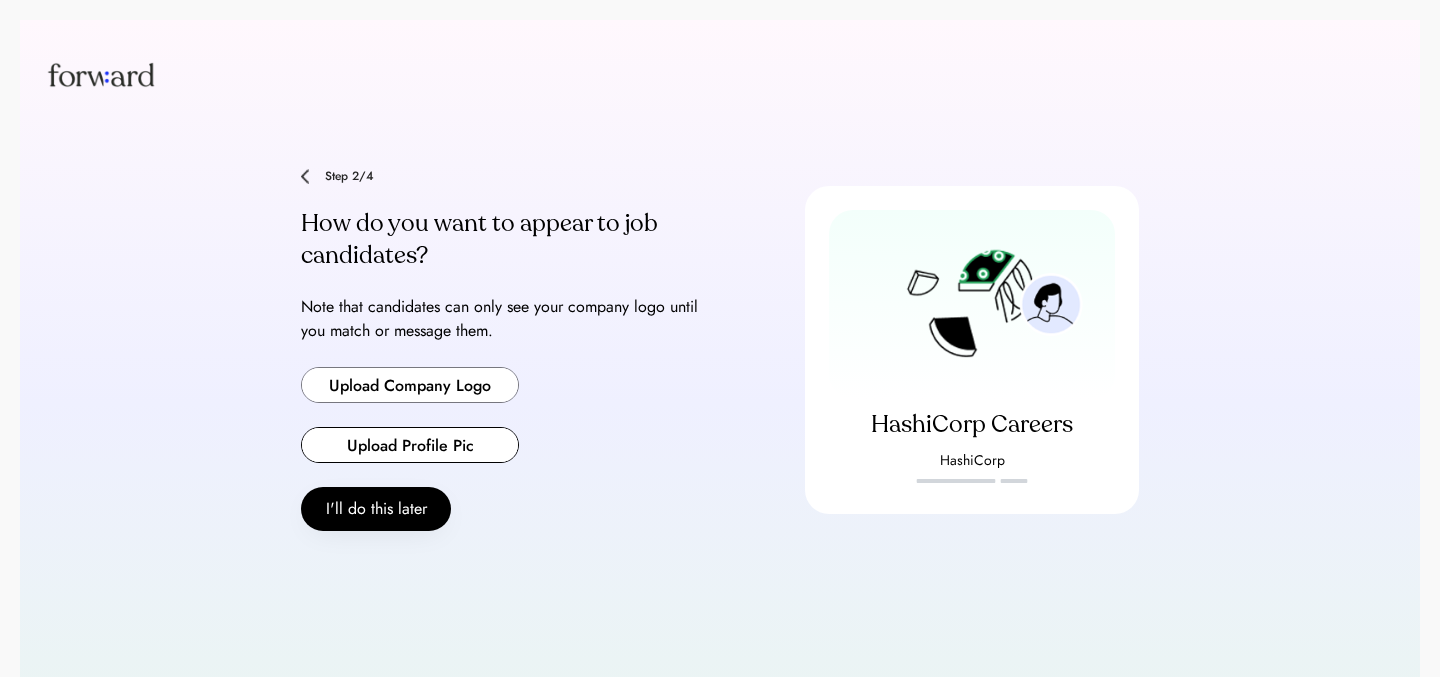 click at bounding box center [410, 385] 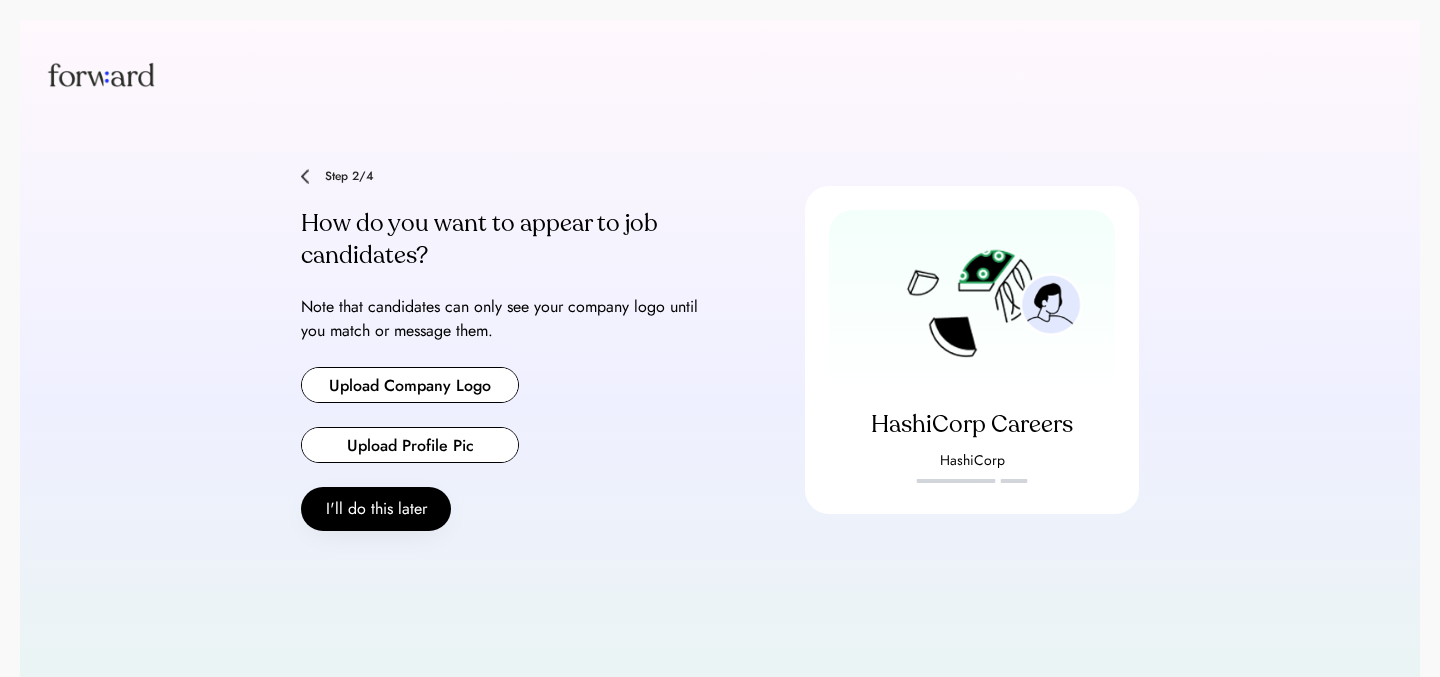 type on "**********" 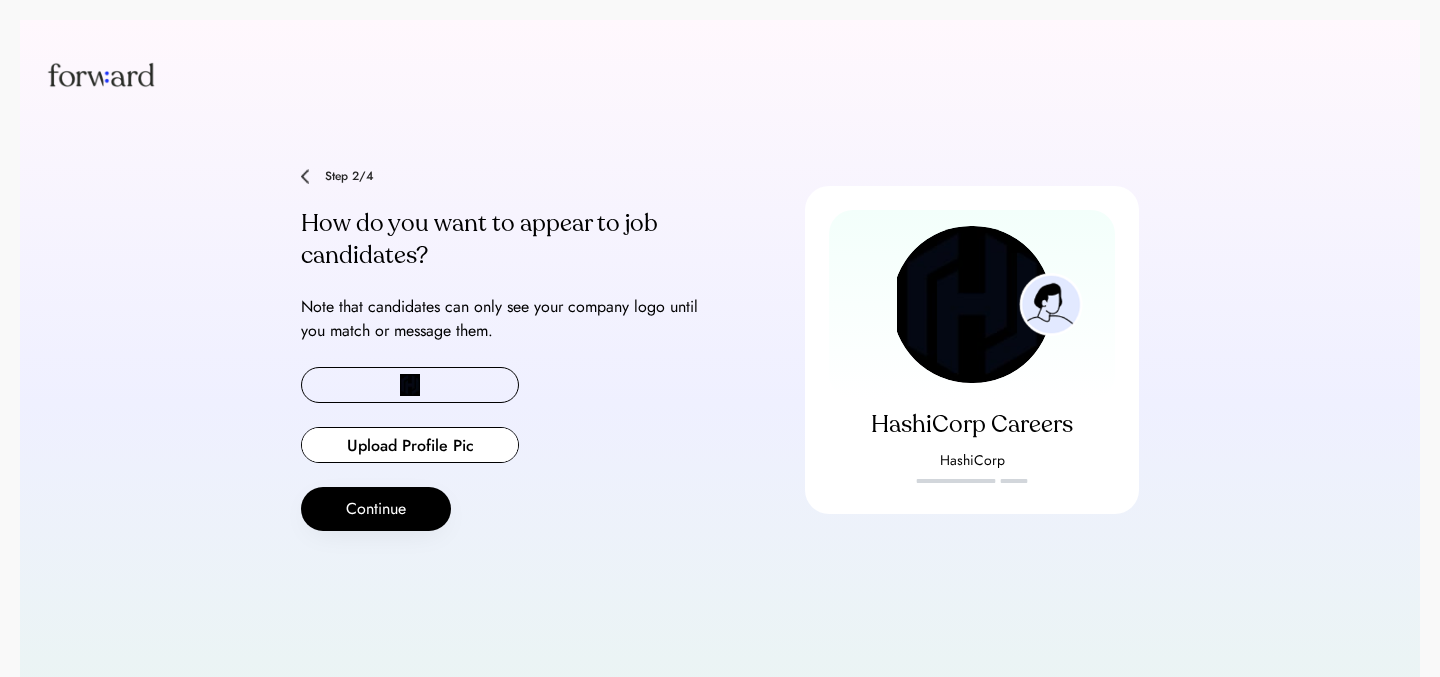 click at bounding box center (410, 385) 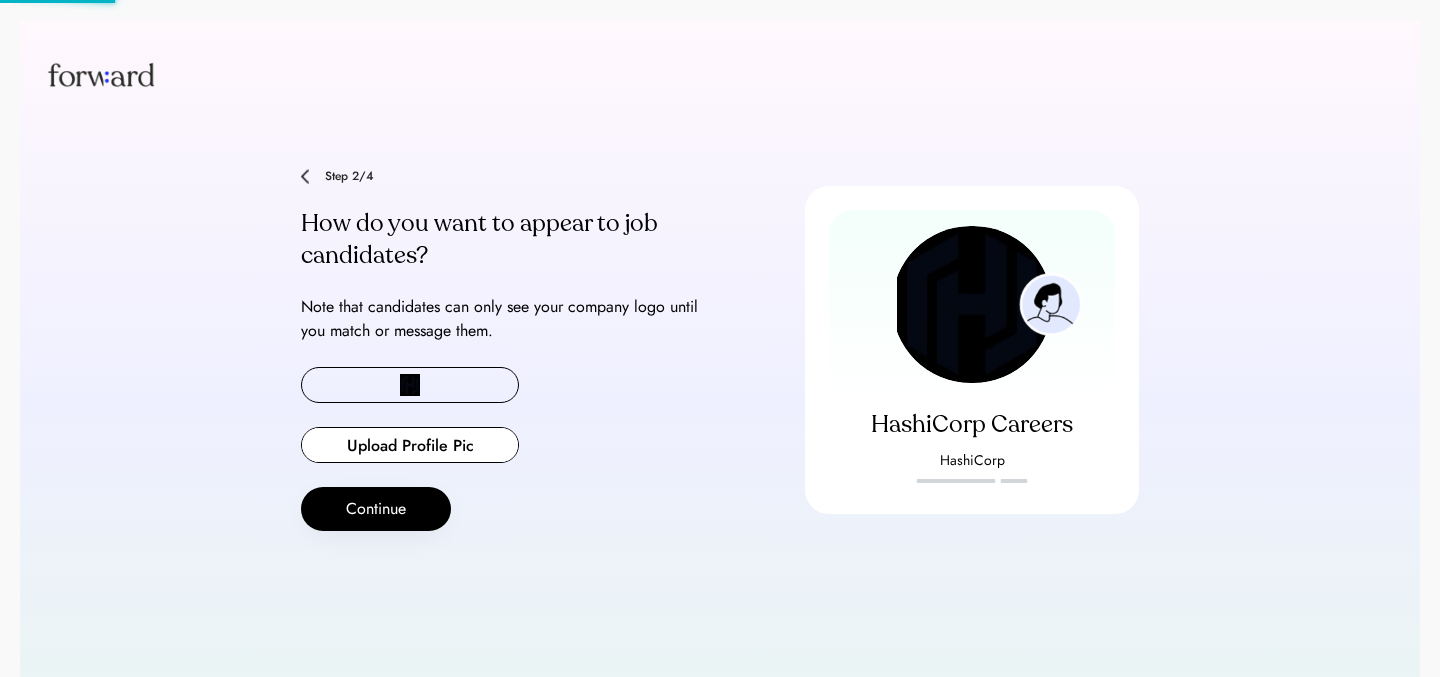 type 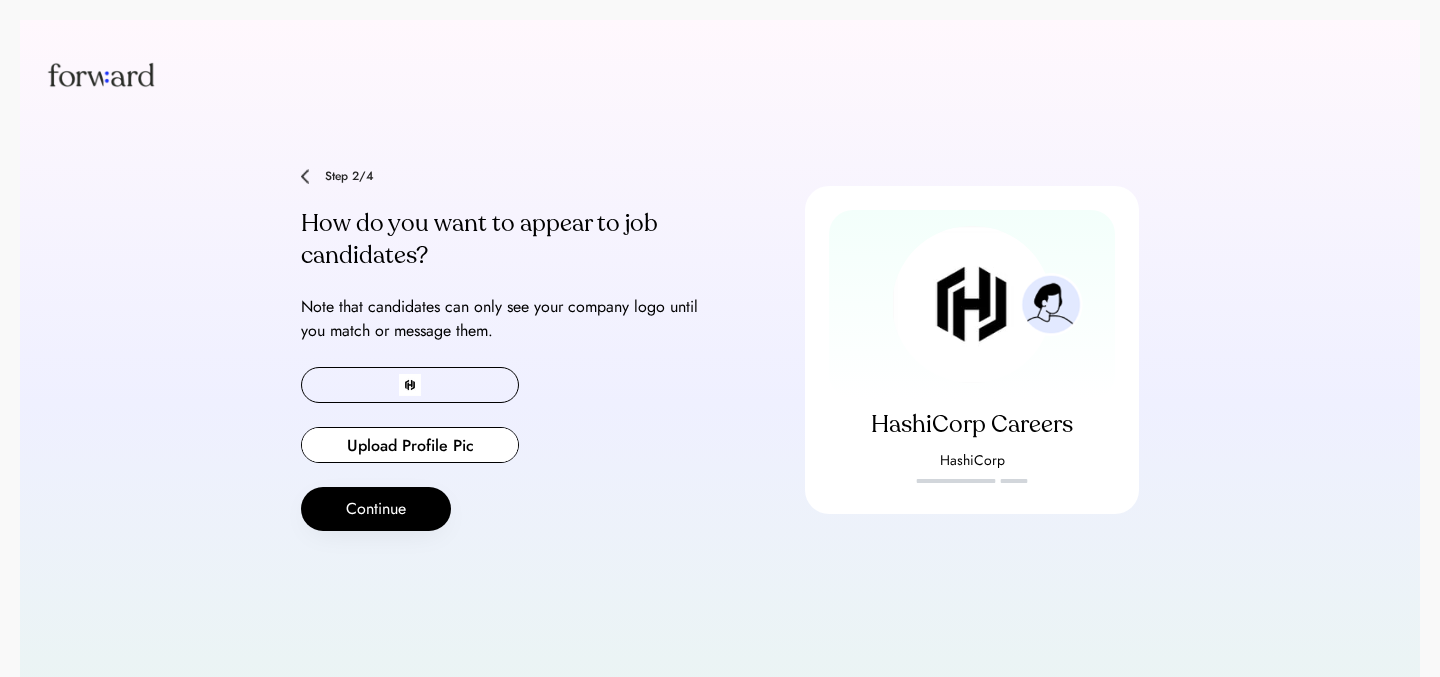 click on "Continue" at bounding box center (376, 509) 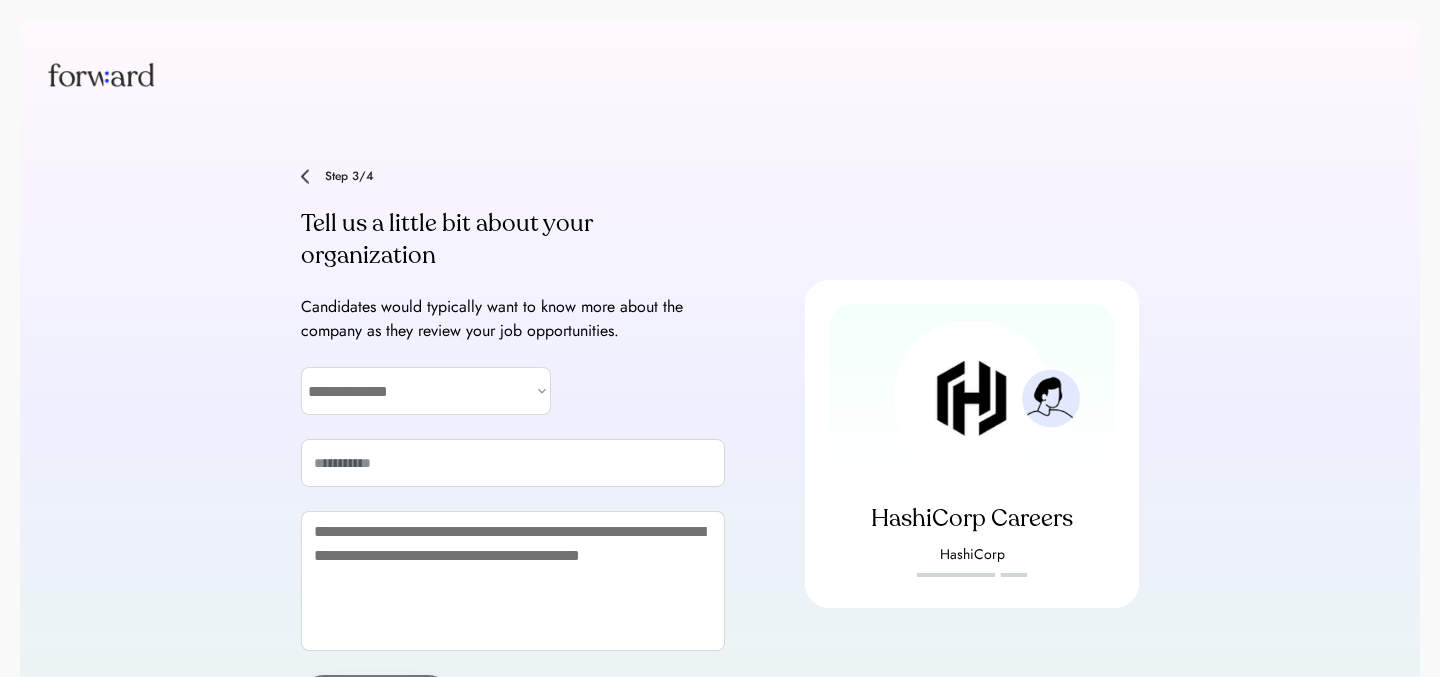 click on "**********" at bounding box center (513, 444) 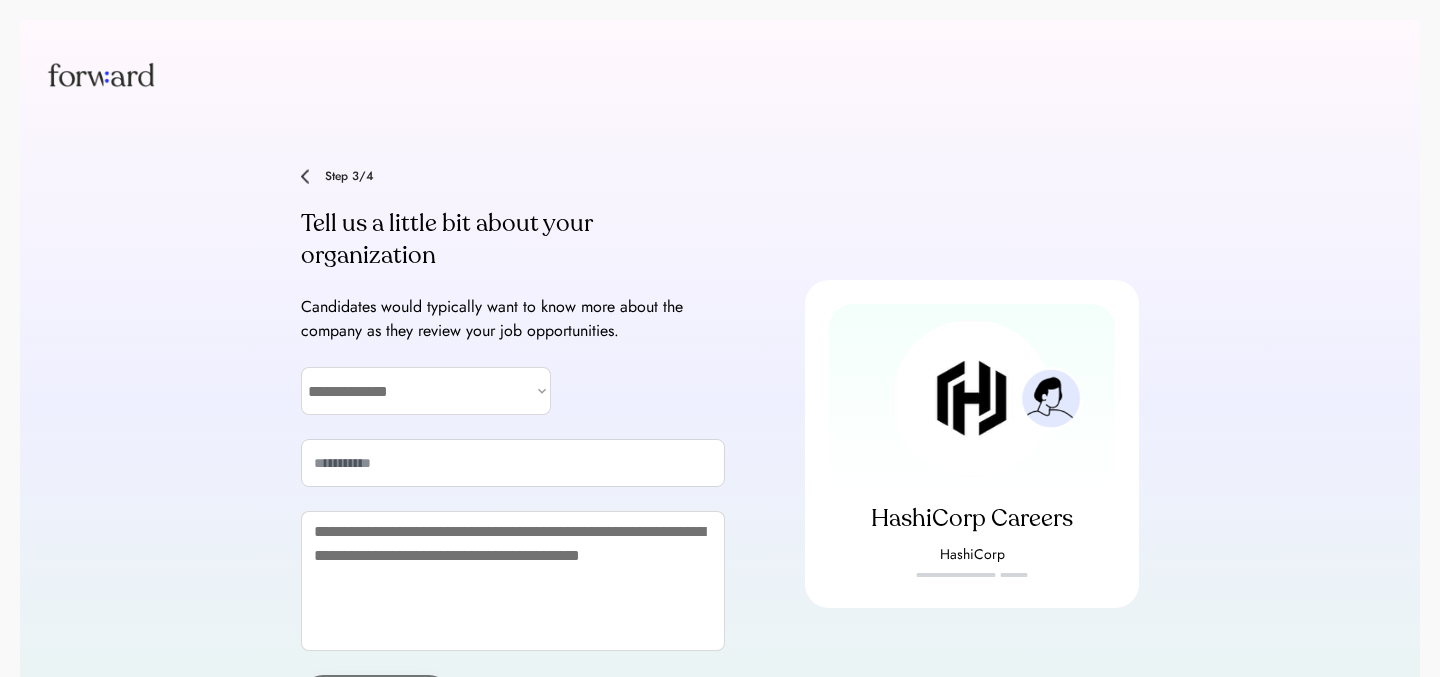 click on "**********" at bounding box center (426, 391) 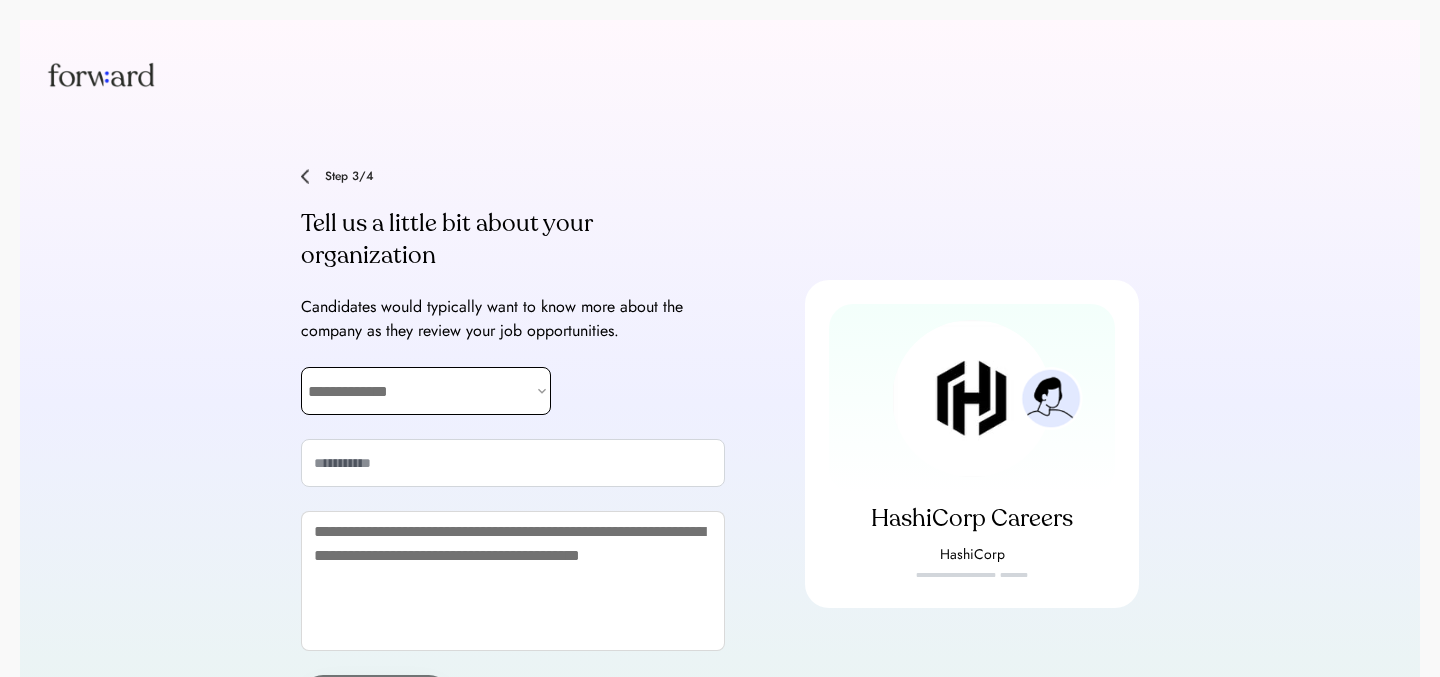 select on "**********" 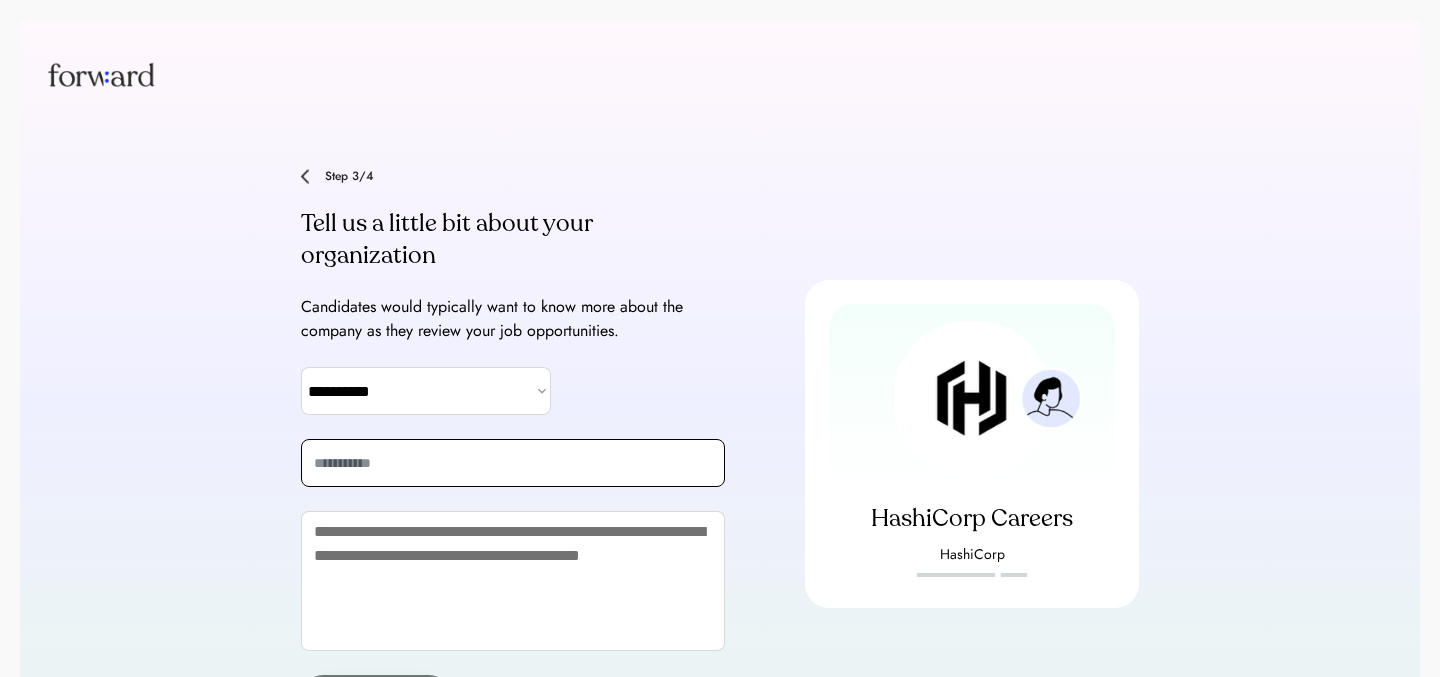click at bounding box center (513, 463) 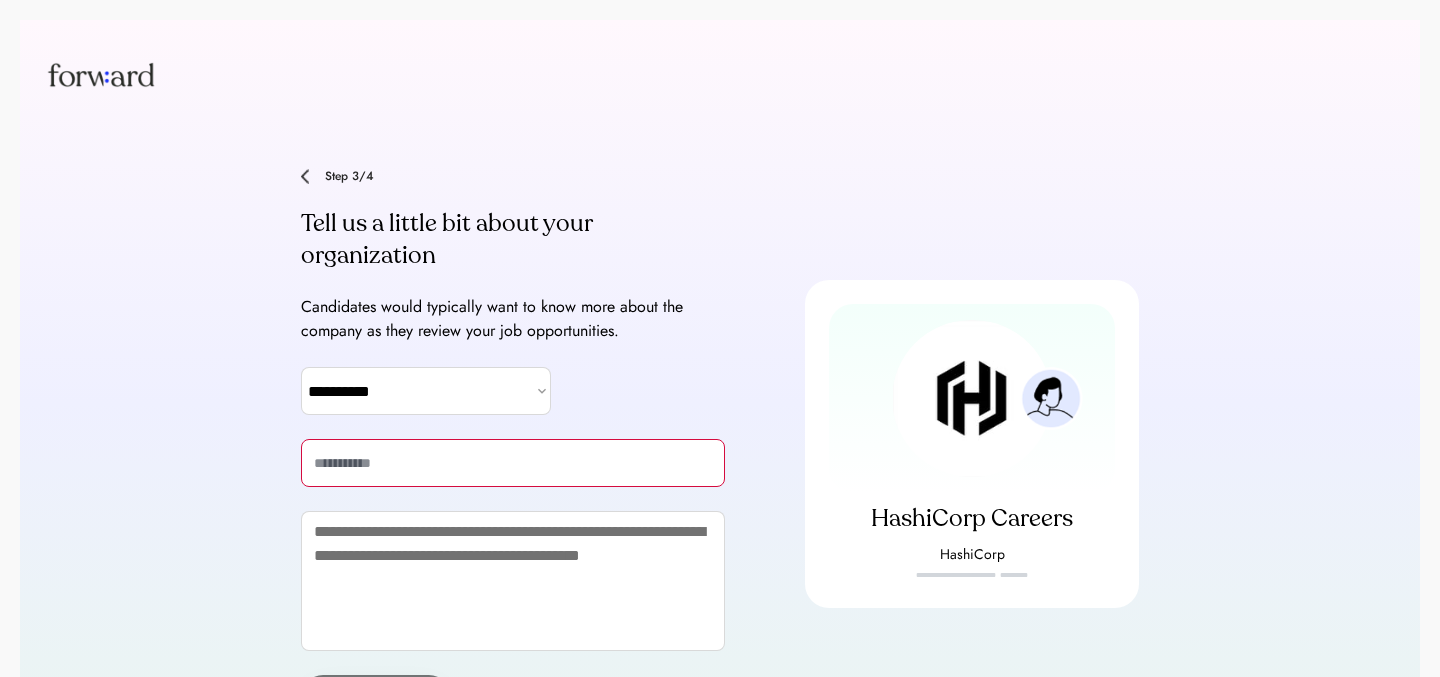 paste on "**********" 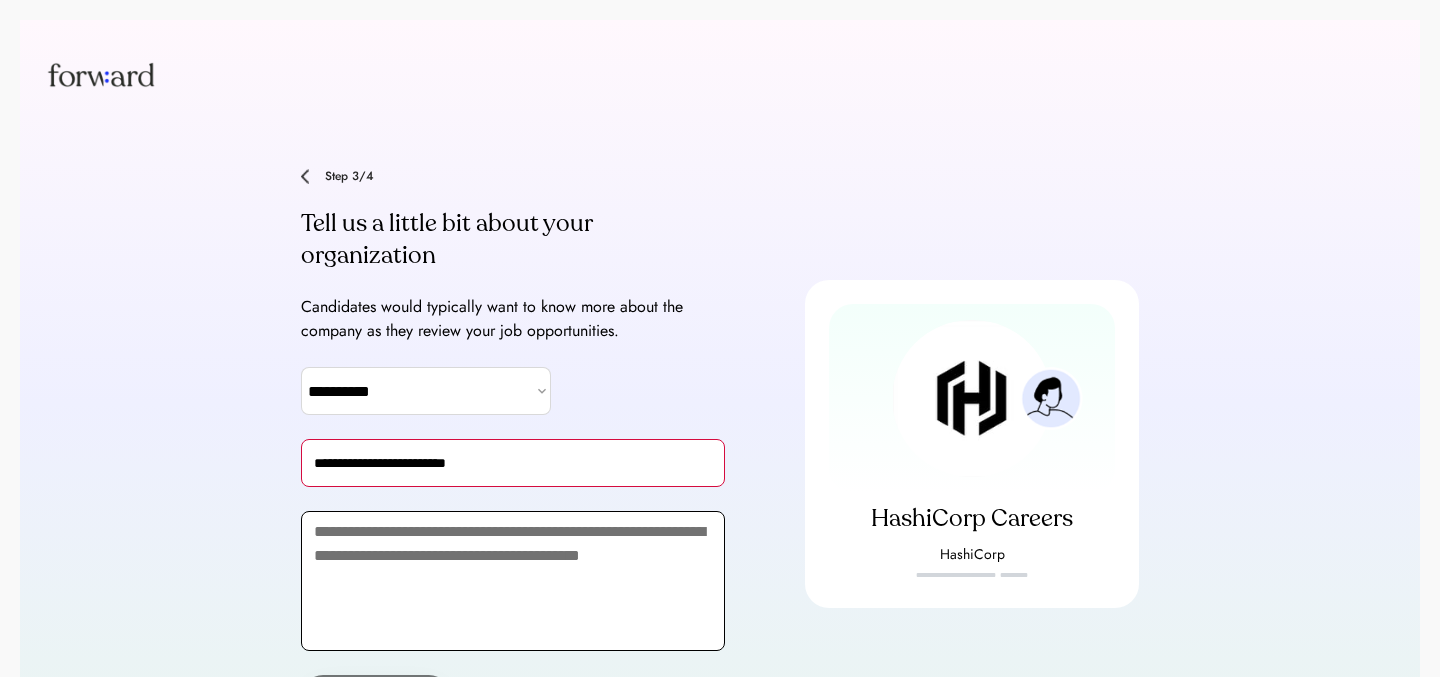 type on "**********" 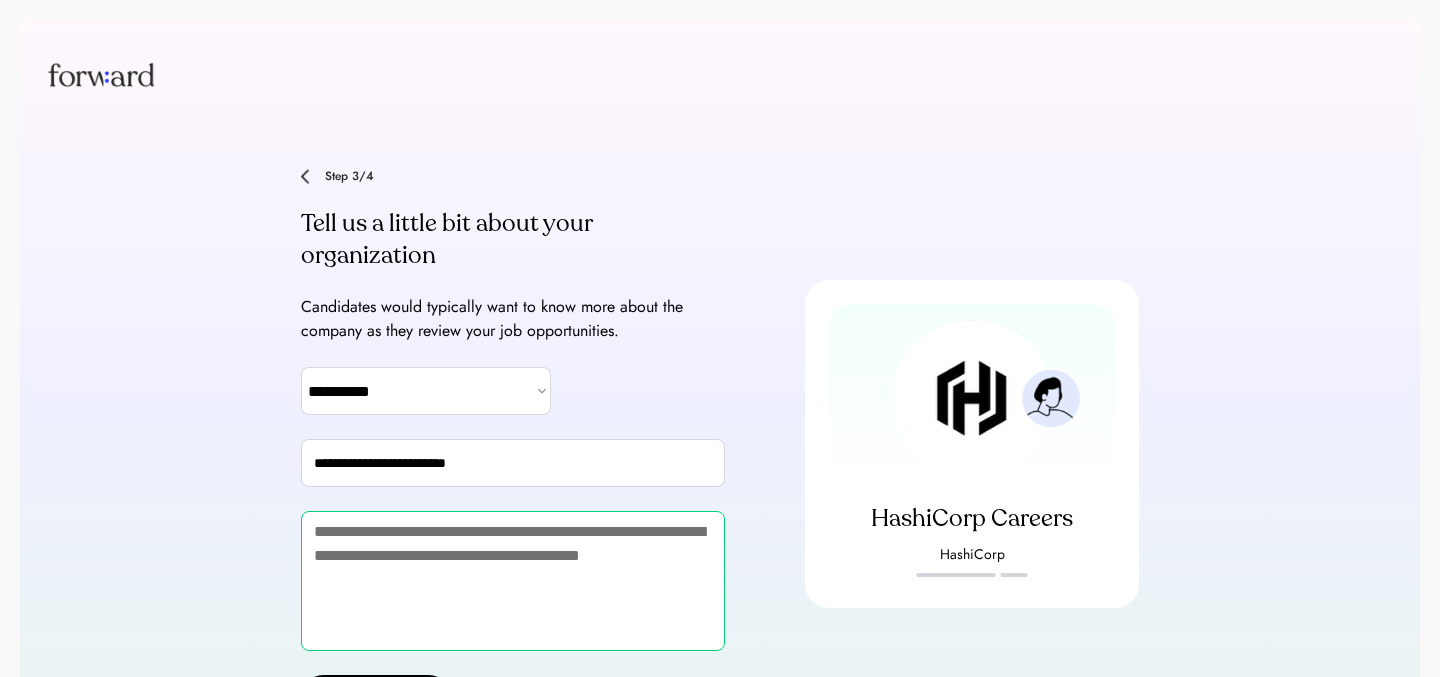 click at bounding box center [513, 581] 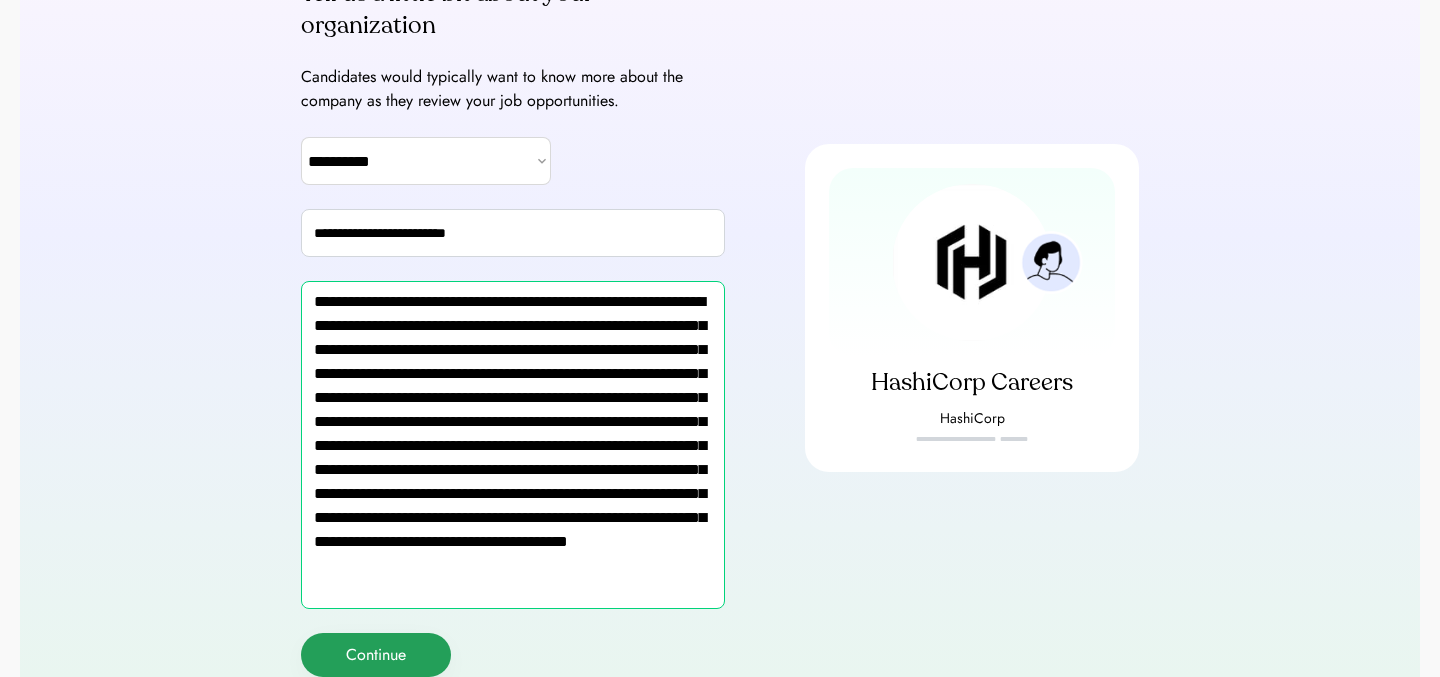 type on "**********" 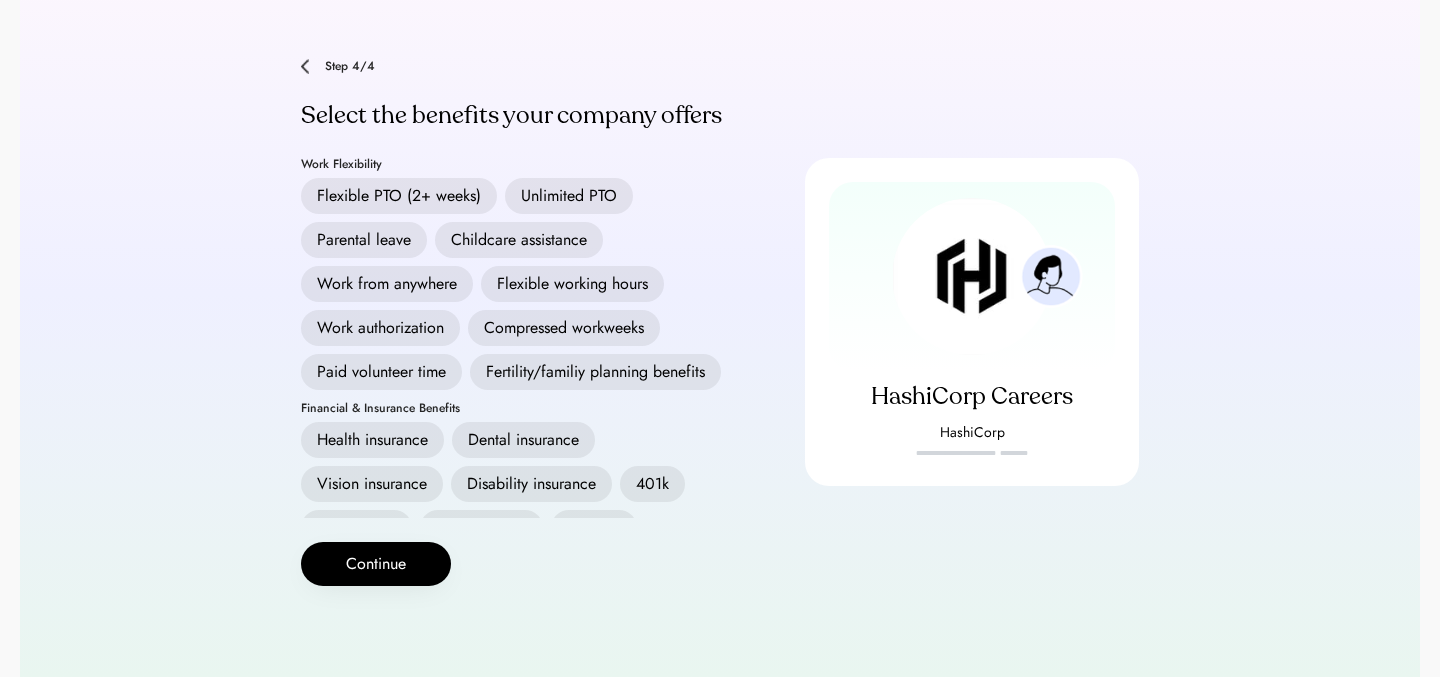 scroll, scrollTop: 110, scrollLeft: 0, axis: vertical 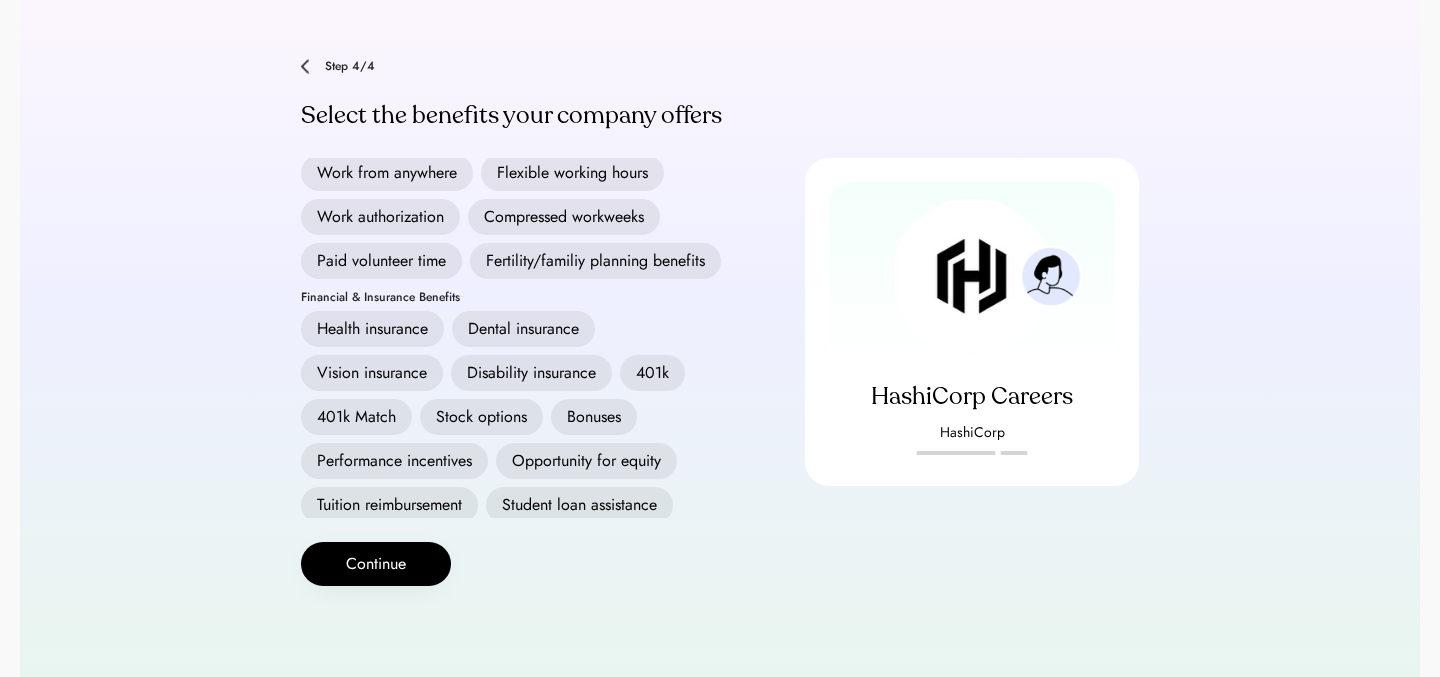 click on "Health insurance" at bounding box center [372, 329] 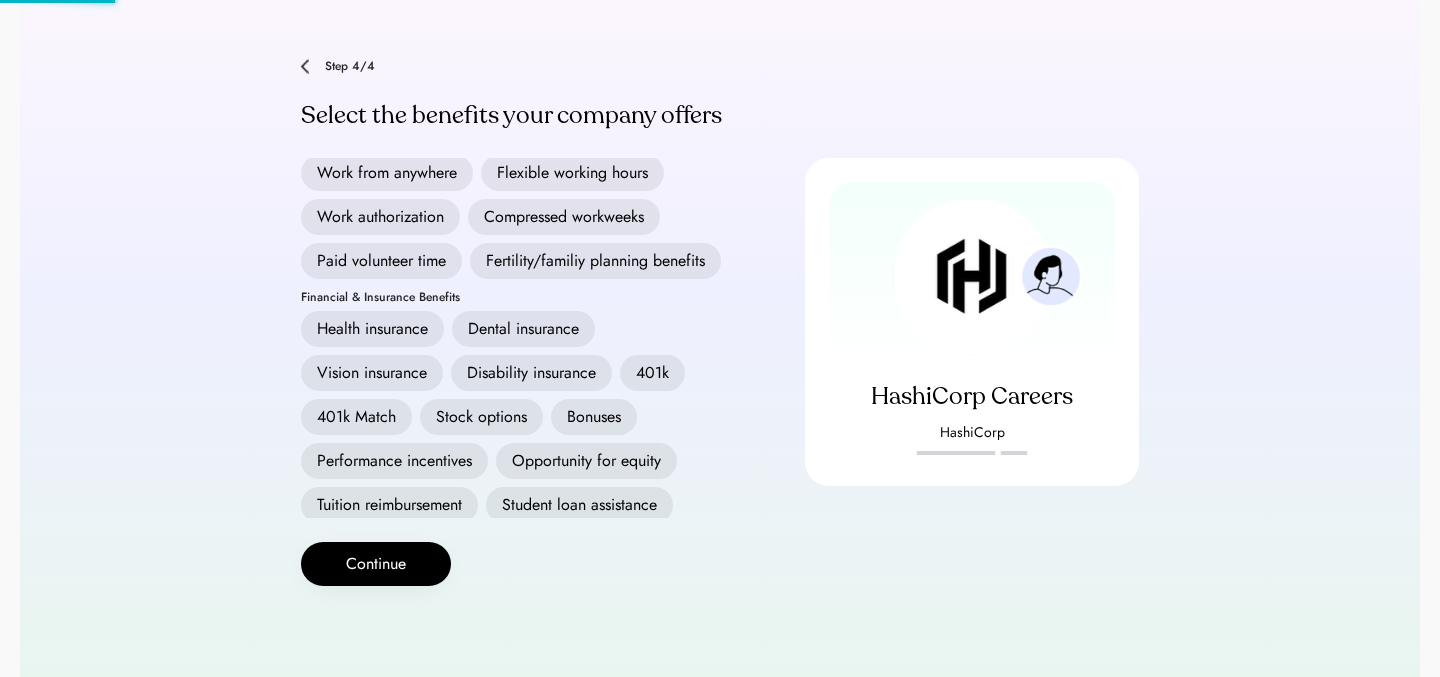 click on "Dental insurance" at bounding box center [523, 329] 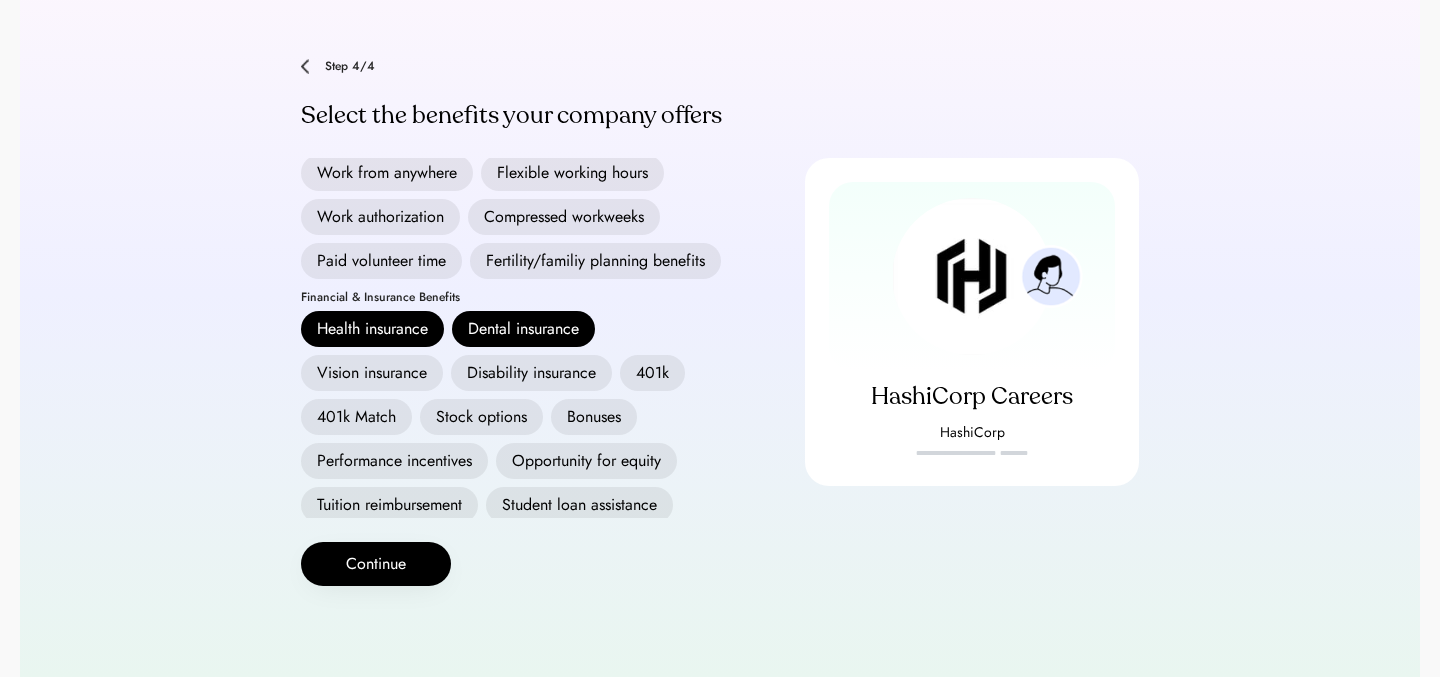 click on "Vision insurance" at bounding box center [372, 373] 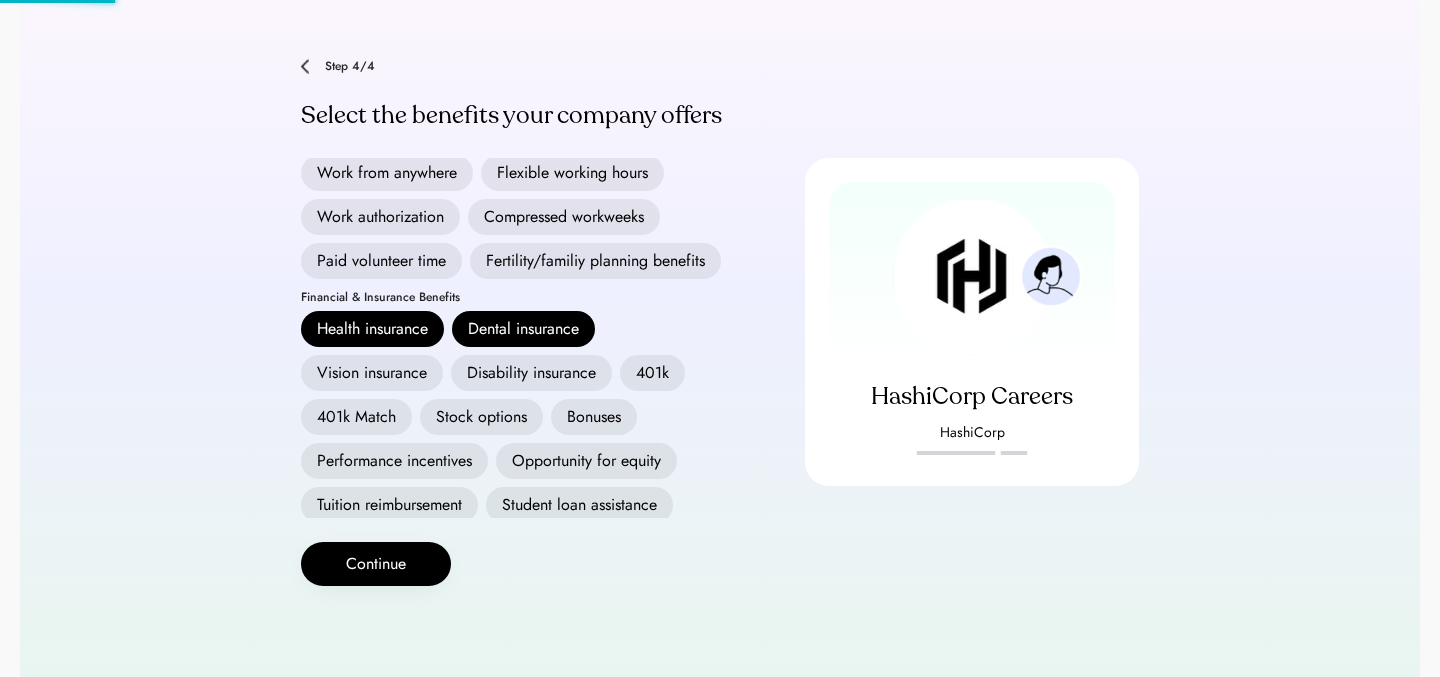 click on "Disability insurance" at bounding box center [531, 373] 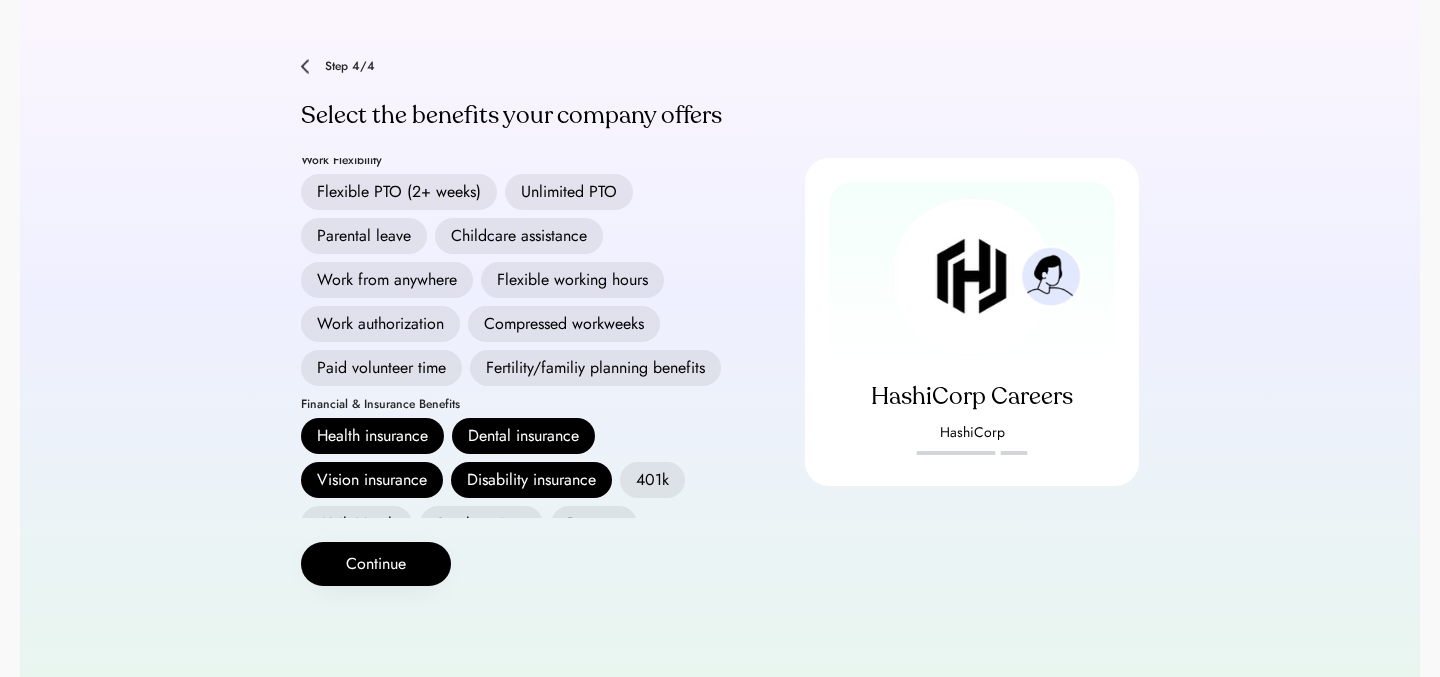 scroll, scrollTop: 0, scrollLeft: 0, axis: both 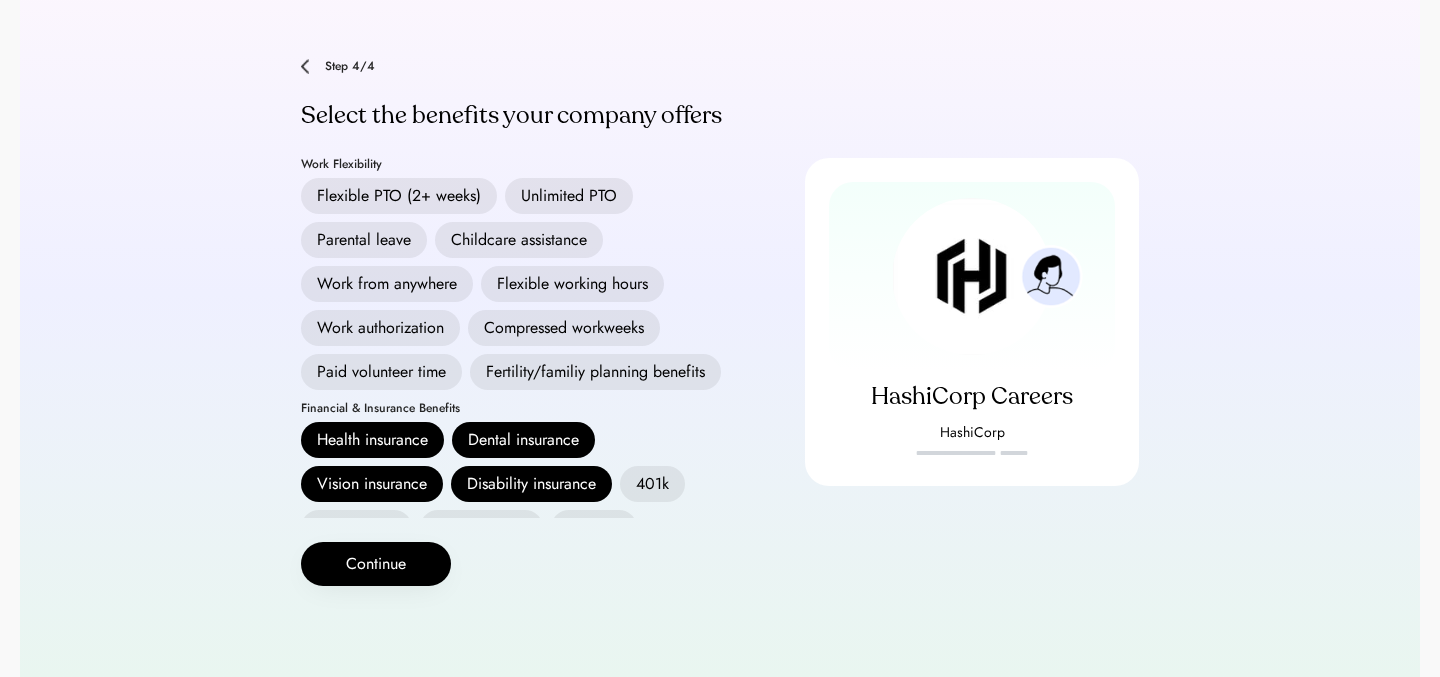 click on "Flexible PTO (2+ weeks)" at bounding box center (399, 196) 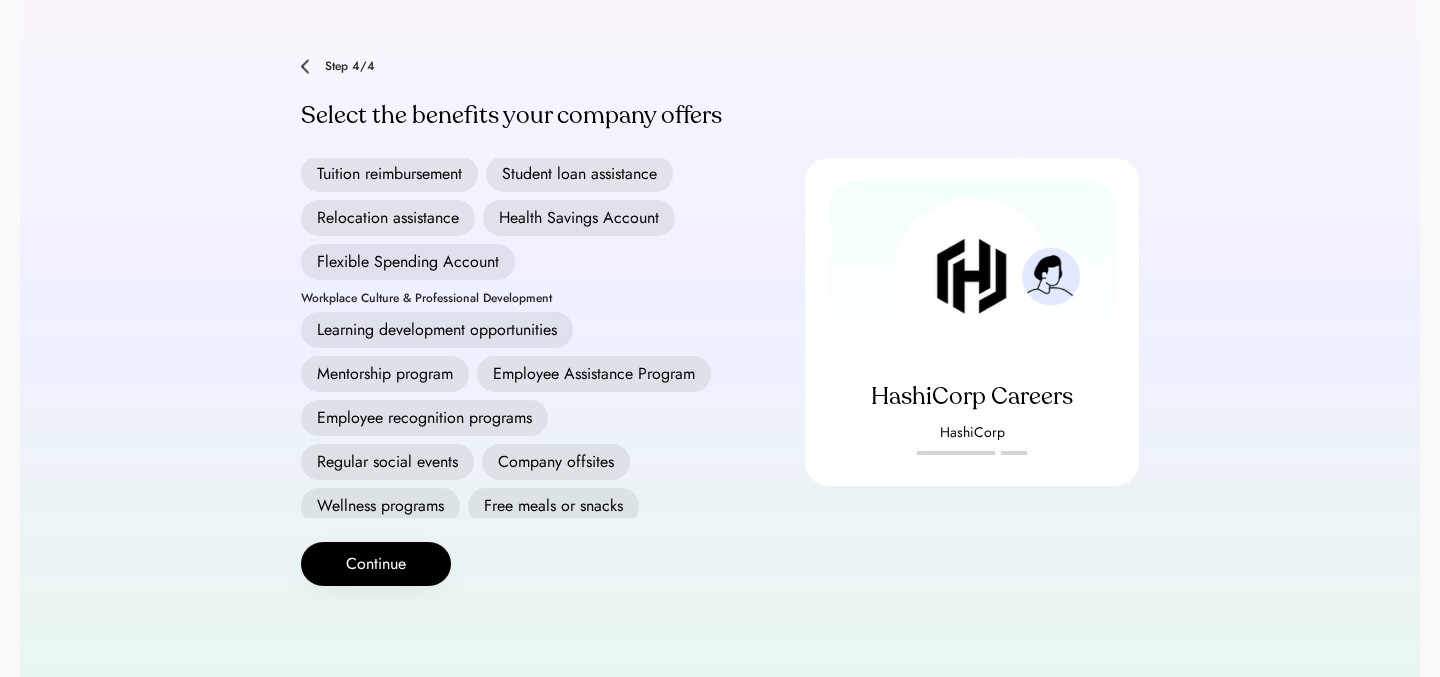 scroll, scrollTop: 401, scrollLeft: 0, axis: vertical 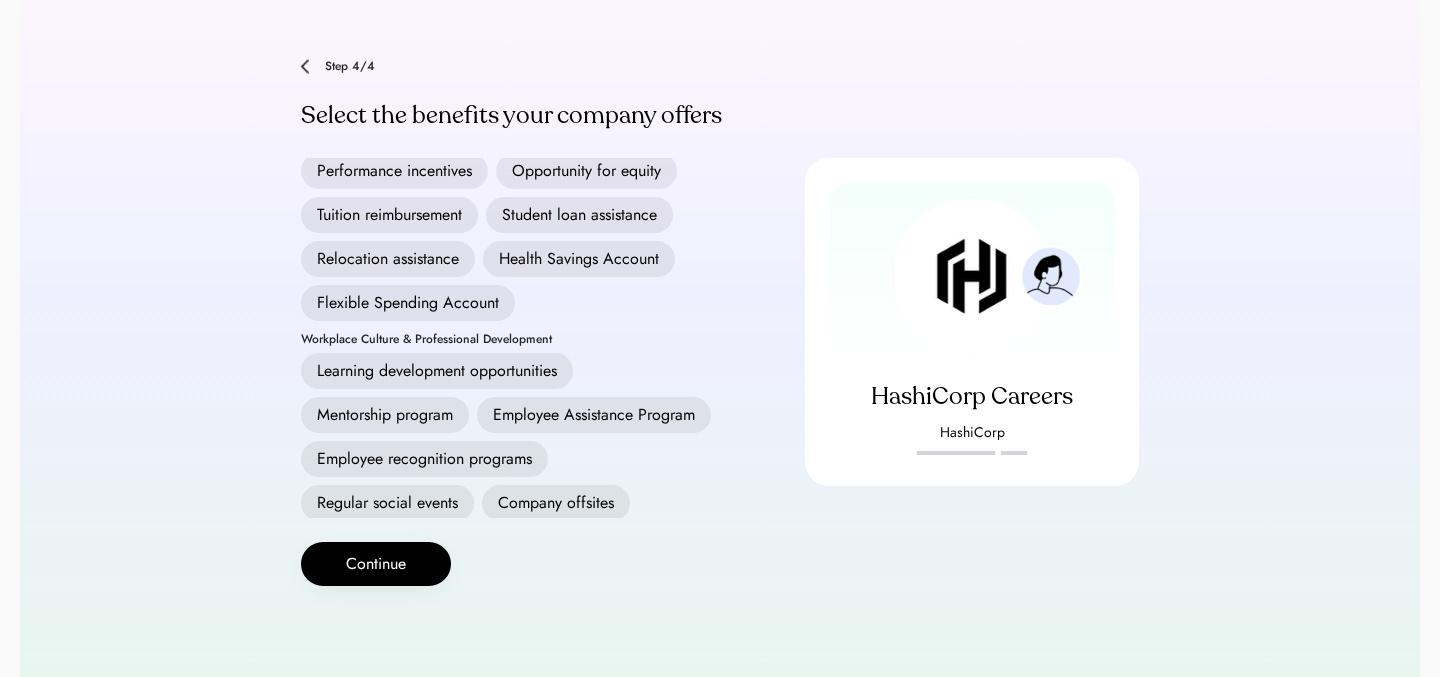 click on "Flexible Spending Account" at bounding box center [408, 303] 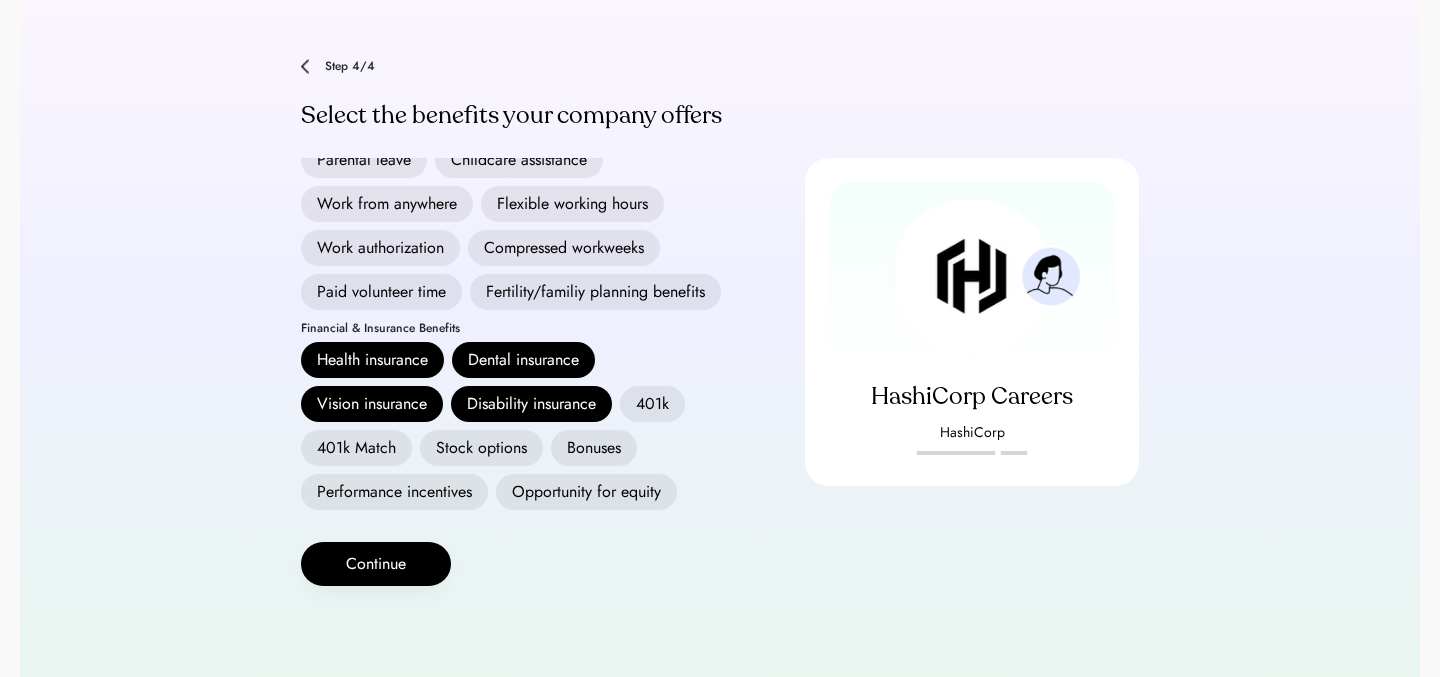 scroll, scrollTop: 0, scrollLeft: 0, axis: both 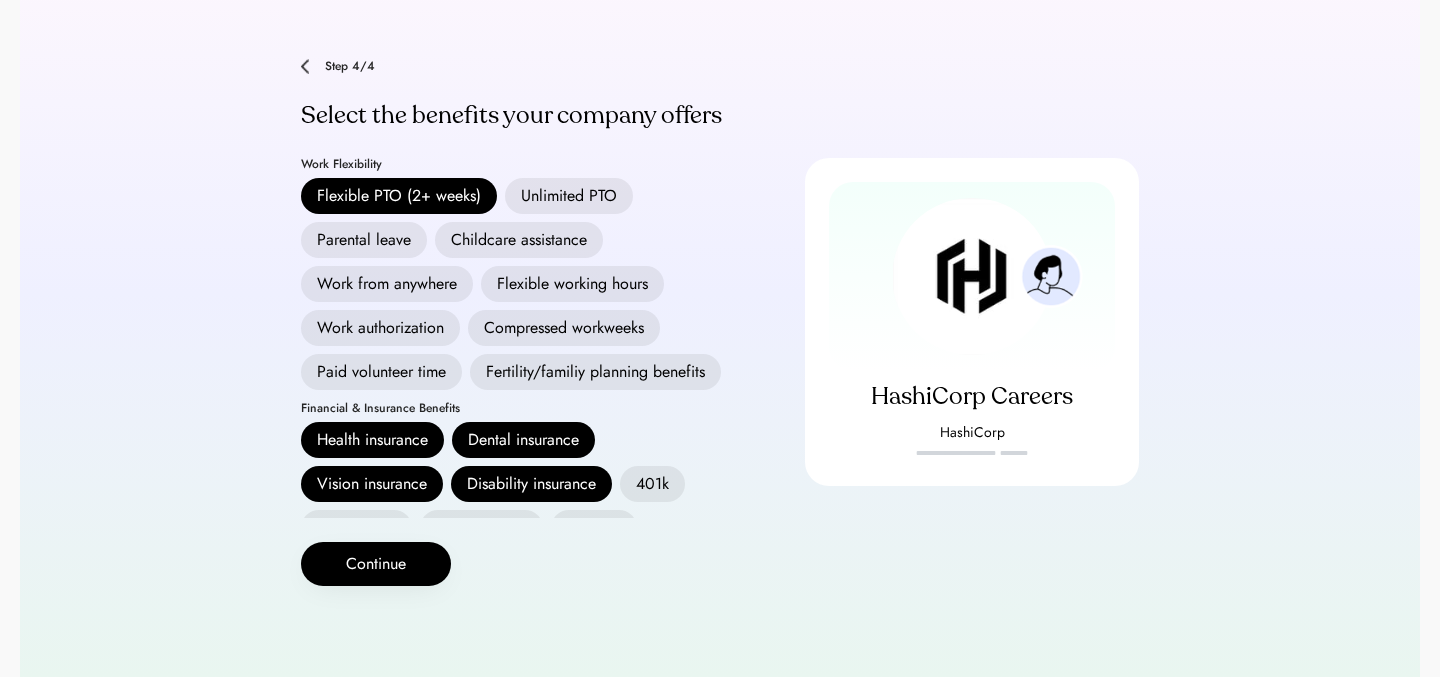 click on "Parental leave" at bounding box center (364, 240) 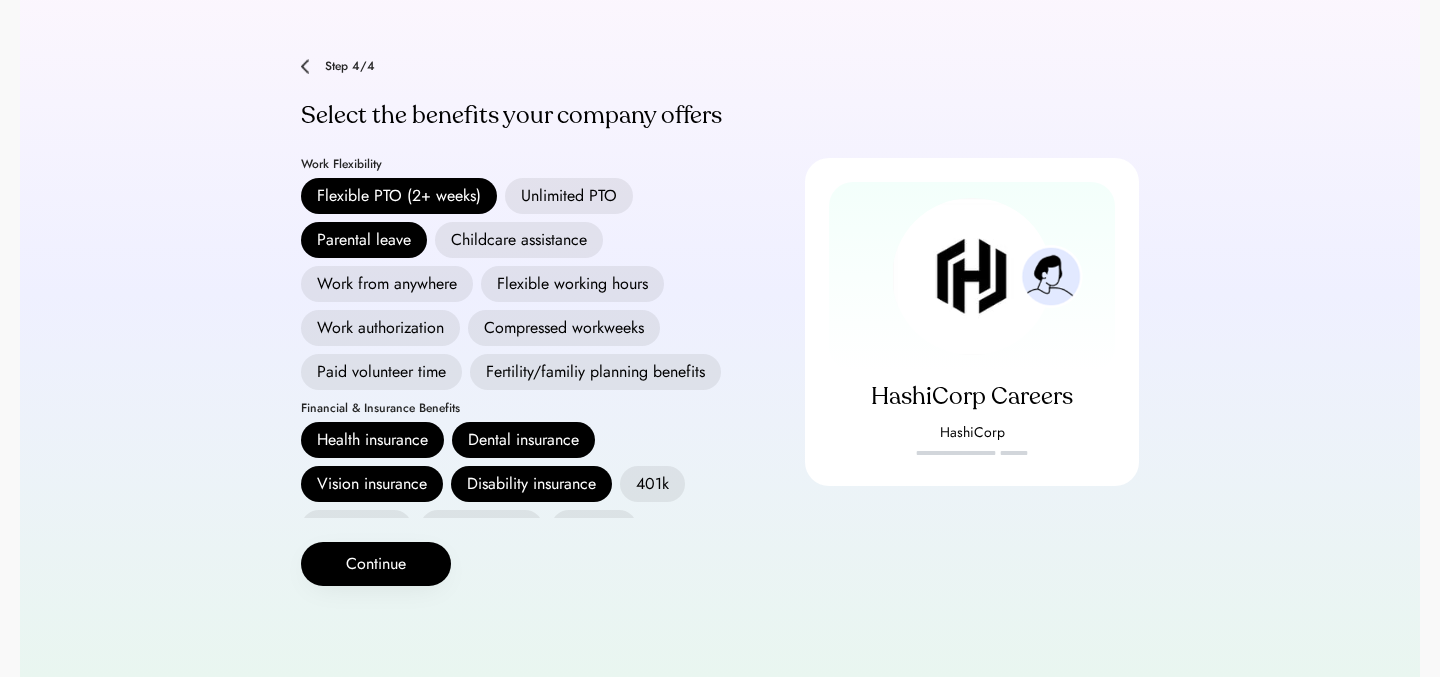 scroll, scrollTop: 208, scrollLeft: 0, axis: vertical 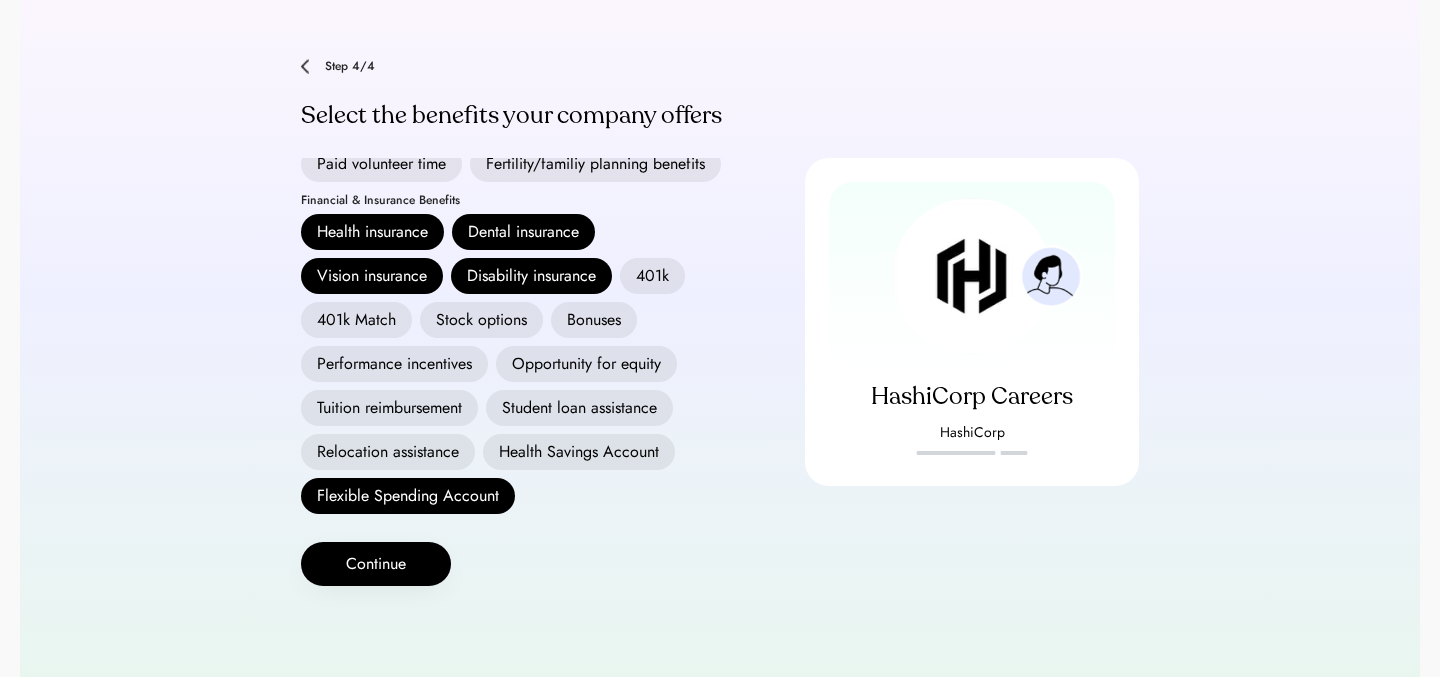 click on "401k" at bounding box center (652, 276) 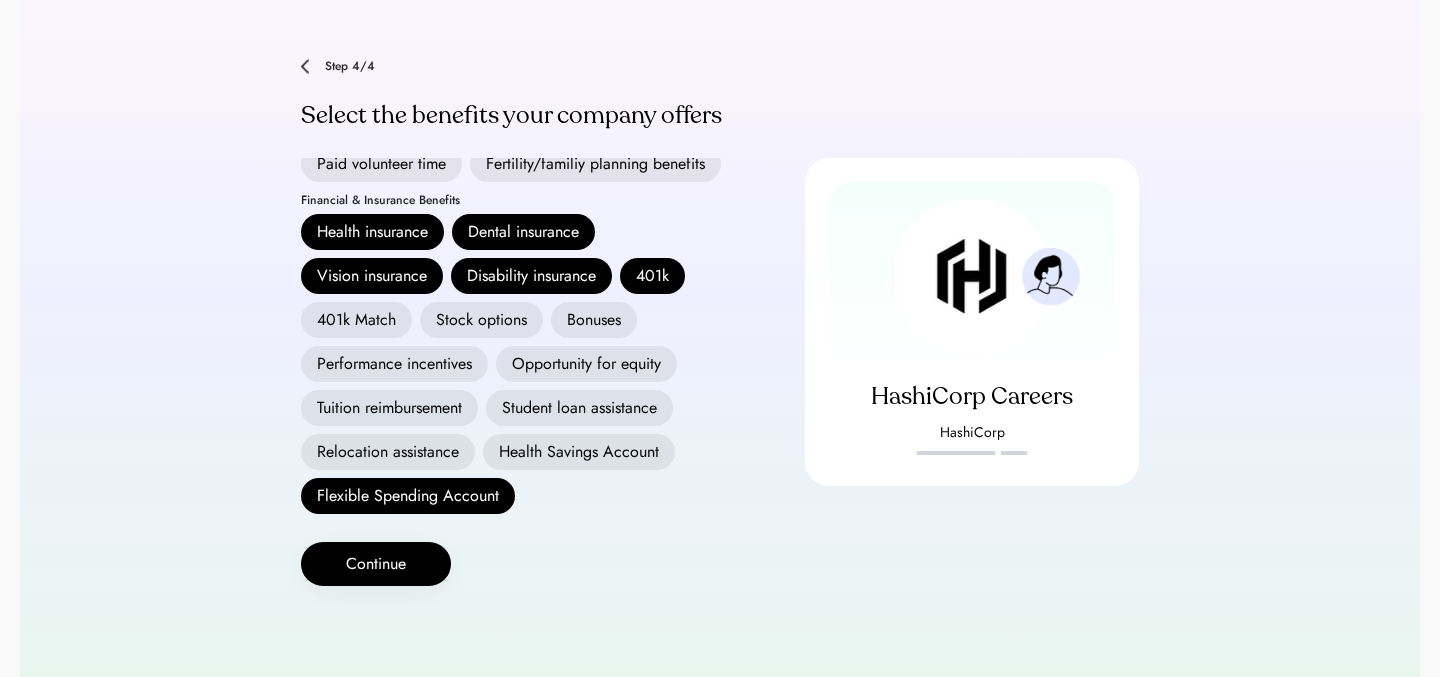 scroll, scrollTop: 173, scrollLeft: 0, axis: vertical 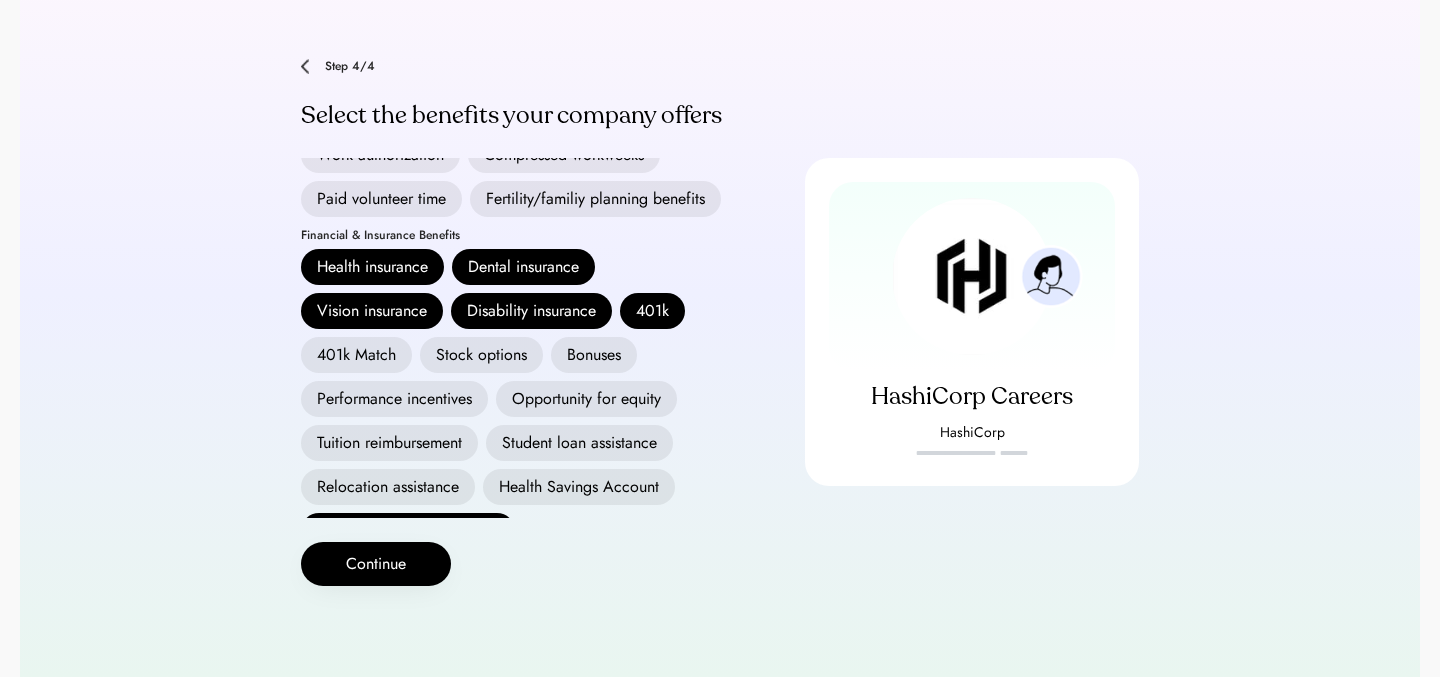 click on "Fertility/familiy planning benefits" at bounding box center [595, 199] 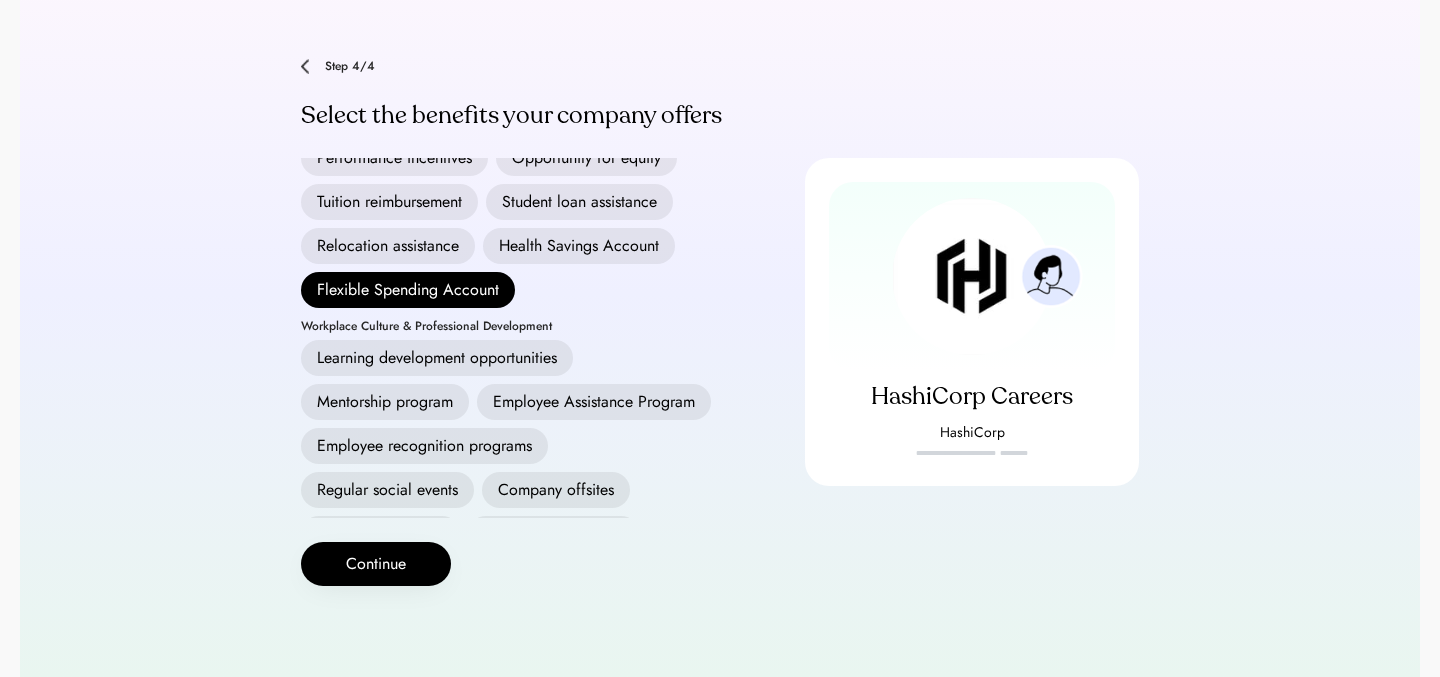scroll, scrollTop: 438, scrollLeft: 0, axis: vertical 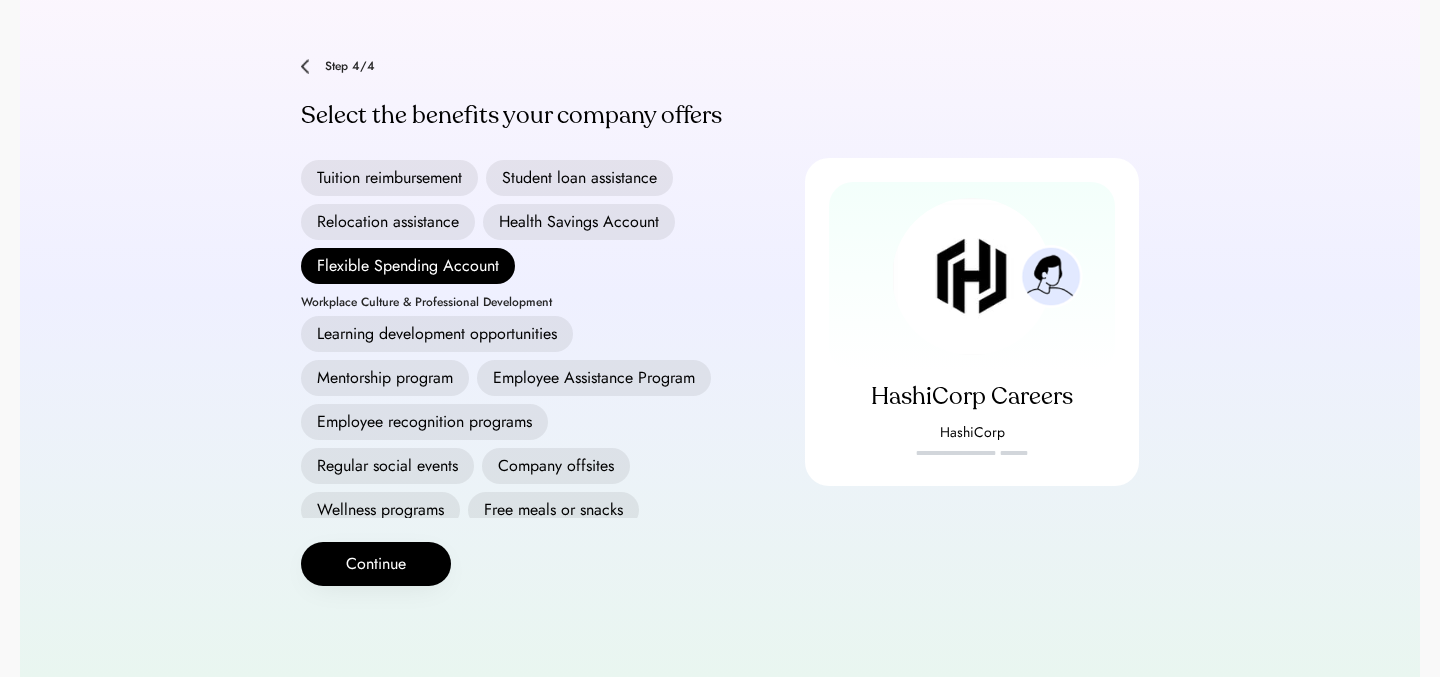 click on "Employee recognition programs" at bounding box center [424, 422] 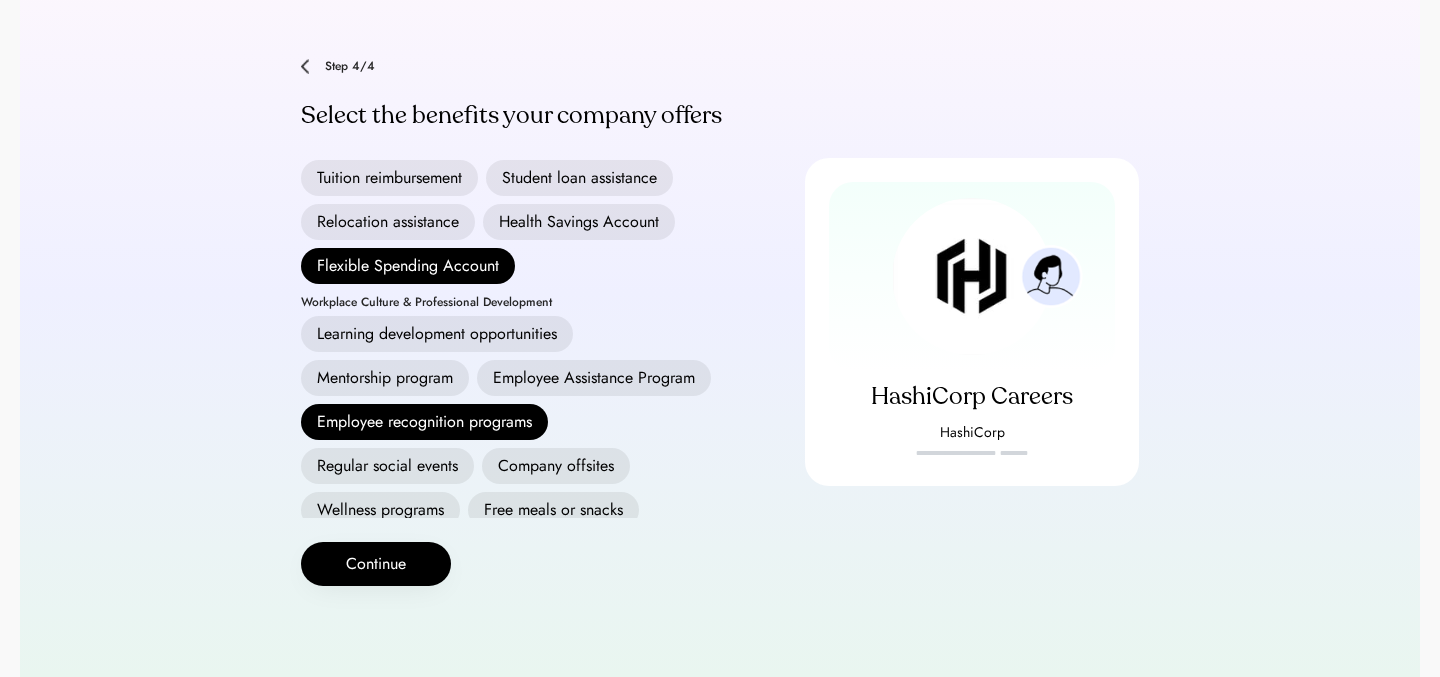 click on "Employee recognition programs" at bounding box center [424, 422] 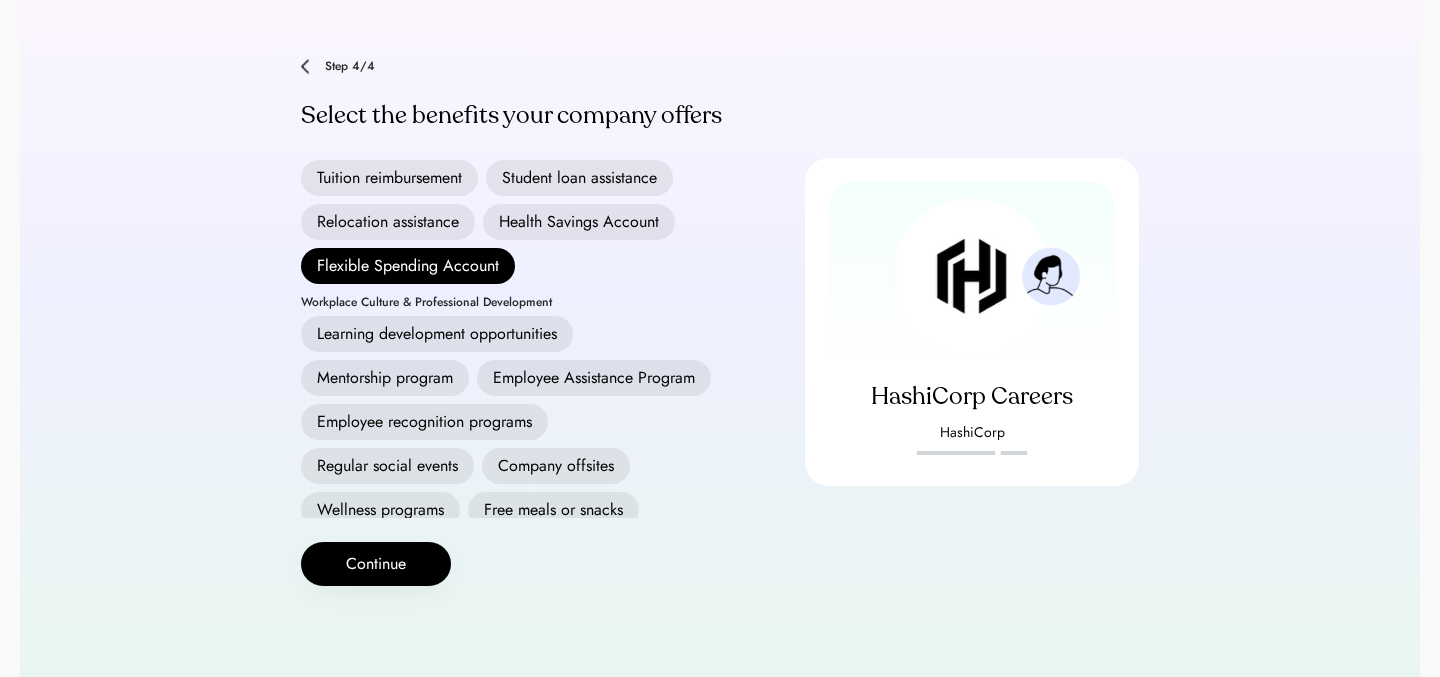click on "Employee Assistance Program" at bounding box center (594, 378) 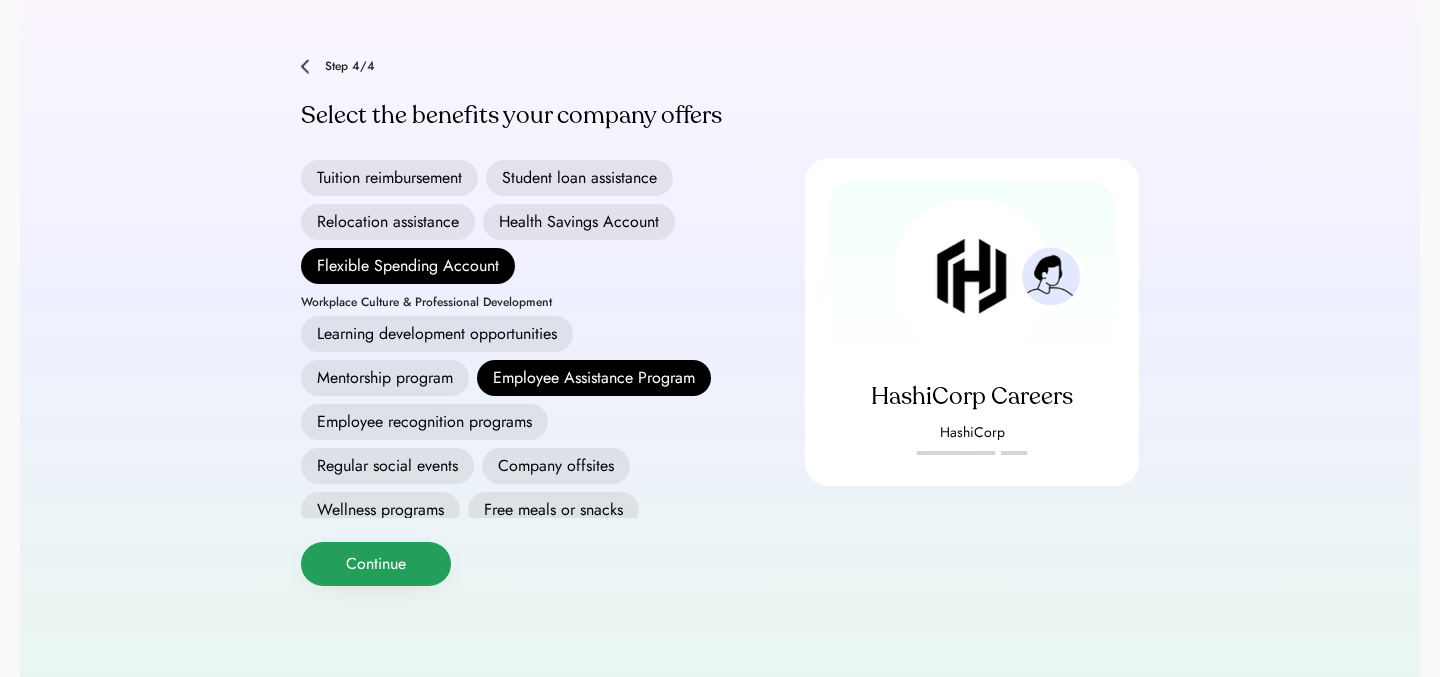click on "Continue" at bounding box center (376, 564) 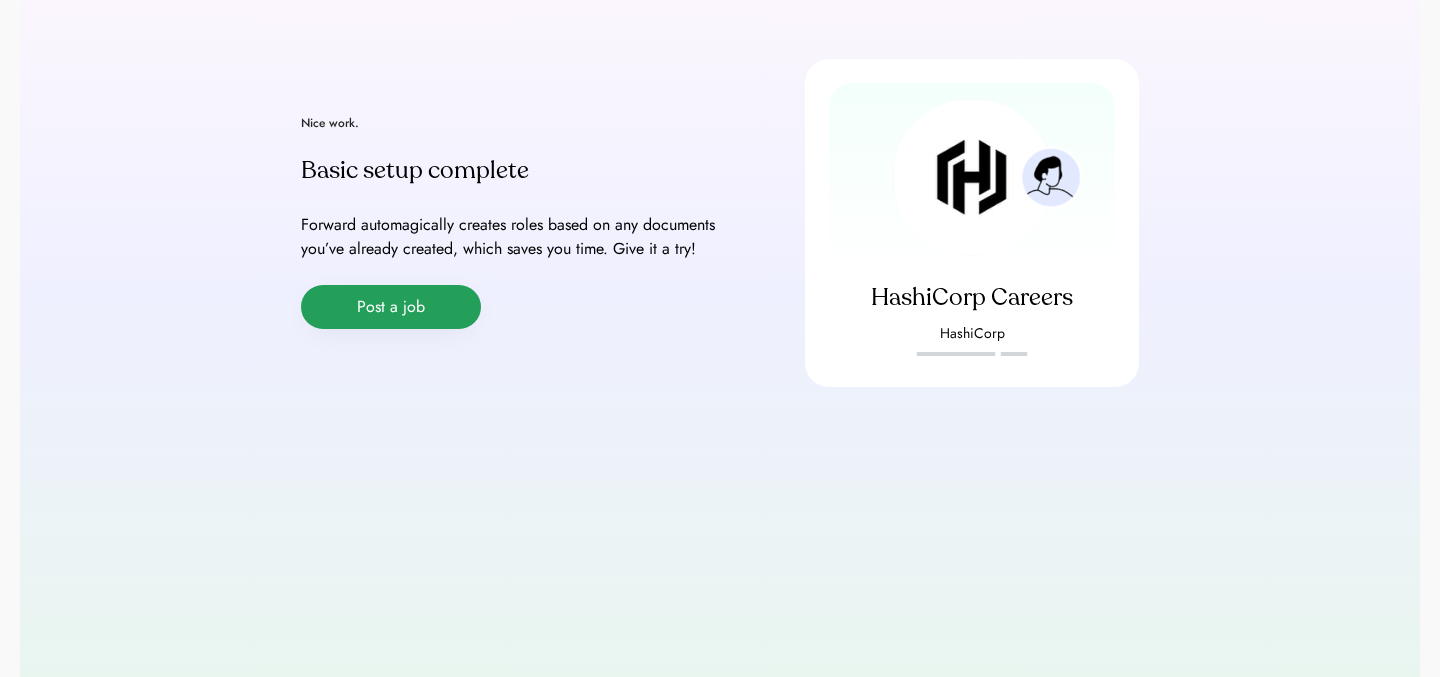 click on "Post a job" at bounding box center (391, 307) 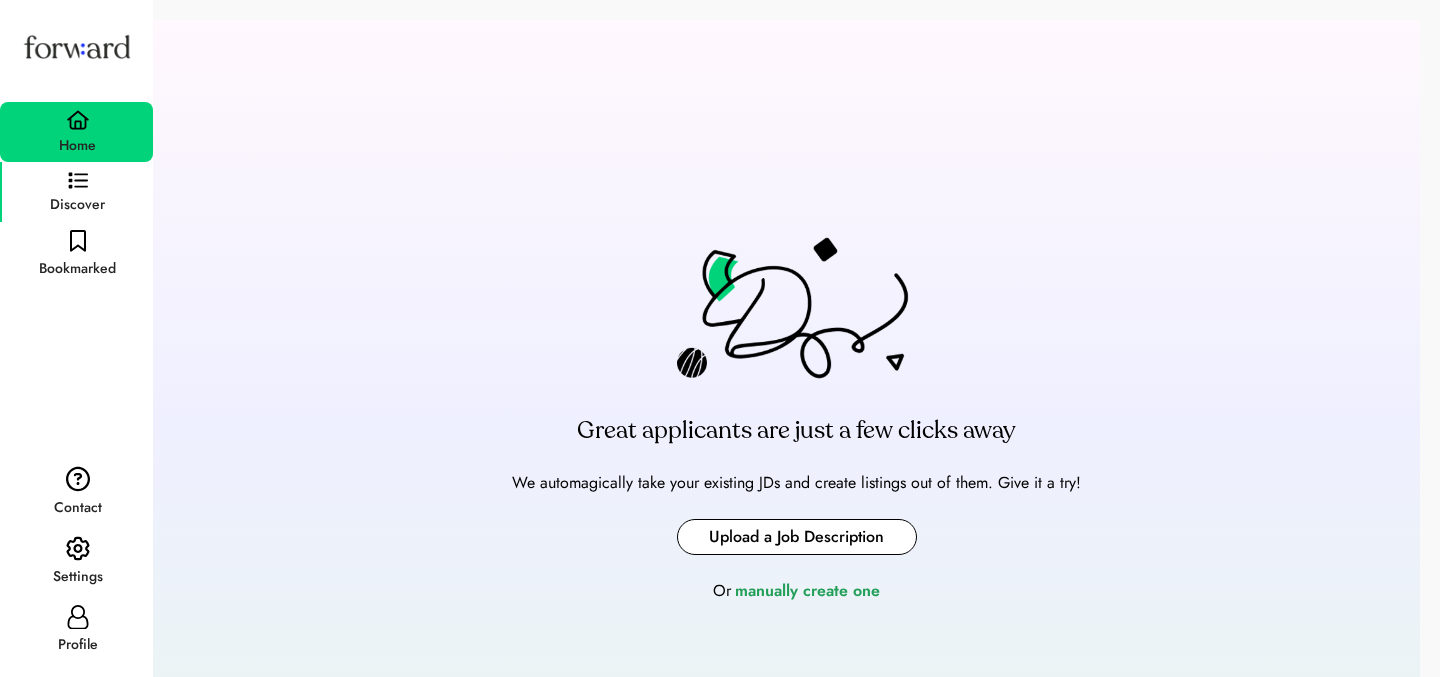 scroll, scrollTop: 0, scrollLeft: 0, axis: both 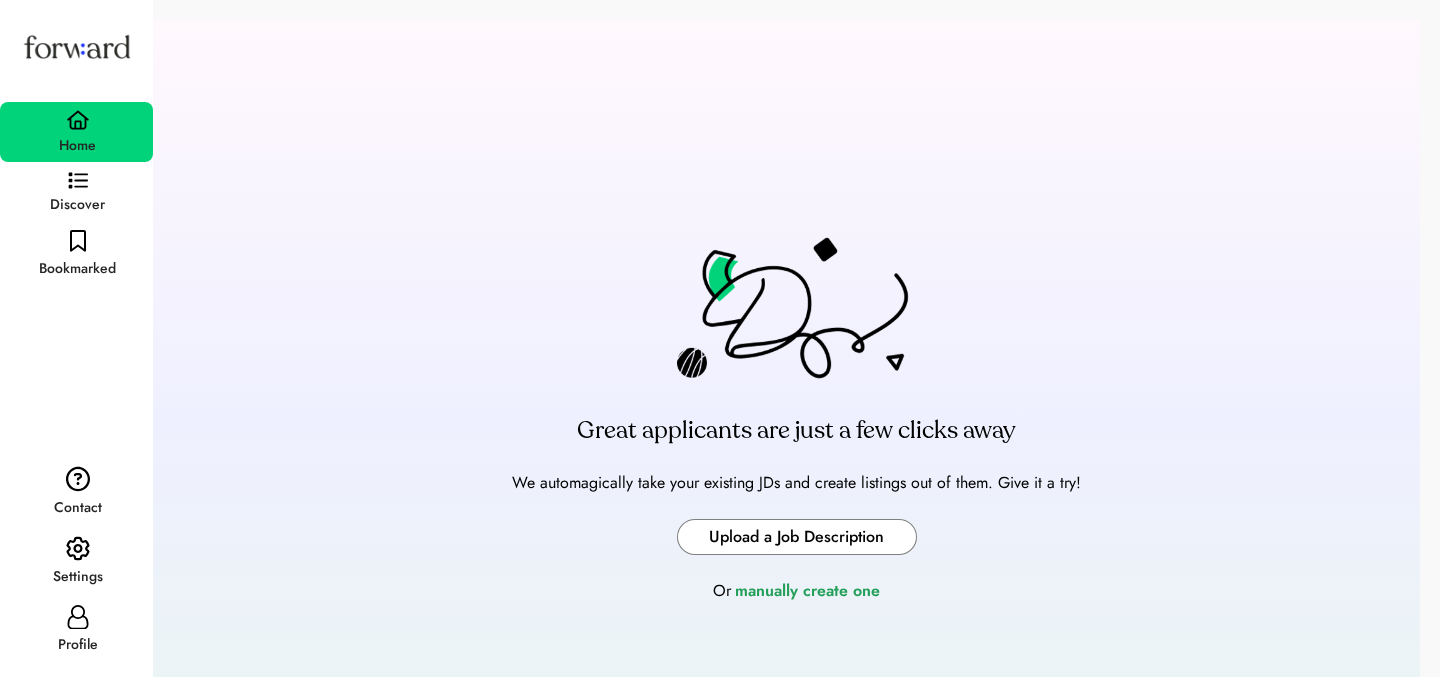 click at bounding box center [797, 537] 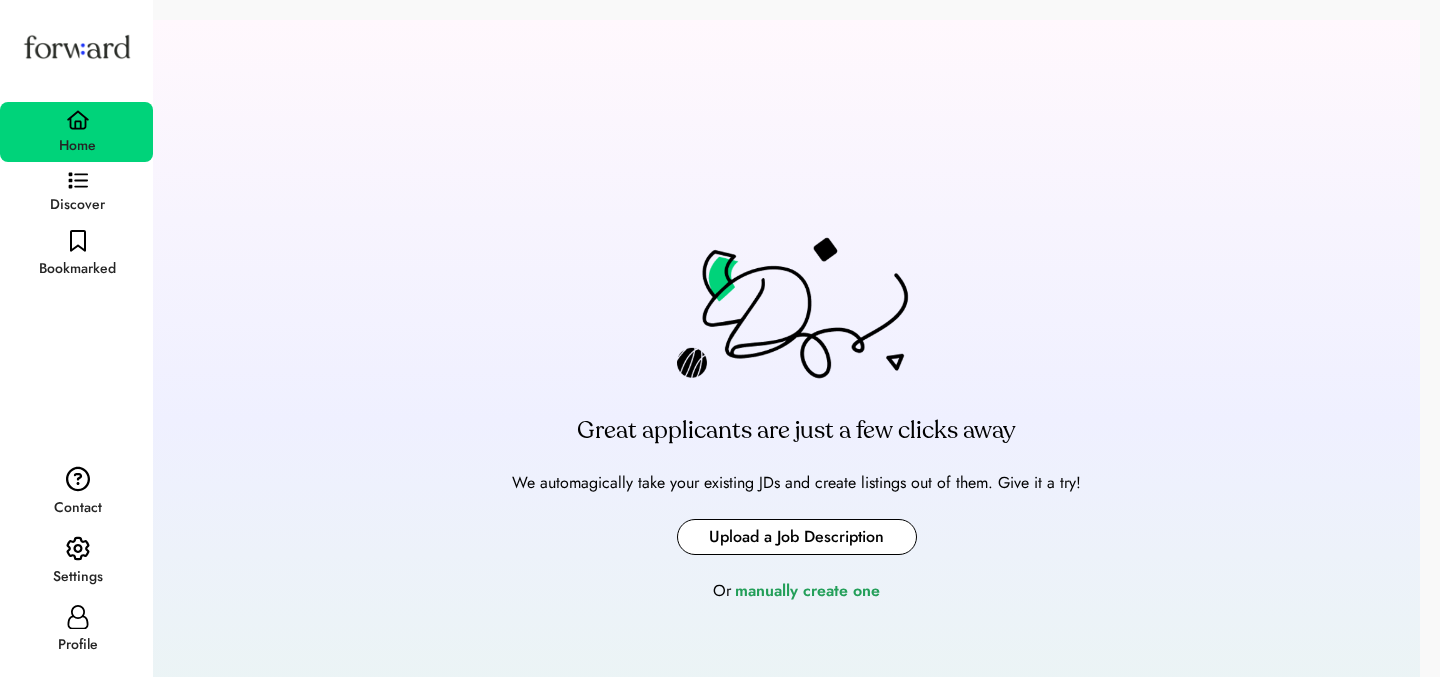 type on "**********" 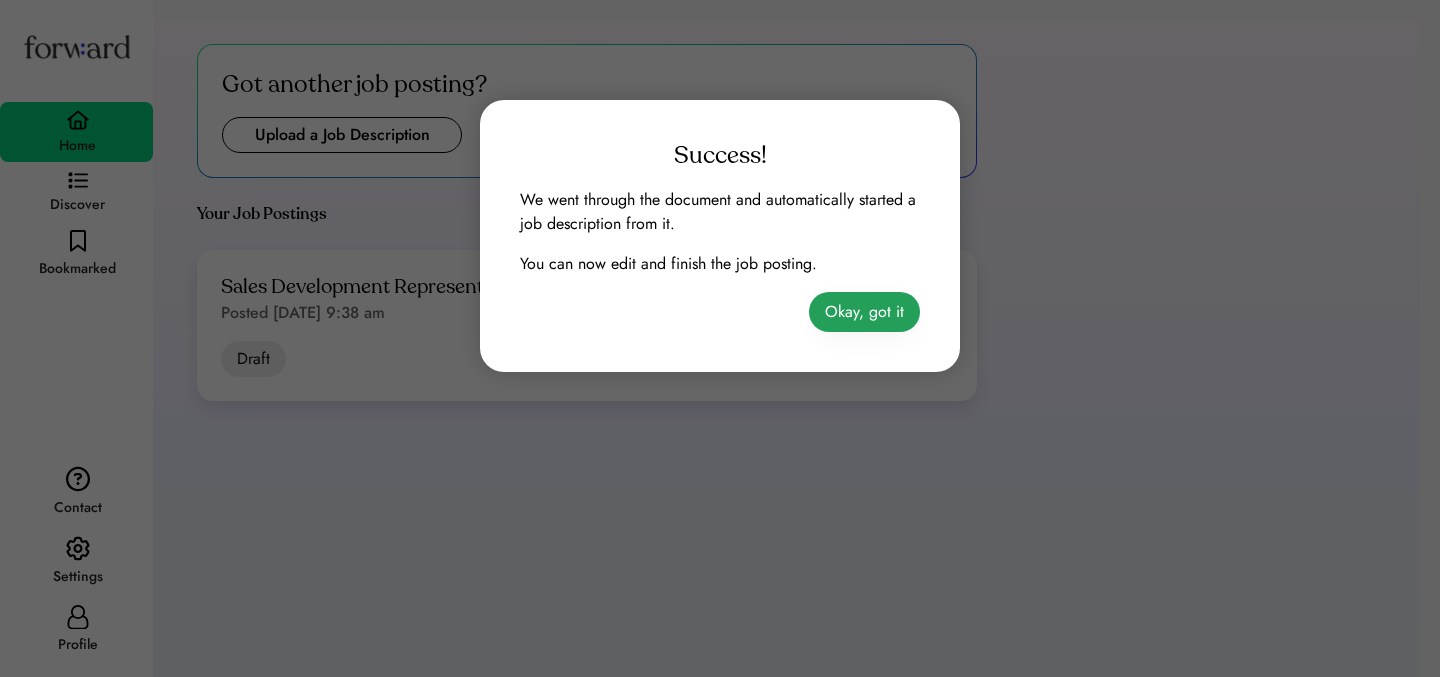 click on "Okay, got it" at bounding box center (864, 312) 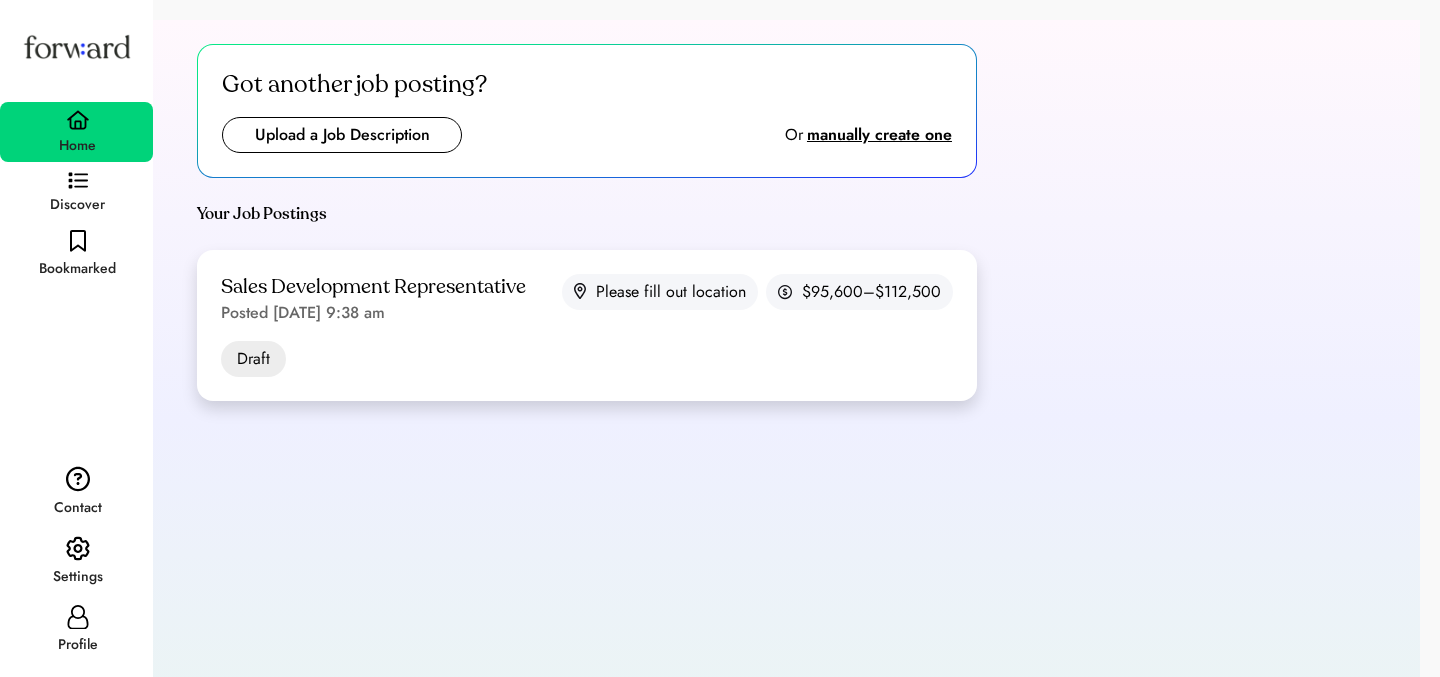 click on "Sales Development Representative Posted [DATE] 9:38 am Please fill out location $95,600–$112,500 Draft Open:  -20277 days left" at bounding box center [587, 325] 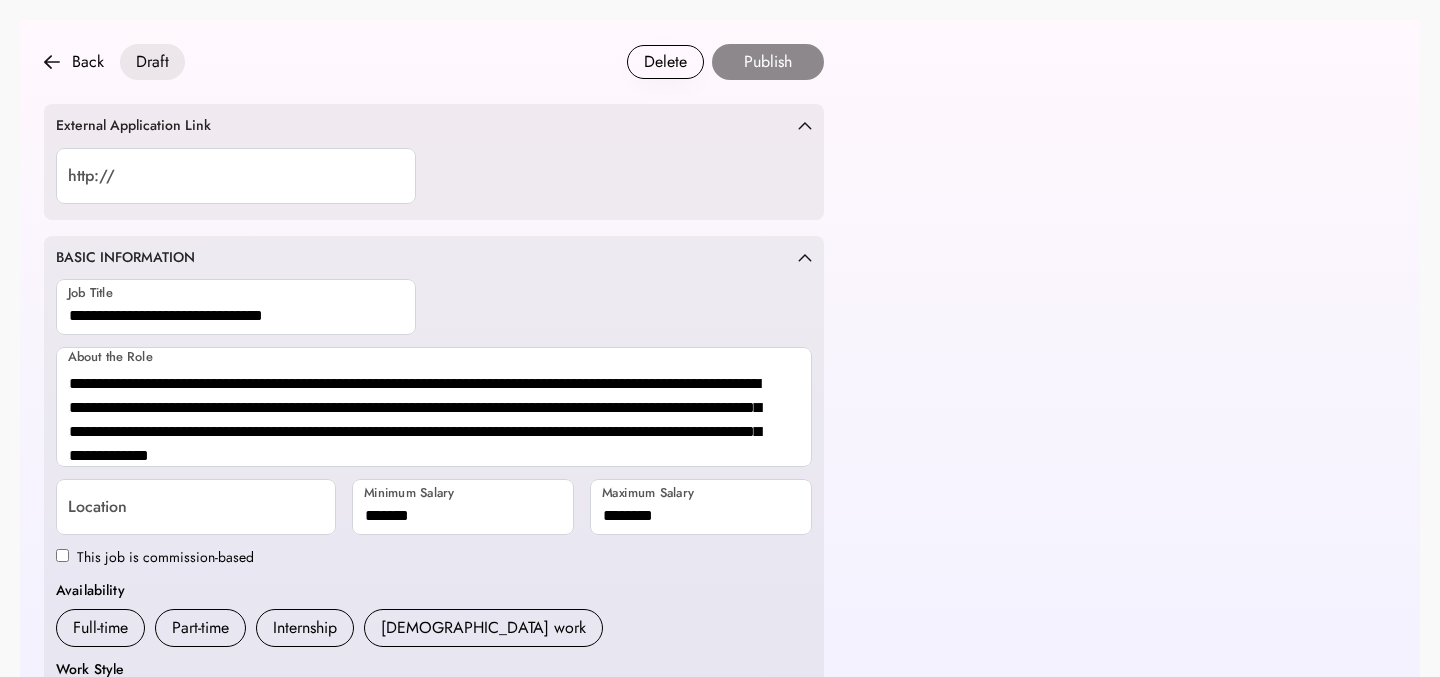 scroll, scrollTop: 0, scrollLeft: 0, axis: both 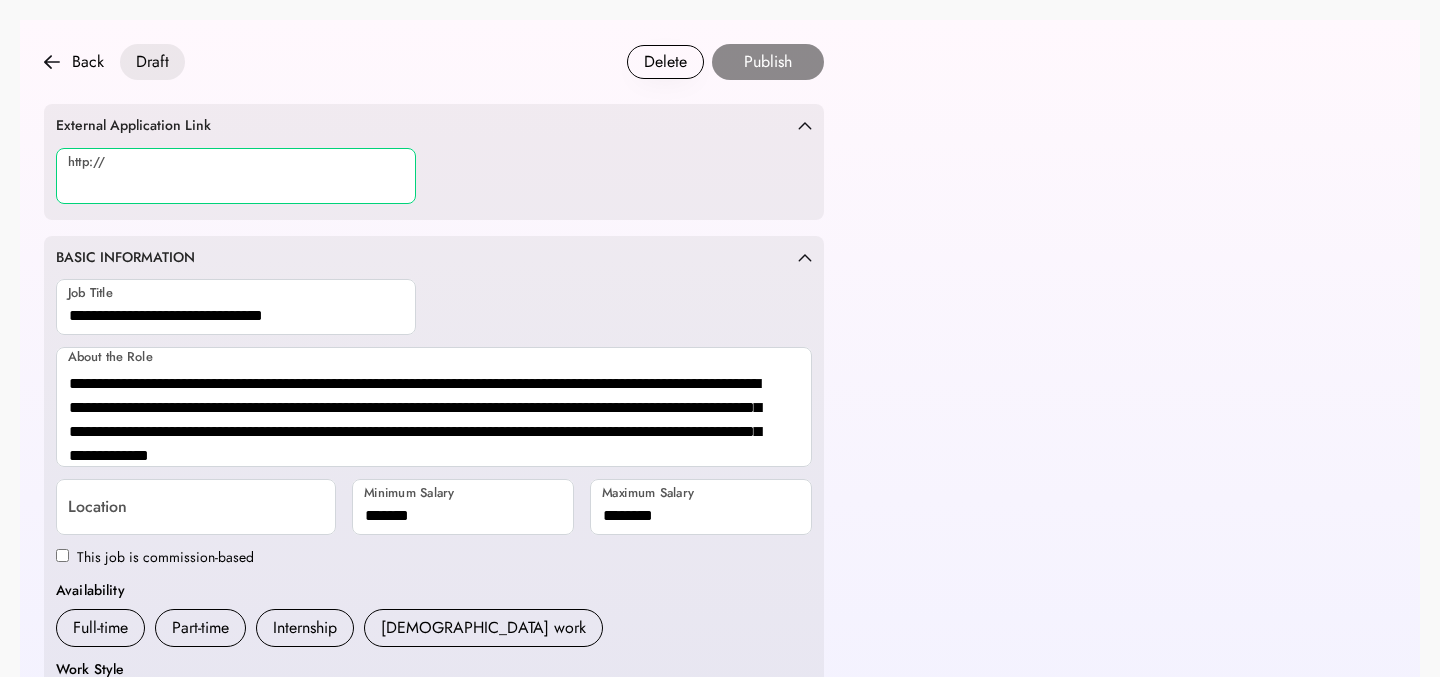 click at bounding box center [236, 176] 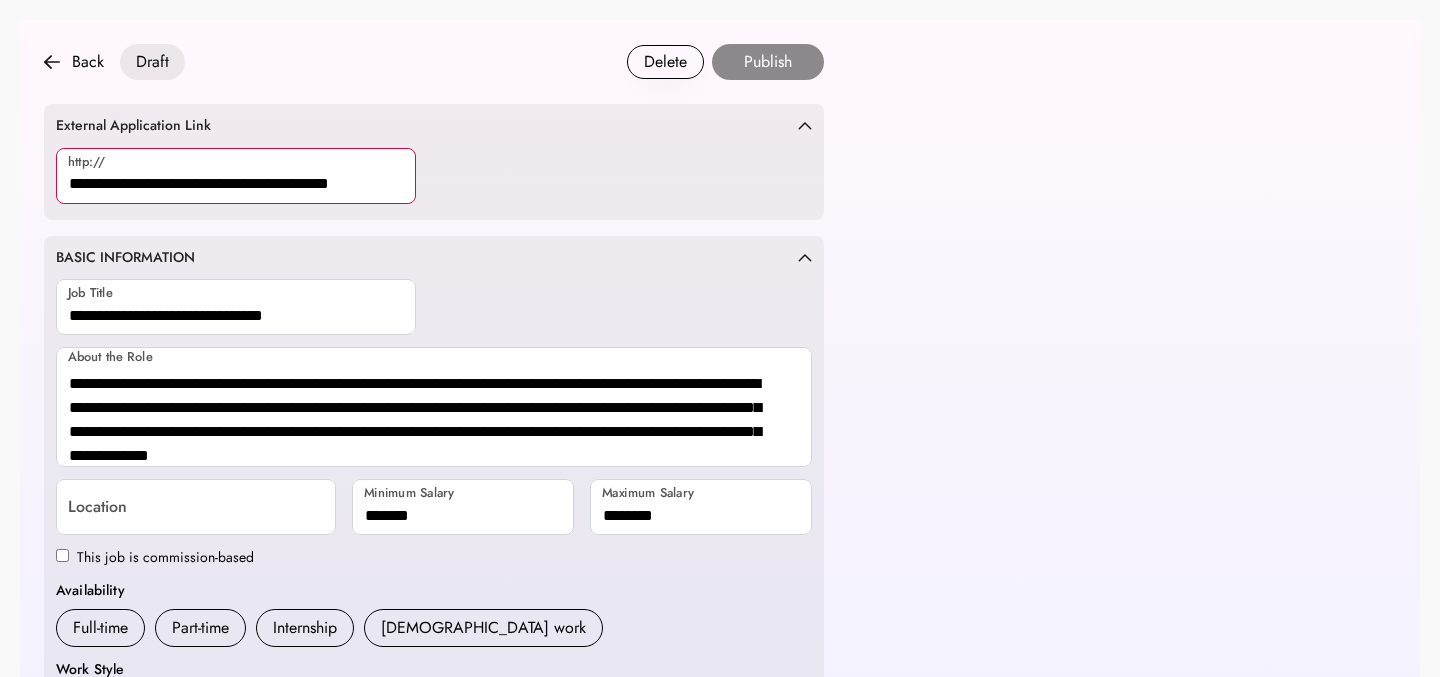 scroll, scrollTop: 0, scrollLeft: 18, axis: horizontal 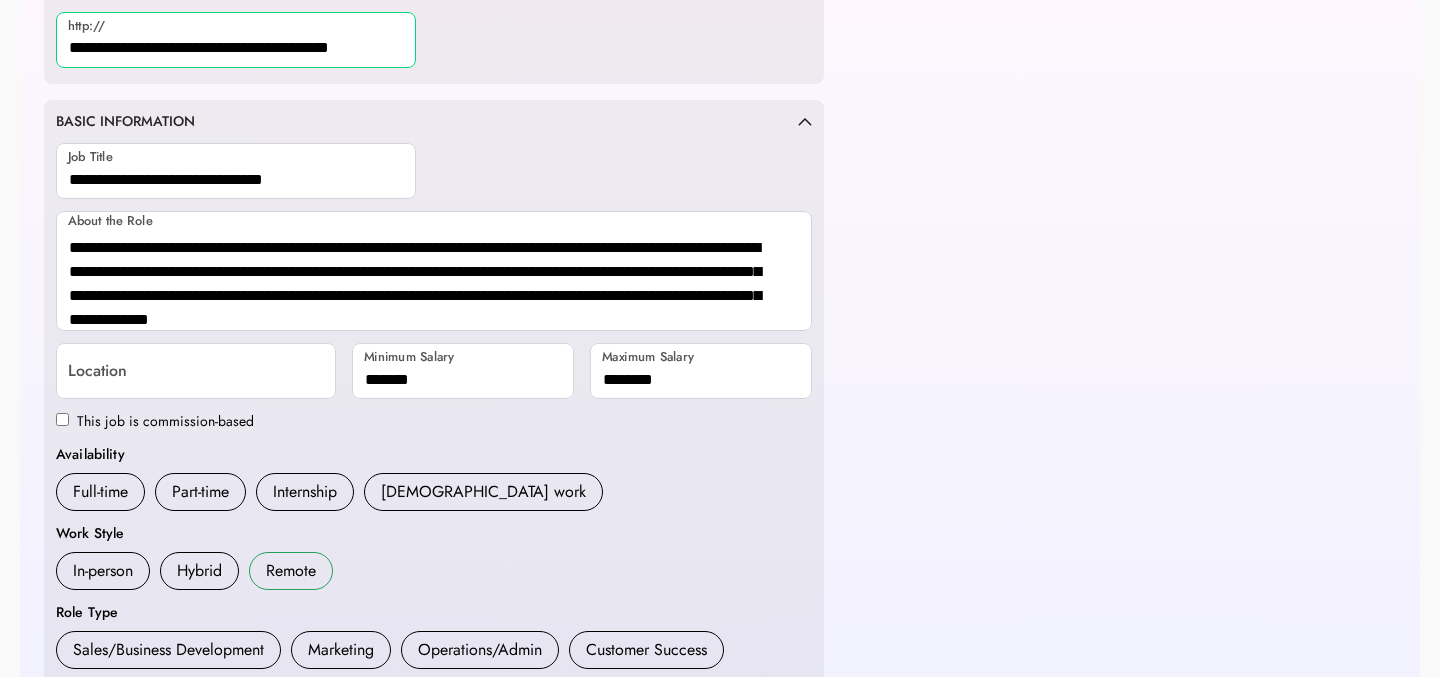 type on "**********" 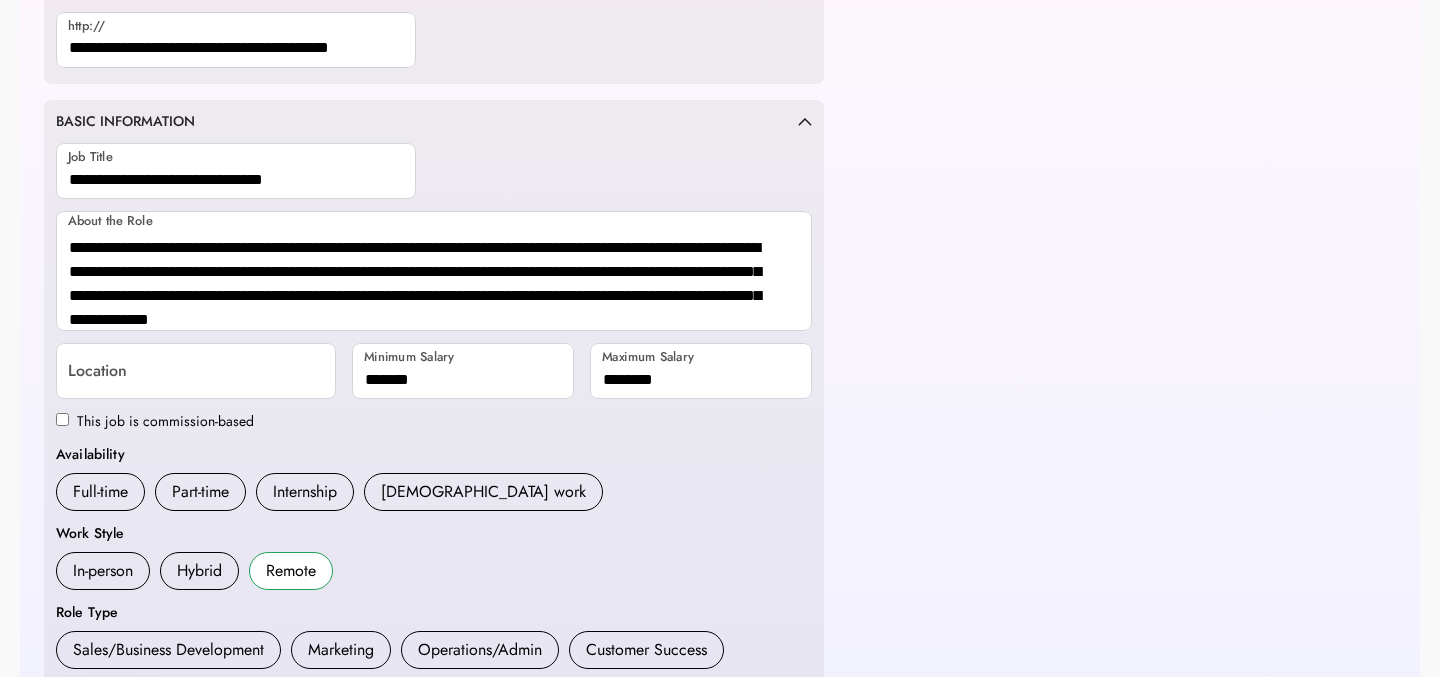 scroll, scrollTop: 0, scrollLeft: 0, axis: both 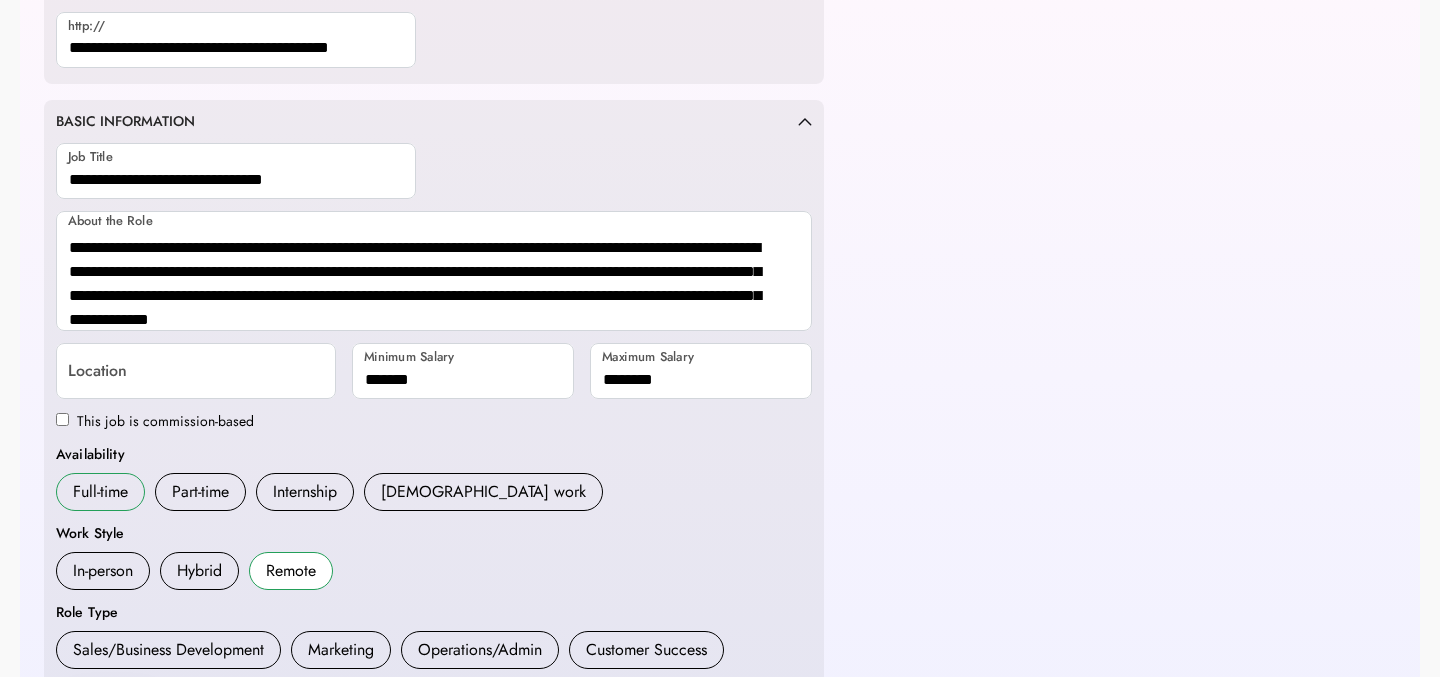 click on "Full-time" at bounding box center [100, 492] 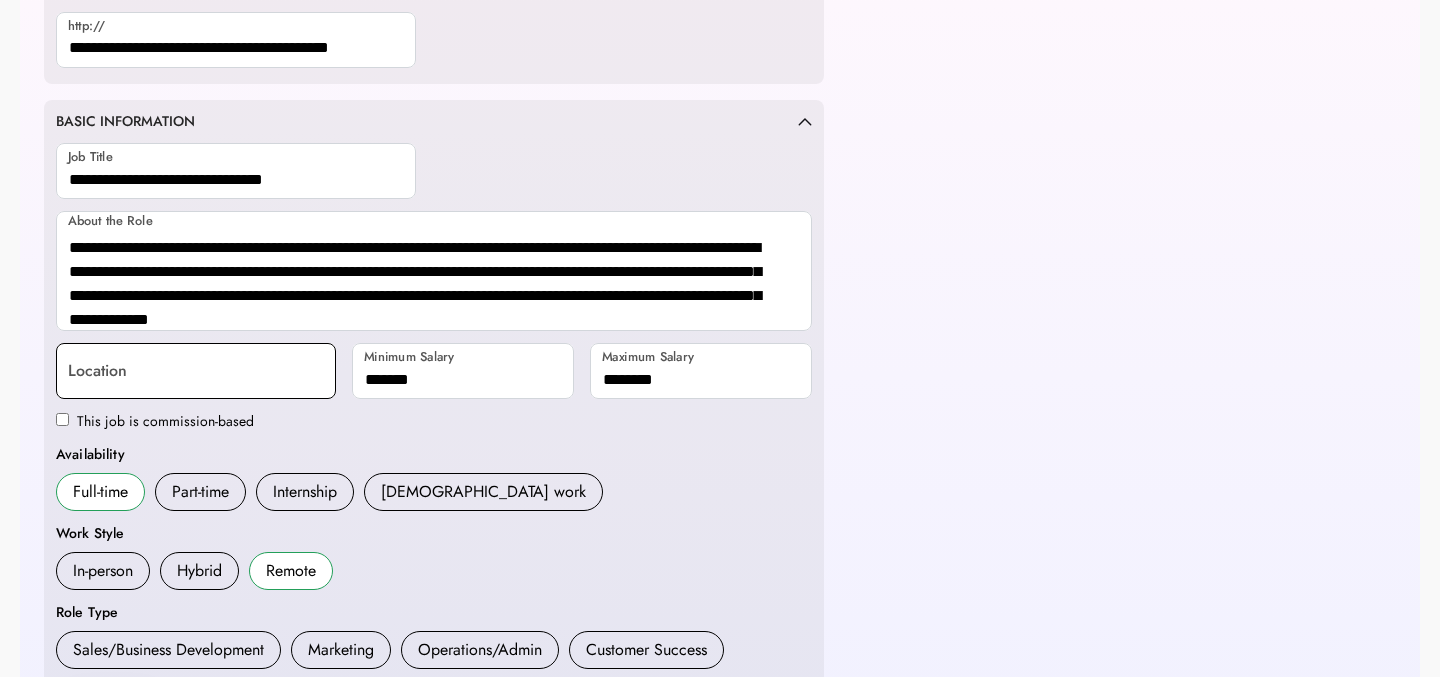 scroll, scrollTop: 244, scrollLeft: 0, axis: vertical 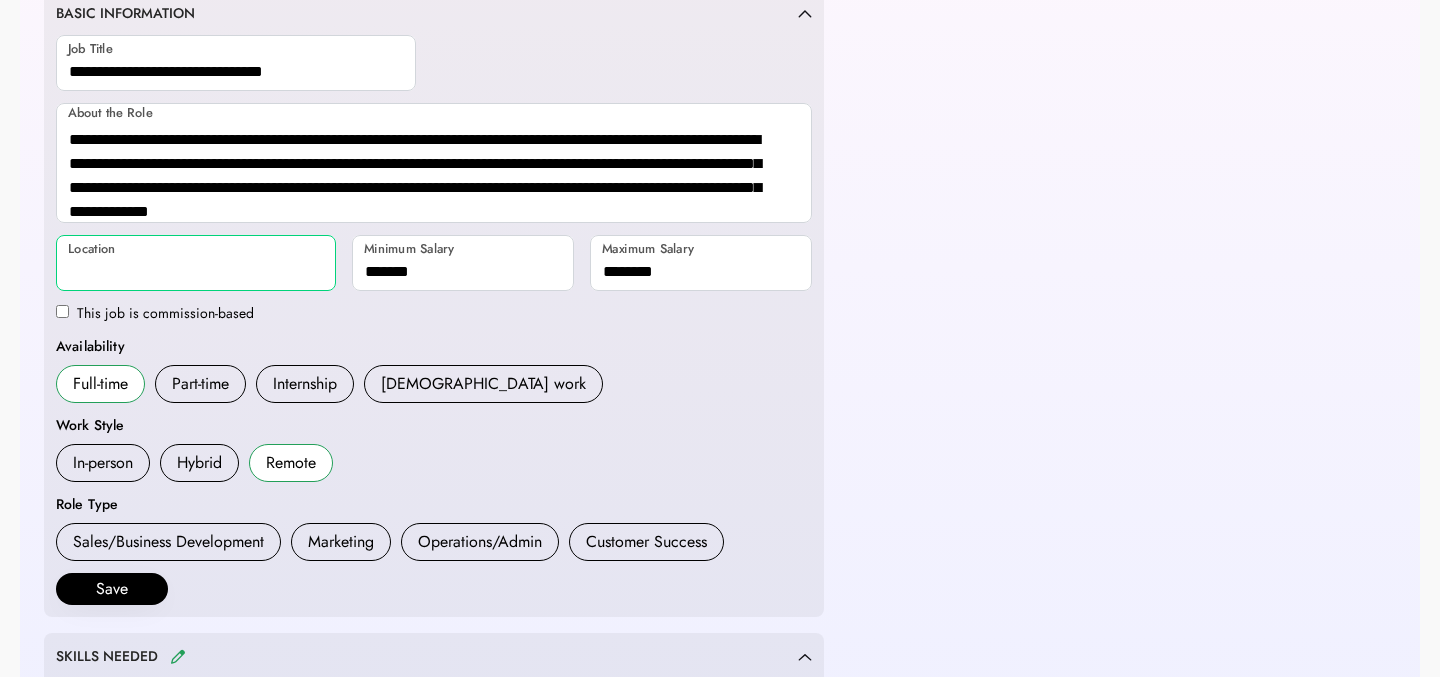 click at bounding box center [196, 263] 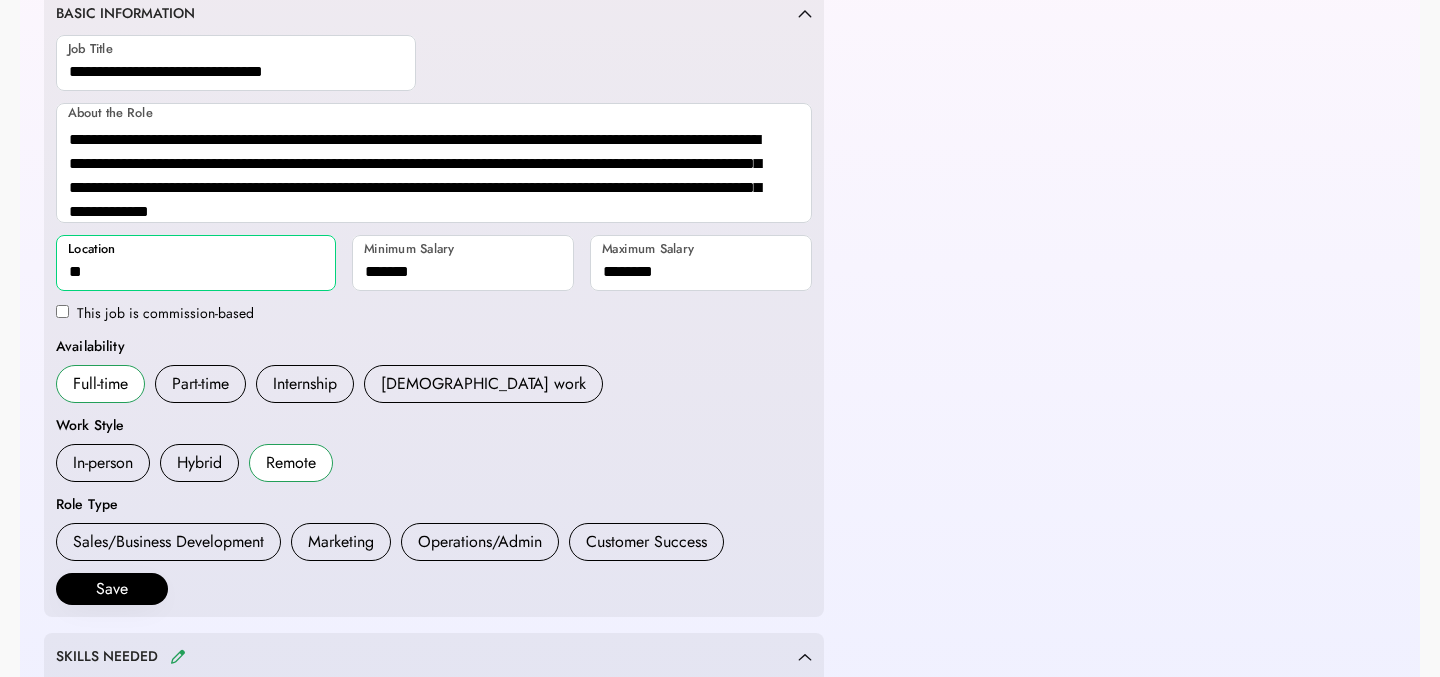 type on "***" 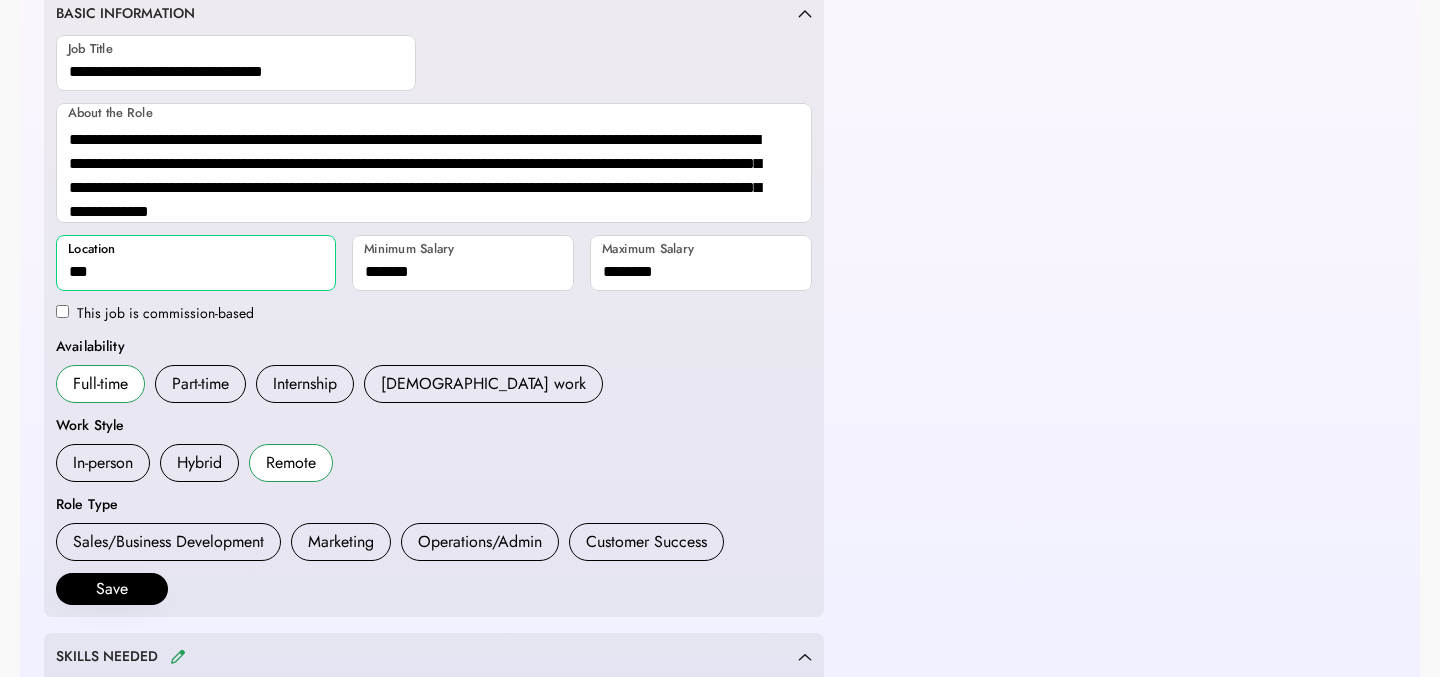 type on "**********" 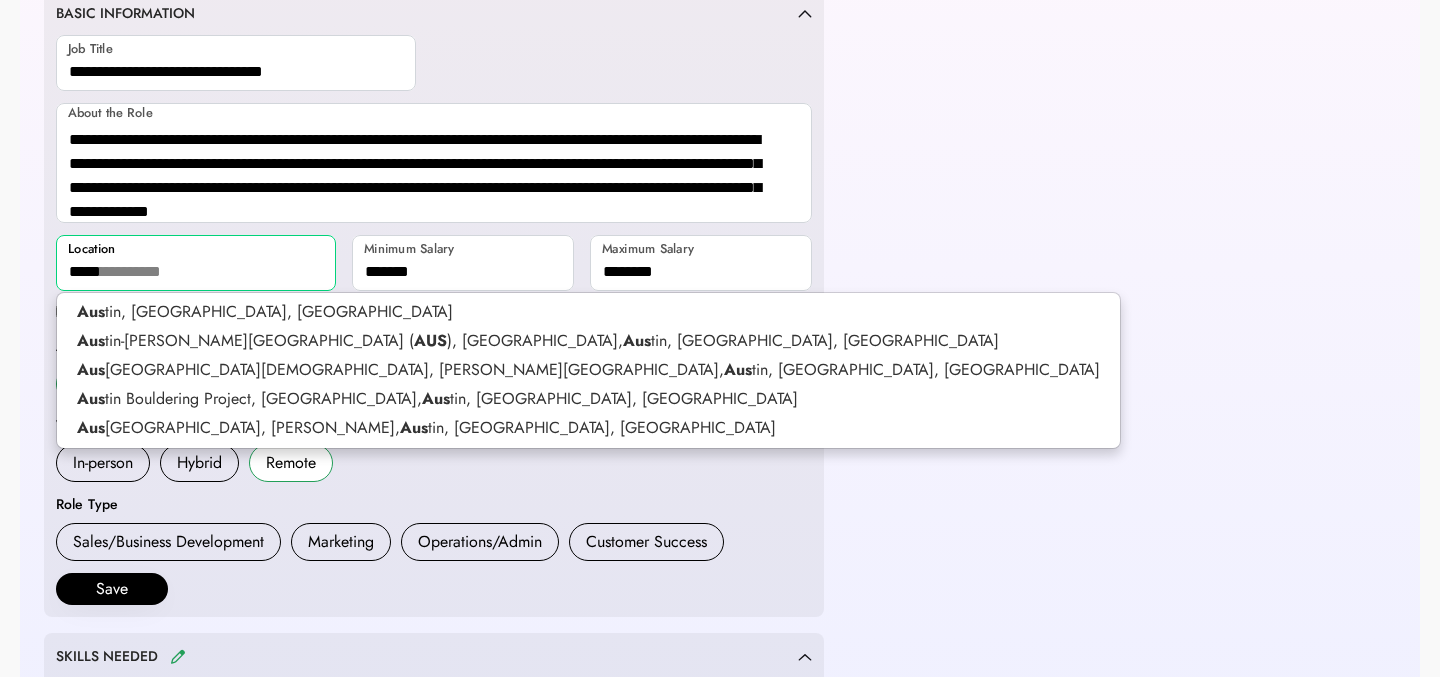 type on "******" 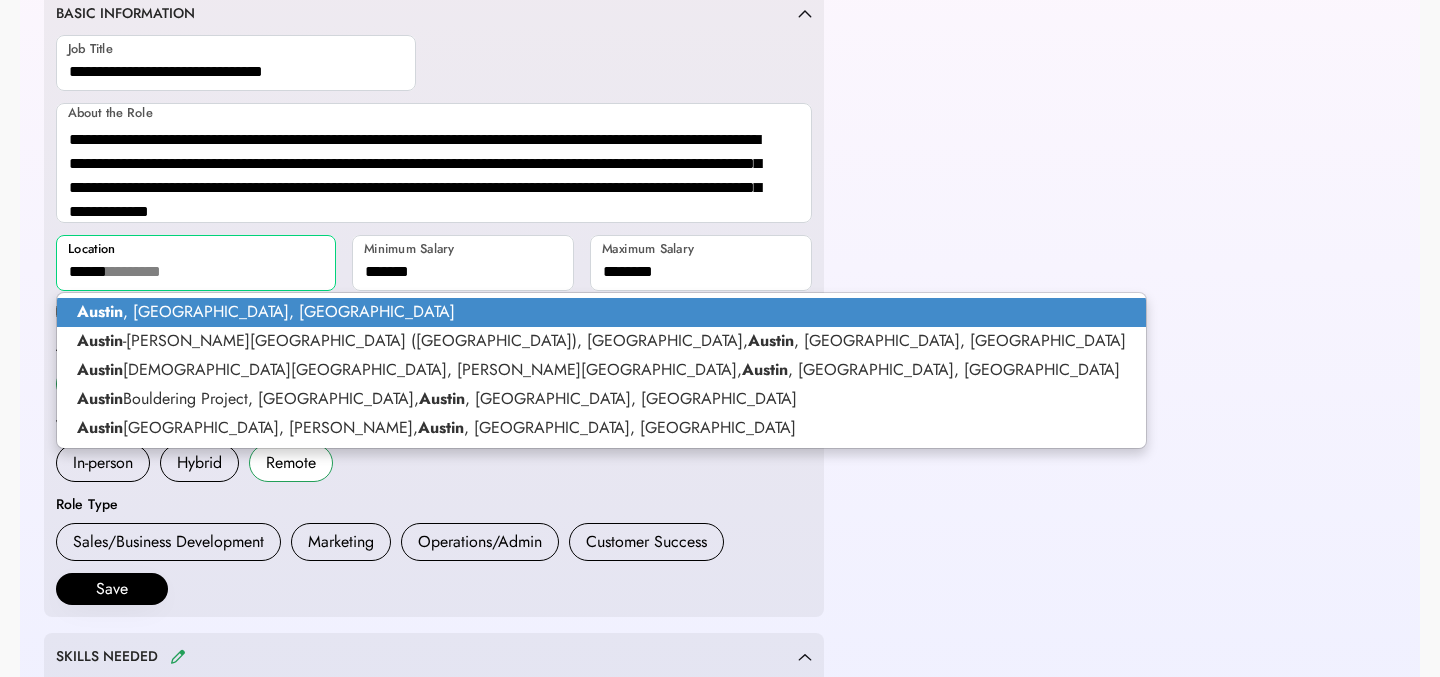 click on "Austin , TX, USA" at bounding box center (601, 312) 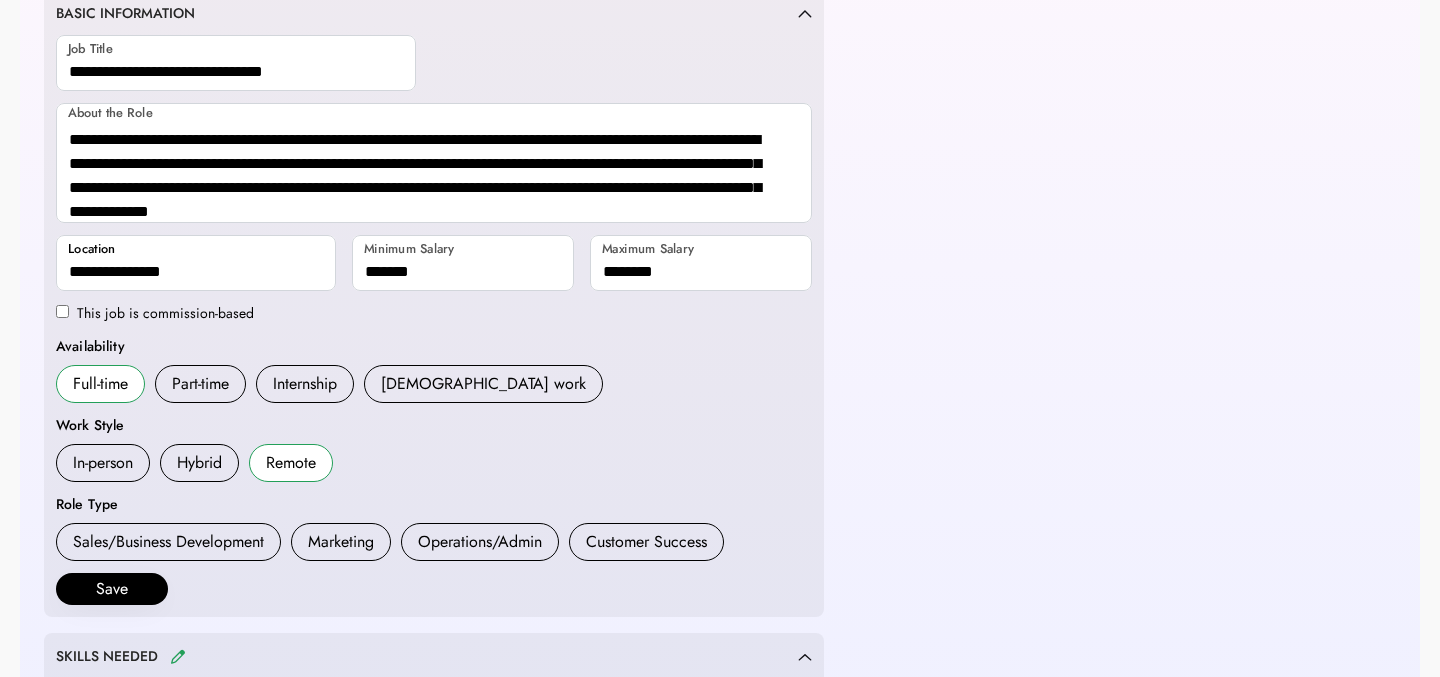 type on "**********" 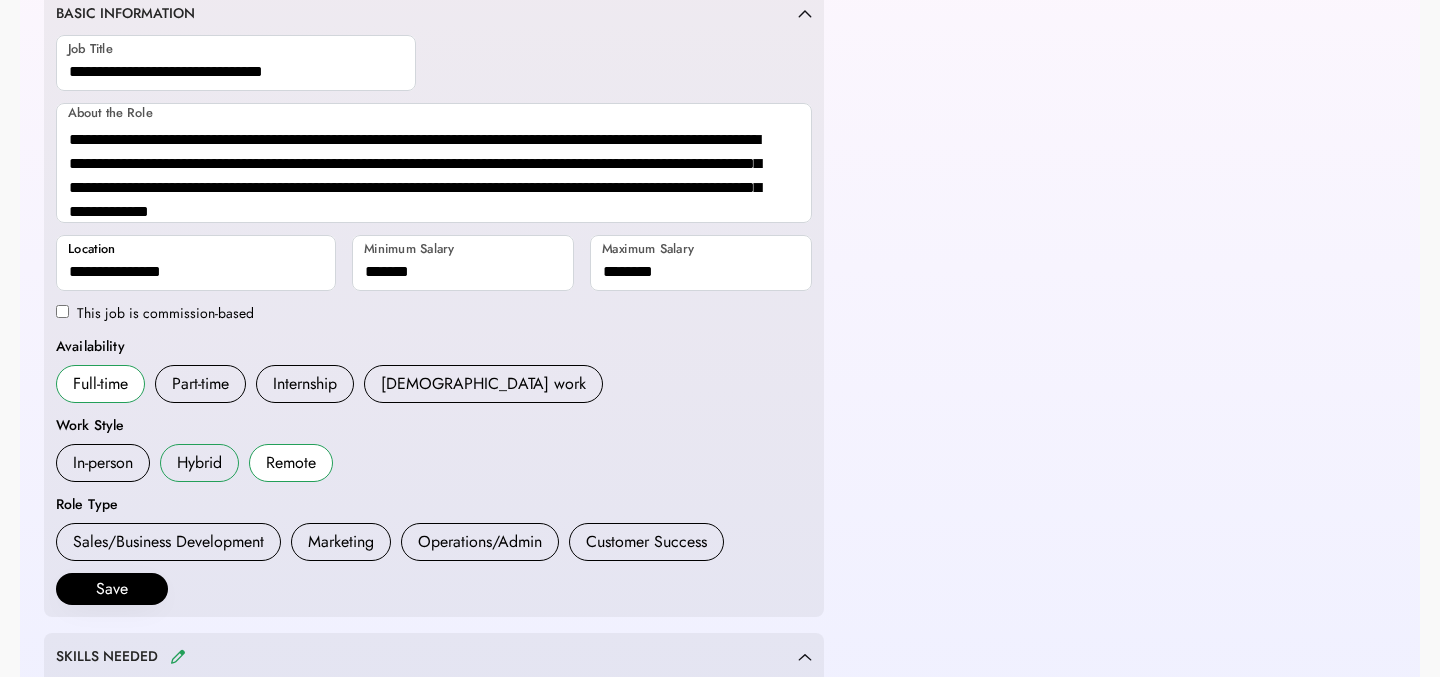 click on "Hybrid" at bounding box center [199, 463] 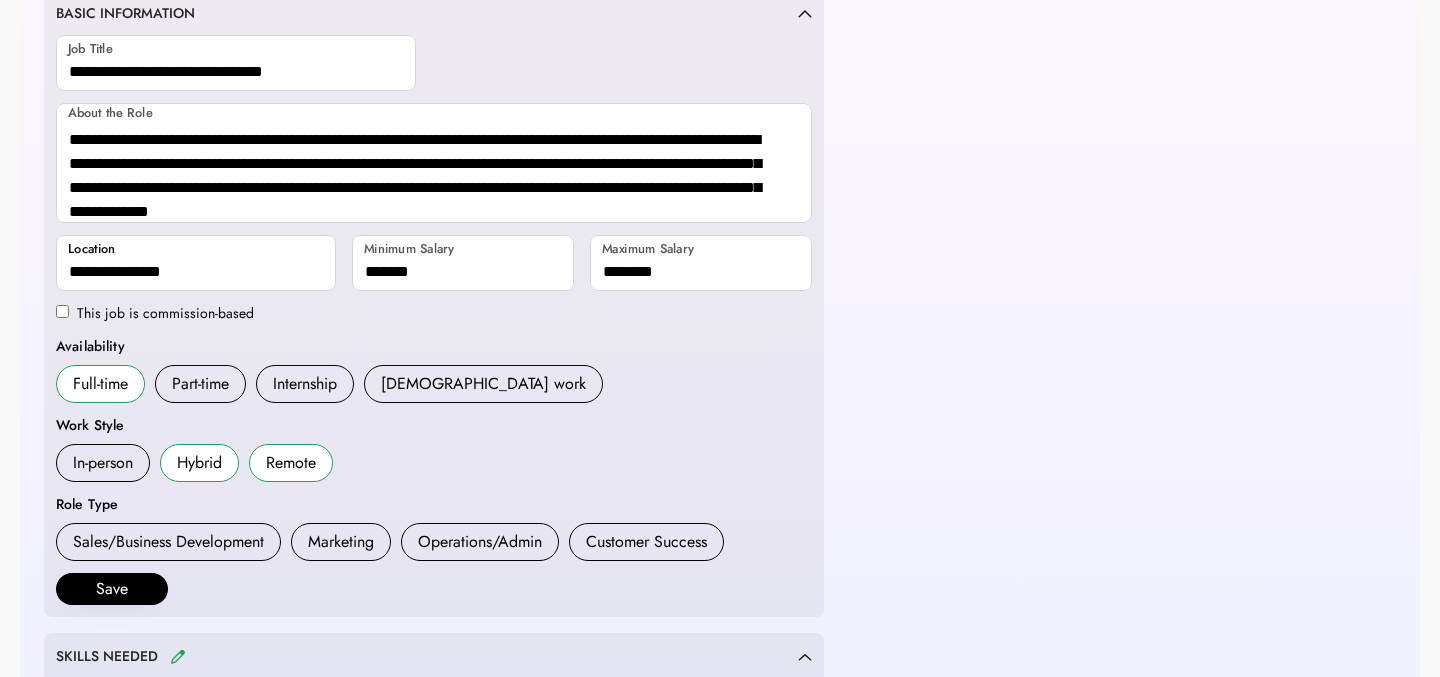 click on "Hybrid" at bounding box center [199, 463] 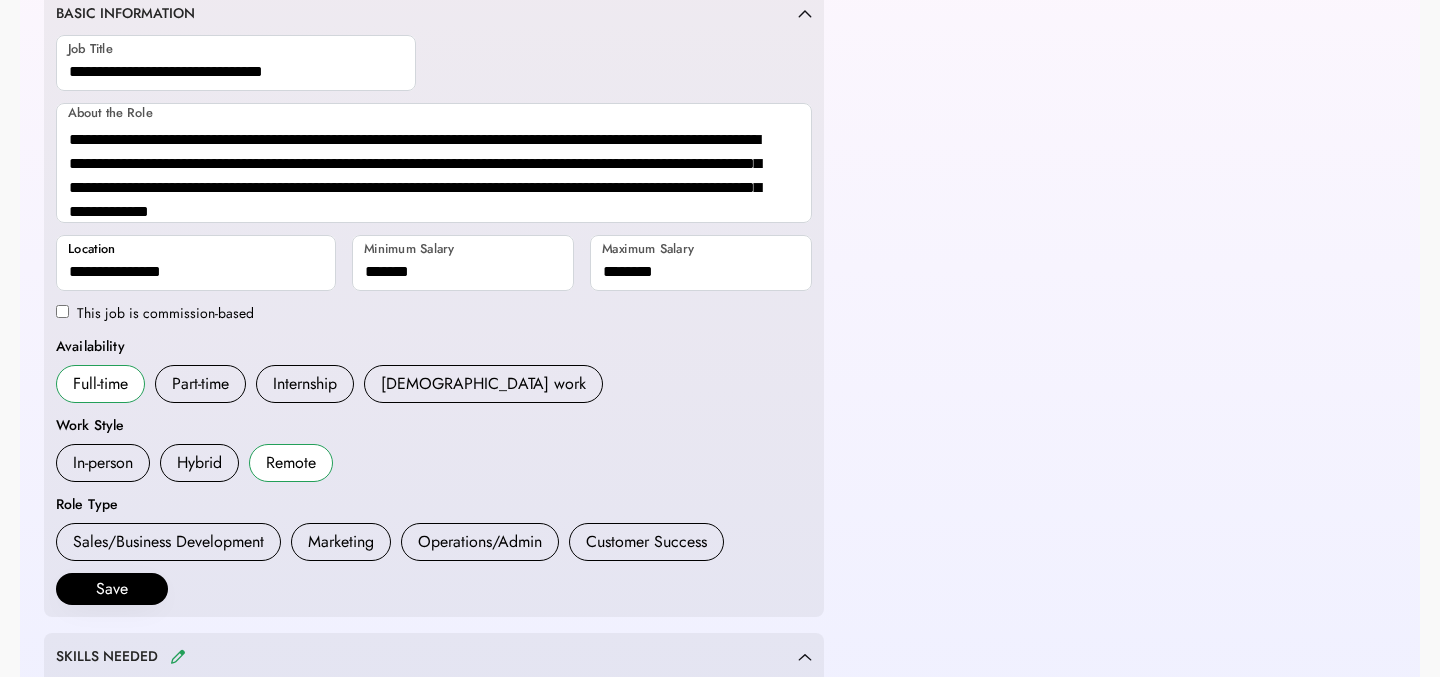 click on "Remote" at bounding box center [291, 463] 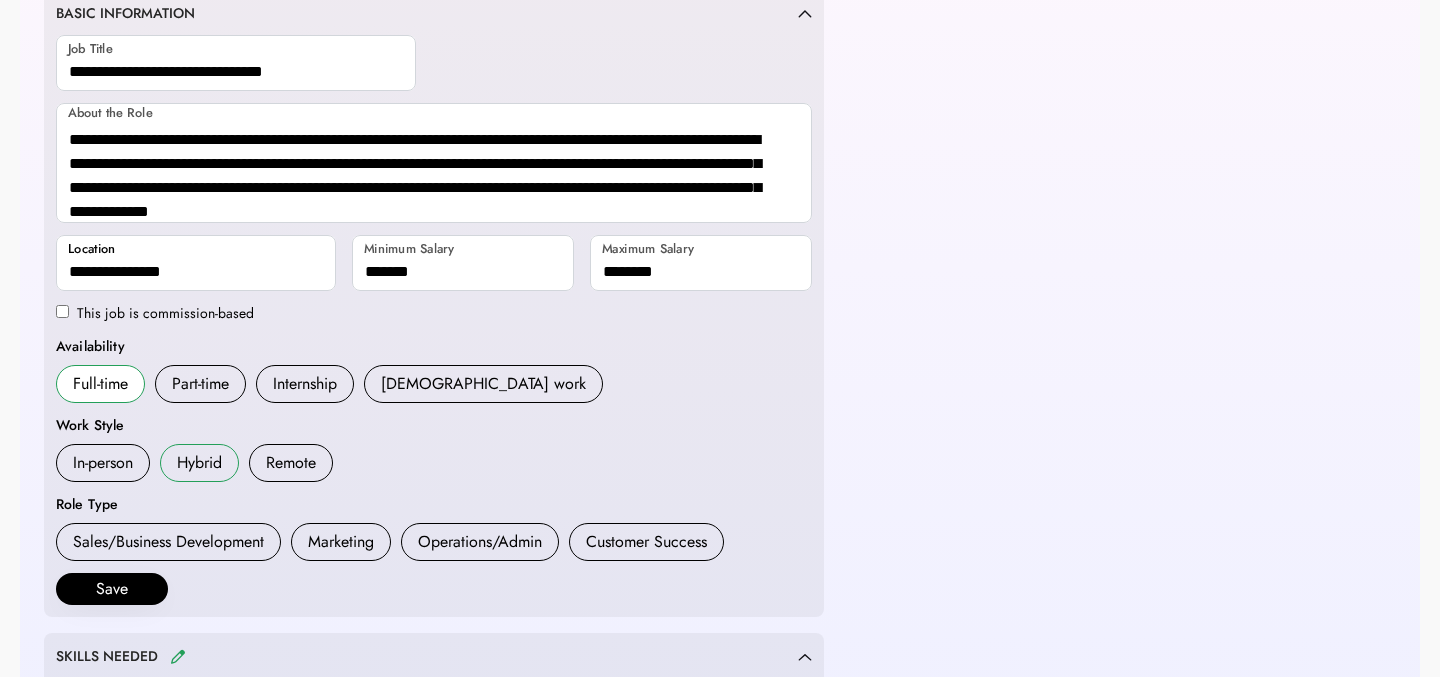 click on "Hybrid" at bounding box center [199, 463] 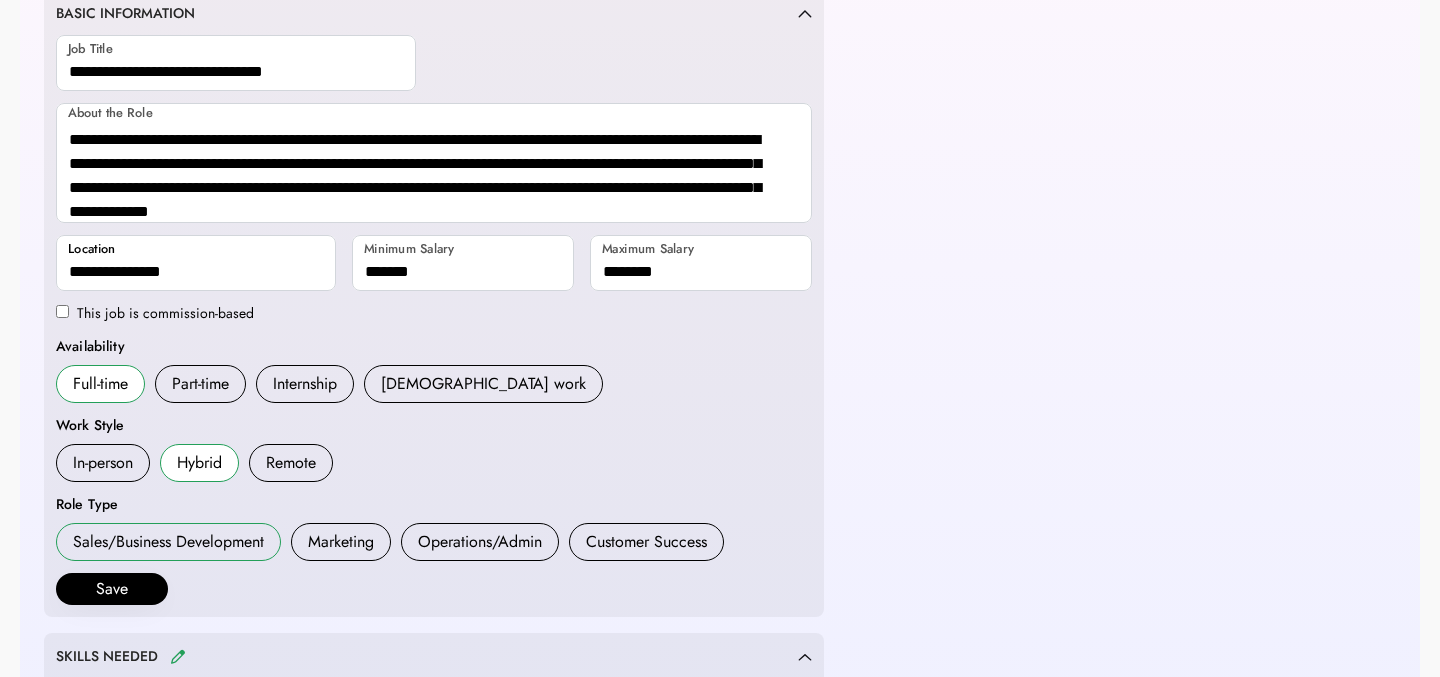click on "Sales/Business Development" at bounding box center (168, 542) 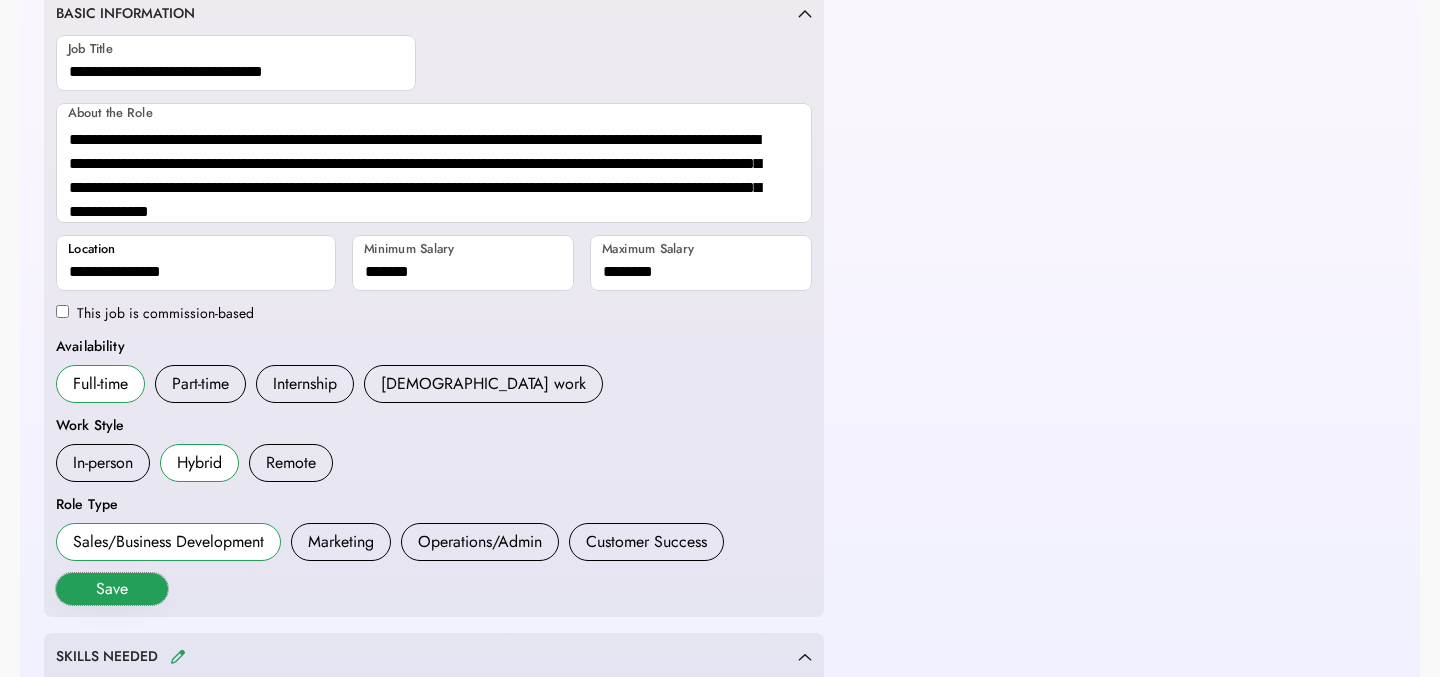 click on "Save" at bounding box center [112, 589] 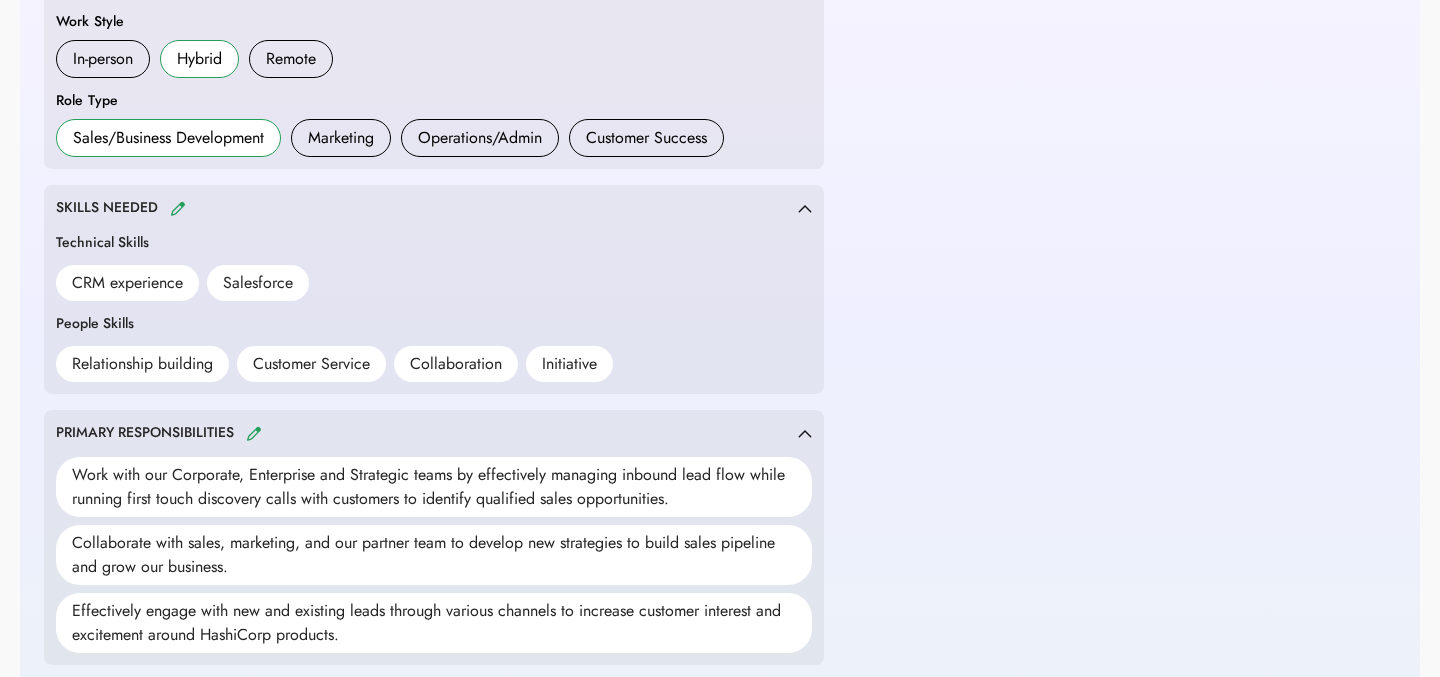 scroll, scrollTop: 689, scrollLeft: 0, axis: vertical 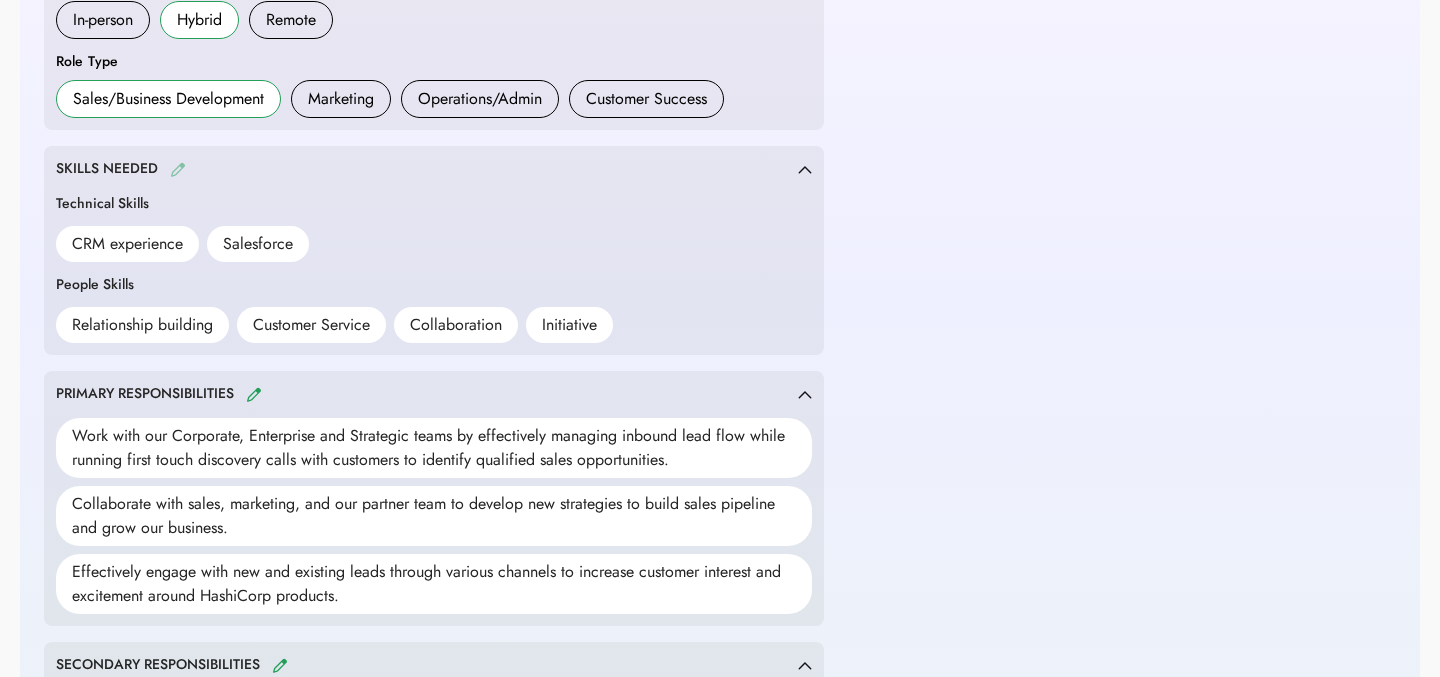 click at bounding box center [178, 169] 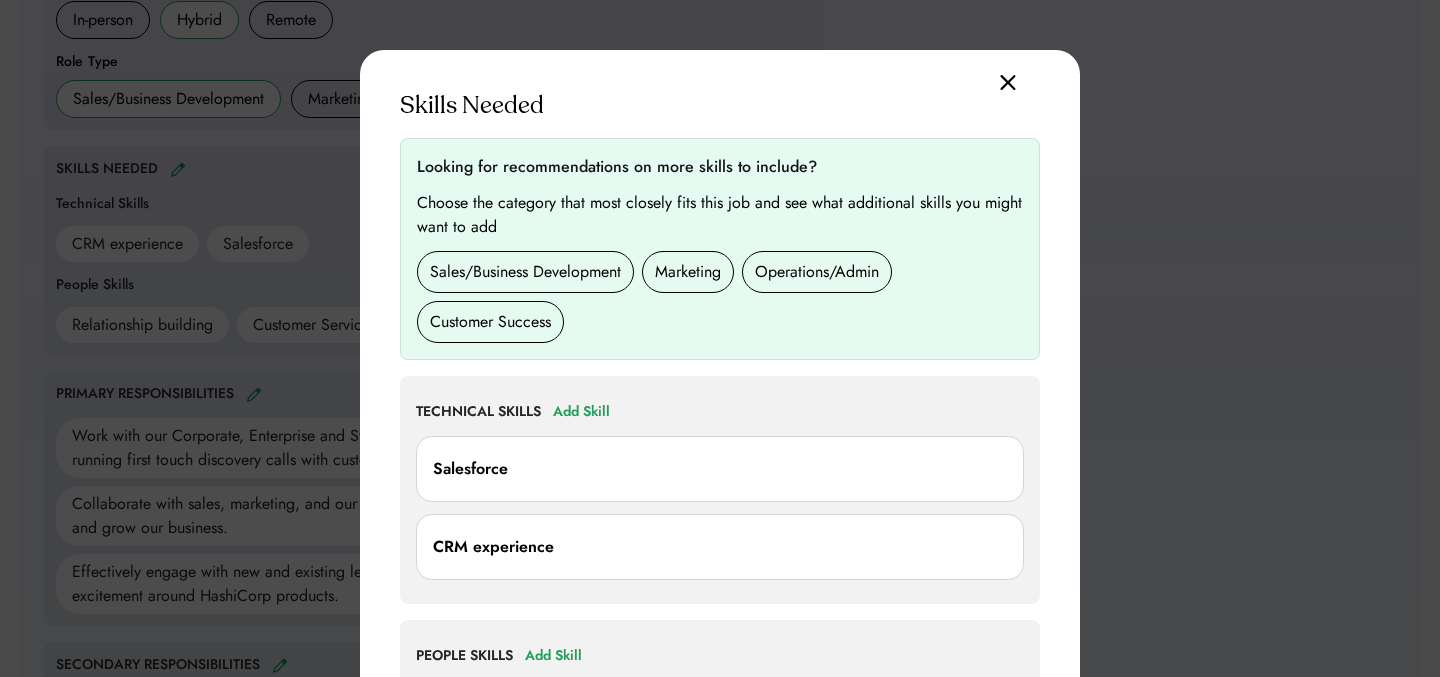 click on "Sales/Business Development" at bounding box center [525, 272] 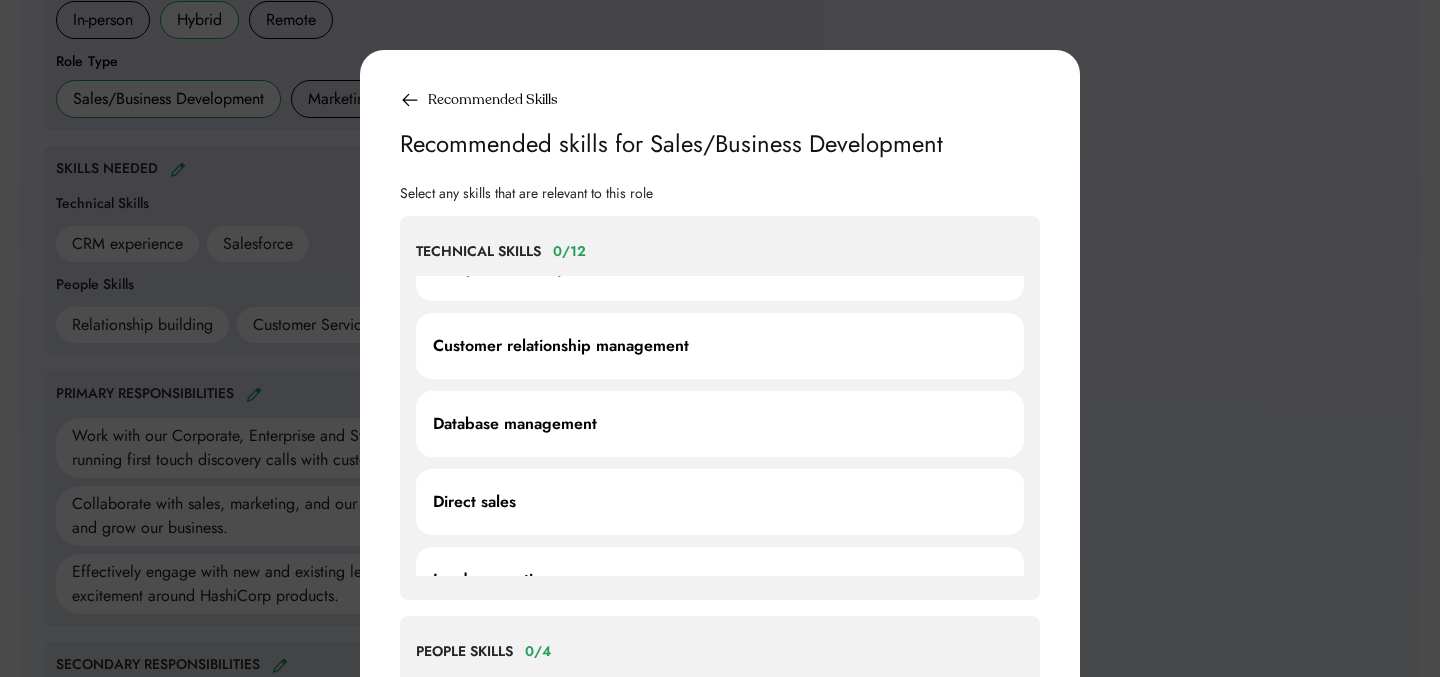 click on "Direct sales" at bounding box center [720, 502] 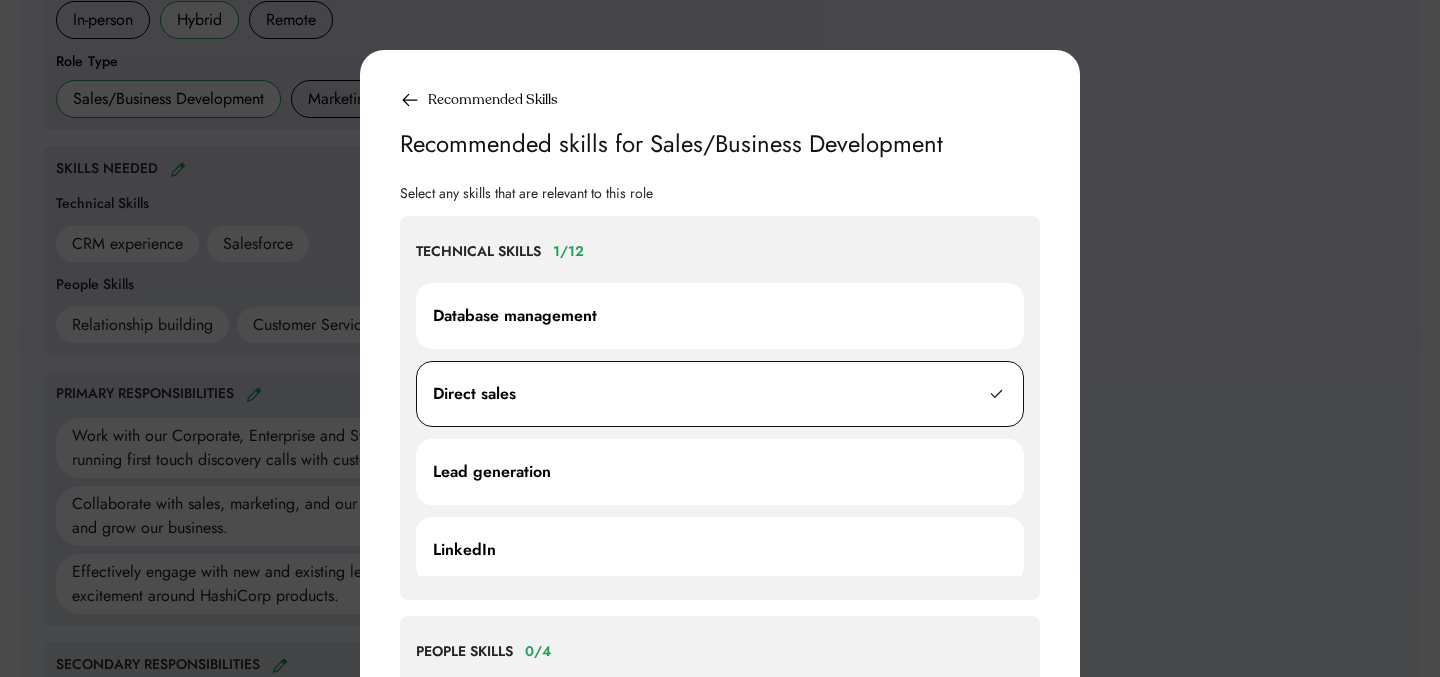 click on "Lead generation" at bounding box center [492, 472] 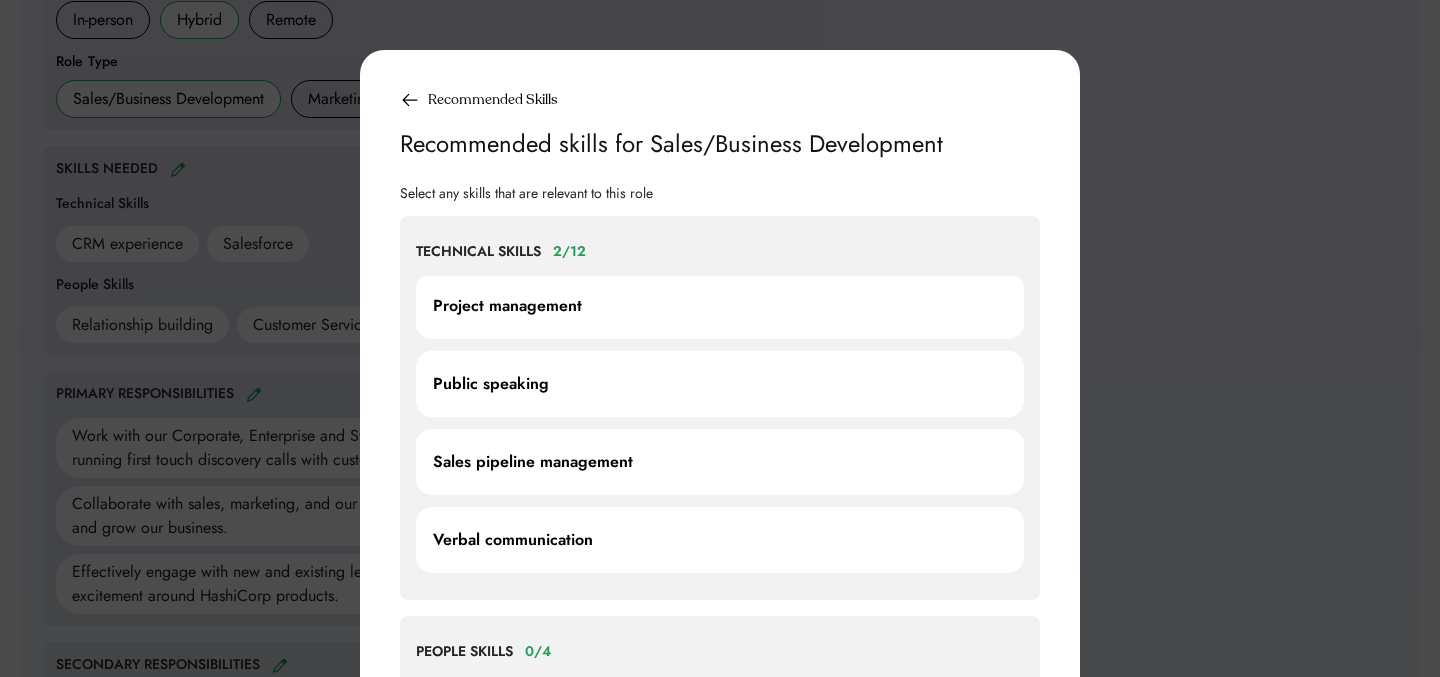 scroll, scrollTop: 1026, scrollLeft: 0, axis: vertical 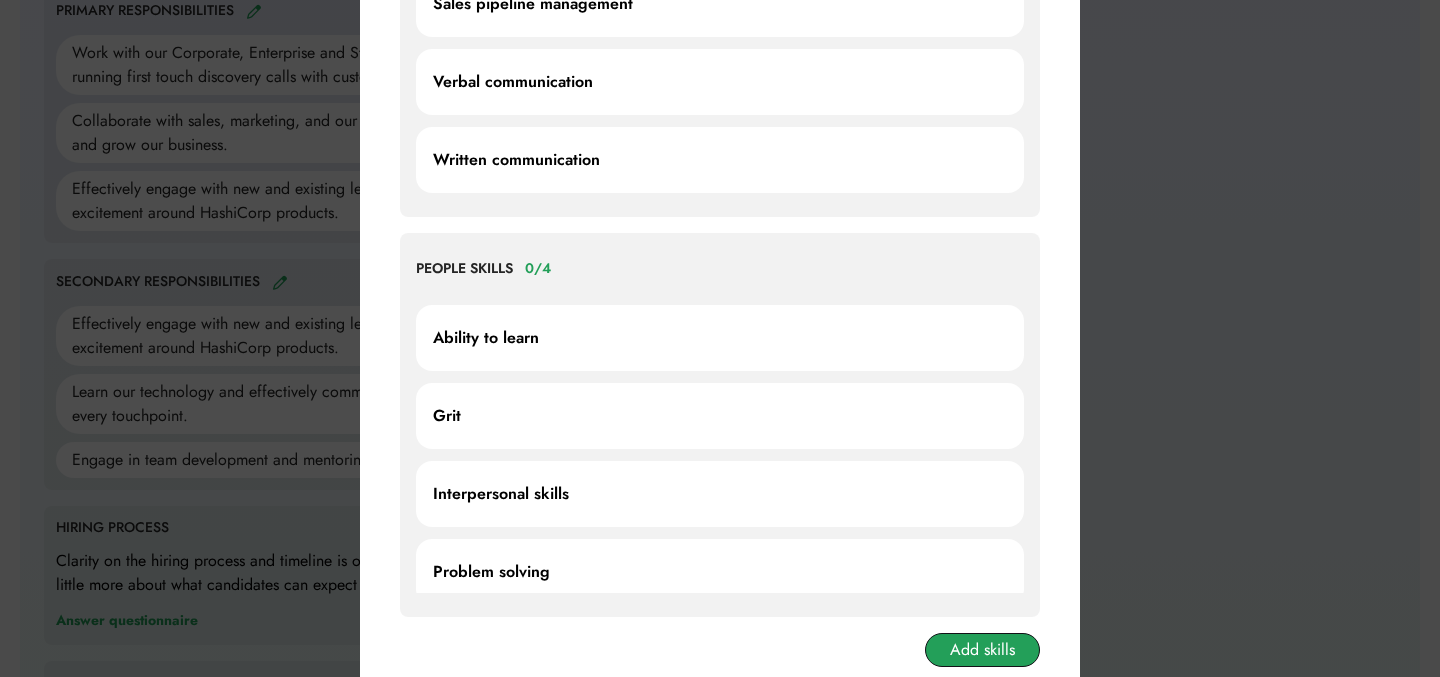 click on "Add skills" at bounding box center (982, 650) 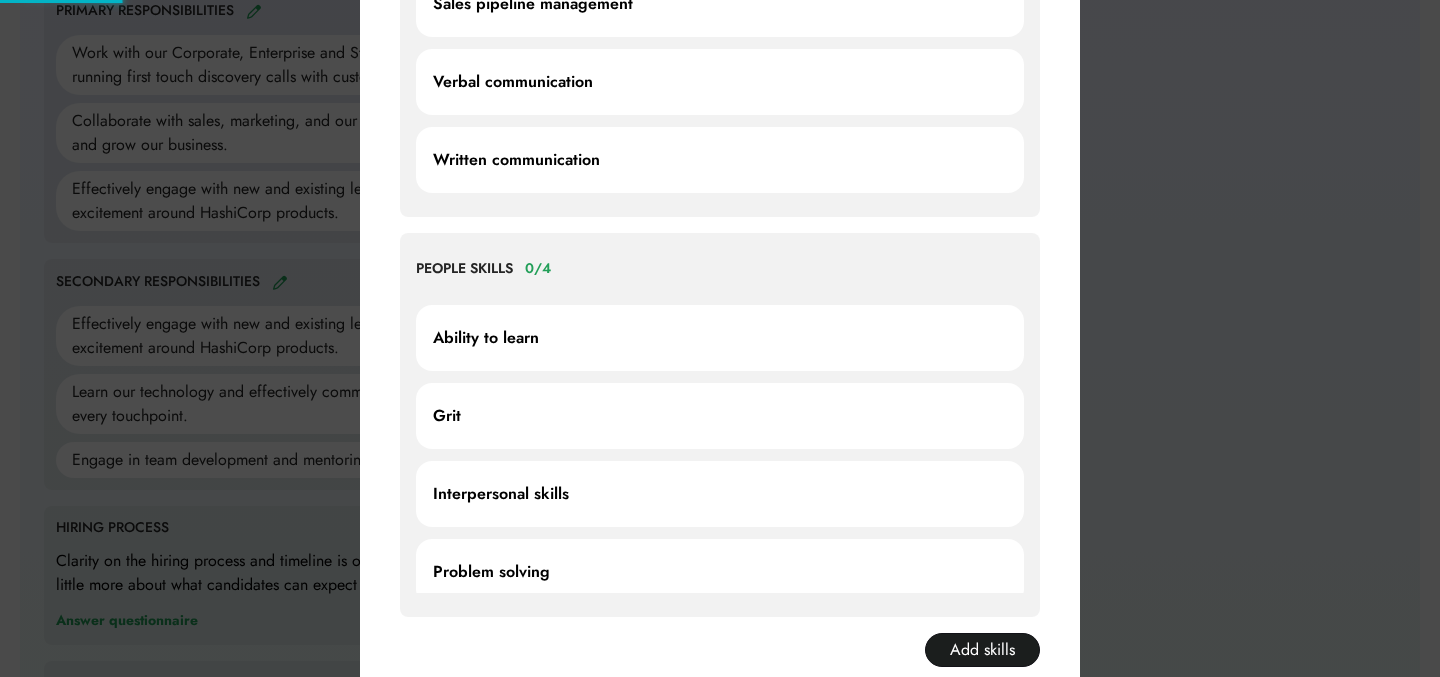 scroll, scrollTop: 870, scrollLeft: 0, axis: vertical 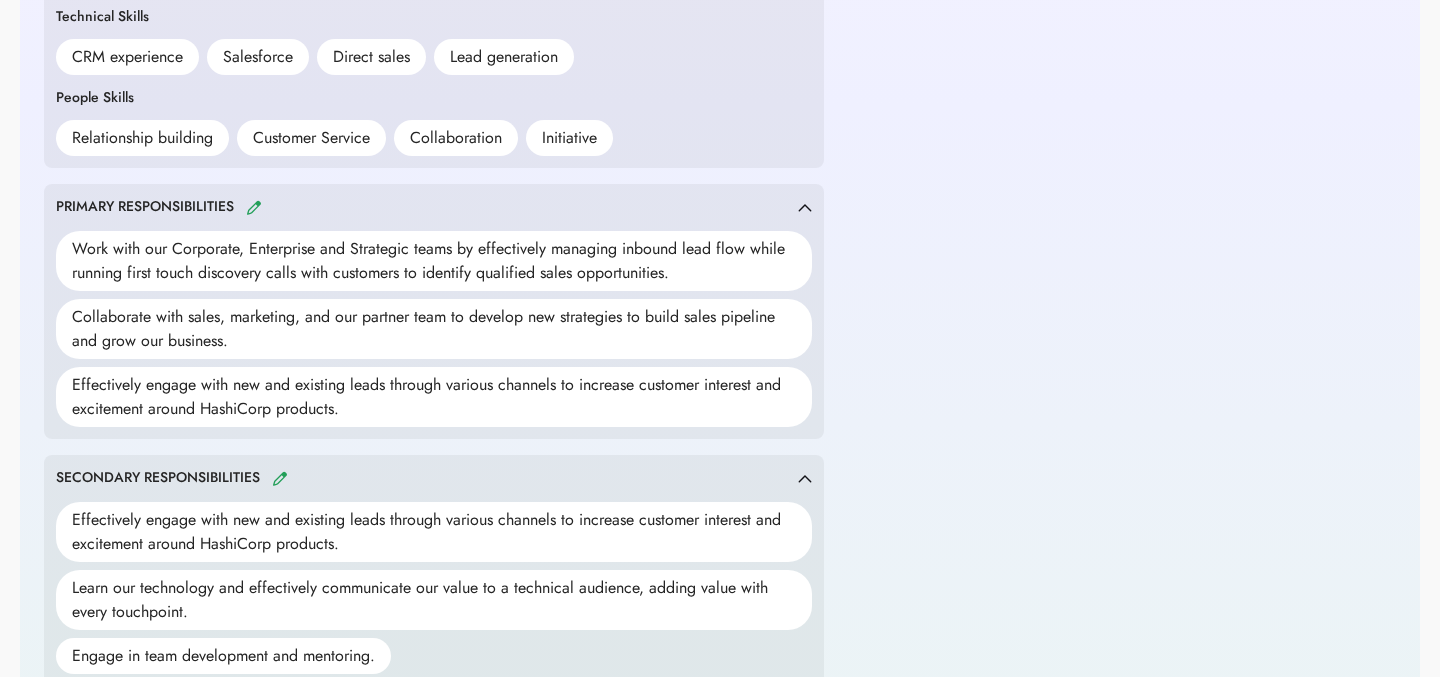click on "SECONDARY RESPONSIBILITIES" at bounding box center (427, 478) 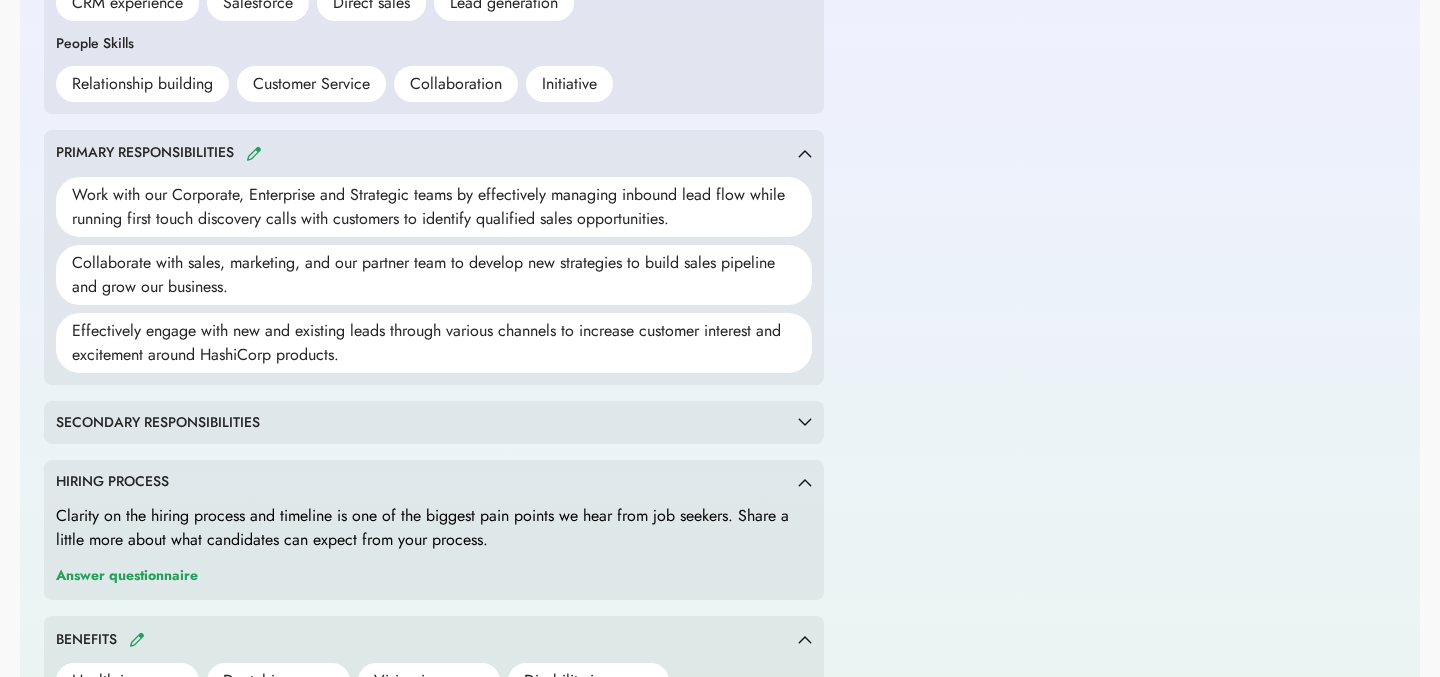 scroll, scrollTop: 943, scrollLeft: 0, axis: vertical 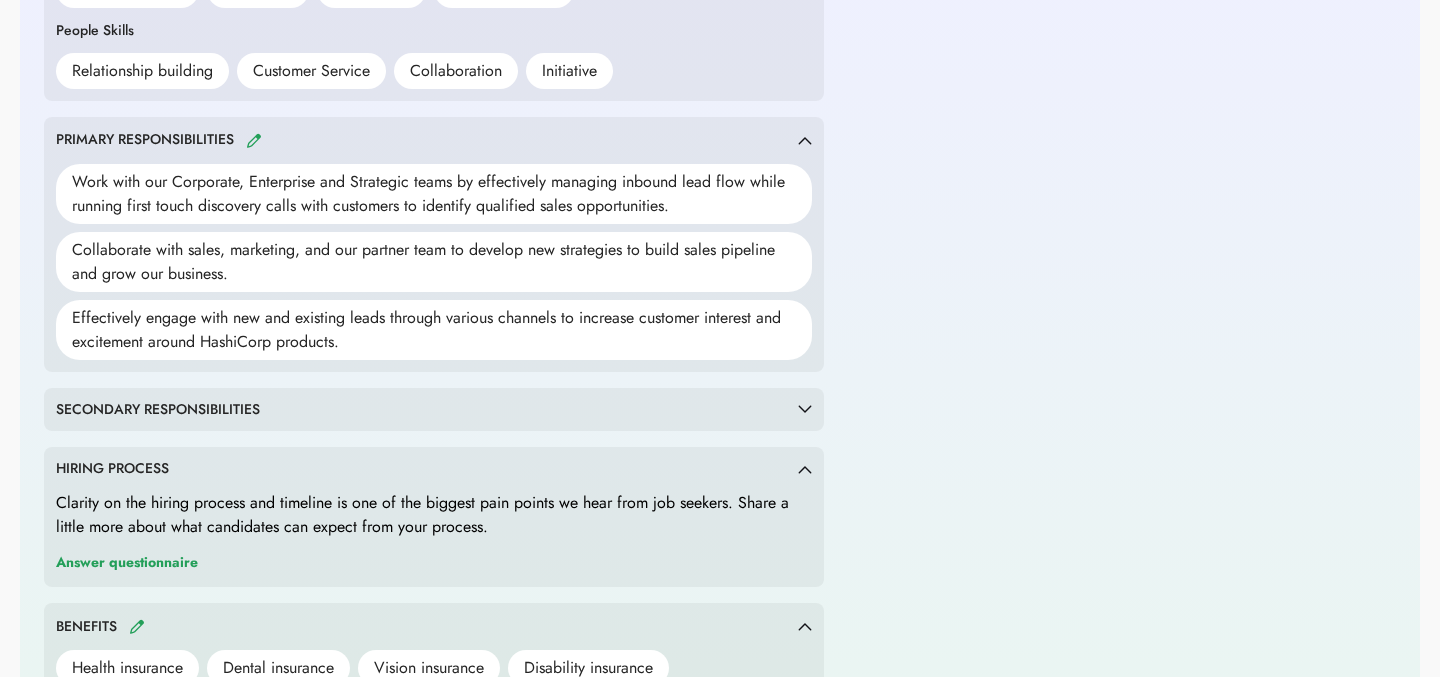 click on "**********" at bounding box center [720, -27] 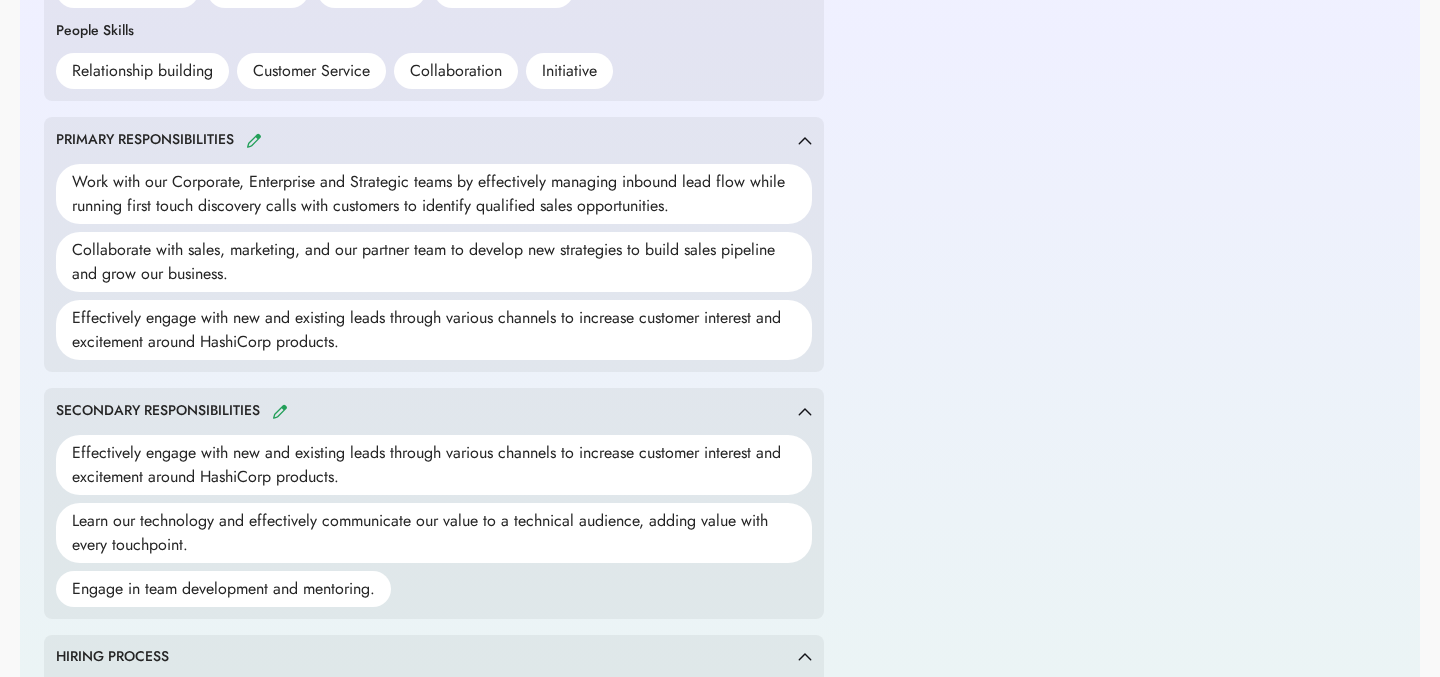 click on "SECONDARY RESPONSIBILITIES" at bounding box center (427, 411) 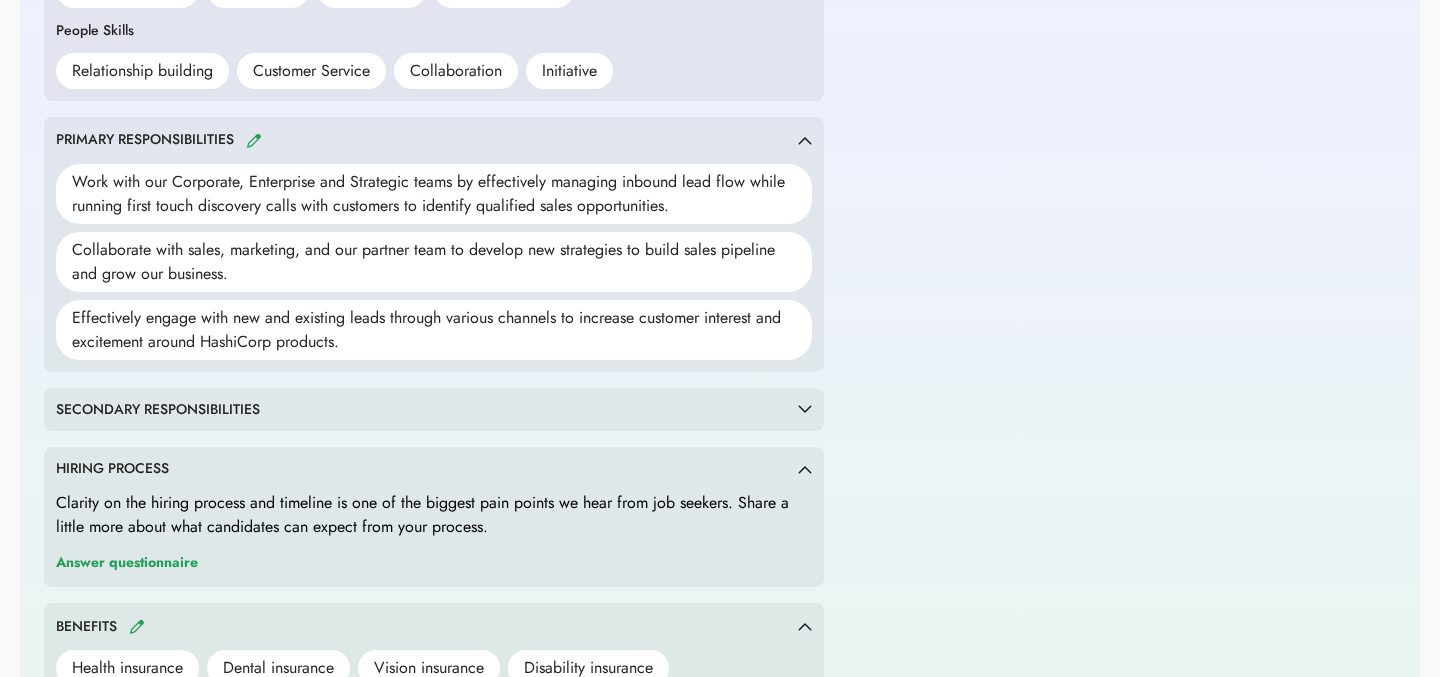 click on "SECONDARY RESPONSIBILITIES" at bounding box center (427, 410) 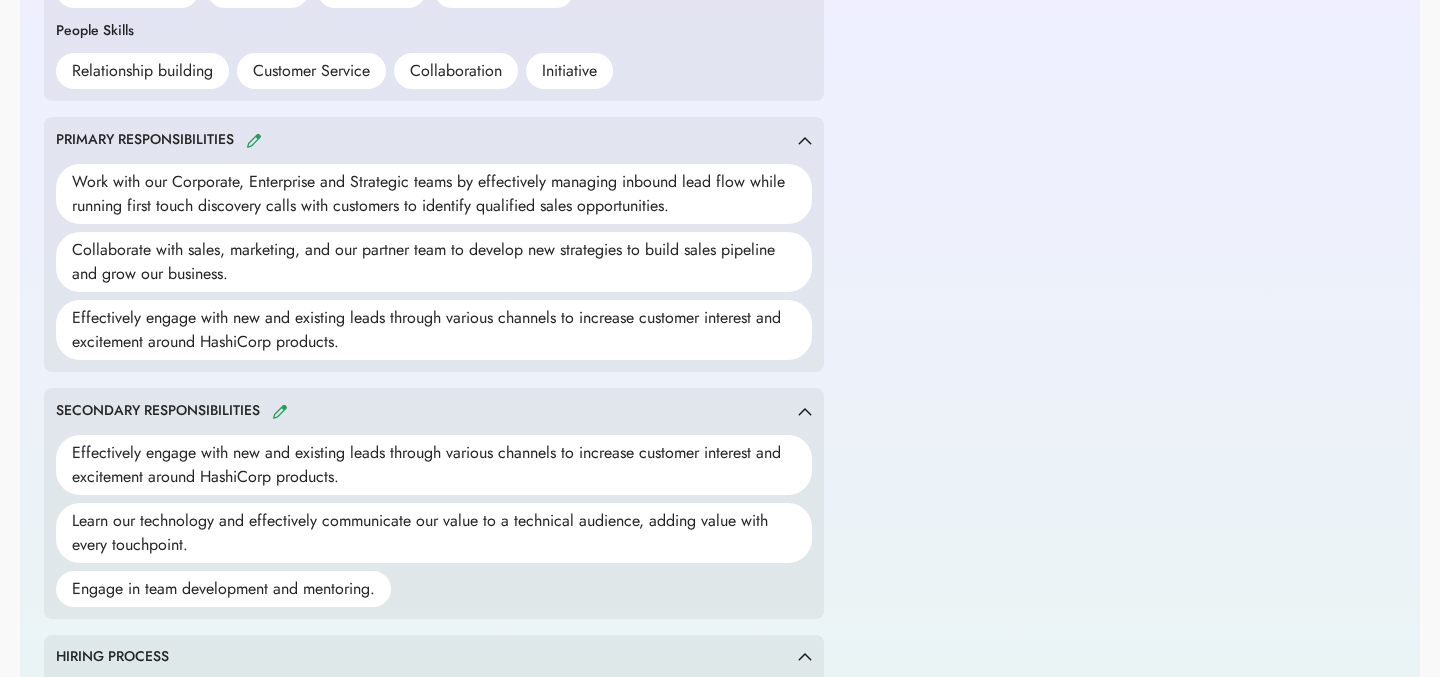 click at bounding box center (280, 411) 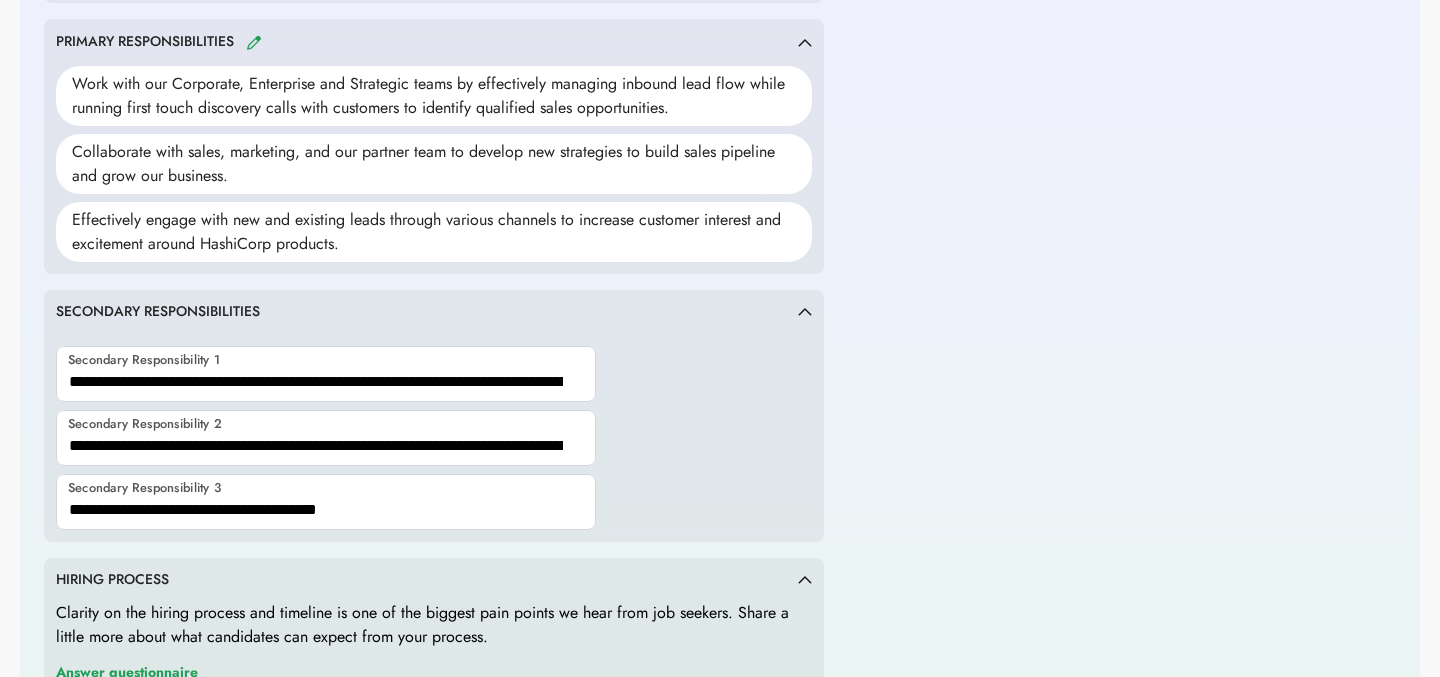 scroll, scrollTop: 1076, scrollLeft: 0, axis: vertical 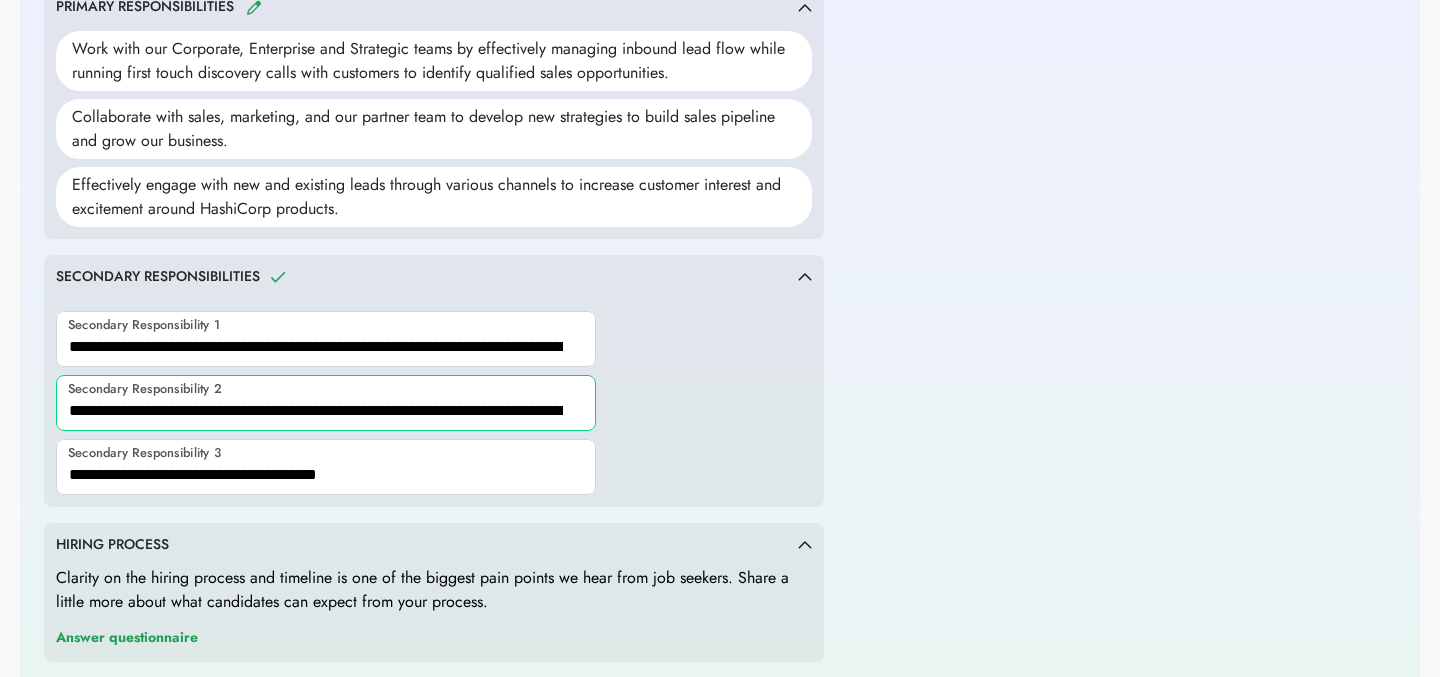click at bounding box center [326, 403] 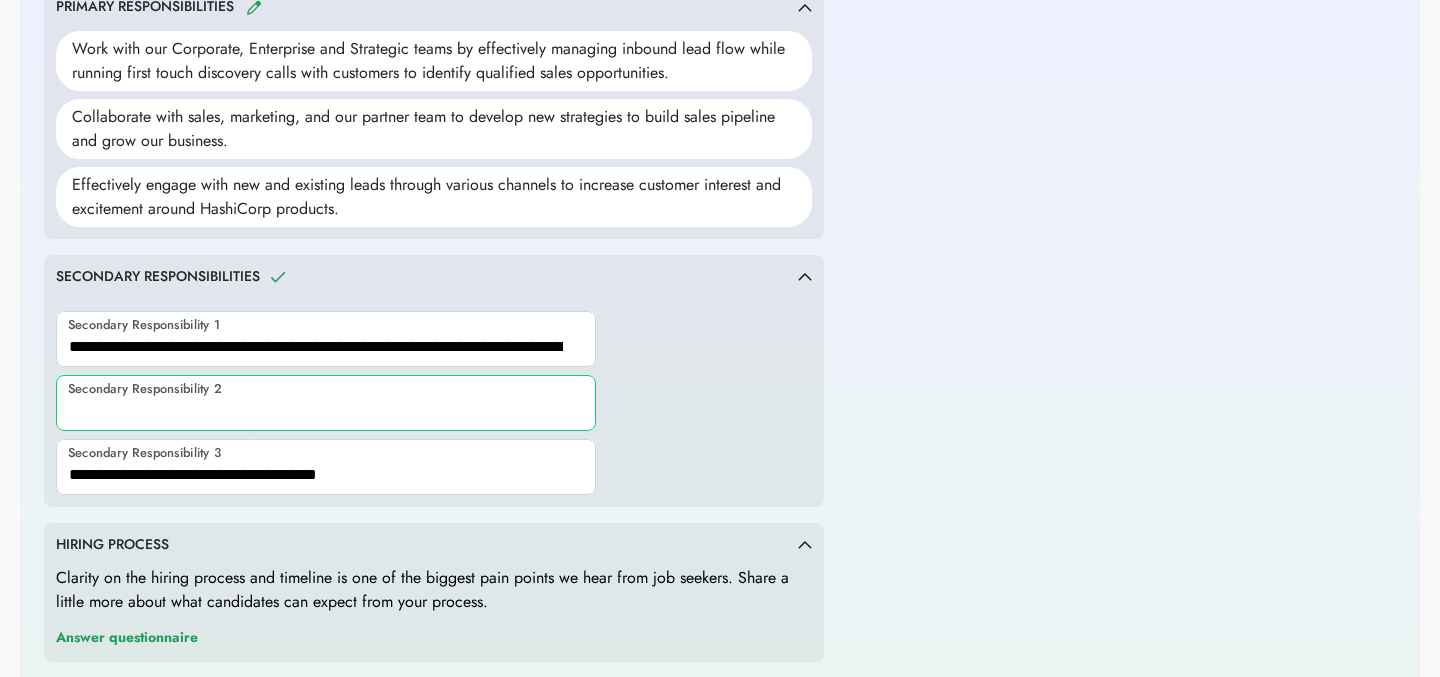 type 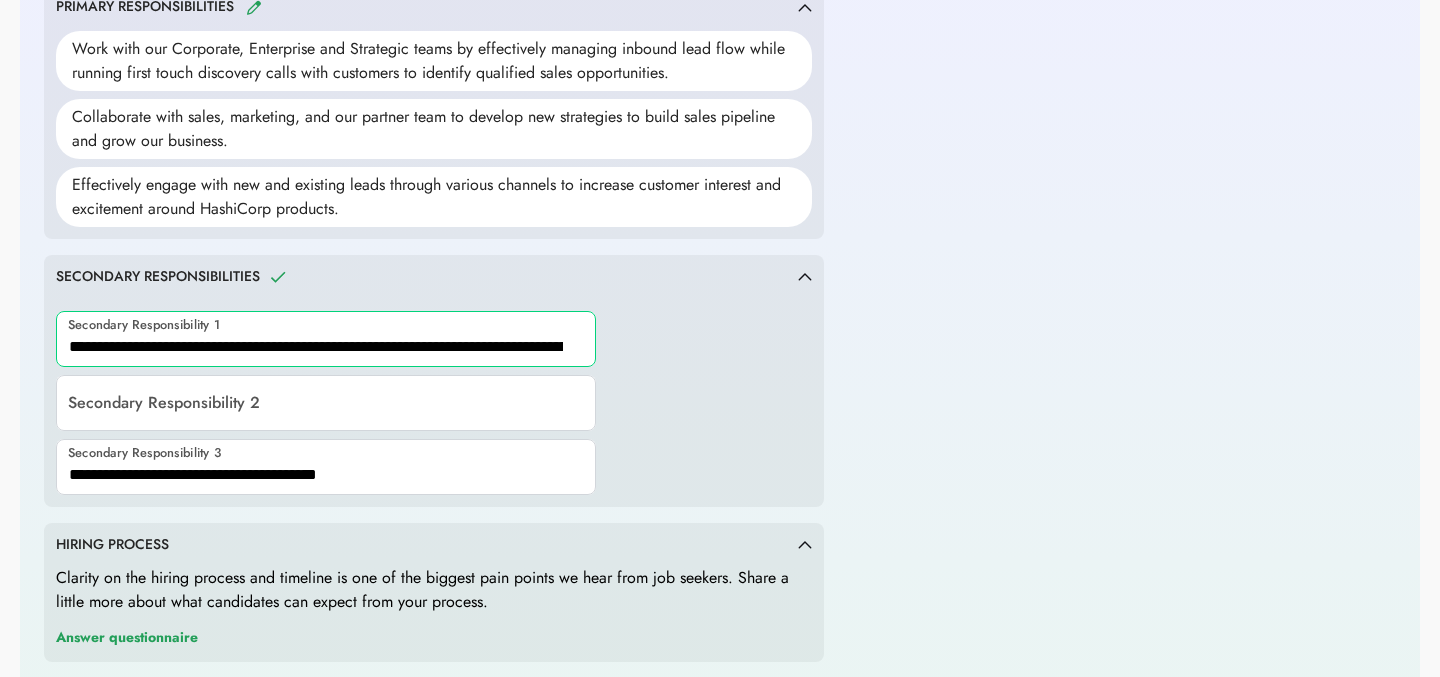 click at bounding box center [326, 339] 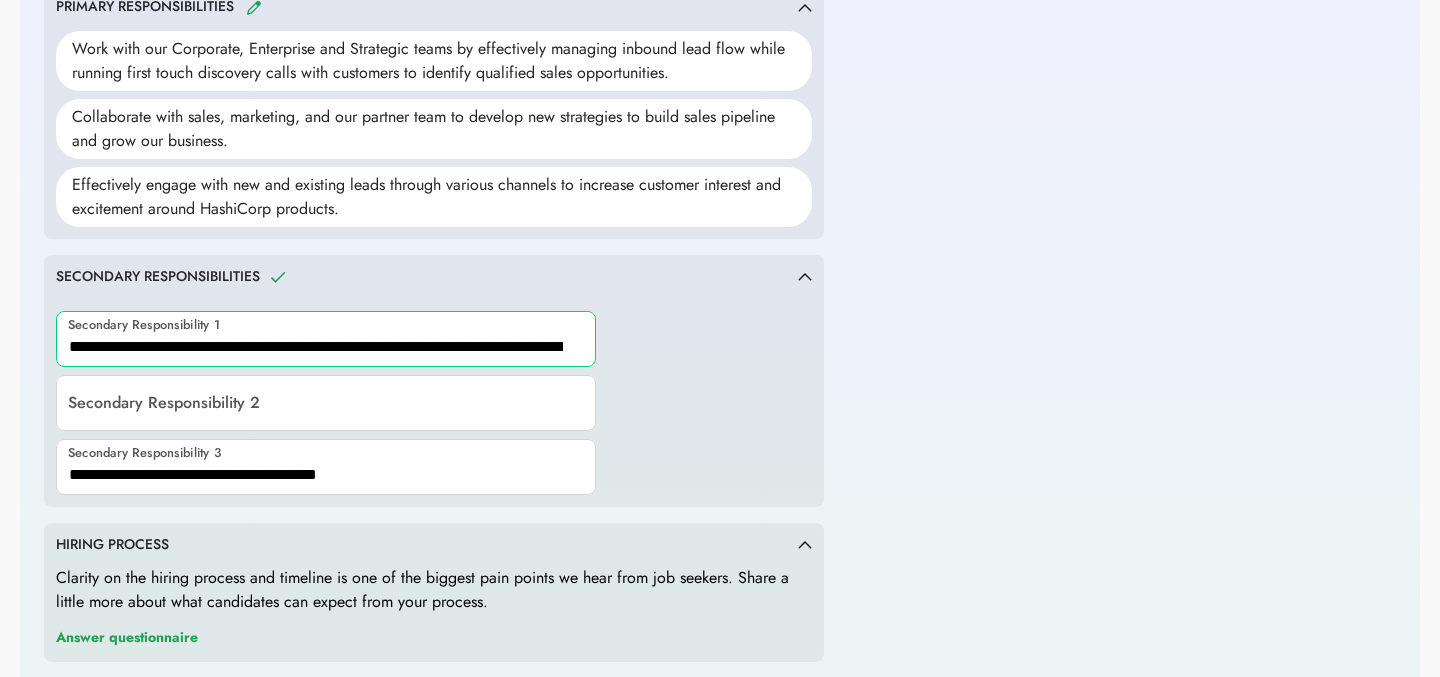 paste on "**********" 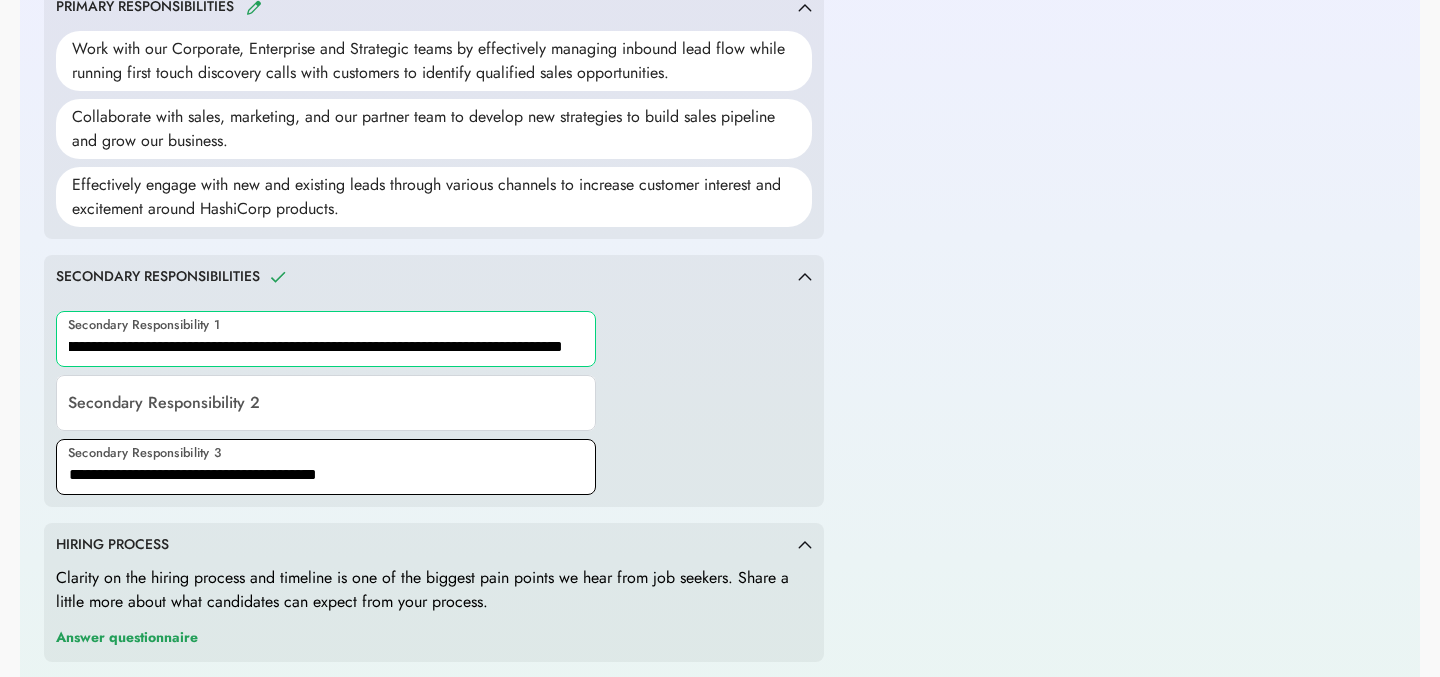 type on "**********" 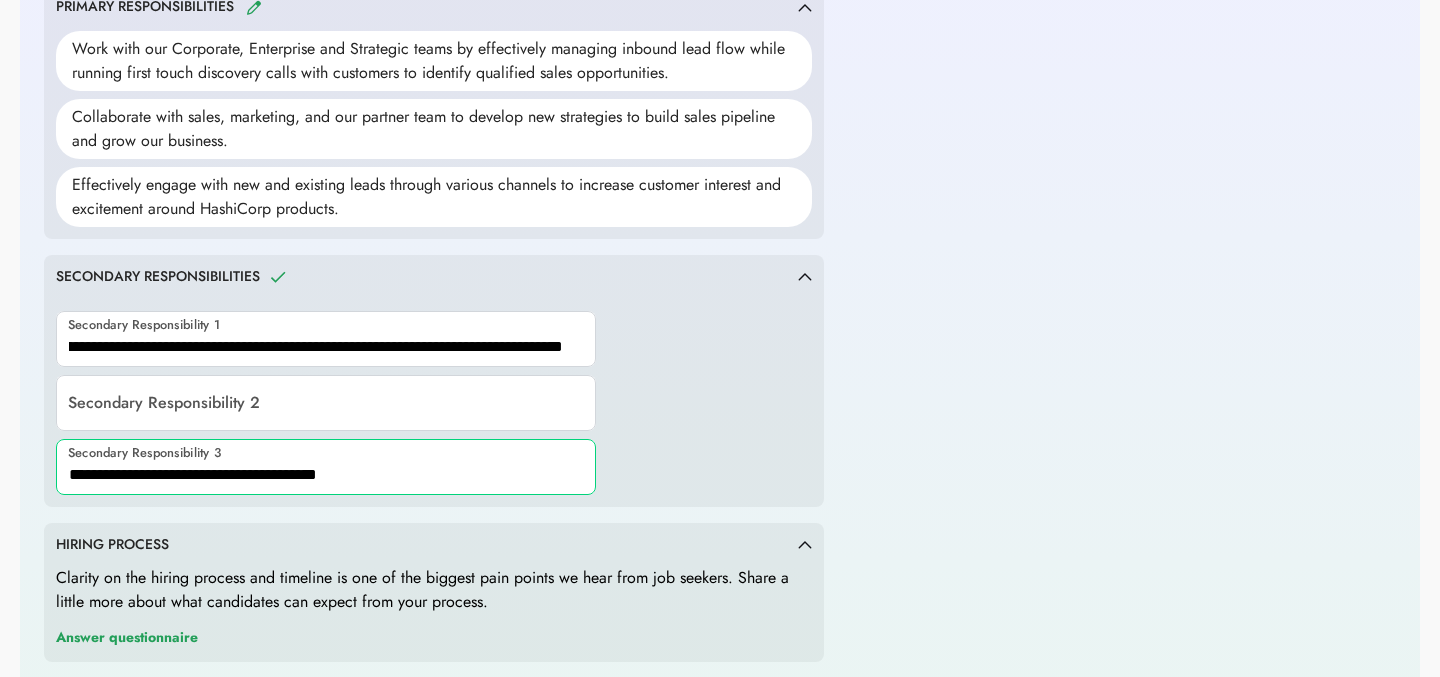 click at bounding box center (326, 467) 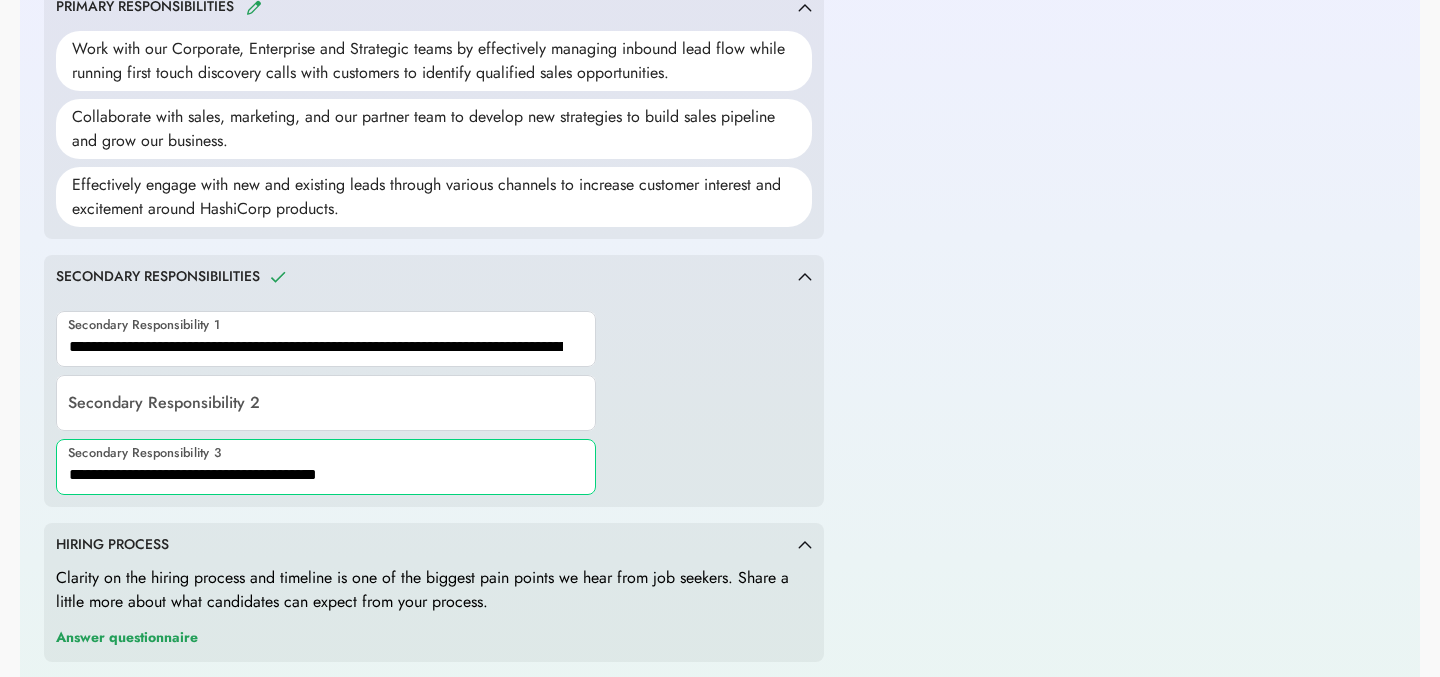 click at bounding box center (326, 467) 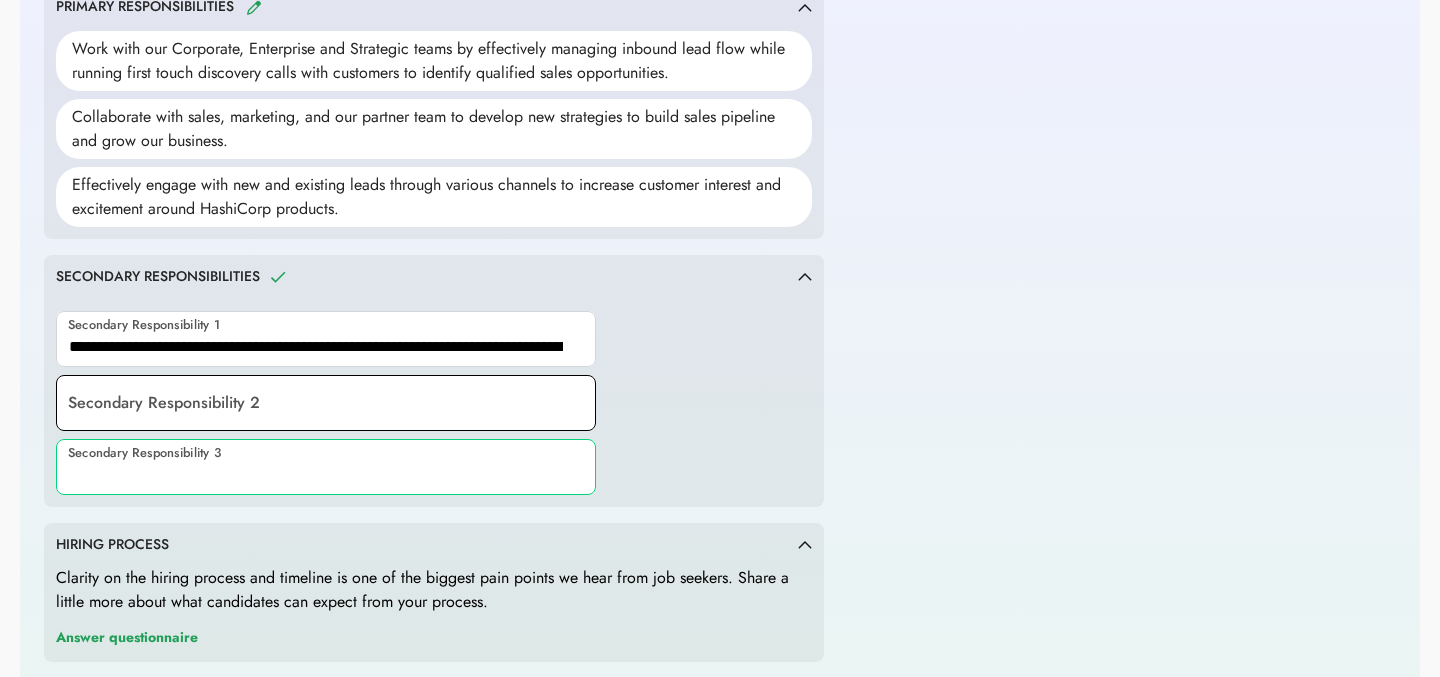type 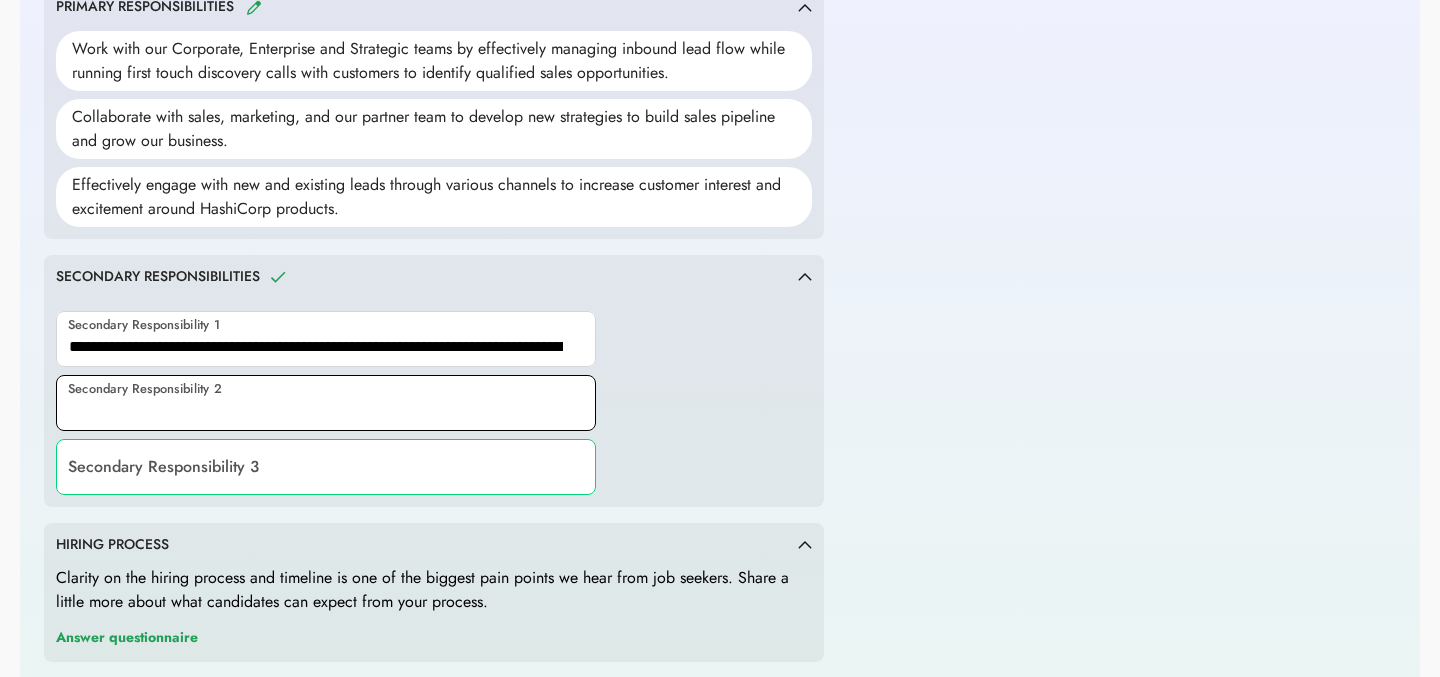 click at bounding box center (326, 403) 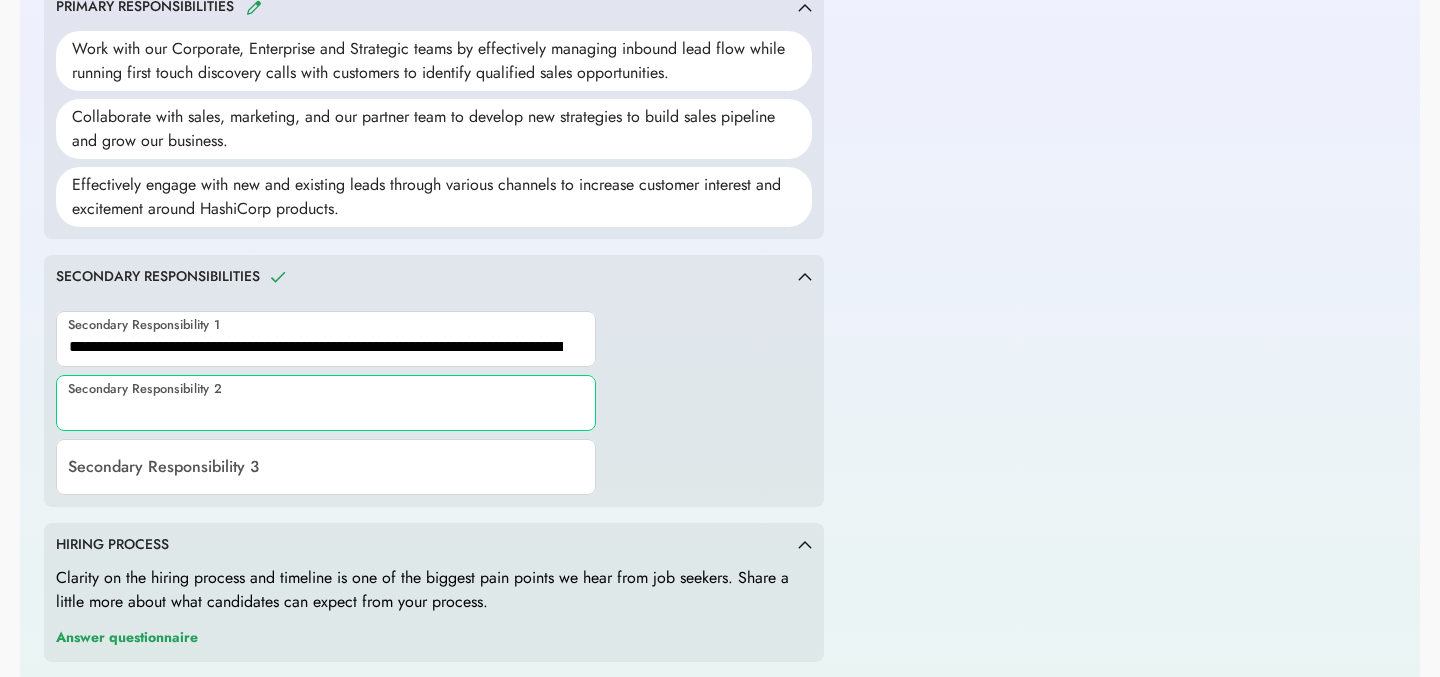 paste on "**********" 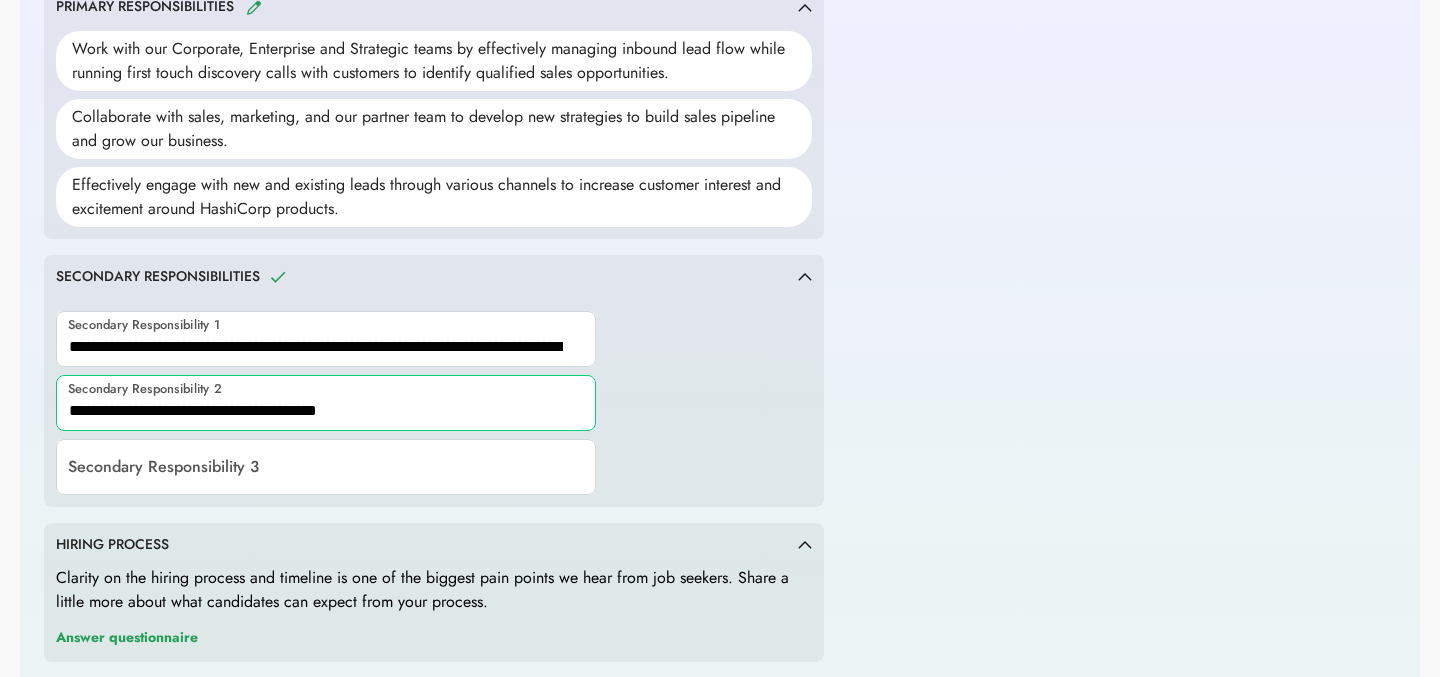 type on "**********" 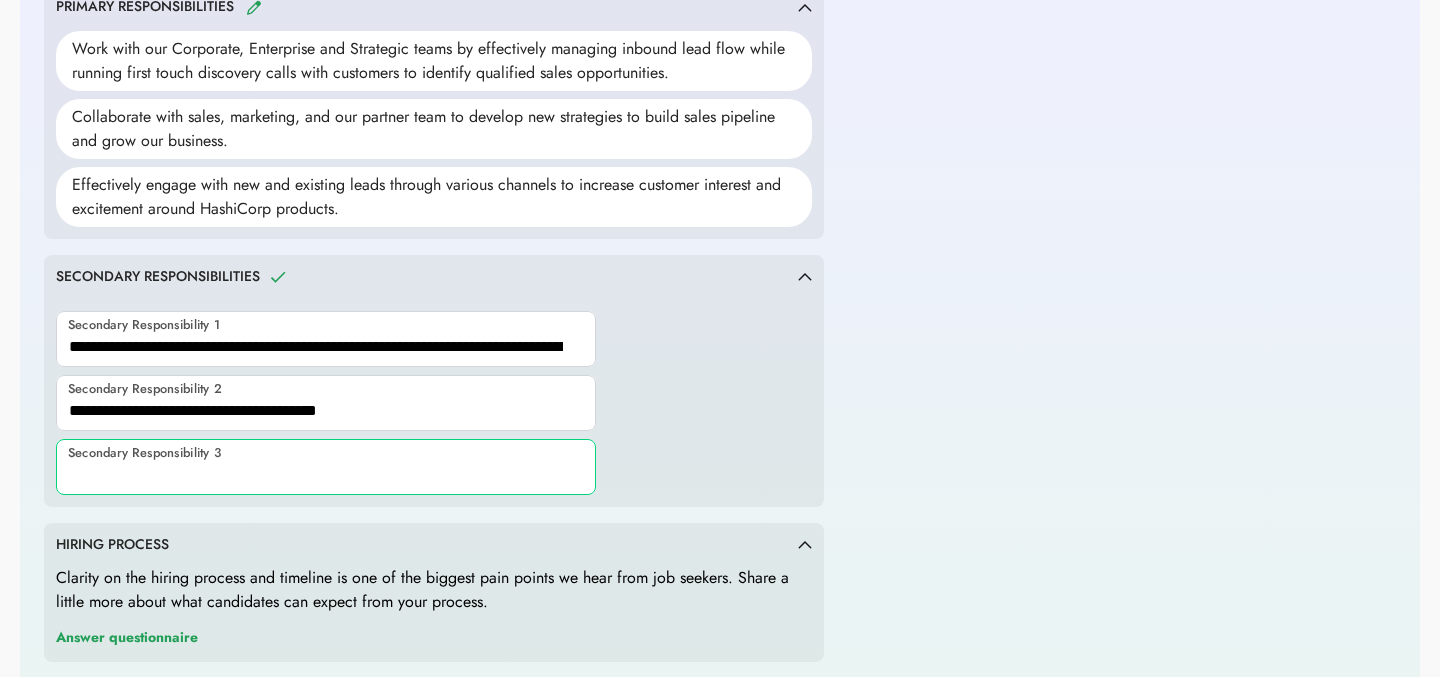 click at bounding box center [326, 467] 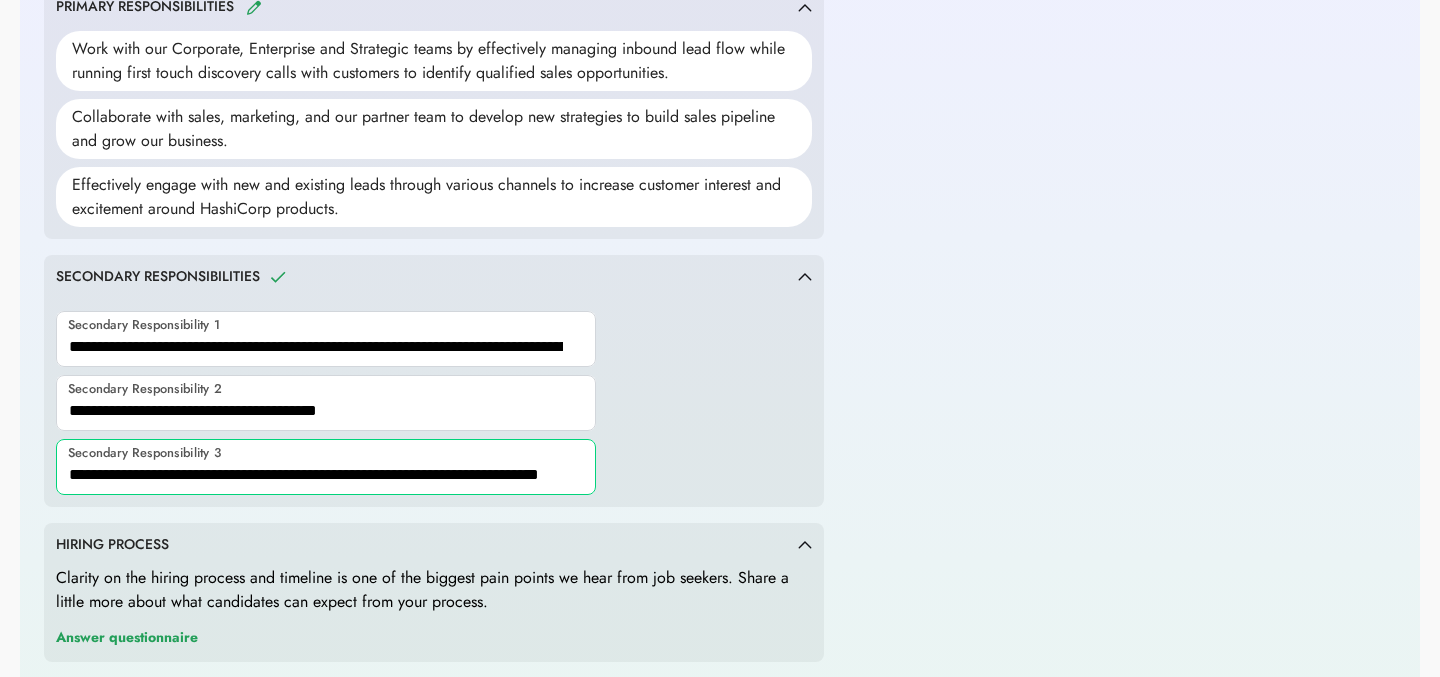 scroll, scrollTop: 0, scrollLeft: 0, axis: both 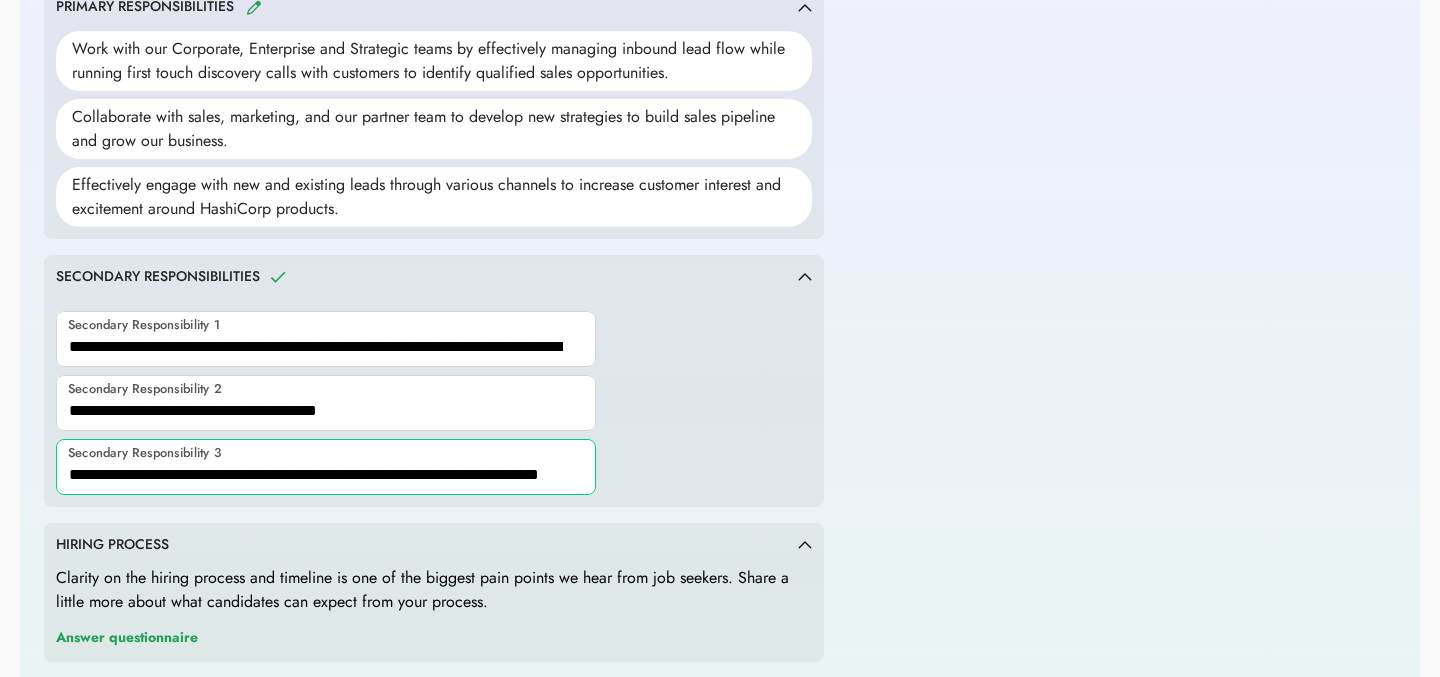 type on "**********" 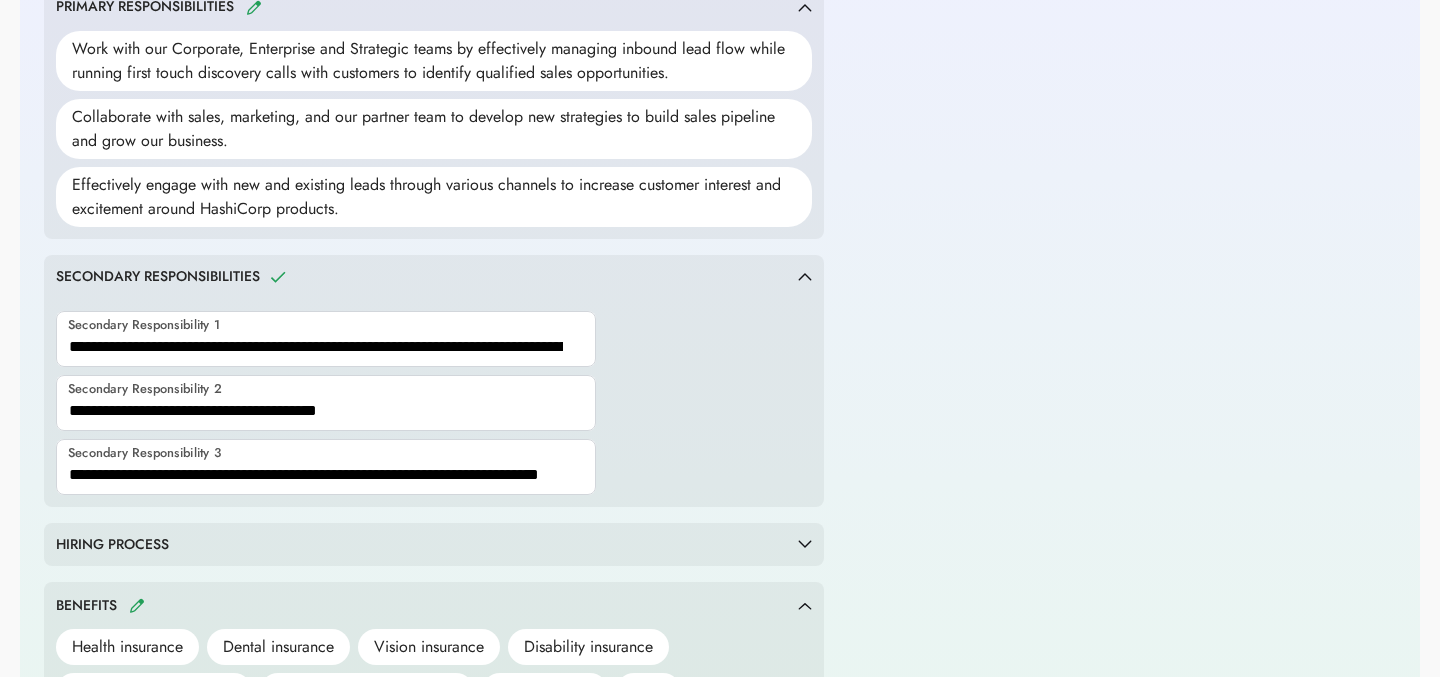 click on "HIRING PROCESS" at bounding box center (434, 545) 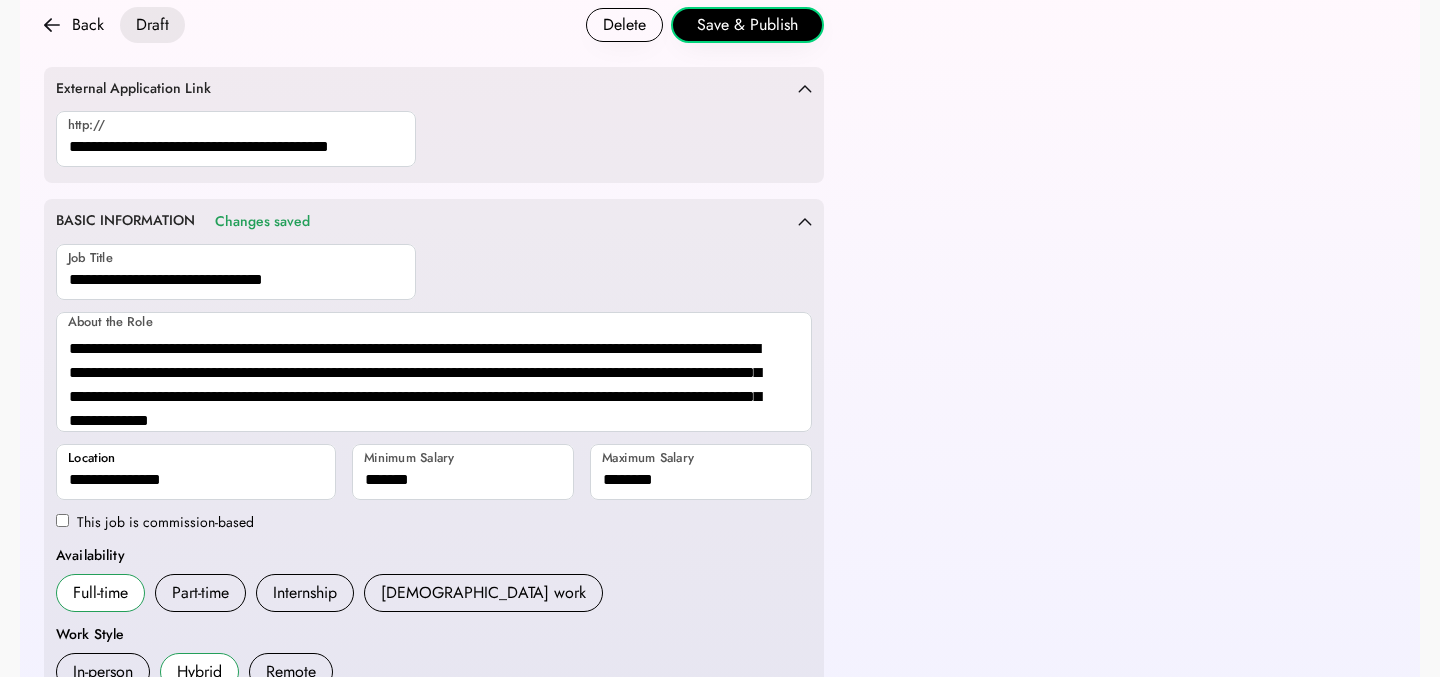 scroll, scrollTop: 0, scrollLeft: 0, axis: both 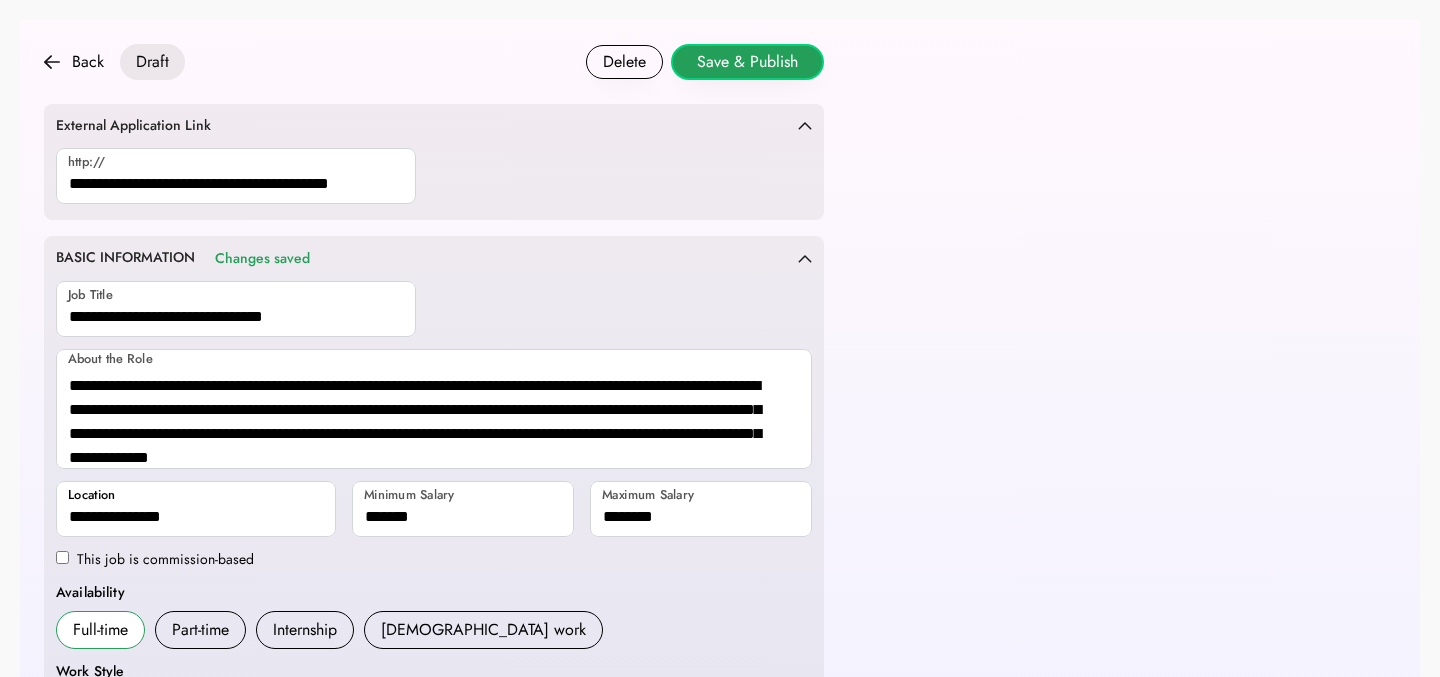 click on "Save & Publish" at bounding box center [747, 62] 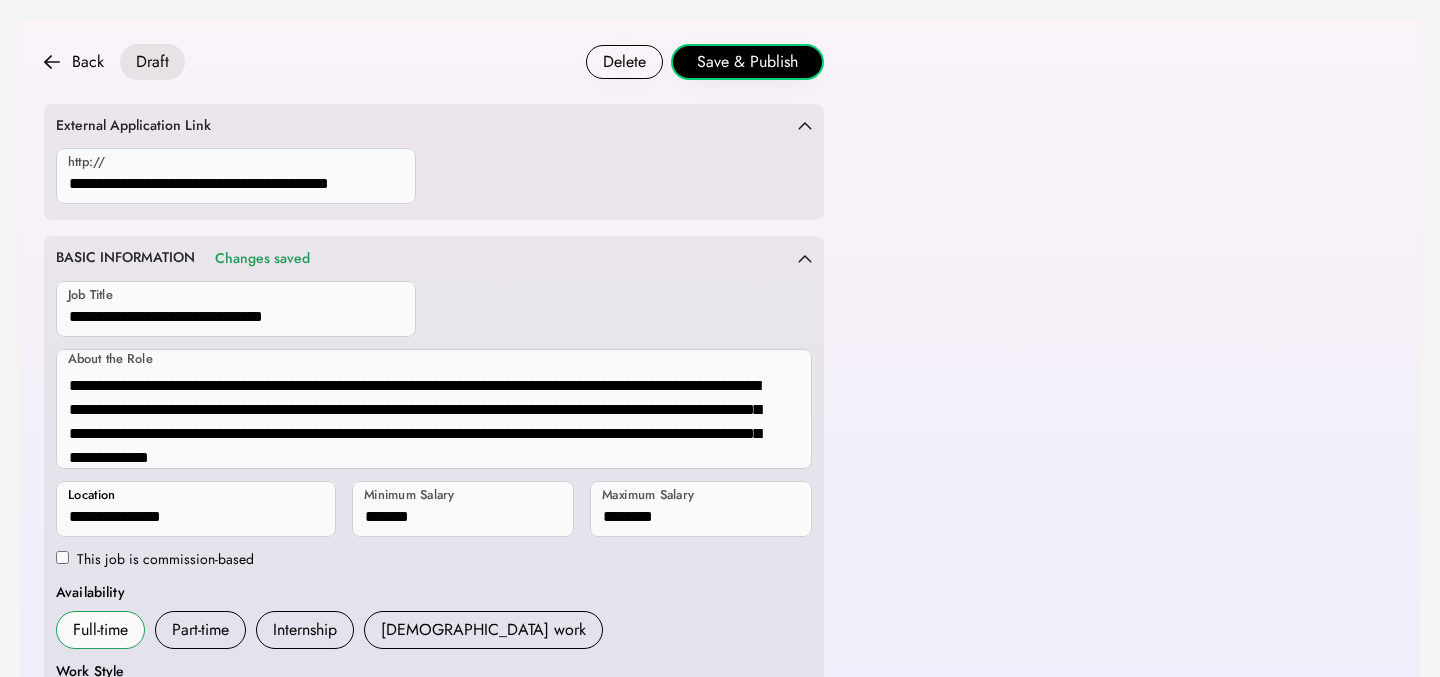 scroll, scrollTop: 710, scrollLeft: 0, axis: vertical 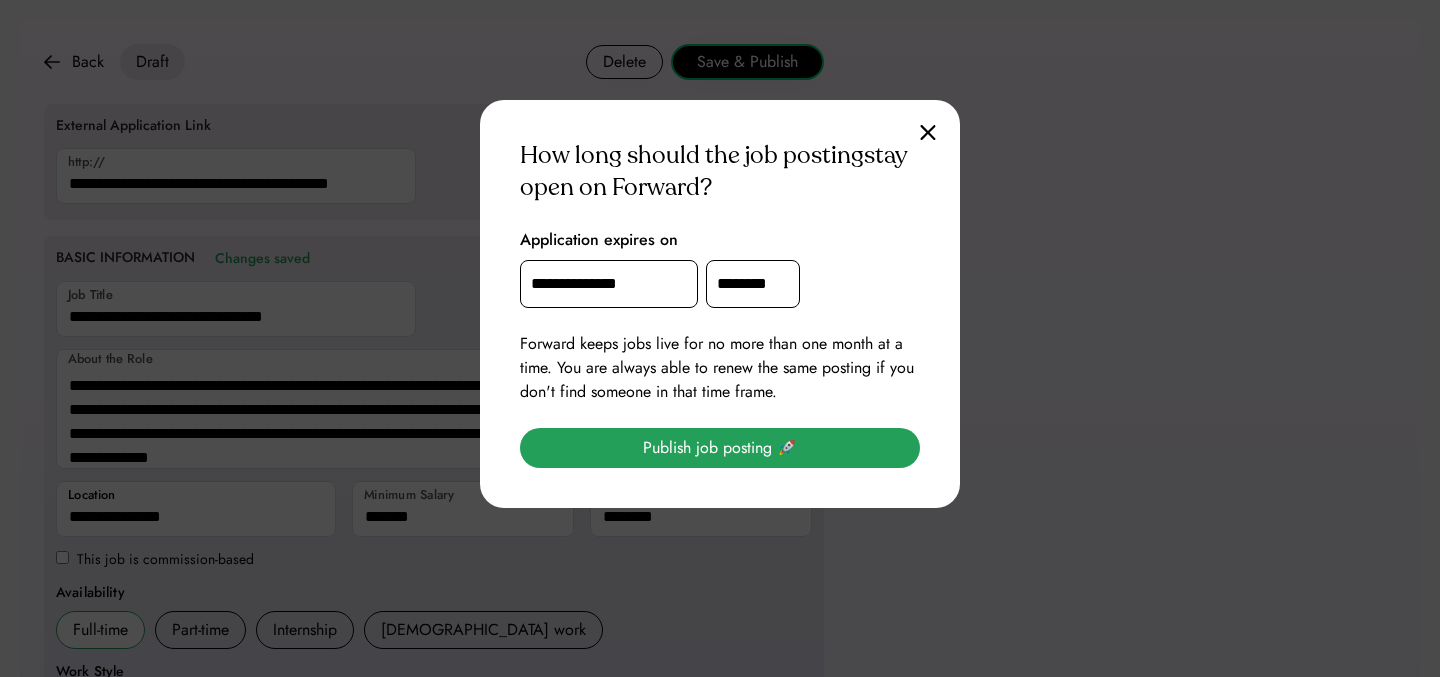 click on "Publish job posting 🚀" at bounding box center (720, 448) 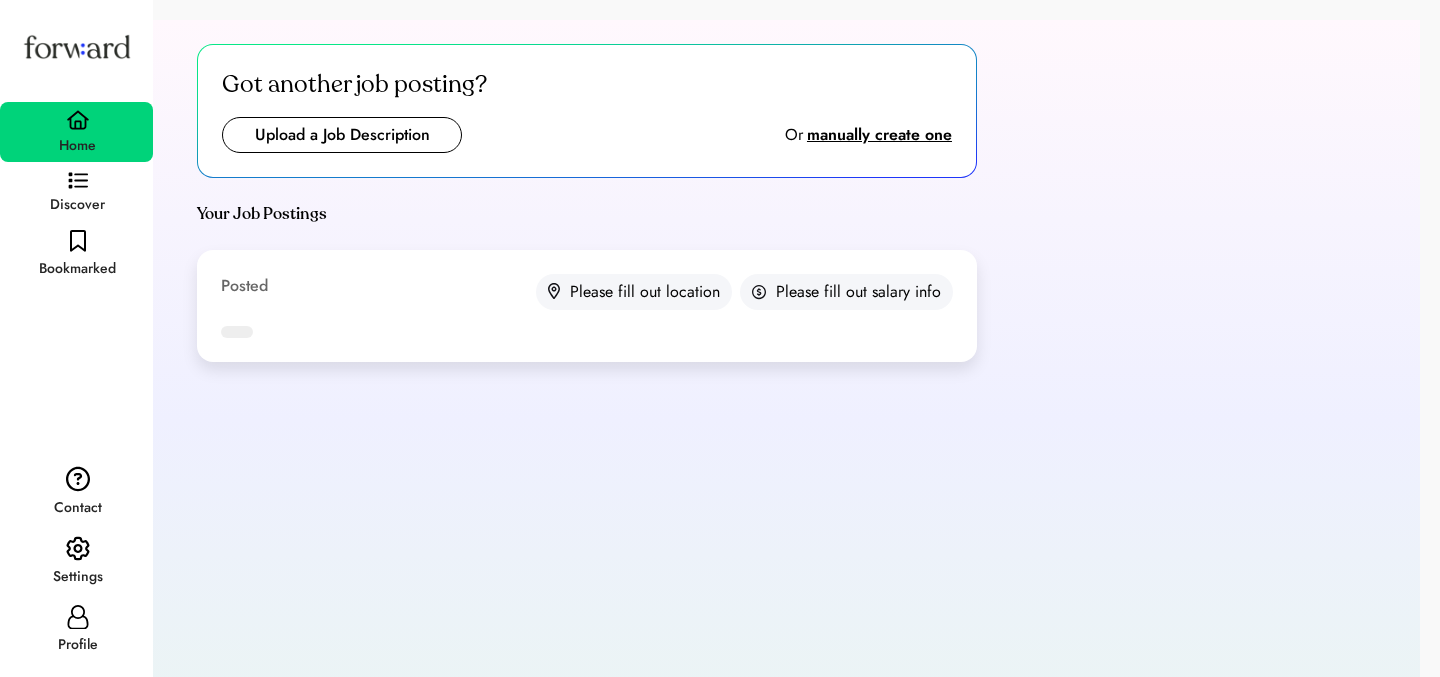 scroll, scrollTop: 0, scrollLeft: 0, axis: both 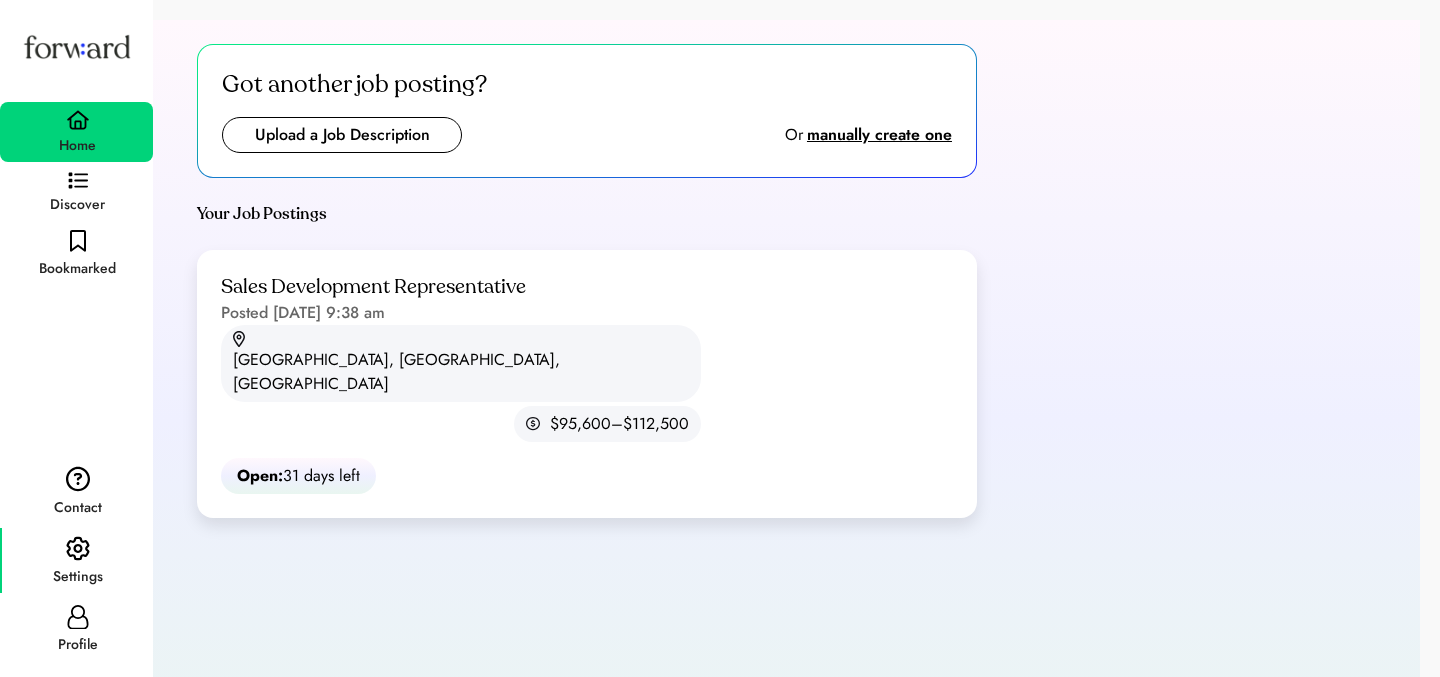 click on "Settings" at bounding box center [78, 577] 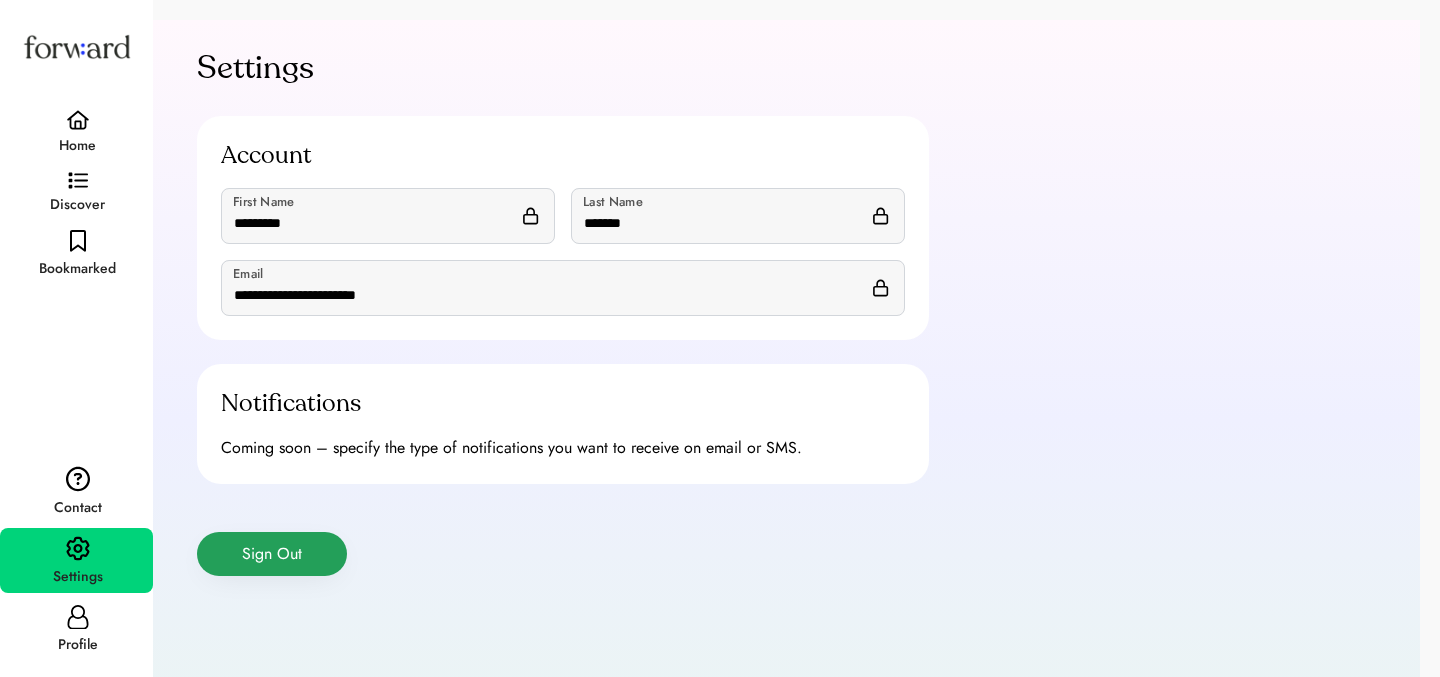 click on "Sign Out" at bounding box center (272, 554) 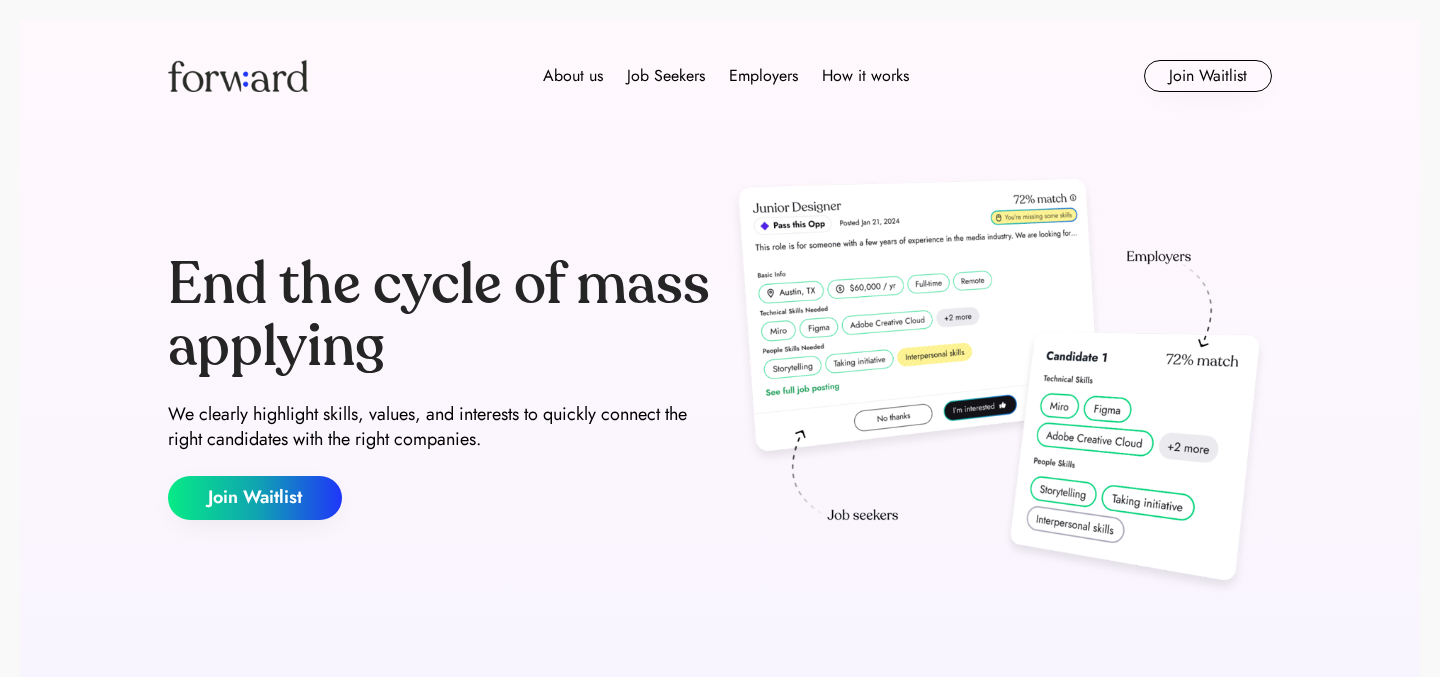 scroll, scrollTop: 0, scrollLeft: 0, axis: both 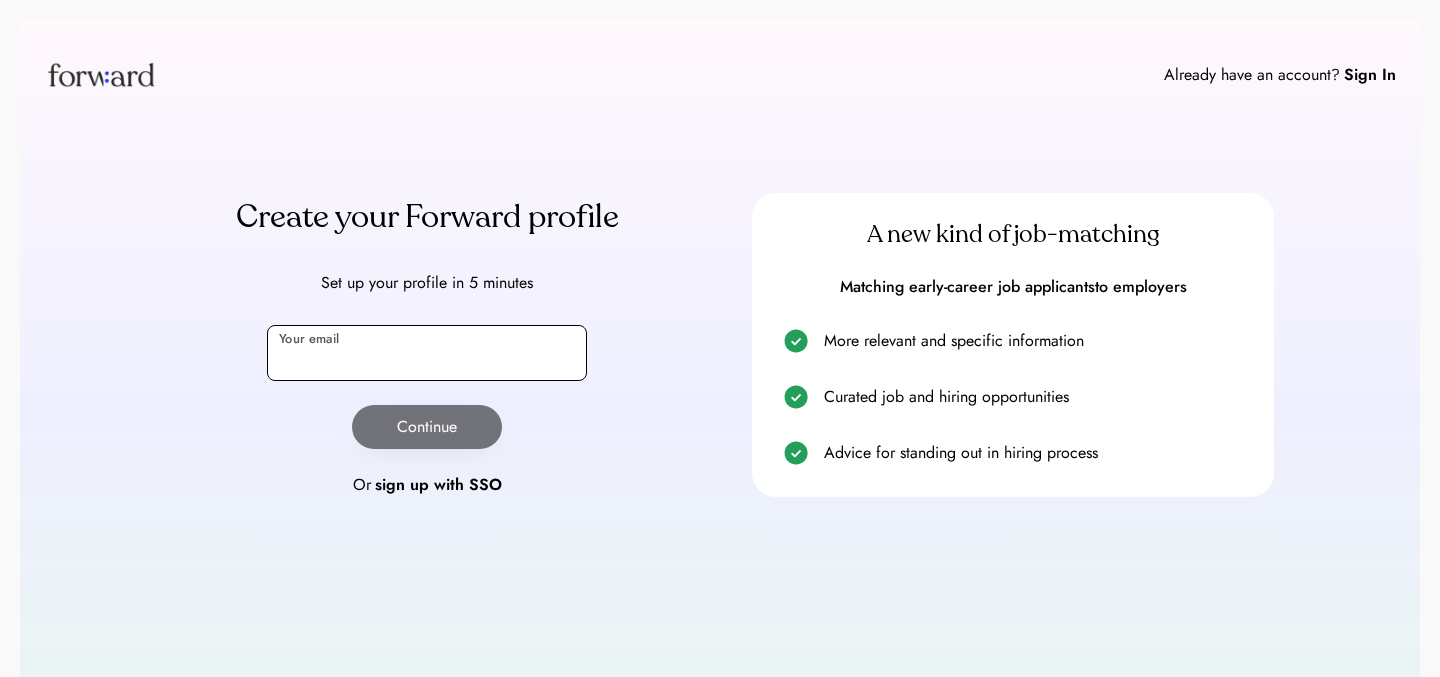 click at bounding box center (427, 353) 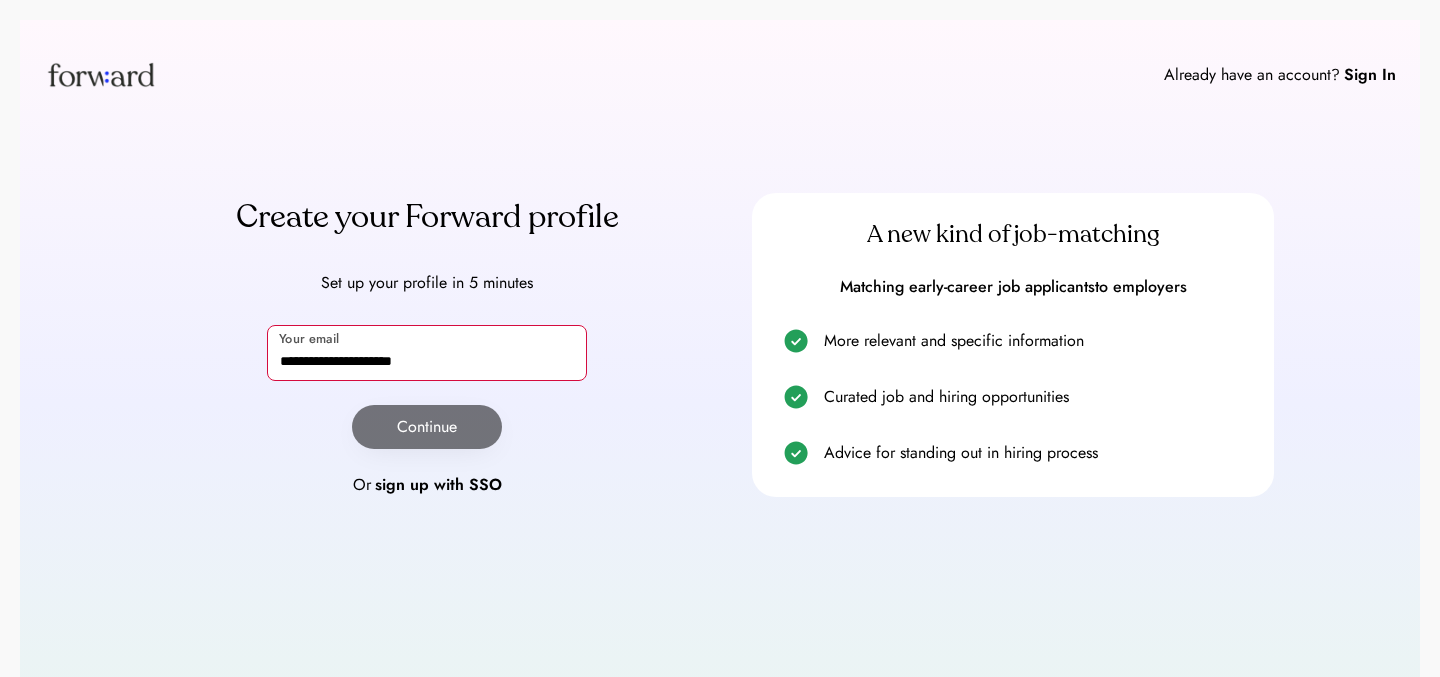 type on "**********" 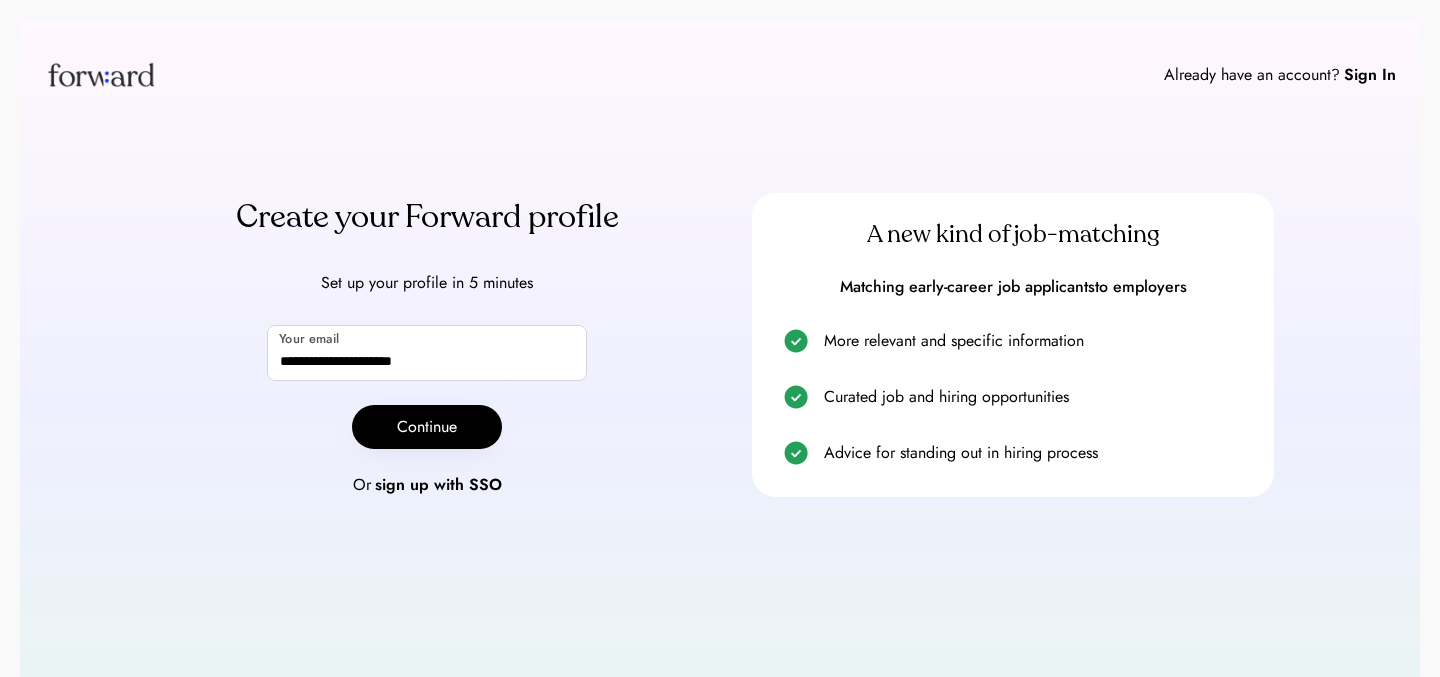 click on "**********" at bounding box center [427, 345] 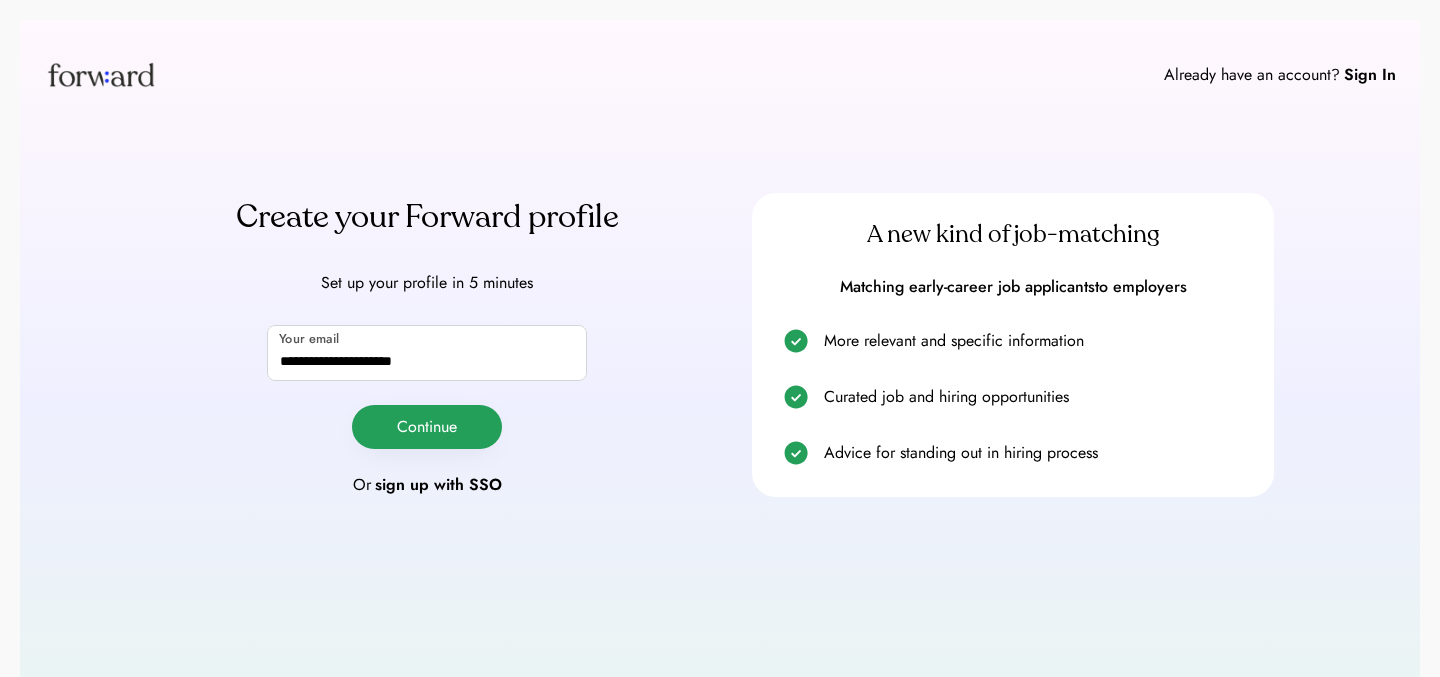 click on "Continue" at bounding box center (427, 427) 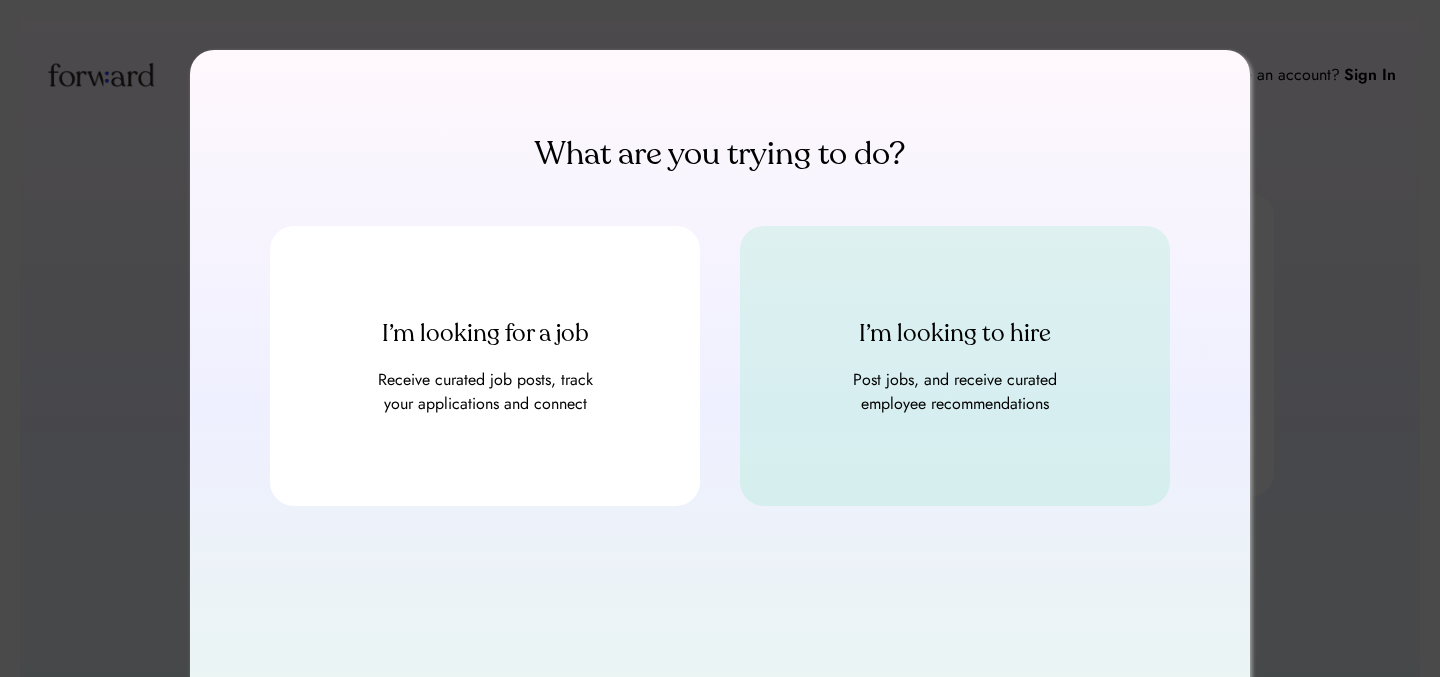 click on "Post jobs, and receive curated employee recommendations" at bounding box center (955, 392) 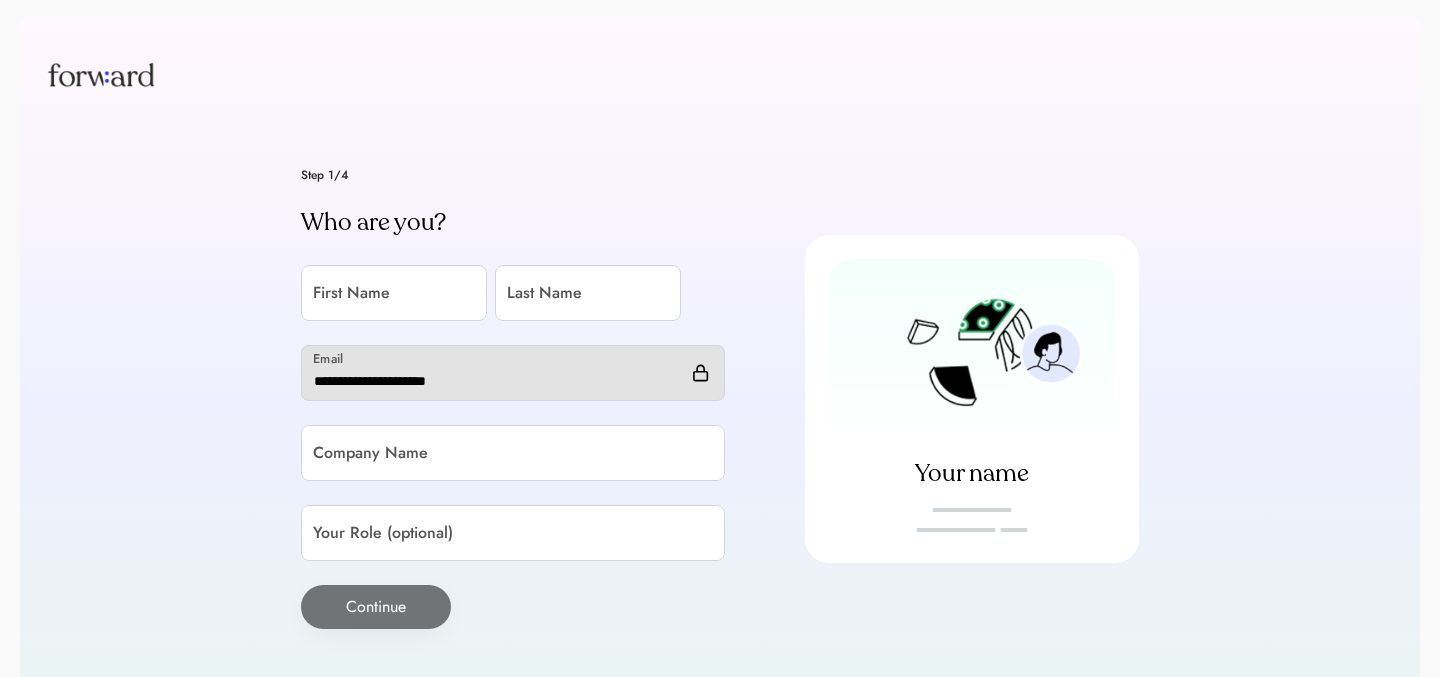 scroll, scrollTop: 0, scrollLeft: 0, axis: both 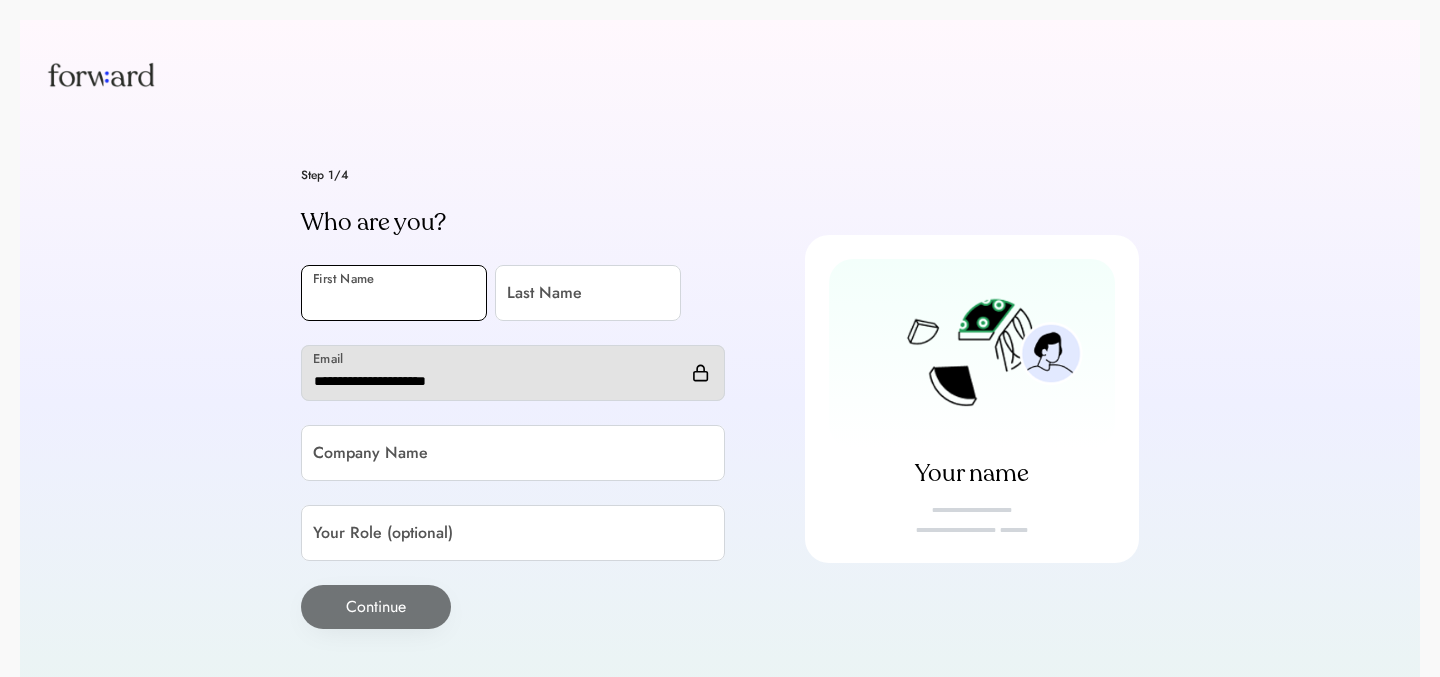 click at bounding box center (394, 293) 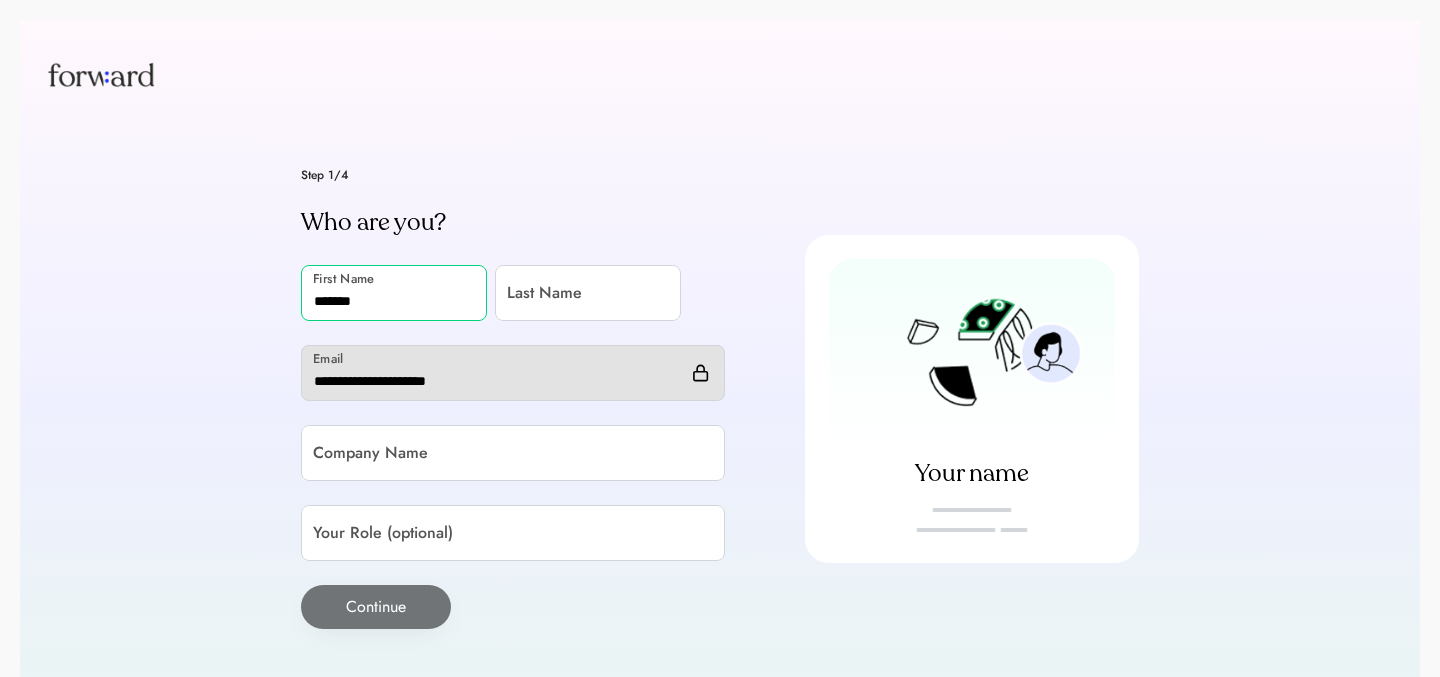 type on "*******" 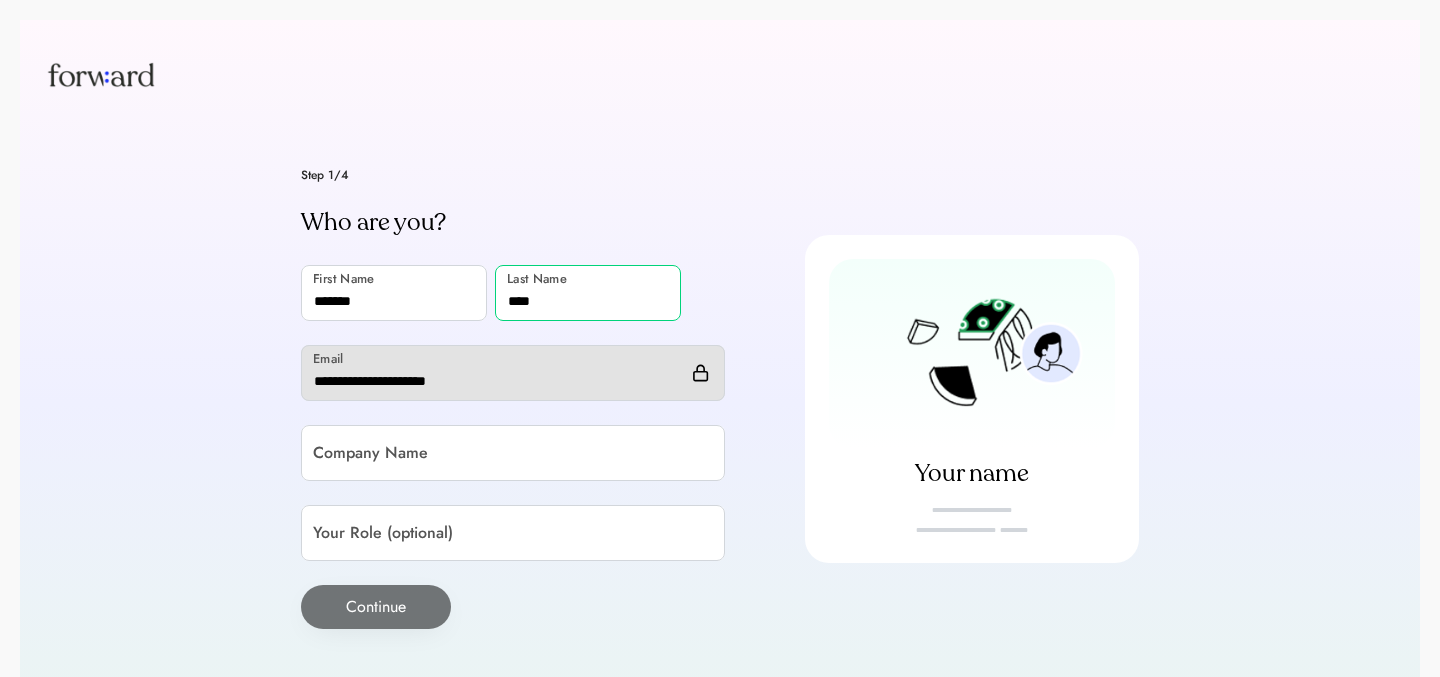 type on "****" 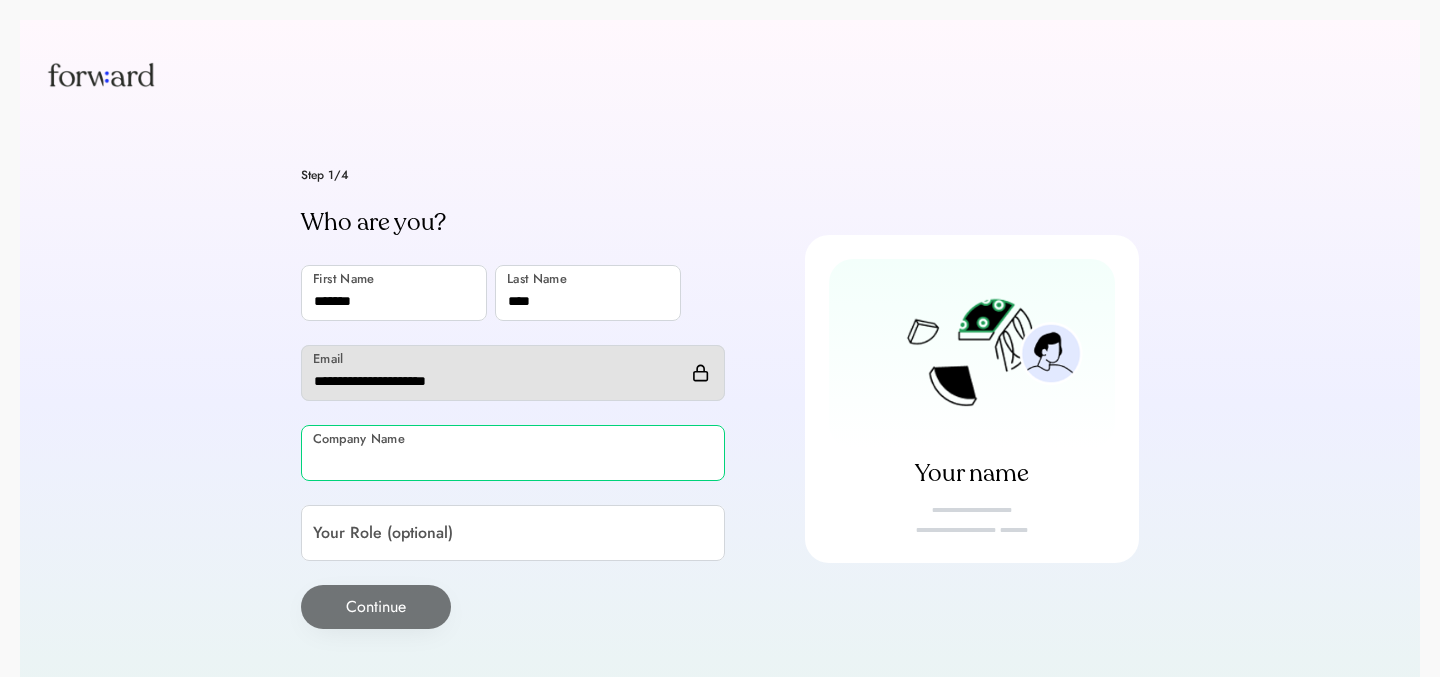 click at bounding box center [513, 453] 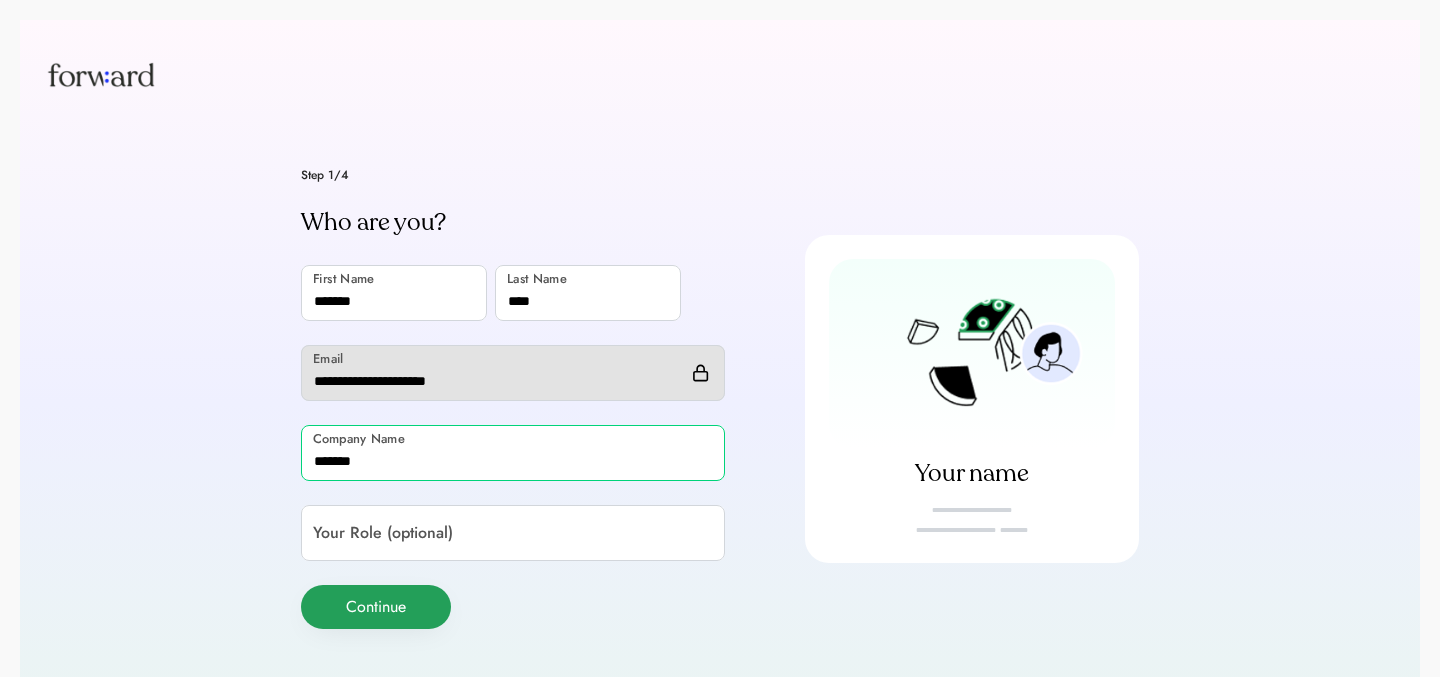 type on "*******" 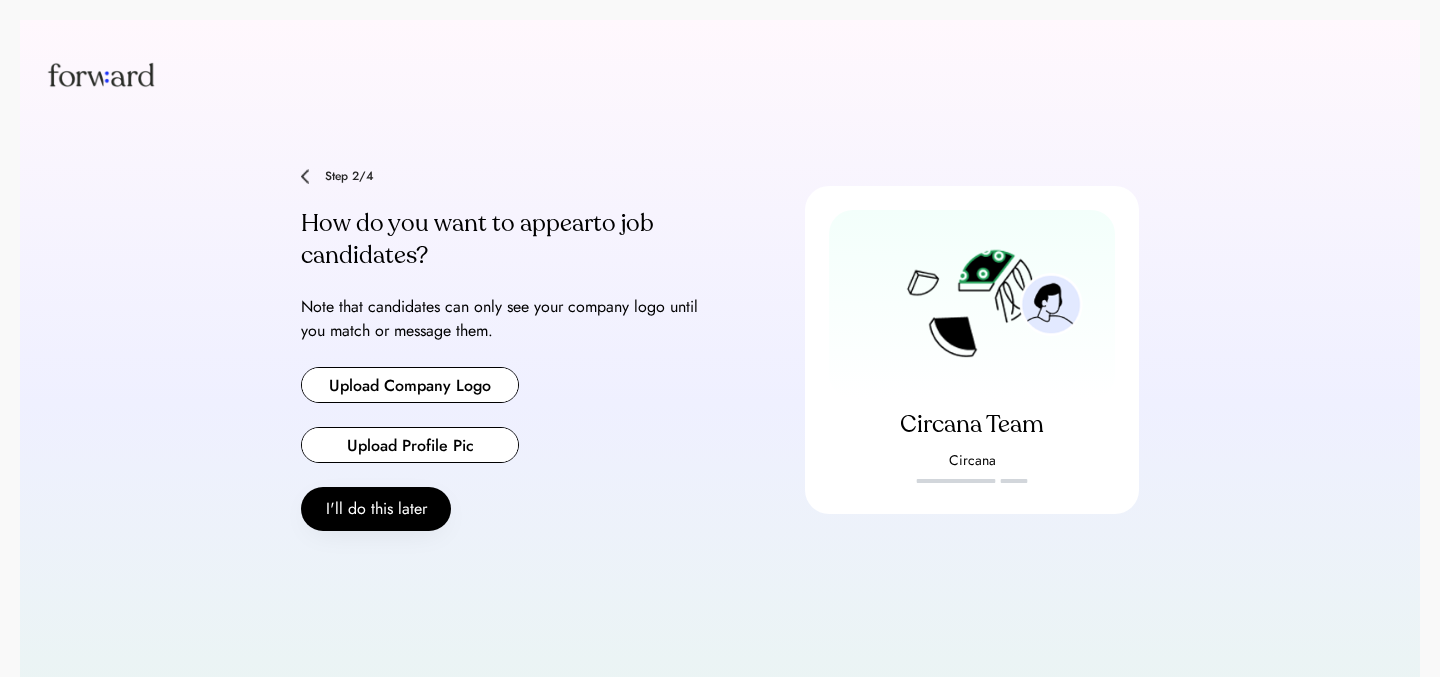 click at bounding box center [410, 385] 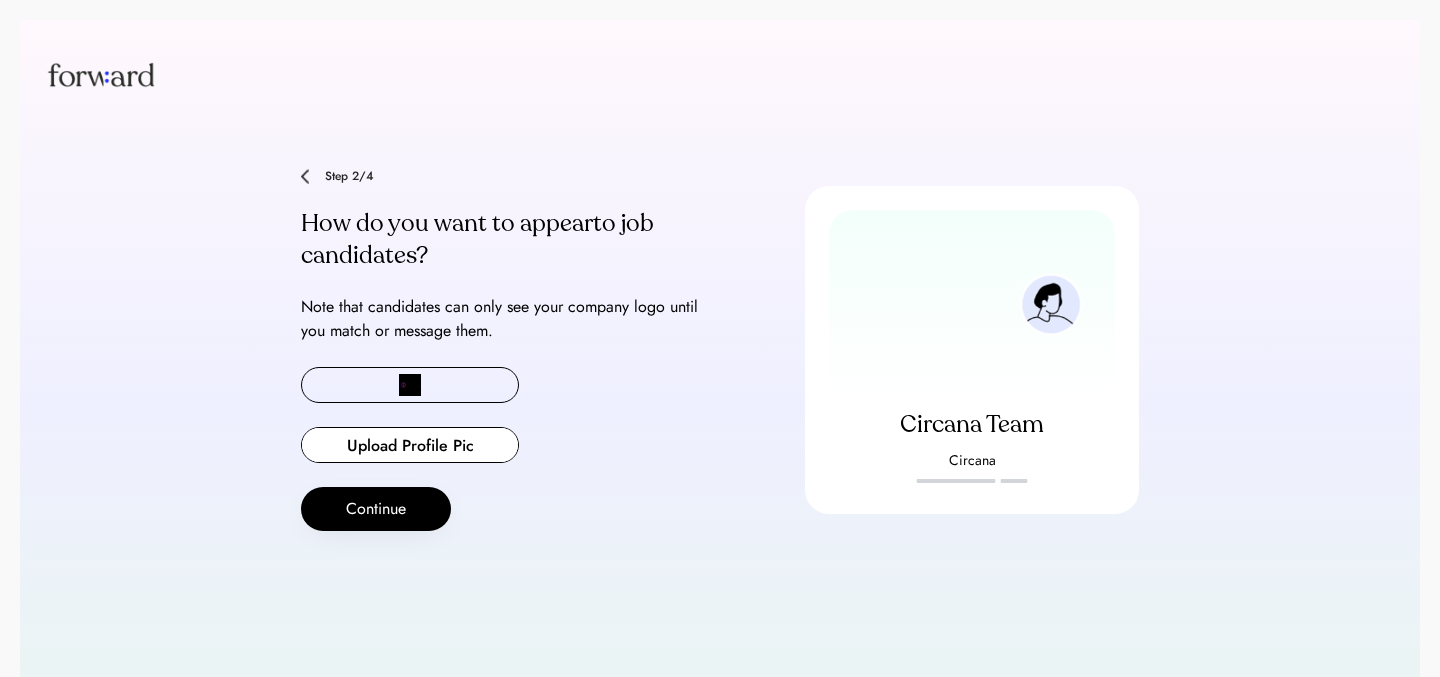 click at bounding box center [410, 385] 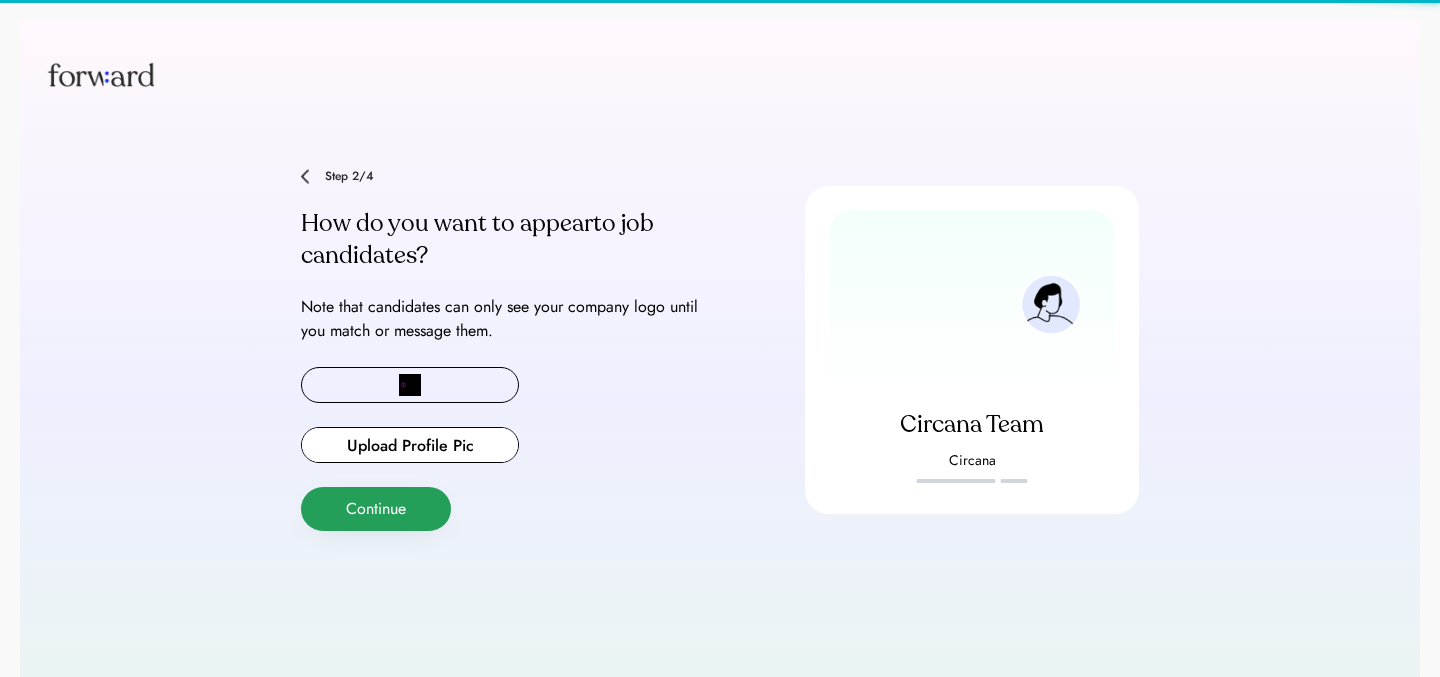 type 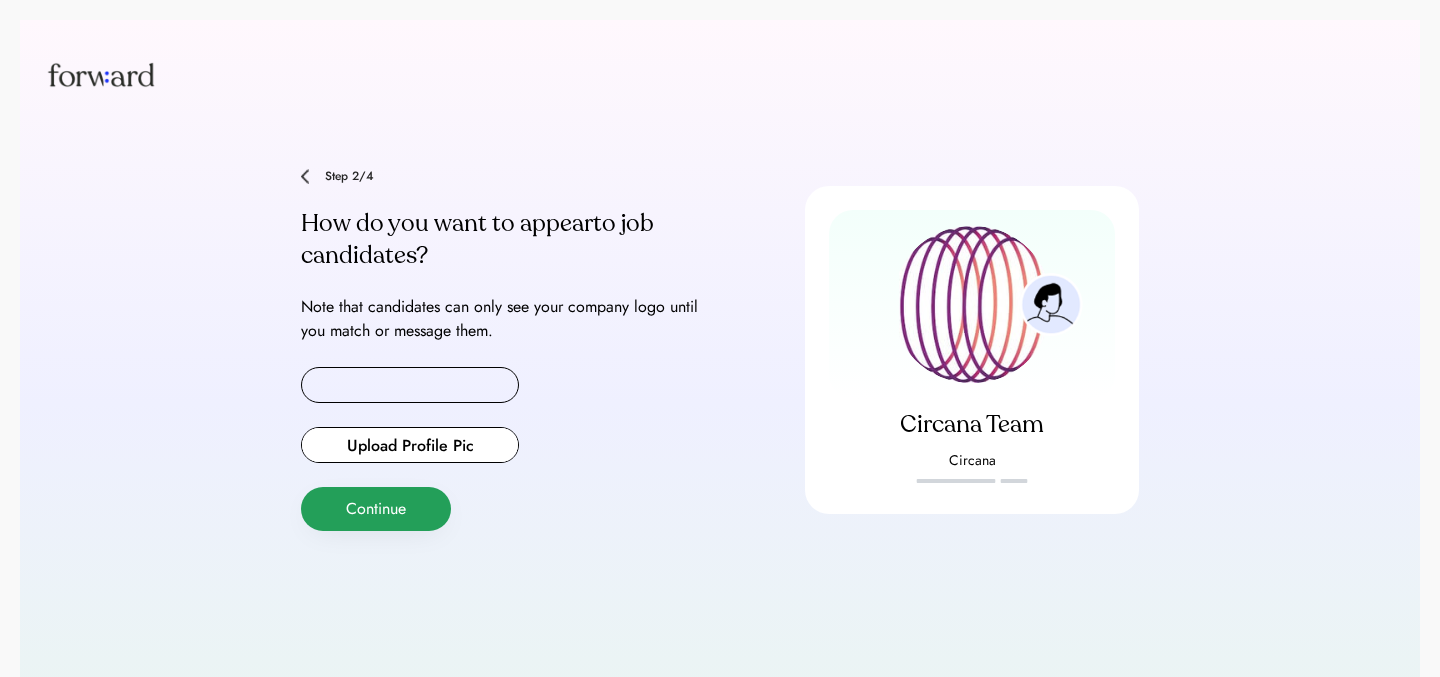 click on "Continue" at bounding box center (376, 509) 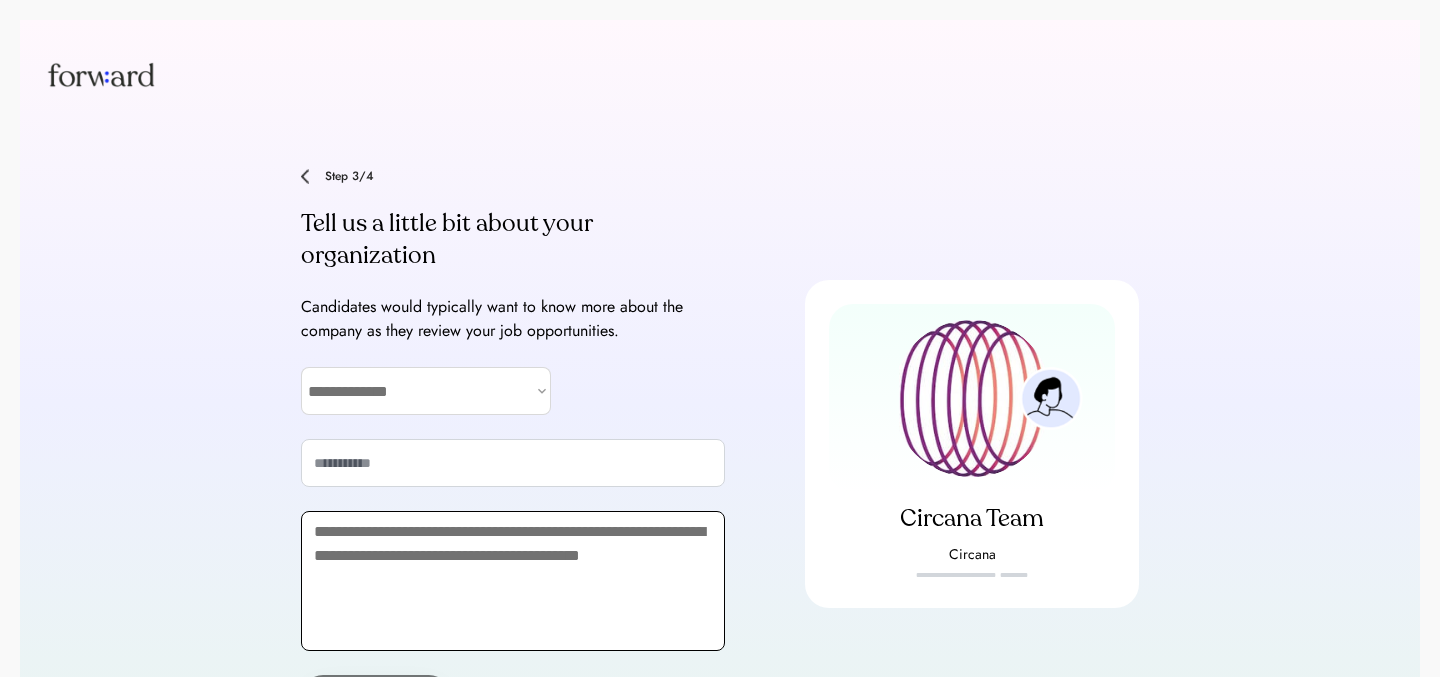 click at bounding box center [513, 581] 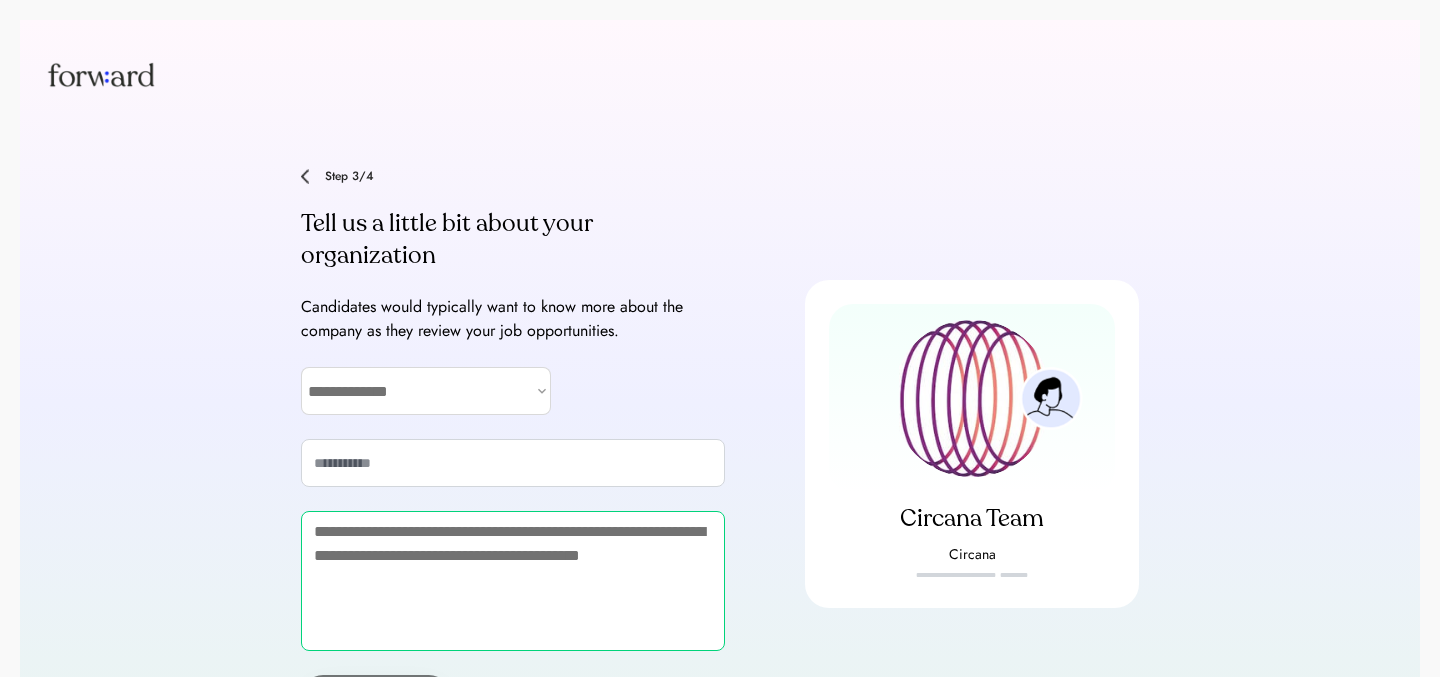 paste on "**********" 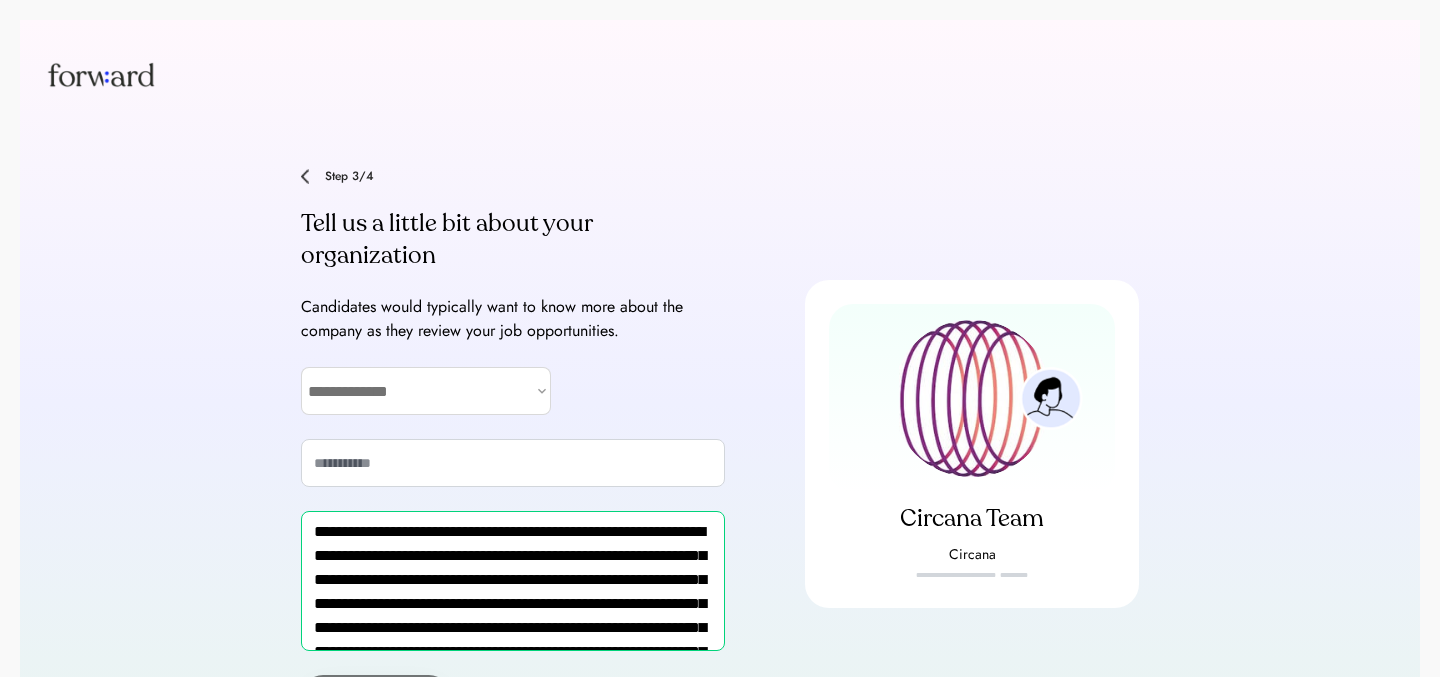 scroll, scrollTop: 59, scrollLeft: 0, axis: vertical 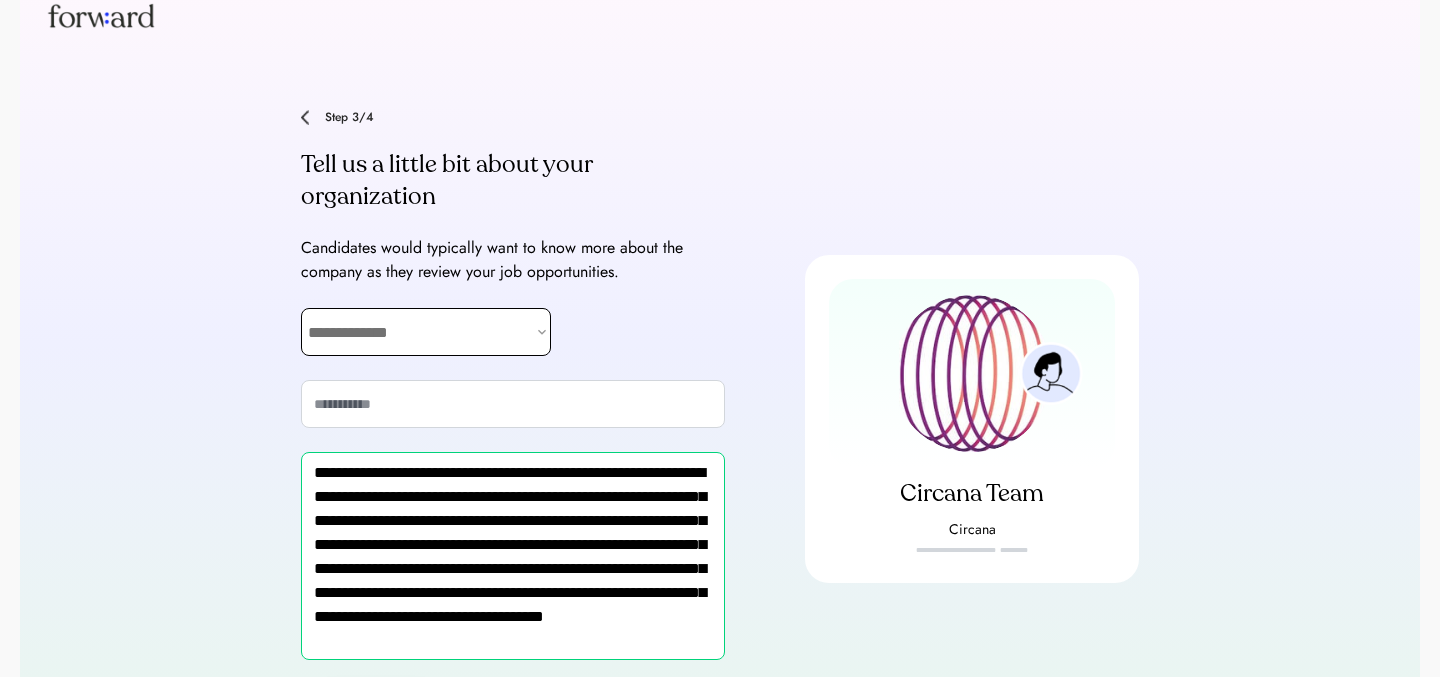 type on "**********" 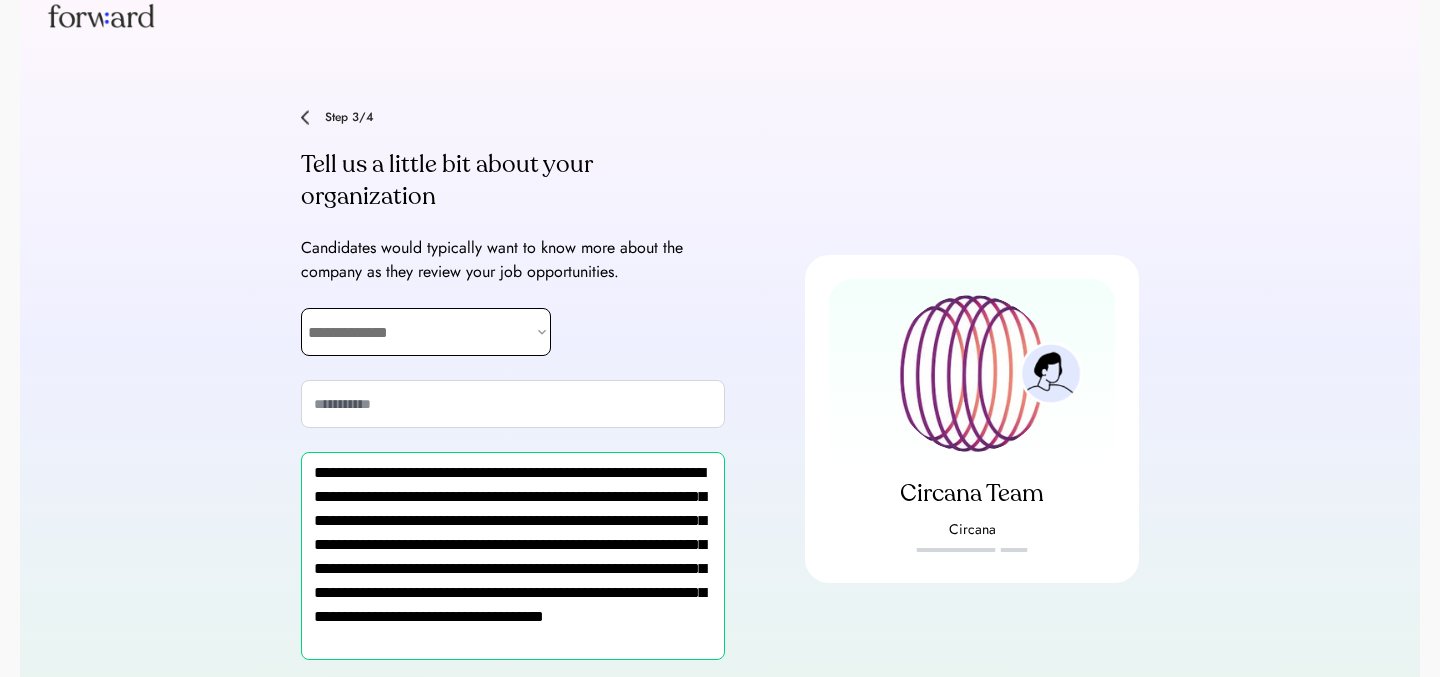 click on "**********" at bounding box center [426, 332] 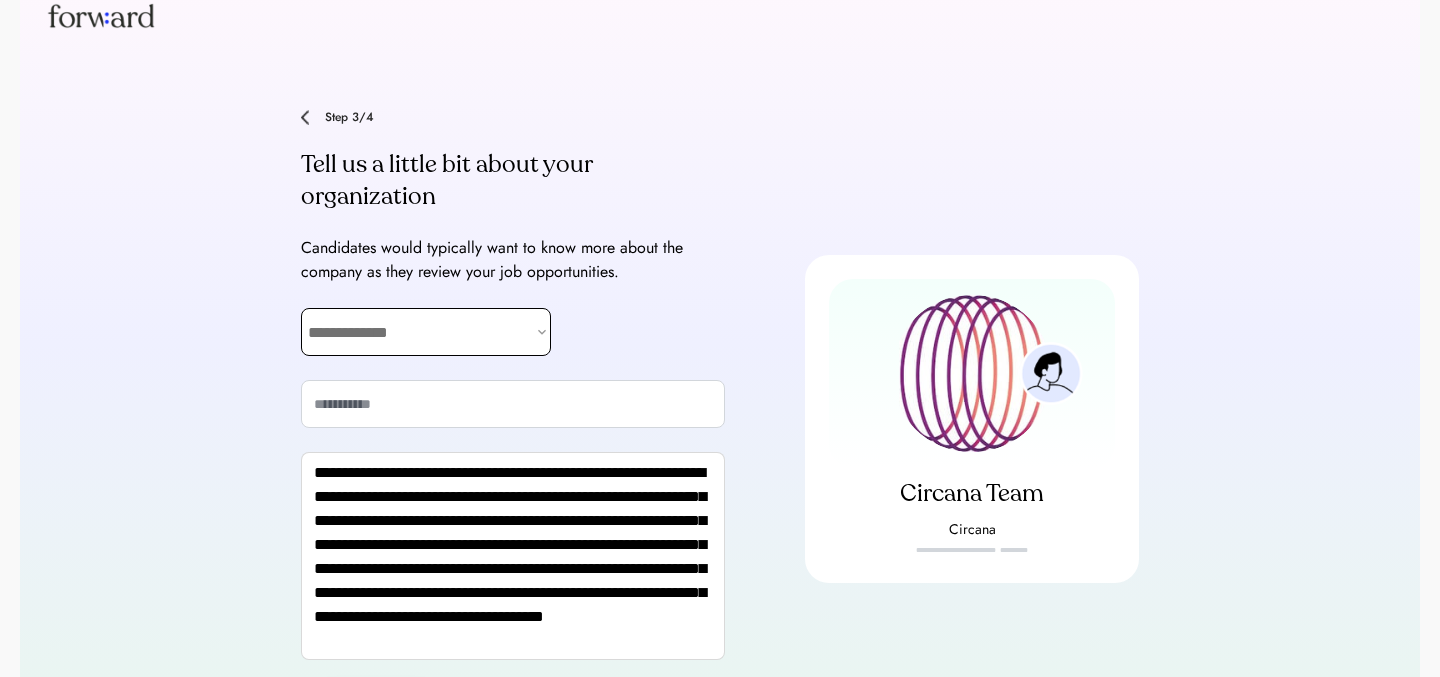 select on "**********" 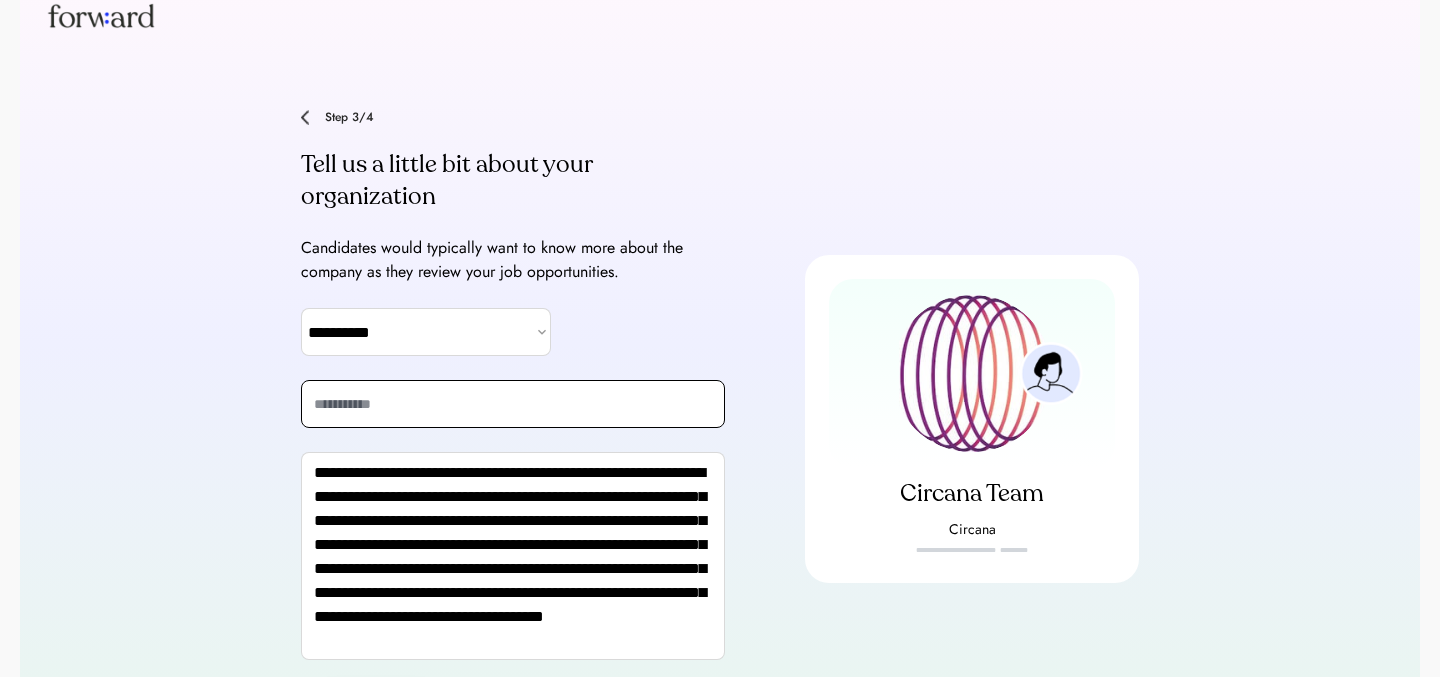 click at bounding box center (513, 404) 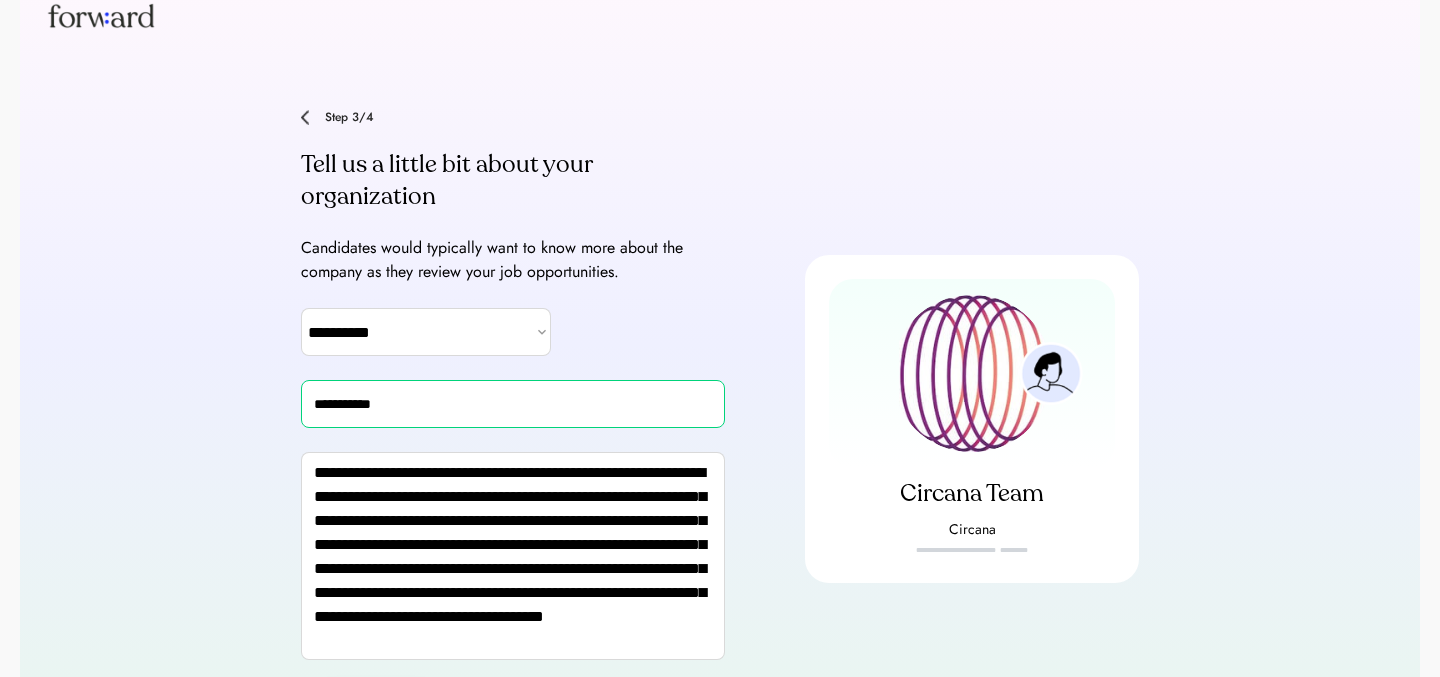type on "**********" 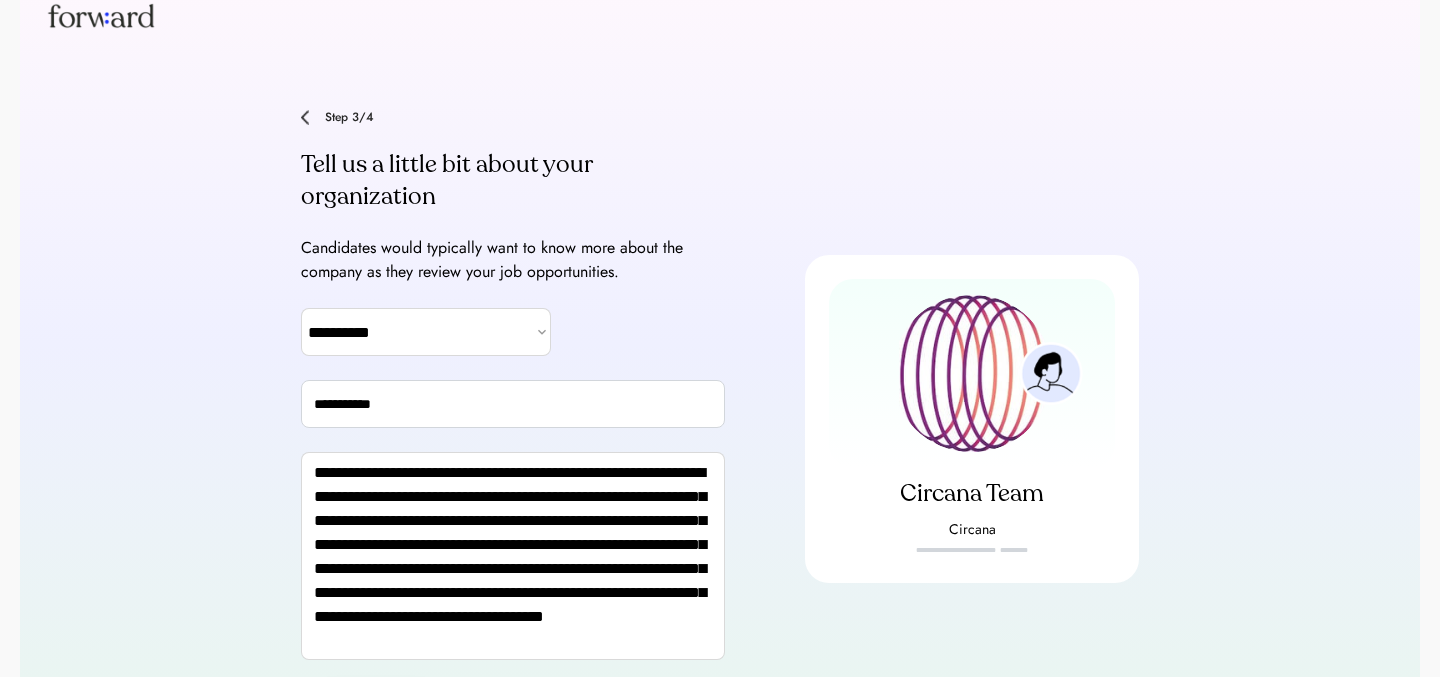 scroll, scrollTop: 110, scrollLeft: 0, axis: vertical 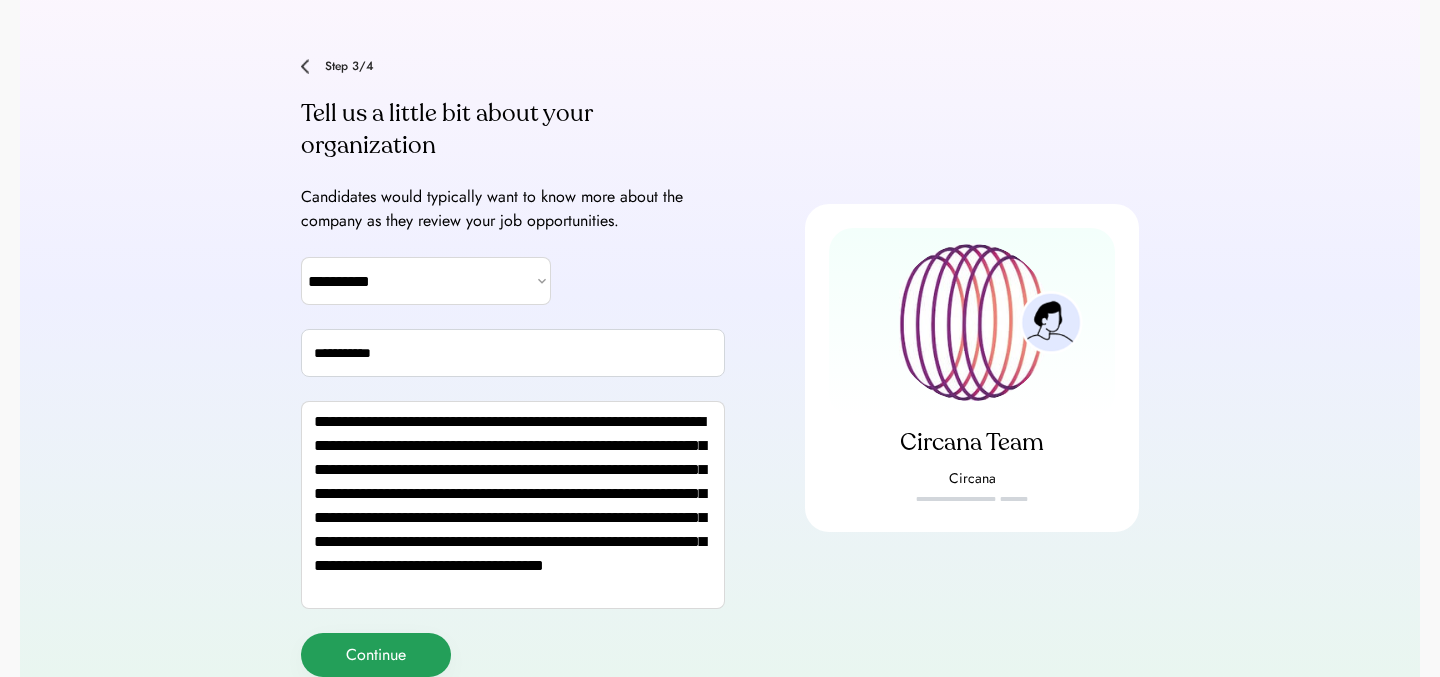 click on "Continue" at bounding box center [376, 655] 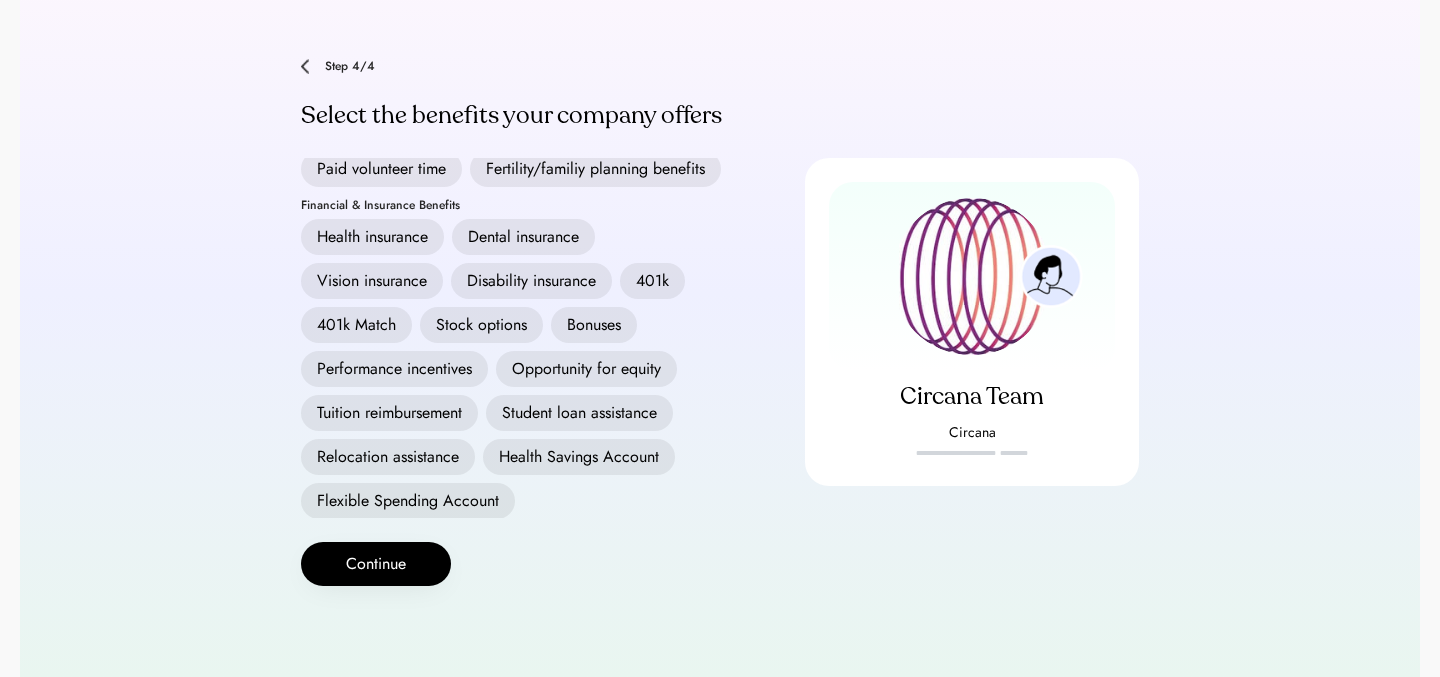 scroll, scrollTop: 251, scrollLeft: 0, axis: vertical 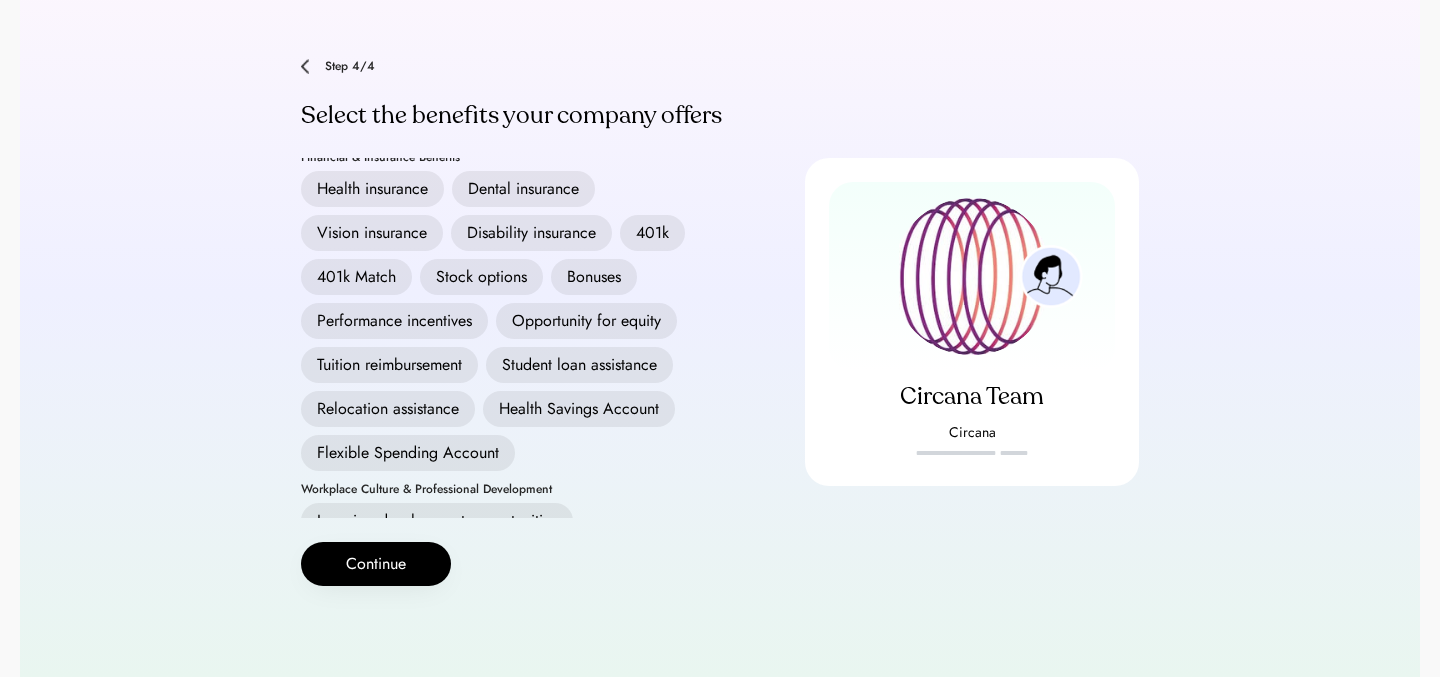 click on "Bonuses" at bounding box center [594, 277] 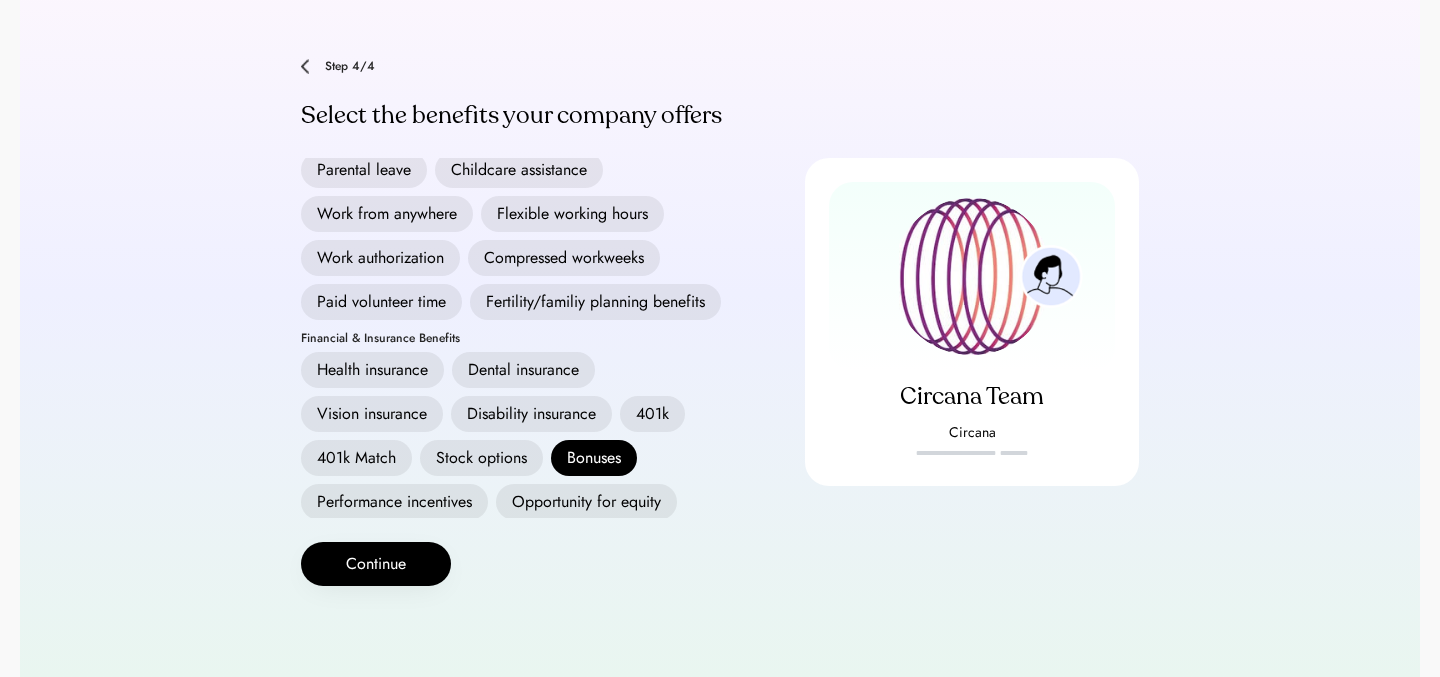 scroll, scrollTop: 0, scrollLeft: 0, axis: both 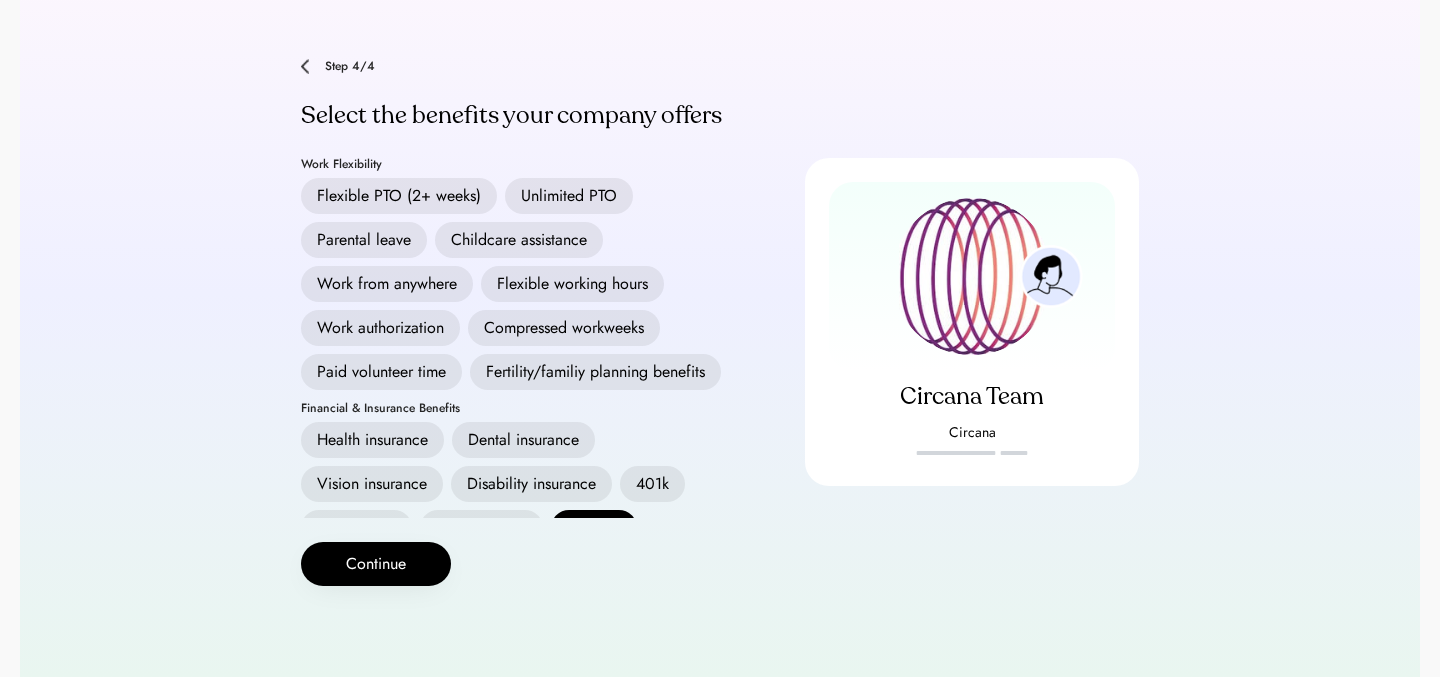 click on "Flexible PTO (2+ weeks)" at bounding box center [399, 196] 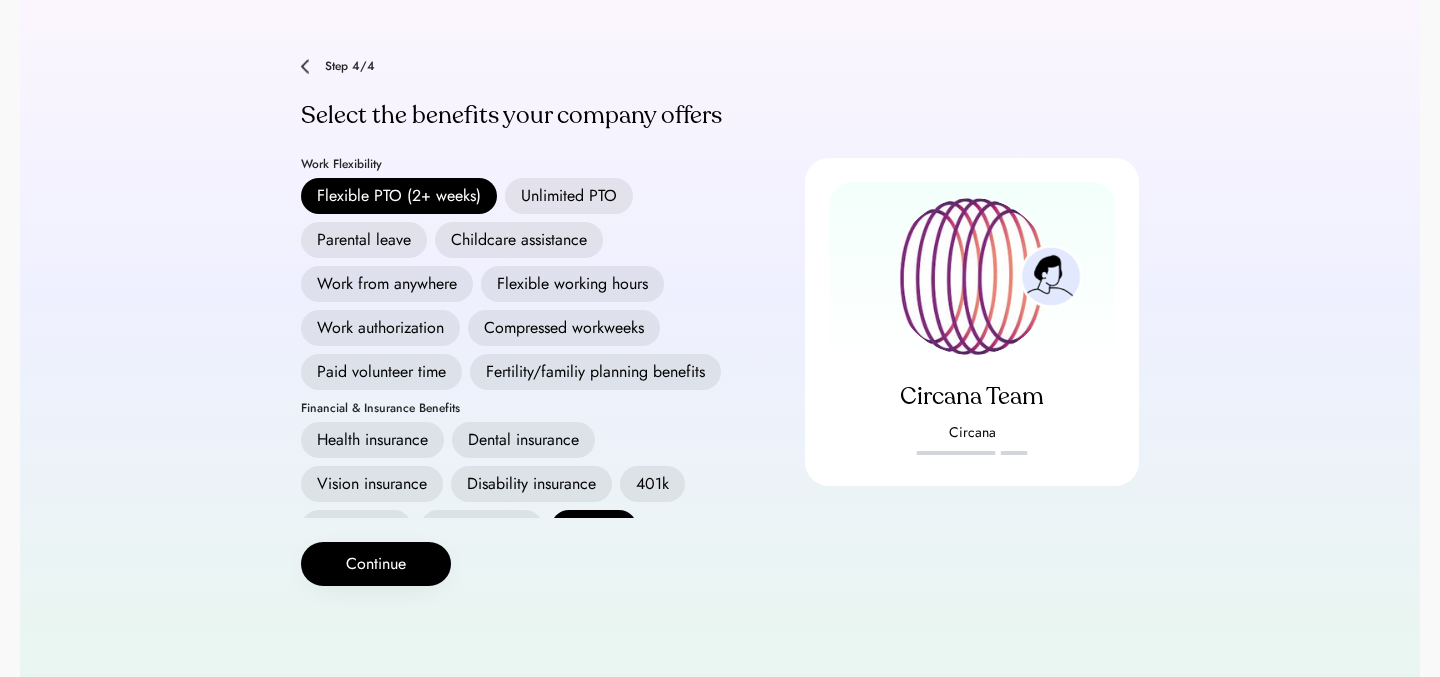 scroll, scrollTop: 71, scrollLeft: 0, axis: vertical 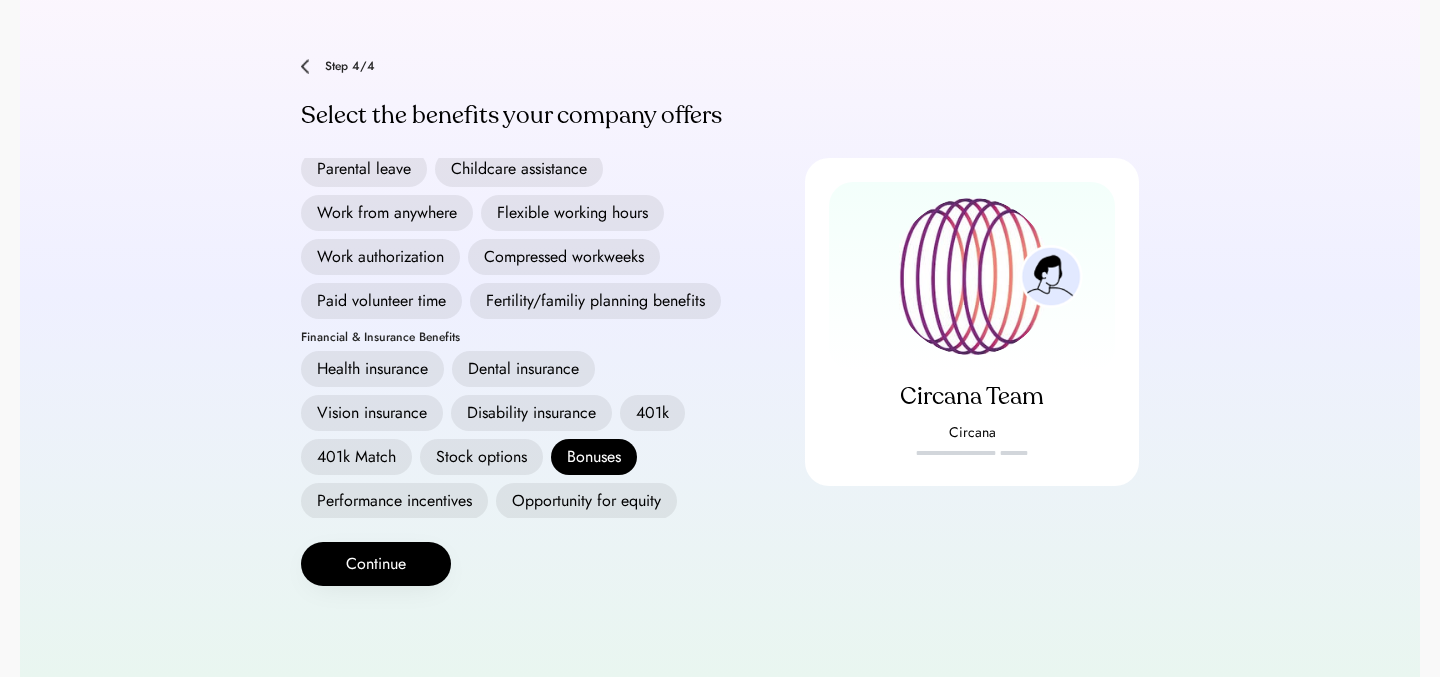 click on "Health insurance" at bounding box center [372, 369] 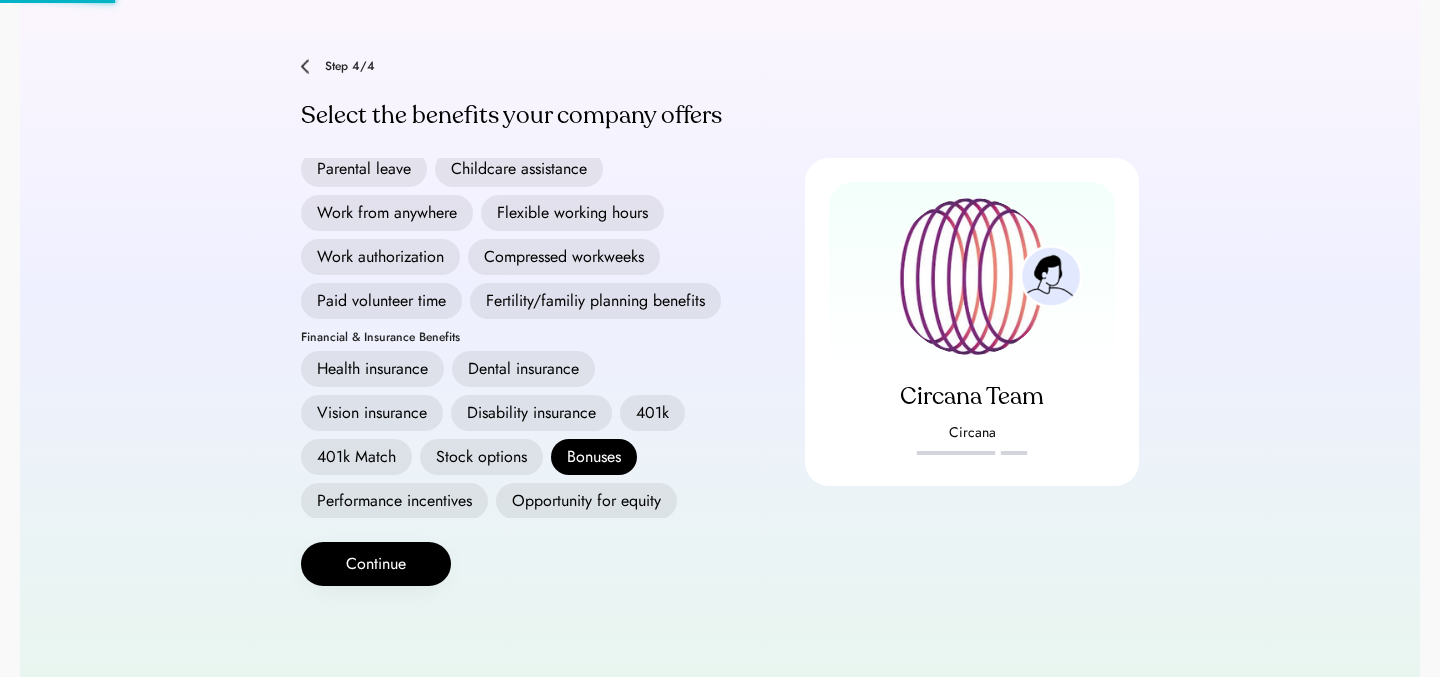 click on "Dental insurance" at bounding box center (523, 369) 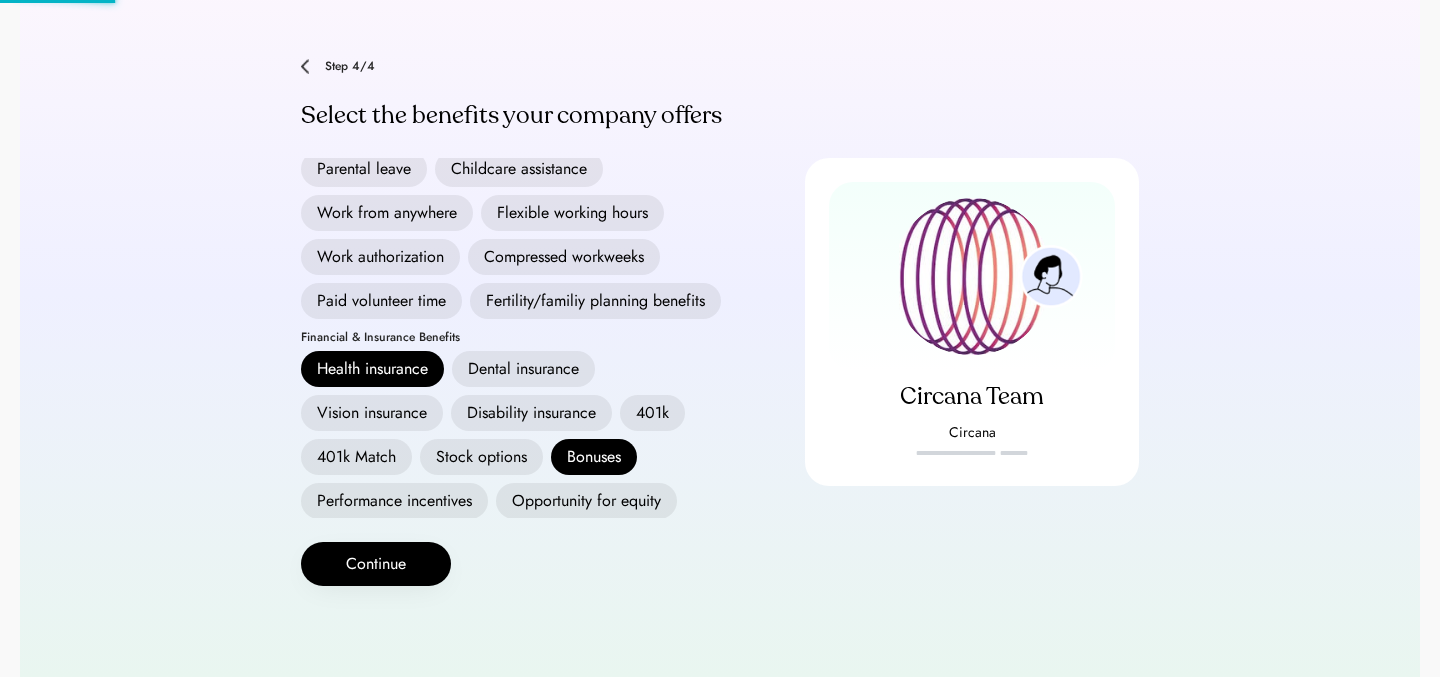click on "Vision insurance" at bounding box center [372, 413] 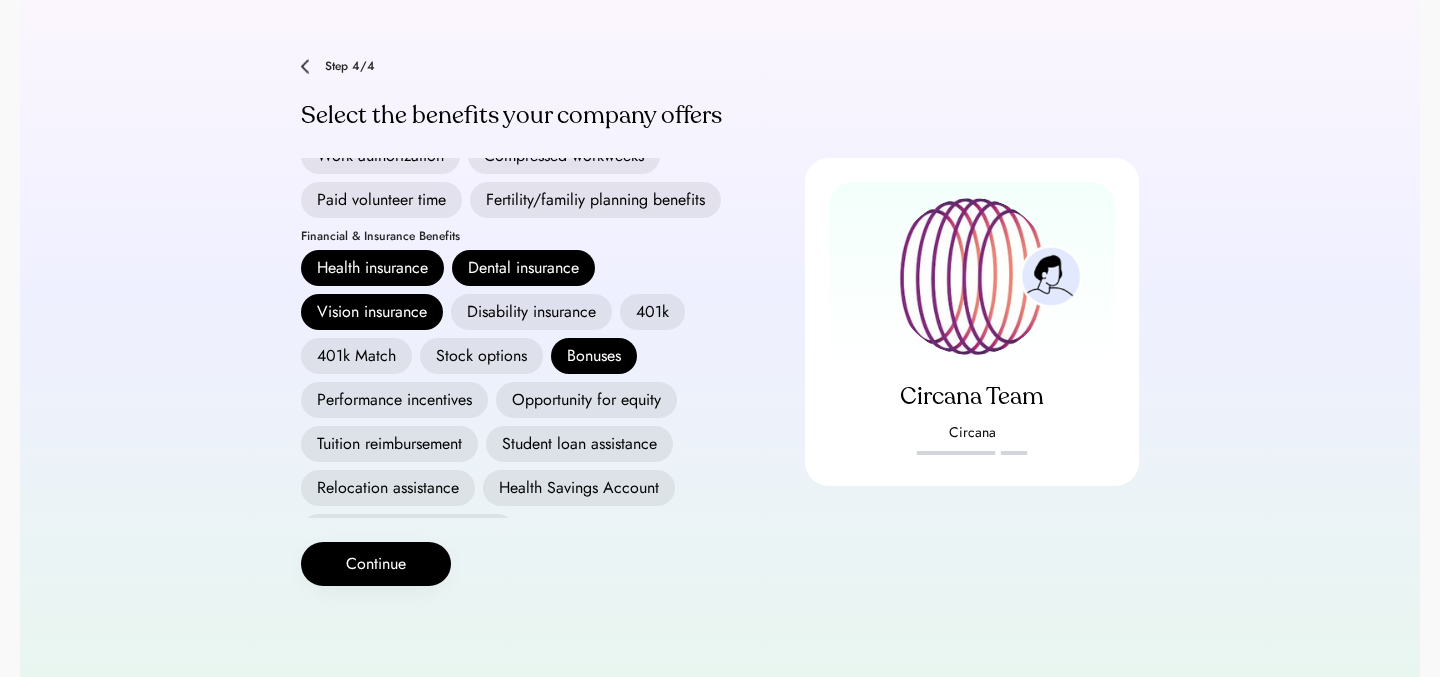 scroll, scrollTop: 174, scrollLeft: 0, axis: vertical 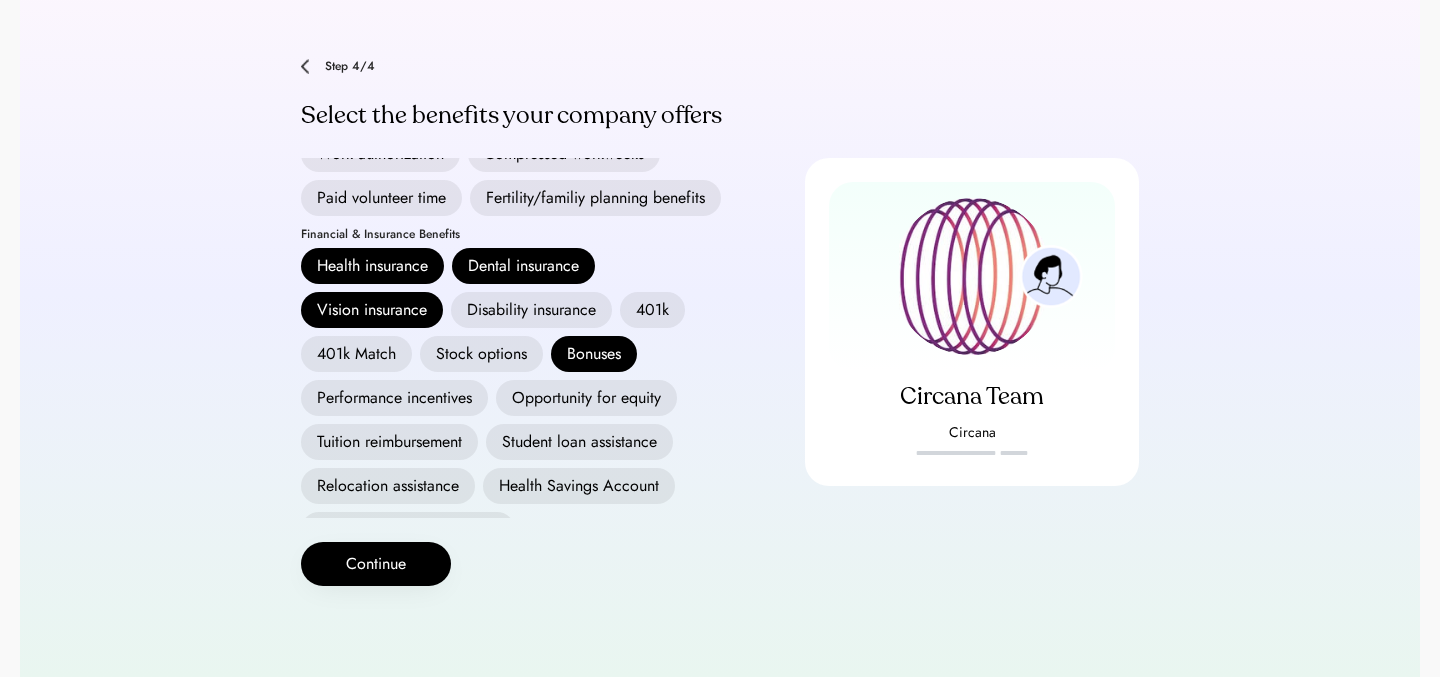 click on "401k" at bounding box center (652, 310) 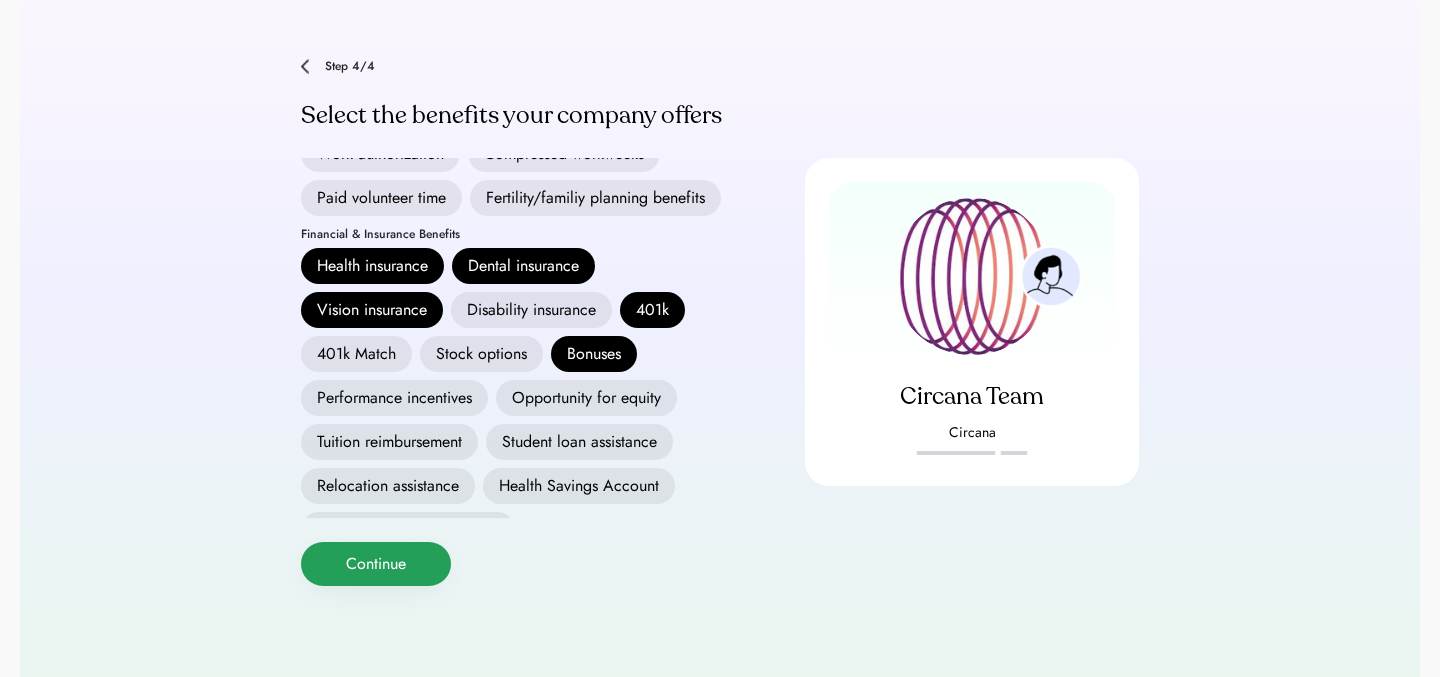 click on "Continue" at bounding box center (376, 564) 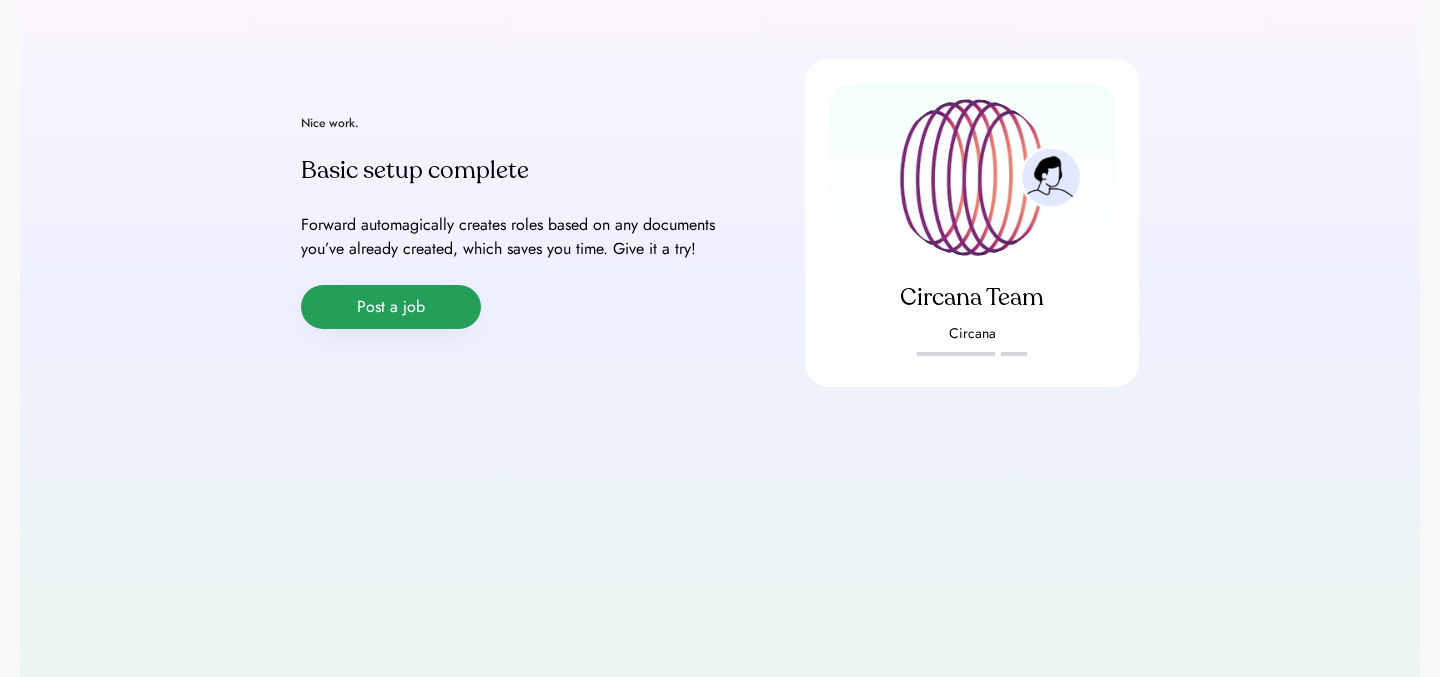 click on "Post a job" at bounding box center [391, 307] 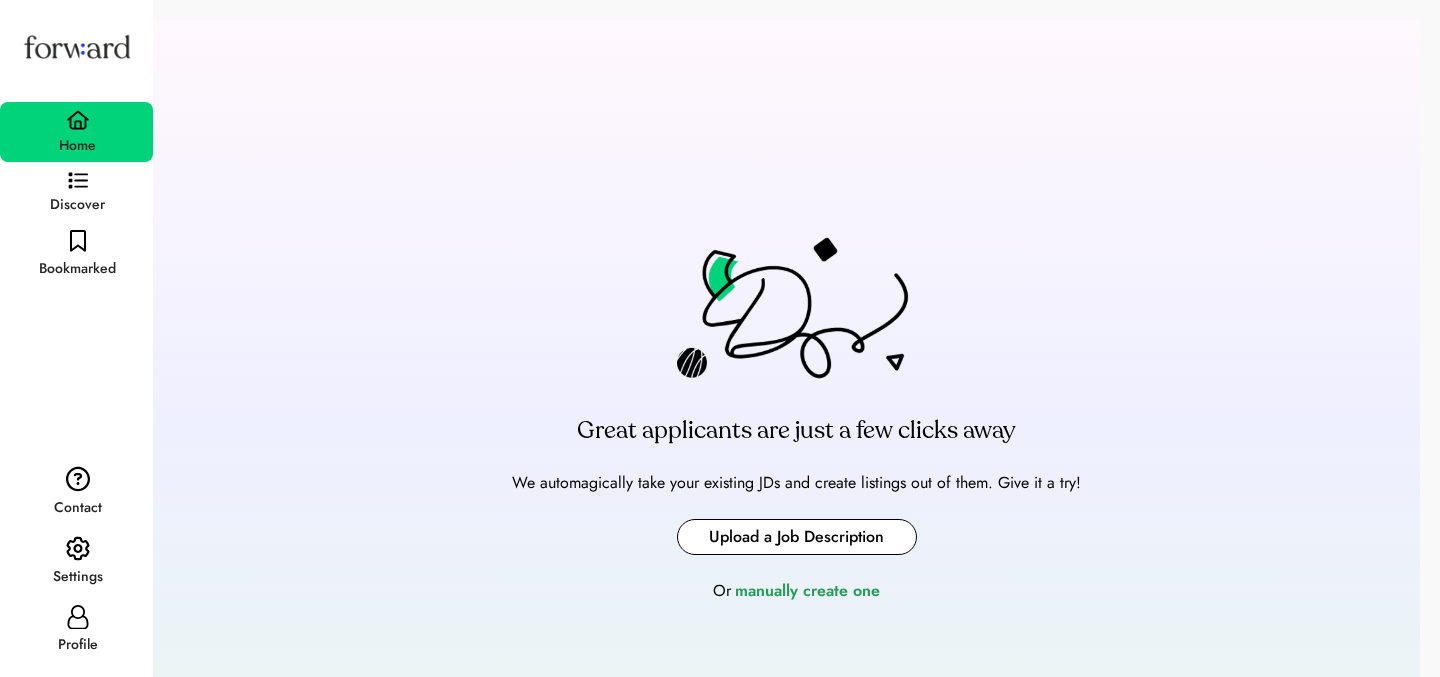 scroll, scrollTop: 0, scrollLeft: 0, axis: both 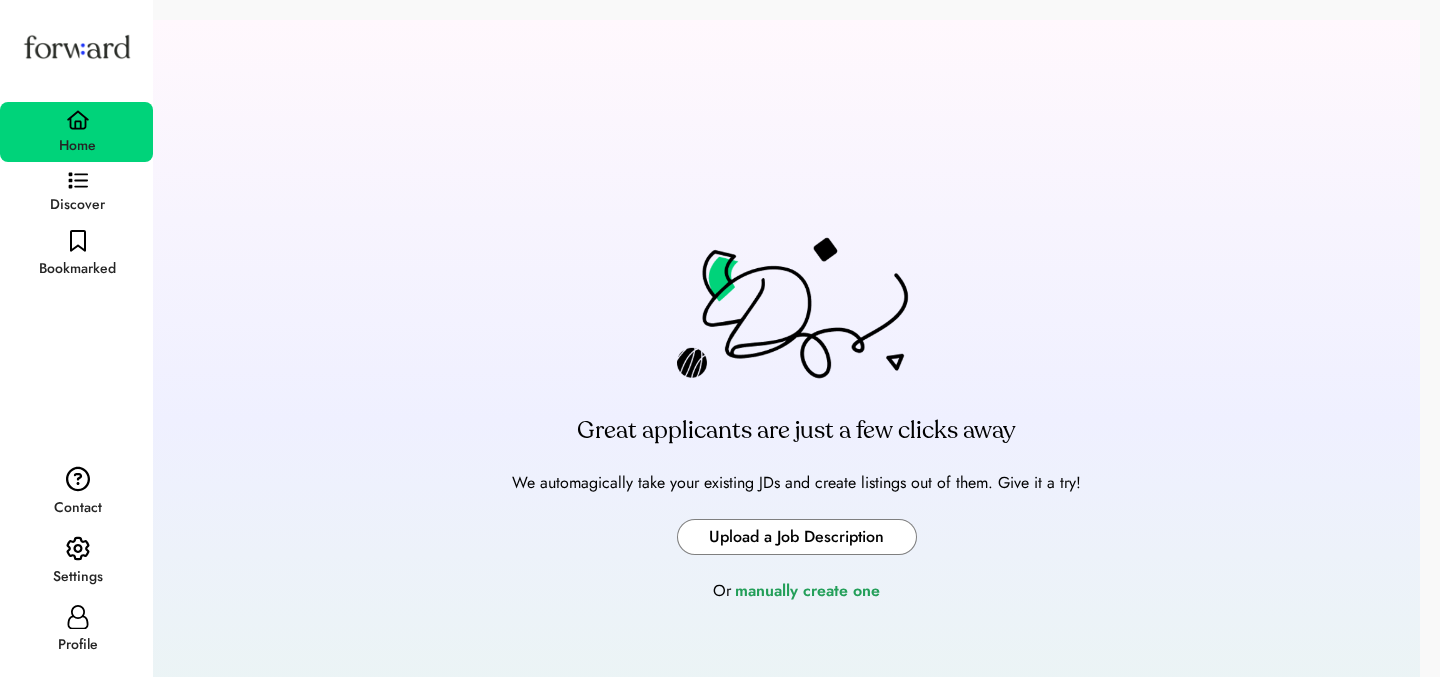 click at bounding box center (797, 537) 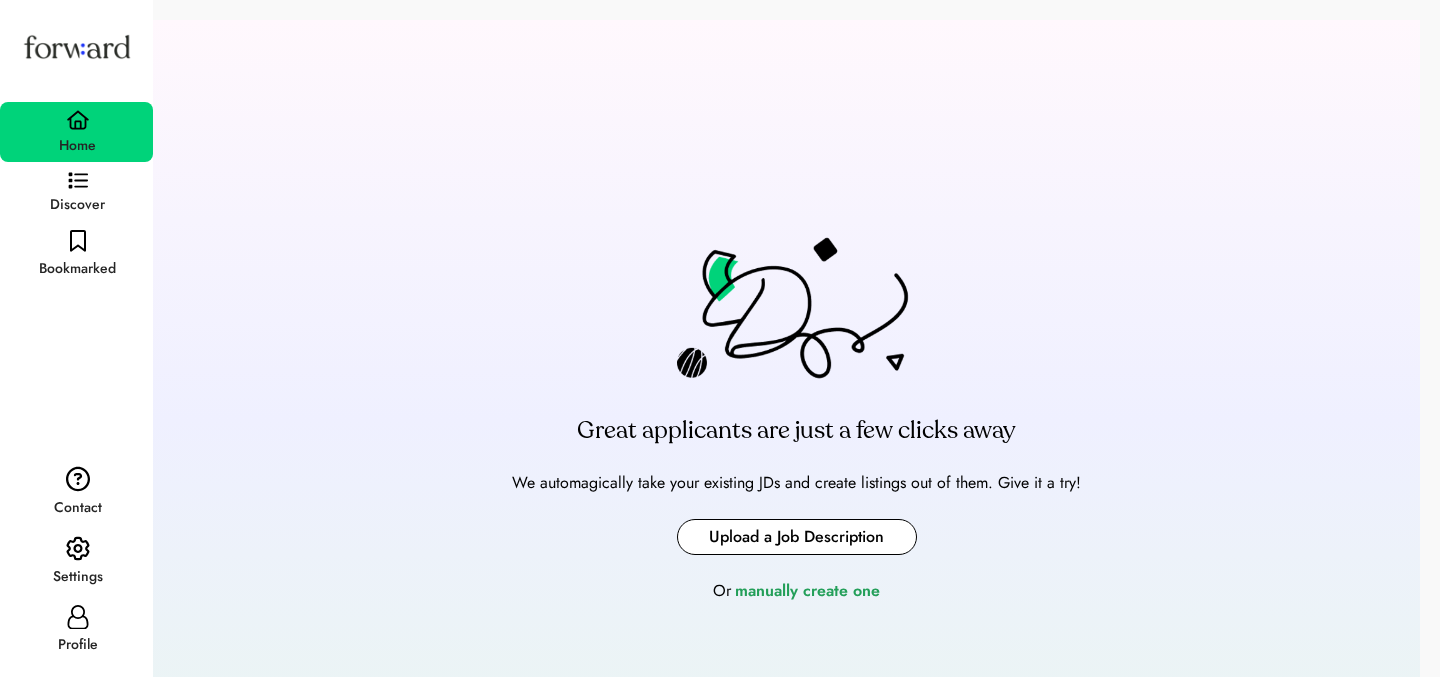 type on "**********" 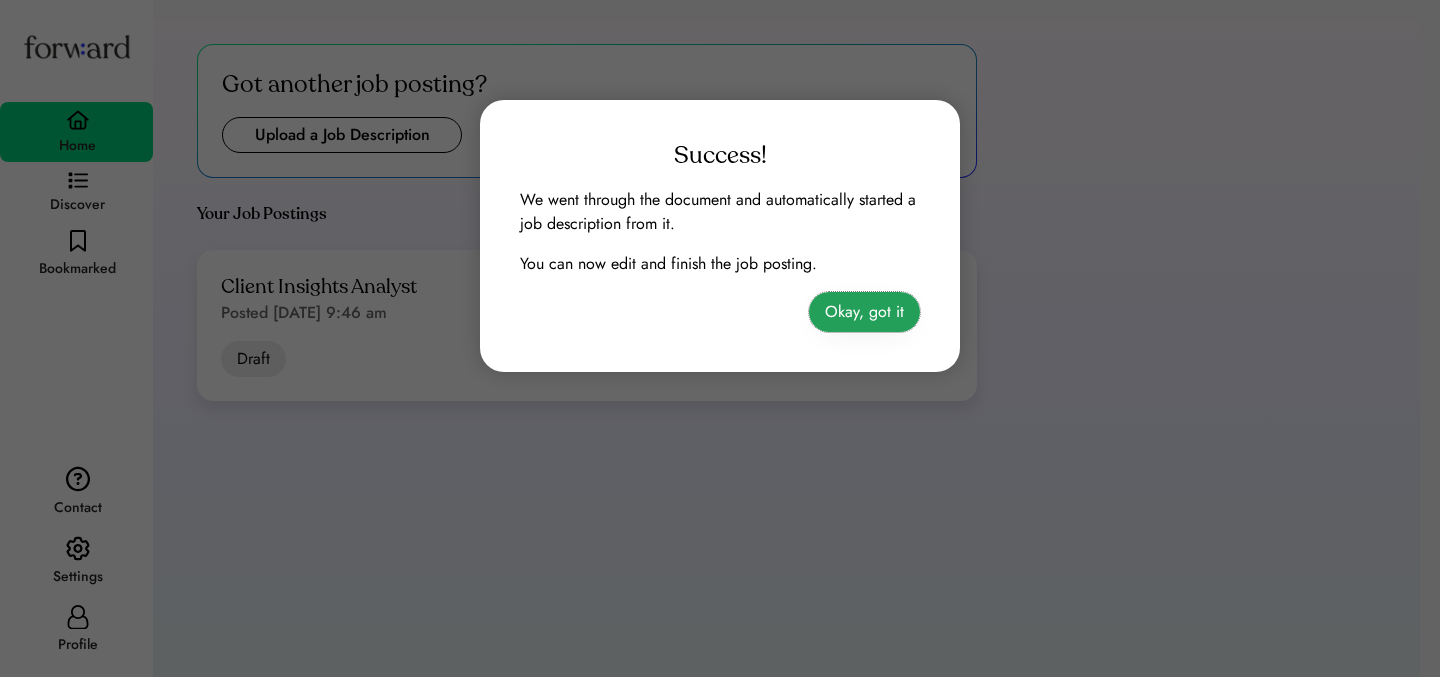 click on "Okay, got it" at bounding box center (864, 312) 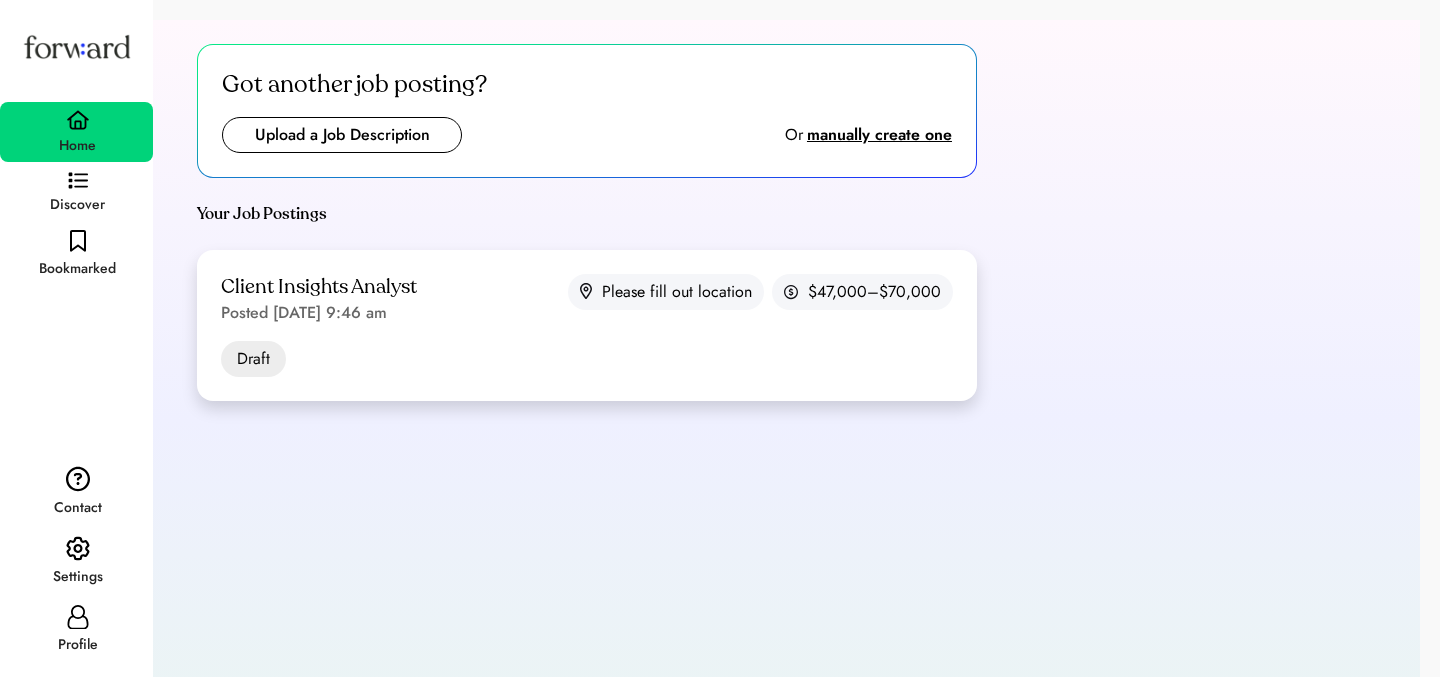 click on "Posted [DATE] 9:46 am" at bounding box center (304, 313) 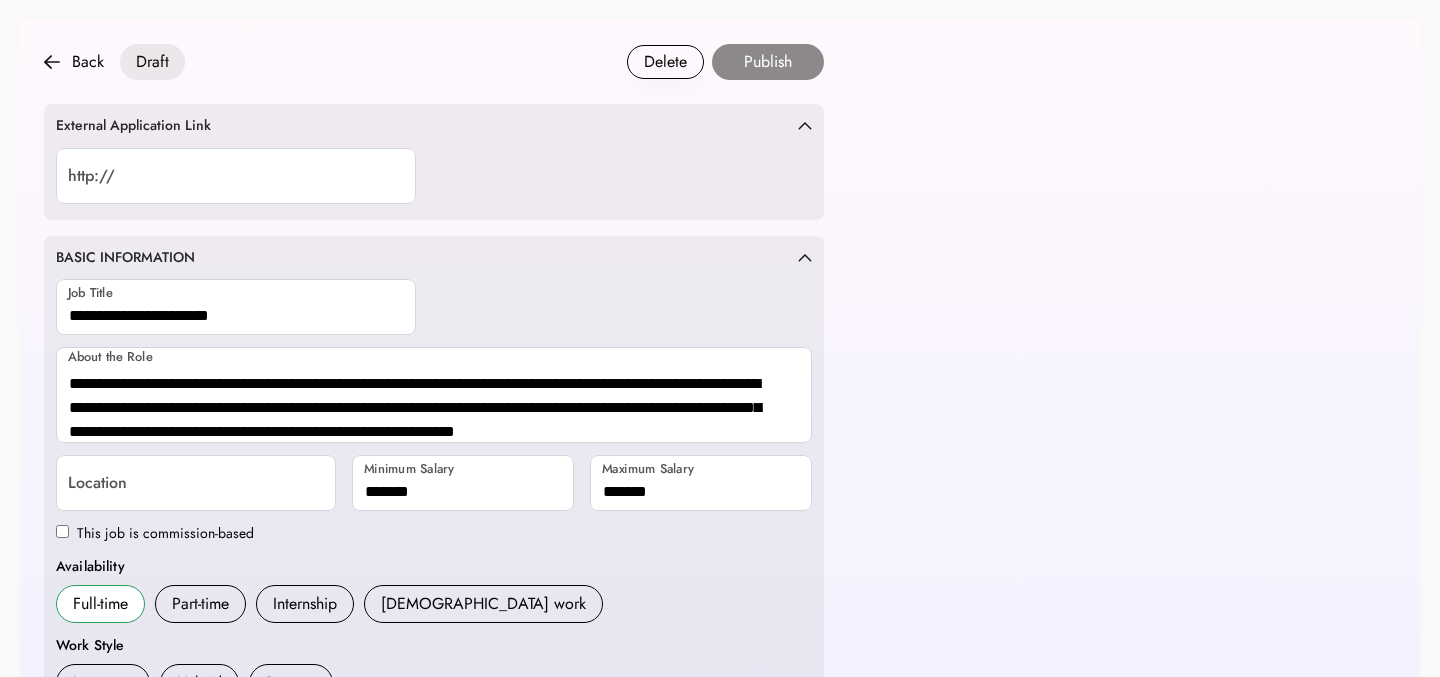 scroll, scrollTop: 58, scrollLeft: 0, axis: vertical 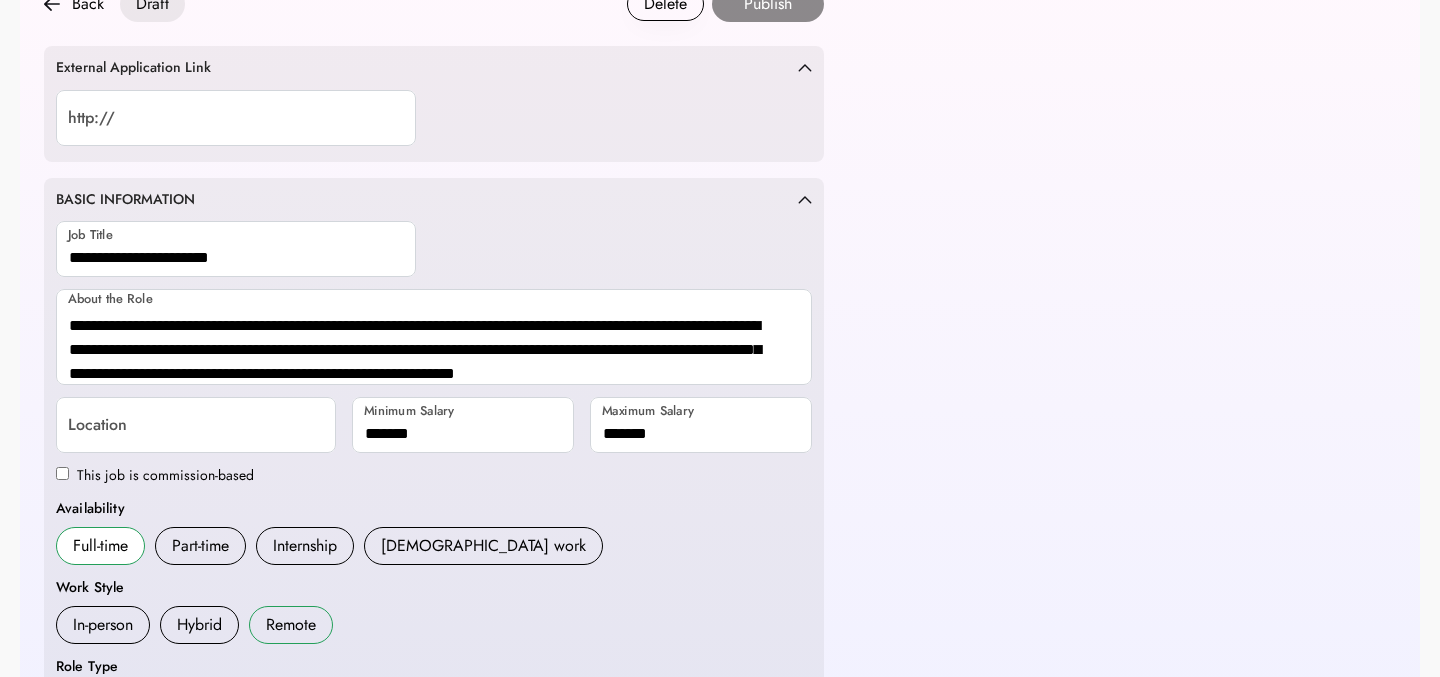 click on "Remote" at bounding box center [291, 625] 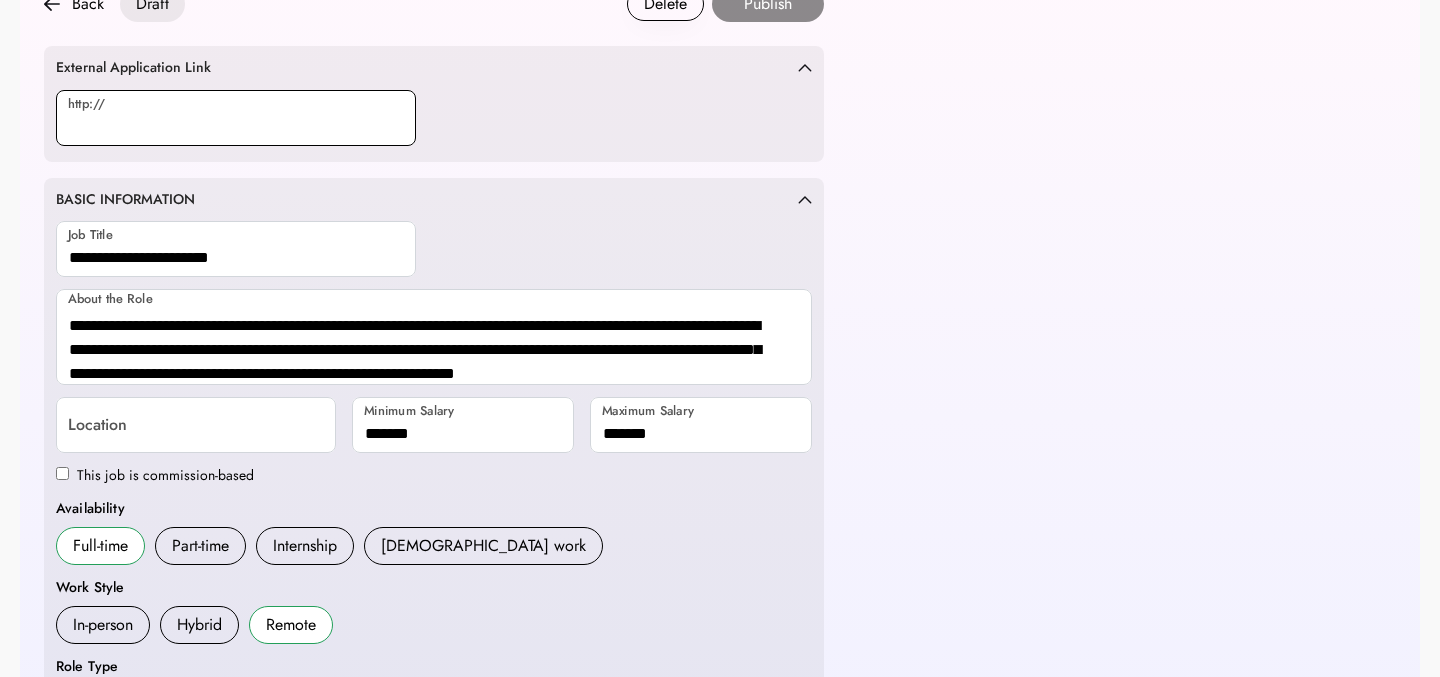 click at bounding box center (236, 118) 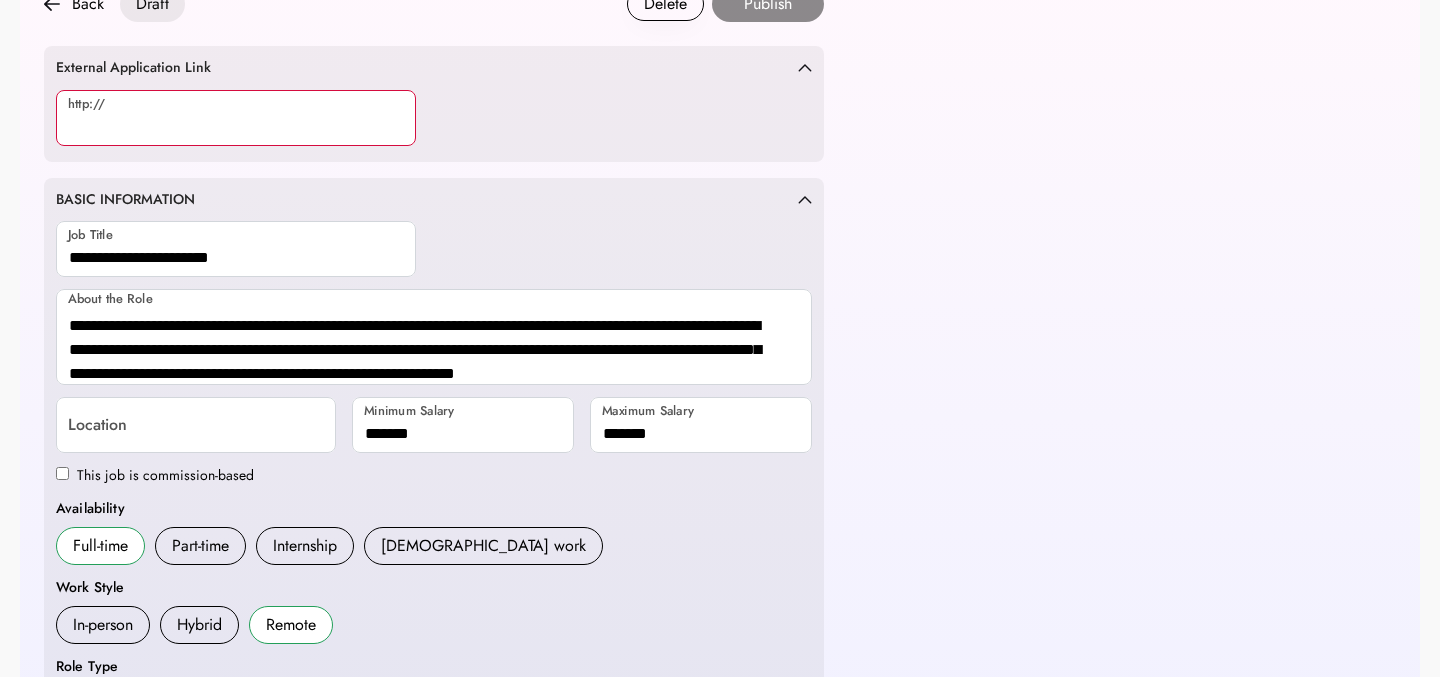 paste on "**********" 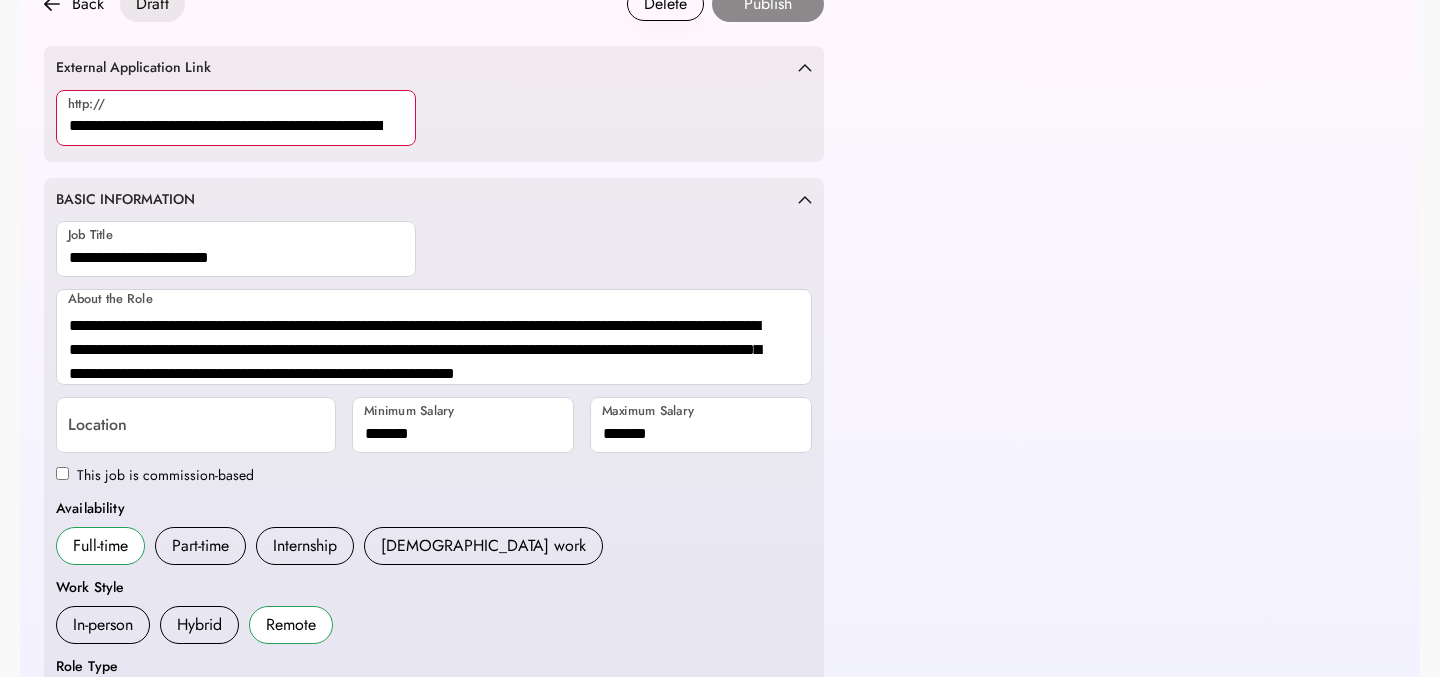 scroll, scrollTop: 0, scrollLeft: 885, axis: horizontal 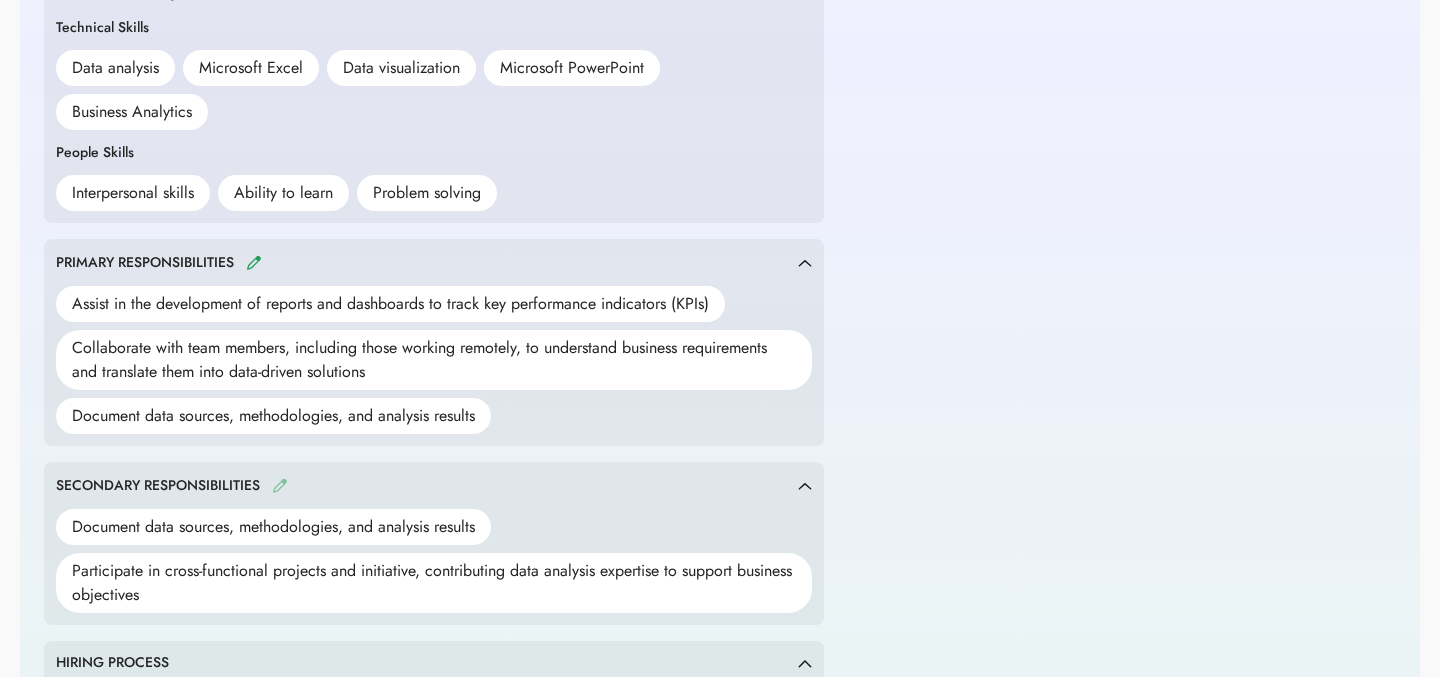 type on "**********" 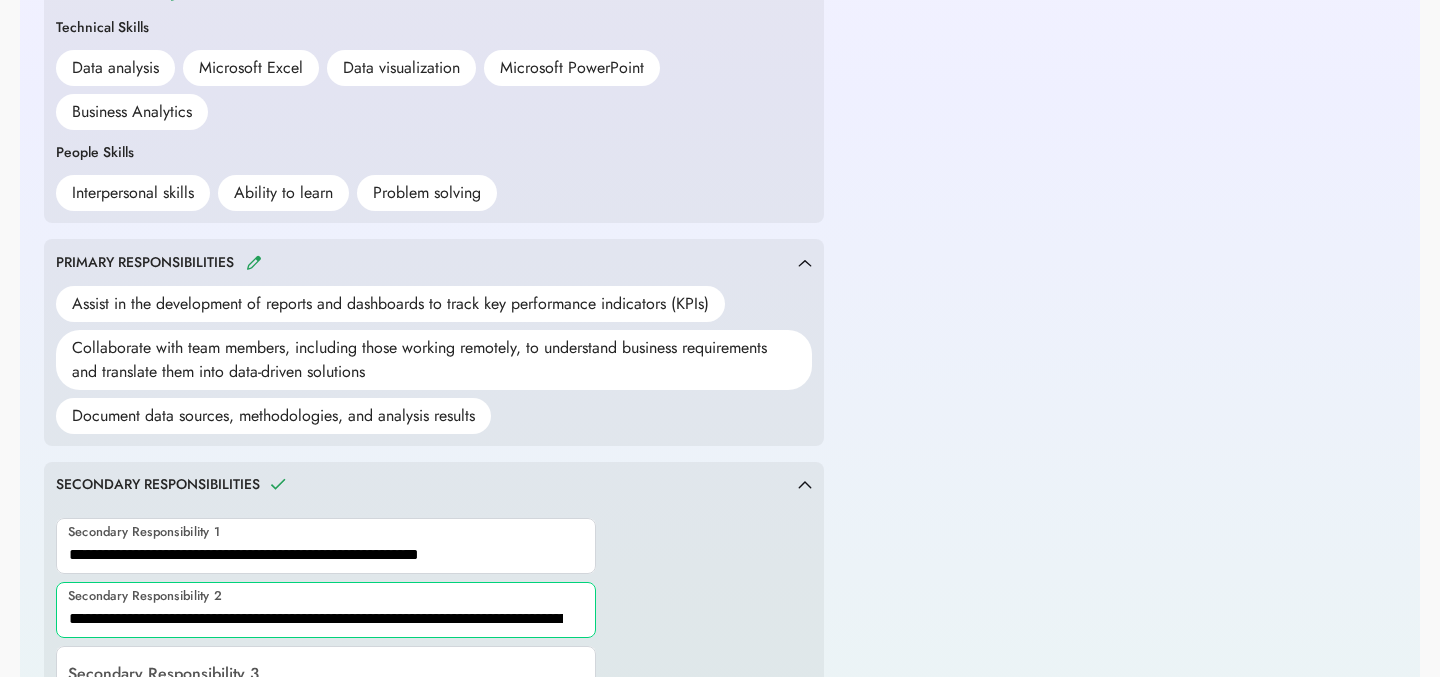 click at bounding box center (326, 610) 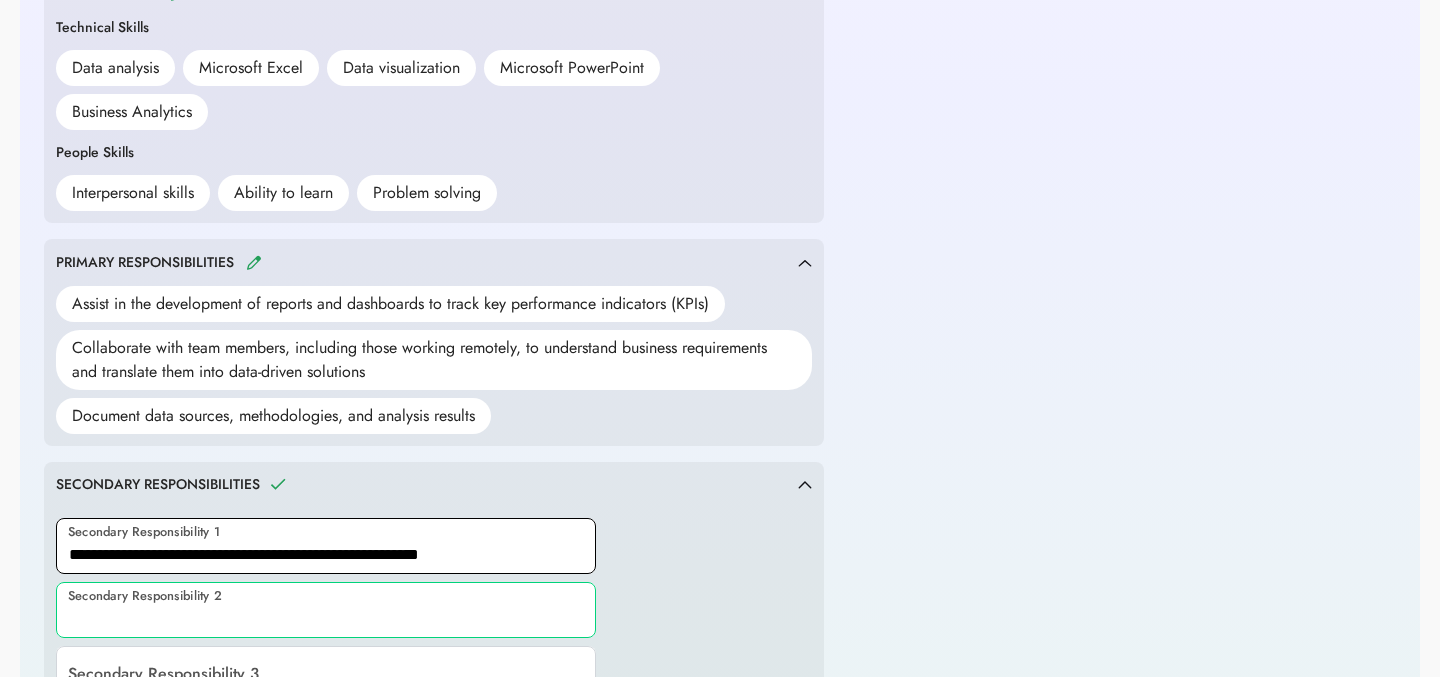 type 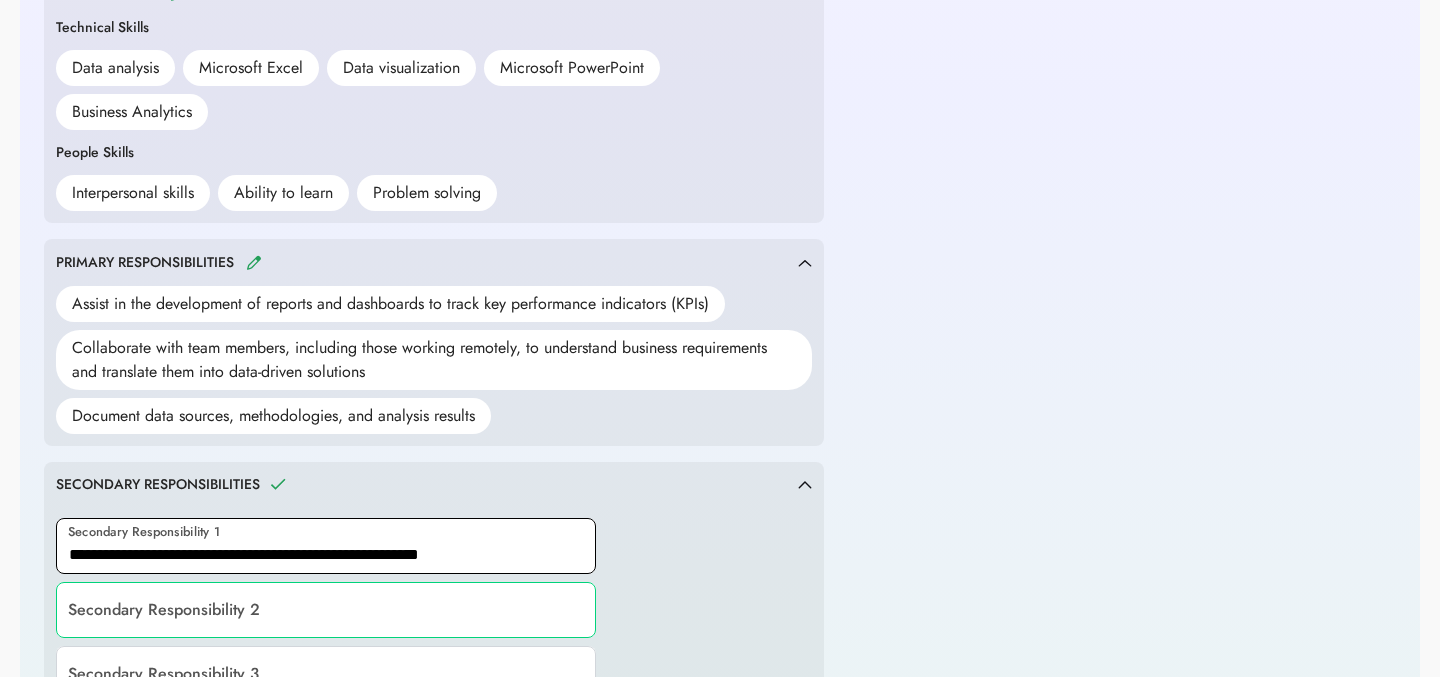 click at bounding box center (326, 546) 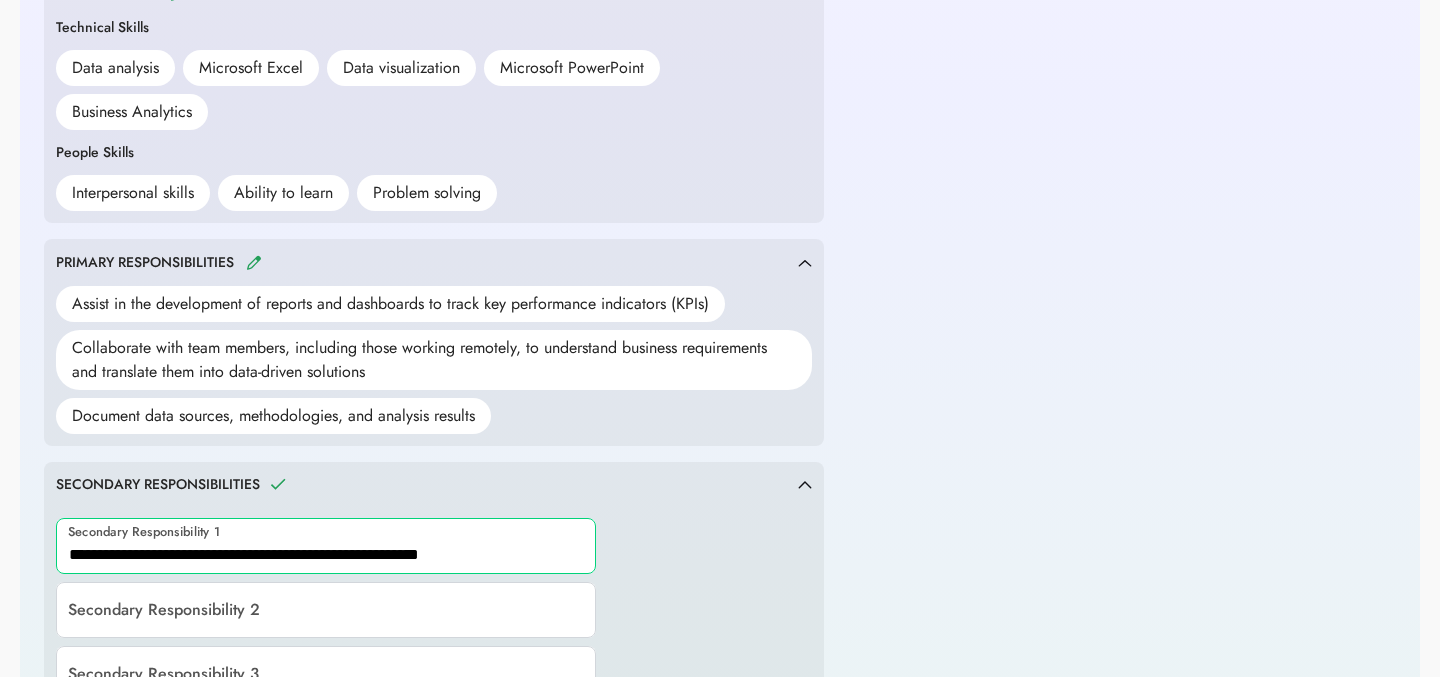 click at bounding box center [326, 546] 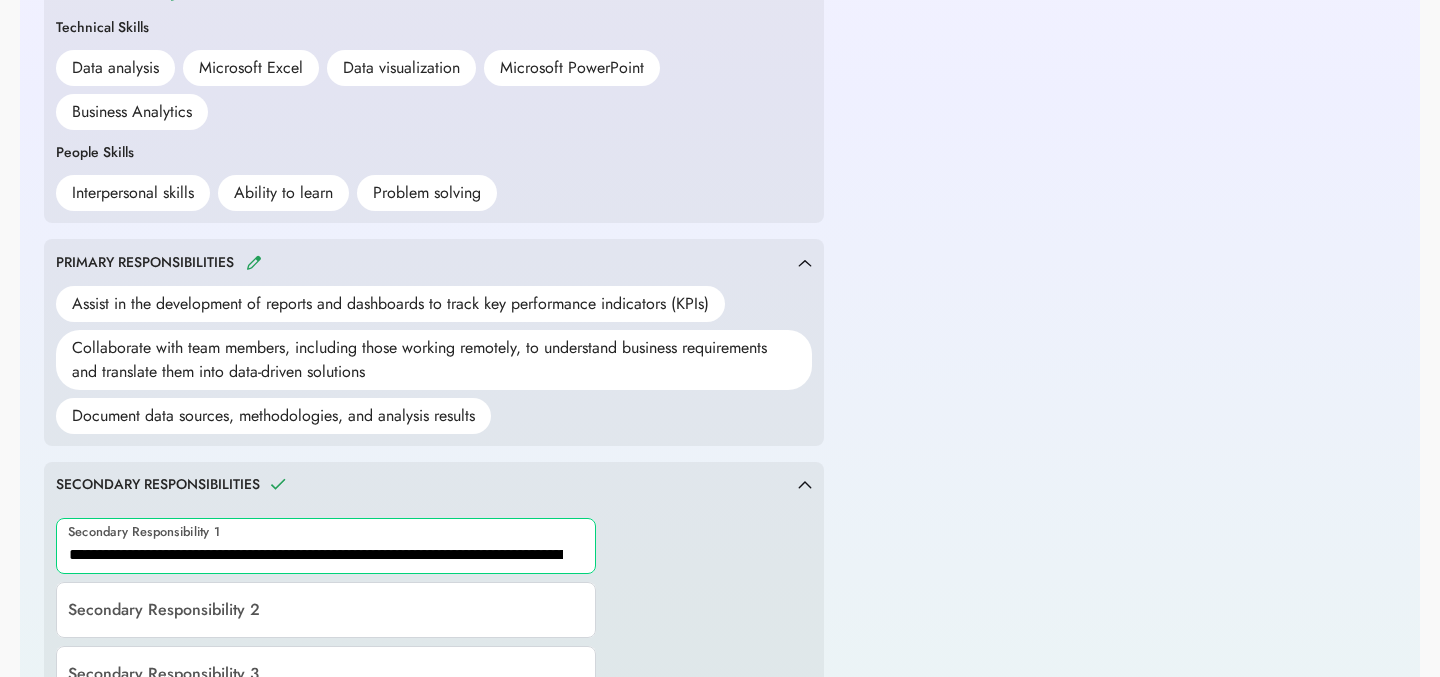 scroll, scrollTop: 0, scrollLeft: 302, axis: horizontal 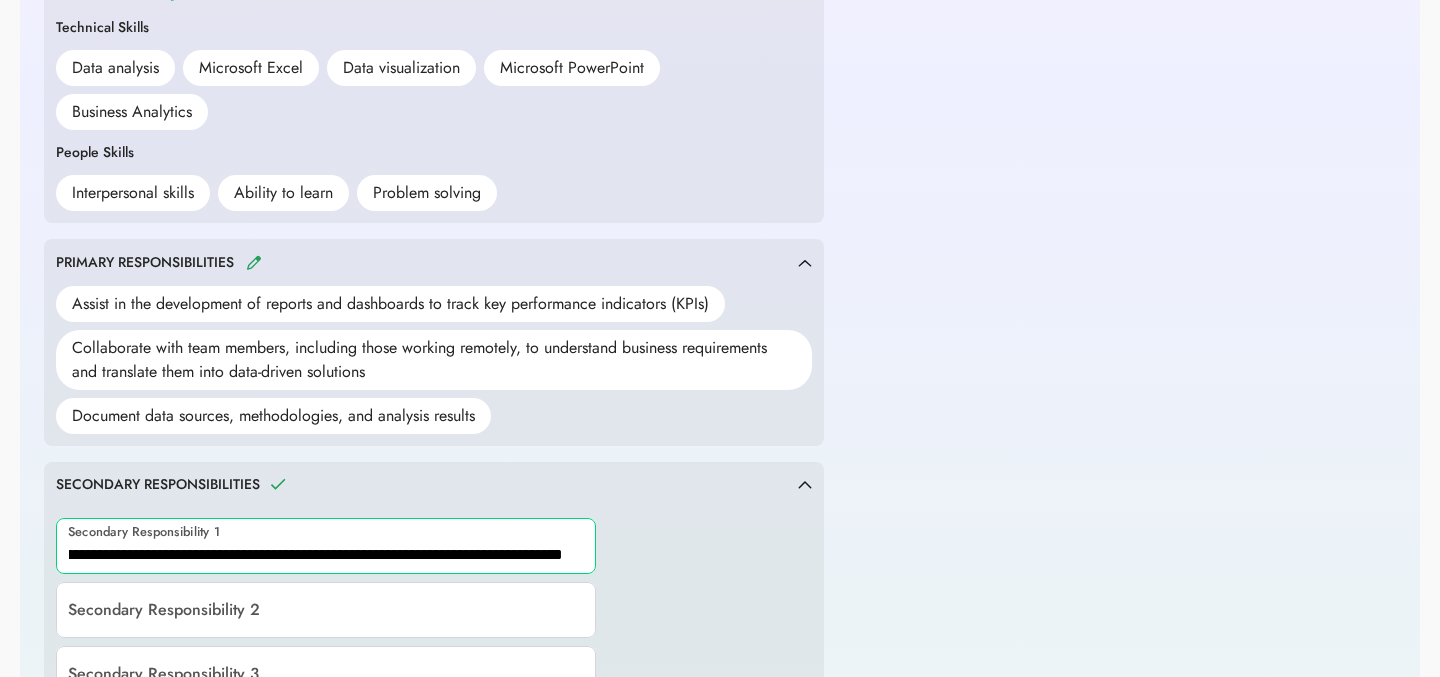 type on "**********" 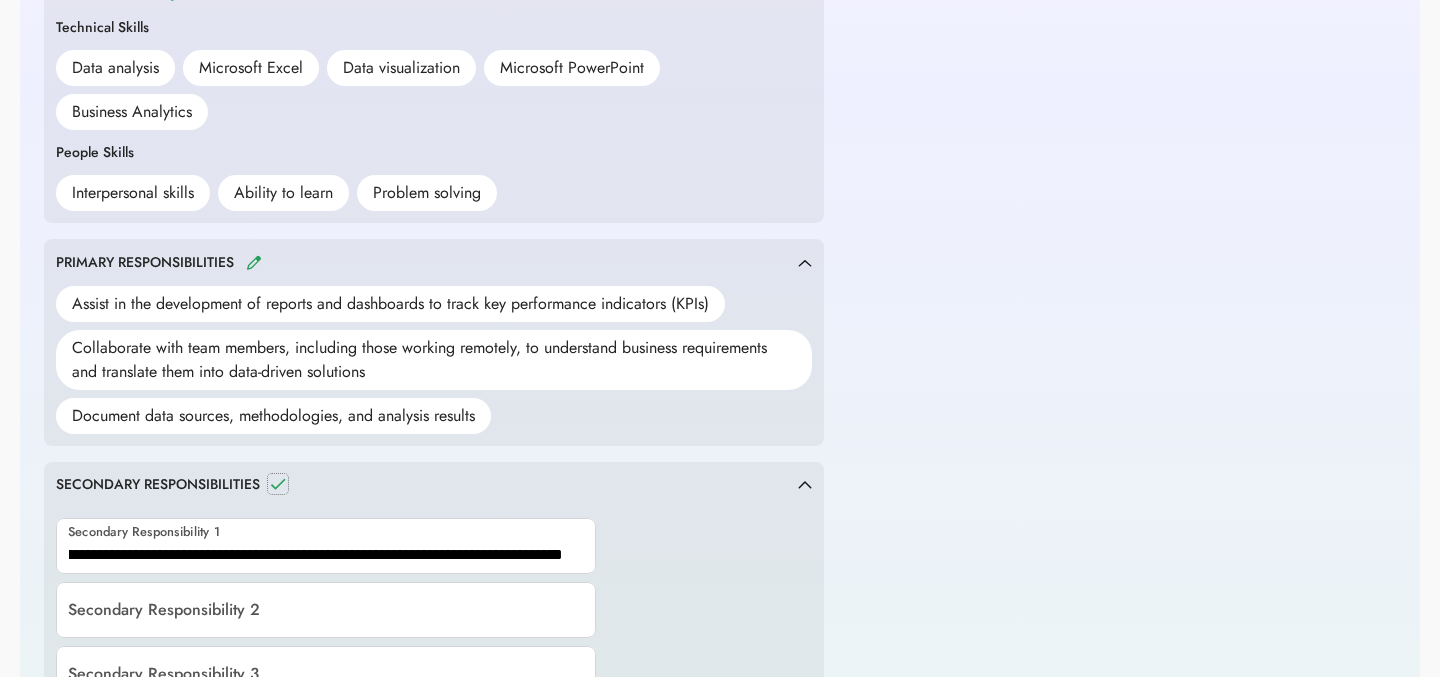 click 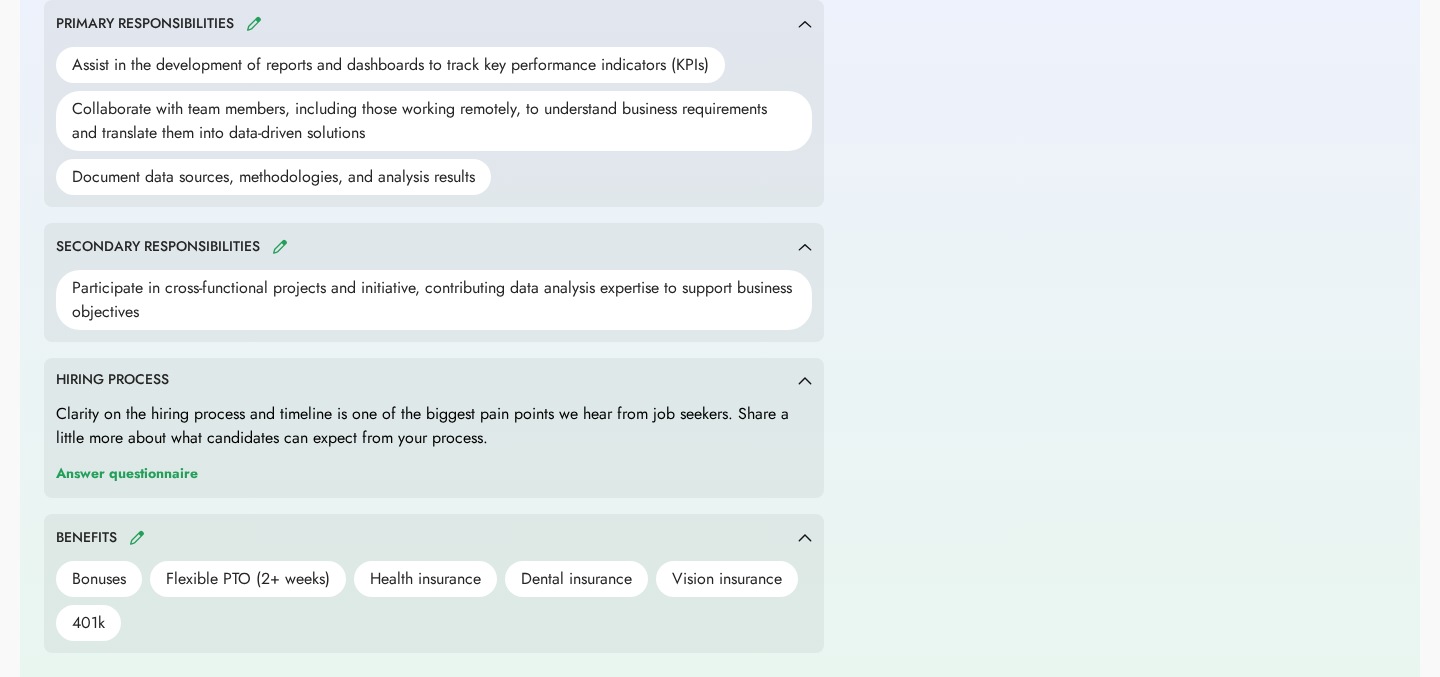scroll, scrollTop: 0, scrollLeft: 0, axis: both 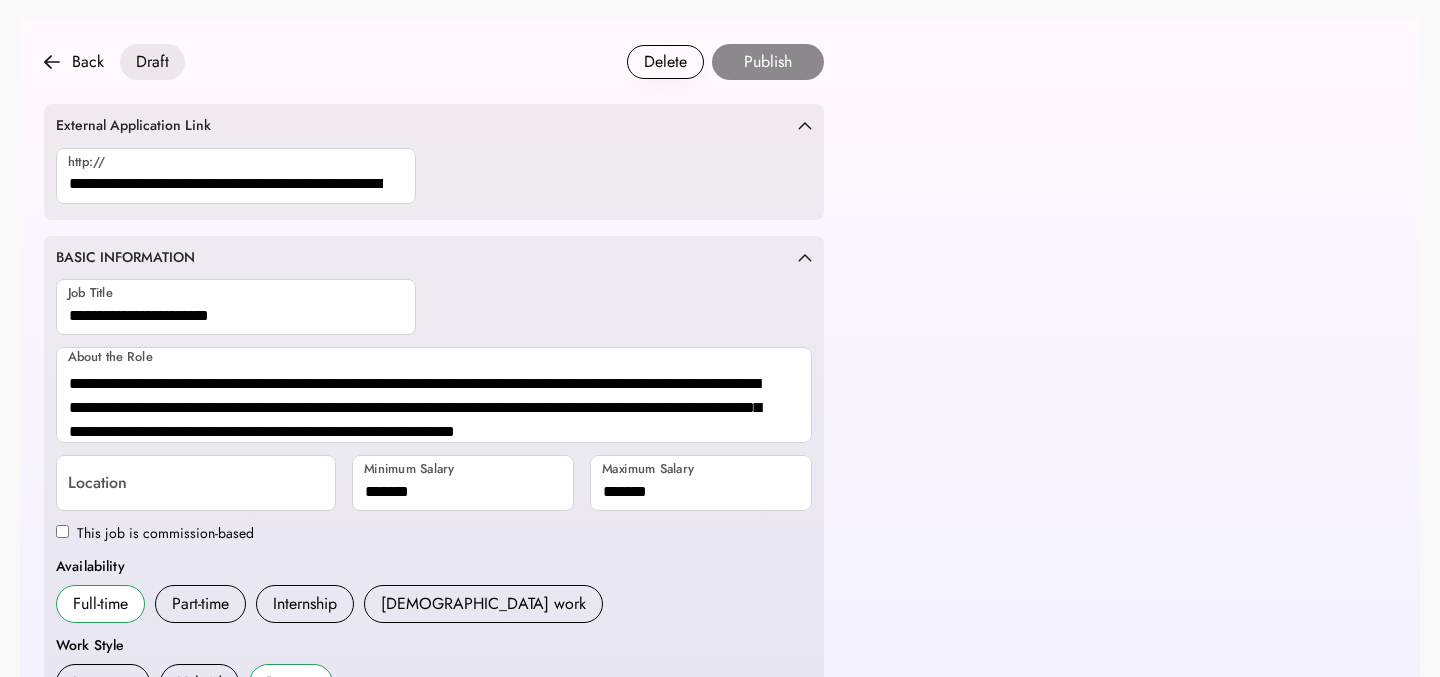 click on "External Application Link" at bounding box center (434, 126) 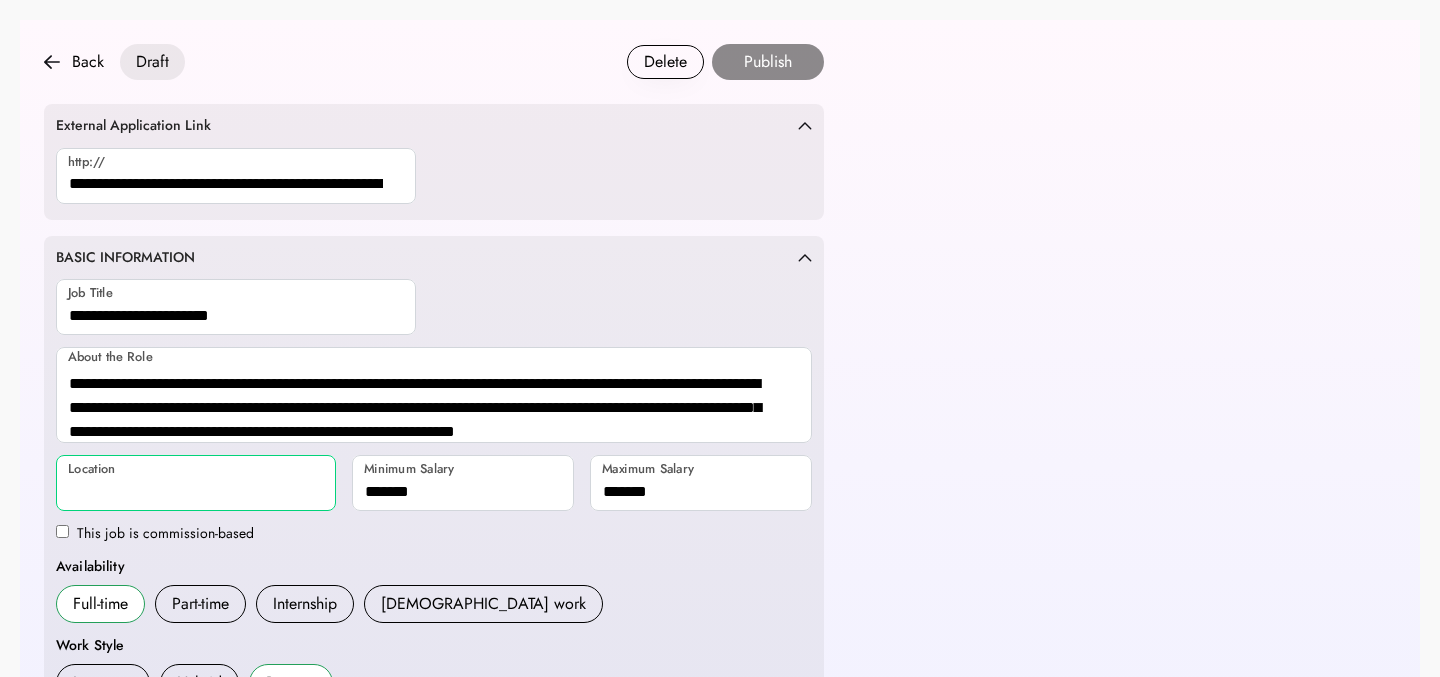 click at bounding box center [196, 483] 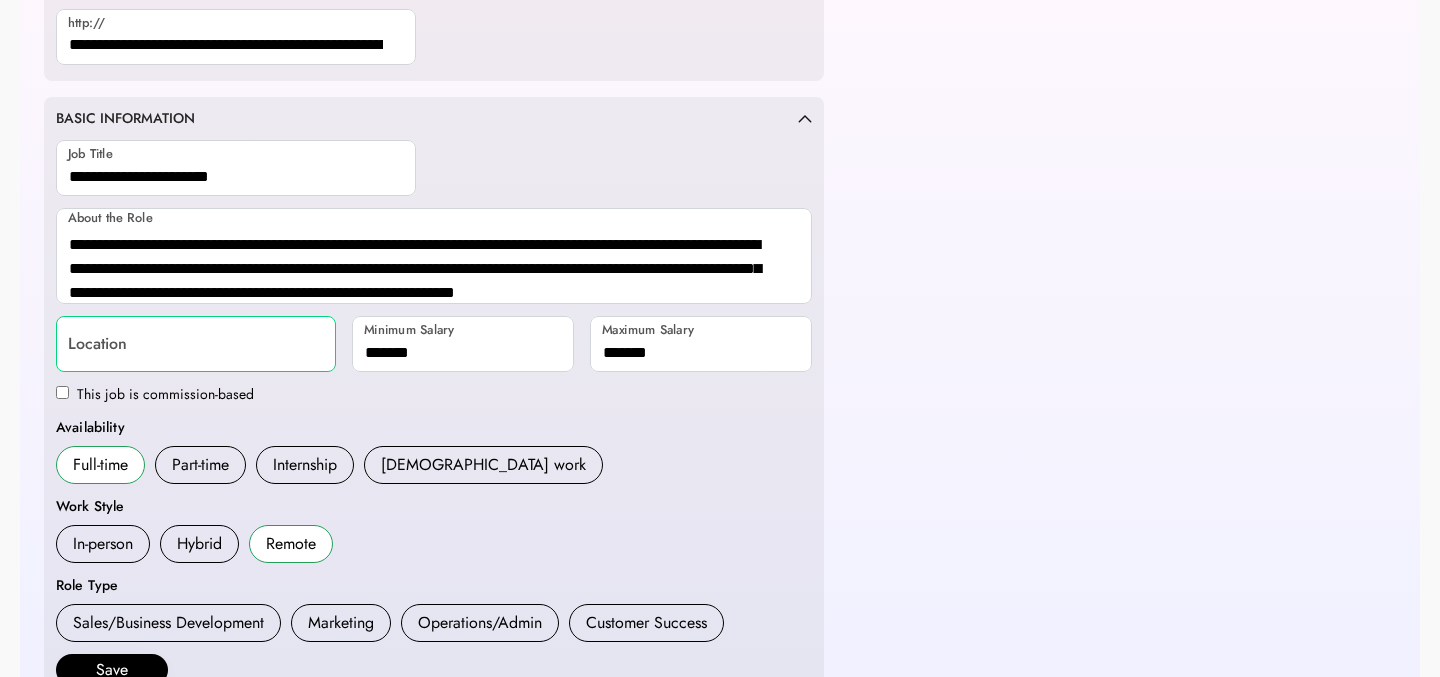 click on "Remote" at bounding box center (291, 544) 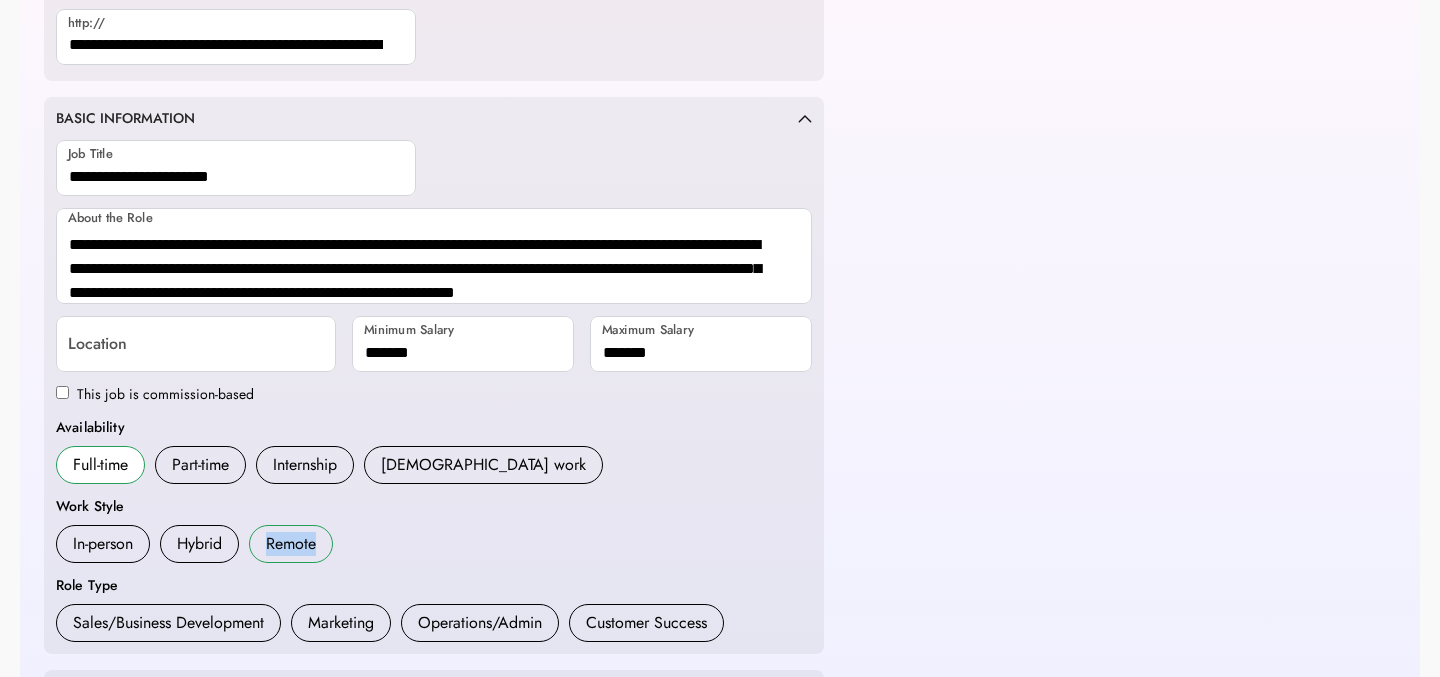 click on "Remote" at bounding box center [291, 544] 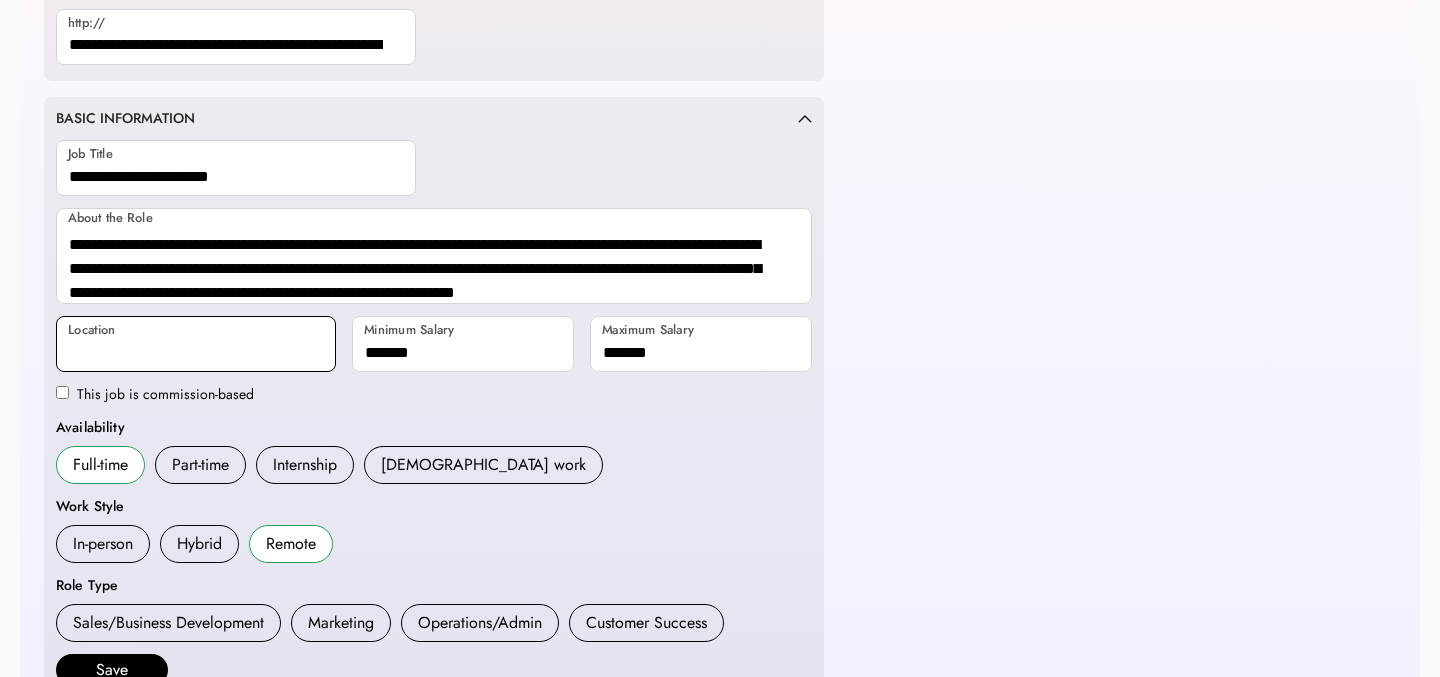 click at bounding box center (196, 344) 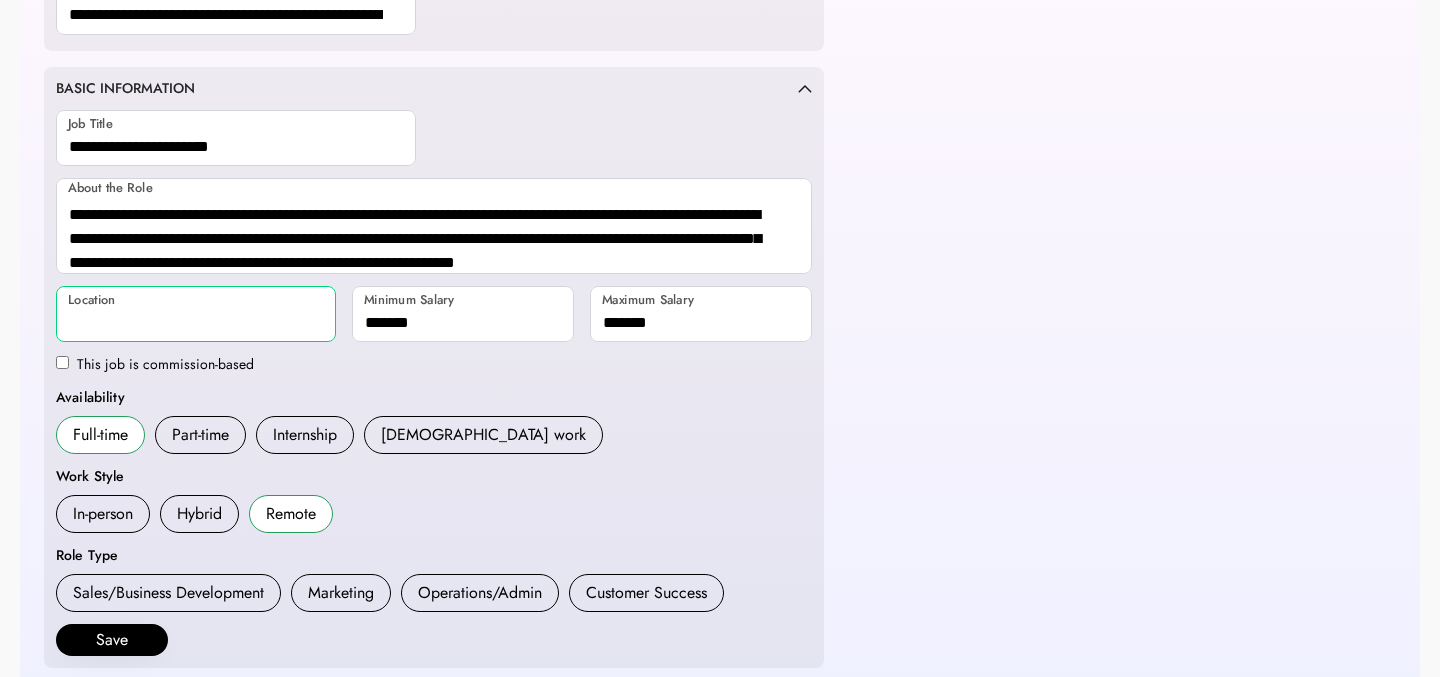 scroll, scrollTop: 183, scrollLeft: 0, axis: vertical 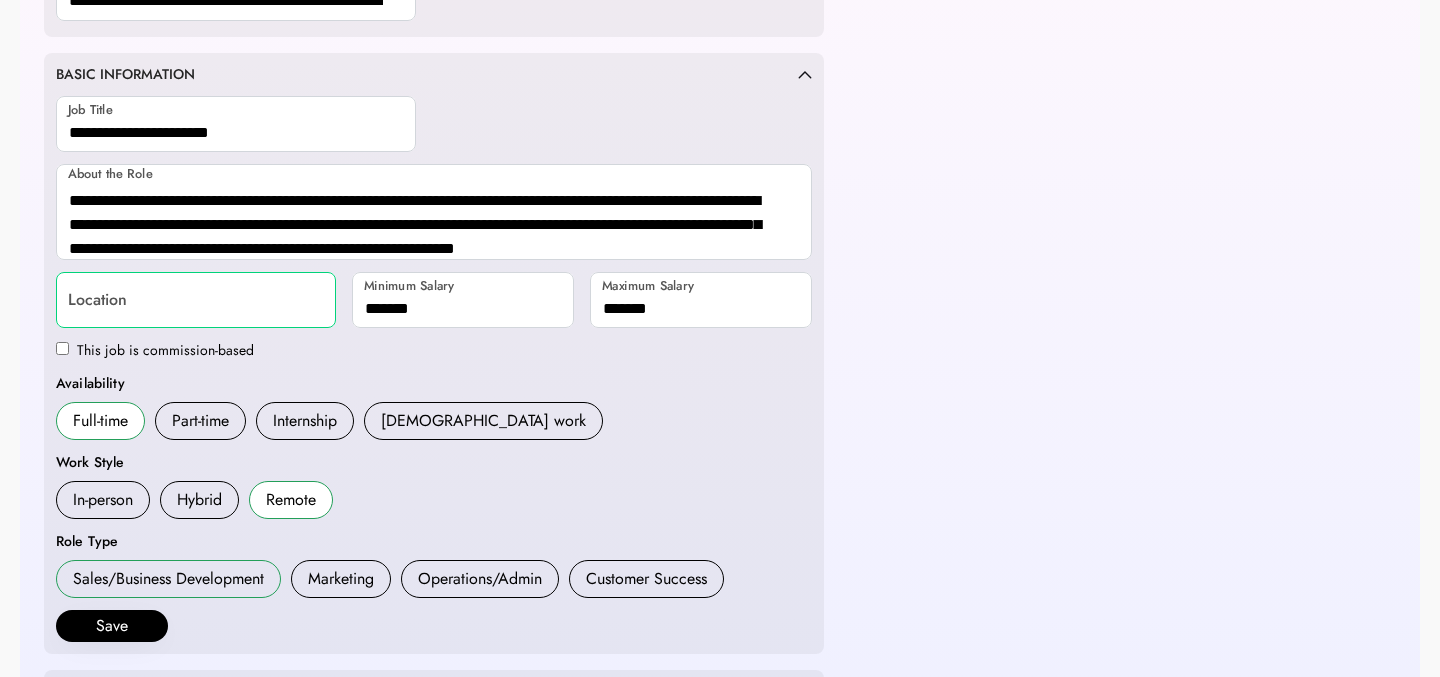 click on "Sales/Business Development" at bounding box center [168, 579] 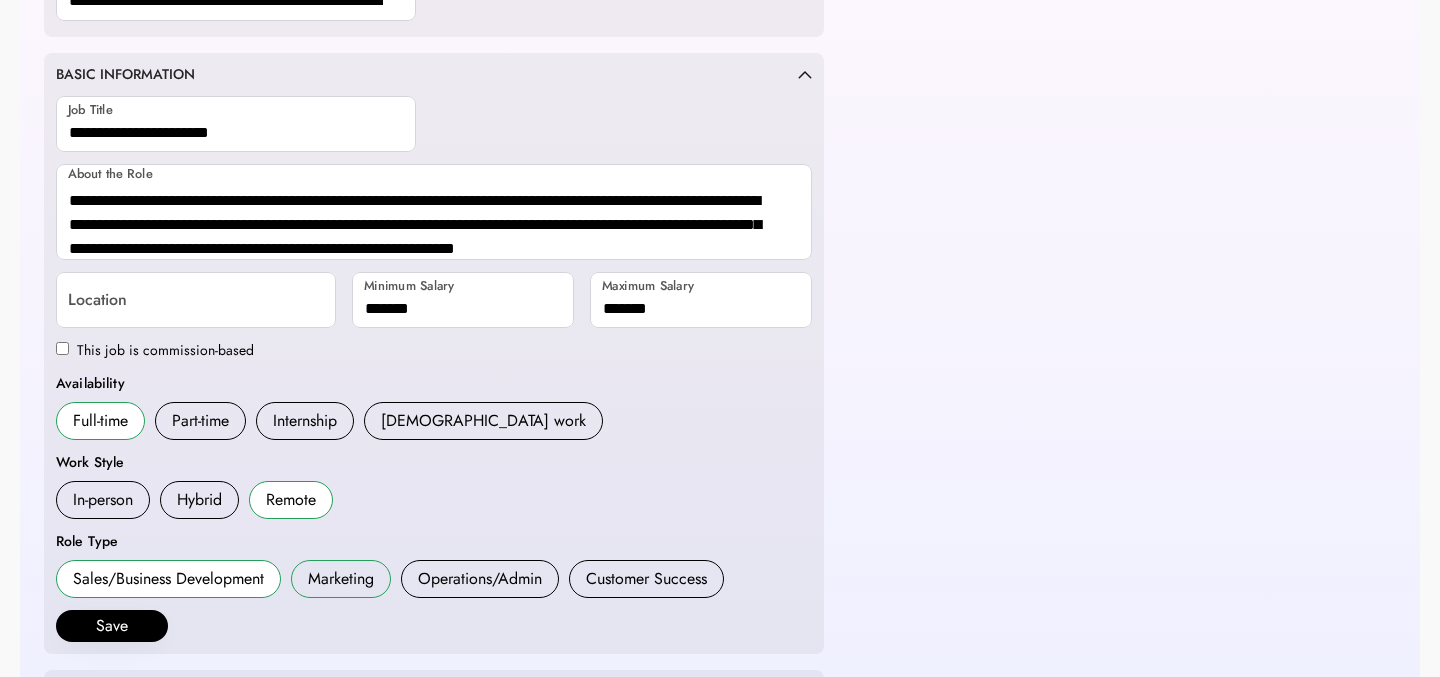 click on "Marketing" at bounding box center [341, 579] 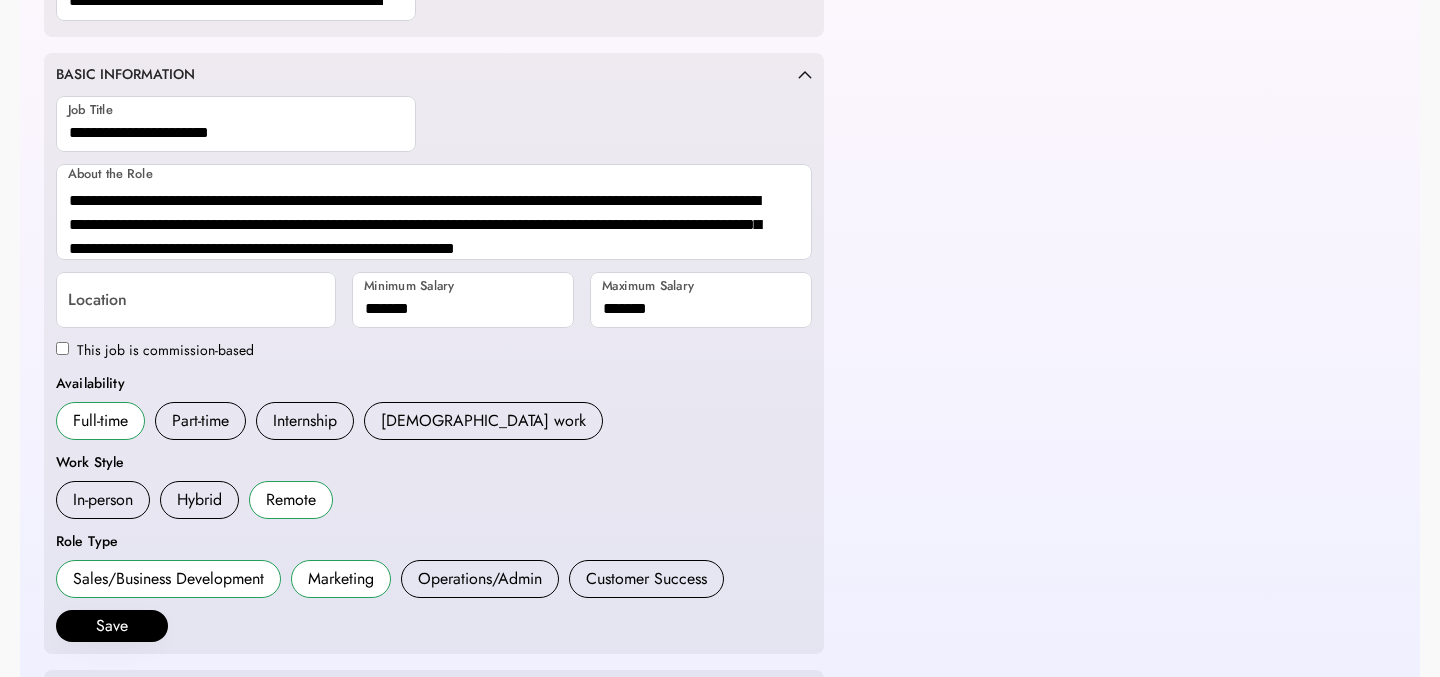 click on "Operations/Admin" at bounding box center (480, 579) 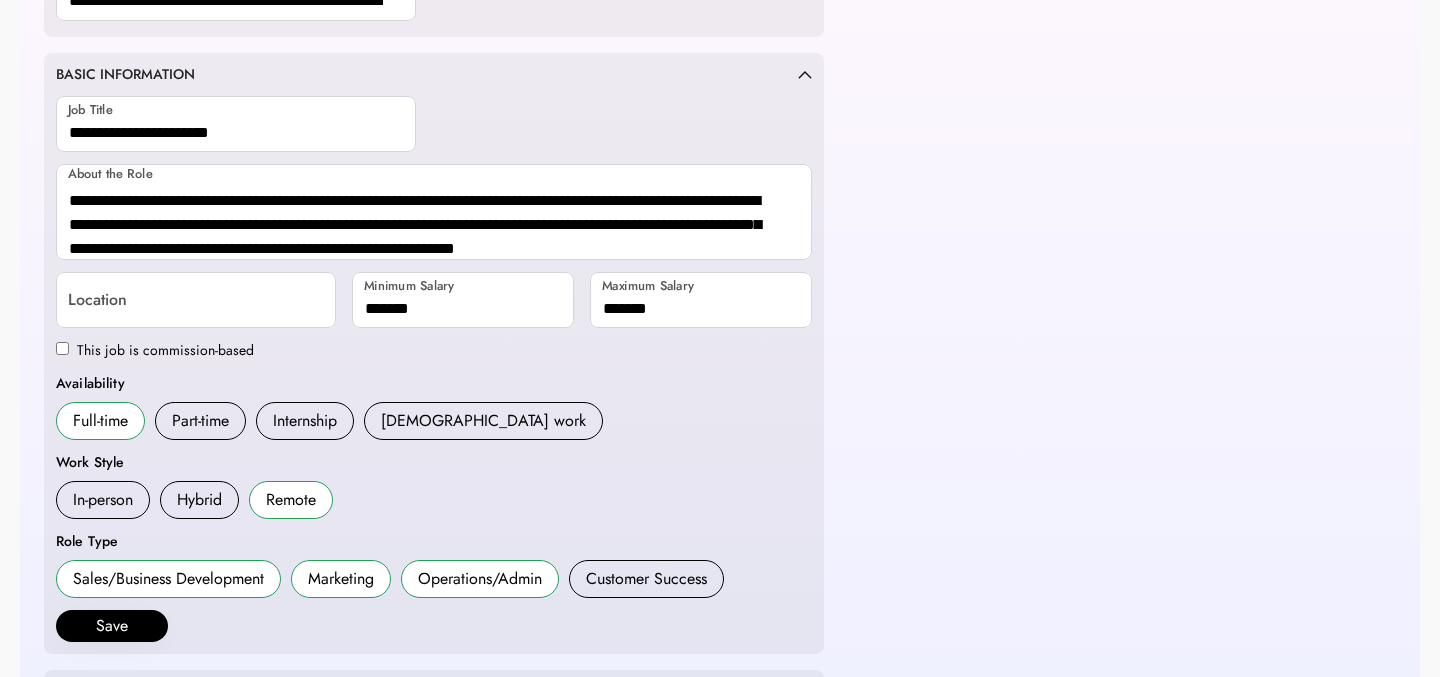 click on "Marketing" at bounding box center [341, 579] 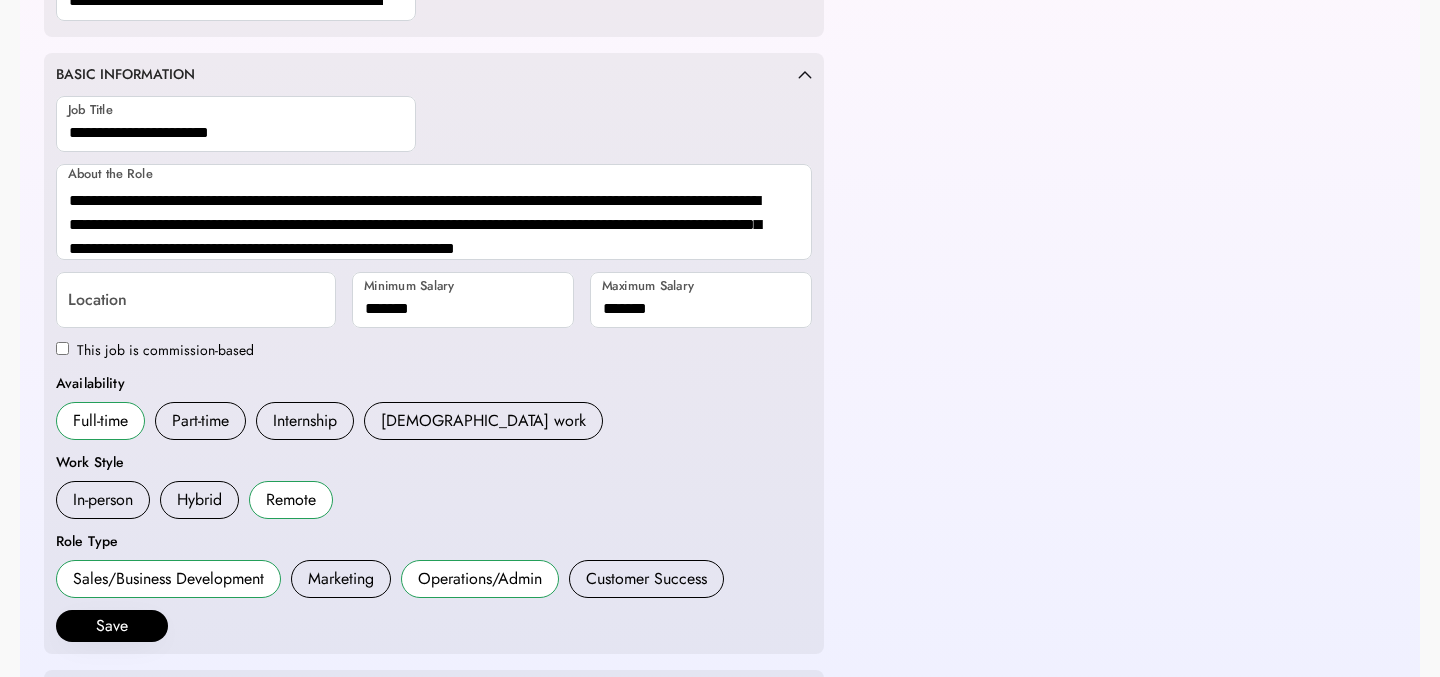 click on "Sales/Business Development" at bounding box center [168, 579] 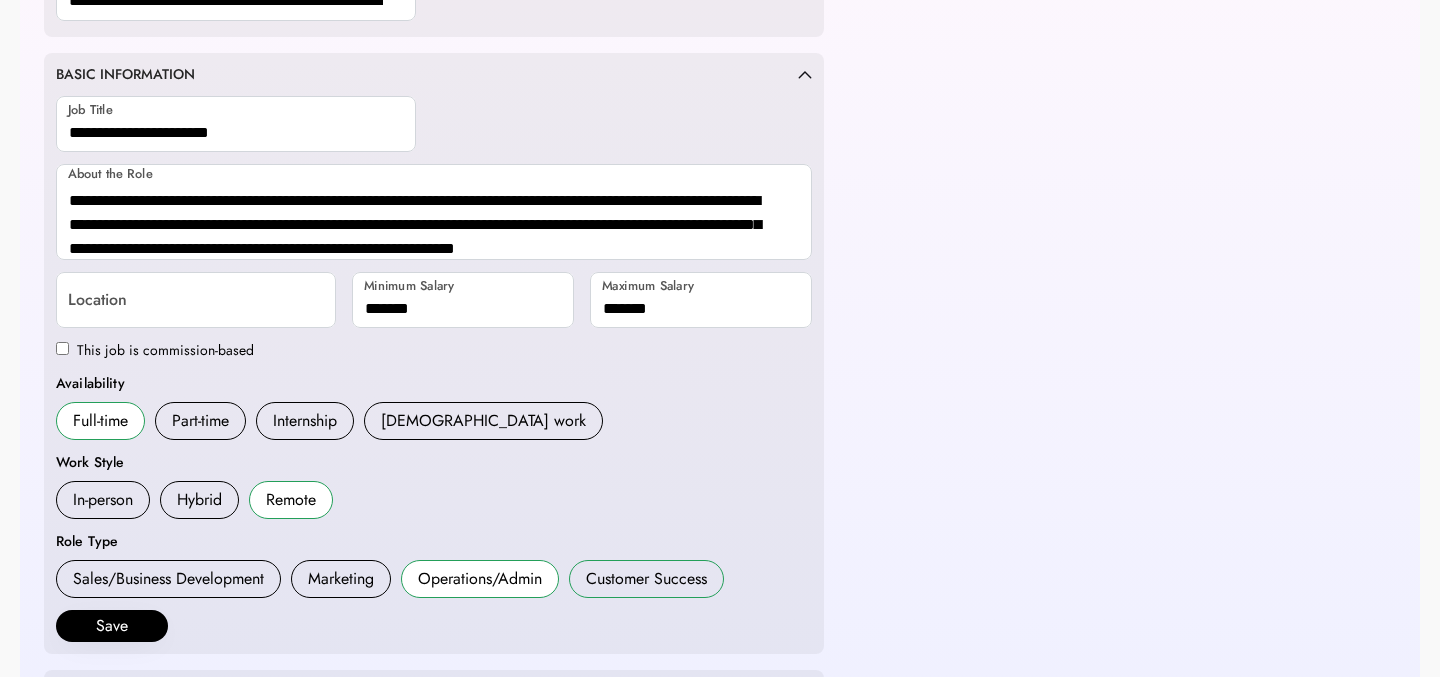 click on "Customer Success" at bounding box center [646, 579] 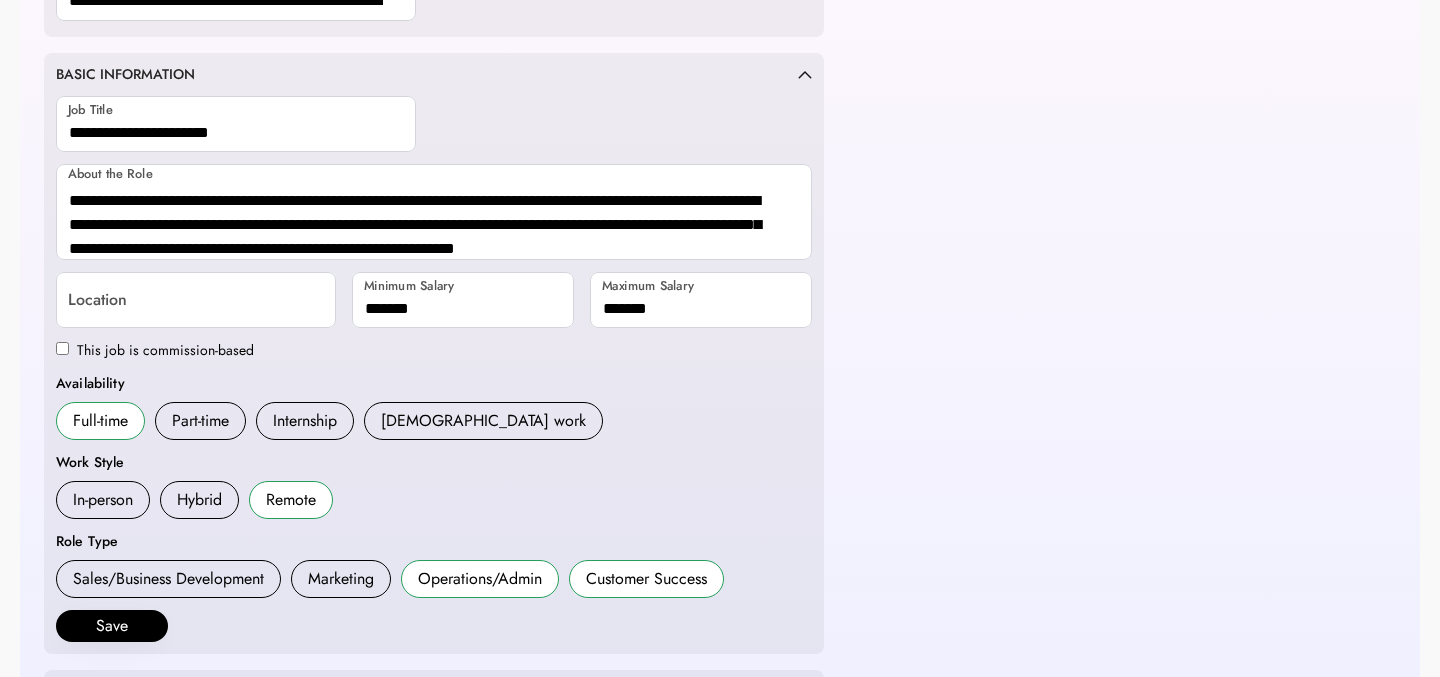 click on "Save" at bounding box center (112, 626) 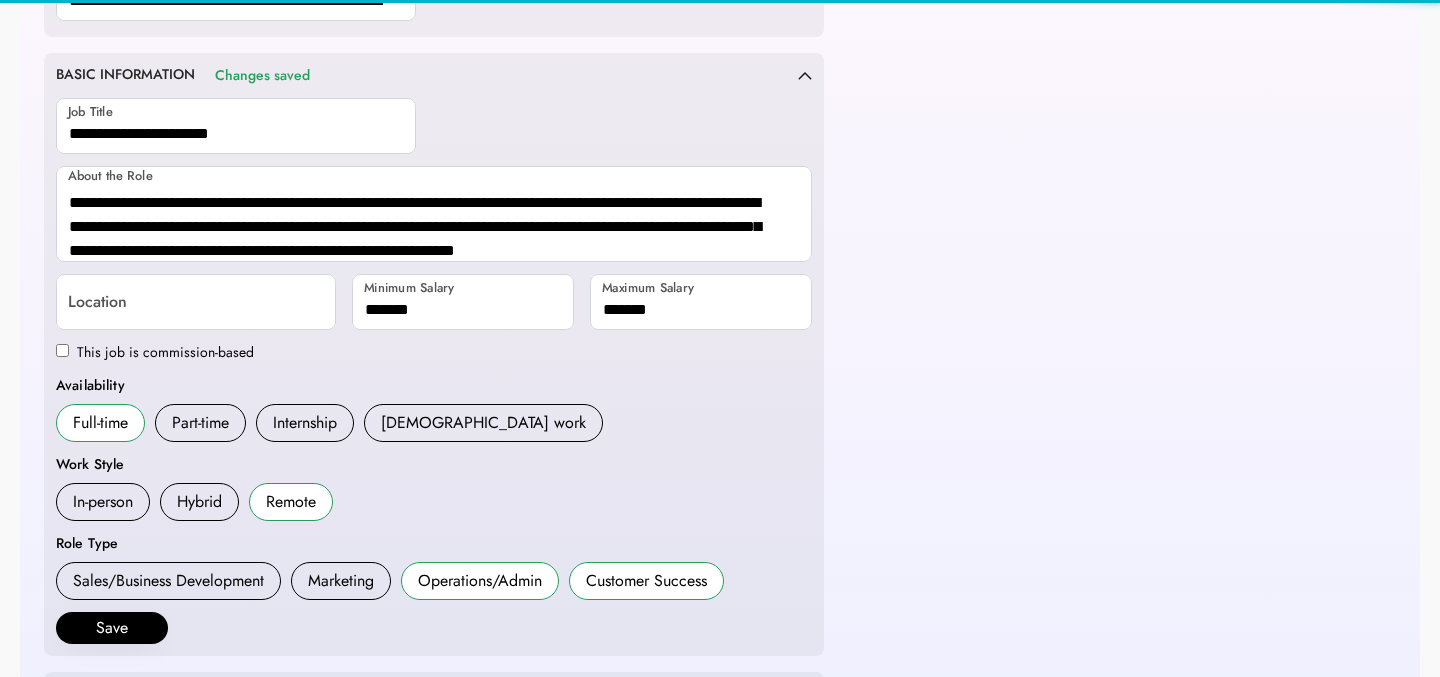 scroll, scrollTop: 0, scrollLeft: 0, axis: both 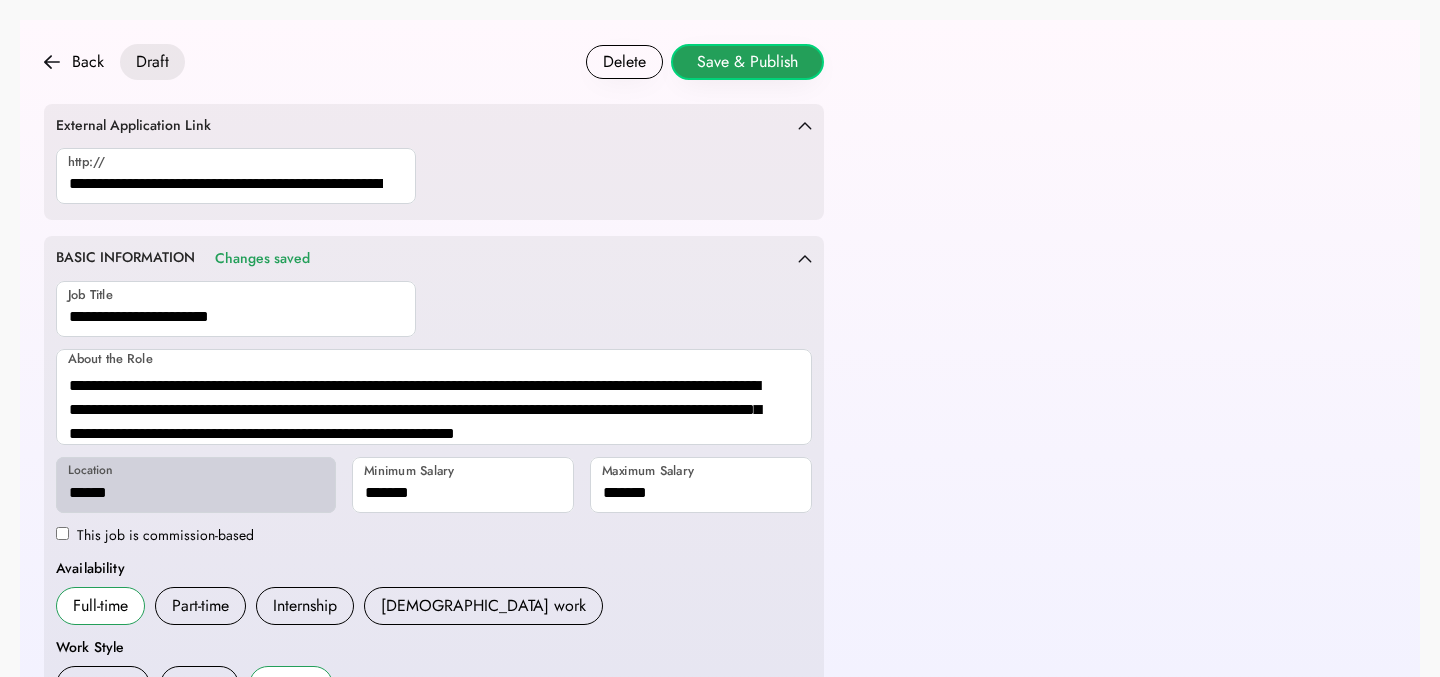 click on "Save & Publish" at bounding box center (747, 62) 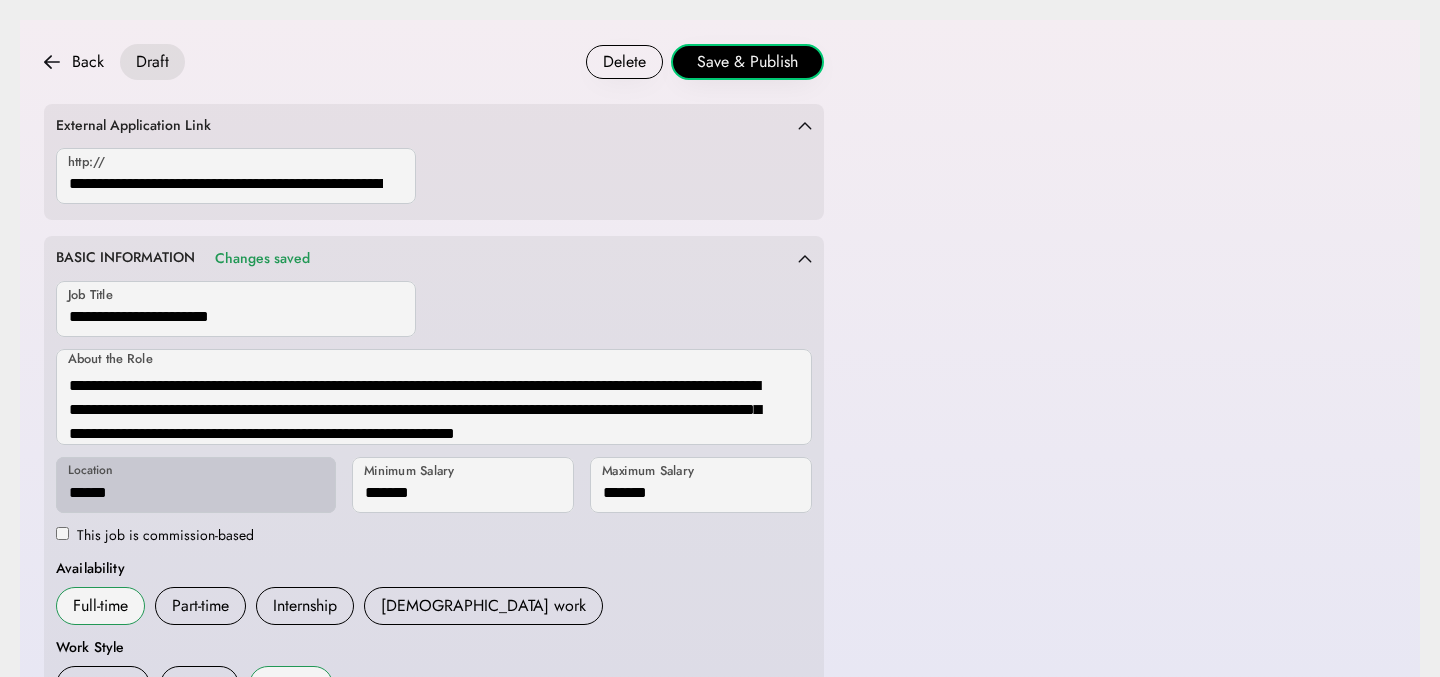 scroll, scrollTop: 710, scrollLeft: 0, axis: vertical 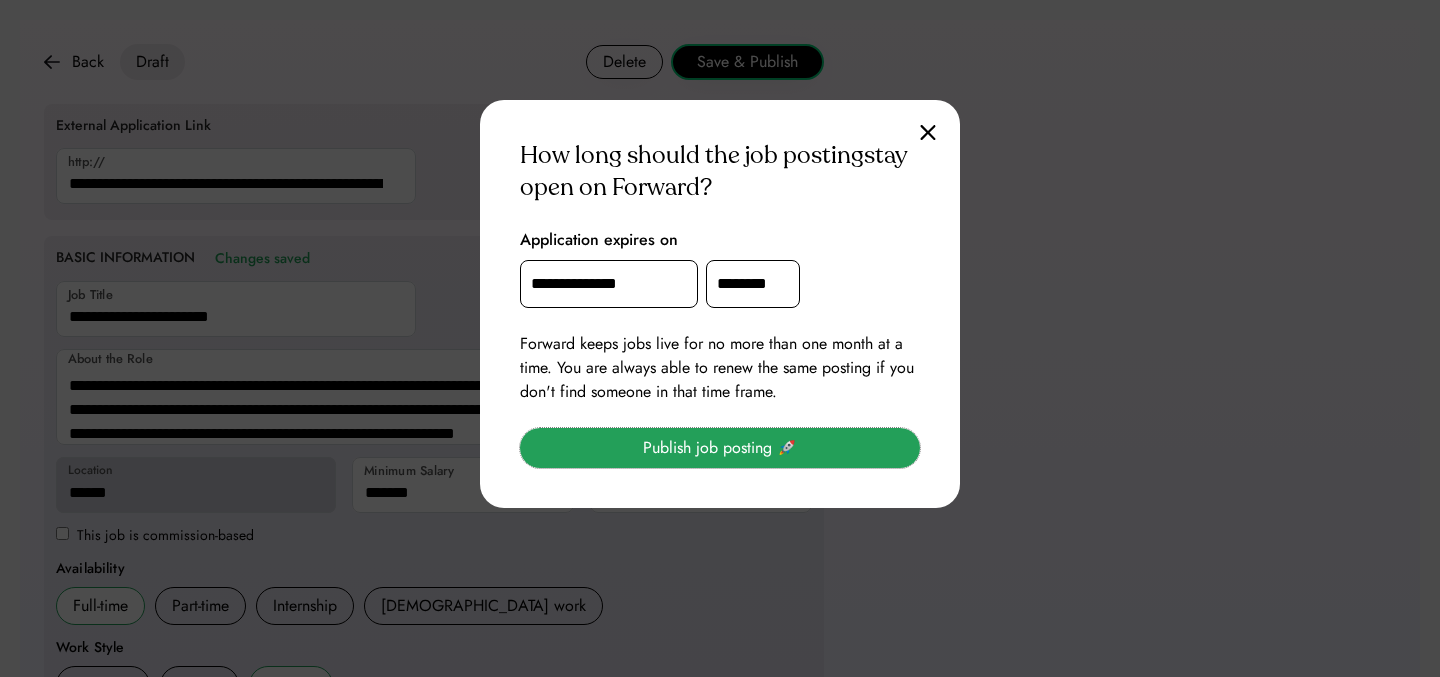 click on "Publish job posting 🚀" at bounding box center (720, 448) 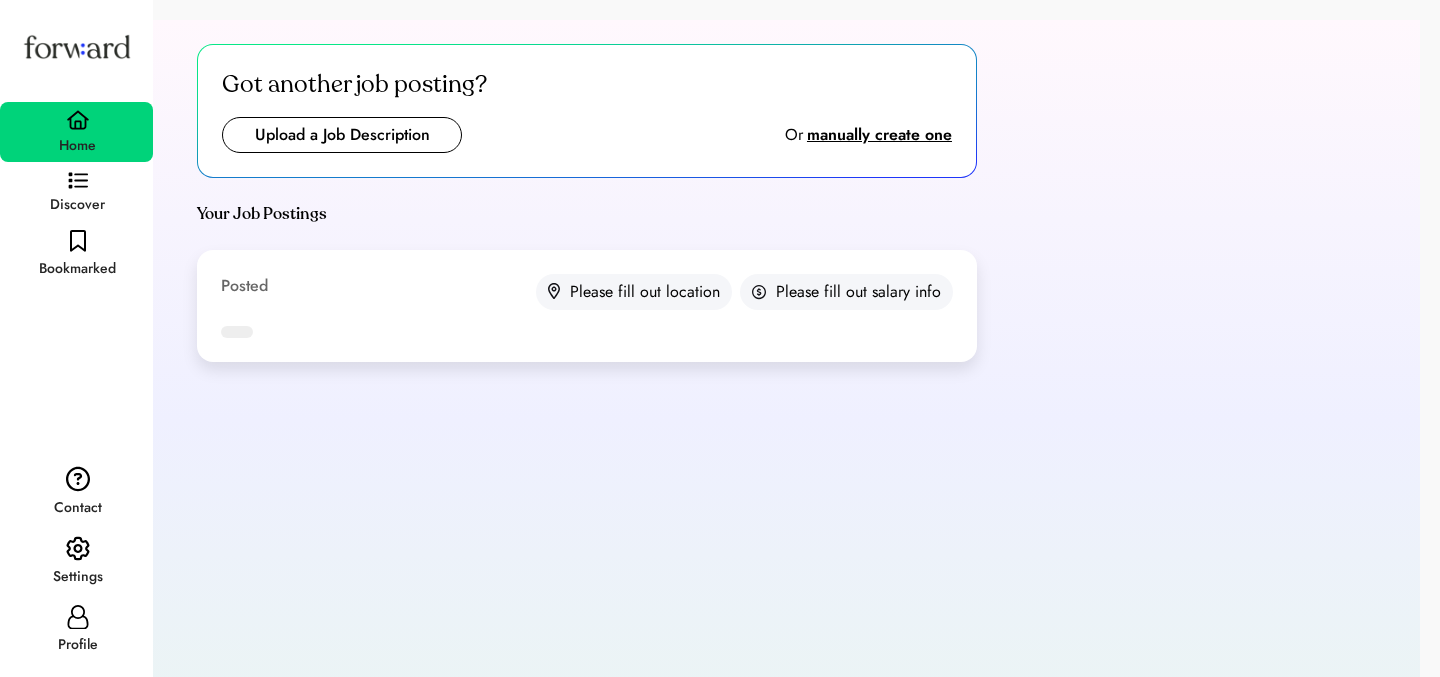 scroll, scrollTop: 0, scrollLeft: 0, axis: both 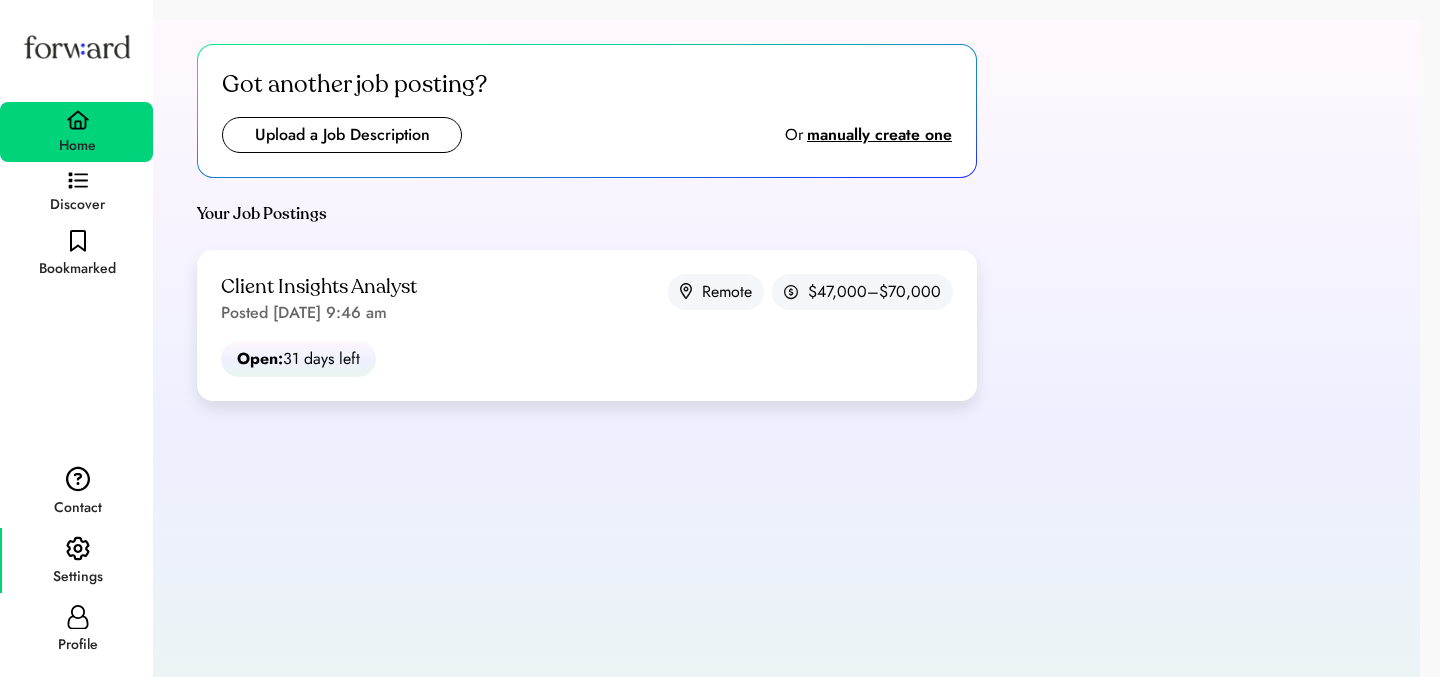 click at bounding box center [78, 549] 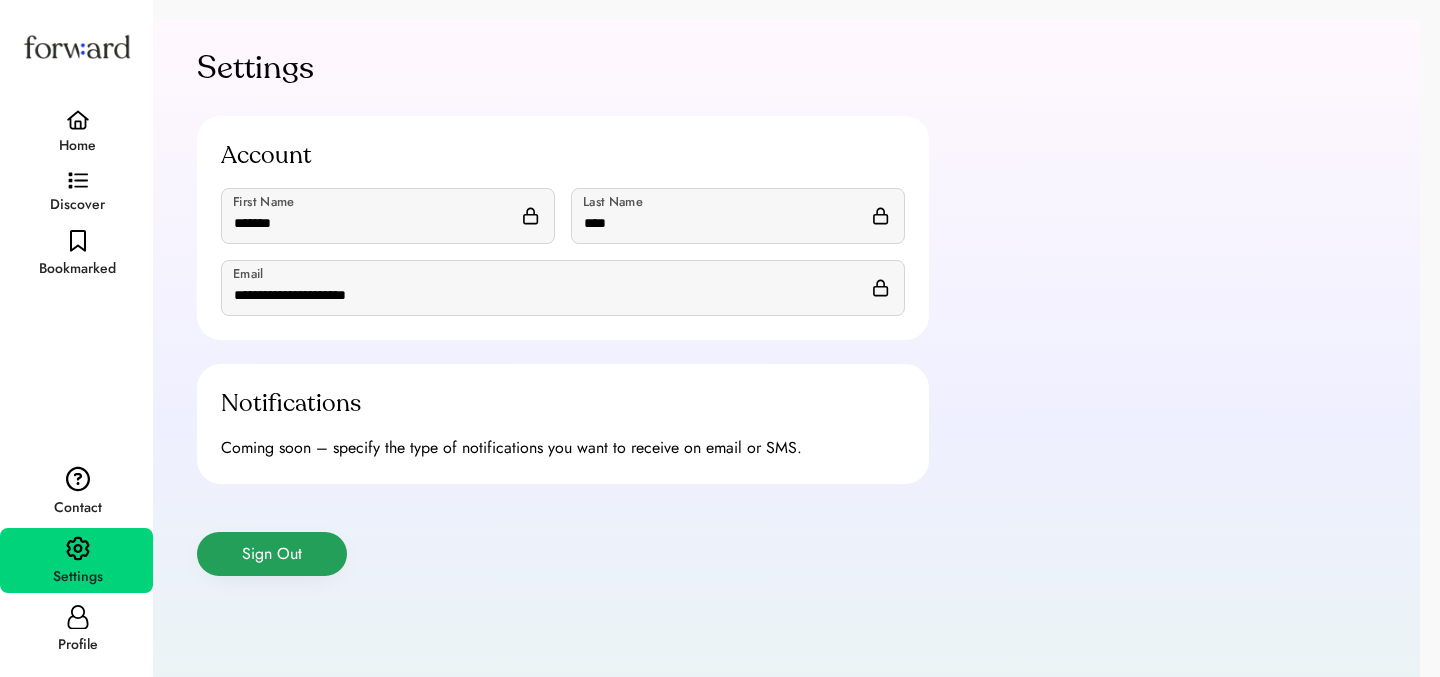 click on "Sign Out" at bounding box center (272, 554) 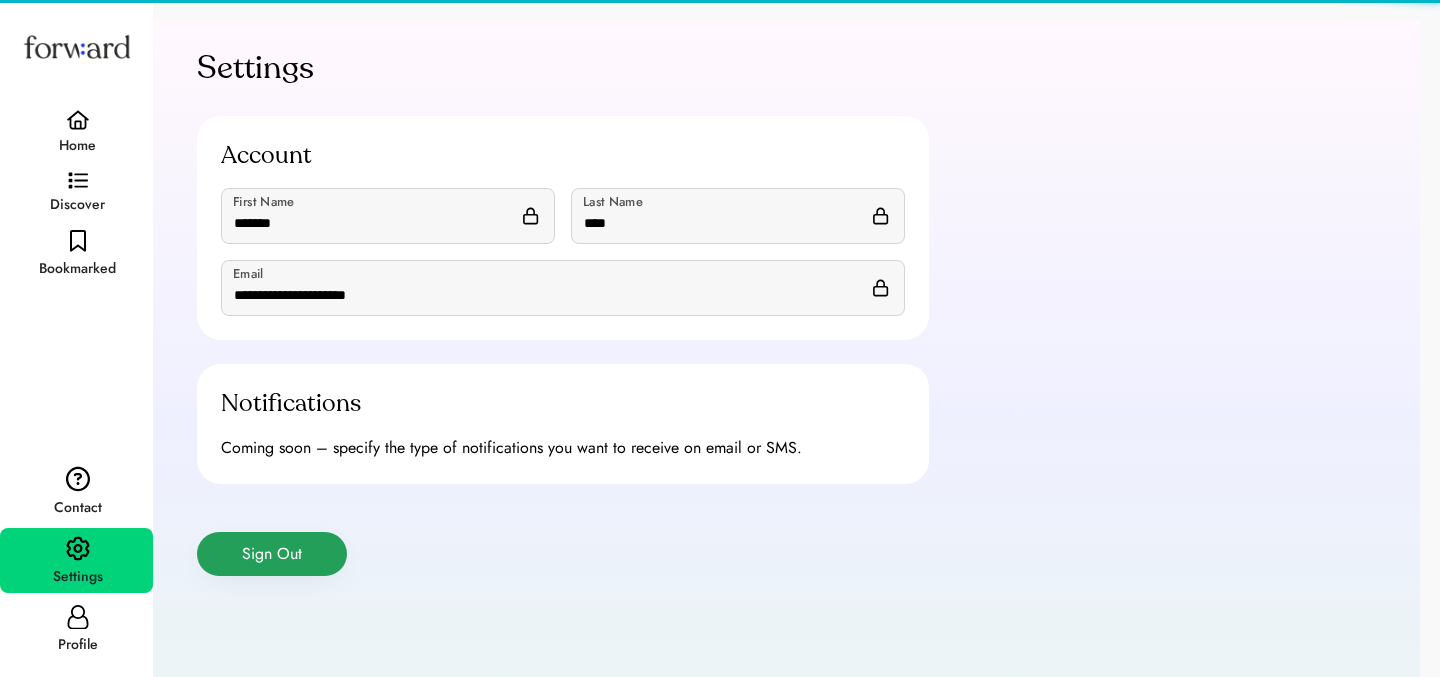 type 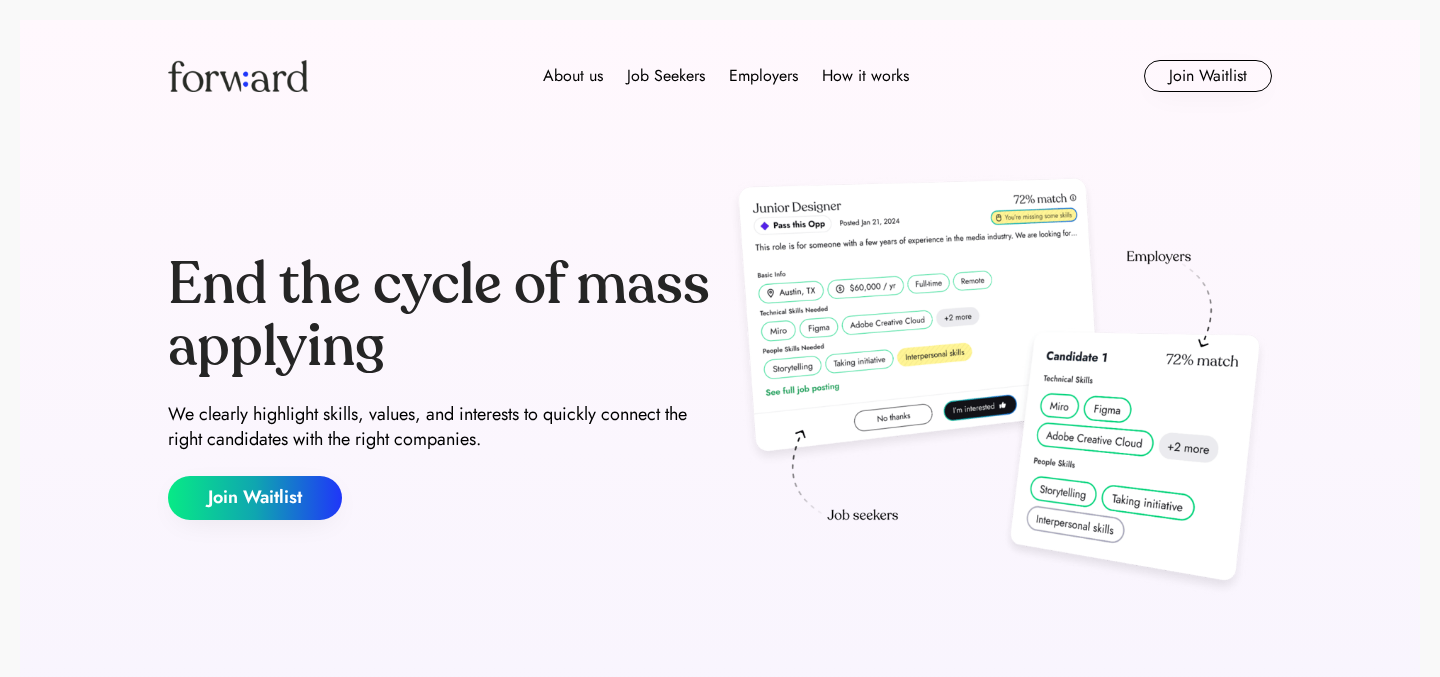 scroll, scrollTop: 0, scrollLeft: 0, axis: both 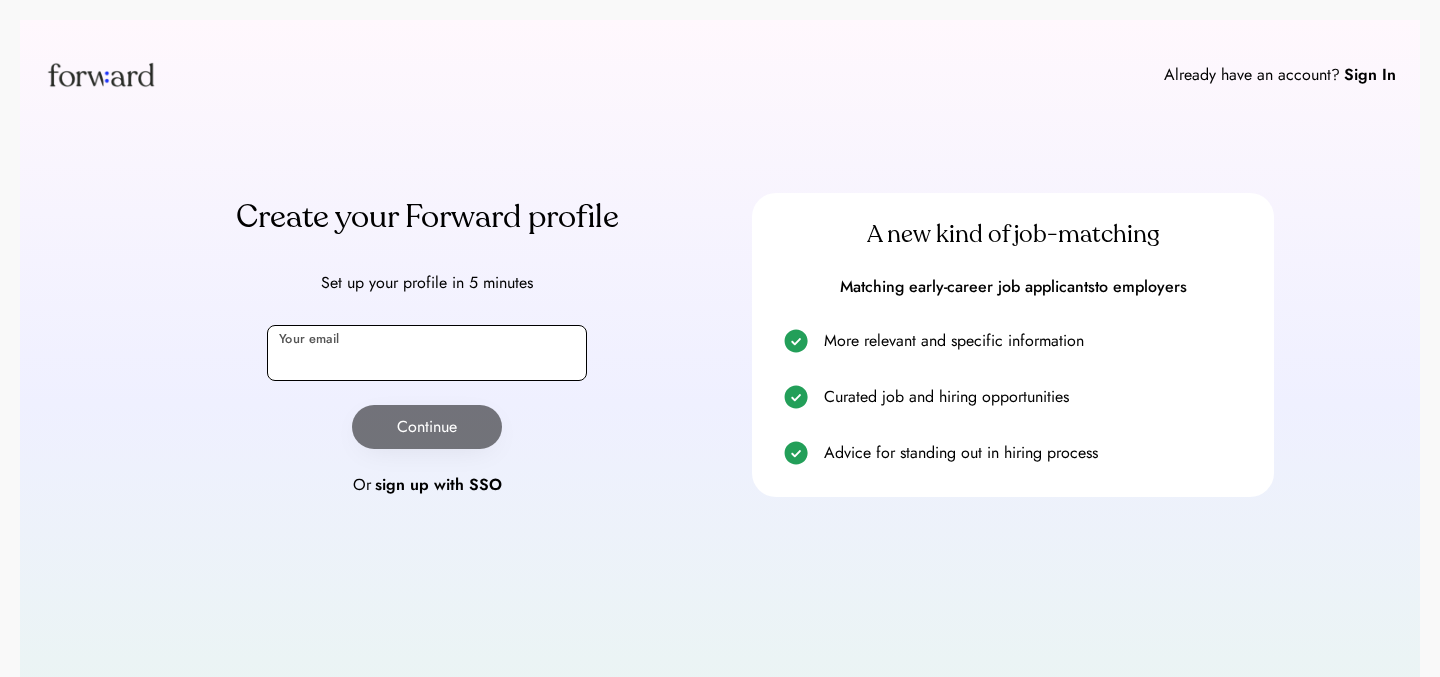 click at bounding box center [427, 353] 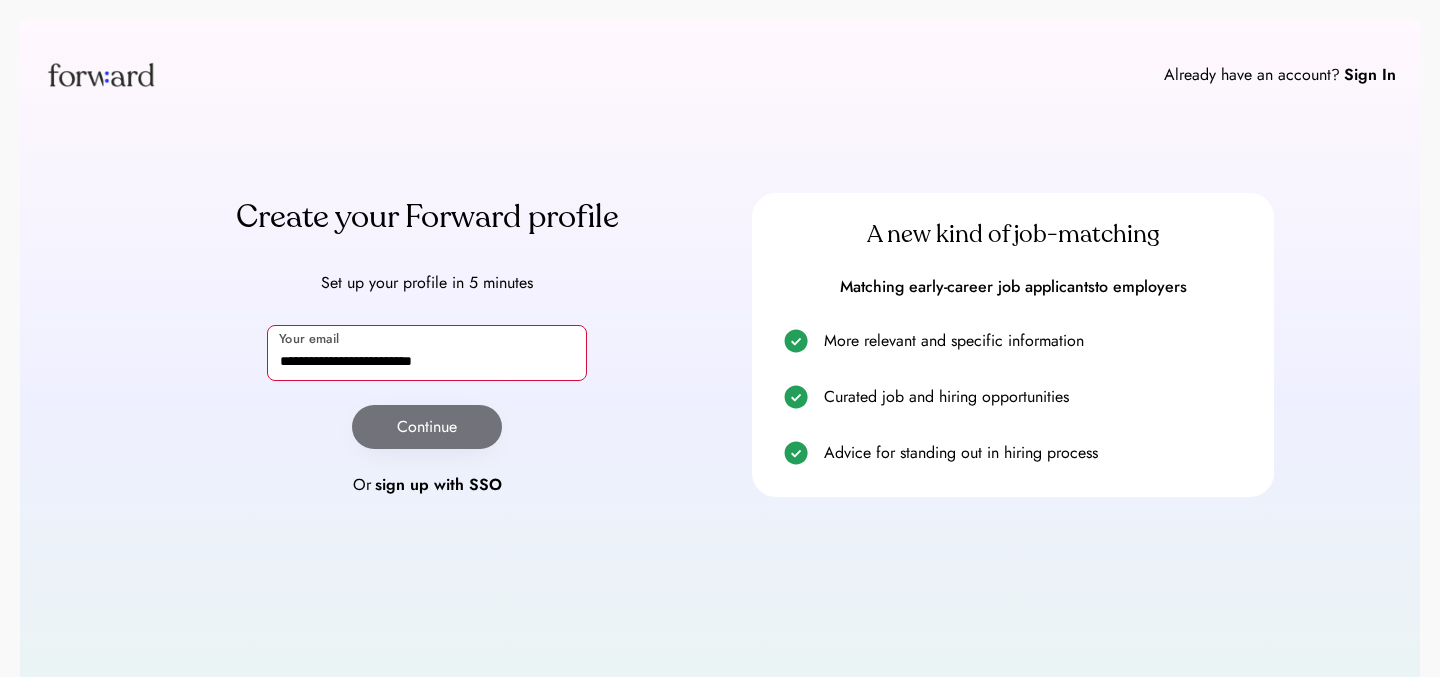 type on "**********" 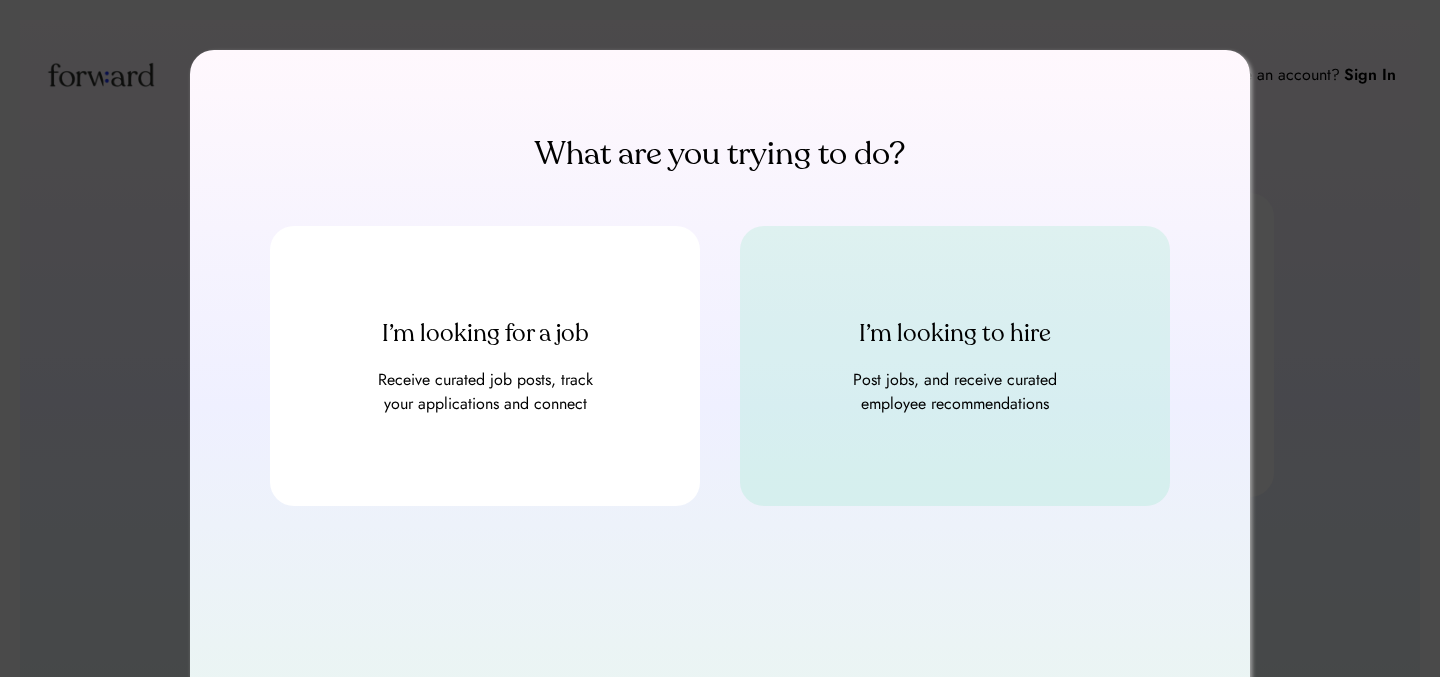 click on "I’m looking to hire Post jobs, and receive curated employee recommendations" at bounding box center (955, 366) 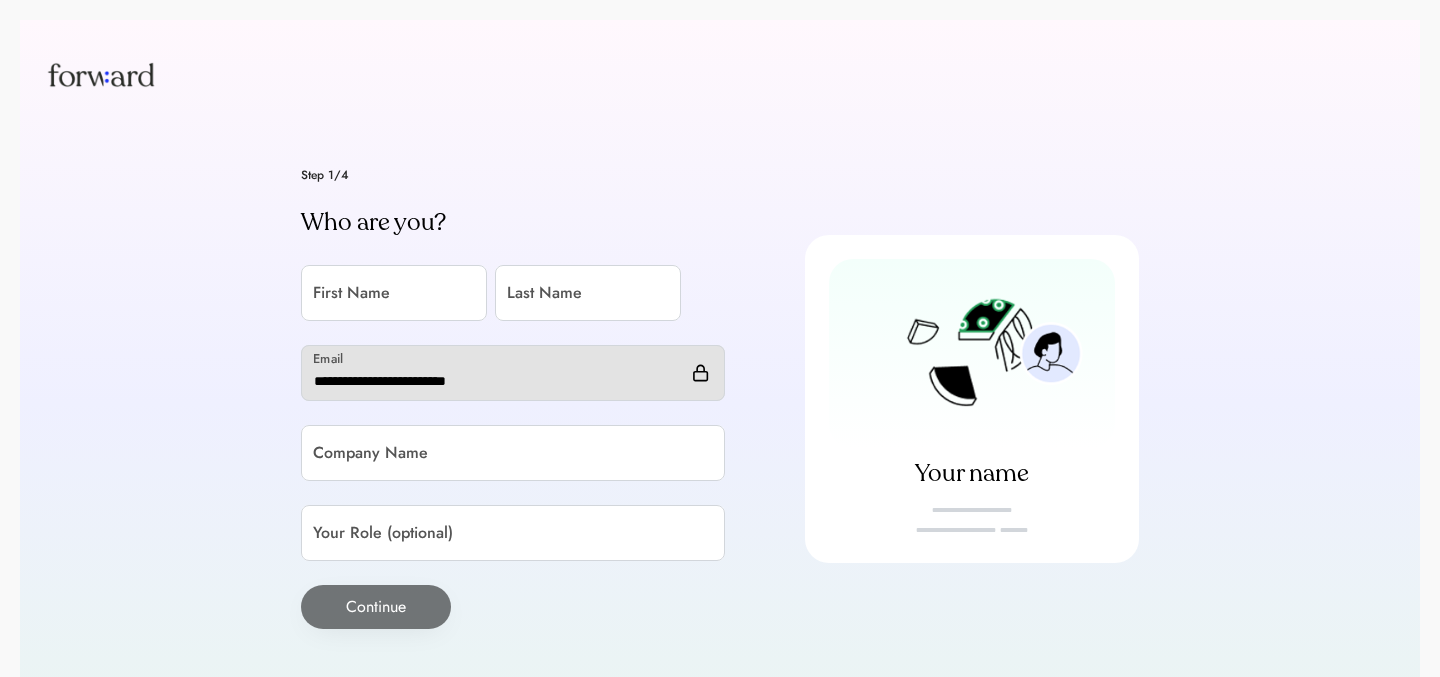 scroll, scrollTop: 0, scrollLeft: 0, axis: both 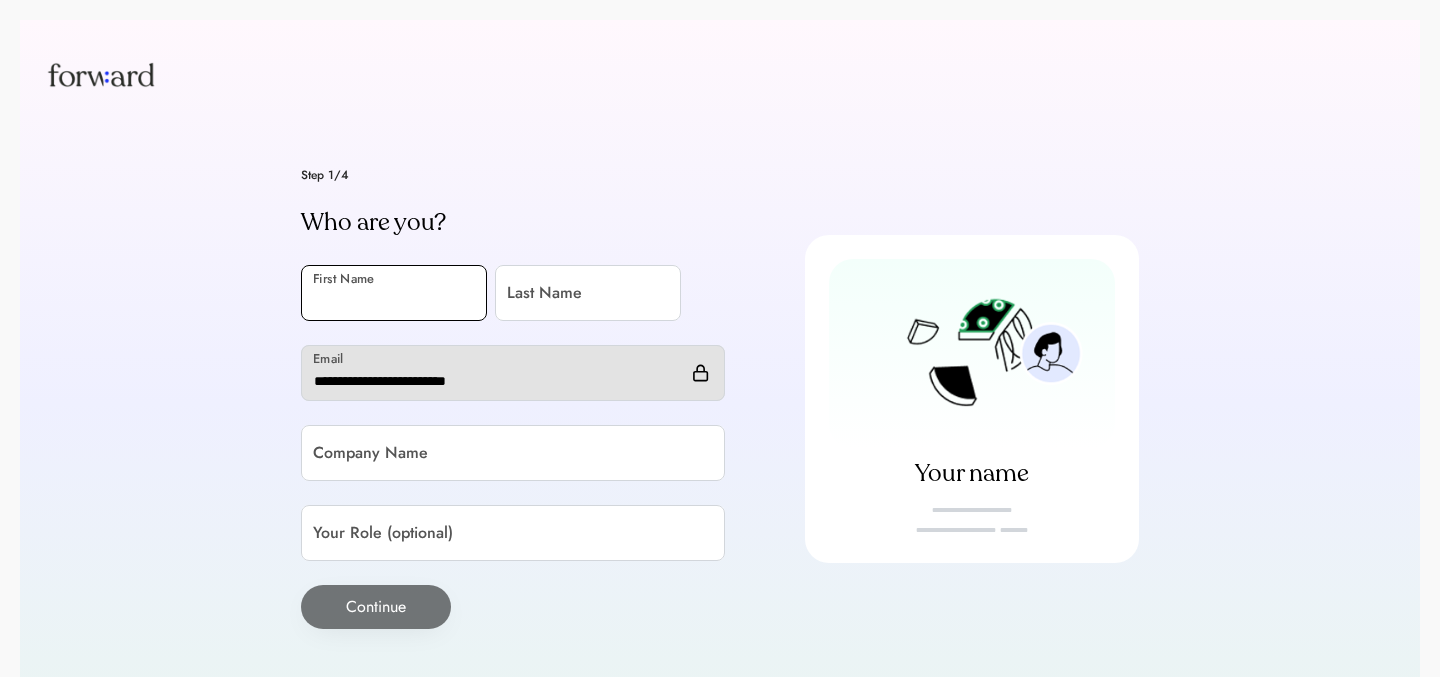 click at bounding box center (394, 293) 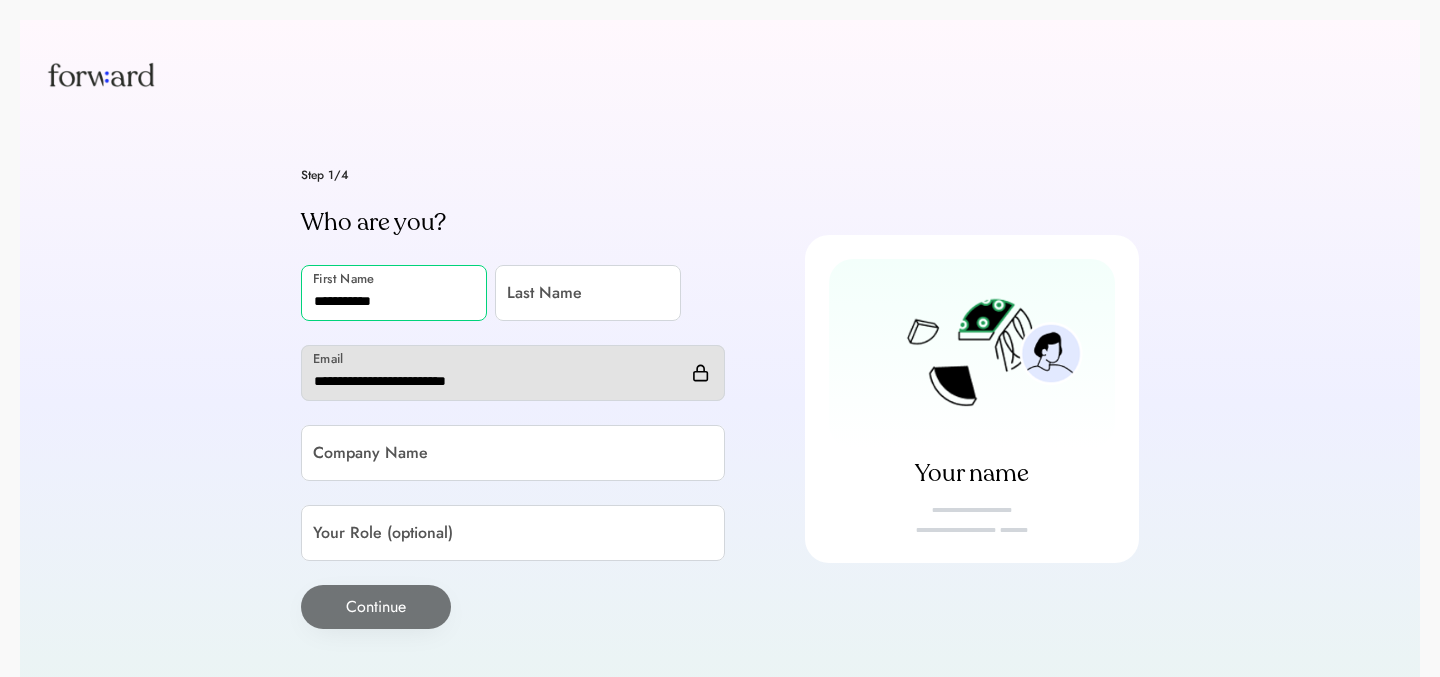 type on "**********" 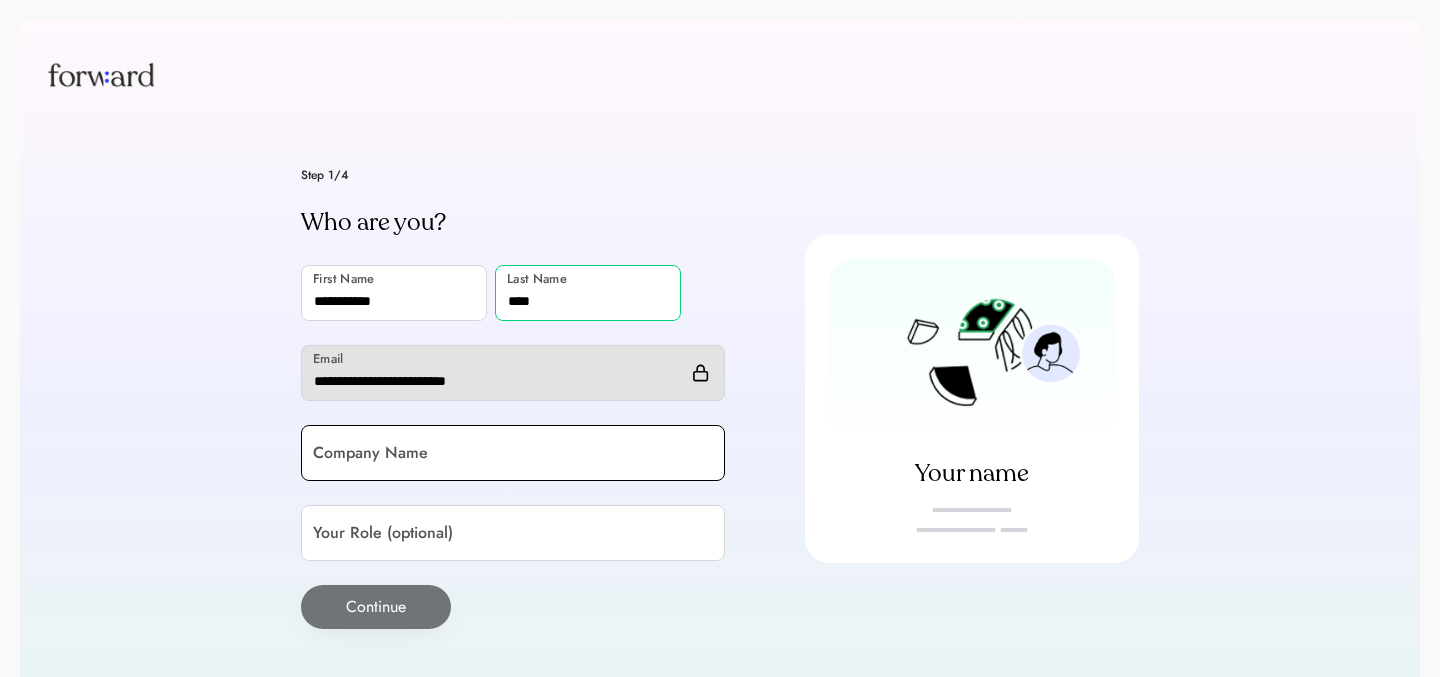 type on "****" 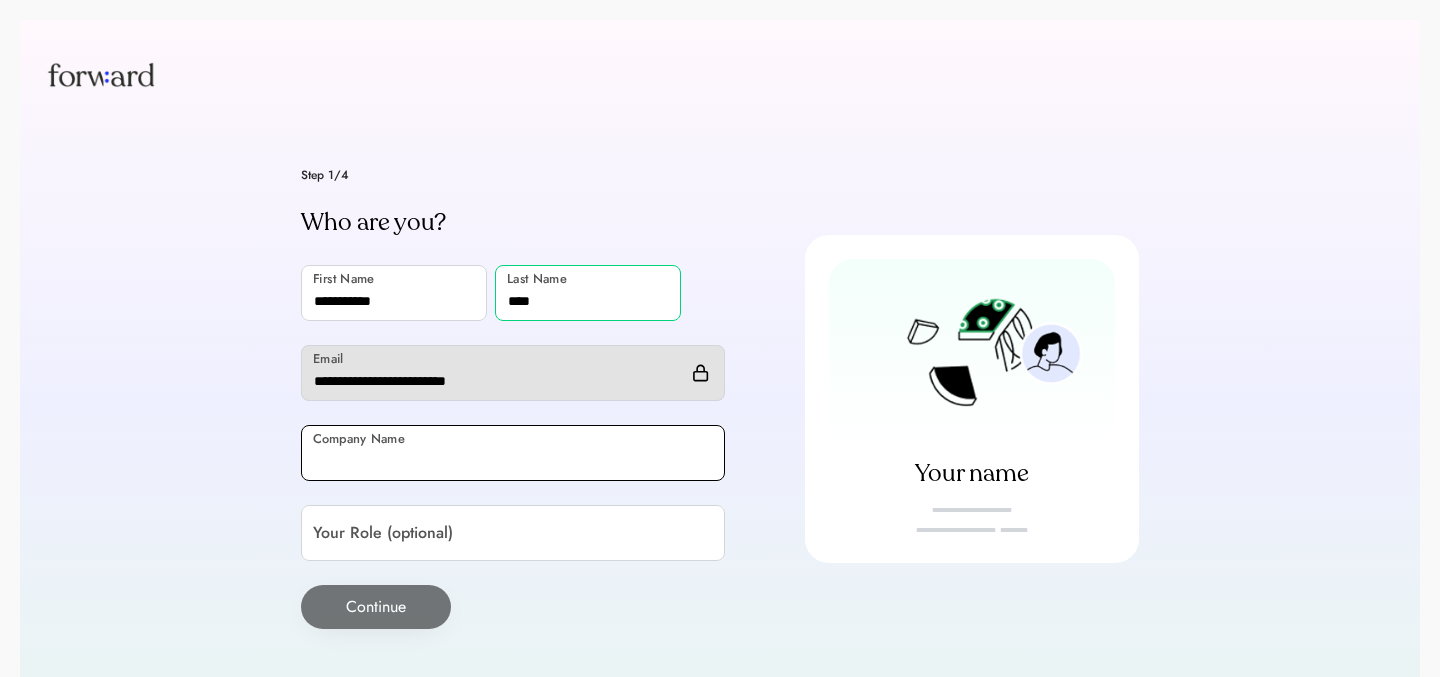 click at bounding box center [513, 453] 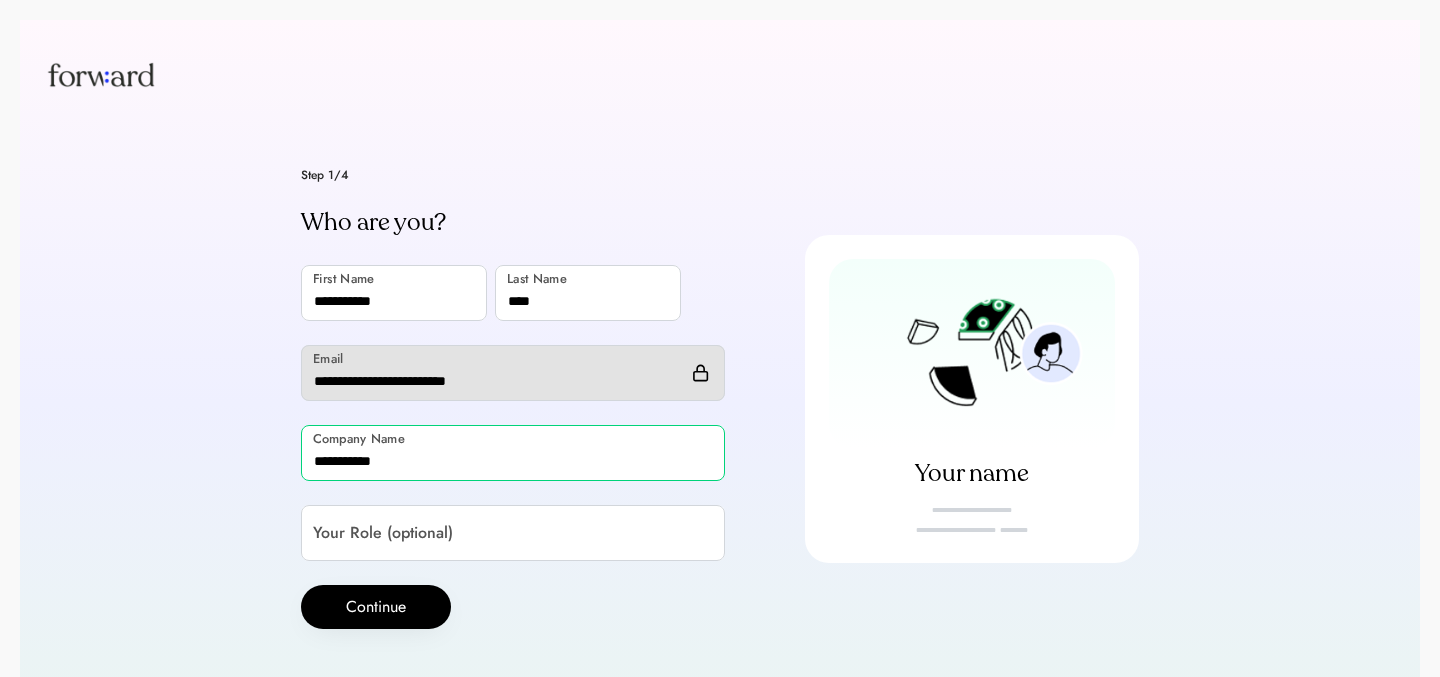 type on "**********" 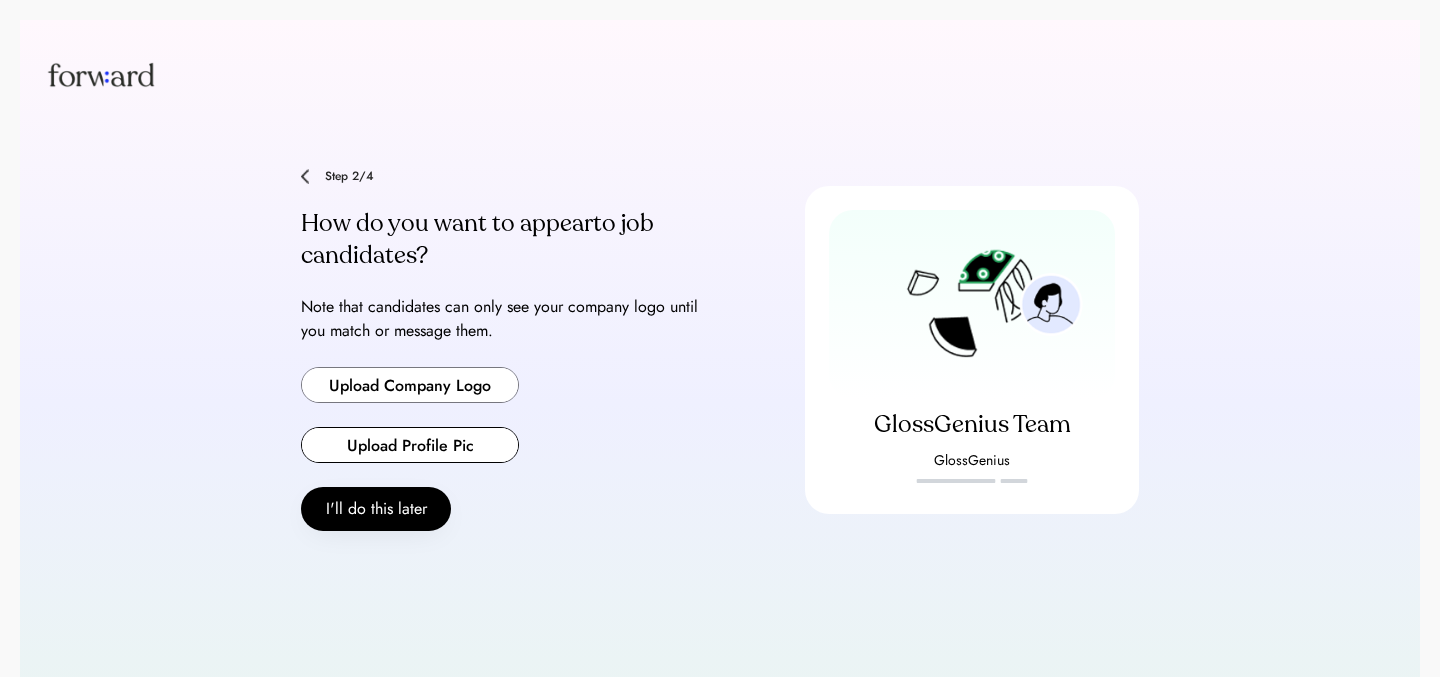 click at bounding box center [410, 385] 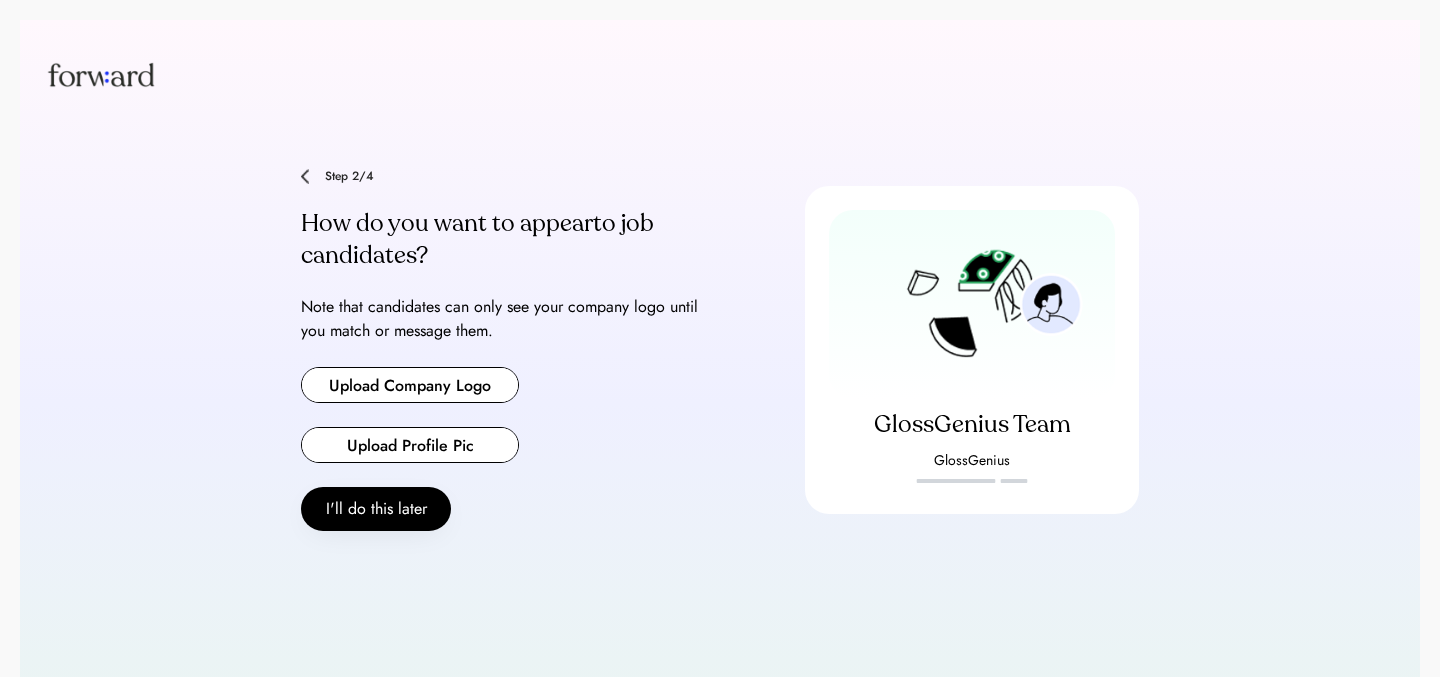 type on "**********" 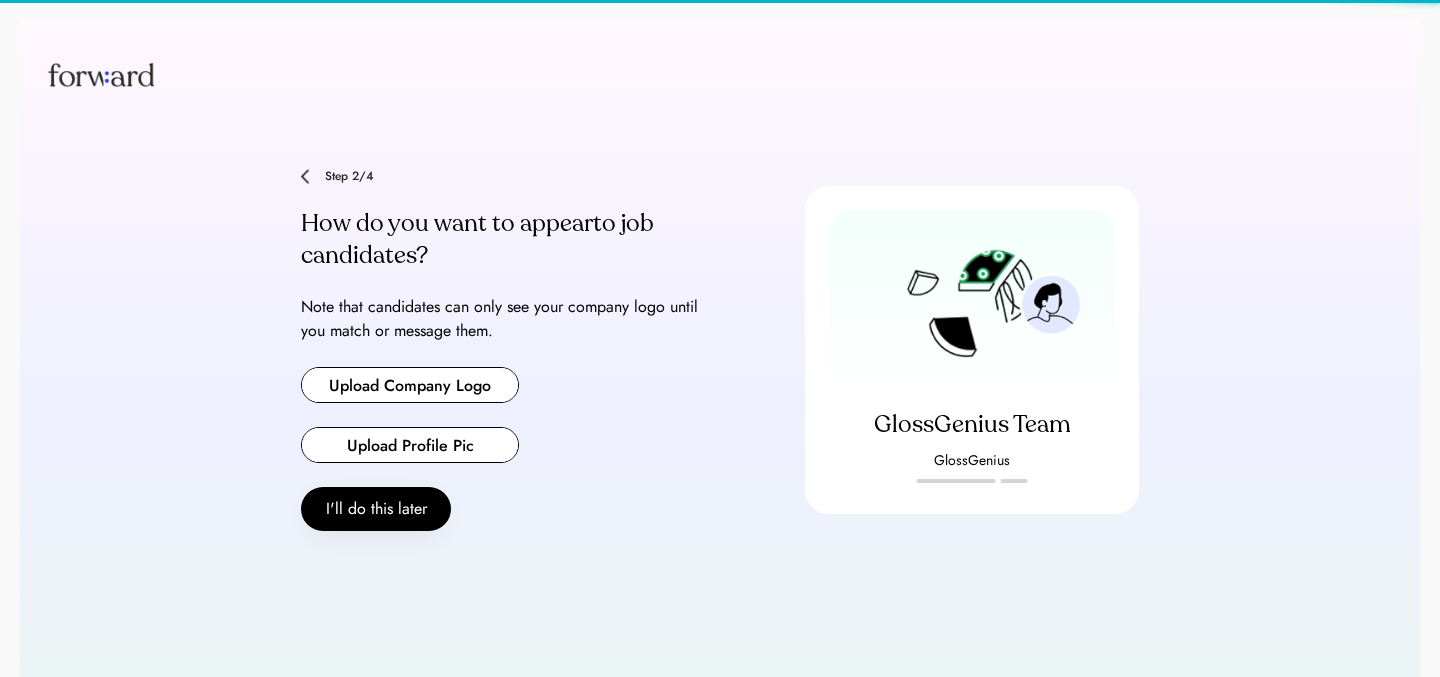 type 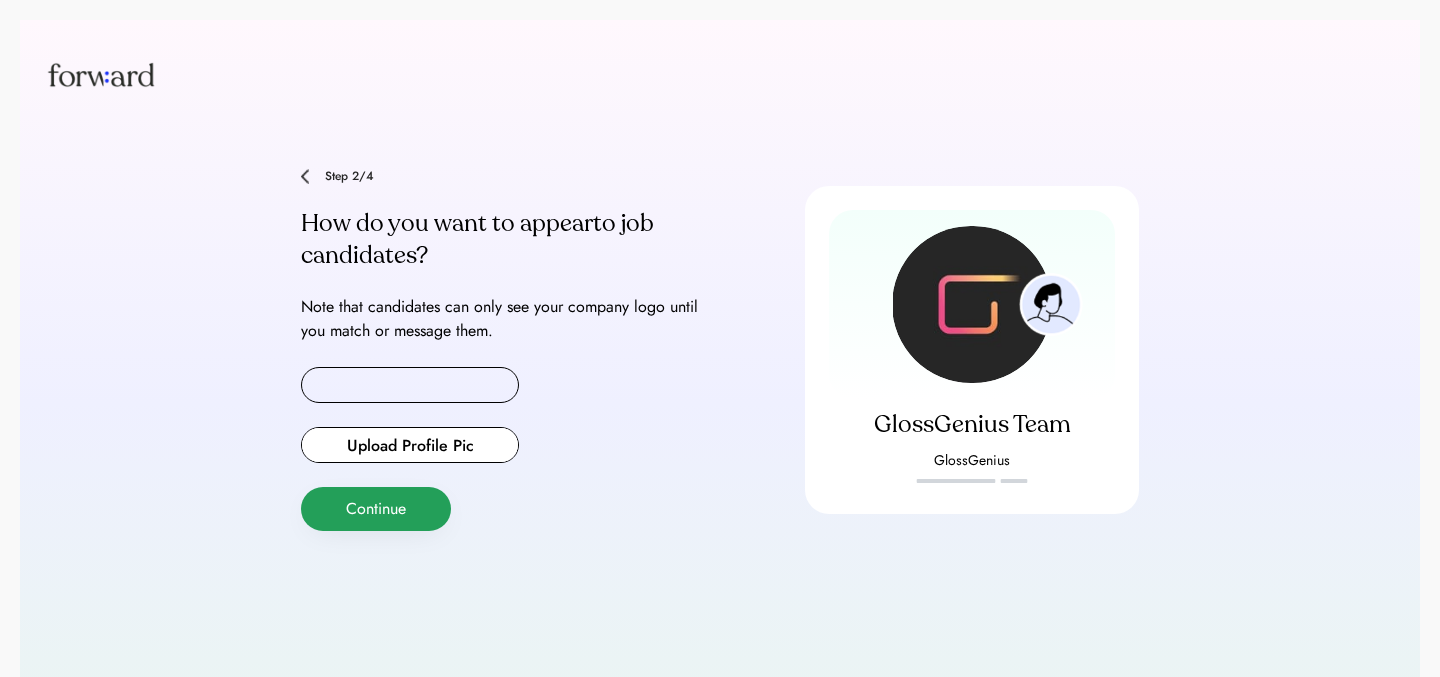 click on "Continue" at bounding box center [376, 509] 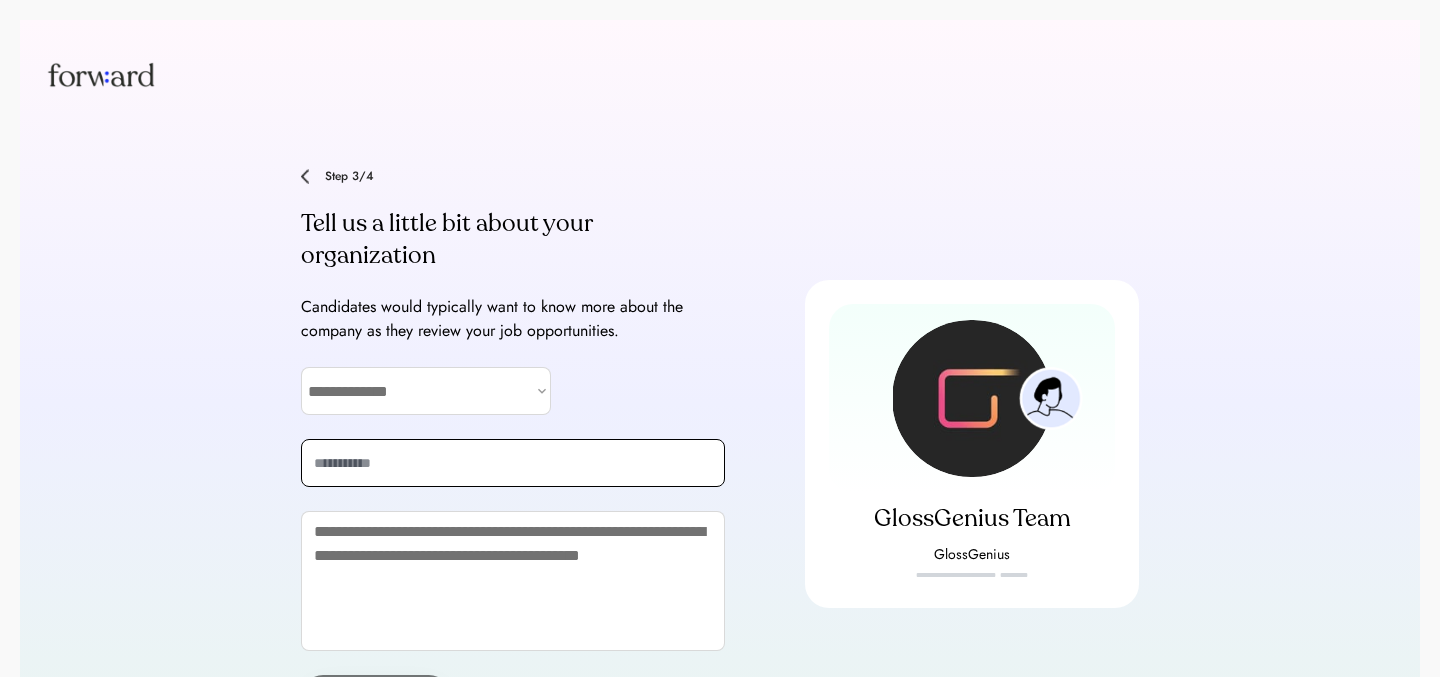 click on "**********" at bounding box center (426, 391) 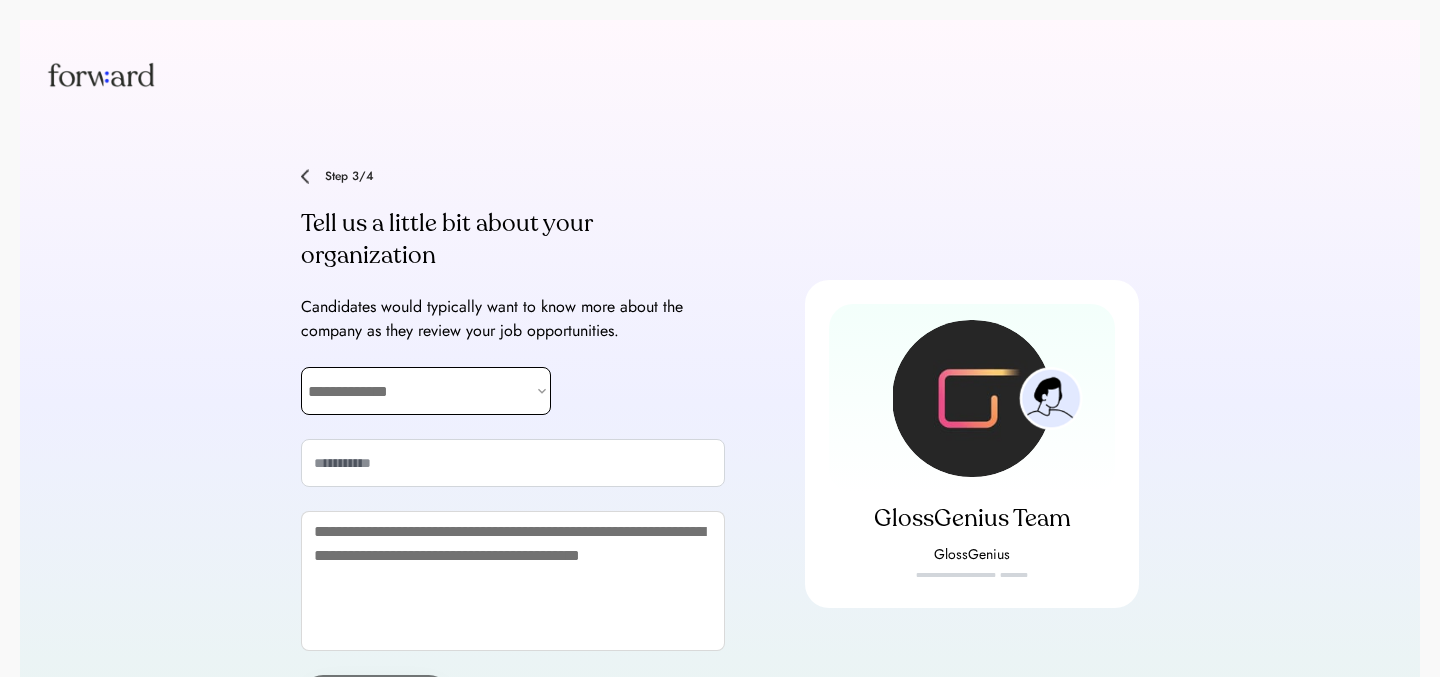 select on "**********" 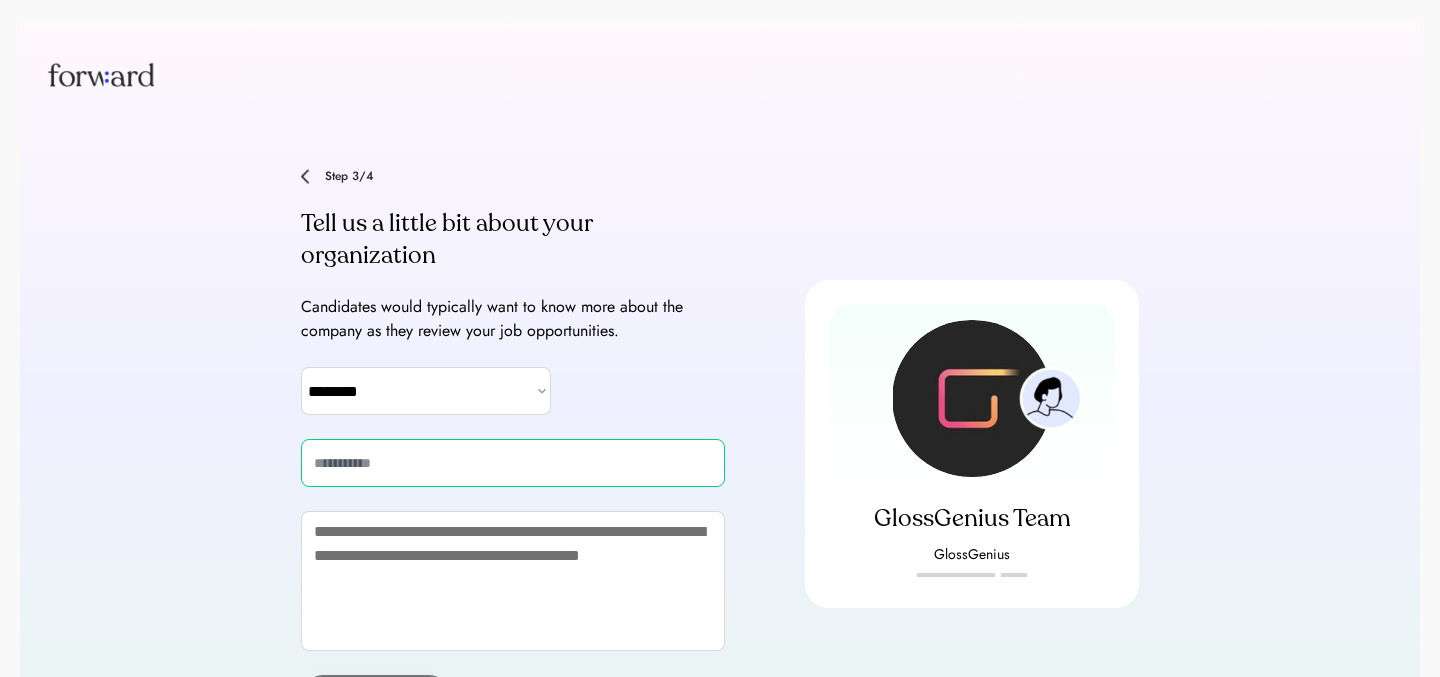 click at bounding box center (513, 463) 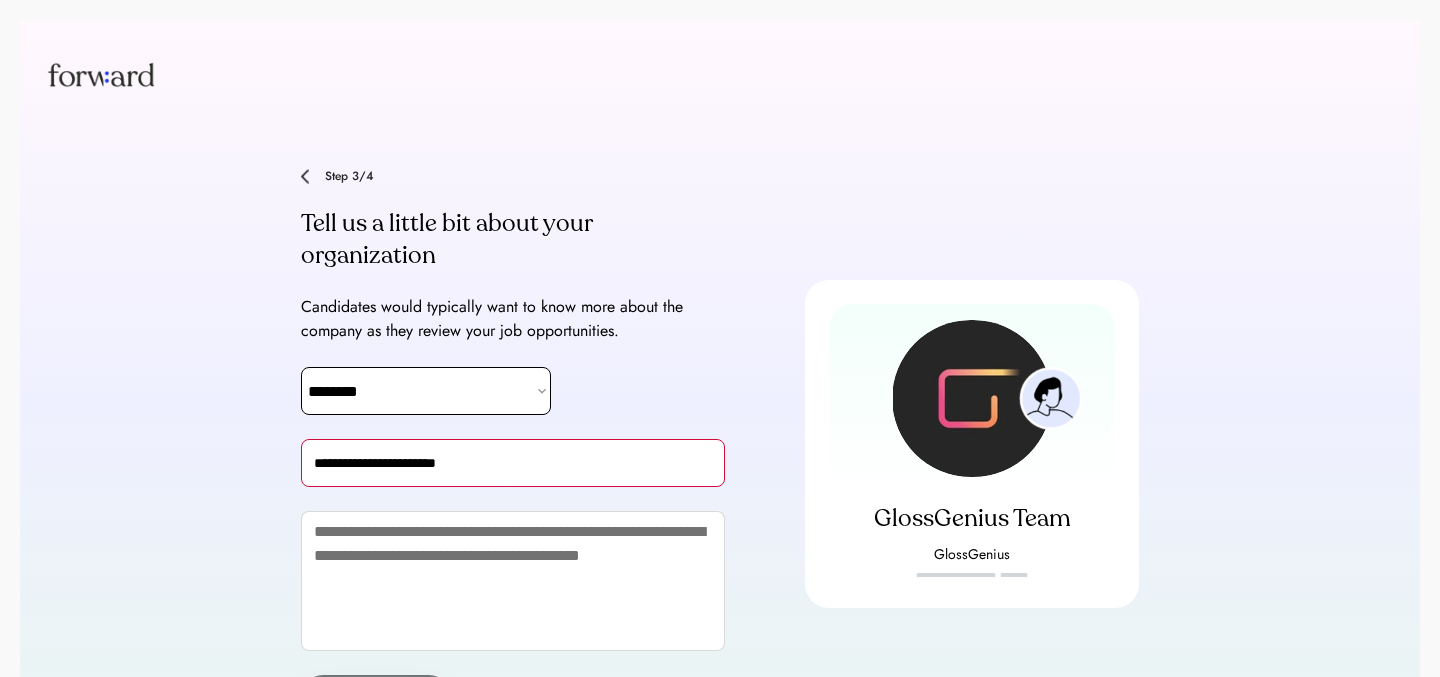 type on "**********" 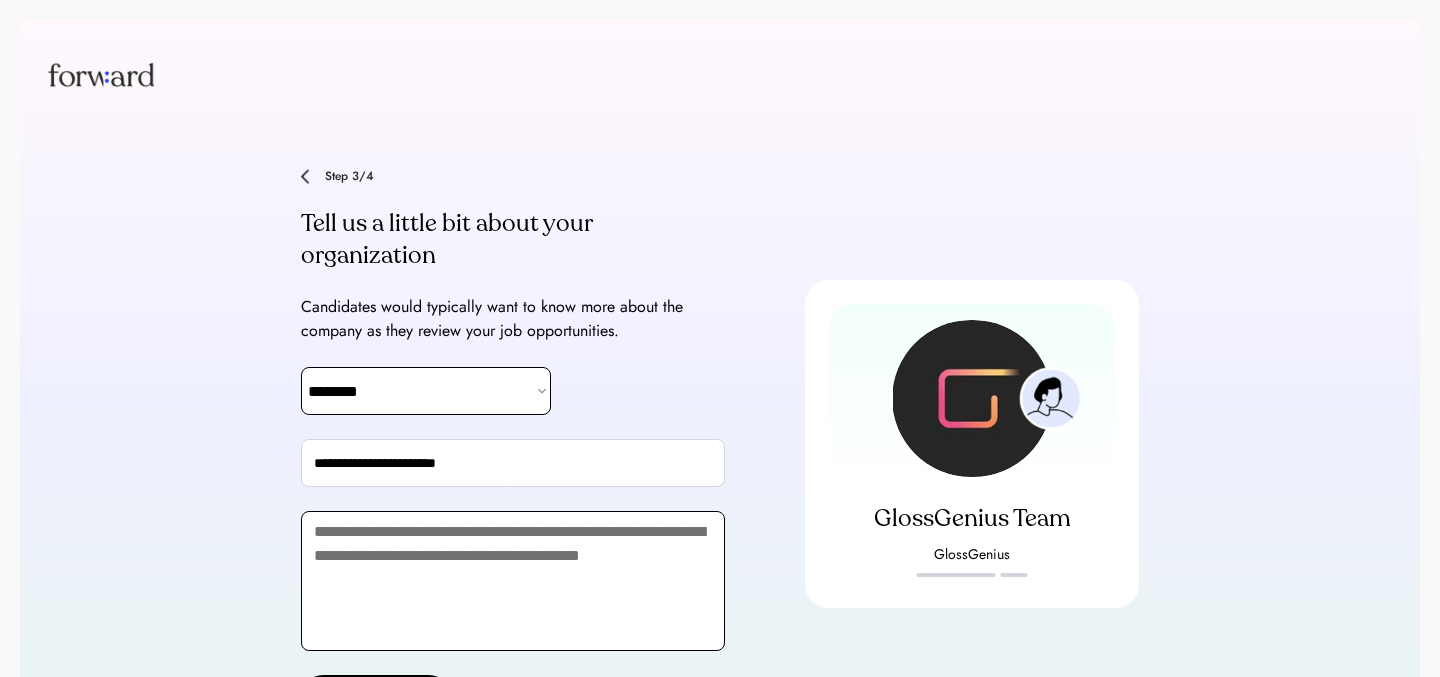 click at bounding box center (513, 581) 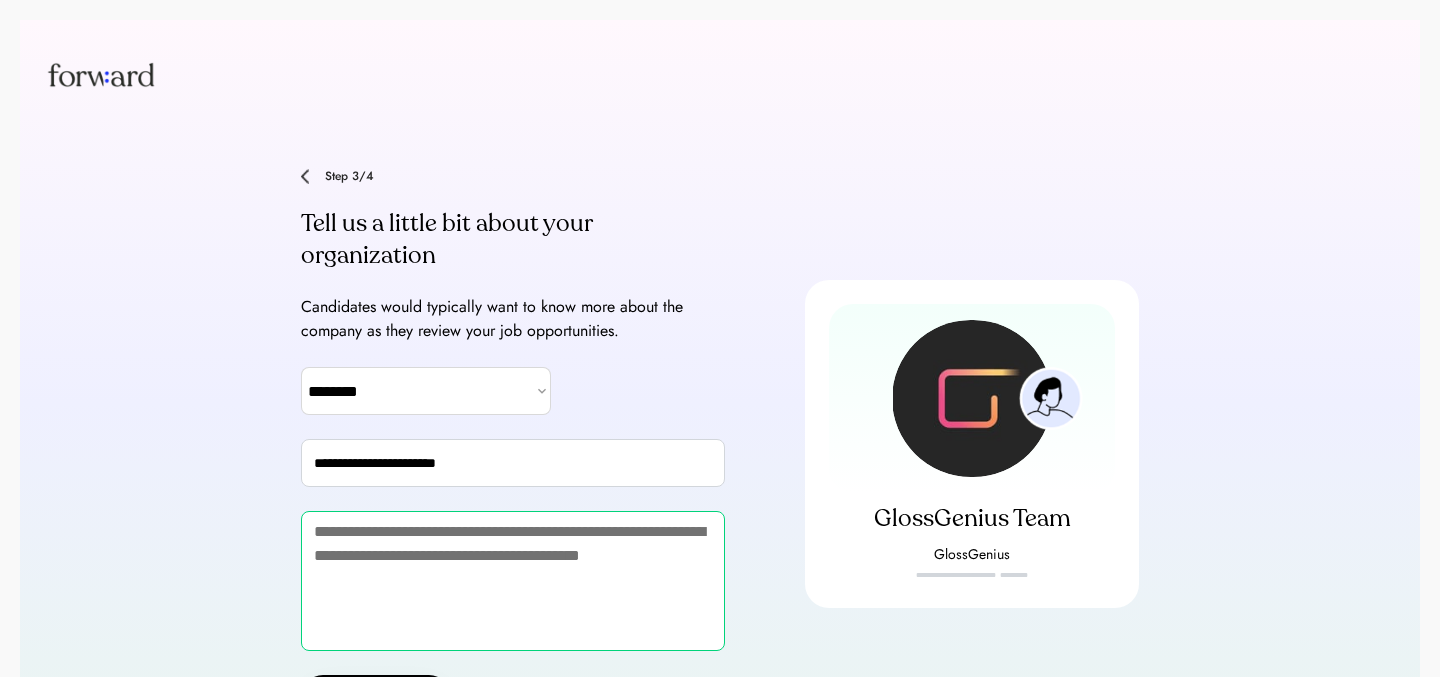 click at bounding box center [513, 581] 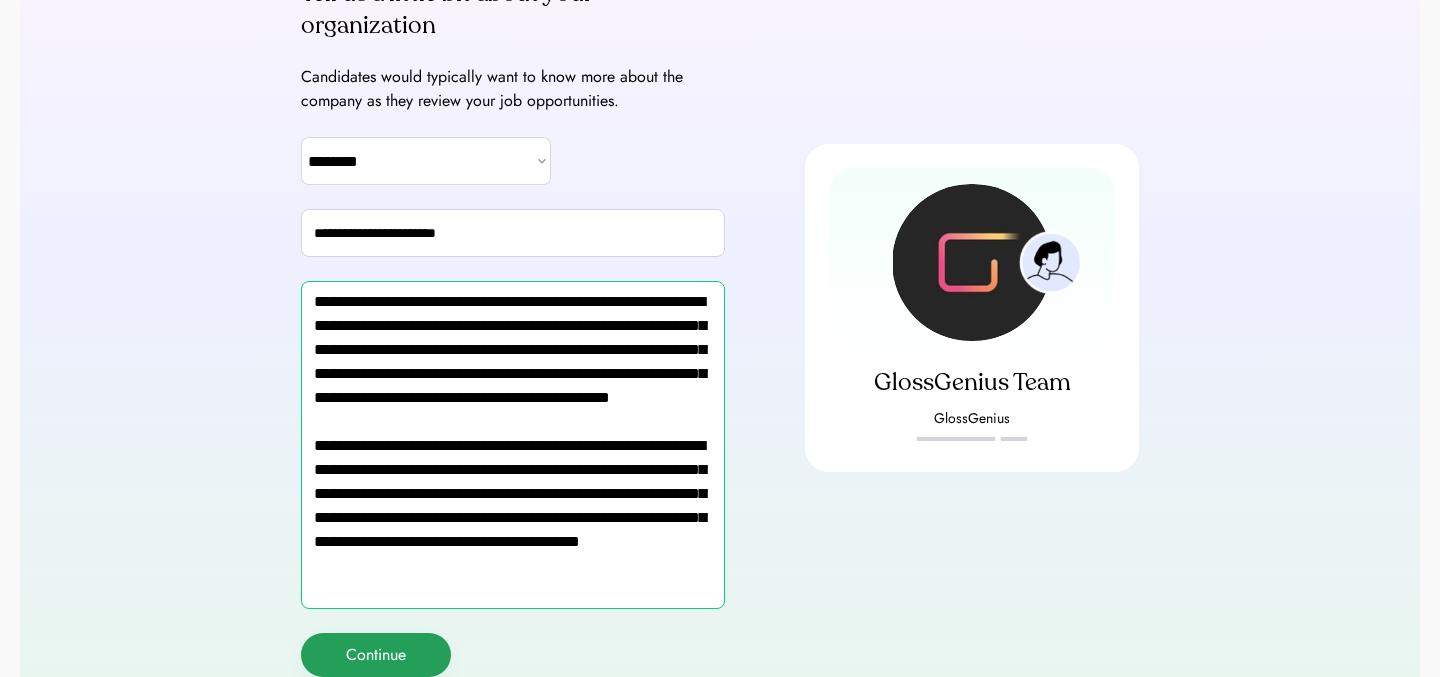 type on "**********" 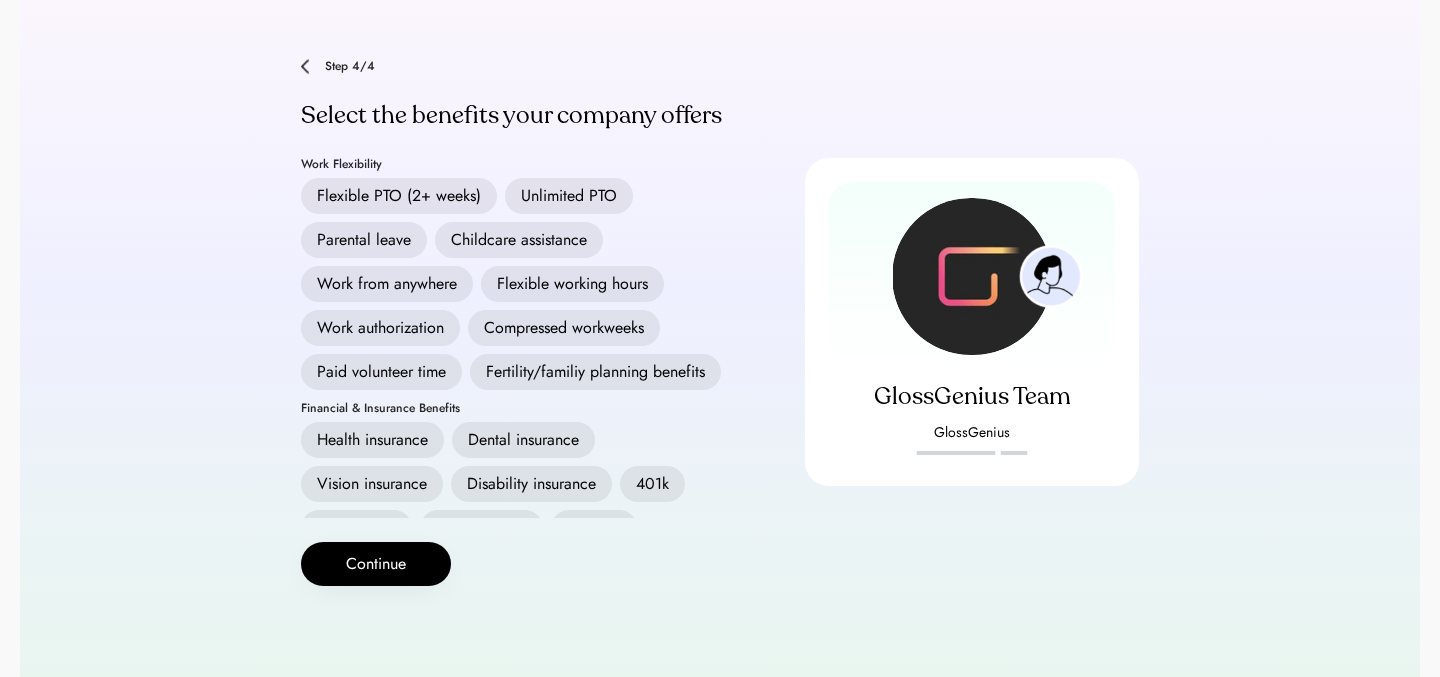 scroll, scrollTop: 110, scrollLeft: 0, axis: vertical 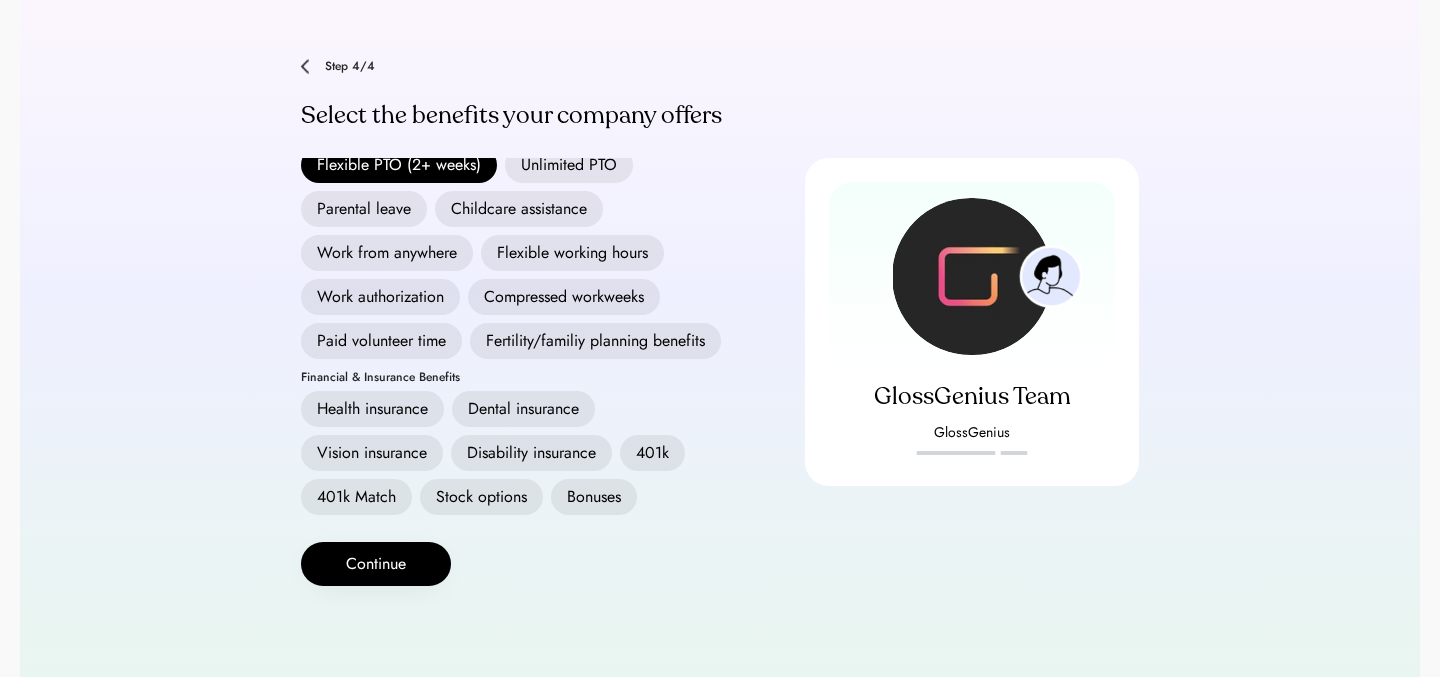 click on "Health insurance" at bounding box center [372, 409] 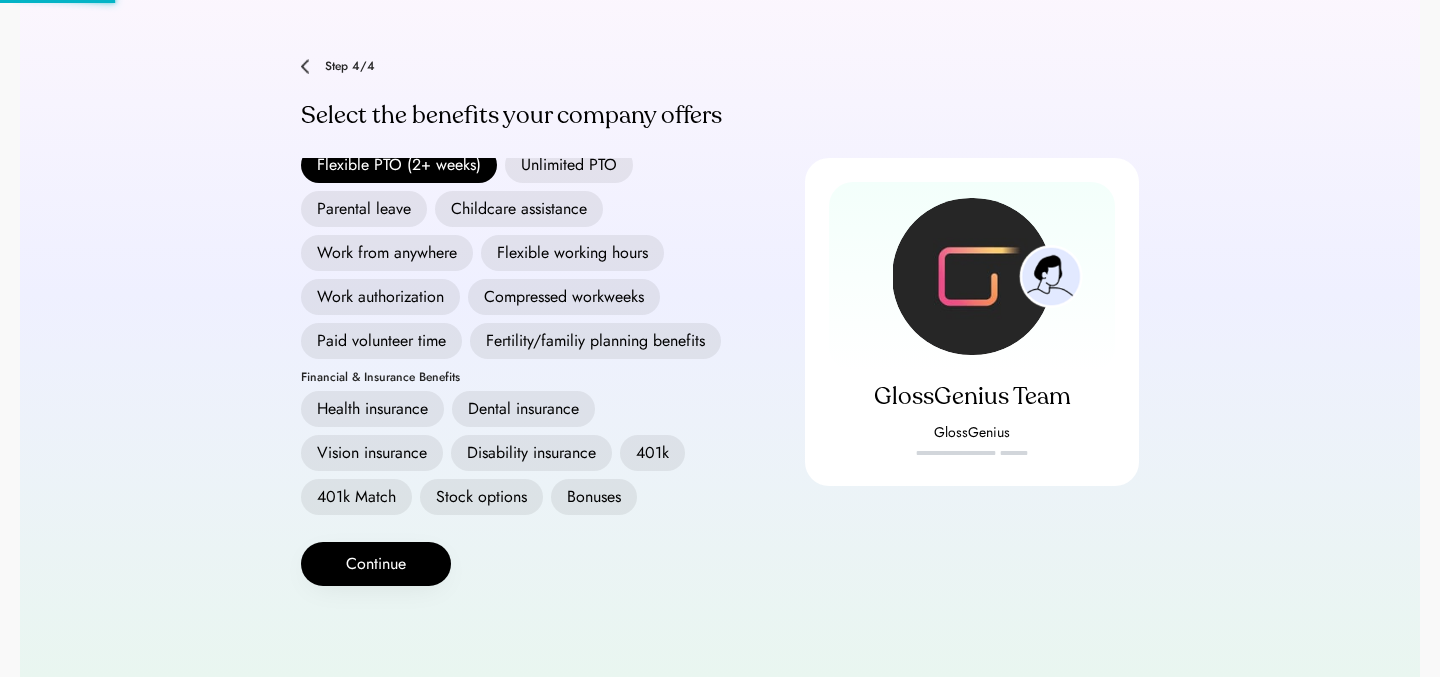 click on "Dental insurance" at bounding box center (523, 409) 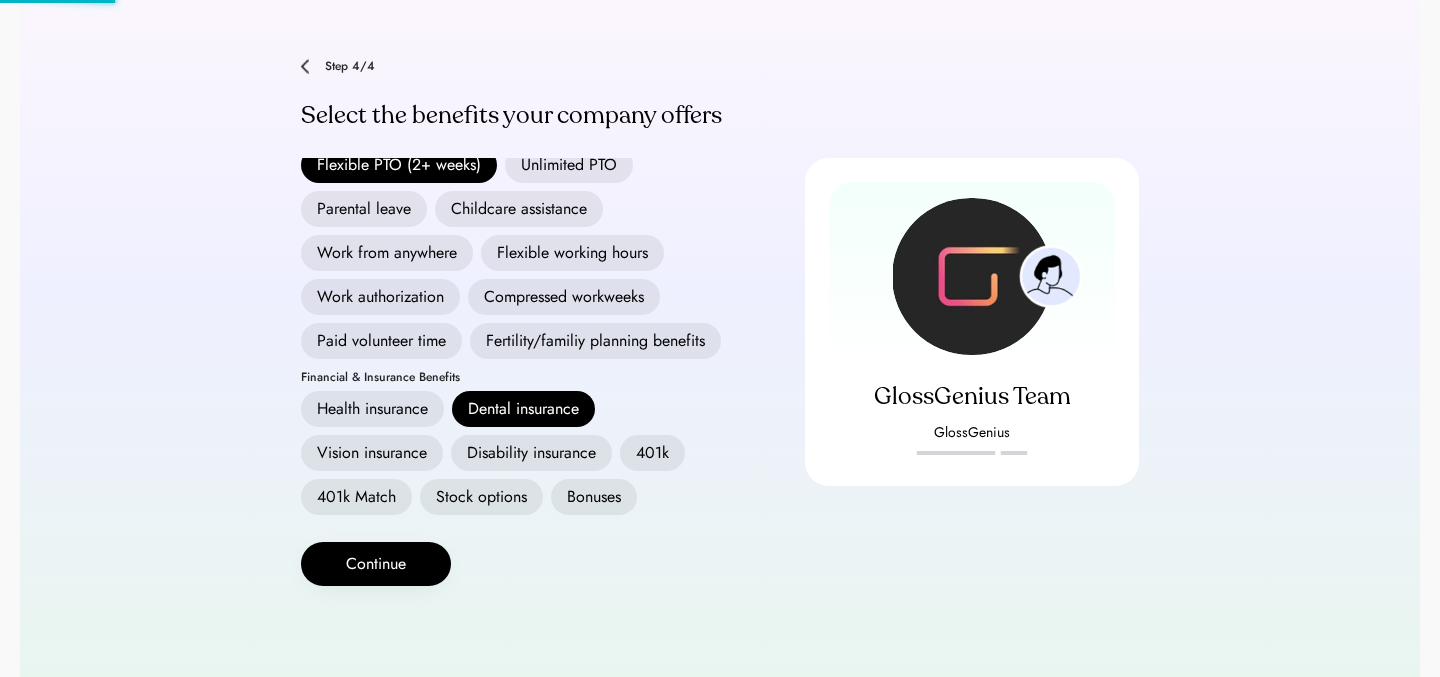 click on "Vision insurance" at bounding box center (372, 453) 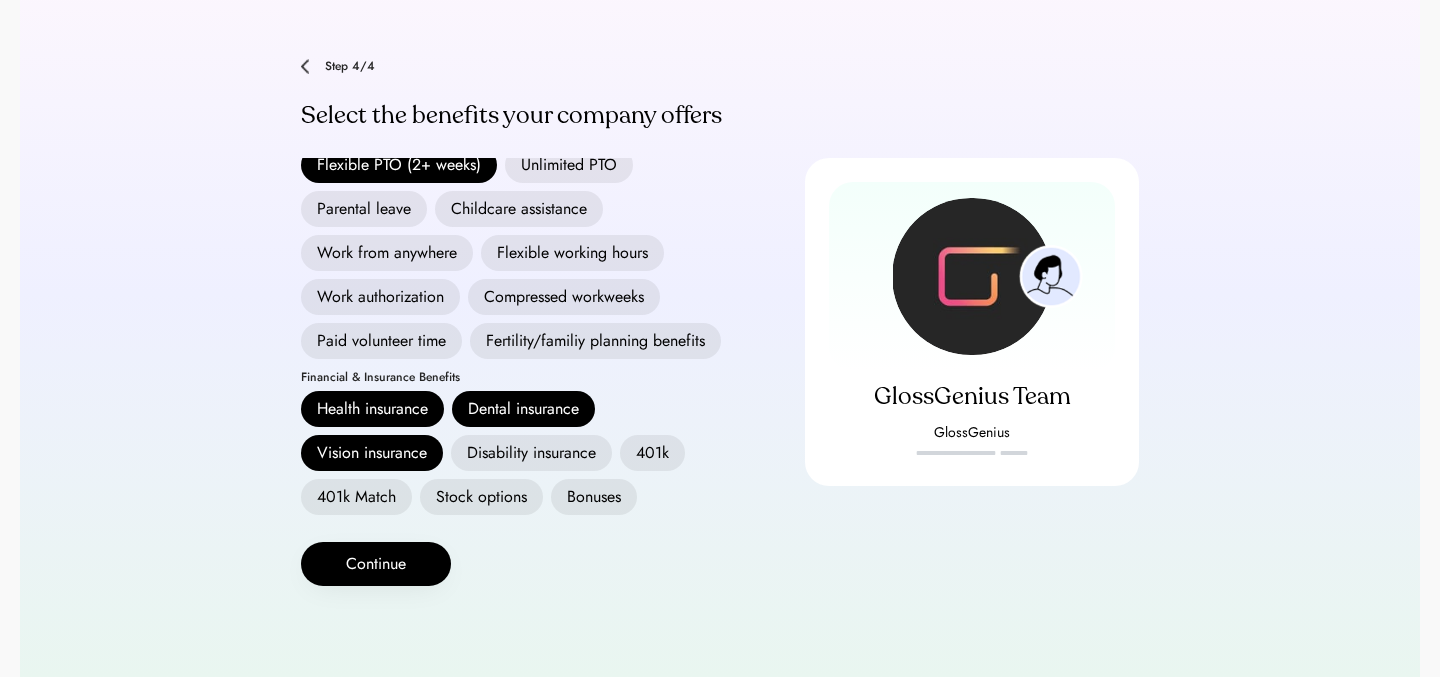 scroll, scrollTop: 0, scrollLeft: 0, axis: both 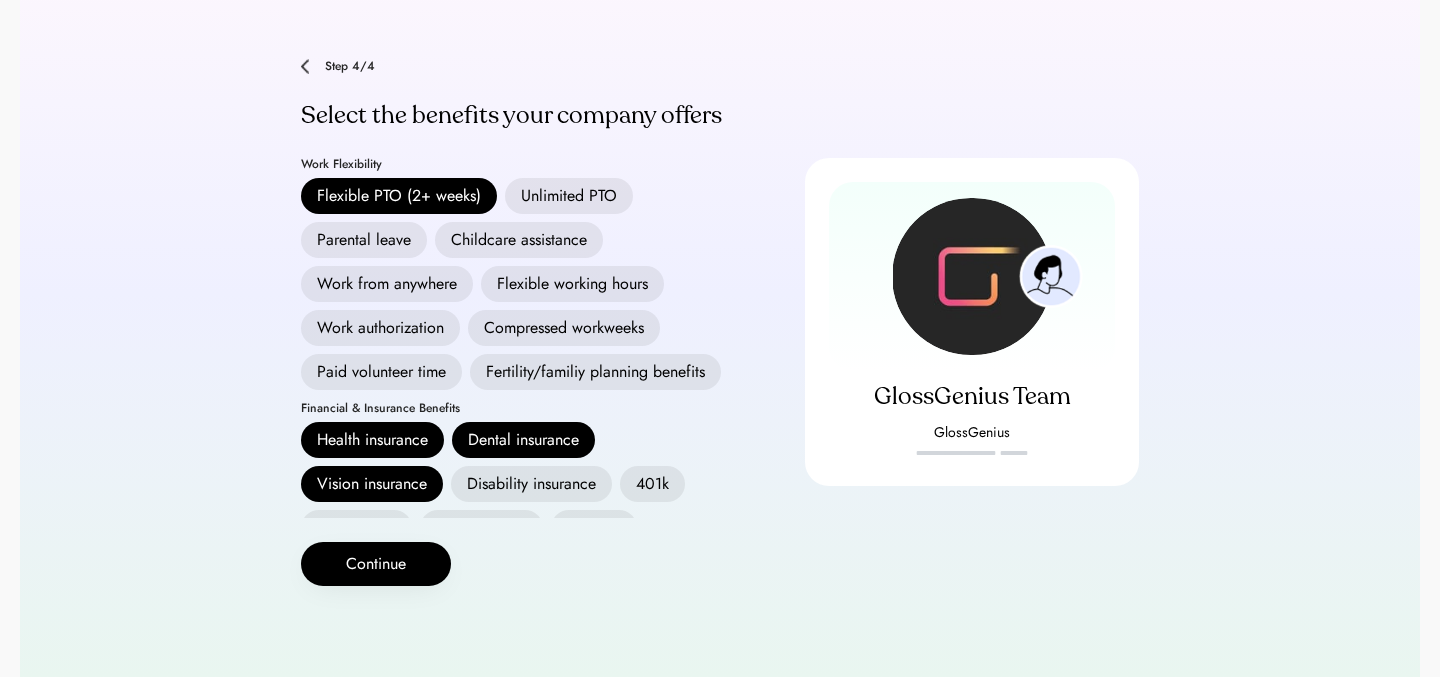 click on "Fertility/familiy planning benefits" at bounding box center (595, 372) 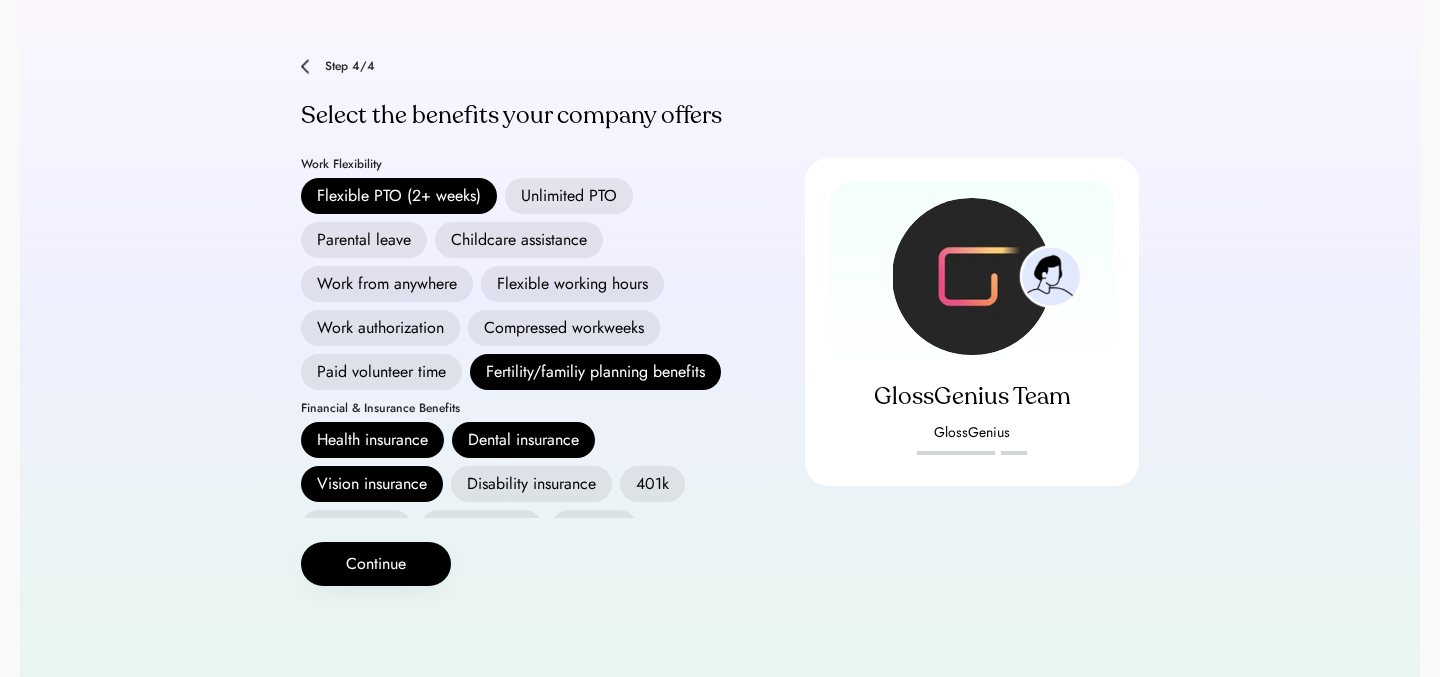 click on "Parental leave" at bounding box center [364, 240] 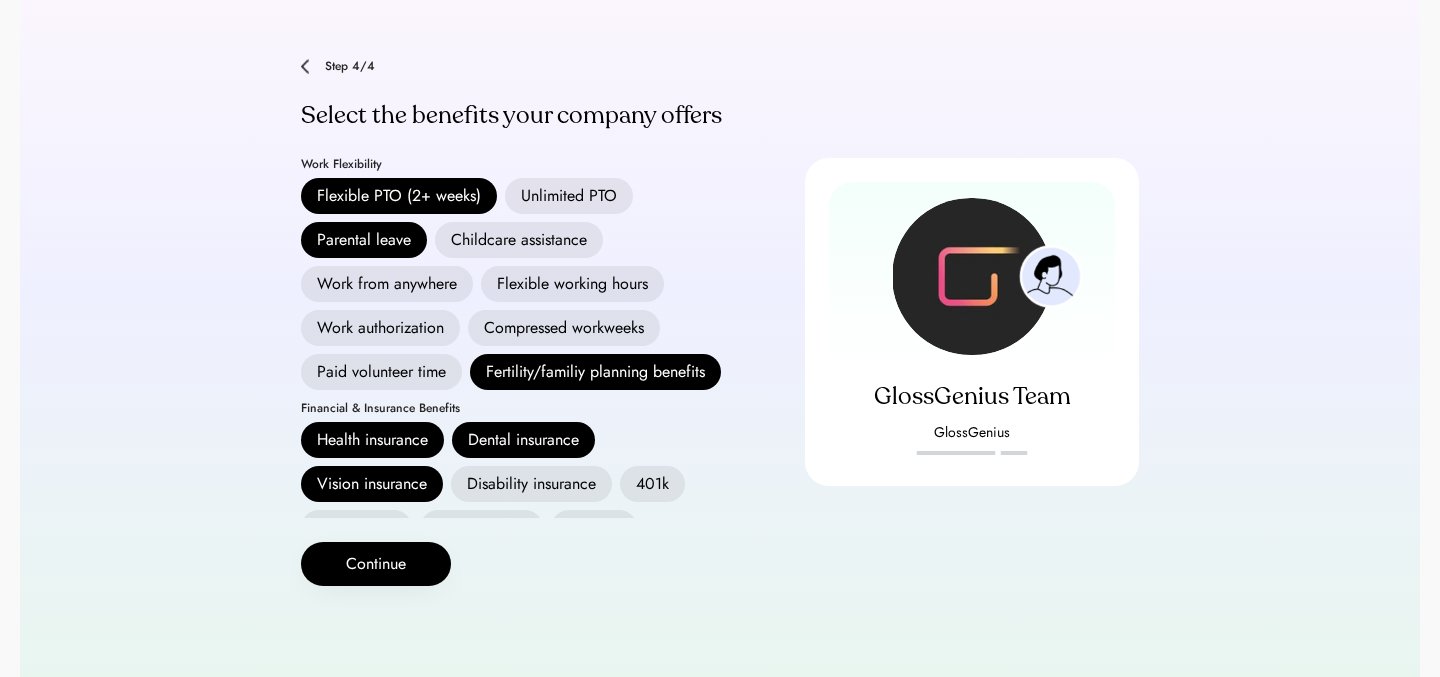 scroll, scrollTop: 73, scrollLeft: 0, axis: vertical 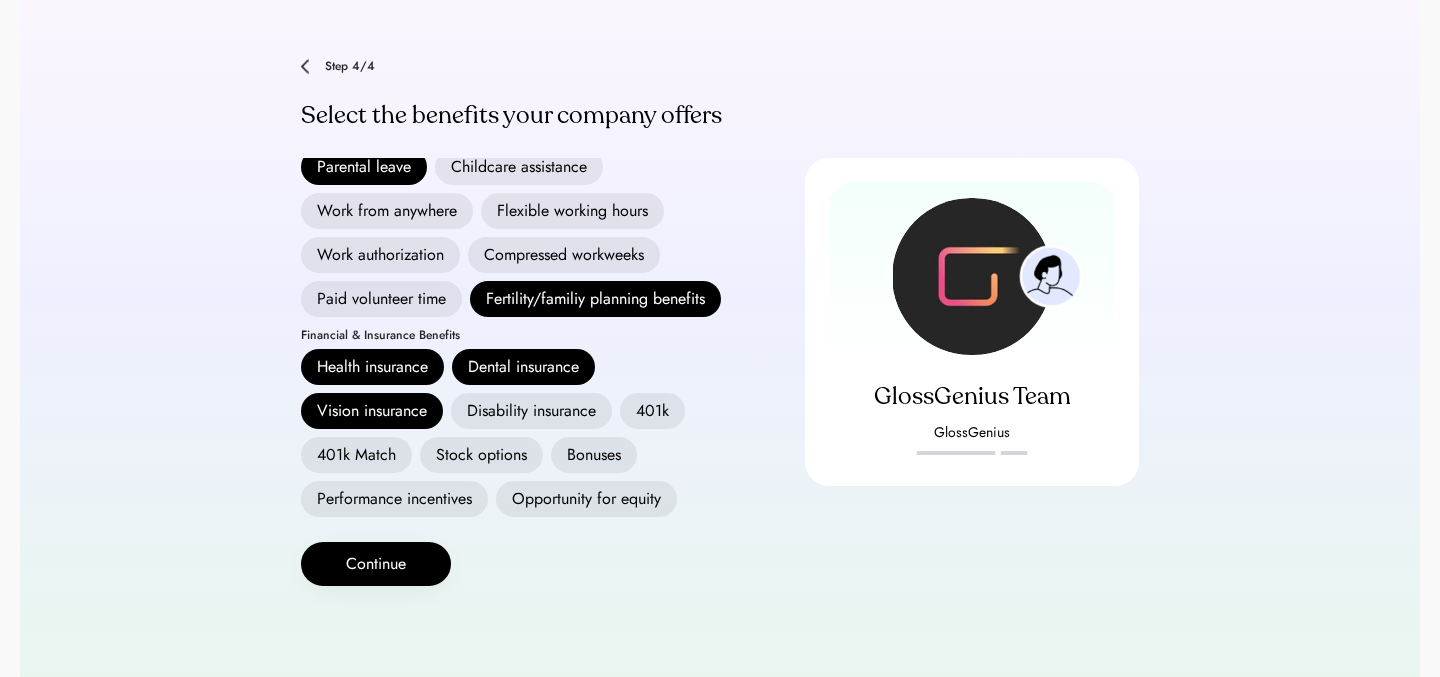 click on "401k" at bounding box center (652, 411) 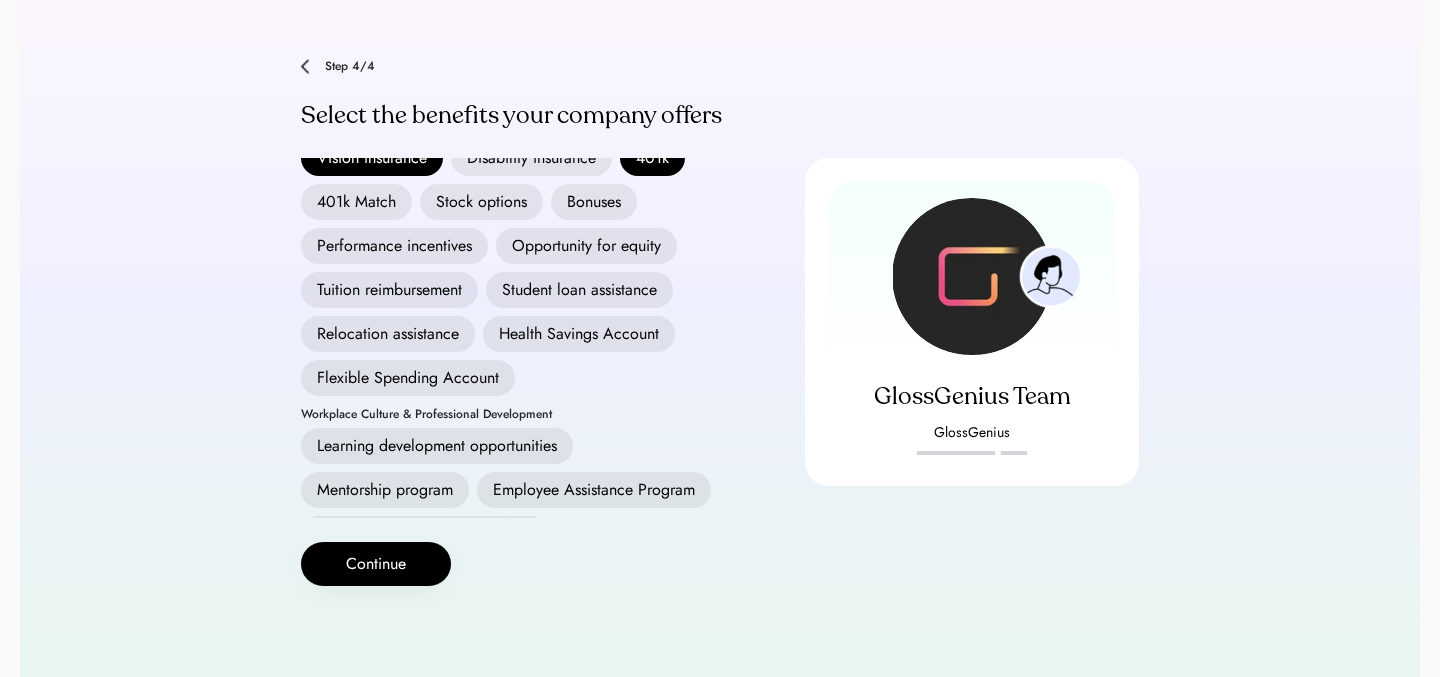 scroll, scrollTop: 457, scrollLeft: 0, axis: vertical 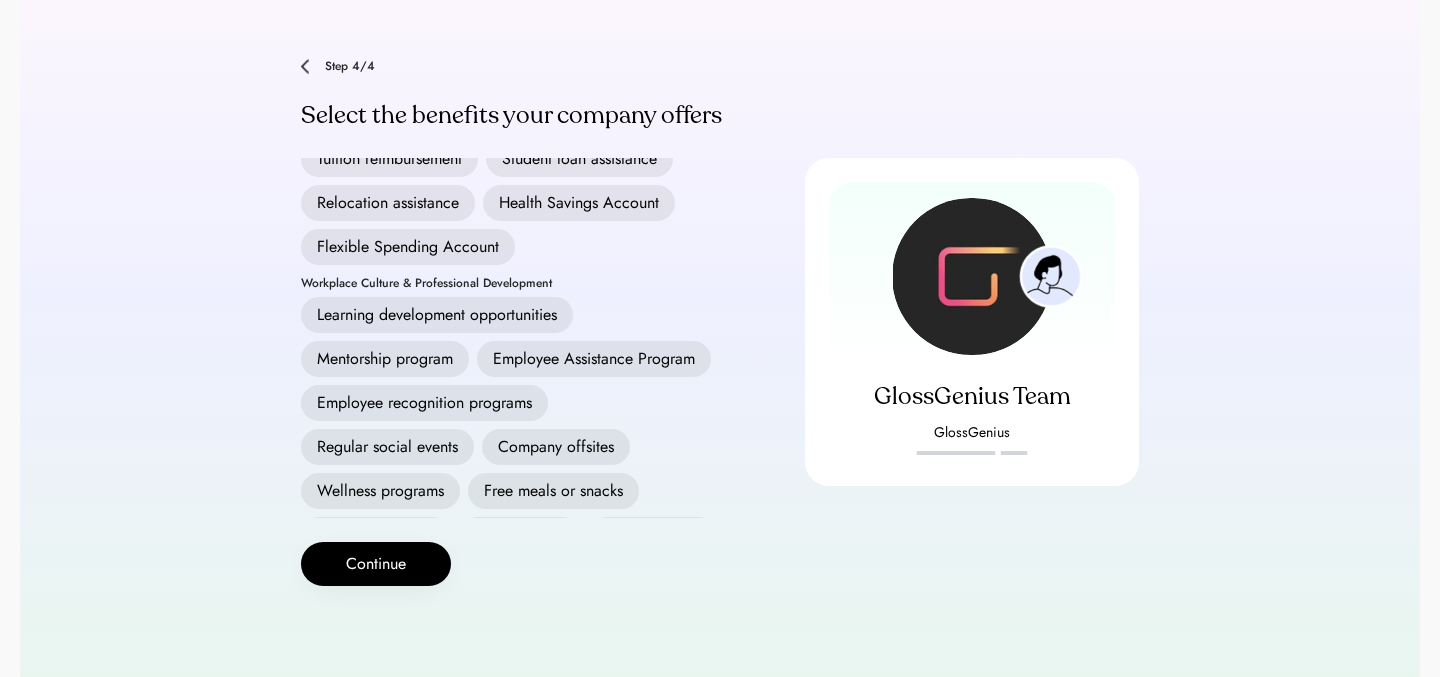 click on "Learning development opportunities" at bounding box center (437, 315) 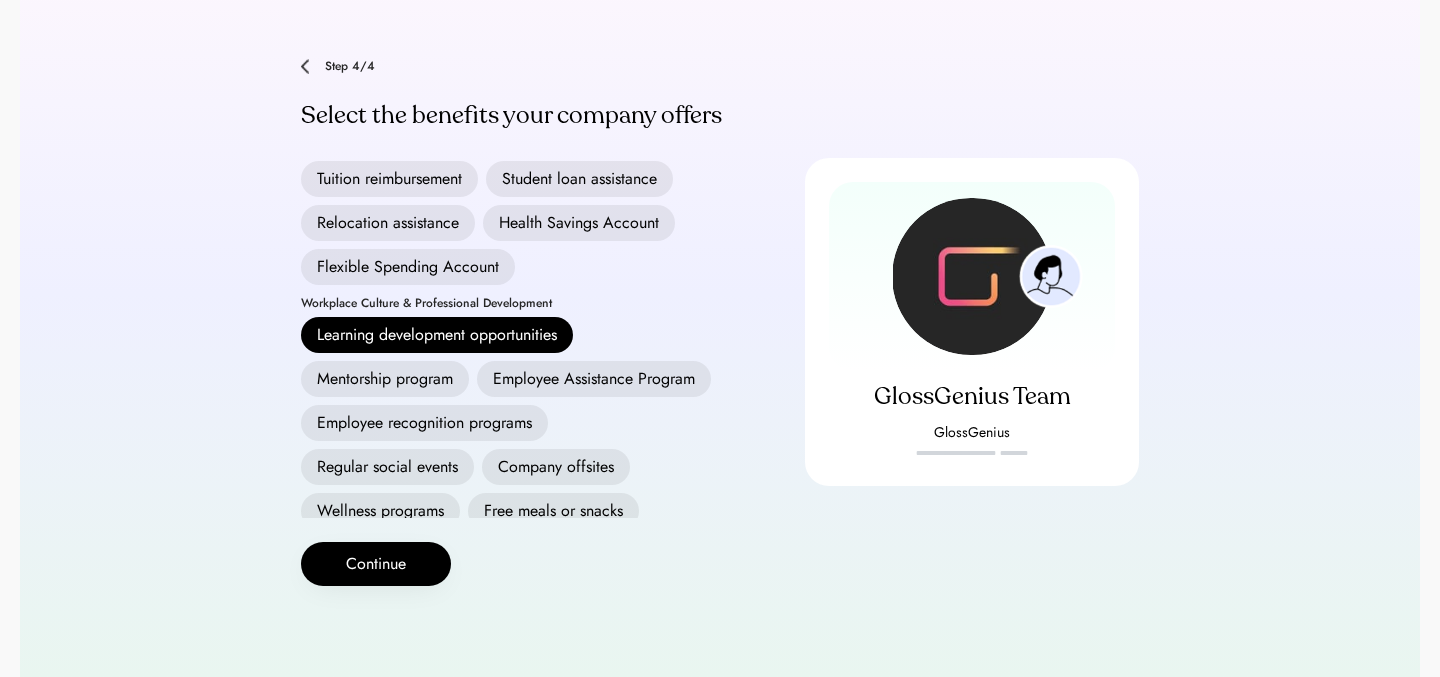 scroll, scrollTop: 434, scrollLeft: 0, axis: vertical 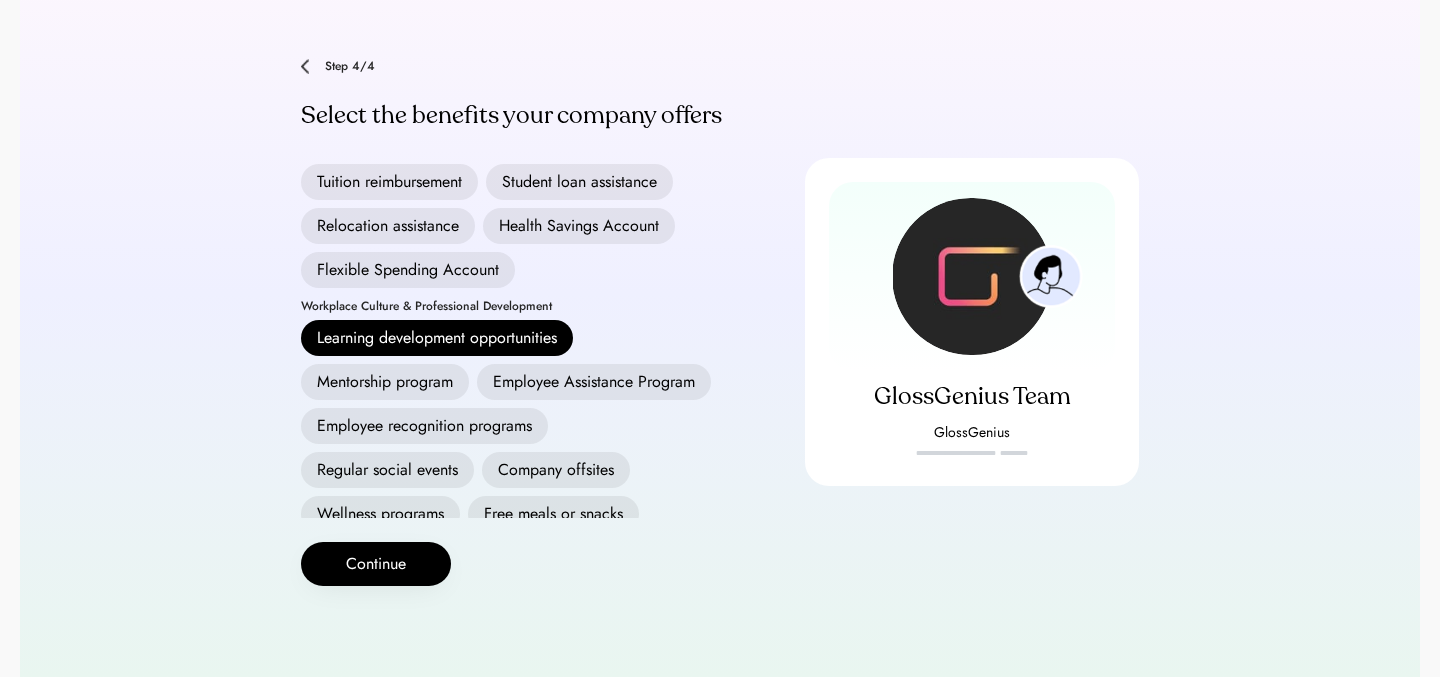 click on "Flexible Spending Account" at bounding box center (408, 270) 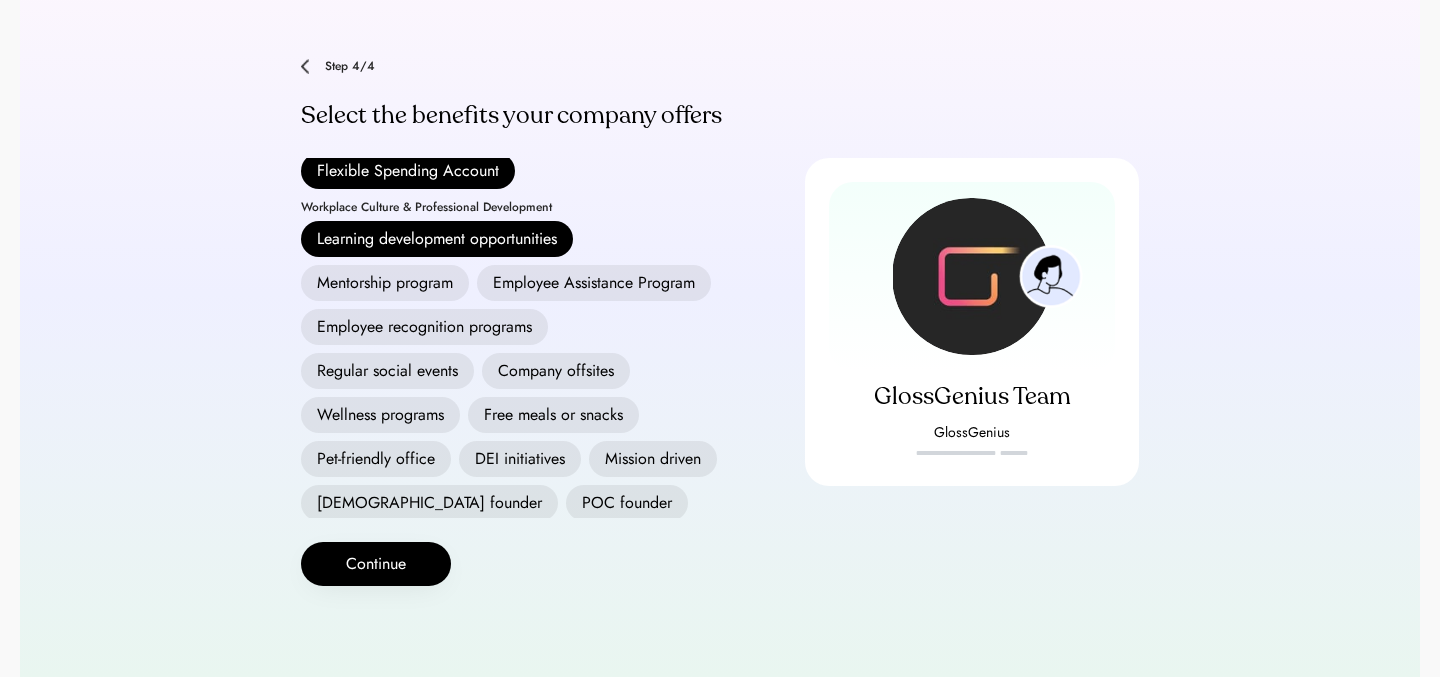 scroll, scrollTop: 536, scrollLeft: 0, axis: vertical 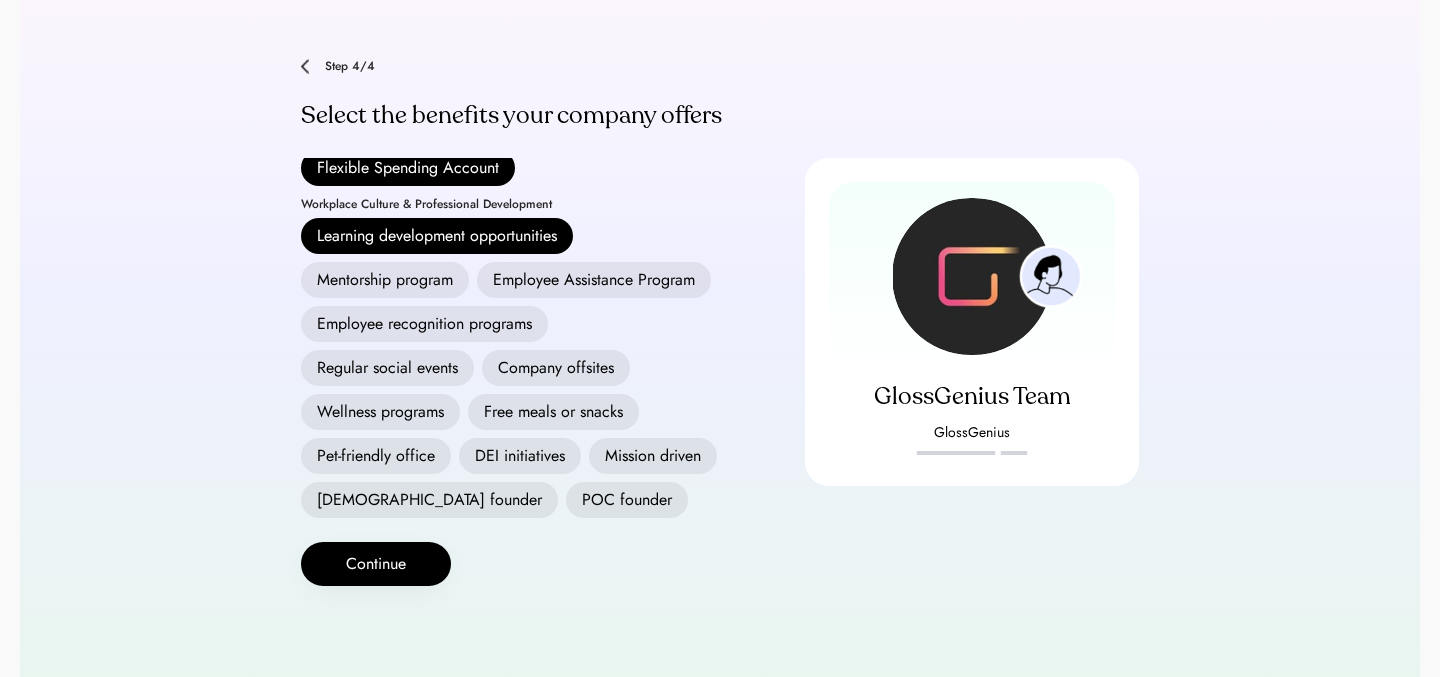 click on "Company offsites" at bounding box center (556, 368) 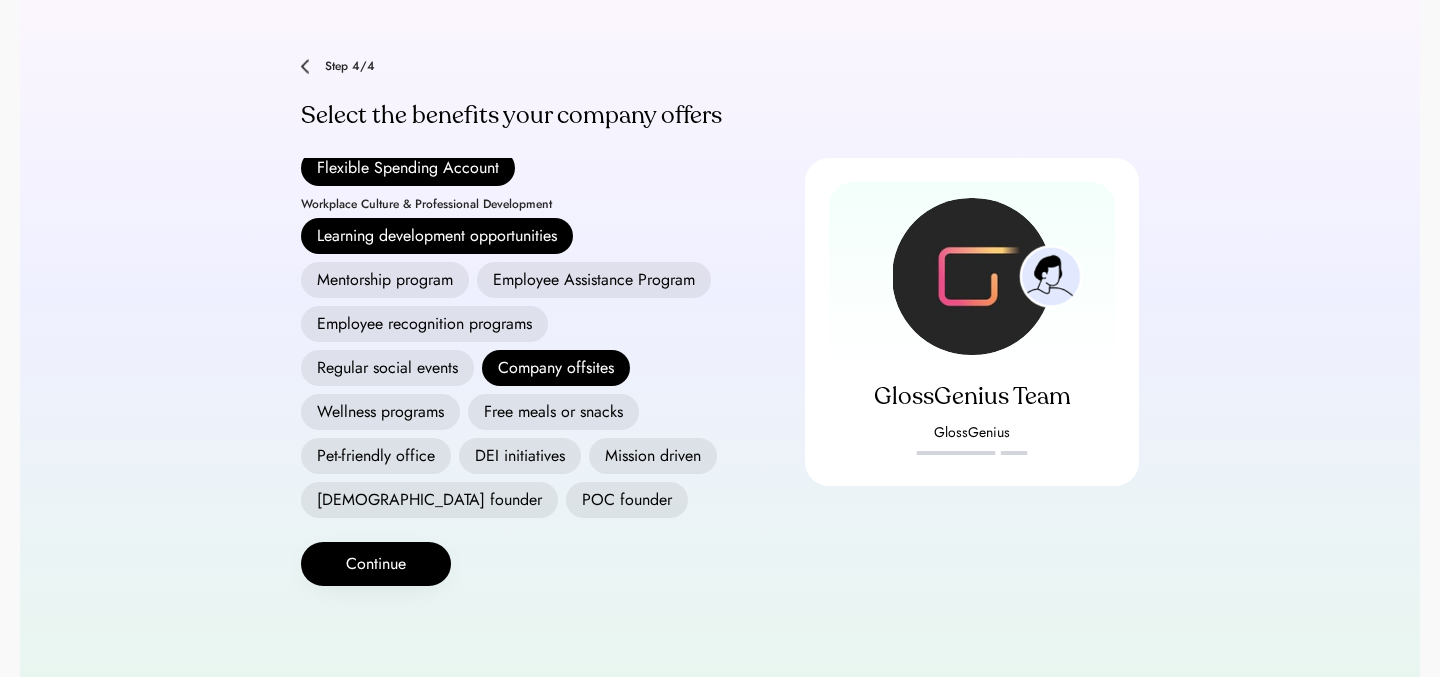 click on "[DEMOGRAPHIC_DATA] founder" at bounding box center [429, 500] 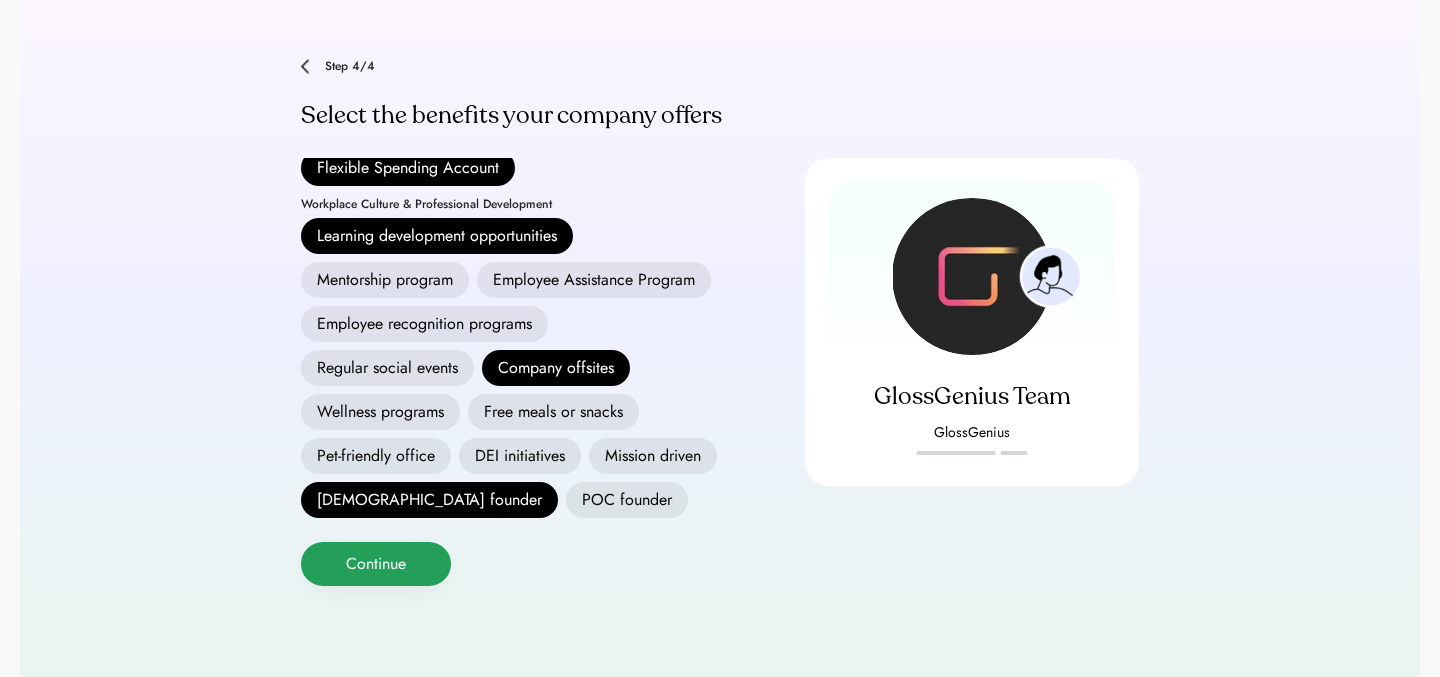click on "Continue" at bounding box center (376, 564) 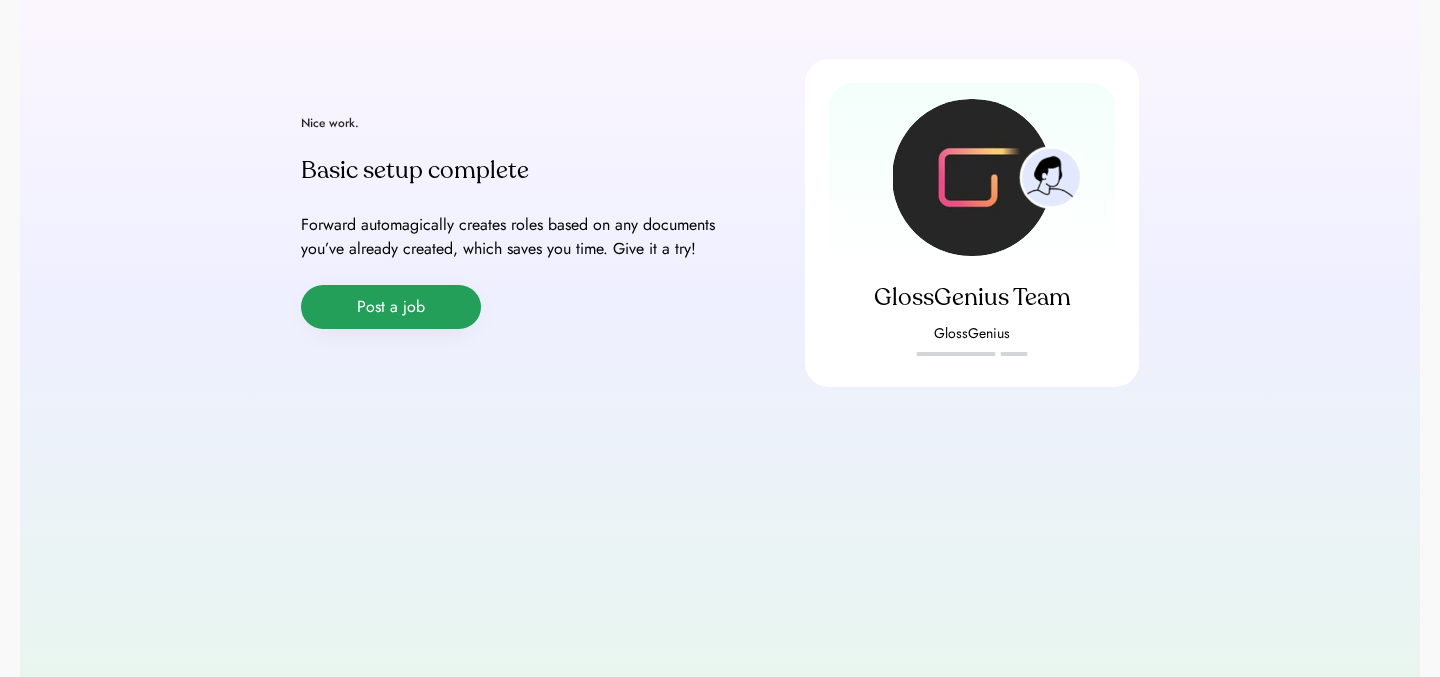 click on "Post a job" at bounding box center [391, 307] 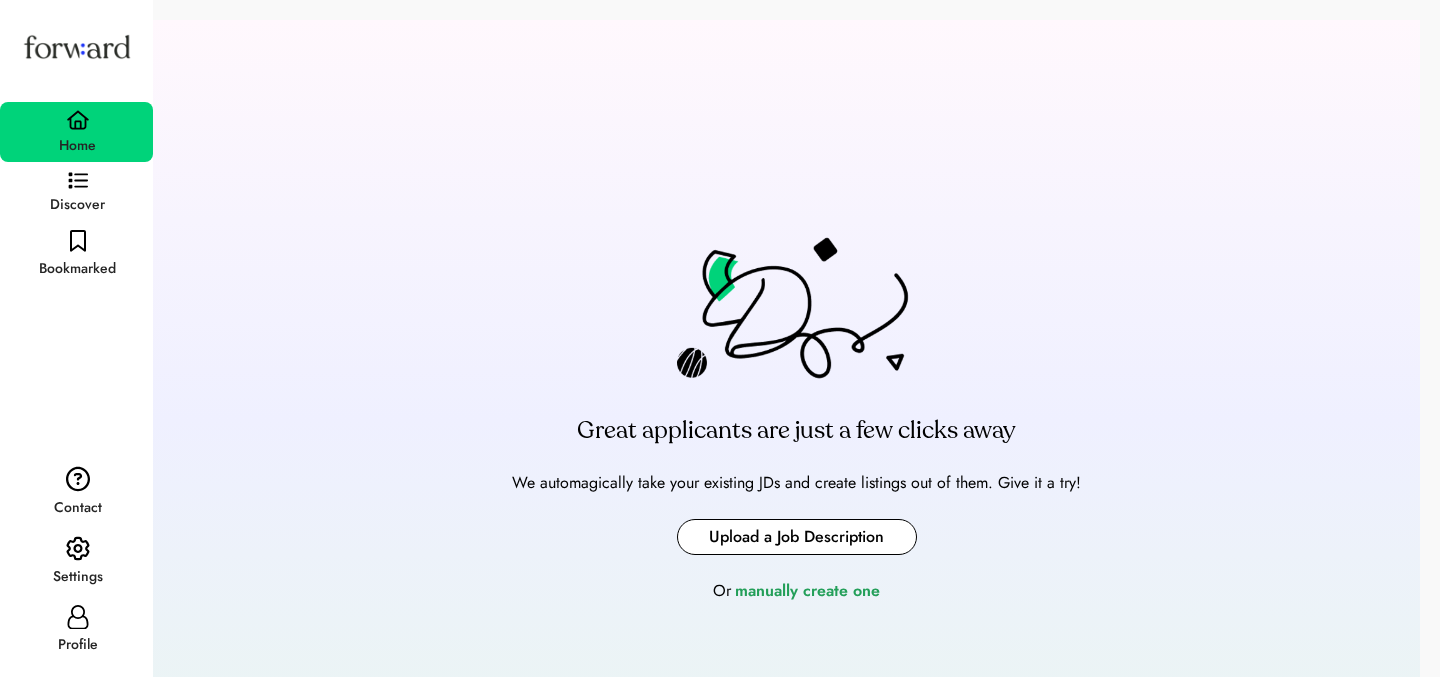 scroll, scrollTop: 0, scrollLeft: 0, axis: both 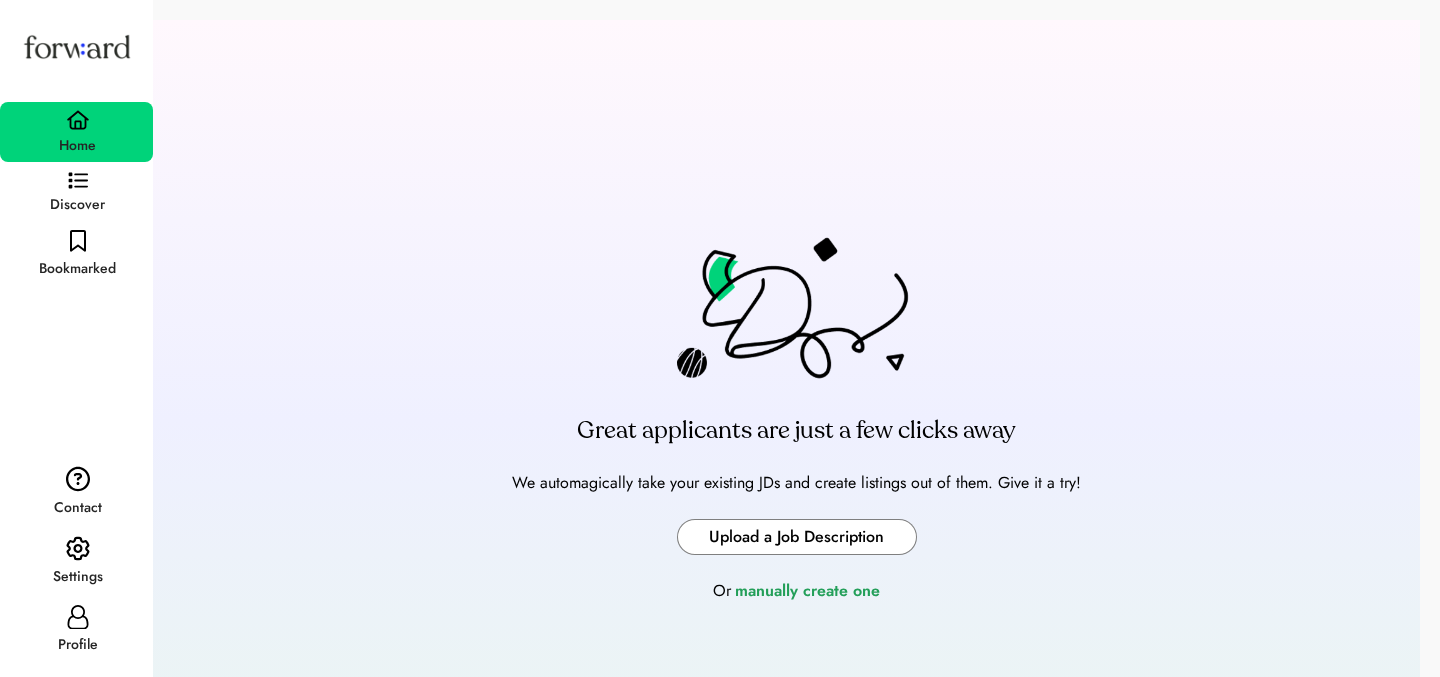 click at bounding box center (797, 537) 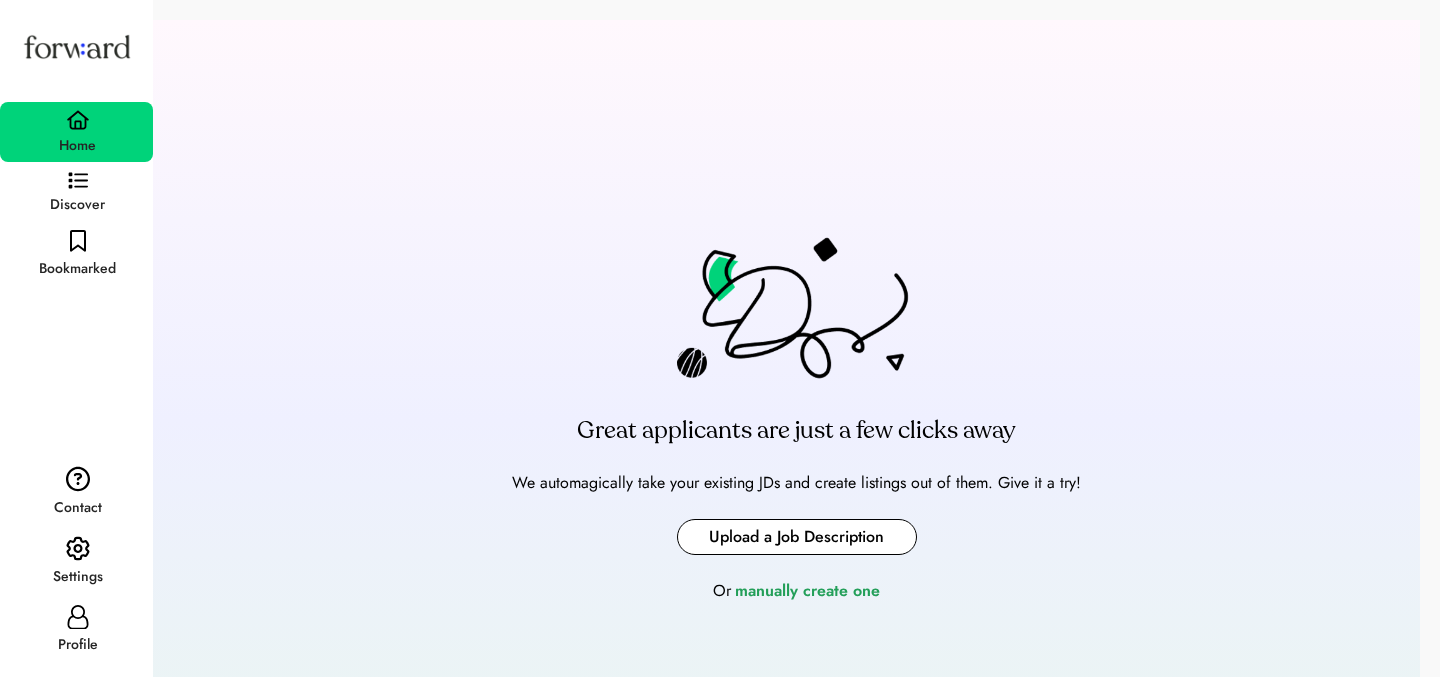 type on "**********" 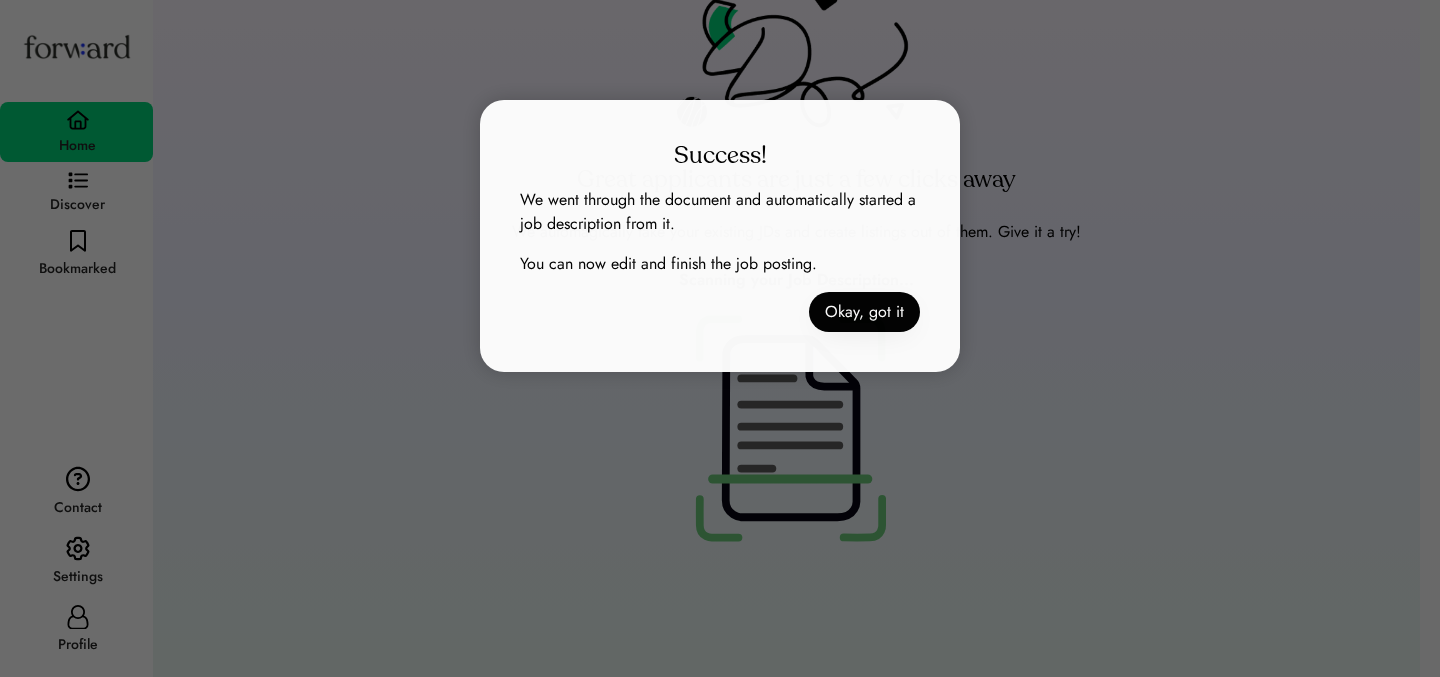scroll, scrollTop: 0, scrollLeft: 0, axis: both 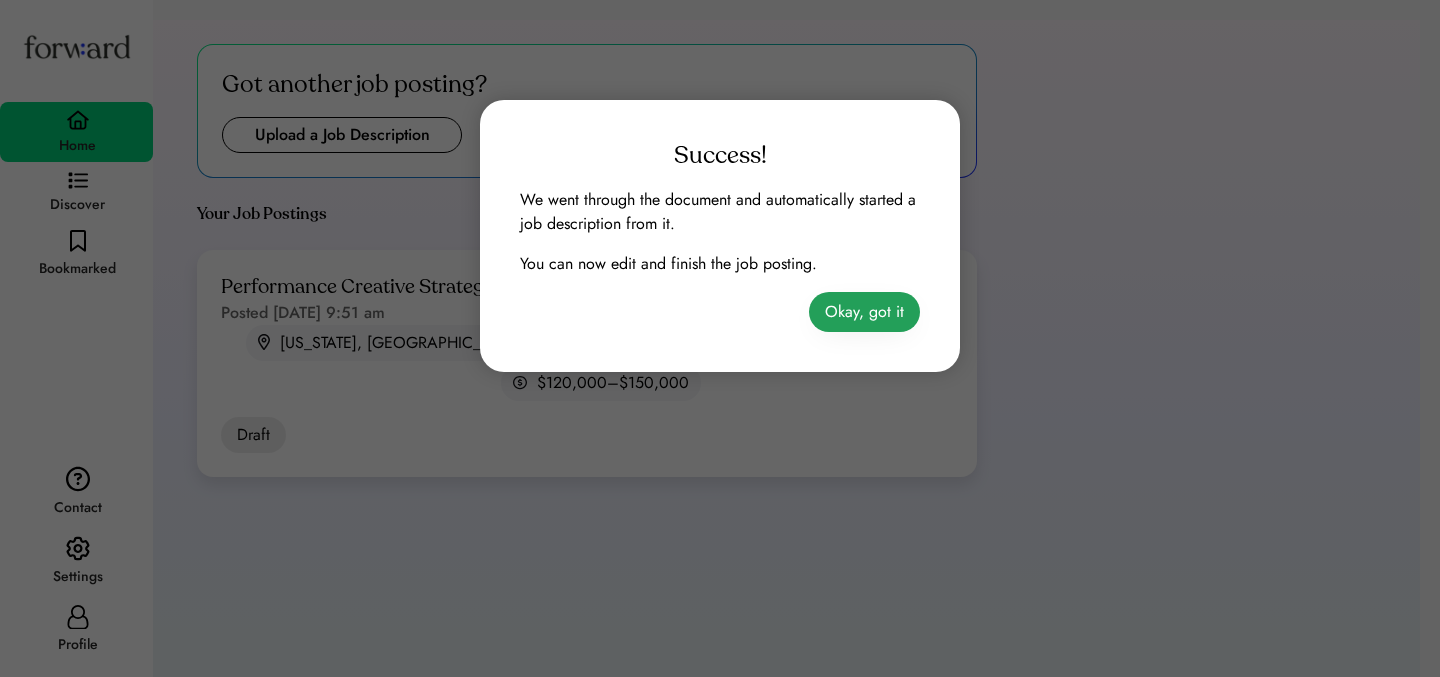 click on "Okay, got it" at bounding box center [864, 312] 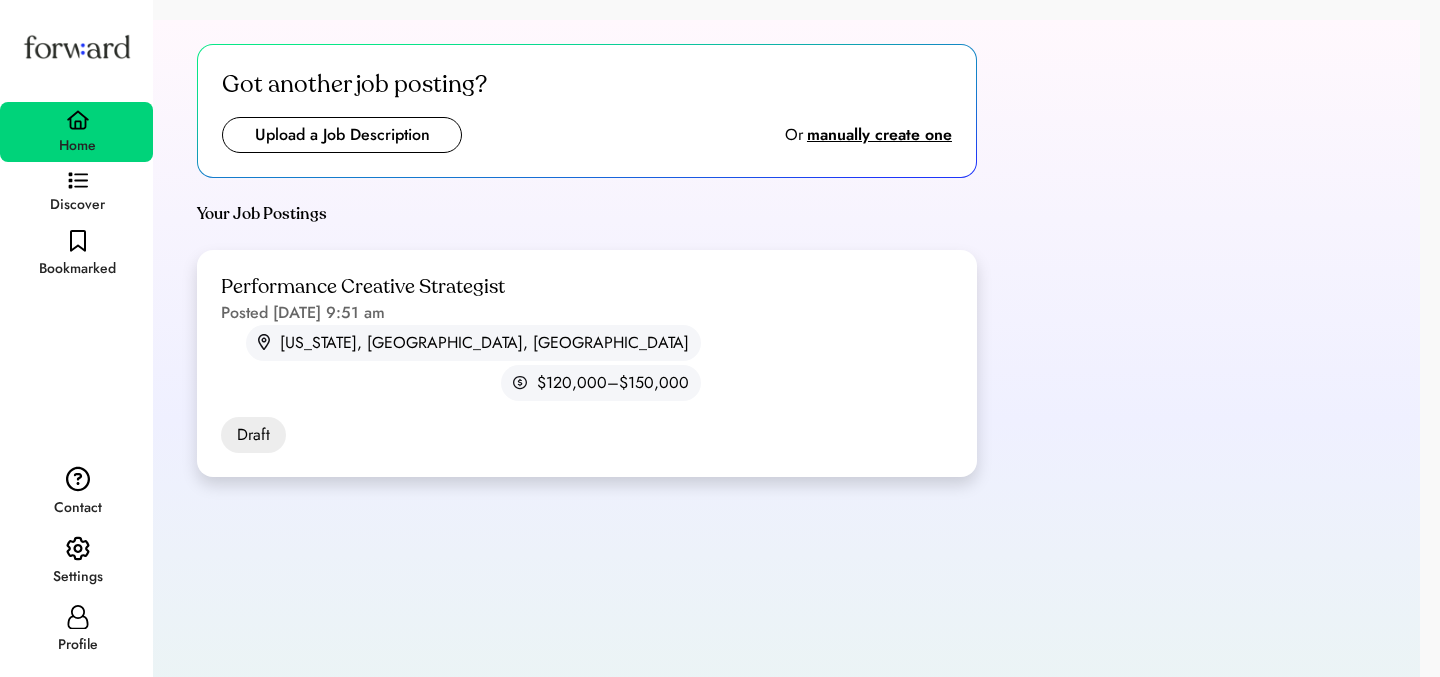 click on "Performance Creative Strategist Posted [DATE] 9:51 am [US_STATE], [GEOGRAPHIC_DATA], [GEOGRAPHIC_DATA] $120,000–$150,000 Draft" at bounding box center [587, 363] 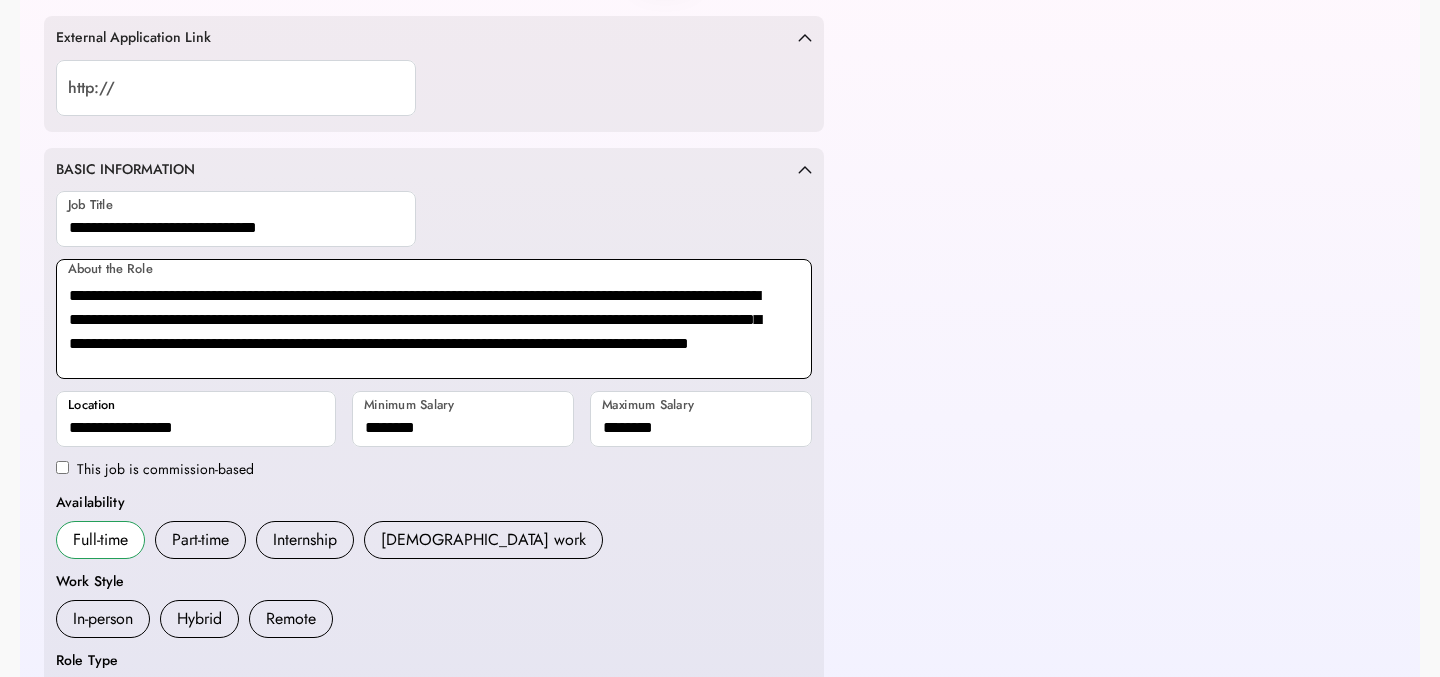 scroll, scrollTop: 206, scrollLeft: 0, axis: vertical 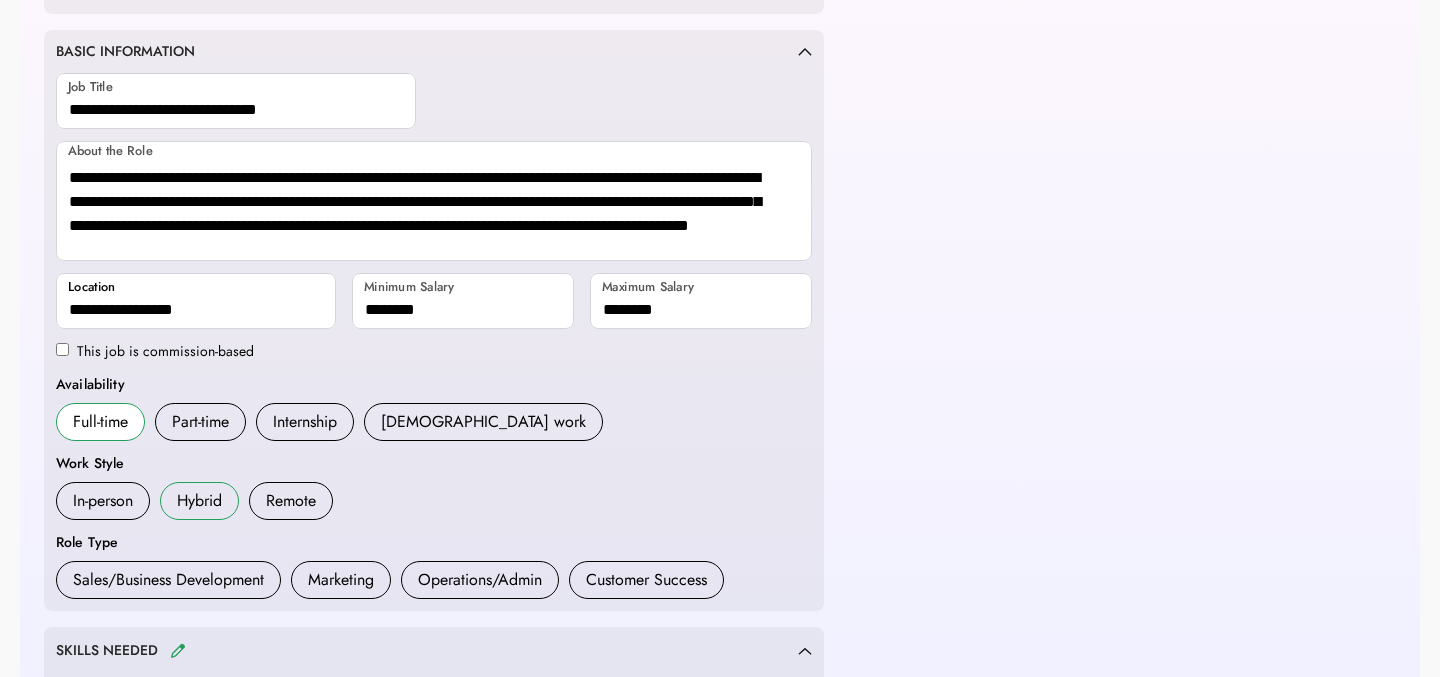click on "Hybrid" at bounding box center [199, 501] 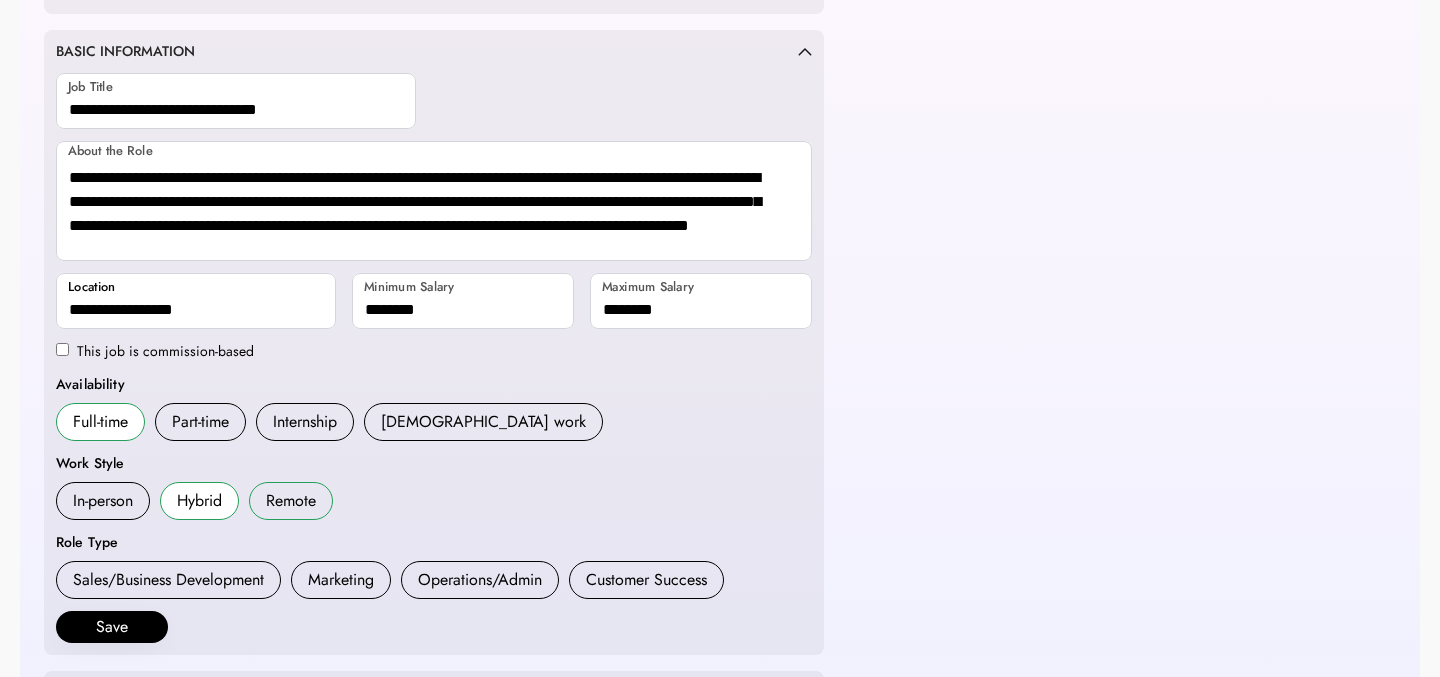 click on "Remote" at bounding box center [291, 501] 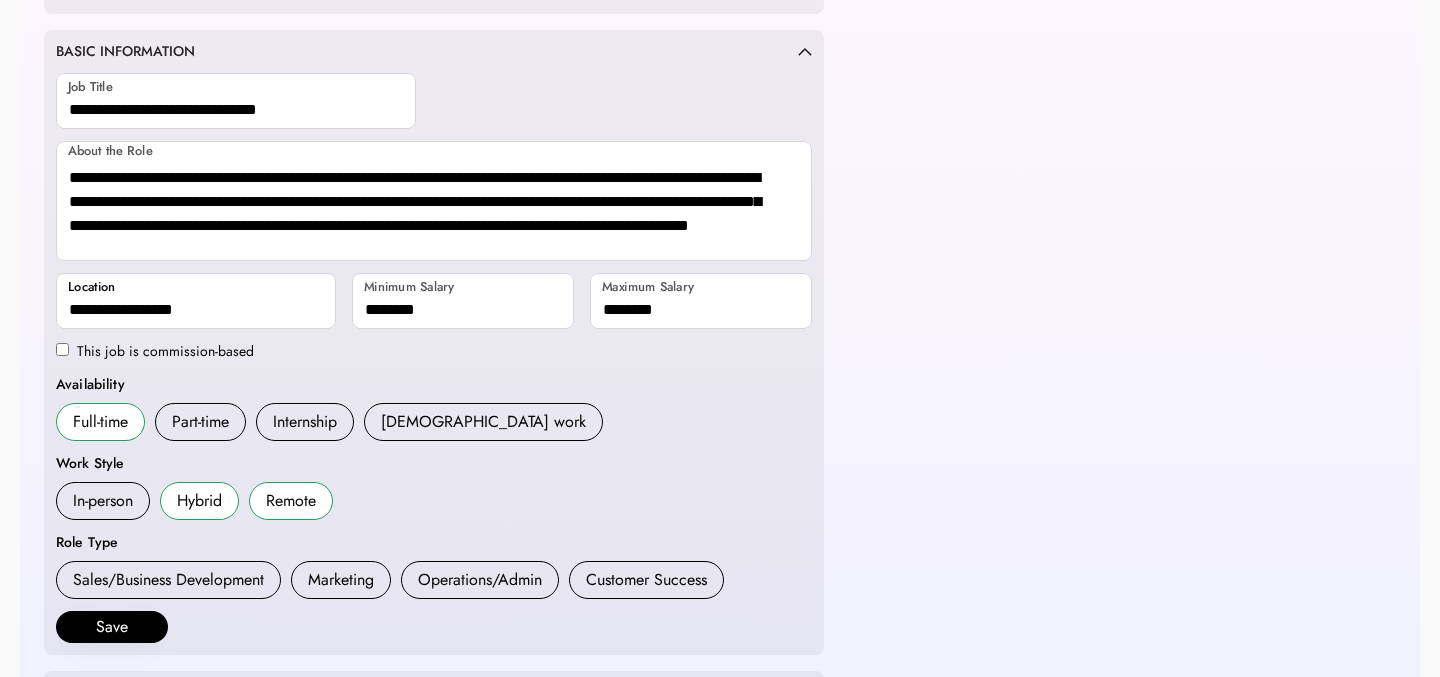 scroll, scrollTop: 237, scrollLeft: 0, axis: vertical 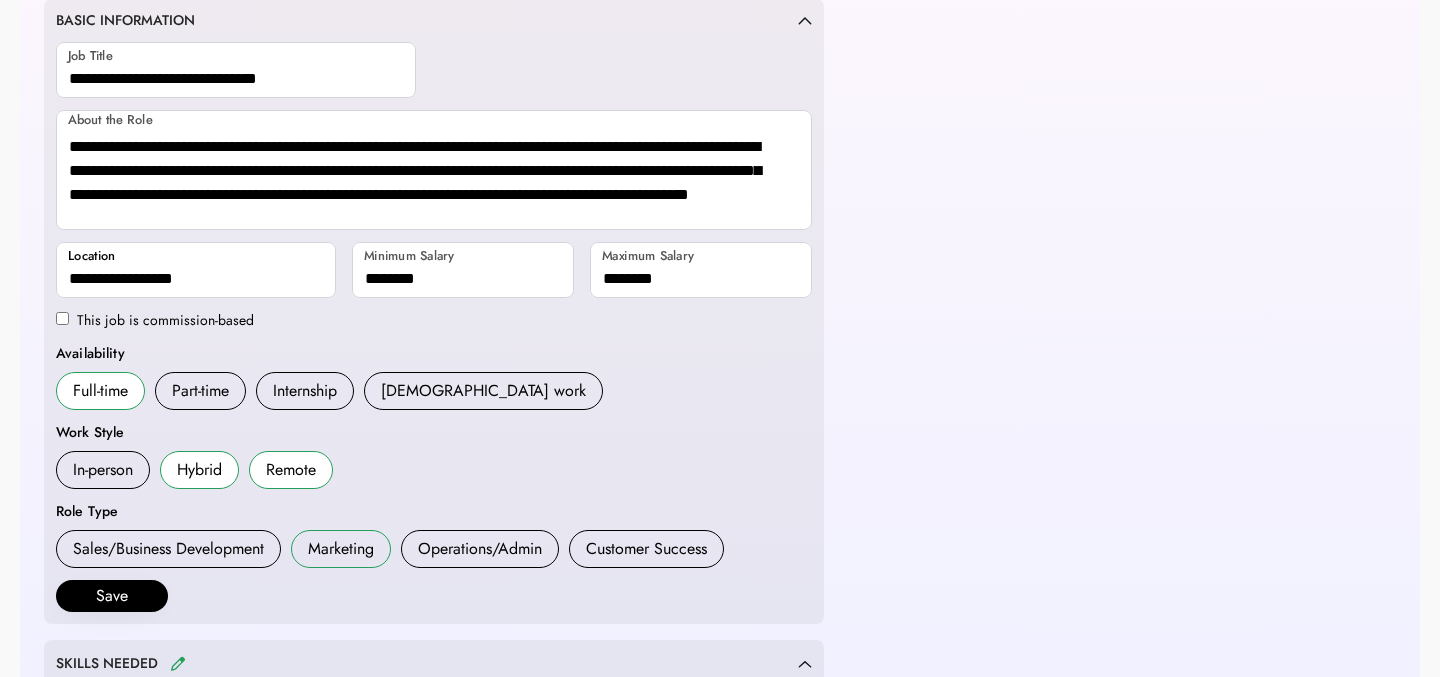 click on "Marketing" at bounding box center (341, 549) 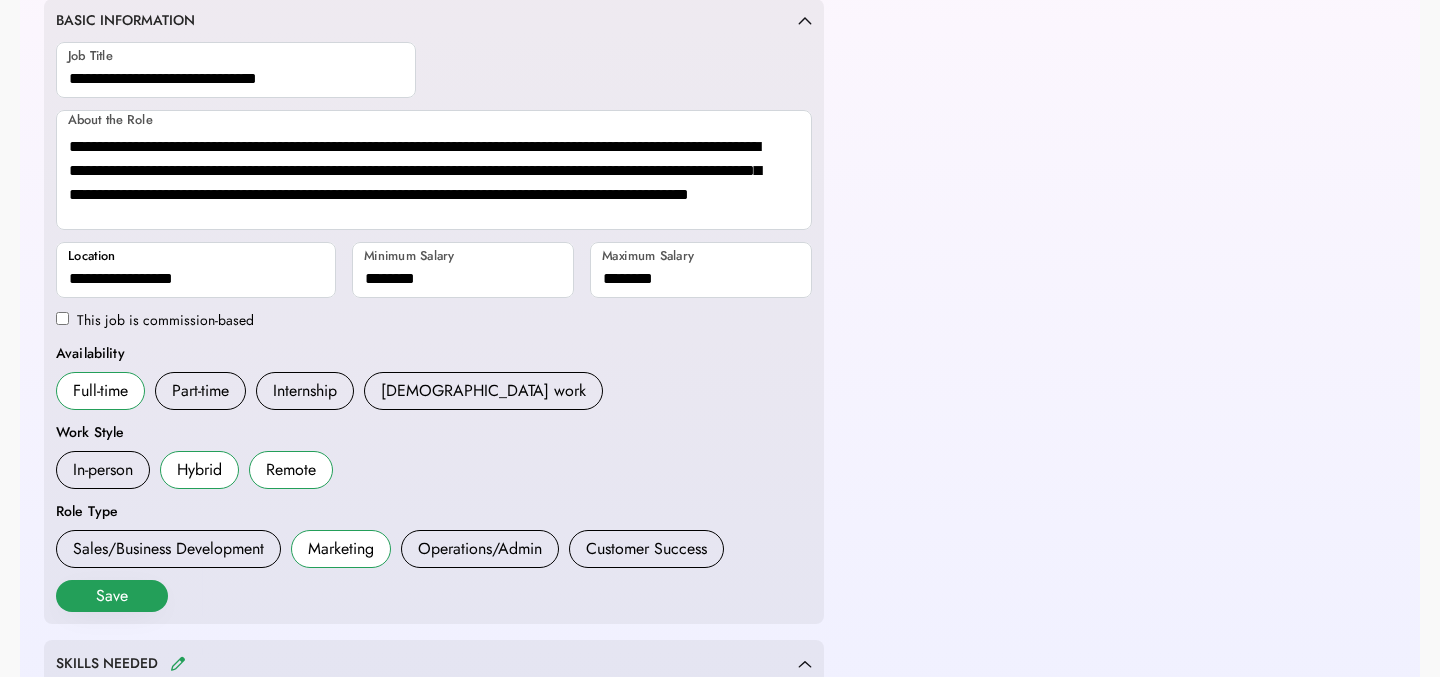 click on "Save" at bounding box center [112, 596] 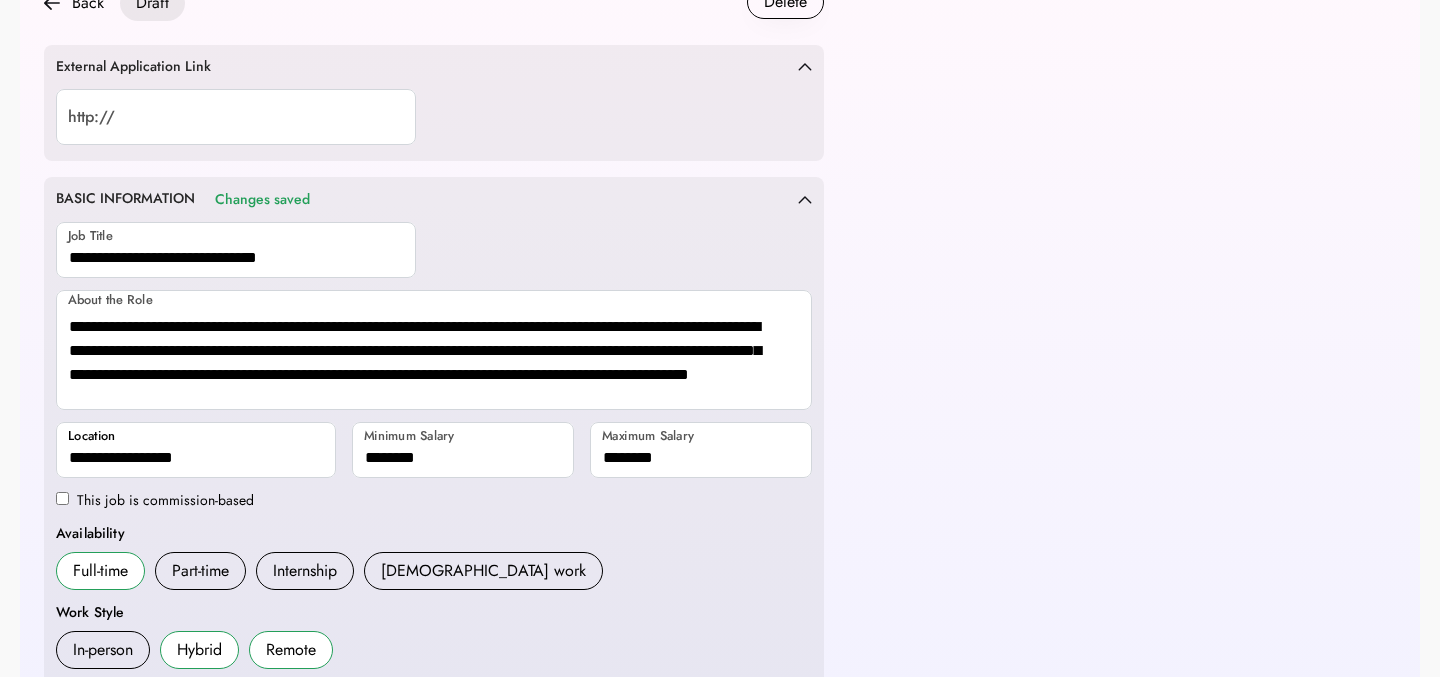 scroll, scrollTop: 0, scrollLeft: 0, axis: both 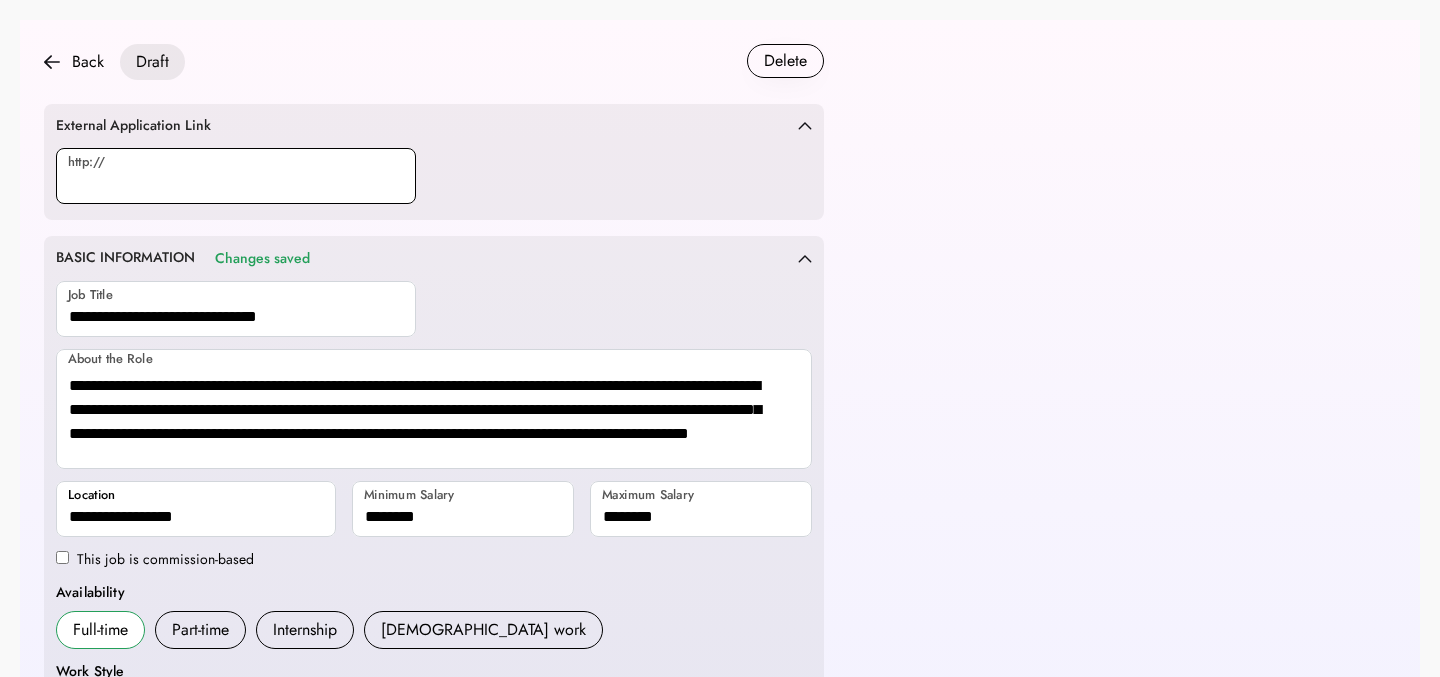 click at bounding box center [236, 176] 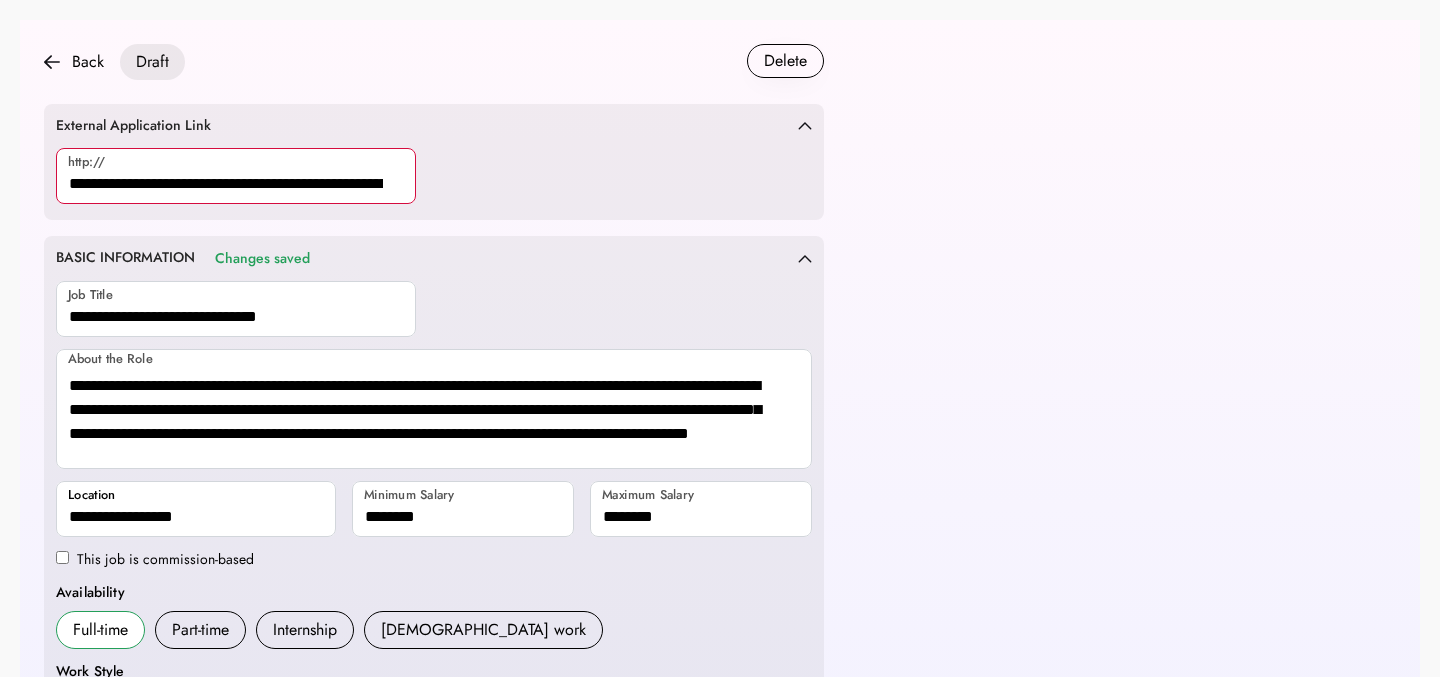 scroll, scrollTop: 0, scrollLeft: 127, axis: horizontal 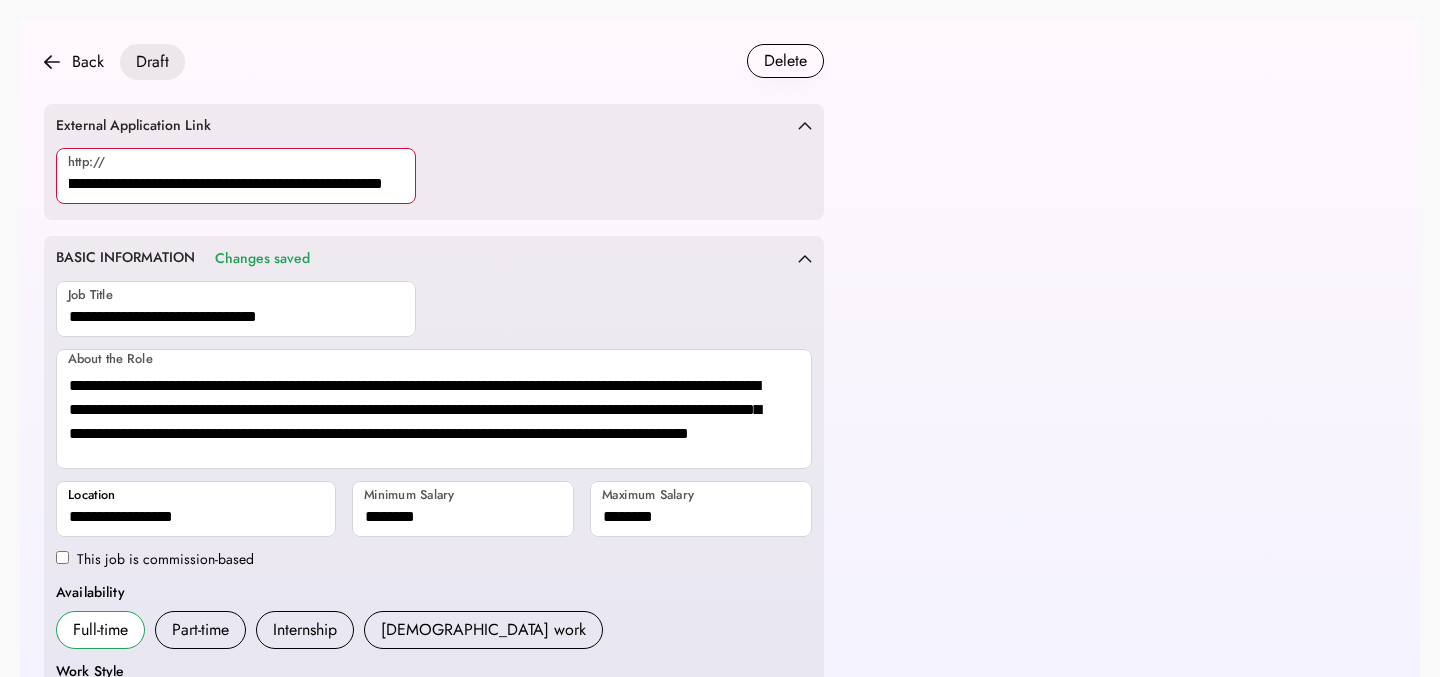 type on "**********" 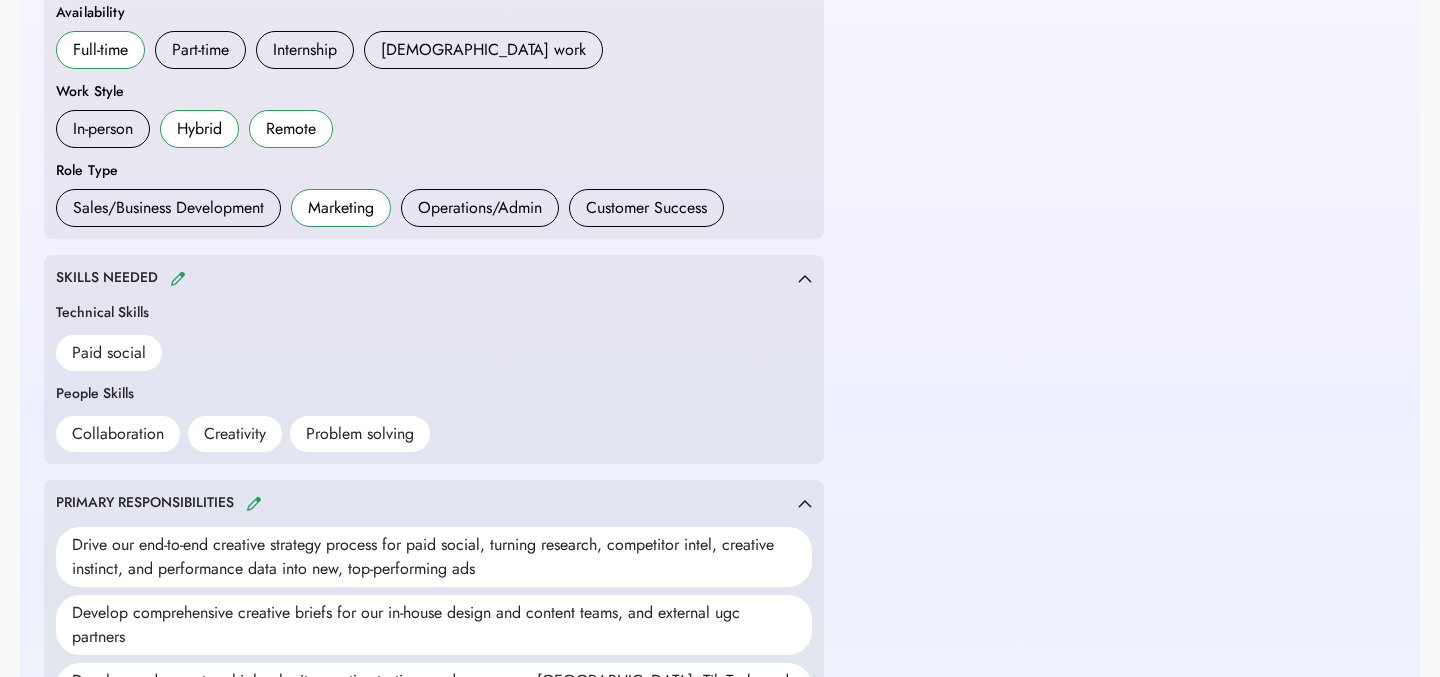scroll, scrollTop: 738, scrollLeft: 0, axis: vertical 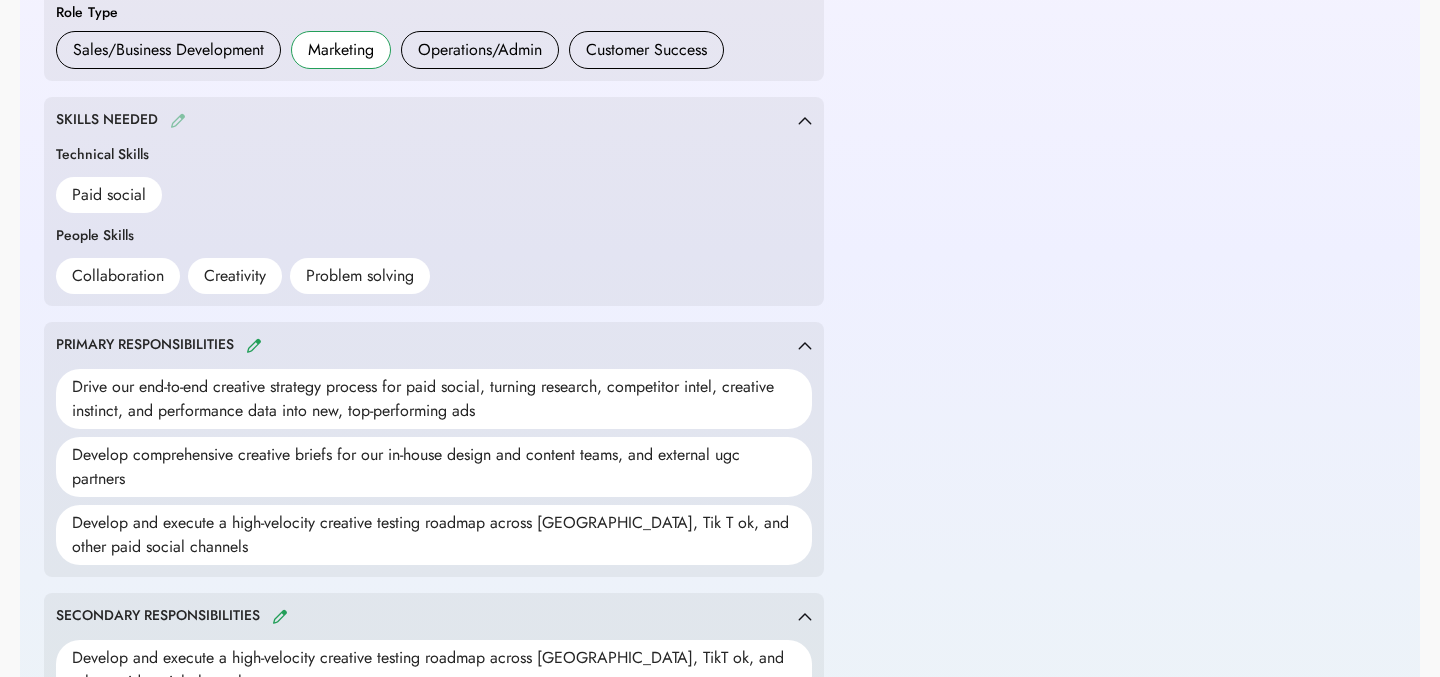 click at bounding box center (178, 120) 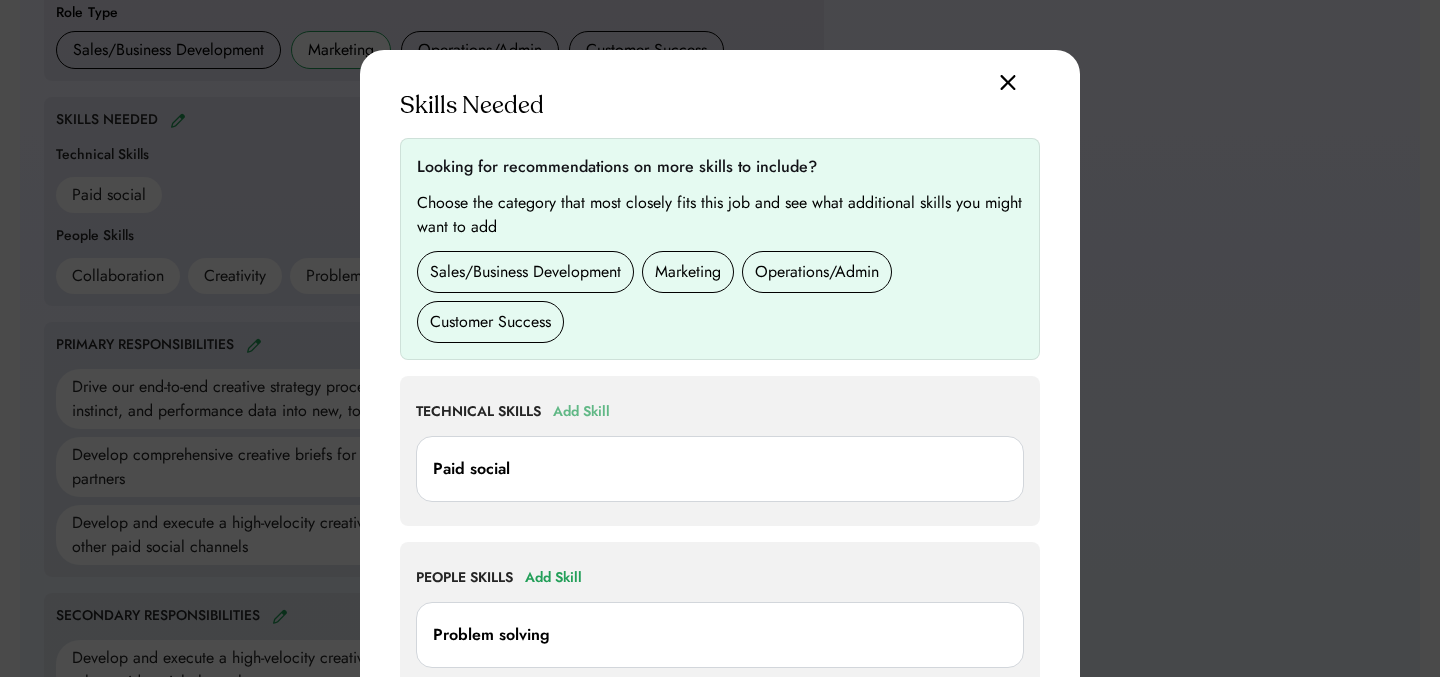 click on "Add Skill" at bounding box center [581, 412] 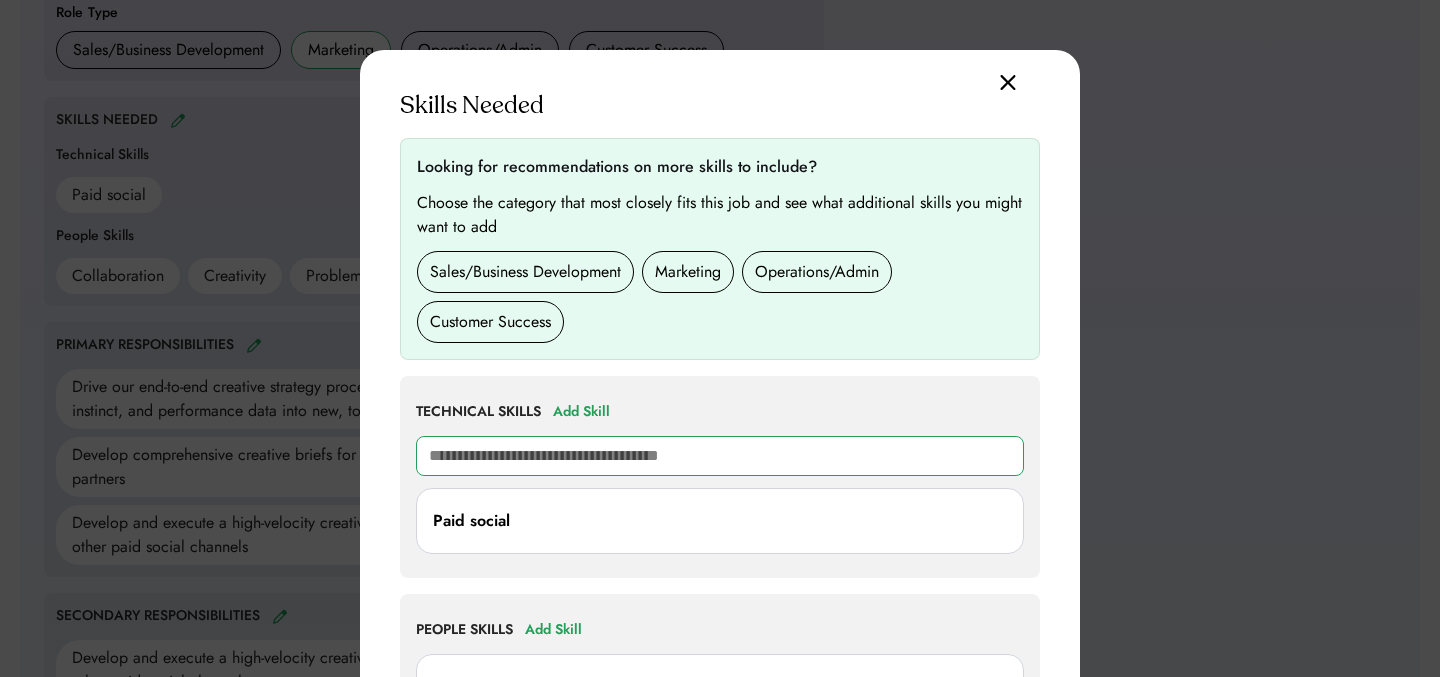 click at bounding box center (720, 456) 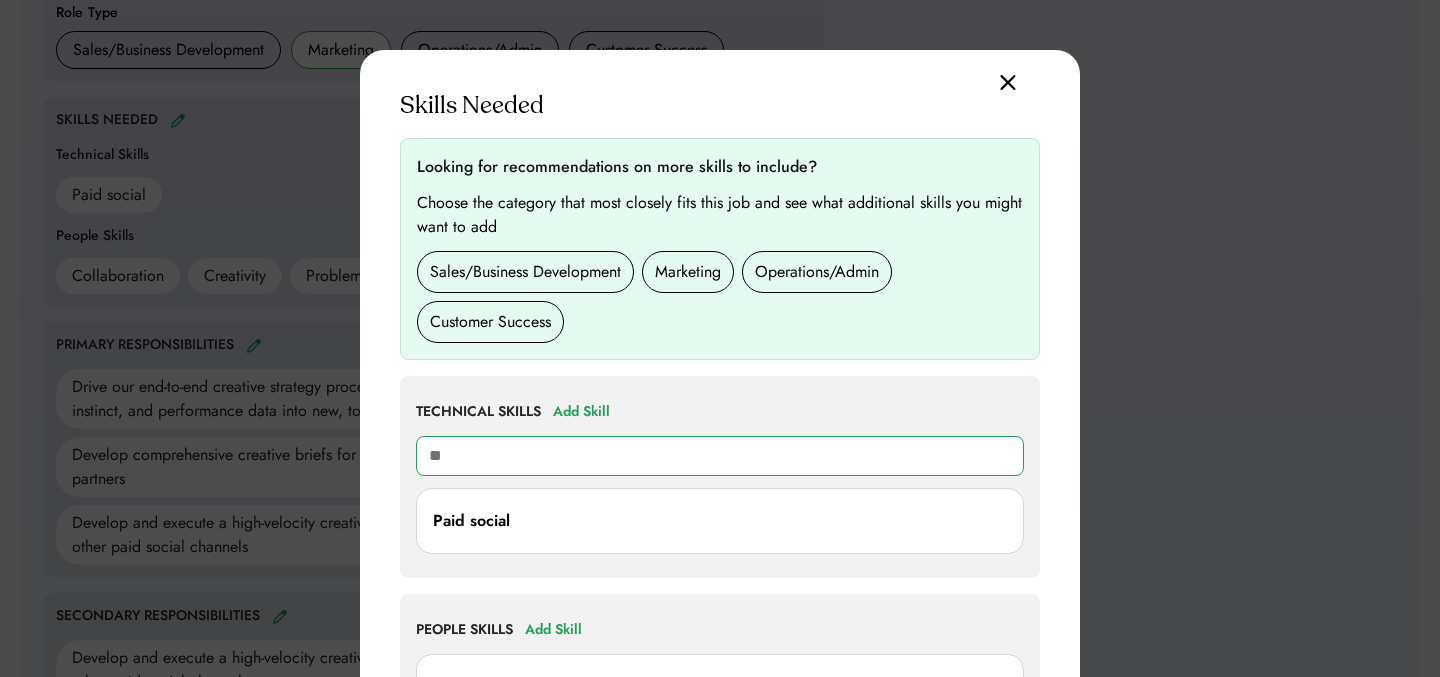 type on "***" 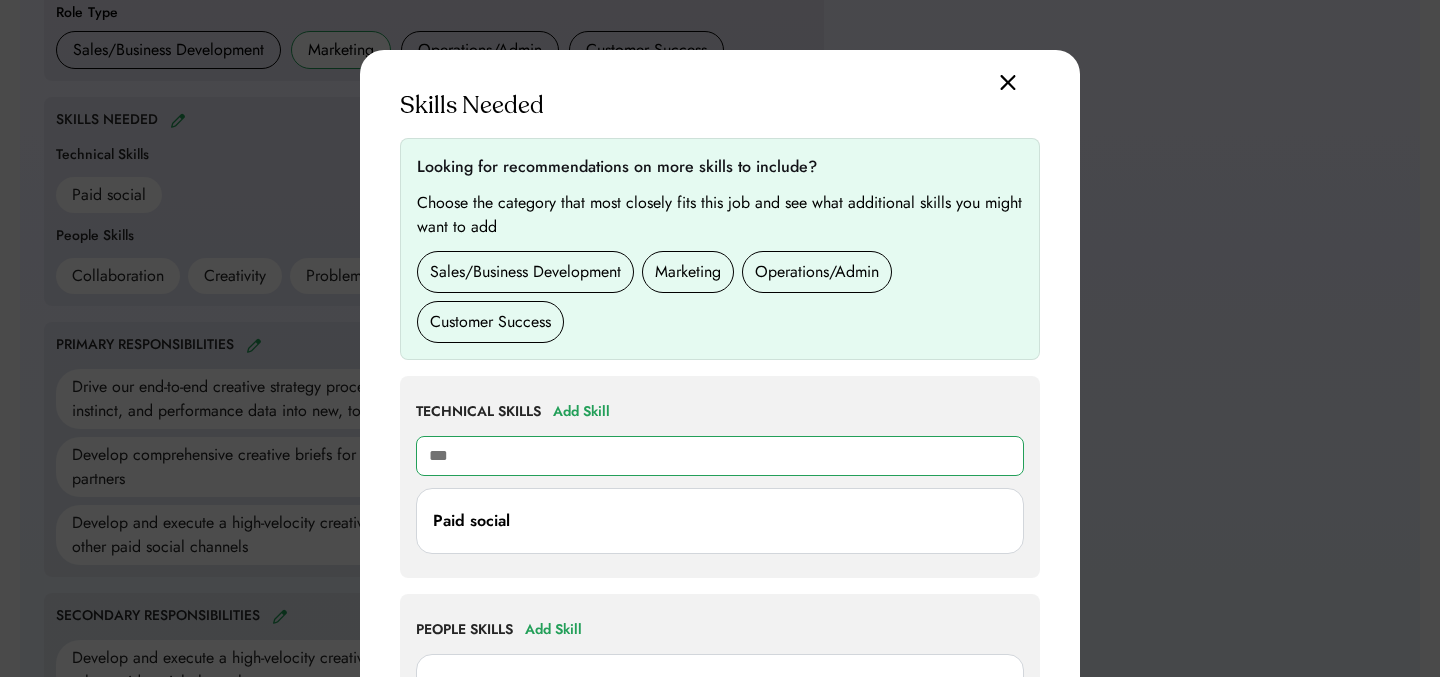 type on "**********" 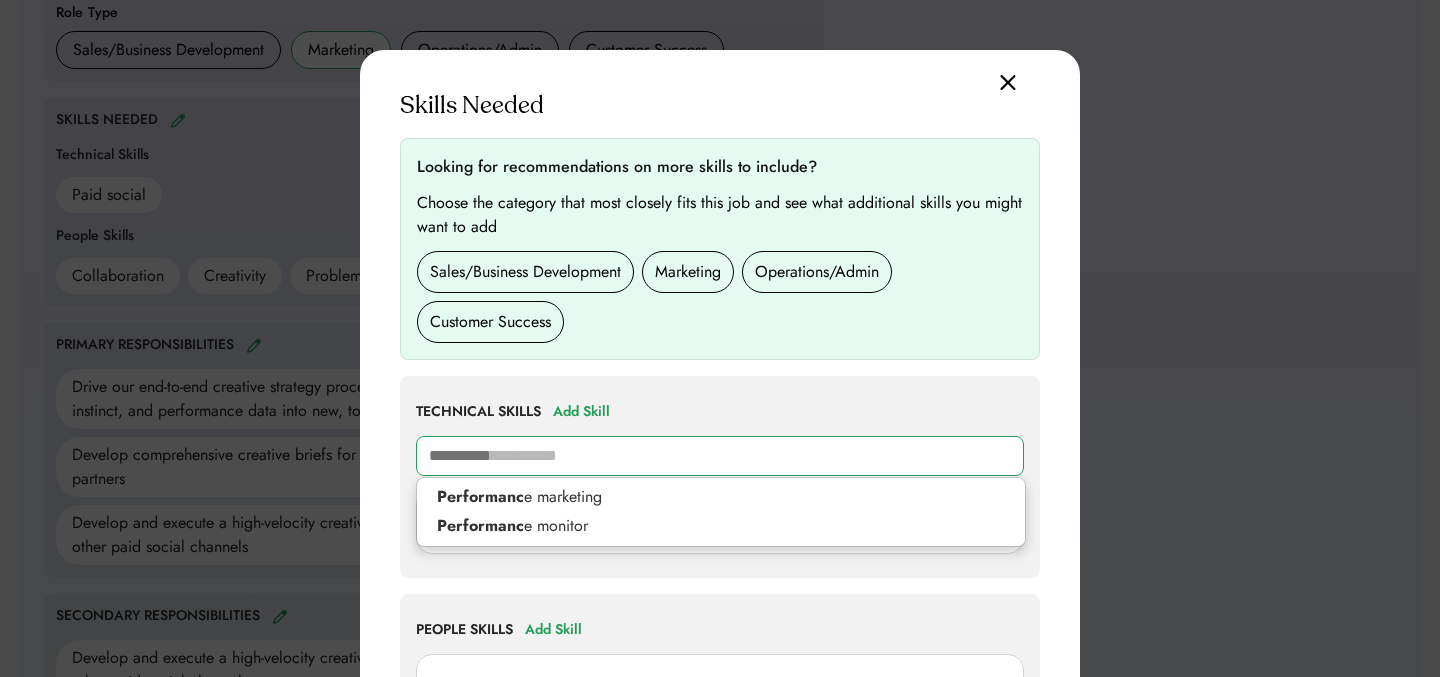 type on "**********" 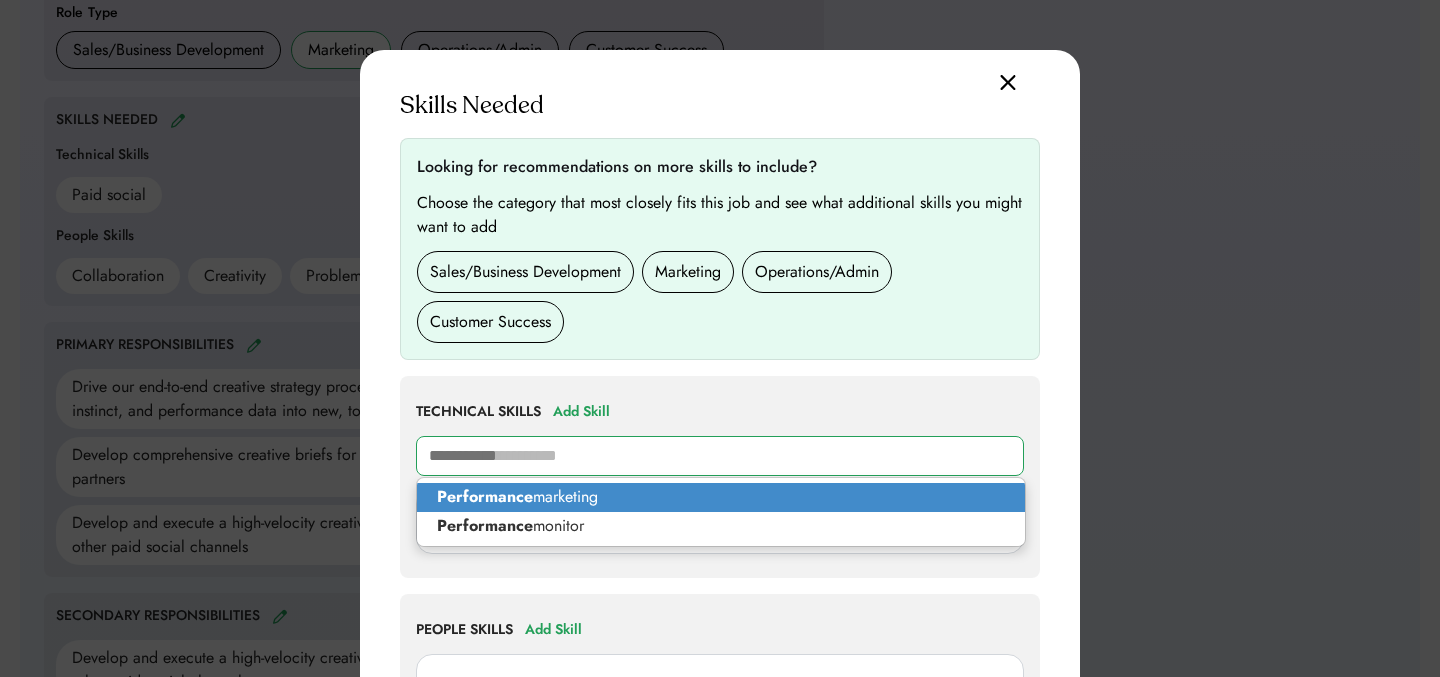 click on "Performance  marketing" at bounding box center [721, 497] 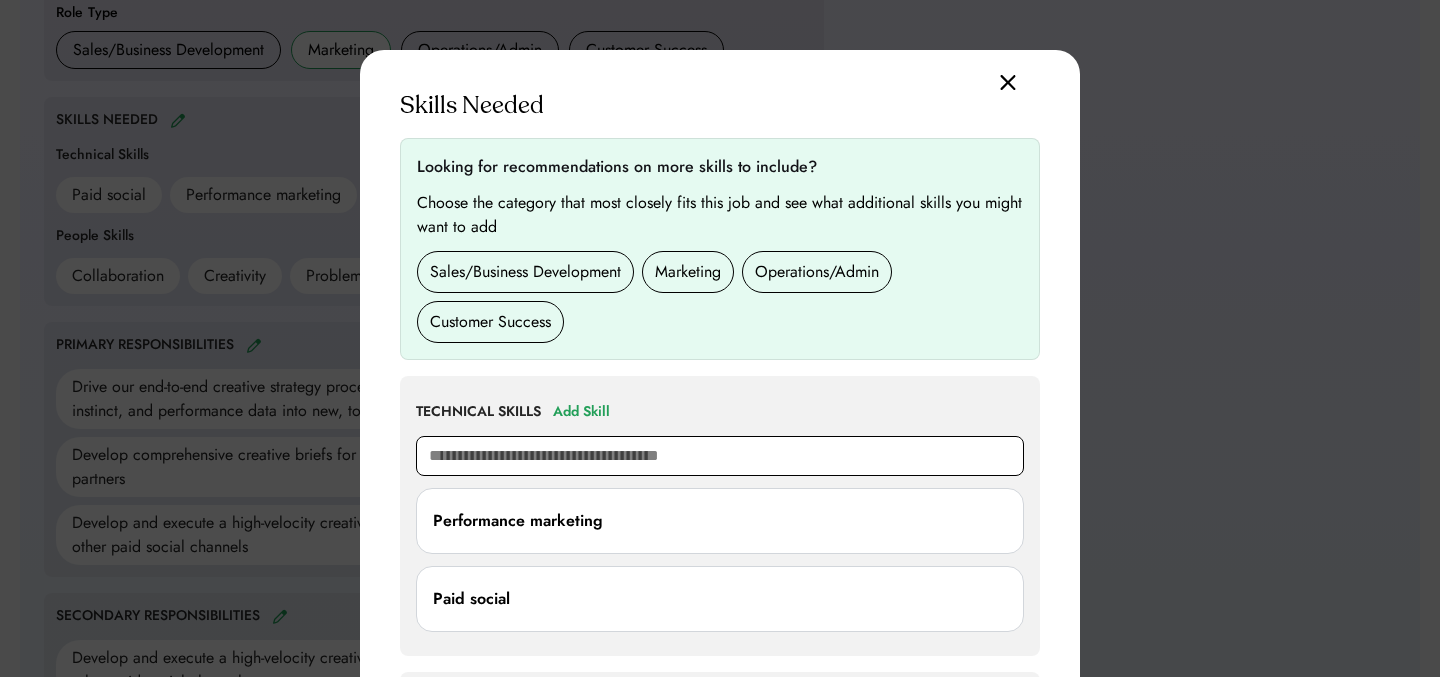 click at bounding box center [720, 456] 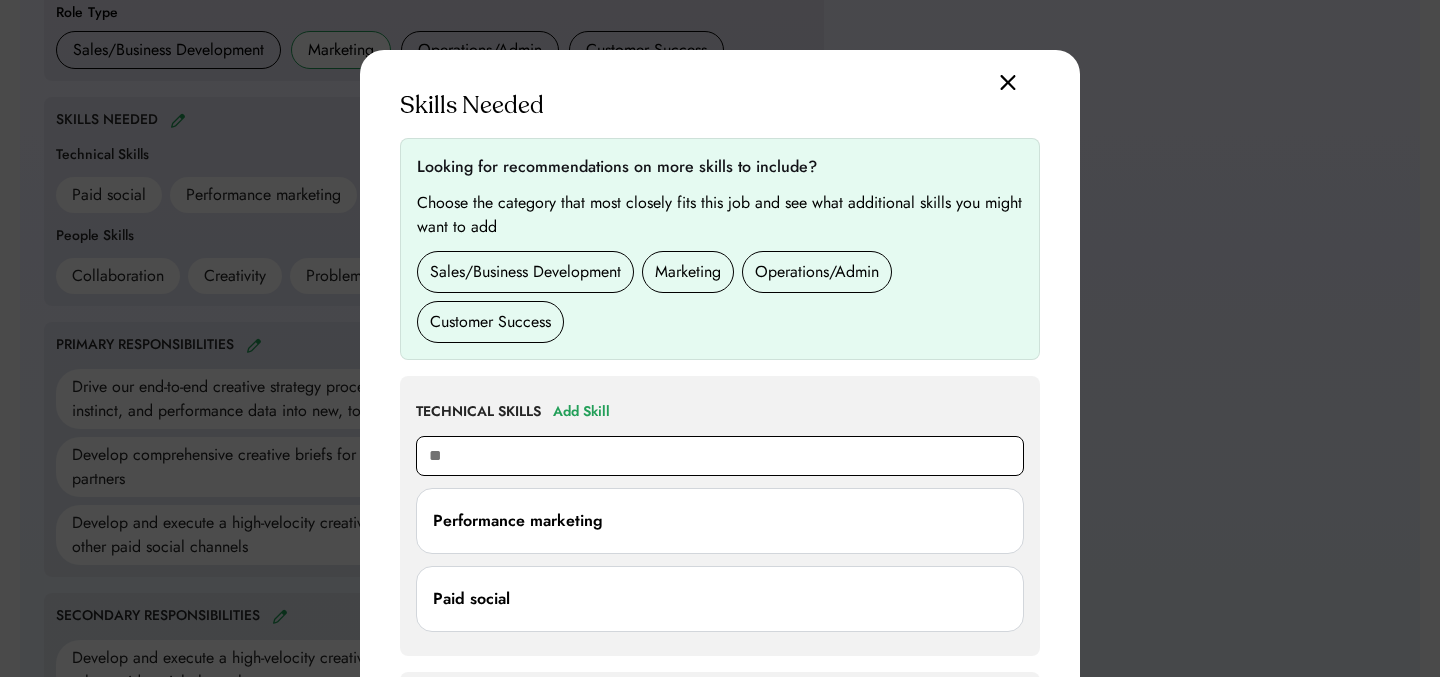type on "***" 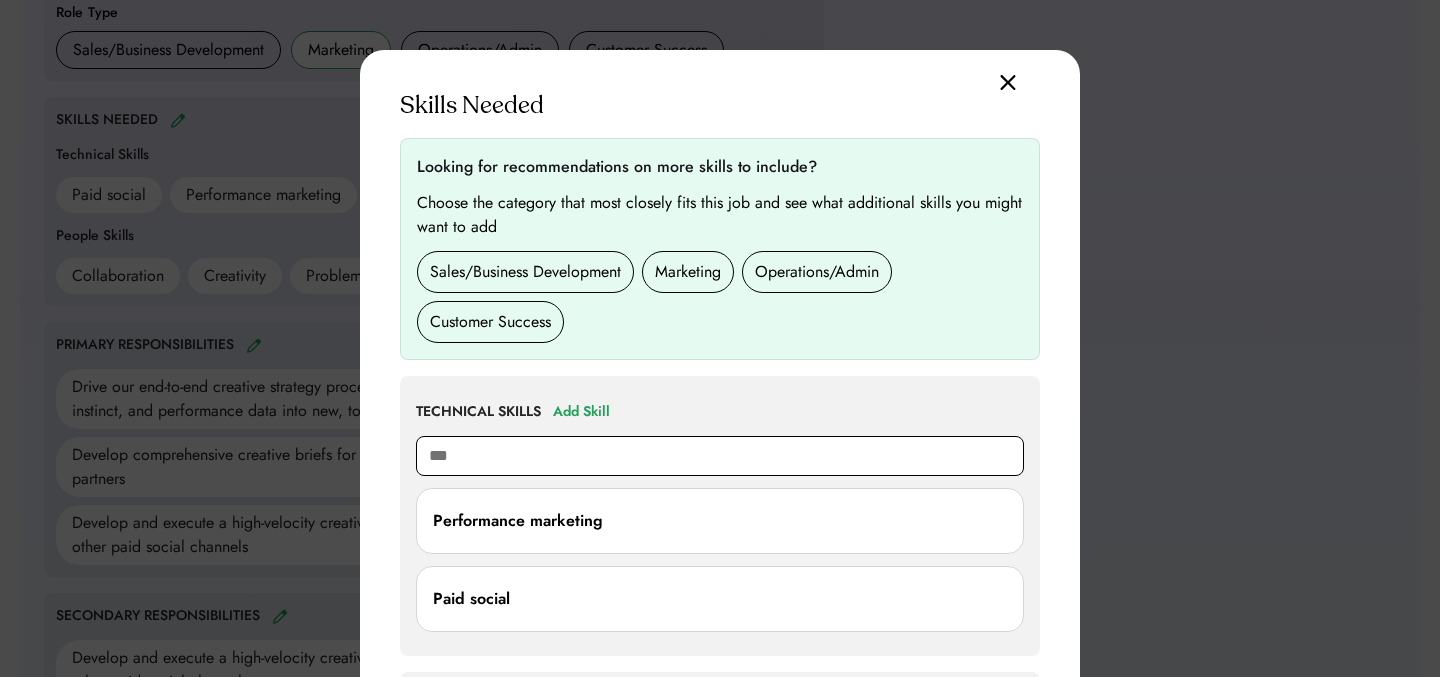 type on "********" 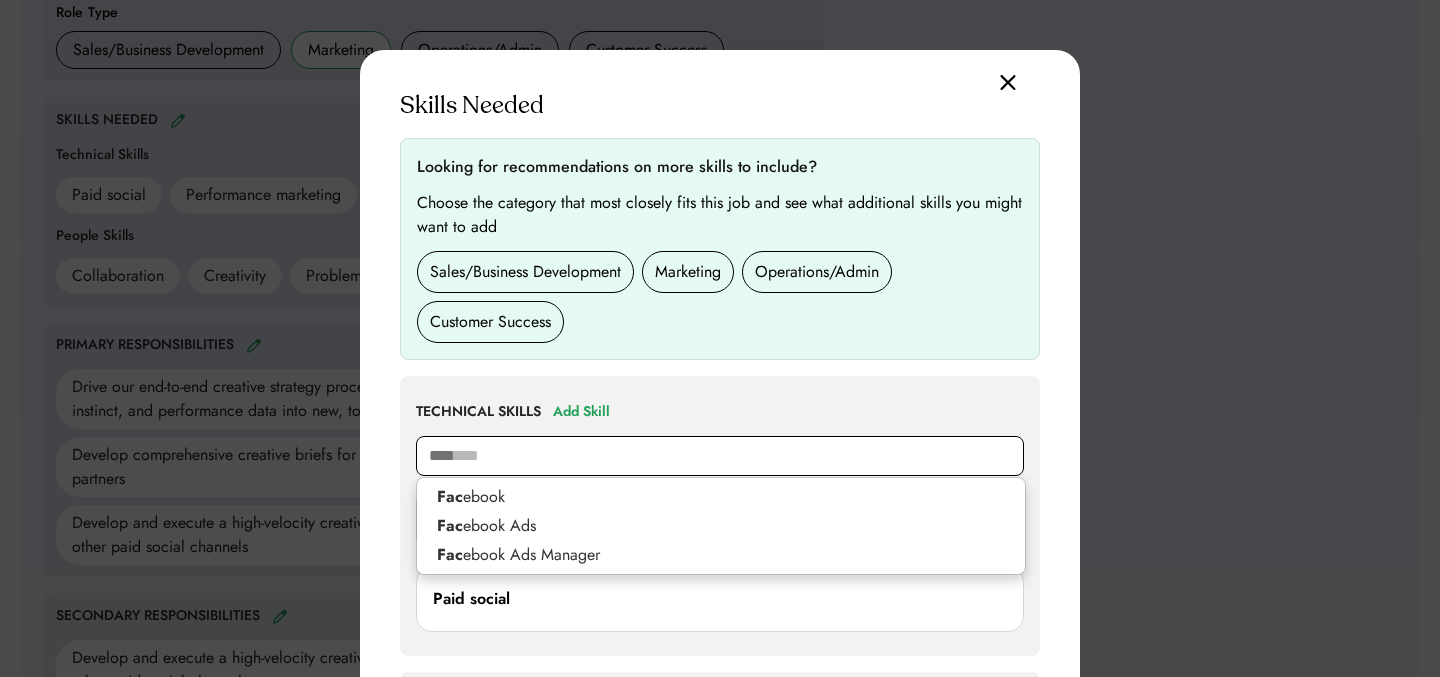 type on "*****" 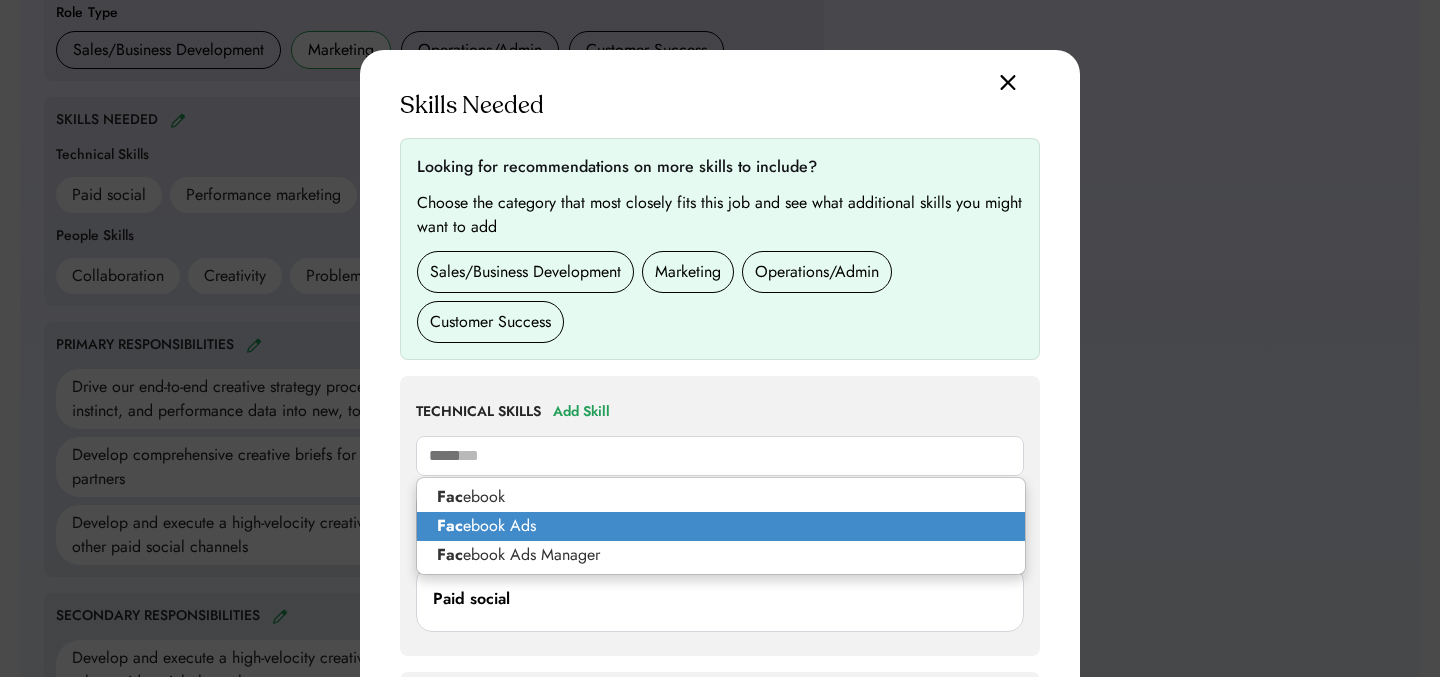 click on "Fac ebook Ads" at bounding box center [721, 526] 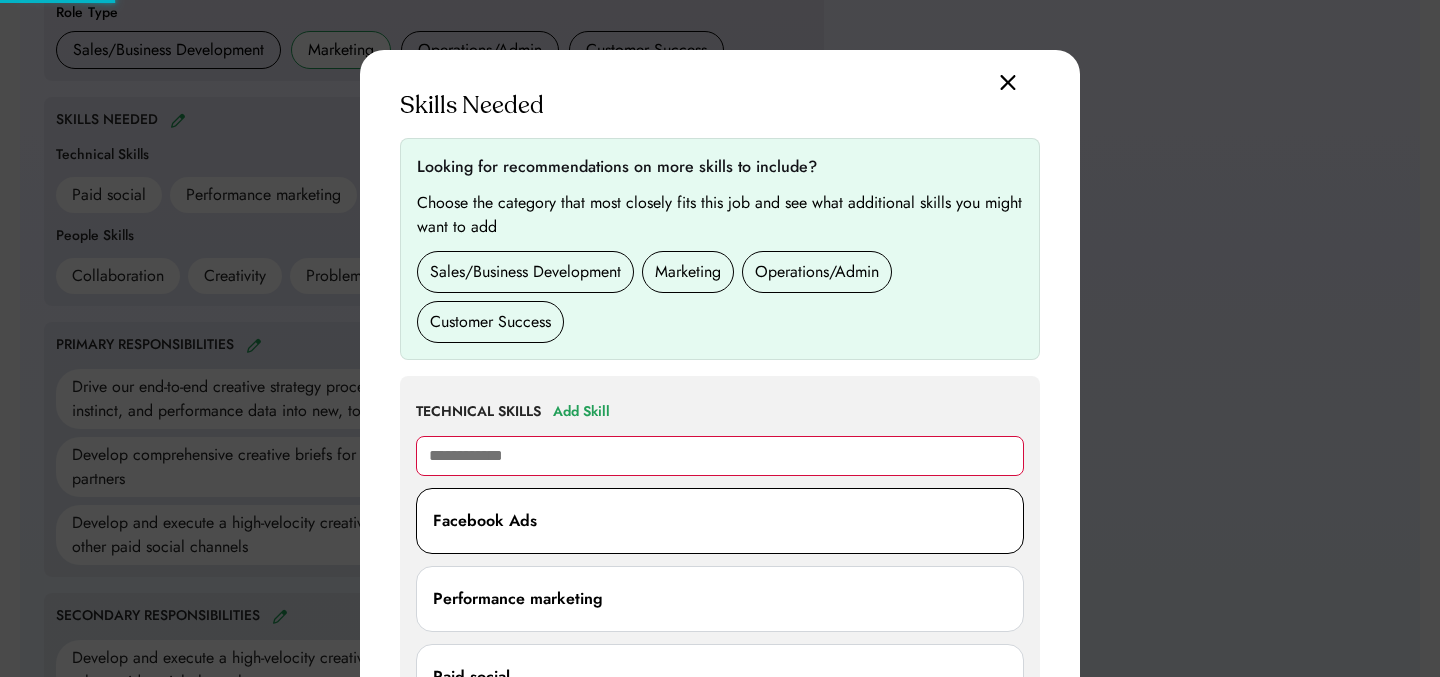 type on "**********" 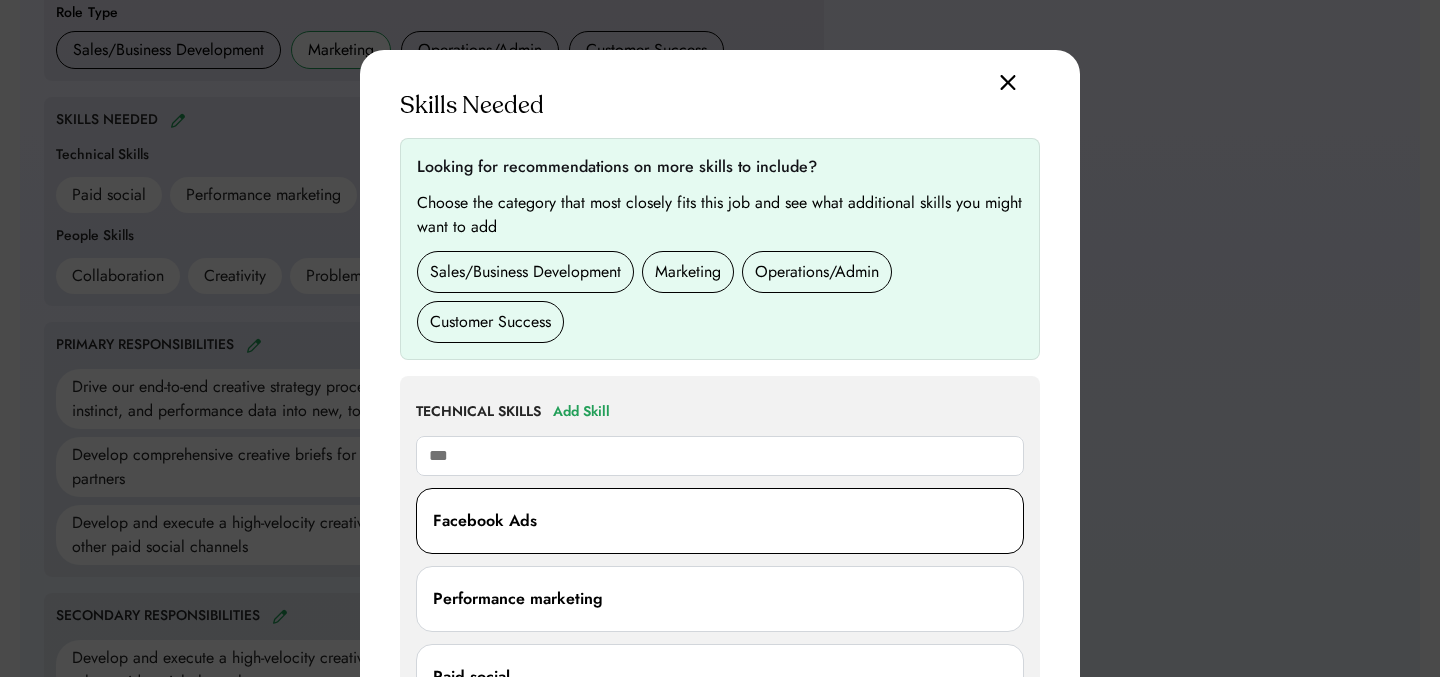 type on "**" 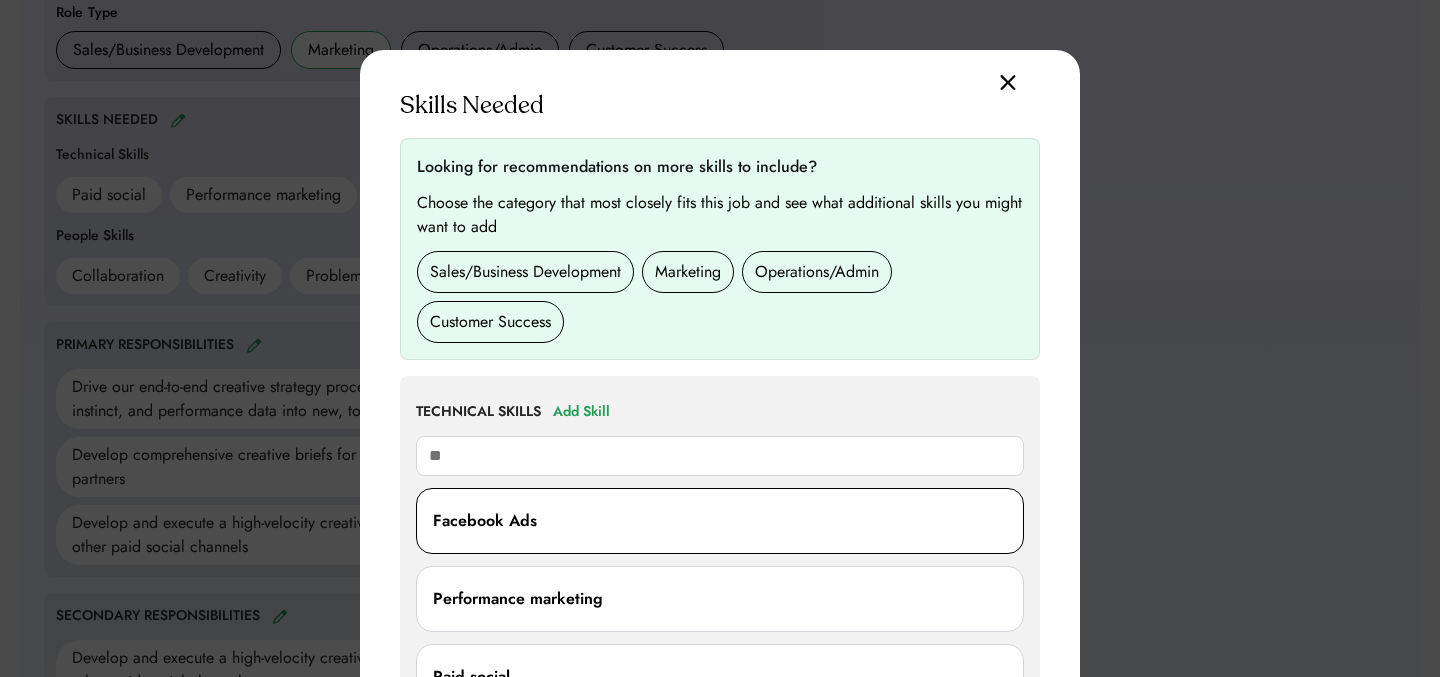 type on "*******" 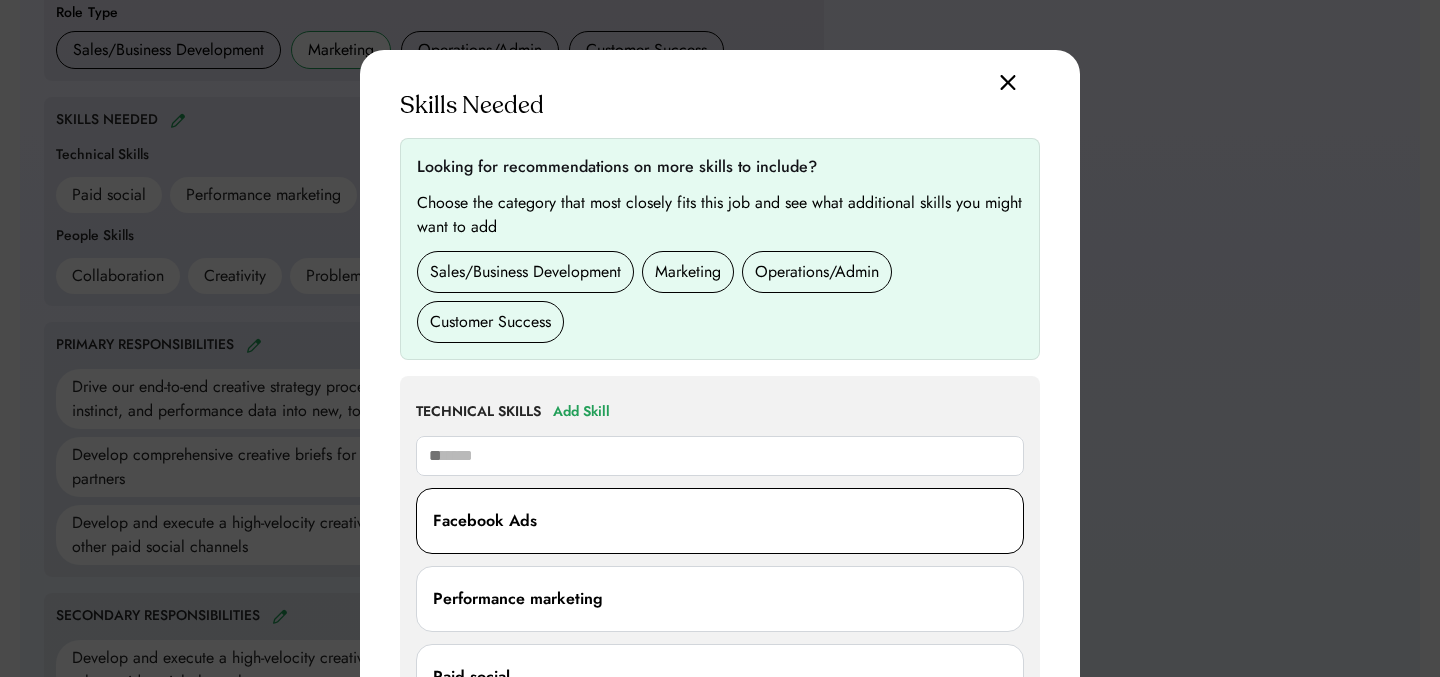 type on "*" 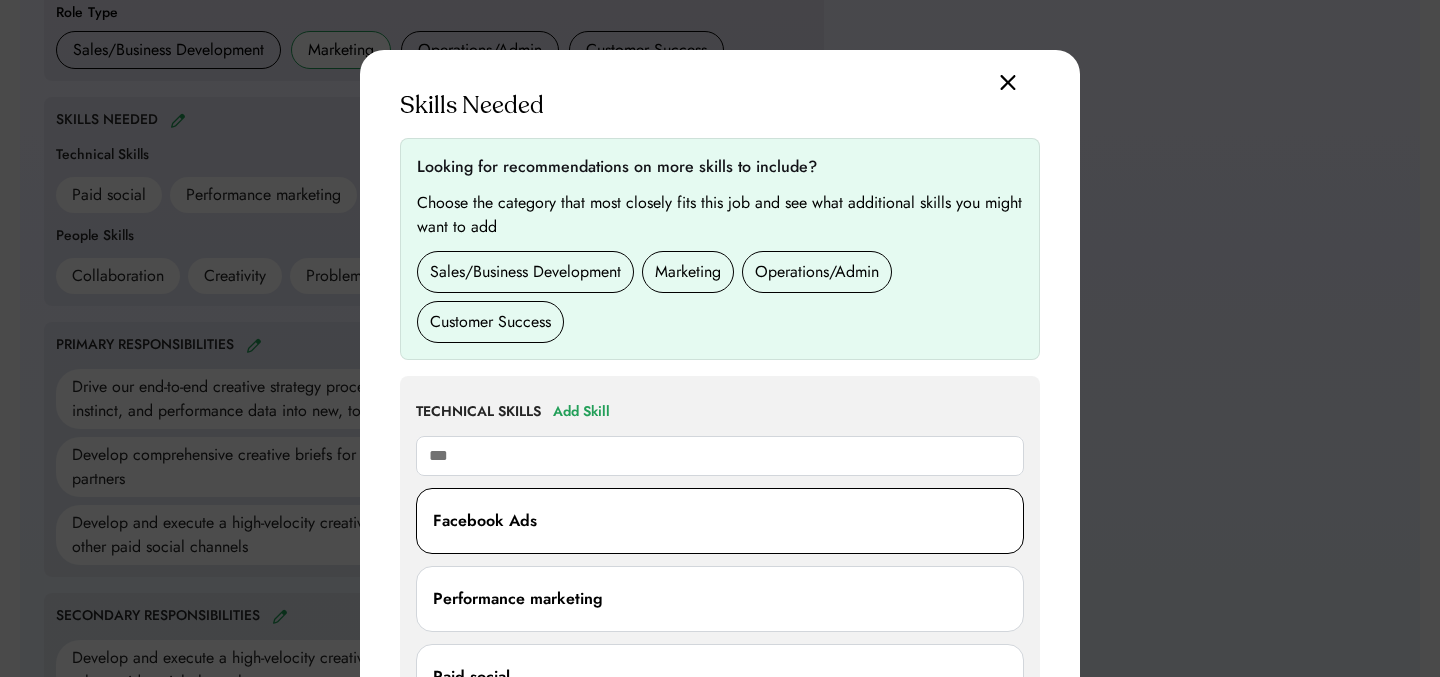 type on "**" 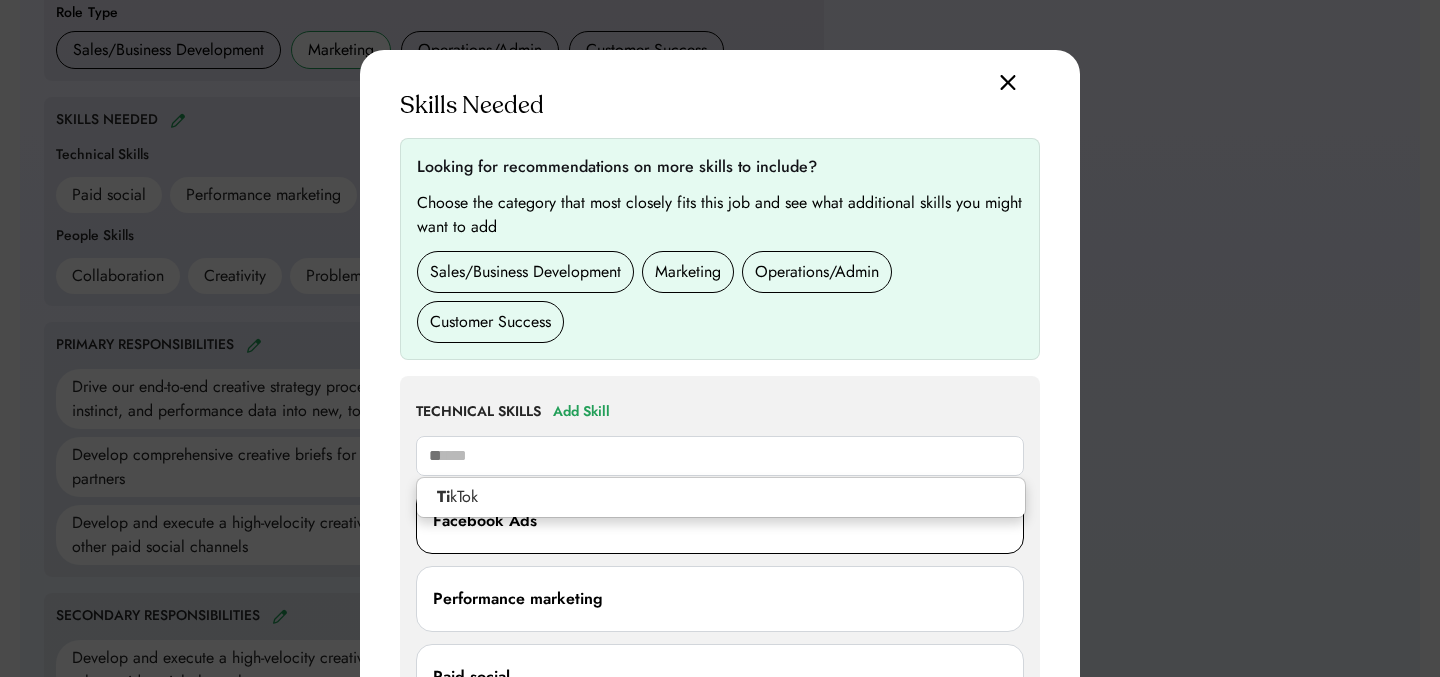 type on "***" 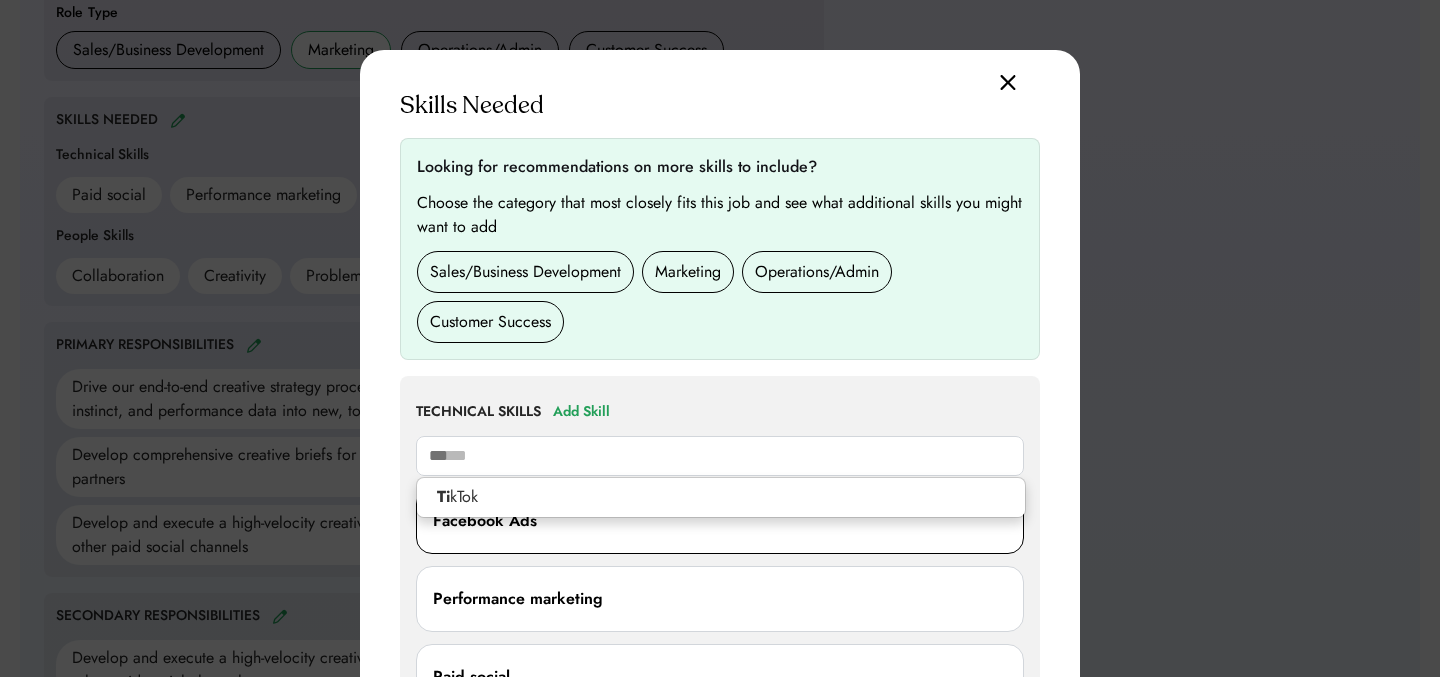 type 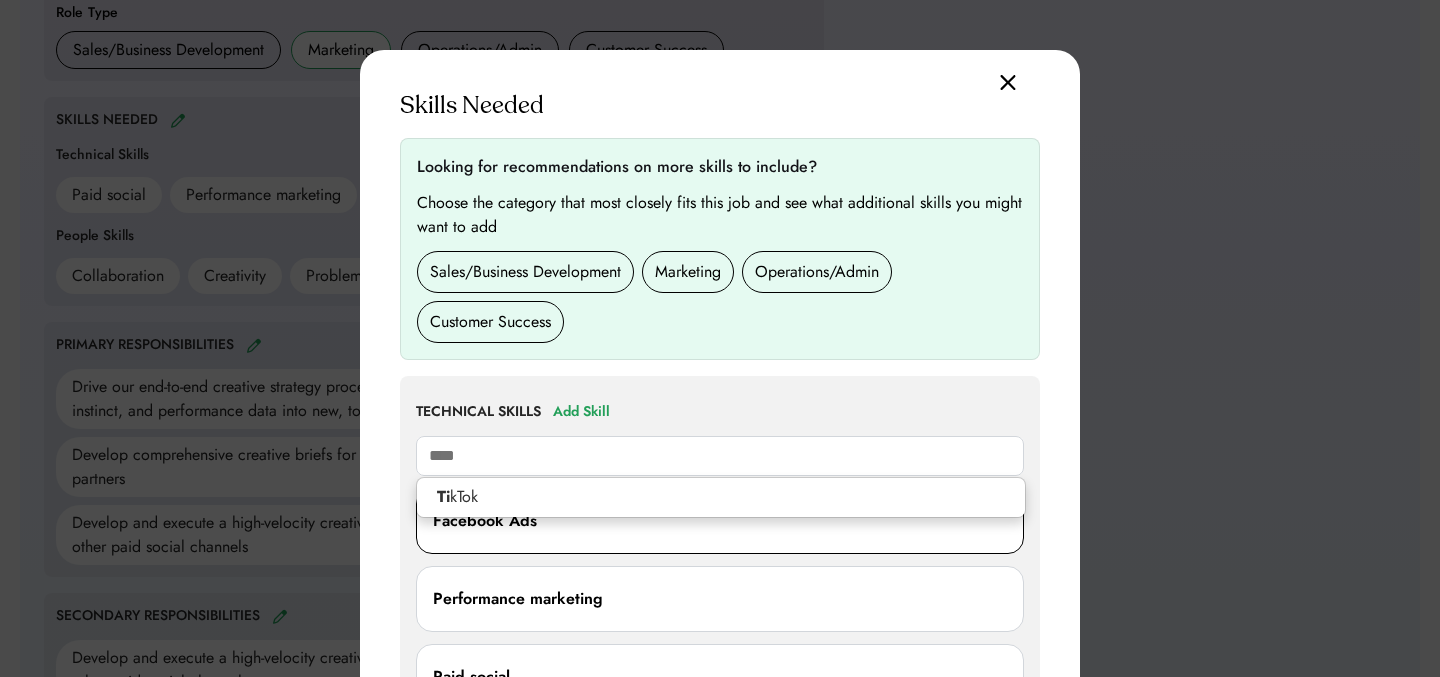 type on "*****" 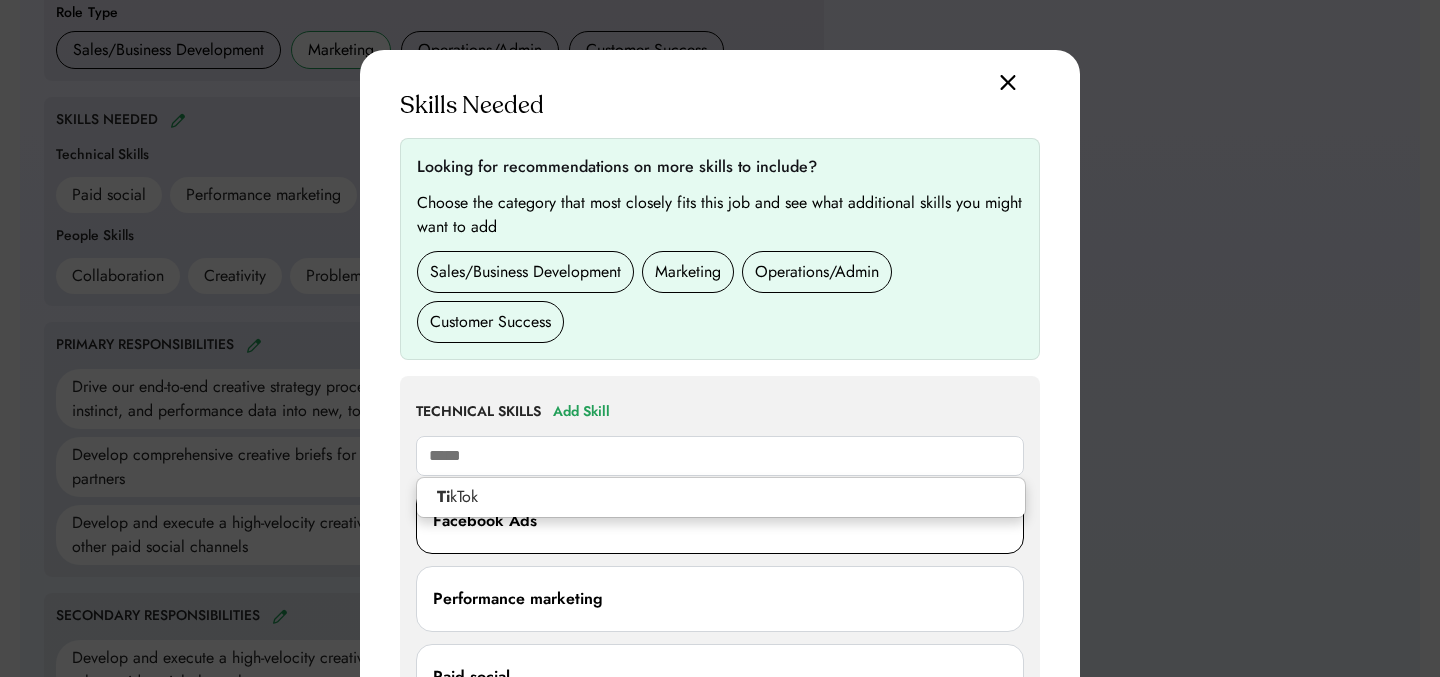 type on "******" 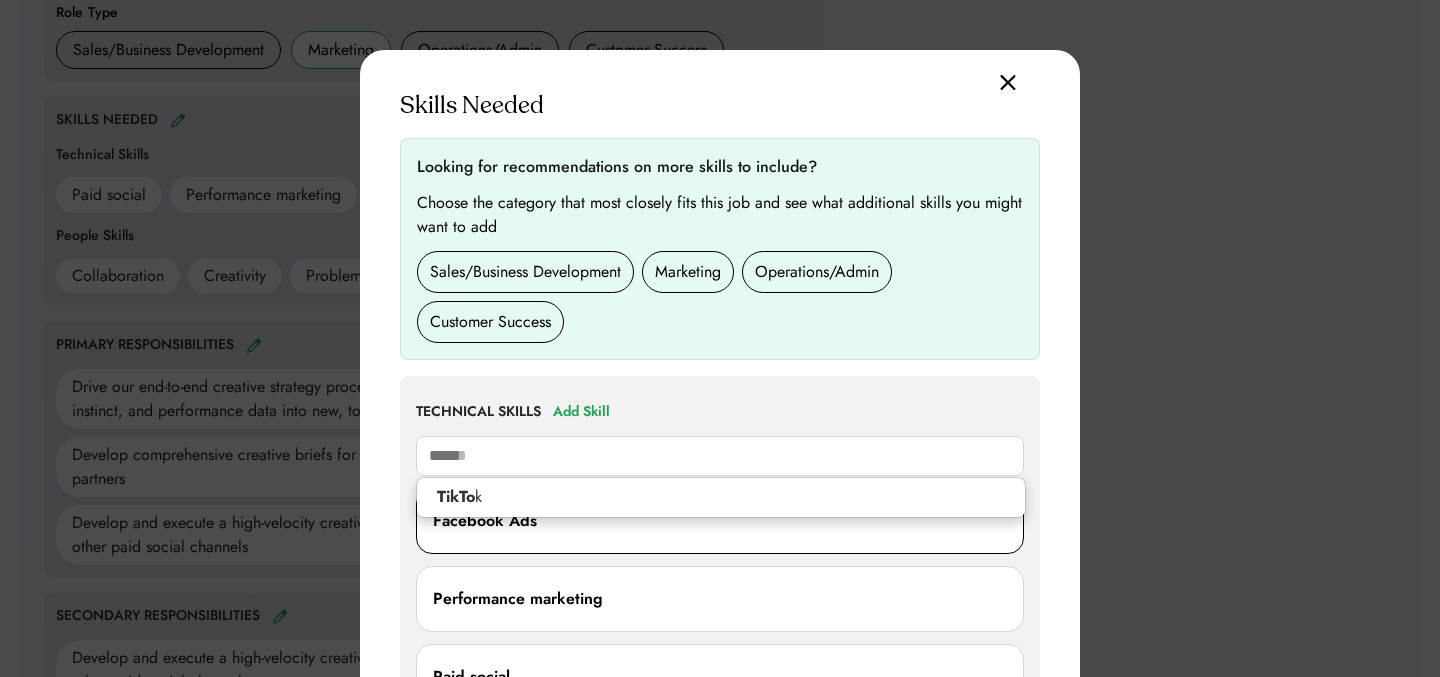type 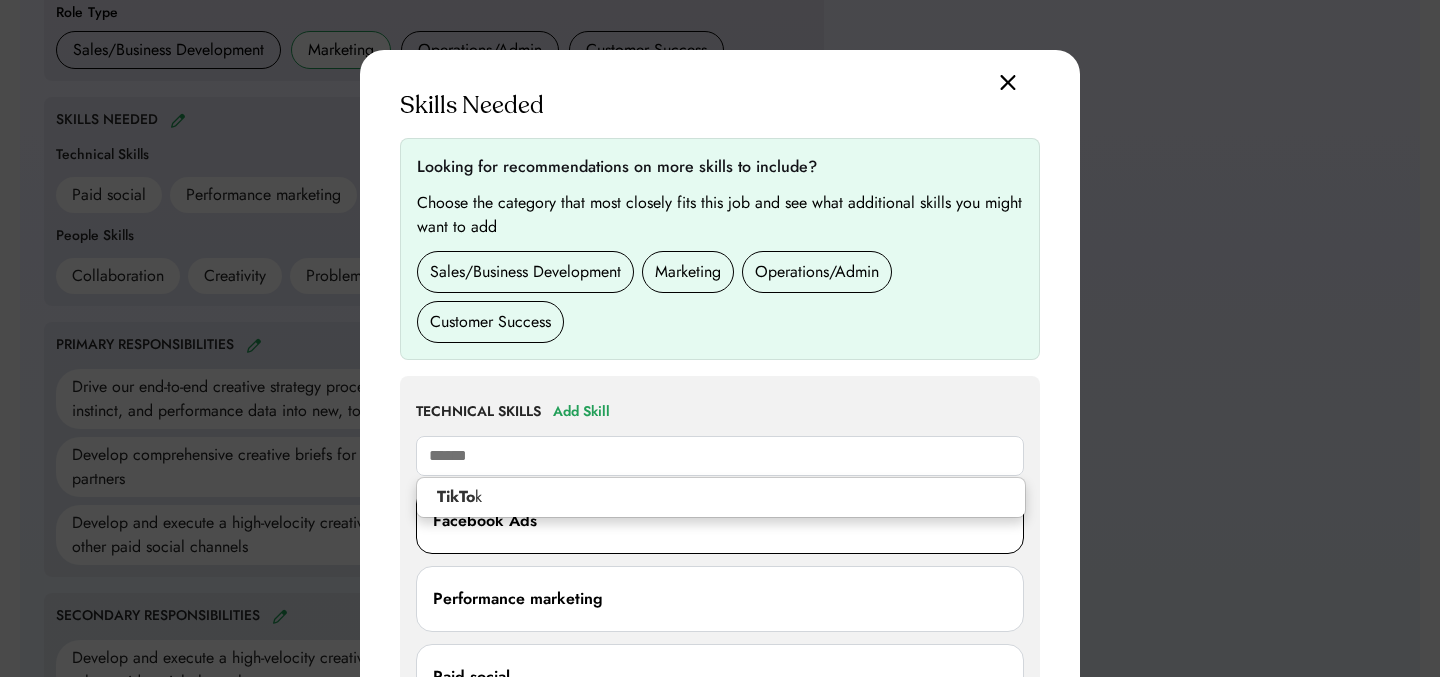 type on "******" 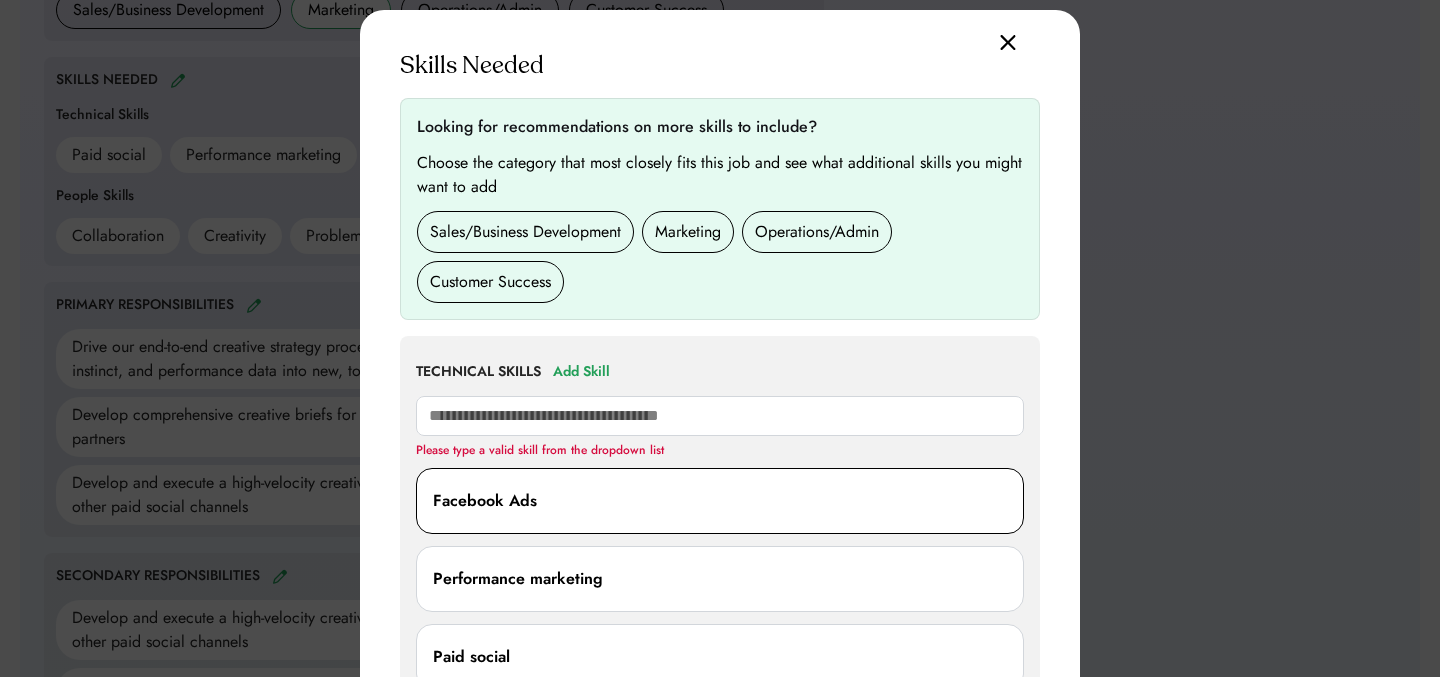 scroll, scrollTop: 839, scrollLeft: 0, axis: vertical 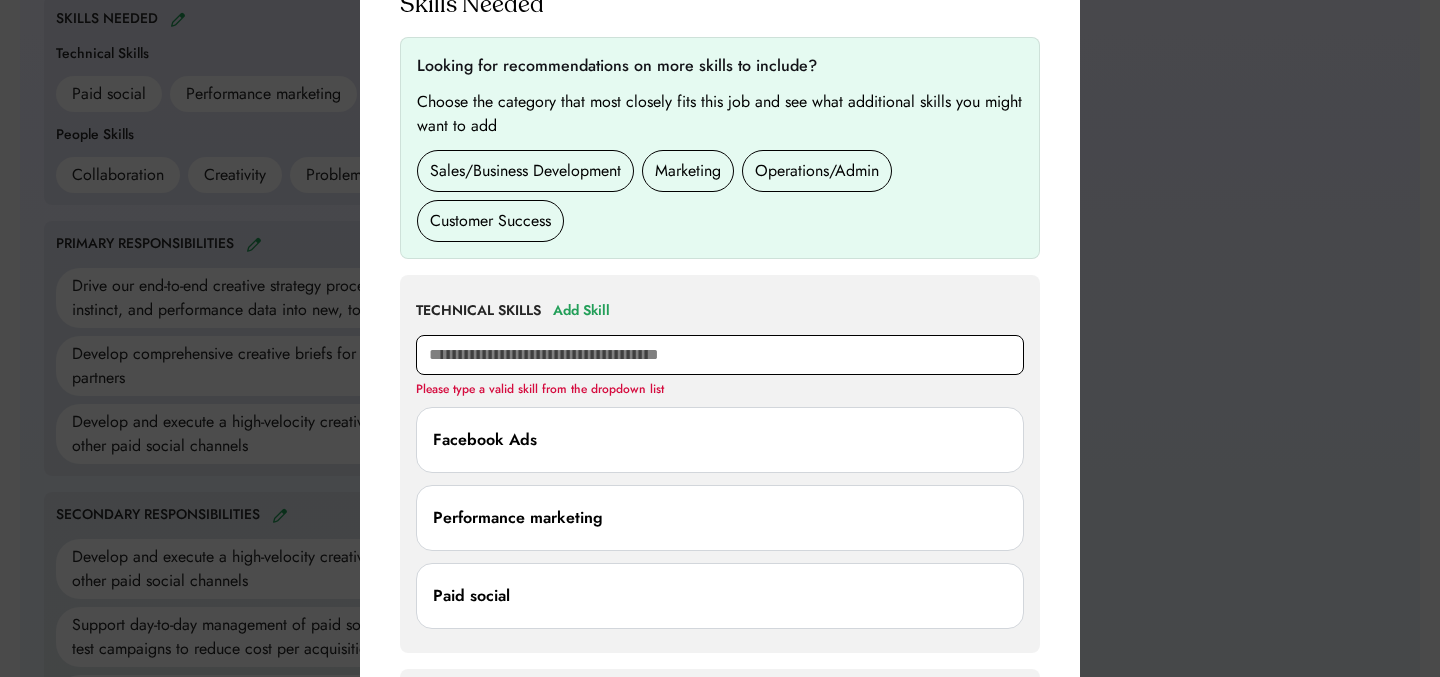 click at bounding box center (720, 355) 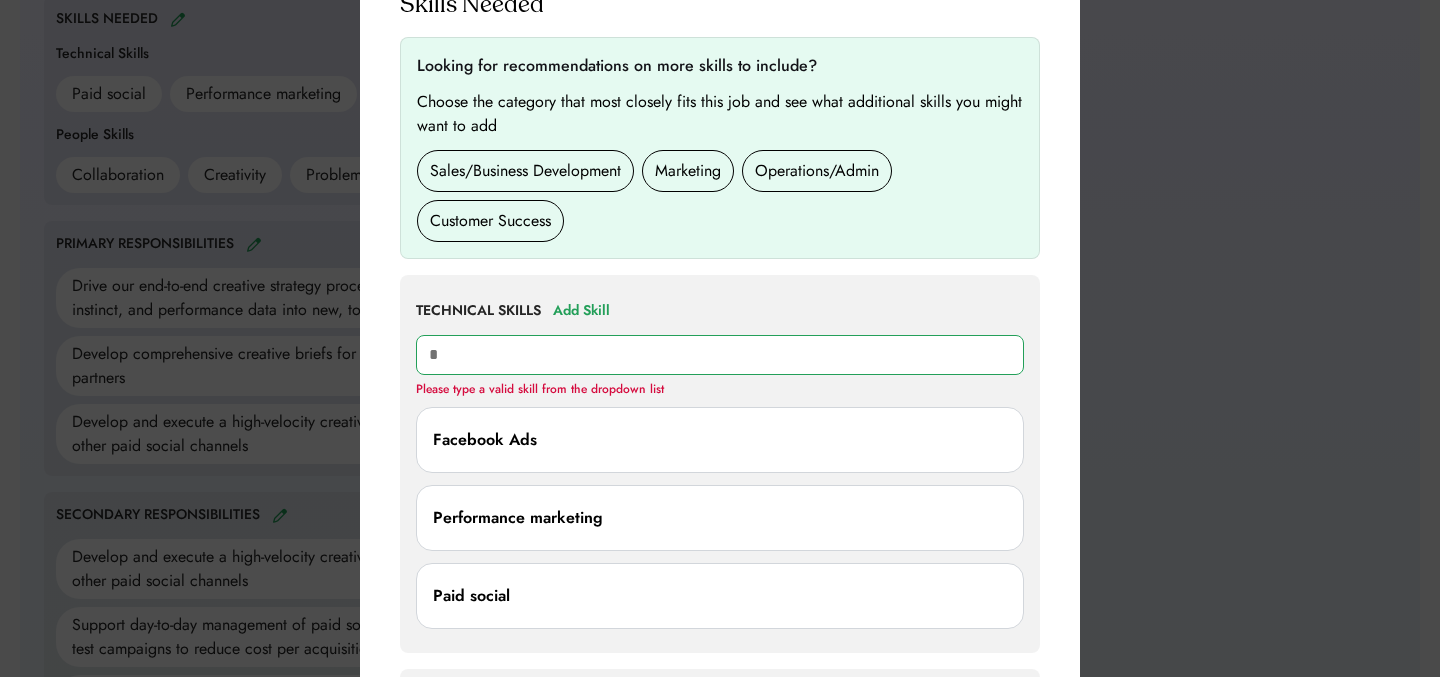 type on "**" 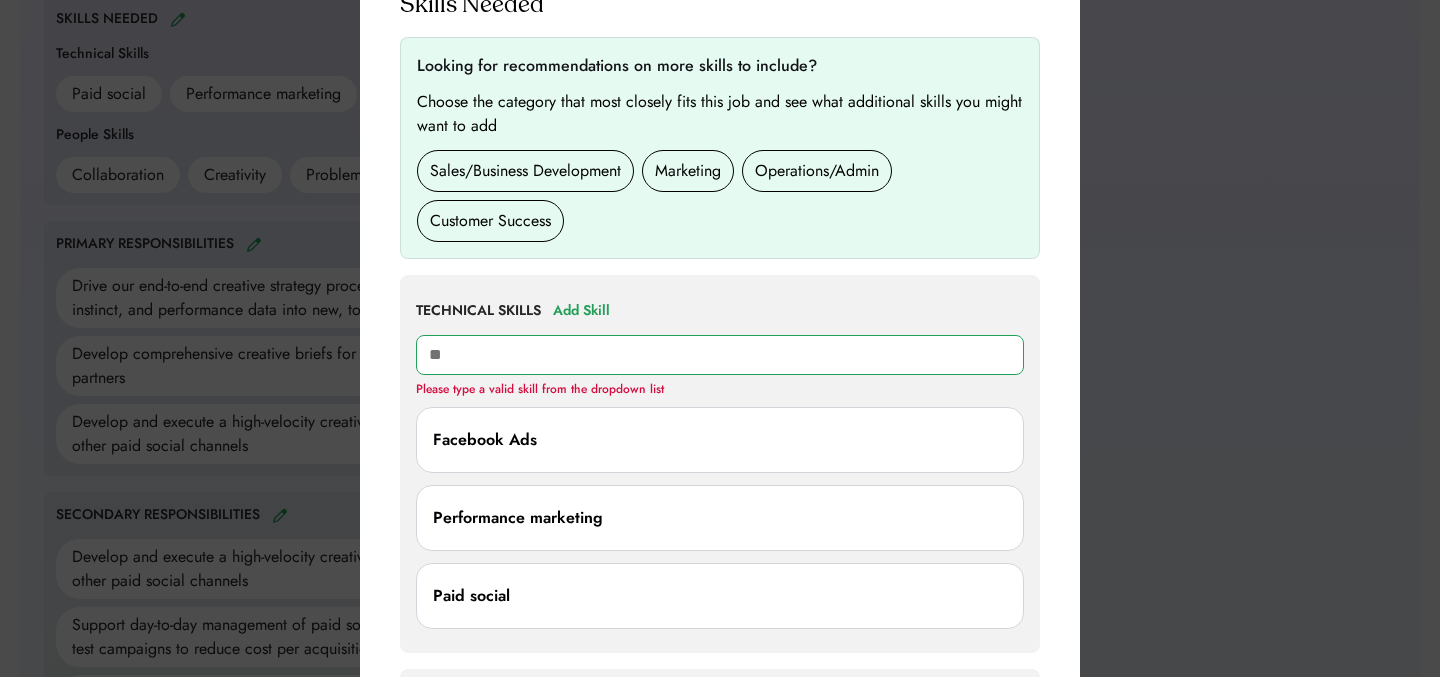 type on "******" 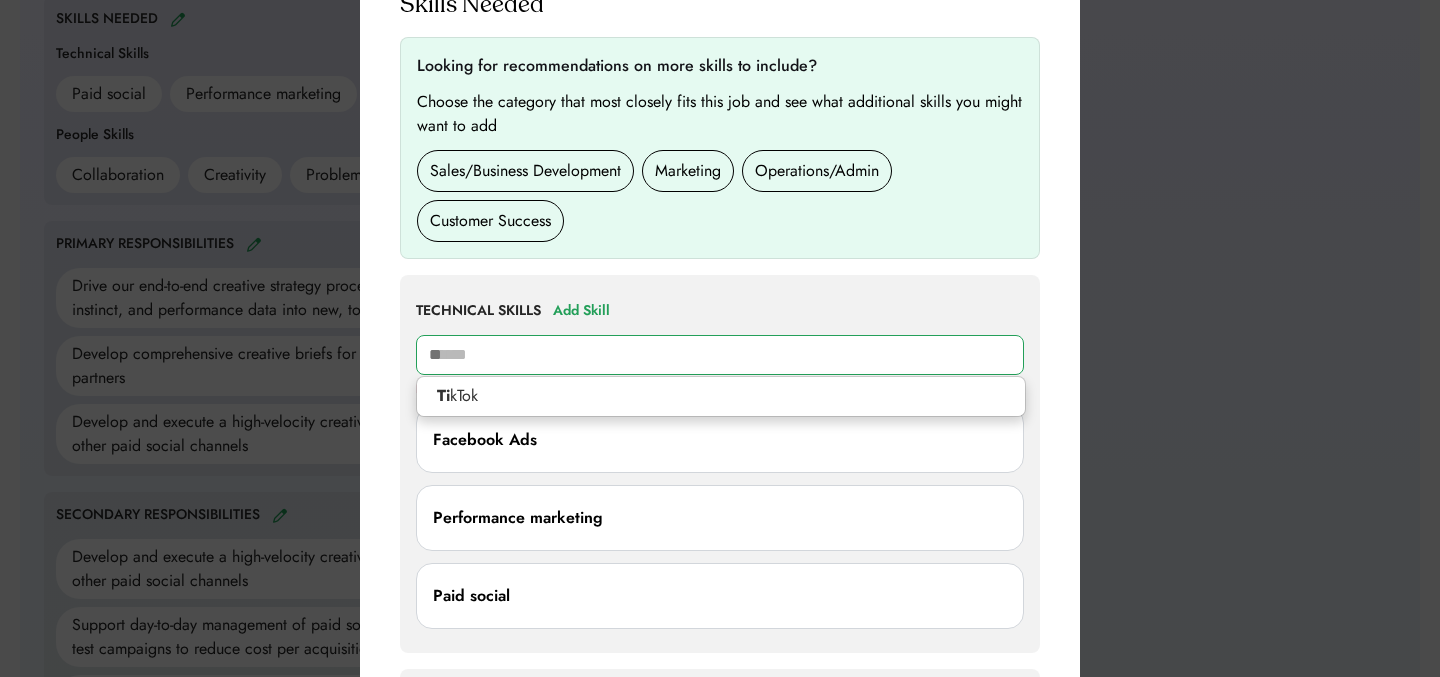 type on "***" 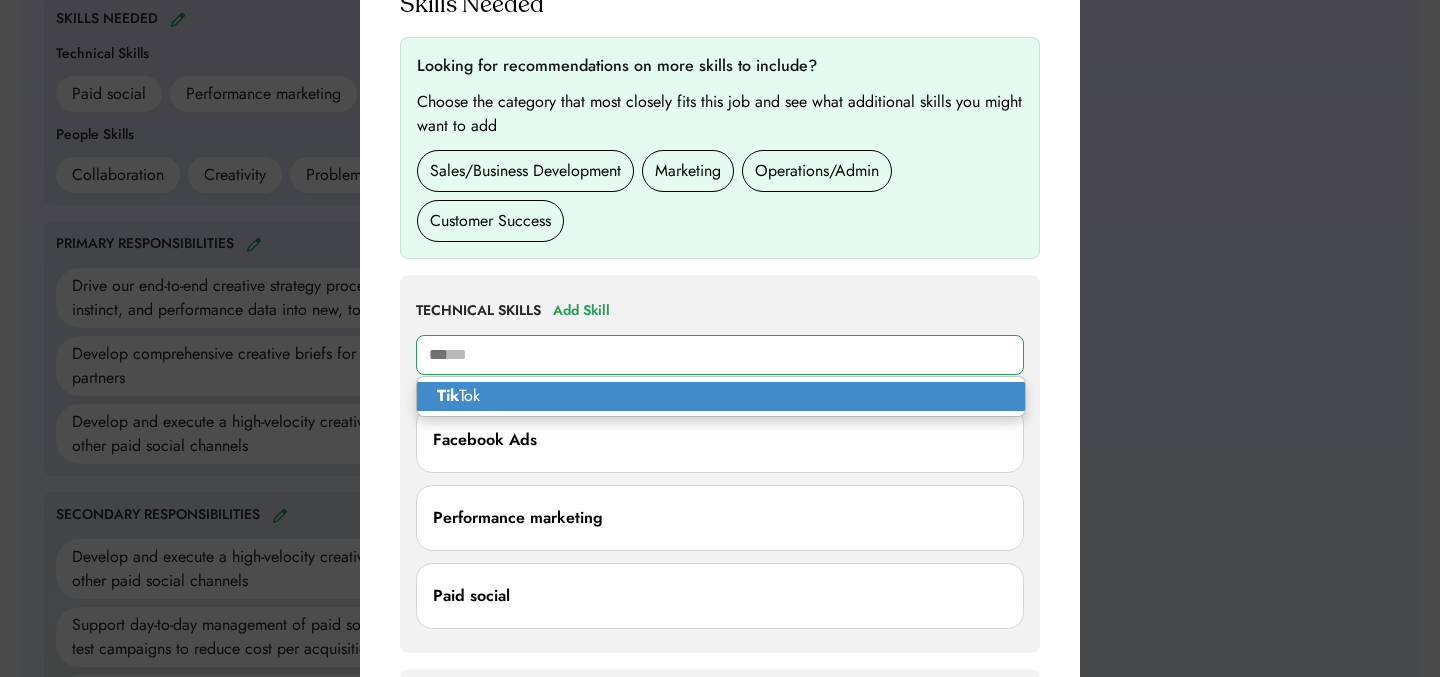 click on "Tik Tok" at bounding box center (721, 396) 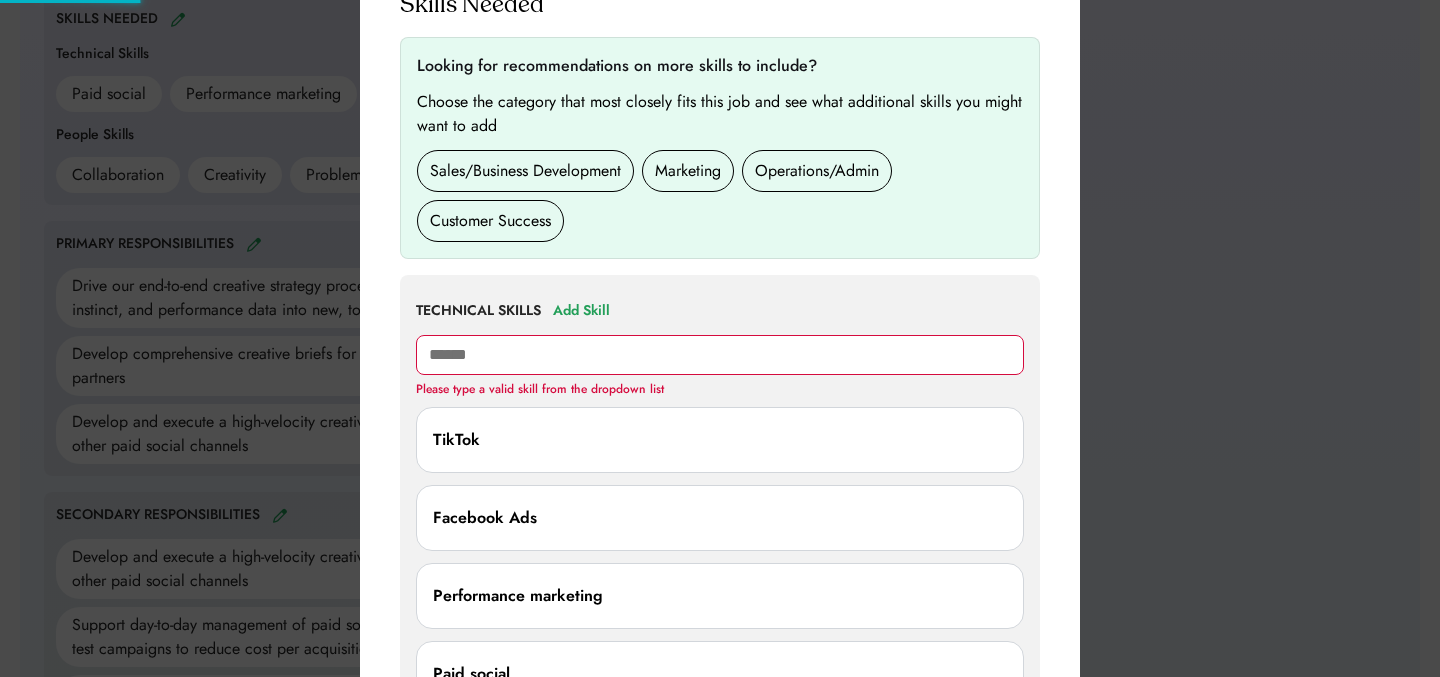 type 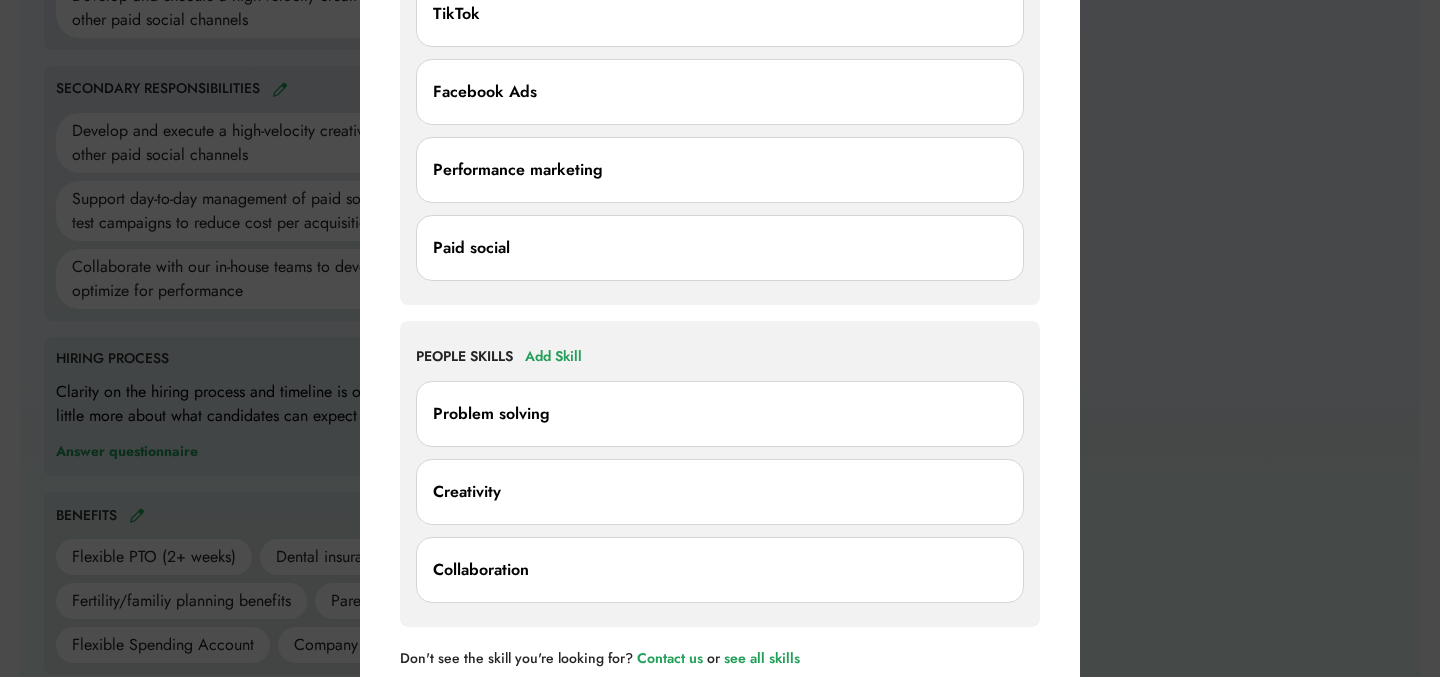 scroll, scrollTop: 1293, scrollLeft: 0, axis: vertical 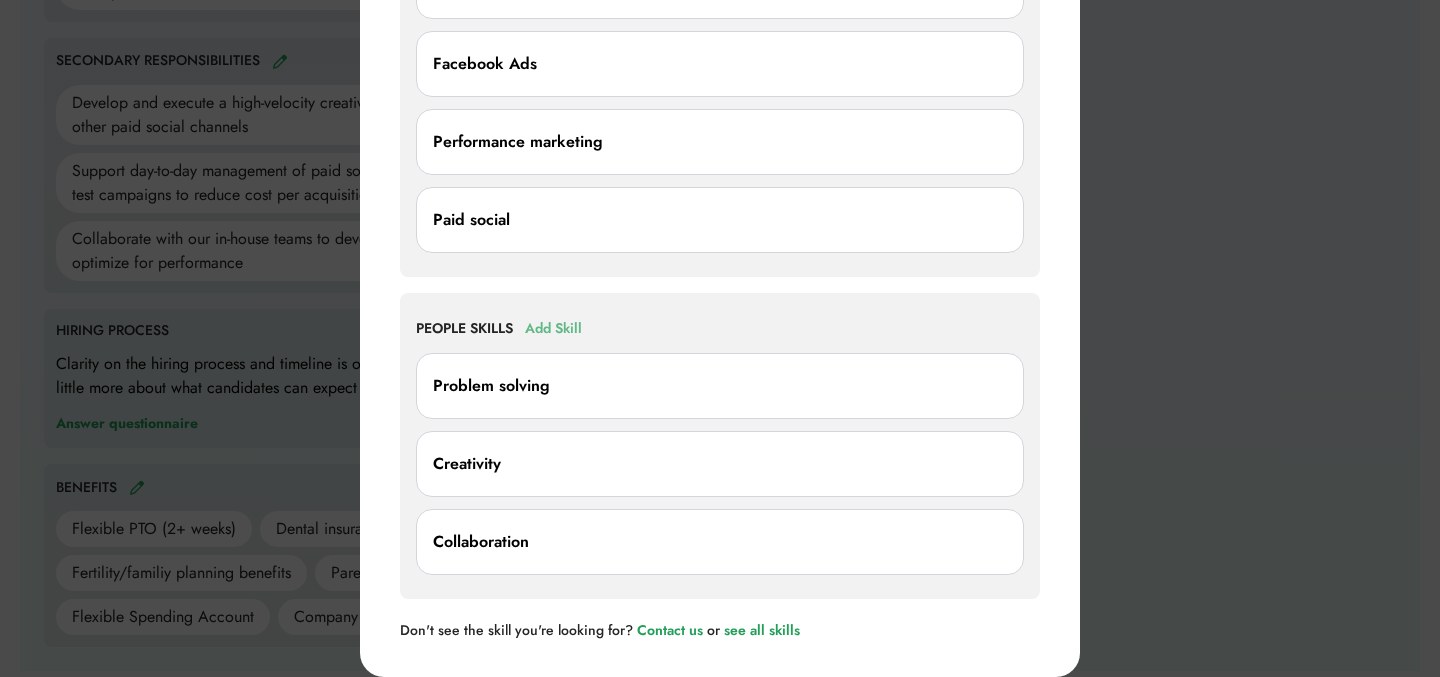 click on "Add Skill" at bounding box center (553, 329) 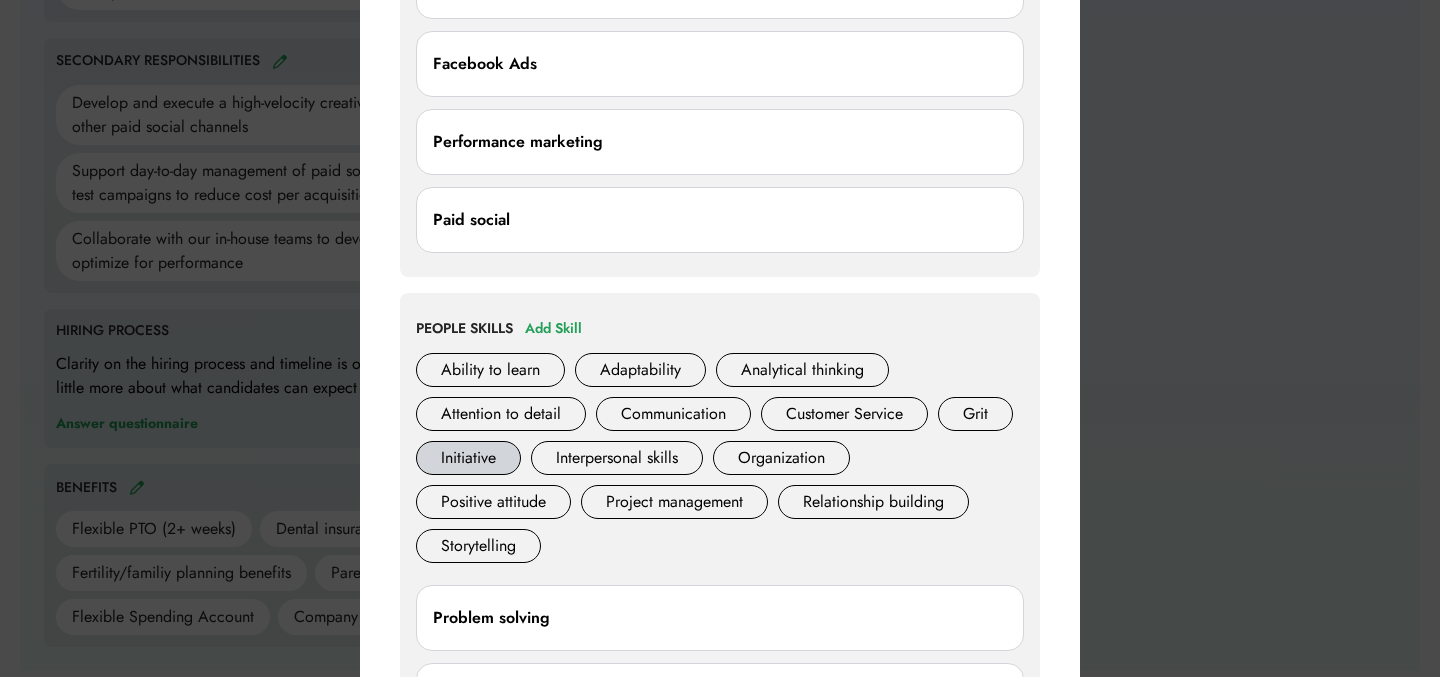 click on "Initiative" at bounding box center (468, 458) 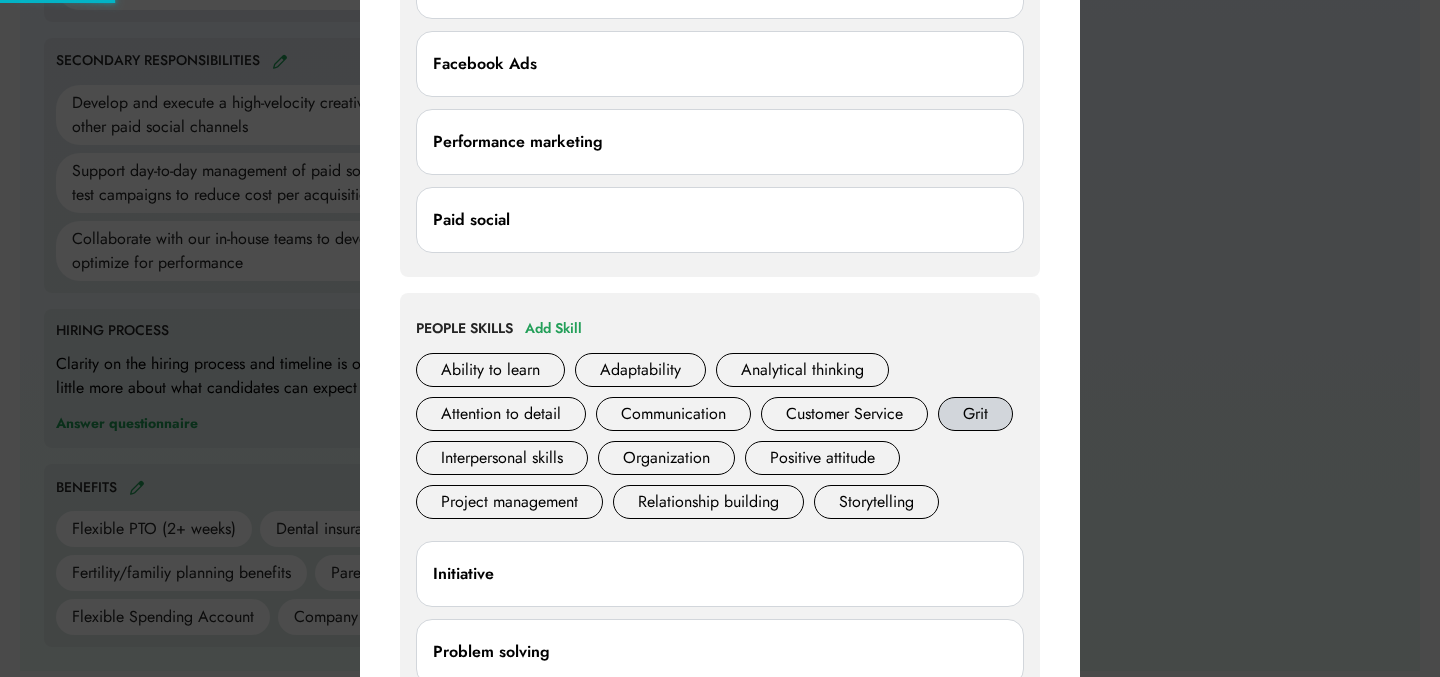 click on "Grit" at bounding box center (975, 414) 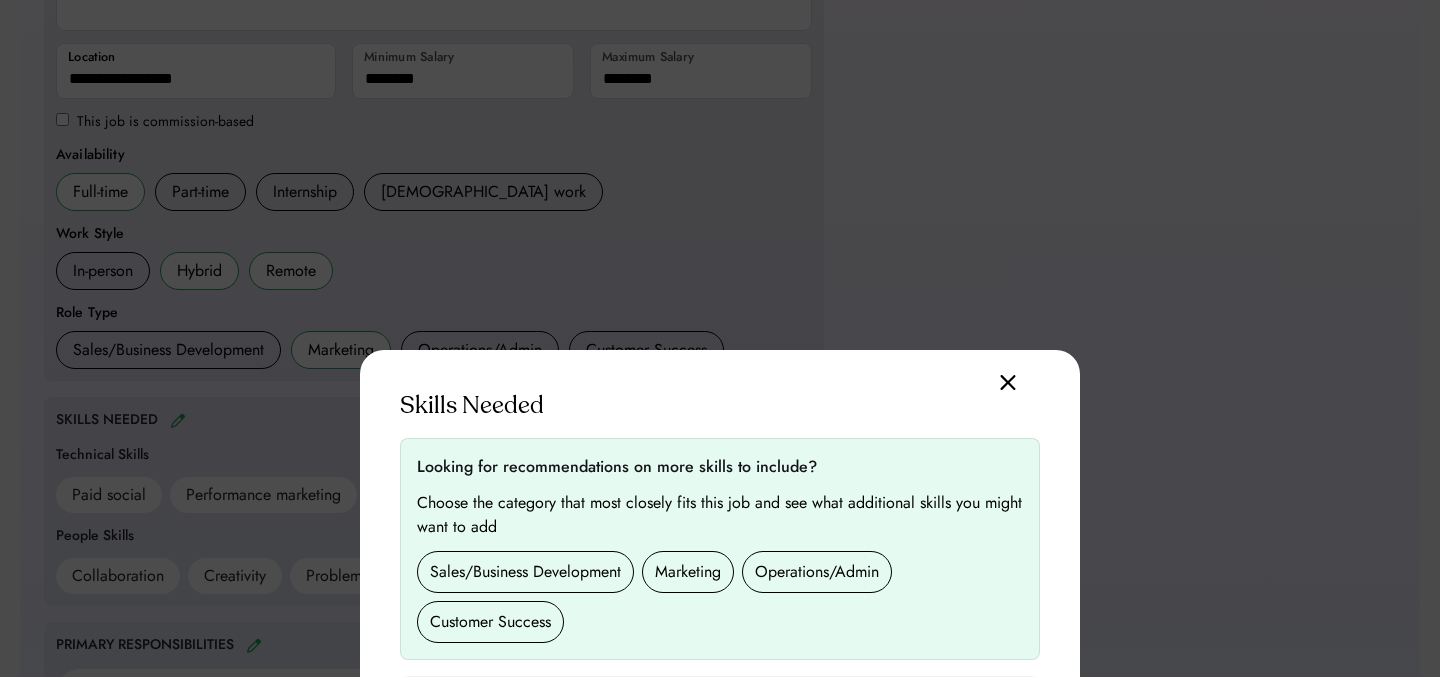 scroll, scrollTop: 494, scrollLeft: 0, axis: vertical 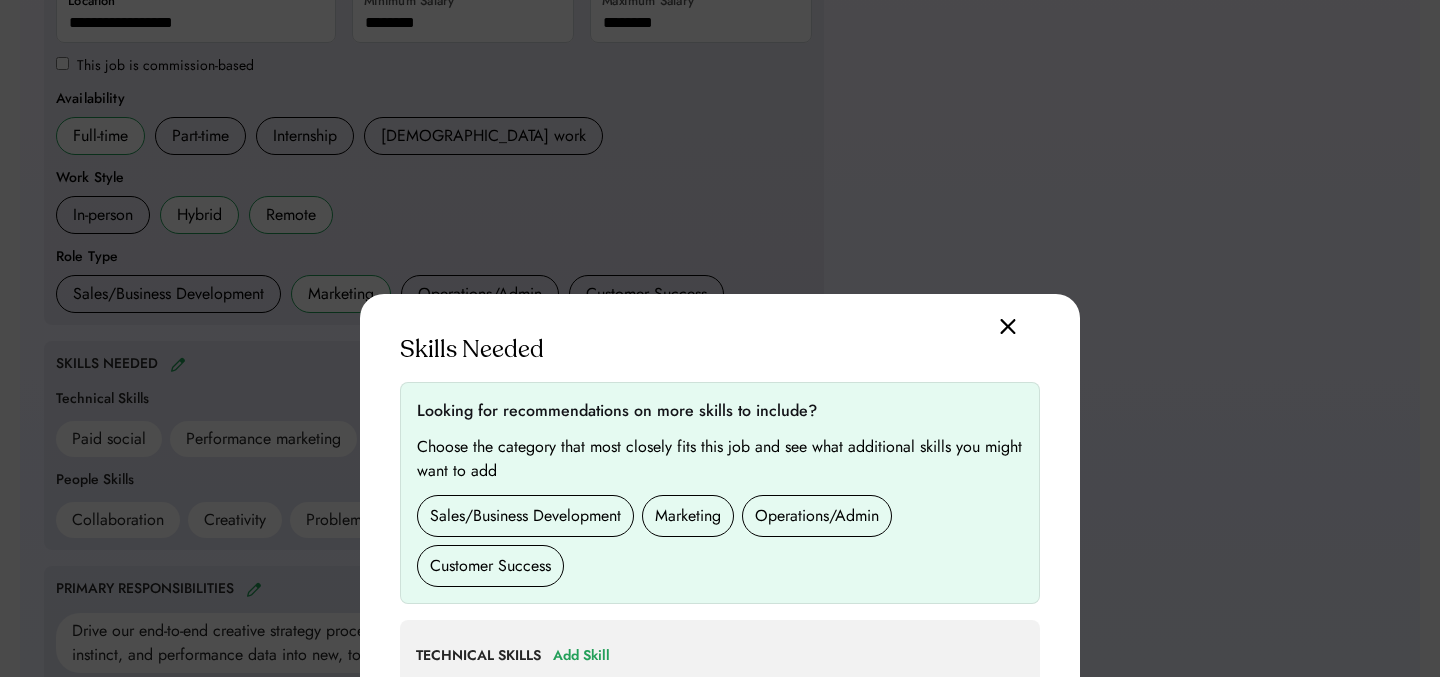 click at bounding box center [1008, 326] 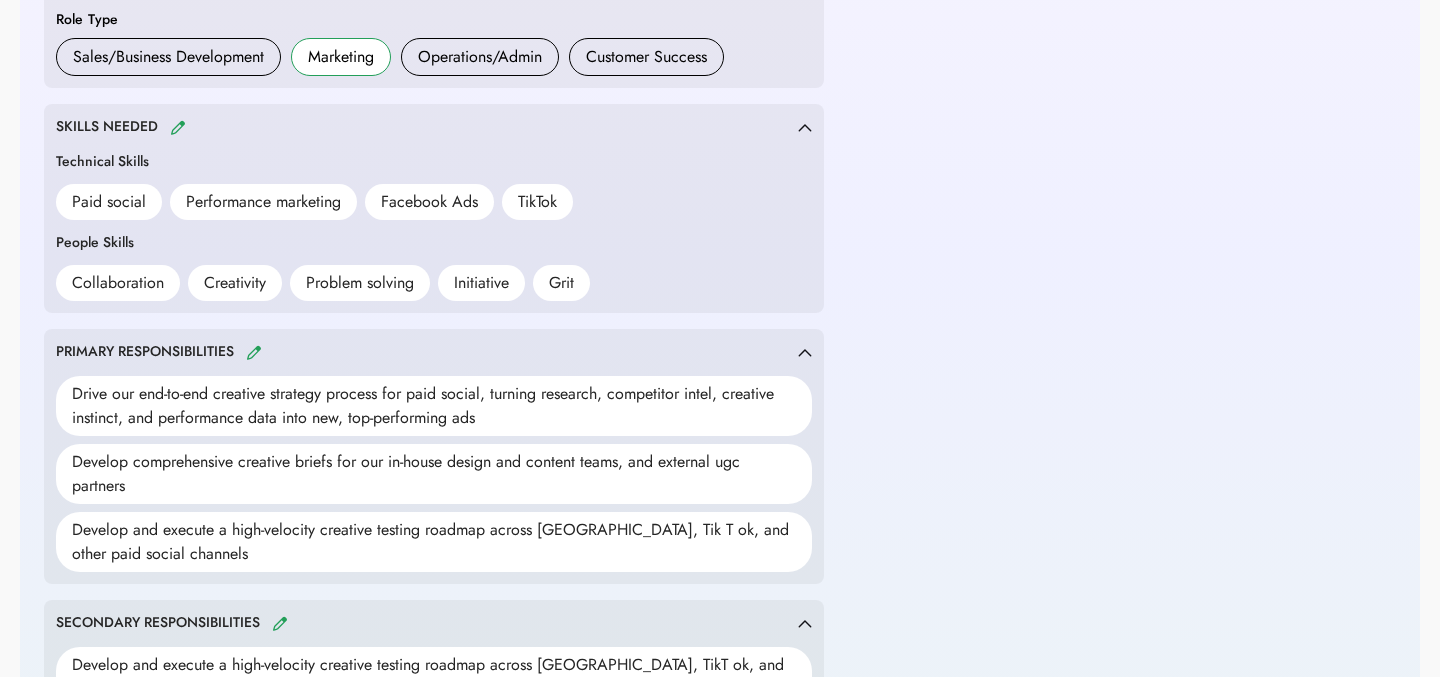 scroll, scrollTop: 874, scrollLeft: 0, axis: vertical 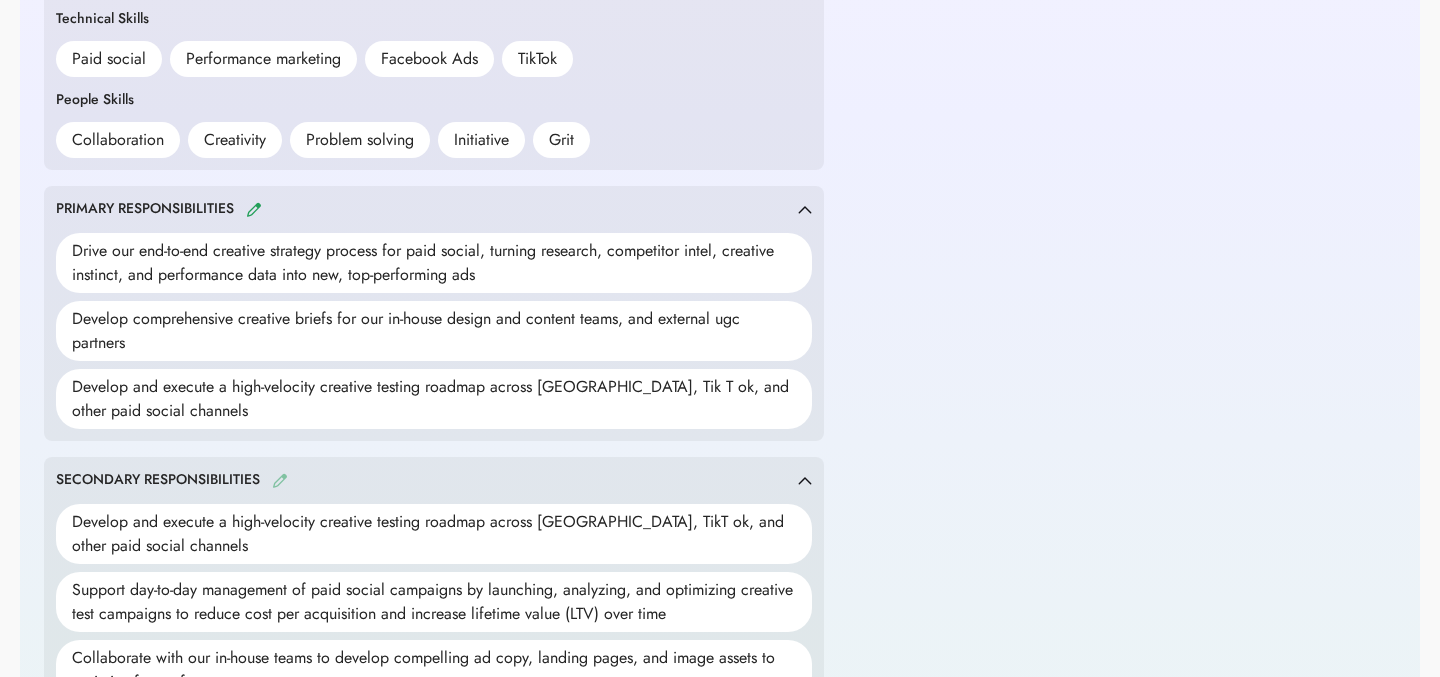 click at bounding box center (280, 480) 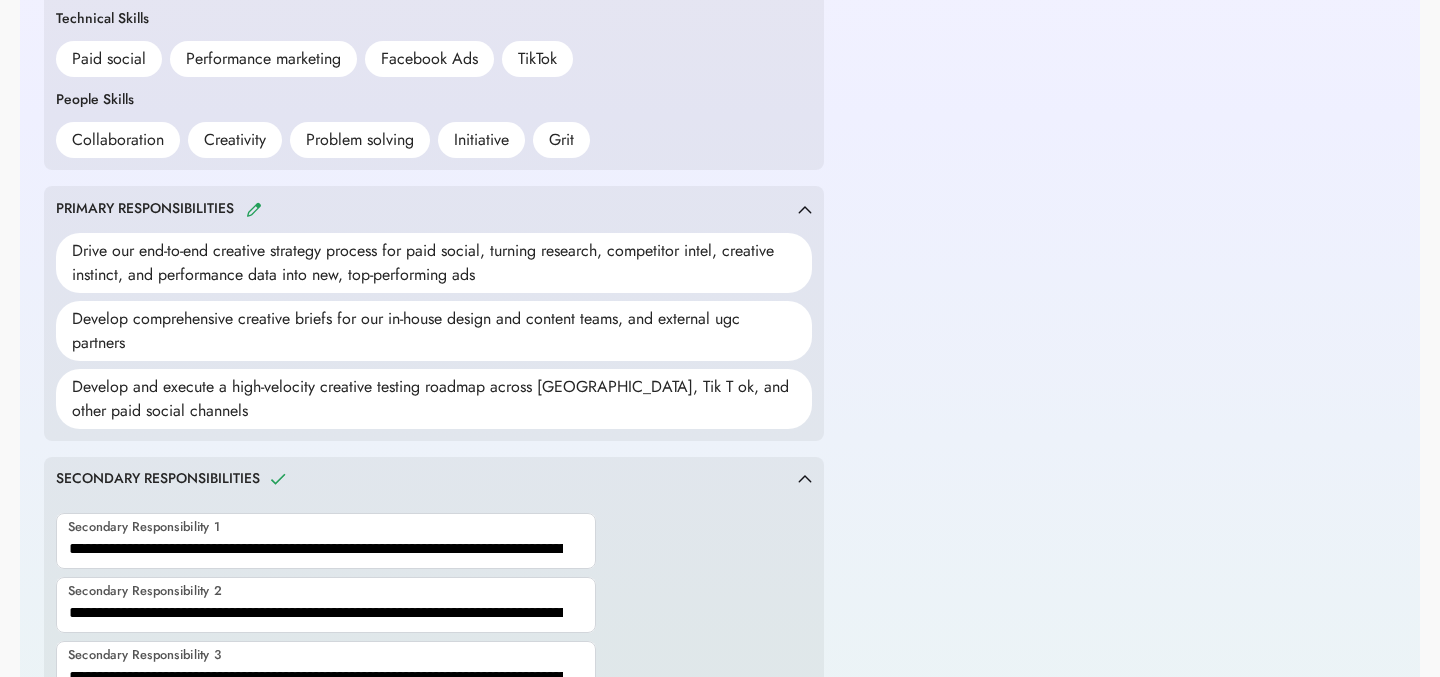 scroll, scrollTop: 991, scrollLeft: 0, axis: vertical 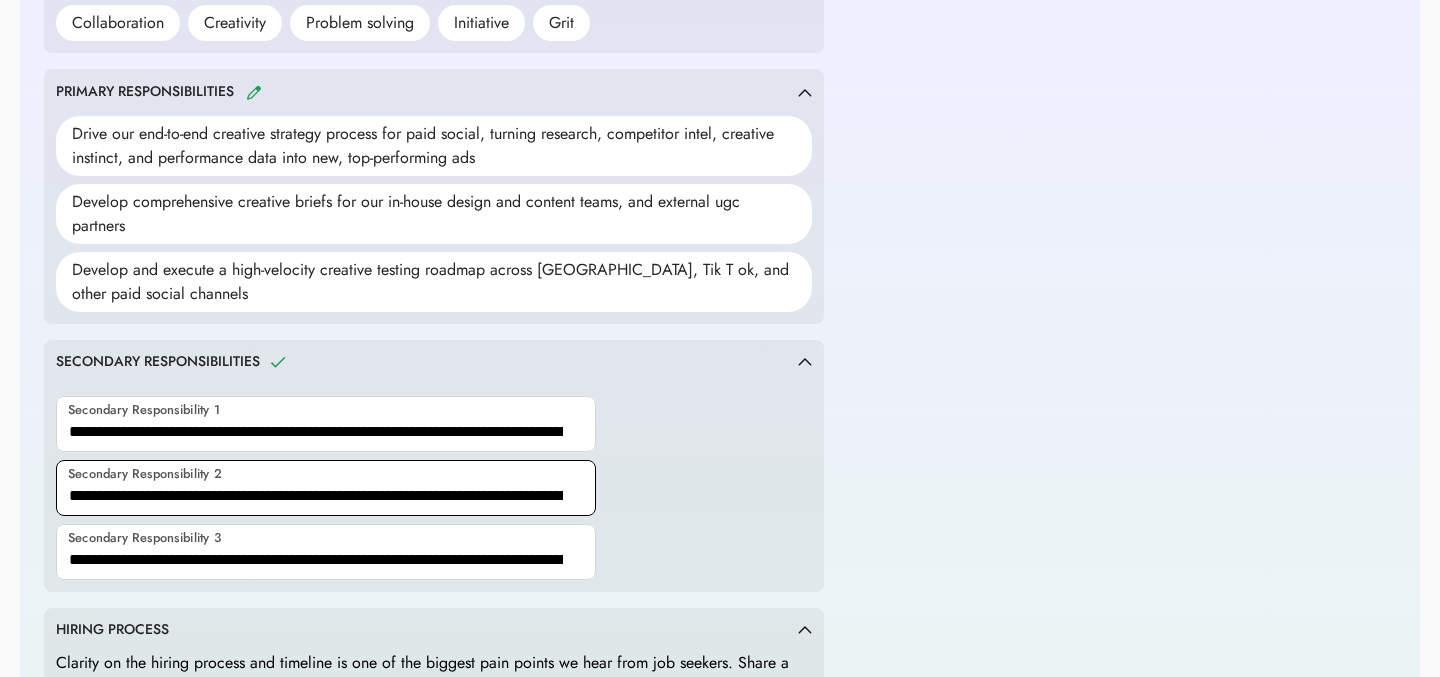 click at bounding box center (326, 488) 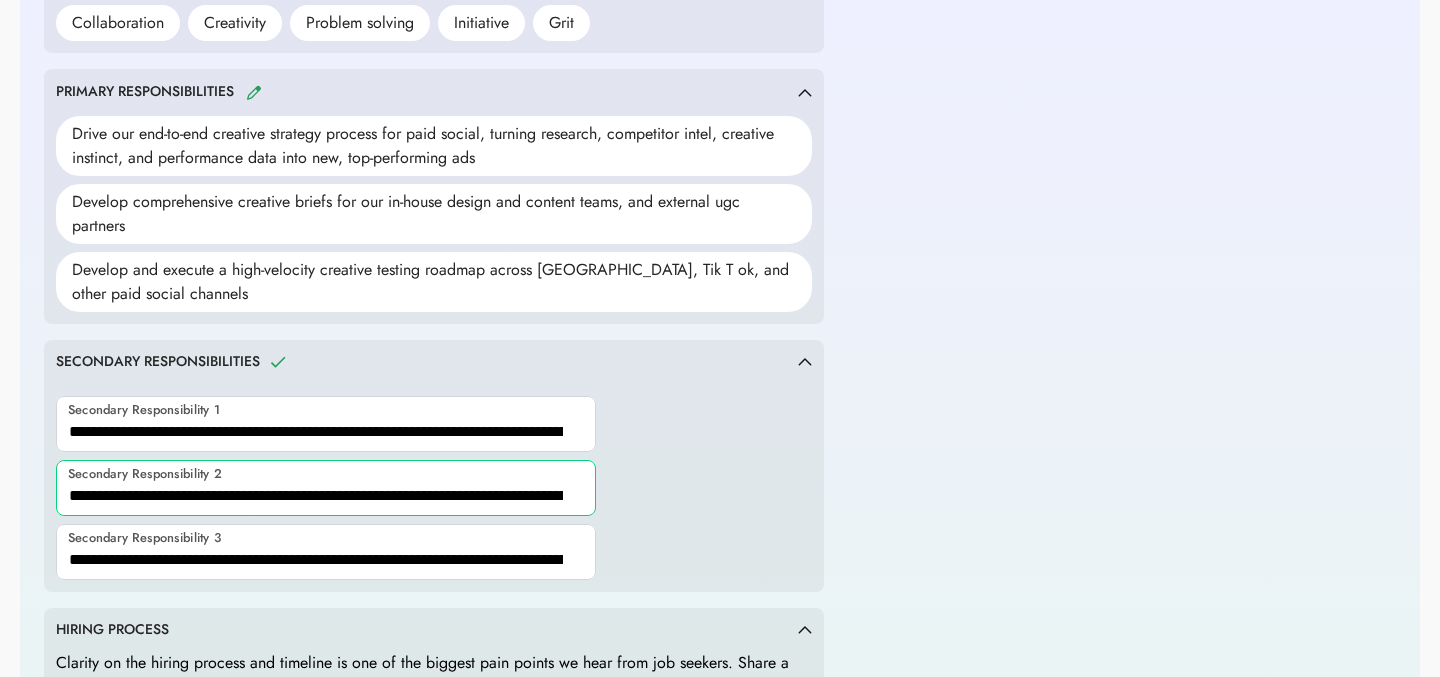 click at bounding box center (326, 488) 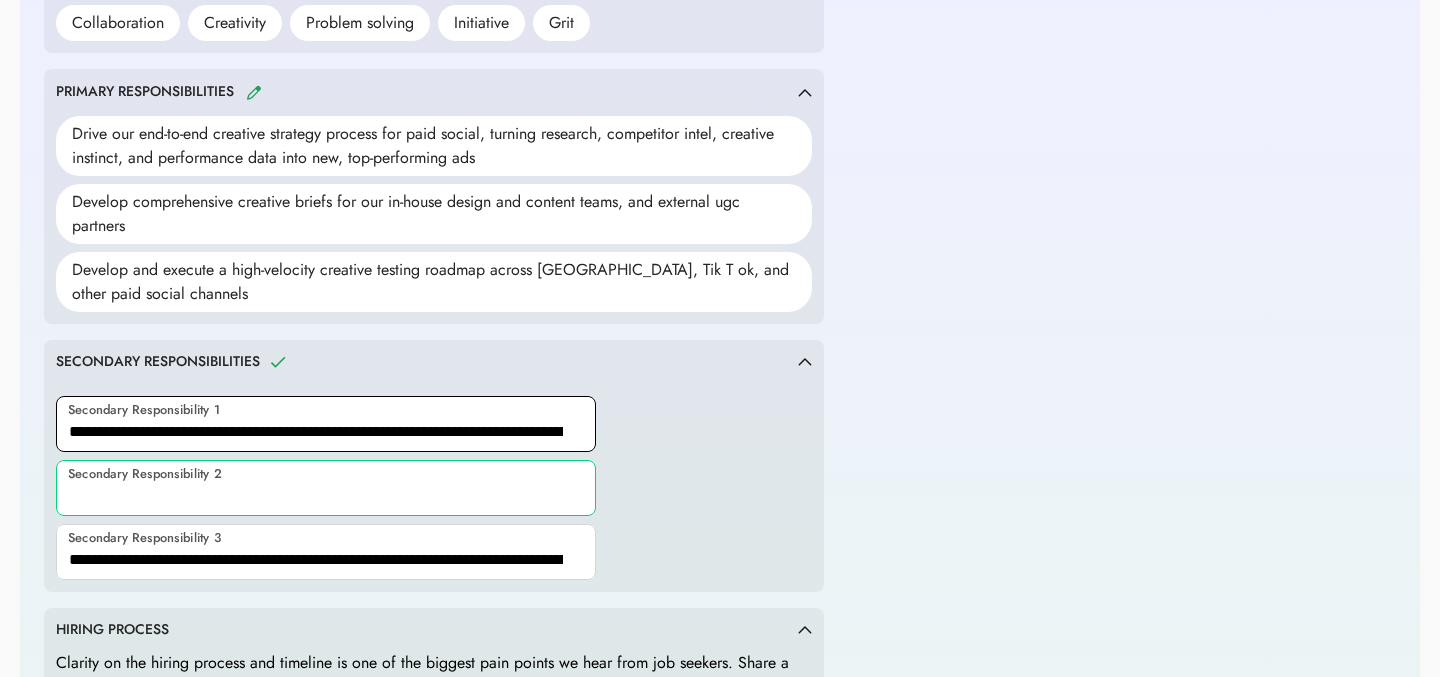 type 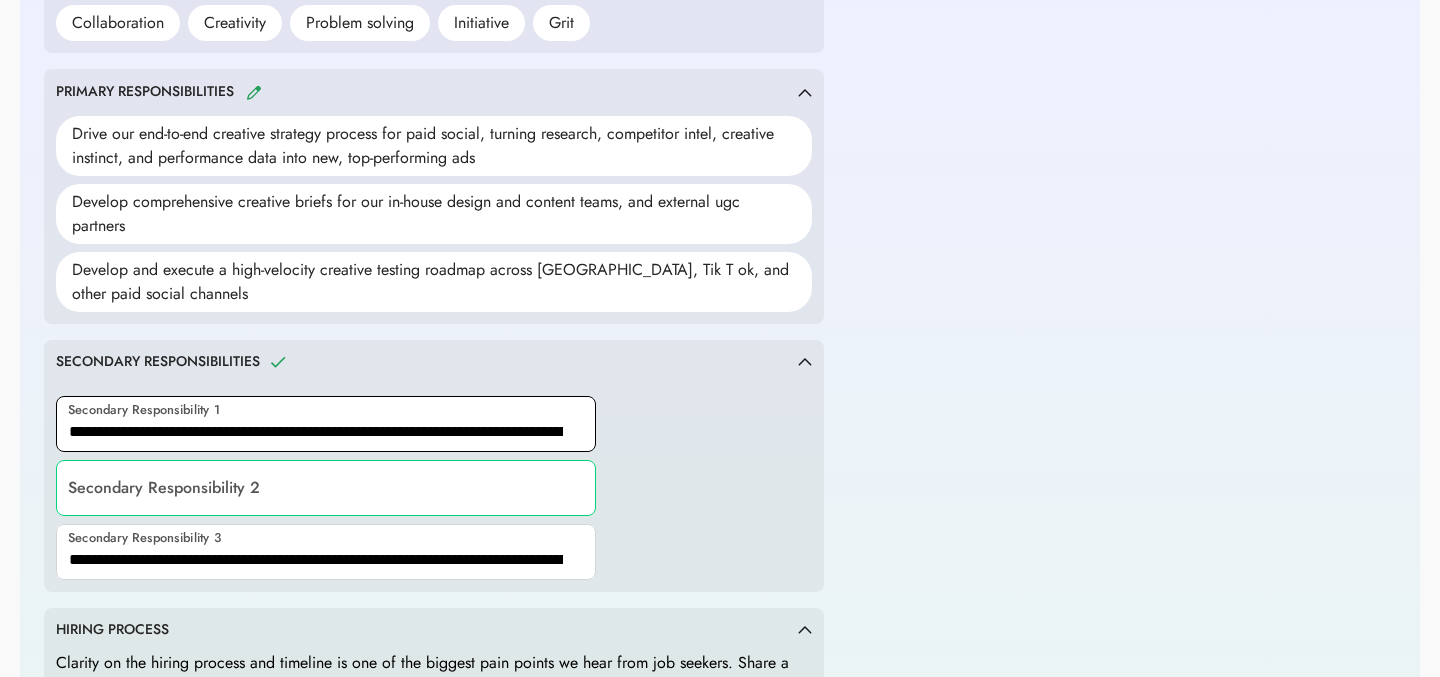 click at bounding box center (326, 424) 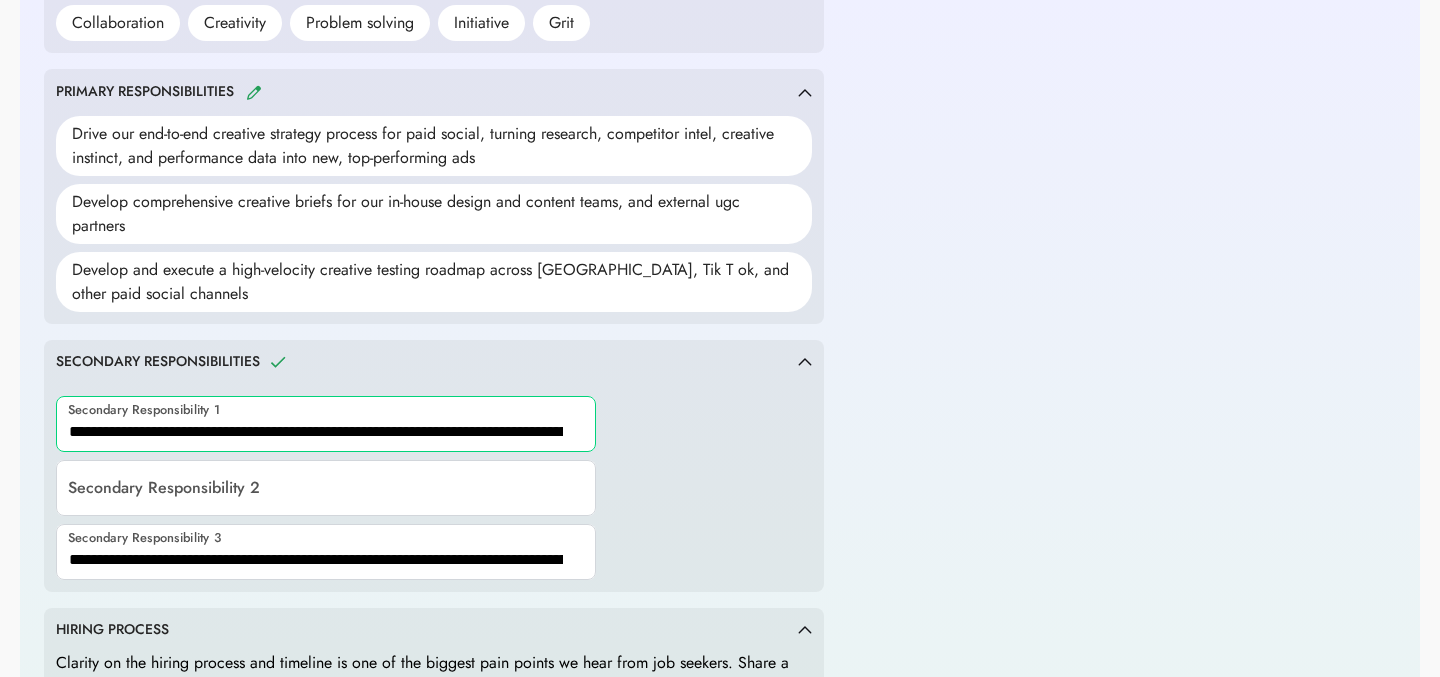 paste on "**********" 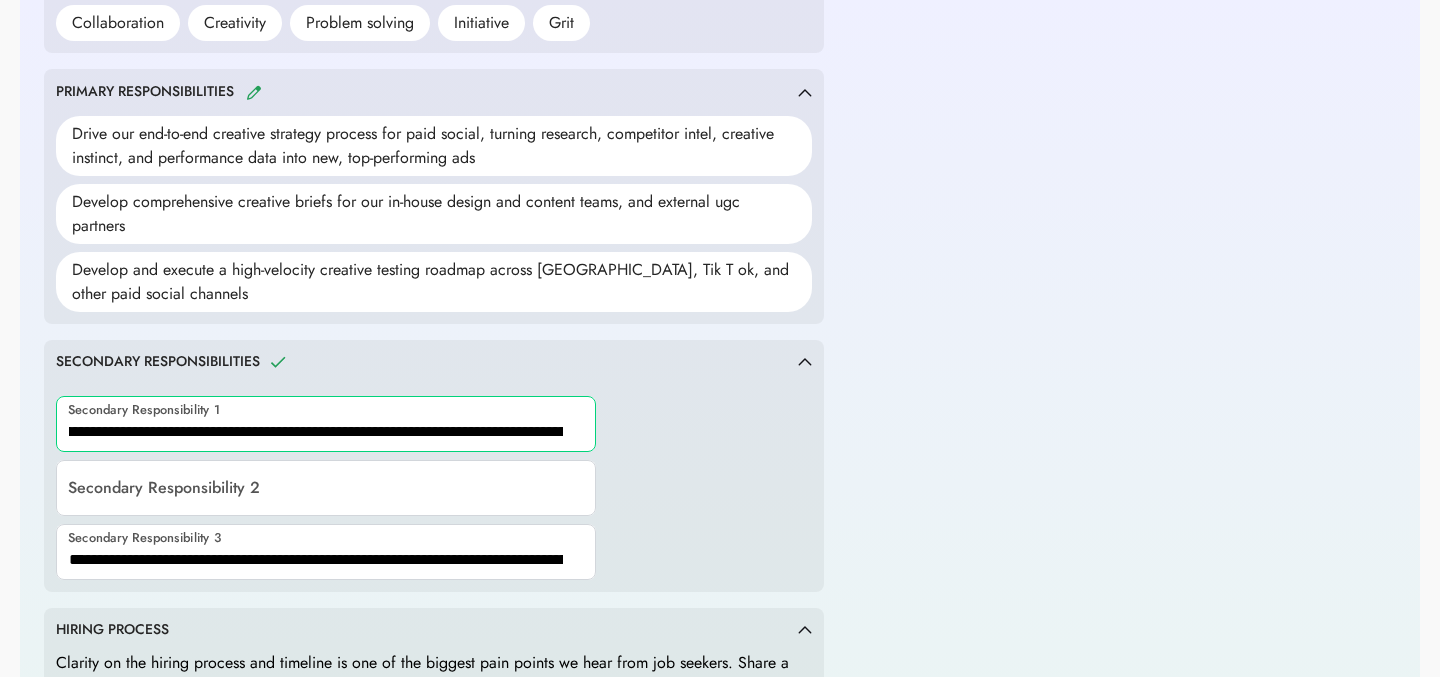 click at bounding box center [326, 424] 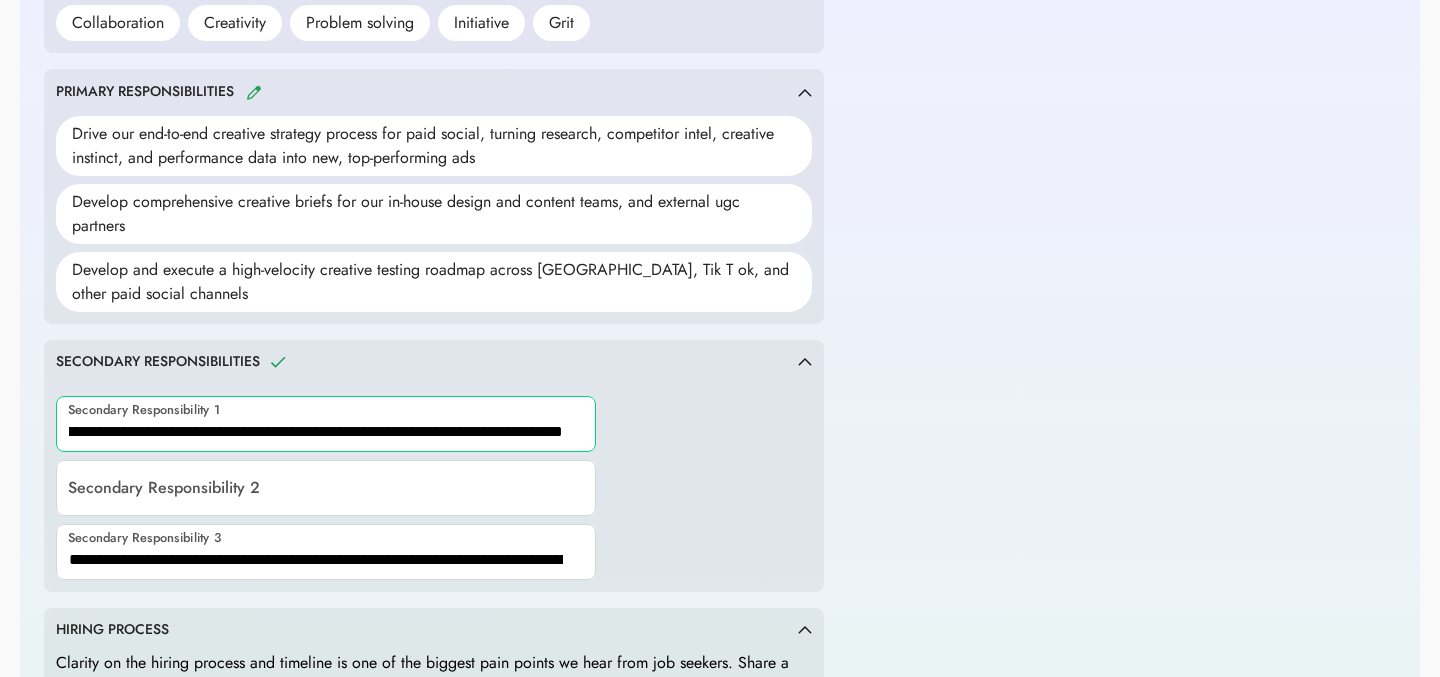 scroll, scrollTop: 0, scrollLeft: 831, axis: horizontal 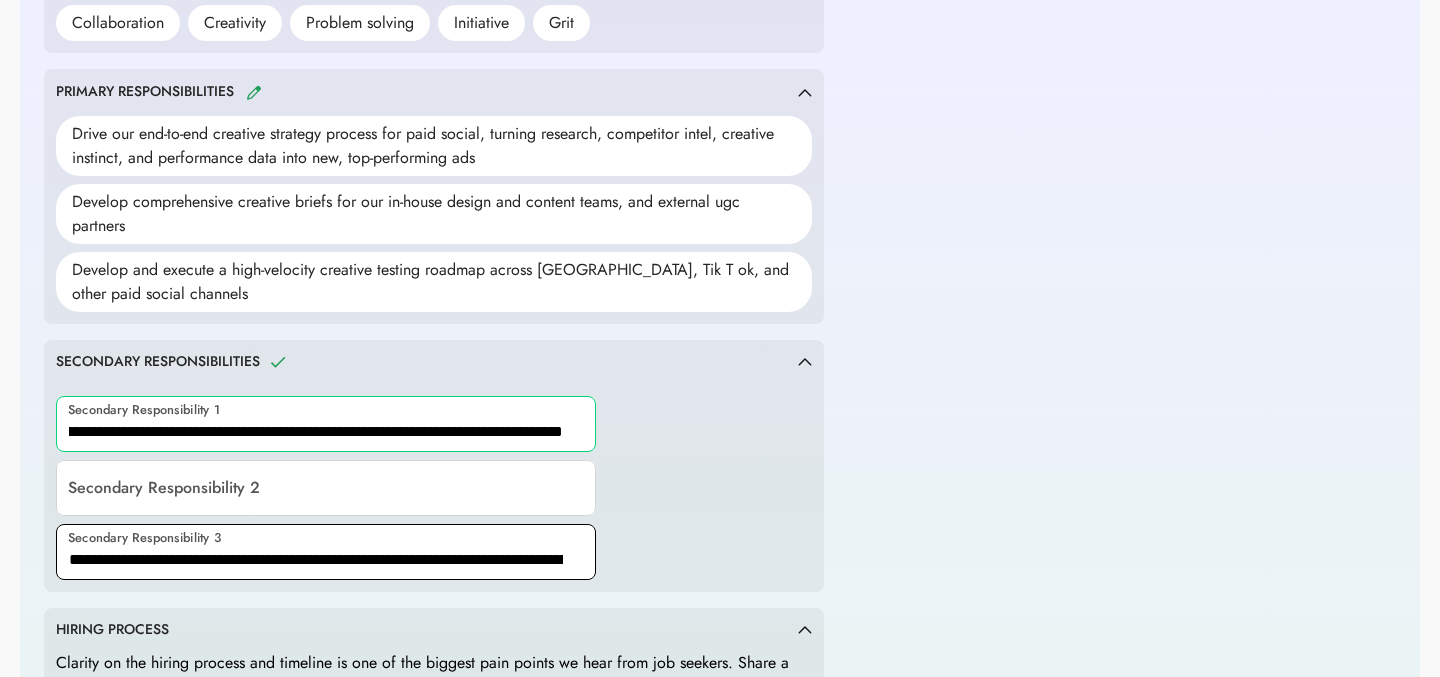 type on "**********" 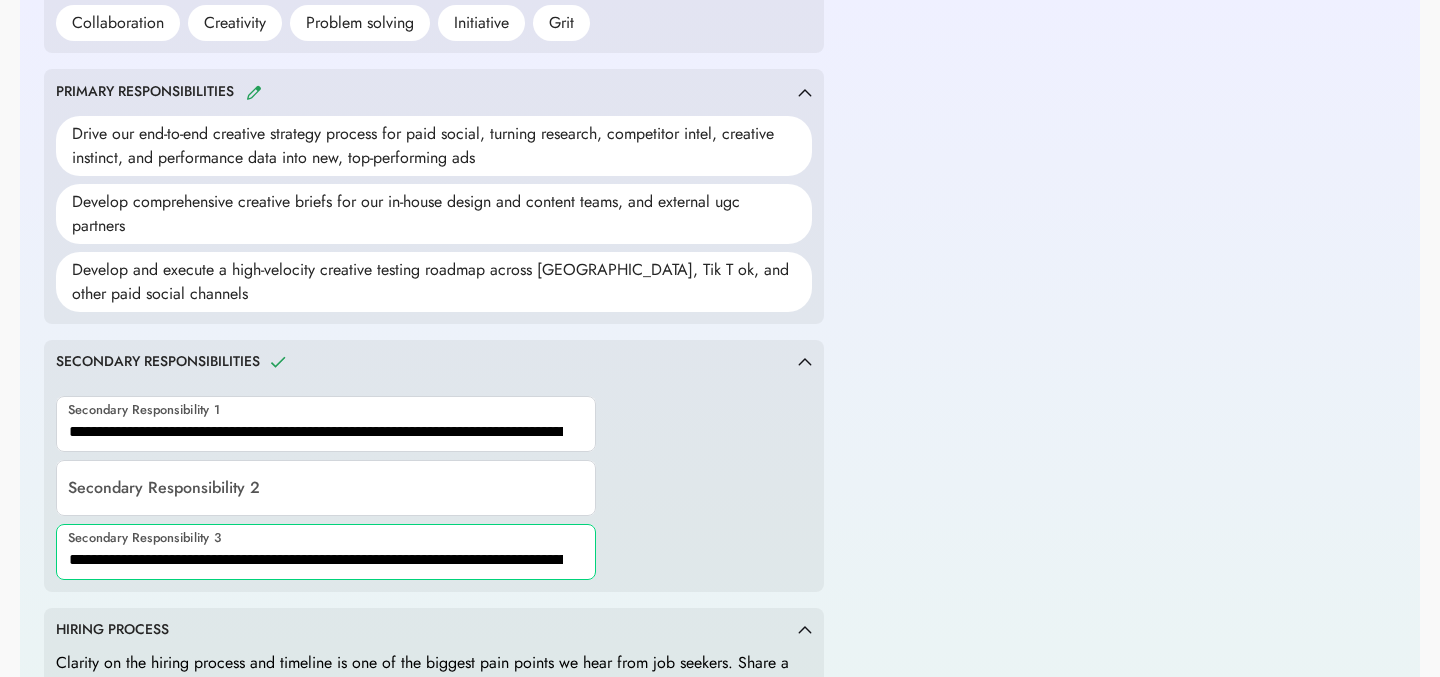 click at bounding box center (326, 552) 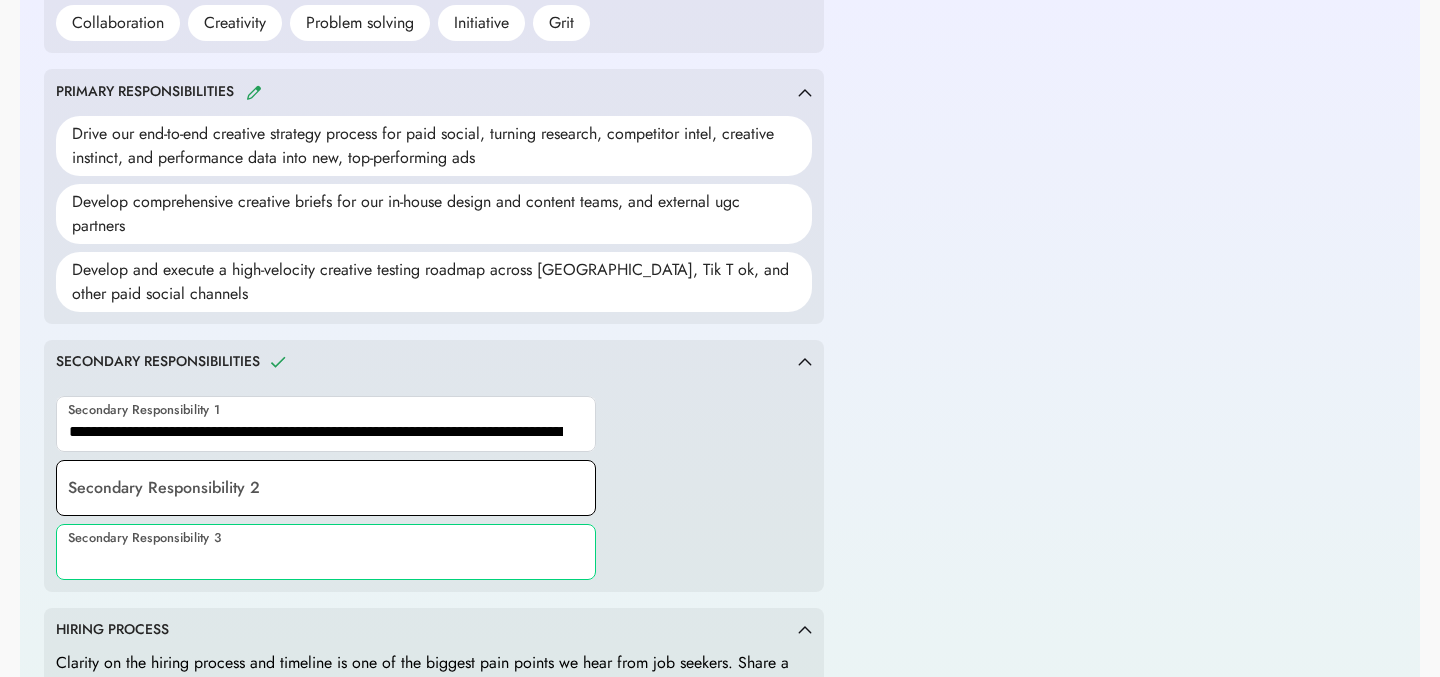 type 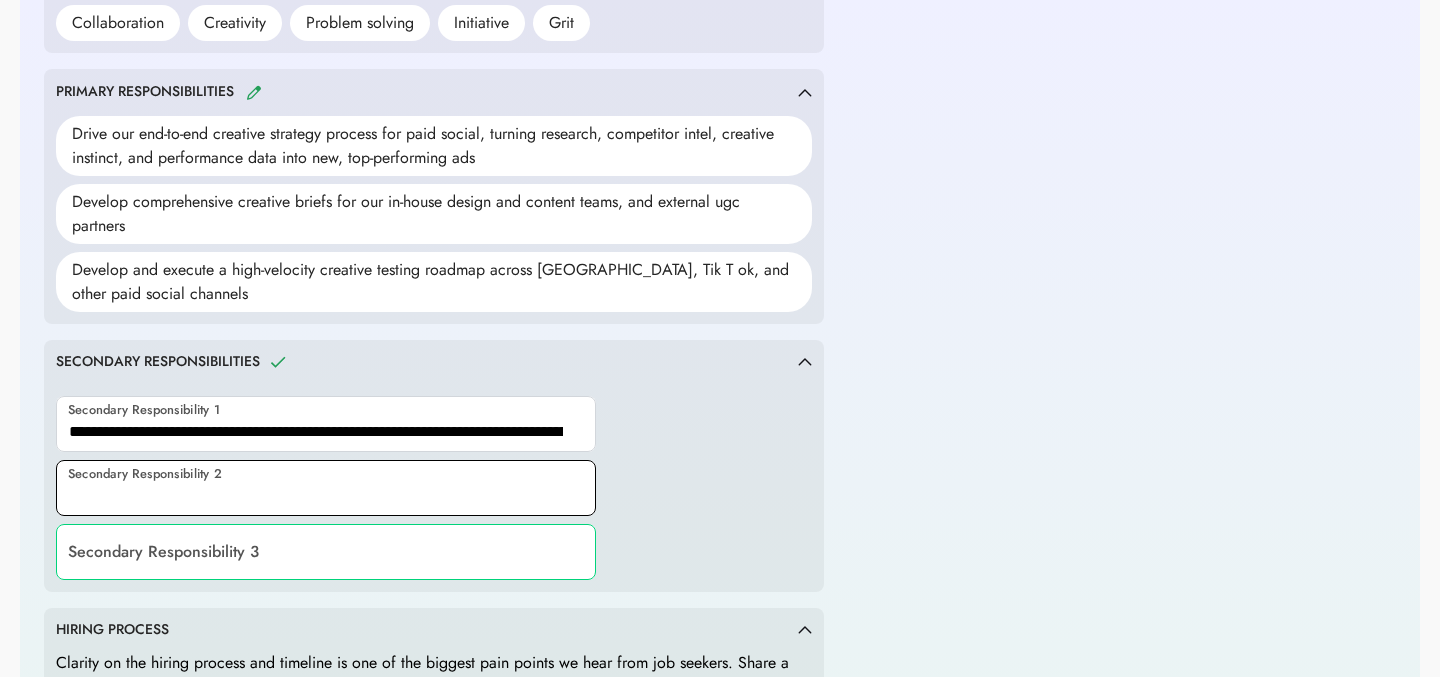 click at bounding box center (326, 488) 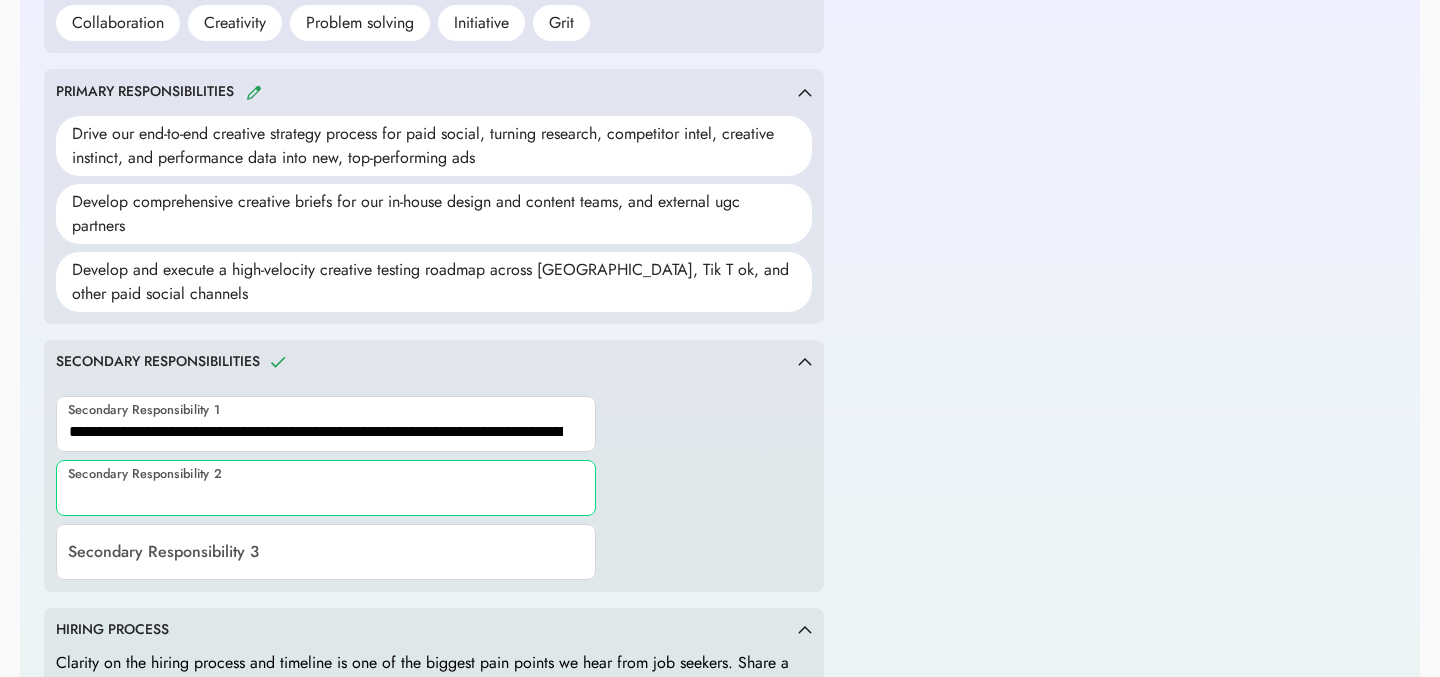 paste on "**********" 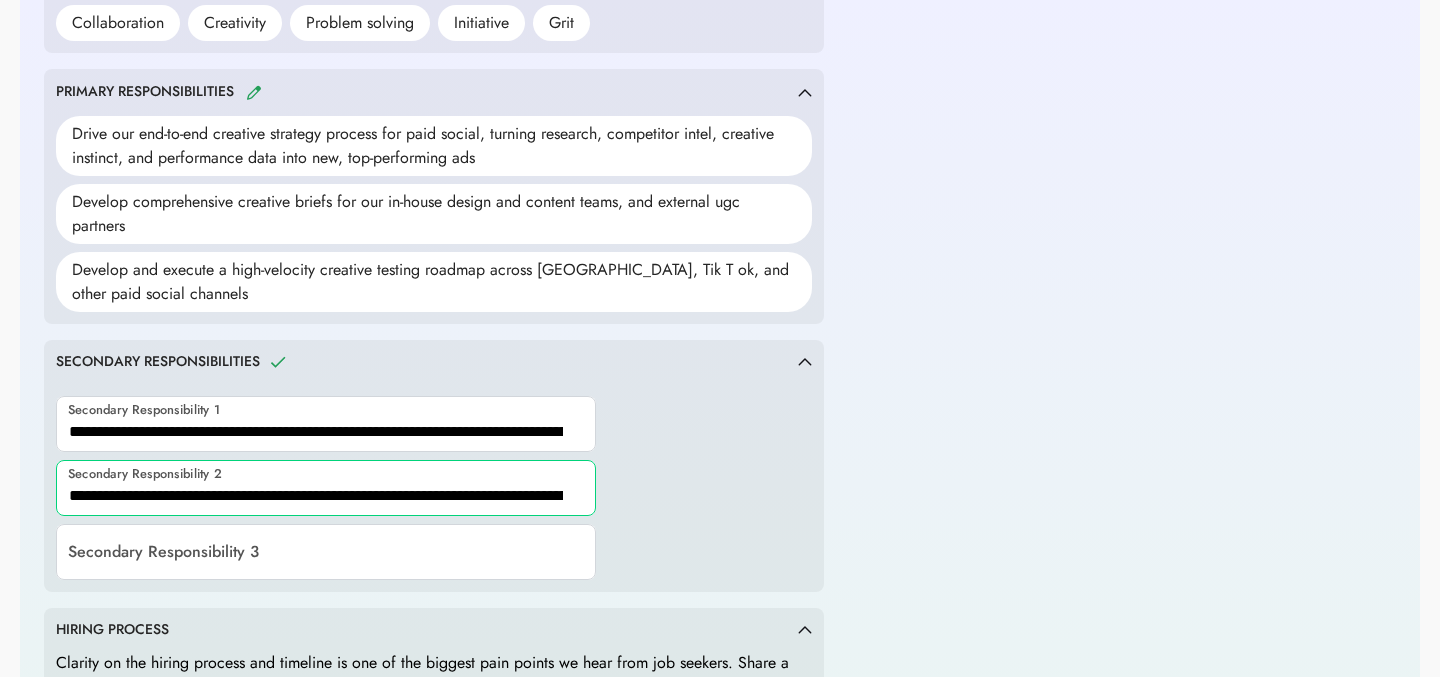 scroll, scrollTop: 0, scrollLeft: 387, axis: horizontal 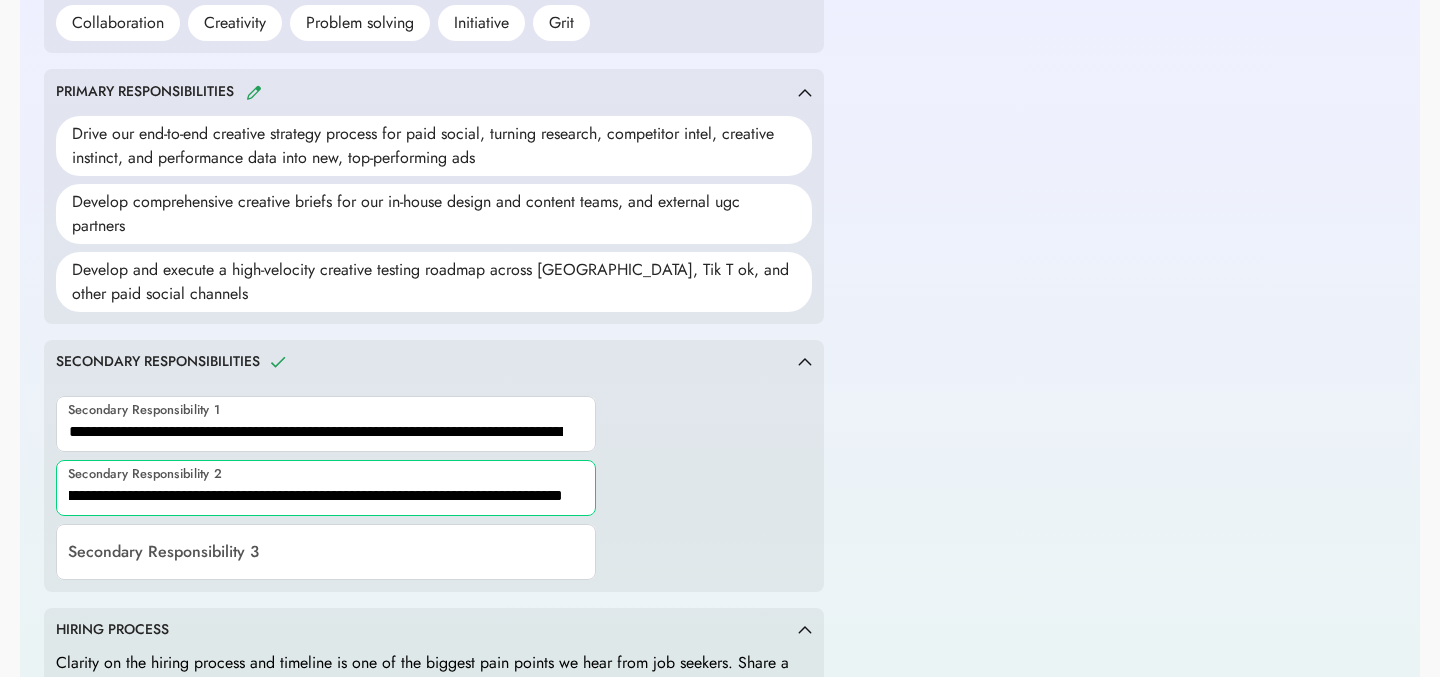 type on "**********" 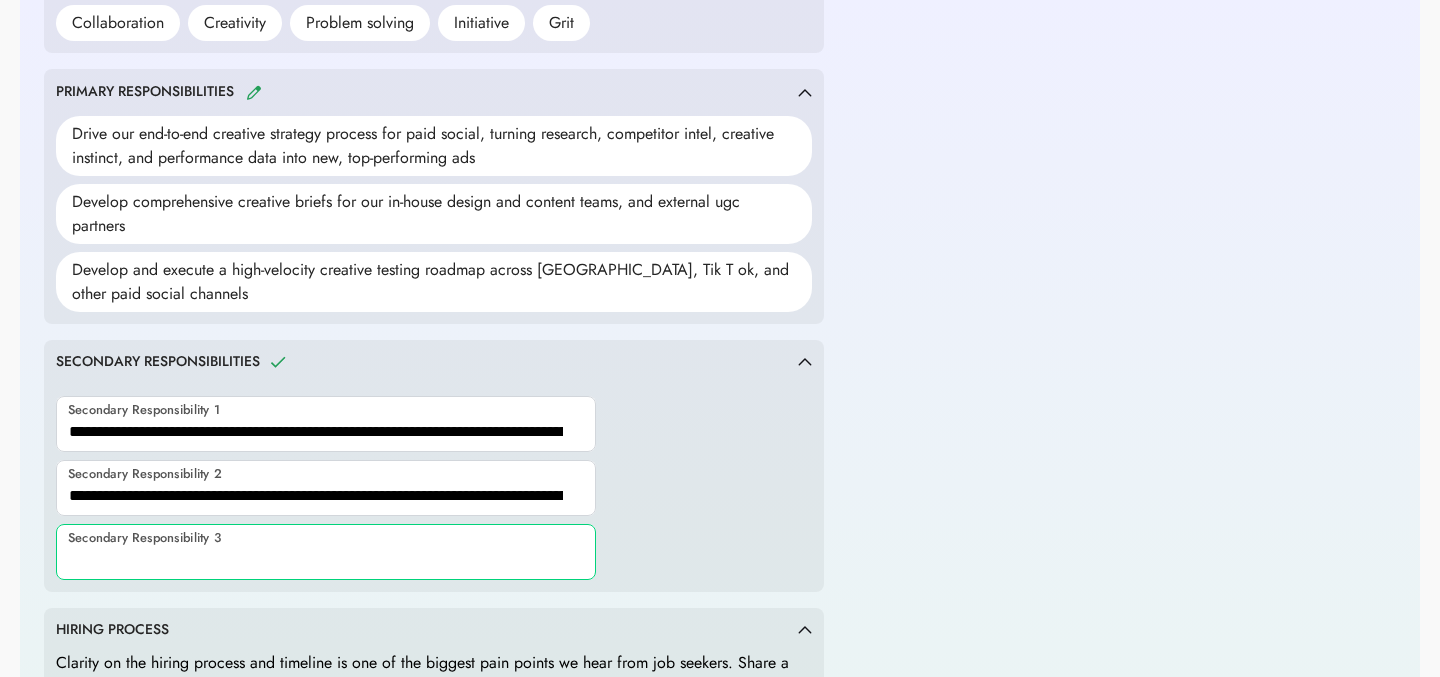 click at bounding box center (326, 552) 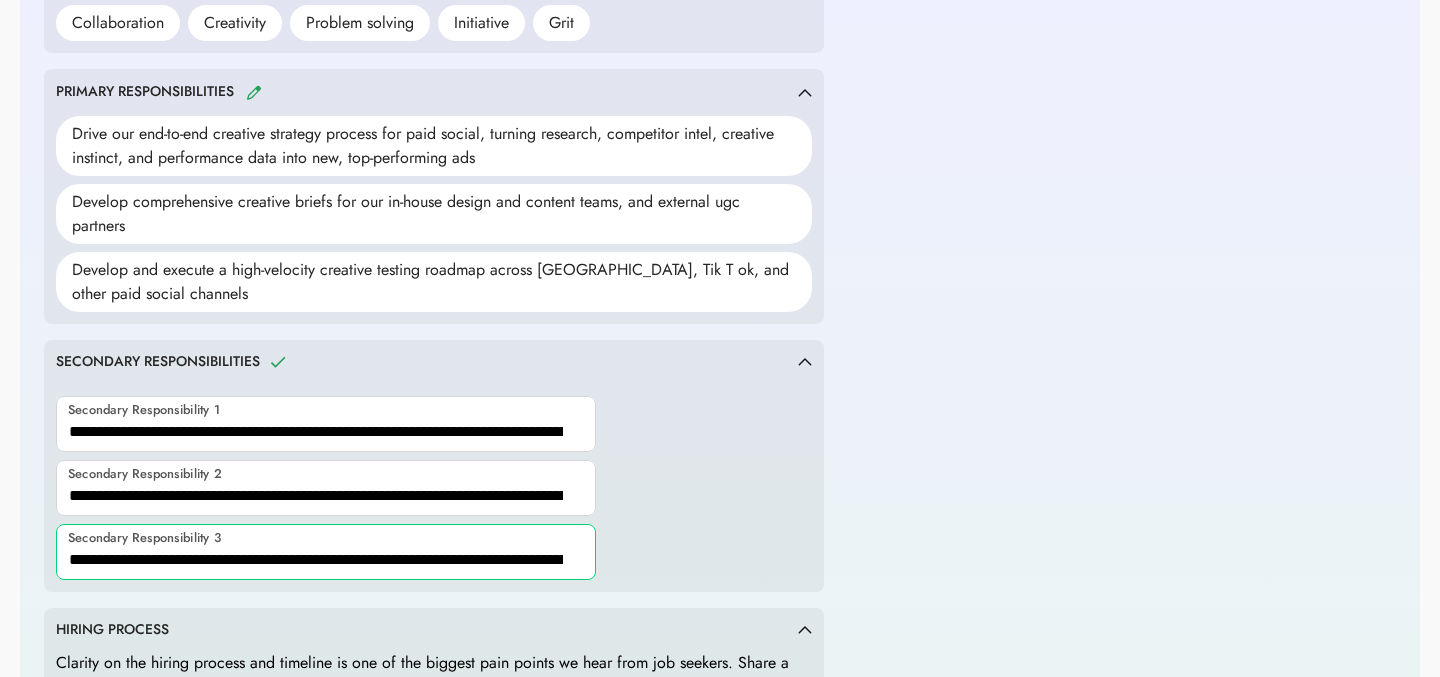scroll, scrollTop: 0, scrollLeft: 217, axis: horizontal 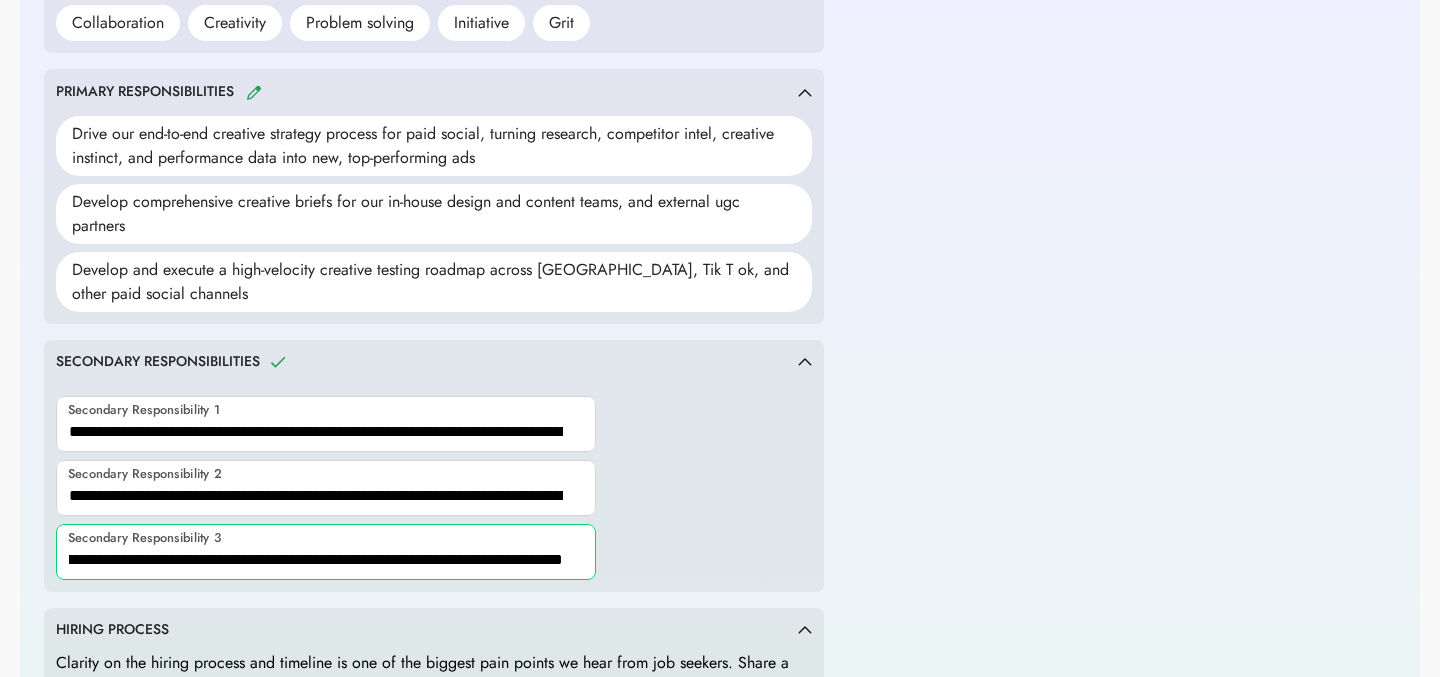 type on "**********" 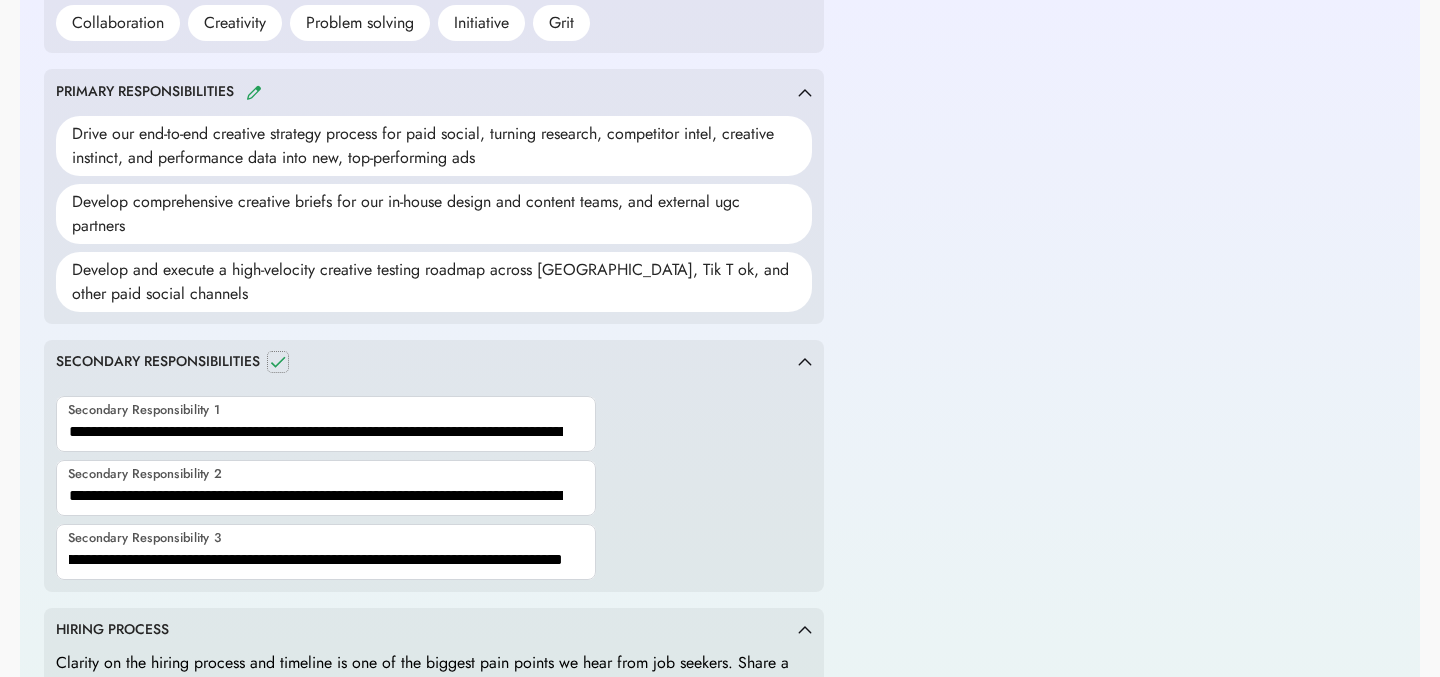 click 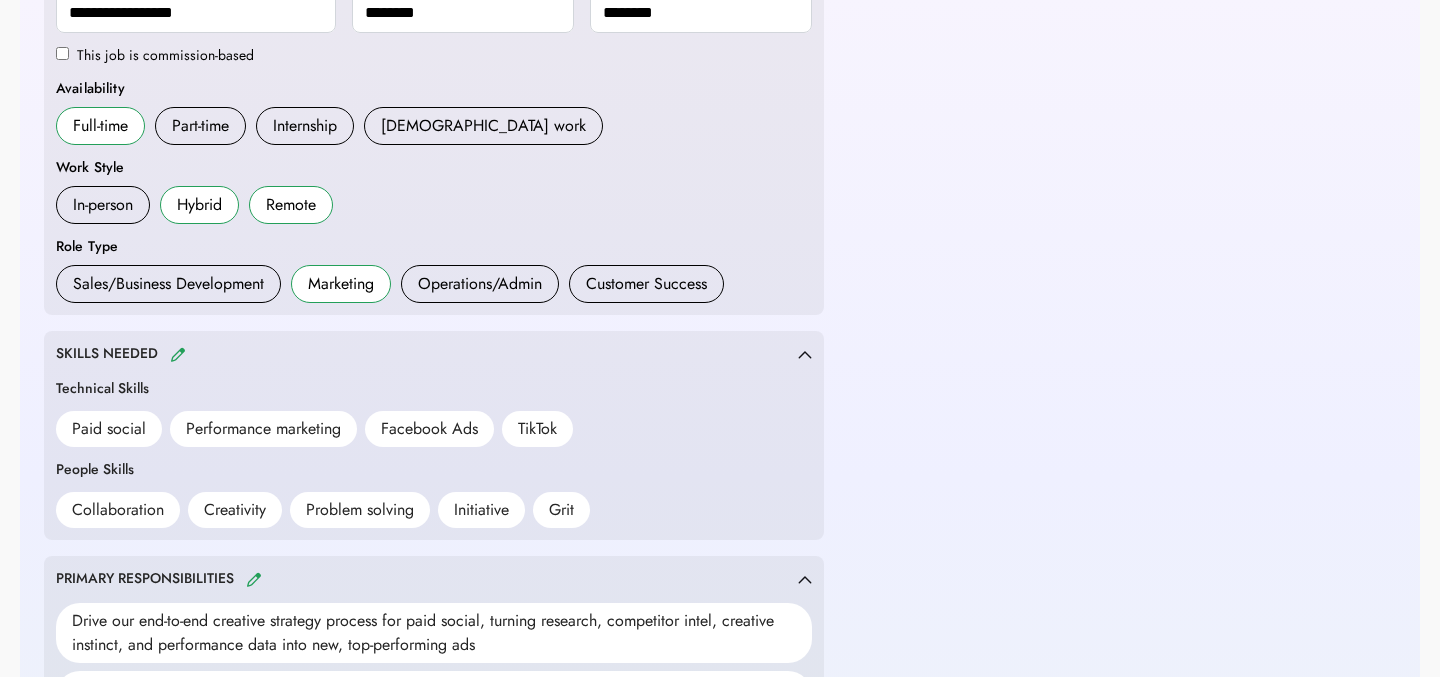 scroll, scrollTop: 0, scrollLeft: 0, axis: both 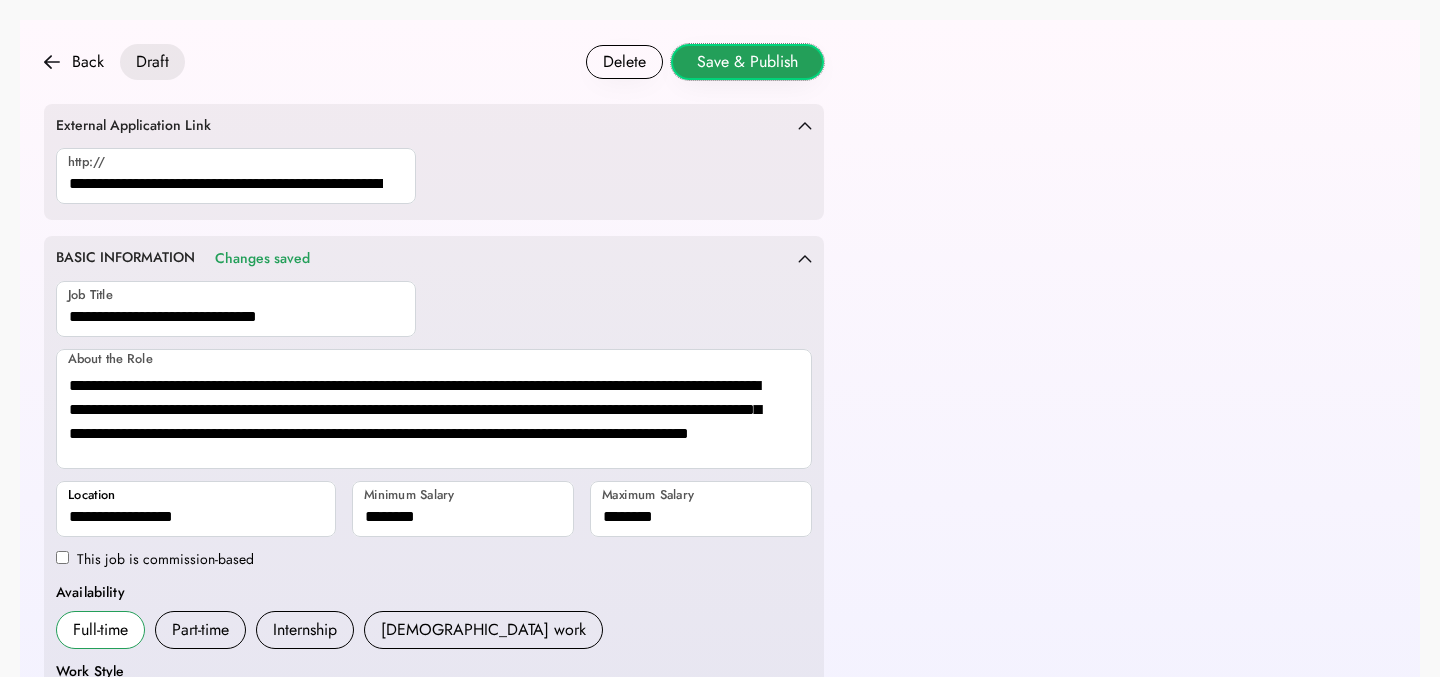 click on "Save & Publish" at bounding box center (747, 62) 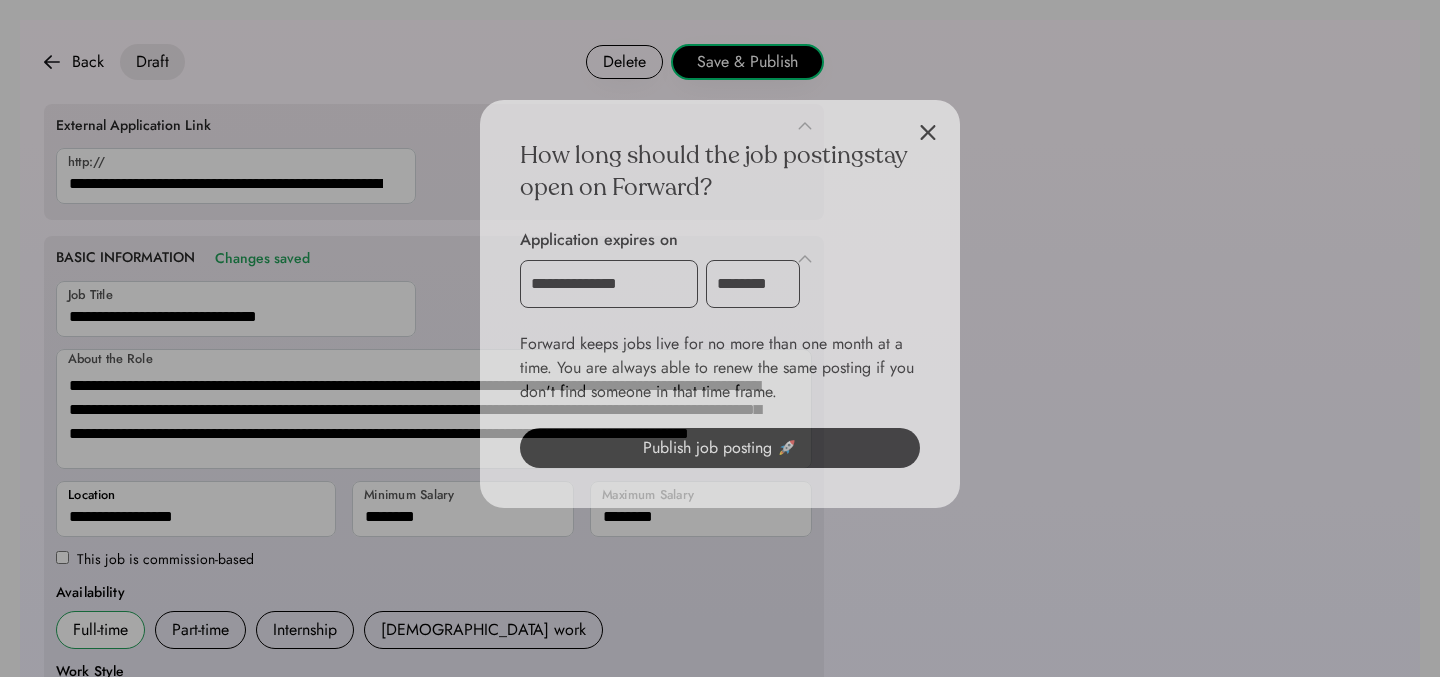 scroll, scrollTop: 710, scrollLeft: 0, axis: vertical 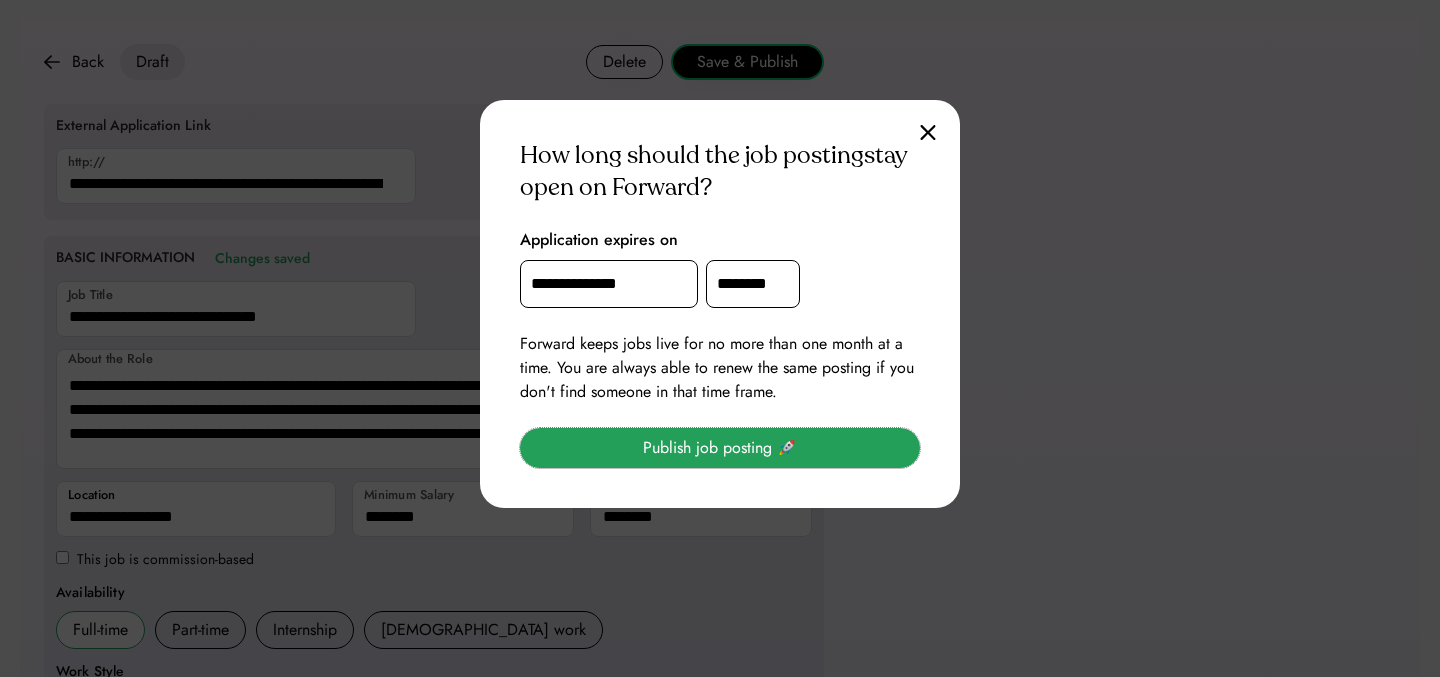click on "Publish job posting 🚀" at bounding box center (720, 448) 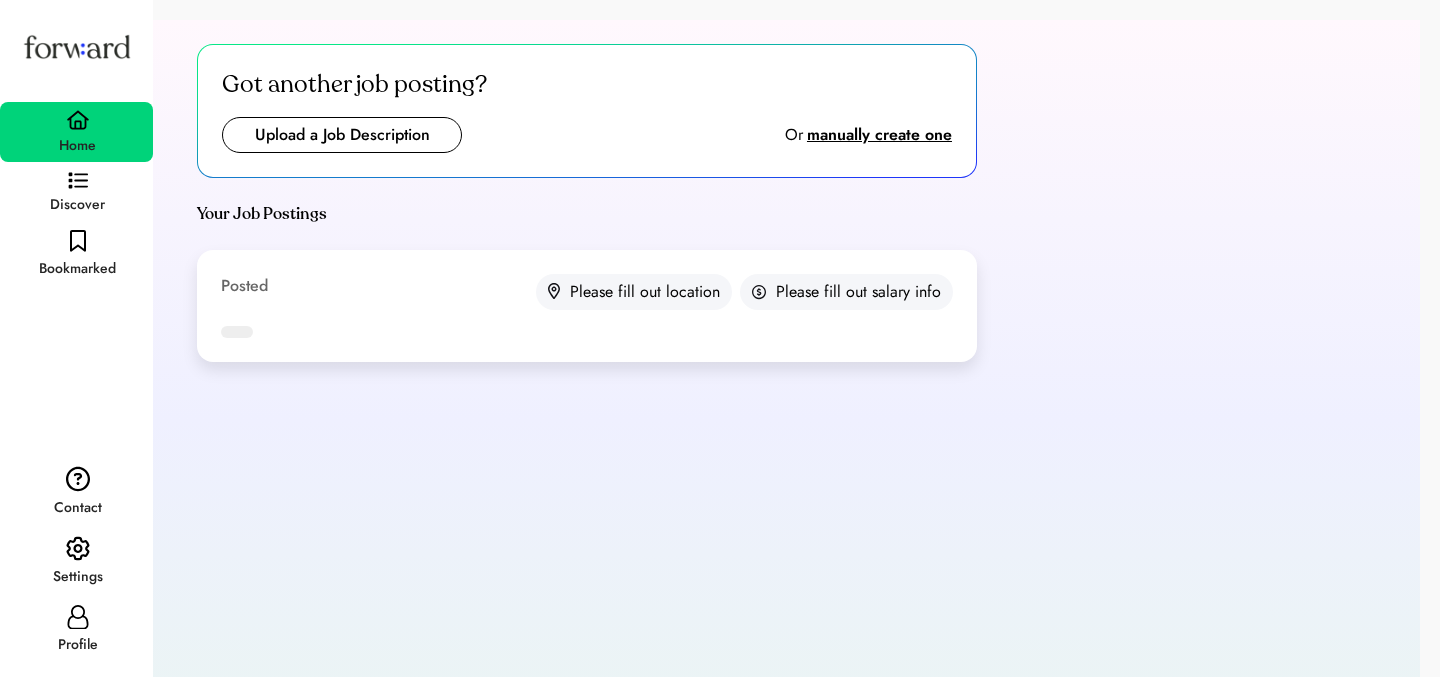 scroll, scrollTop: 0, scrollLeft: 0, axis: both 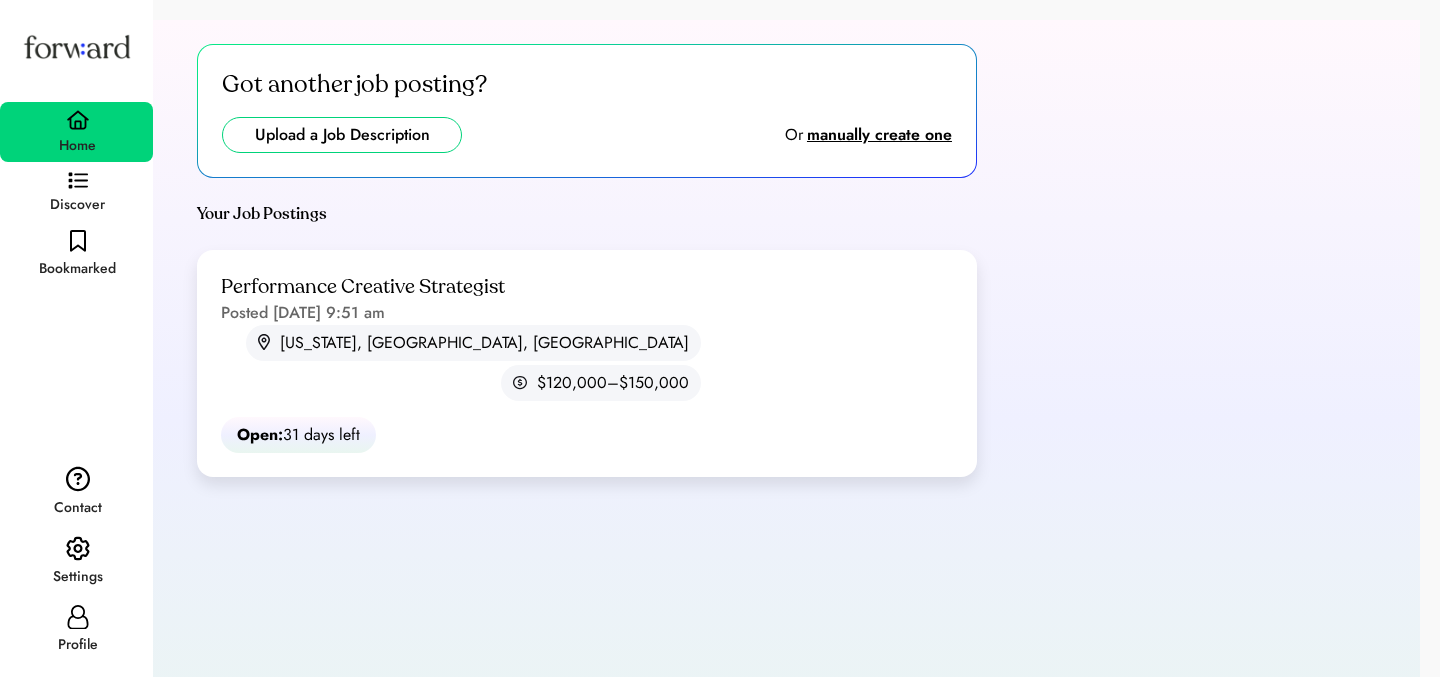 click at bounding box center (342, 135) 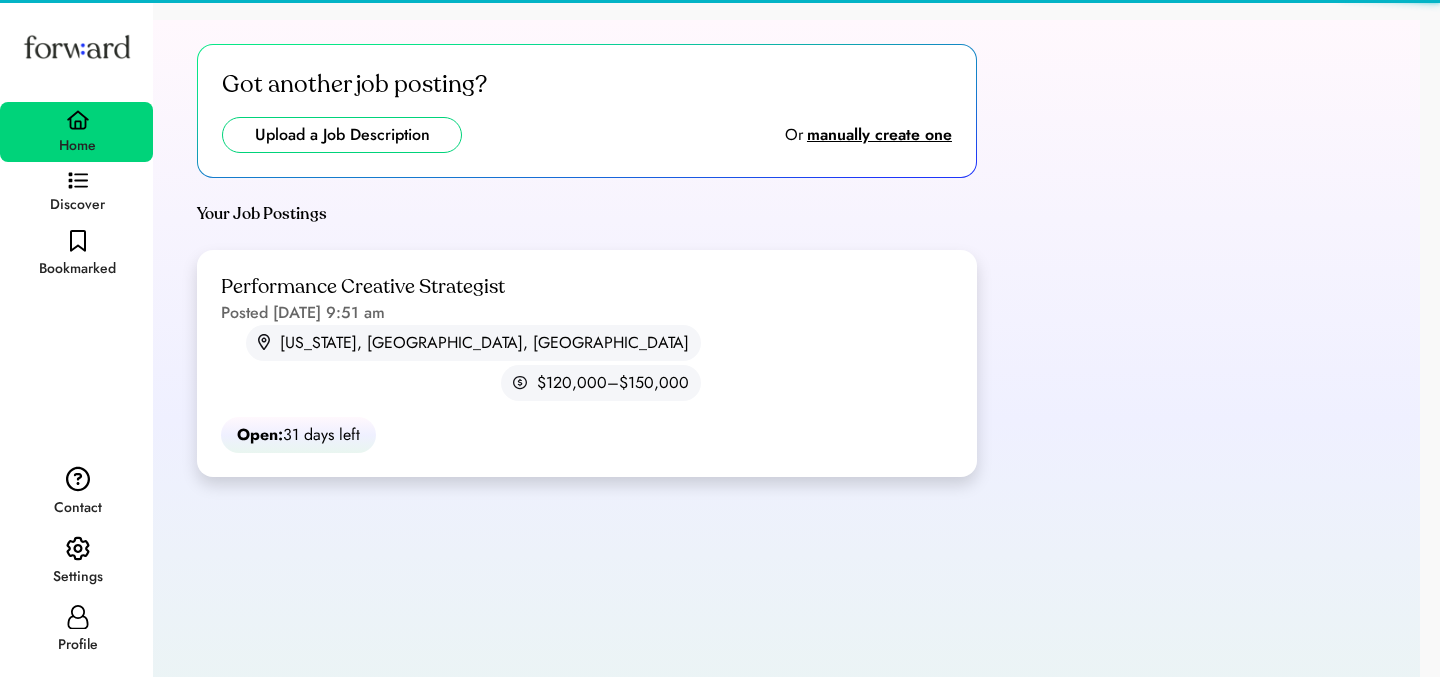 type 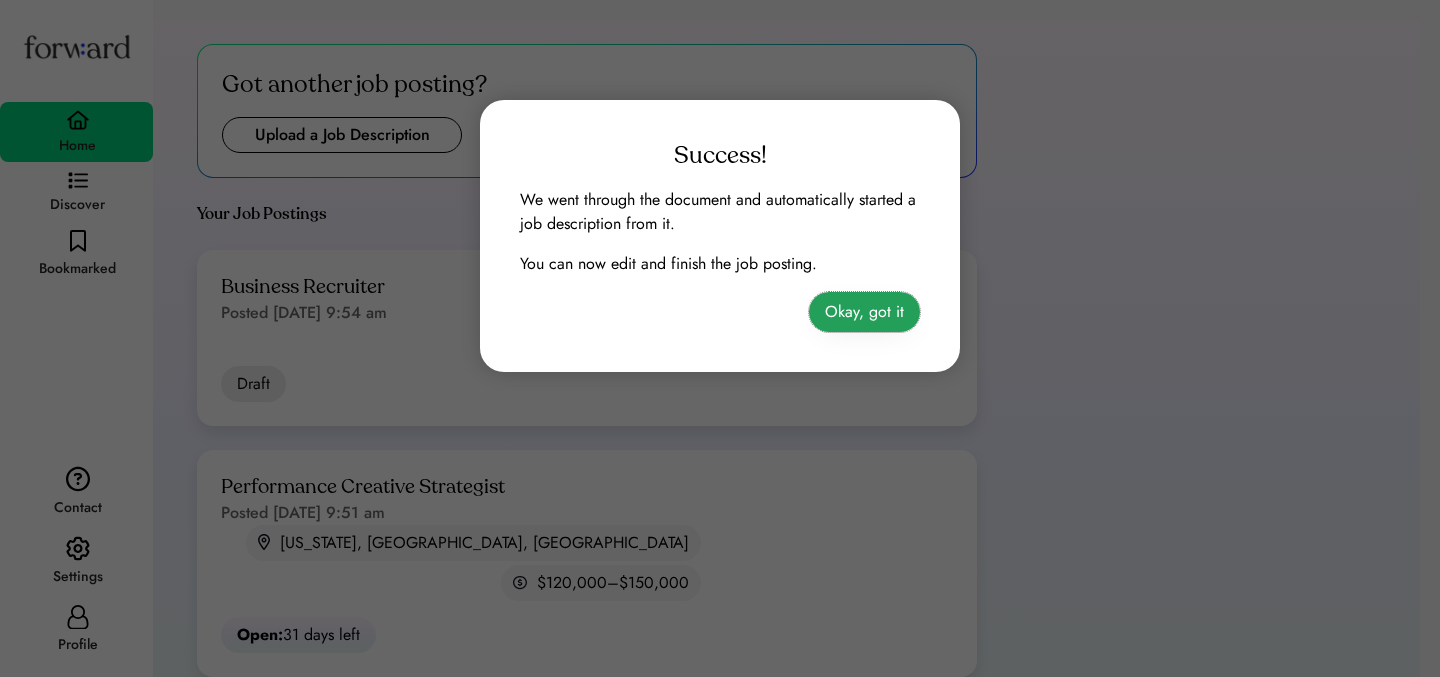 click on "Okay, got it" at bounding box center (864, 312) 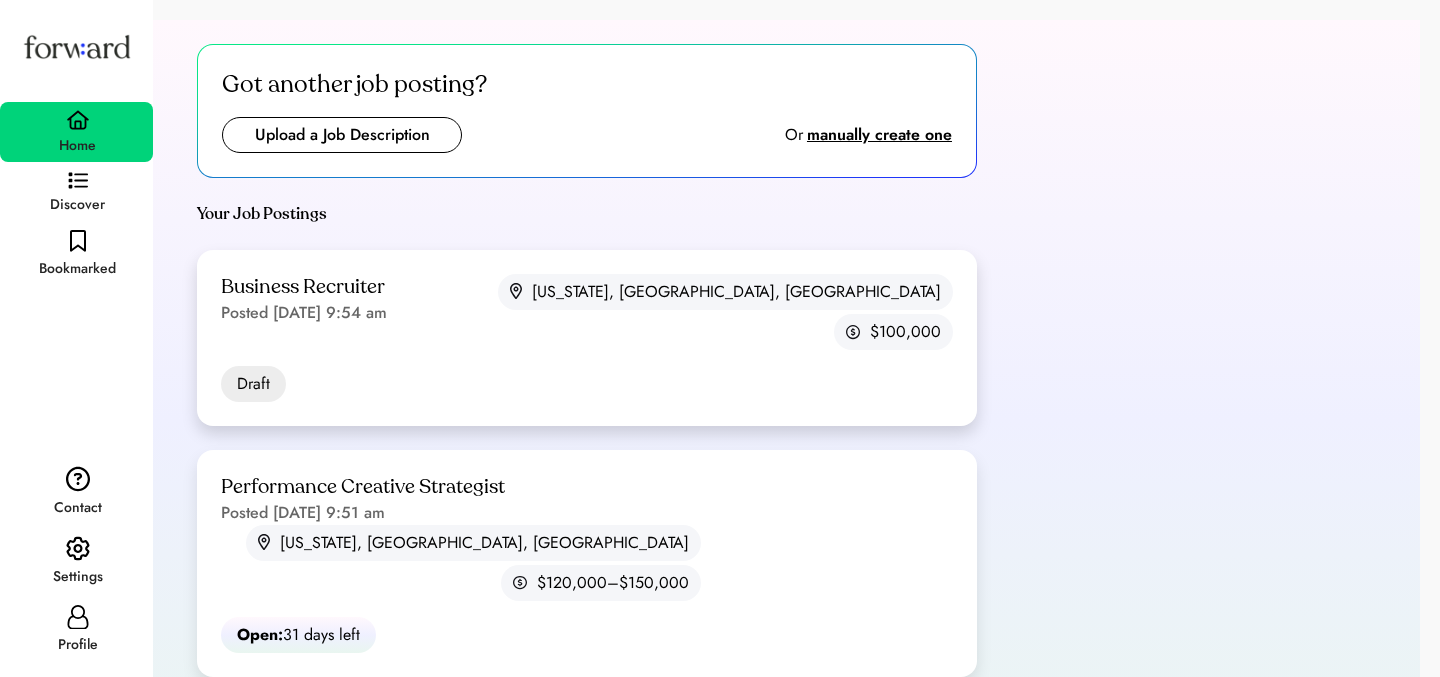 click on "Business Recruiter Posted [DATE] 9:54 am [US_STATE], [GEOGRAPHIC_DATA], [GEOGRAPHIC_DATA] $100,000" at bounding box center (587, 312) 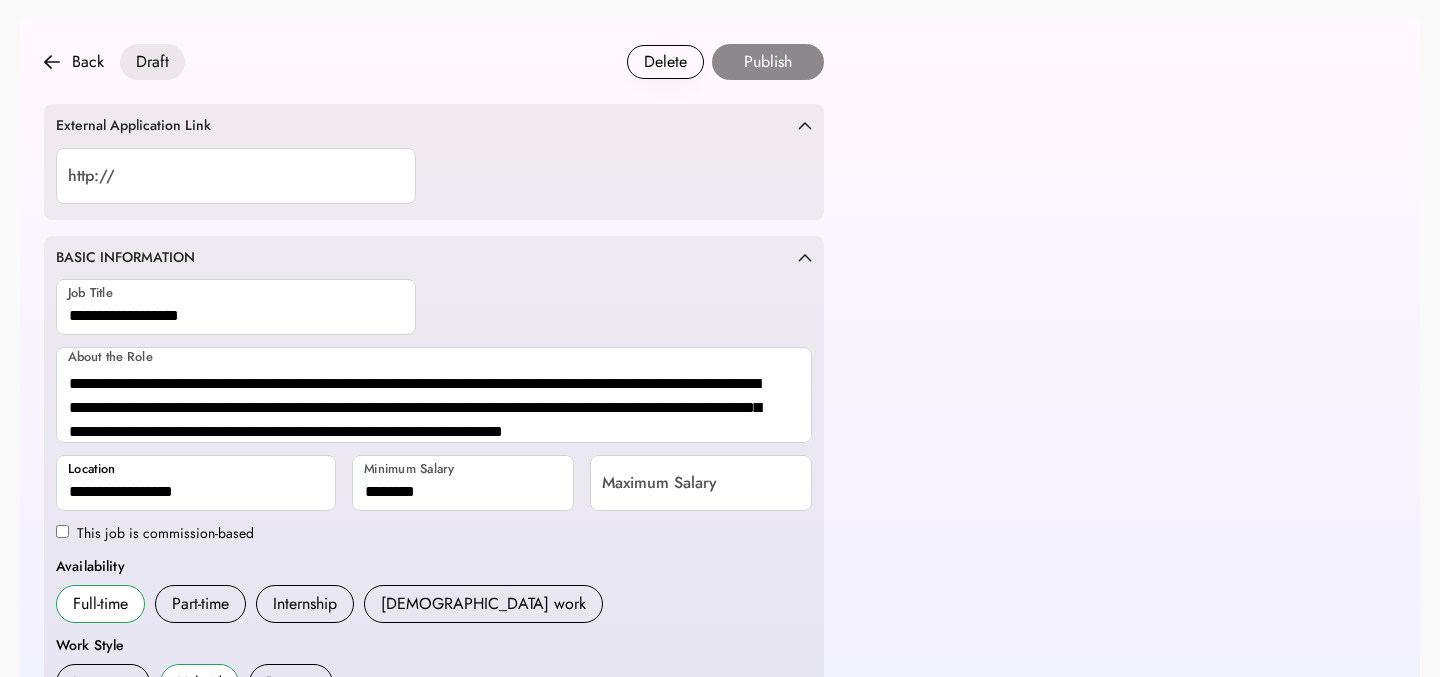 scroll, scrollTop: 0, scrollLeft: 0, axis: both 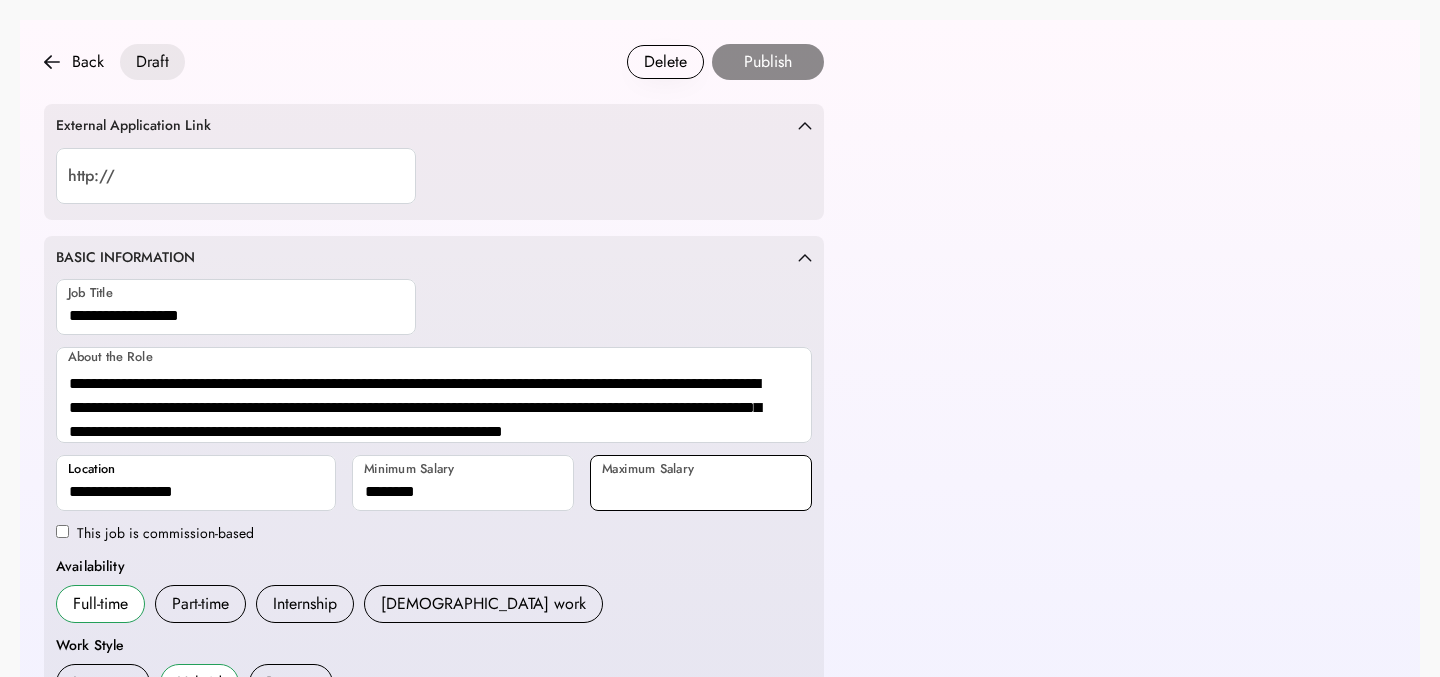 click at bounding box center [701, 483] 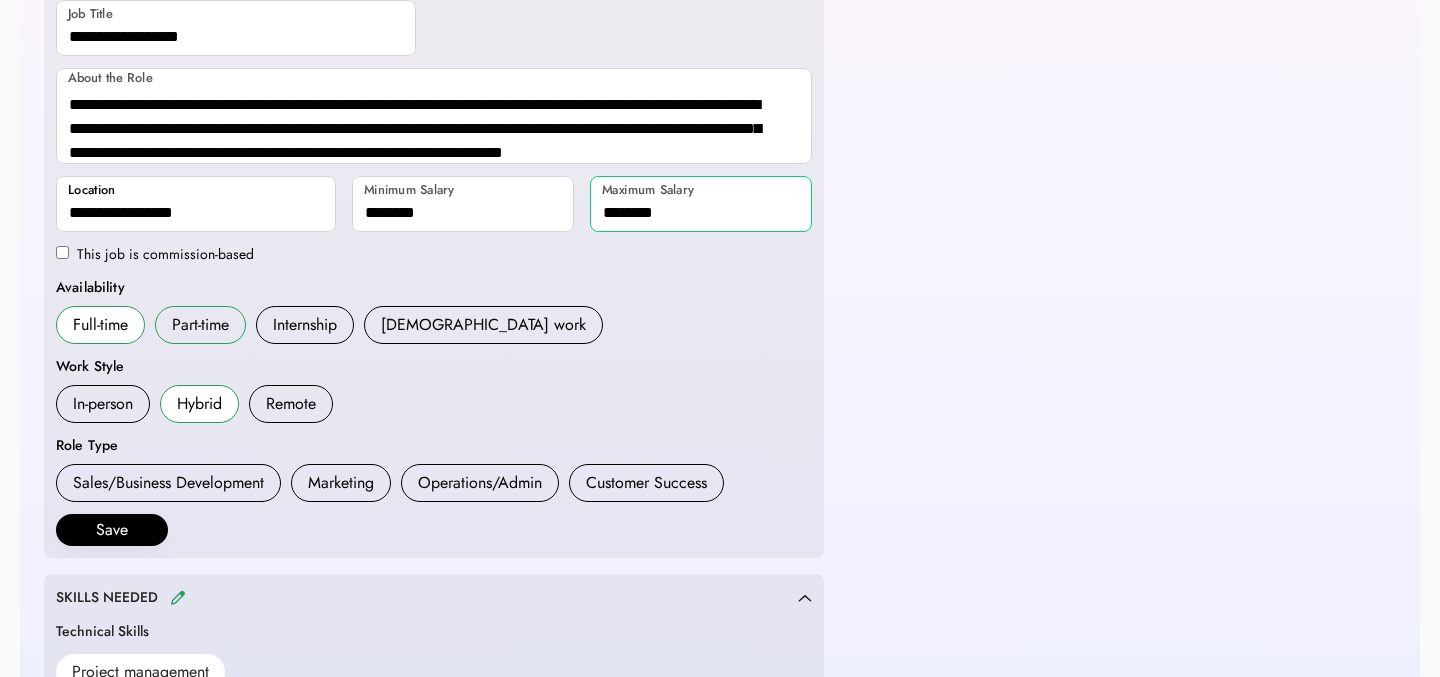 scroll, scrollTop: 330, scrollLeft: 0, axis: vertical 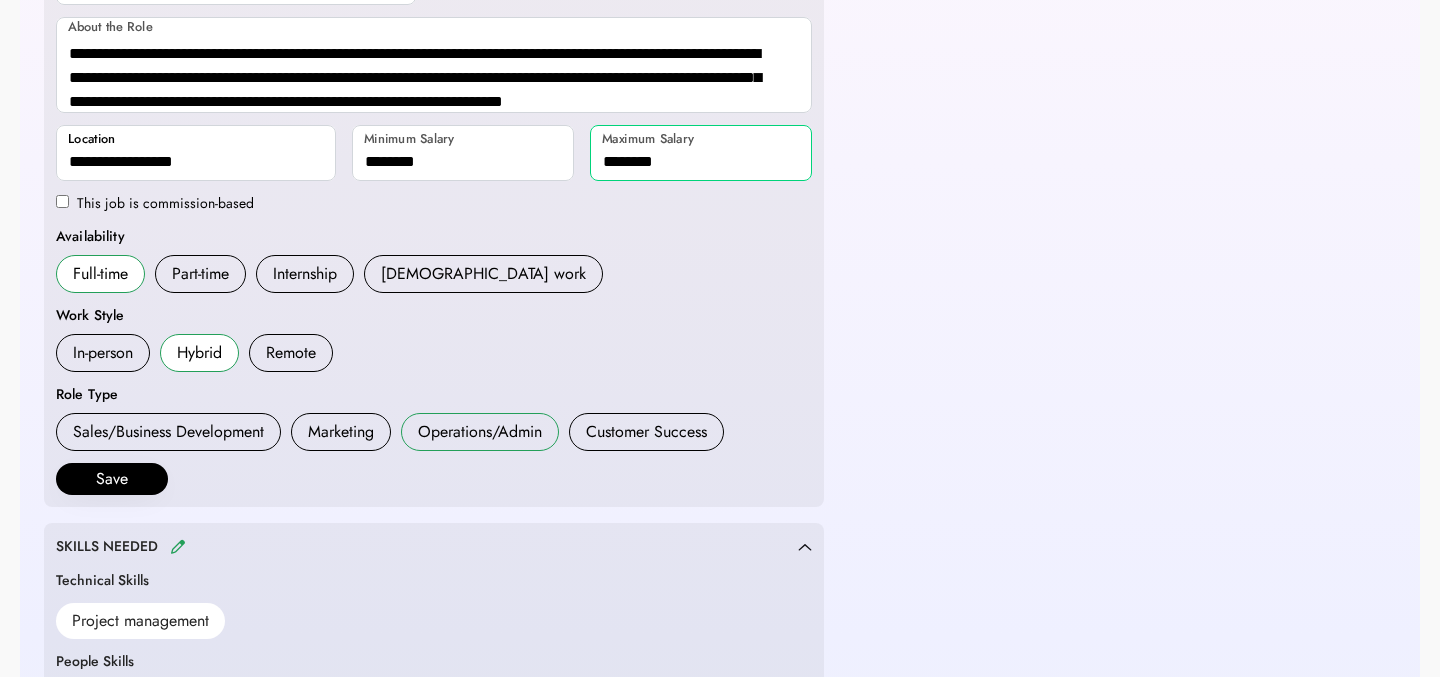 type on "********" 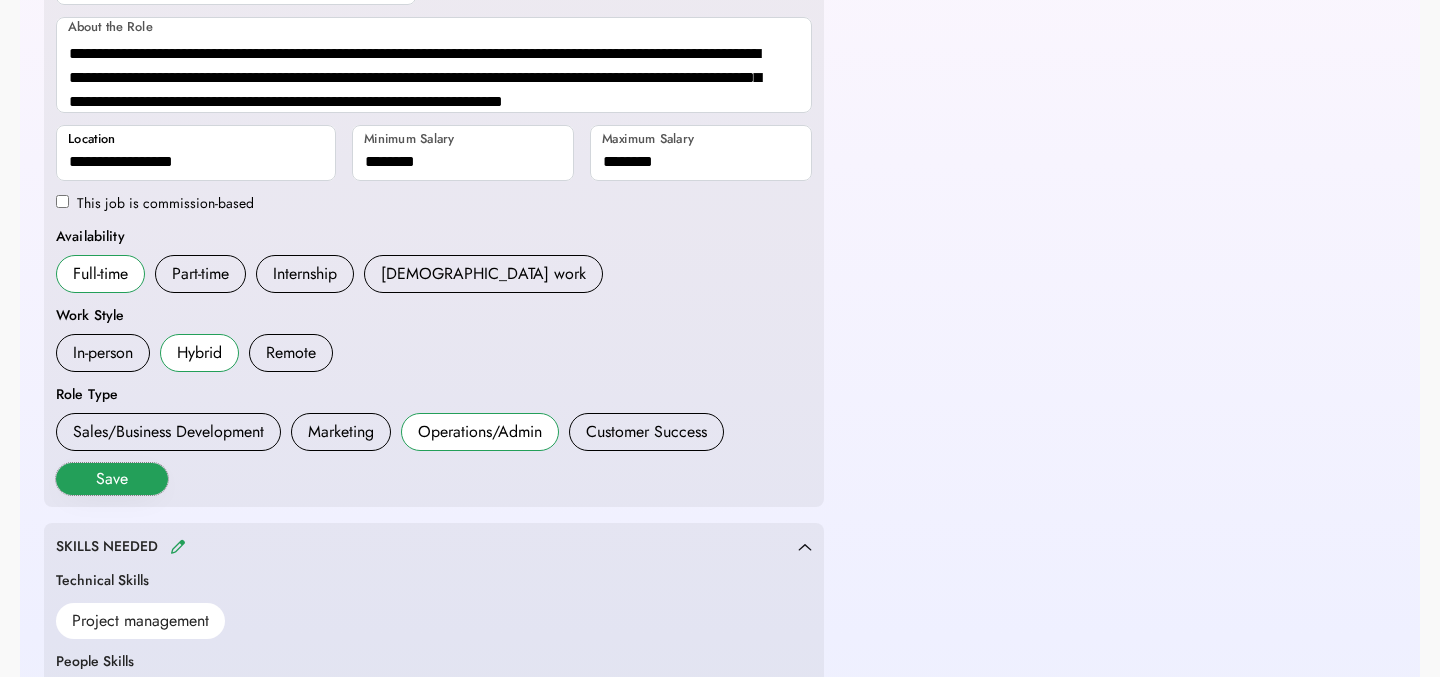 click on "Save" at bounding box center [112, 479] 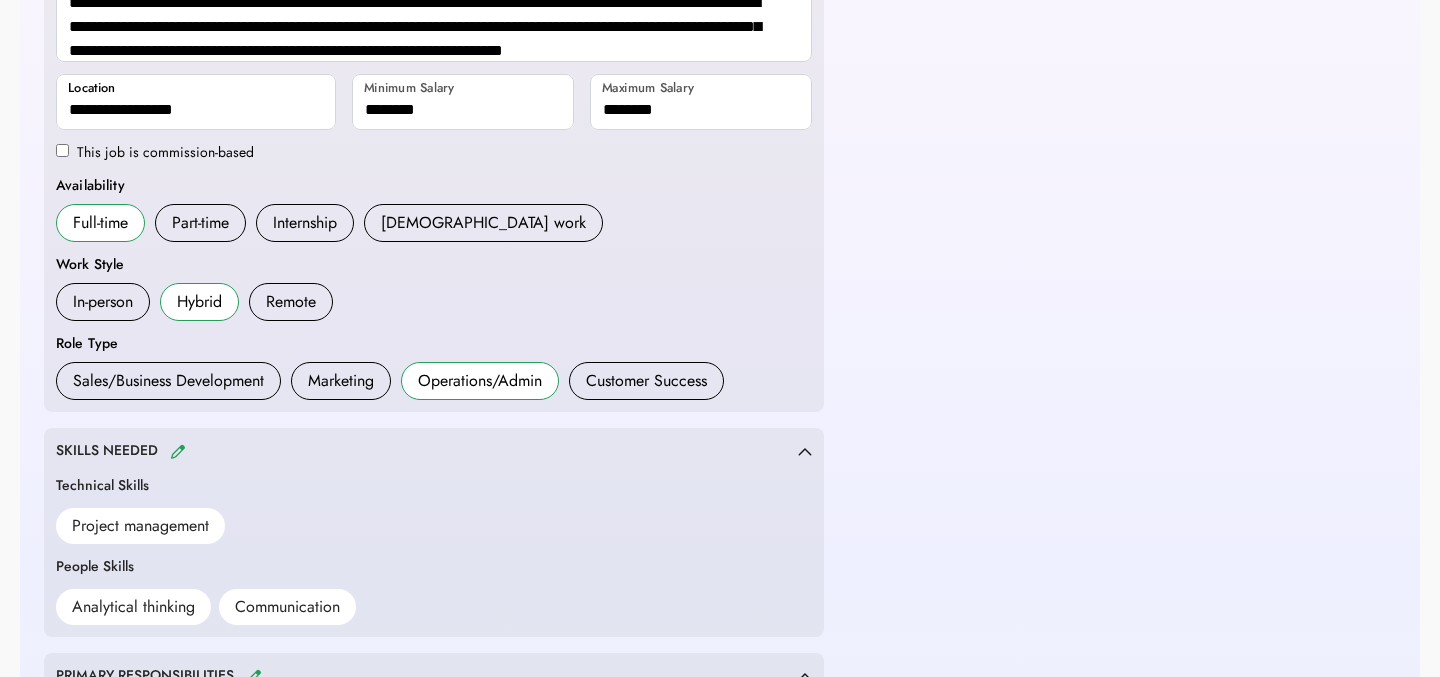 scroll, scrollTop: 433, scrollLeft: 0, axis: vertical 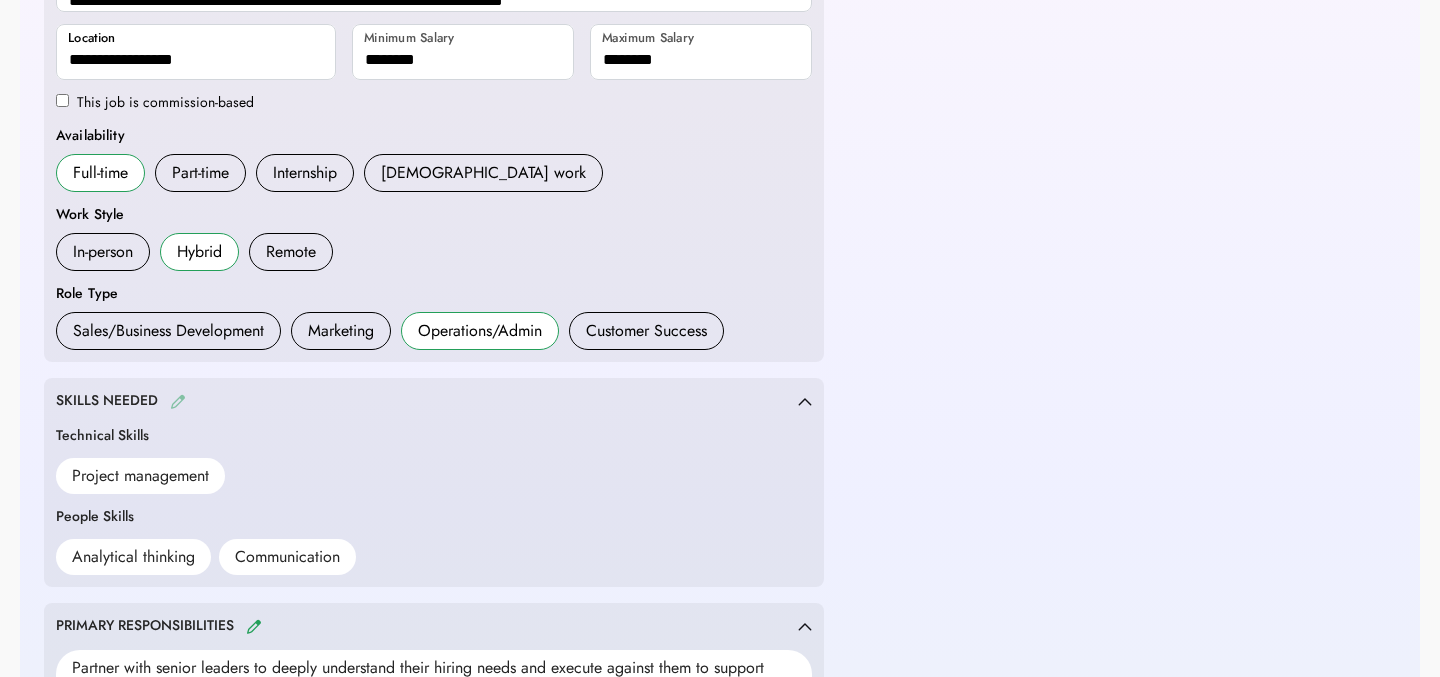 click at bounding box center [178, 401] 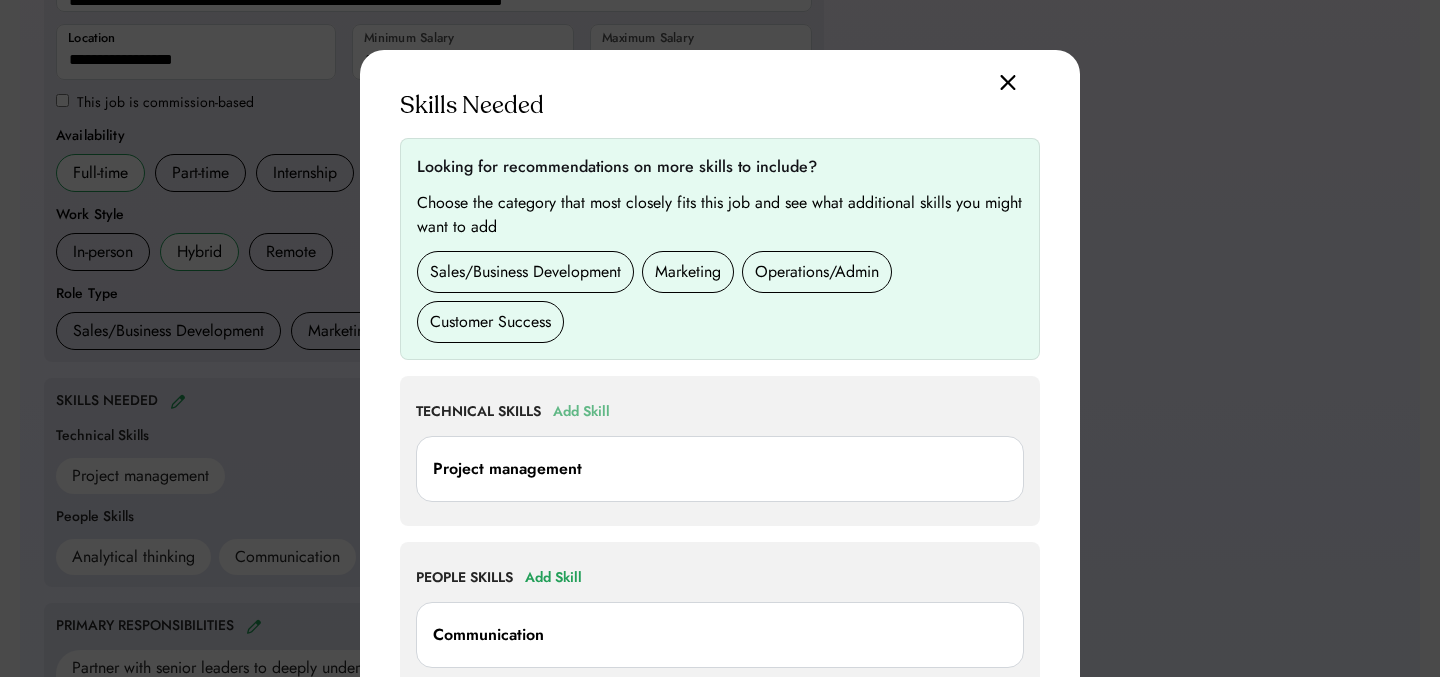 click on "Add Skill" at bounding box center [581, 412] 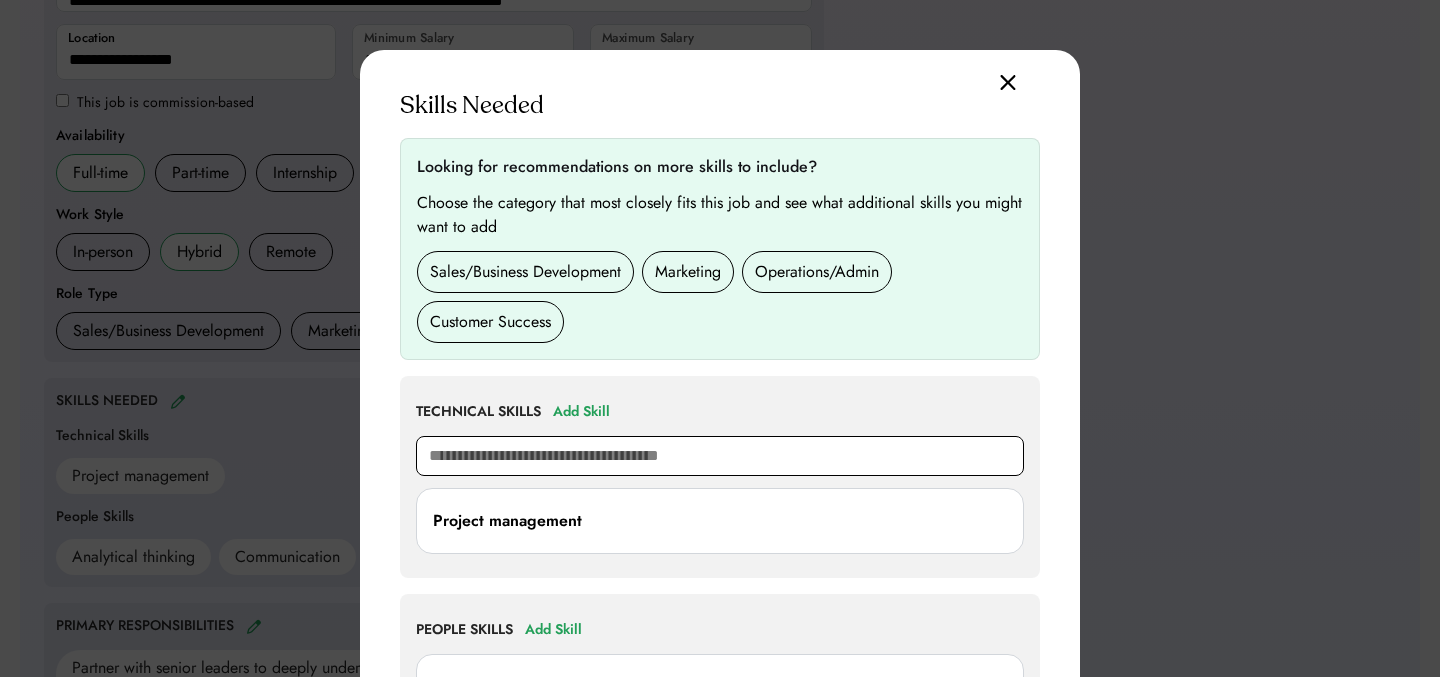 click at bounding box center [720, 456] 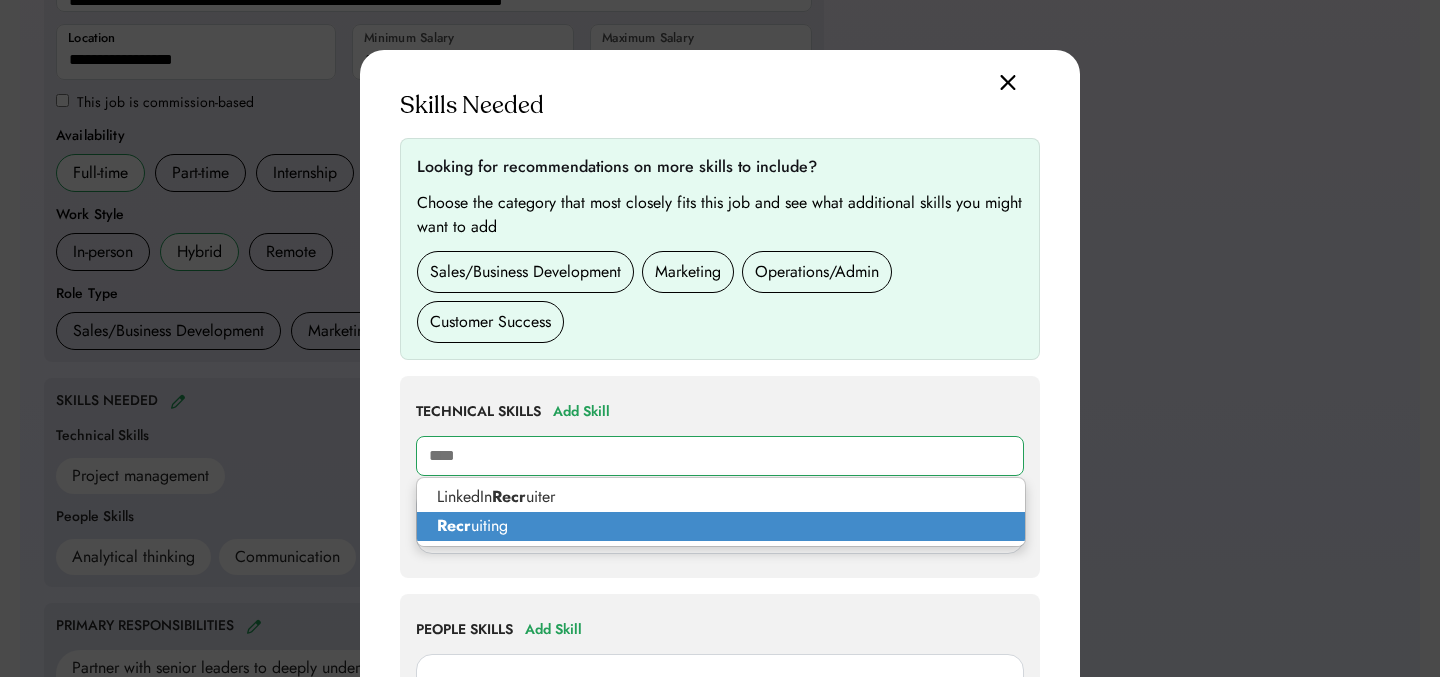 click on "Recr uiting" at bounding box center (721, 526) 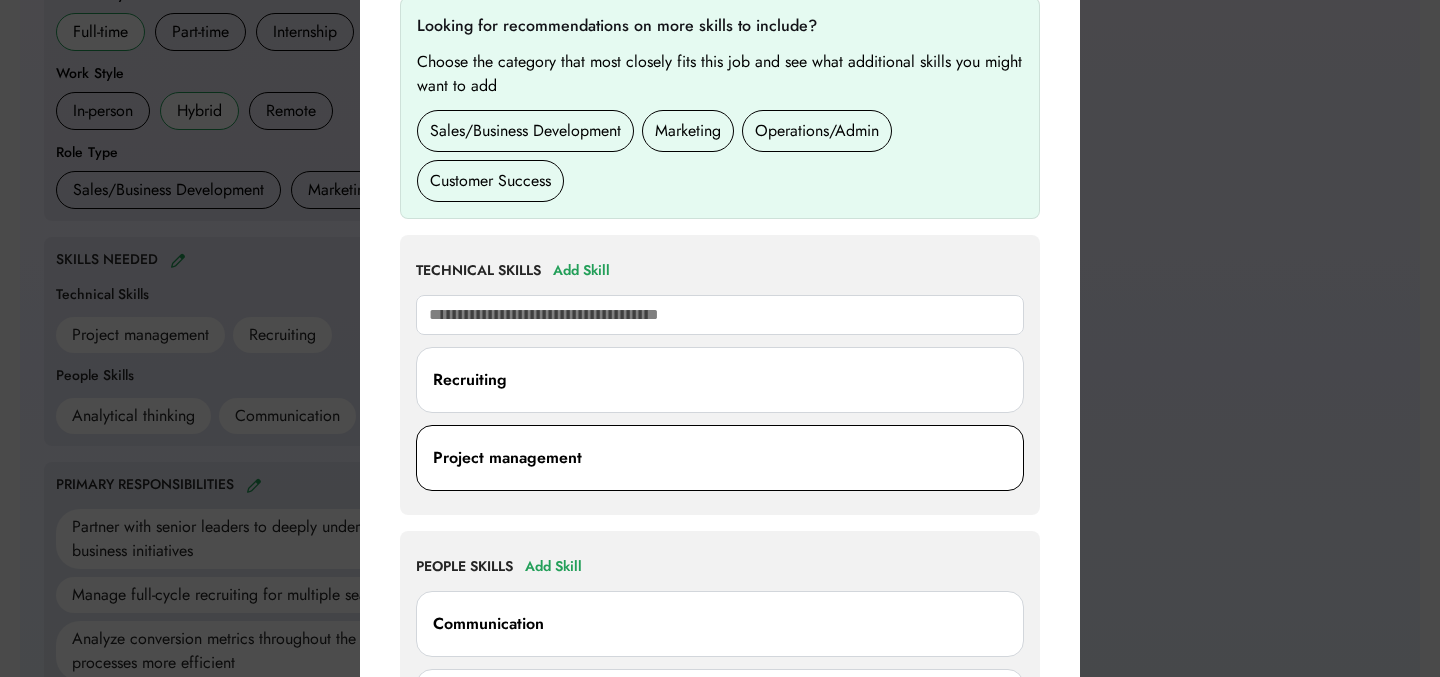 scroll, scrollTop: 547, scrollLeft: 0, axis: vertical 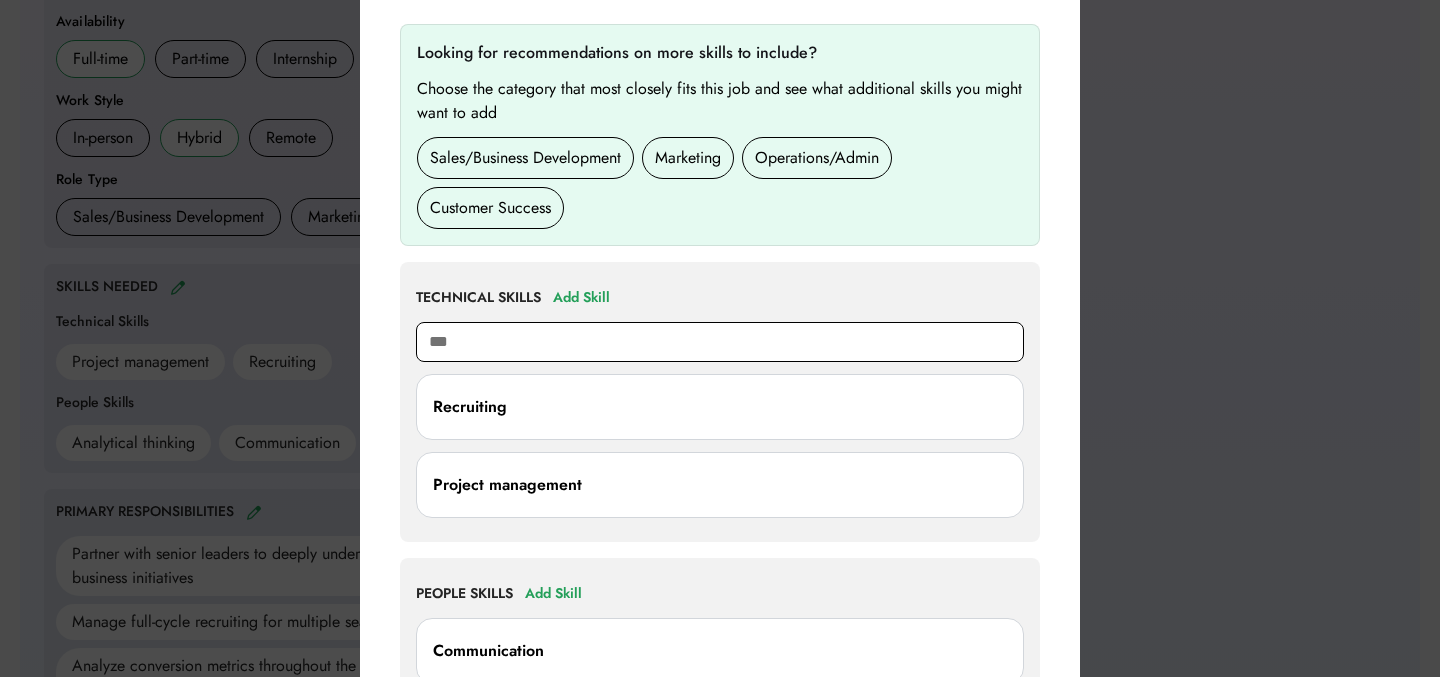 type on "**" 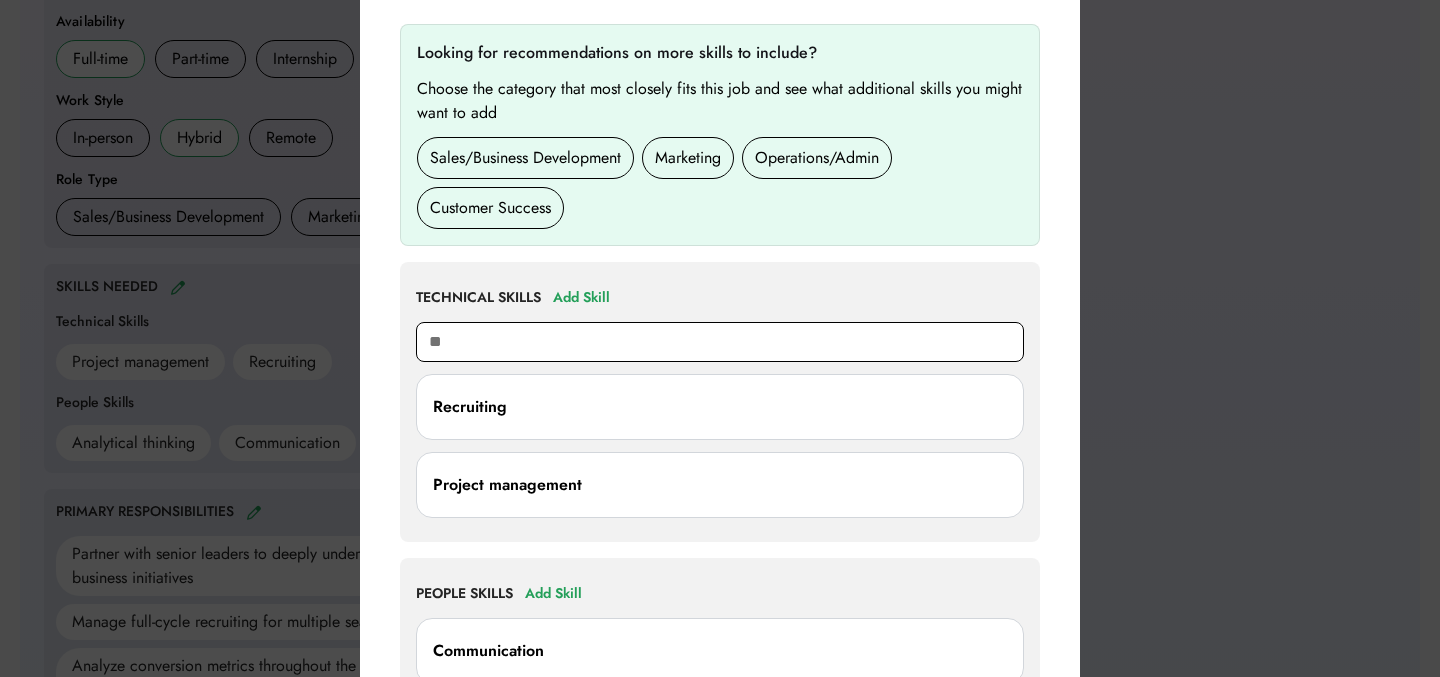type on "******" 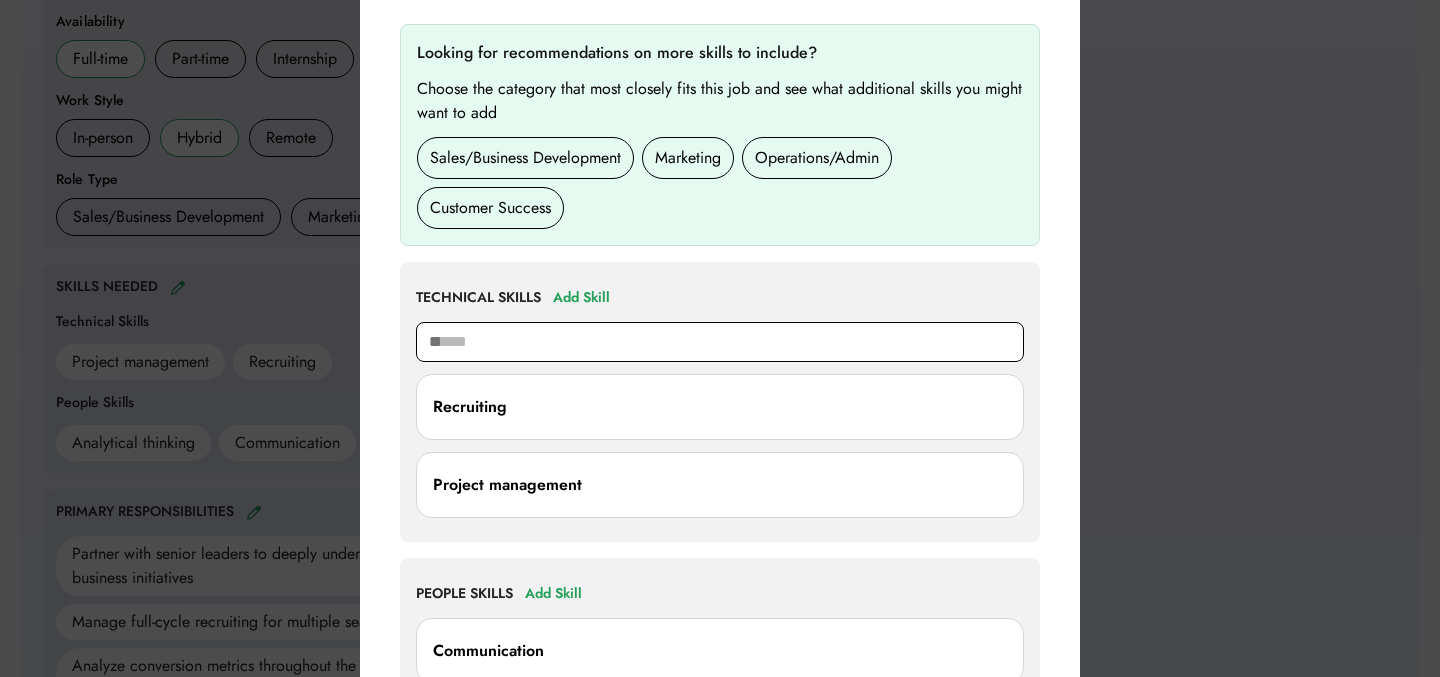 type on "*" 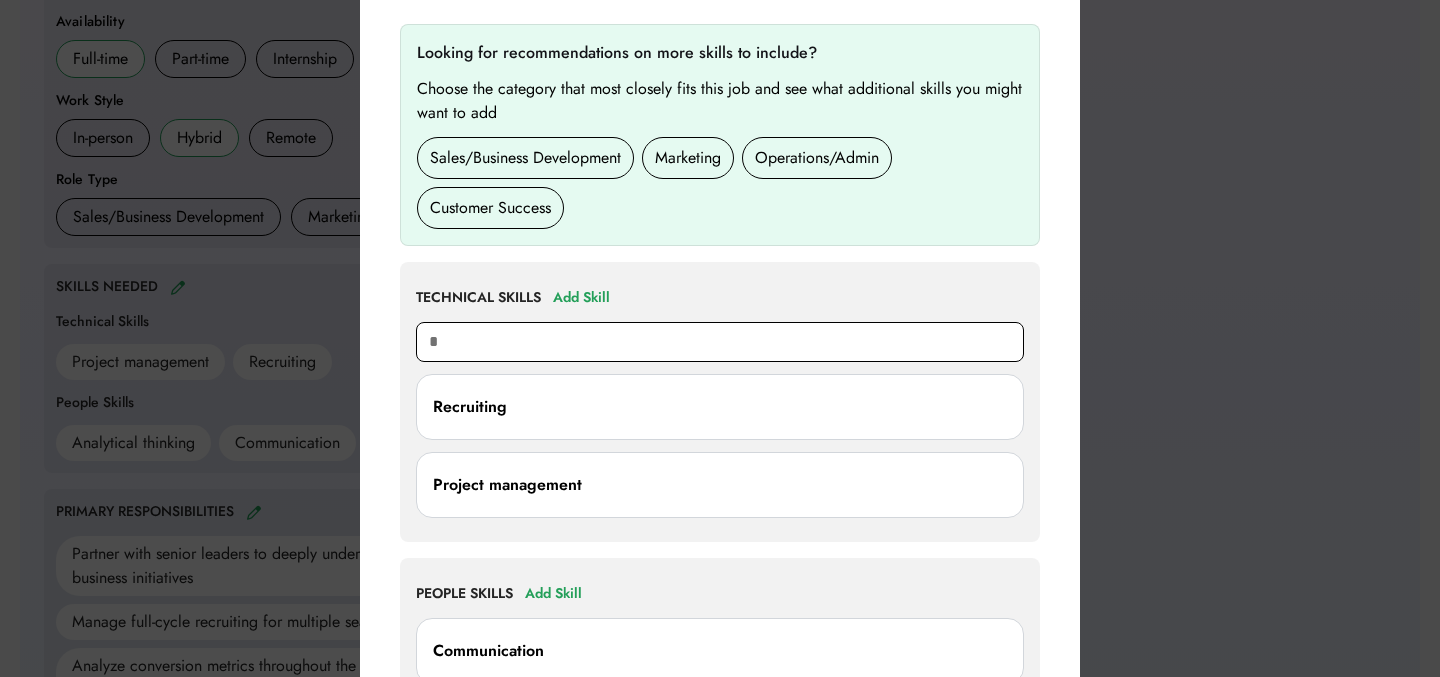 type on "**" 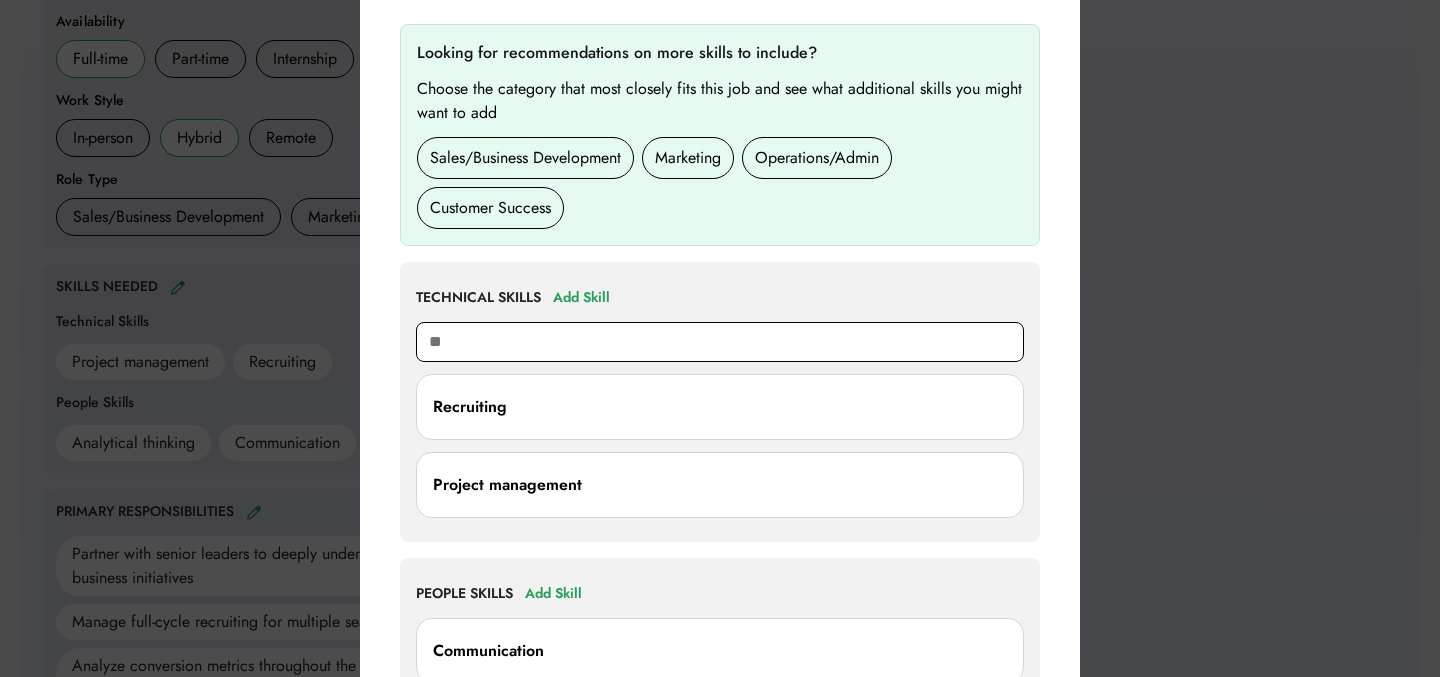 type on "******" 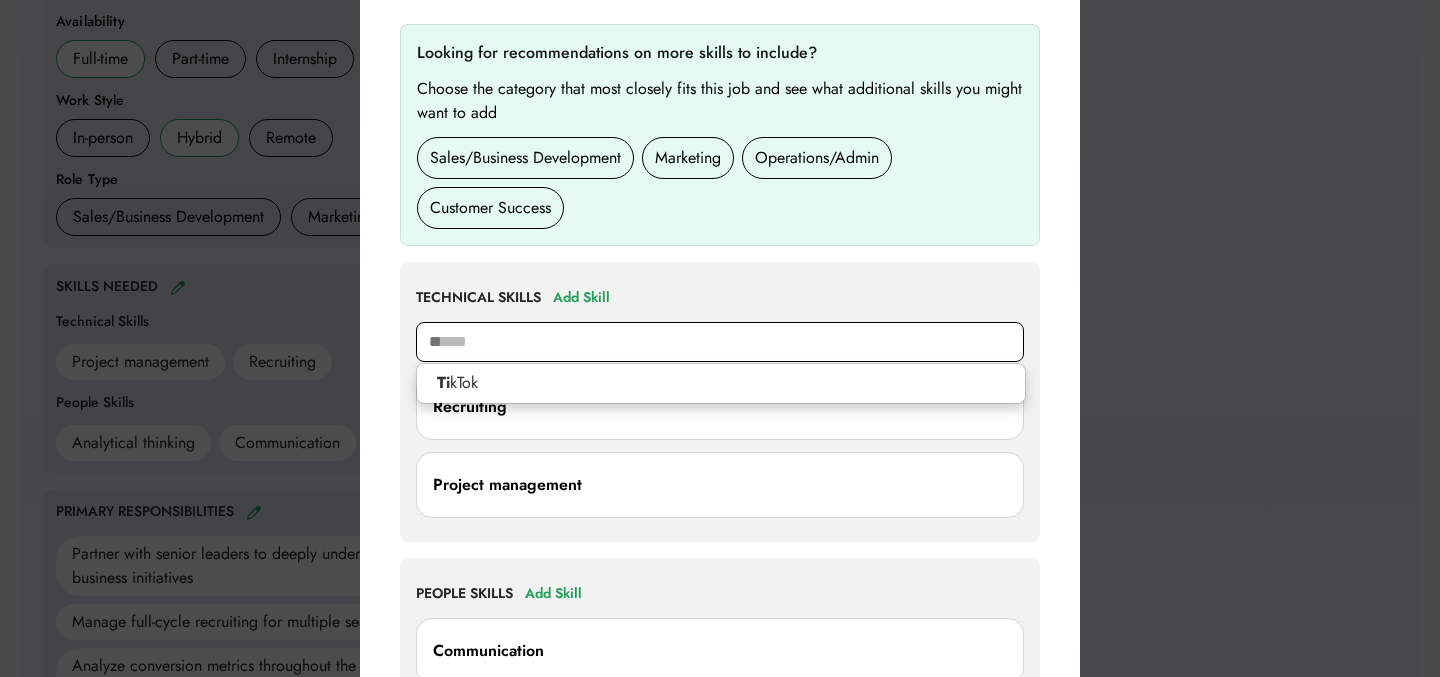 type 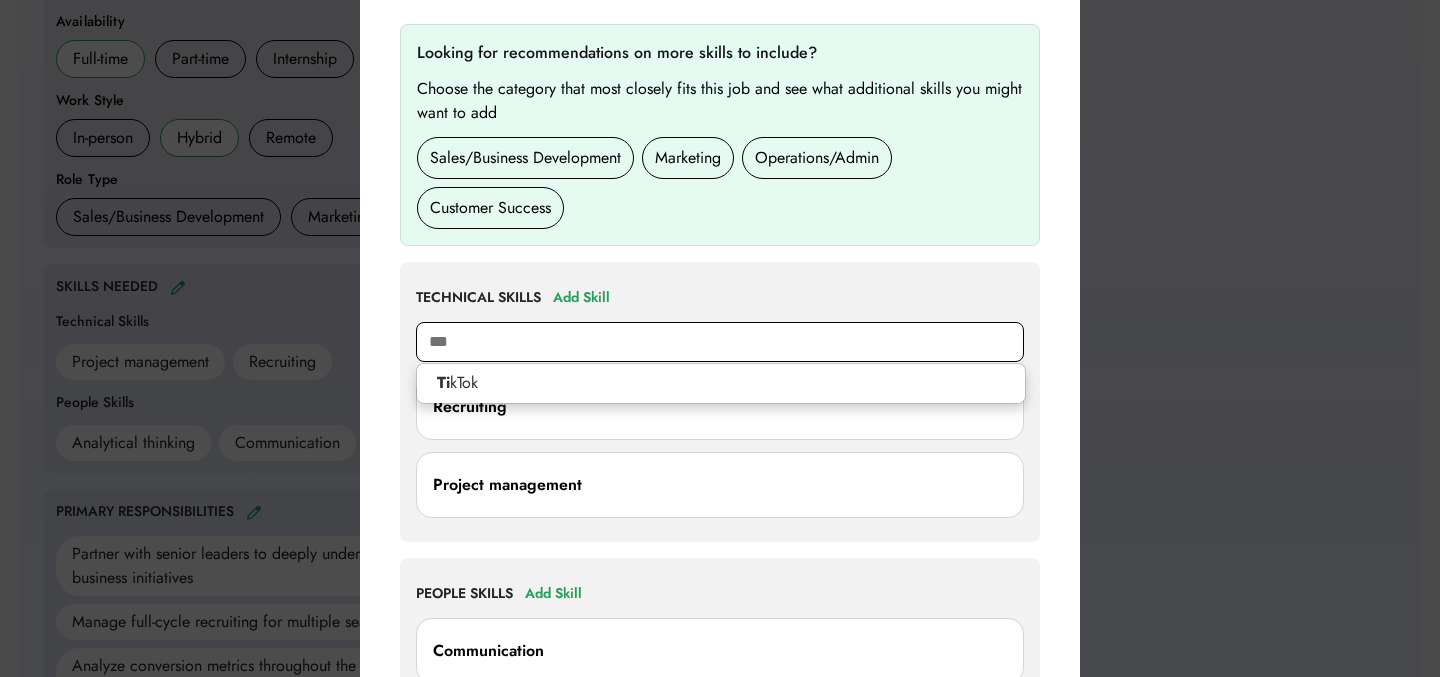 type on "****" 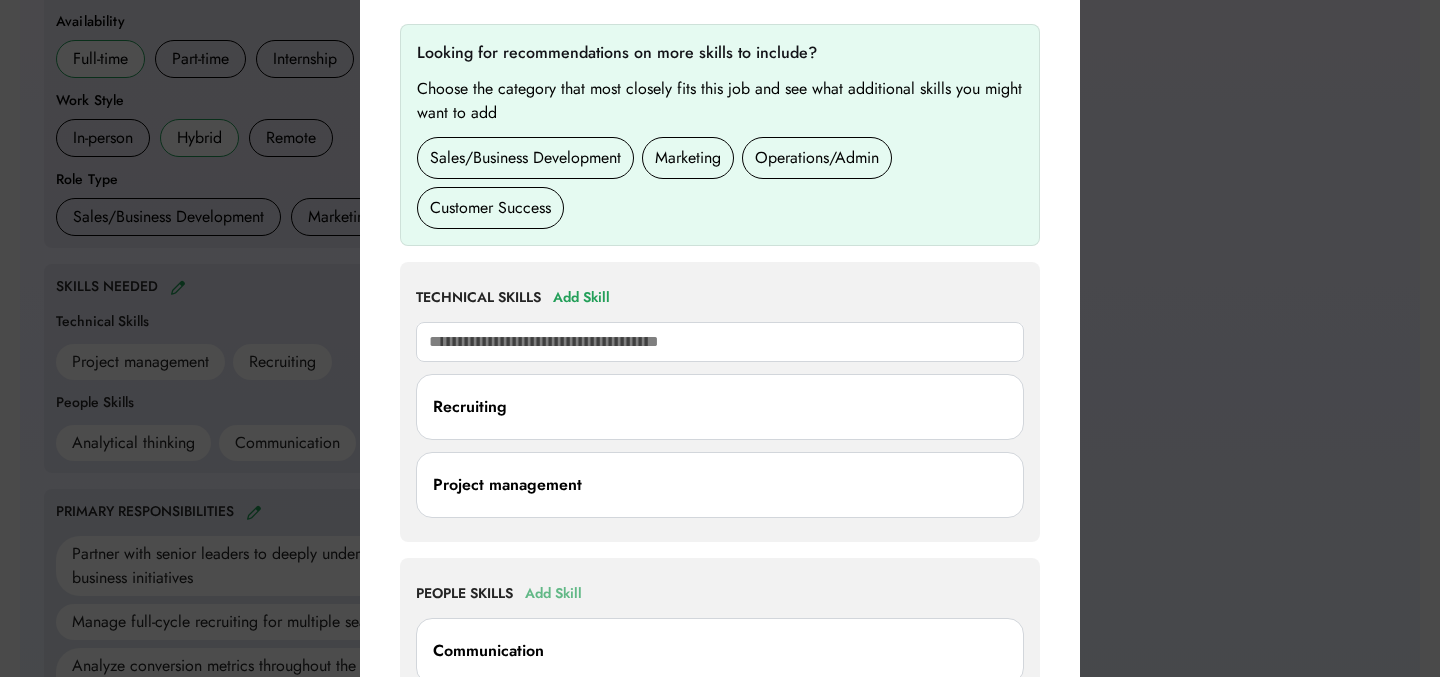 click on "Add Skill" at bounding box center (553, 594) 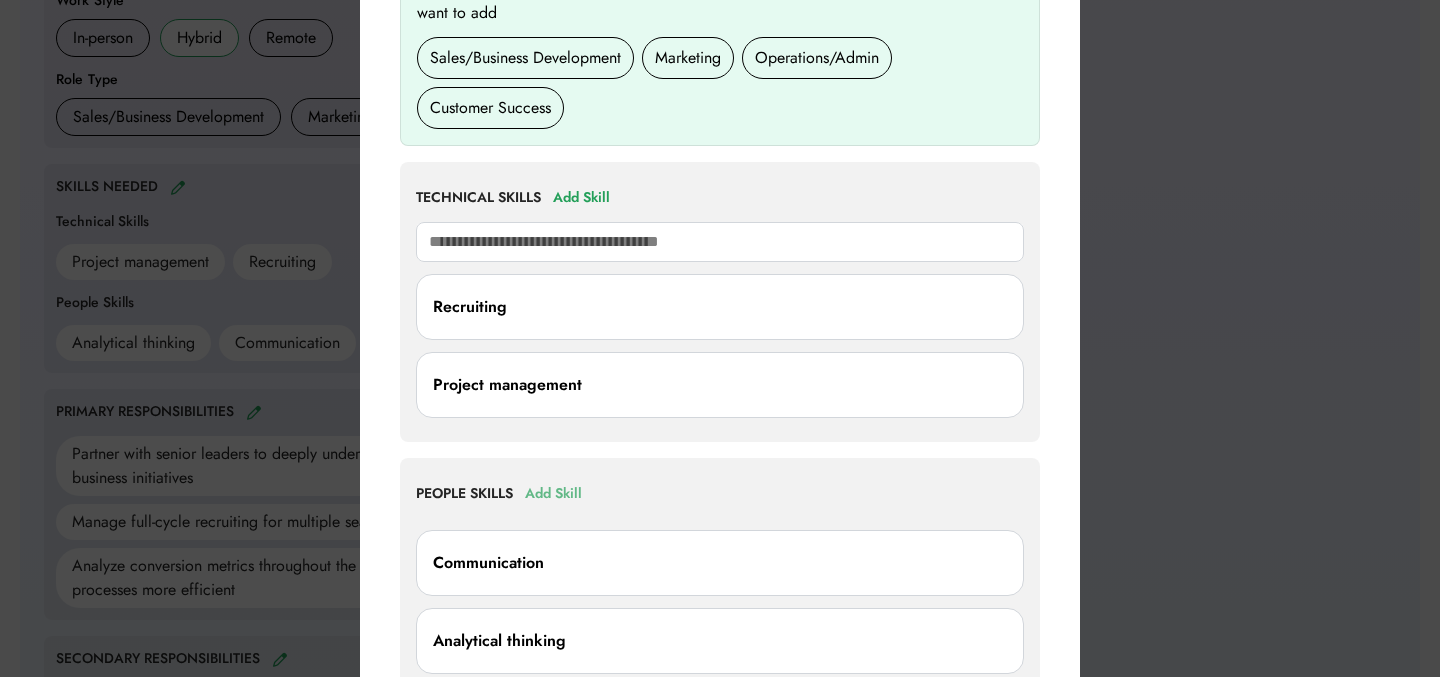 scroll, scrollTop: 813, scrollLeft: 0, axis: vertical 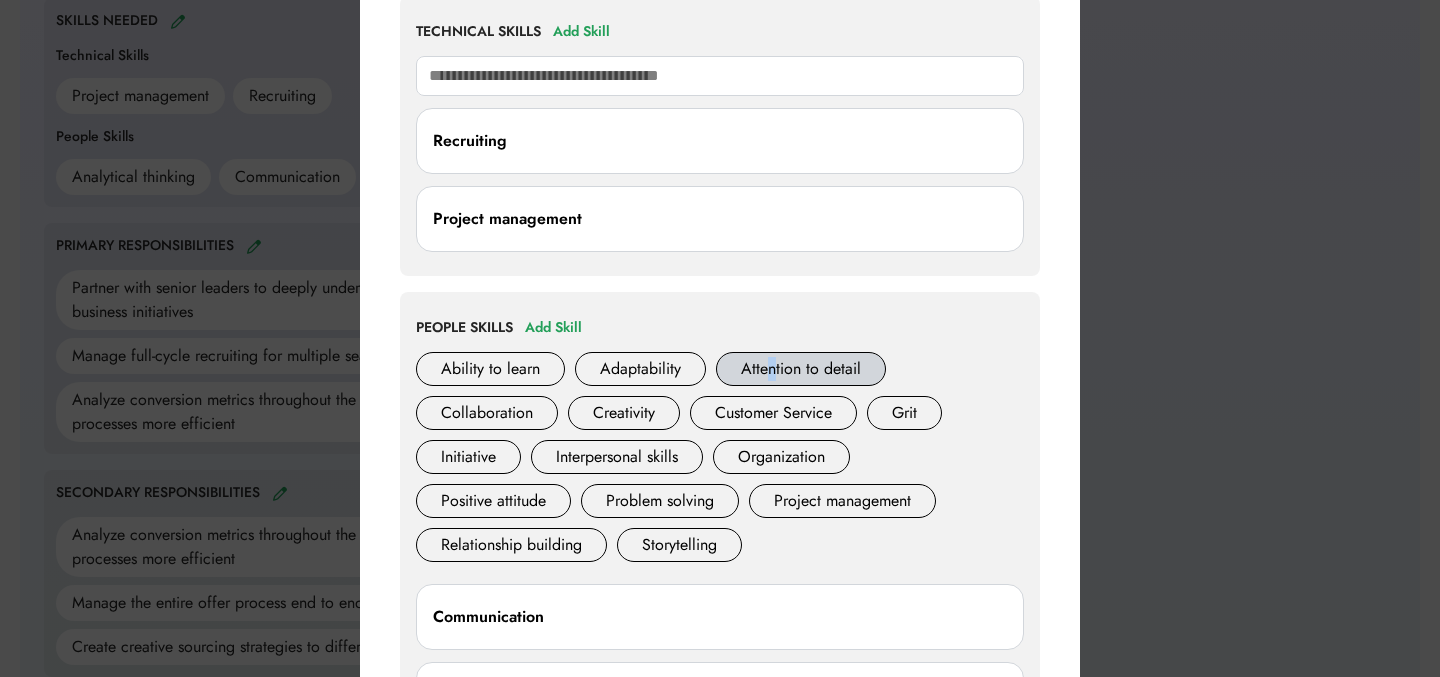 click on "Attention to detail" at bounding box center (801, 369) 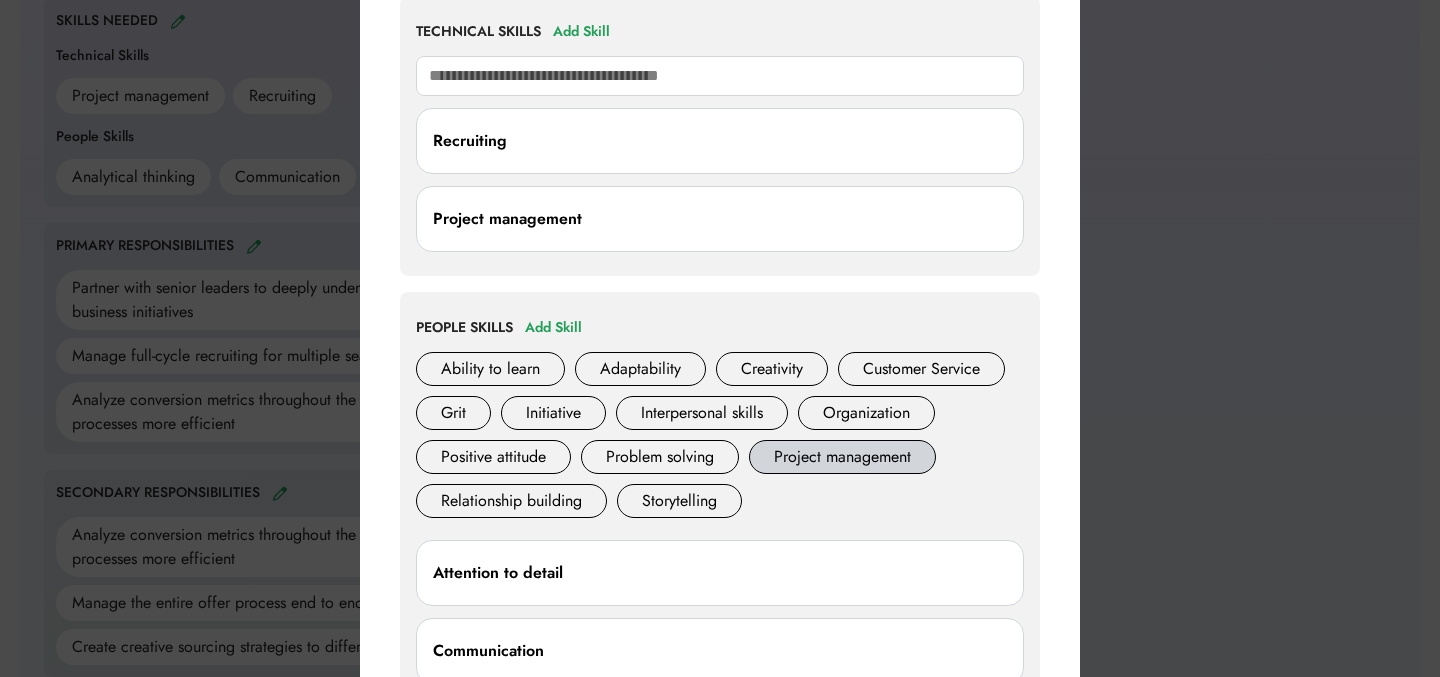 click on "Project management" at bounding box center (842, 457) 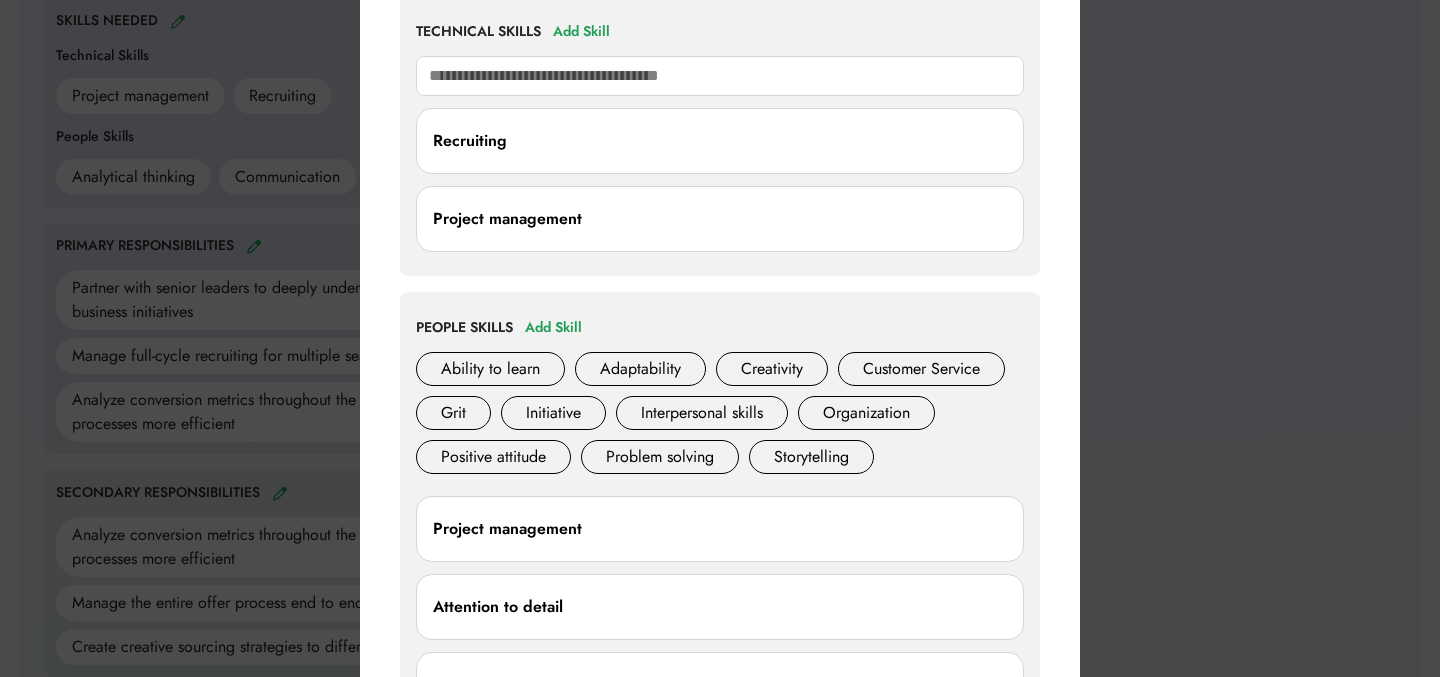scroll, scrollTop: 547, scrollLeft: 0, axis: vertical 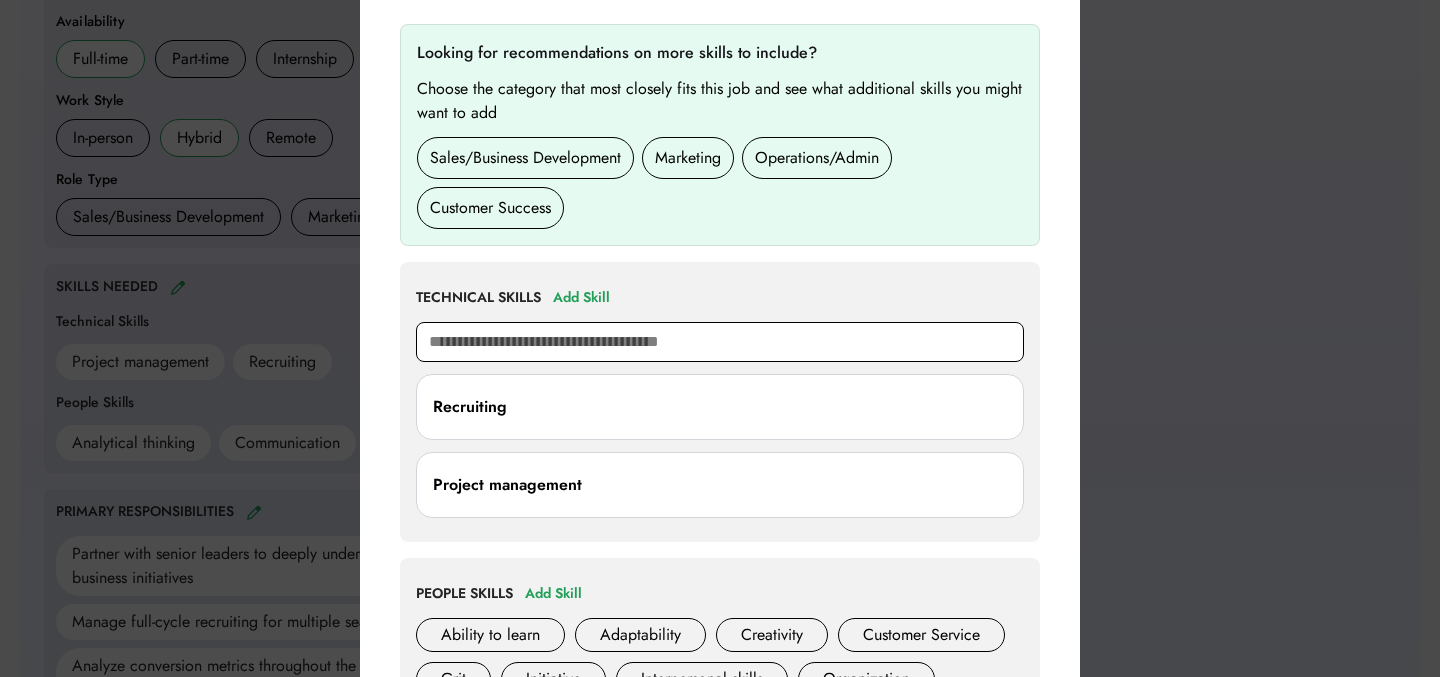 click at bounding box center [720, 342] 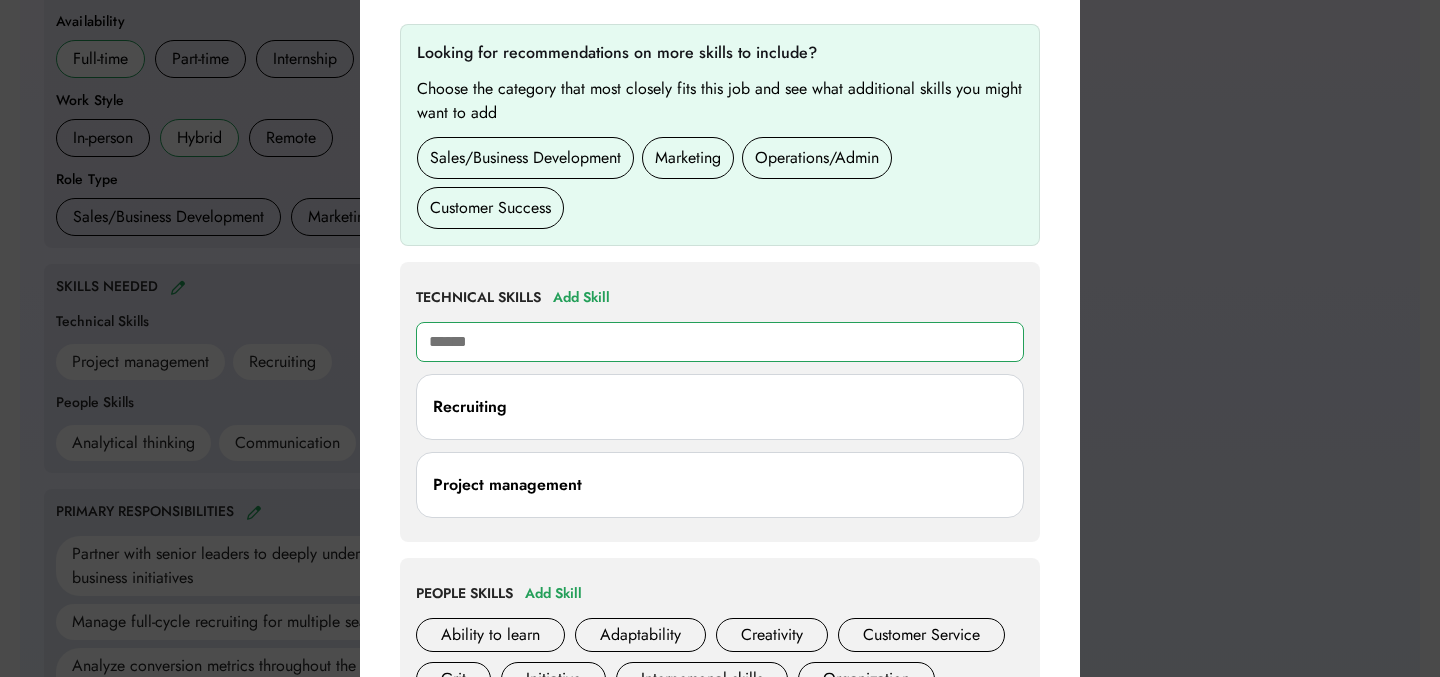 type on "*******" 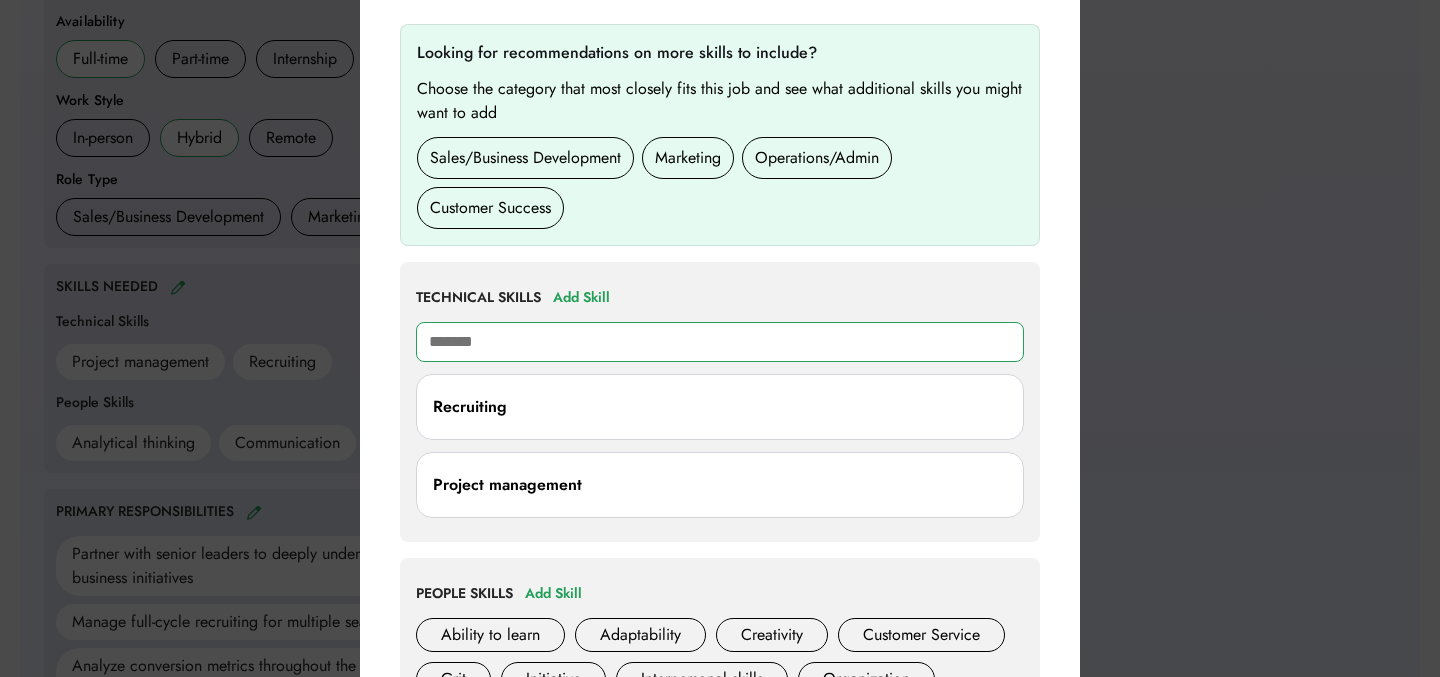 type on "**********" 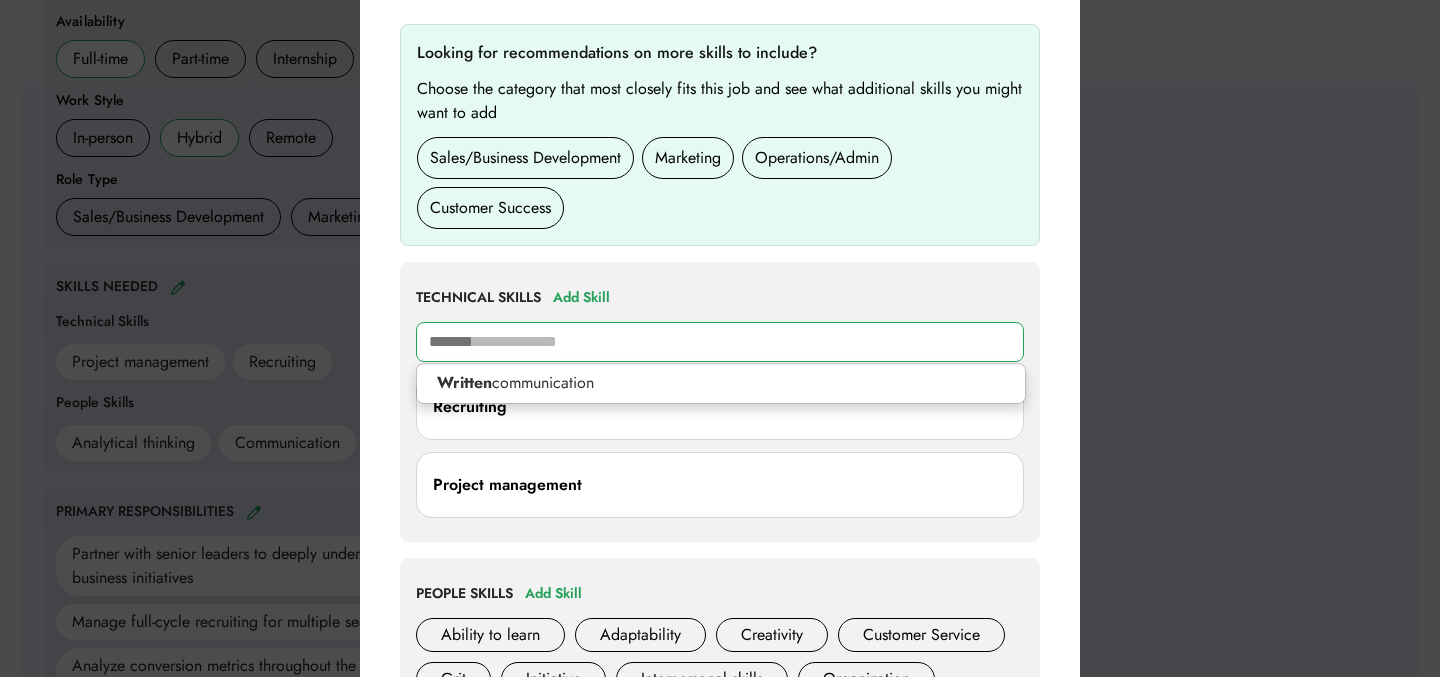 click on "Written  communication" at bounding box center (721, 383) 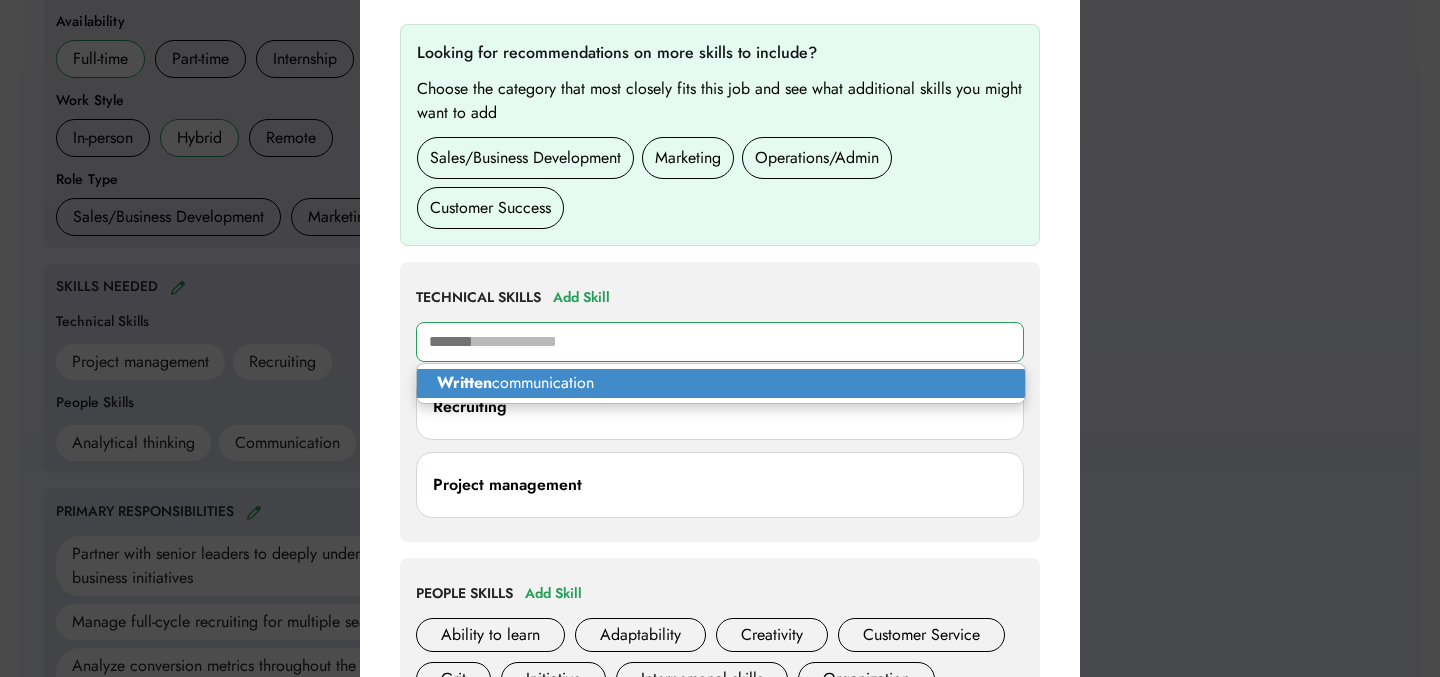 click on "Written  communication" at bounding box center (721, 383) 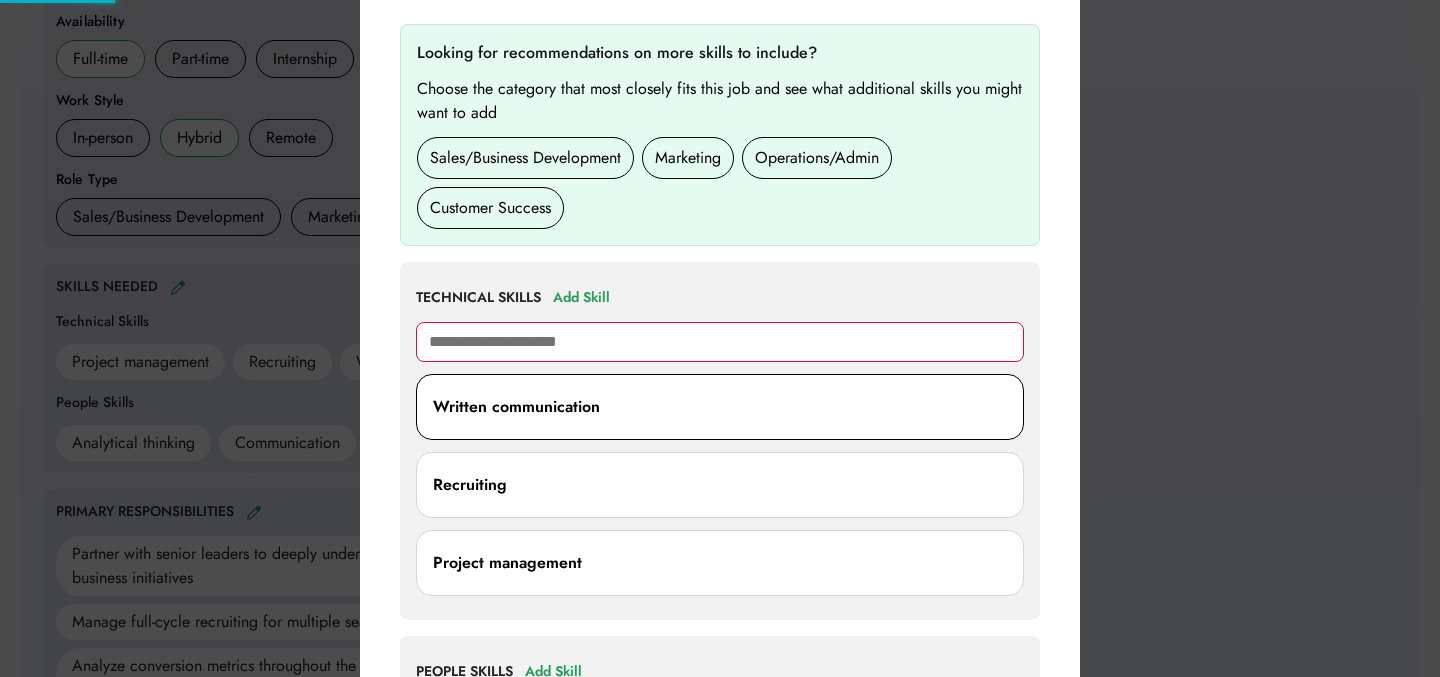 type on "**********" 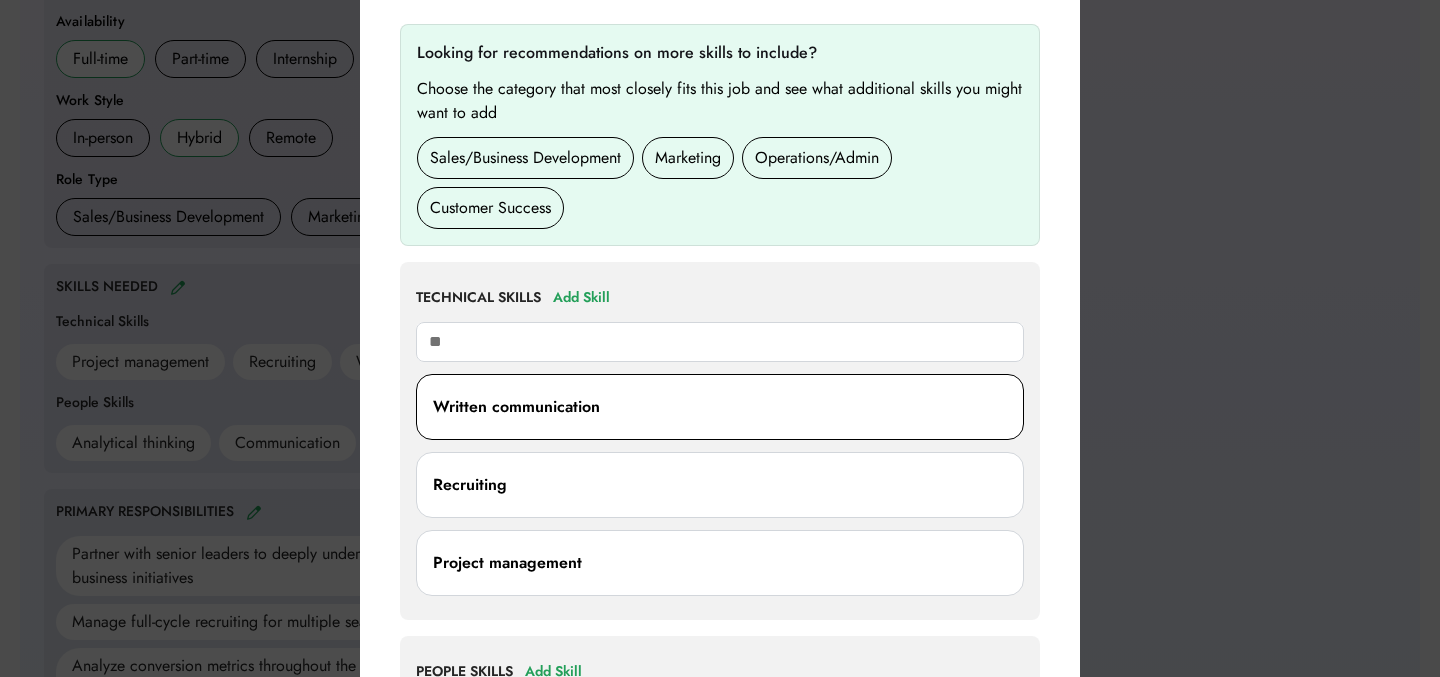 type on "***" 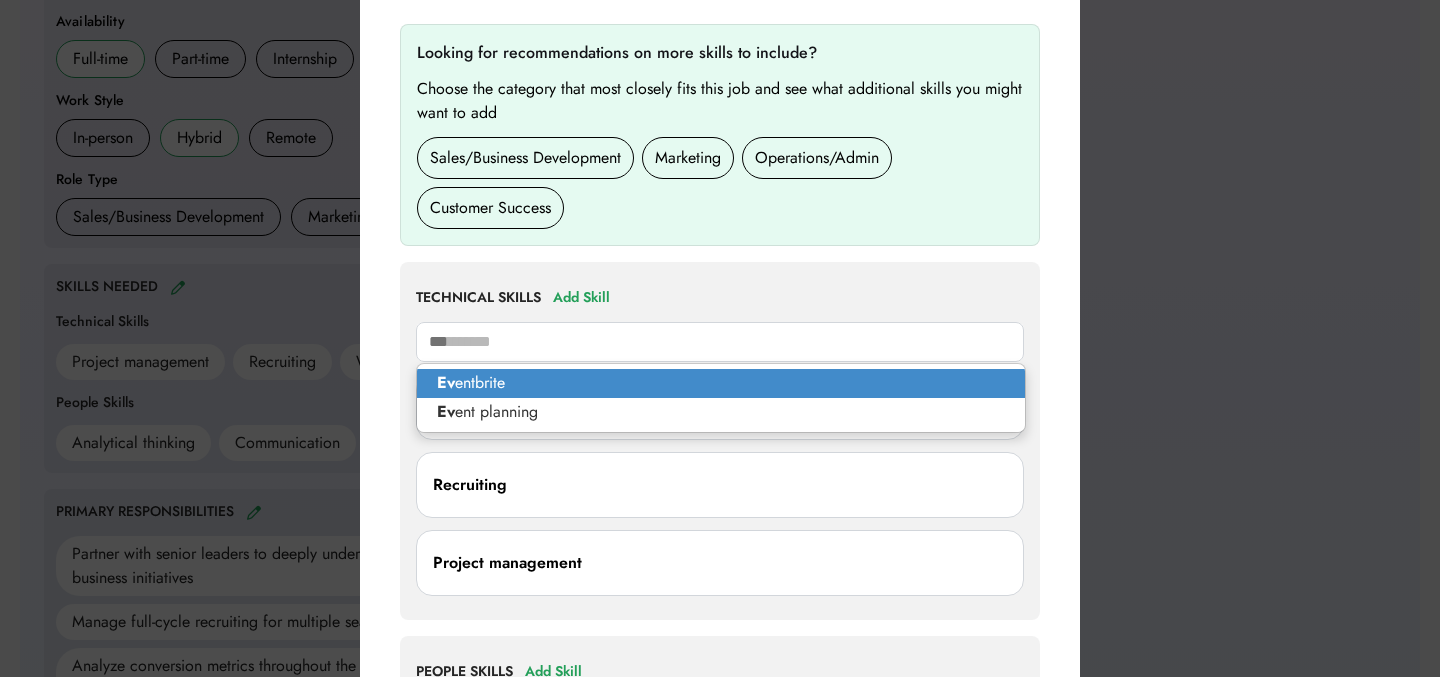 type 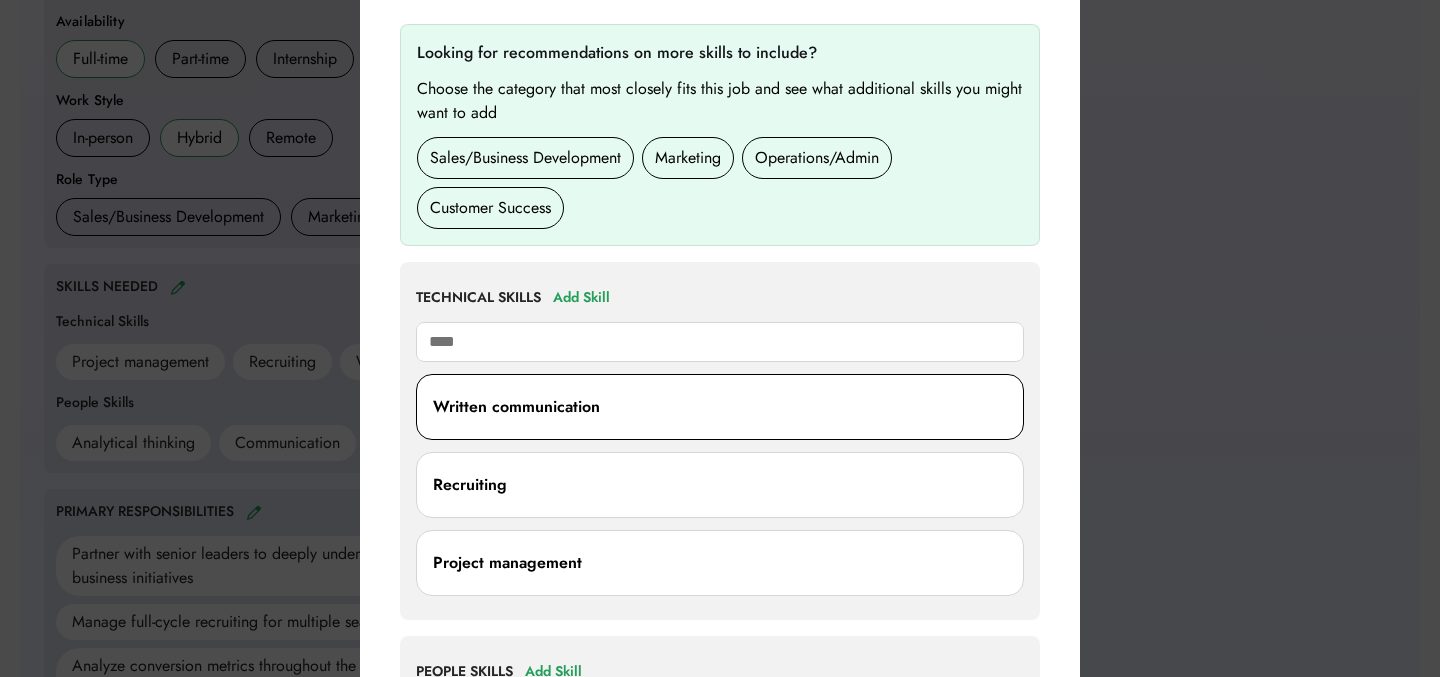 type on "***" 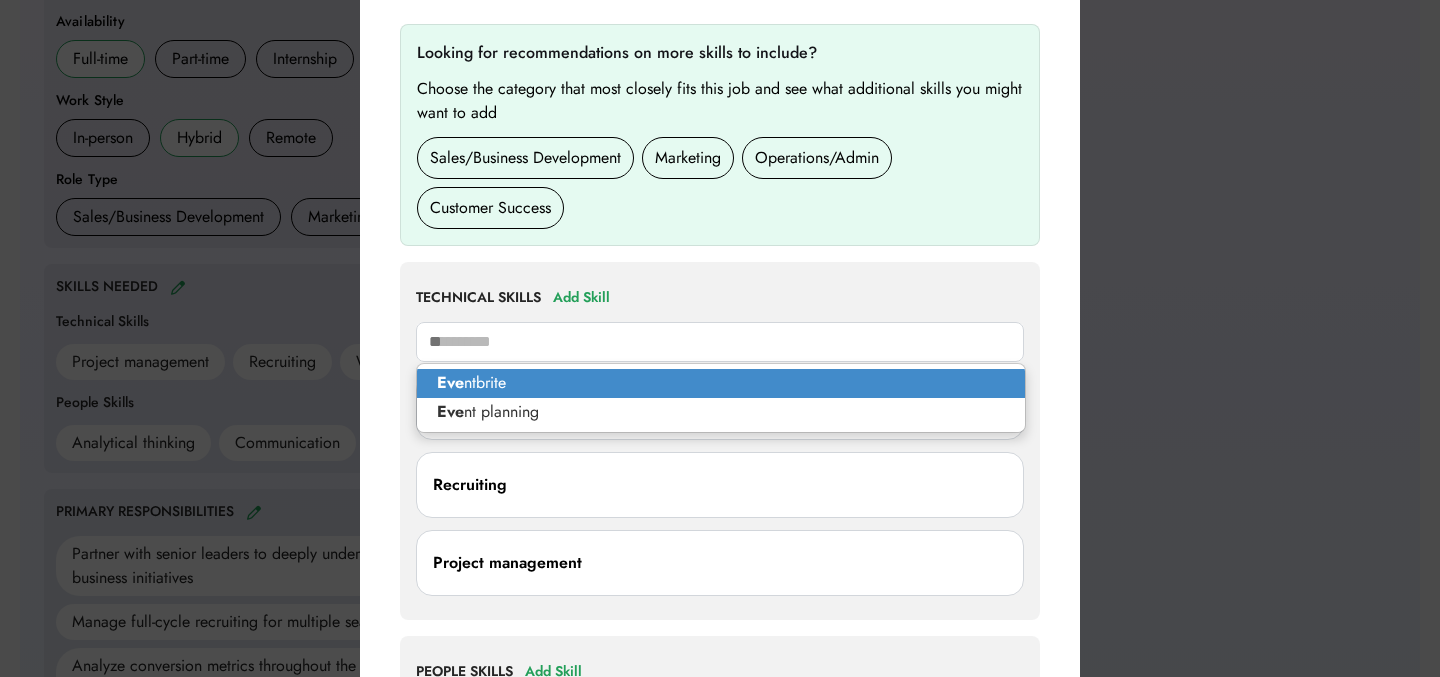 type on "*" 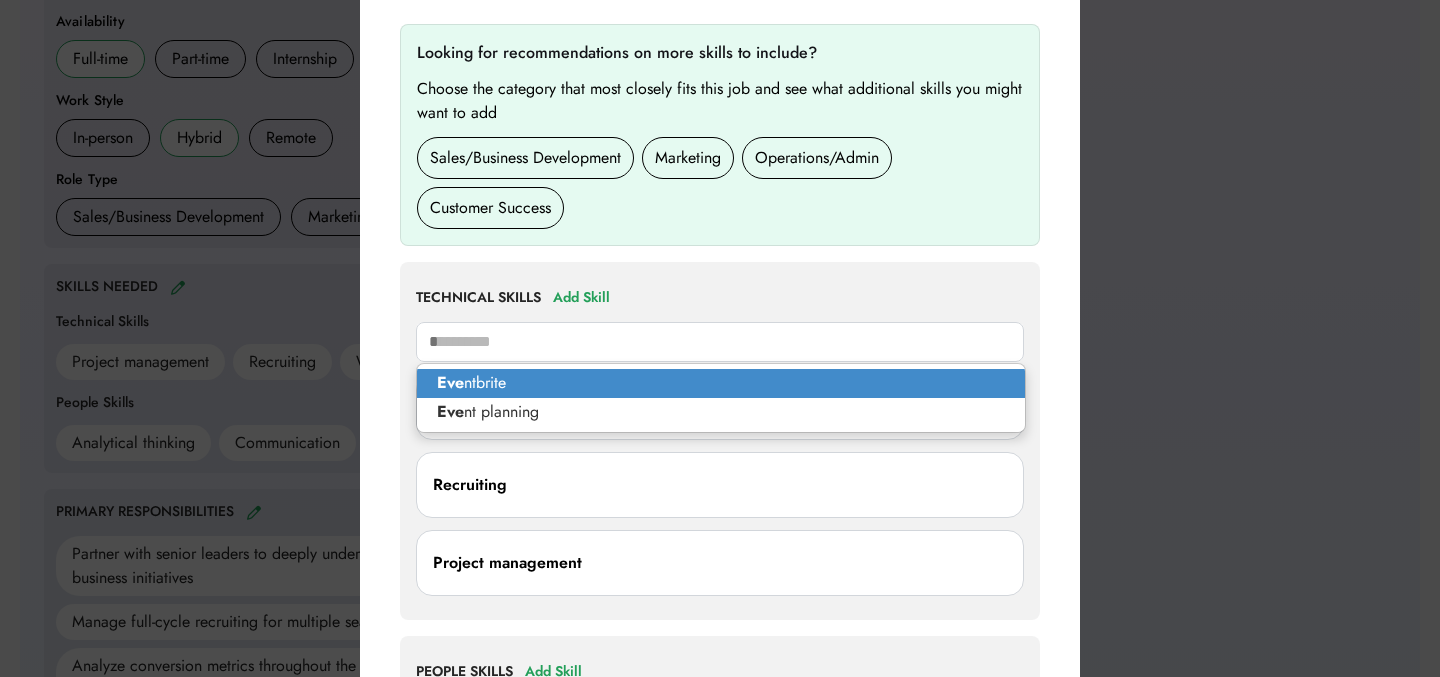 type 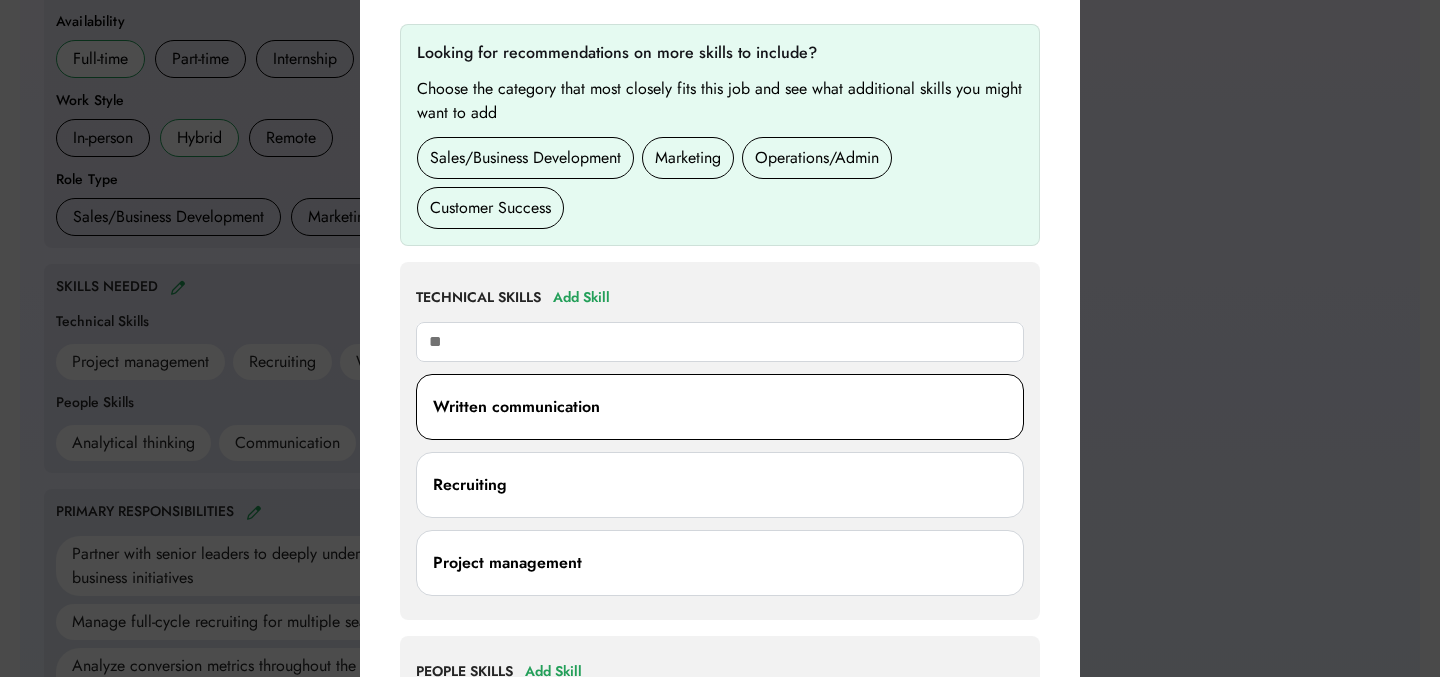 type on "*" 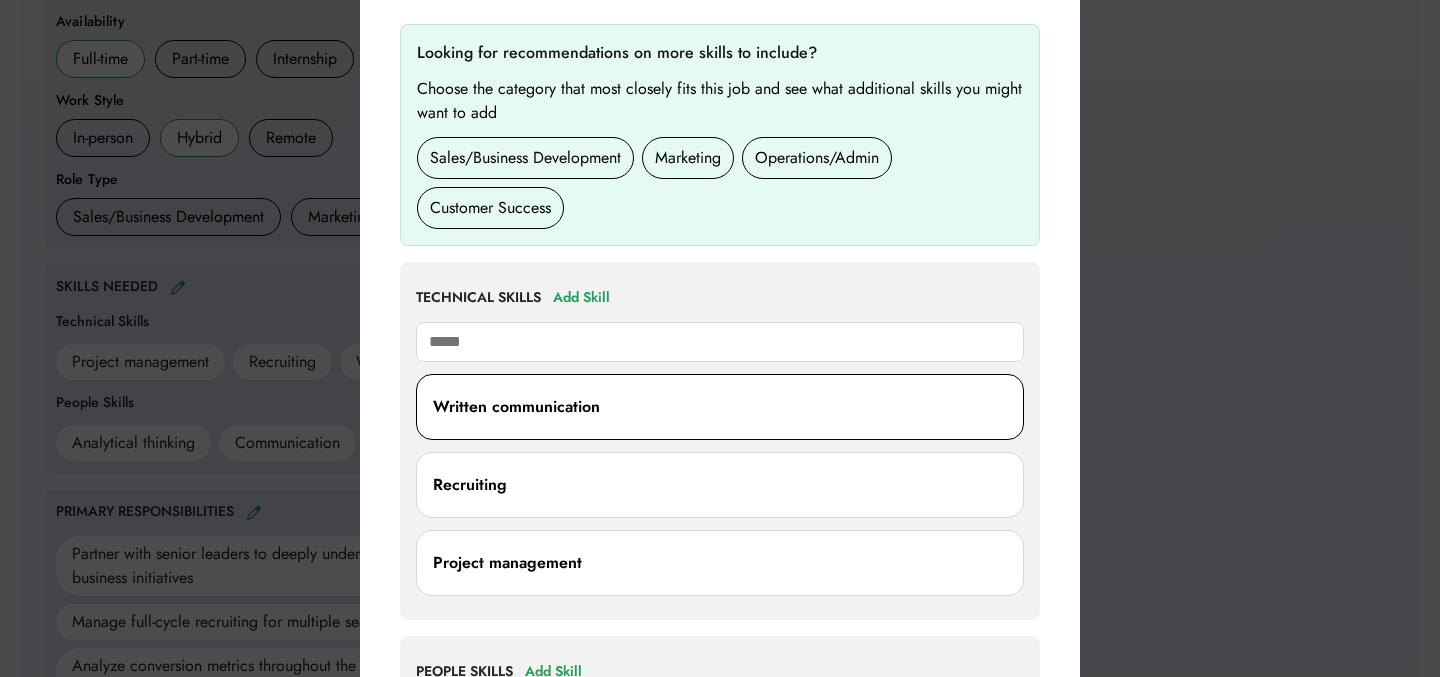 type on "******" 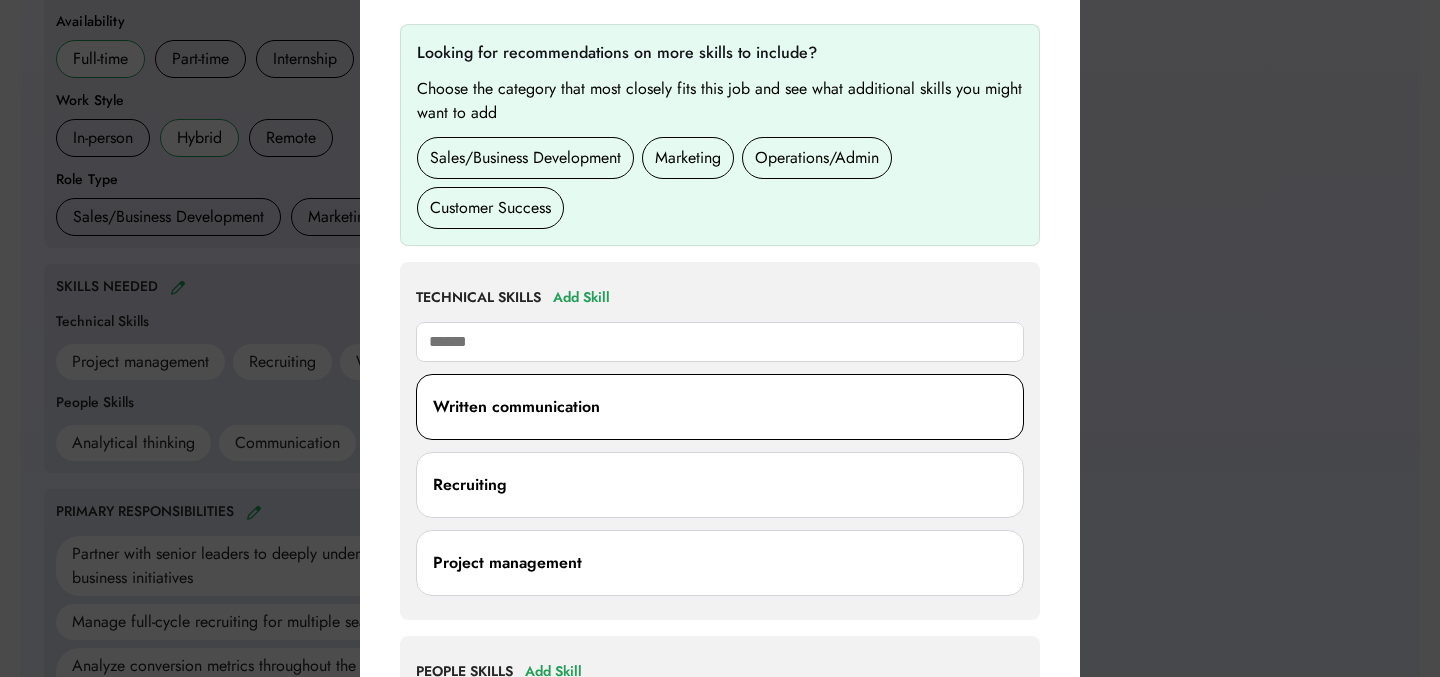 type on "**********" 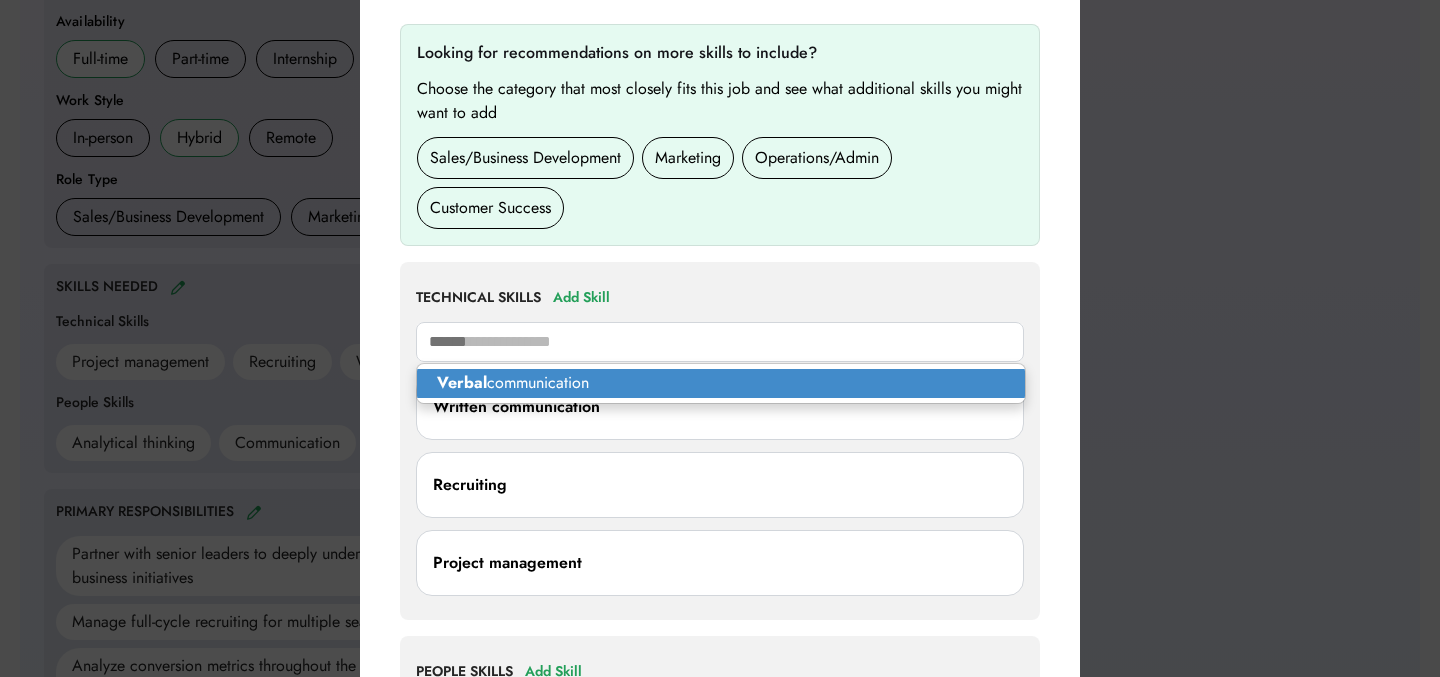 click on "Verbal  communication" at bounding box center [721, 383] 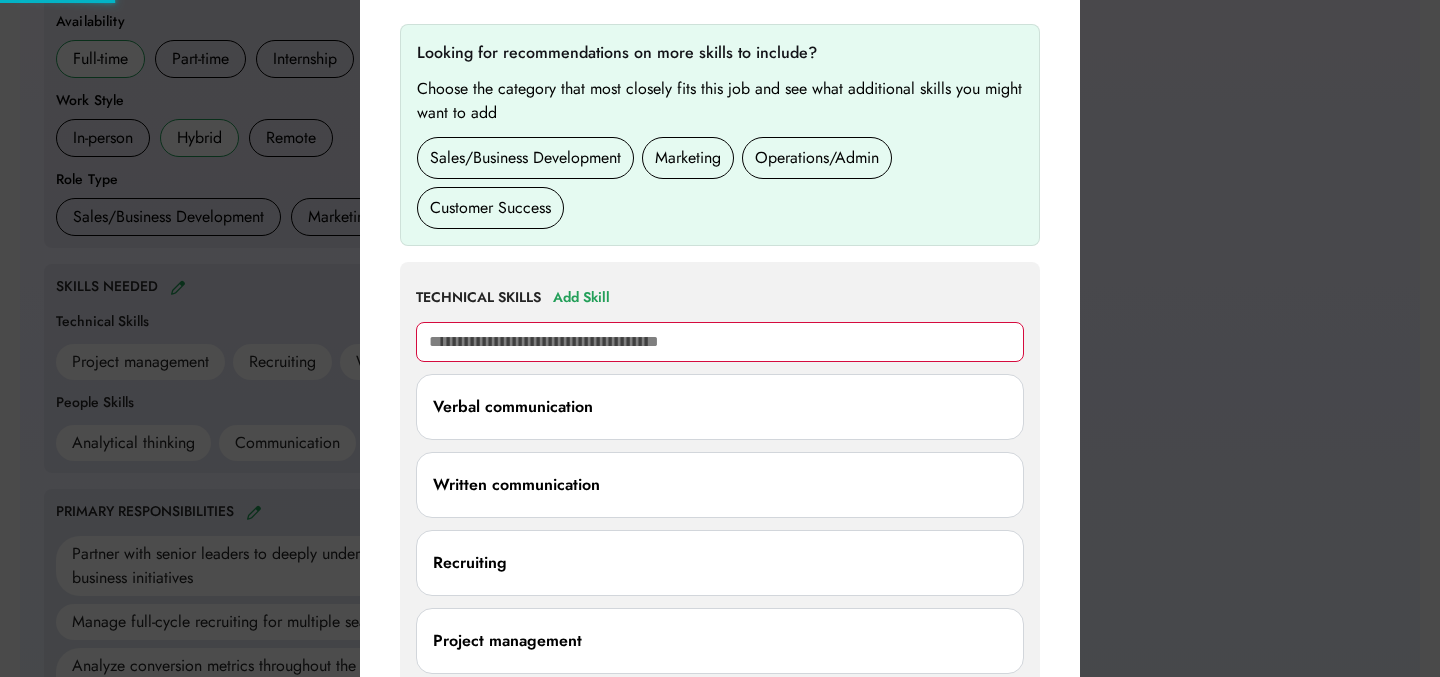 click at bounding box center [720, 342] 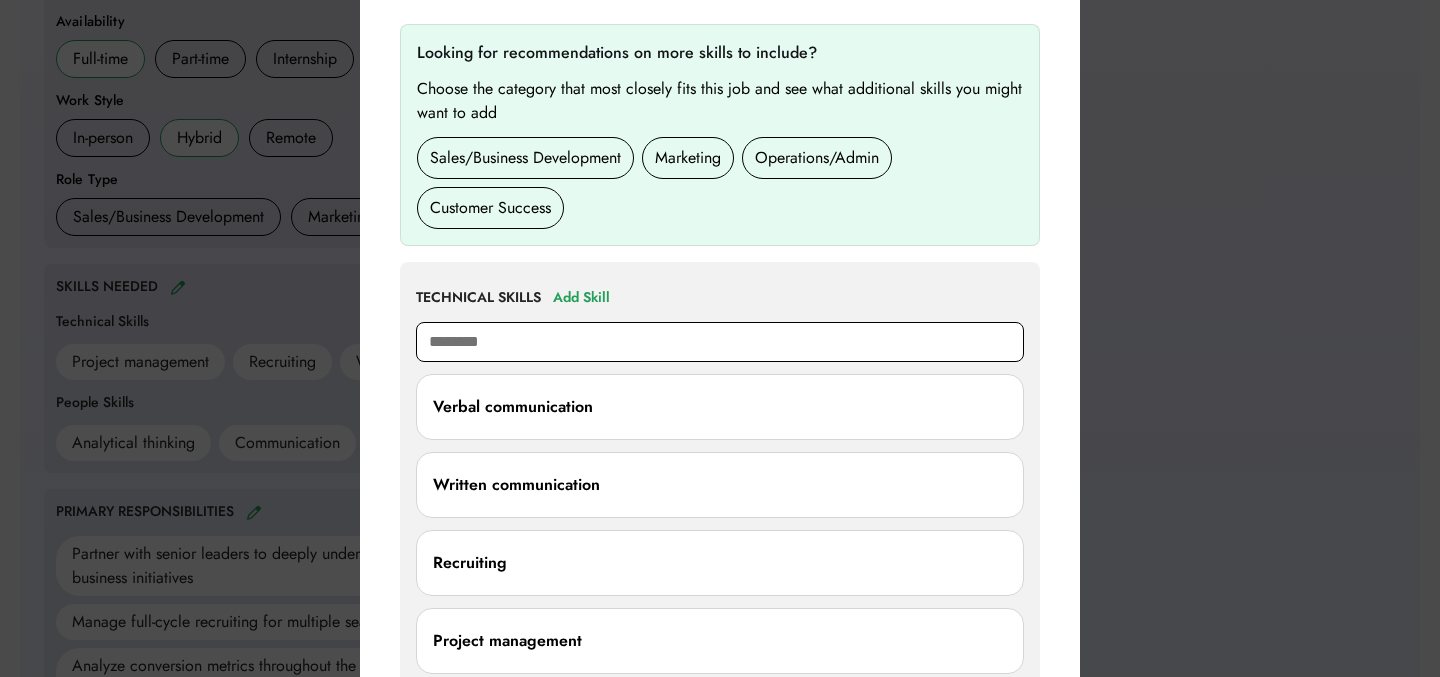 type on "*********" 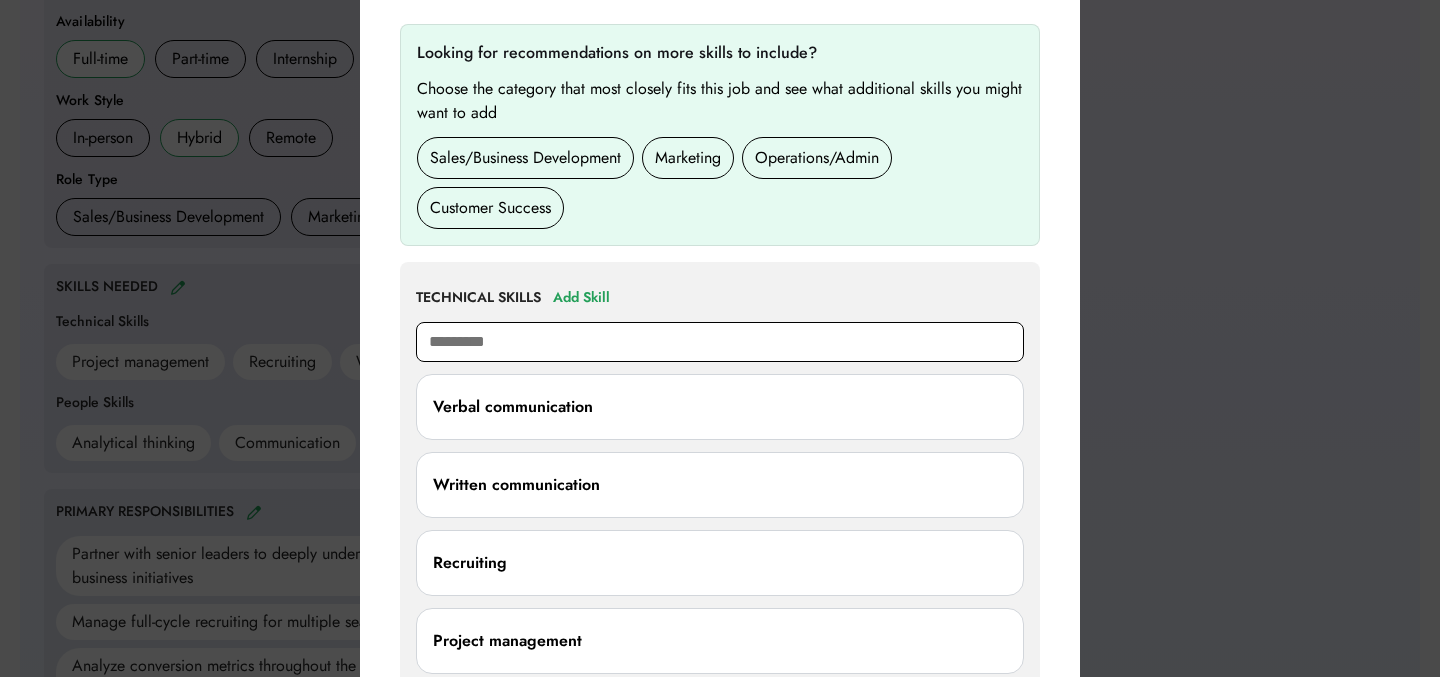 type on "**********" 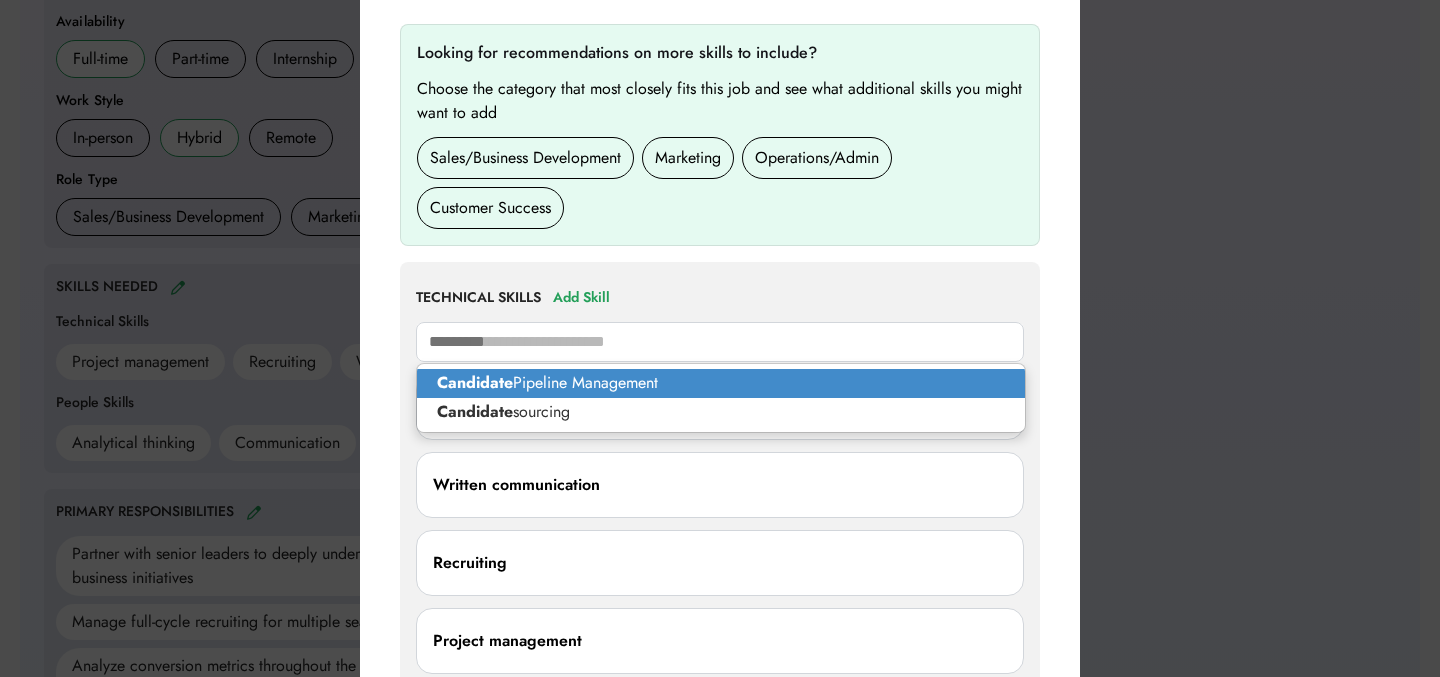 click on "Candidate  Pipeline Management" at bounding box center [721, 383] 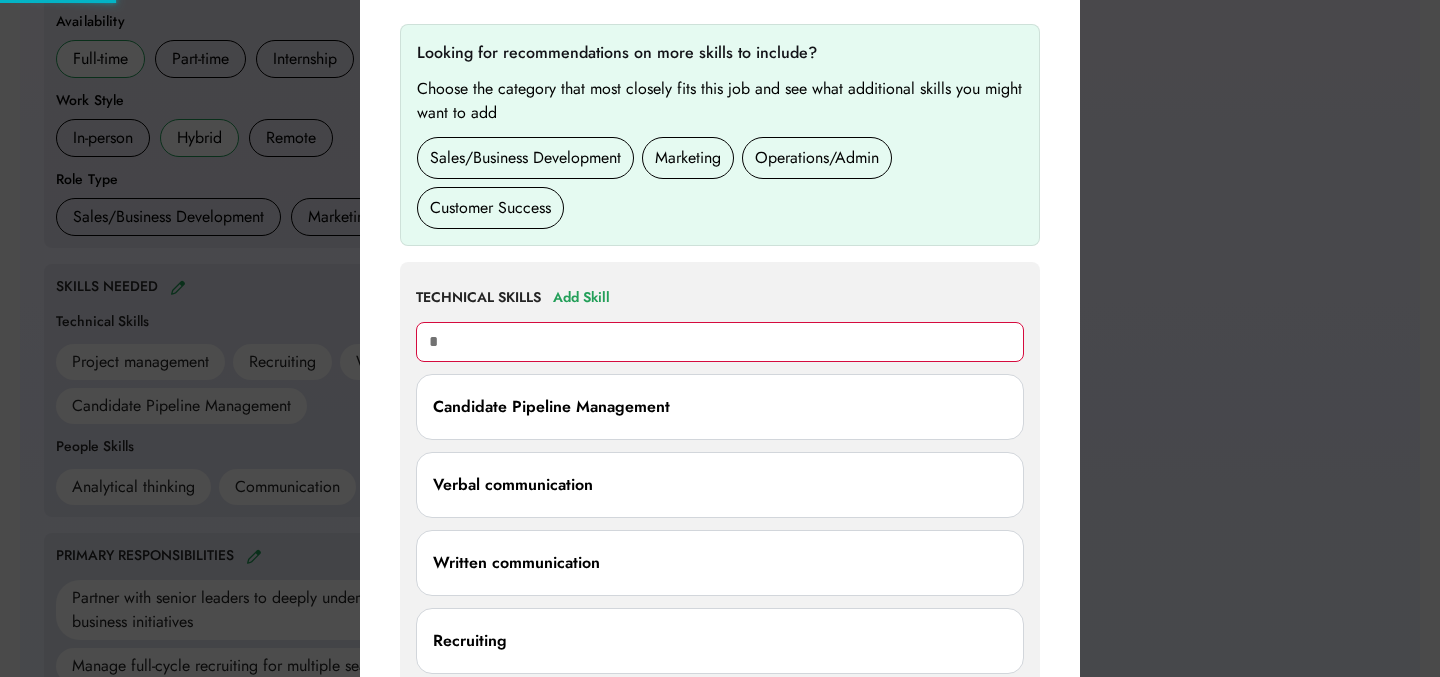 type on "**" 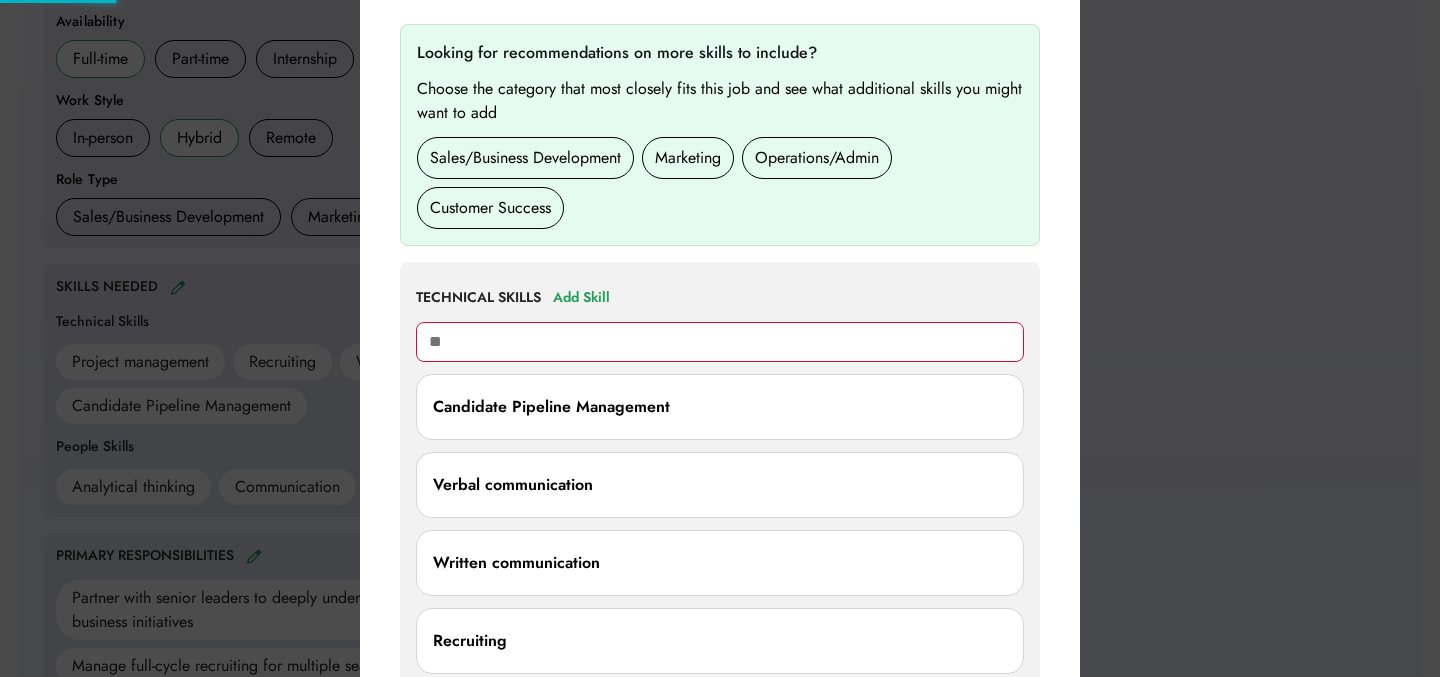 type on "**********" 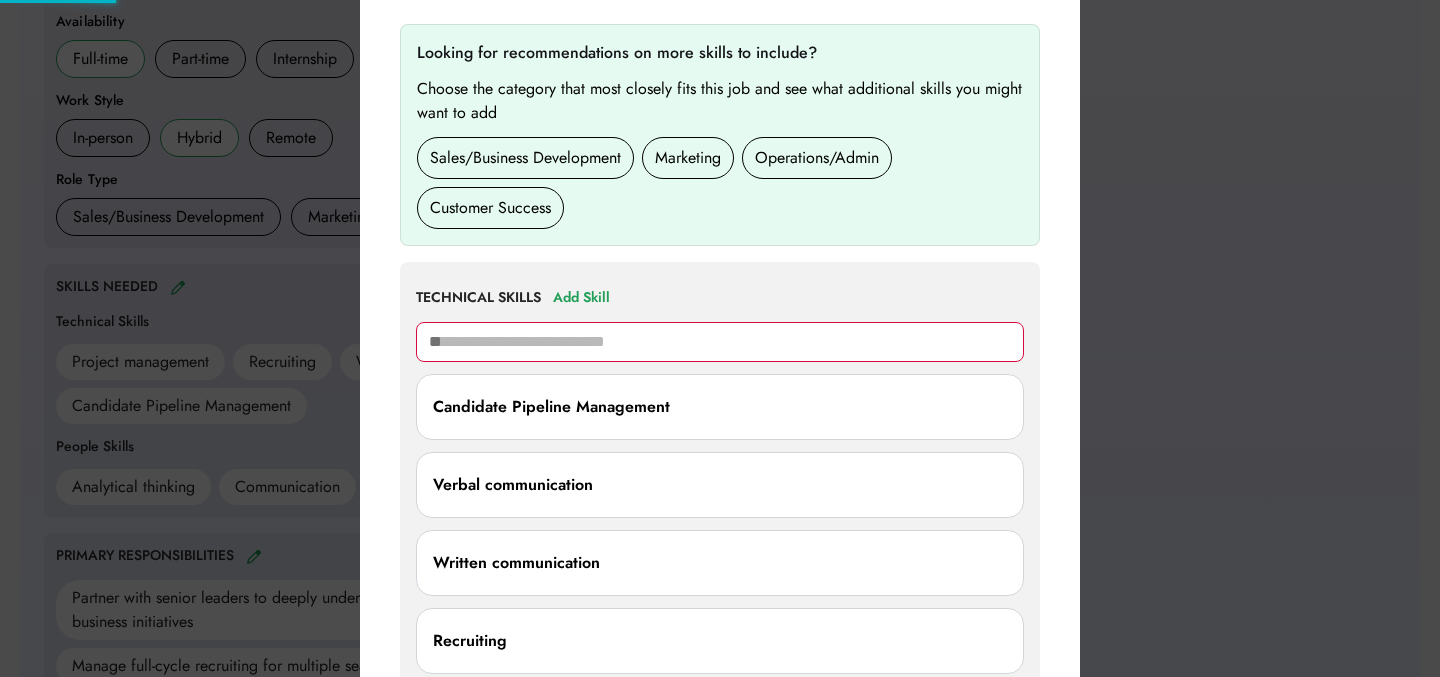 type 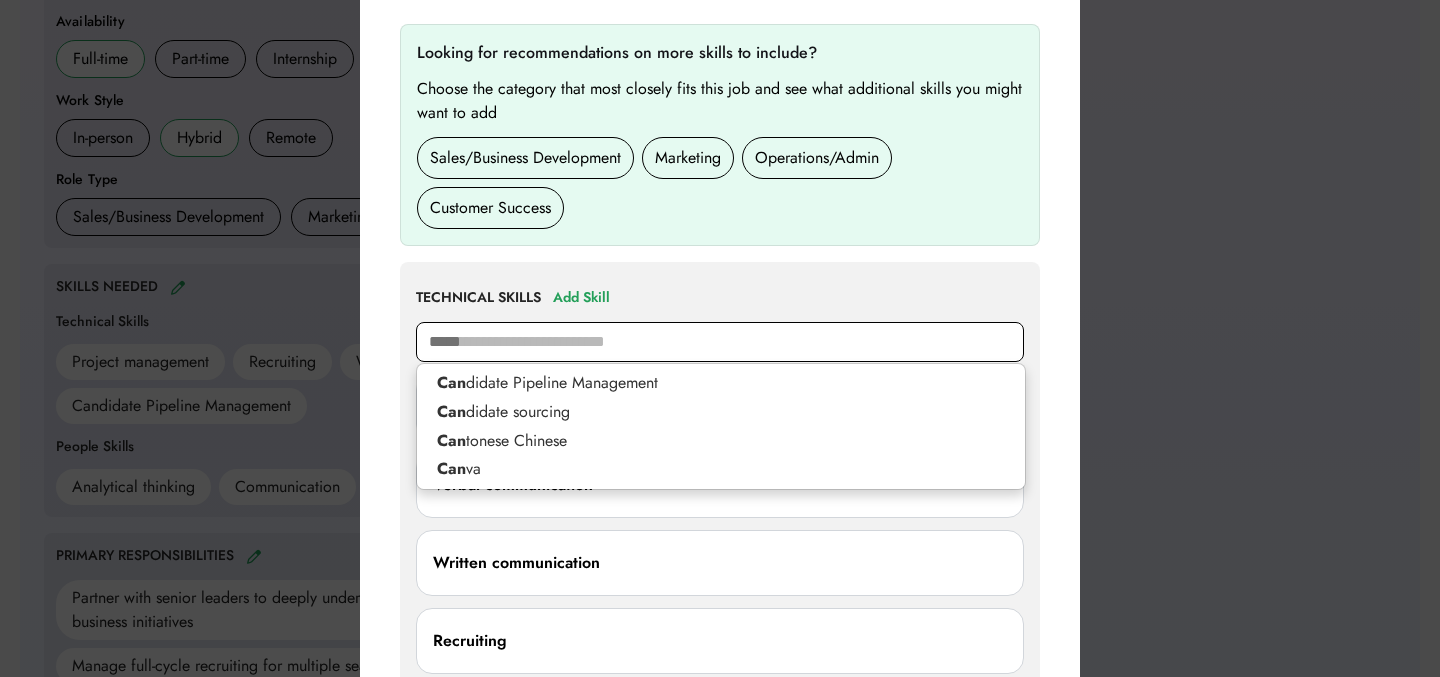type on "******" 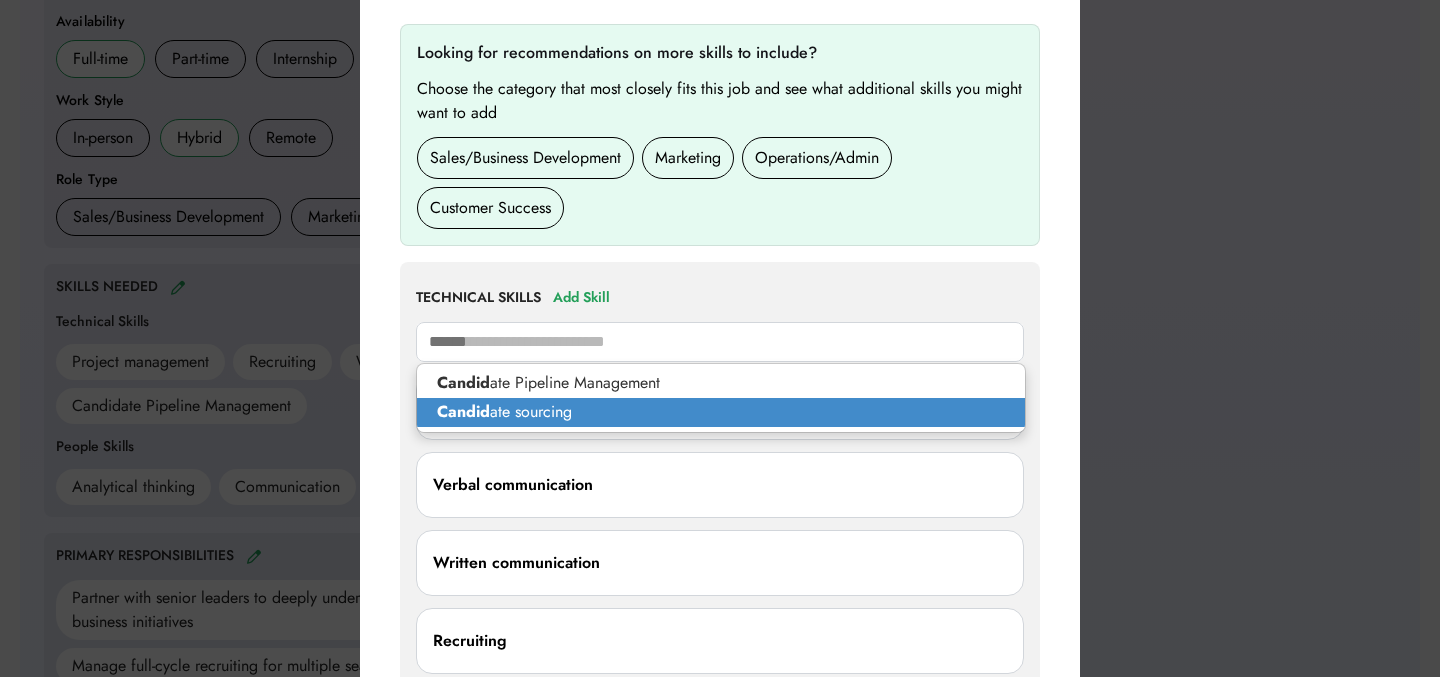 click on "Candid ate sourcing" at bounding box center (721, 412) 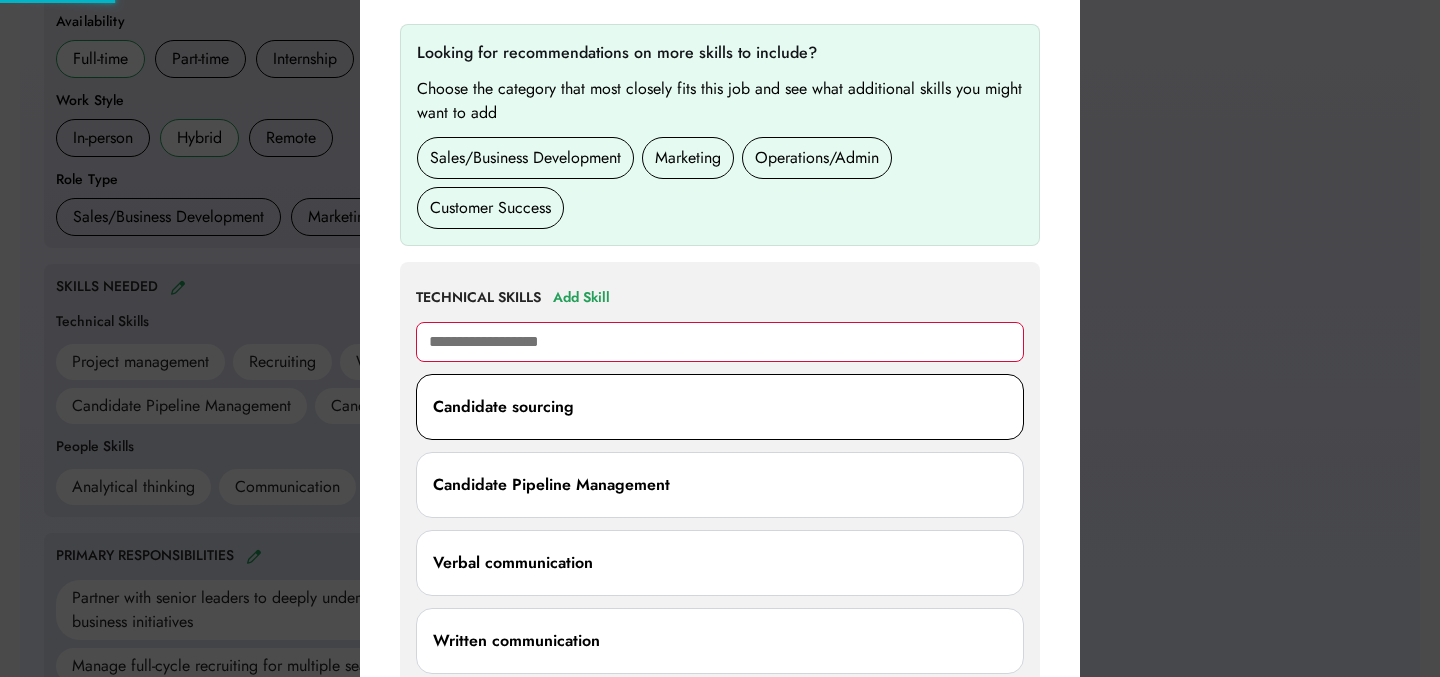 type 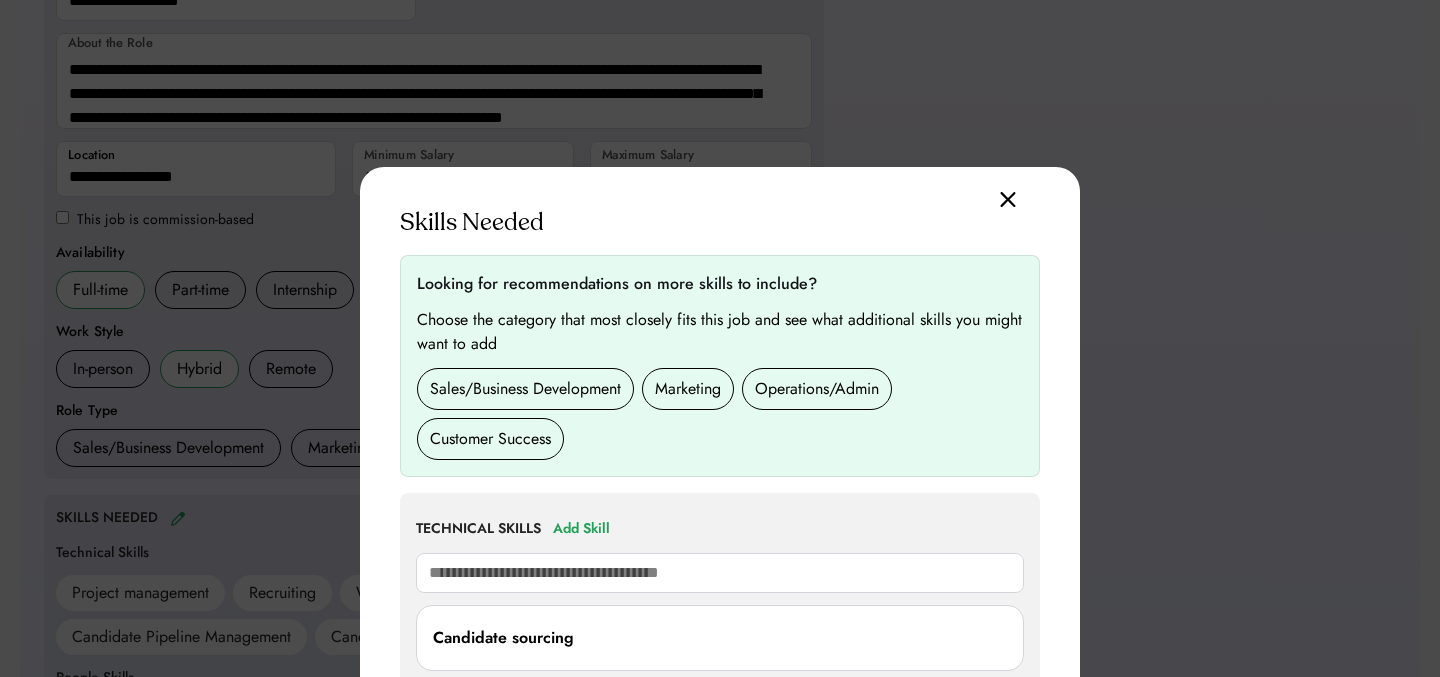 scroll, scrollTop: 255, scrollLeft: 0, axis: vertical 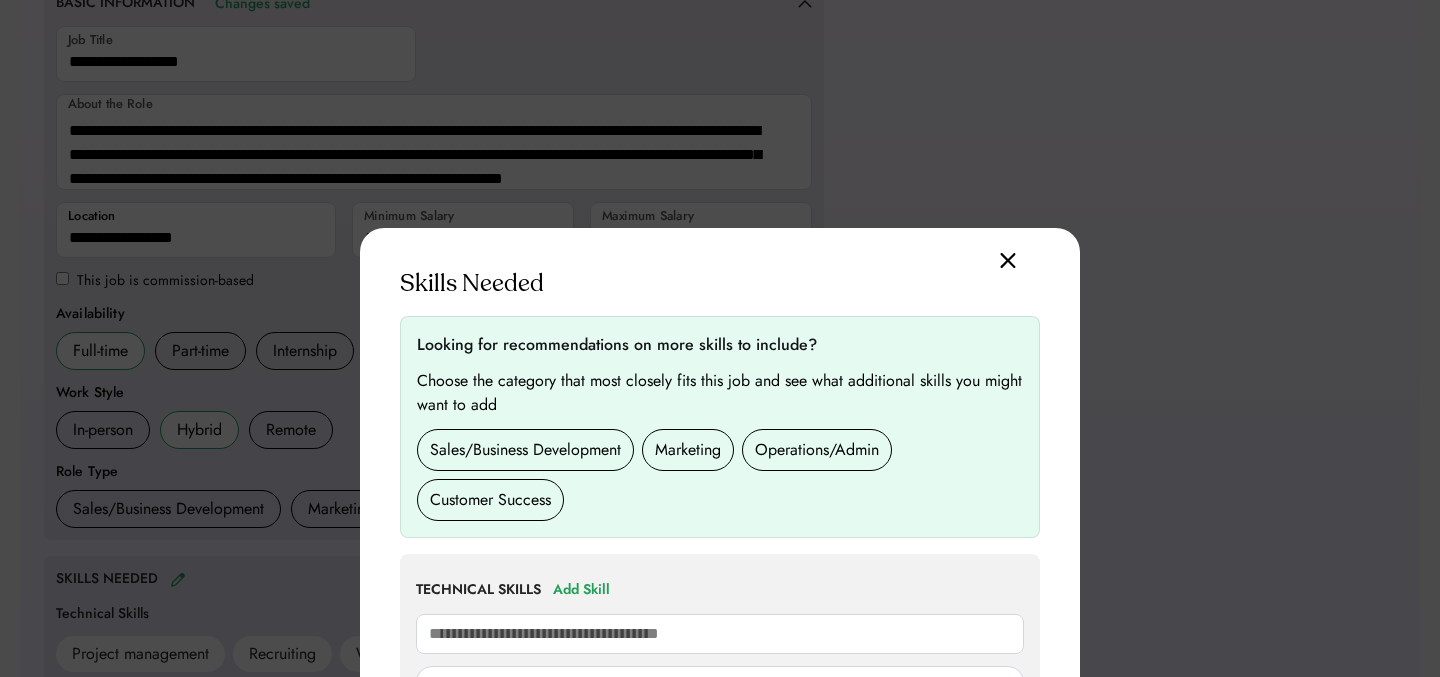 click at bounding box center [1008, 260] 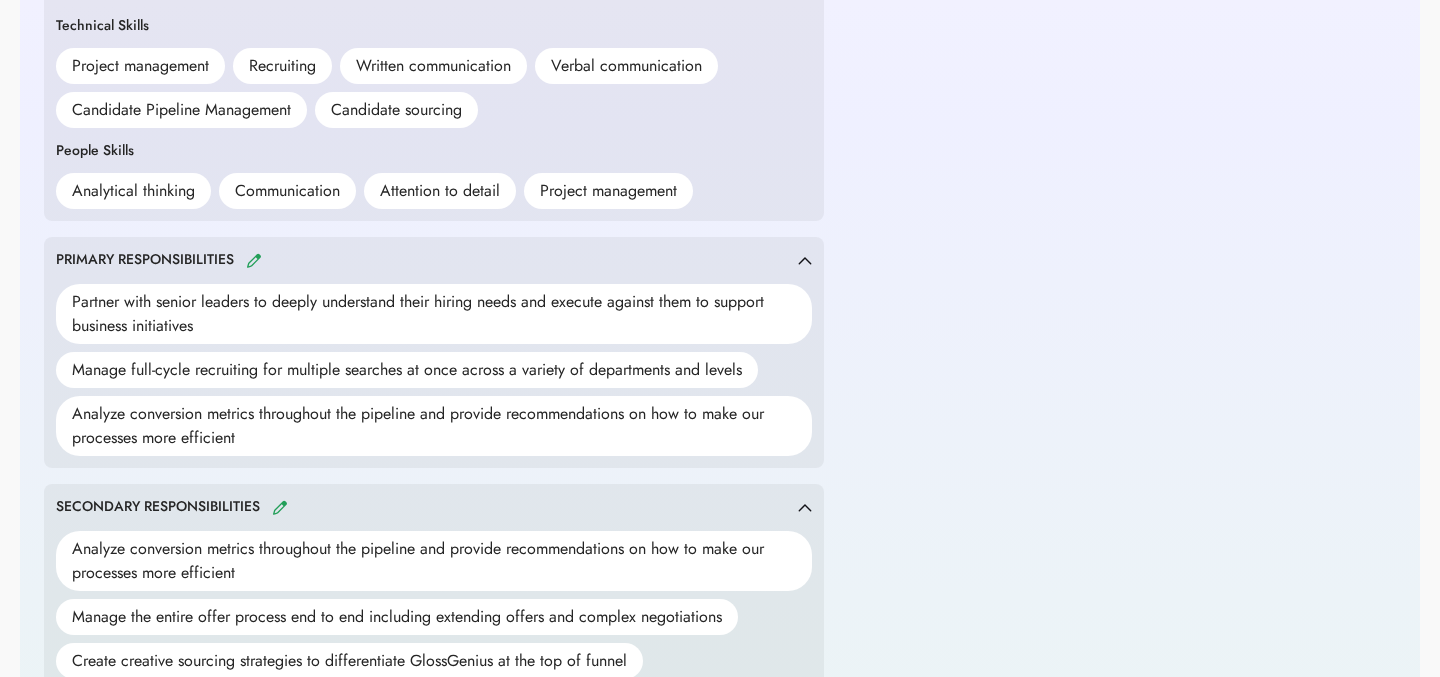 scroll, scrollTop: 1061, scrollLeft: 0, axis: vertical 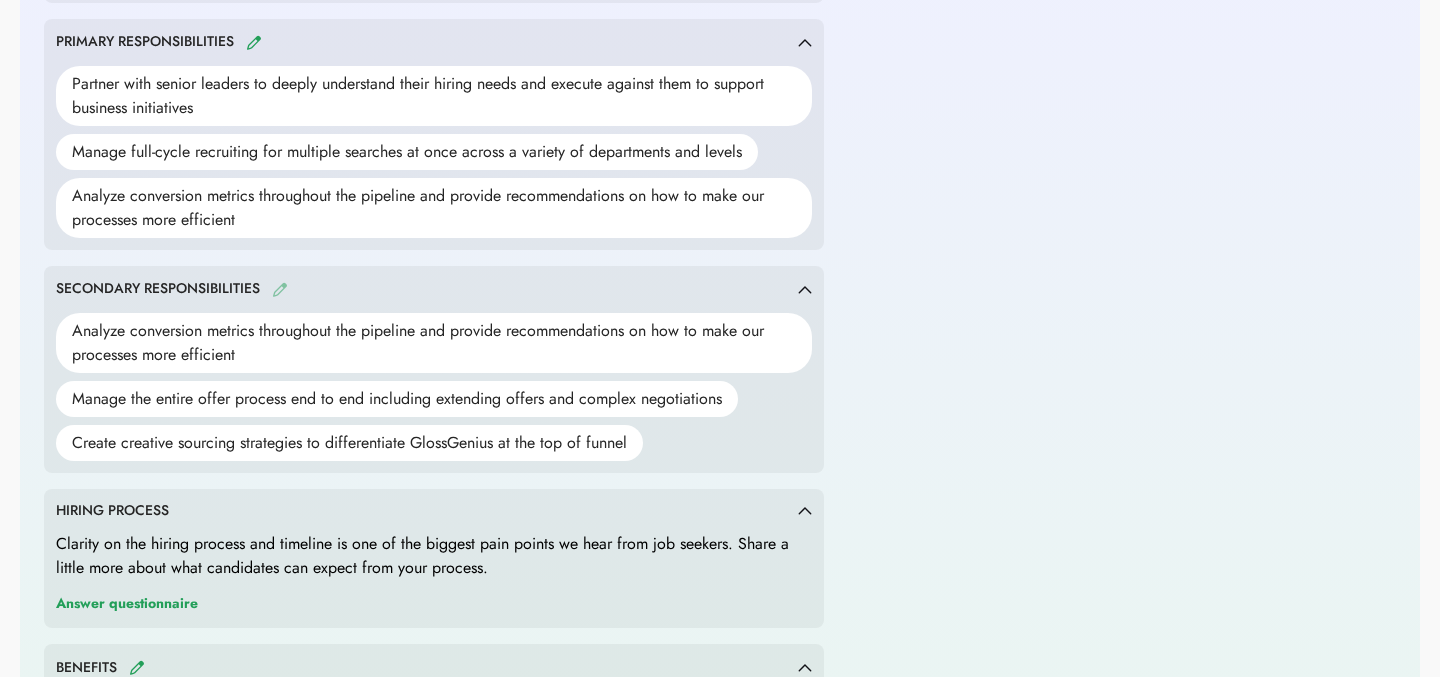 click at bounding box center (280, 289) 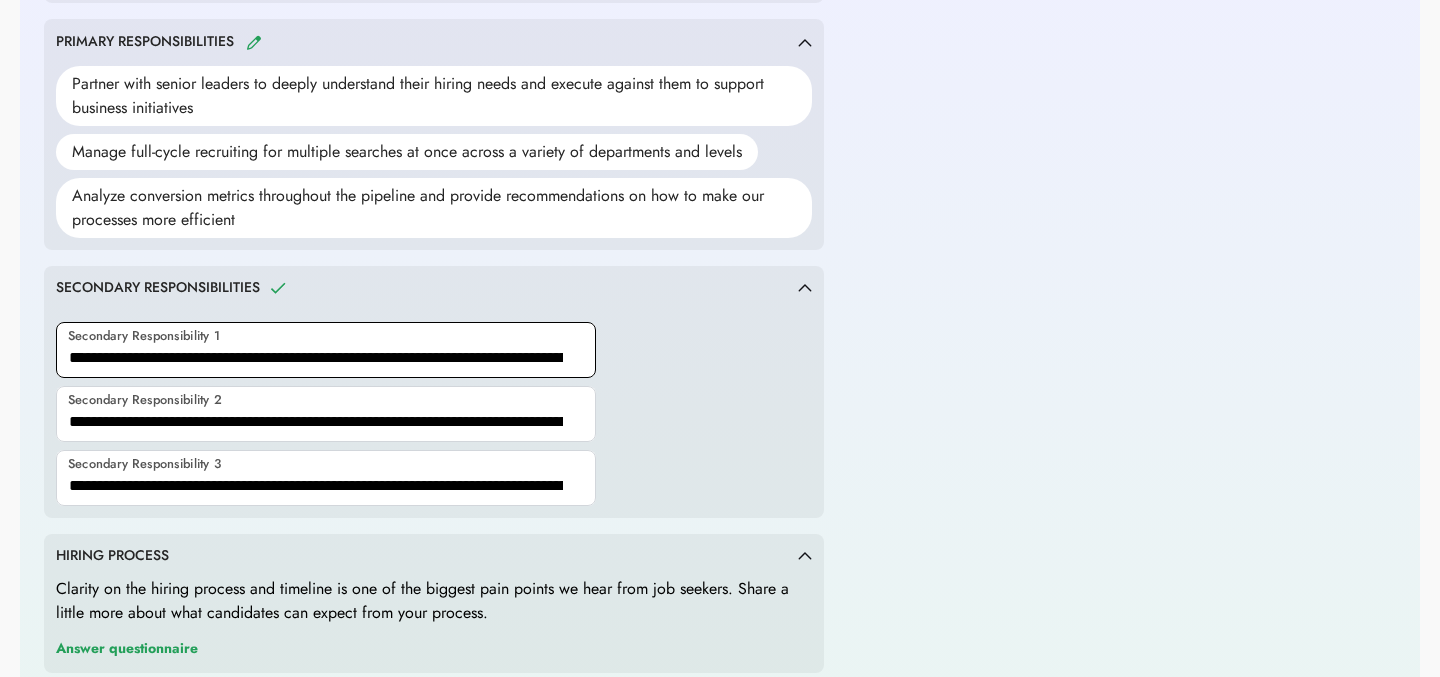 click at bounding box center [326, 350] 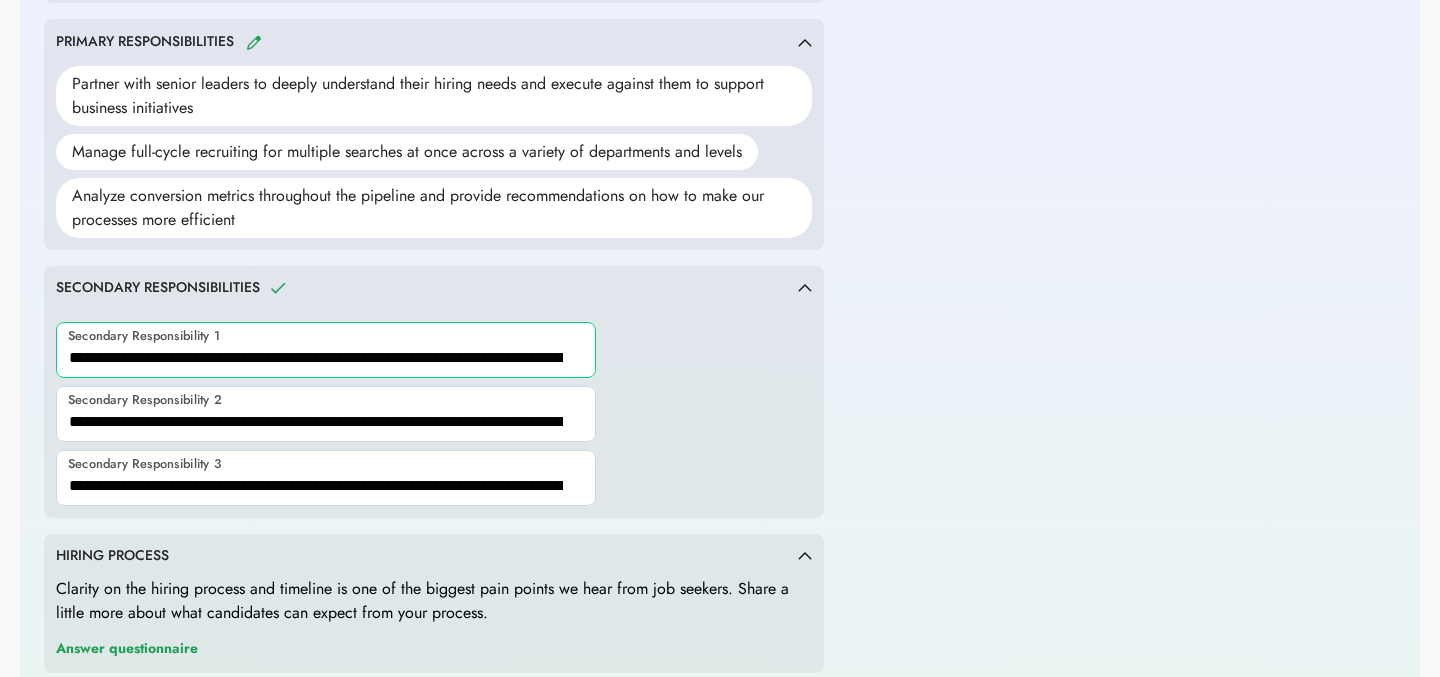 click at bounding box center [326, 350] 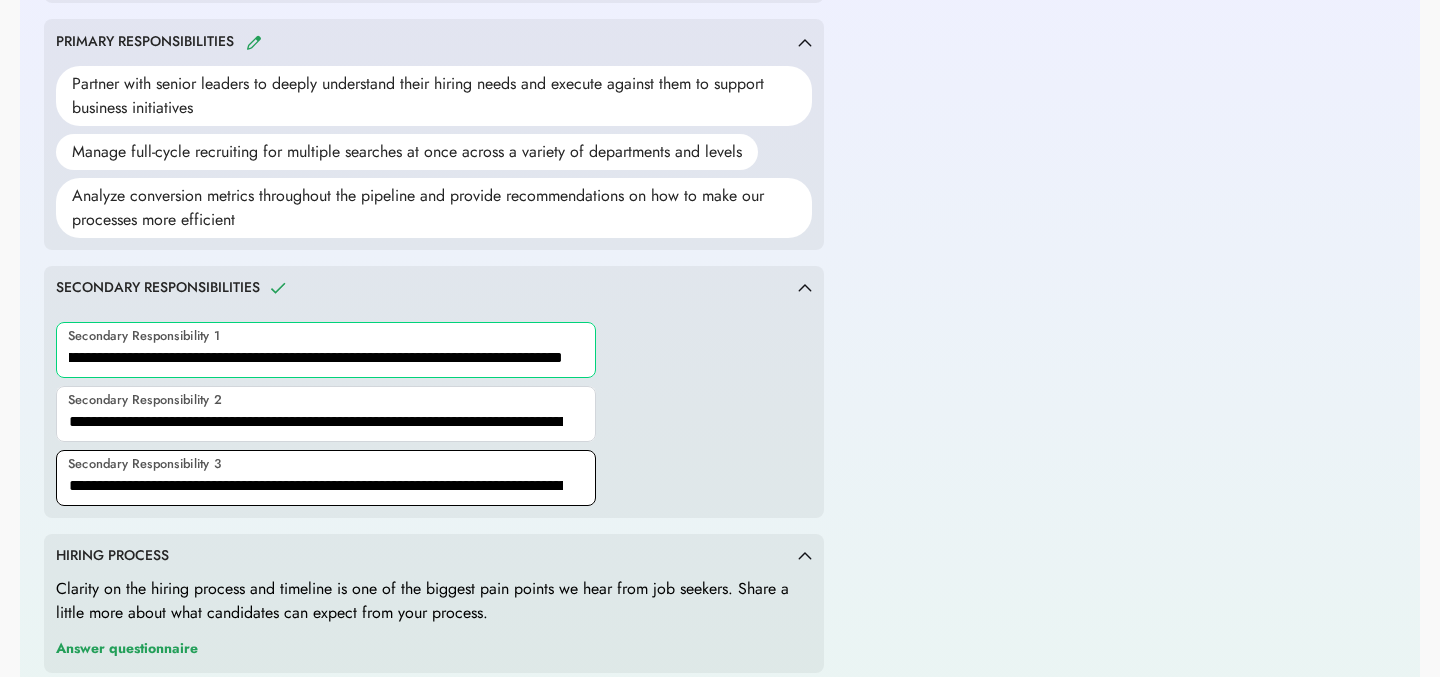 type on "**********" 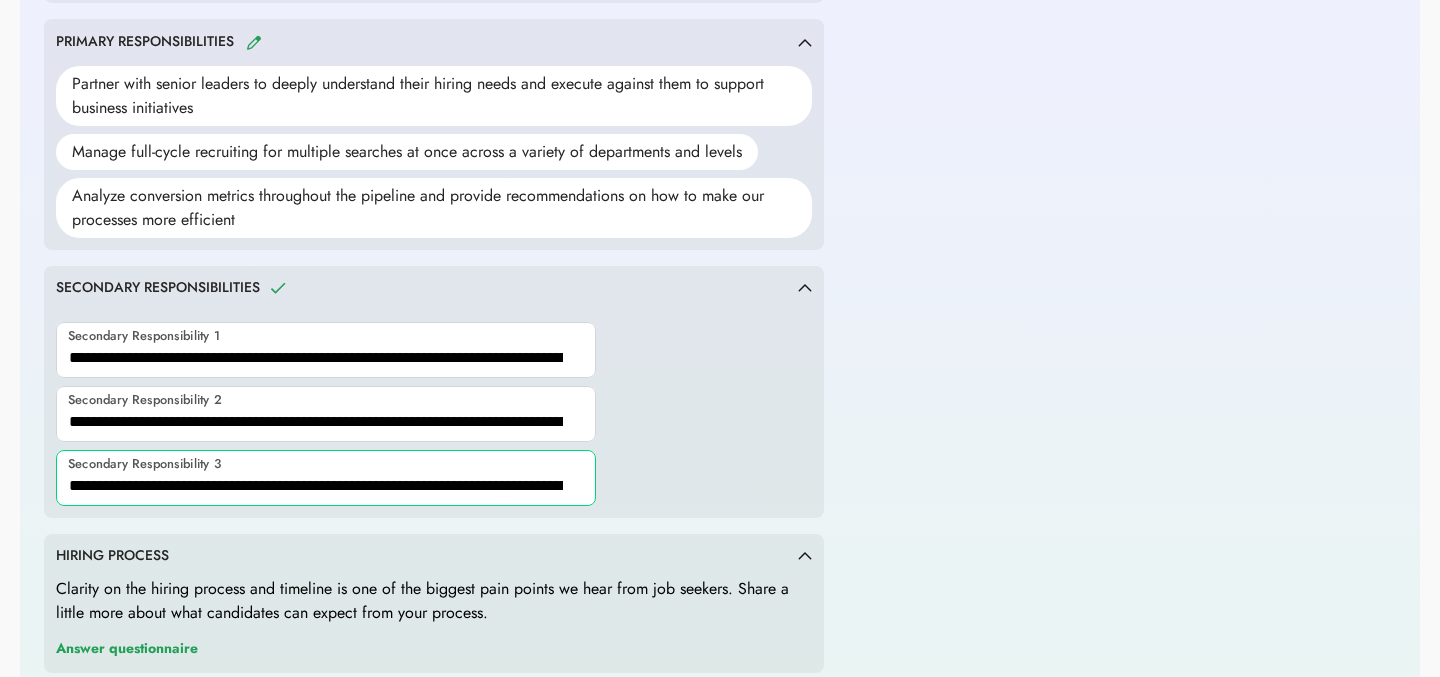 click at bounding box center (326, 478) 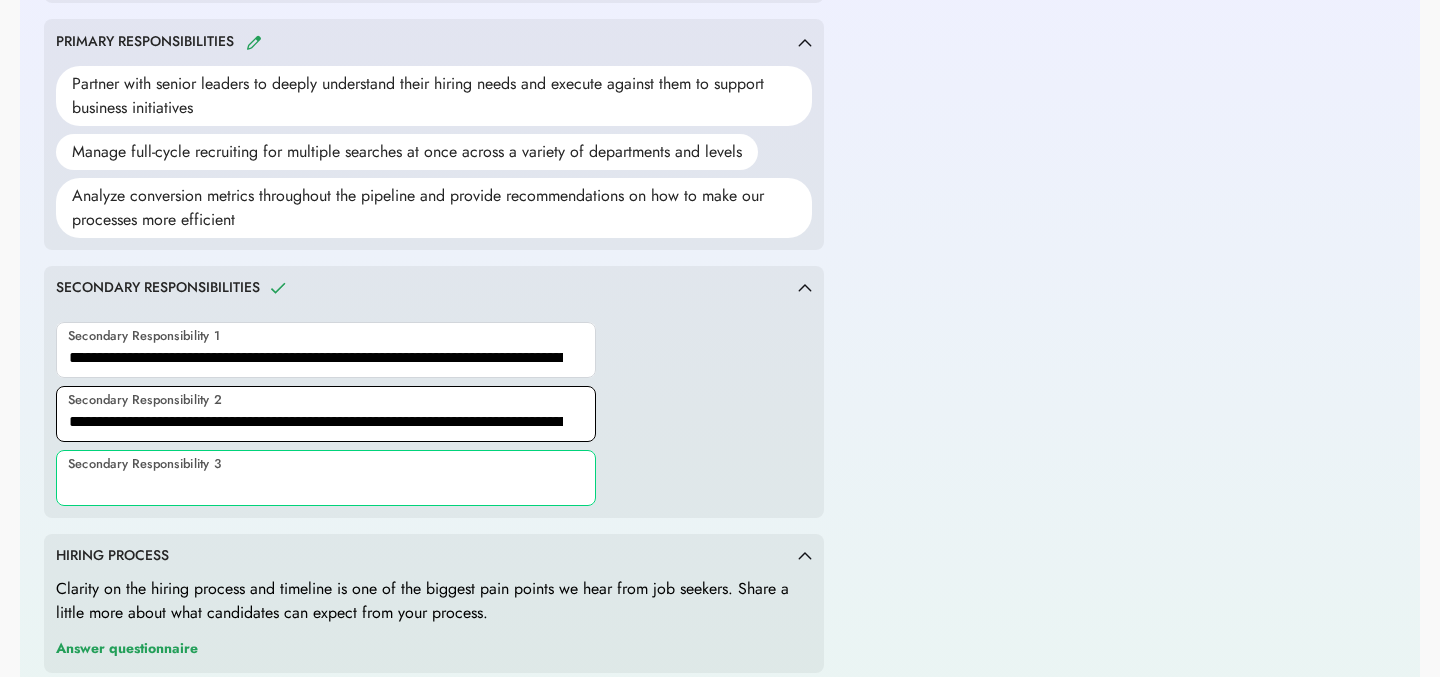 type 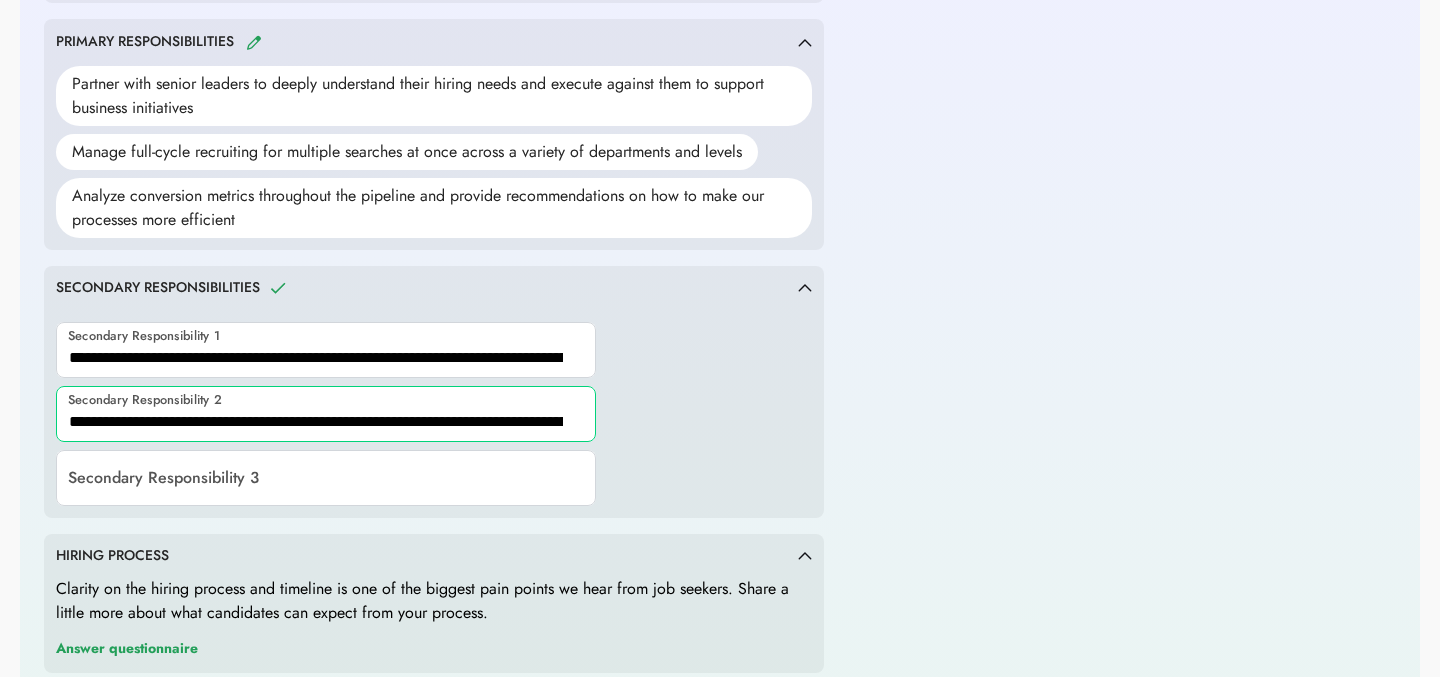 click at bounding box center (326, 414) 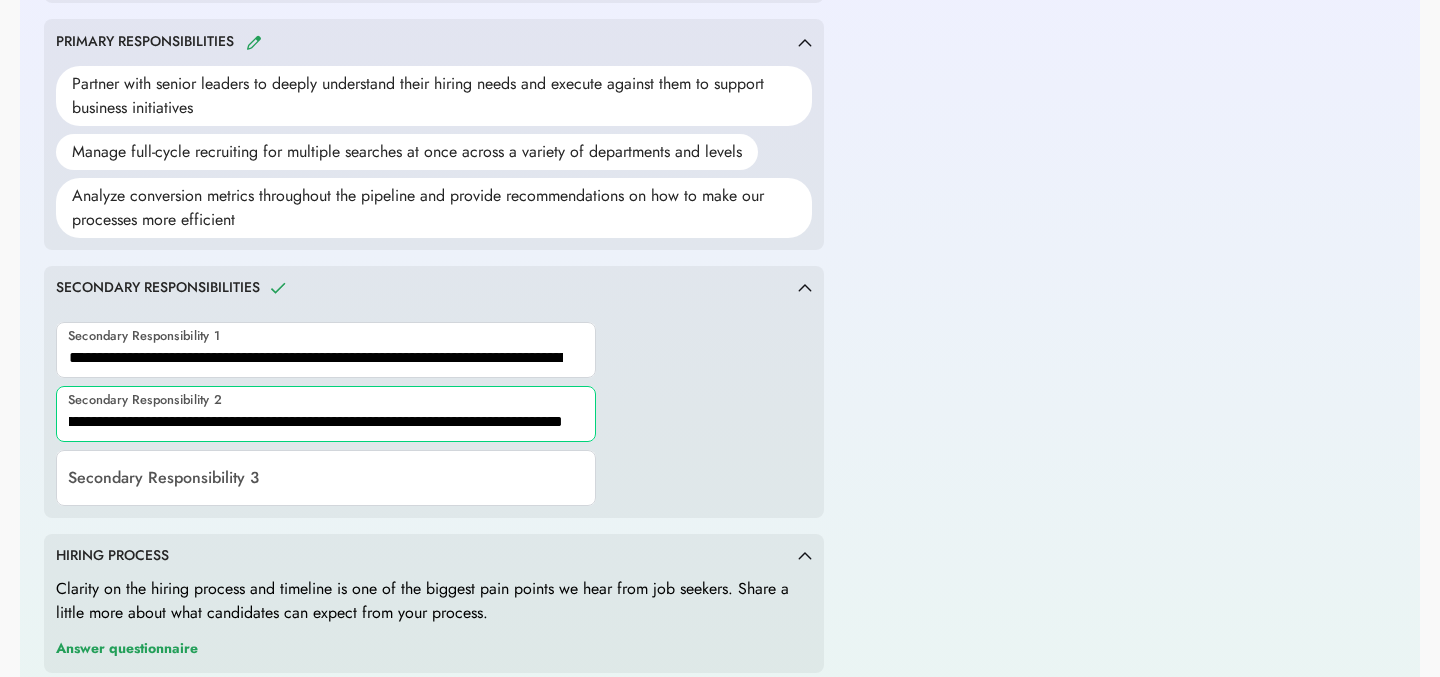 type on "**********" 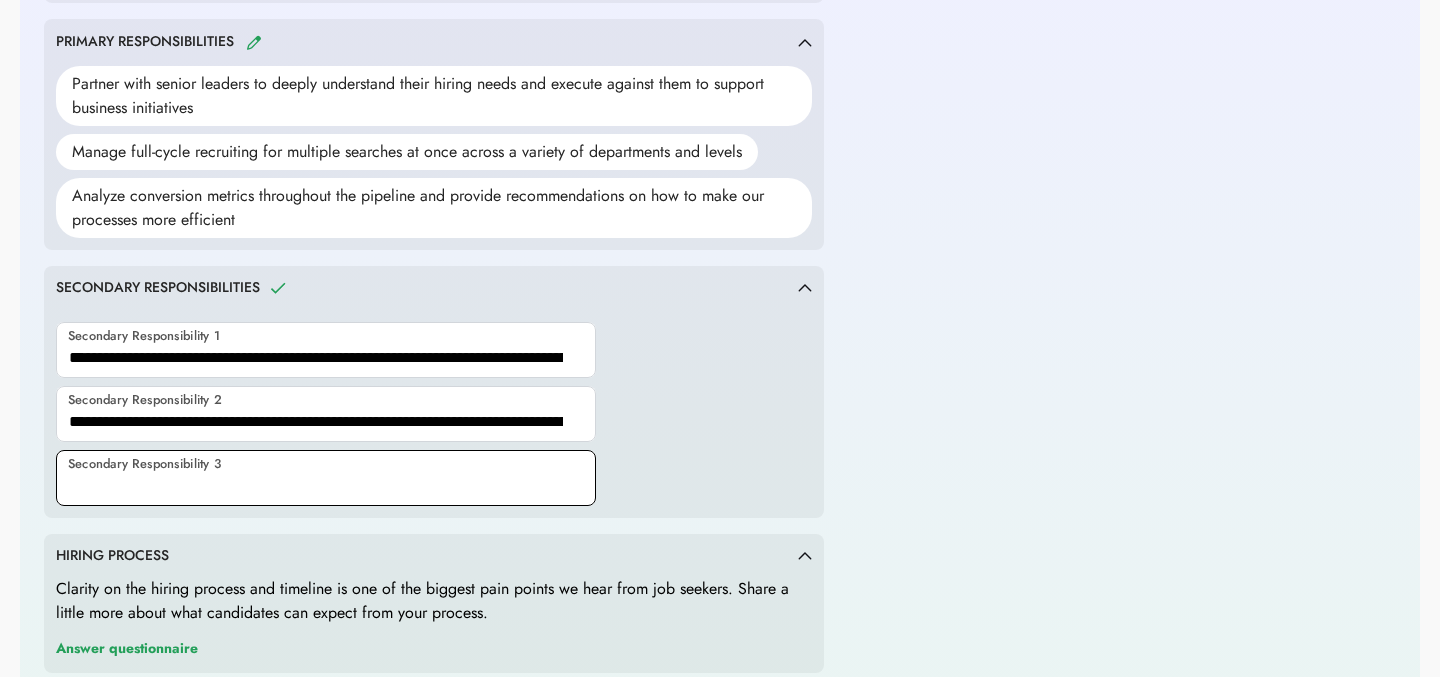 click at bounding box center [326, 478] 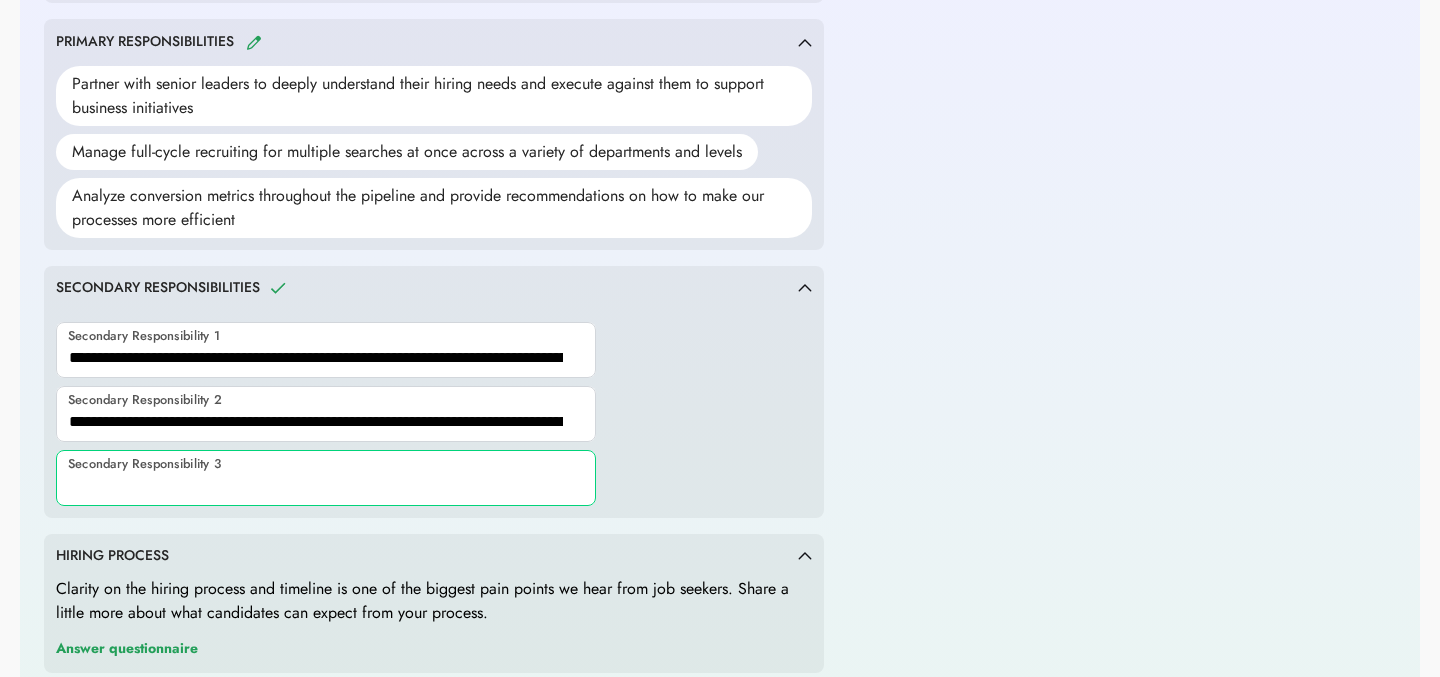 paste on "**********" 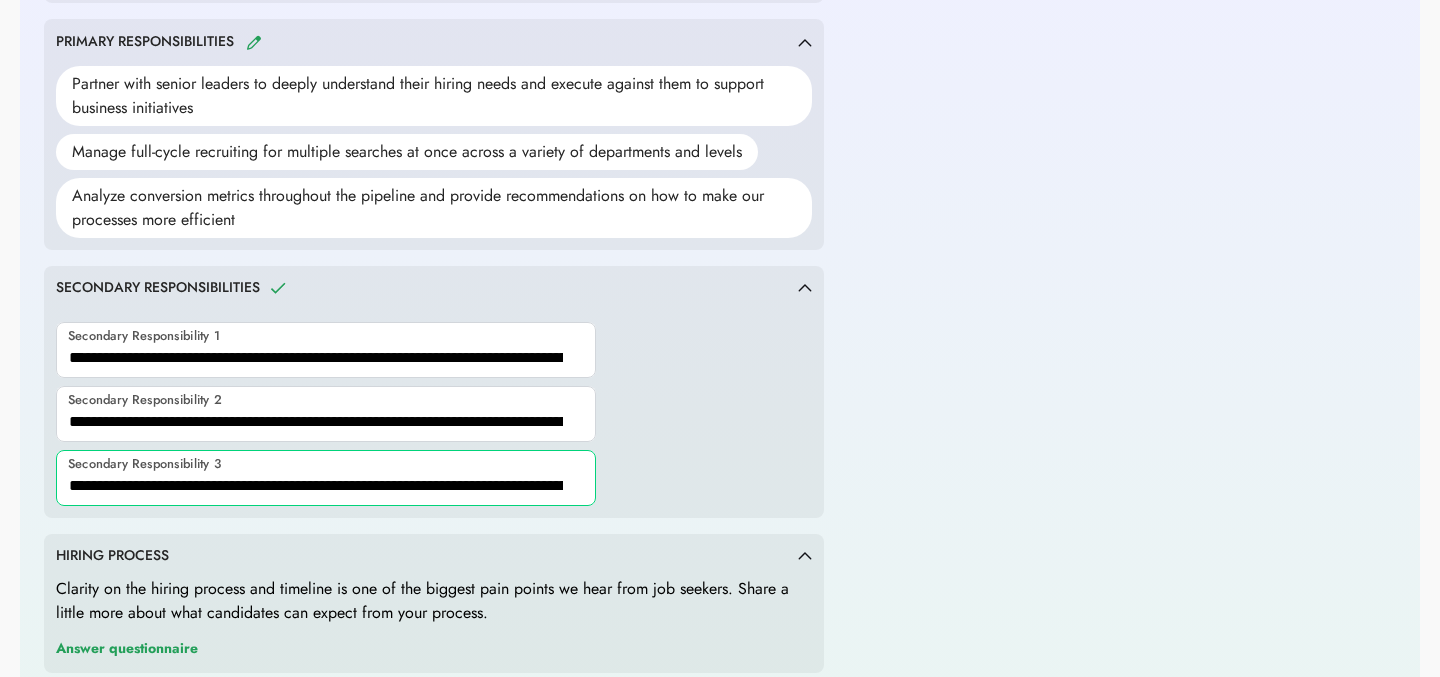 scroll, scrollTop: 0, scrollLeft: 406, axis: horizontal 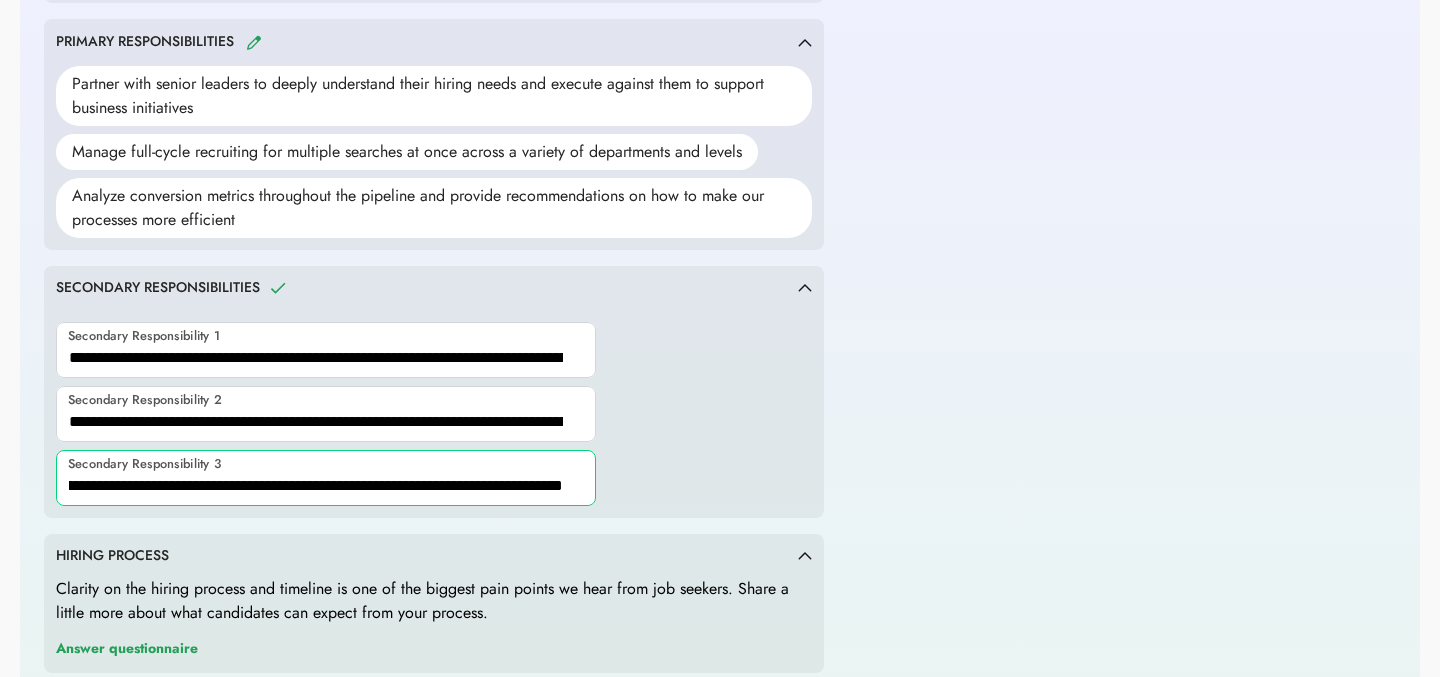 type on "**********" 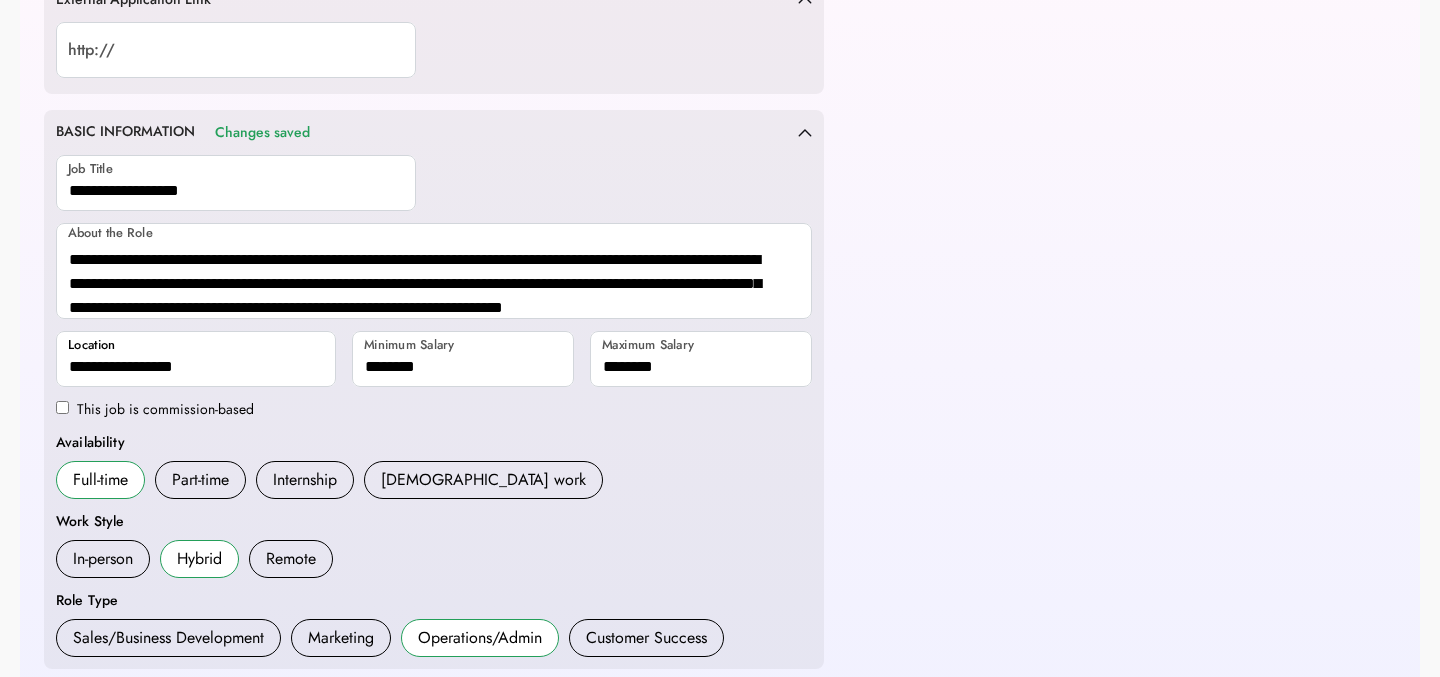 scroll, scrollTop: 0, scrollLeft: 0, axis: both 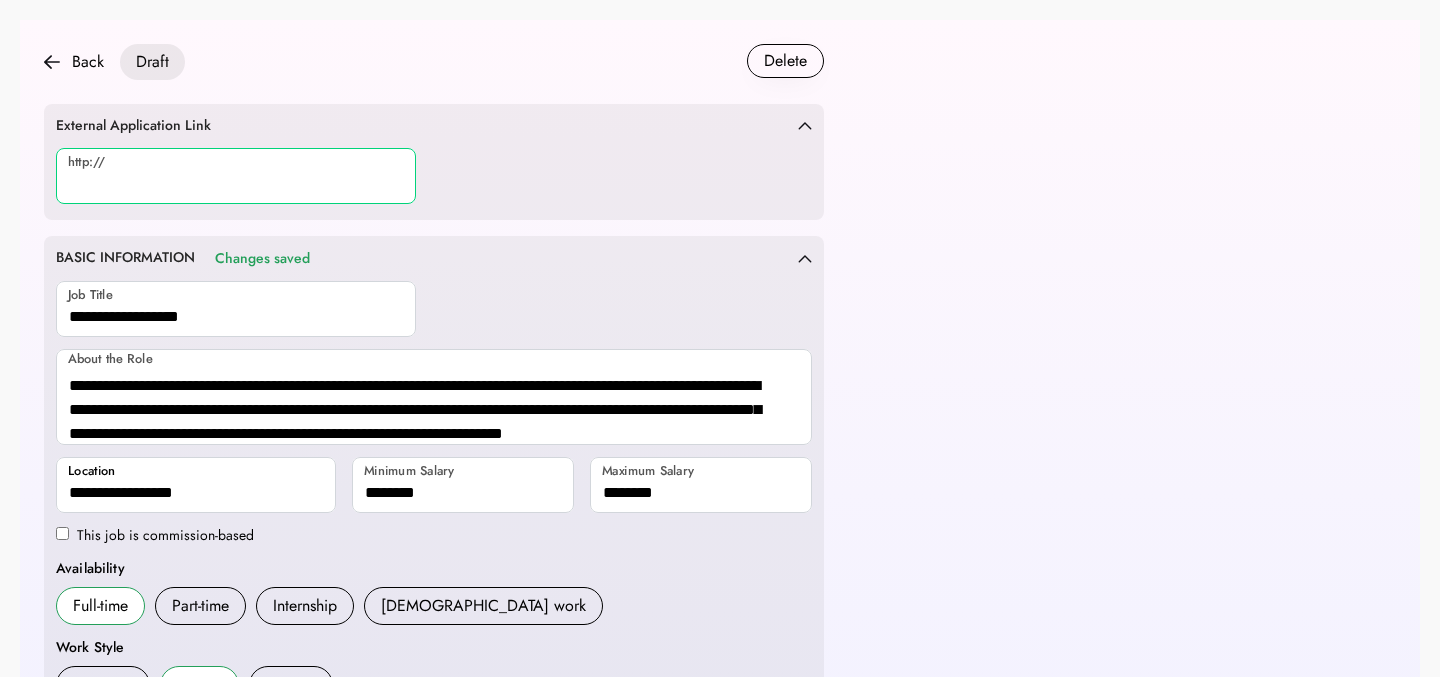 click at bounding box center [236, 176] 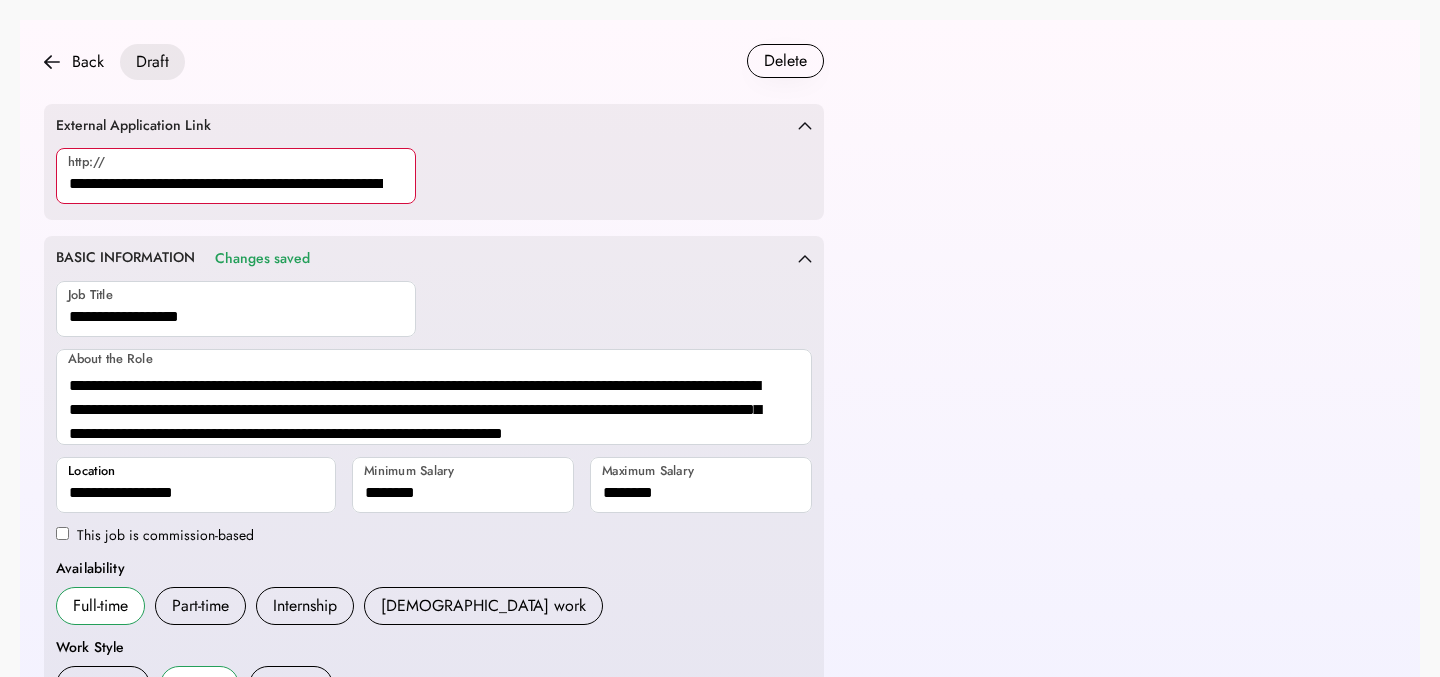 scroll, scrollTop: 0, scrollLeft: 132, axis: horizontal 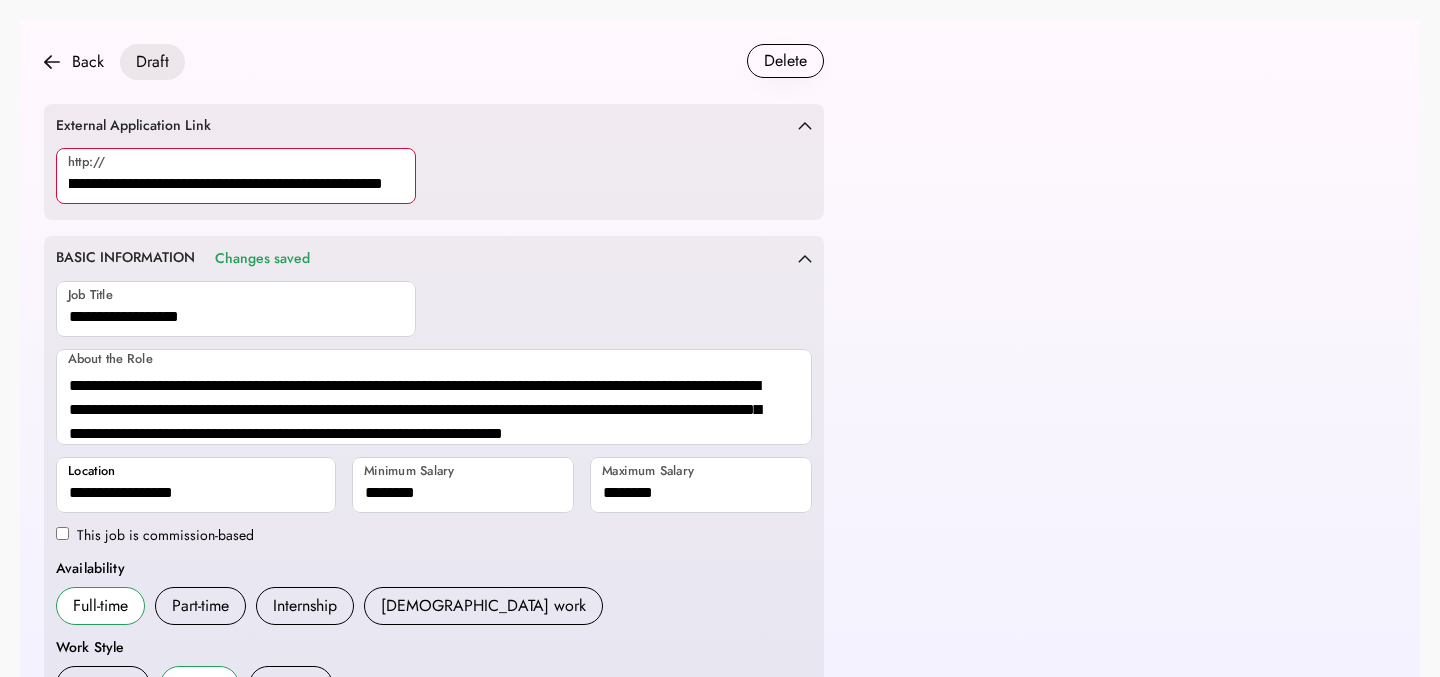 type on "**********" 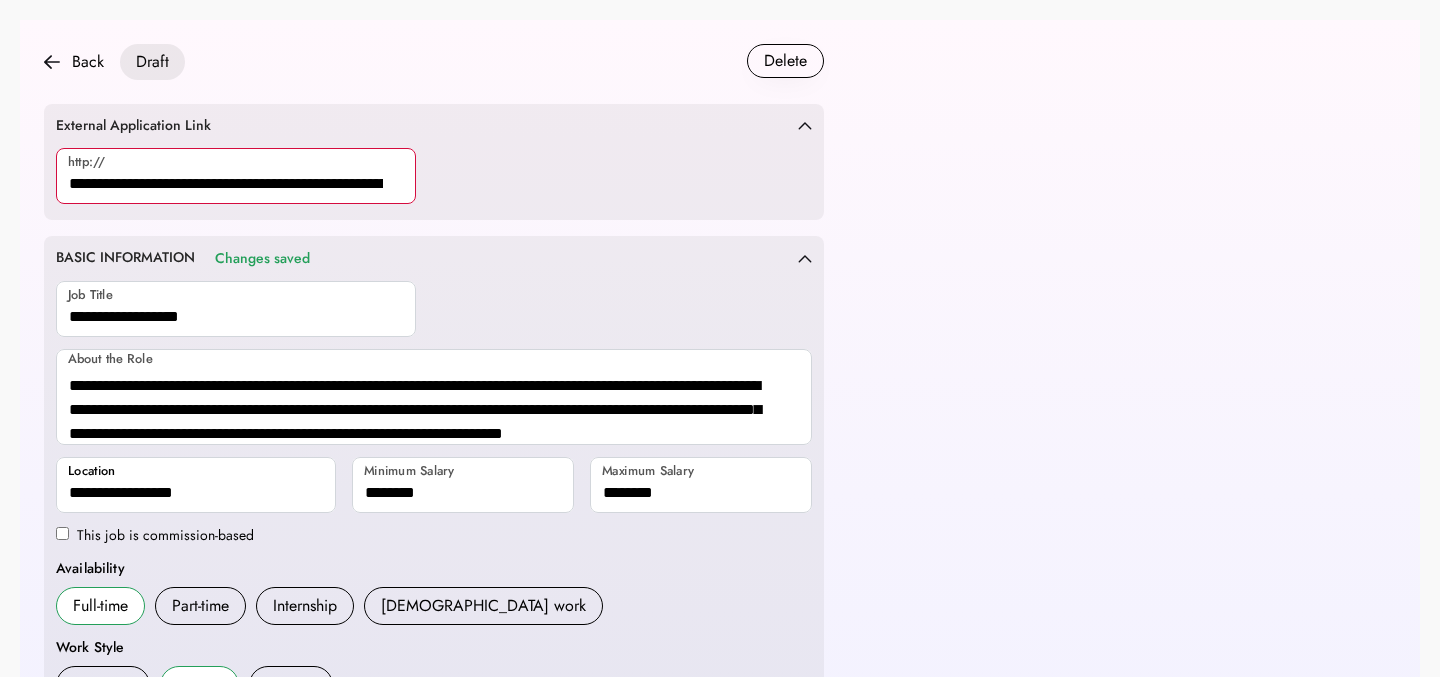 click on "**********" at bounding box center [720, 966] 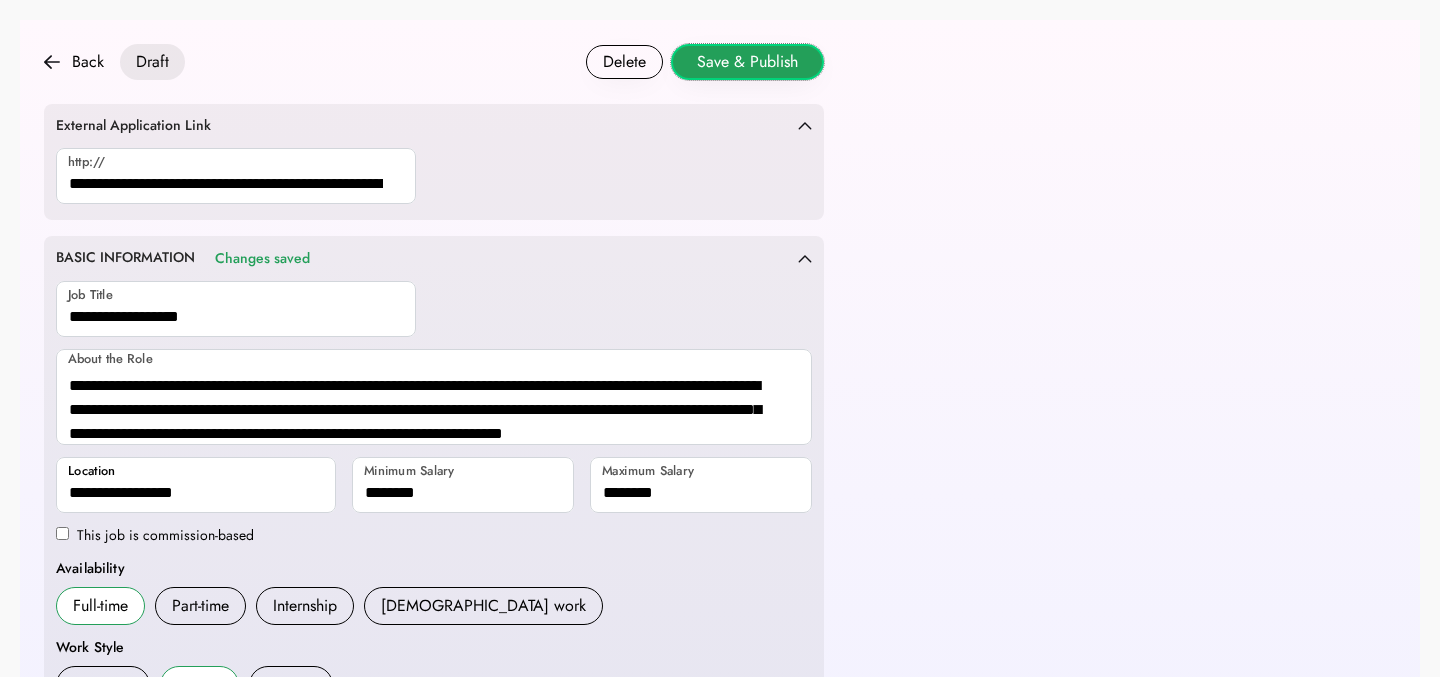 click on "Save & Publish" at bounding box center (747, 62) 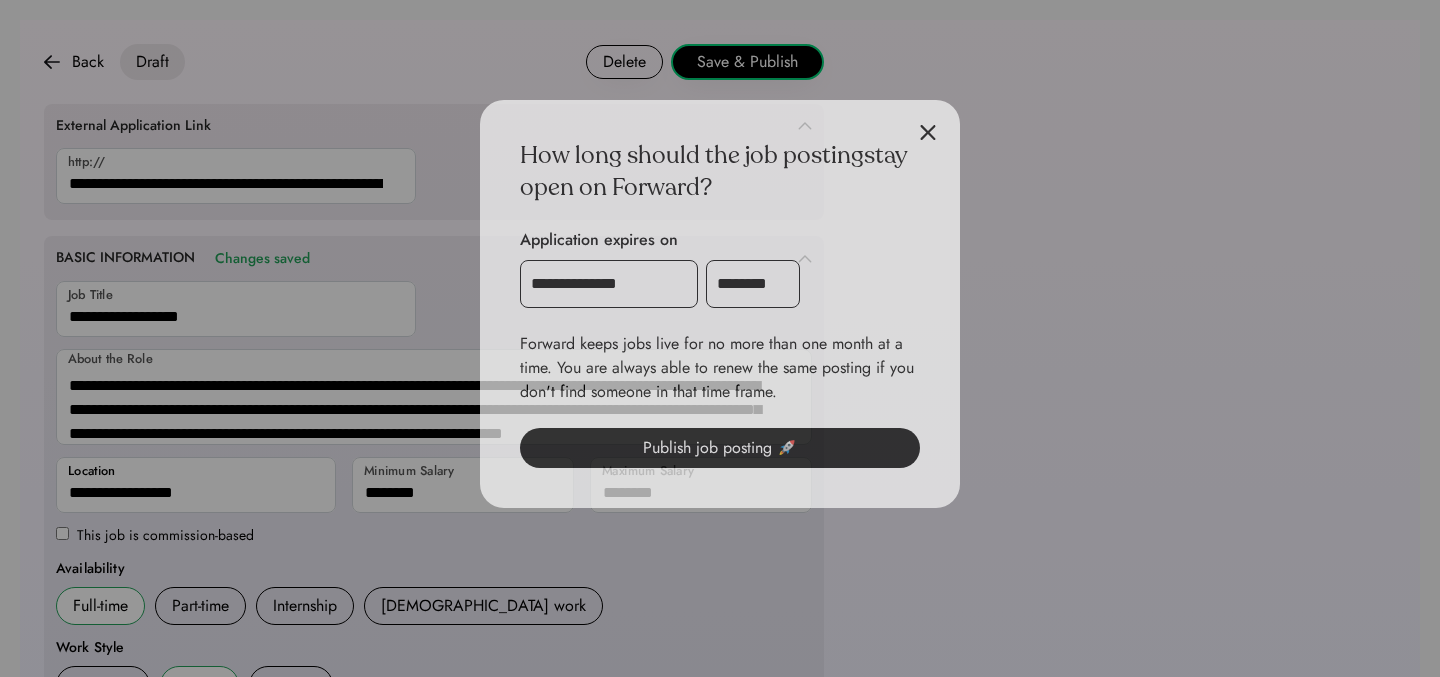 scroll, scrollTop: 710, scrollLeft: 0, axis: vertical 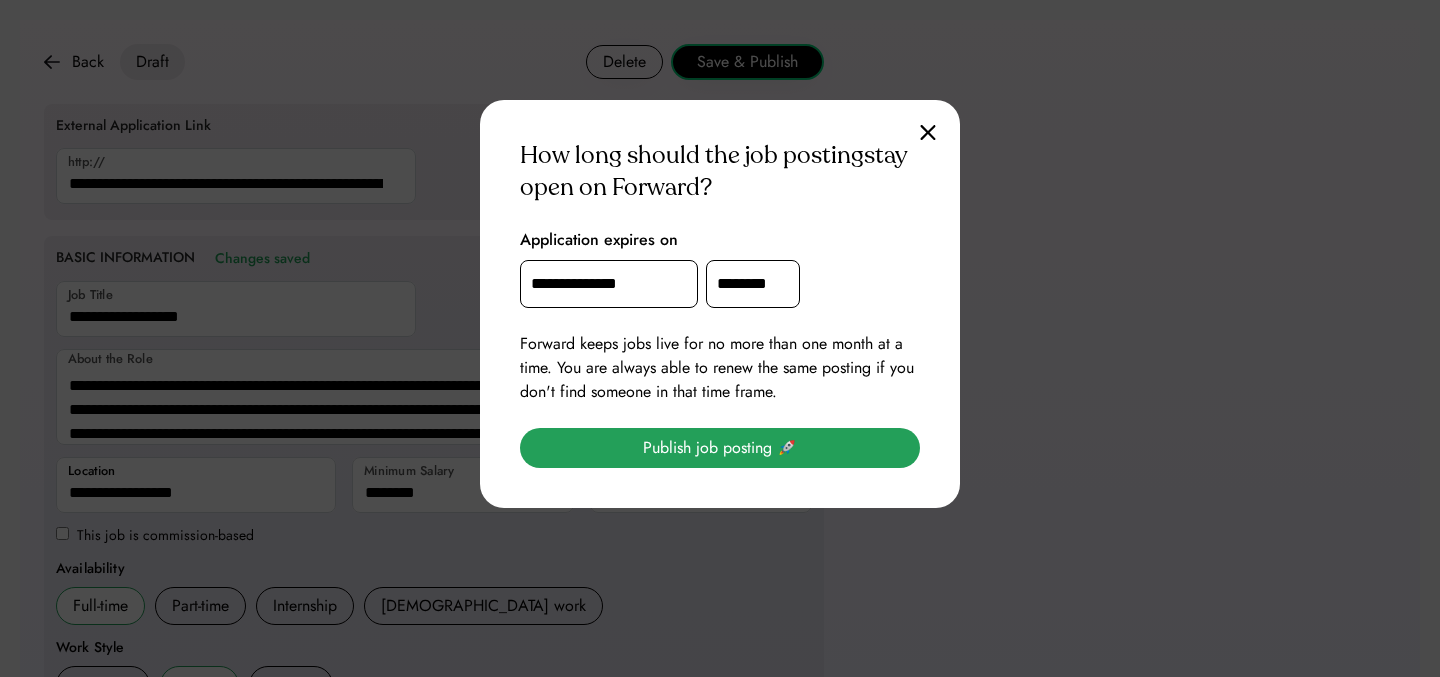 click on "Publish job posting 🚀" at bounding box center [720, 448] 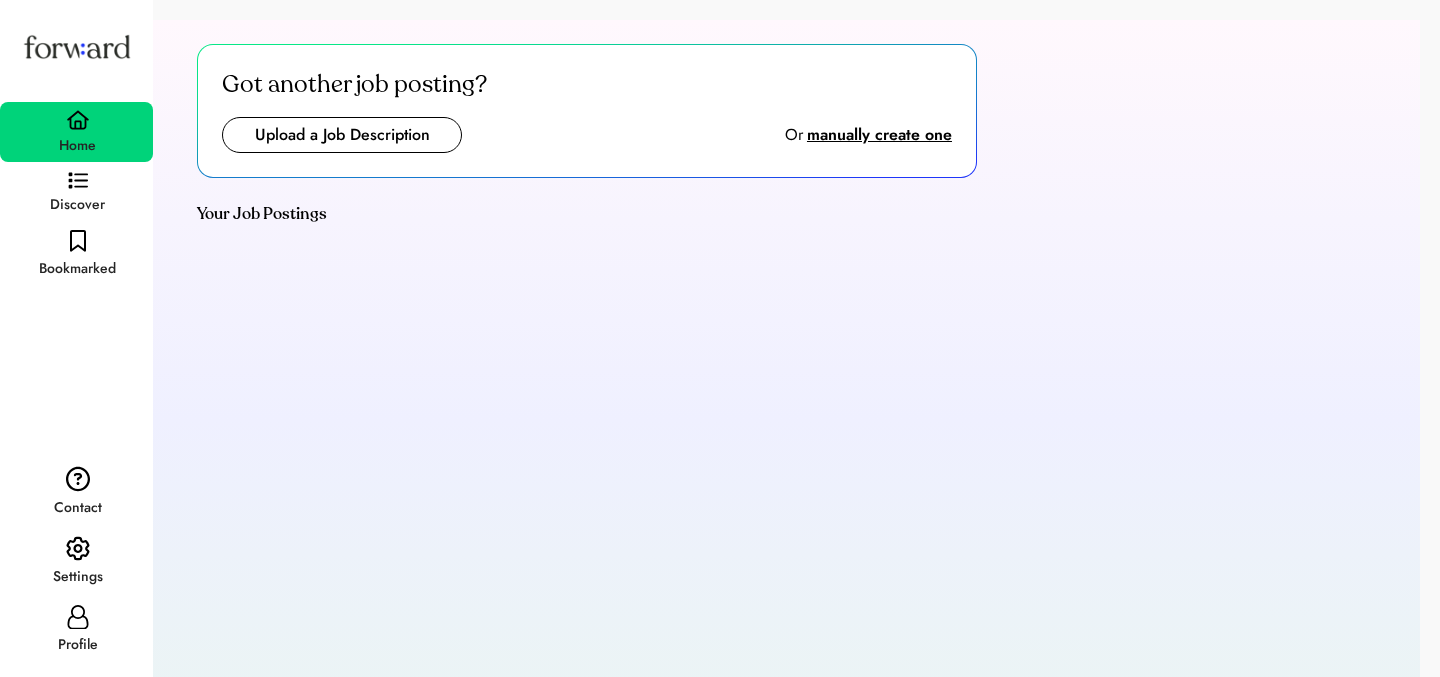 scroll, scrollTop: 0, scrollLeft: 0, axis: both 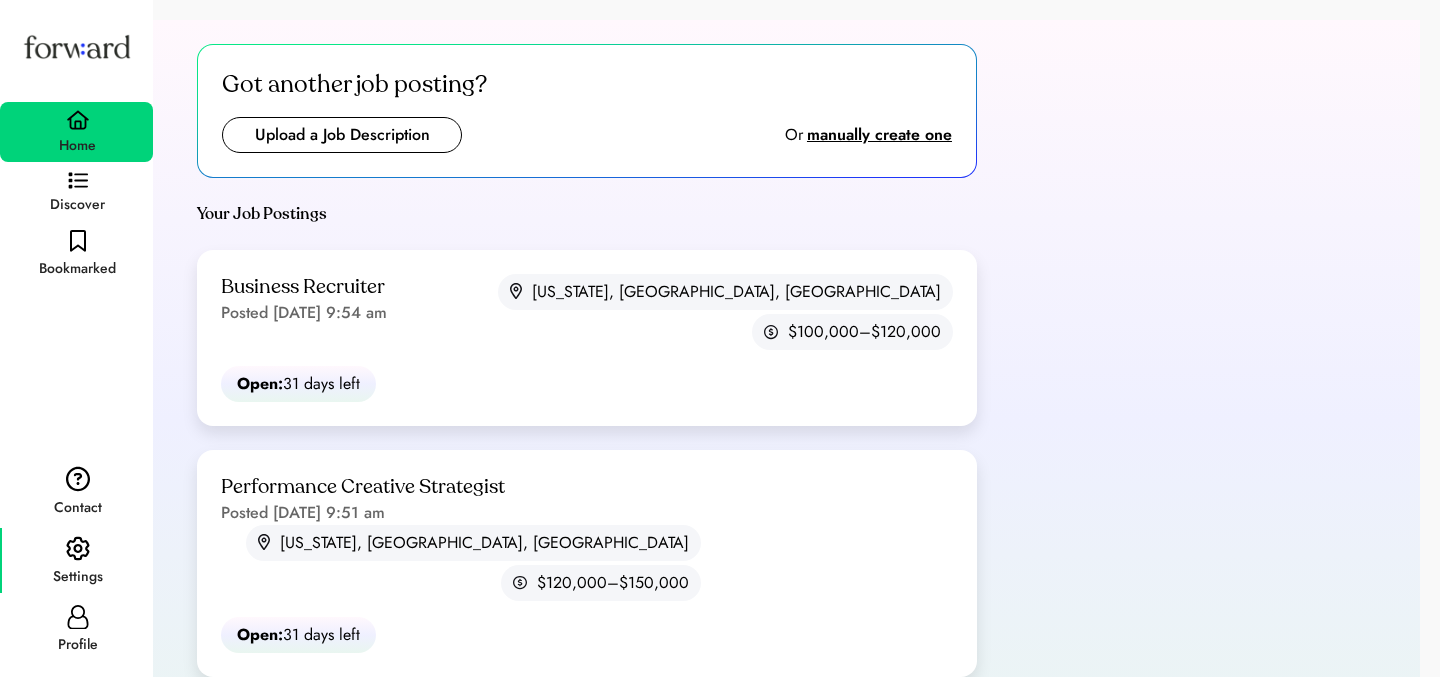 click at bounding box center (78, 549) 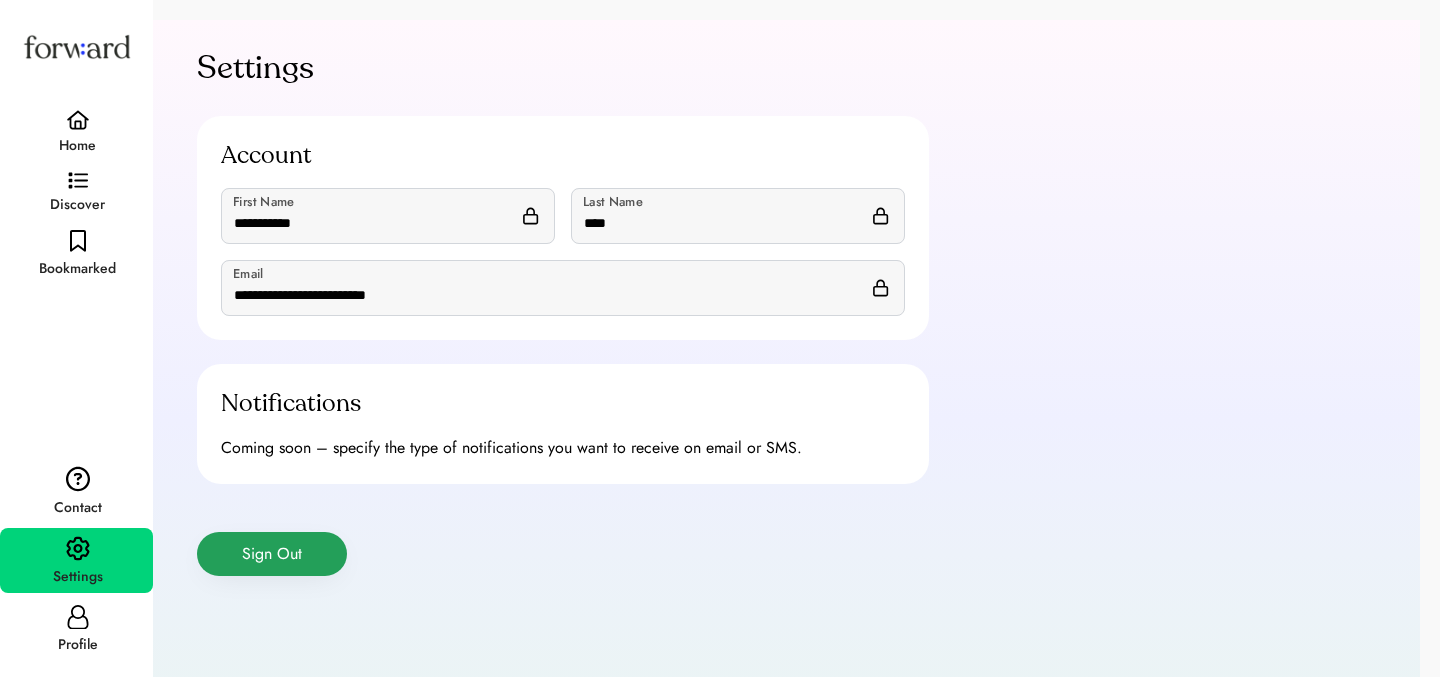click on "Sign Out" at bounding box center [272, 554] 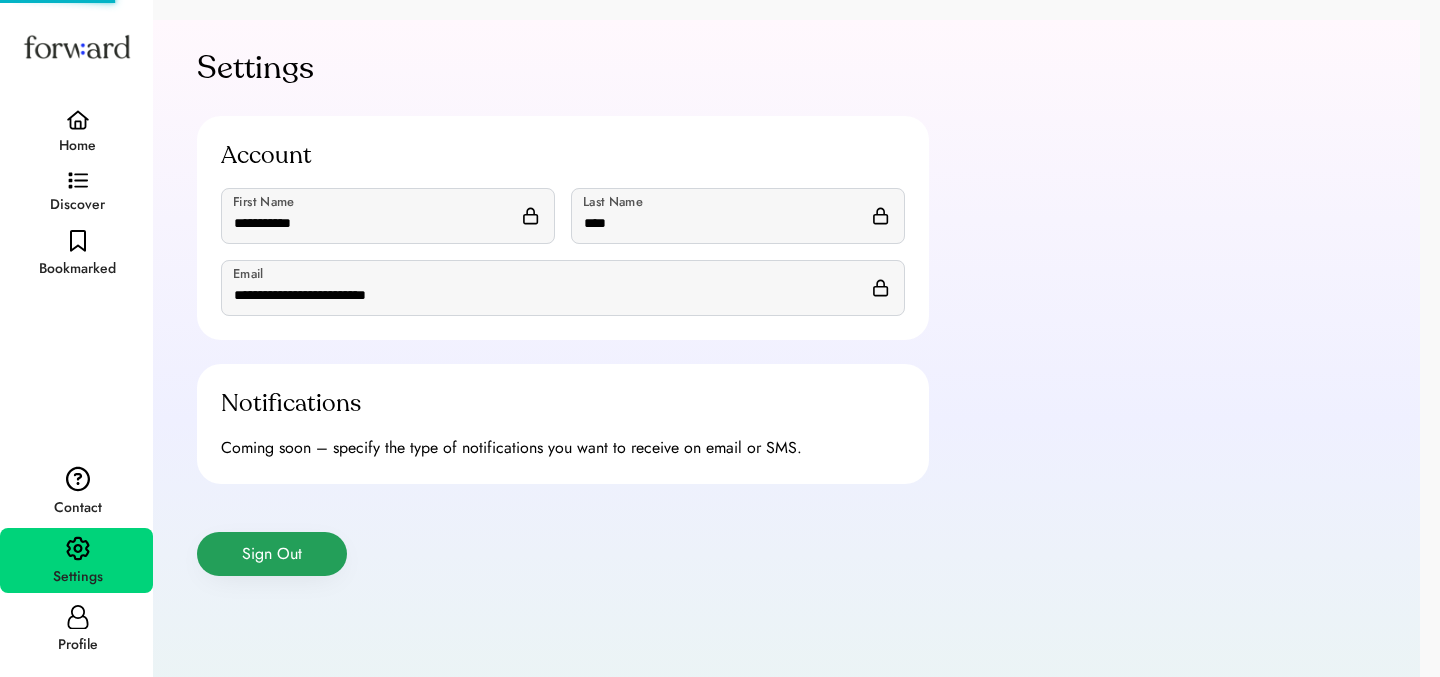 type 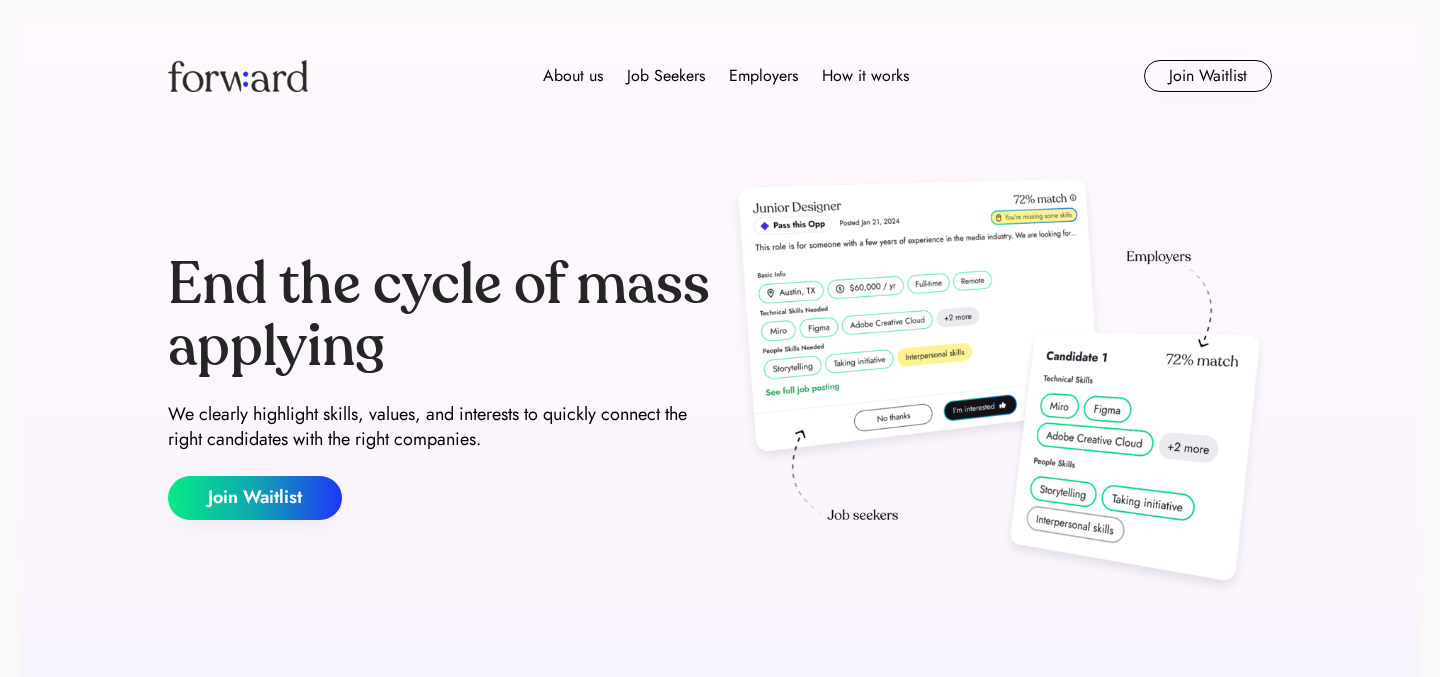 scroll, scrollTop: 0, scrollLeft: 0, axis: both 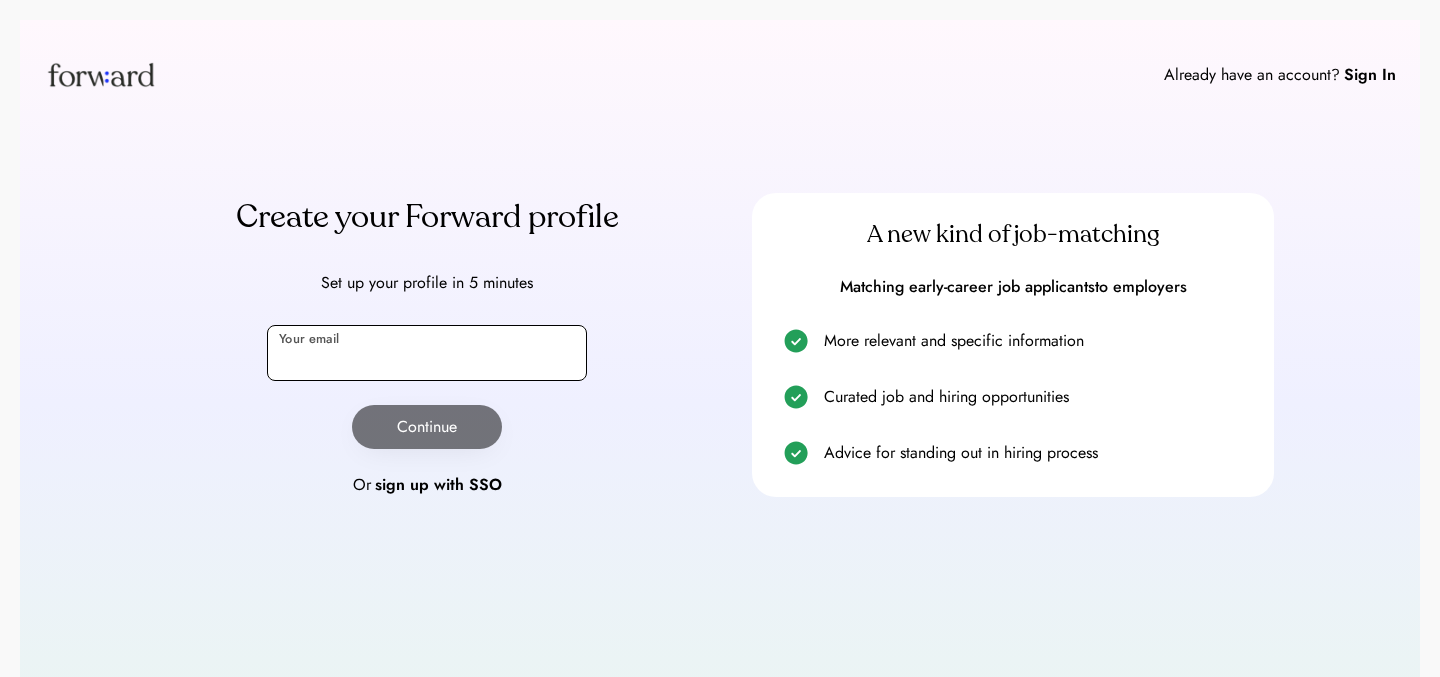 click at bounding box center (427, 353) 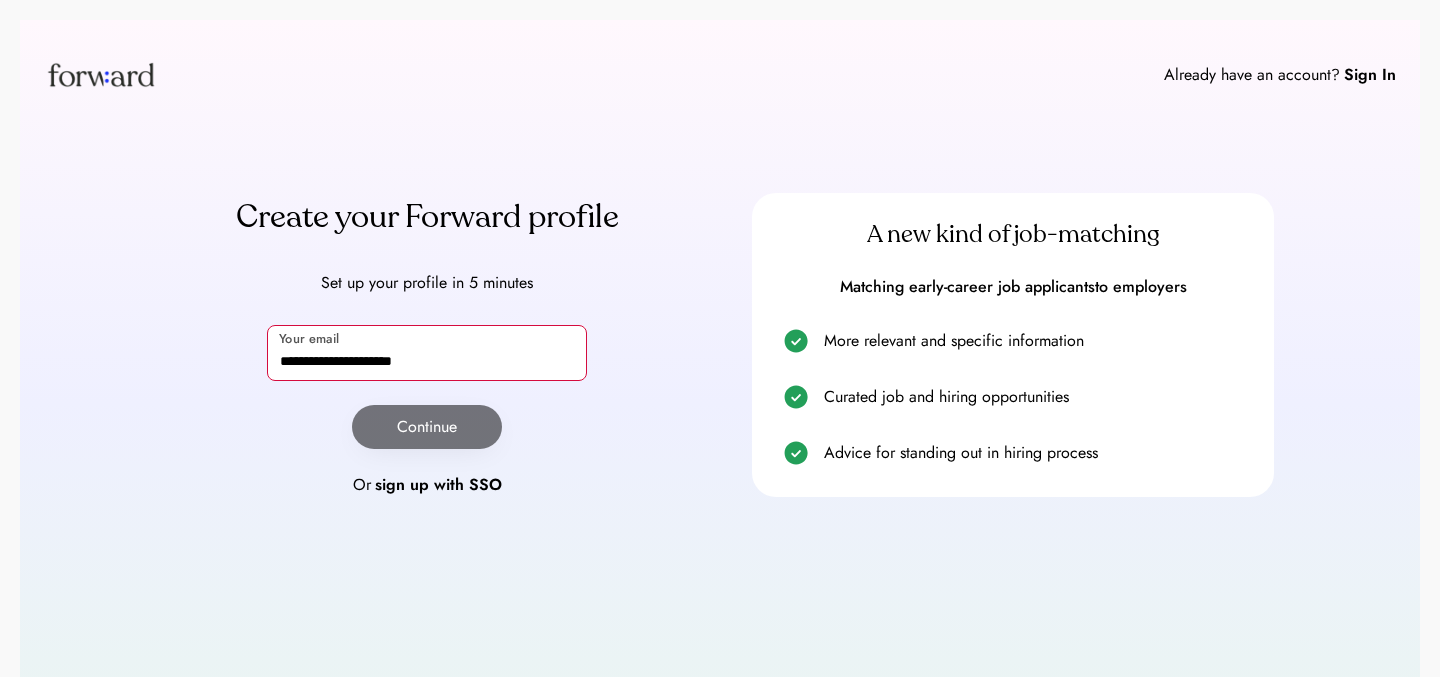 type on "**********" 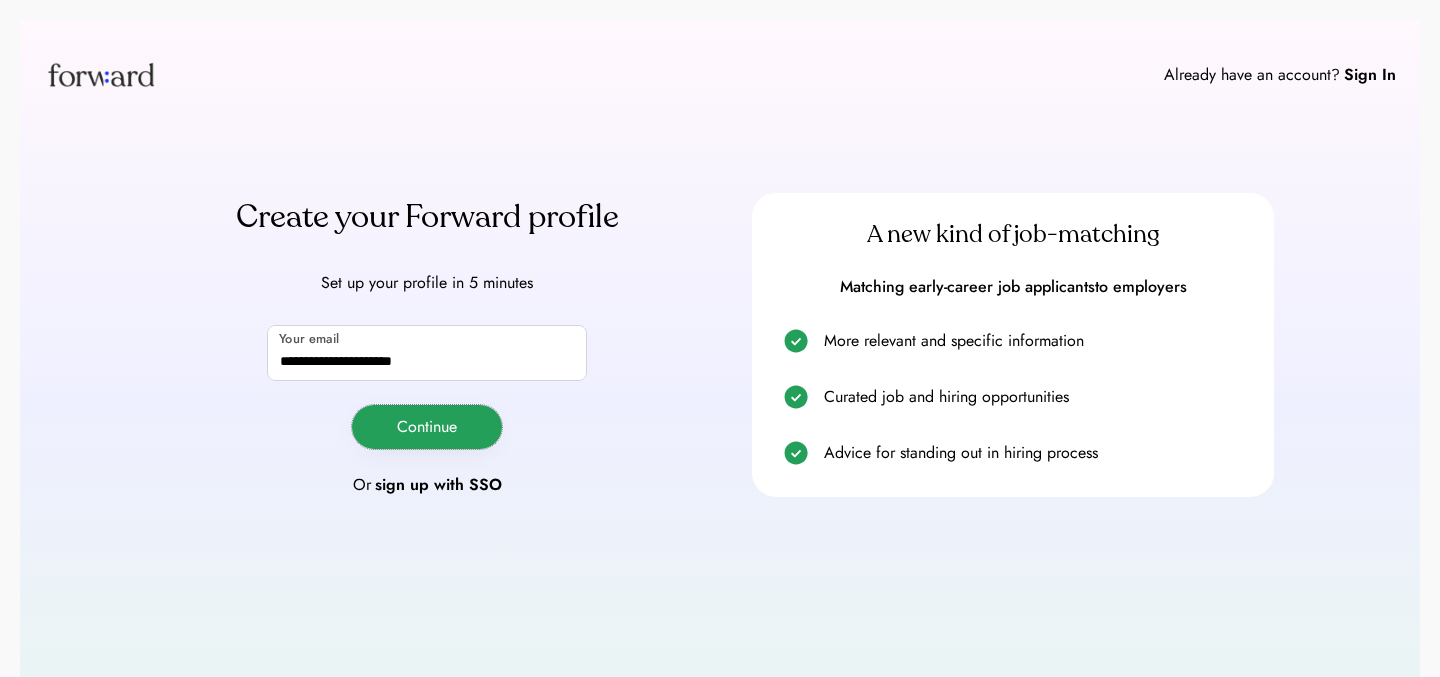 click on "Continue" at bounding box center [427, 427] 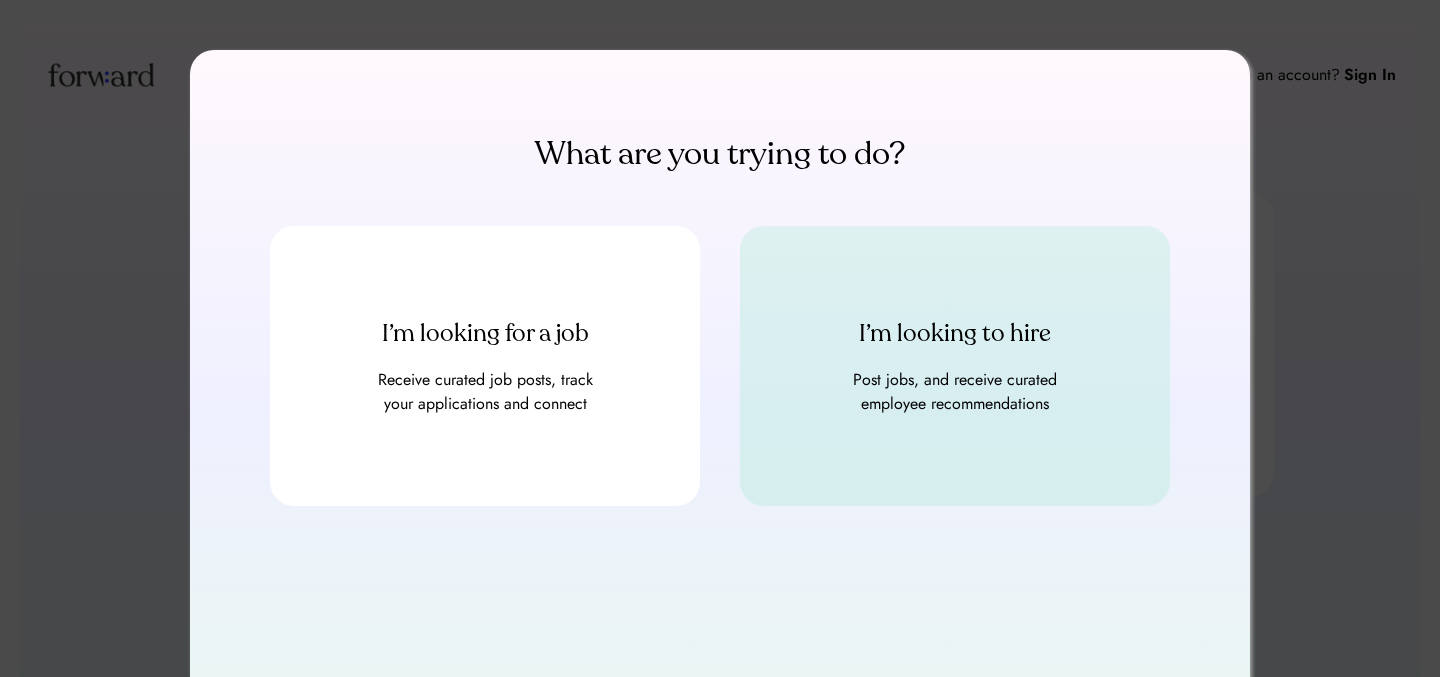 click on "I’m looking to hire" at bounding box center (955, 334) 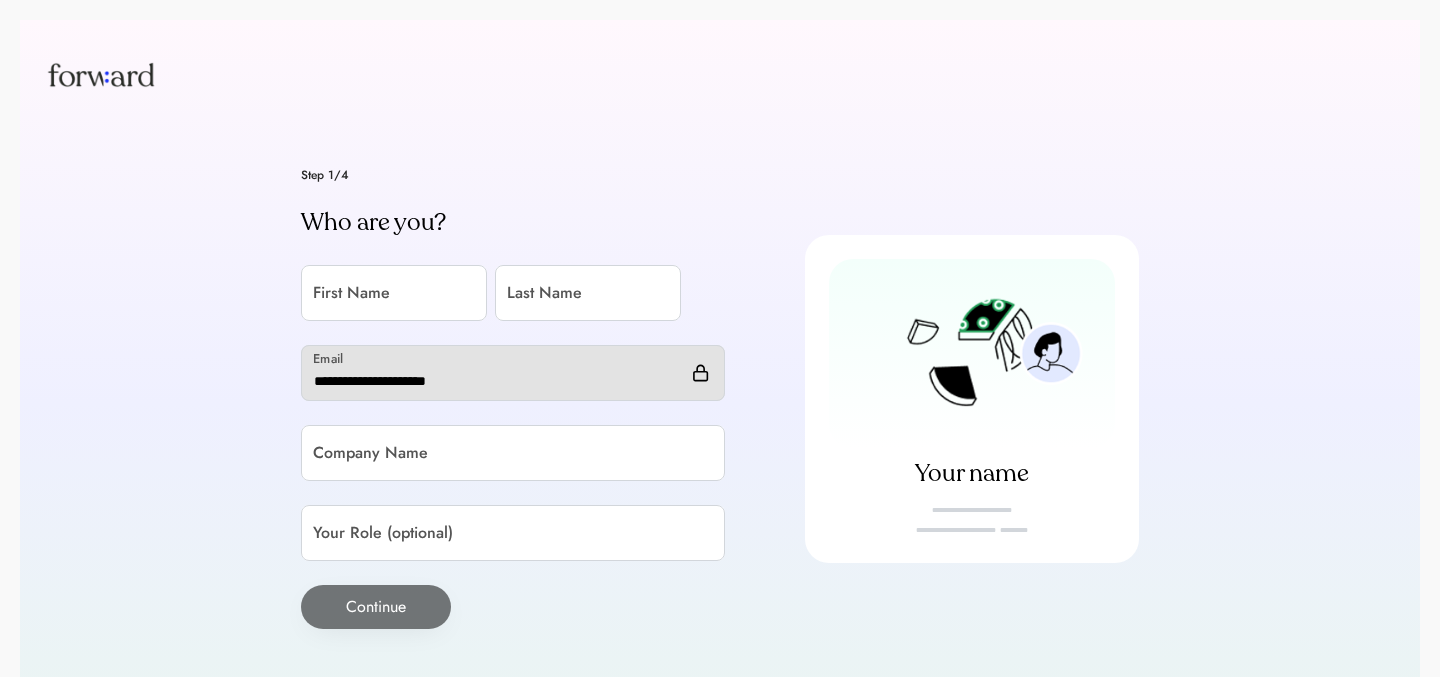 scroll, scrollTop: 0, scrollLeft: 0, axis: both 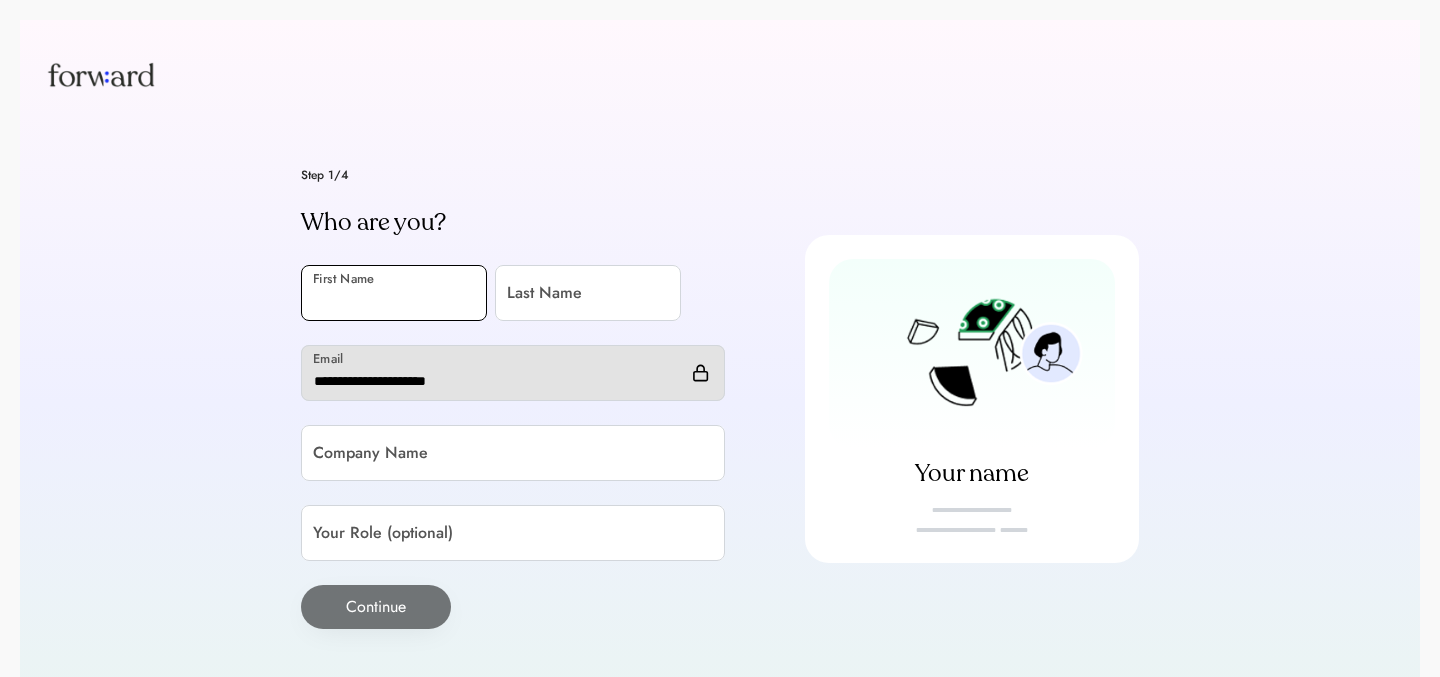 click at bounding box center [394, 293] 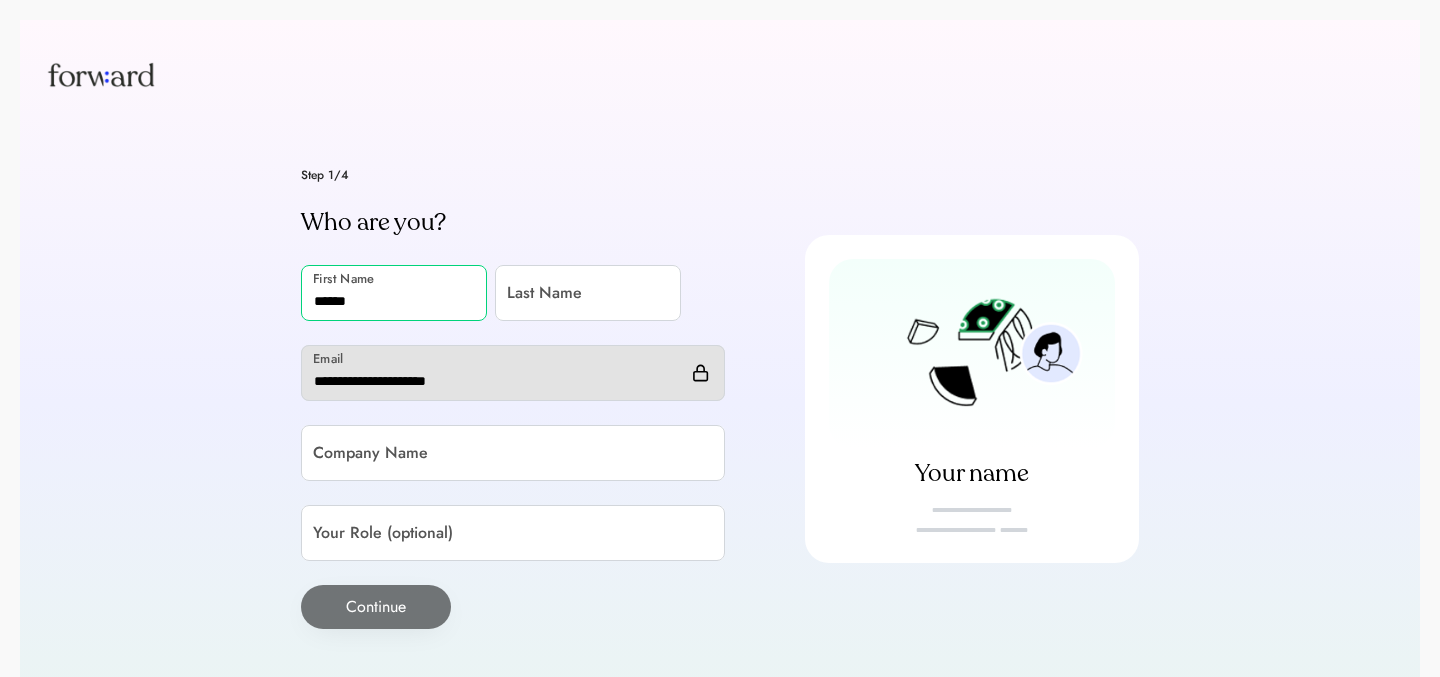 type on "******" 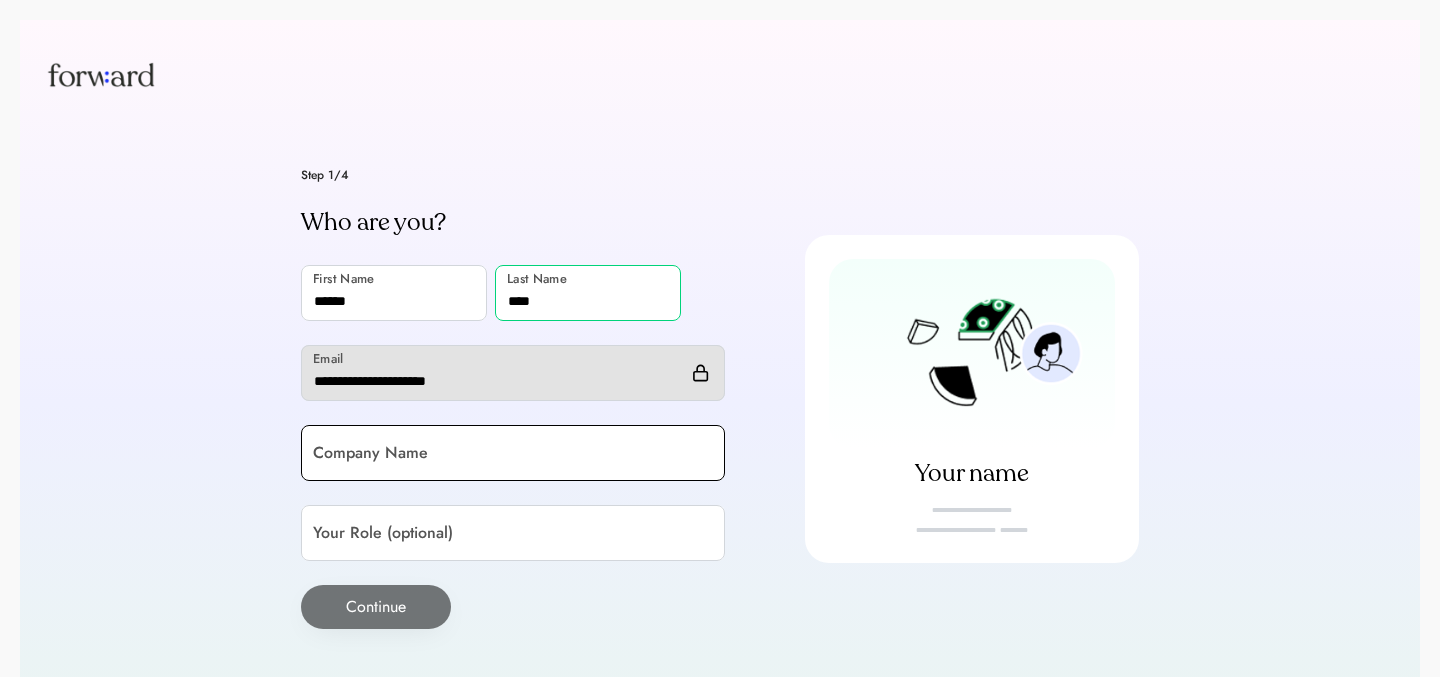 type on "****" 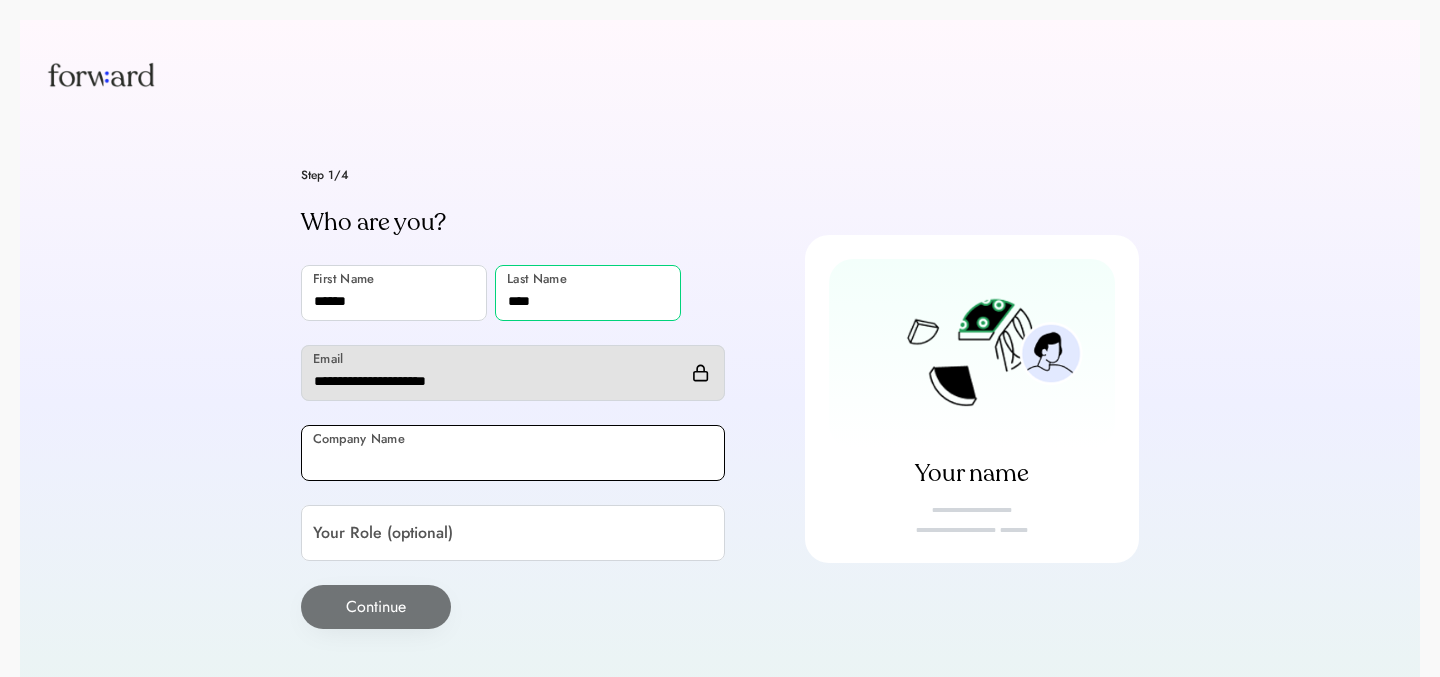 click at bounding box center (513, 453) 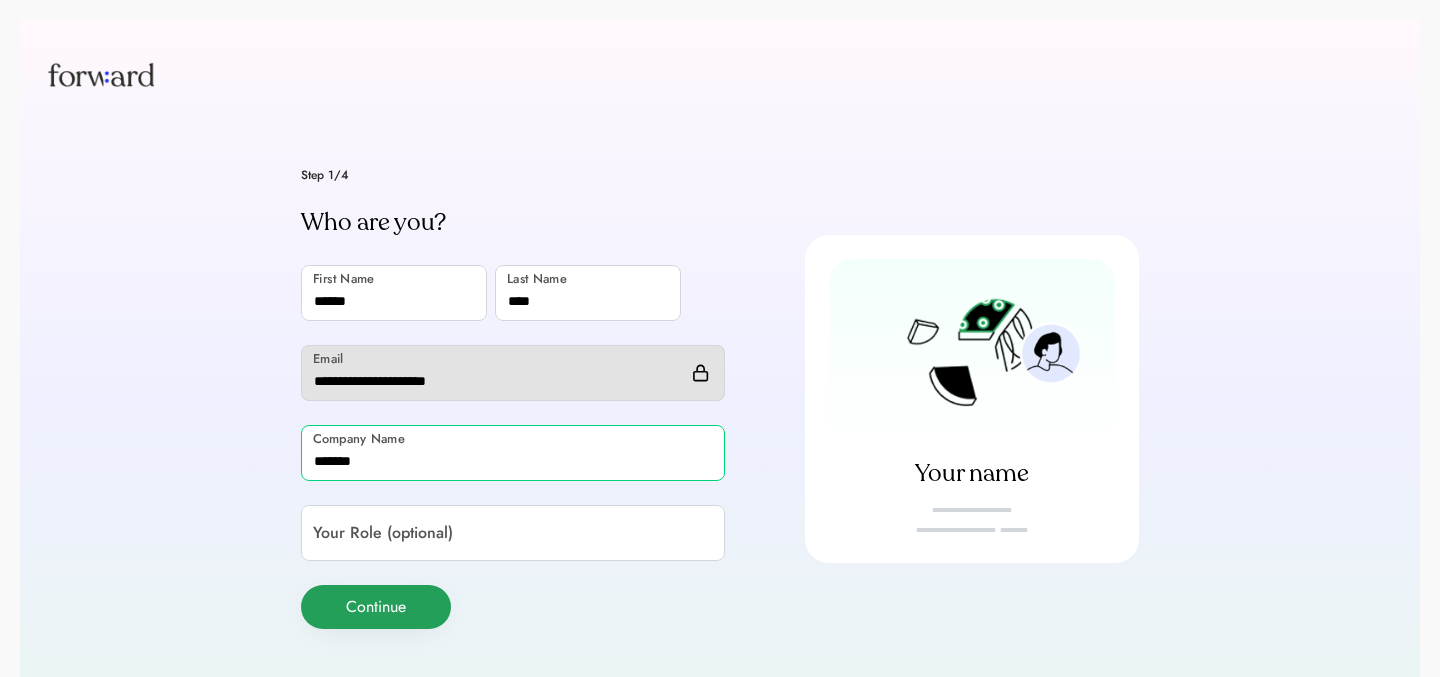 type on "*******" 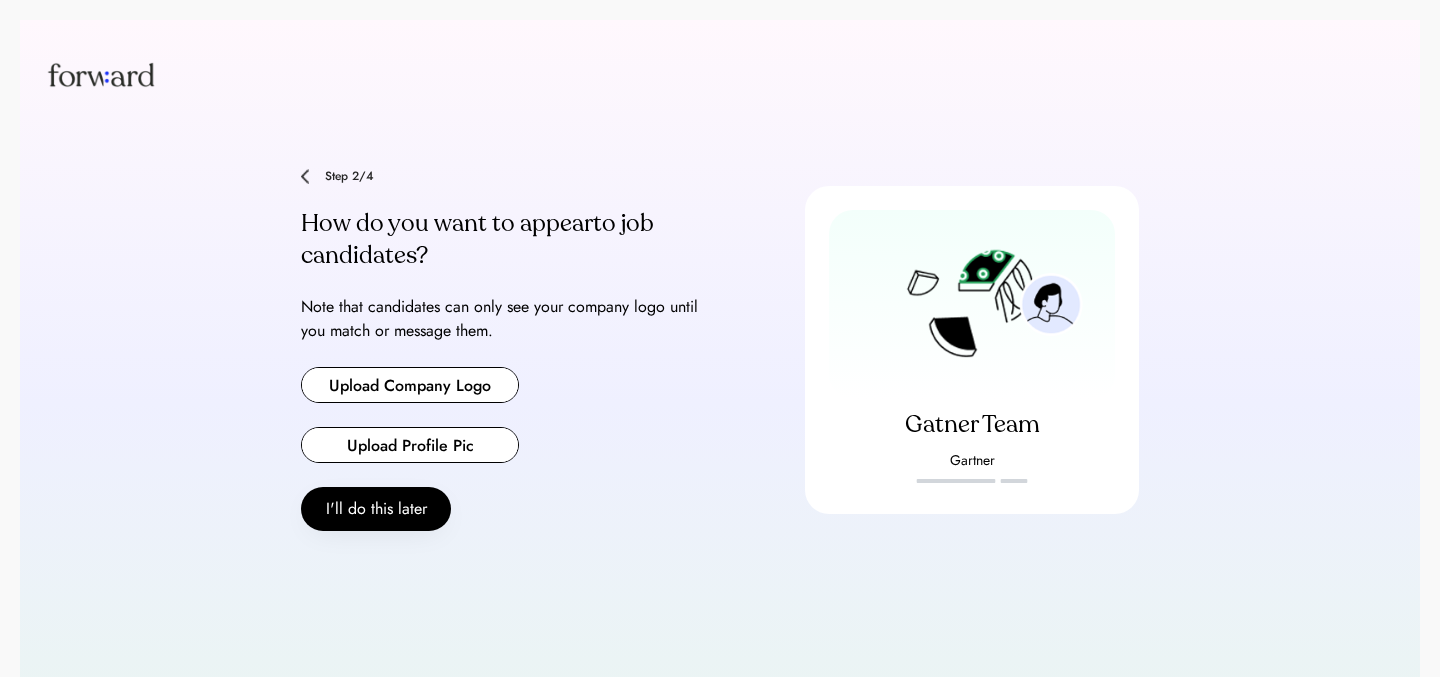 click at bounding box center [410, 385] 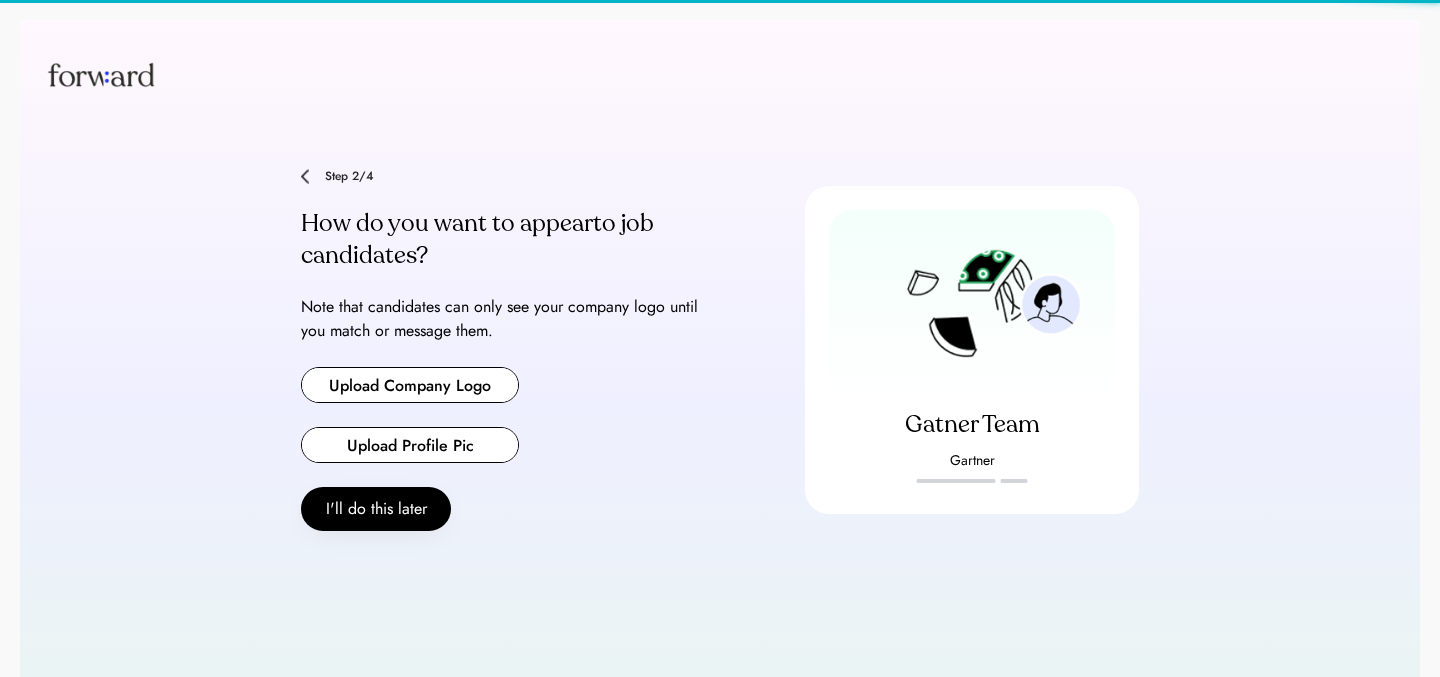 type 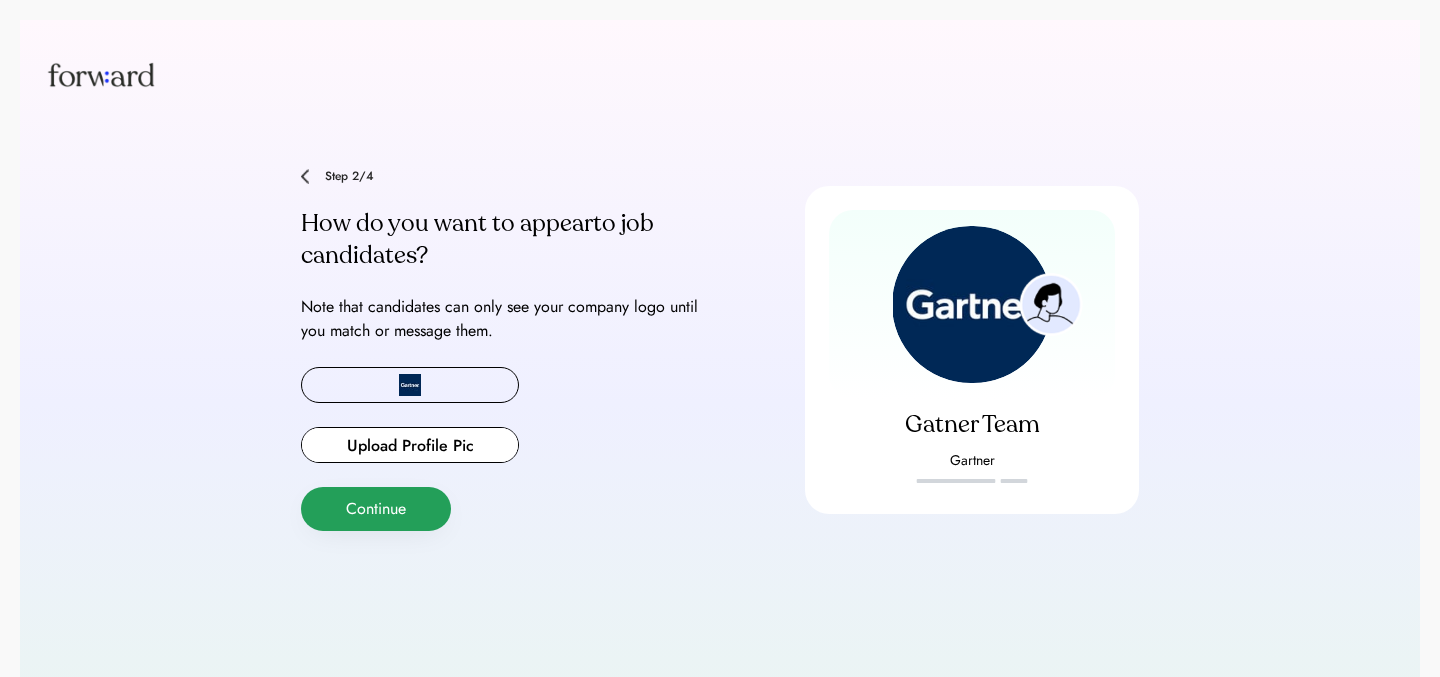 click on "Continue" at bounding box center (376, 509) 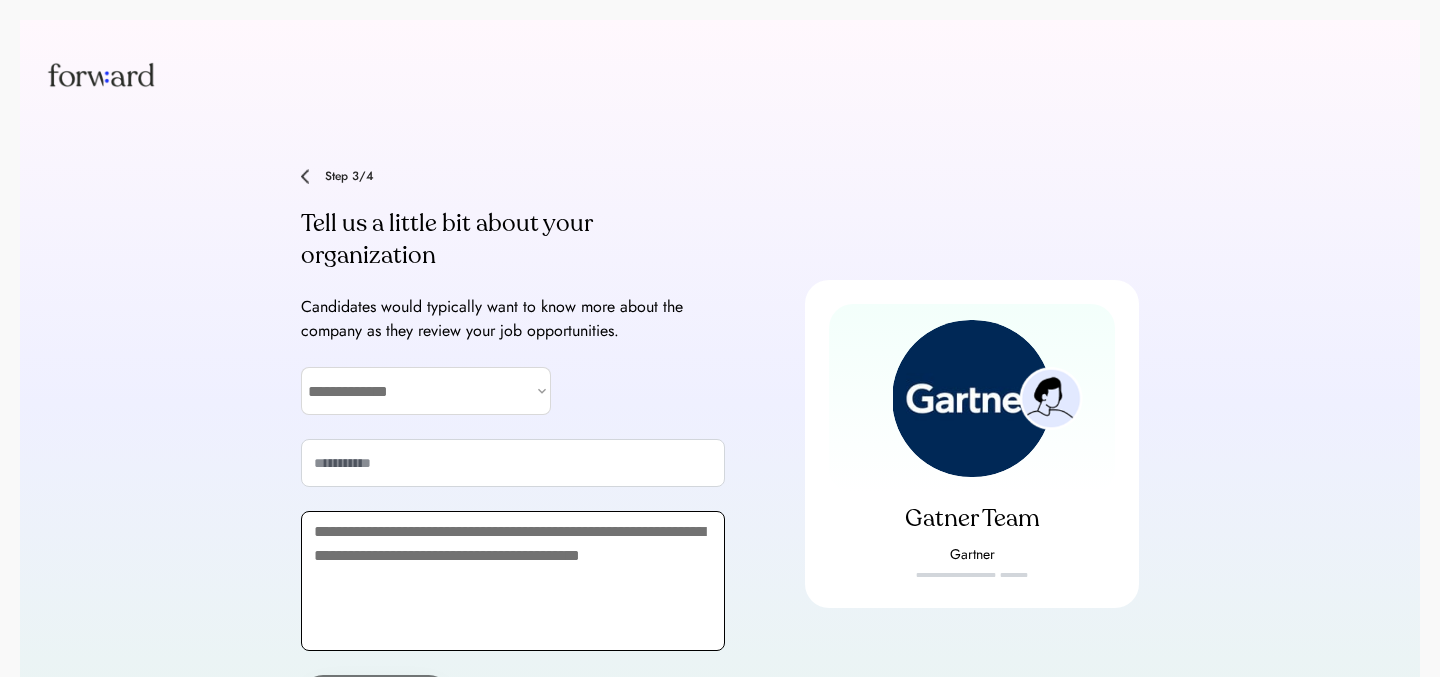 click at bounding box center (513, 581) 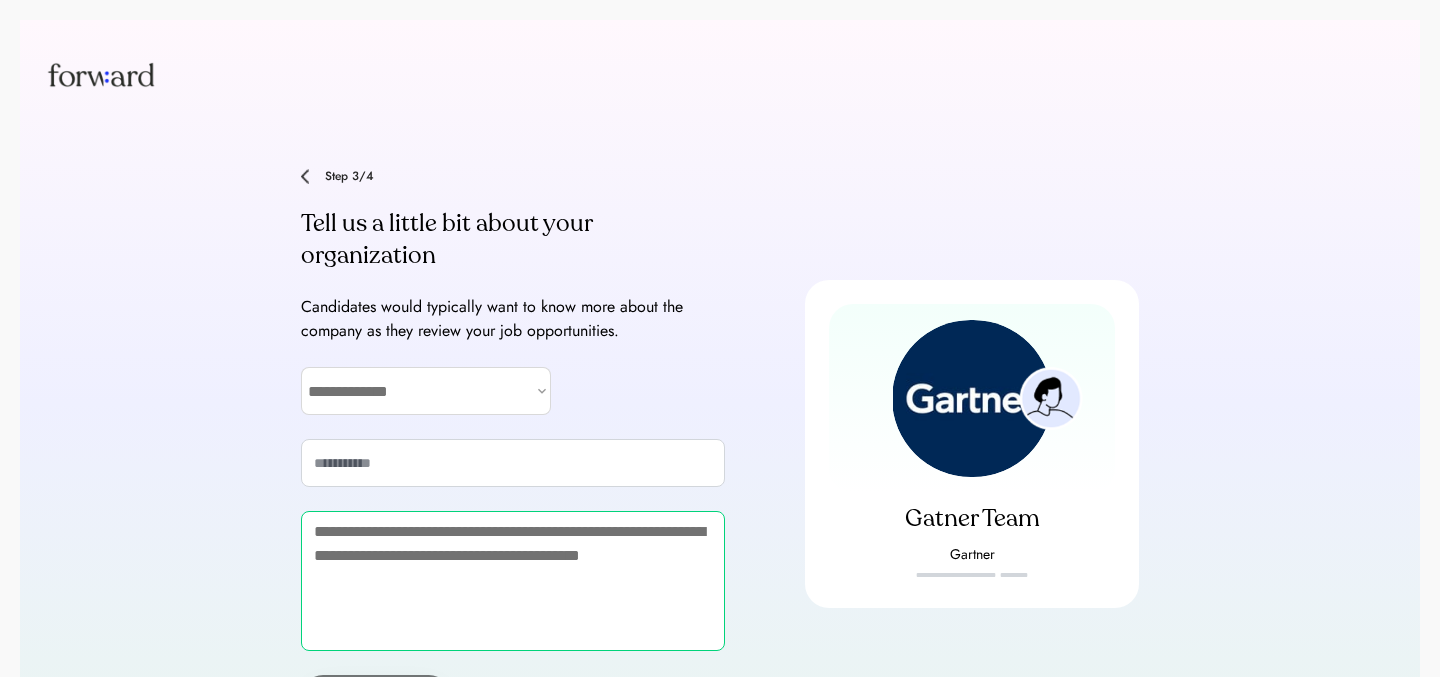 click at bounding box center (513, 581) 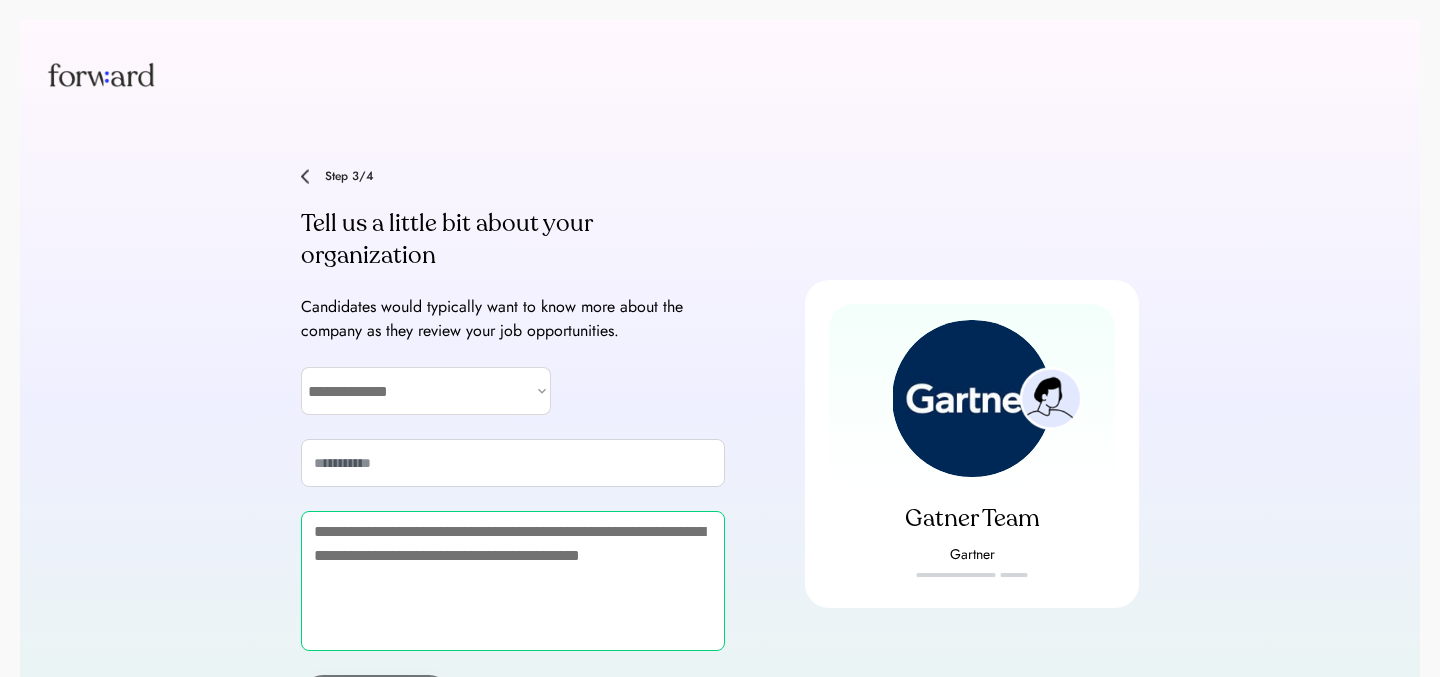 paste on "**********" 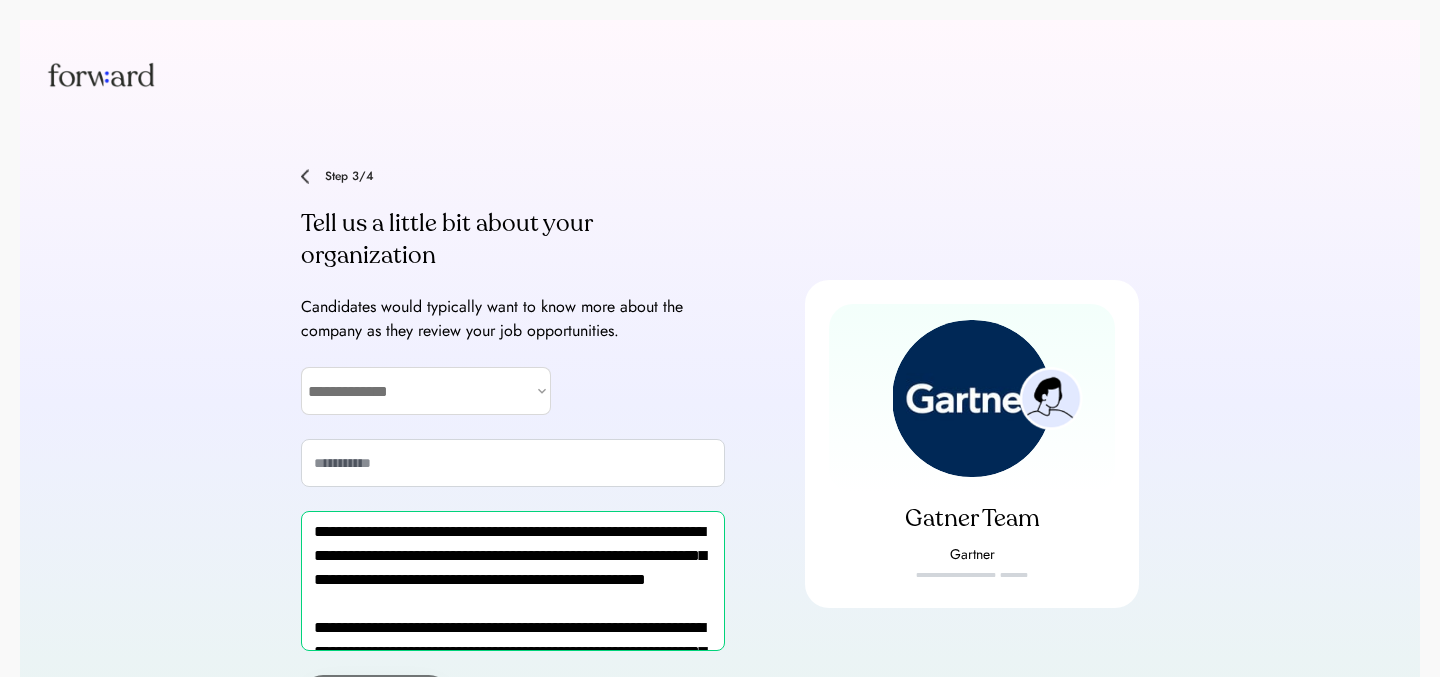 scroll, scrollTop: 179, scrollLeft: 0, axis: vertical 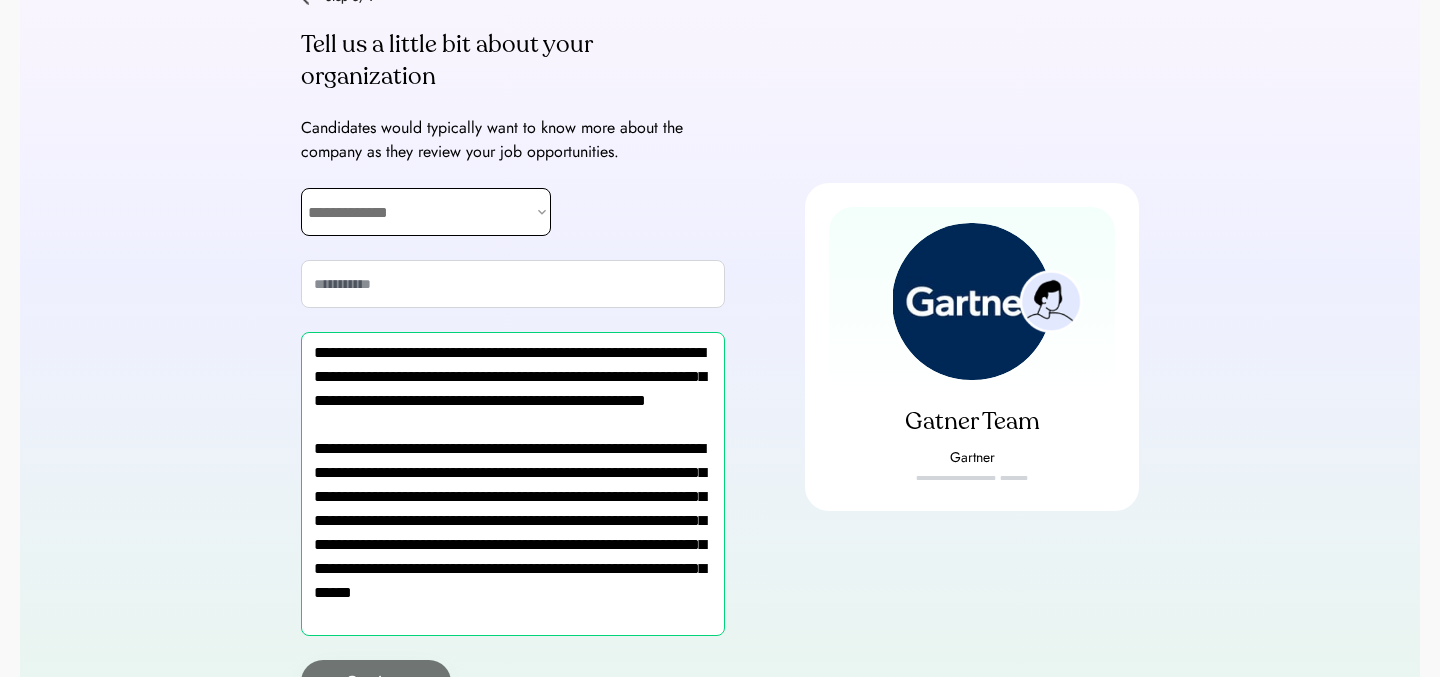 type on "**********" 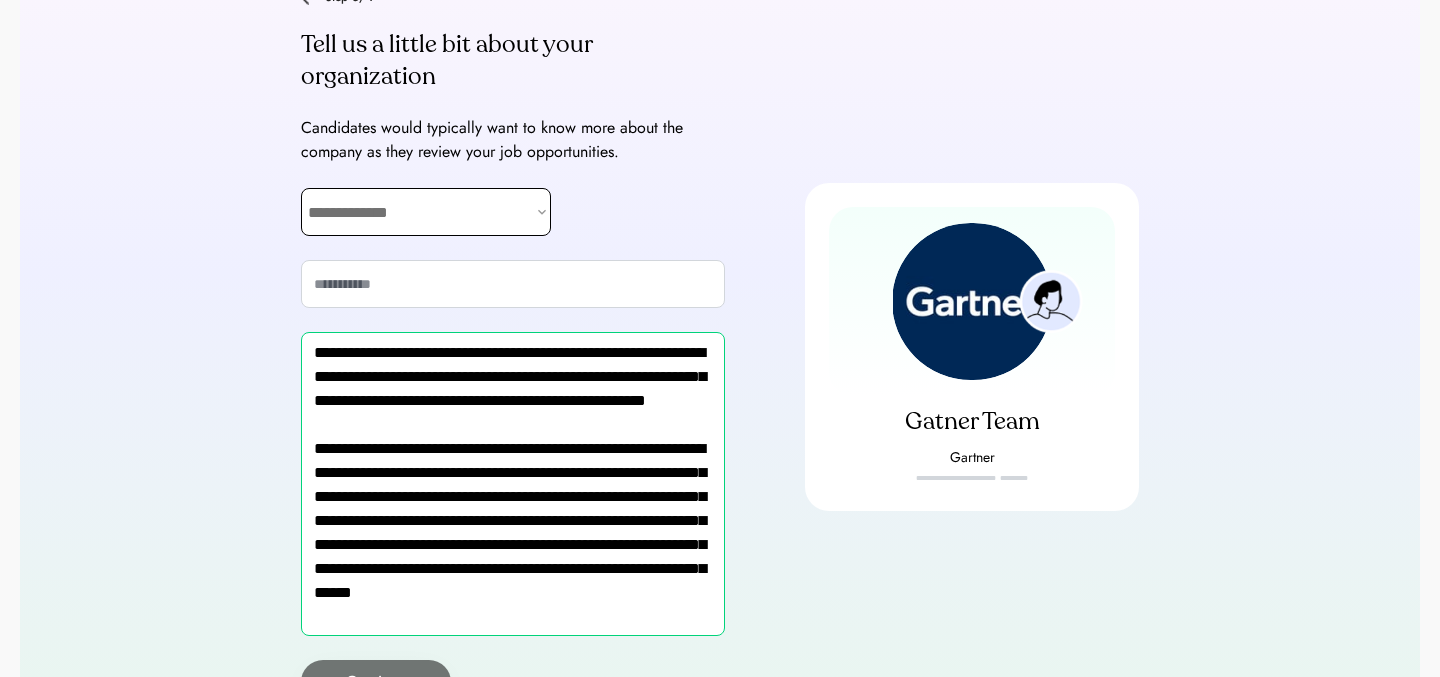 click on "**********" at bounding box center (426, 212) 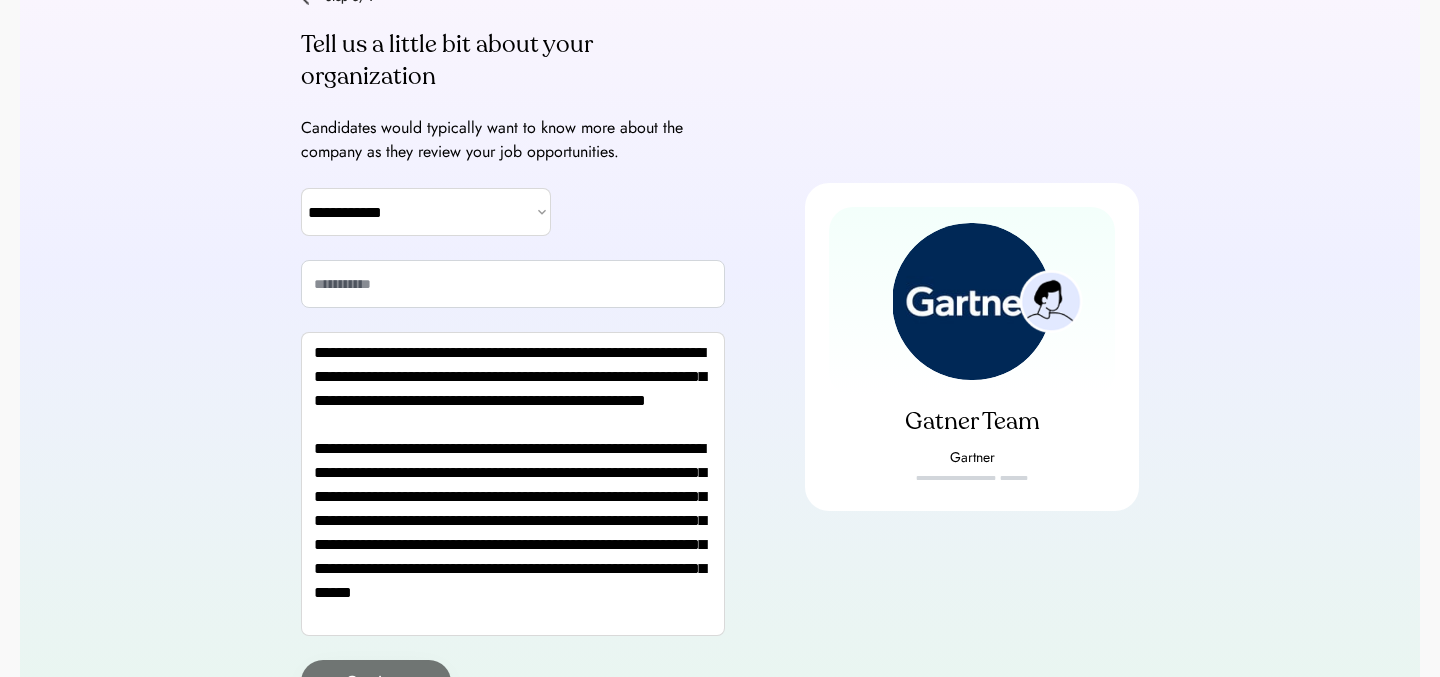 click on "**********" at bounding box center (426, 212) 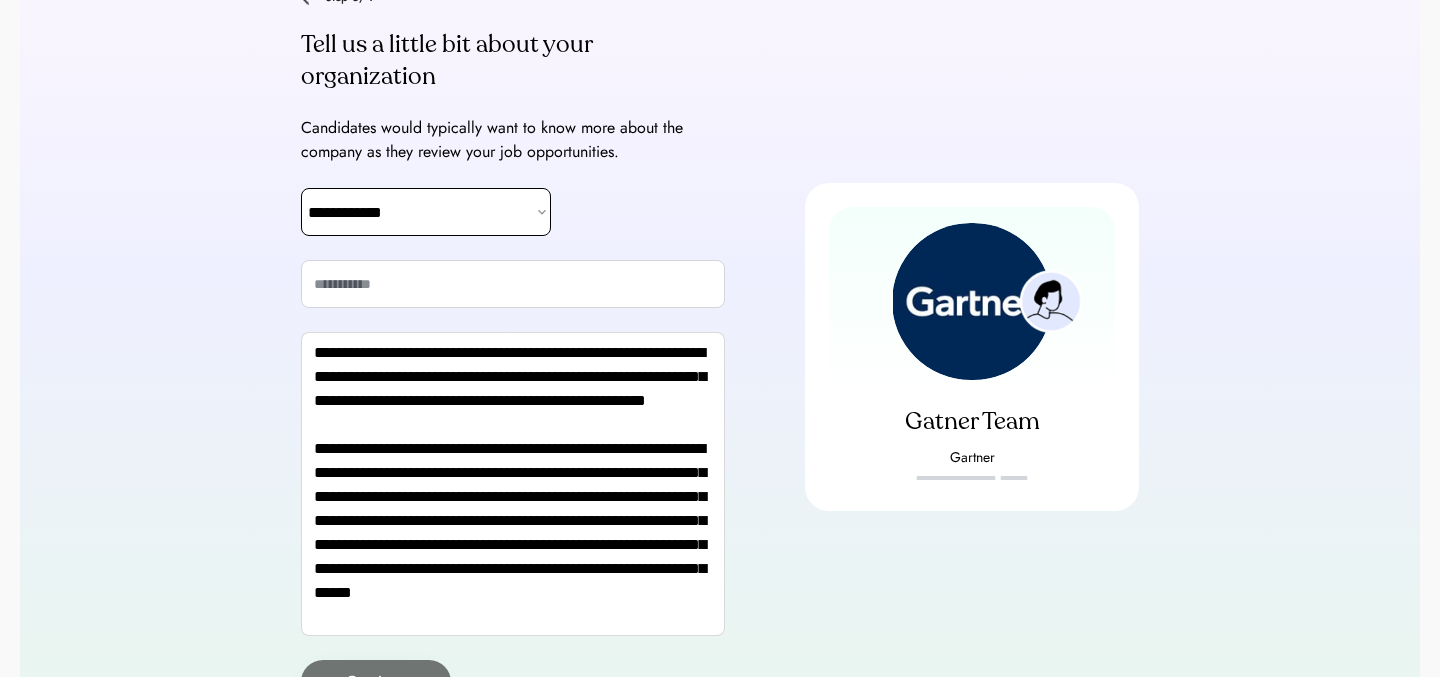 select on "**********" 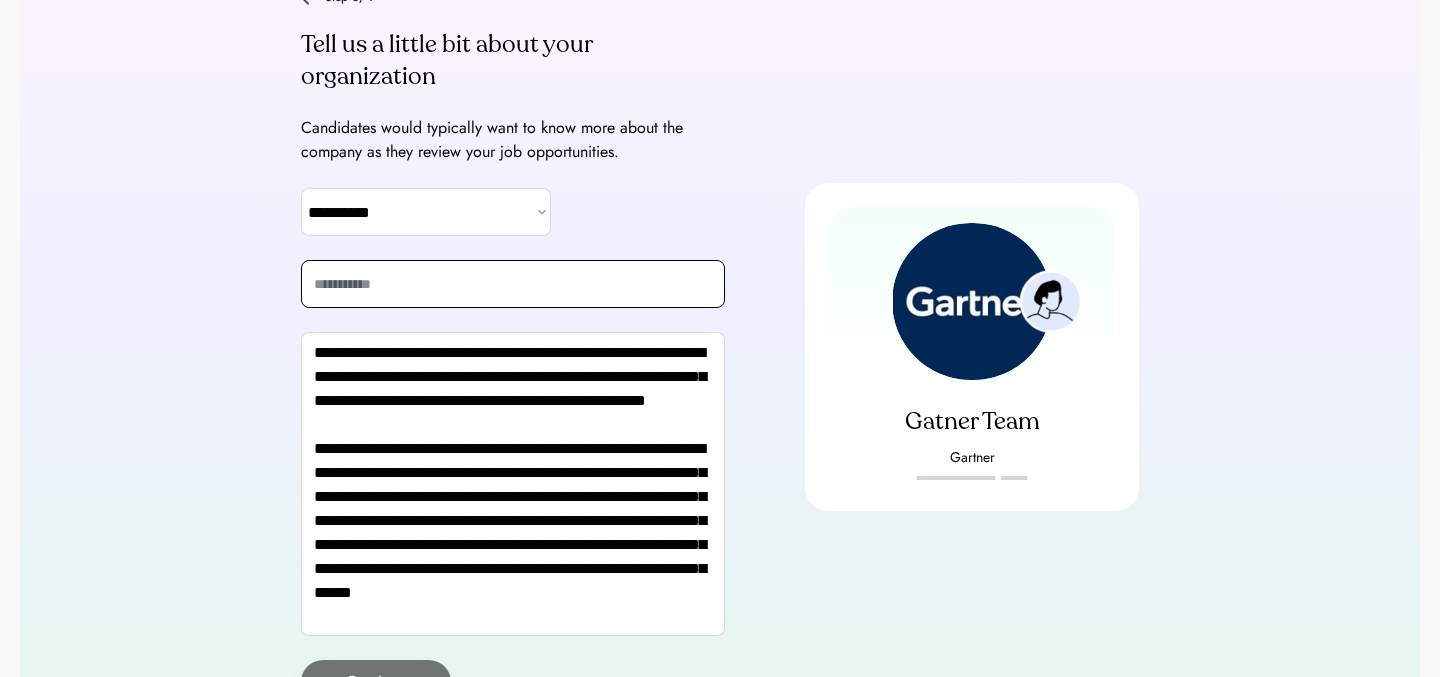 click at bounding box center (513, 284) 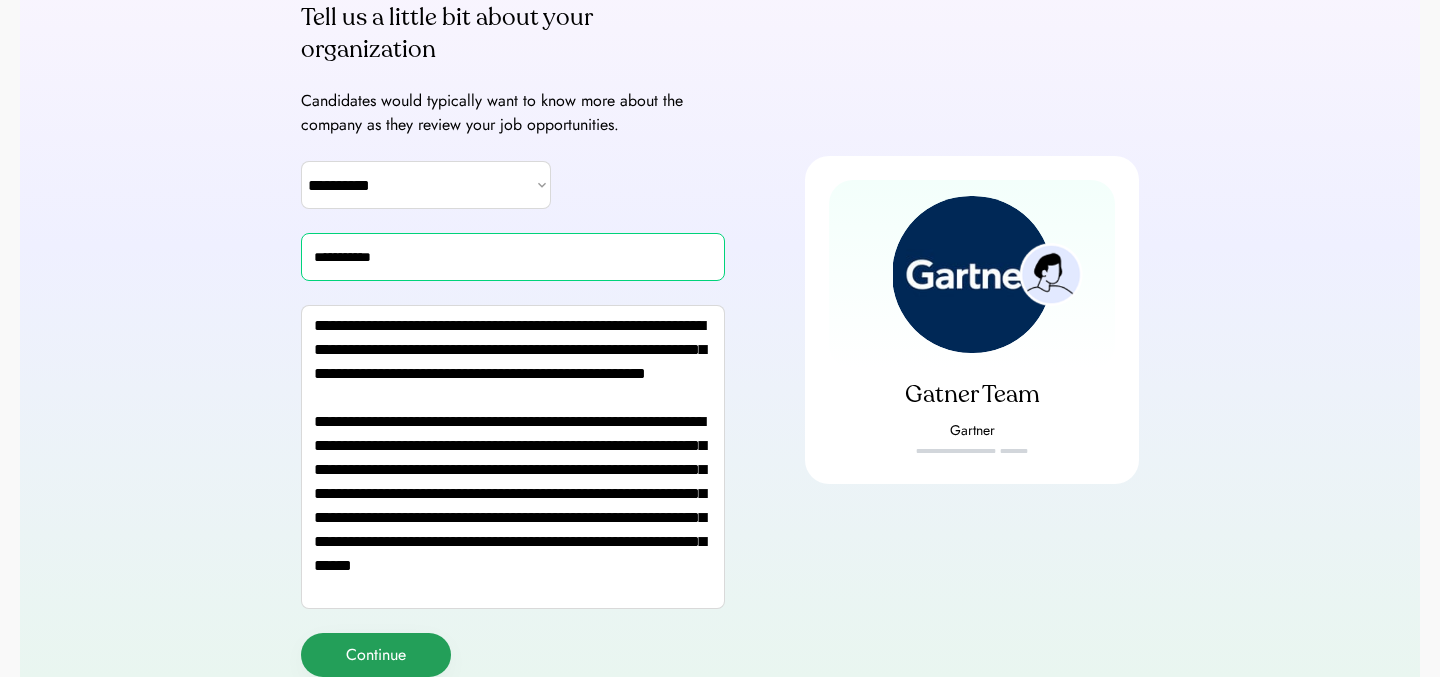 type on "**********" 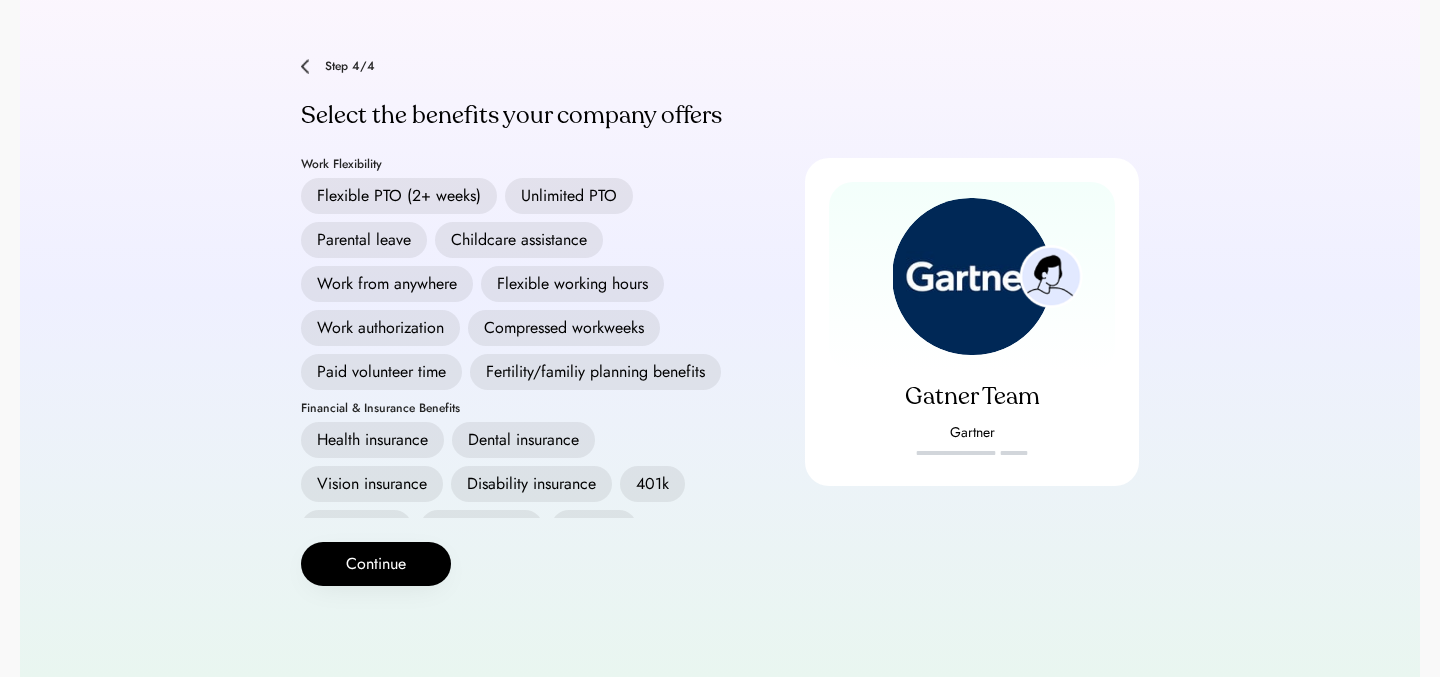scroll, scrollTop: 110, scrollLeft: 0, axis: vertical 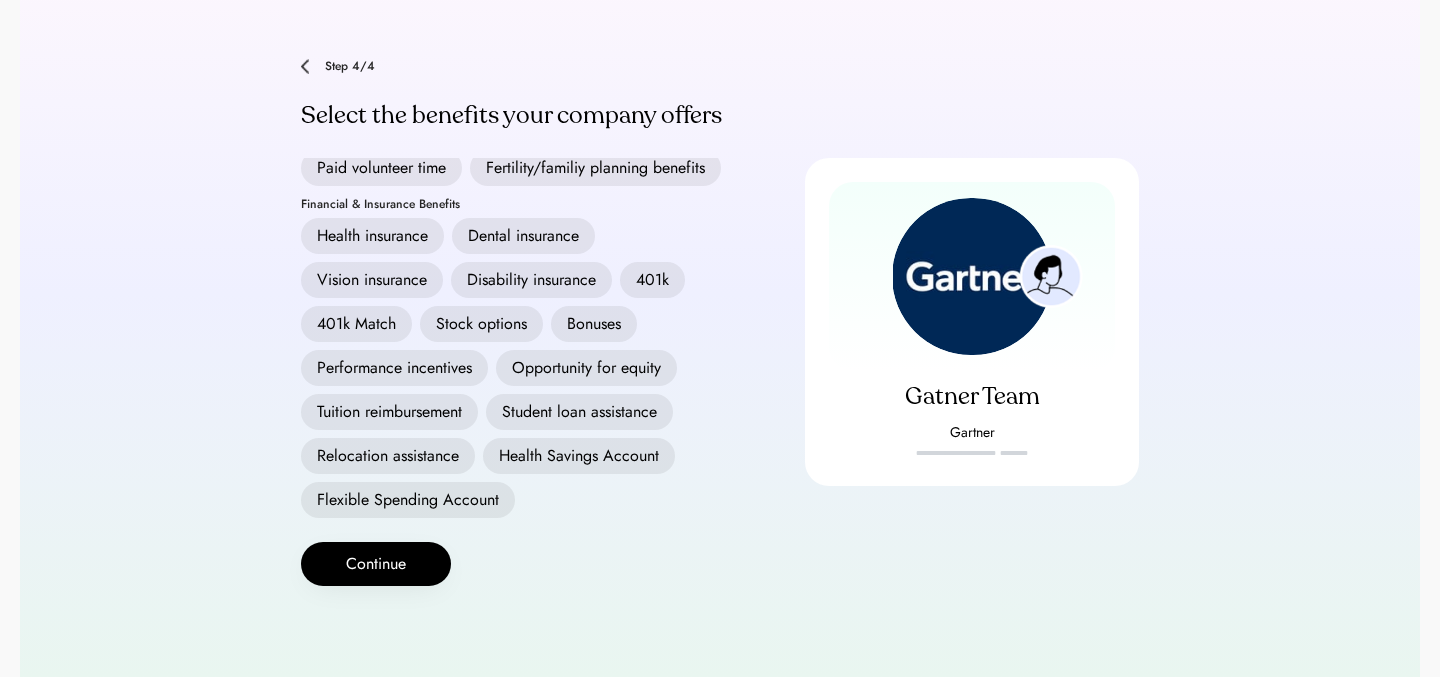 click on "Bonuses" at bounding box center (594, 324) 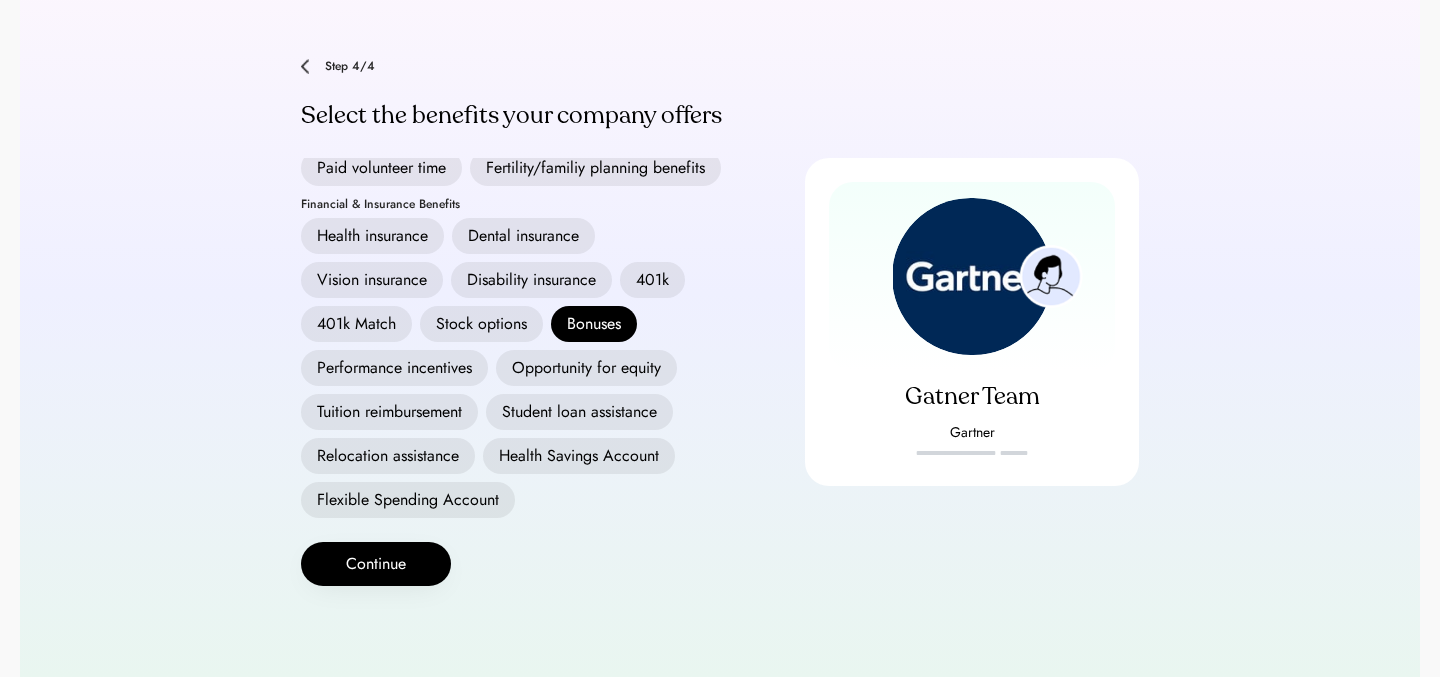 click on "Performance incentives" at bounding box center [394, 368] 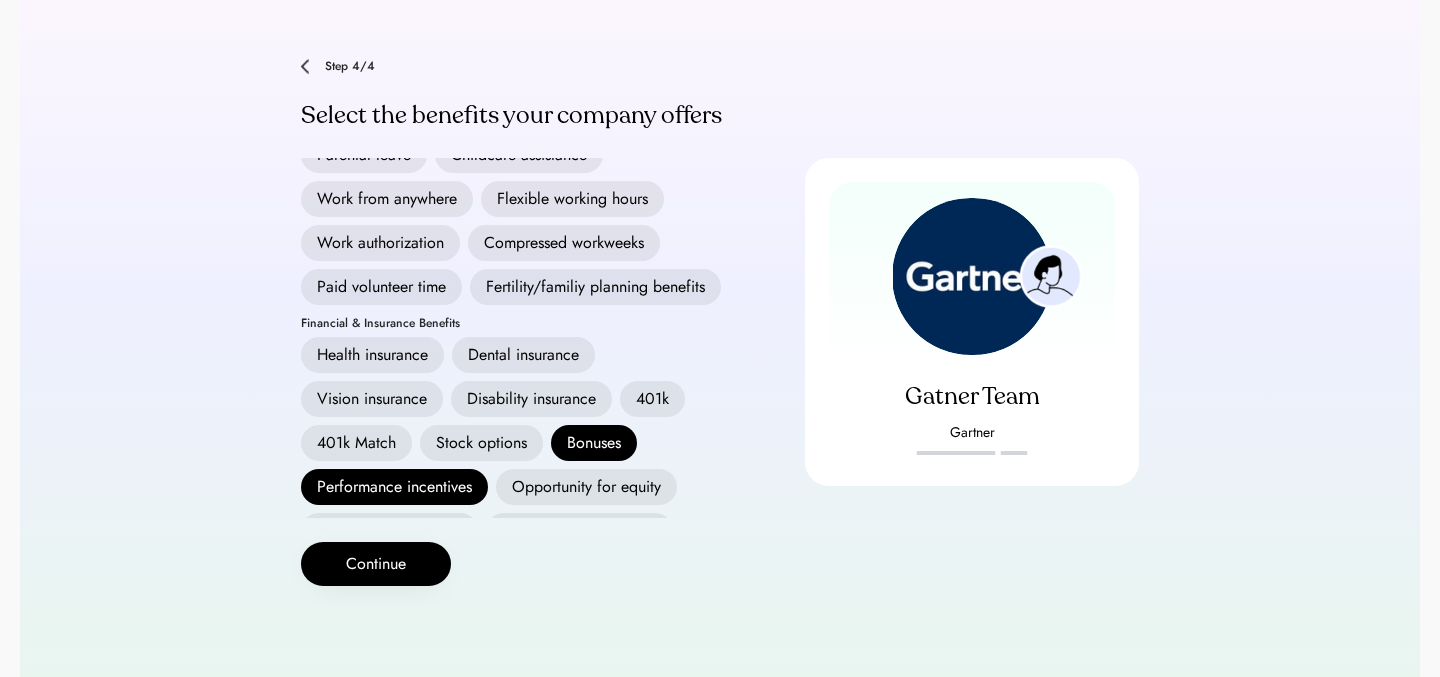 scroll, scrollTop: 0, scrollLeft: 0, axis: both 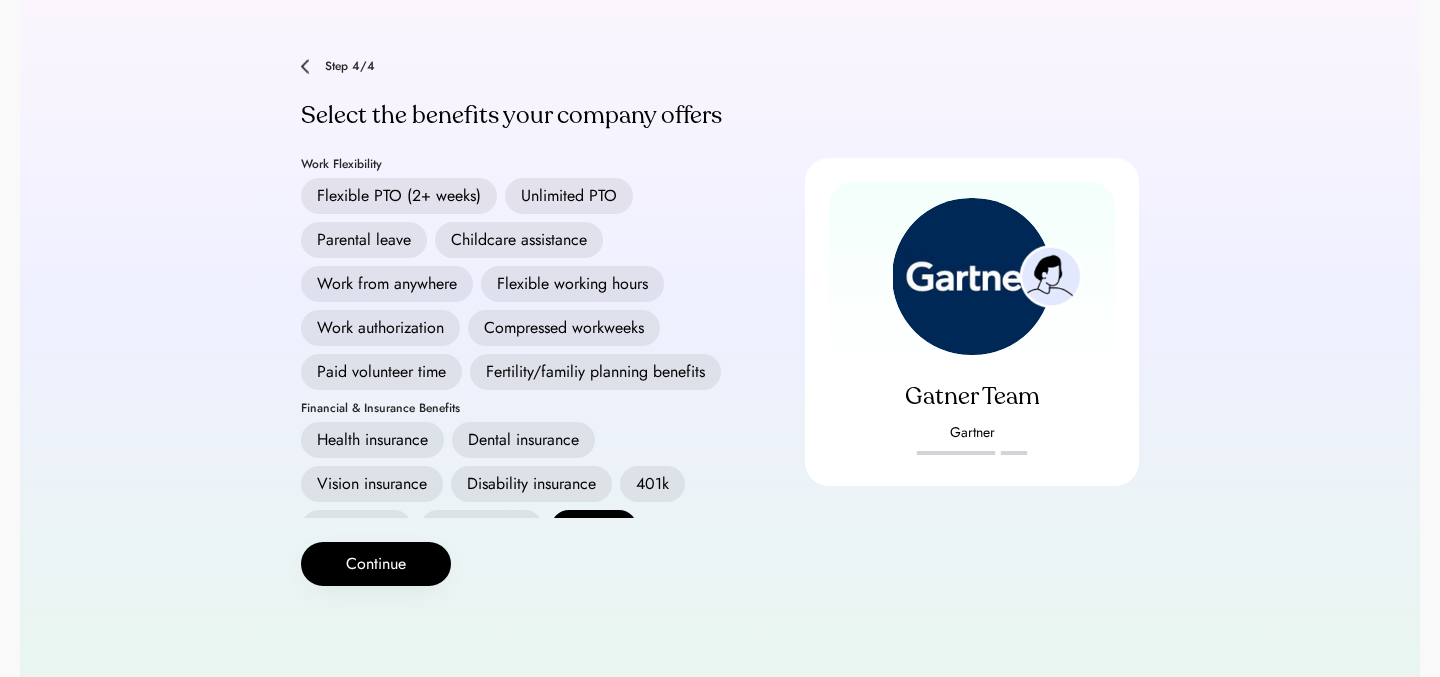 click on "Flexible PTO (2+ weeks)" at bounding box center [399, 196] 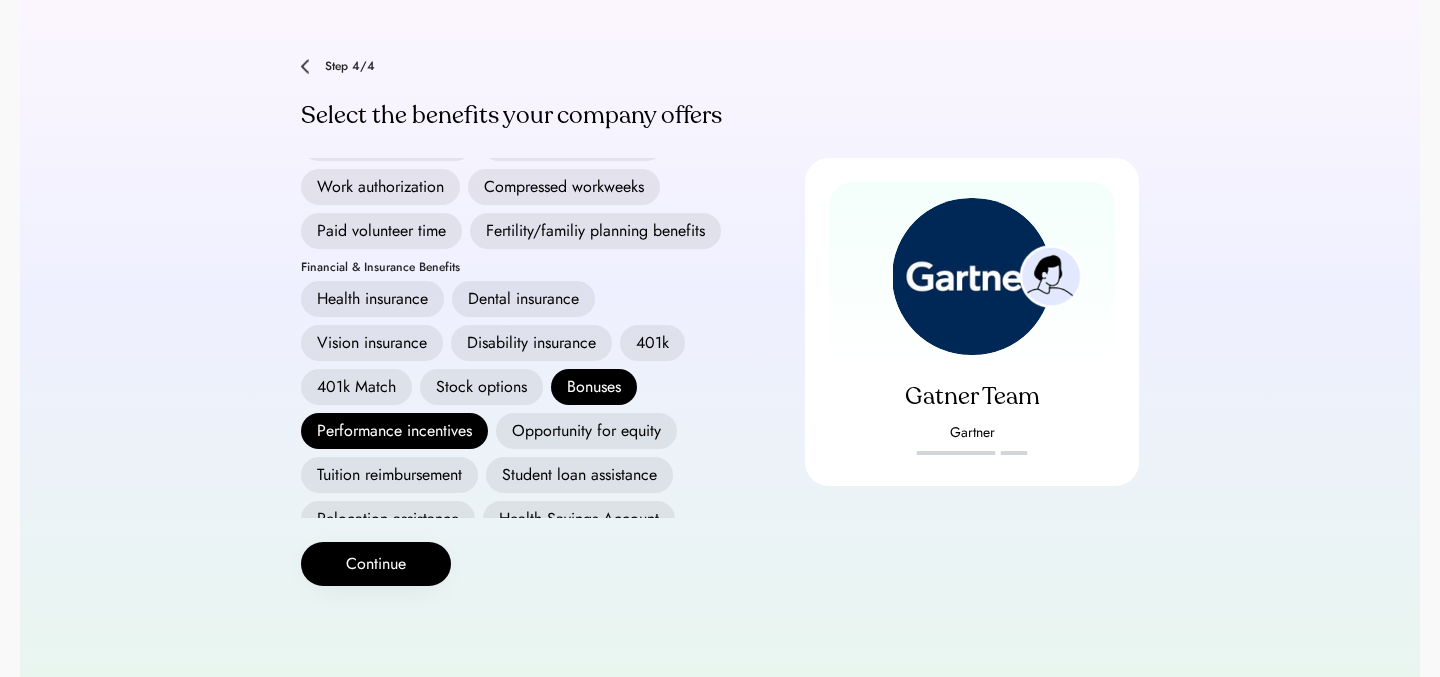 scroll, scrollTop: 206, scrollLeft: 0, axis: vertical 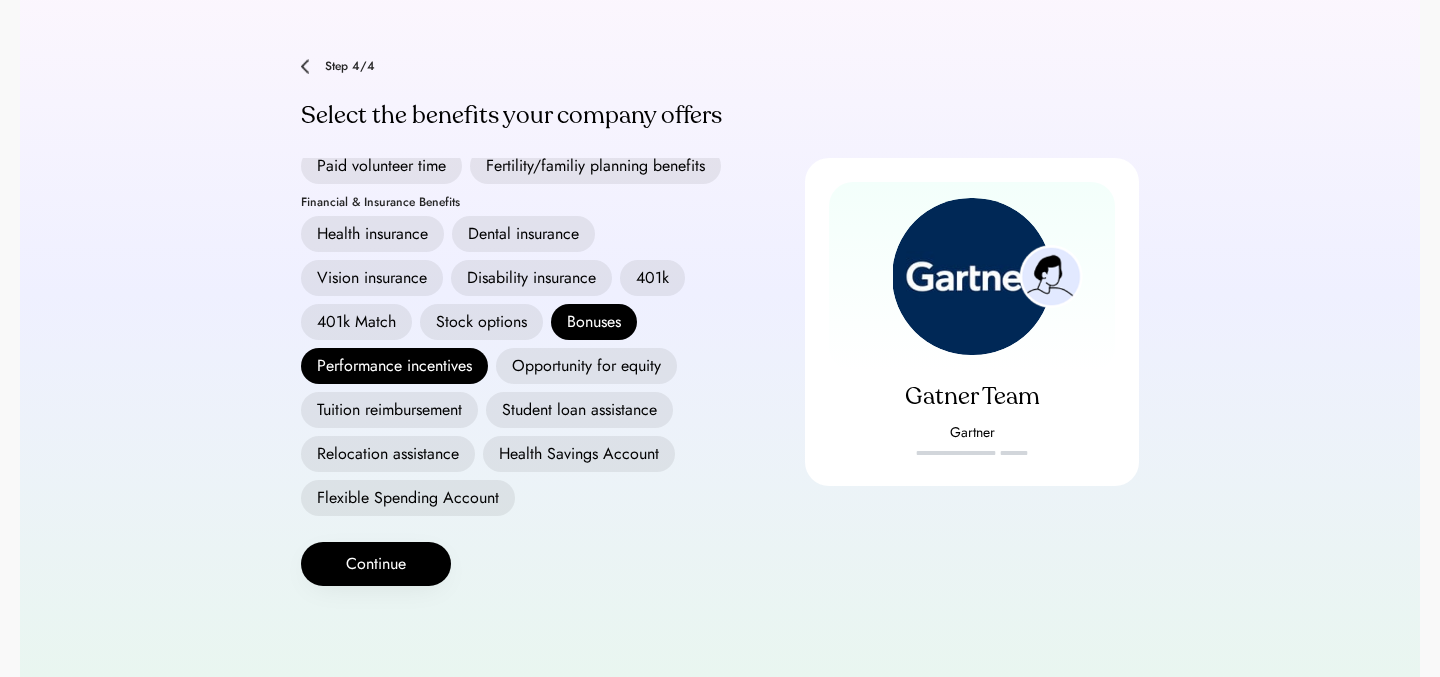 click on "401k Match" at bounding box center (356, 322) 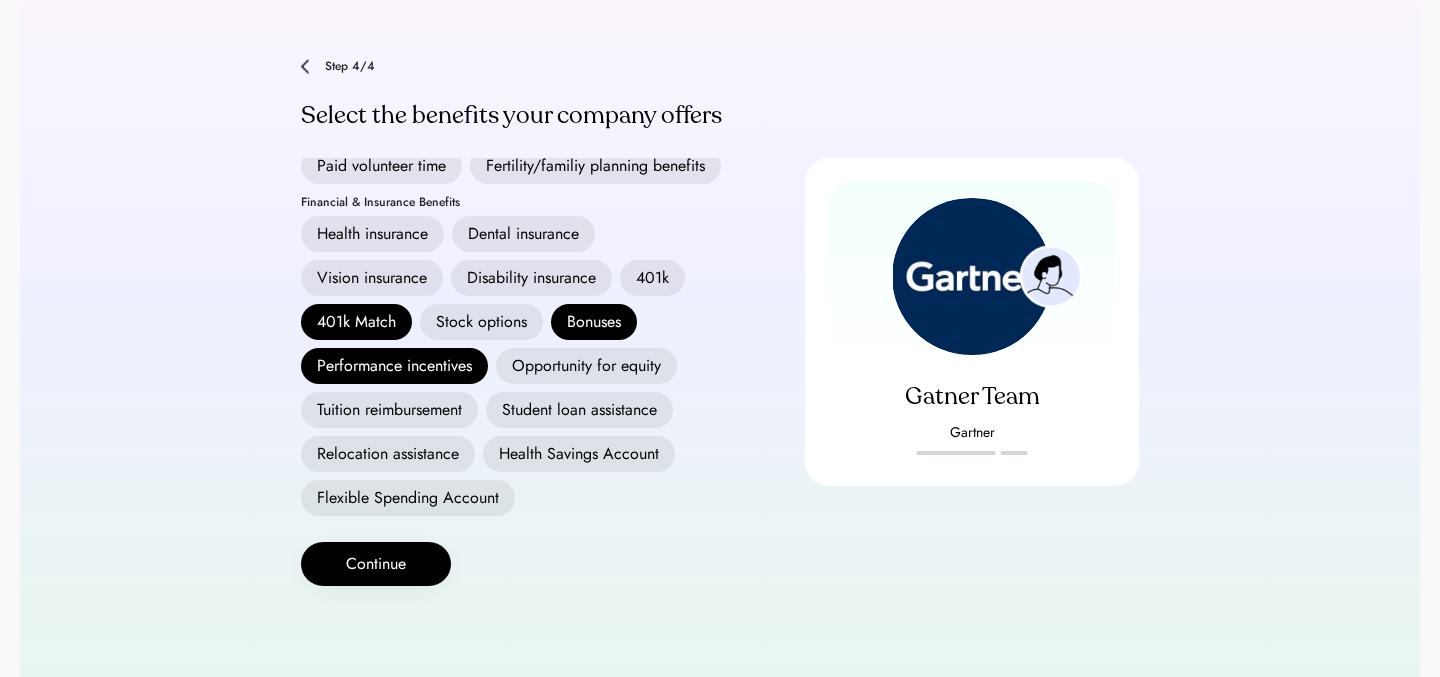 click on "Stock options" at bounding box center (481, 322) 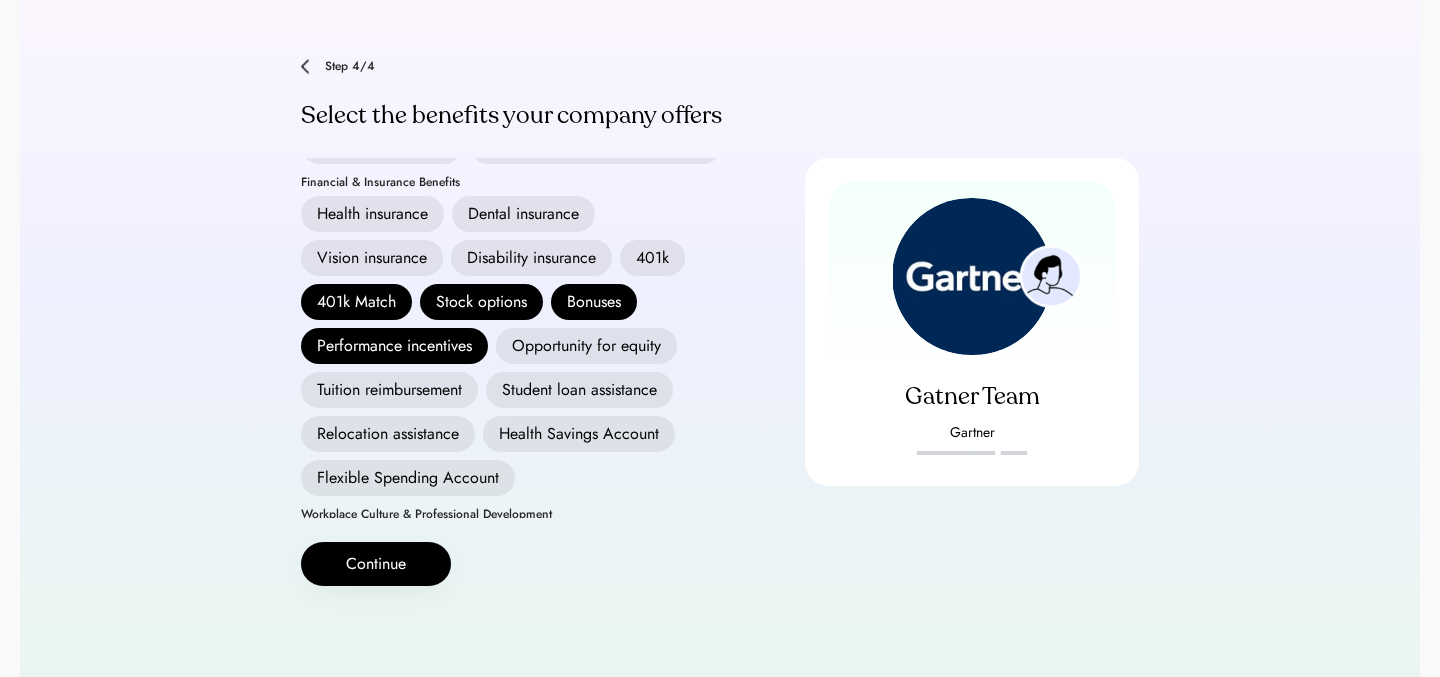 scroll, scrollTop: 93, scrollLeft: 0, axis: vertical 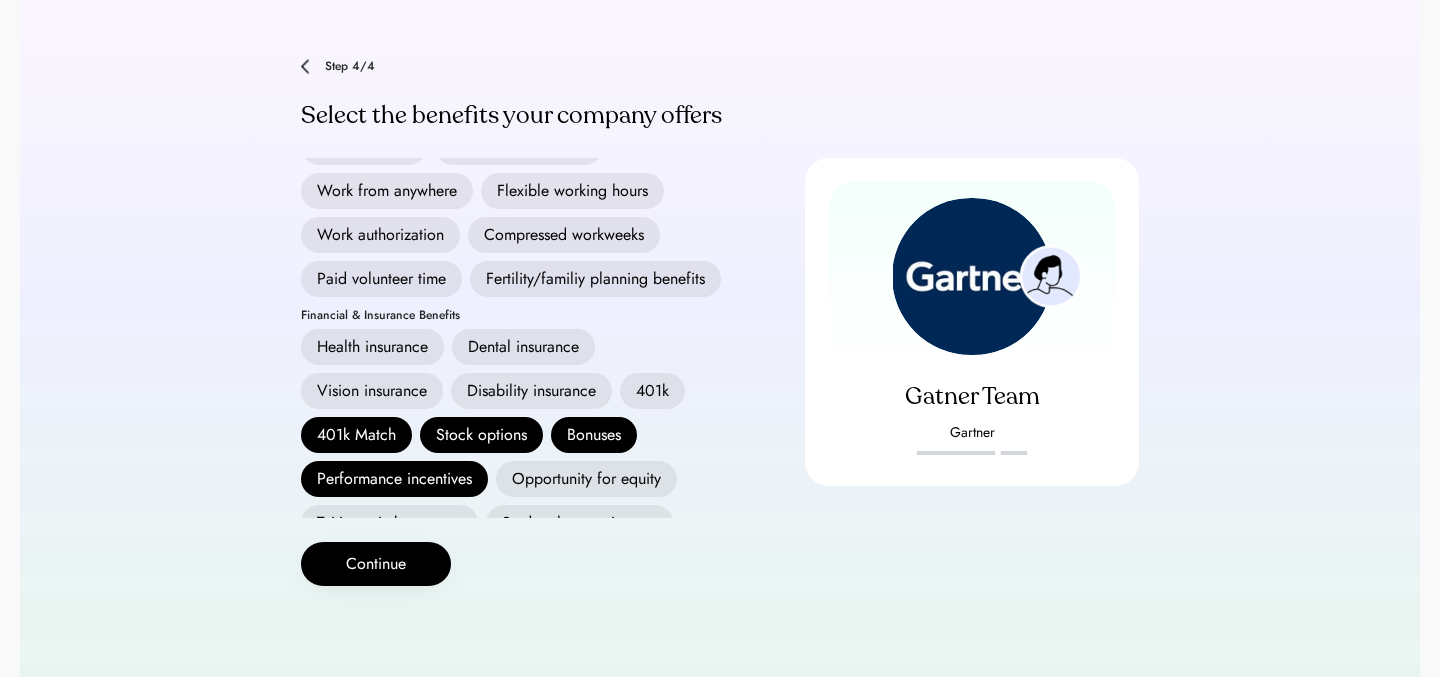 click on "Health insurance" at bounding box center (372, 347) 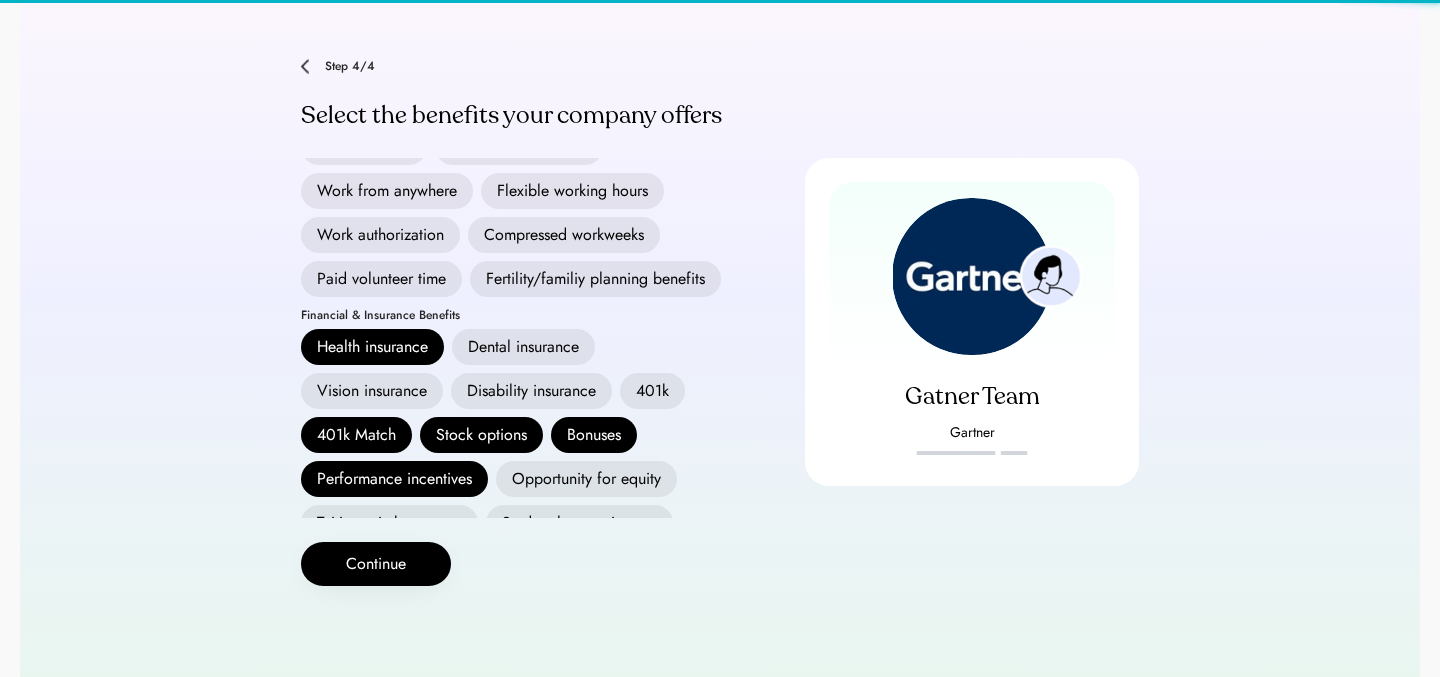 click on "Dental insurance" at bounding box center [523, 347] 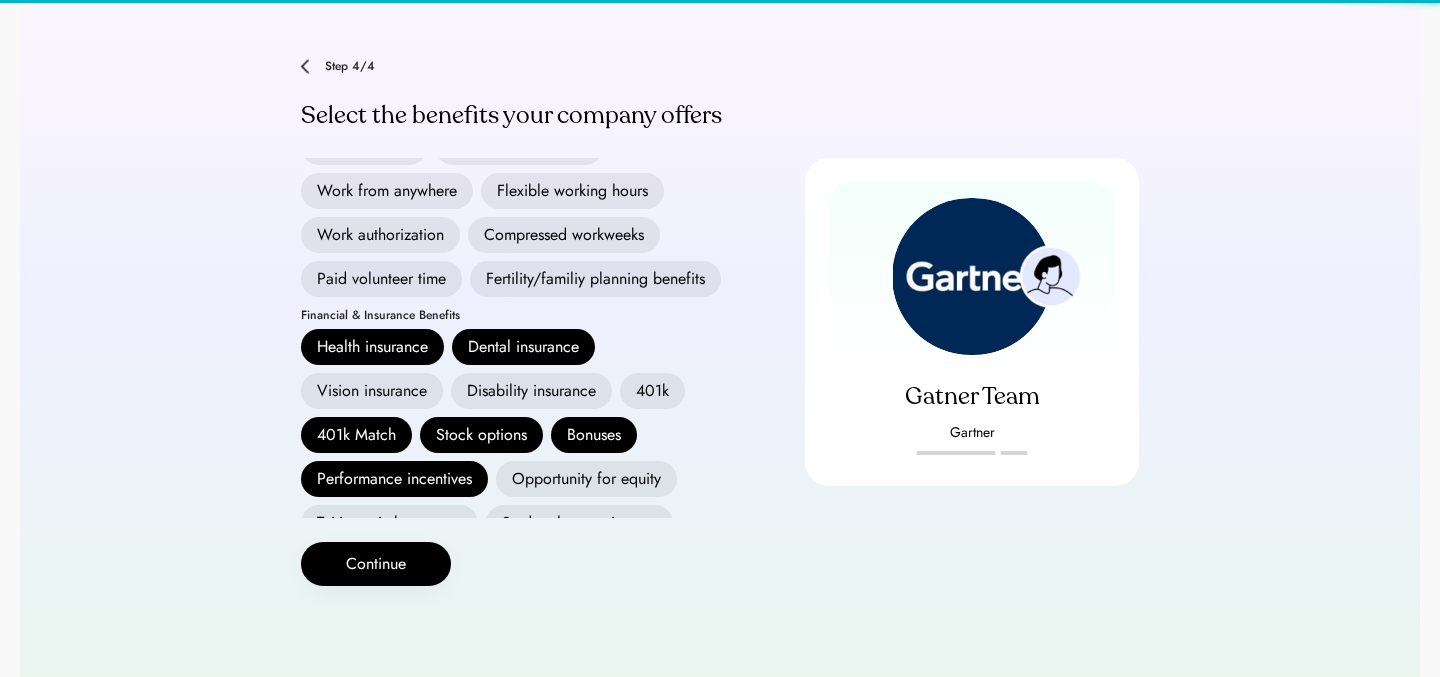 click on "Vision insurance" at bounding box center (372, 391) 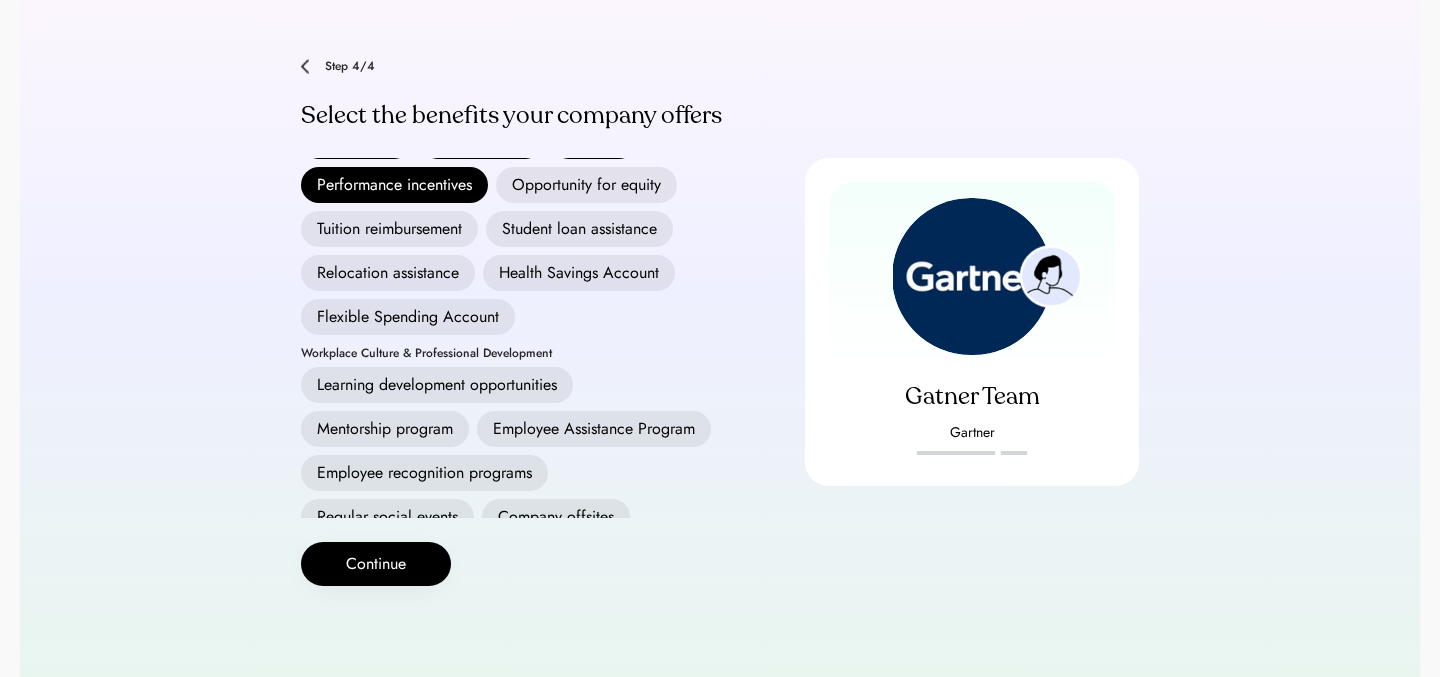scroll, scrollTop: 536, scrollLeft: 0, axis: vertical 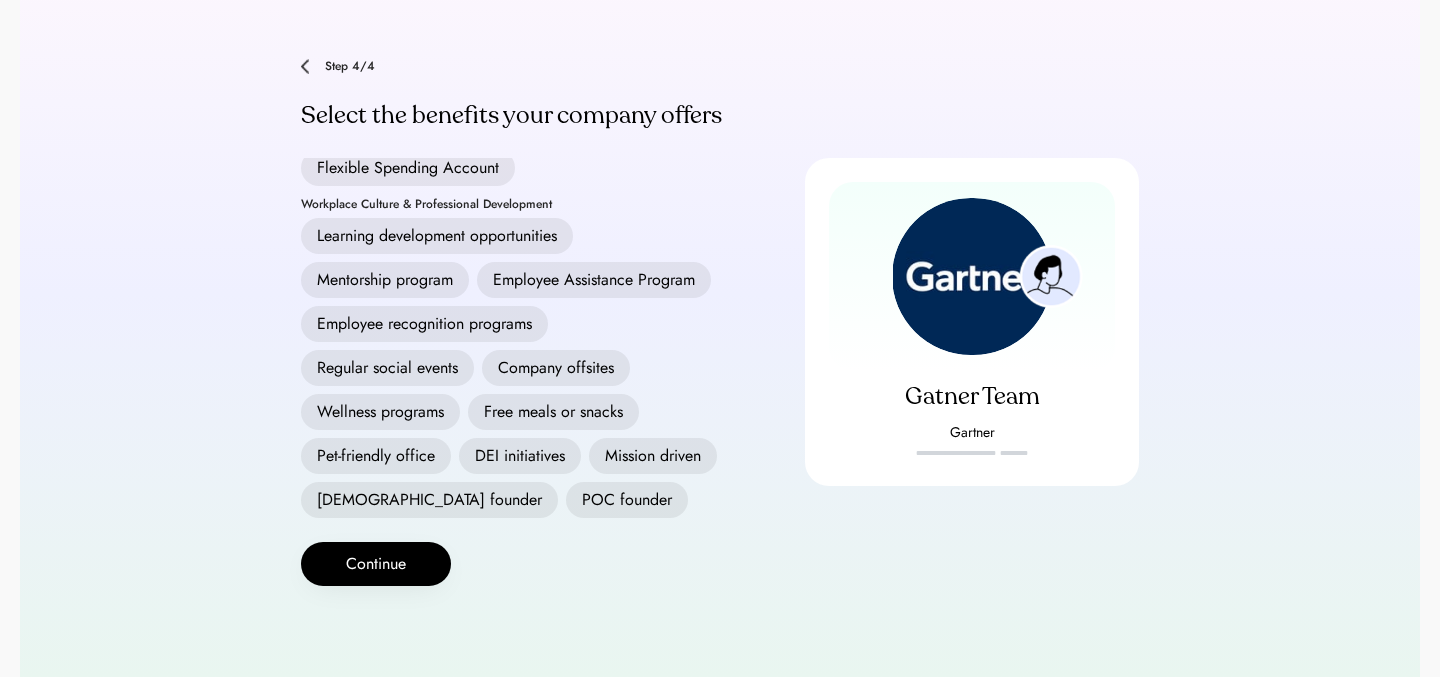 click on "Employee Assistance Program" at bounding box center [594, 280] 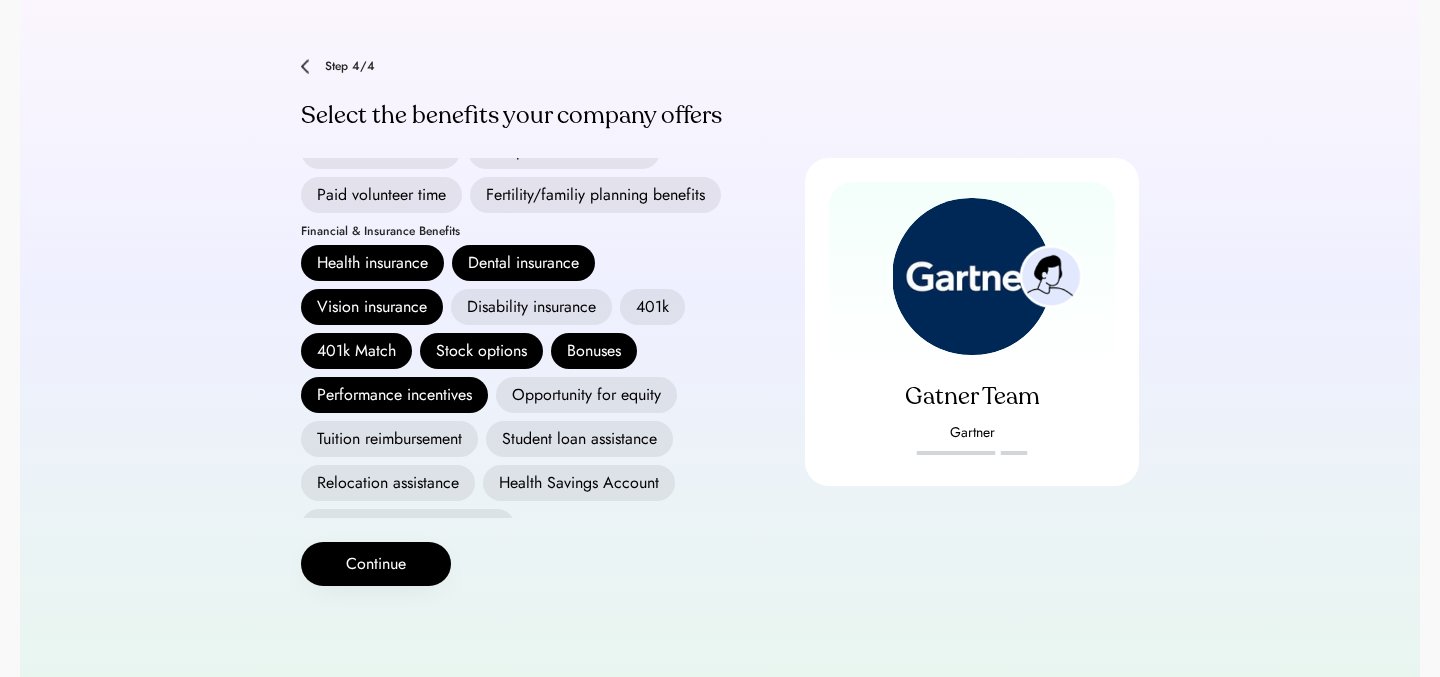 scroll, scrollTop: 0, scrollLeft: 0, axis: both 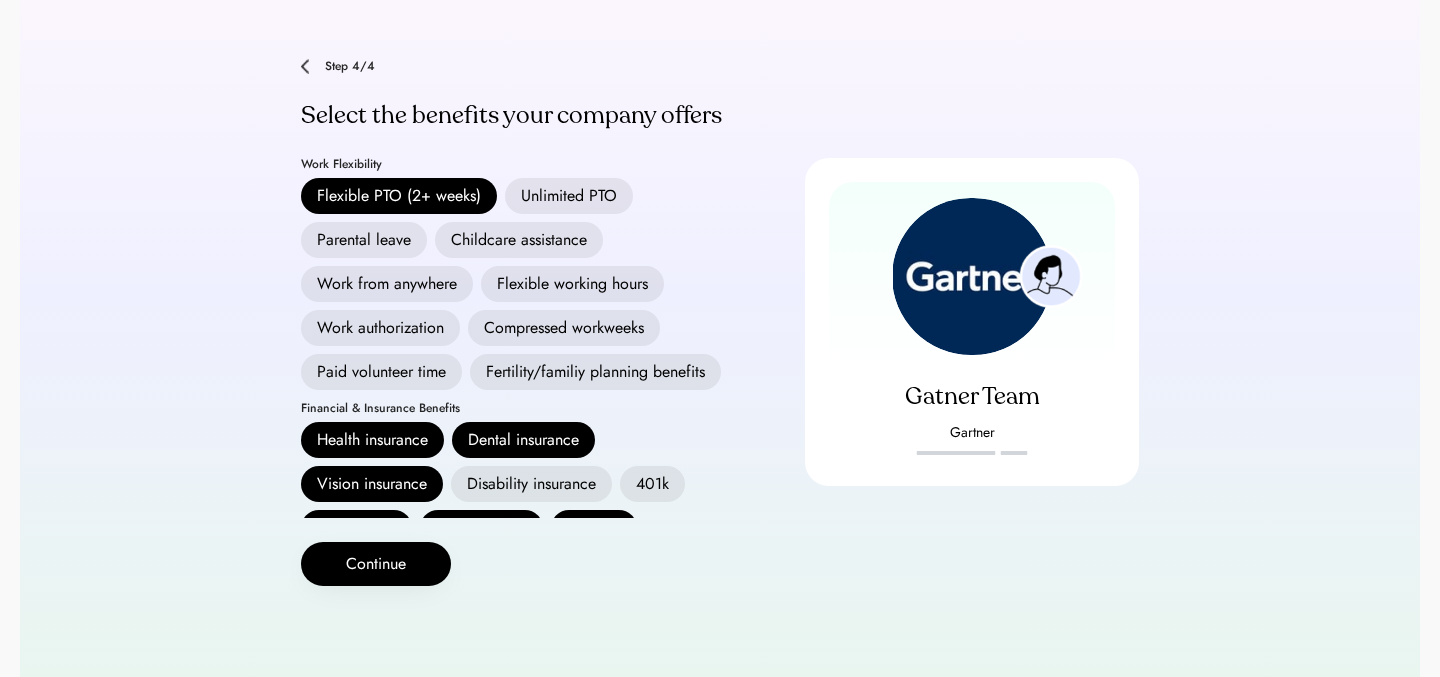 click on "Parental leave" at bounding box center (364, 240) 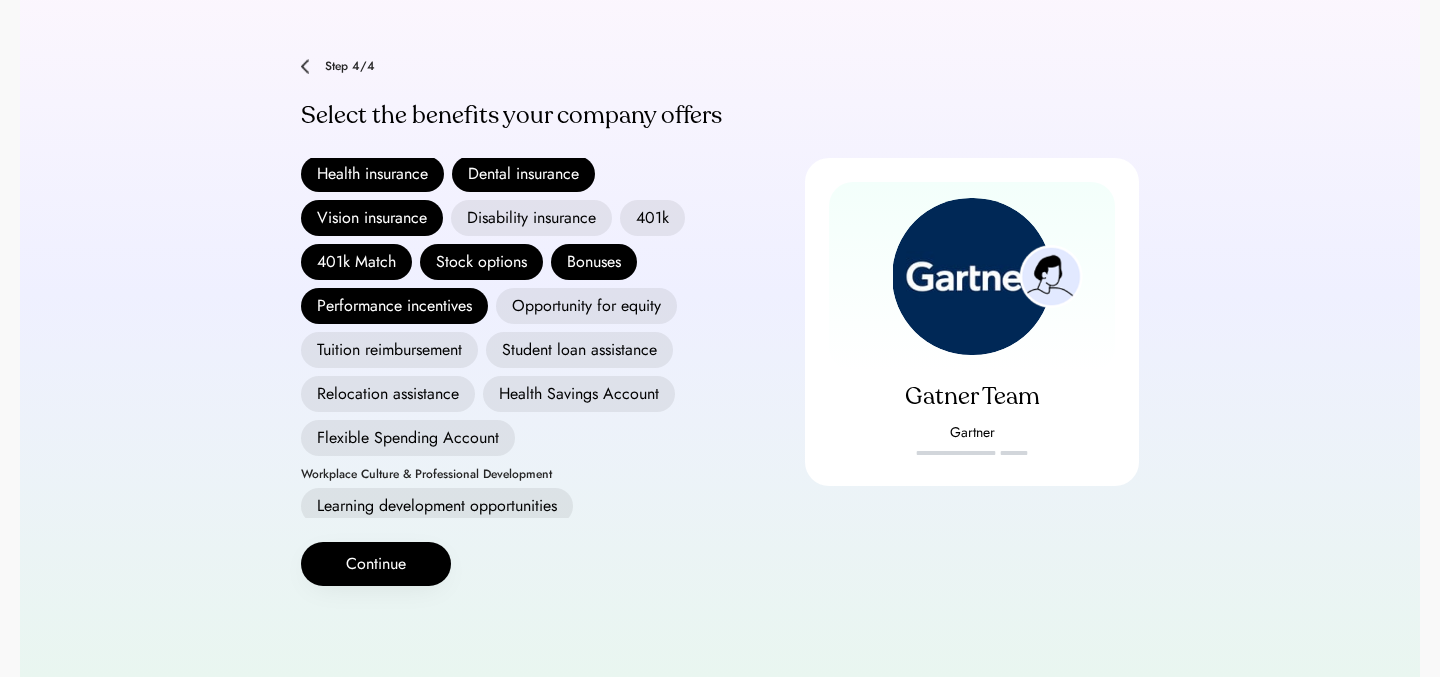 scroll, scrollTop: 536, scrollLeft: 0, axis: vertical 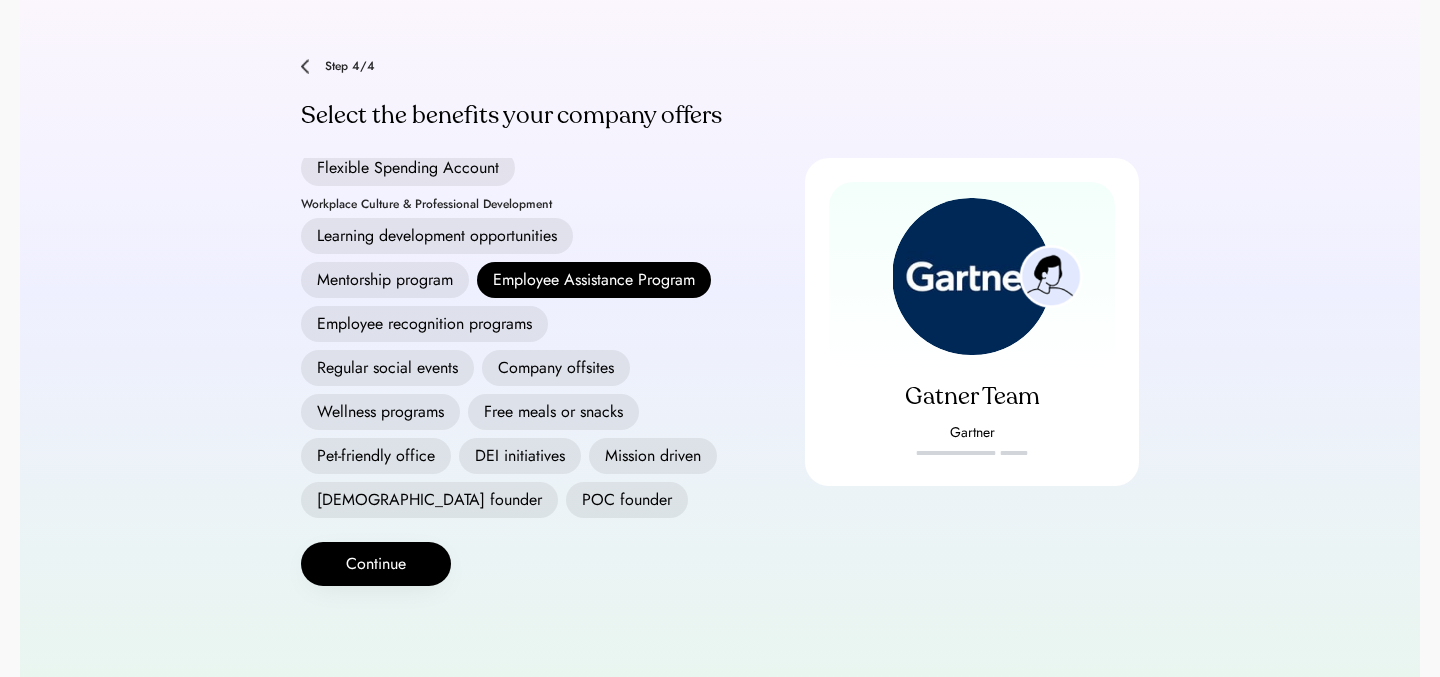 click on "DEI initiatives" at bounding box center [520, 456] 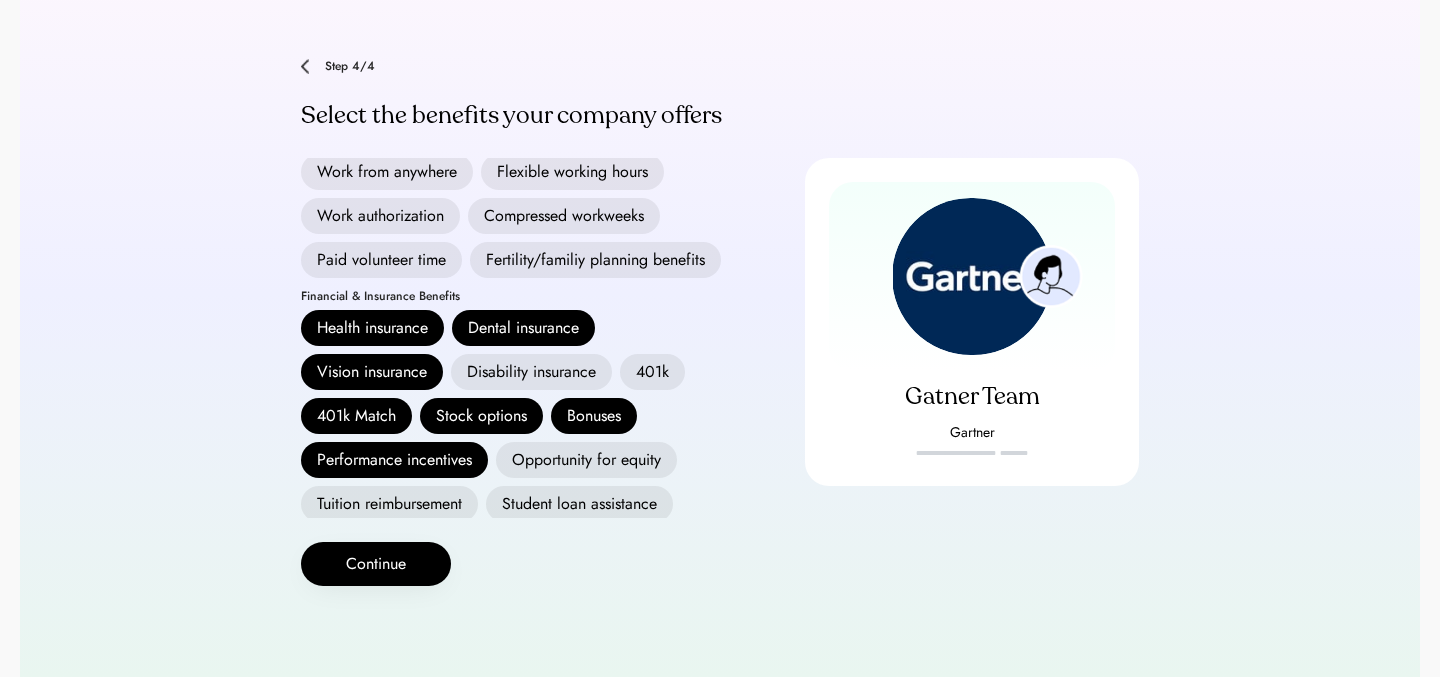 scroll, scrollTop: 0, scrollLeft: 0, axis: both 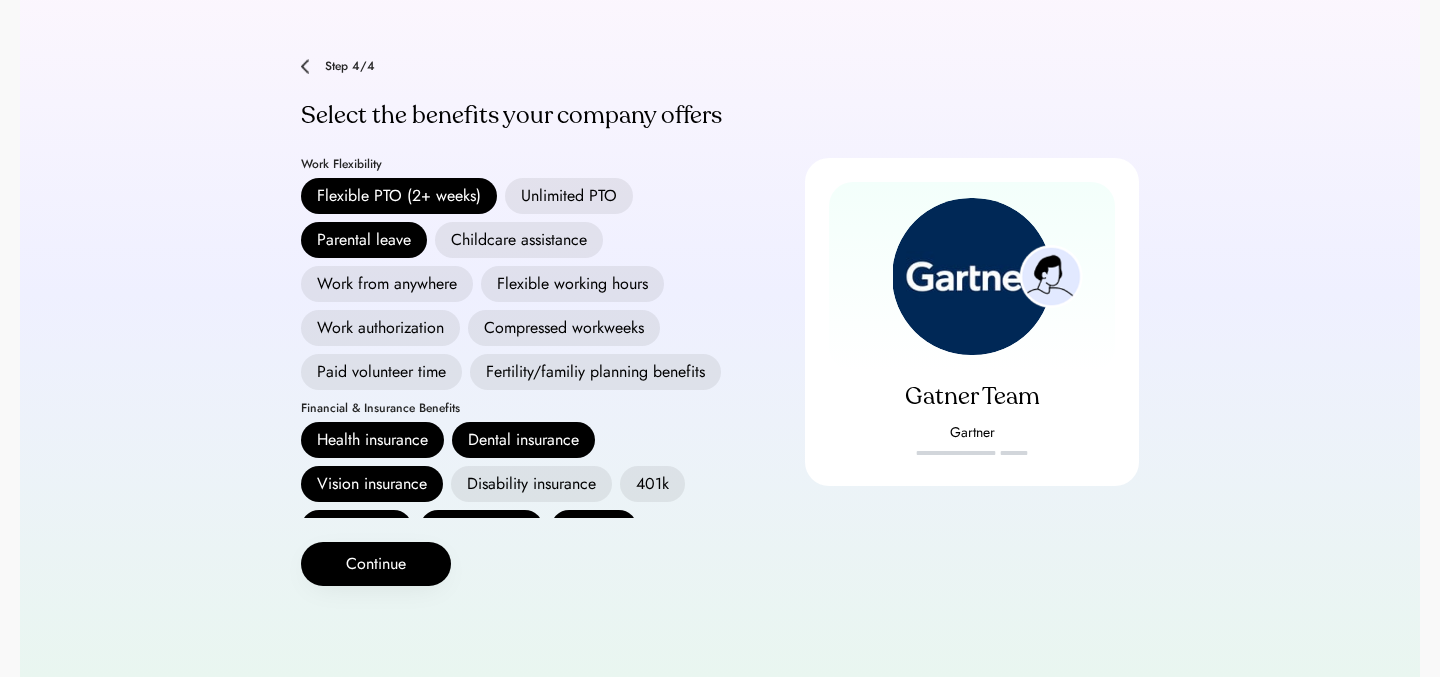click on "Paid volunteer time" at bounding box center [381, 372] 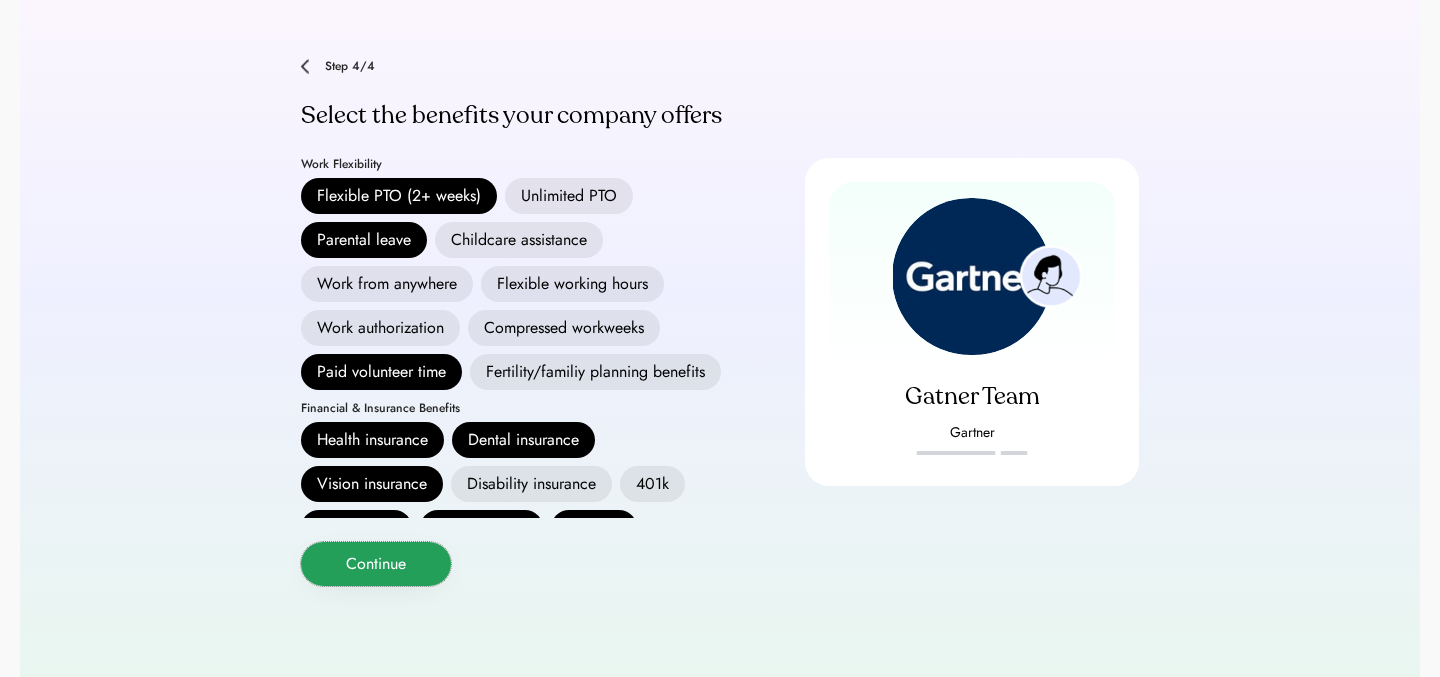 click on "Continue" at bounding box center (376, 564) 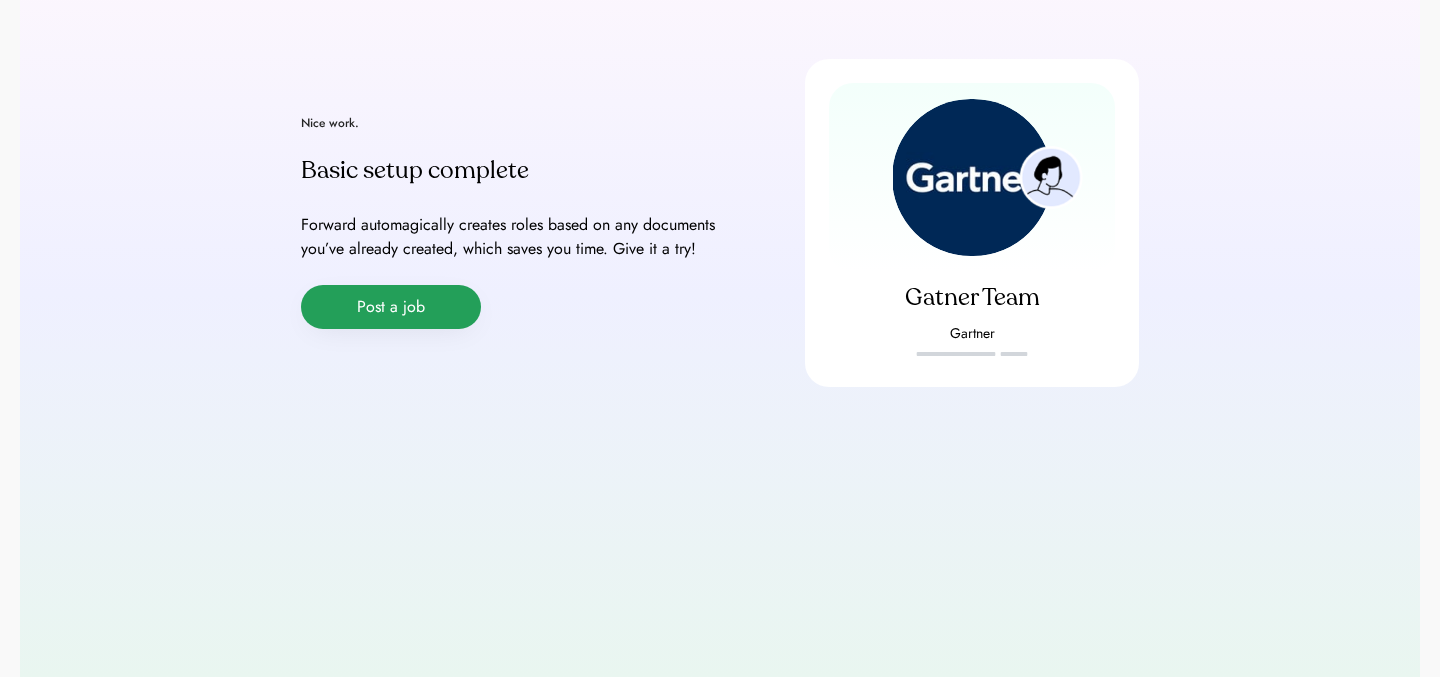 click on "Post a job" at bounding box center [391, 307] 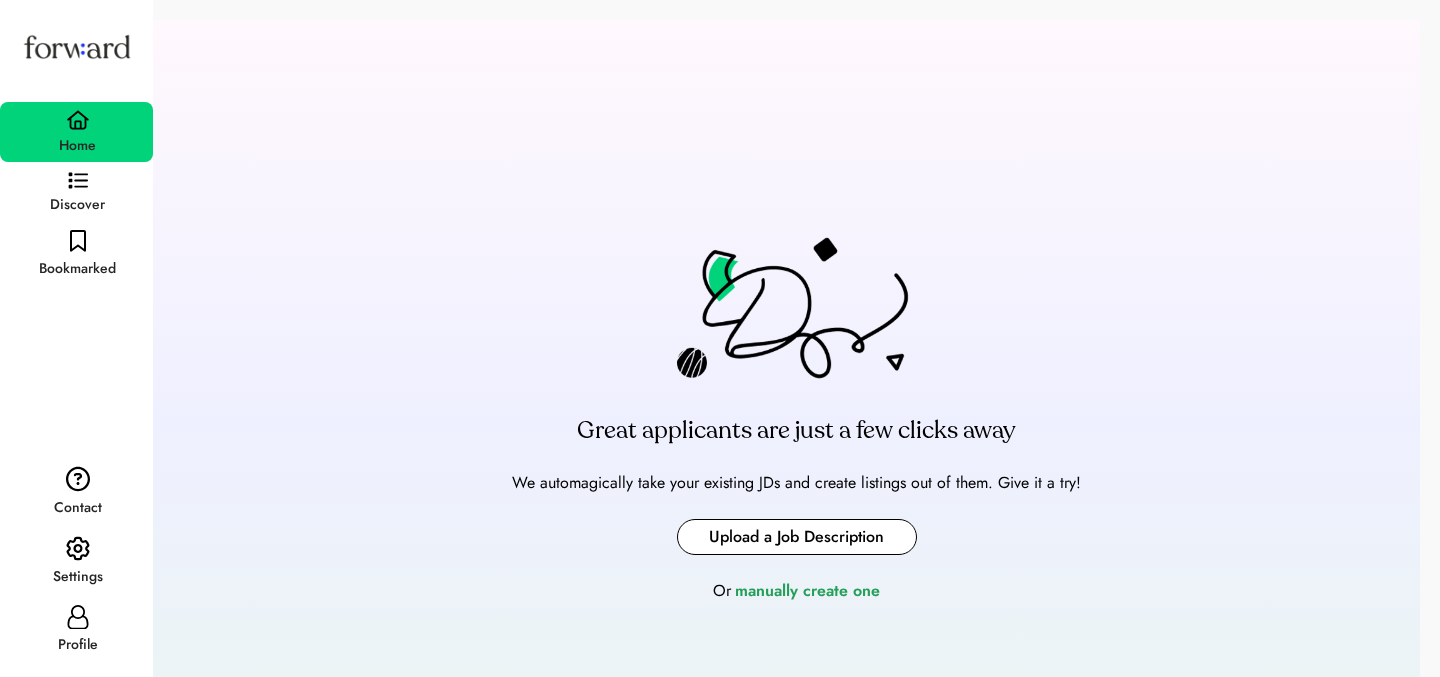 scroll, scrollTop: 0, scrollLeft: 0, axis: both 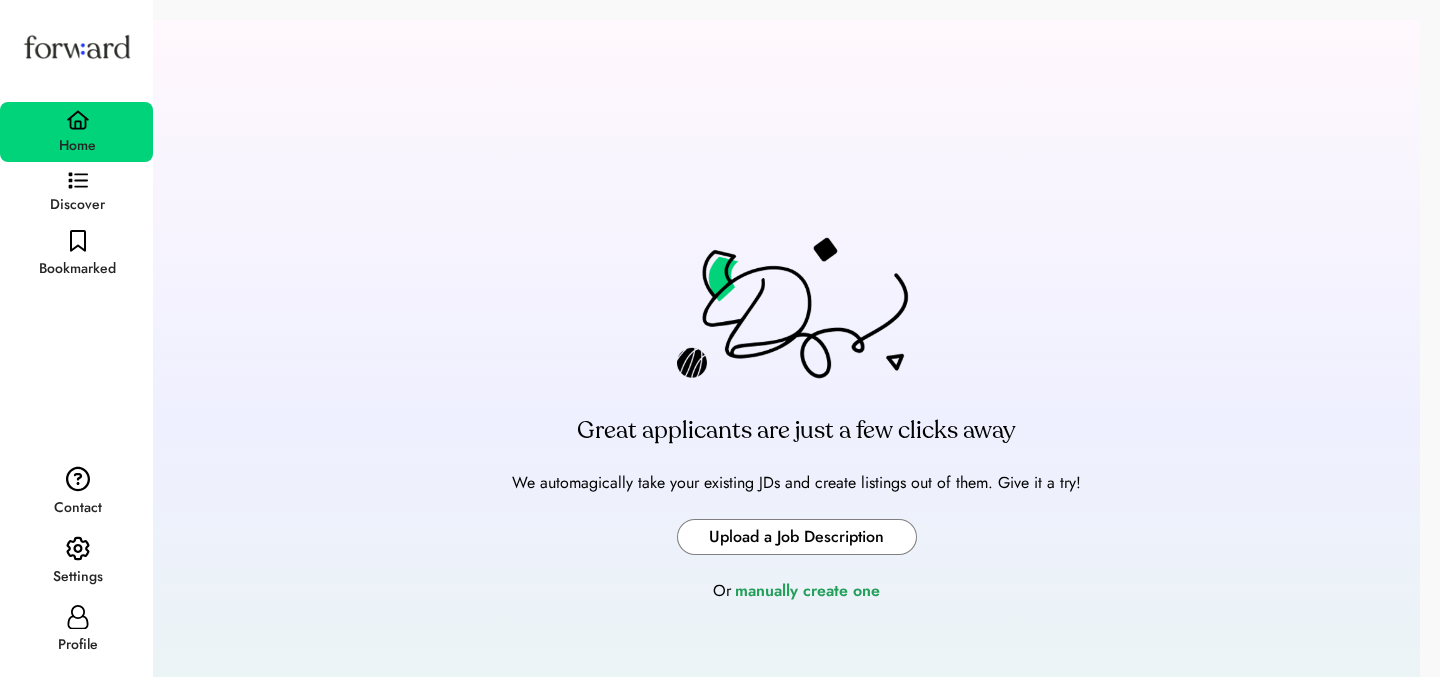 click at bounding box center [797, 537] 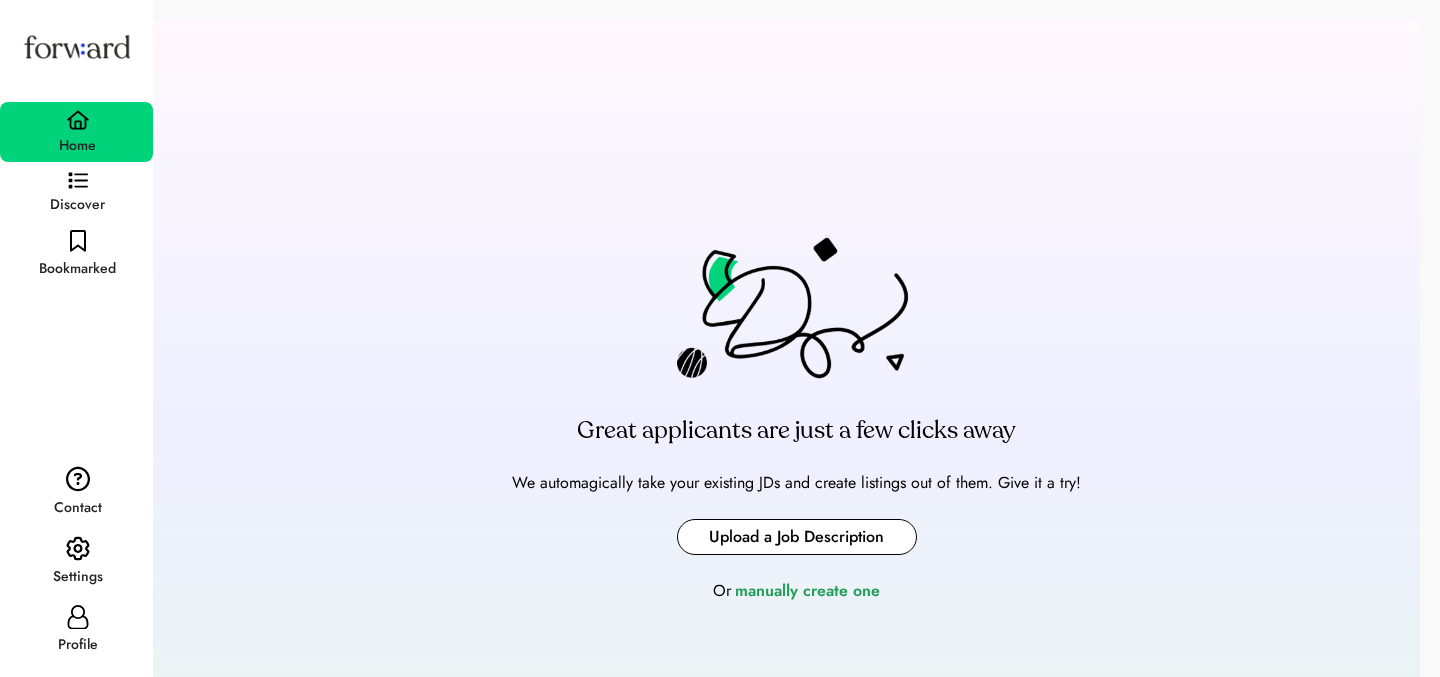 type on "**********" 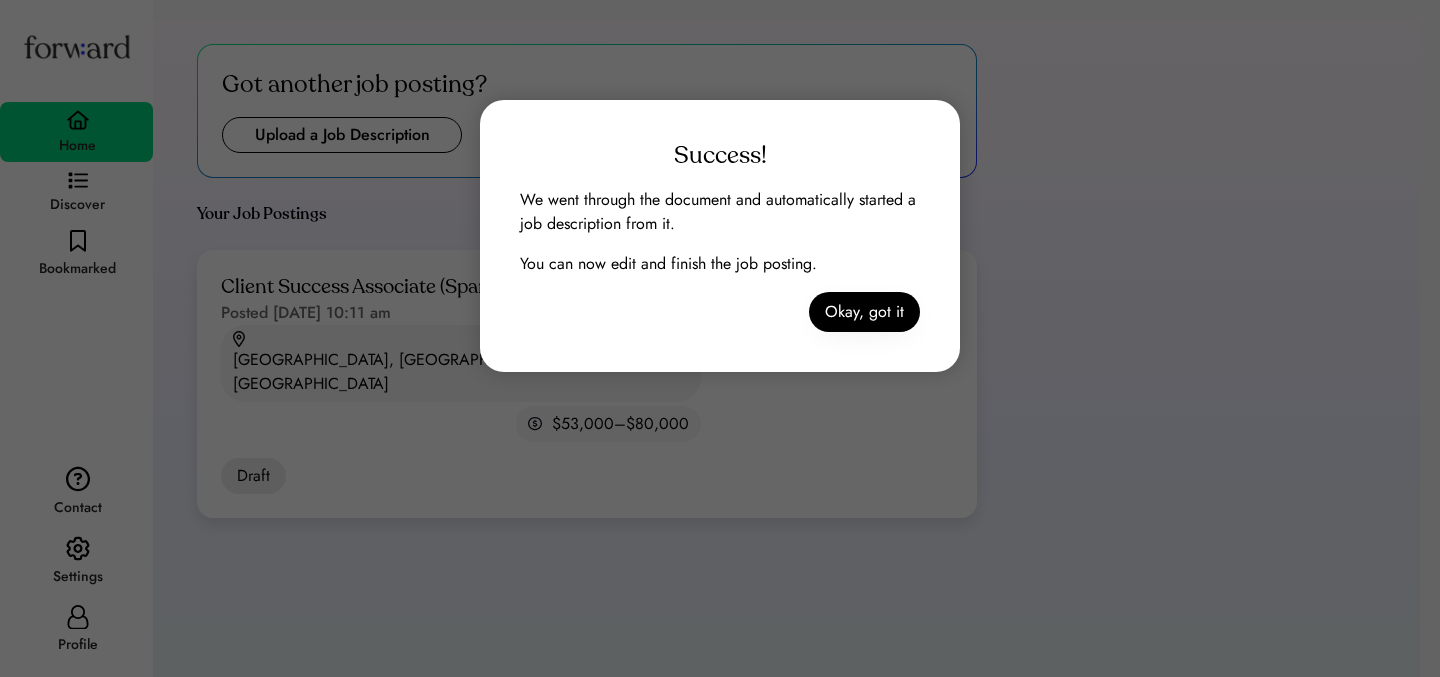 click on "Success! We went through the document and automatically started a job description from it.  You can now edit and finish the job posting. Okay, got it" at bounding box center [720, 236] 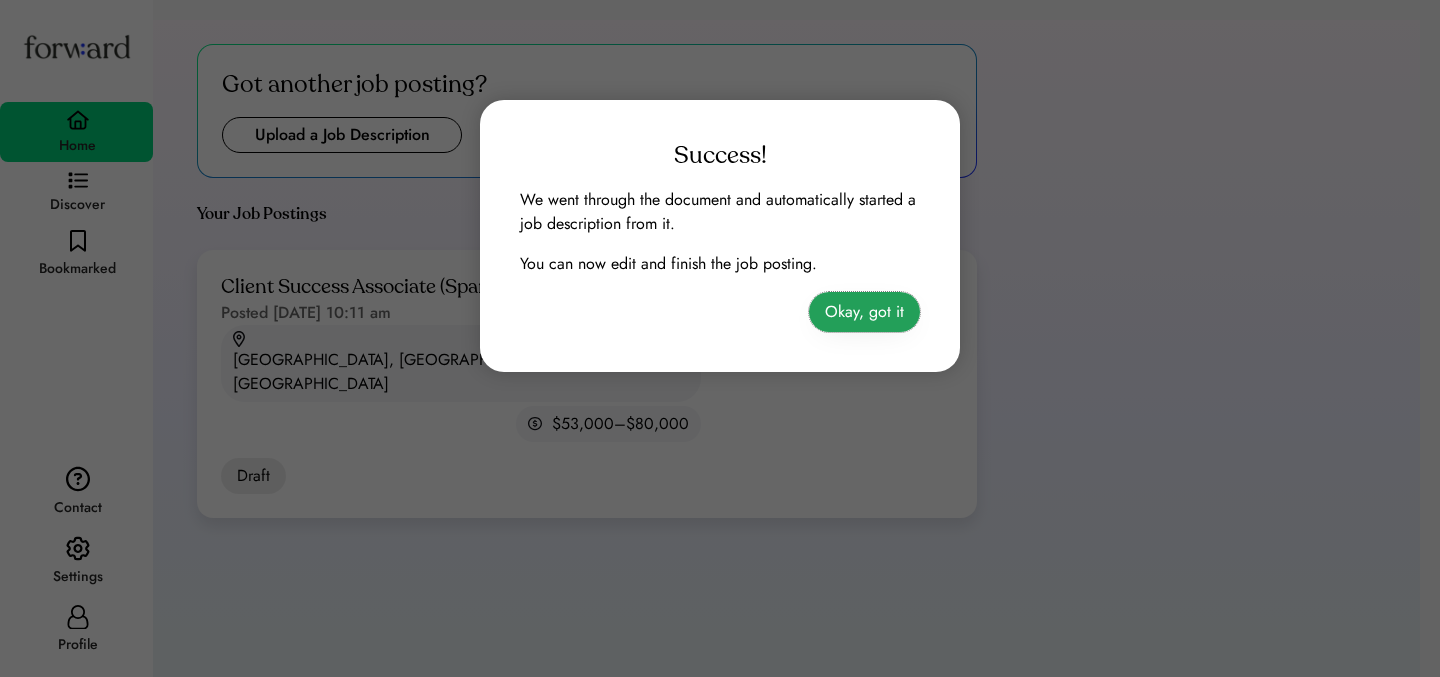 click on "Okay, got it" at bounding box center [864, 312] 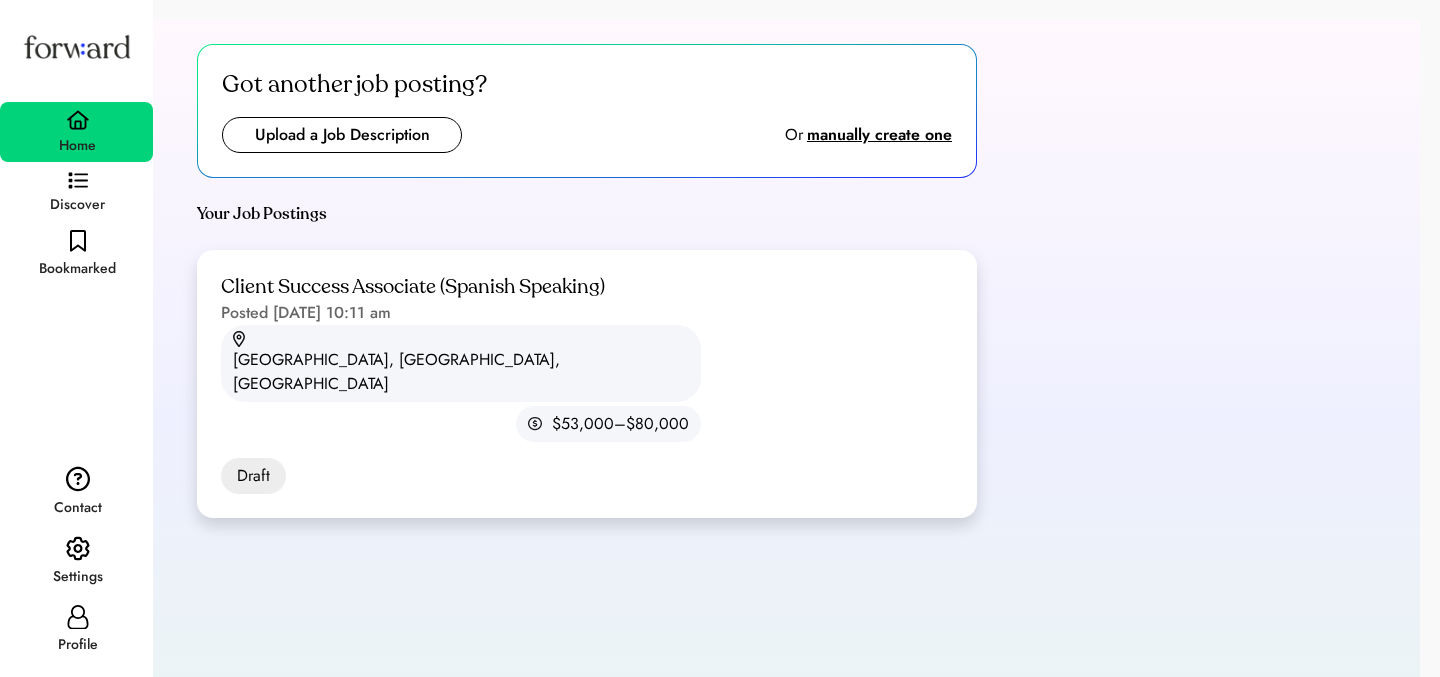 click on "Client Success Associate (Spanish Speaking)" at bounding box center [413, 287] 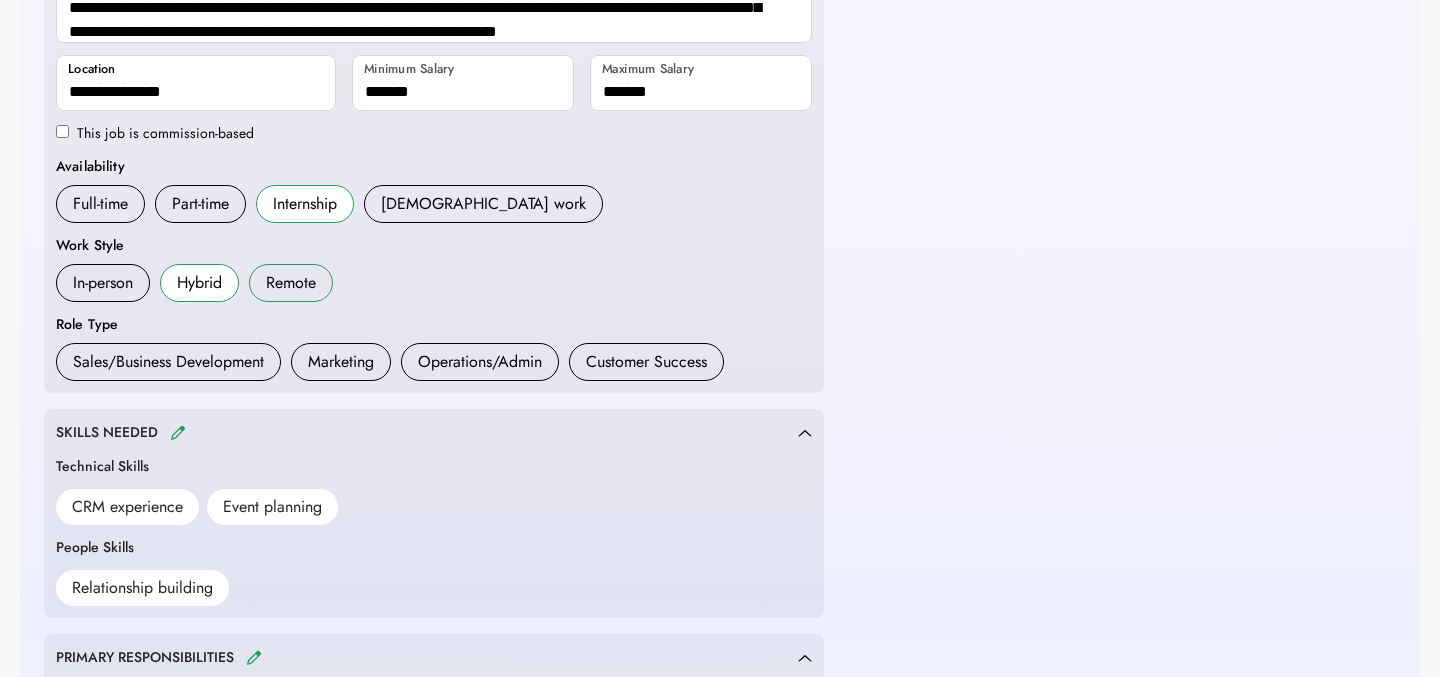 scroll, scrollTop: 402, scrollLeft: 0, axis: vertical 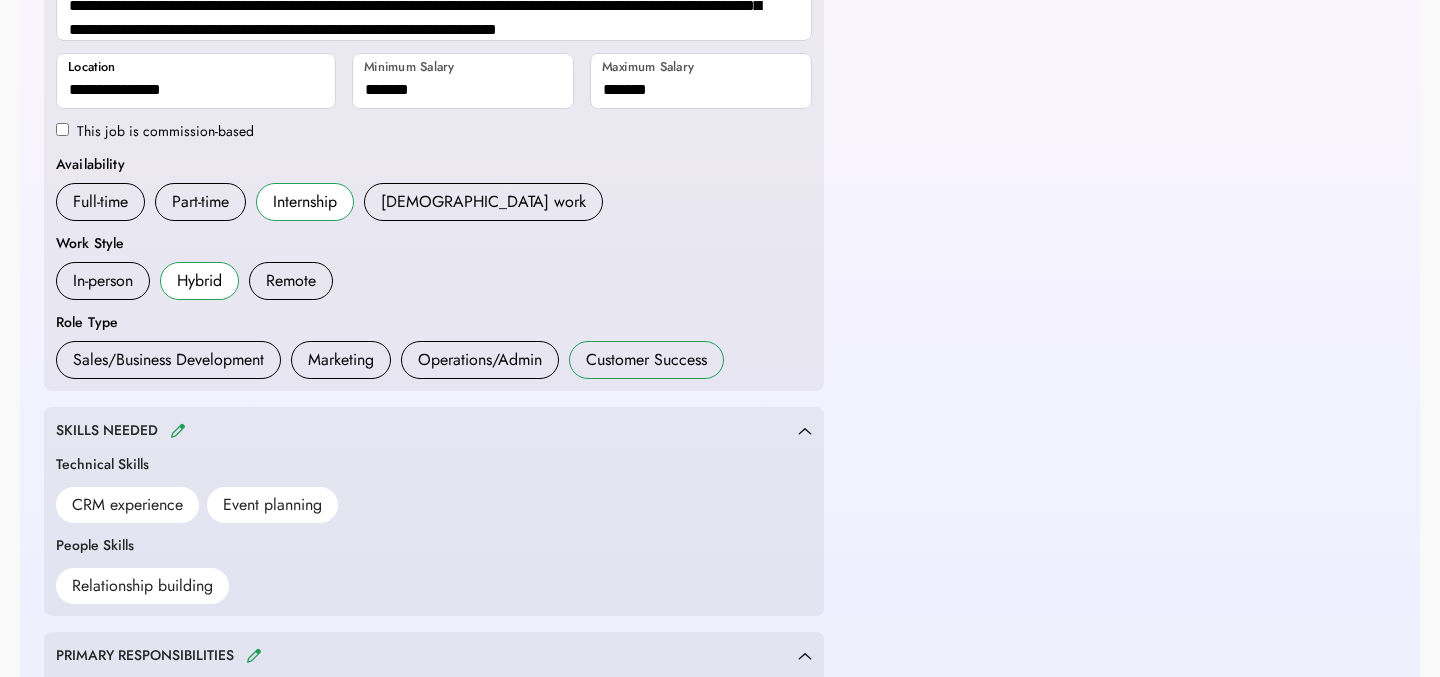 click on "Customer Success" at bounding box center [646, 360] 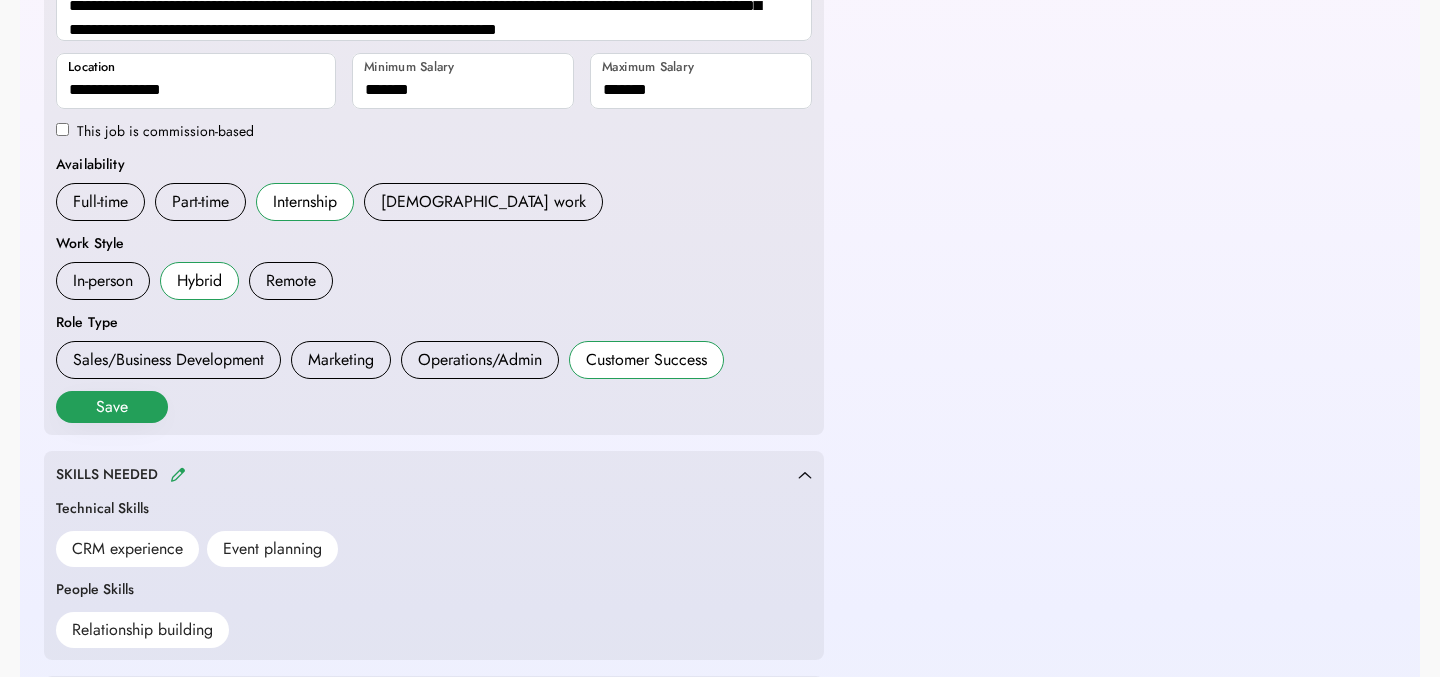 click on "Save" at bounding box center [112, 407] 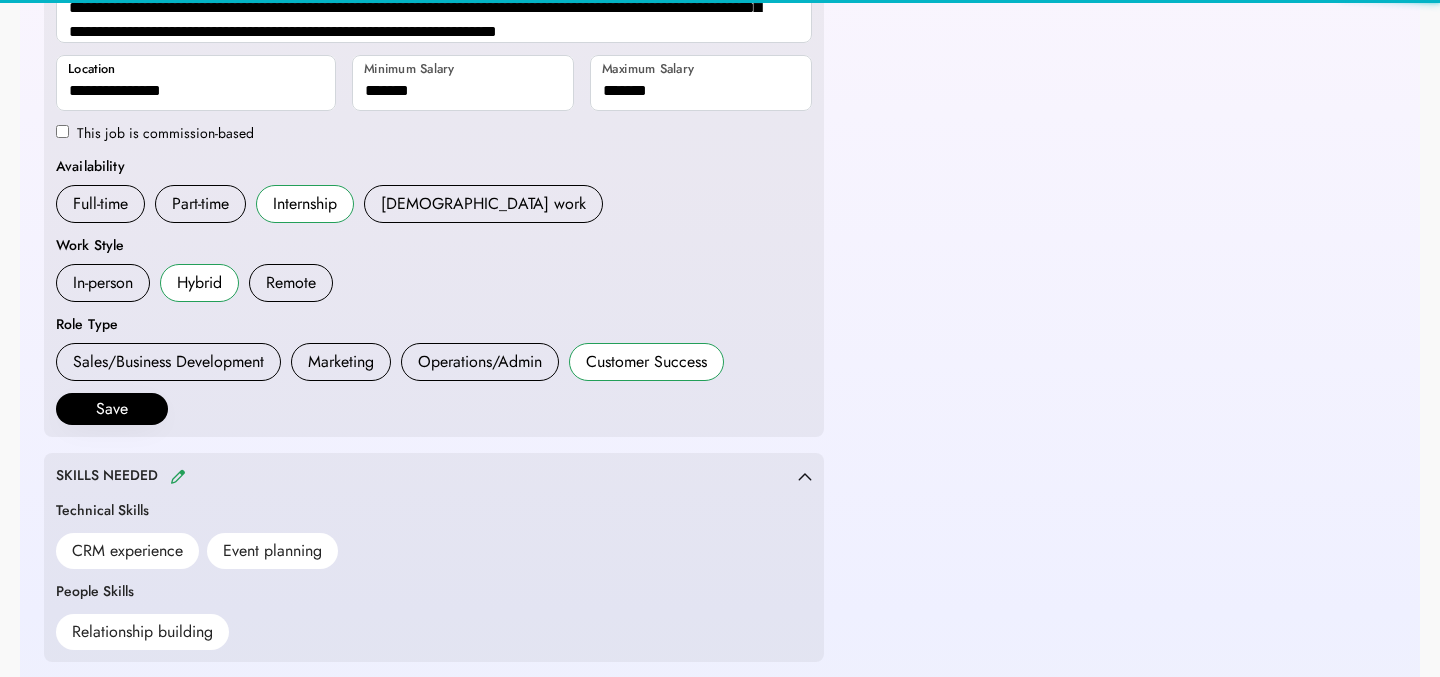 scroll, scrollTop: 404, scrollLeft: 0, axis: vertical 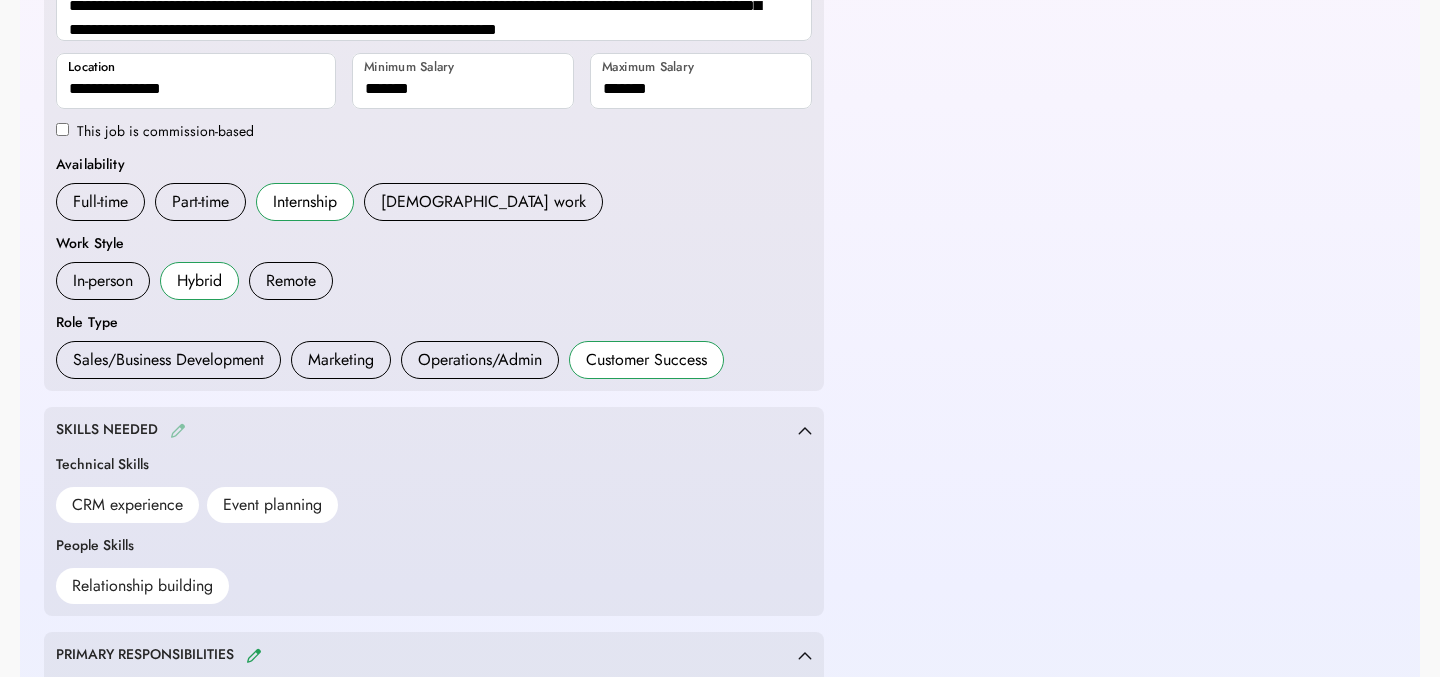 click at bounding box center (178, 430) 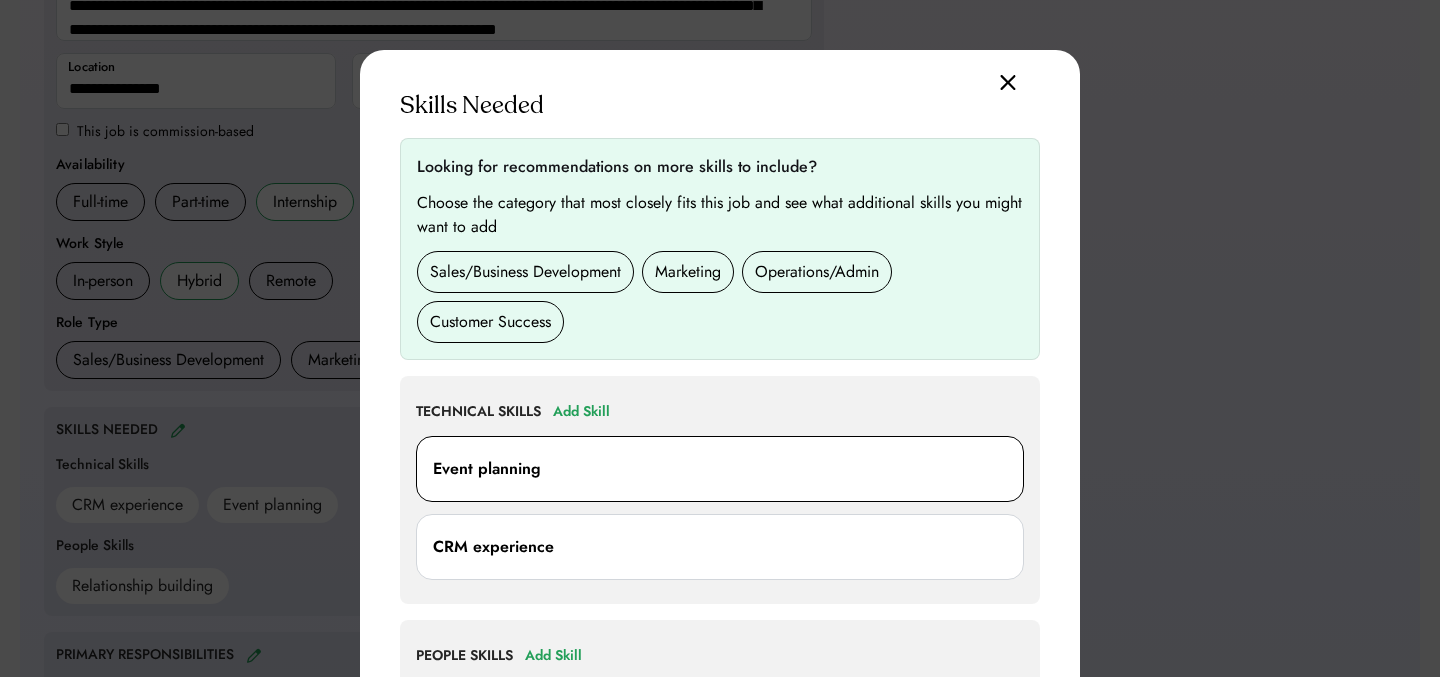 click on "Event planning" at bounding box center [720, 469] 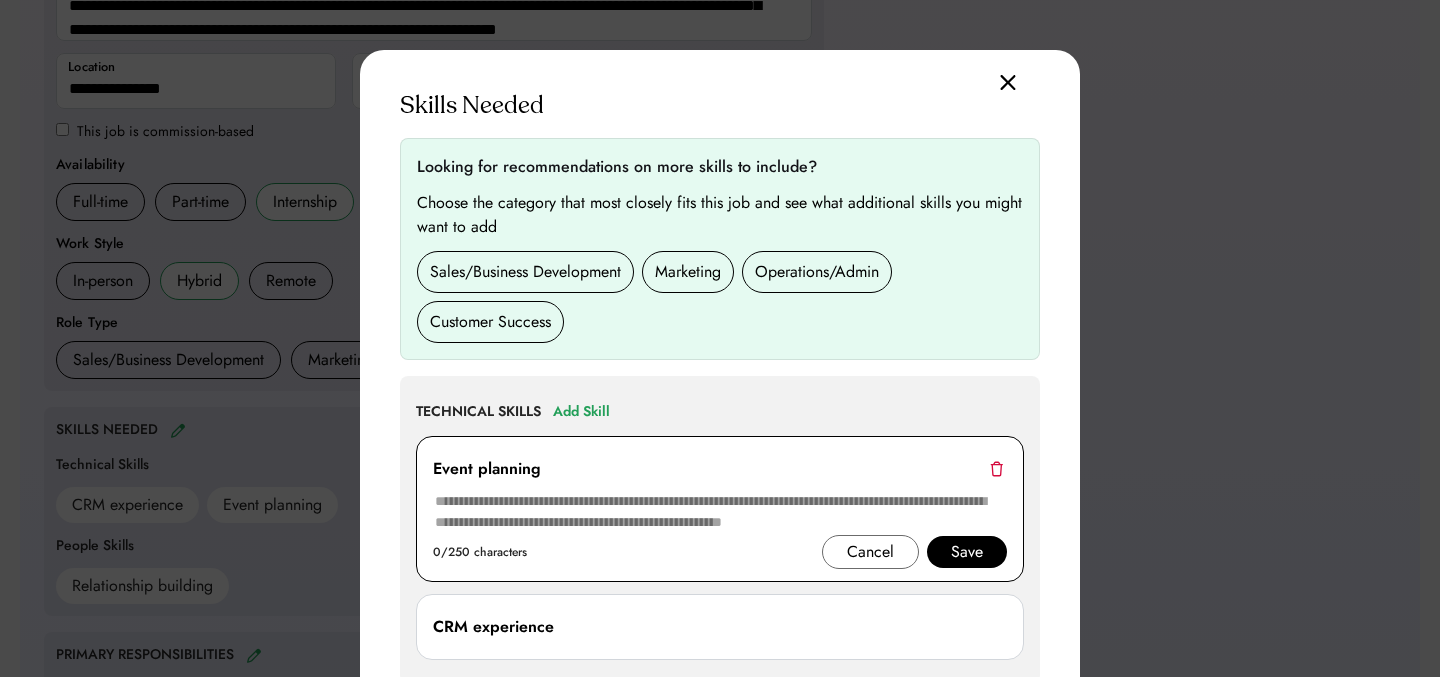 click at bounding box center [996, 468] 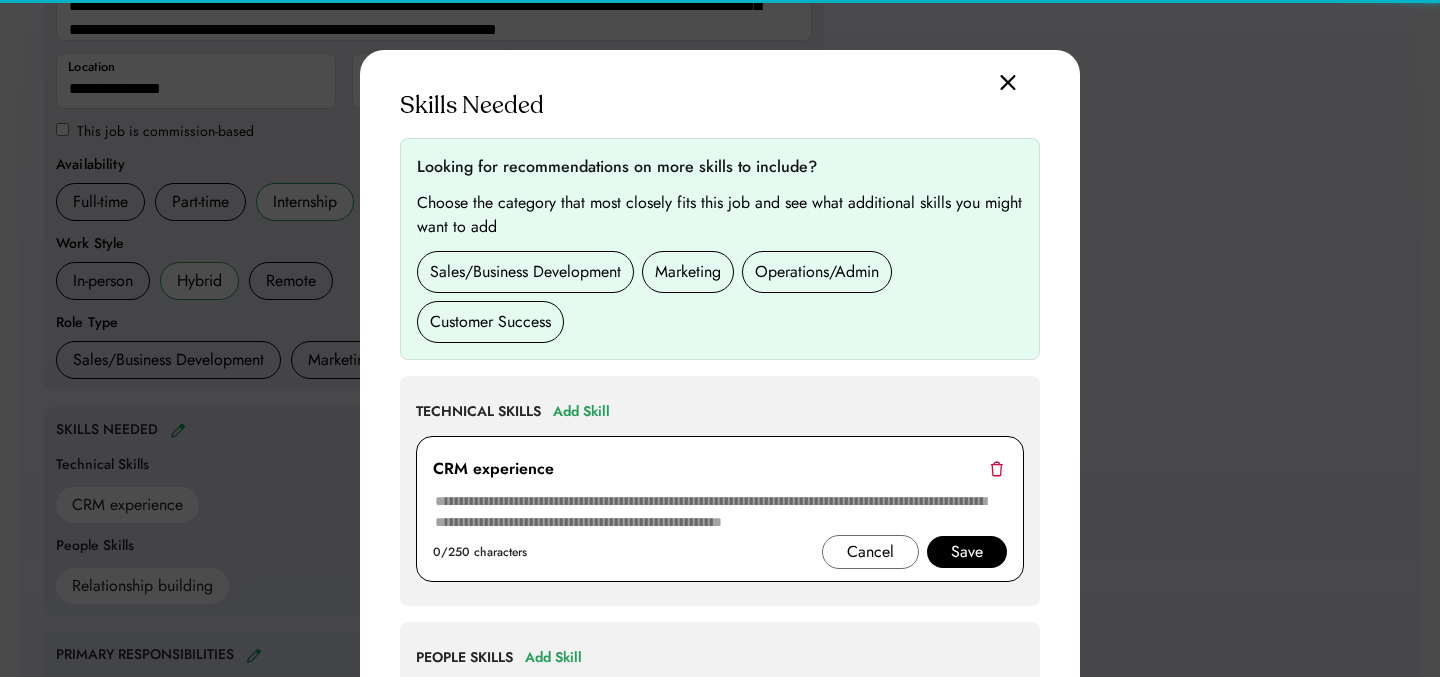 click at bounding box center (996, 468) 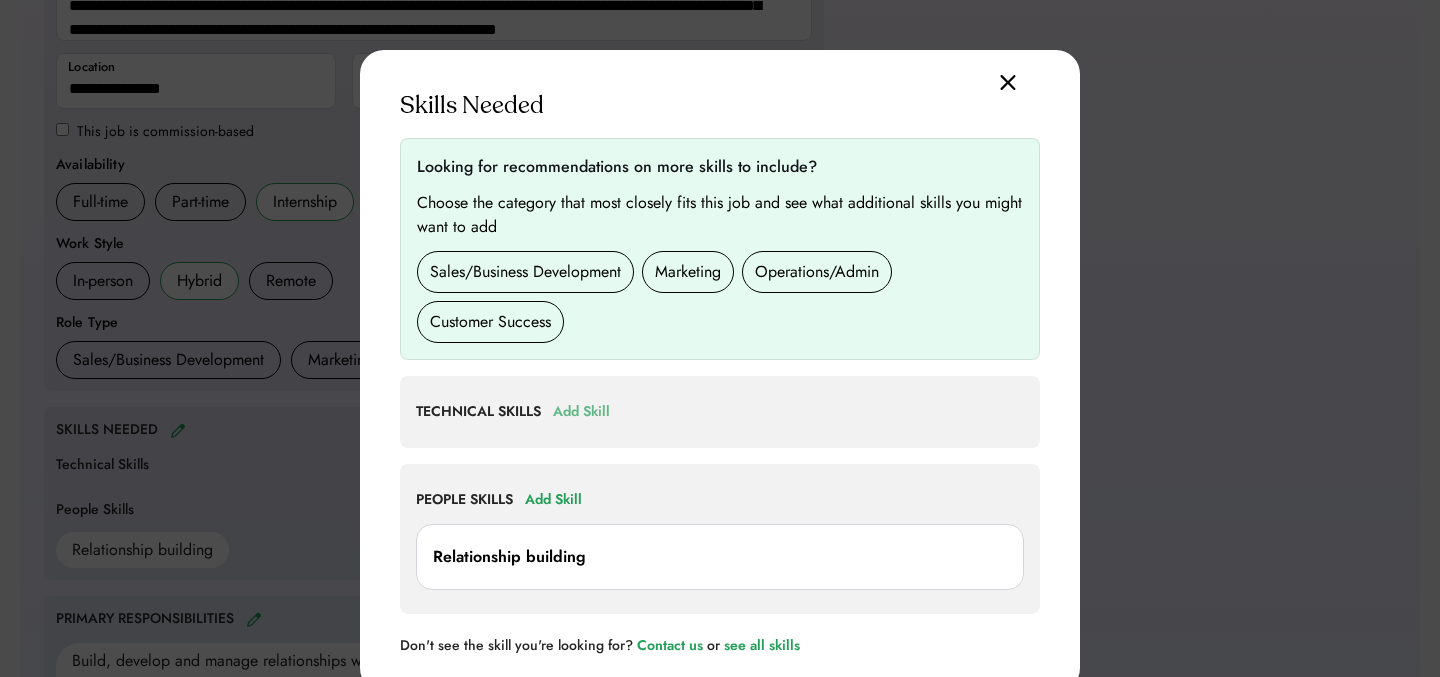 click on "Add Skill" at bounding box center (581, 412) 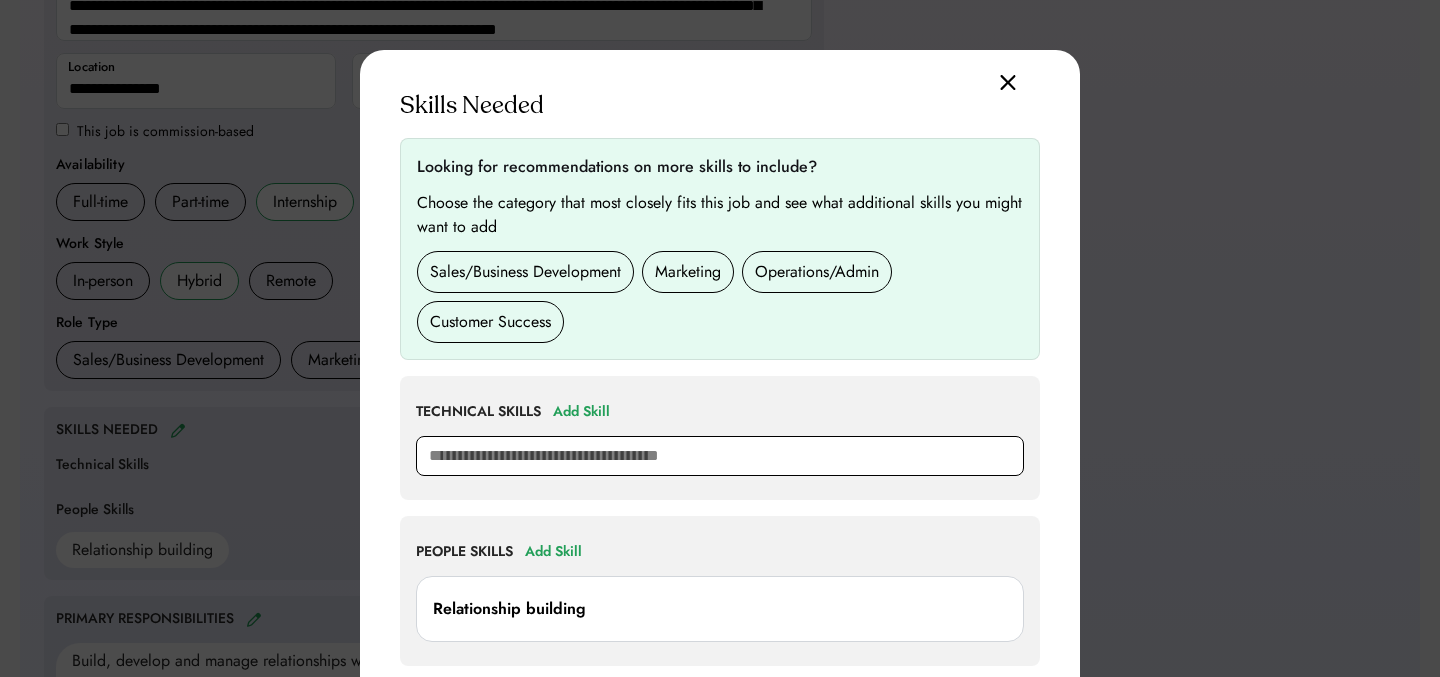 click at bounding box center (720, 456) 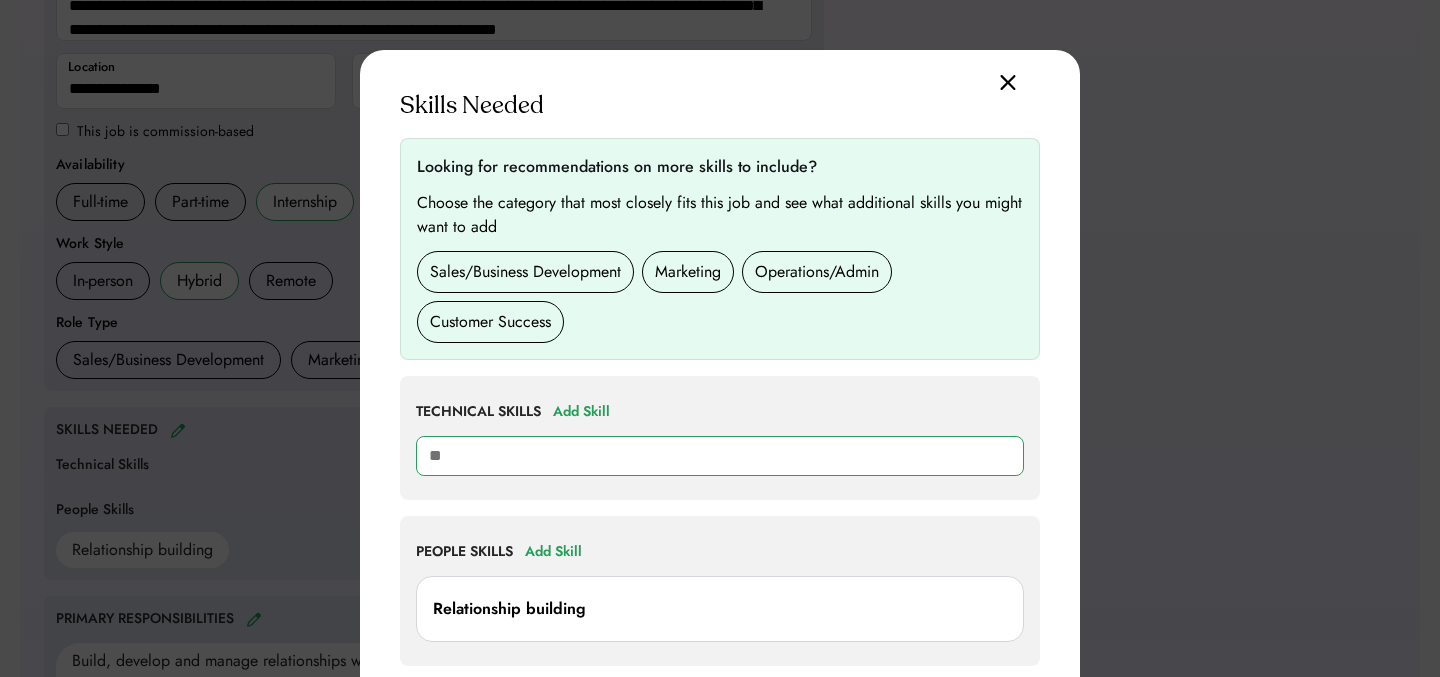 type on "***" 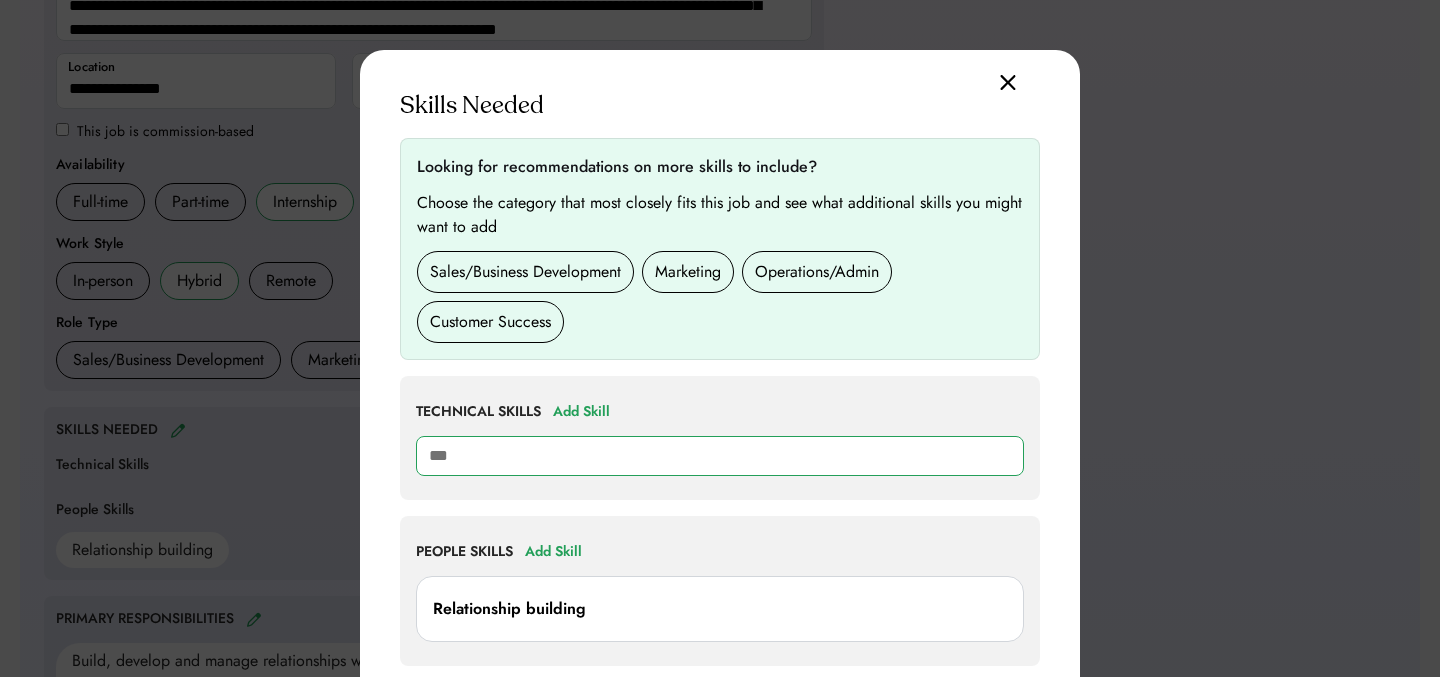 type on "**********" 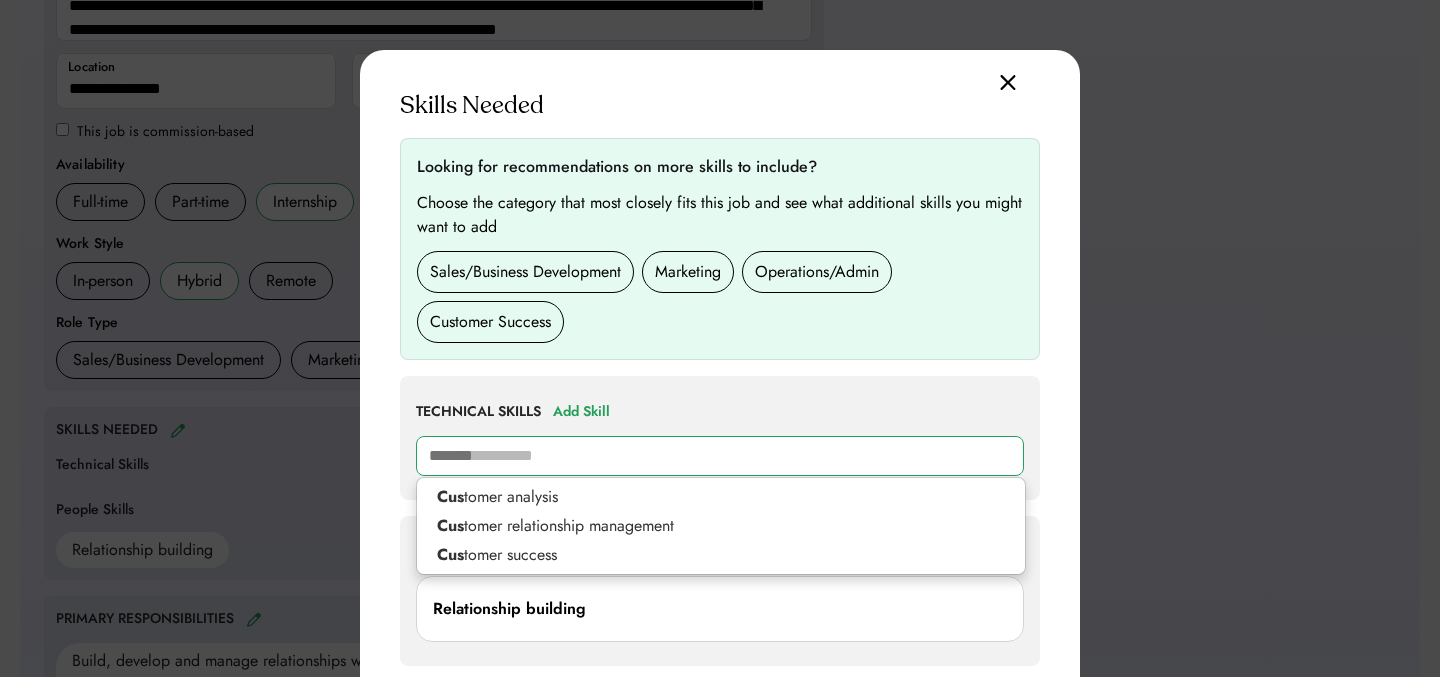 type on "********" 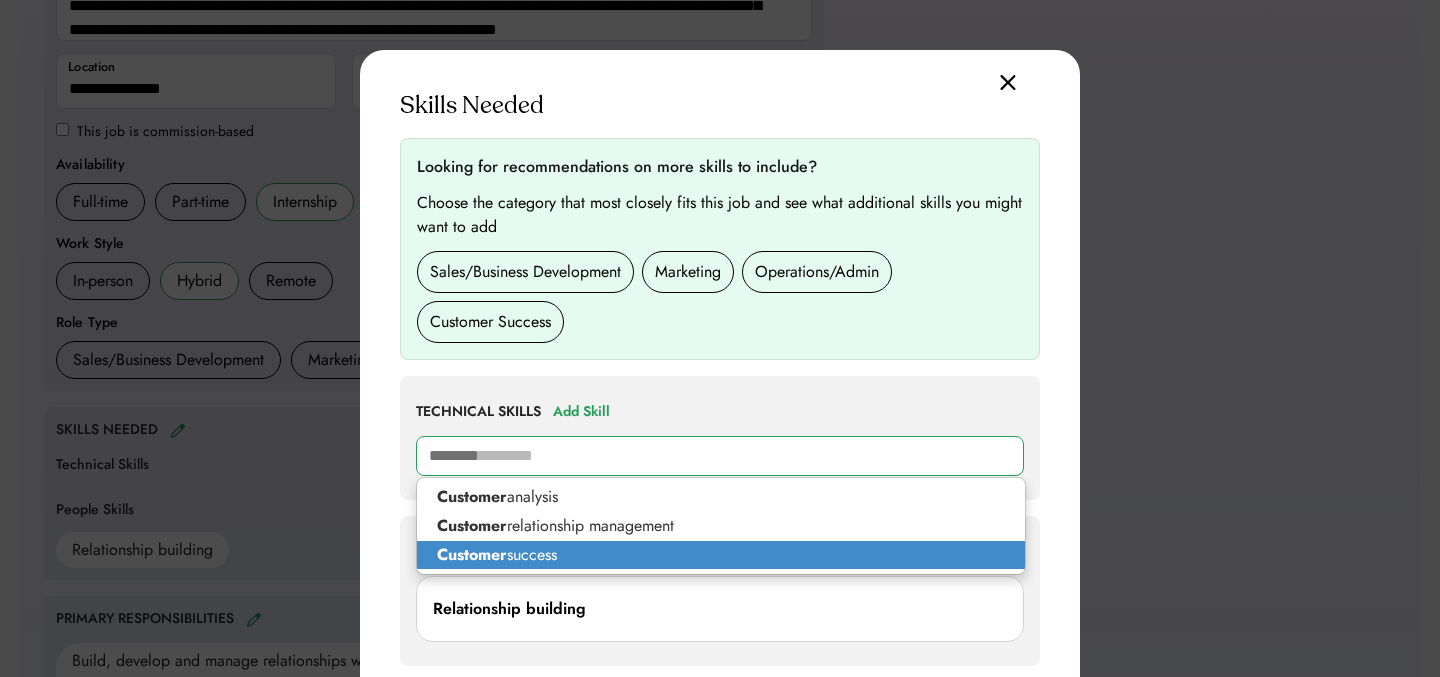 click on "Customer  success" at bounding box center [721, 555] 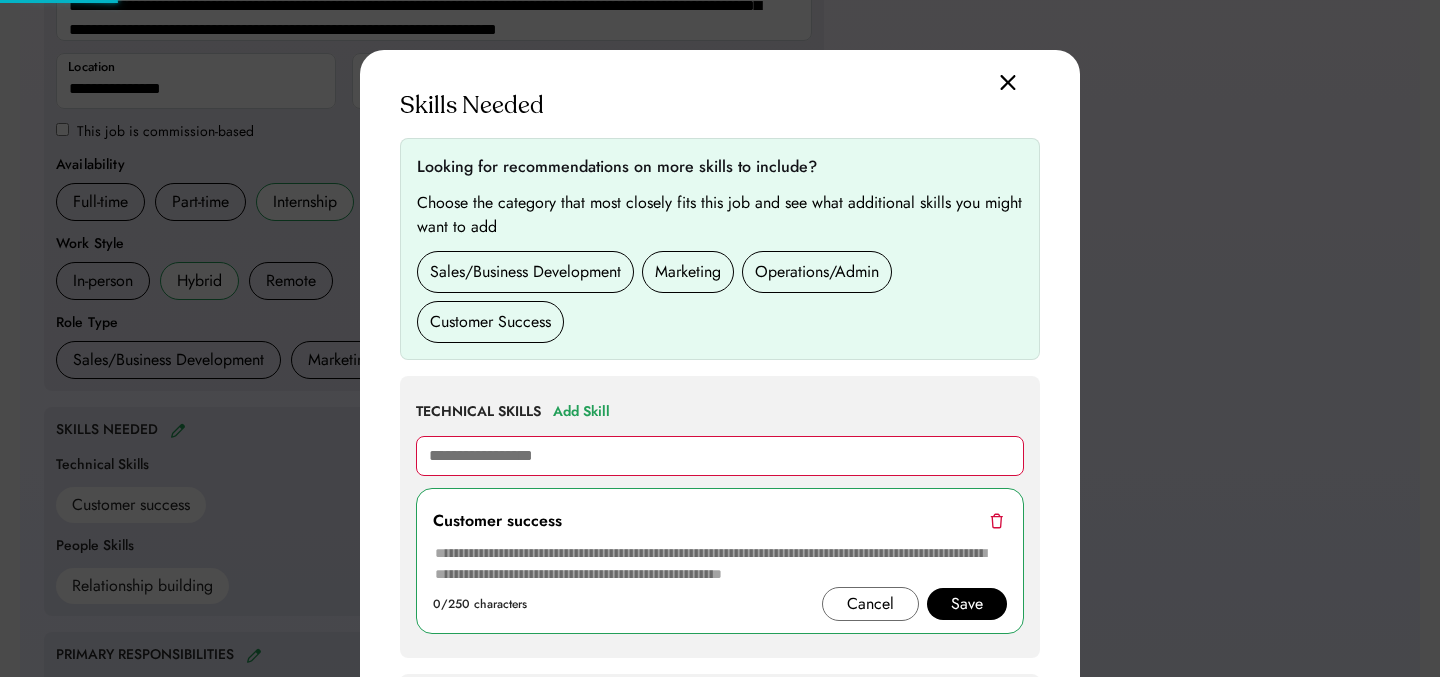 type on "**********" 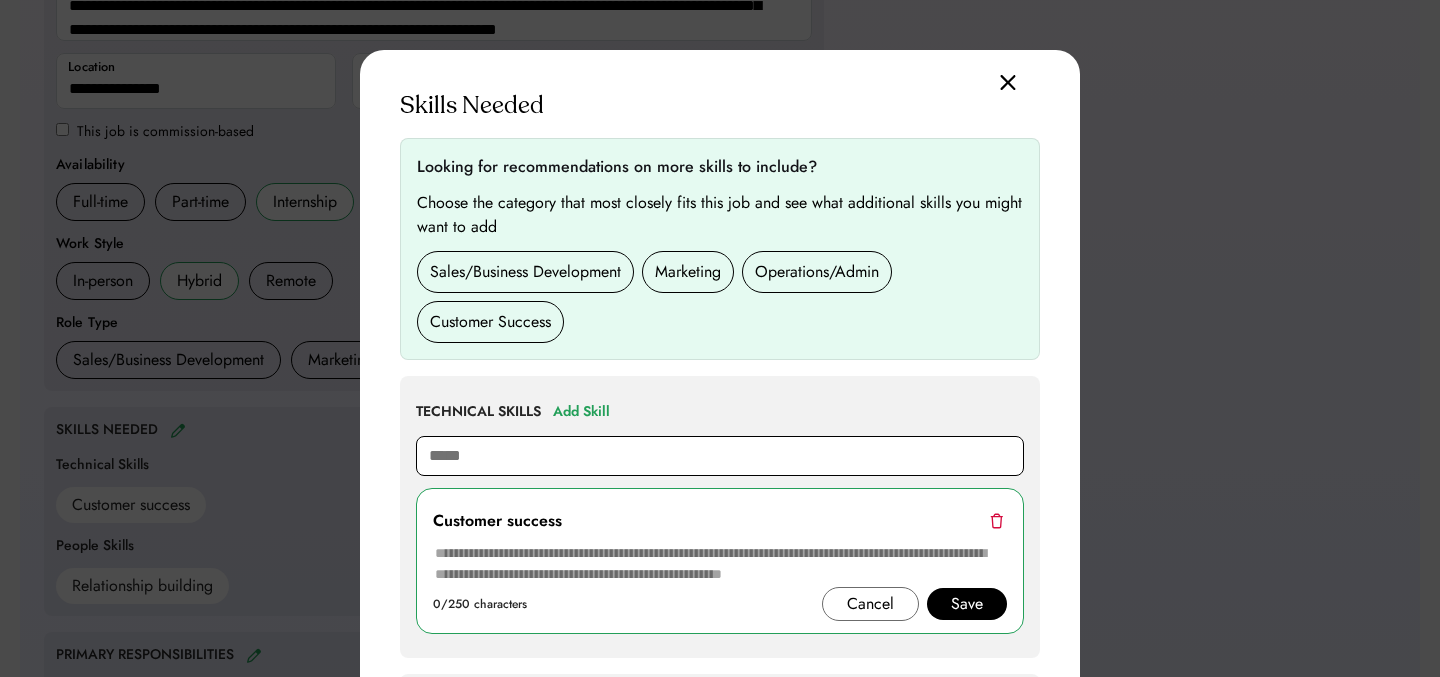 type on "******" 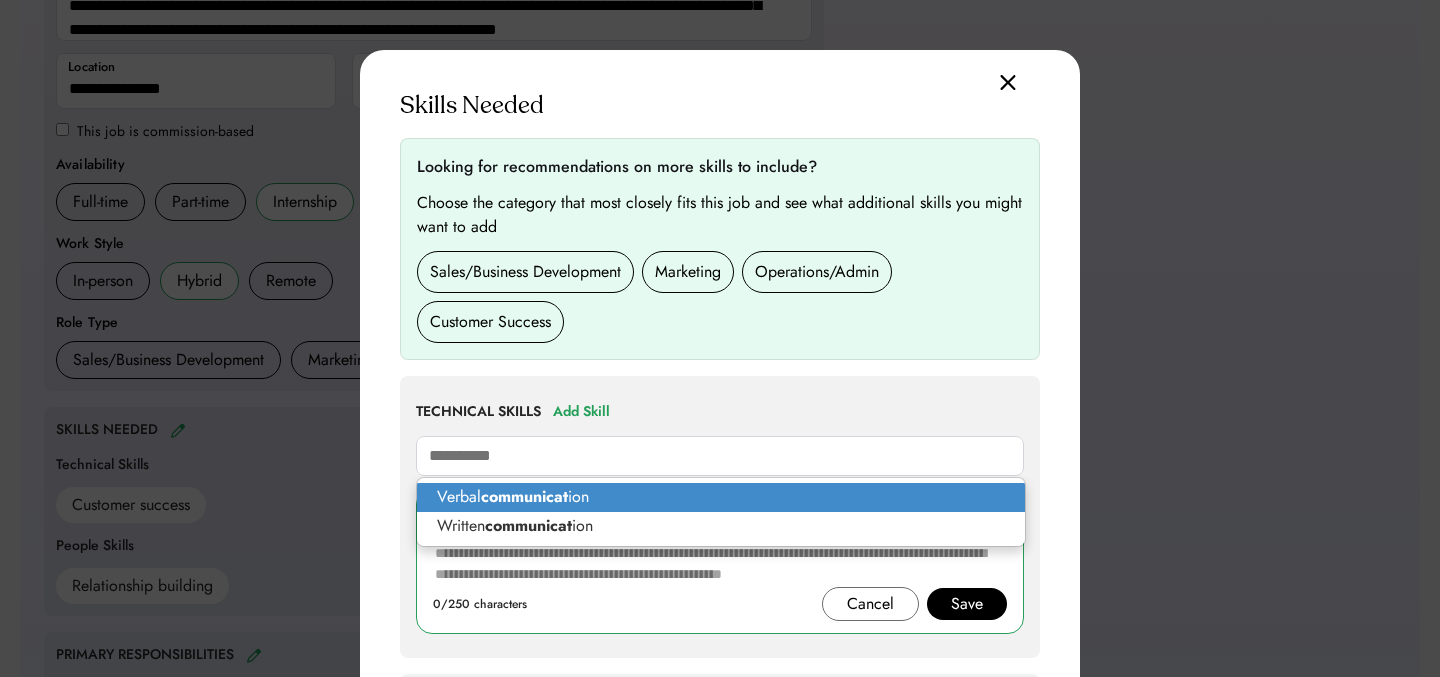 click on "Verbal  communicat ion" at bounding box center [721, 497] 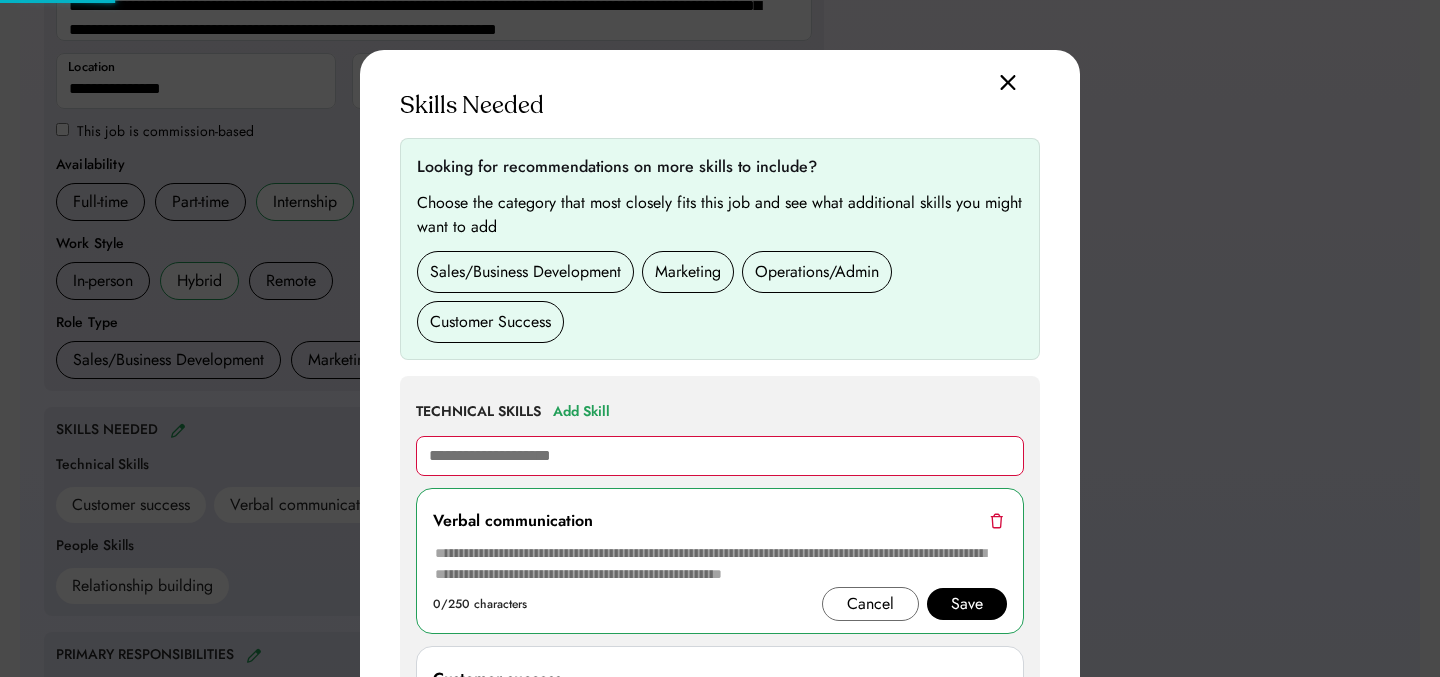 type on "**********" 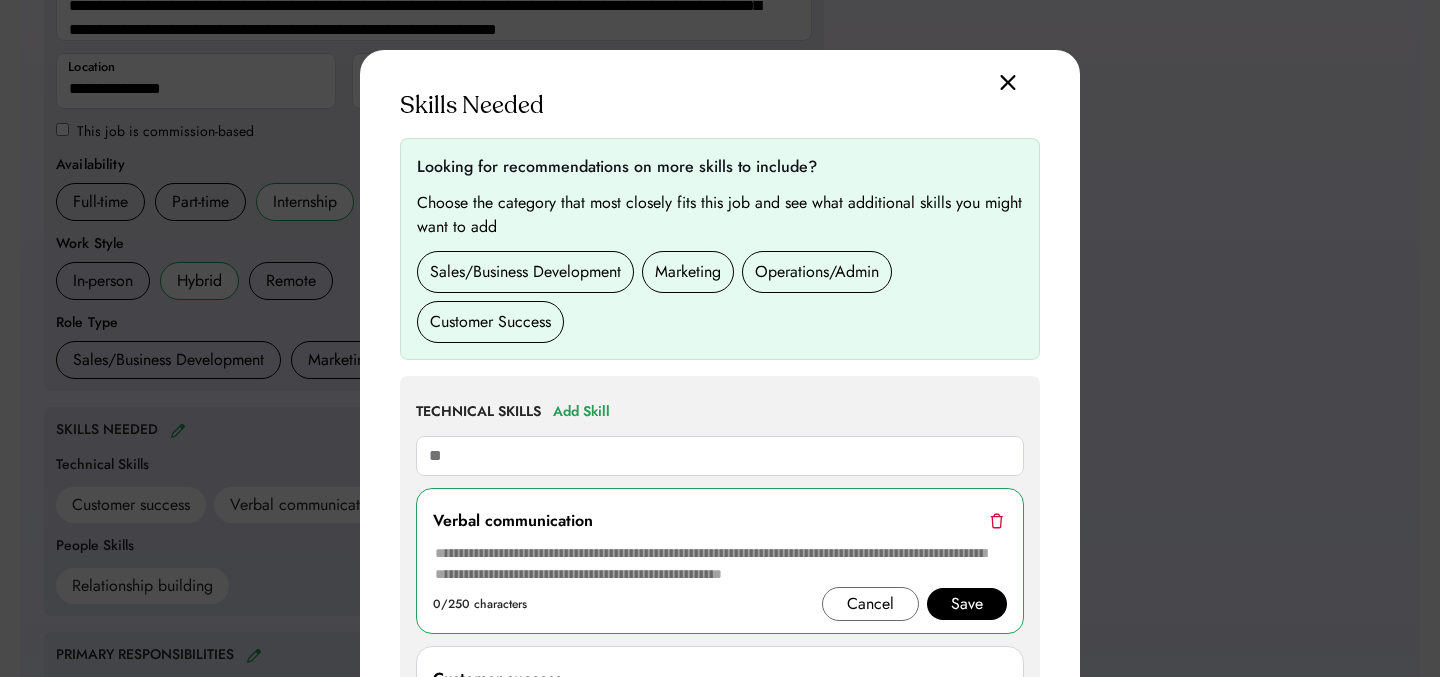 type on "*" 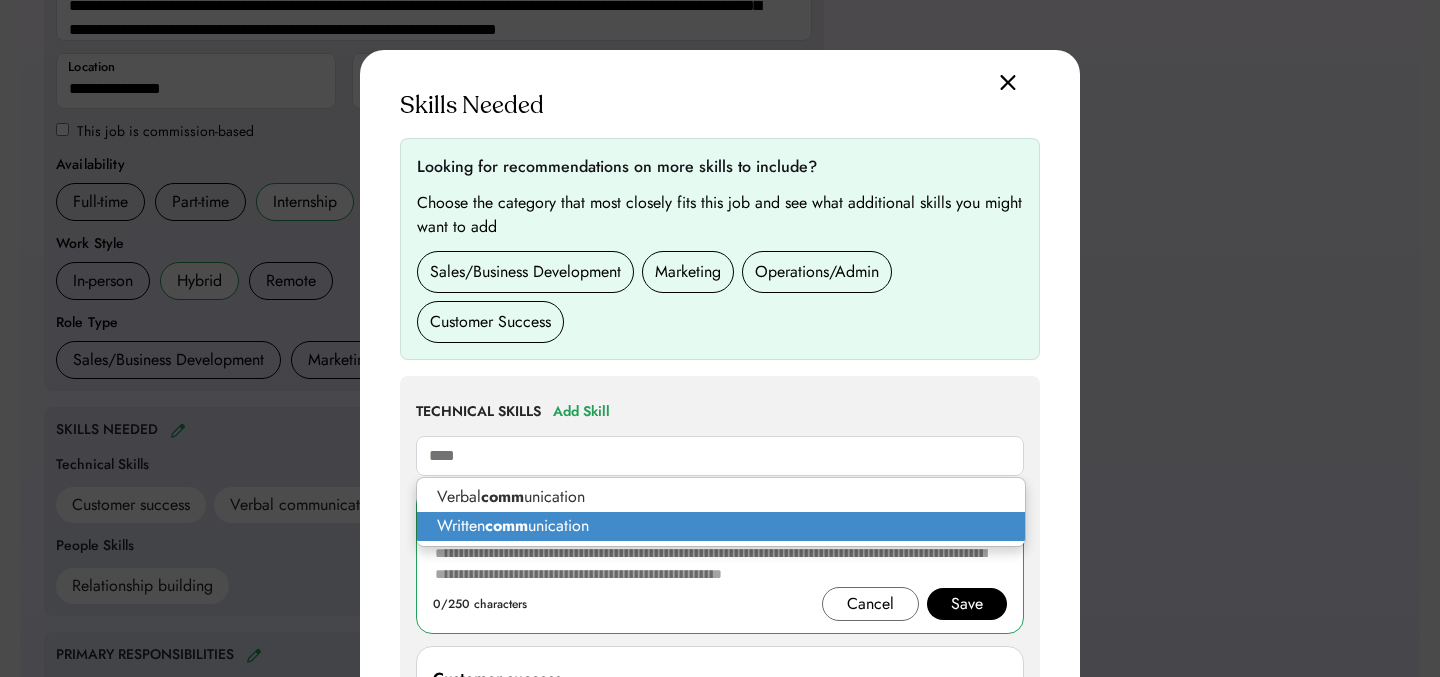 click on "comm" at bounding box center [506, 525] 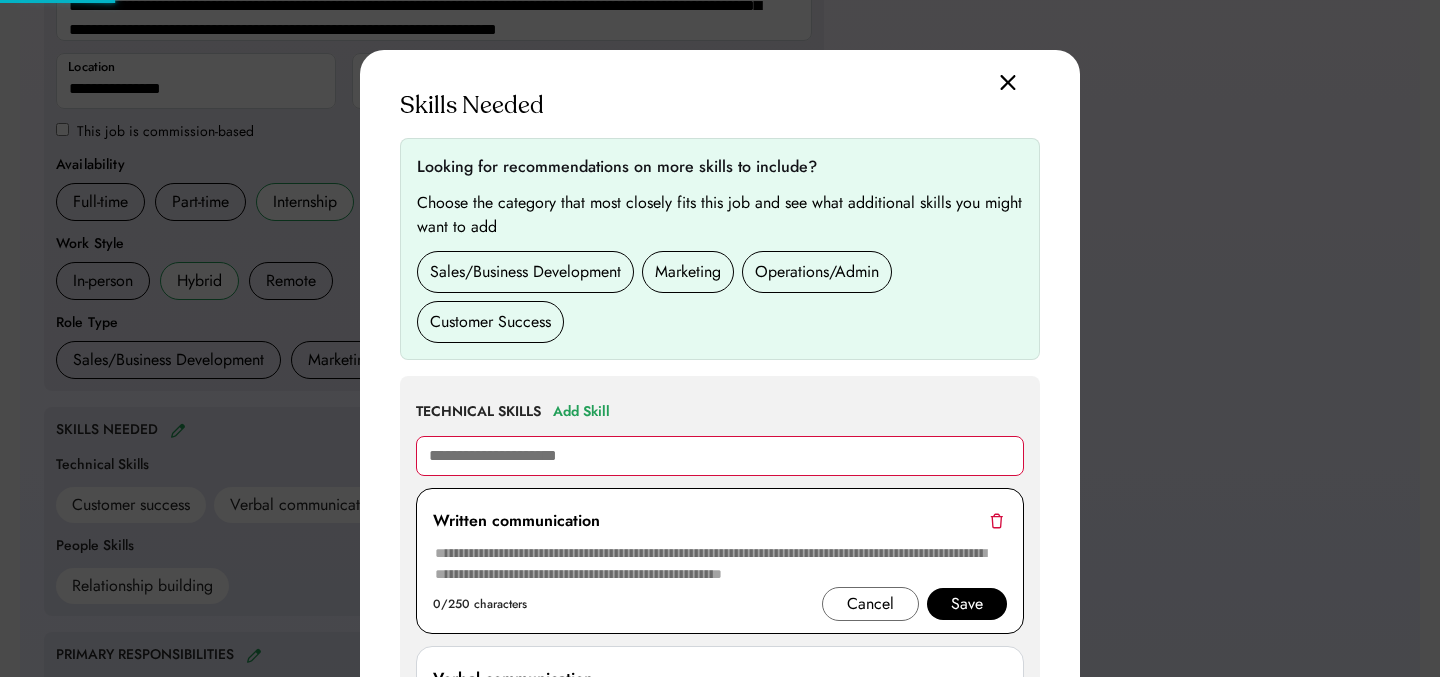 type 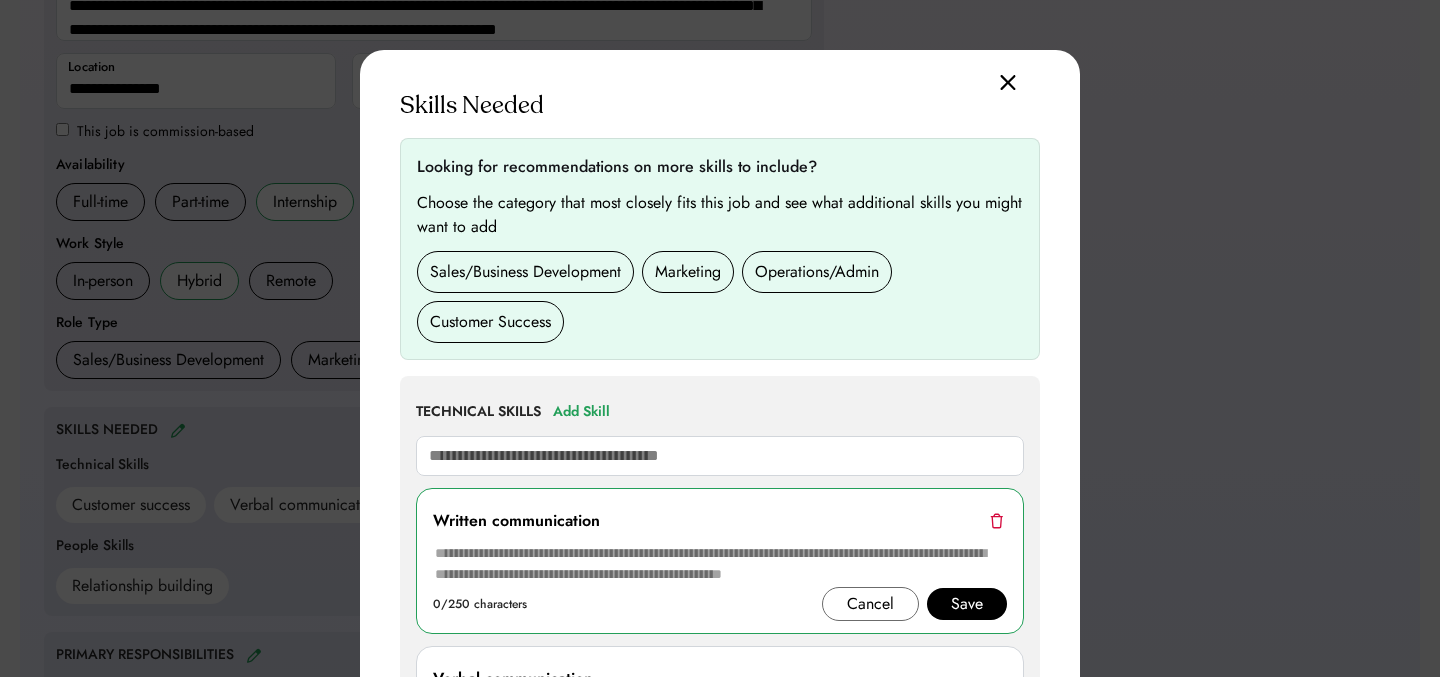 scroll, scrollTop: 865, scrollLeft: 0, axis: vertical 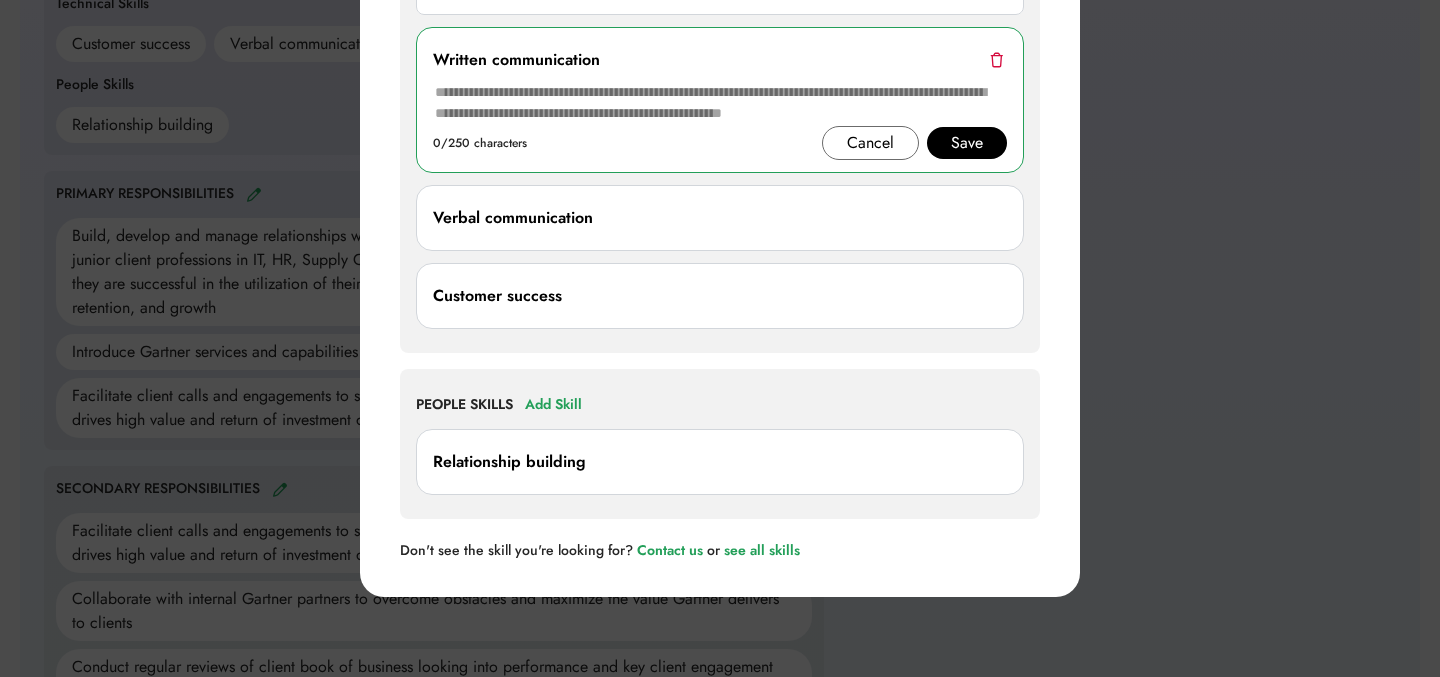 click on "Add Skill" at bounding box center [553, 405] 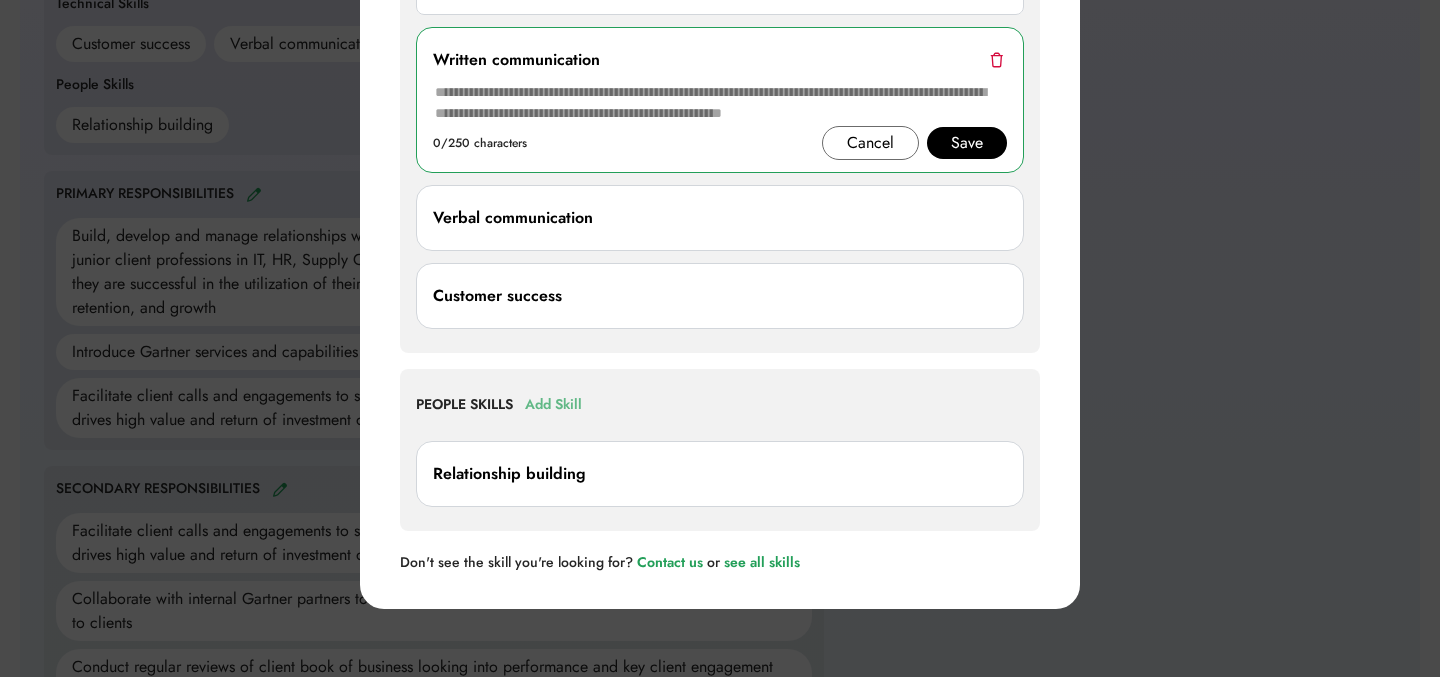 click on "Add Skill" at bounding box center (553, 405) 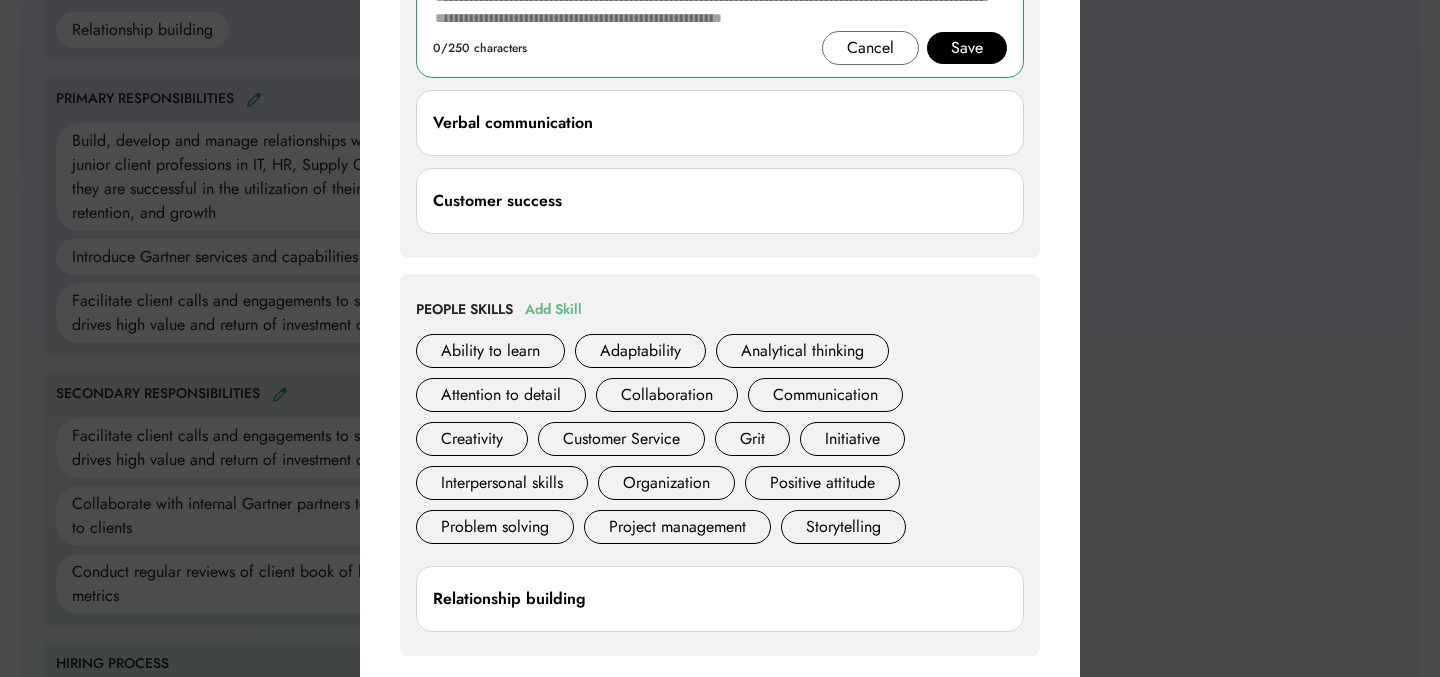 scroll, scrollTop: 1007, scrollLeft: 0, axis: vertical 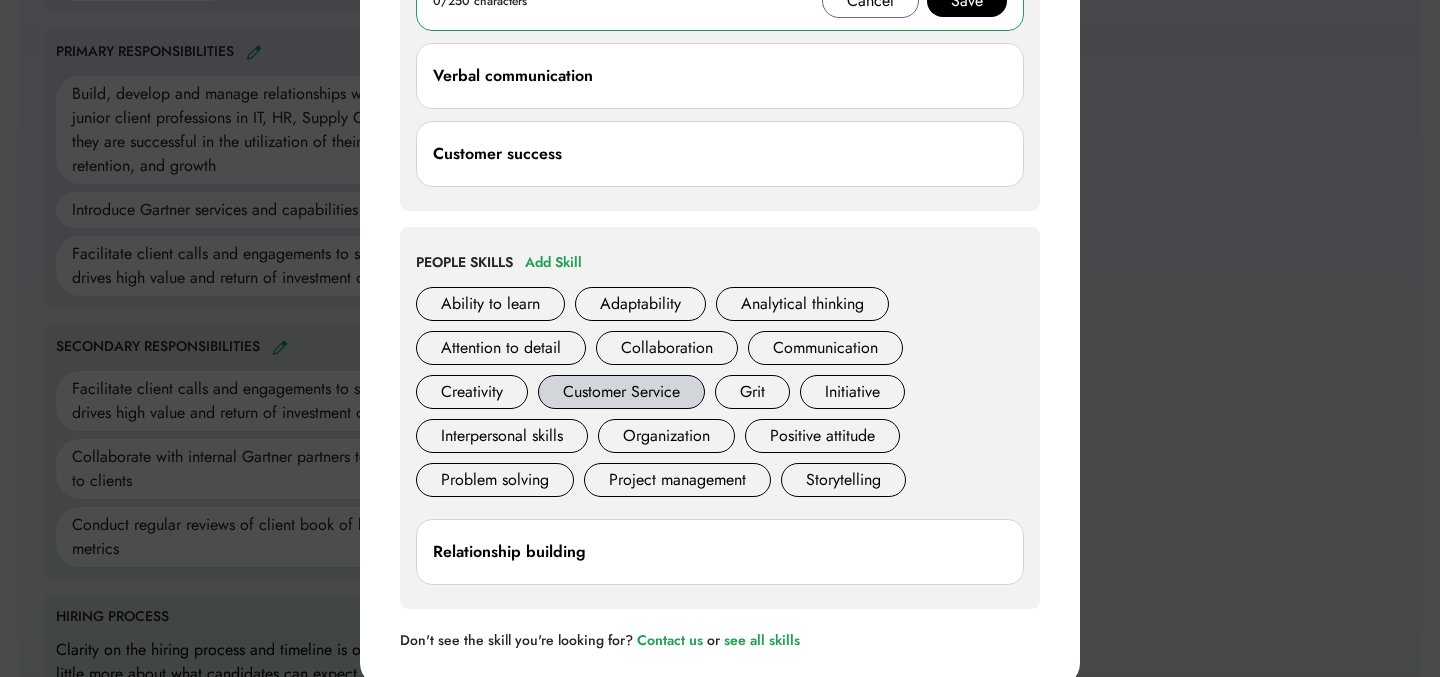 click on "Customer Service" at bounding box center [621, 392] 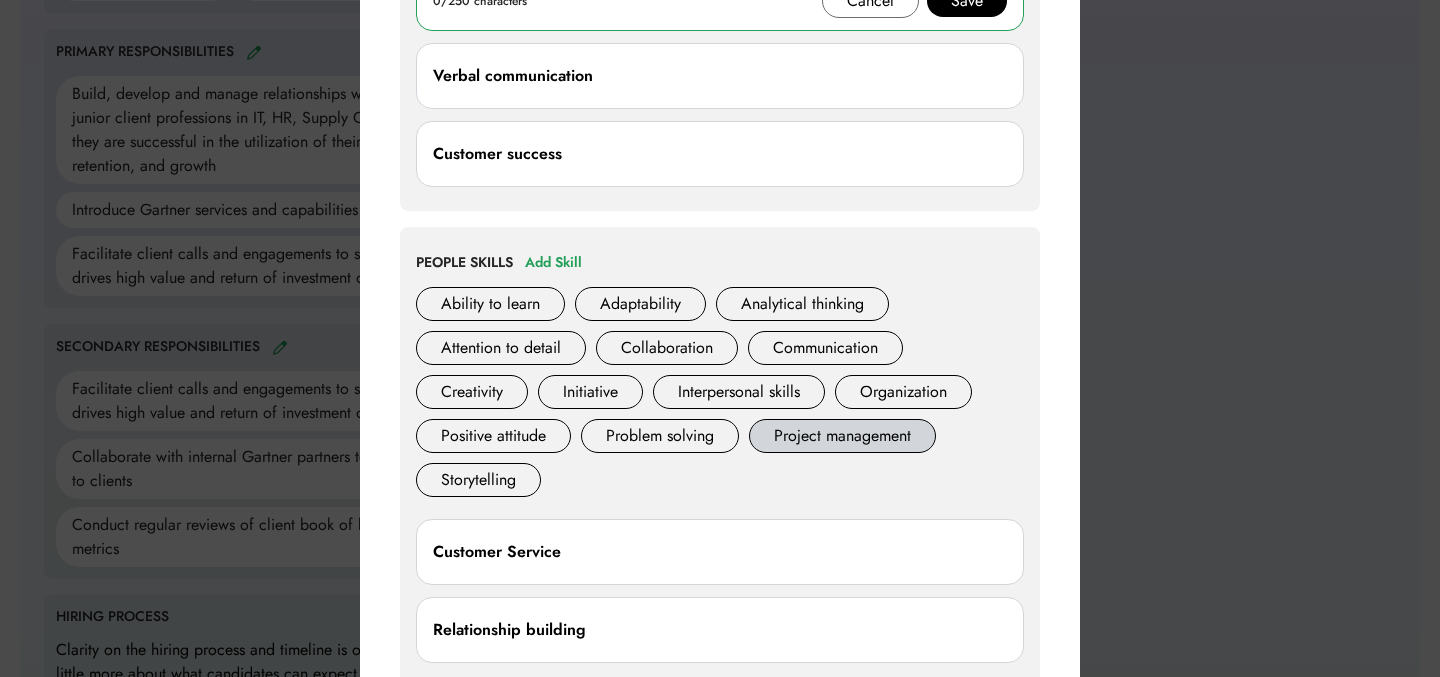 click on "Project management" at bounding box center [842, 436] 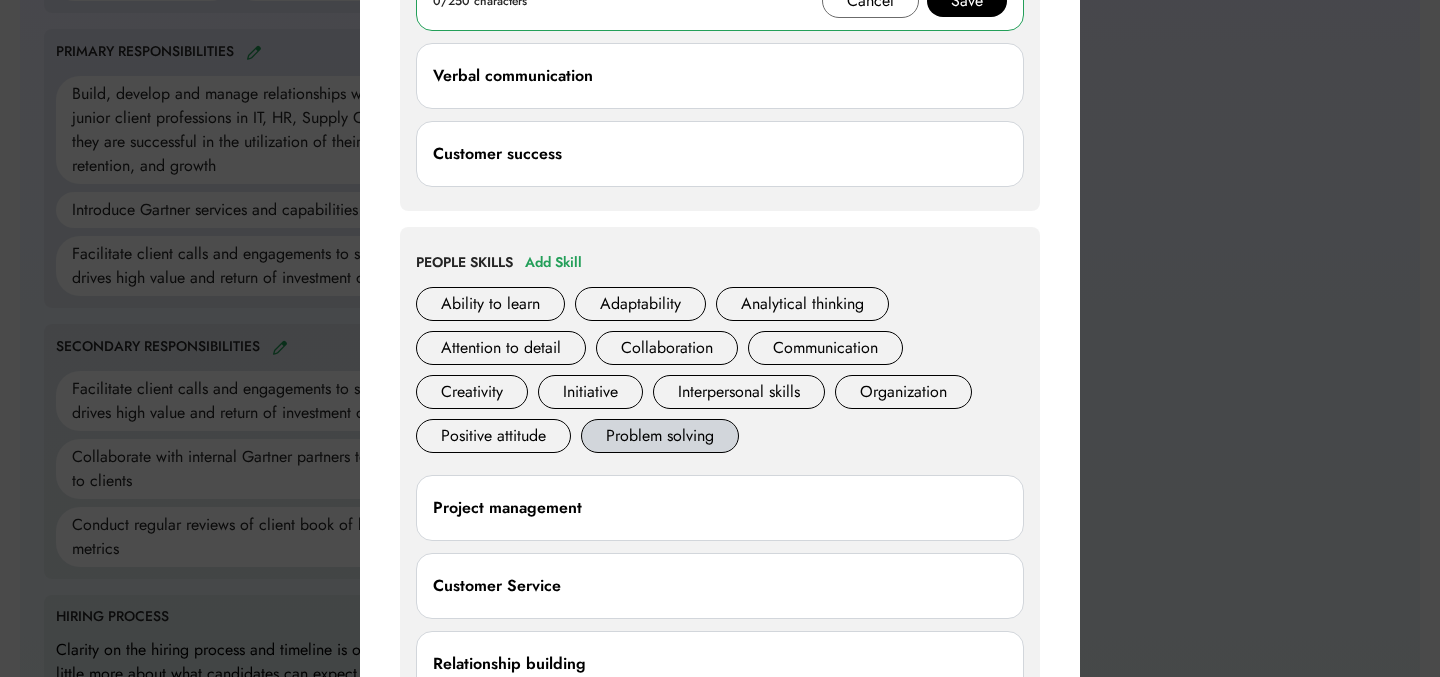 click on "Problem solving" at bounding box center [660, 436] 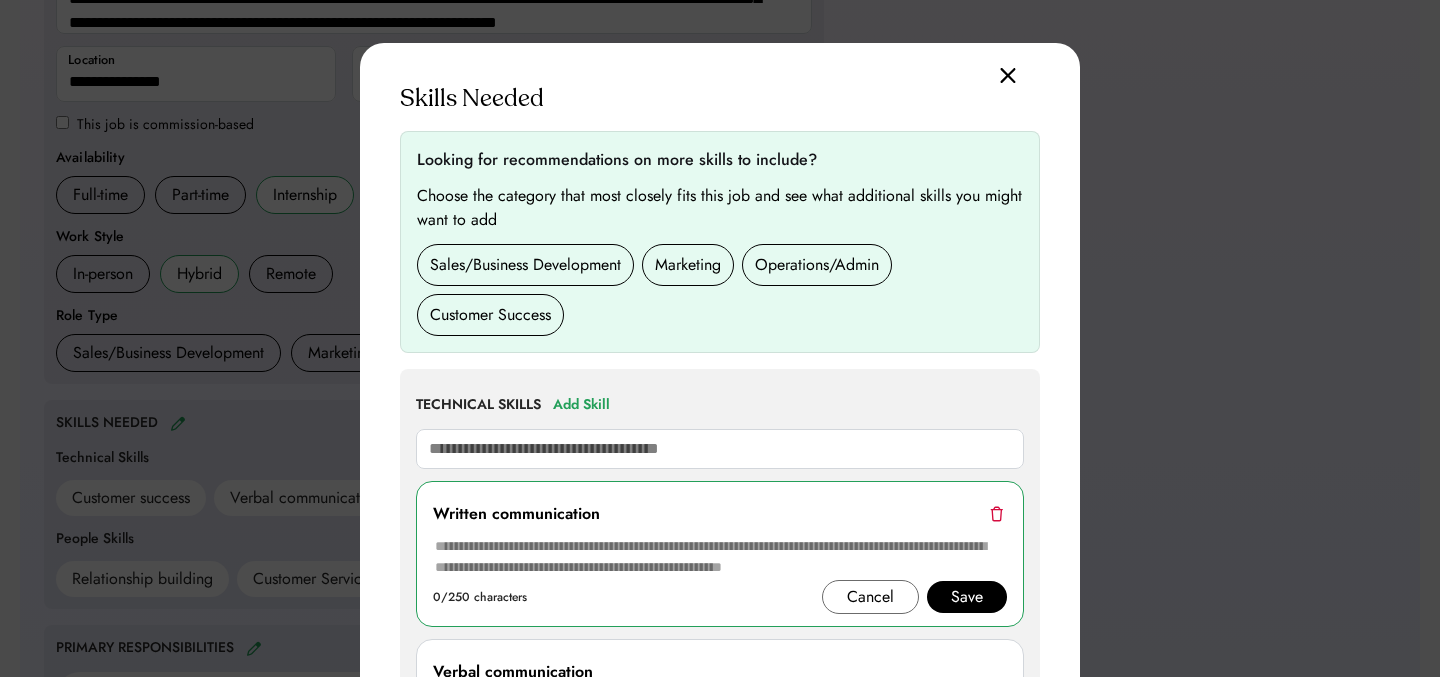 scroll, scrollTop: 277, scrollLeft: 0, axis: vertical 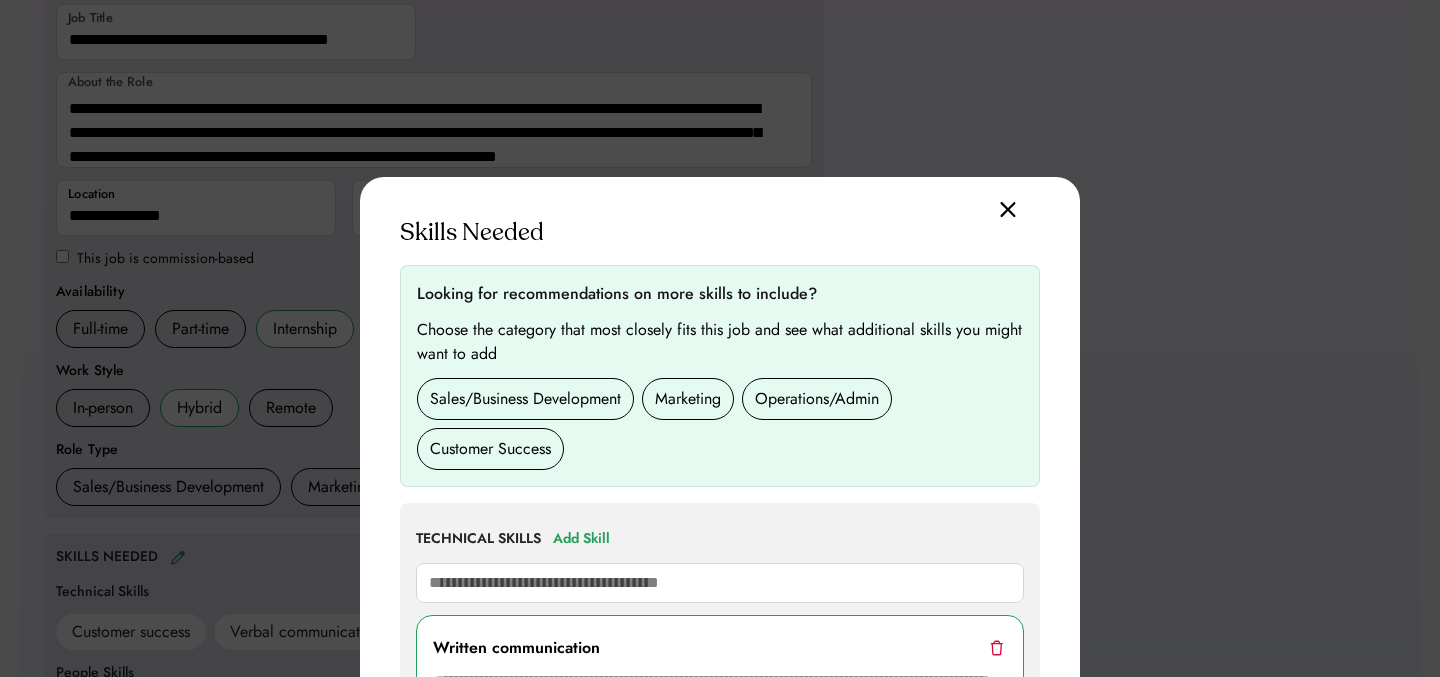 click on "Skills Needed Looking for recommendations on more skills to include?  Choose the category that most closely fits this job and see what additional skills you might want to add Sales/Business Development Marketing Operations/Admin Customer Success TECHNICAL SKILLS Add Skill comm Written communication 0/250 characters Cancel Save Verbal communication Customer success PEOPLE SKILLS Add Skill Ability to learn Adaptability Analytical thinking Attention to detail Collaboration Communication Creativity Grit Initiative Interpersonal skills Organization Positive attitude Storytelling Storytelling Storytelling Storytelling Problem solving Project management Customer Service Relationship building Don't see the skill you're looking for?  Contact us or see all skills" at bounding box center [720, 892] 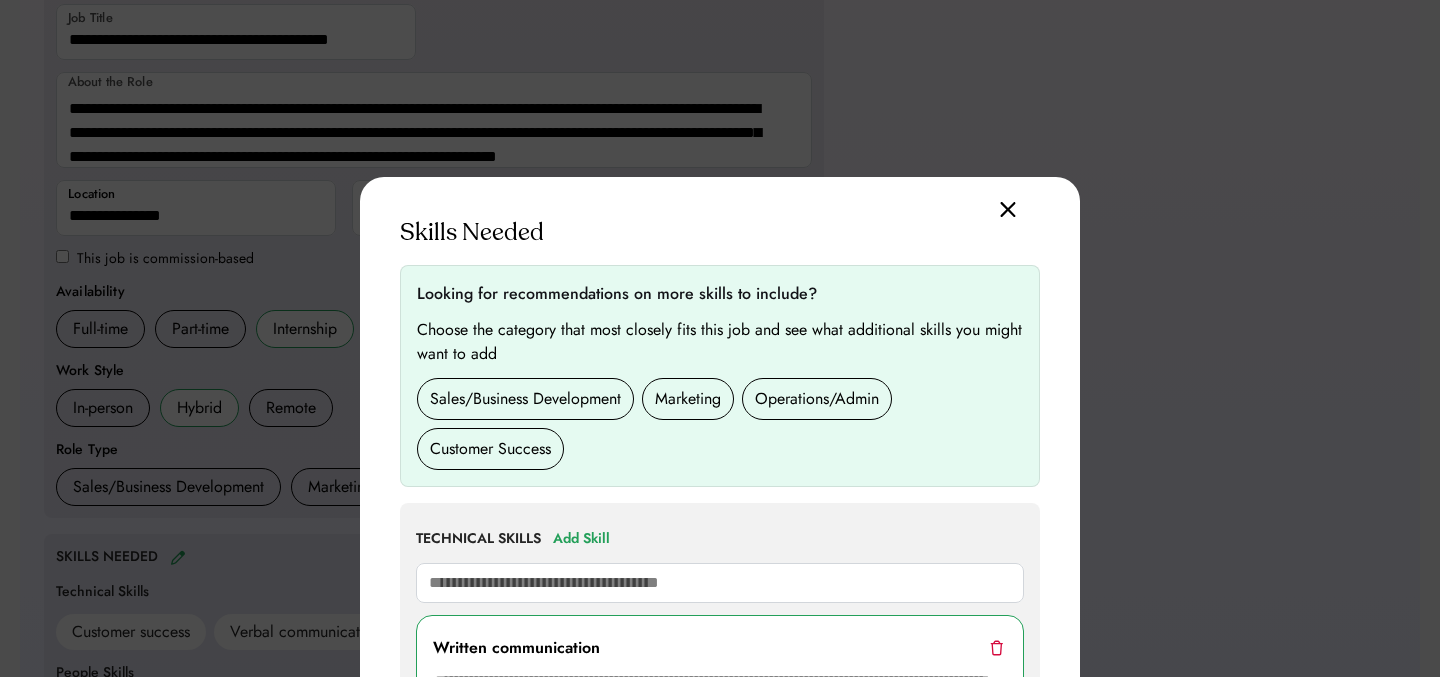 click on "Skills Needed" at bounding box center [720, 233] 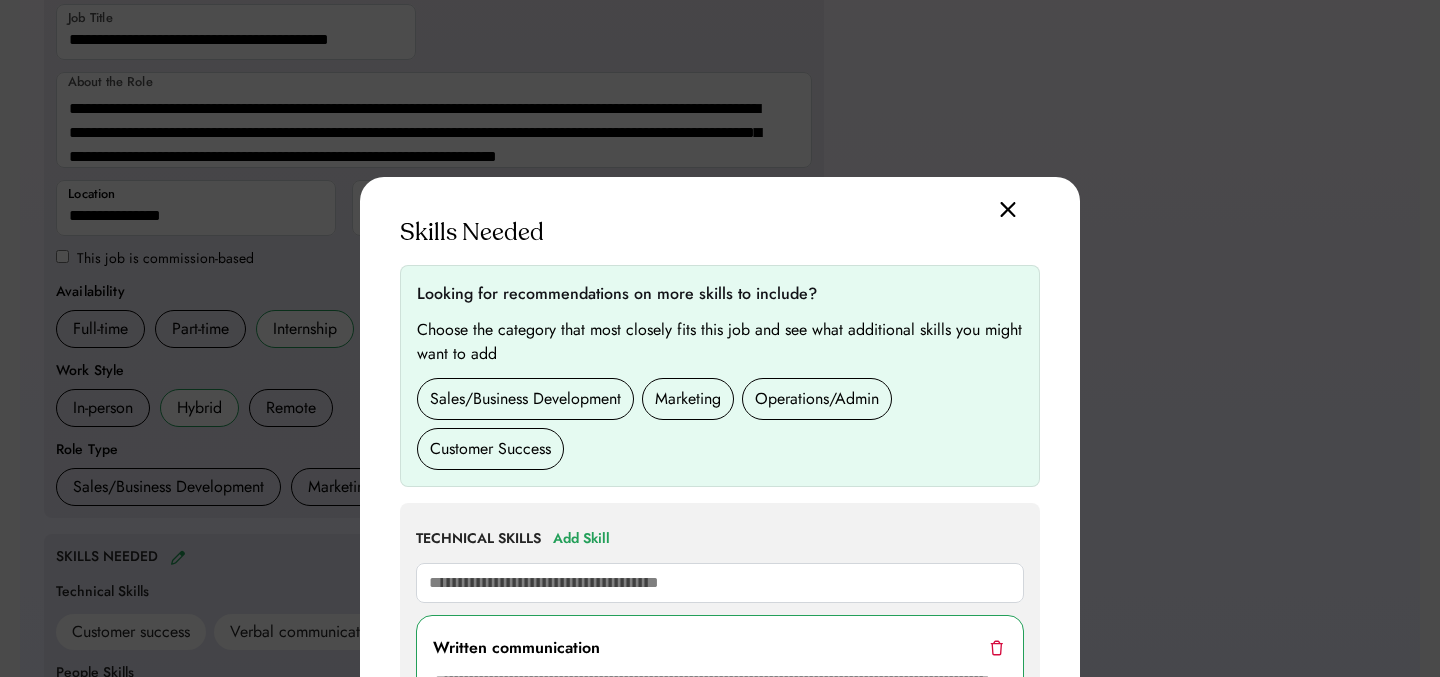 click at bounding box center [1008, 209] 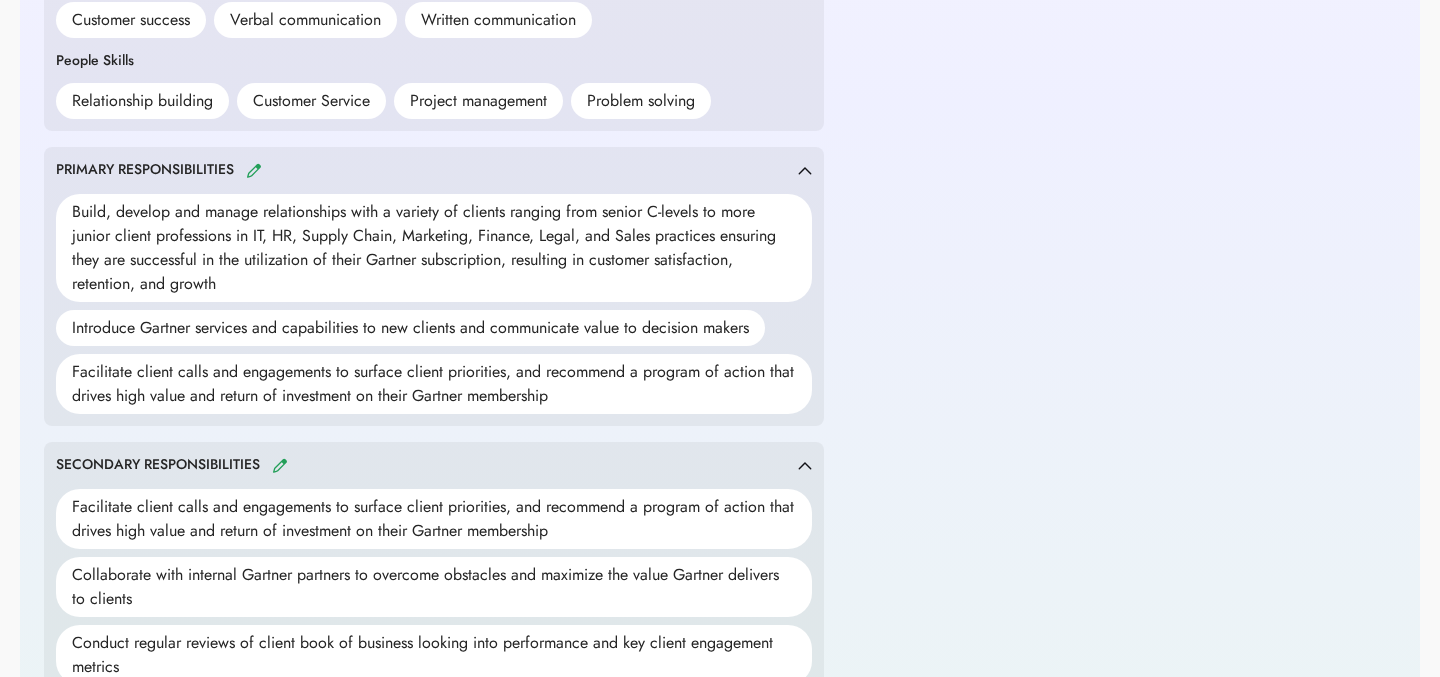 scroll, scrollTop: 1021, scrollLeft: 0, axis: vertical 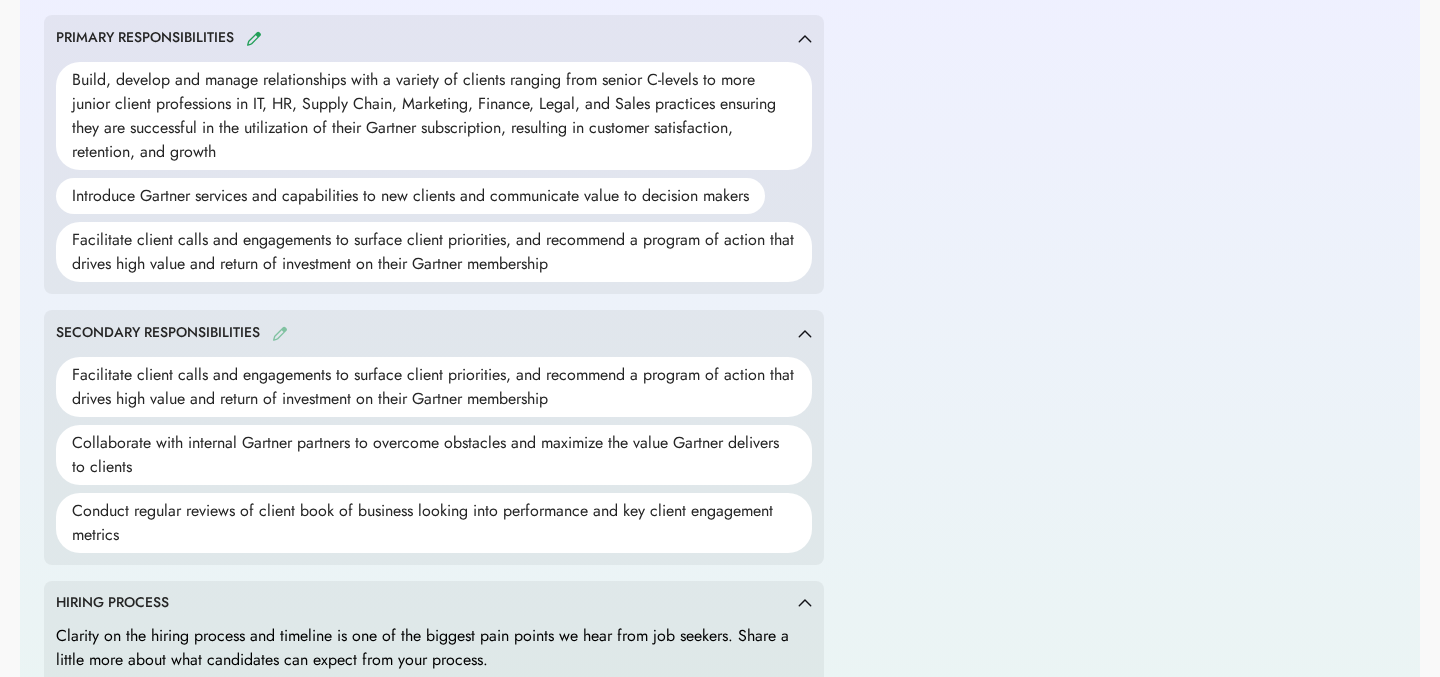 click at bounding box center [280, 333] 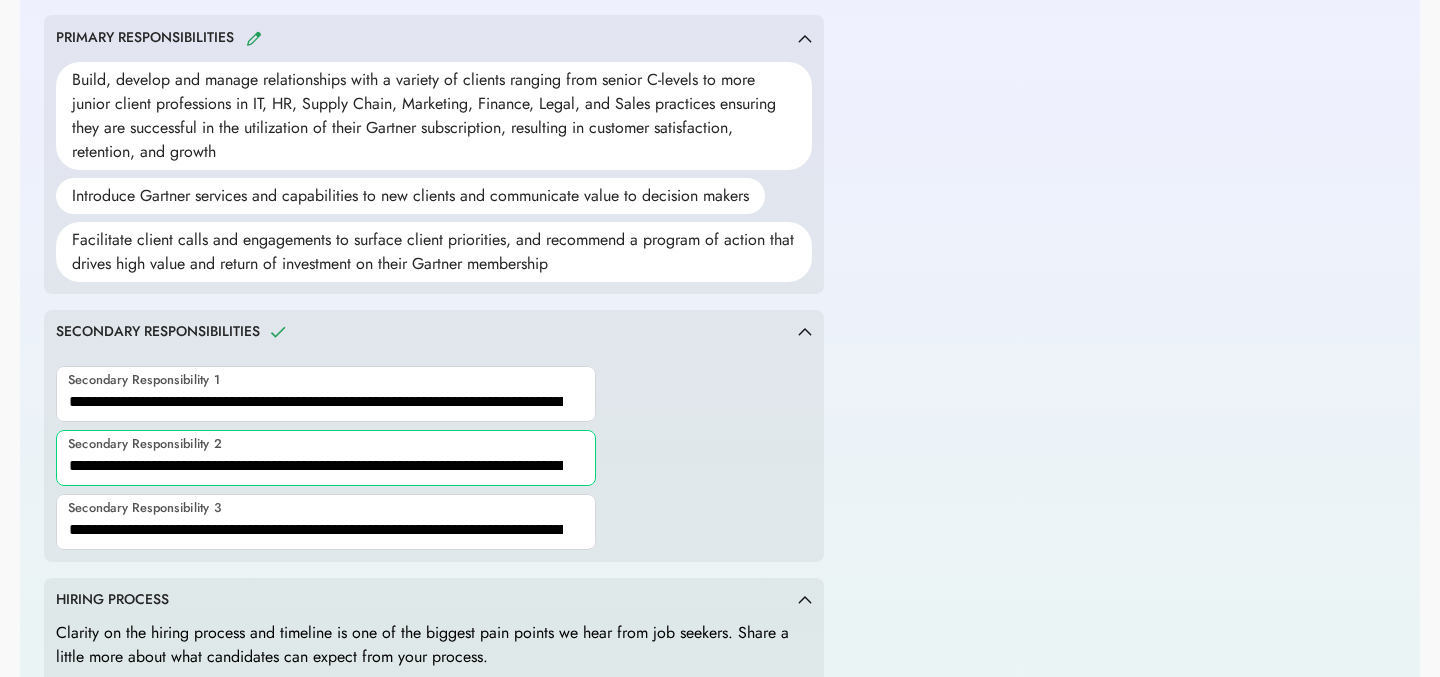click at bounding box center [326, 458] 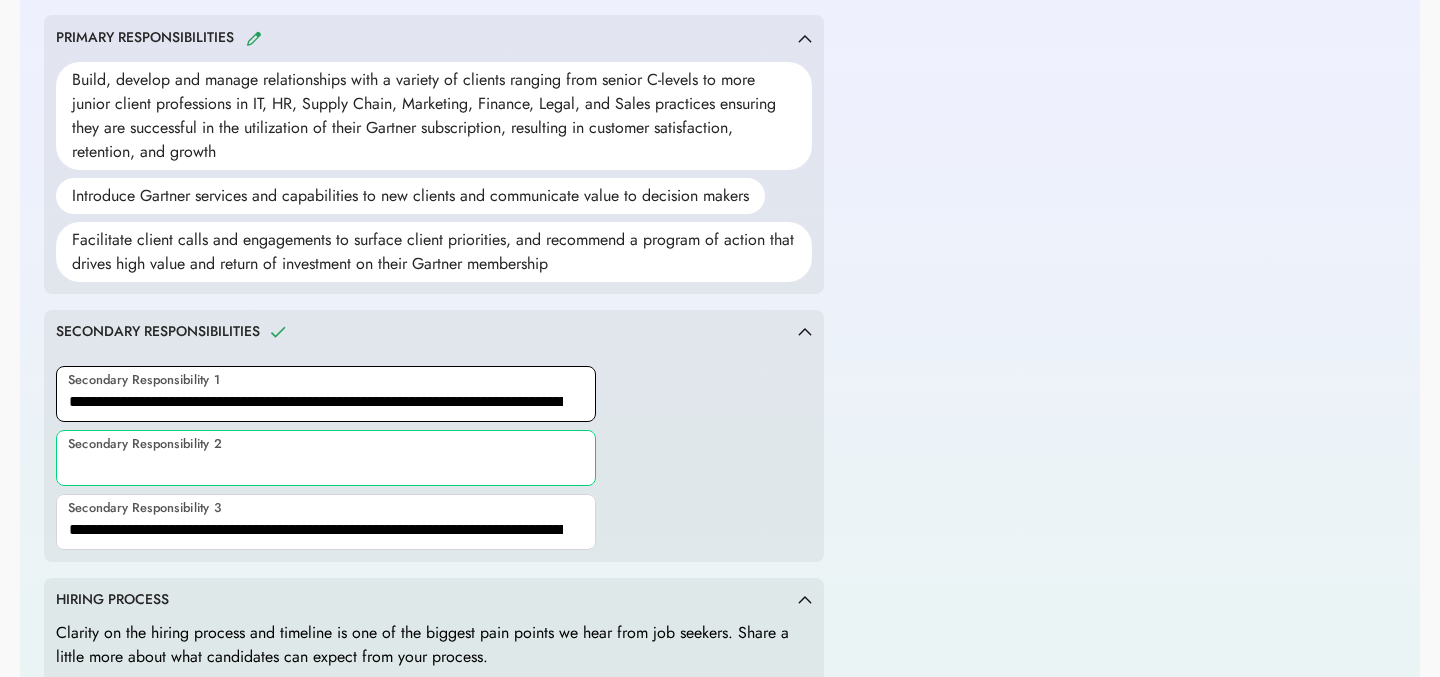 type 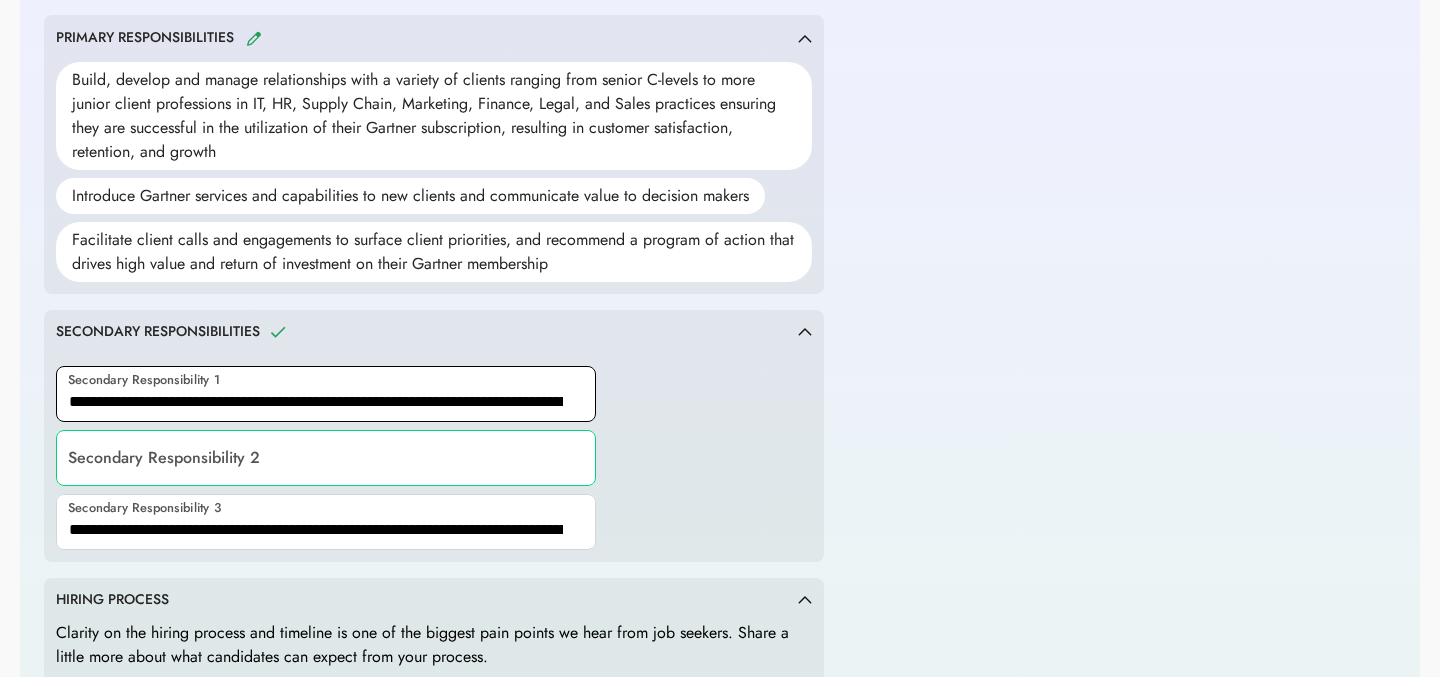 click at bounding box center [326, 394] 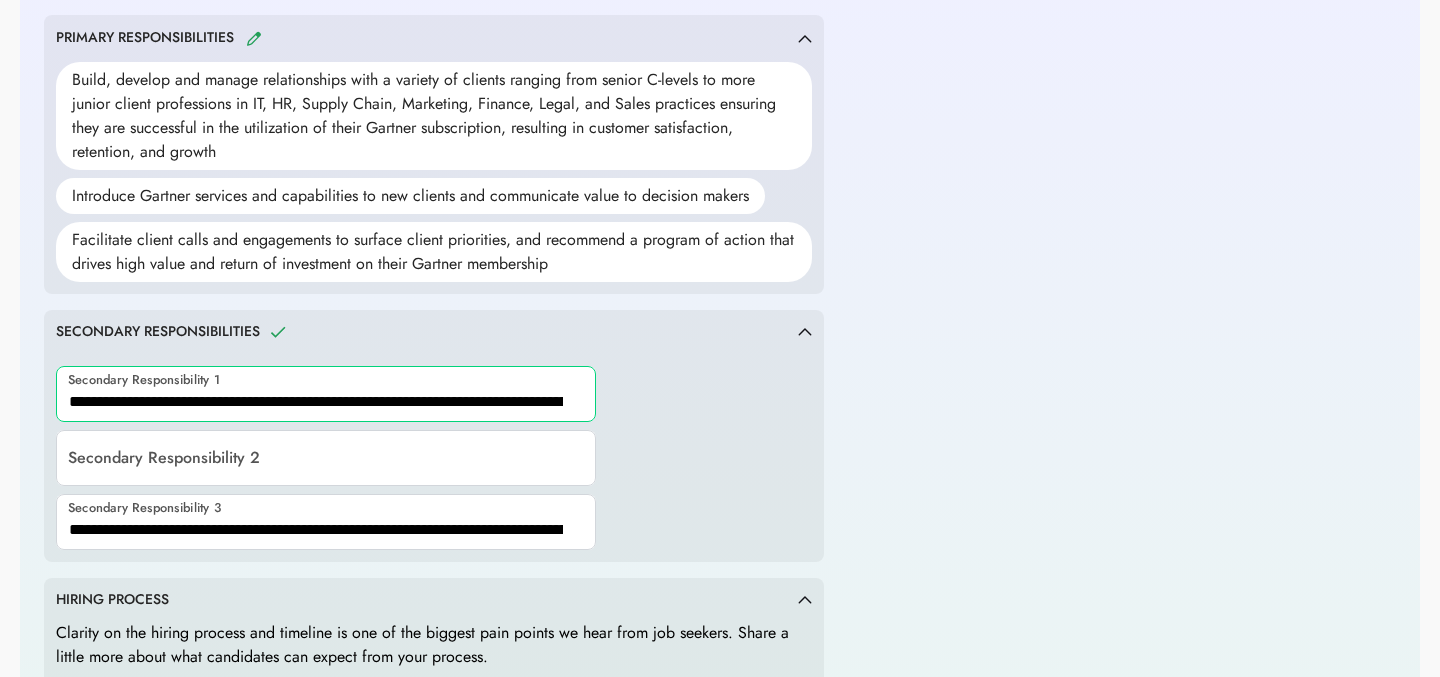 click at bounding box center [326, 394] 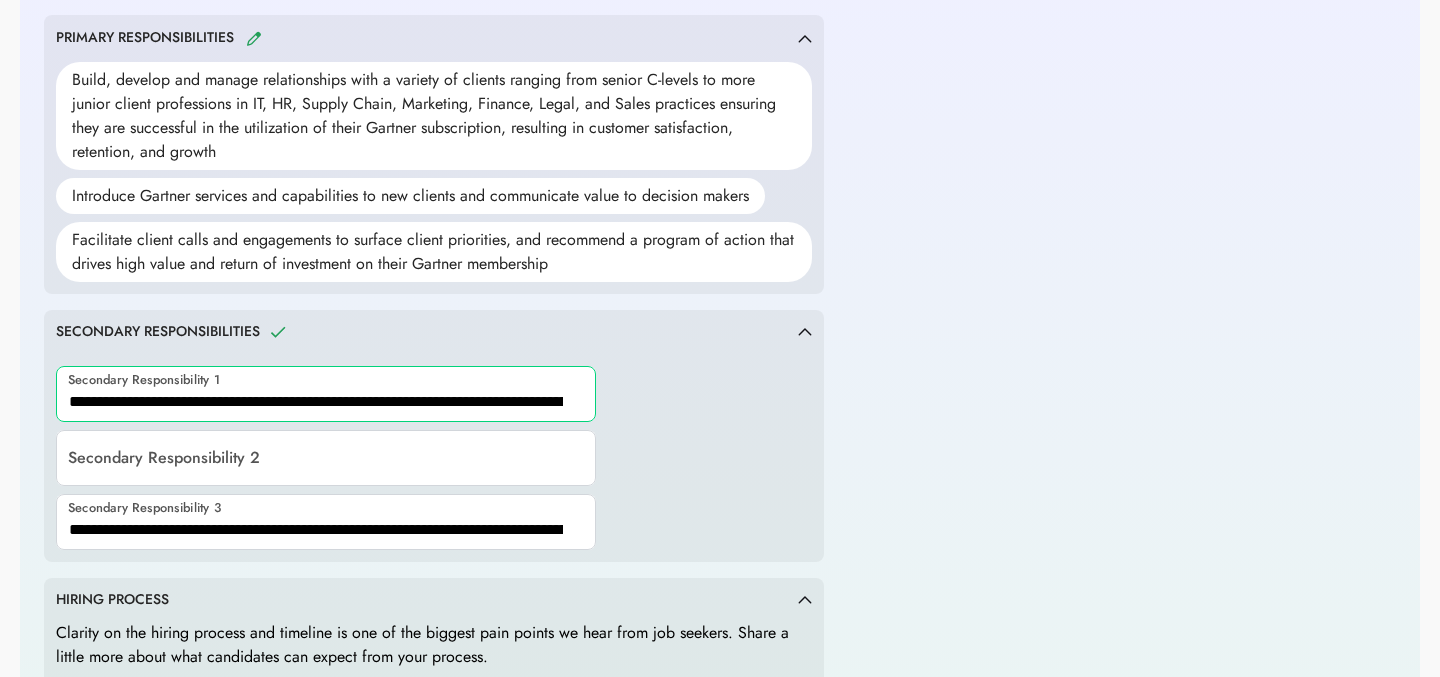scroll, scrollTop: 0, scrollLeft: 282, axis: horizontal 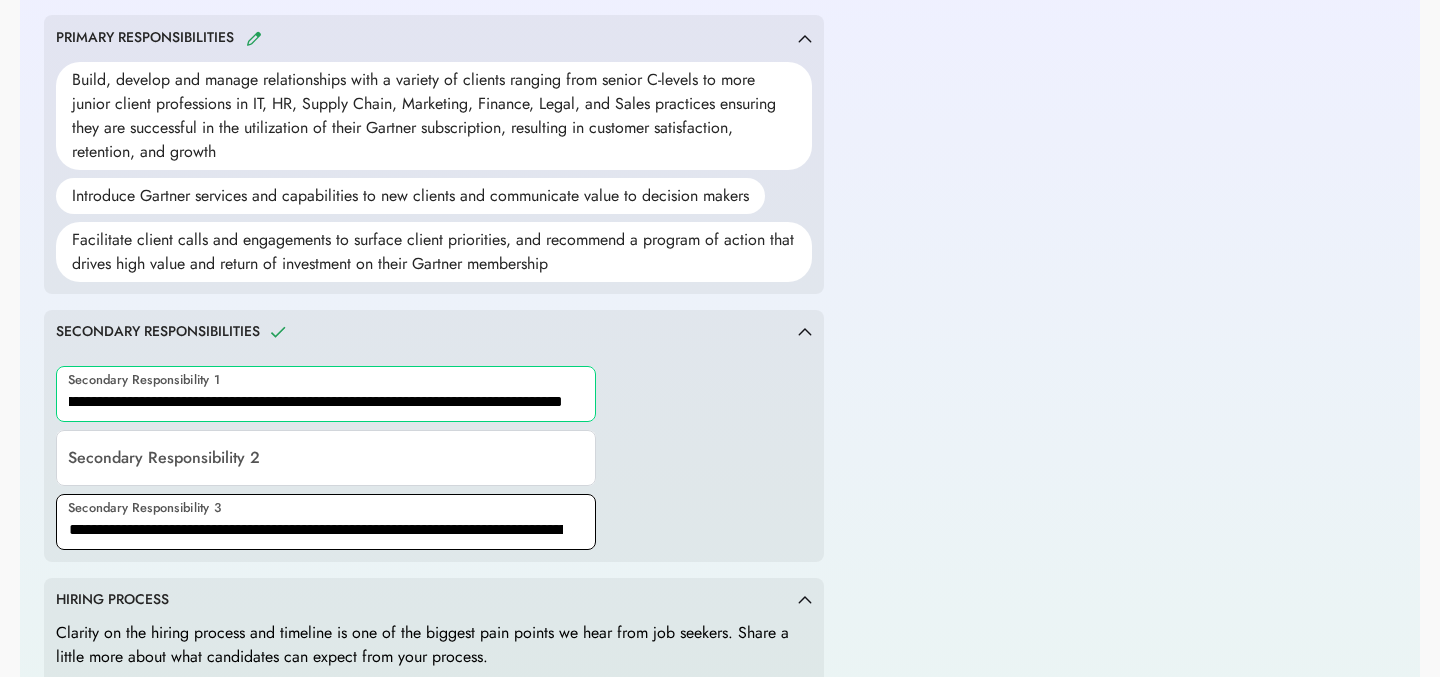 type on "**********" 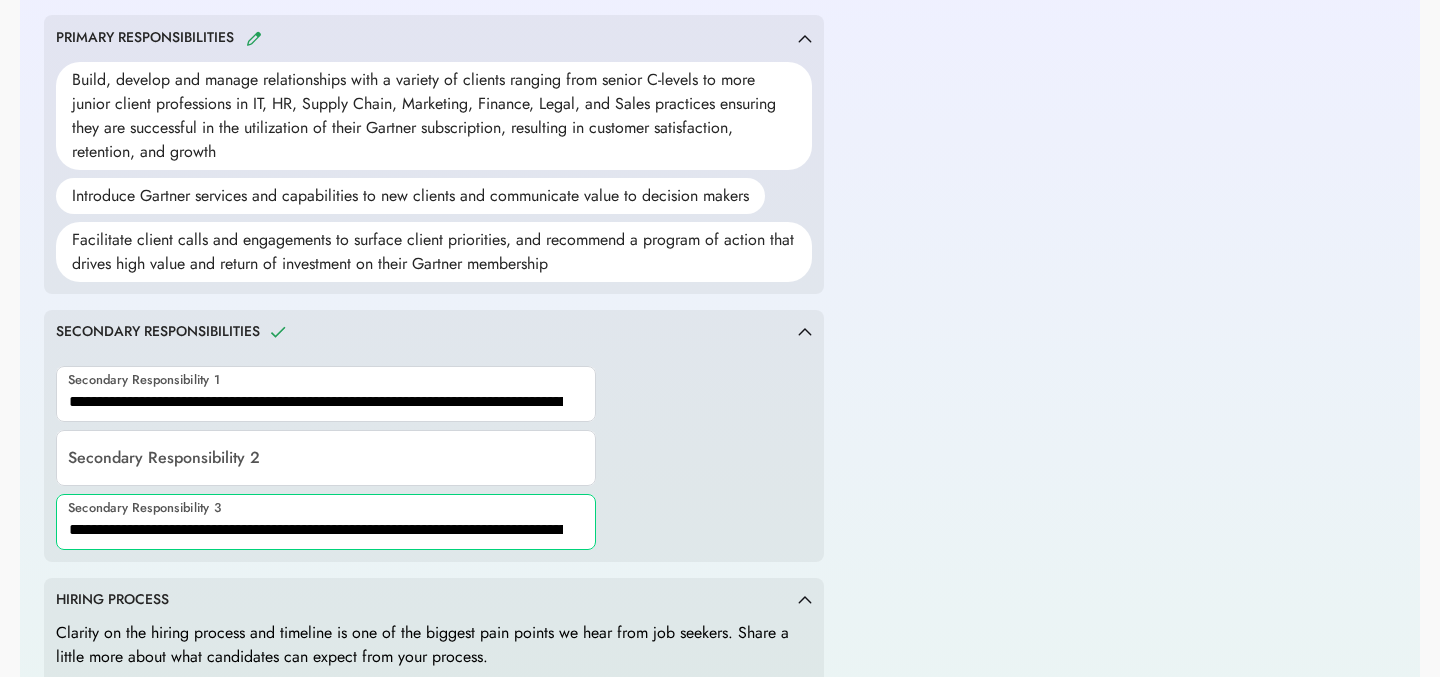 click at bounding box center [326, 522] 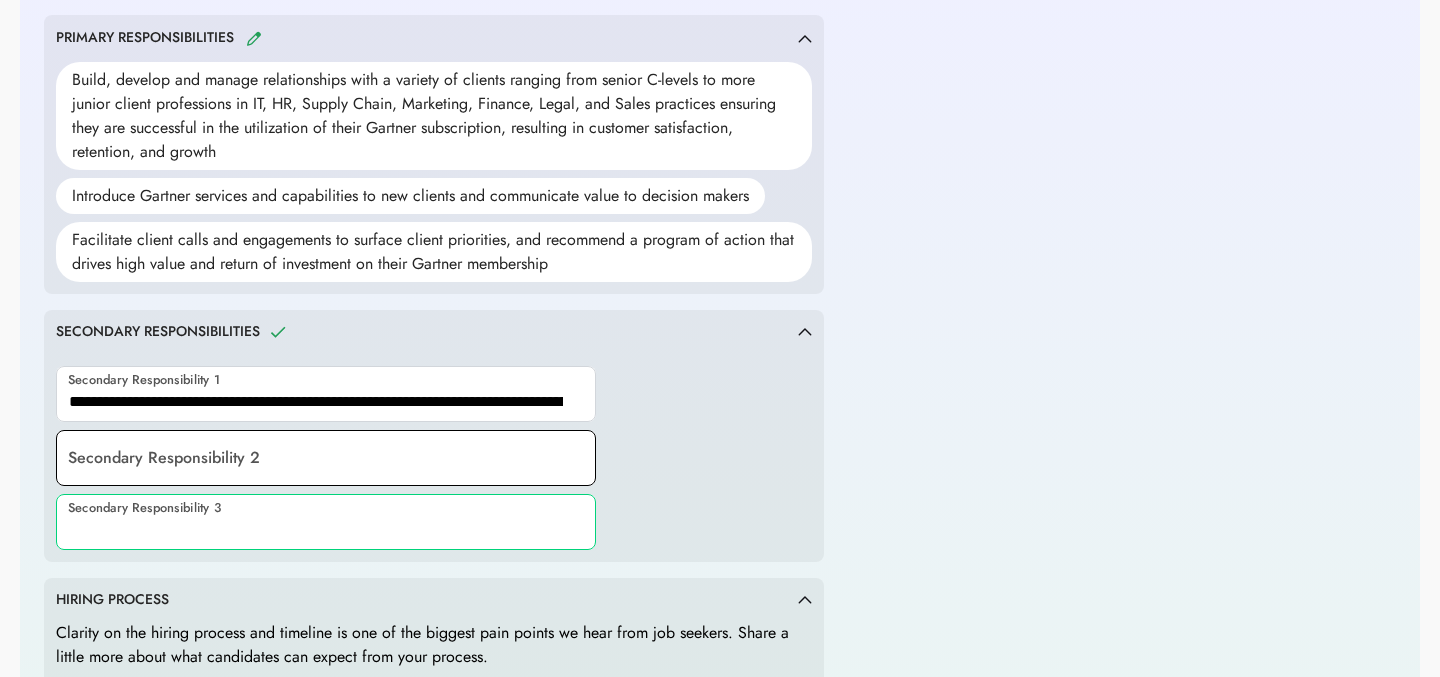 type 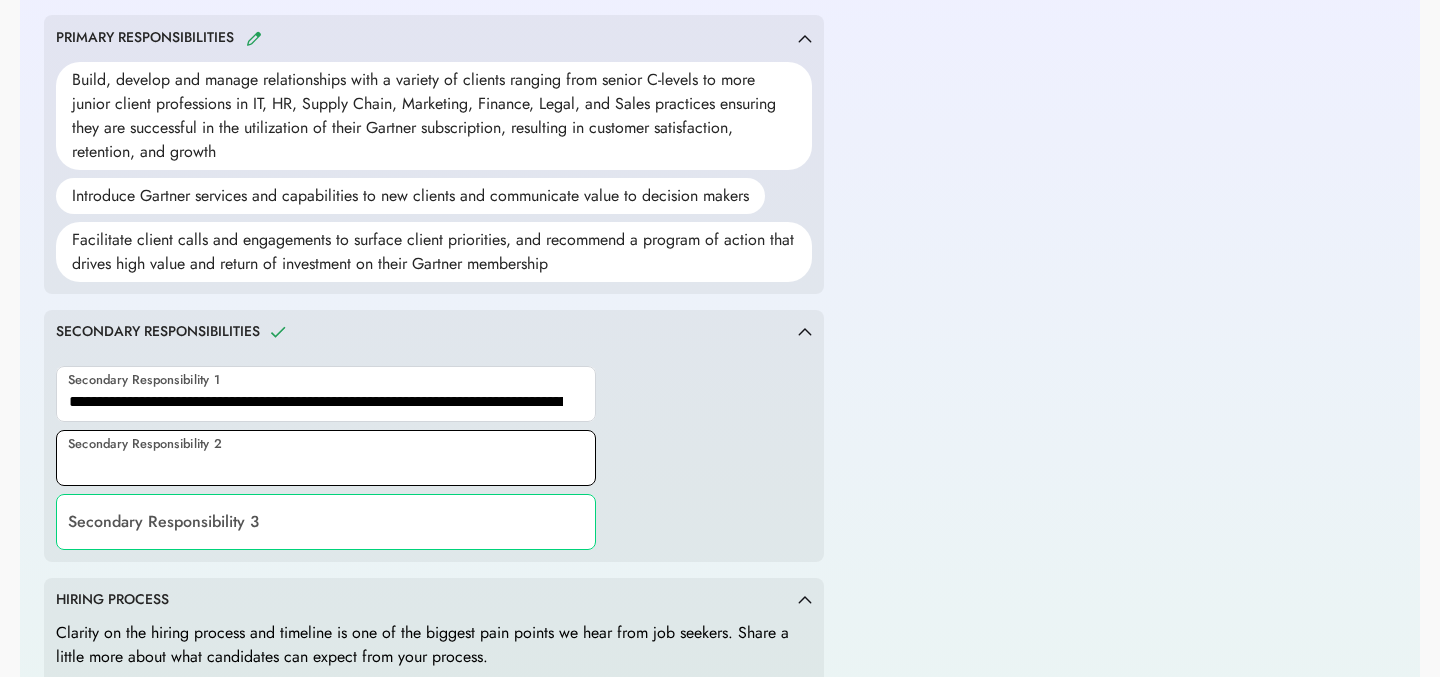 click at bounding box center [326, 458] 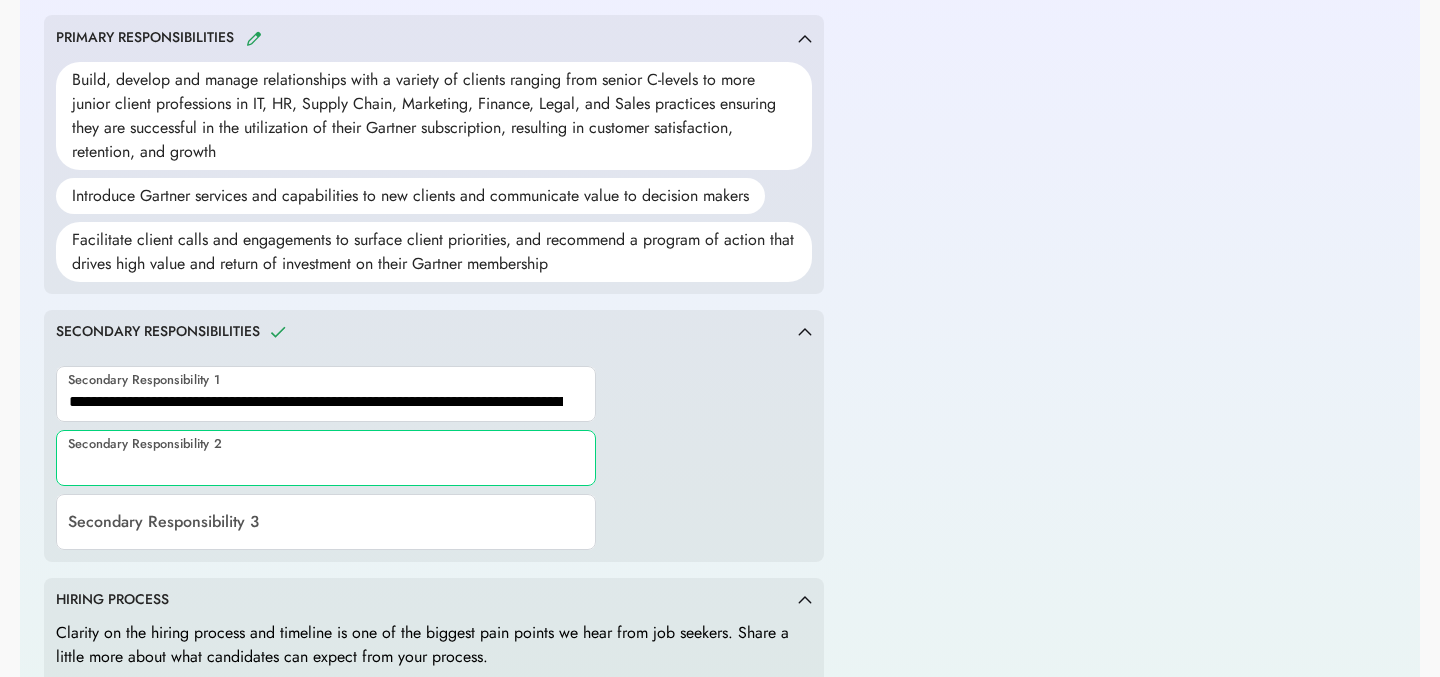 paste on "**********" 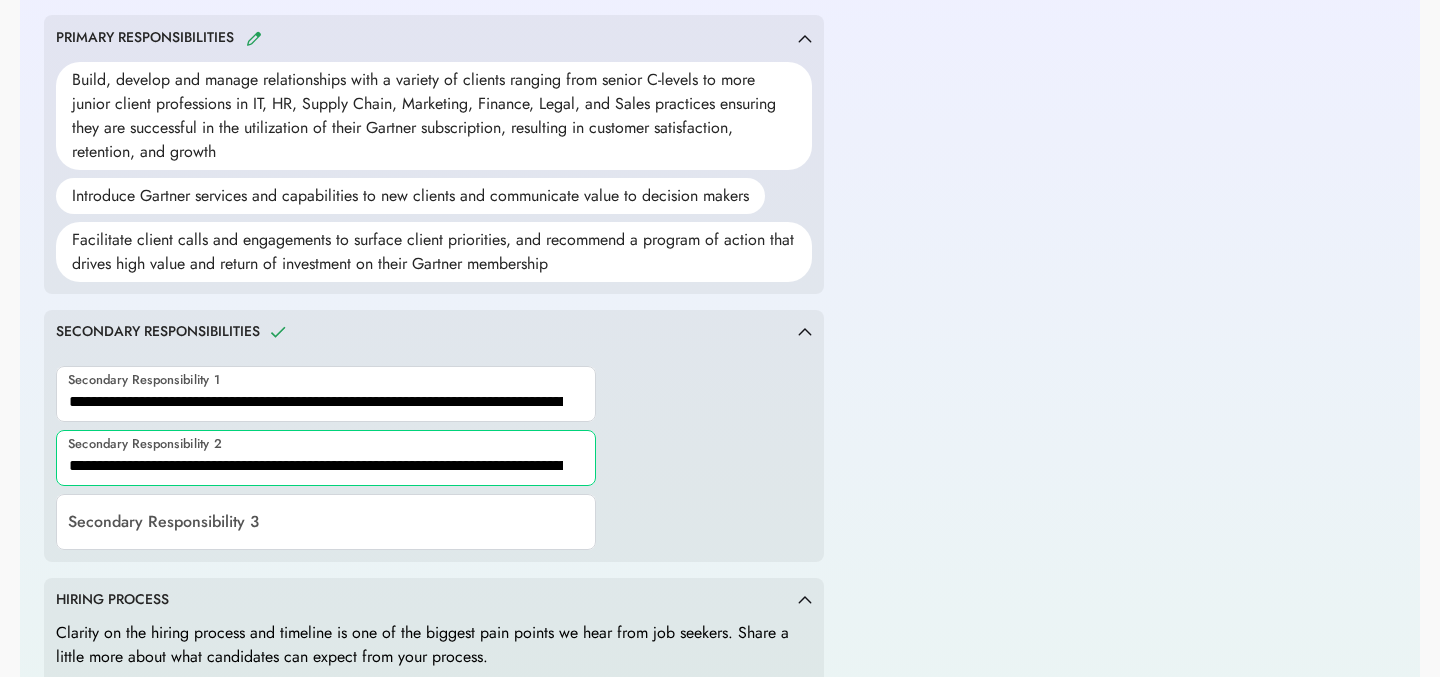 scroll, scrollTop: 0, scrollLeft: 262, axis: horizontal 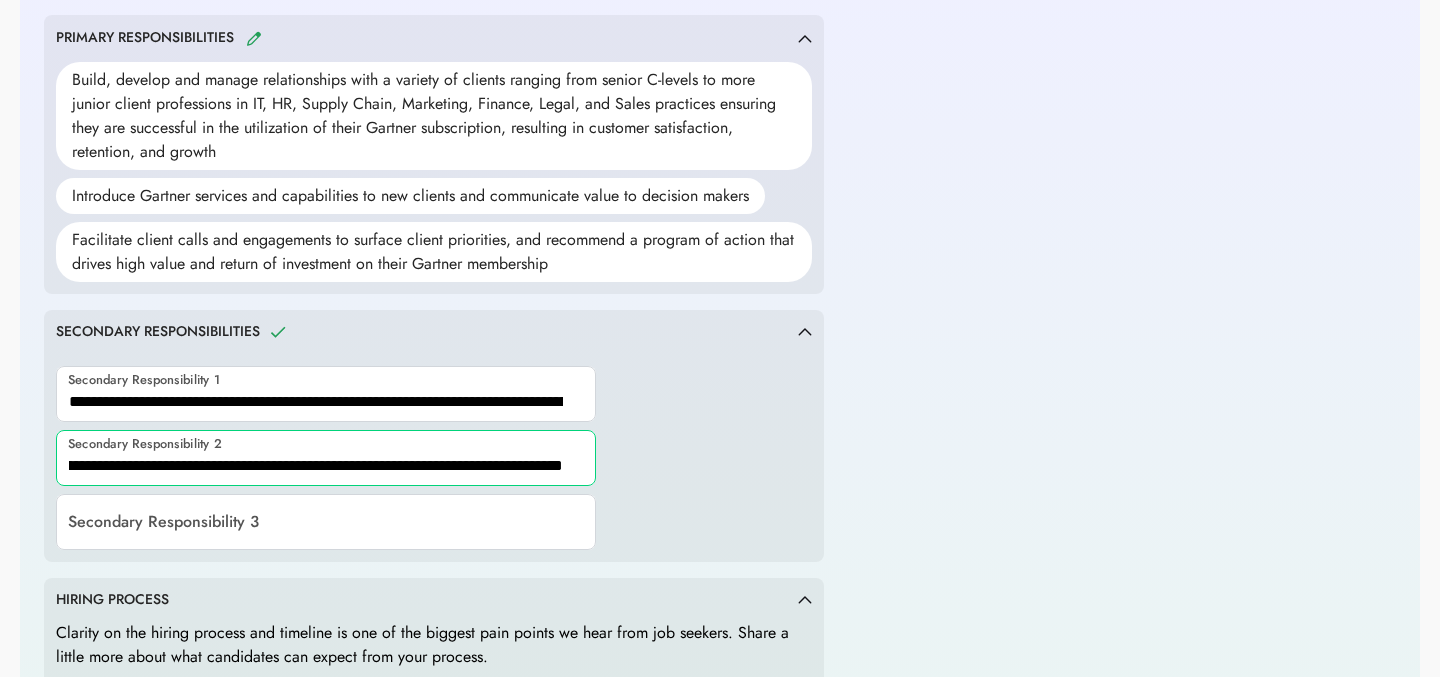 type on "**********" 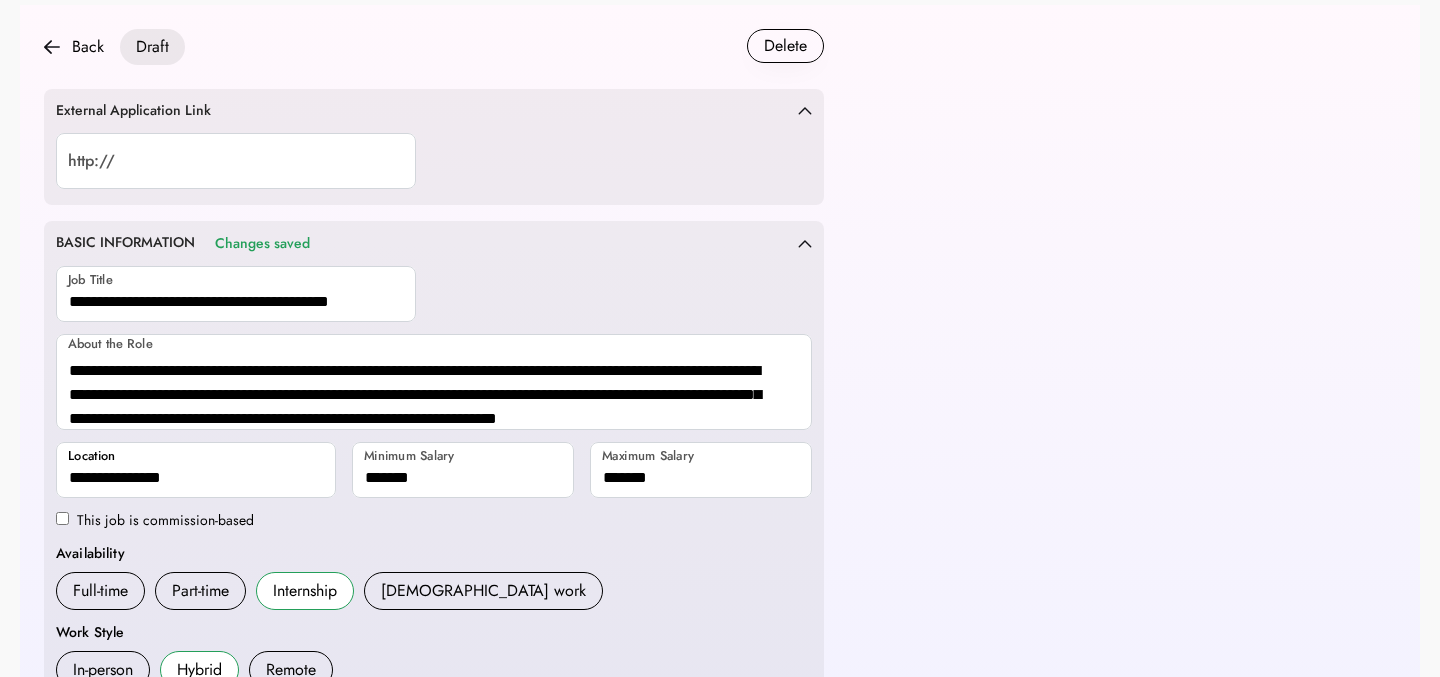 scroll, scrollTop: 0, scrollLeft: 0, axis: both 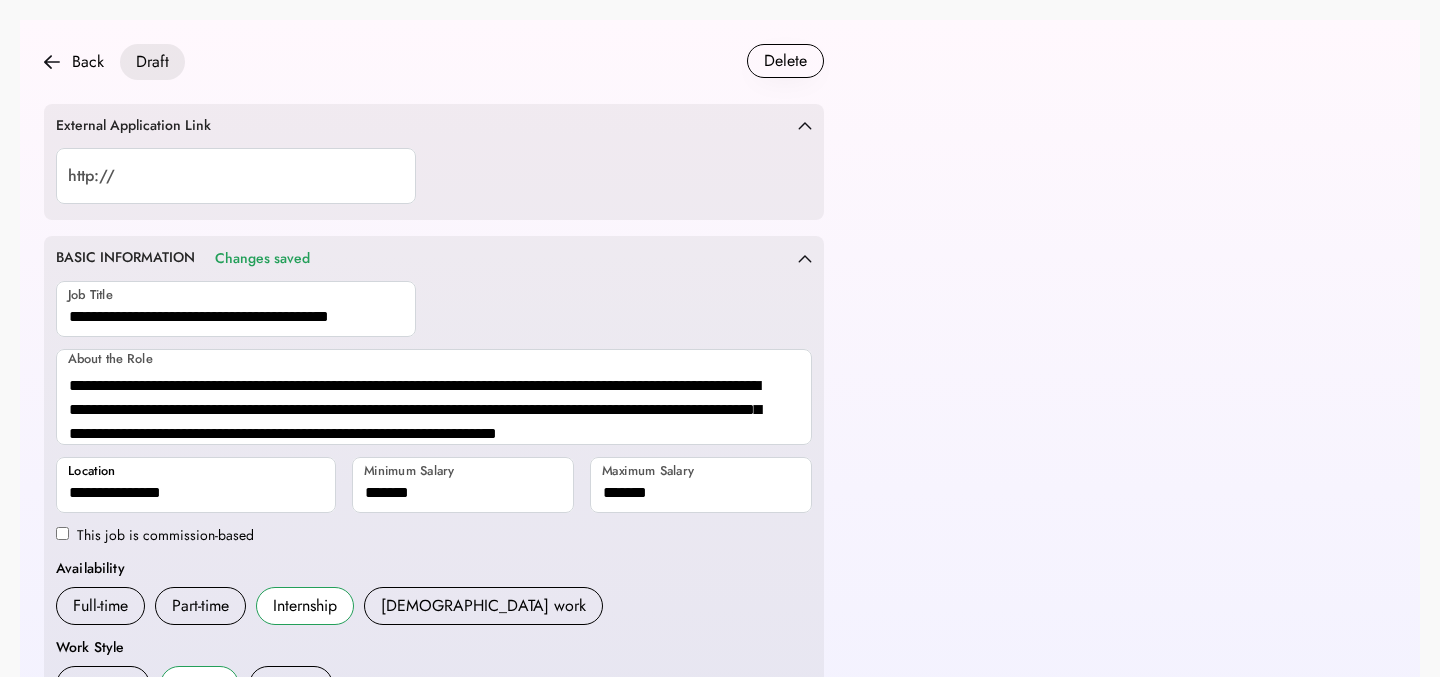 click on "http://" at bounding box center (434, 178) 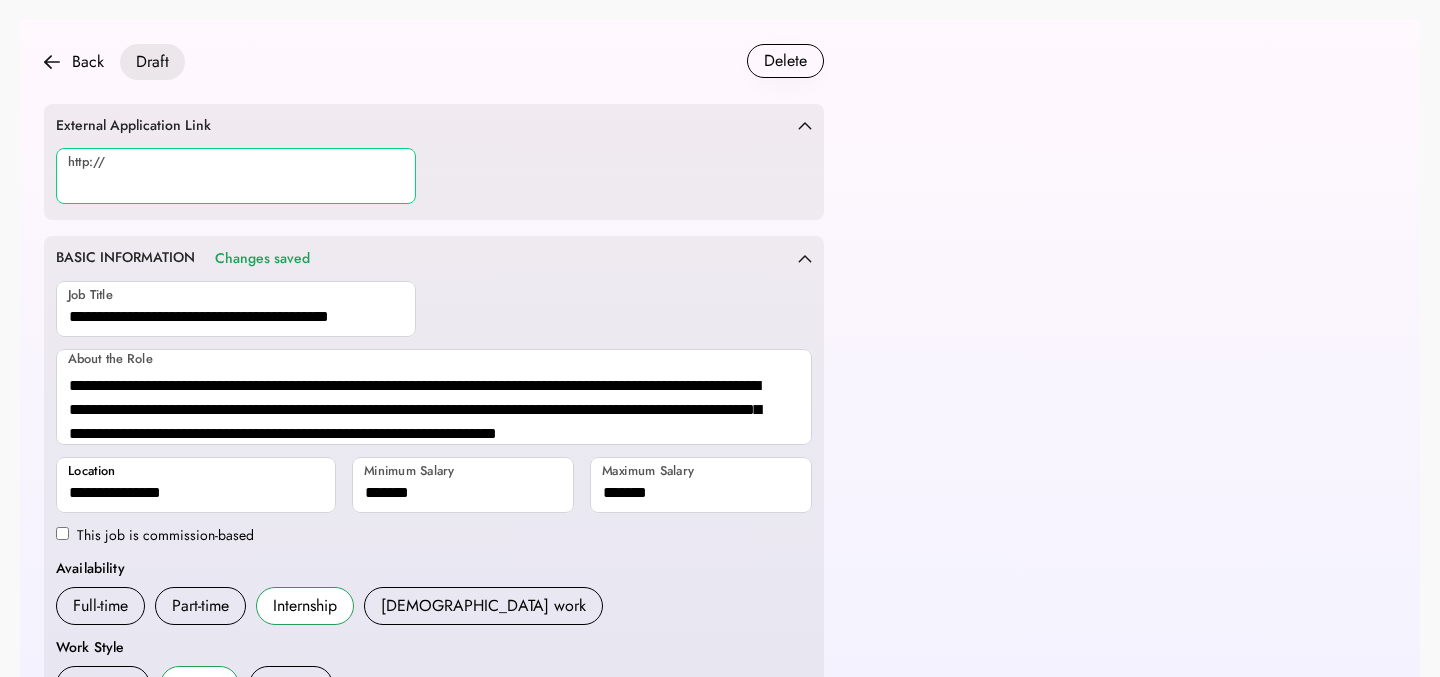 click at bounding box center (236, 176) 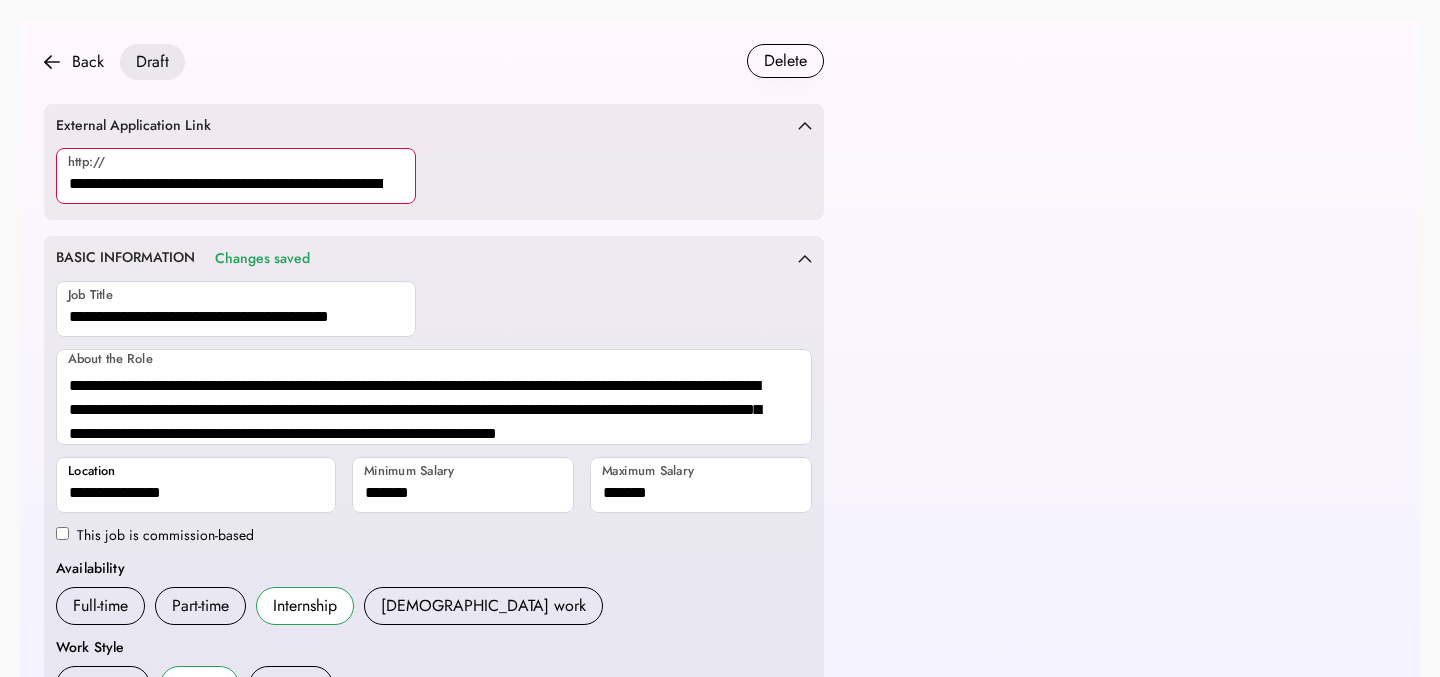 scroll, scrollTop: 0, scrollLeft: 255, axis: horizontal 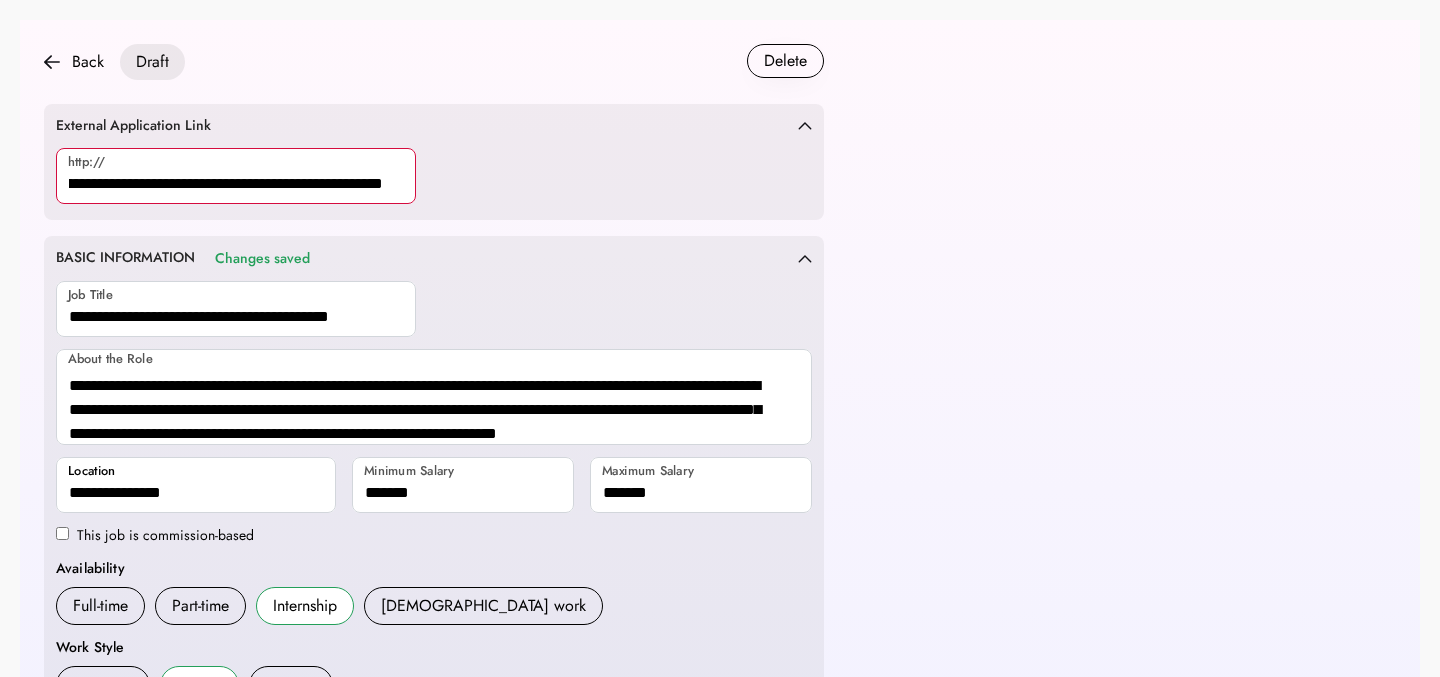 type on "**********" 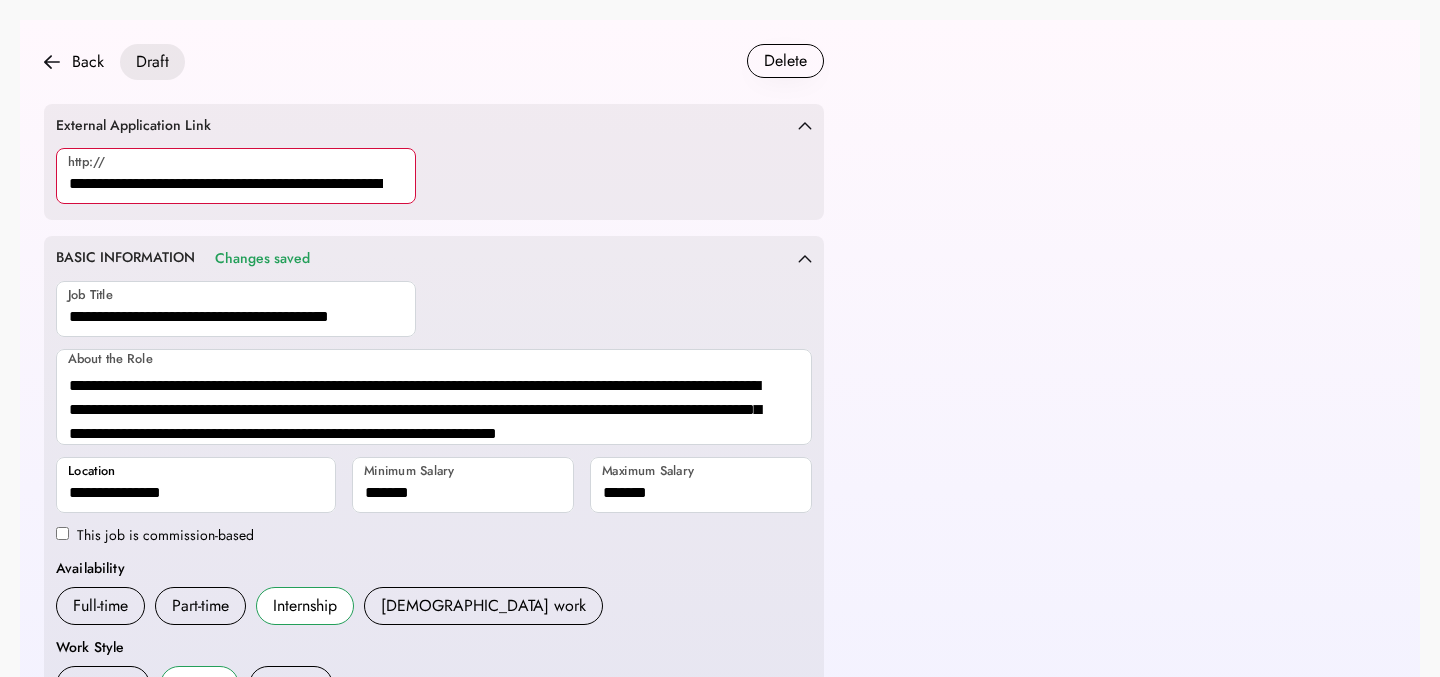 click on "**********" at bounding box center (720, 958) 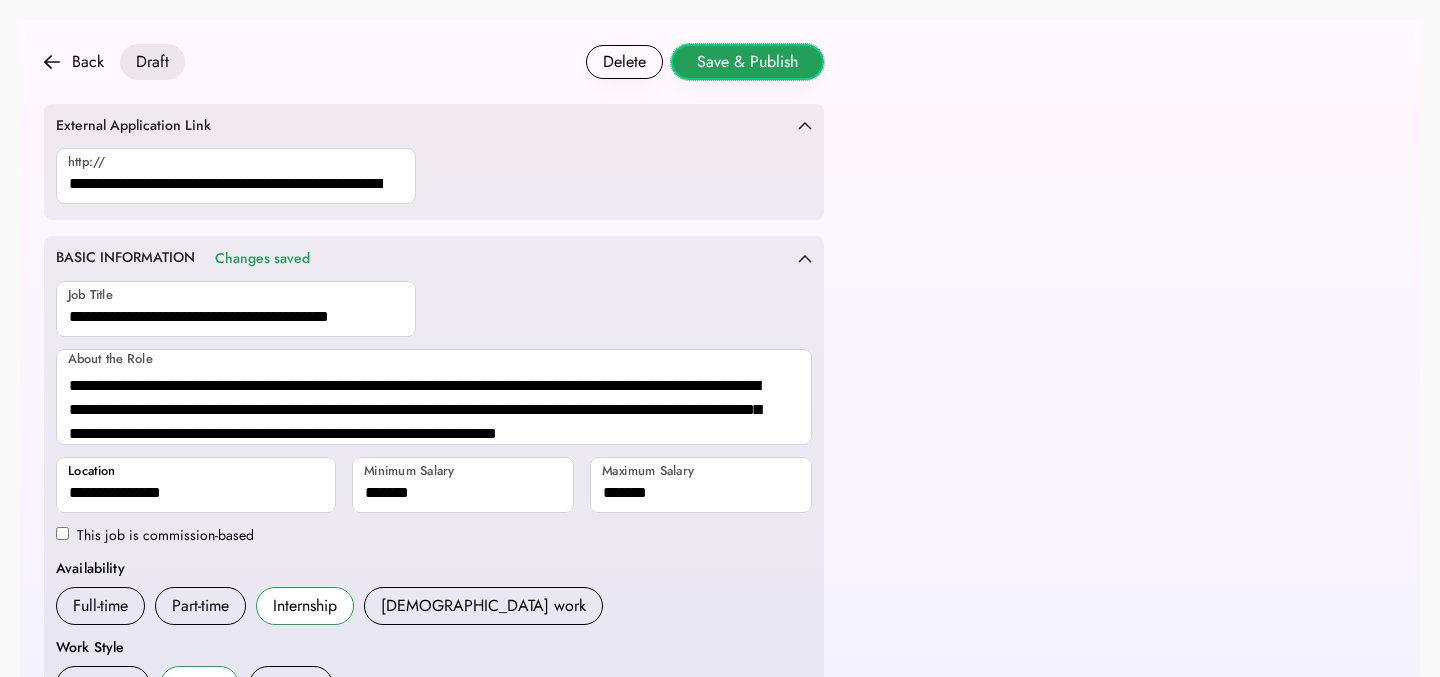 click on "Save & Publish" at bounding box center [747, 62] 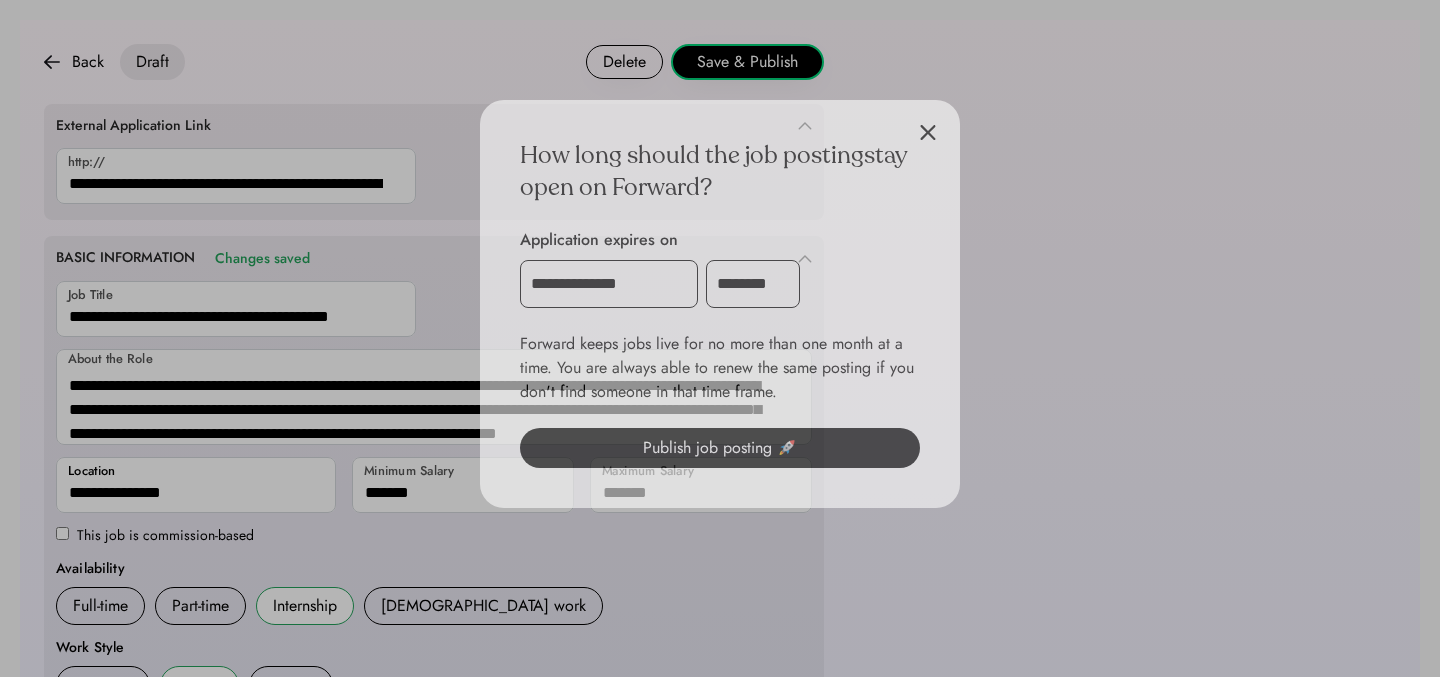 scroll, scrollTop: 749, scrollLeft: 0, axis: vertical 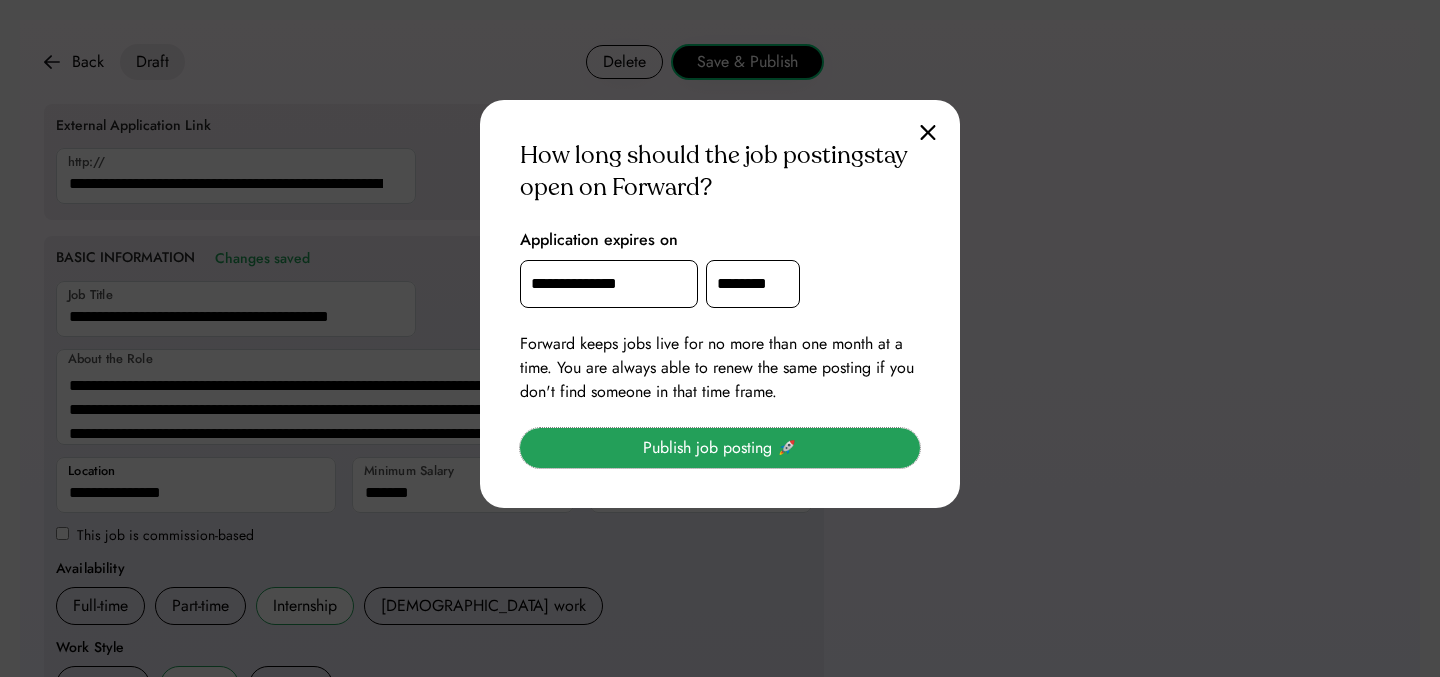 click on "Publish job posting 🚀" at bounding box center (720, 448) 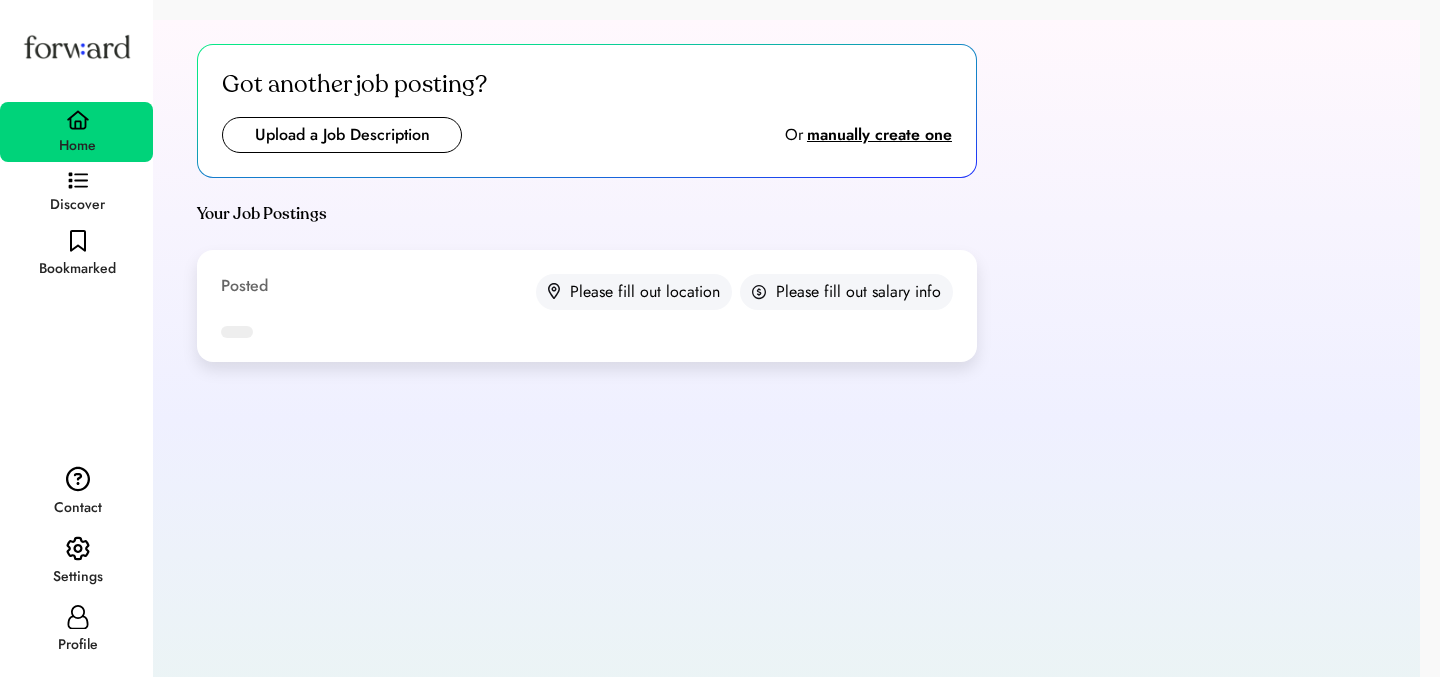 scroll, scrollTop: 0, scrollLeft: 0, axis: both 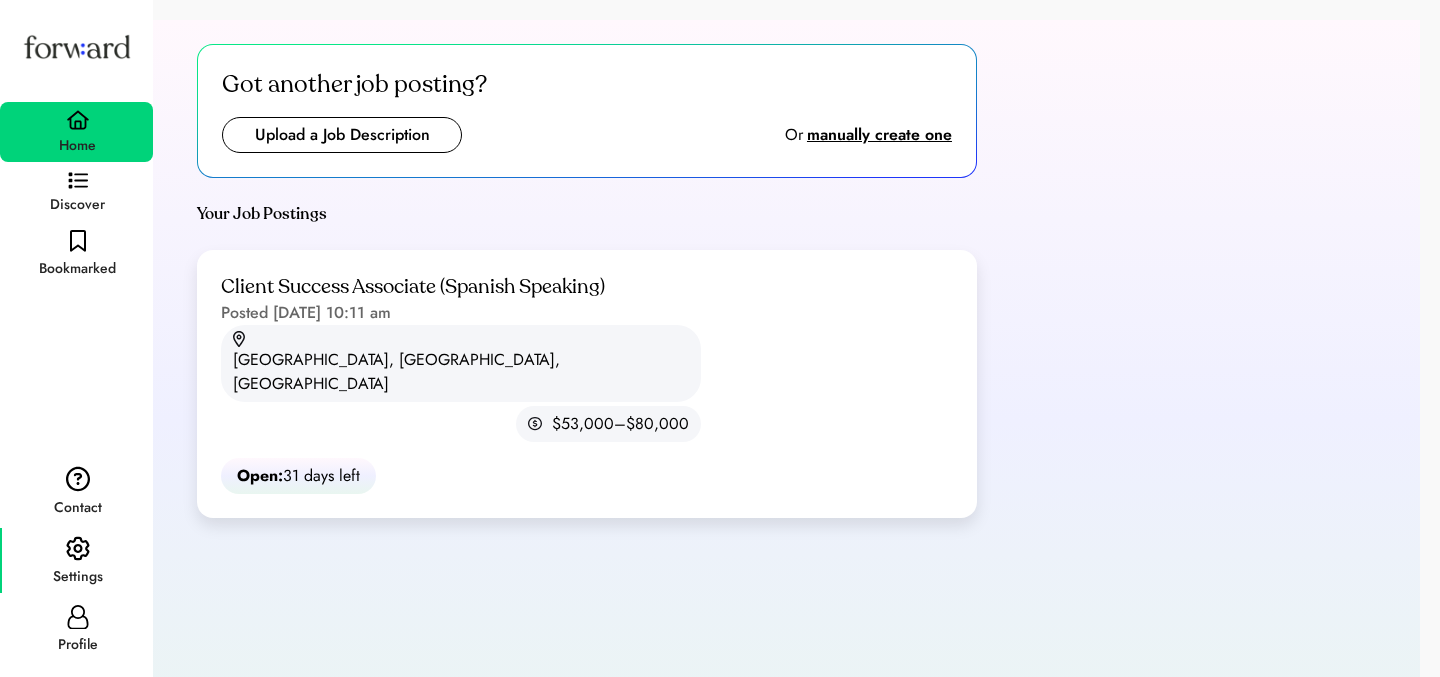 click on "Settings" at bounding box center (76, 560) 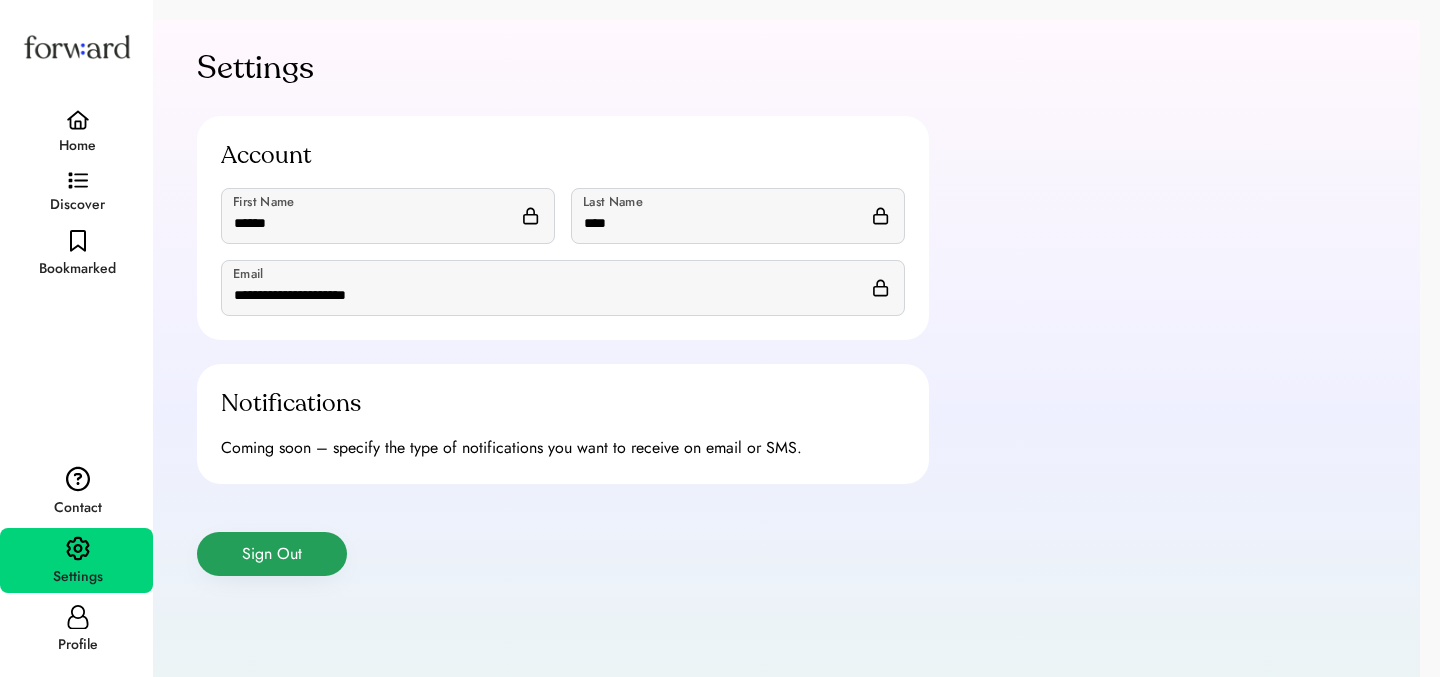 click on "Sign Out" at bounding box center [272, 554] 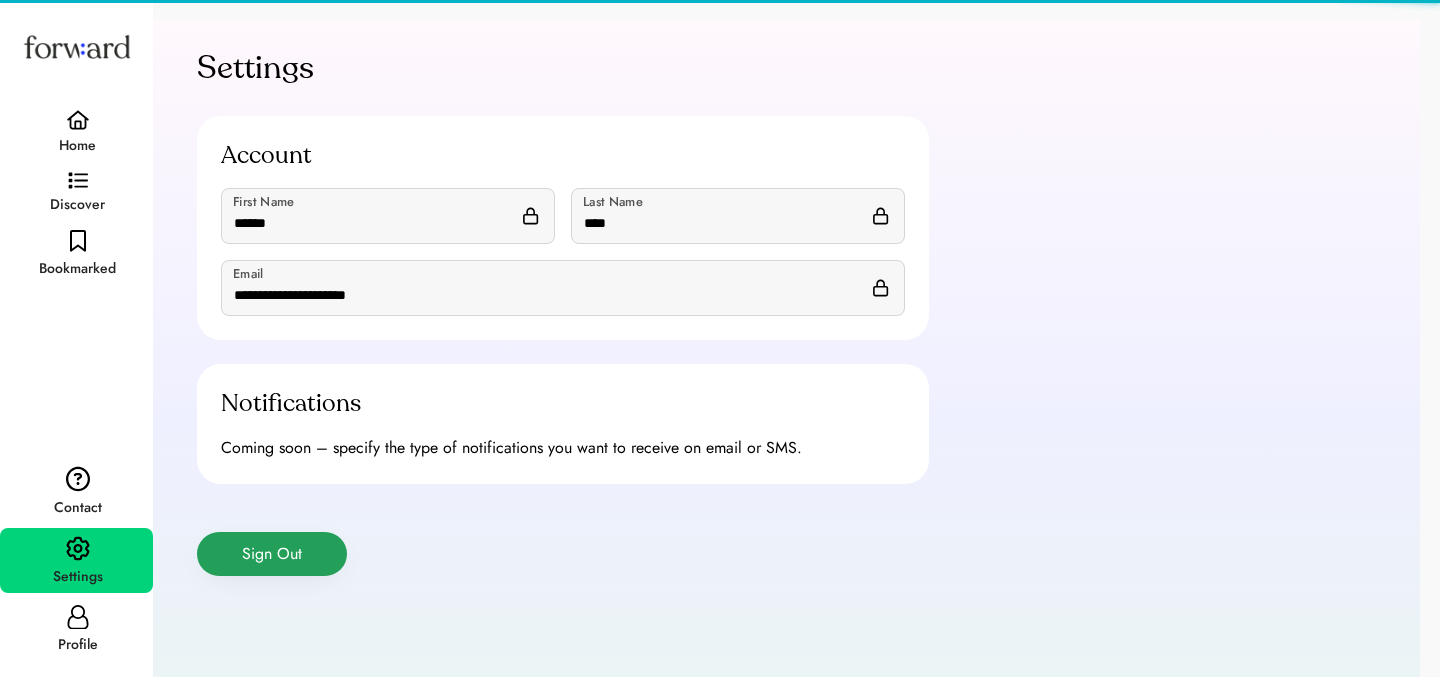 type 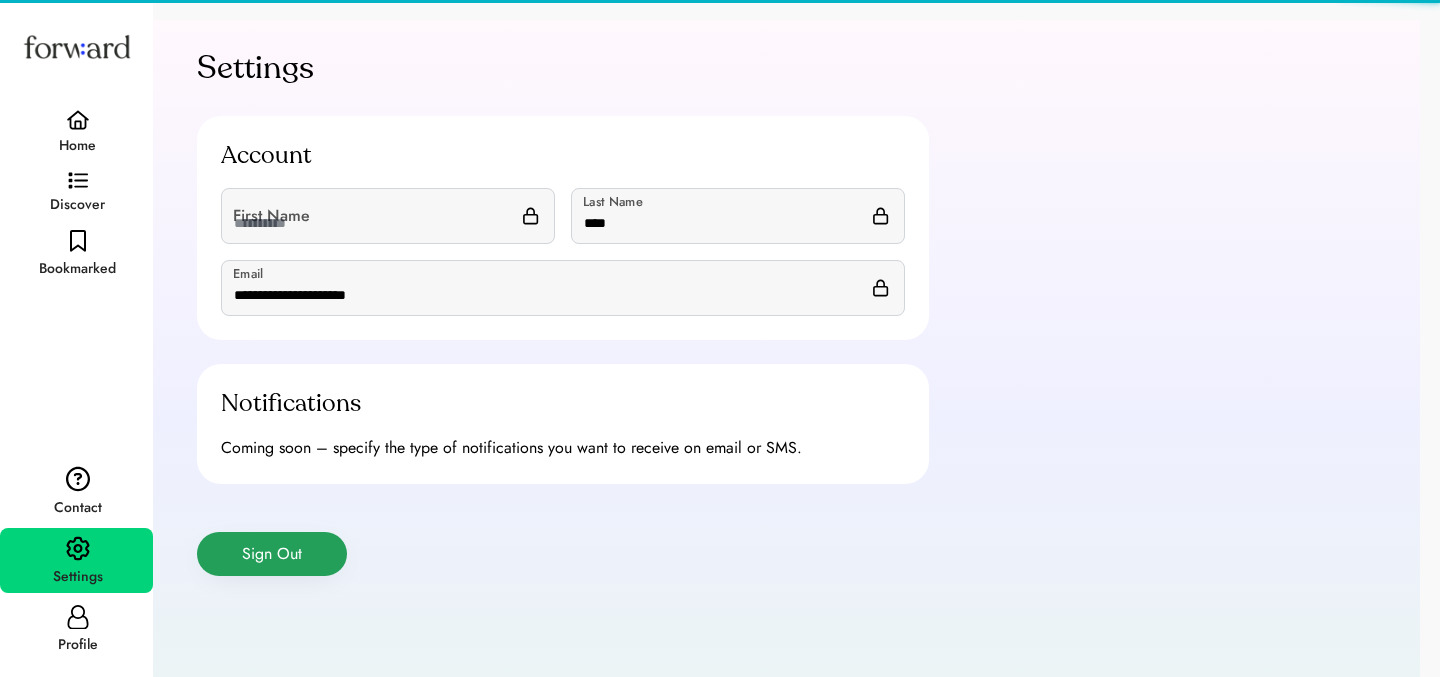 type 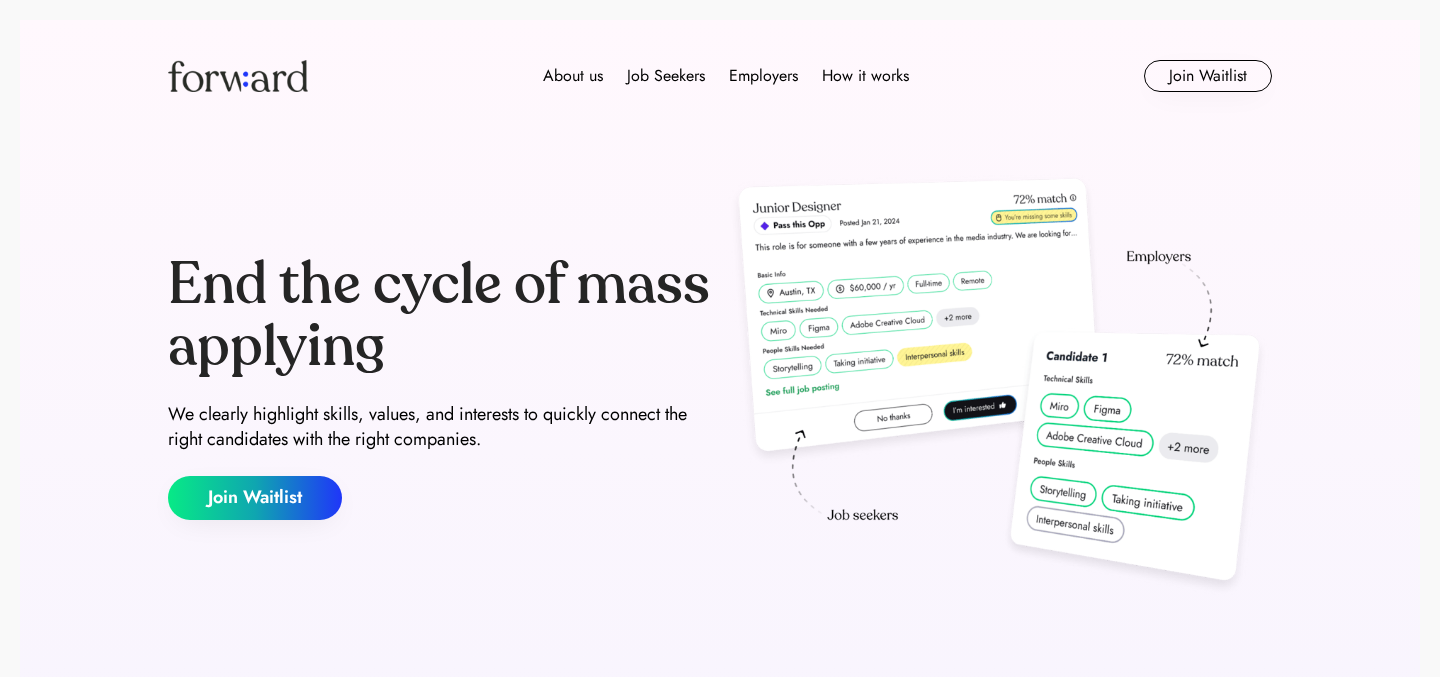 scroll, scrollTop: 0, scrollLeft: 0, axis: both 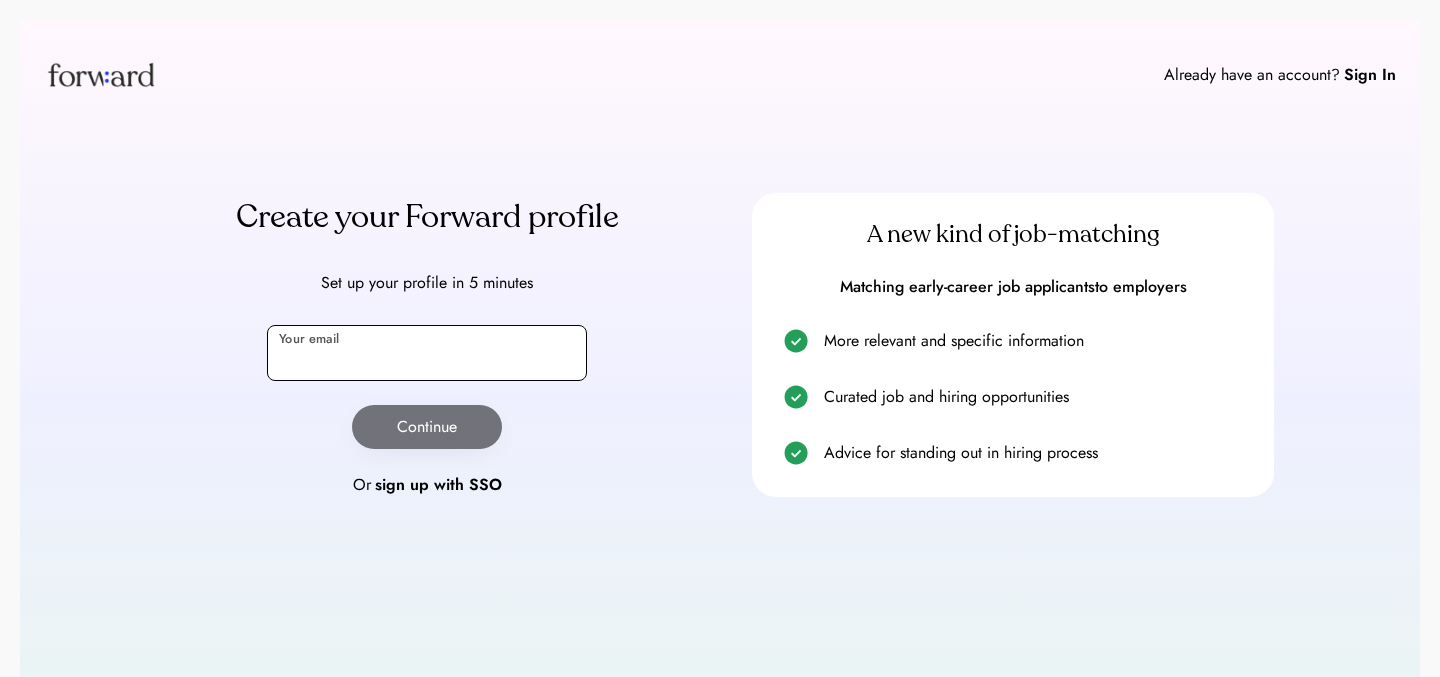 click at bounding box center (427, 353) 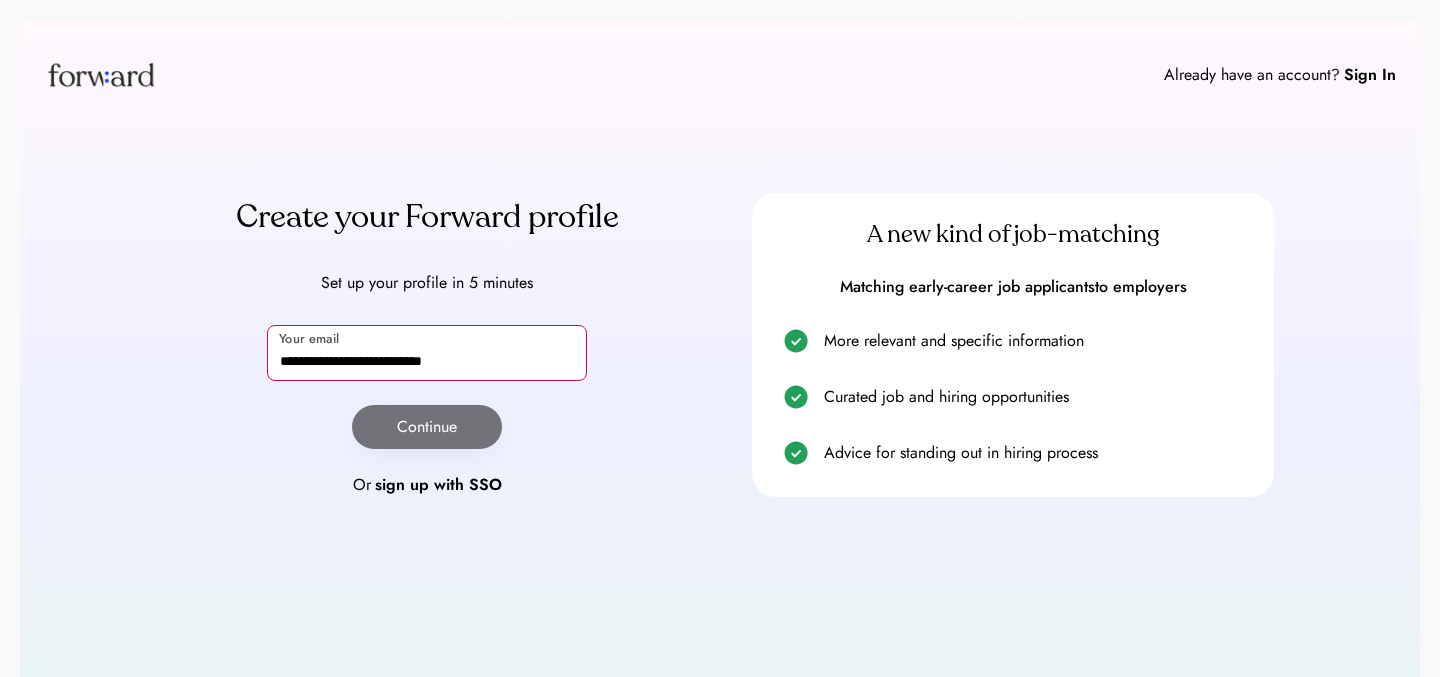 type on "**********" 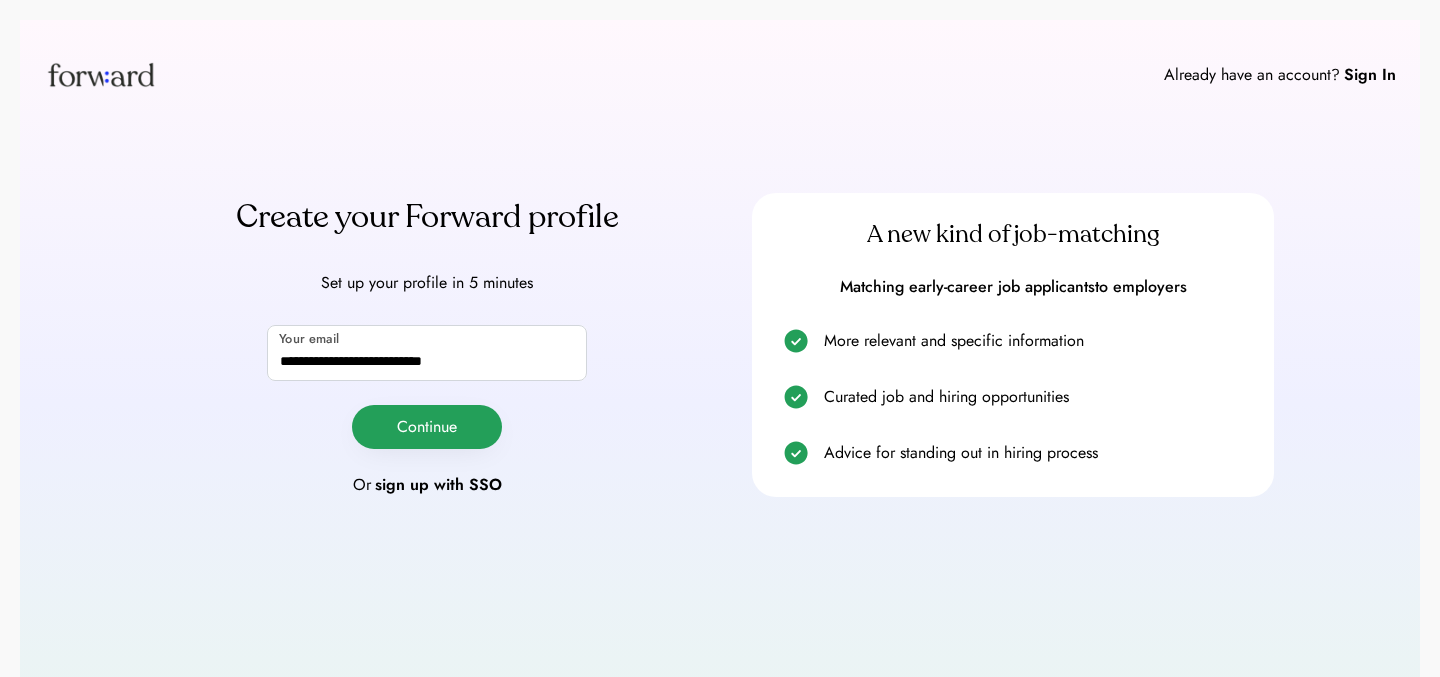 click on "Continue" at bounding box center [427, 427] 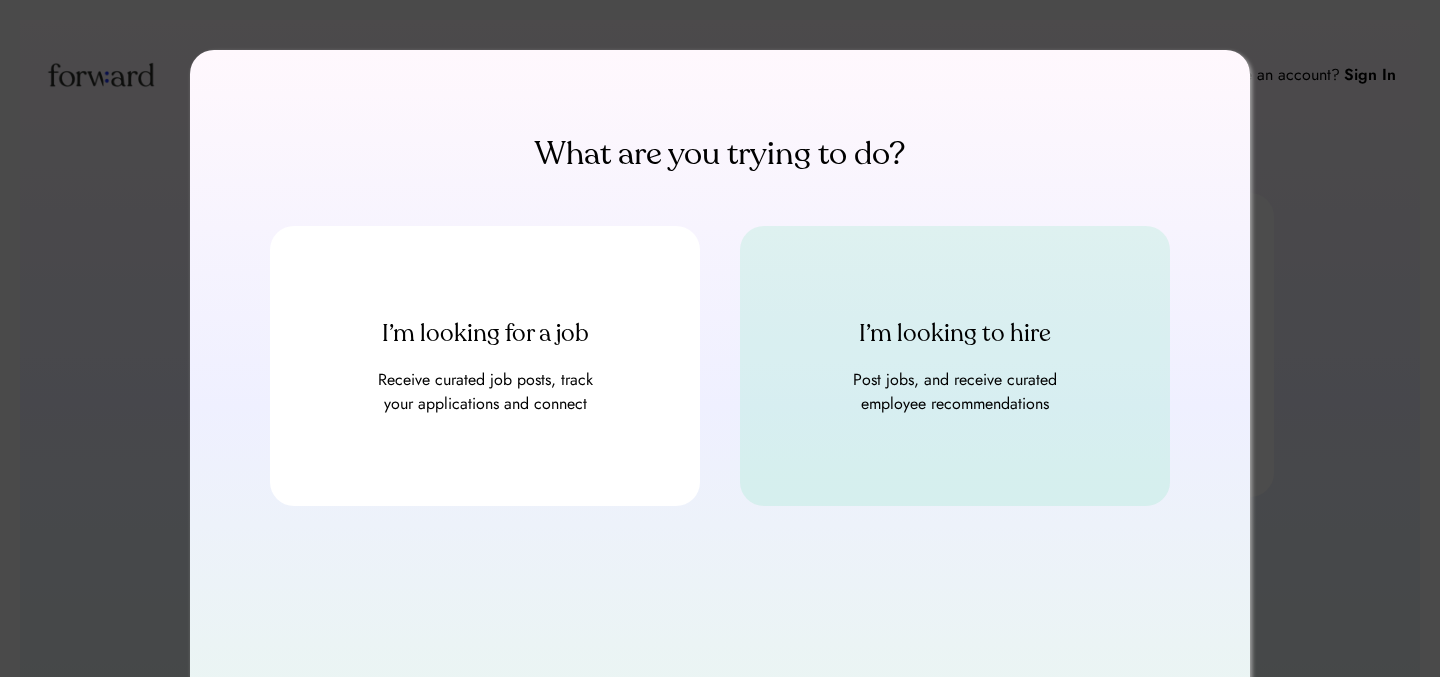 click on "I’m looking to hire Post jobs, and receive curated employee recommendations" at bounding box center [955, 366] 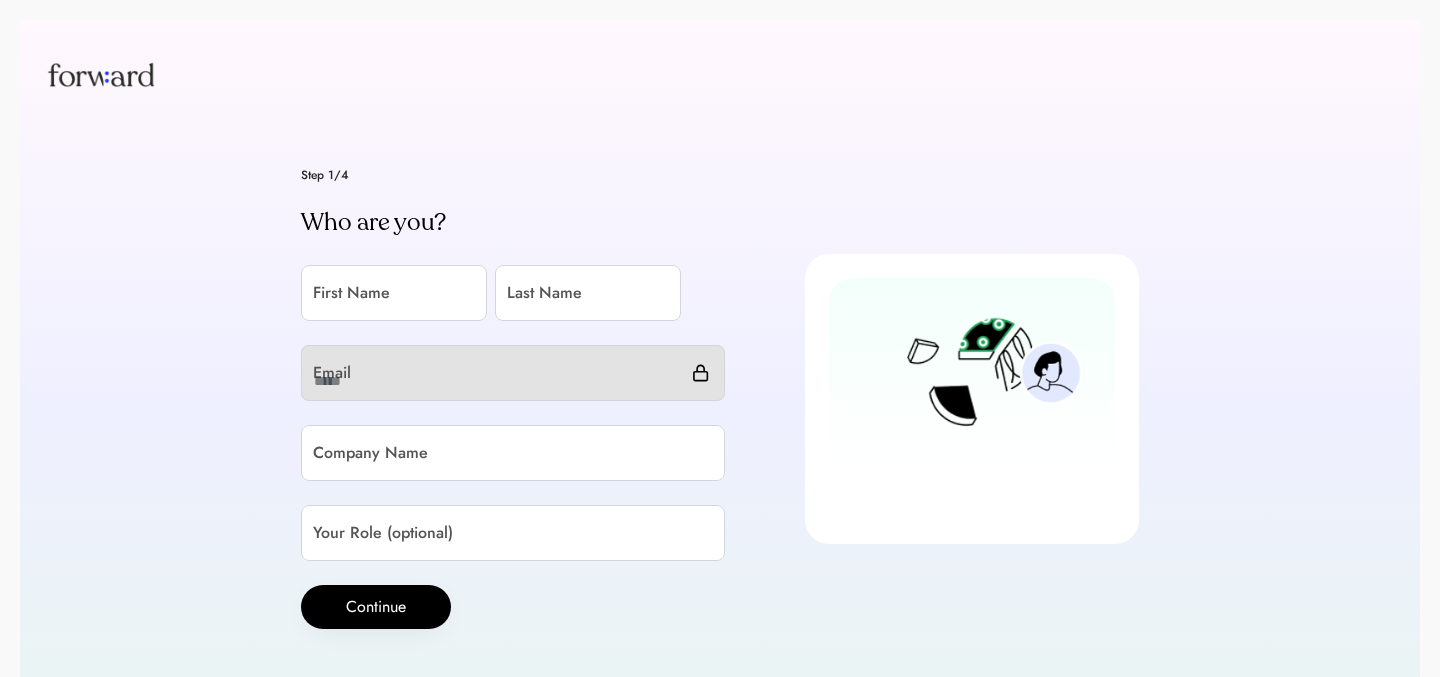 type on "**********" 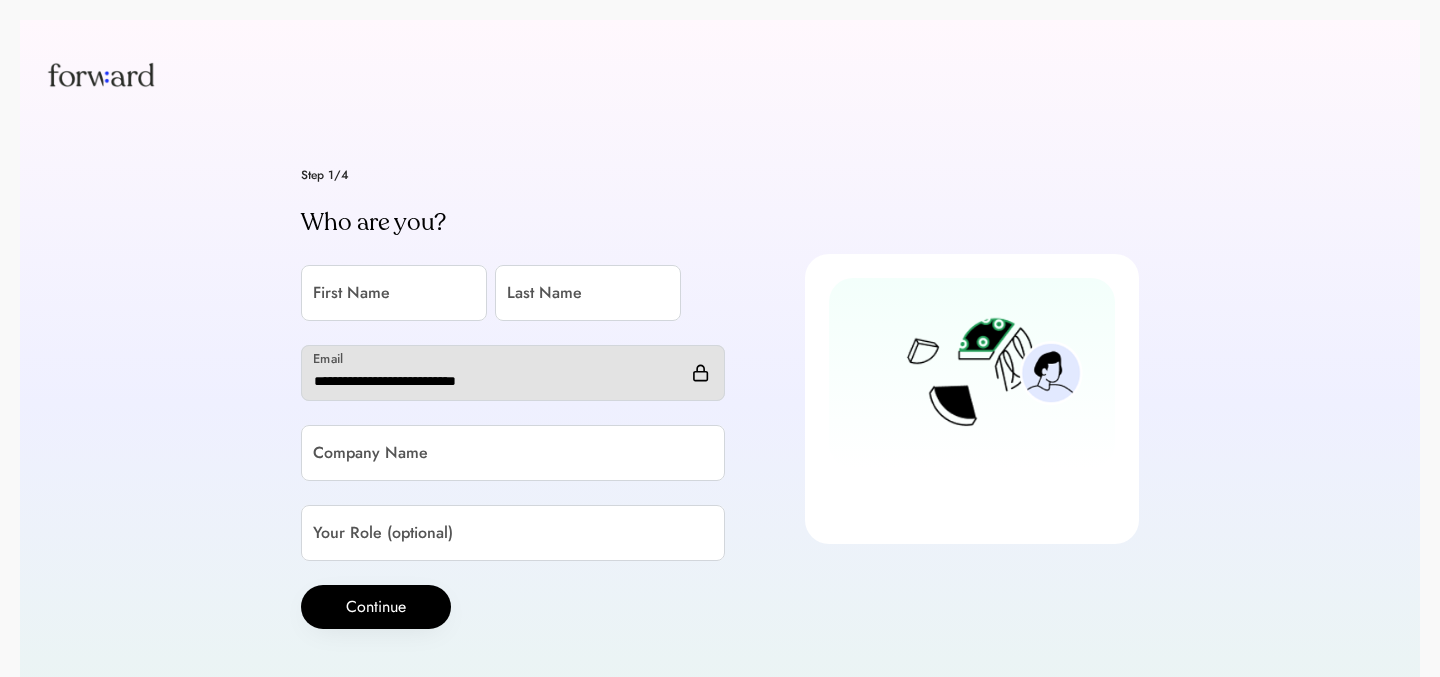 scroll, scrollTop: 0, scrollLeft: 0, axis: both 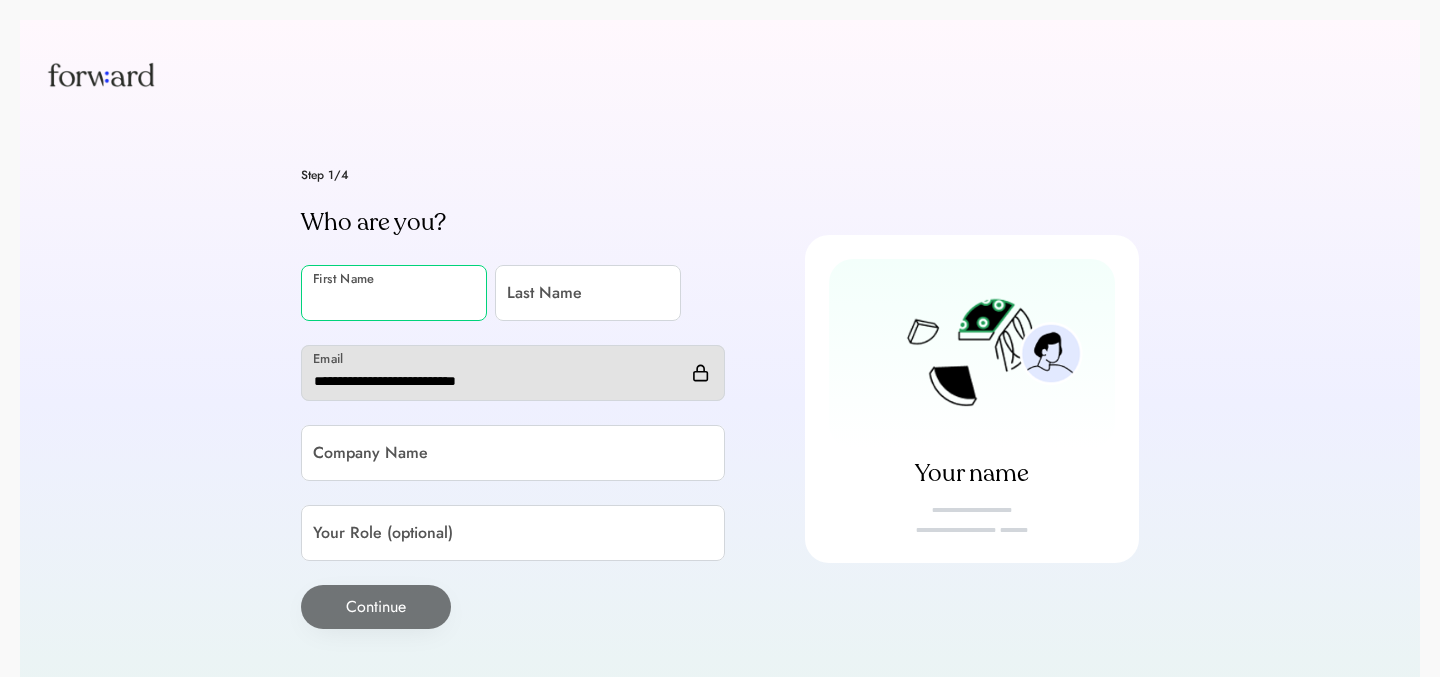 click at bounding box center [394, 293] 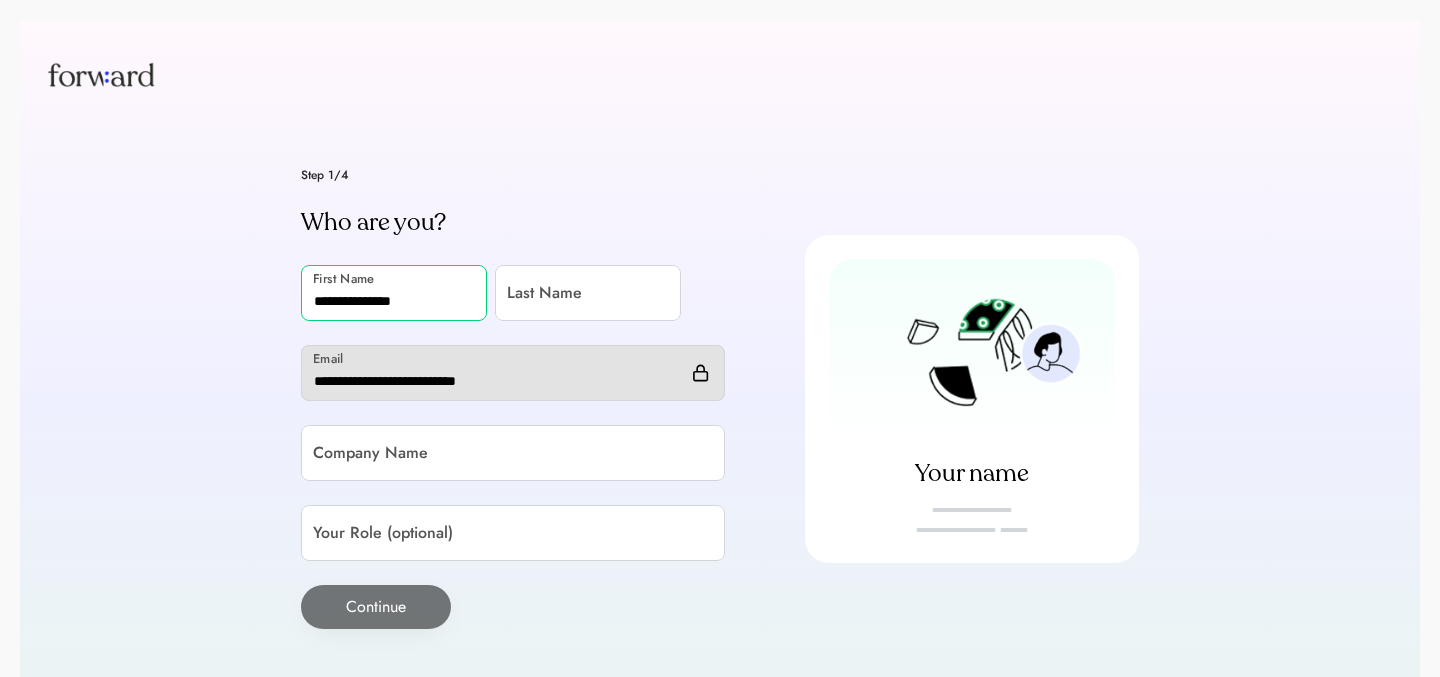 type on "**********" 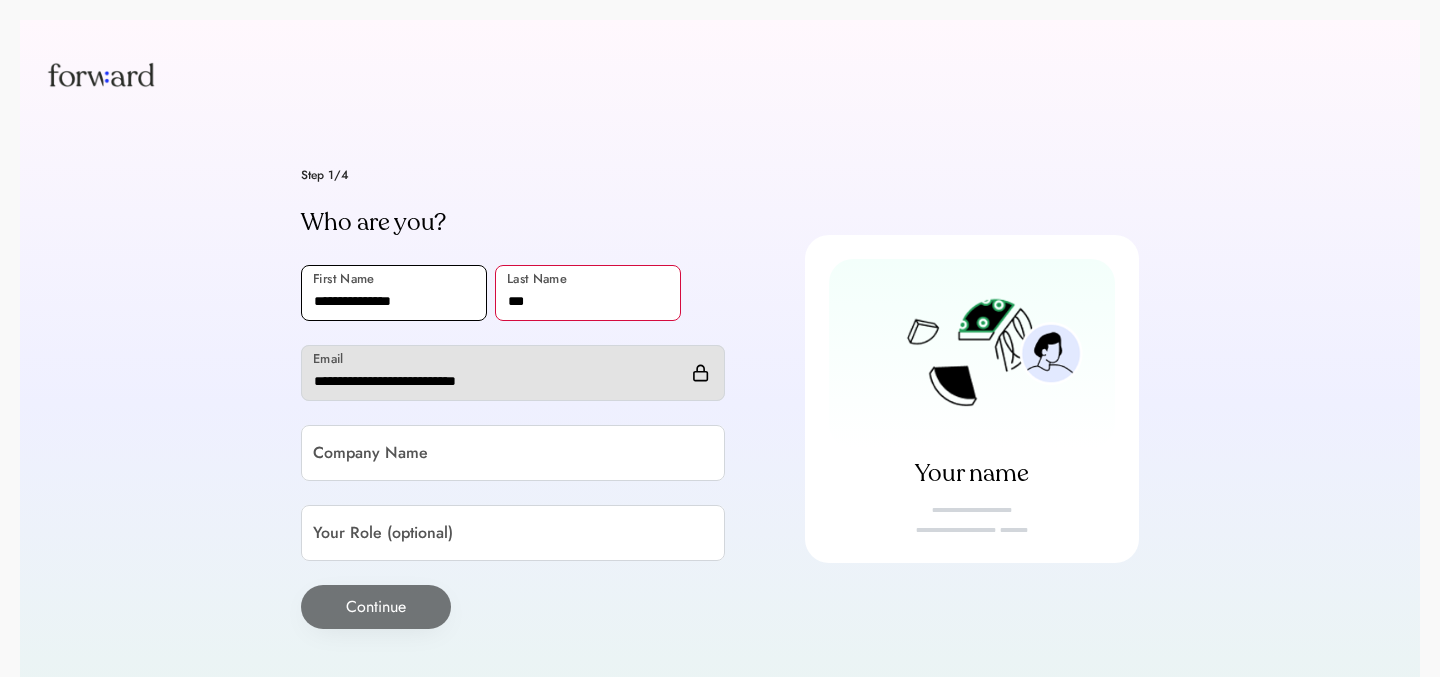 type on "*" 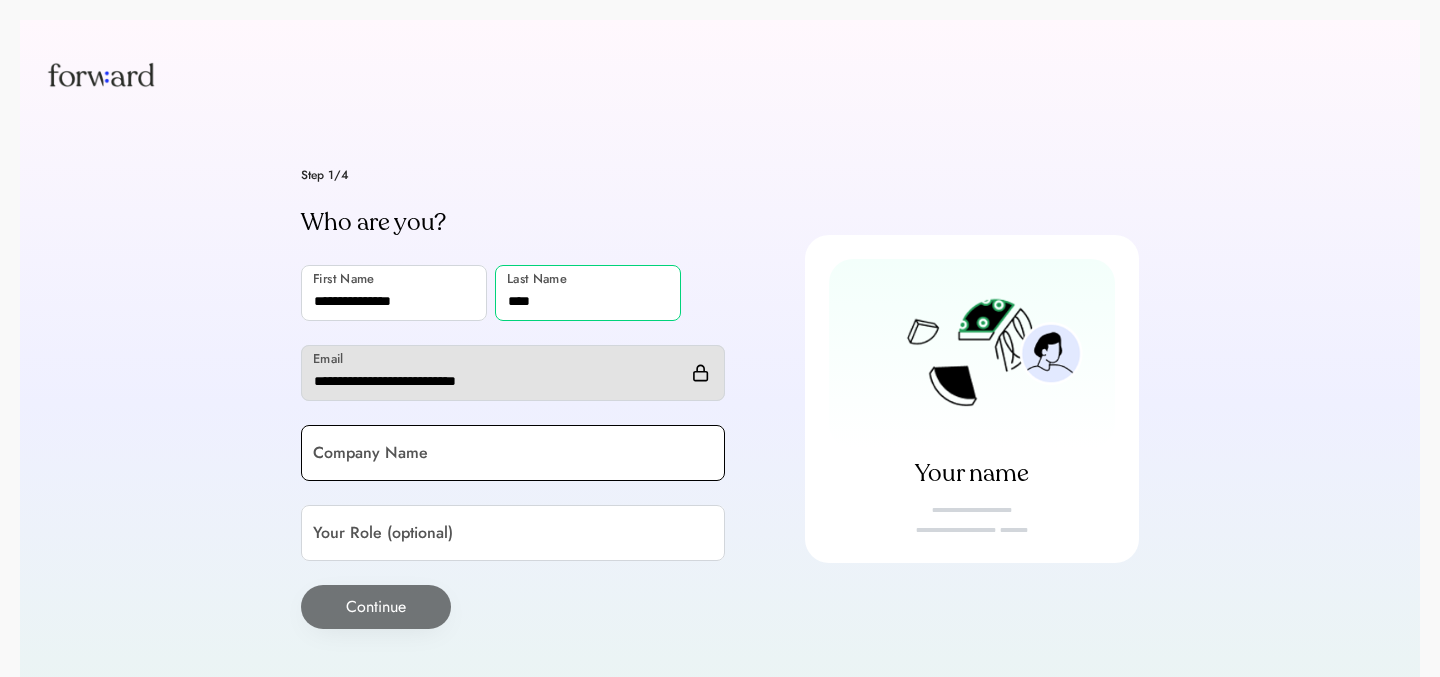 type on "****" 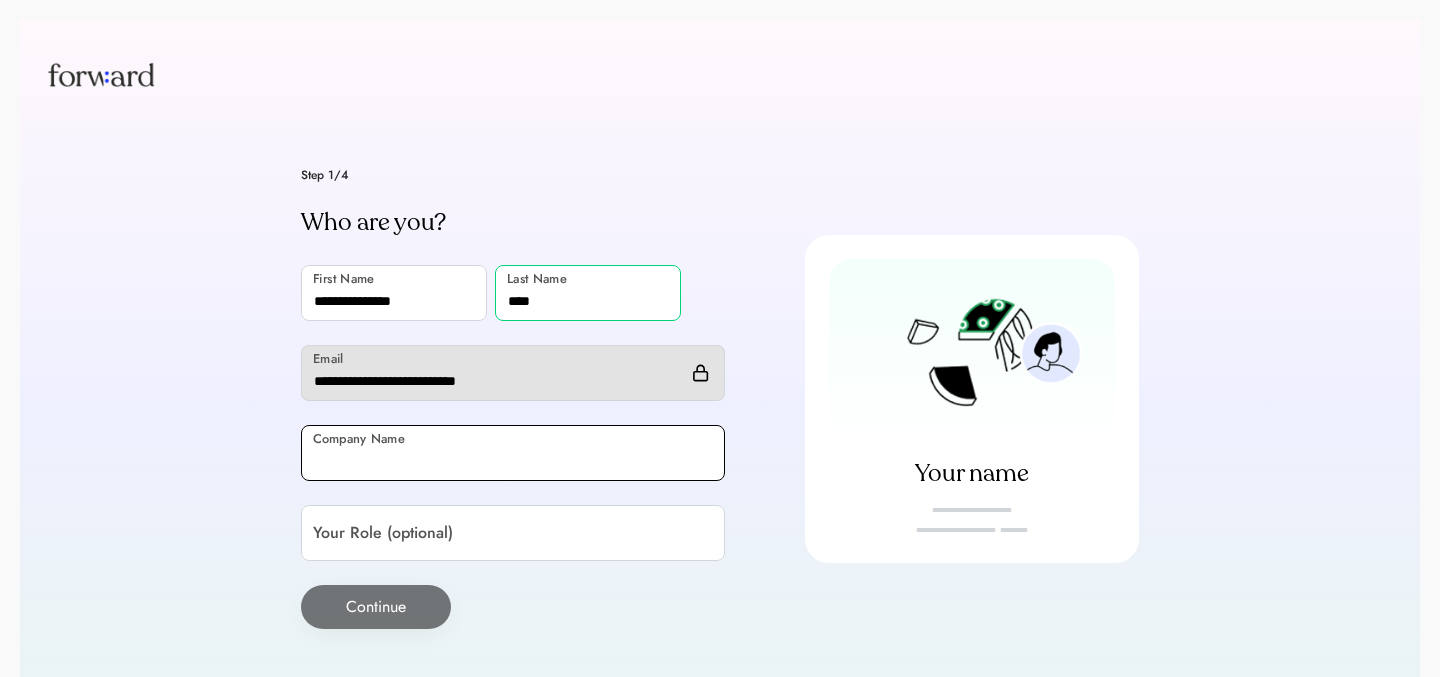 click at bounding box center [513, 453] 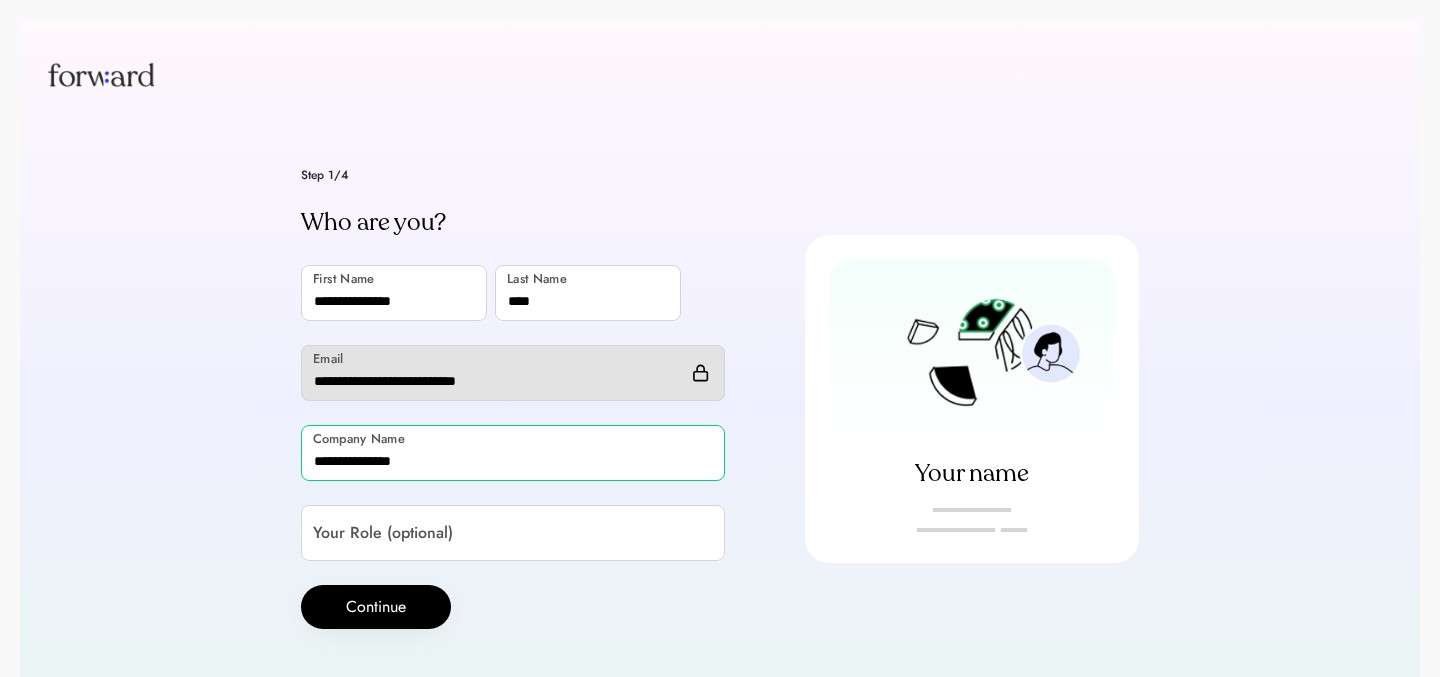 type on "**********" 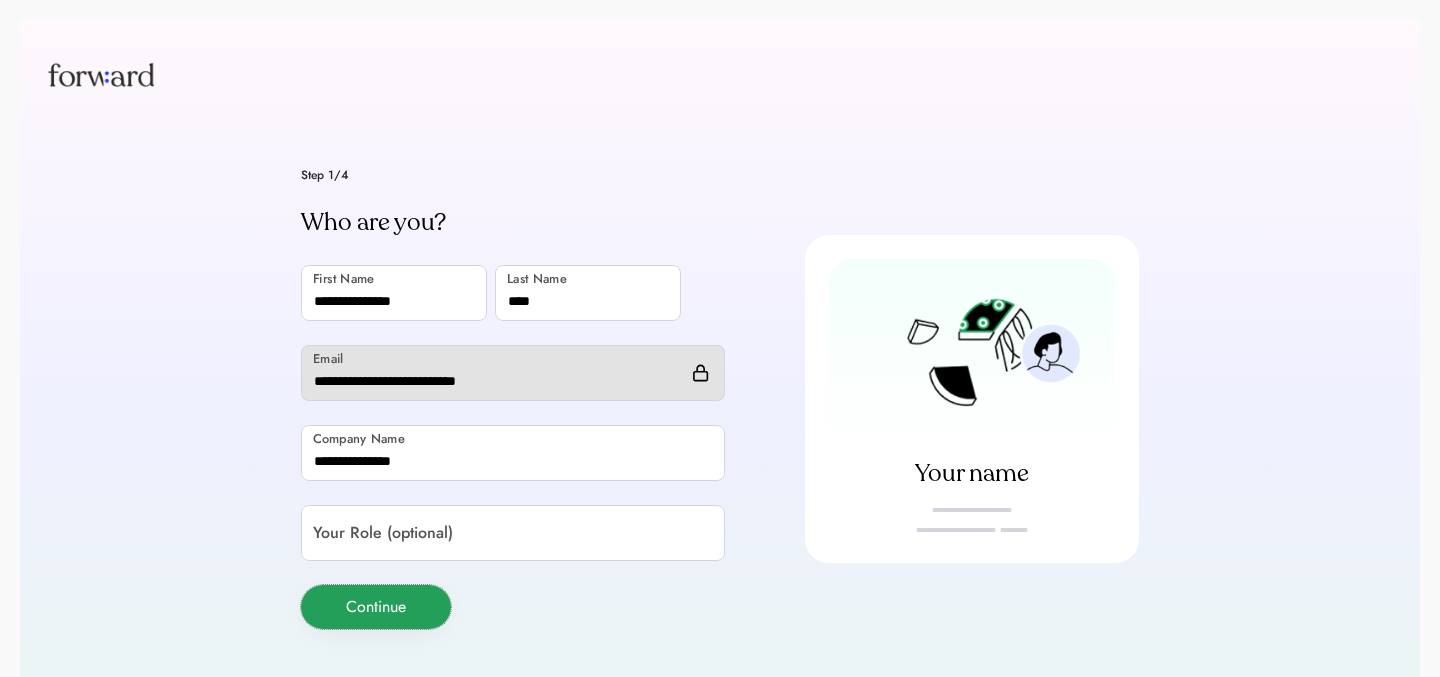click on "Continue" at bounding box center (376, 607) 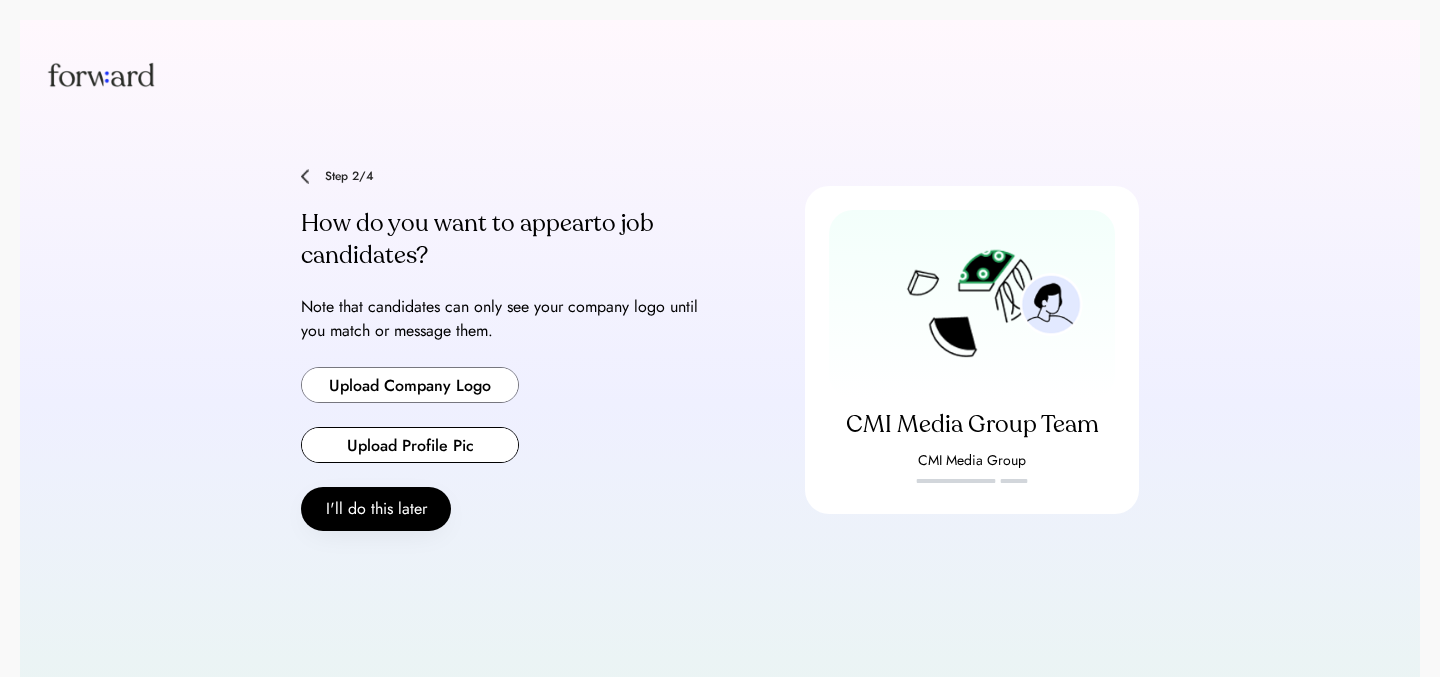 click at bounding box center (410, 385) 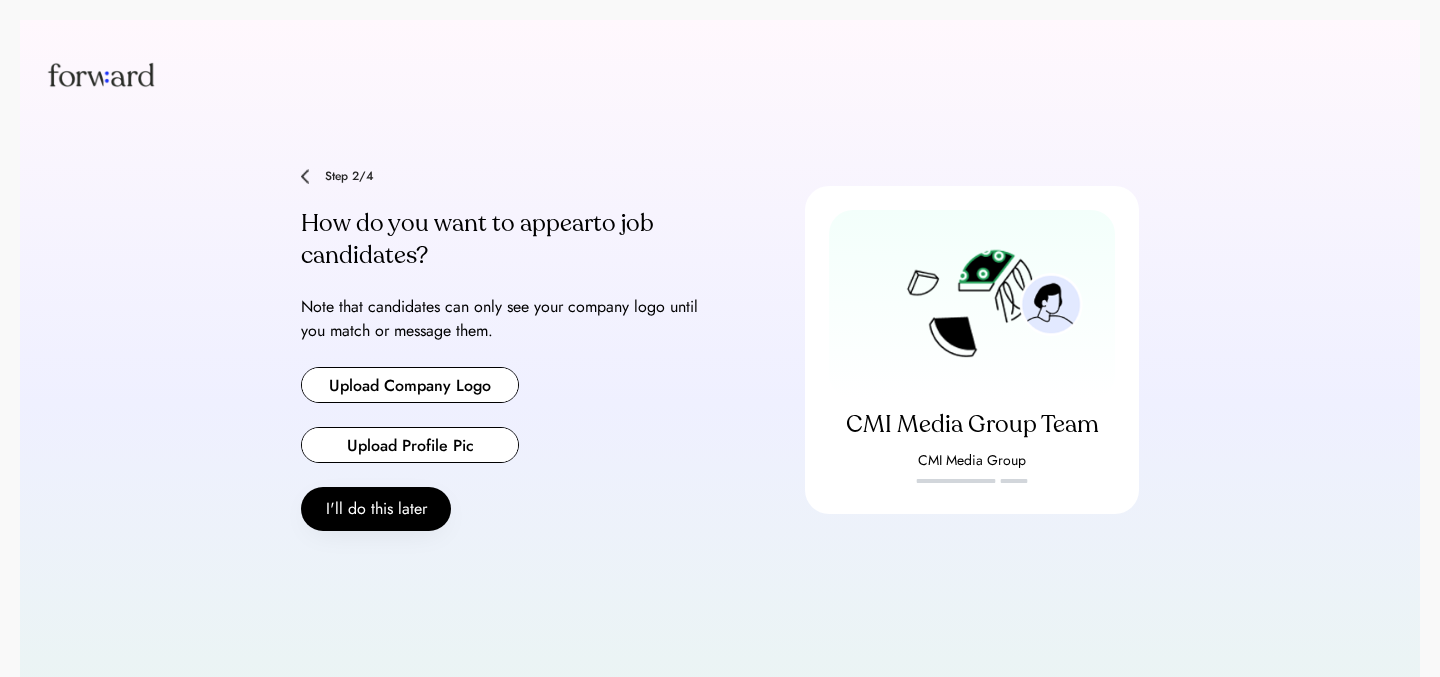type on "**********" 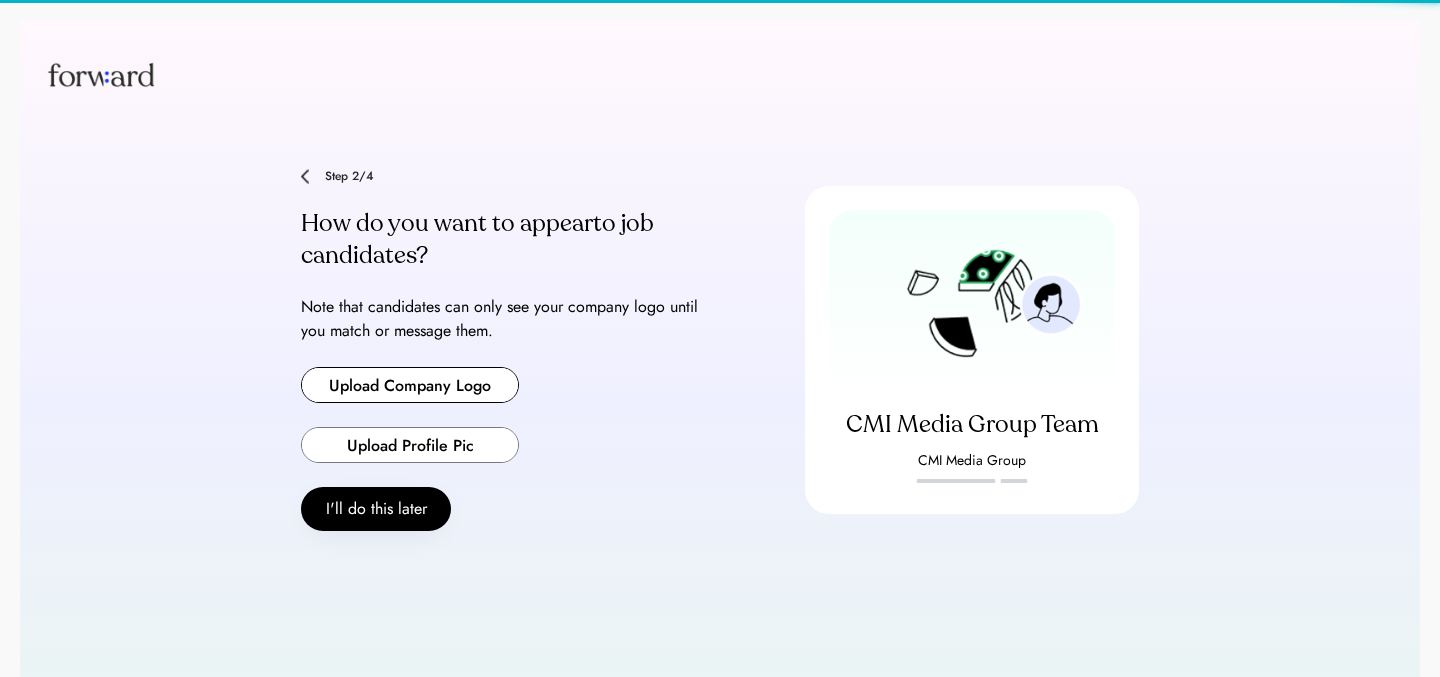 type 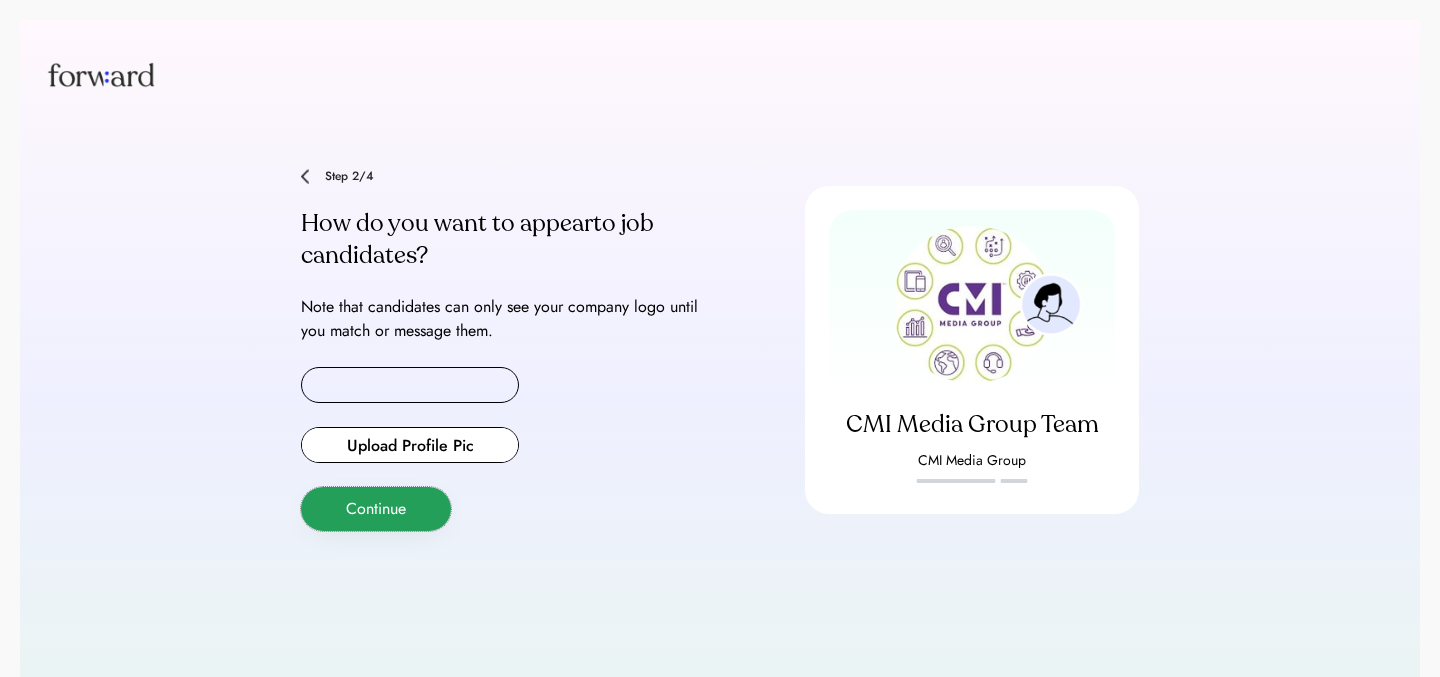 click on "Continue" at bounding box center [376, 509] 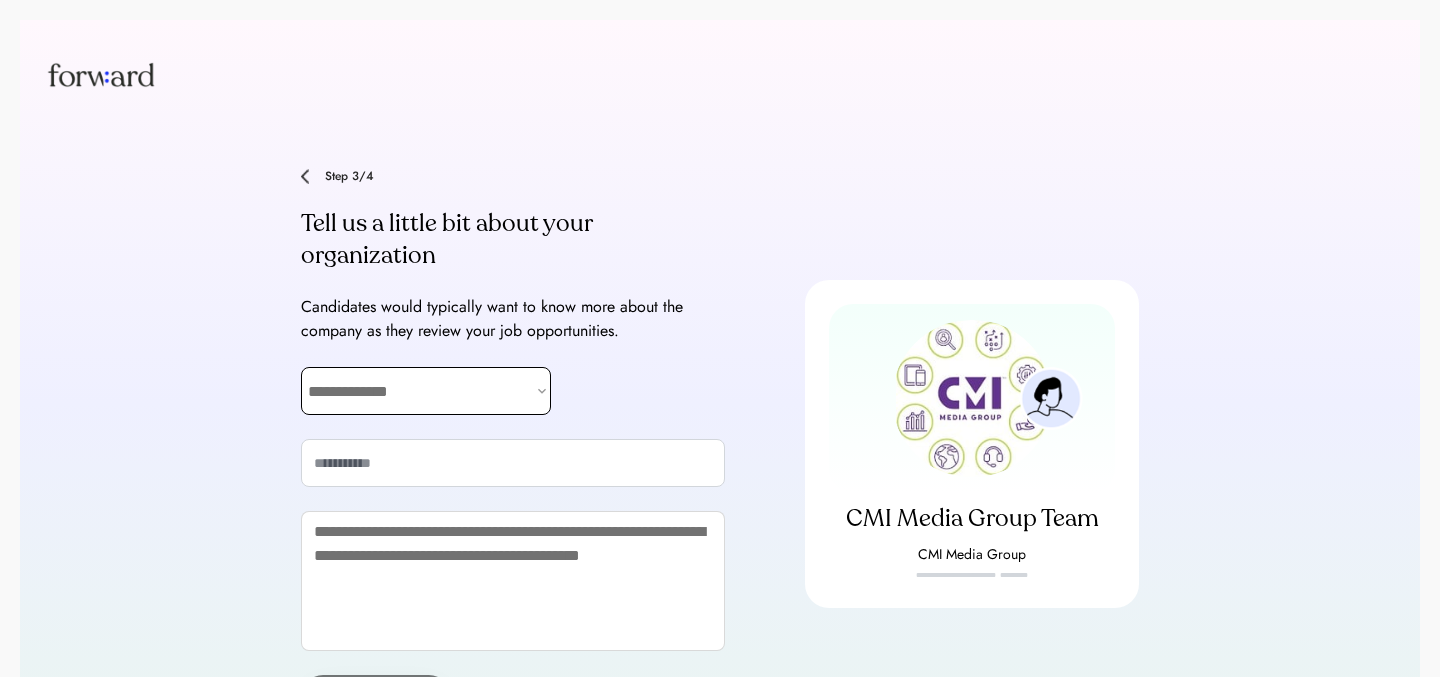 click on "**********" at bounding box center [426, 391] 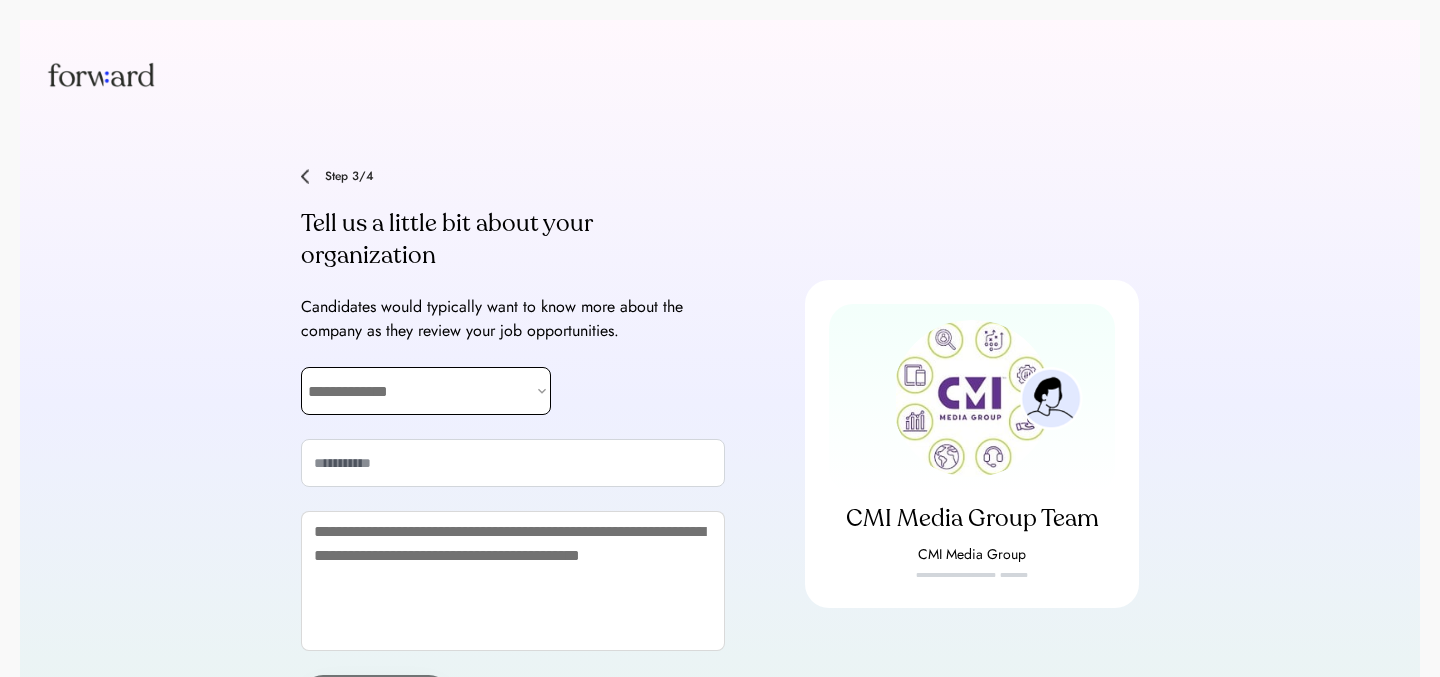 select on "**********" 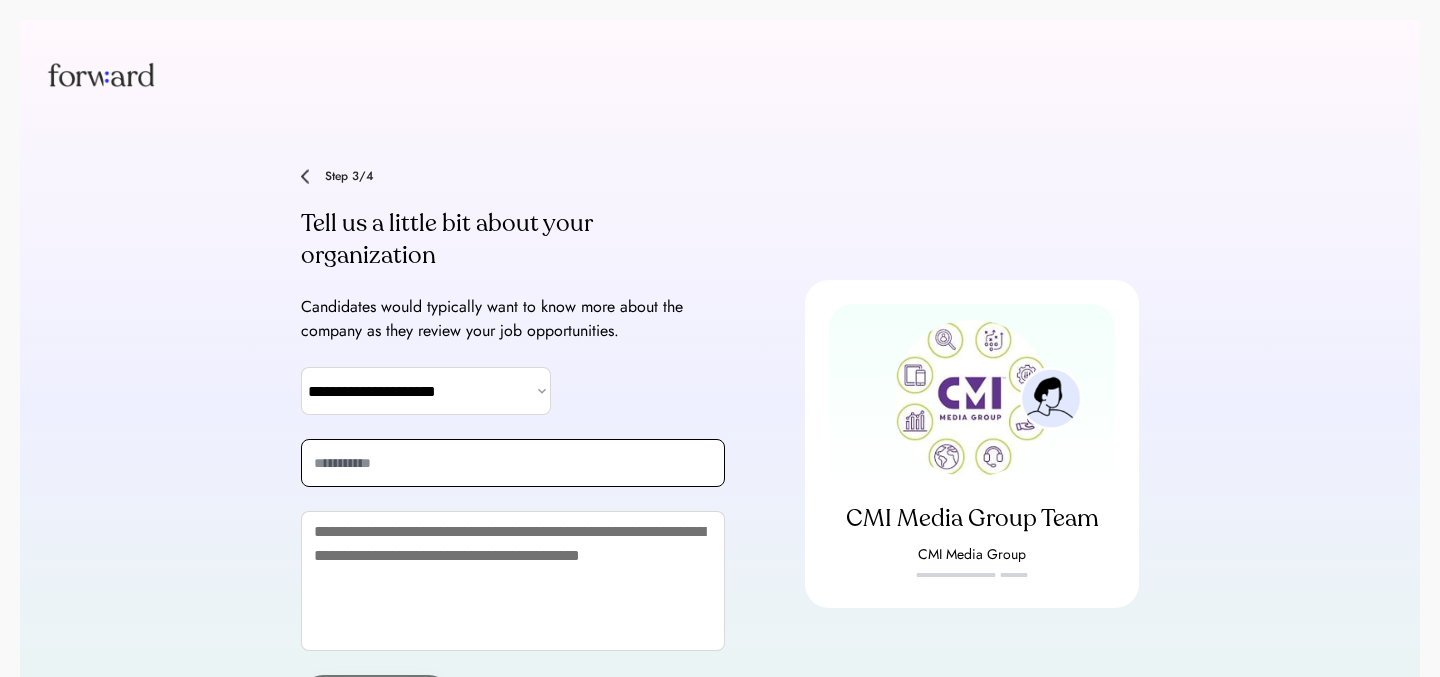 click at bounding box center [513, 463] 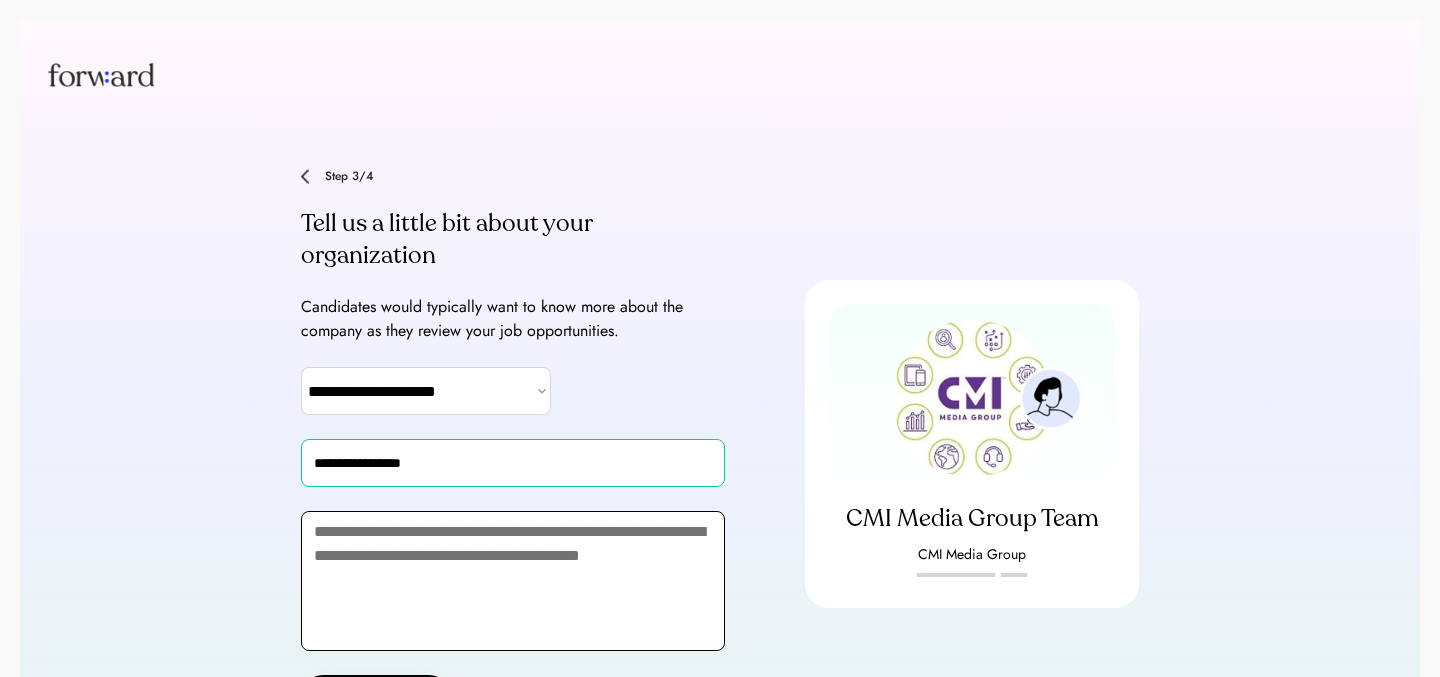 type on "**********" 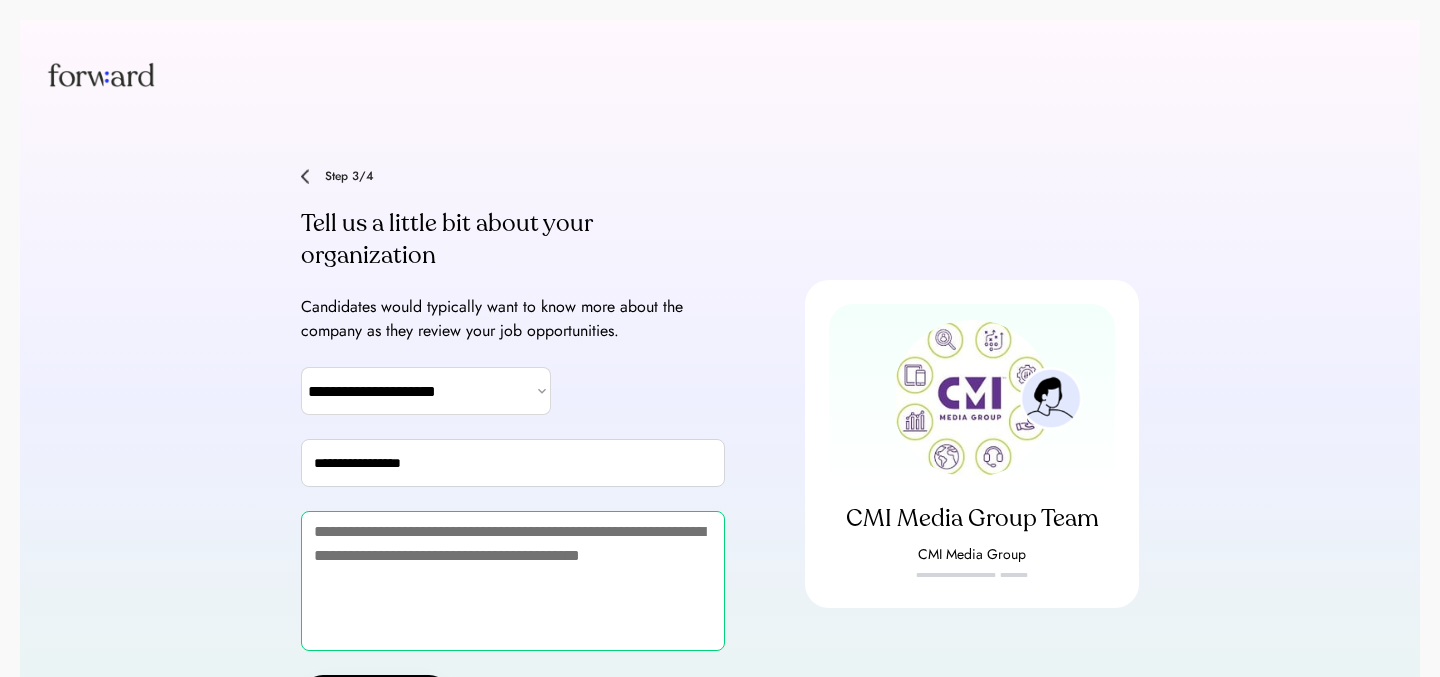 paste on "**********" 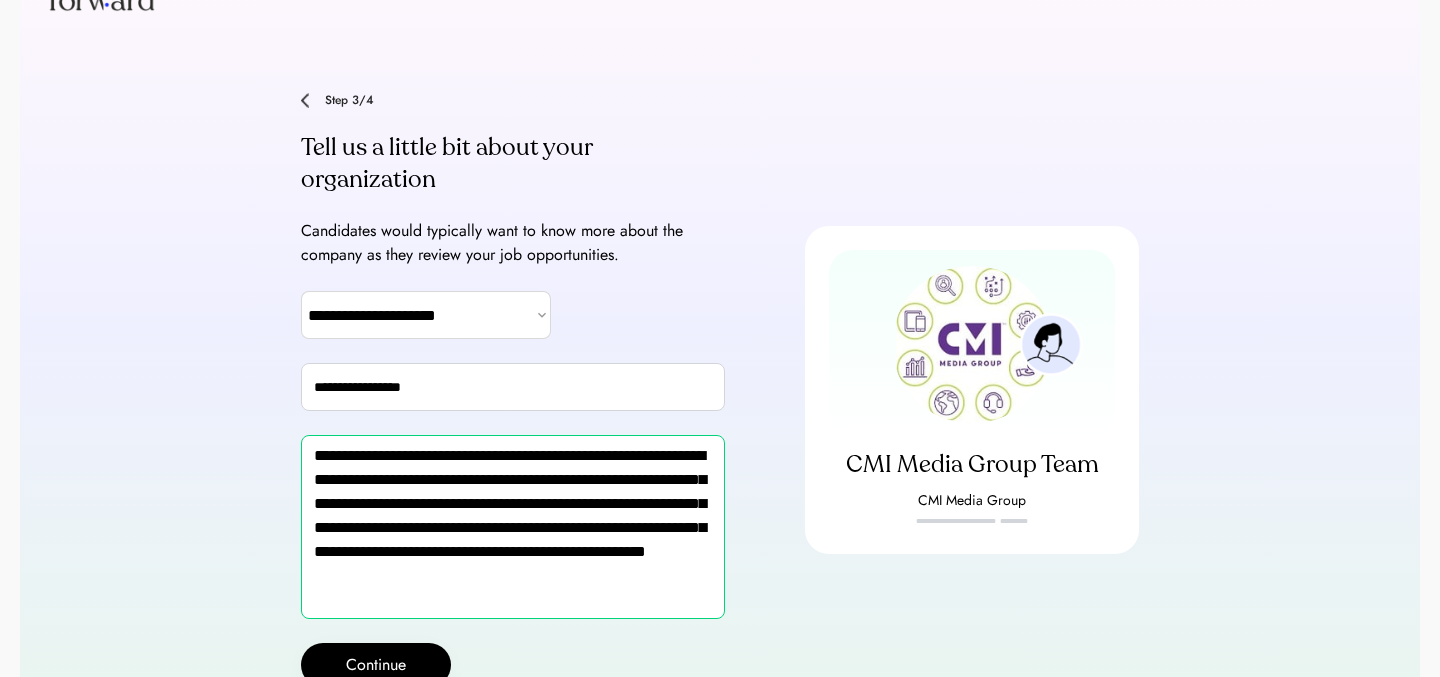 scroll, scrollTop: 110, scrollLeft: 0, axis: vertical 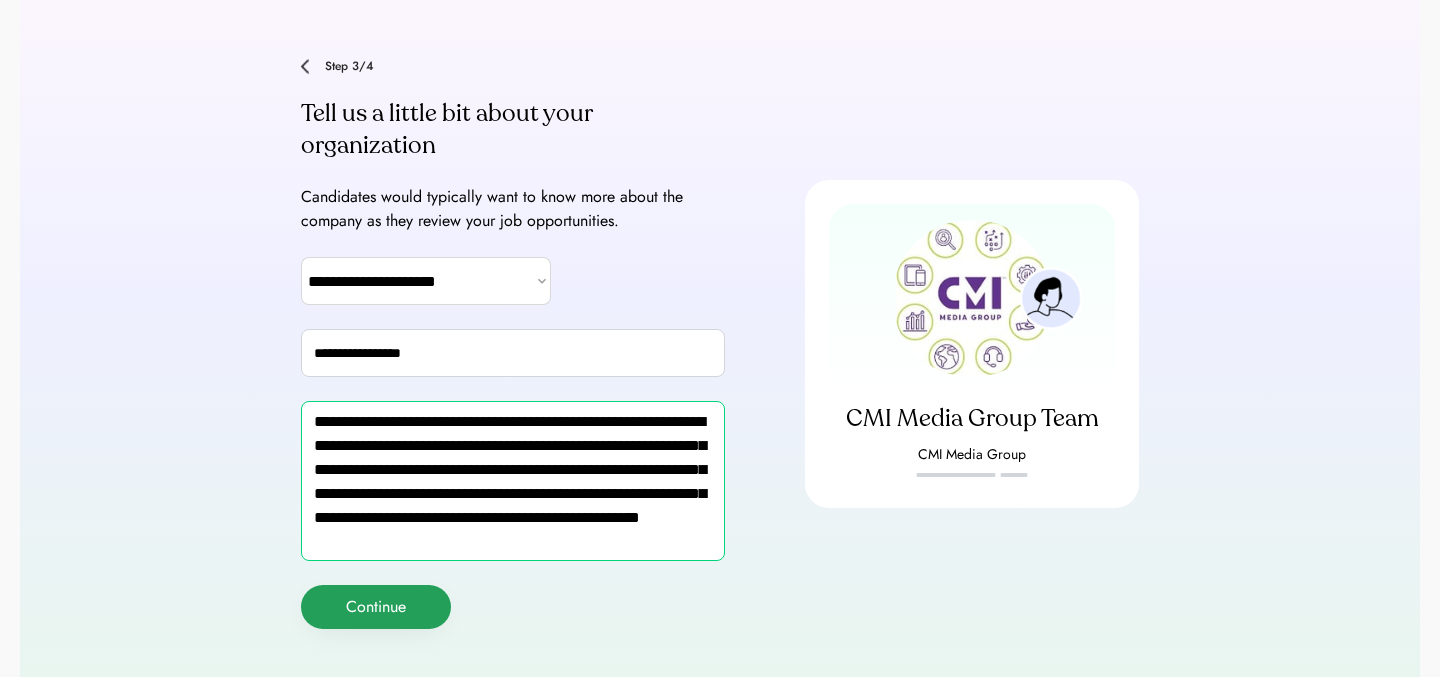 type on "**********" 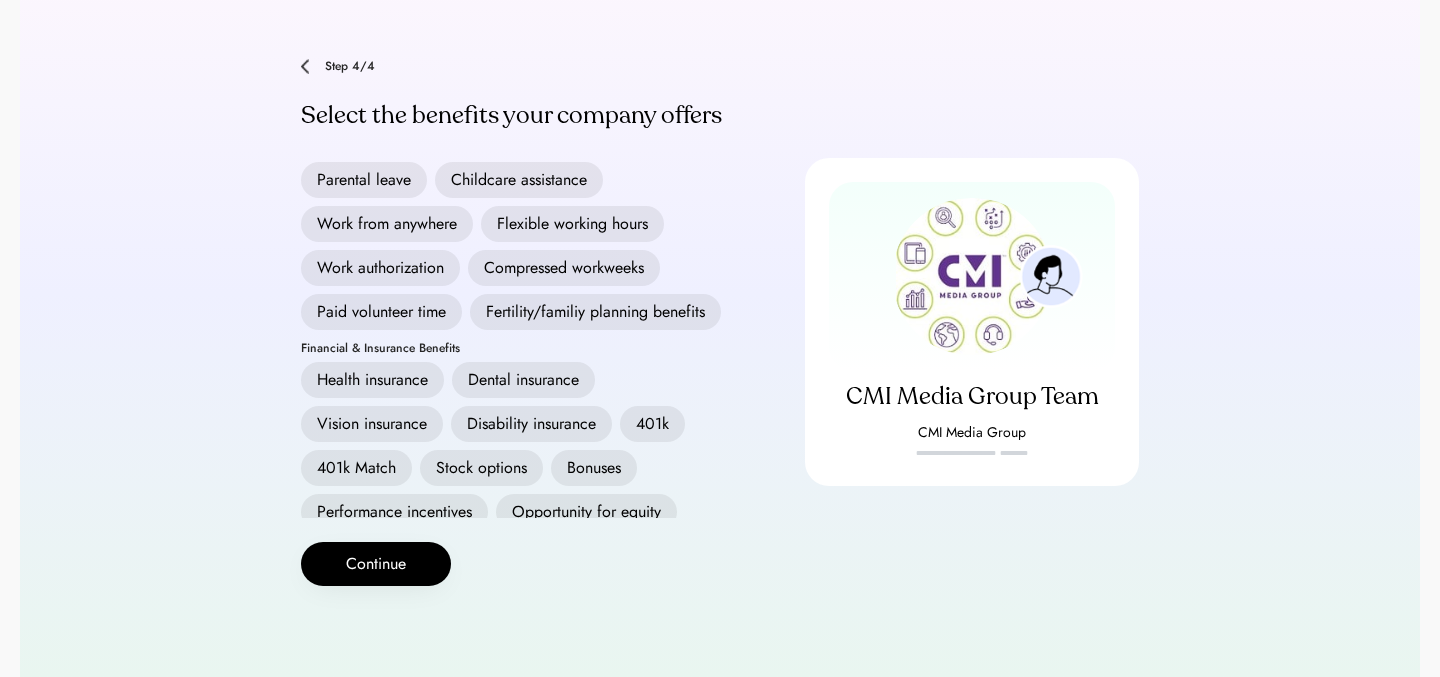 scroll, scrollTop: 74, scrollLeft: 0, axis: vertical 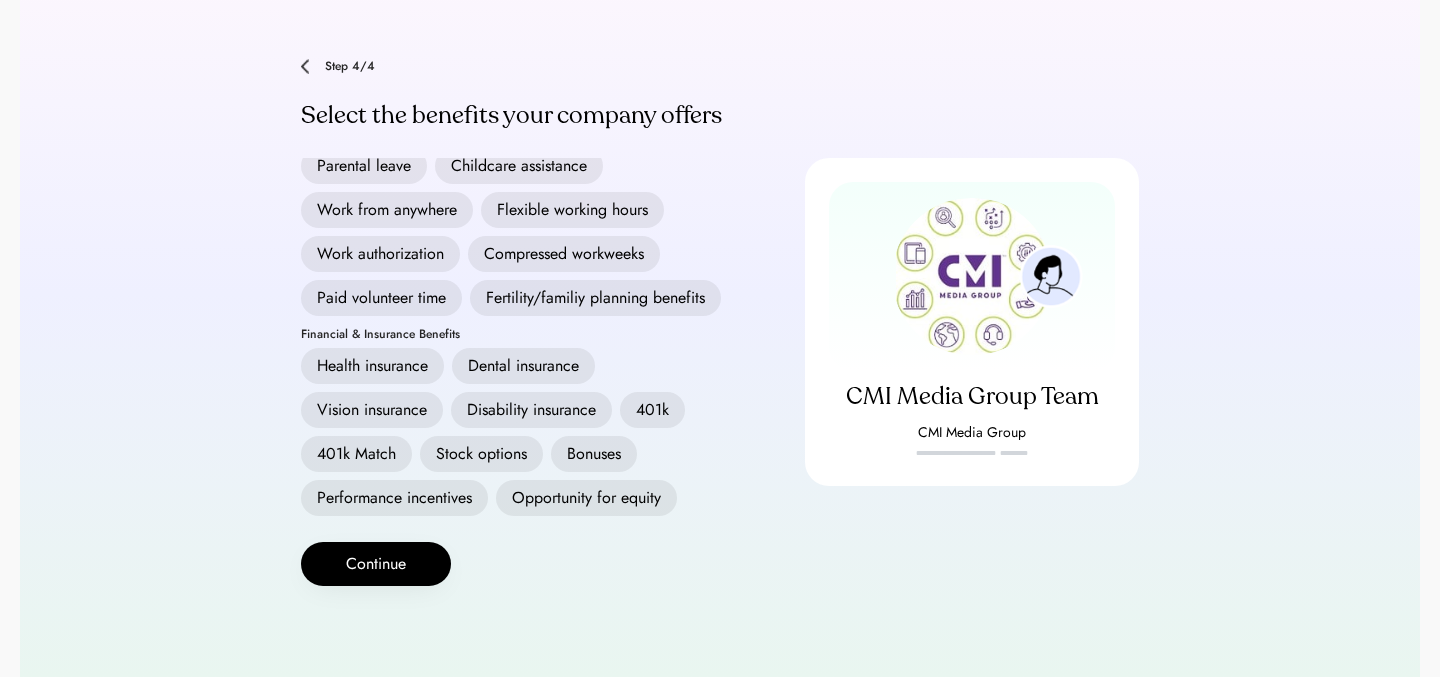 click on "Health insurance" at bounding box center [372, 366] 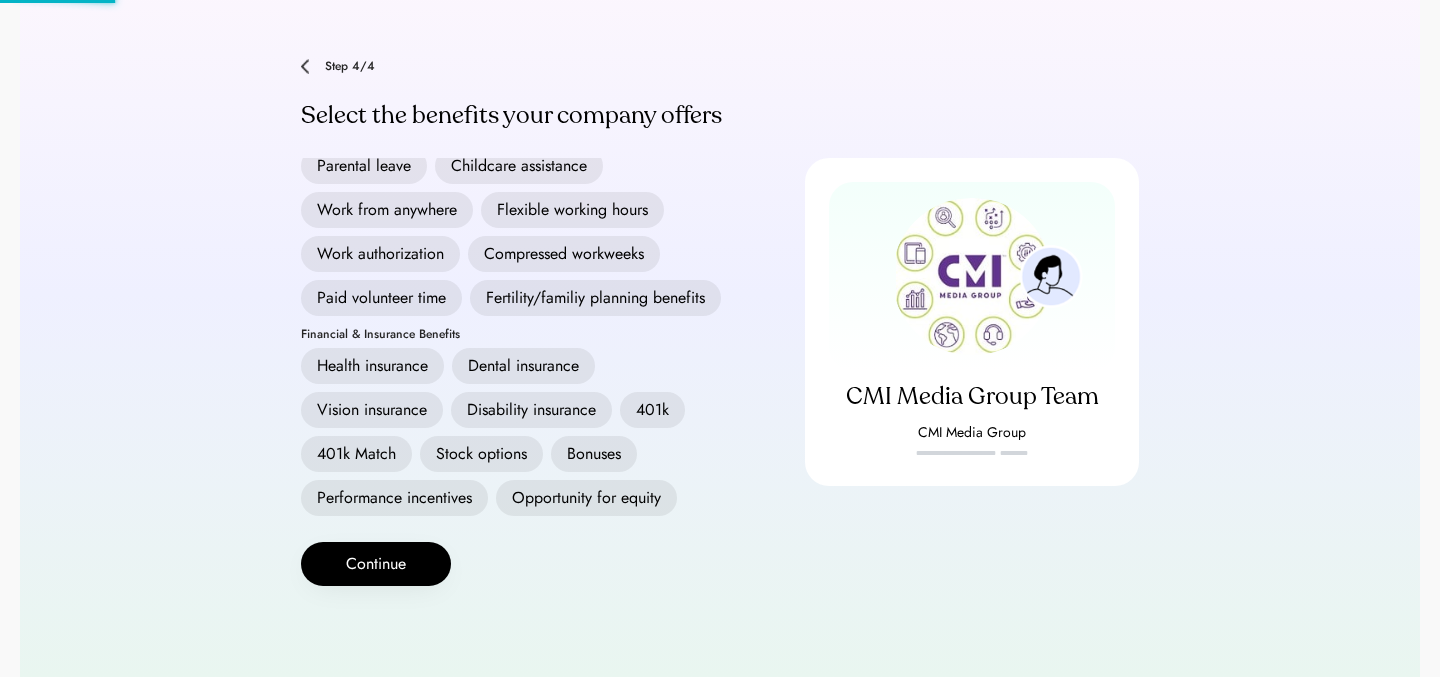 click on "Vision insurance" at bounding box center (372, 410) 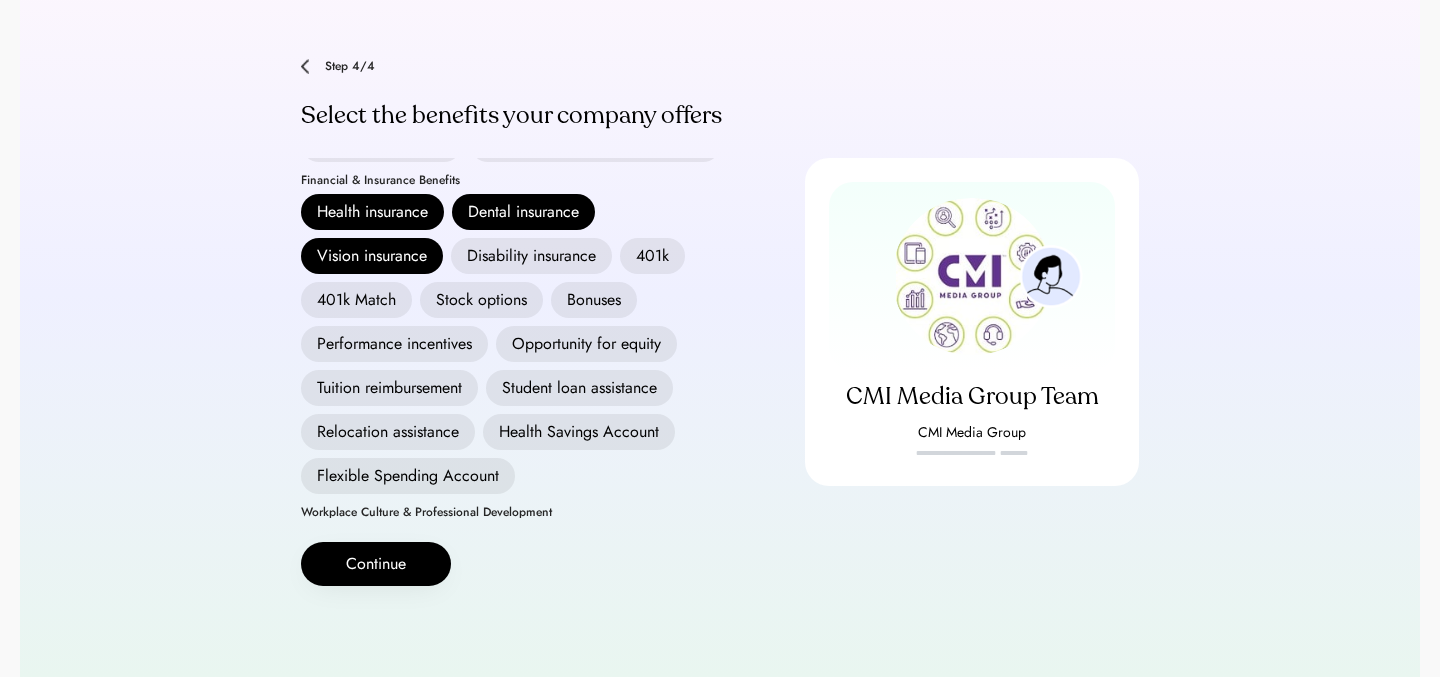 scroll, scrollTop: 229, scrollLeft: 0, axis: vertical 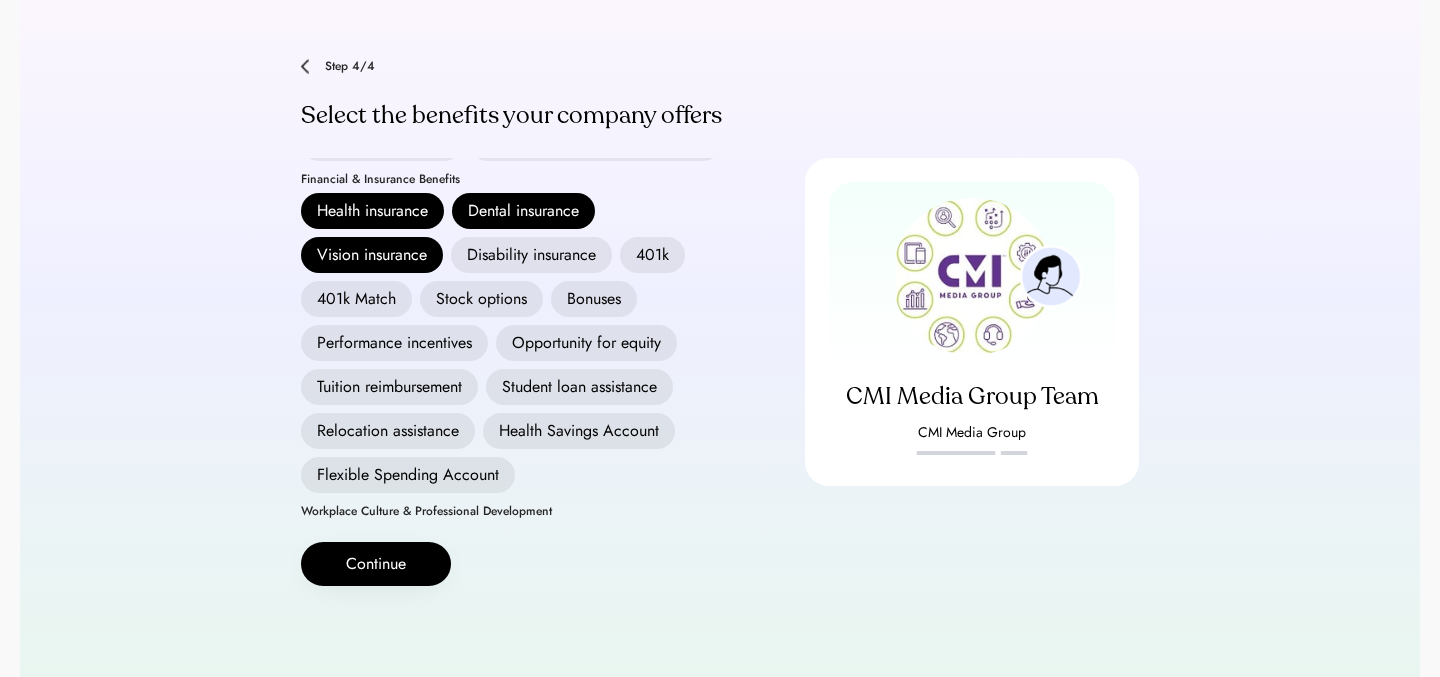 click on "Health Savings Account" at bounding box center (579, 431) 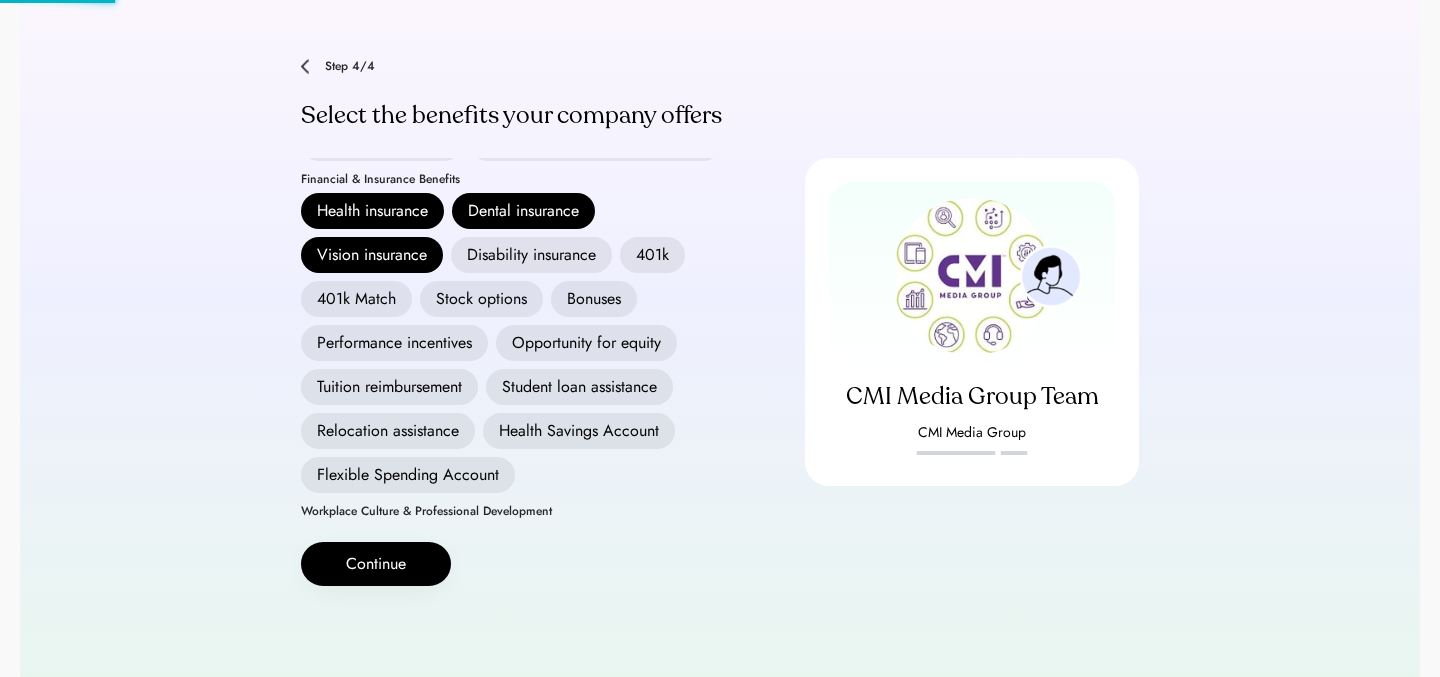 click on "Flexible Spending Account" at bounding box center [408, 475] 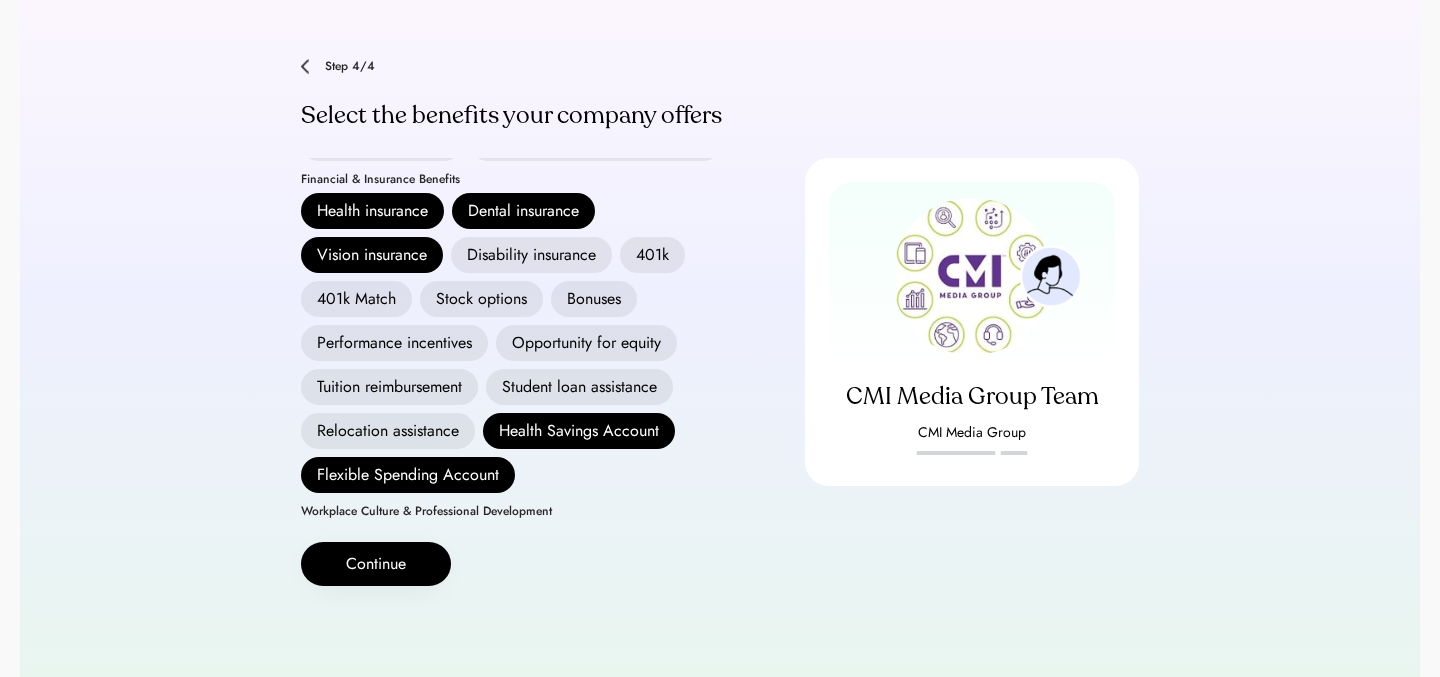 click on "Disability insurance" at bounding box center (531, 255) 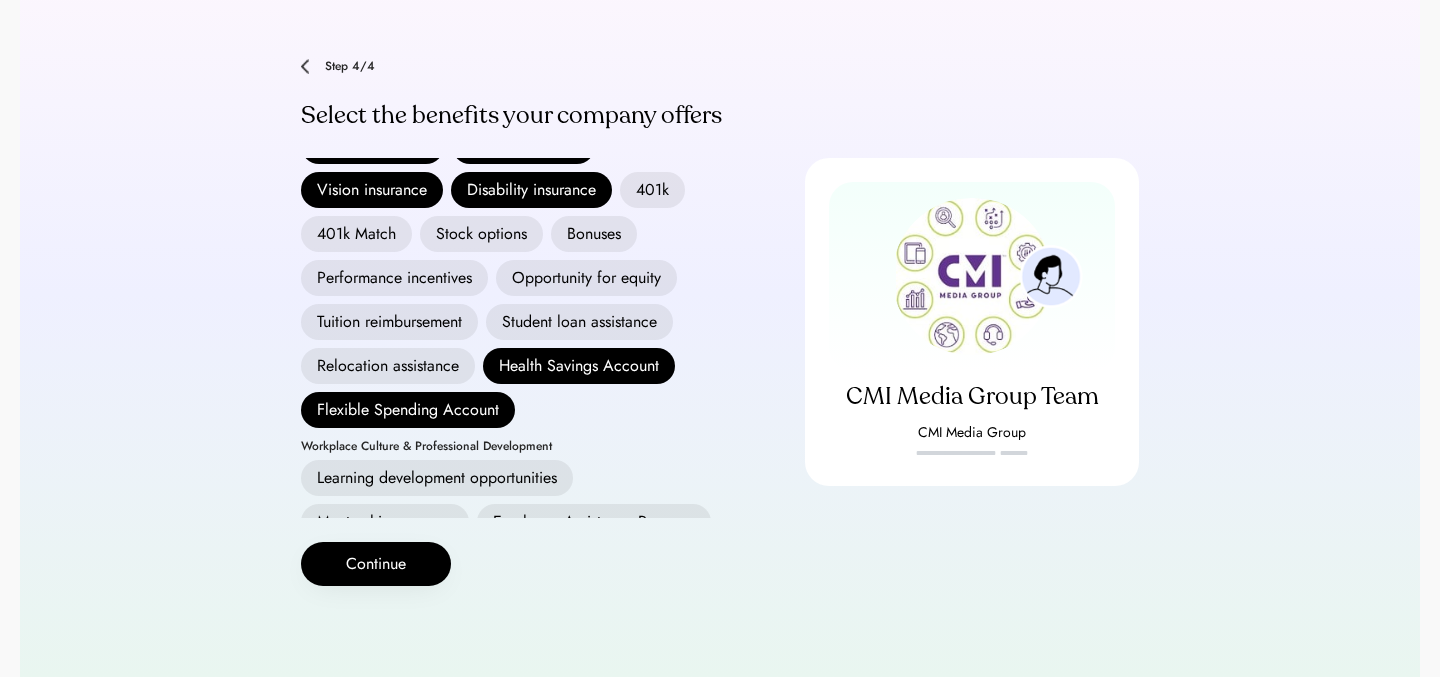 scroll, scrollTop: 287, scrollLeft: 0, axis: vertical 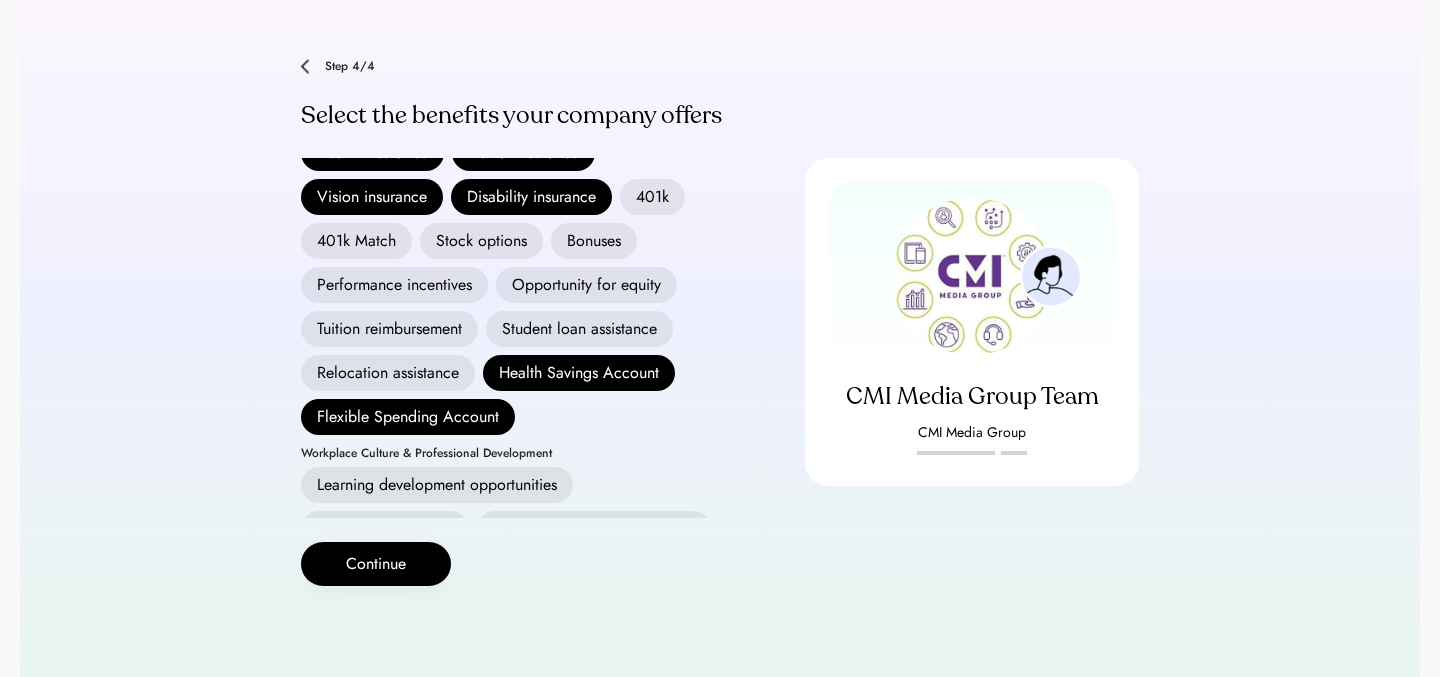 click on "401k" at bounding box center [652, 197] 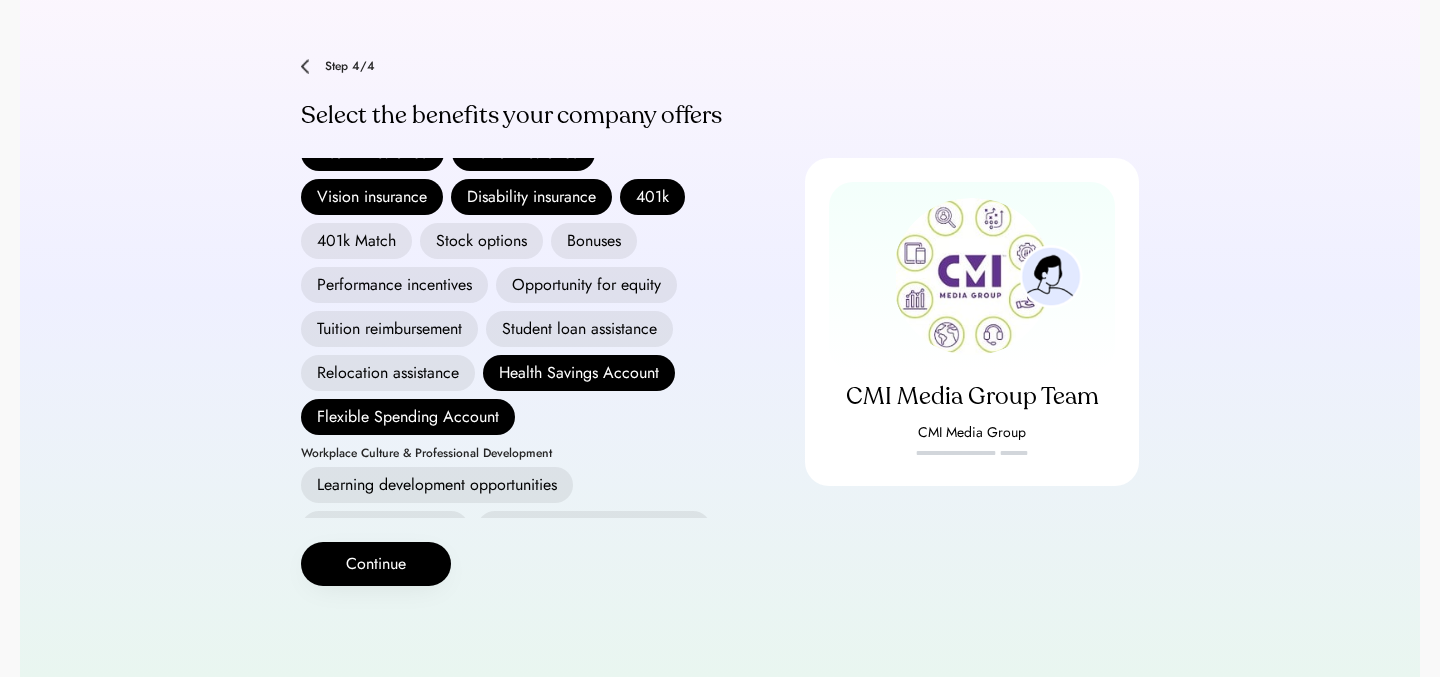 click on "Stock options" at bounding box center [481, 241] 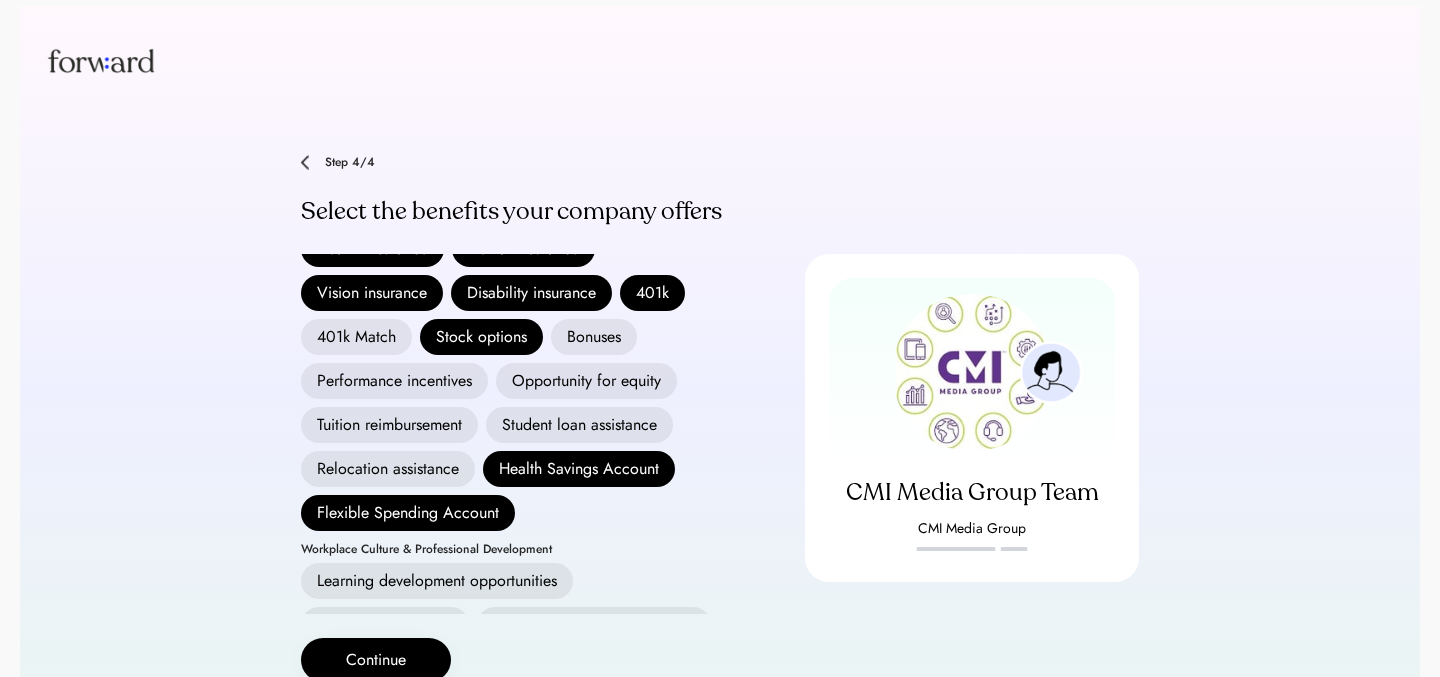 scroll, scrollTop: 0, scrollLeft: 0, axis: both 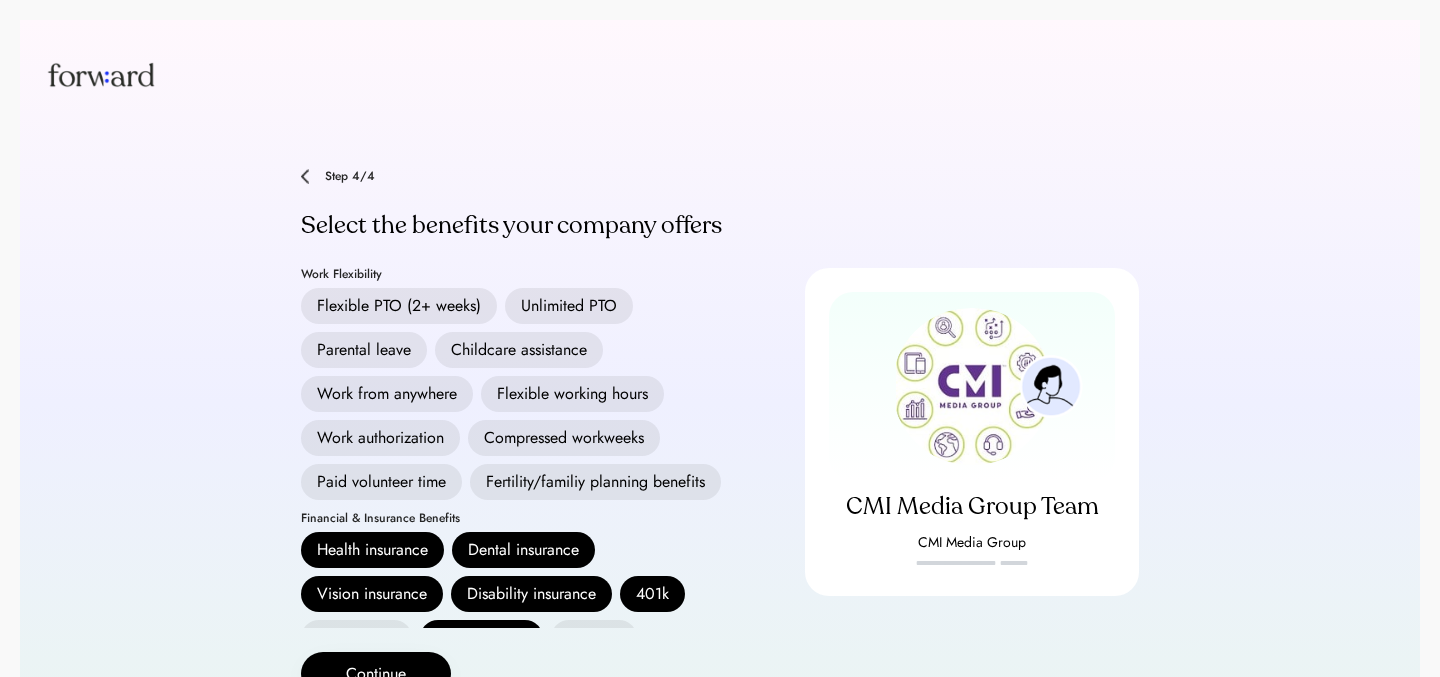 click on "Parental leave" at bounding box center [364, 350] 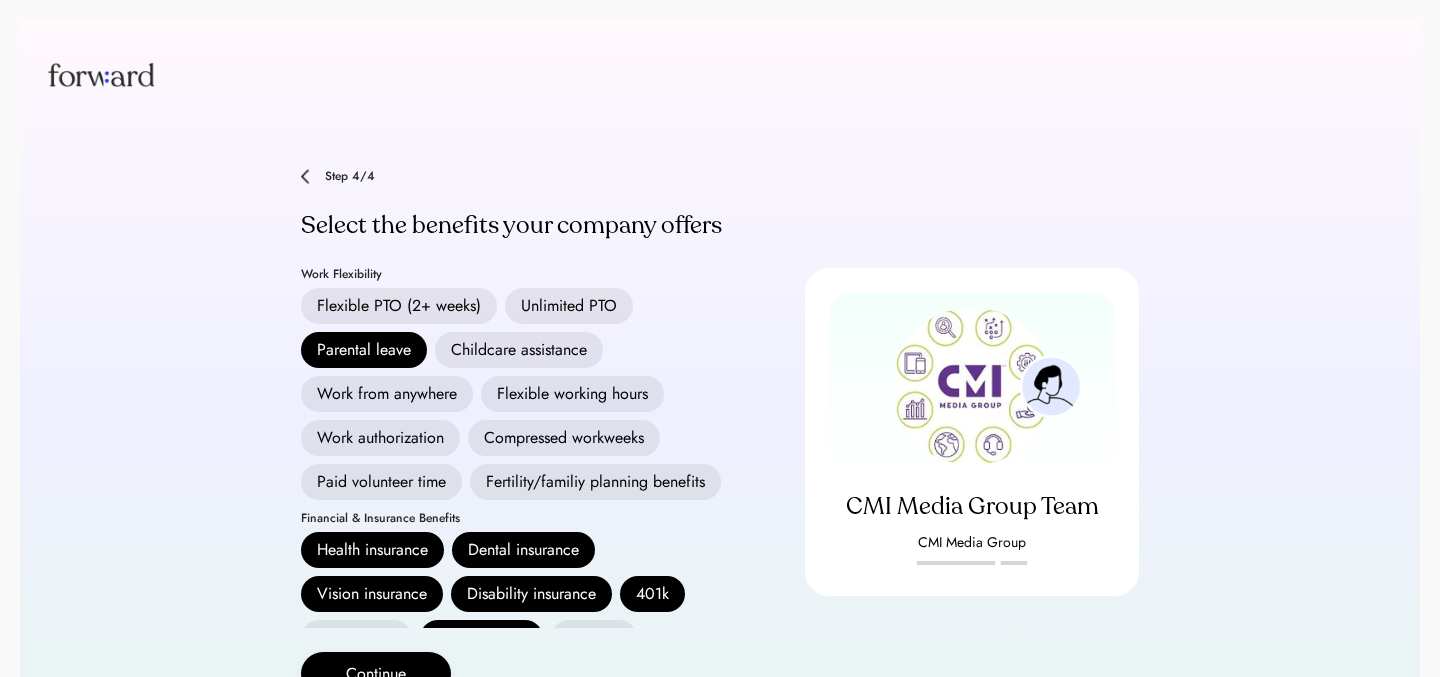 click on "Flexible PTO (2+ weeks)" at bounding box center (399, 306) 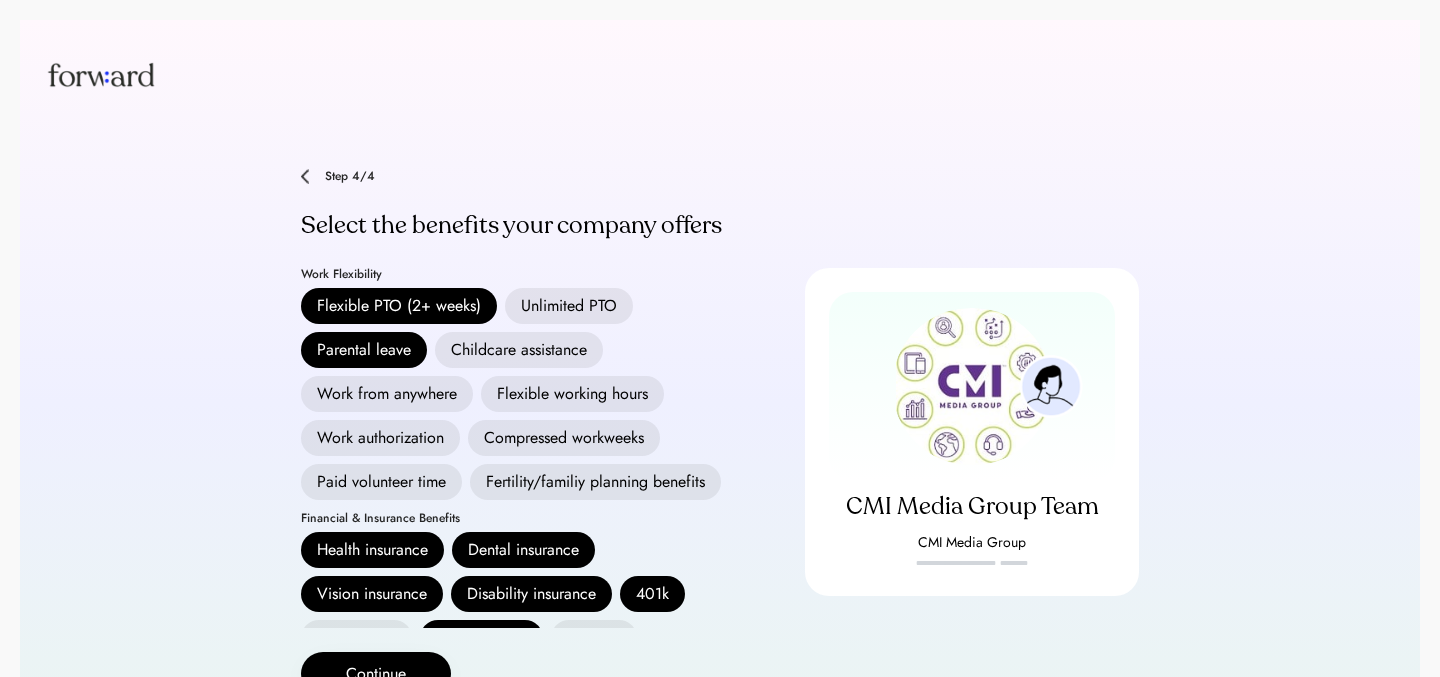 scroll, scrollTop: 536, scrollLeft: 0, axis: vertical 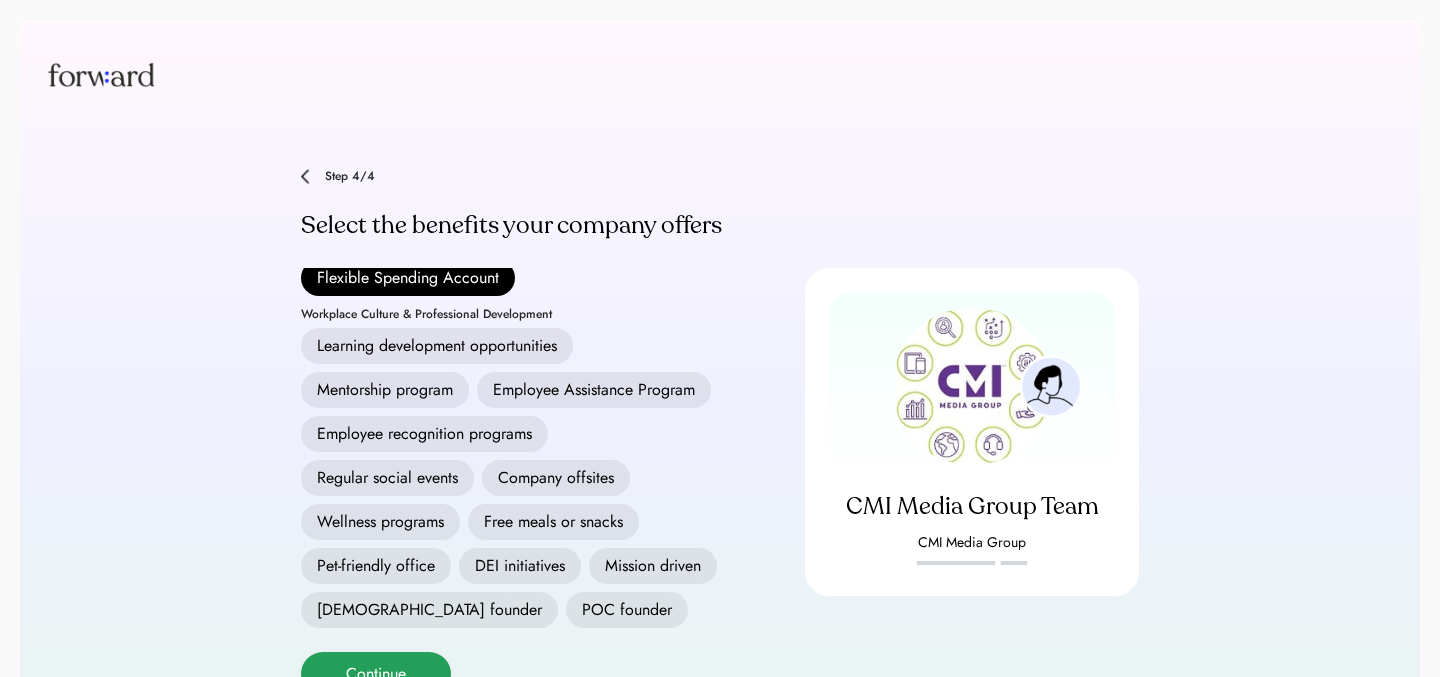 click on "Continue" at bounding box center (376, 674) 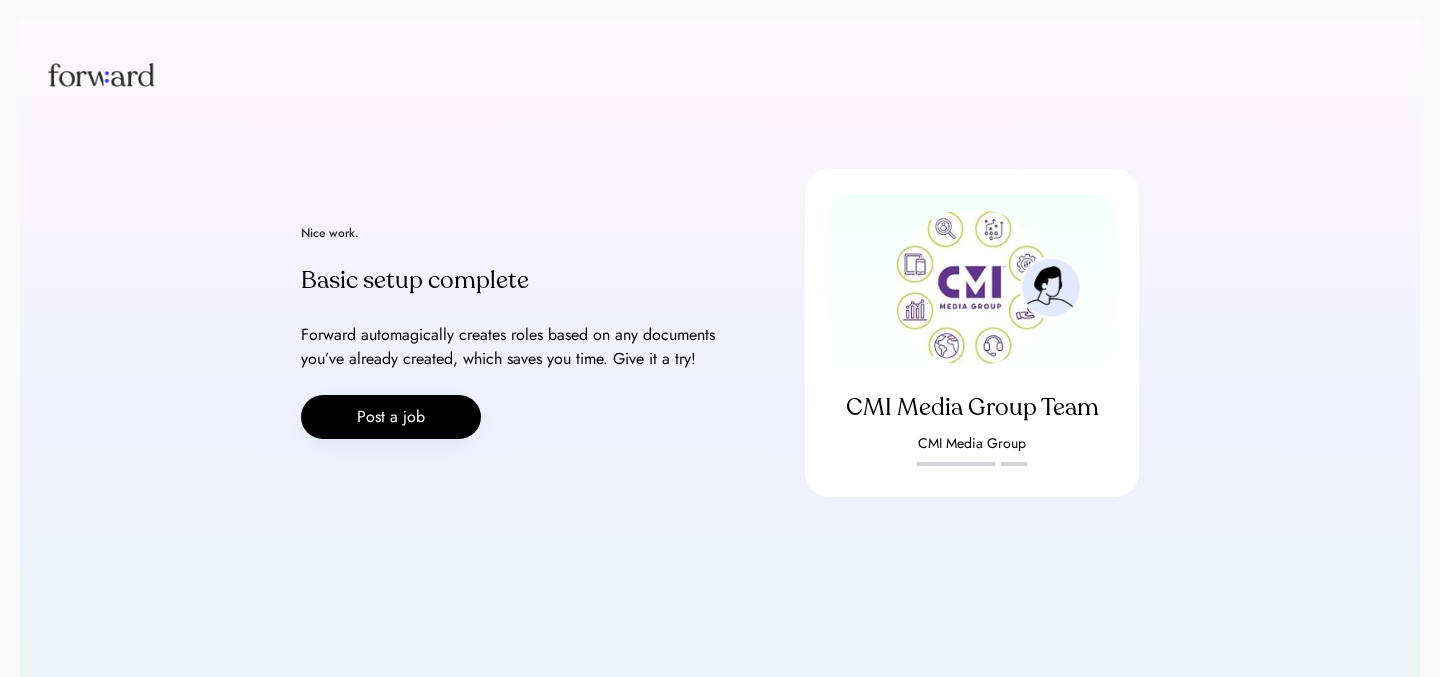 click on "Nice work. Basic setup complete Forward automagically creates roles based on any documents you’ve already created, which saves you time. Give it a try! Post a job" at bounding box center (513, 333) 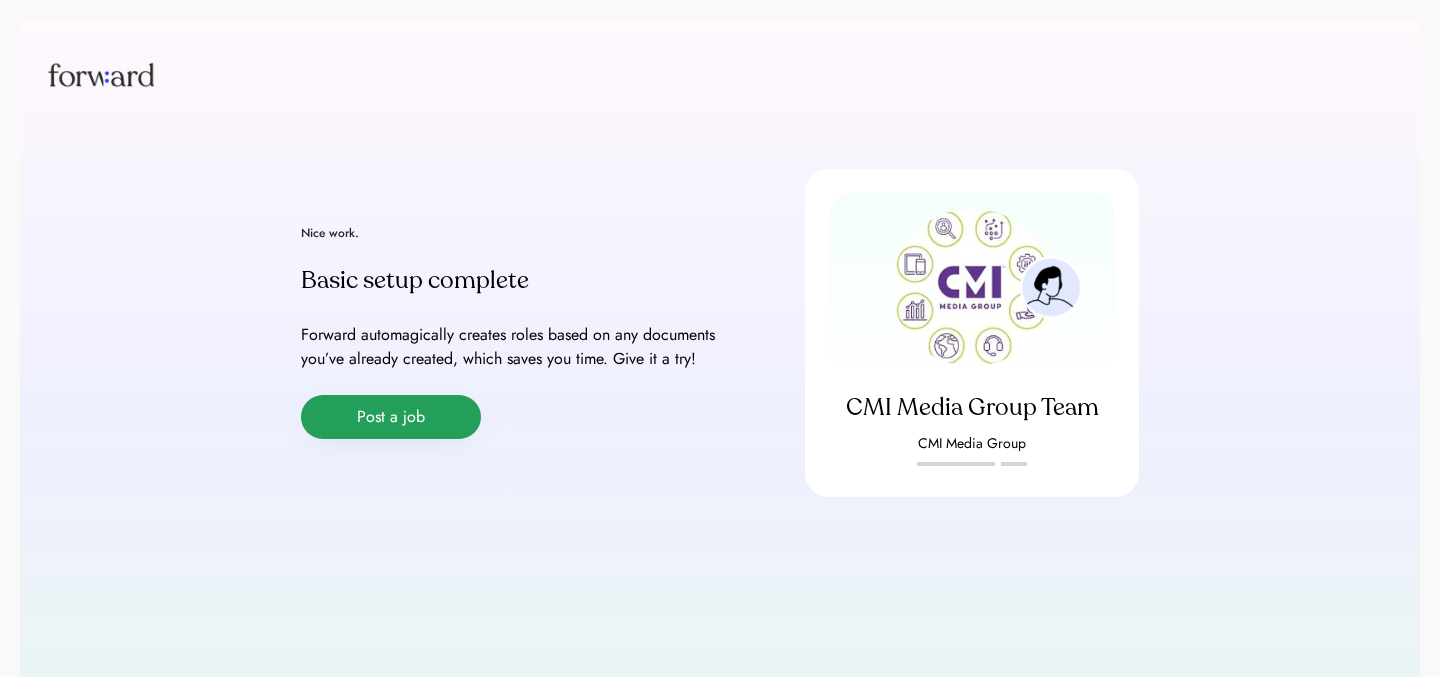 click on "Post a job" at bounding box center (391, 417) 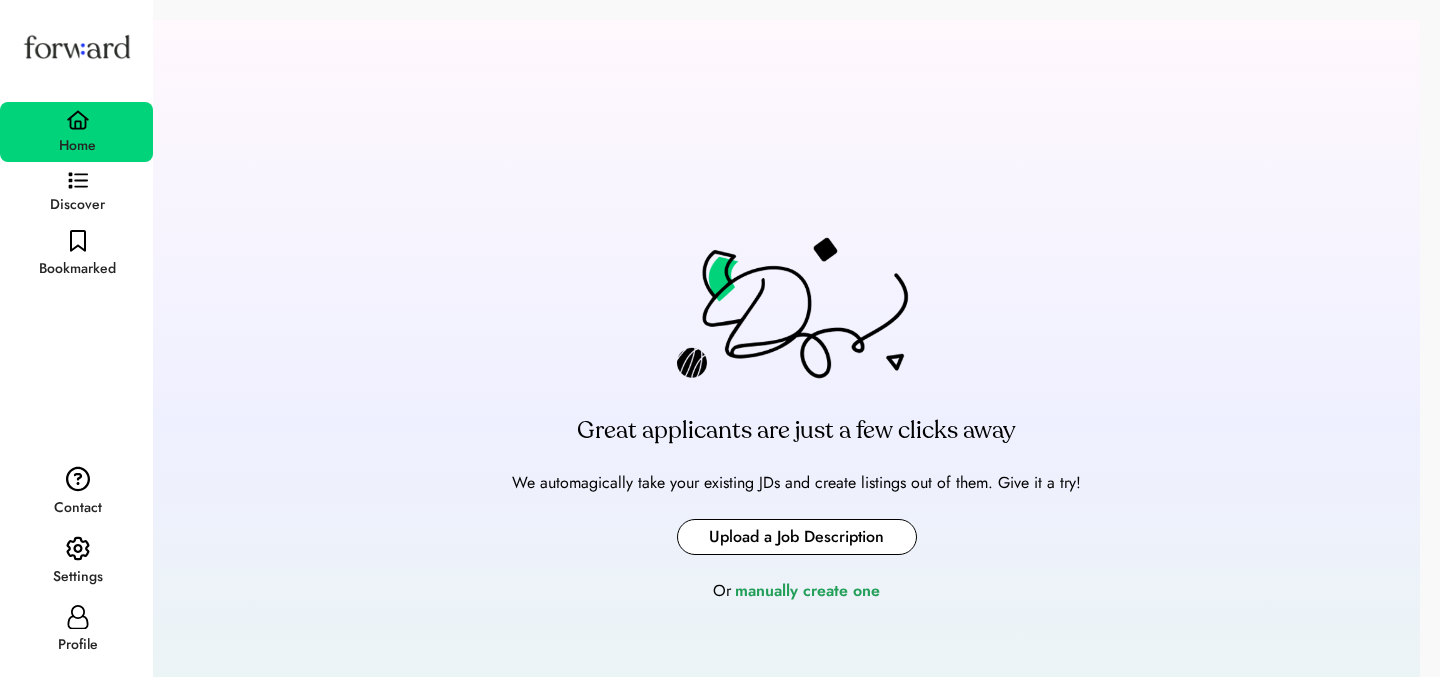 scroll, scrollTop: 0, scrollLeft: 0, axis: both 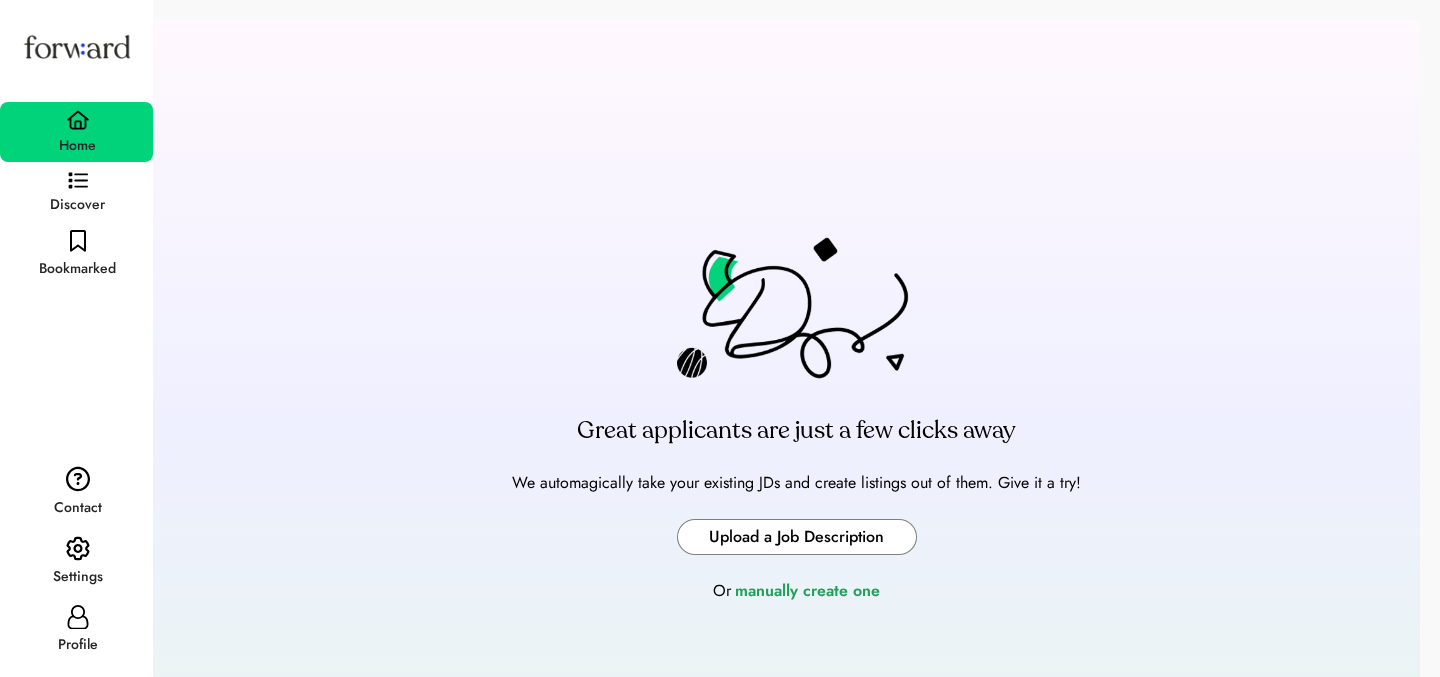 click on "Great applicants are just a few clicks away We automagically take your existing JDs and create listings out of them. Give it a try! Upload a Job Description Or manually create one" at bounding box center (796, 420) 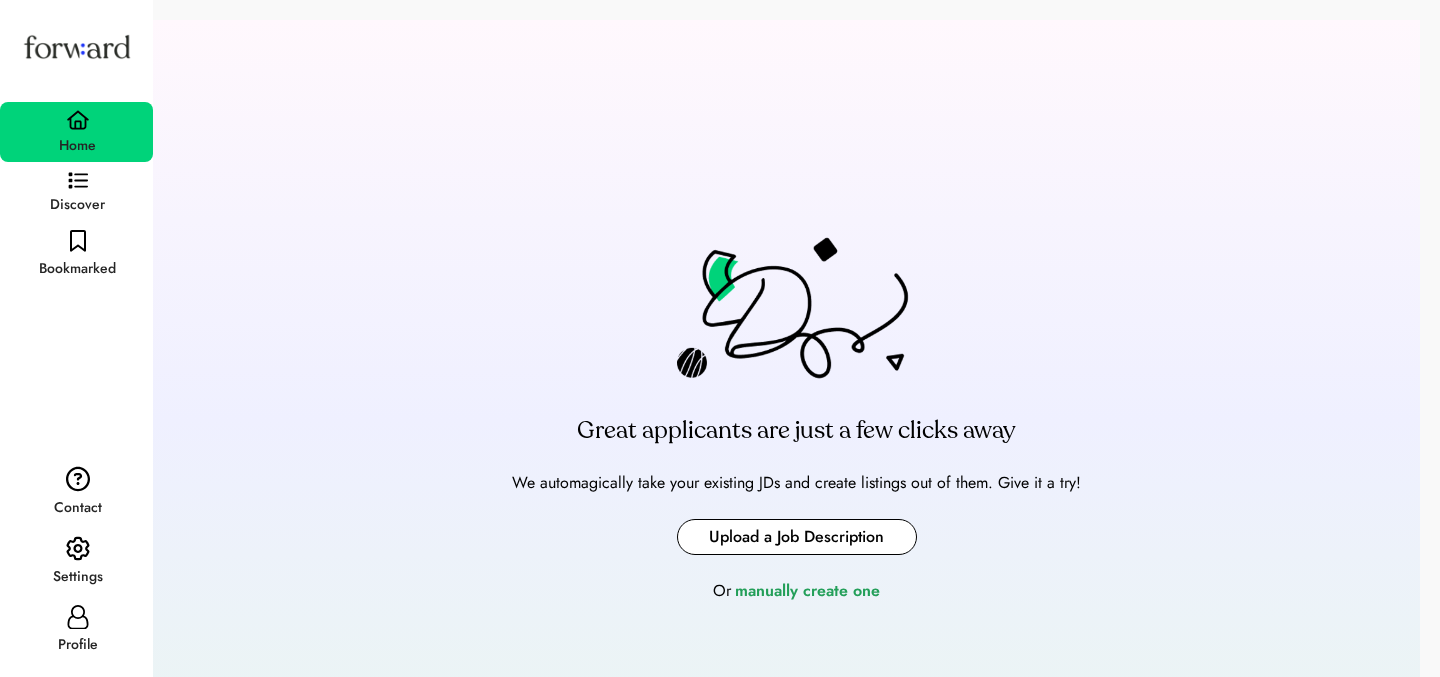 click at bounding box center [797, 537] 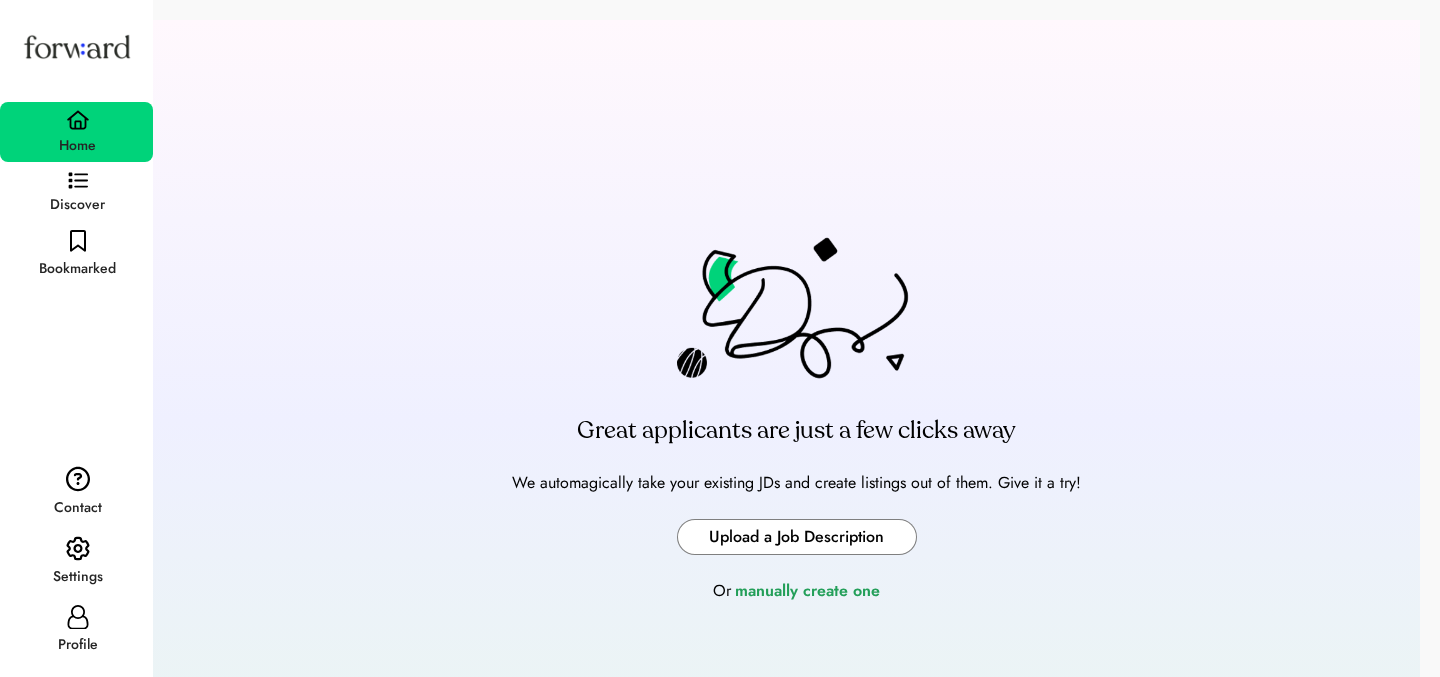 click at bounding box center [797, 537] 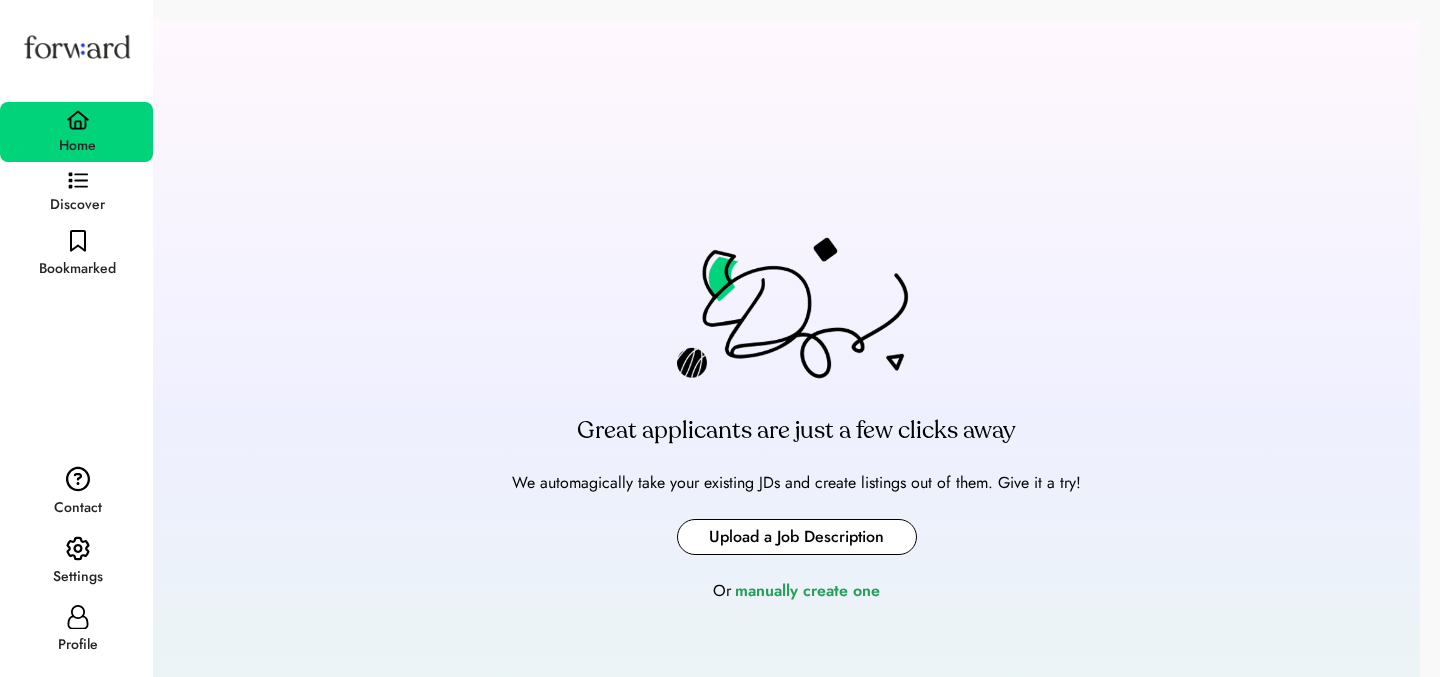 click at bounding box center (797, 537) 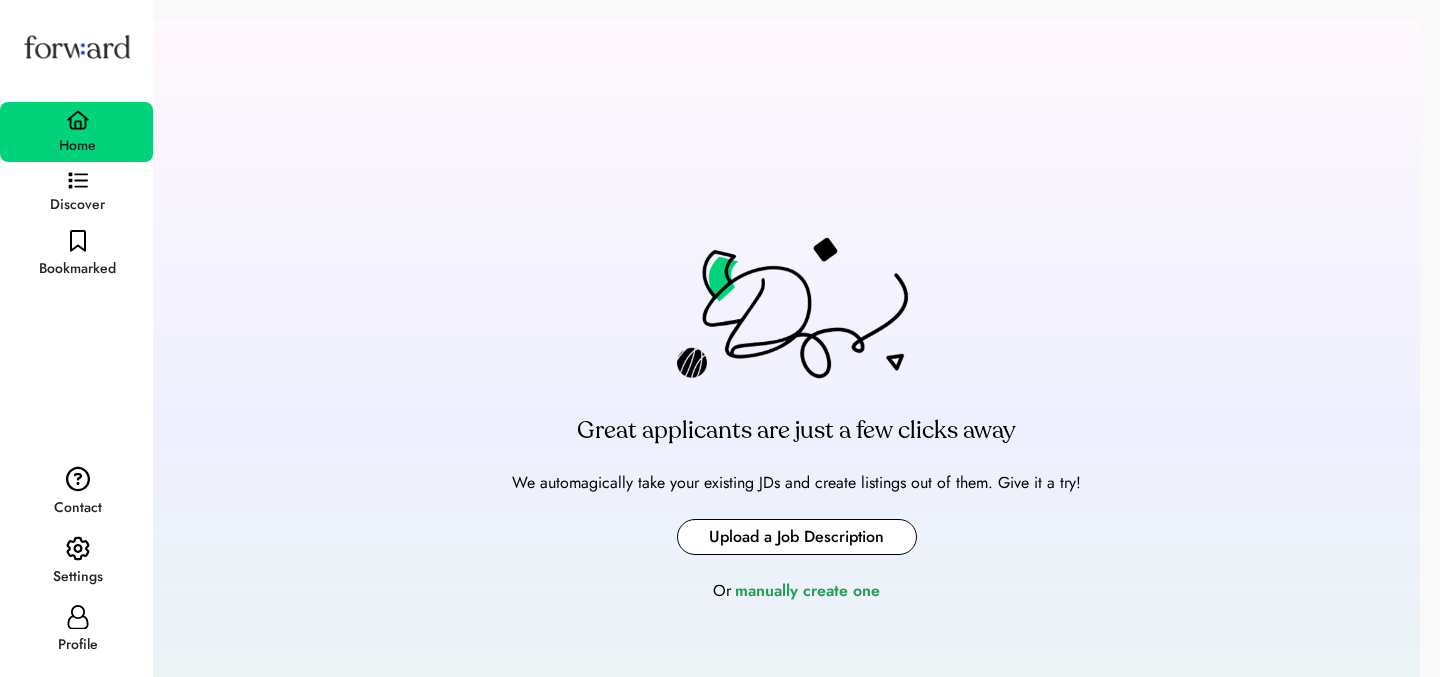 scroll, scrollTop: 0, scrollLeft: 0, axis: both 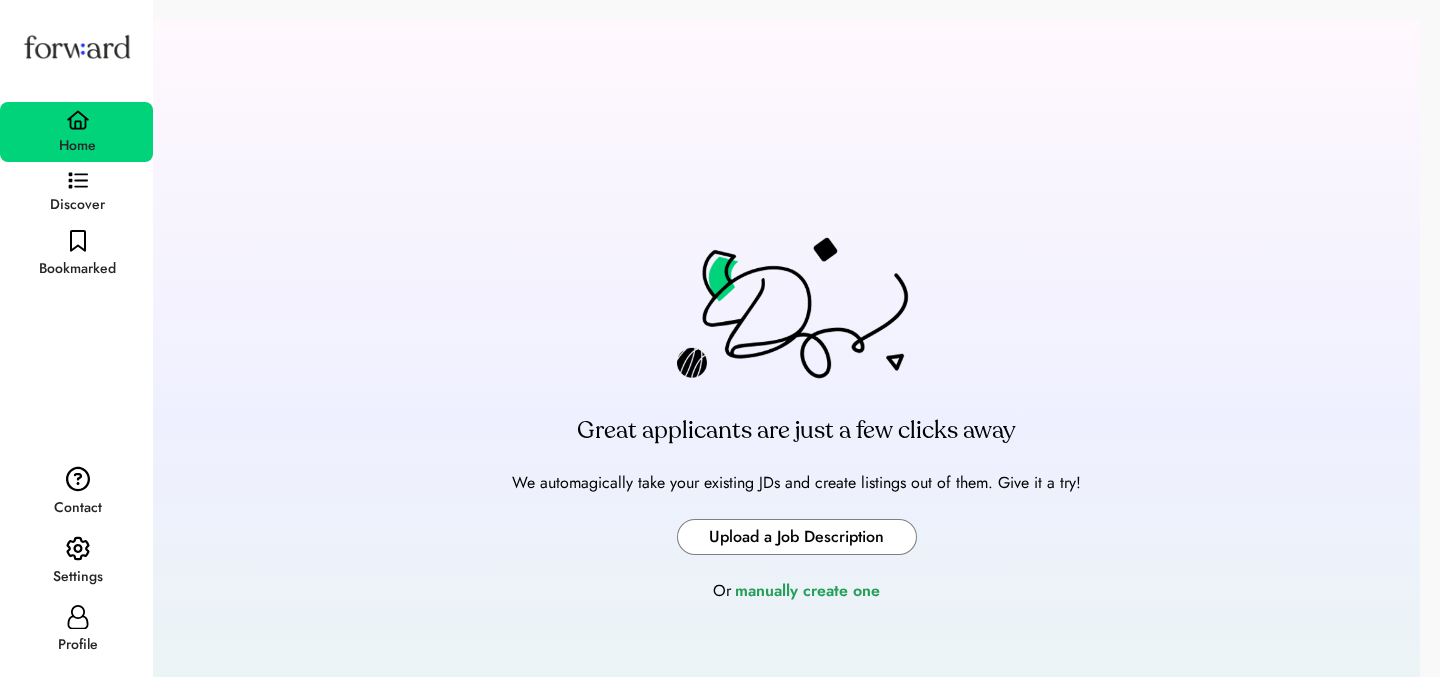 click at bounding box center [797, 537] 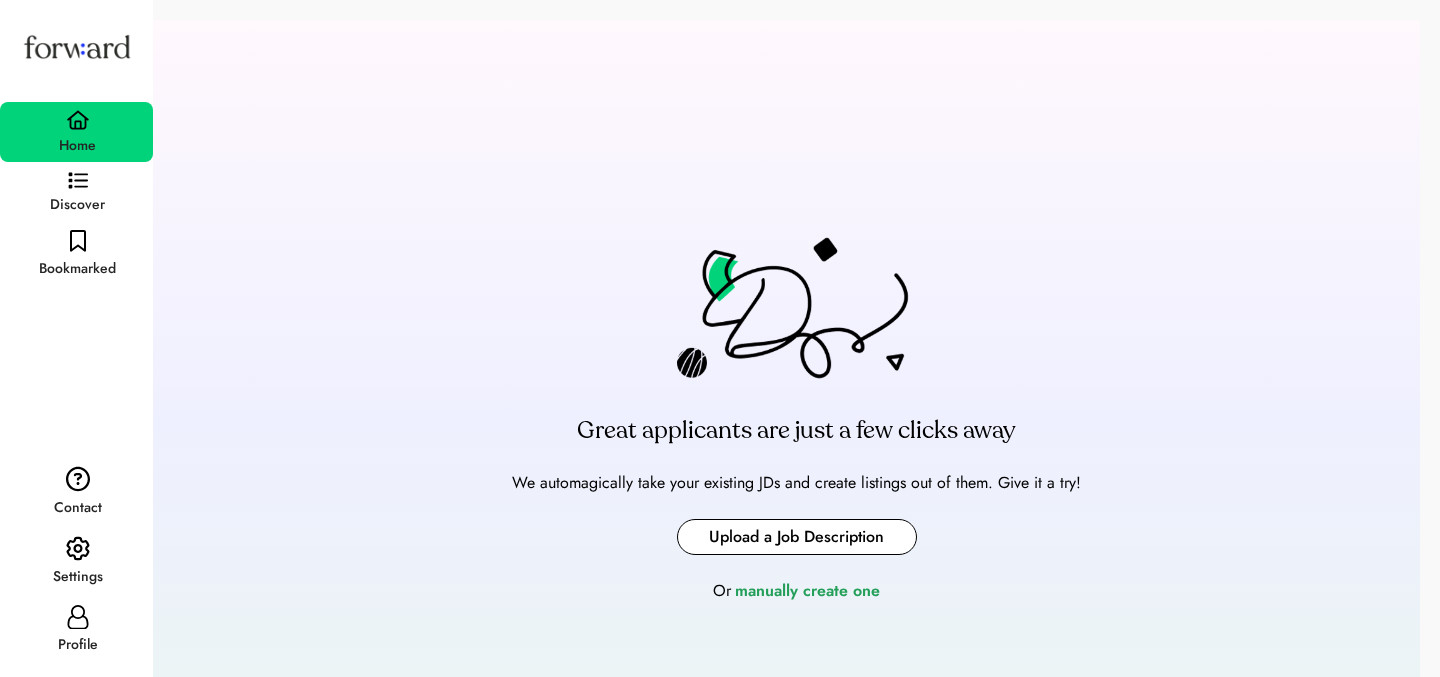 click on "Great applicants are just a few clicks away We automagically take your existing JDs and create listings out of them. Give it a try! Upload a Job Description Or manually create one" at bounding box center (796, 420) 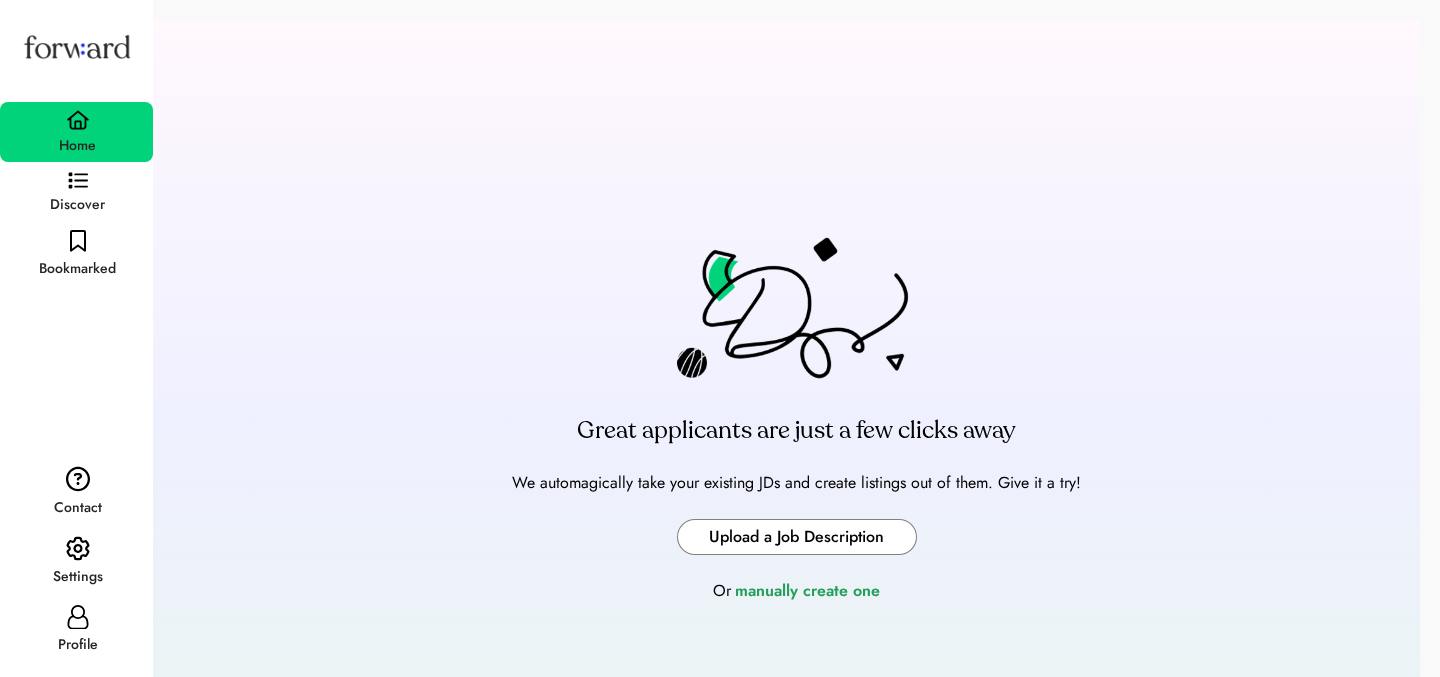 click at bounding box center (797, 537) 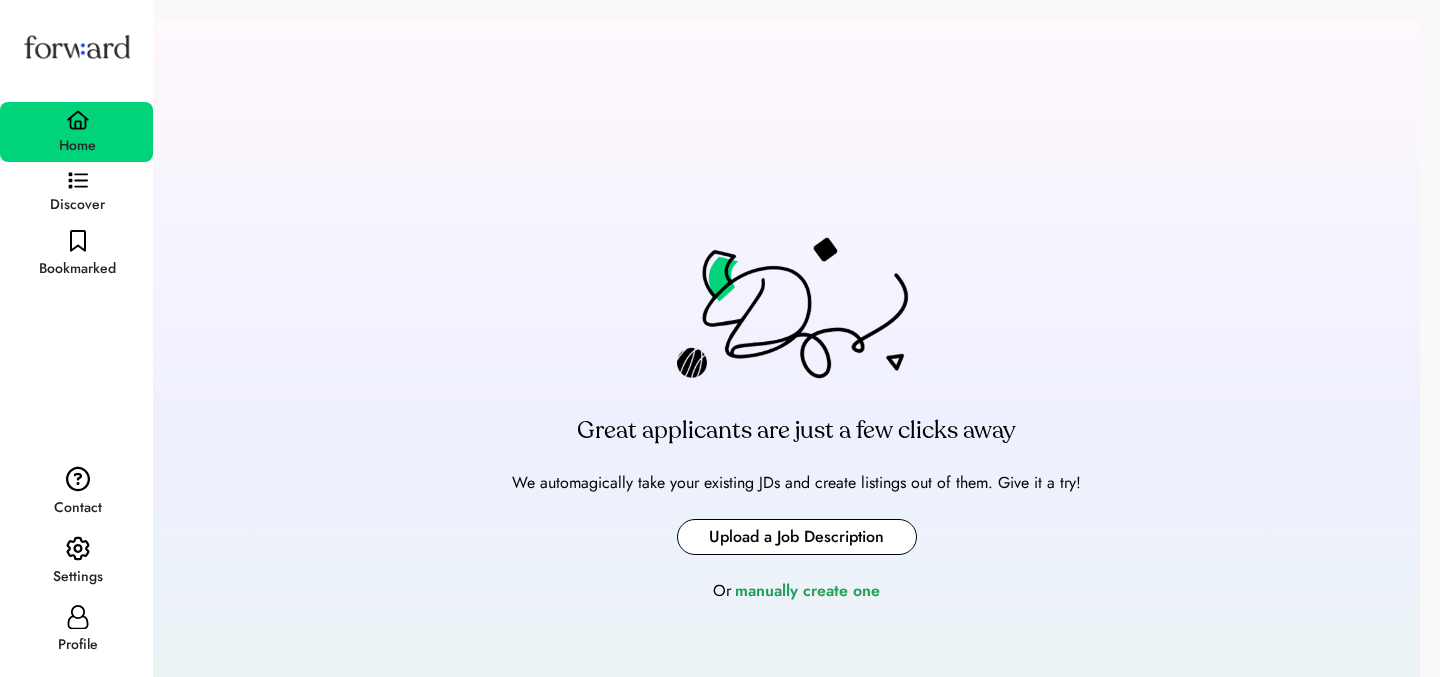 click at bounding box center (797, 537) 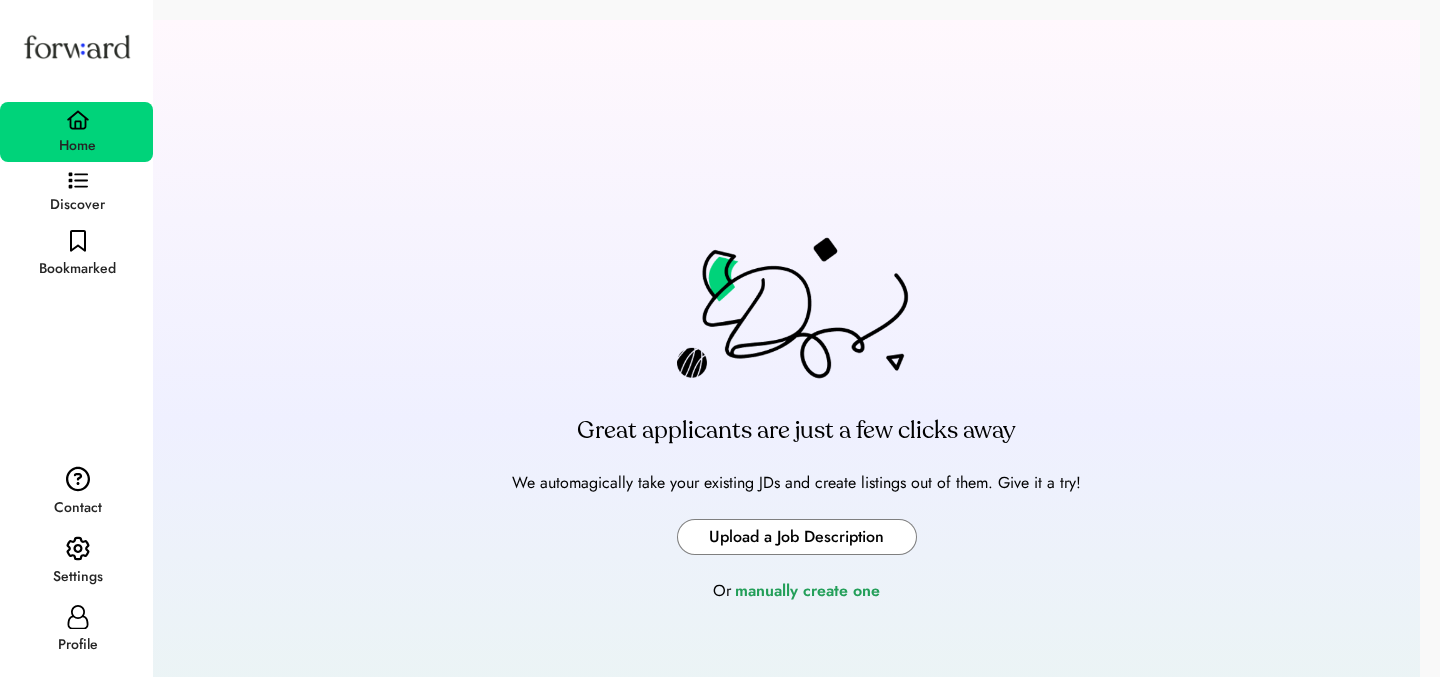 click at bounding box center (797, 537) 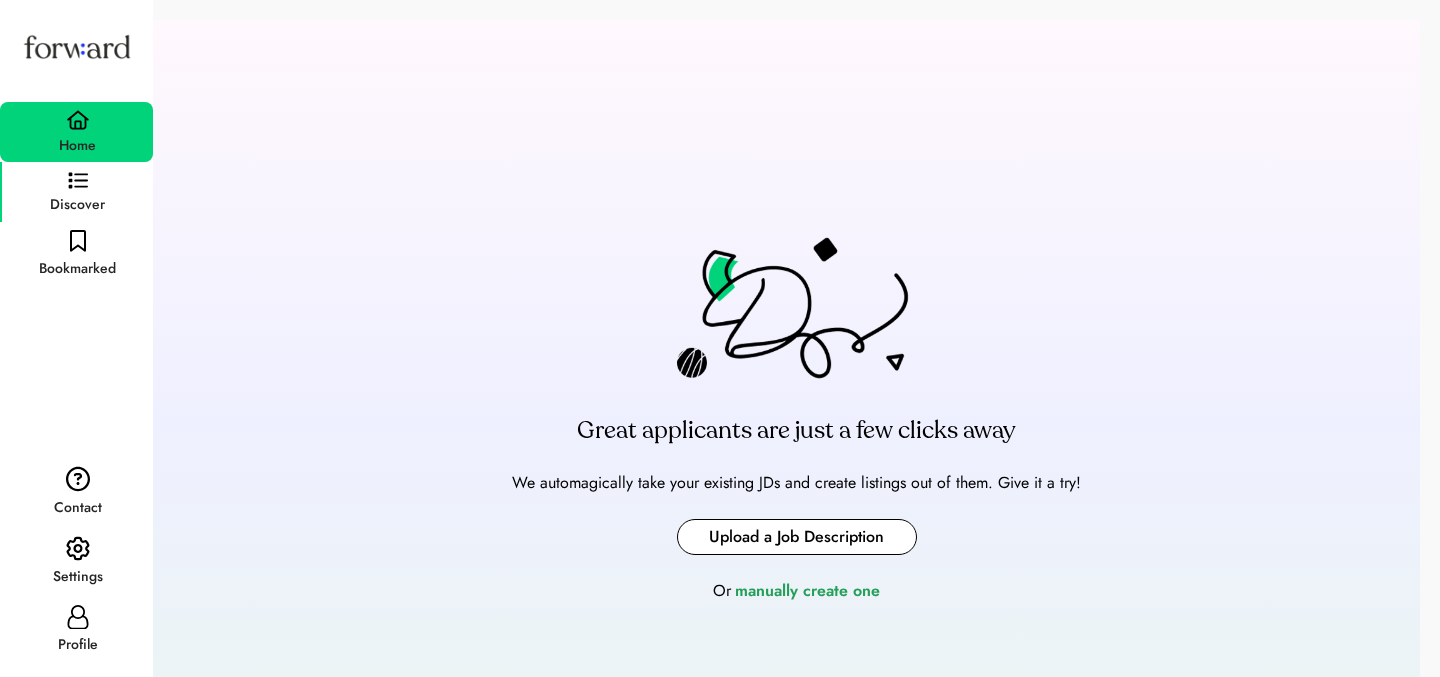click on "Discover" at bounding box center [76, 192] 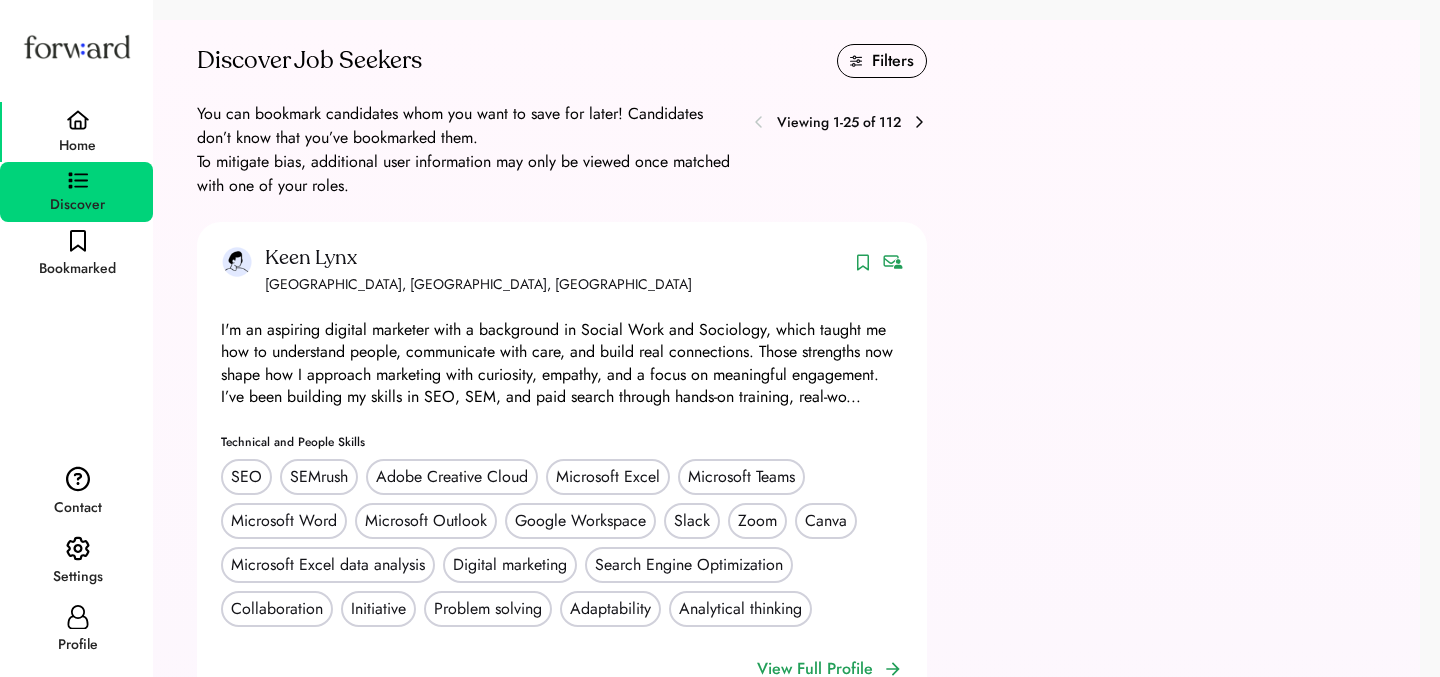 click on "Home" at bounding box center [76, 132] 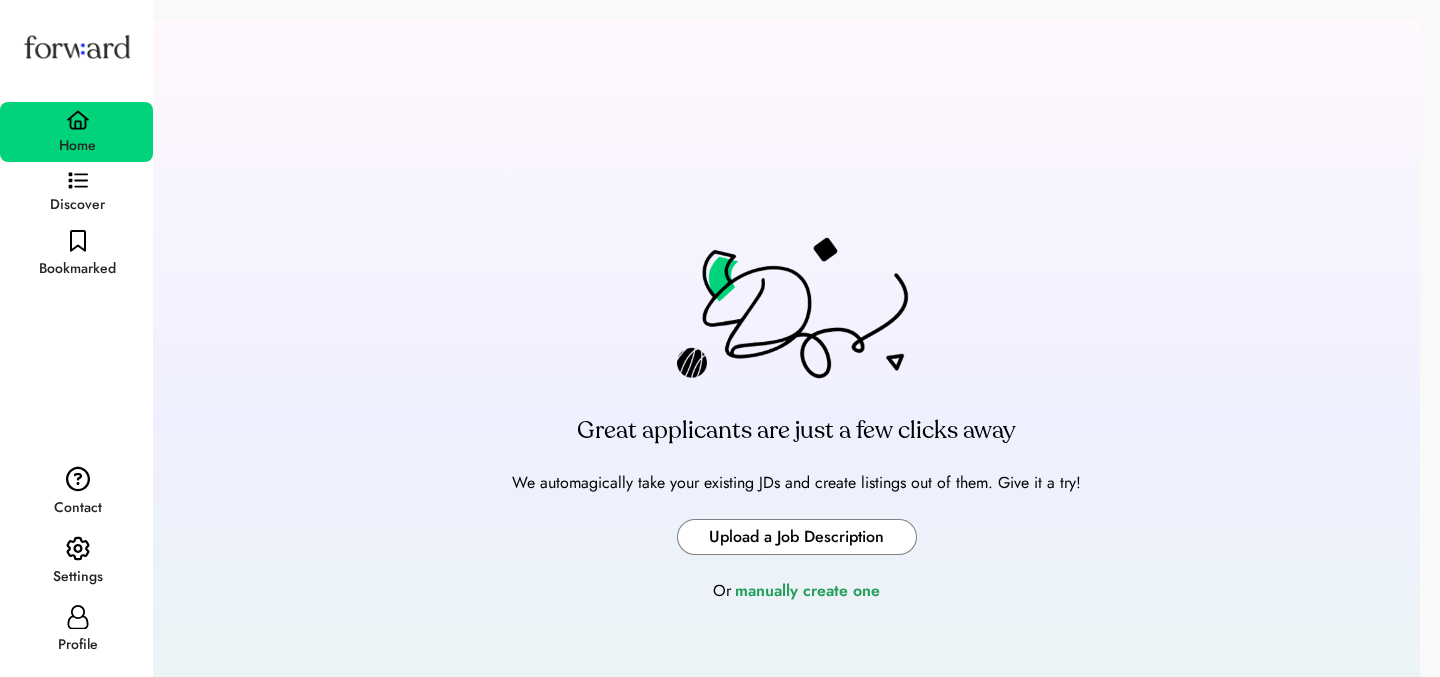click at bounding box center (797, 537) 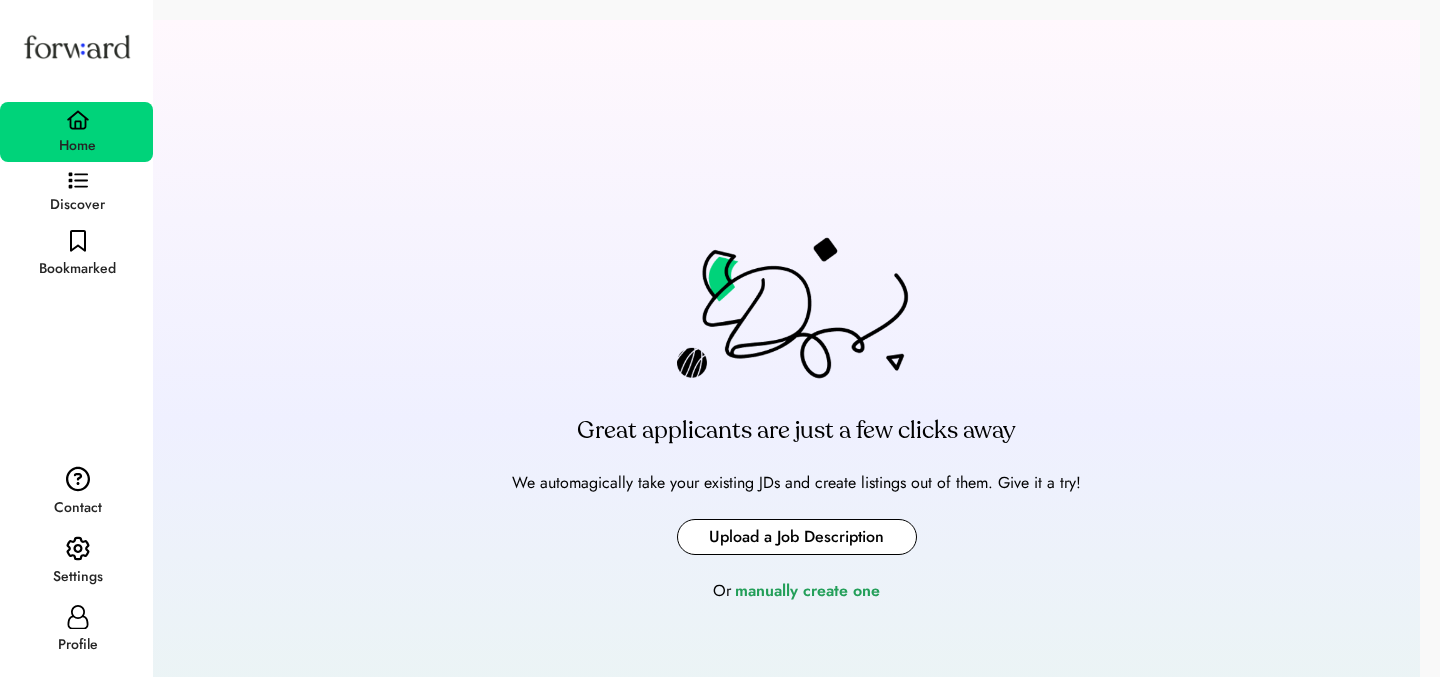 click on "Great applicants are just a few clicks away We automagically take your existing JDs and create listings out of them. Give it a try! Upload a Job Description Or manually create one" at bounding box center [796, 420] 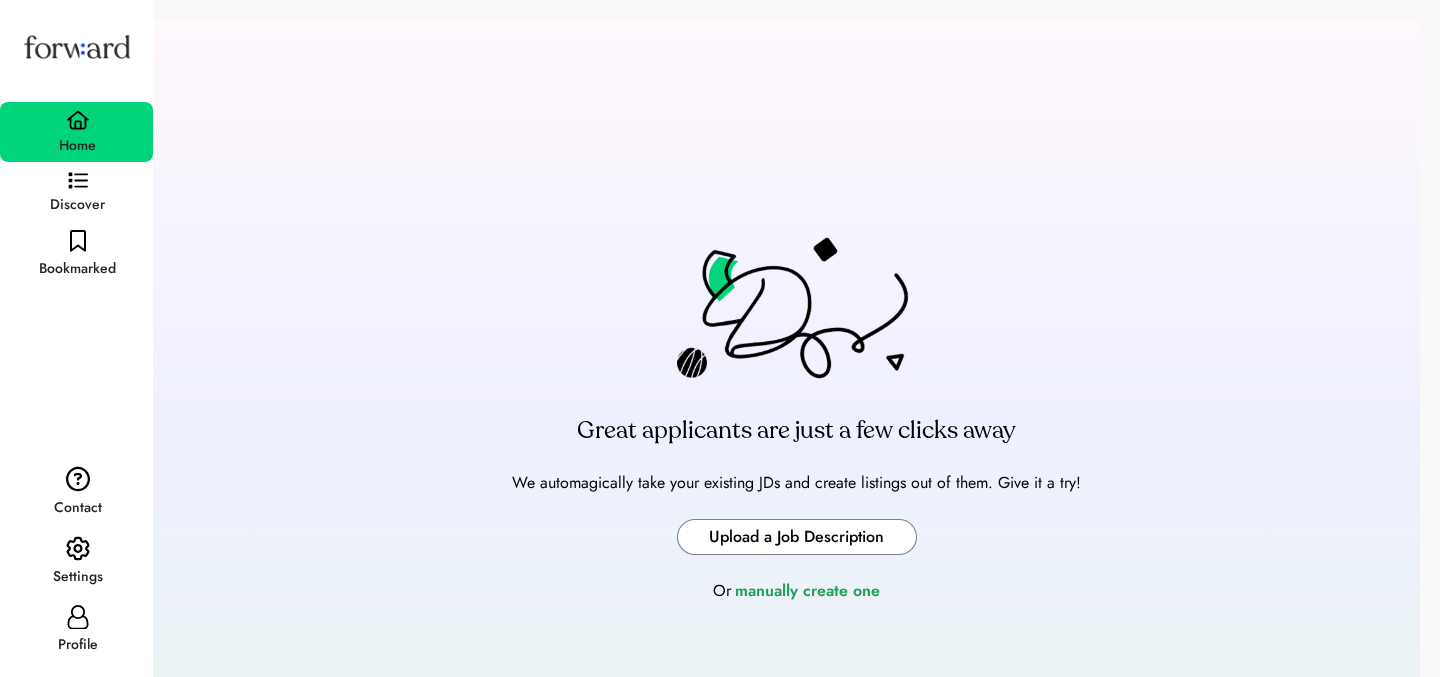 click at bounding box center (797, 537) 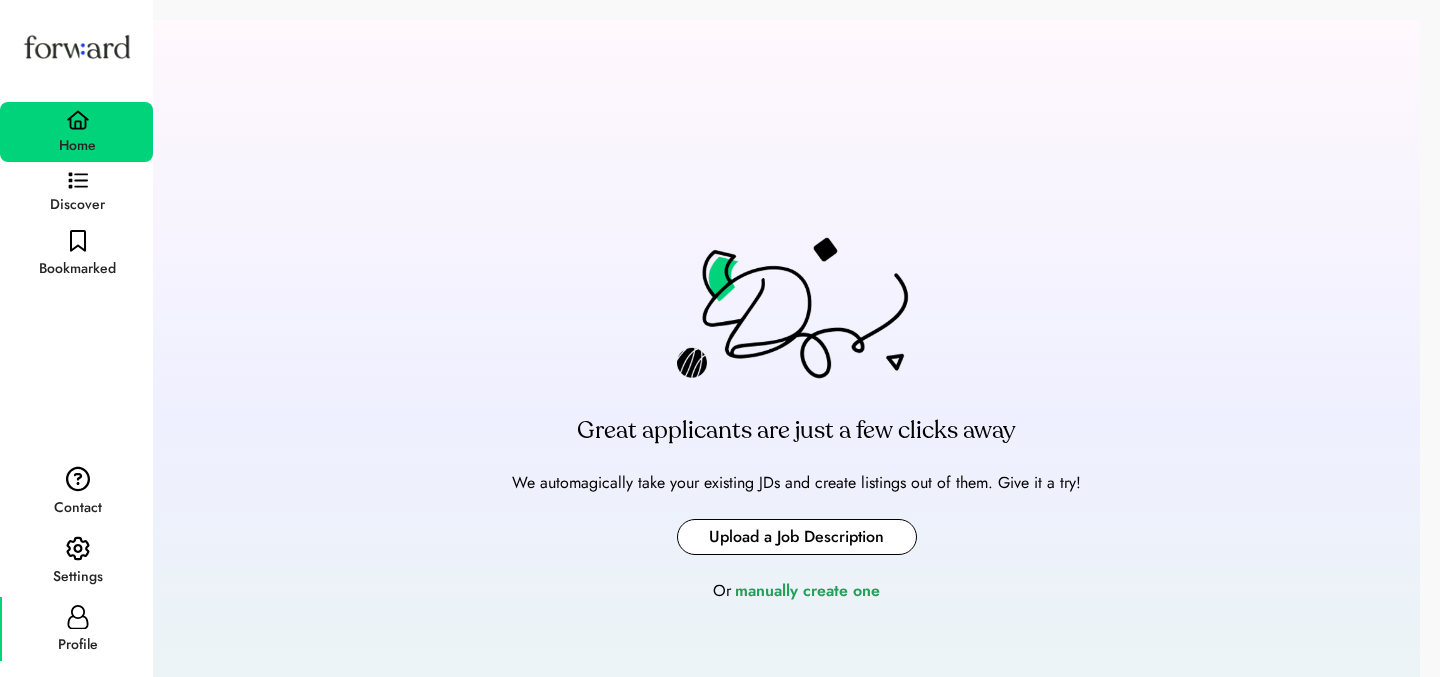 click on "Profile" at bounding box center [76, 629] 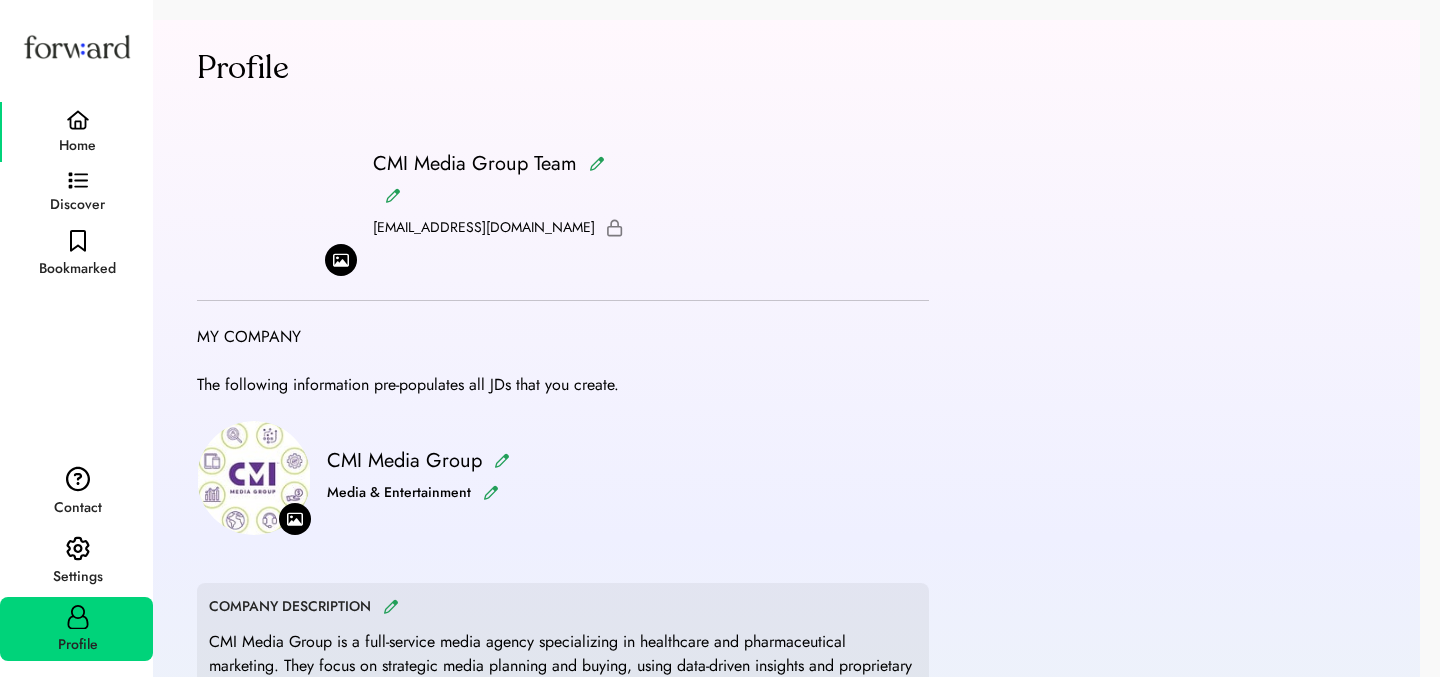 click on "Home" at bounding box center [76, 132] 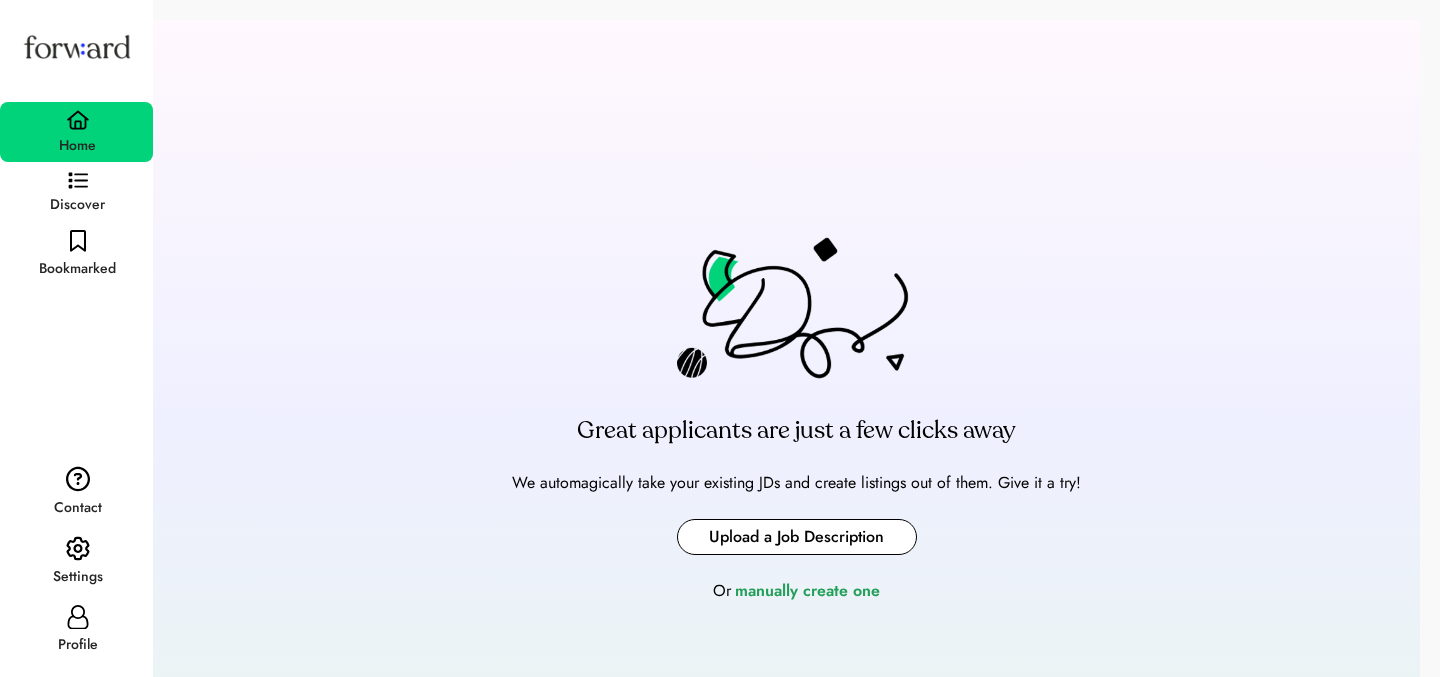 click at bounding box center (797, 537) 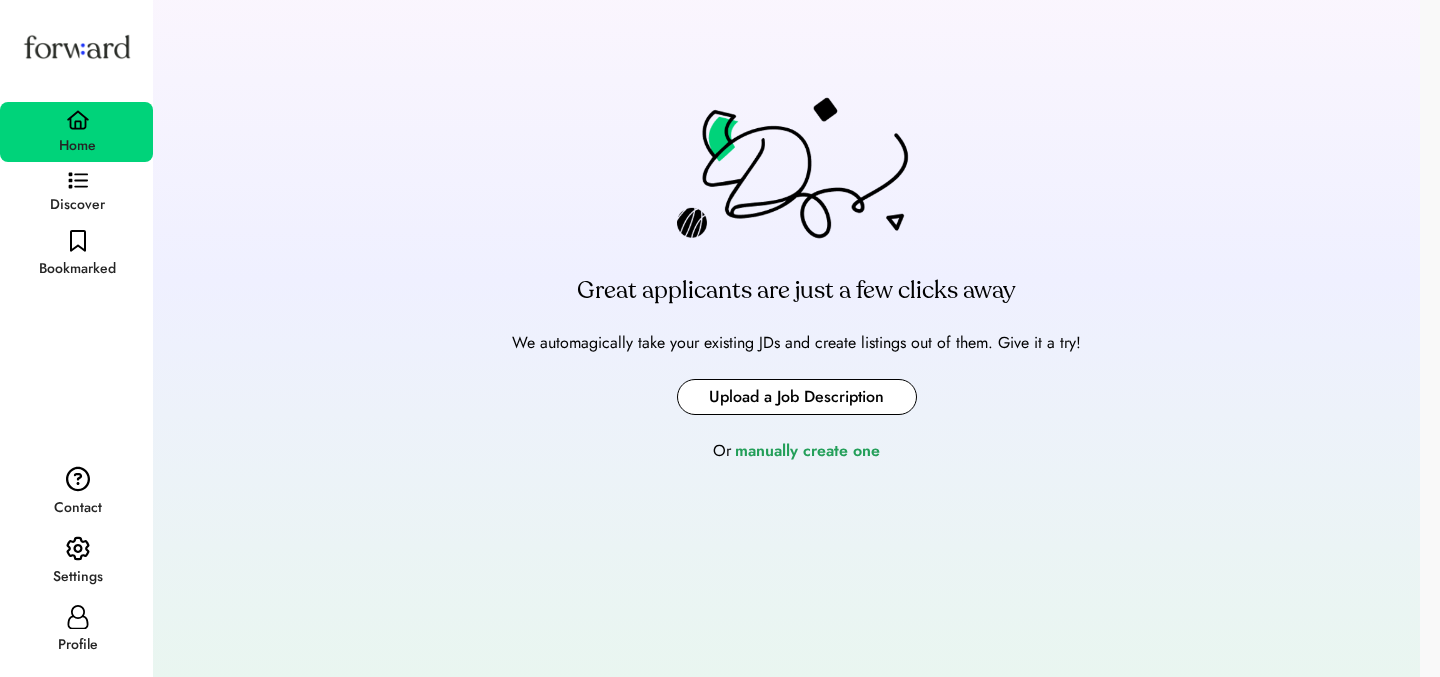 scroll, scrollTop: 143, scrollLeft: 0, axis: vertical 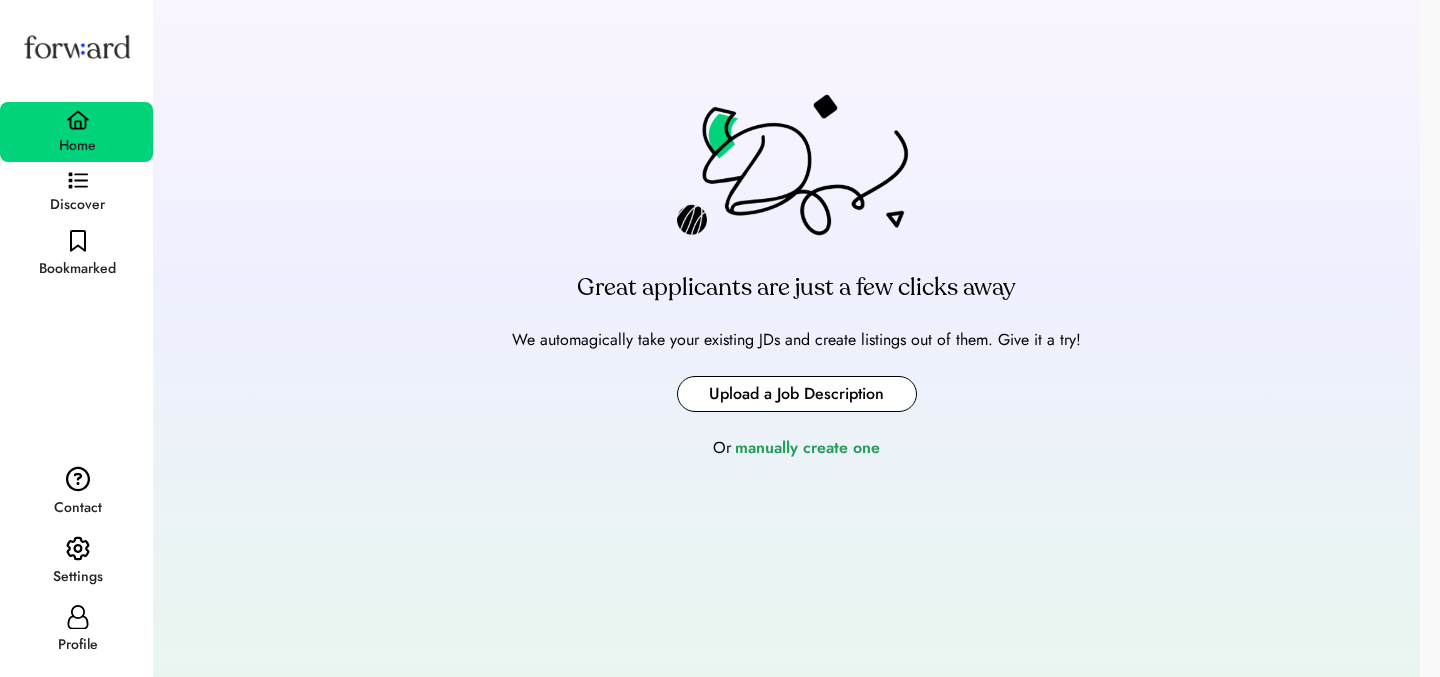 click at bounding box center [797, 394] 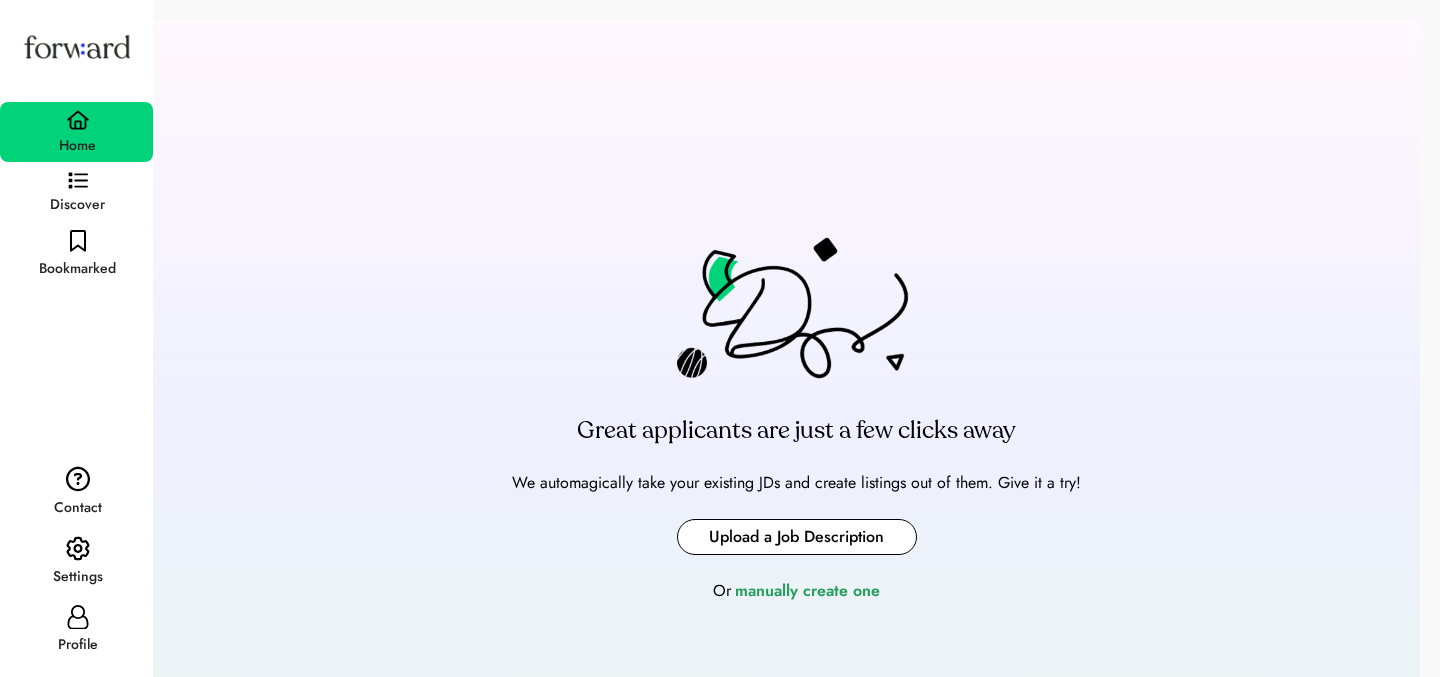 scroll, scrollTop: 143, scrollLeft: 0, axis: vertical 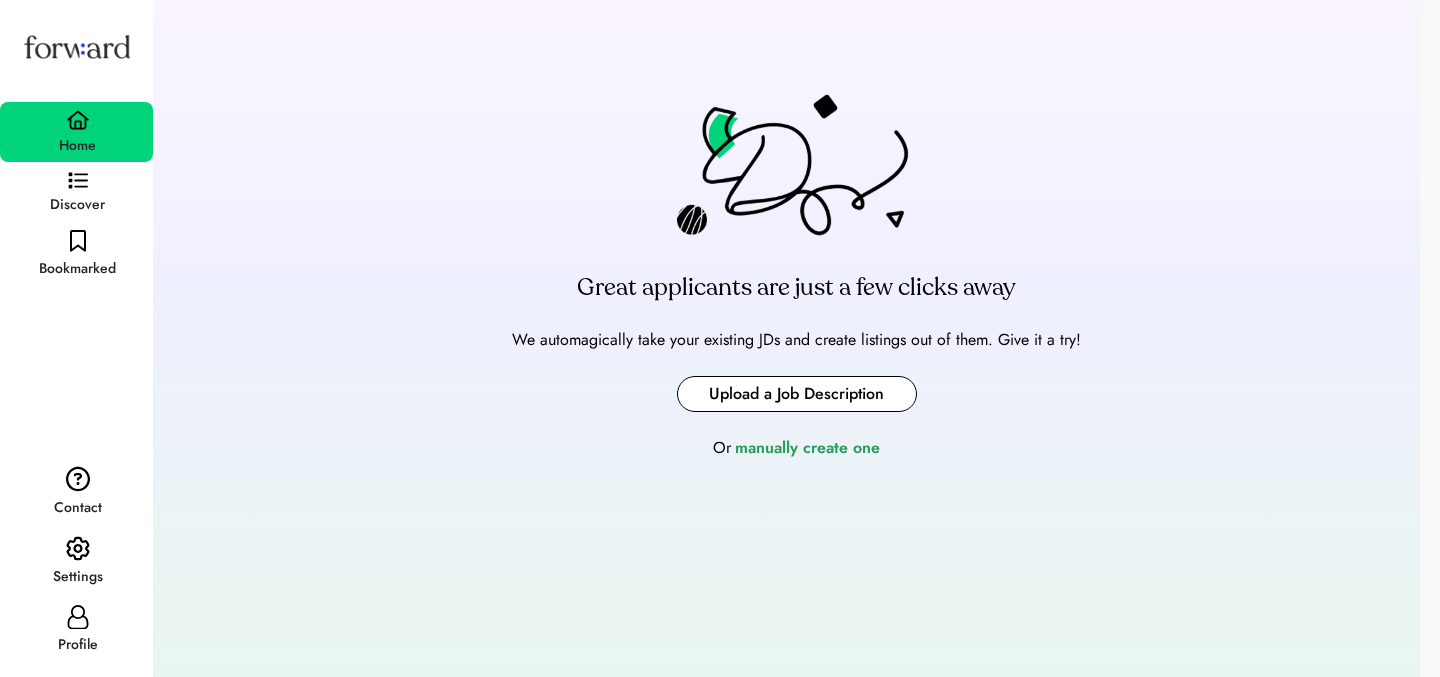 click at bounding box center [797, 394] 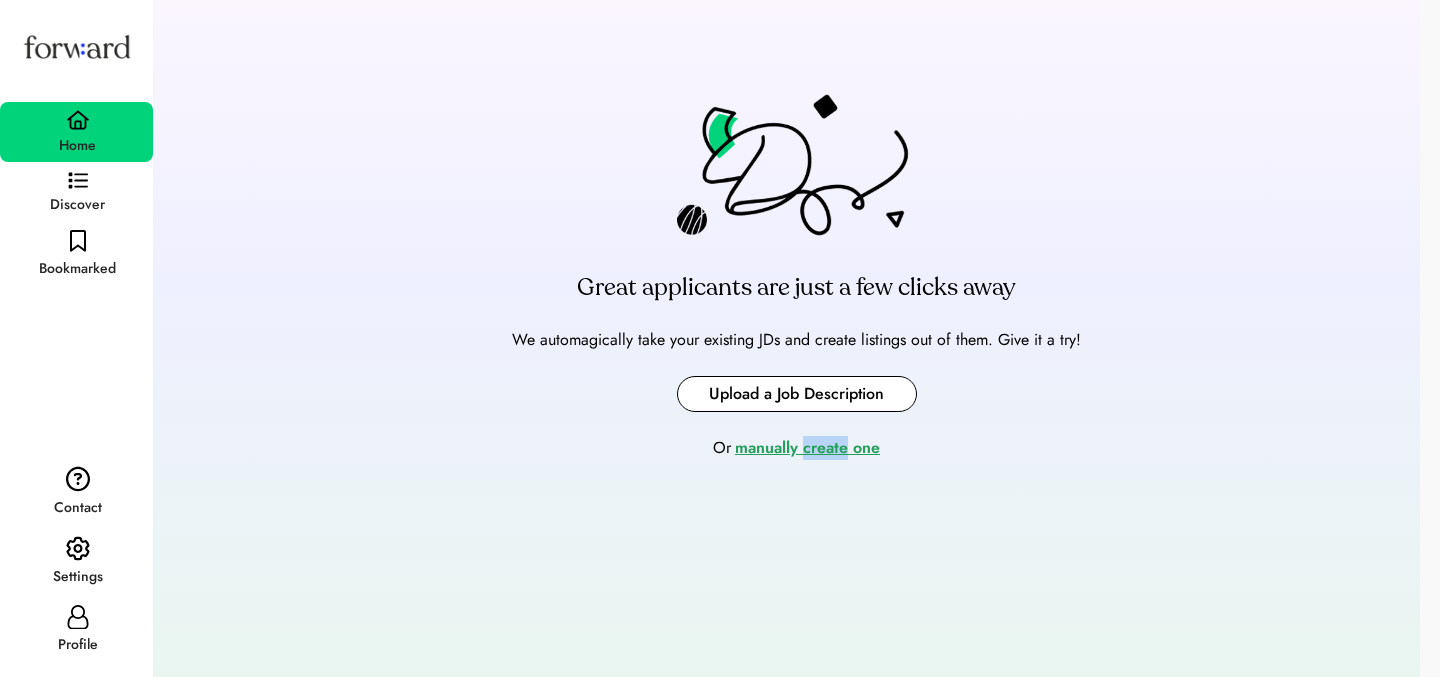 click on "manually create one" at bounding box center [807, 448] 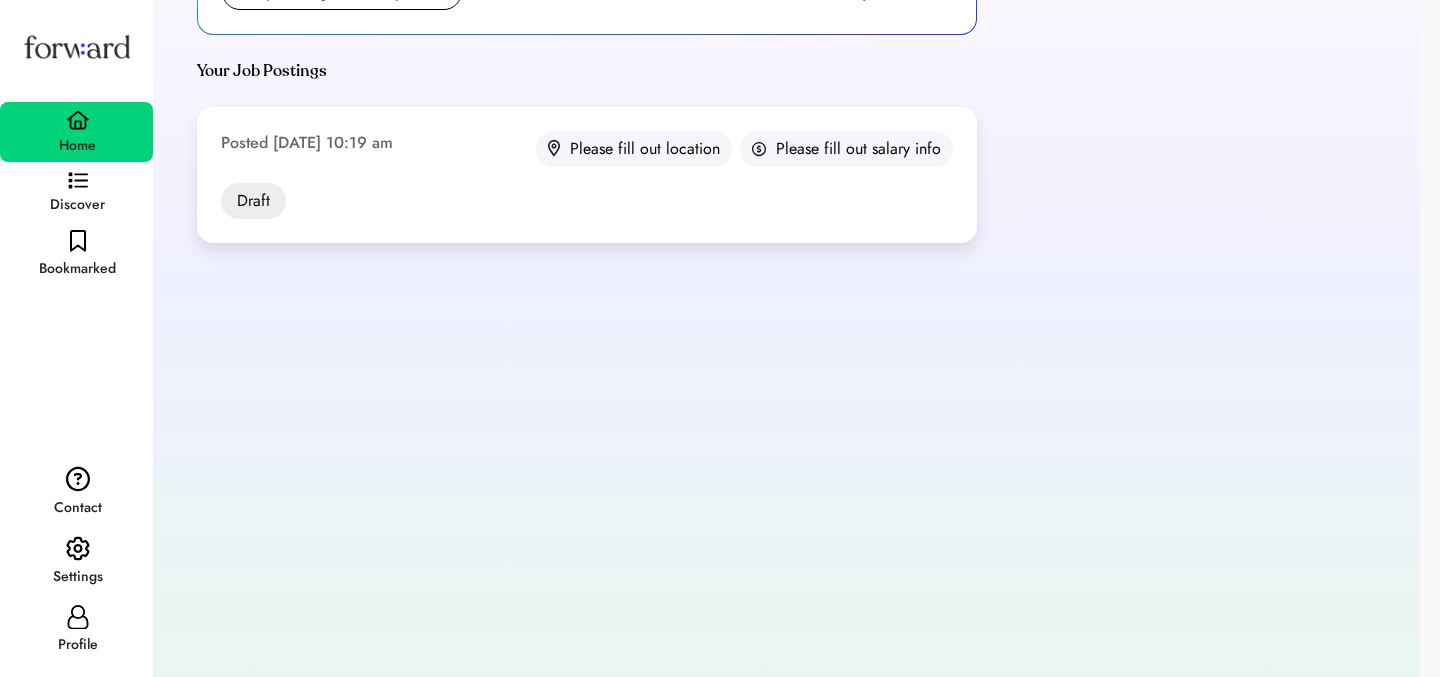 scroll, scrollTop: 0, scrollLeft: 0, axis: both 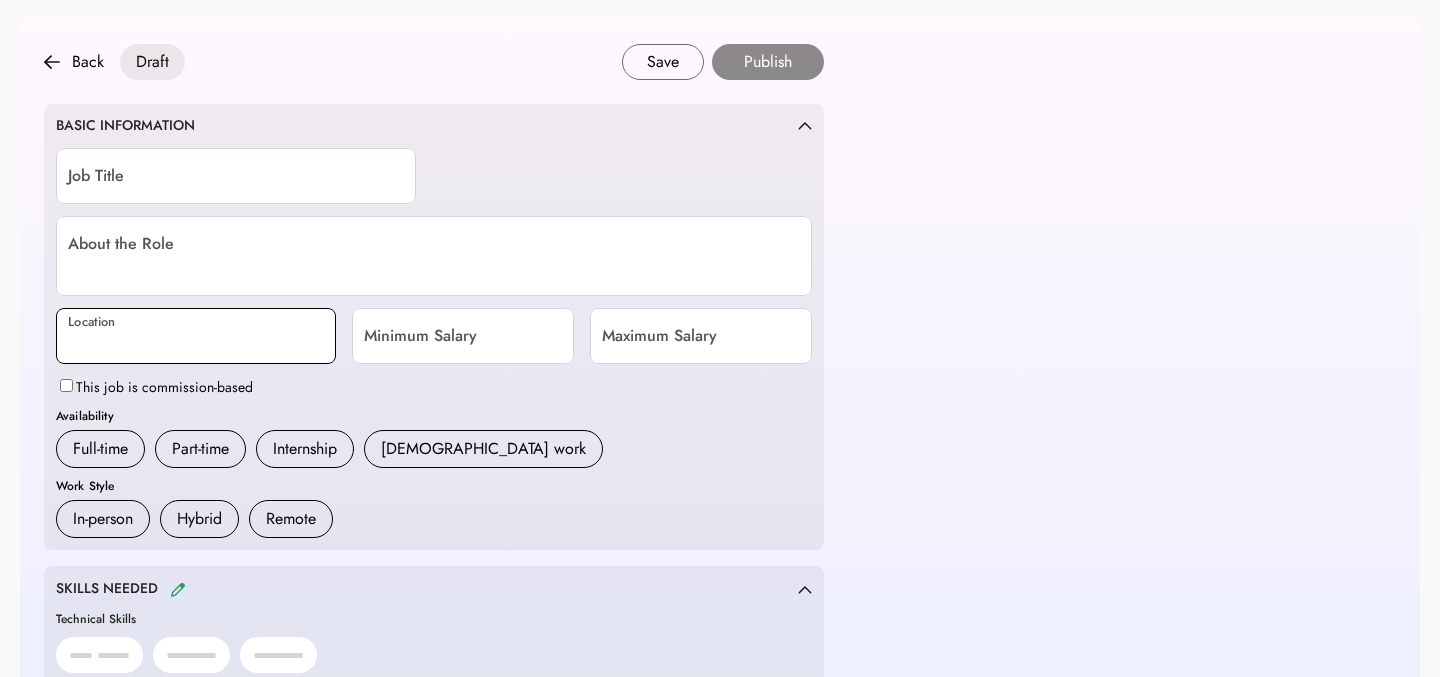 click at bounding box center [196, 336] 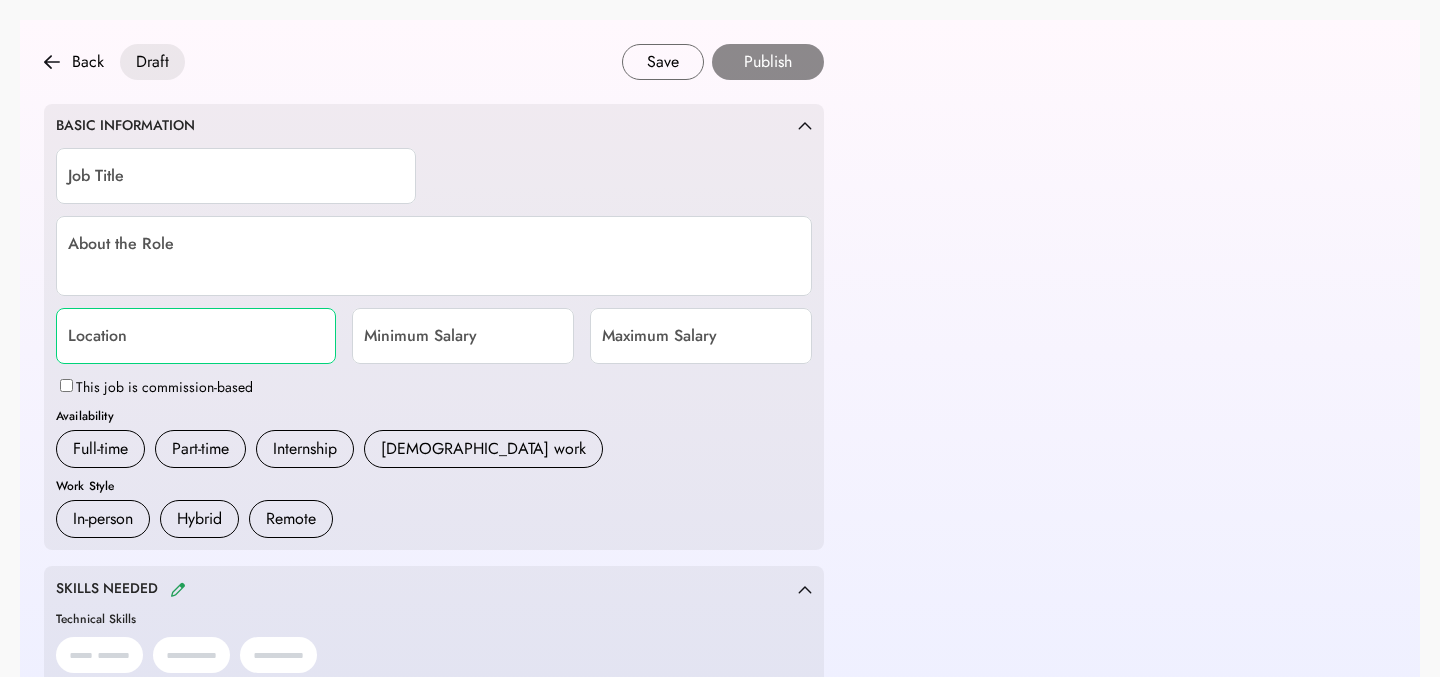 click on "BASIC INFORMATION Job Title About the Role Location Minimum Salary Maximum Salary This job is commission-based Availability Full-time Part-time [DEMOGRAPHIC_DATA] [DEMOGRAPHIC_DATA] work Work Style In-person Hybrid Remote" at bounding box center (434, 327) 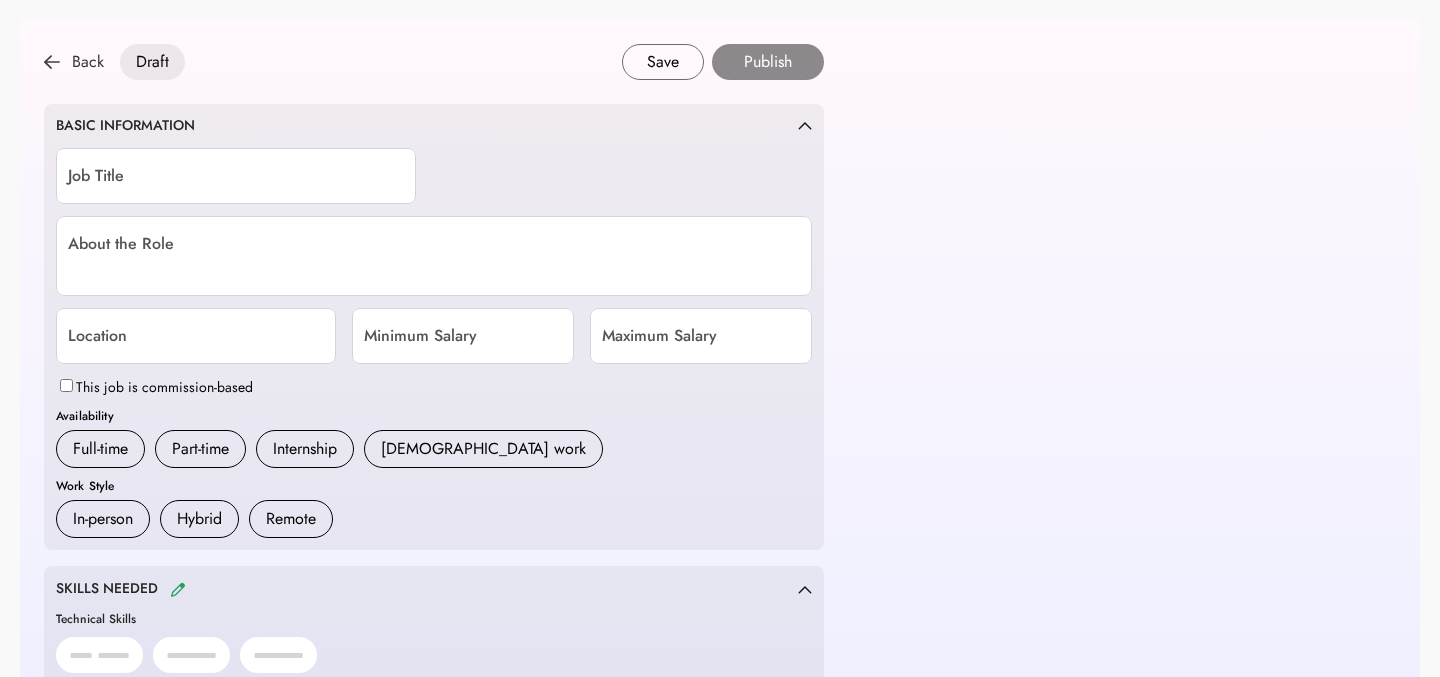 click on "Back" at bounding box center (74, 62) 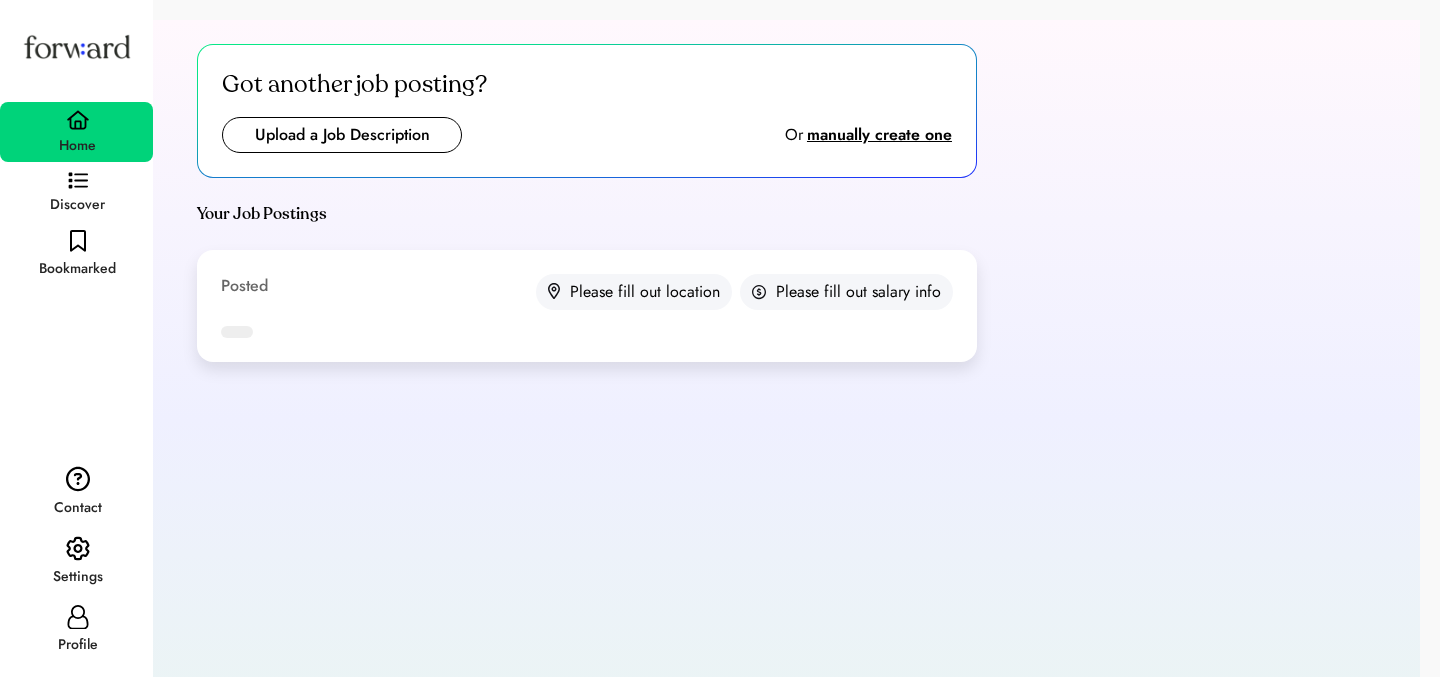 scroll, scrollTop: 0, scrollLeft: 0, axis: both 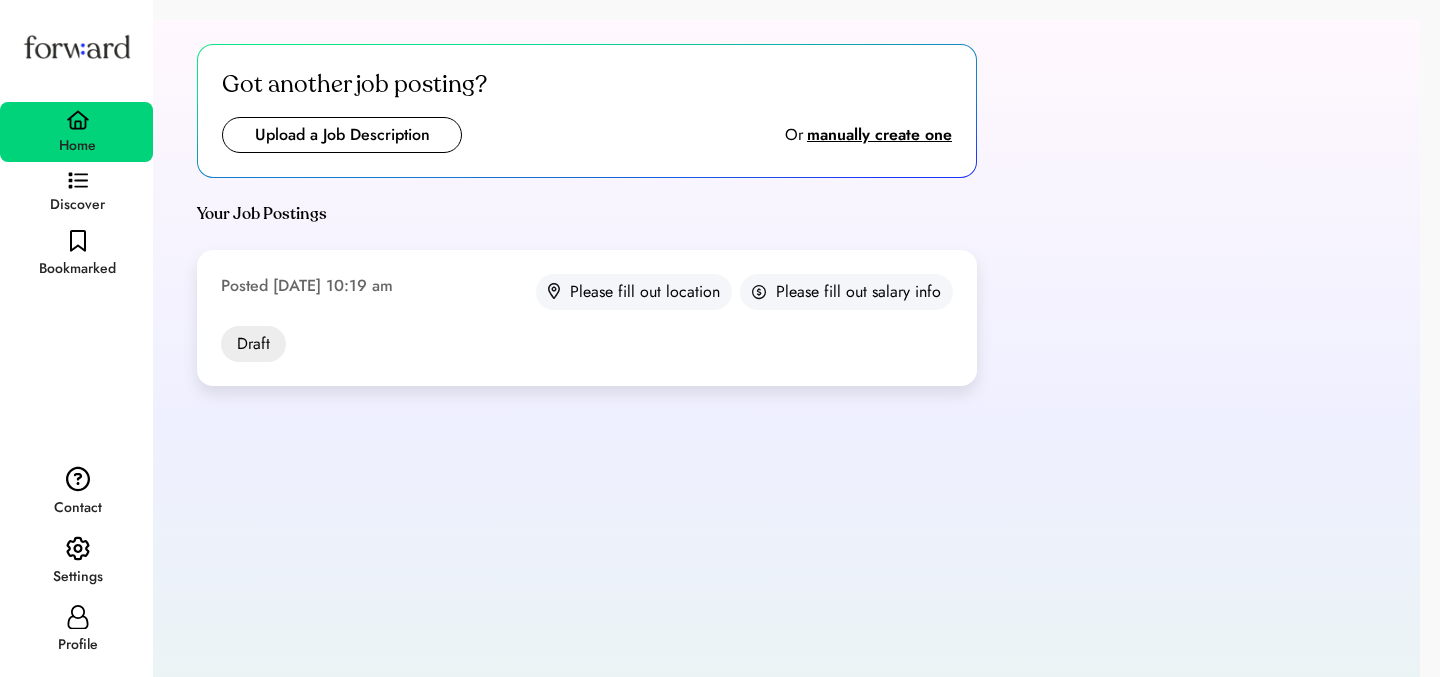click at bounding box center [342, 135] 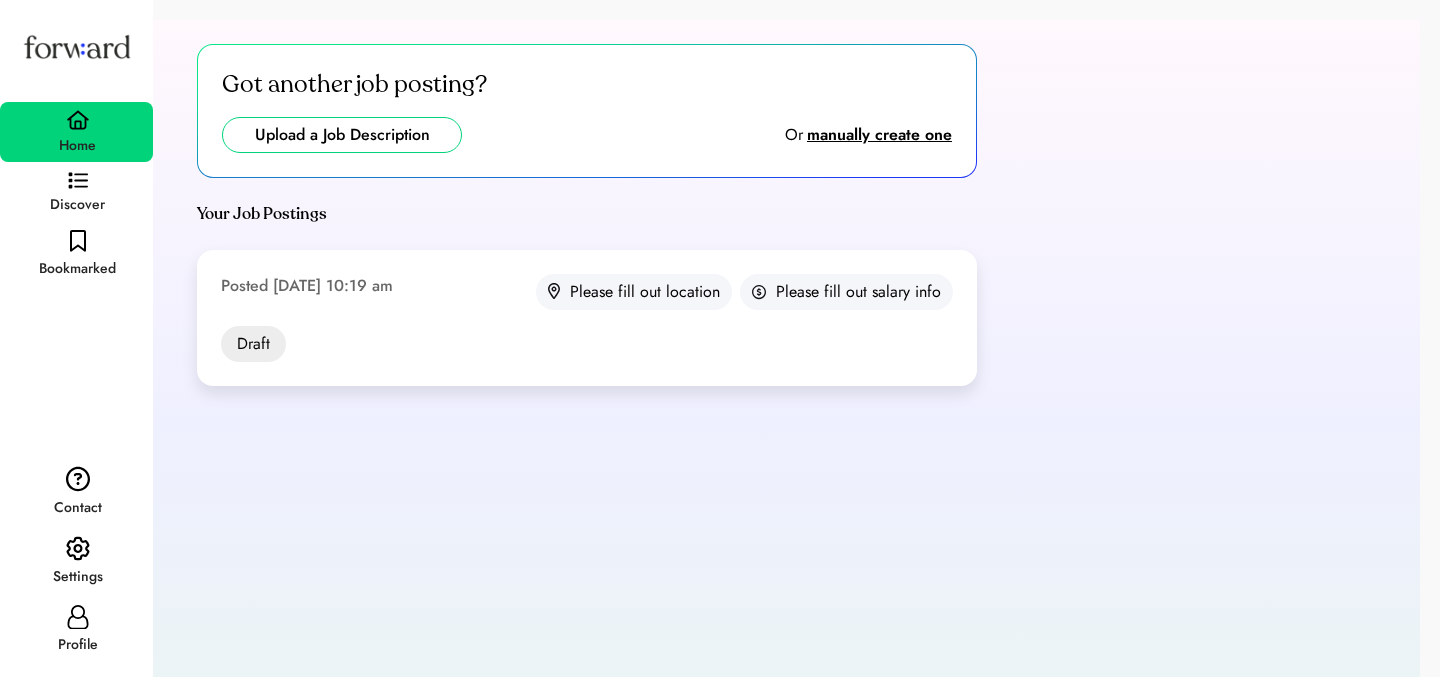 click at bounding box center [342, 135] 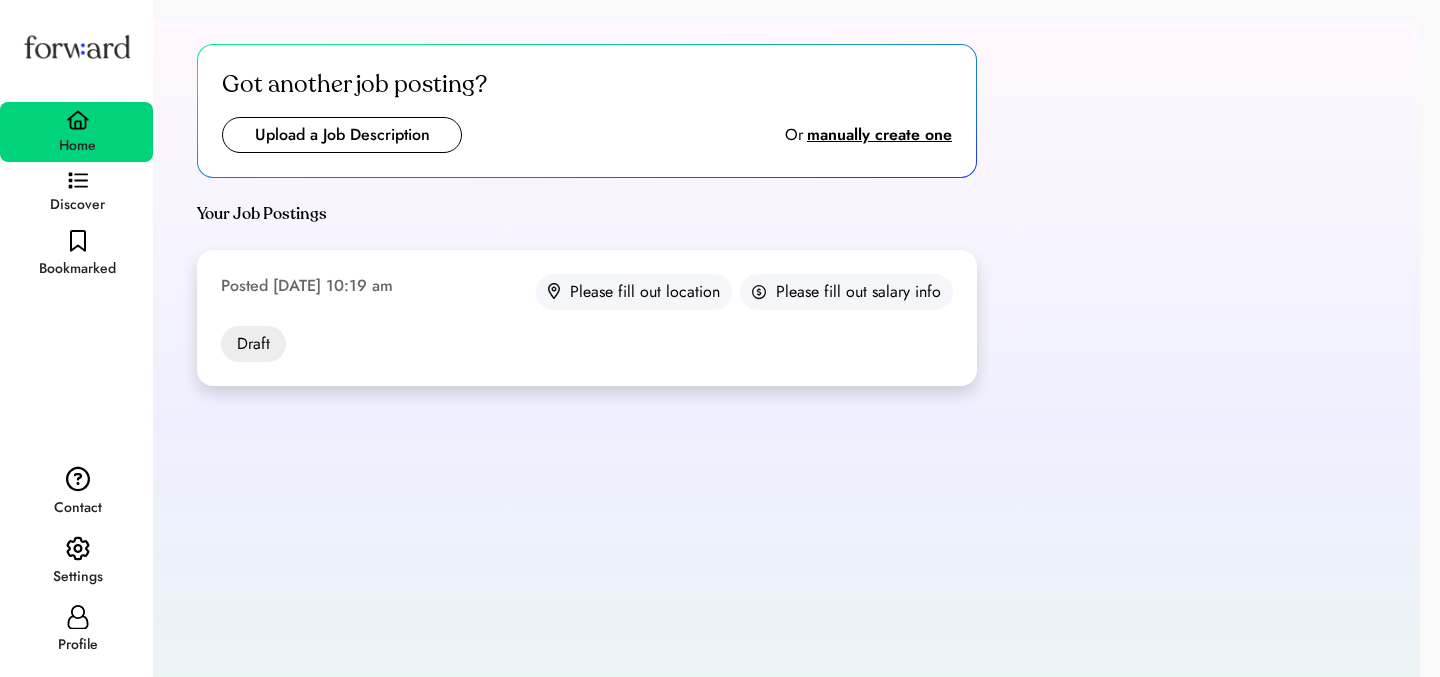 click on "Posted [DATE] 10:19 am Please fill out location Please fill out salary info Draft" at bounding box center [587, 318] 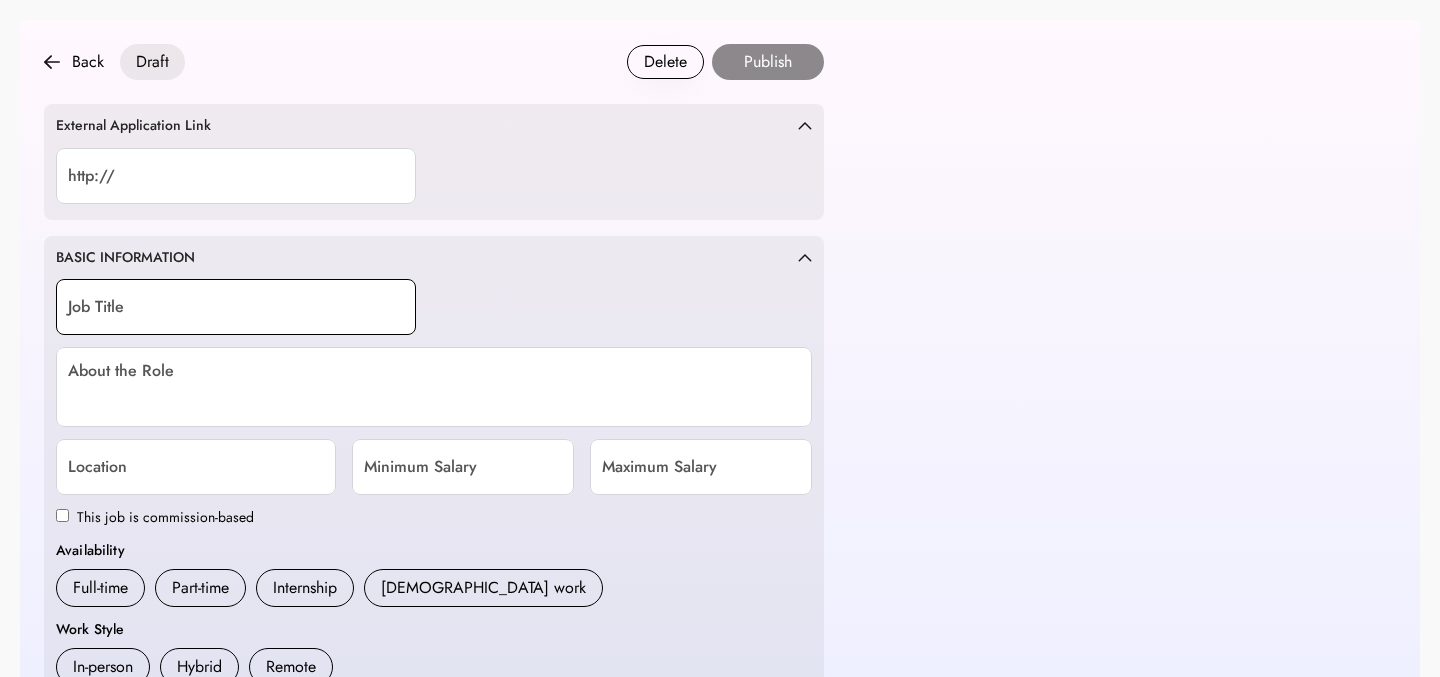 scroll, scrollTop: 0, scrollLeft: 0, axis: both 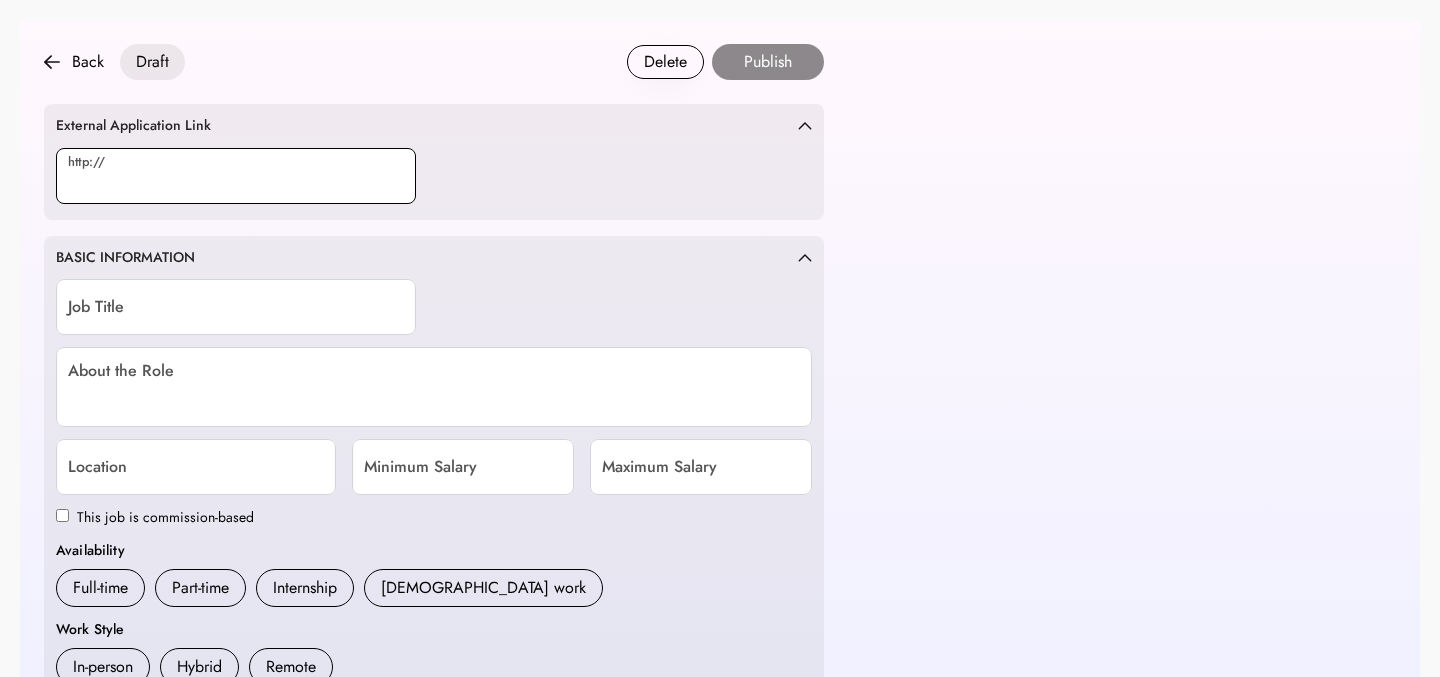 click at bounding box center (236, 176) 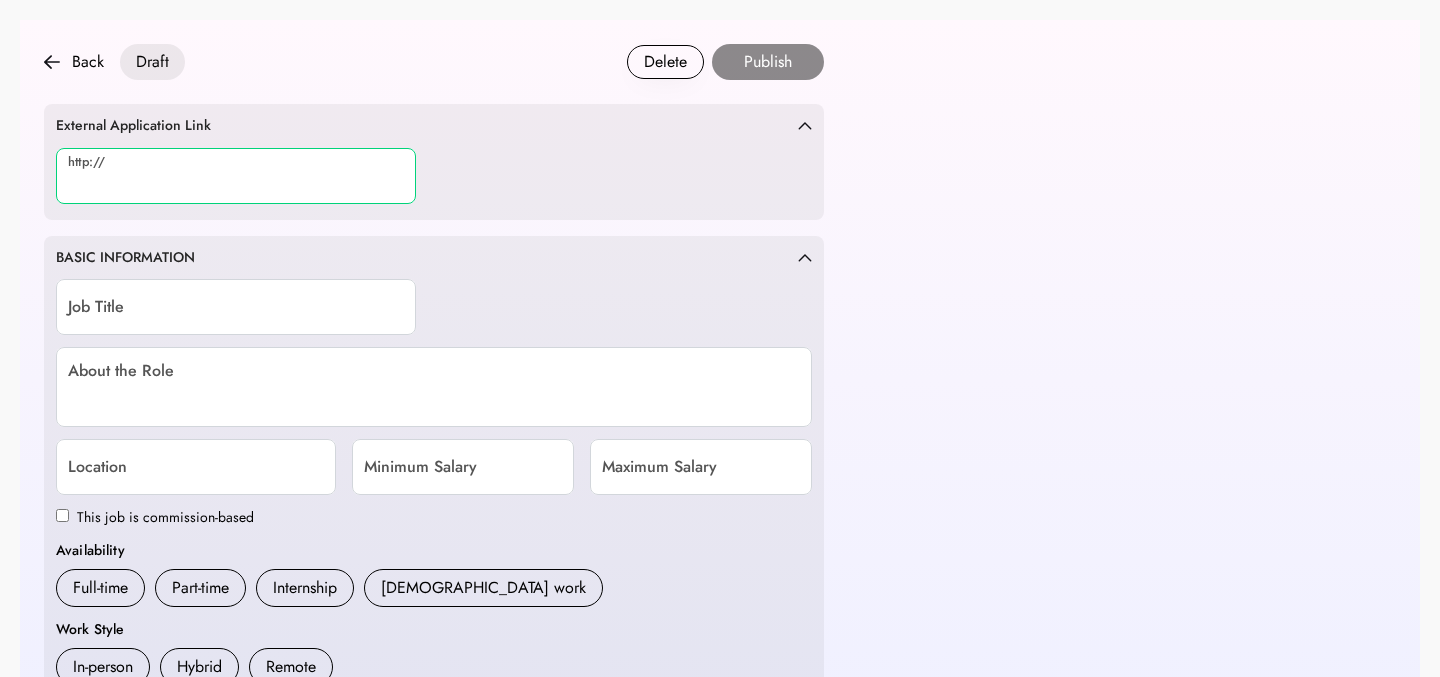 paste on "**********" 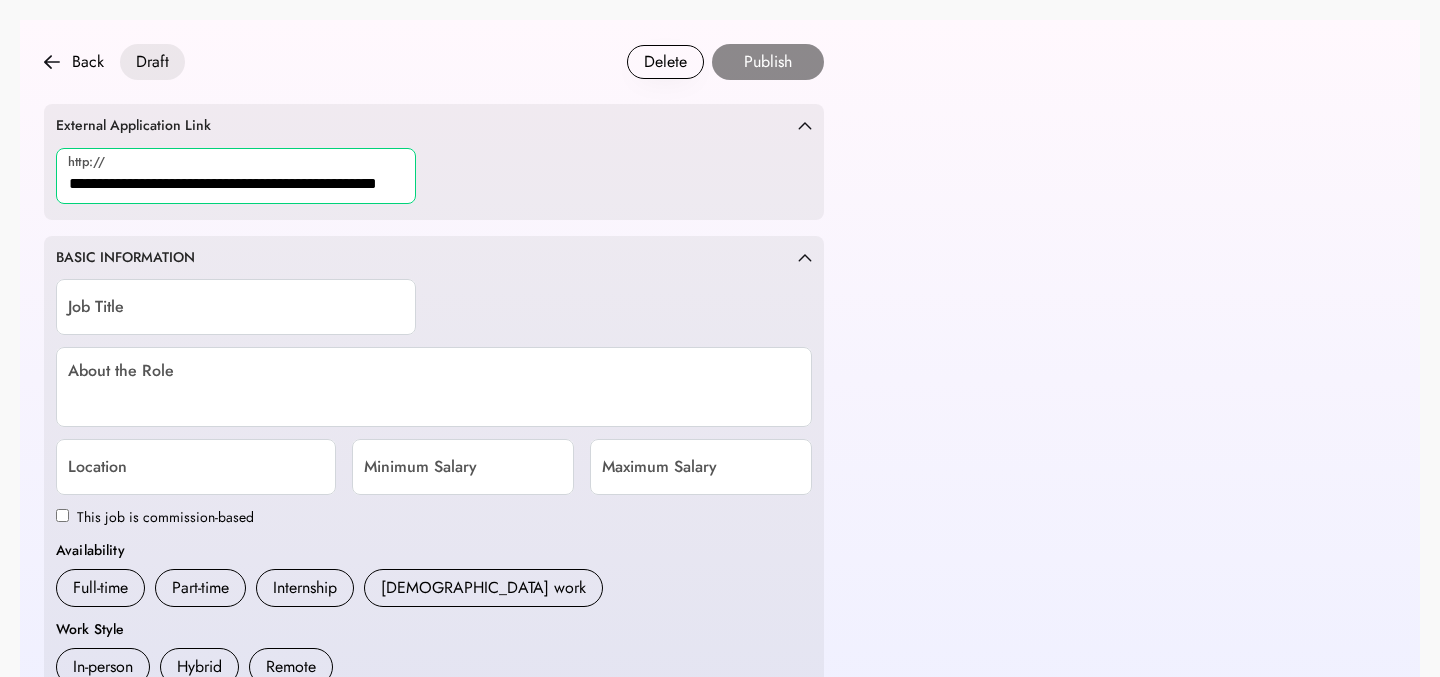 scroll, scrollTop: 0, scrollLeft: 46, axis: horizontal 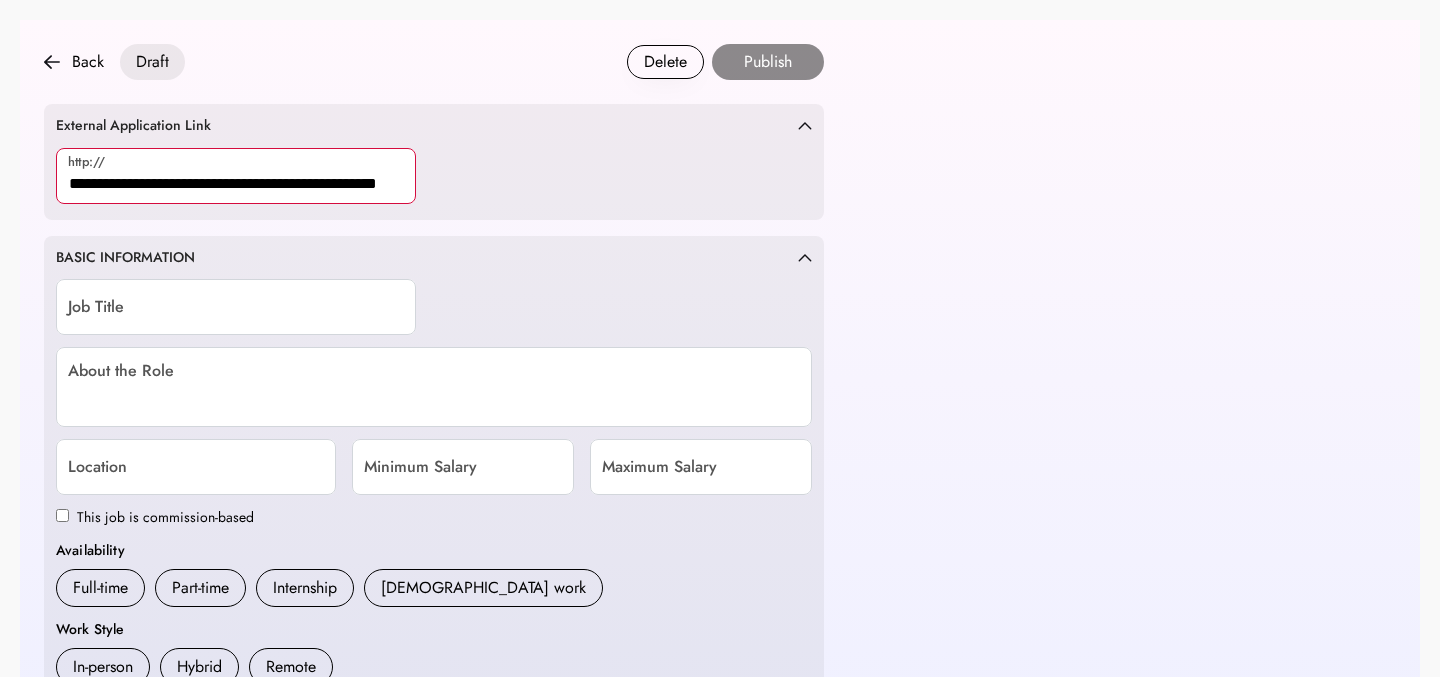 type on "**********" 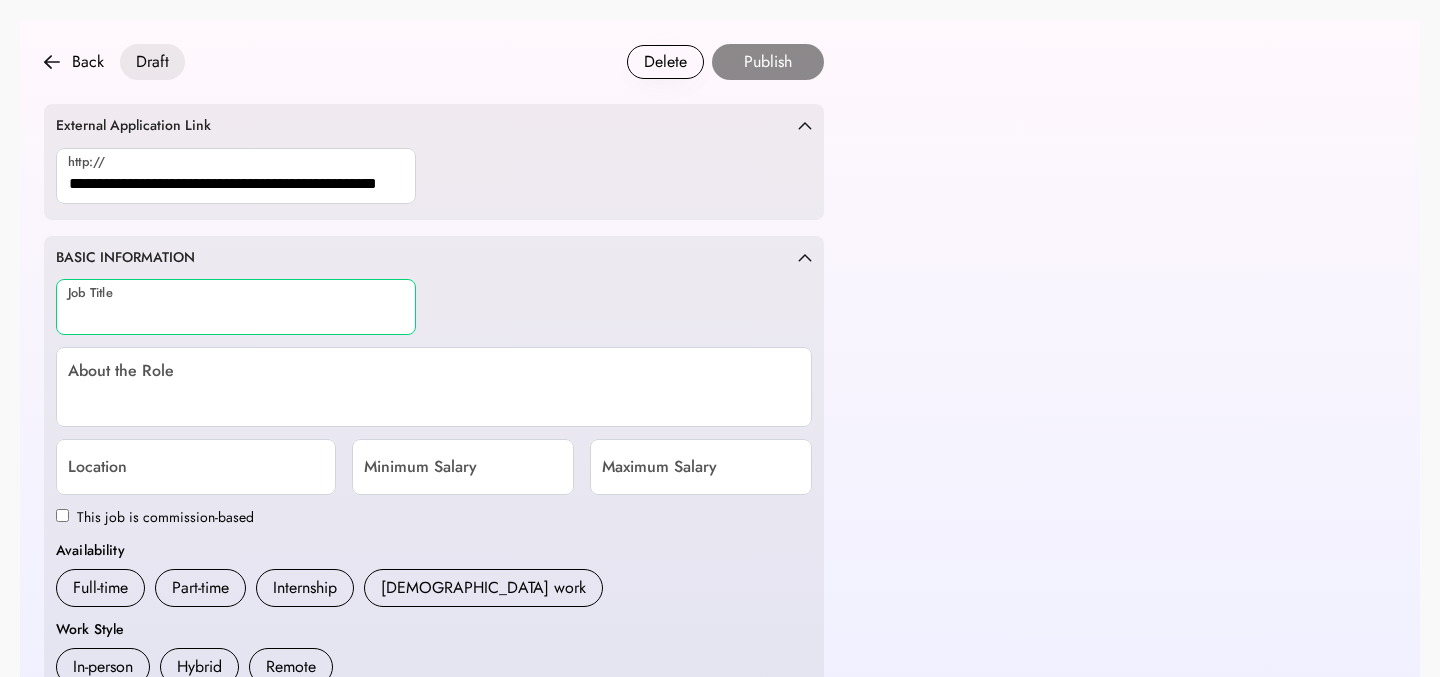 click at bounding box center (236, 307) 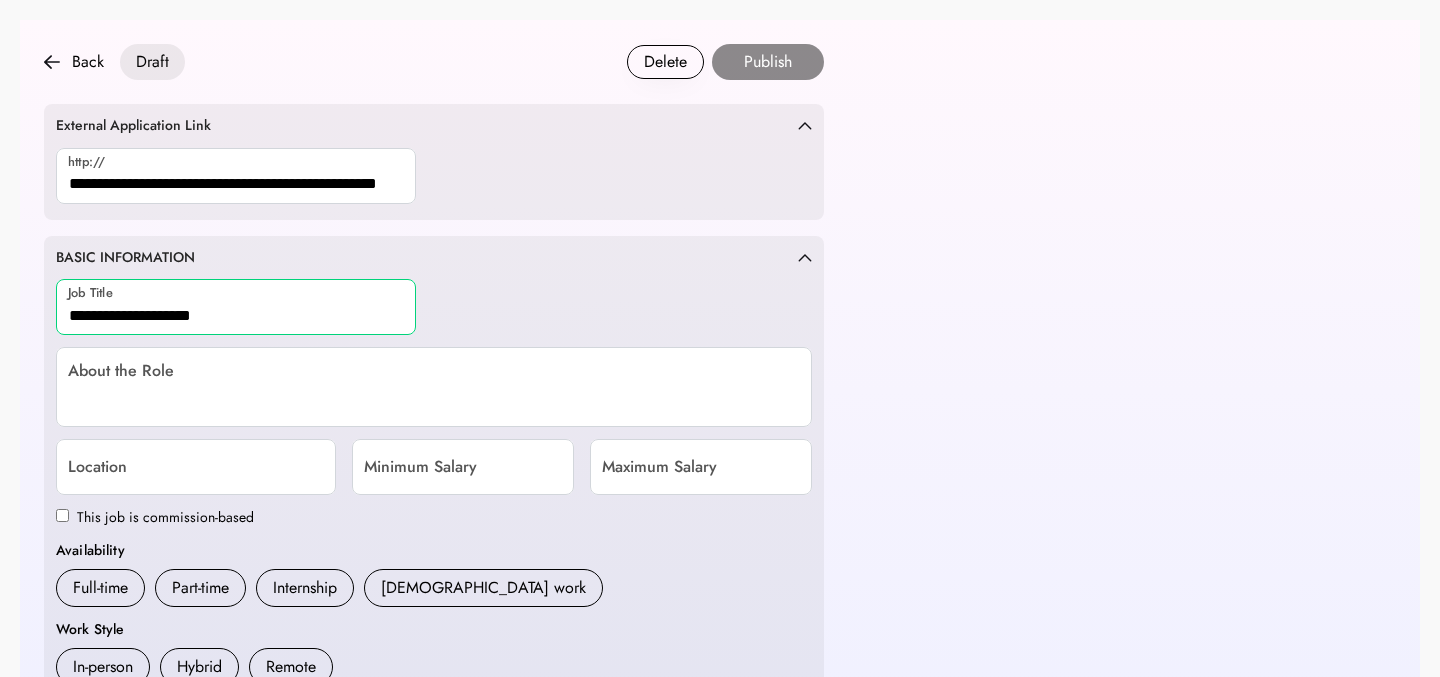 type on "**********" 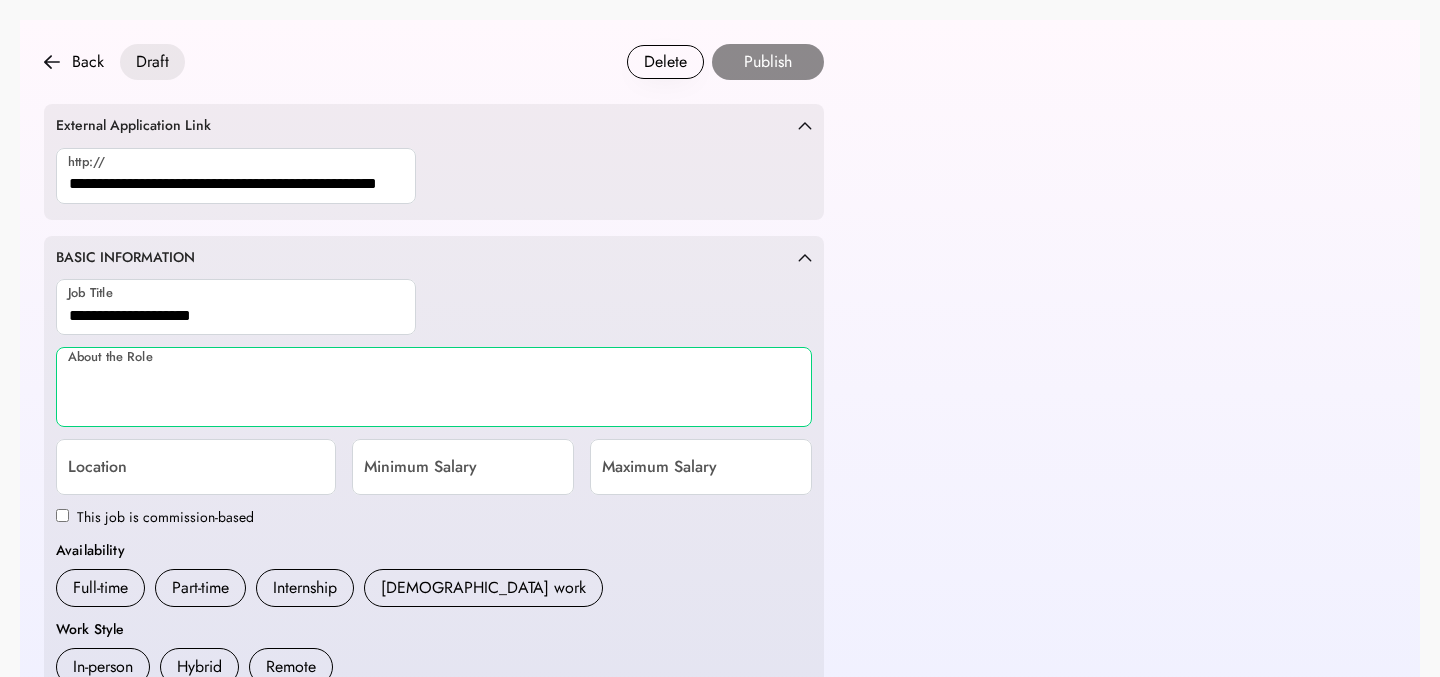 click at bounding box center (434, 387) 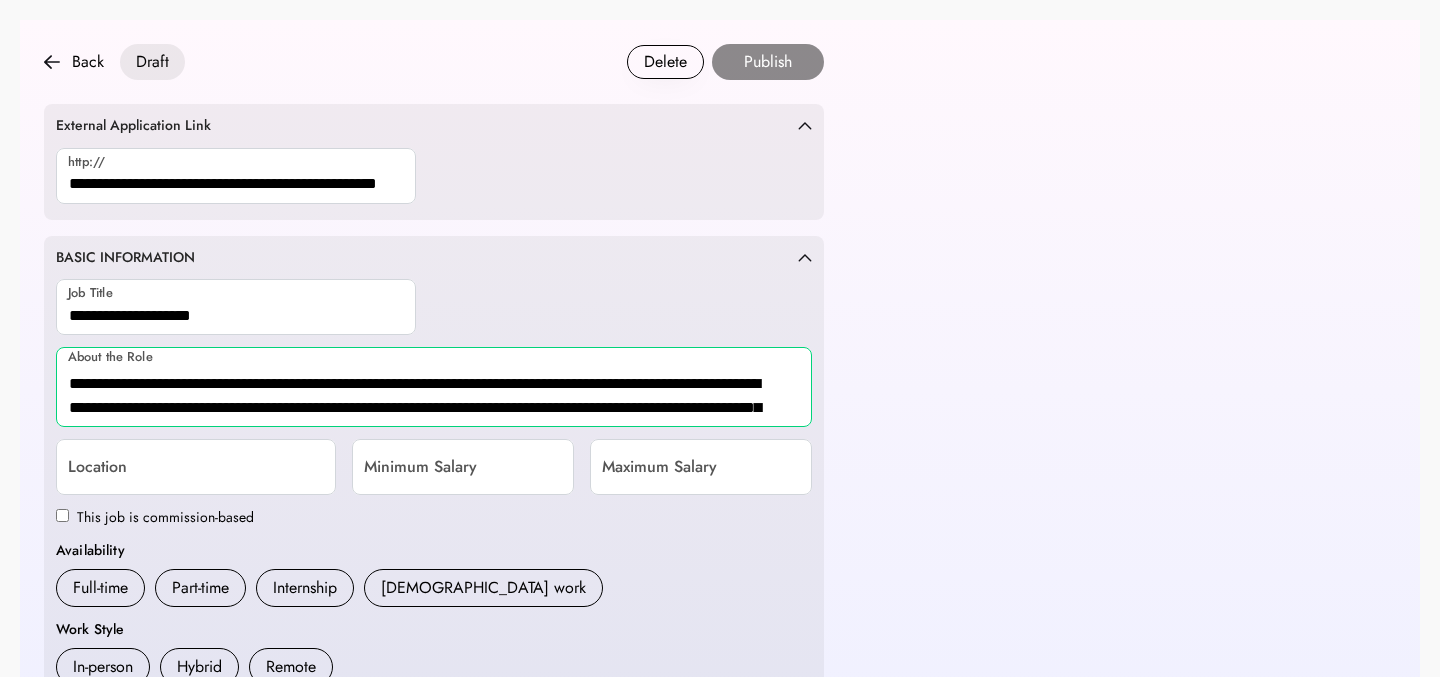 scroll, scrollTop: 2, scrollLeft: 0, axis: vertical 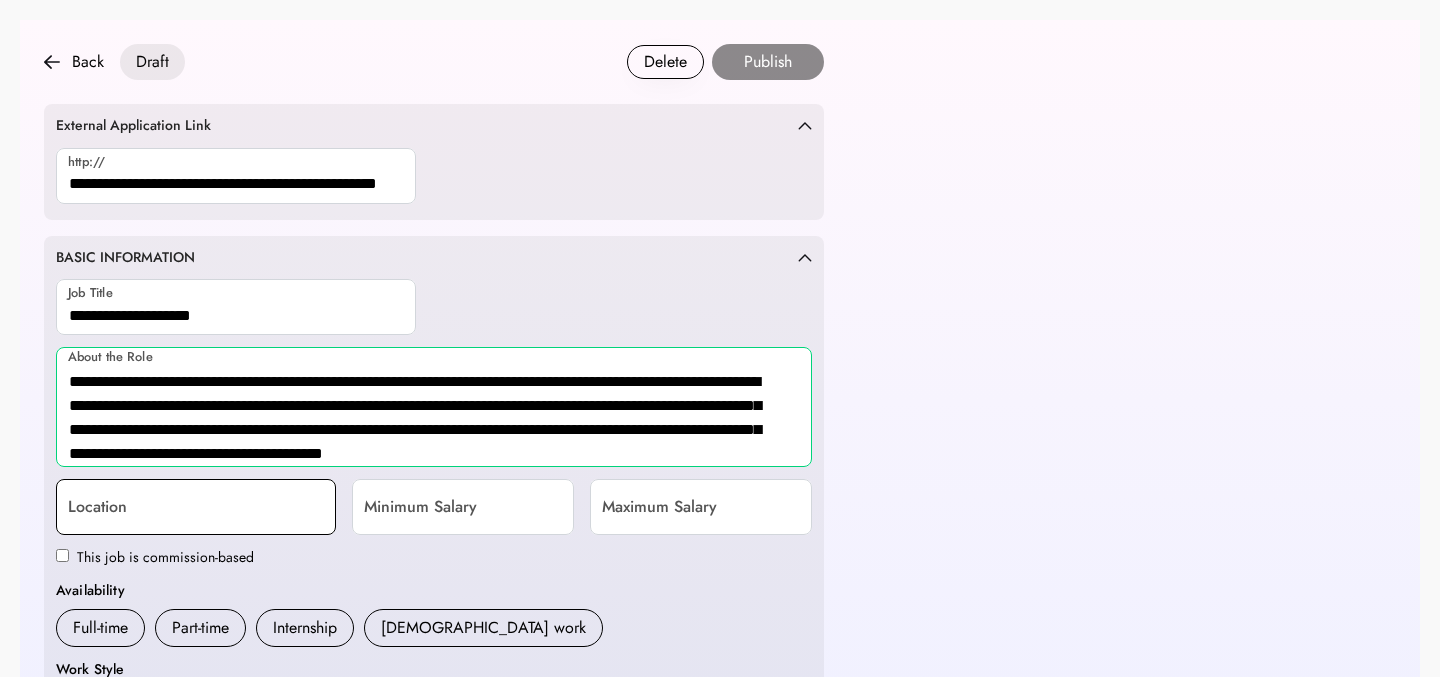 type on "**********" 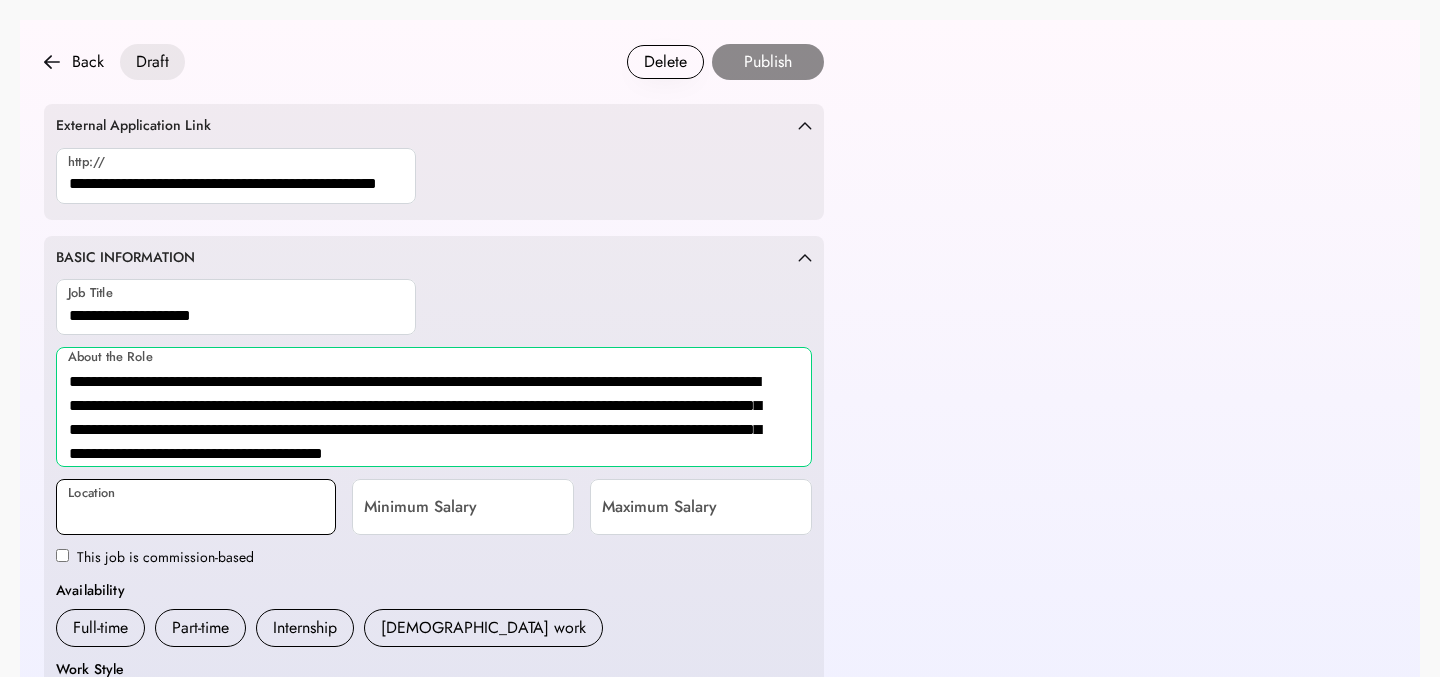 click at bounding box center [196, 507] 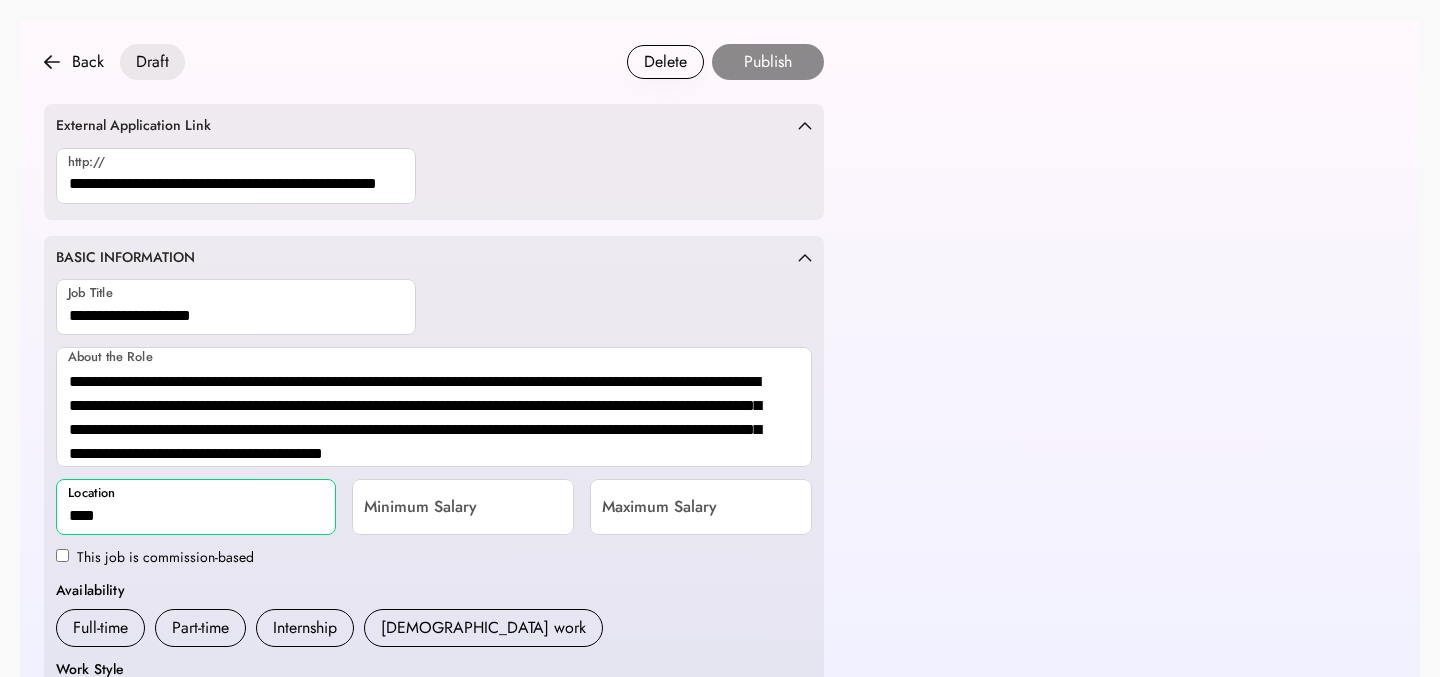 type on "*****" 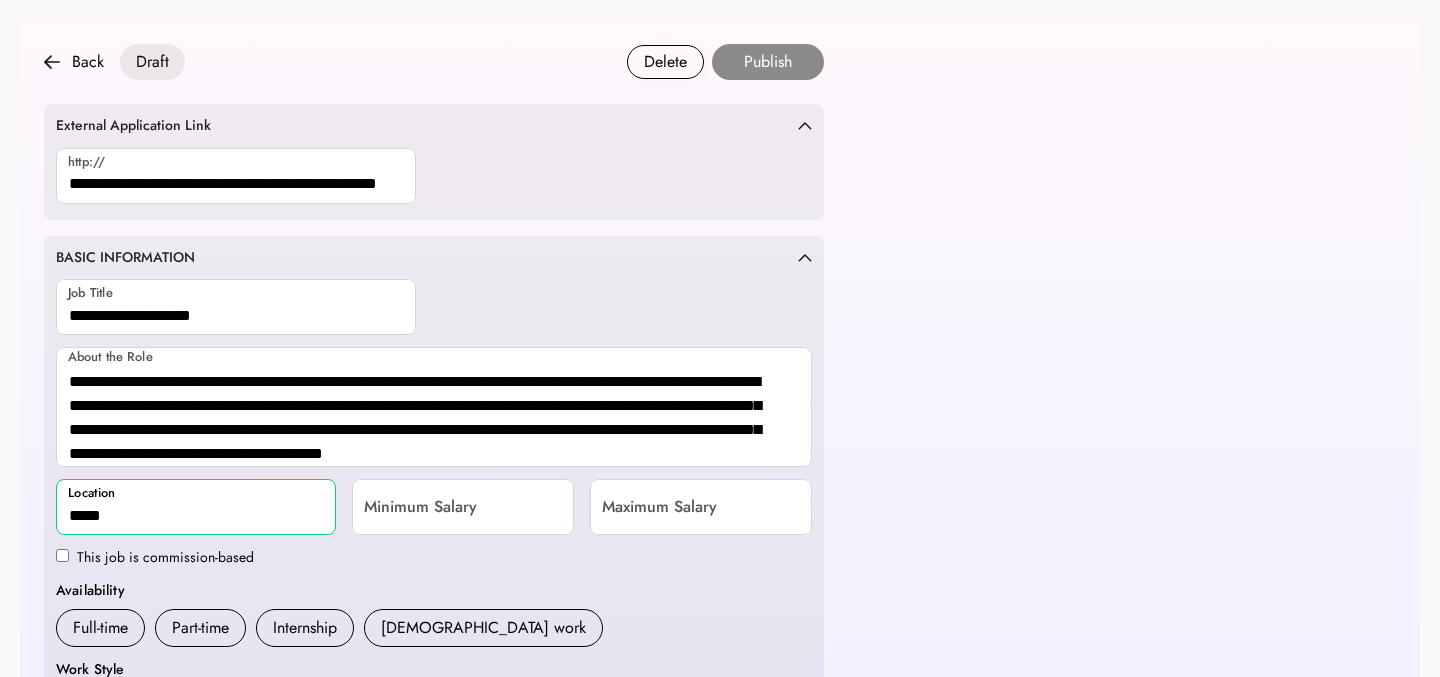 type on "**********" 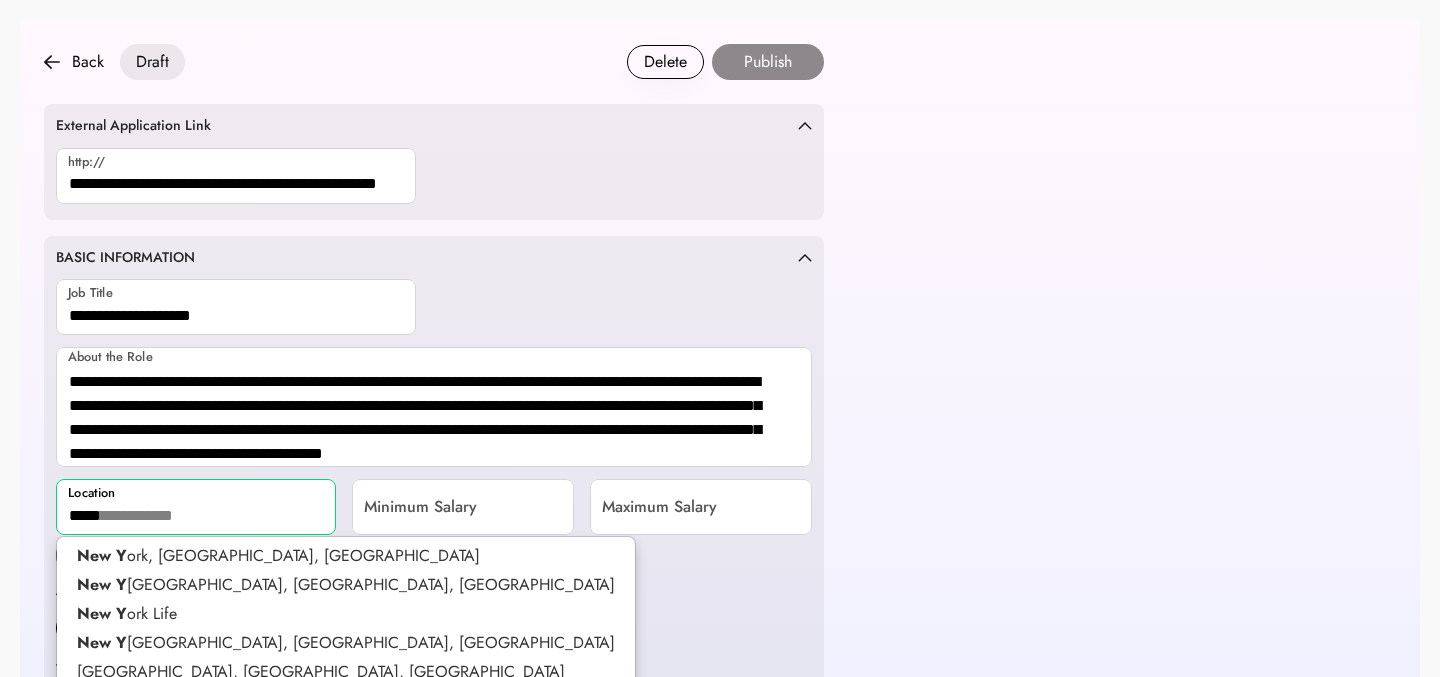type 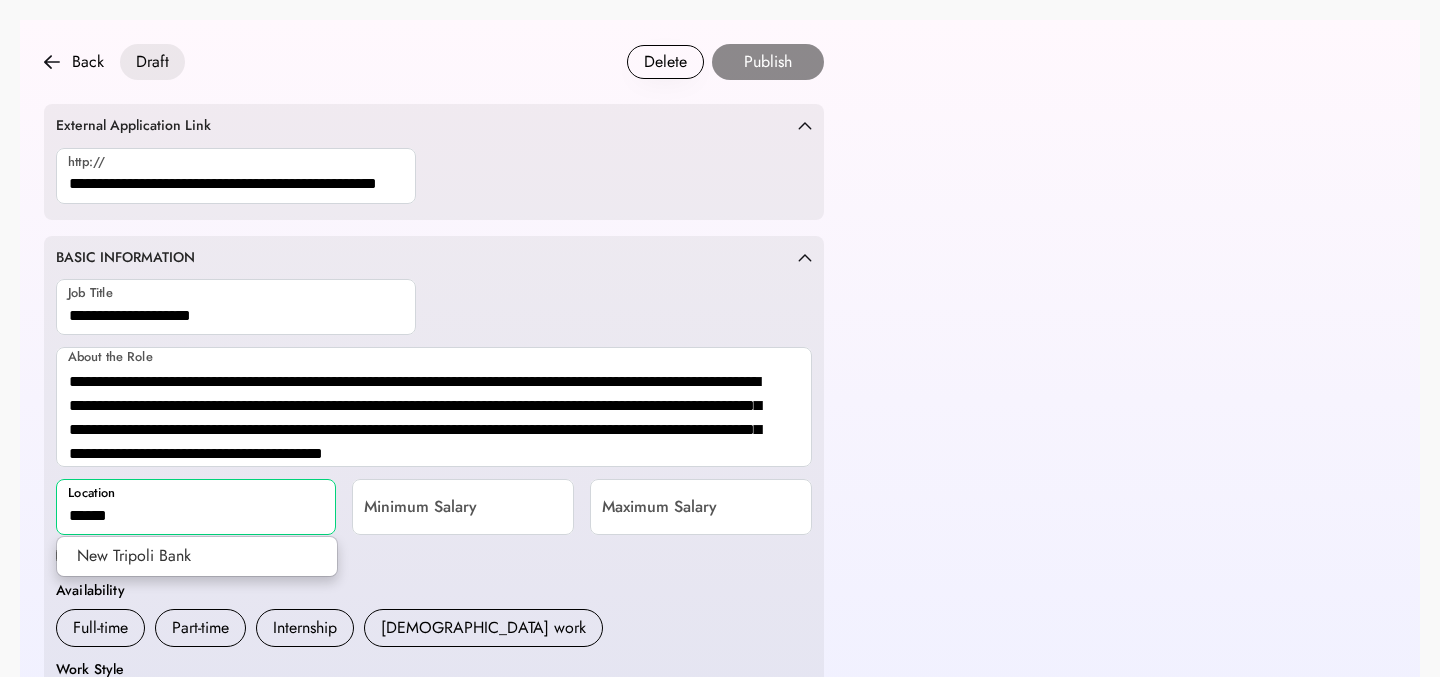type on "*****" 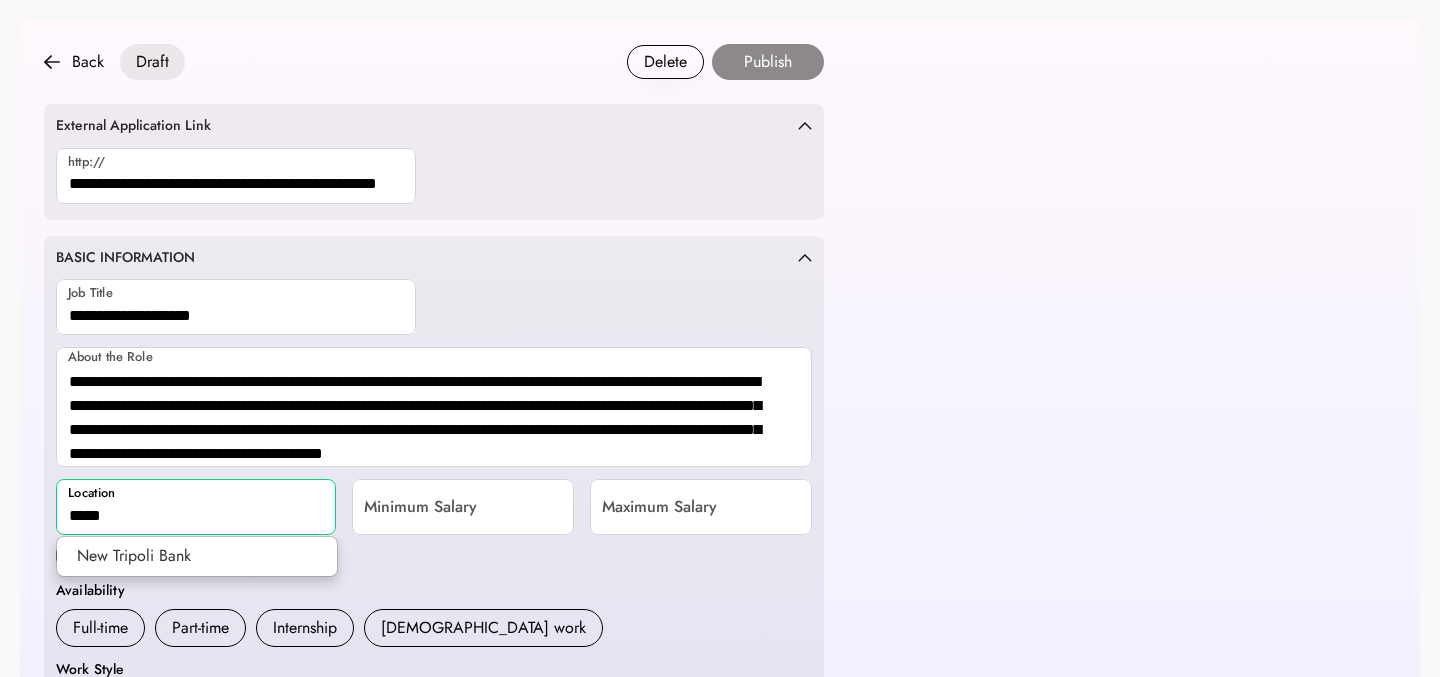 type on "**********" 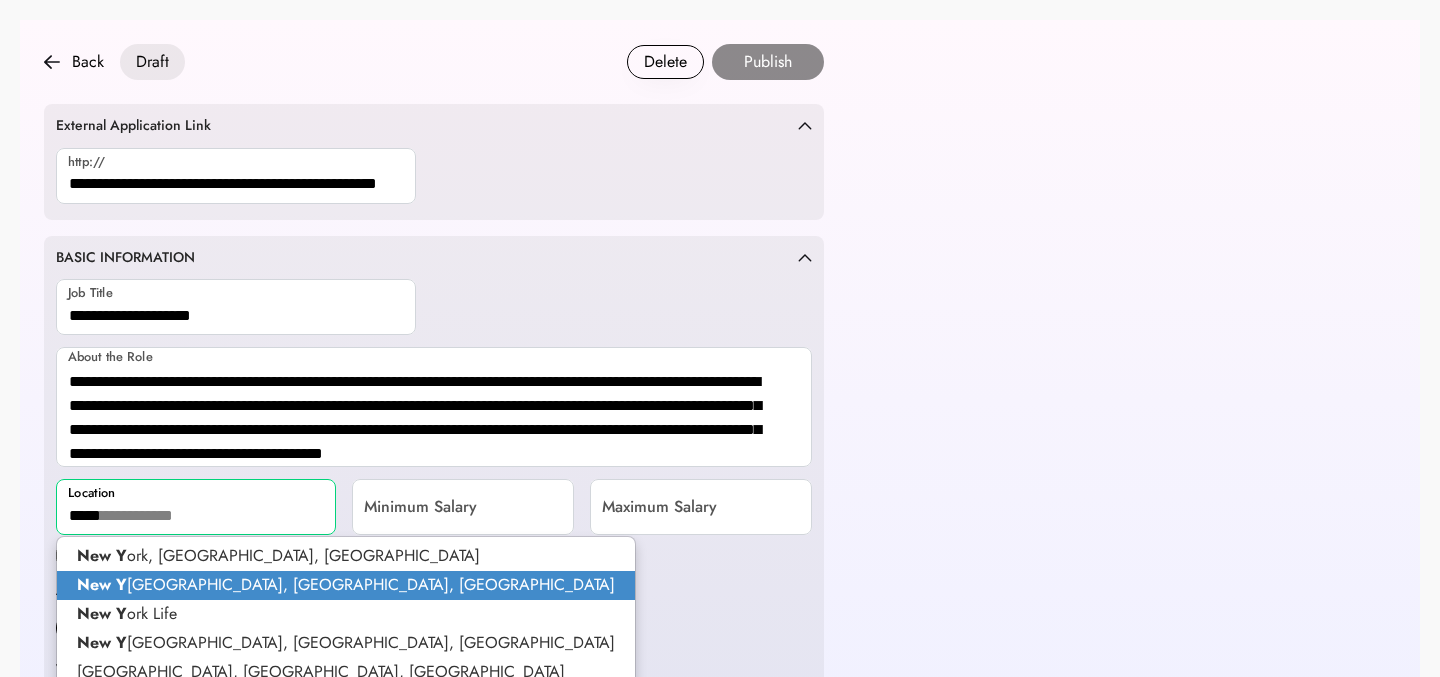 click on "New Y ork Drive, Austin, TX, USA" at bounding box center [346, 585] 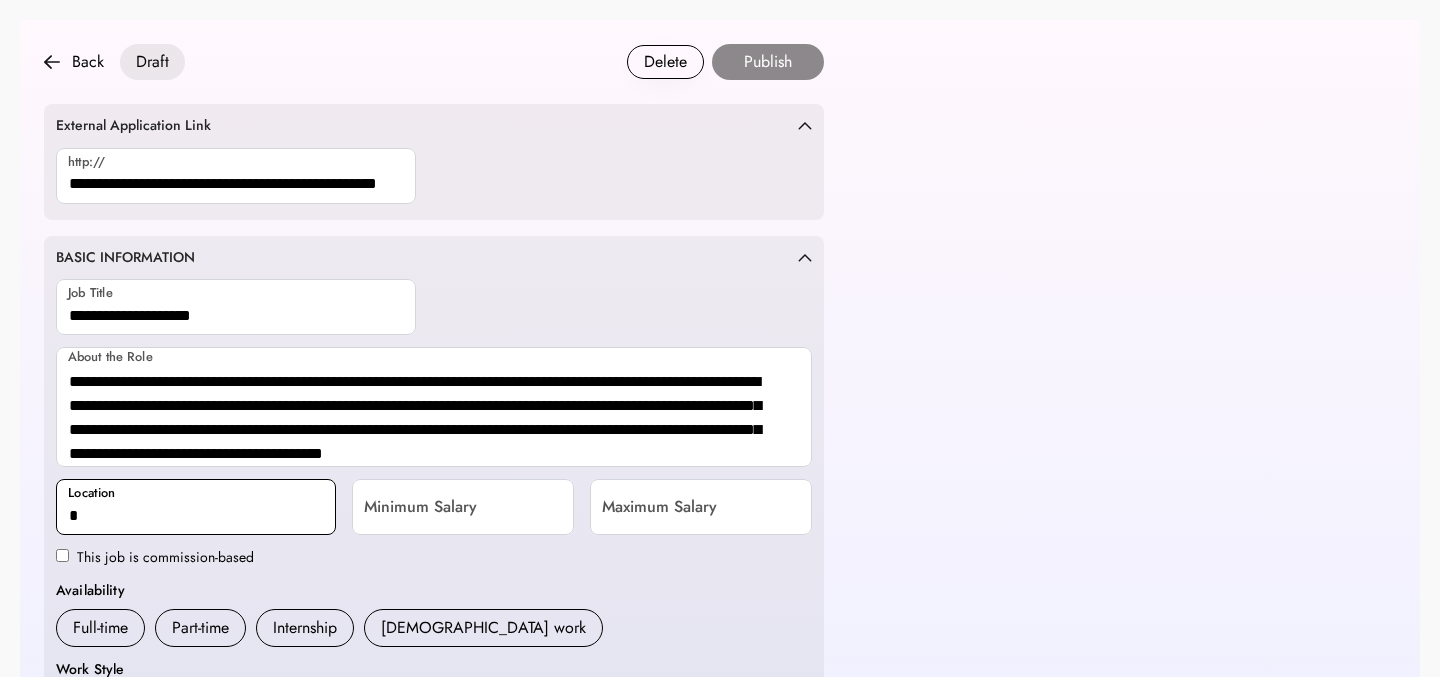 type on "**" 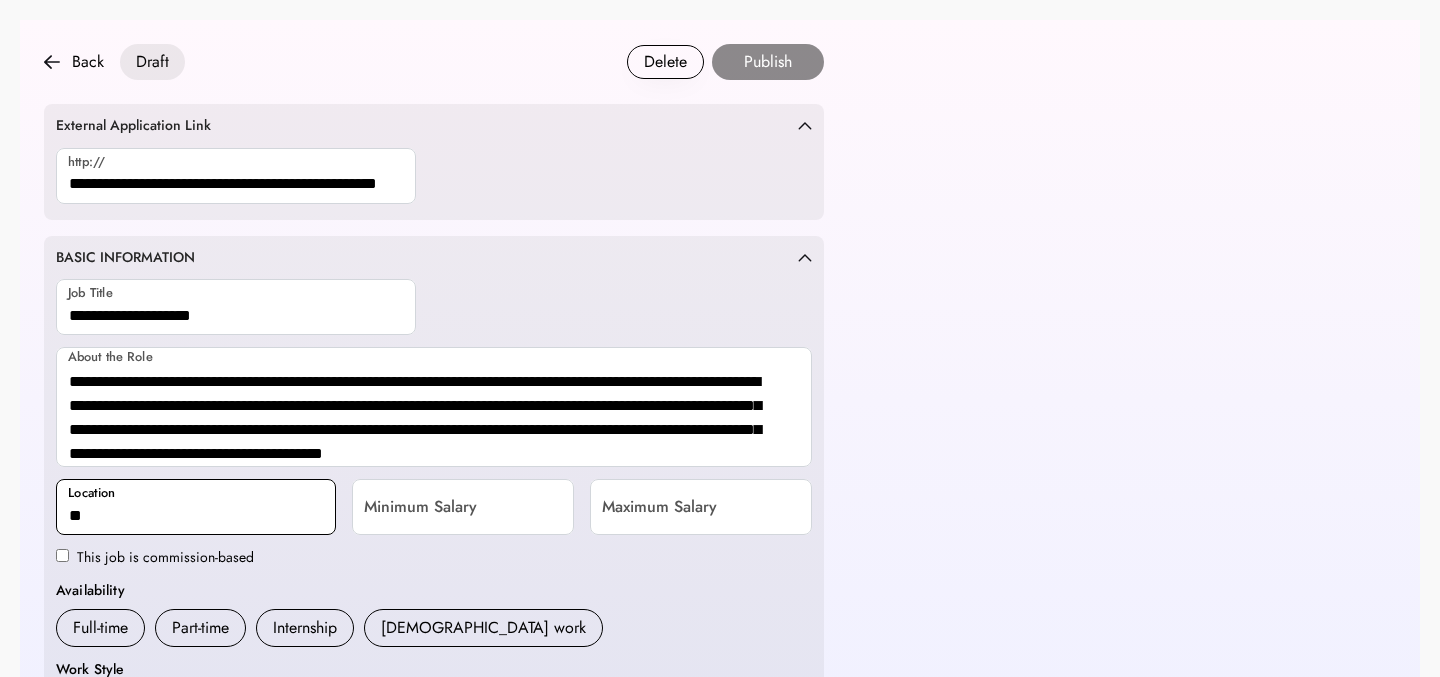 type on "**********" 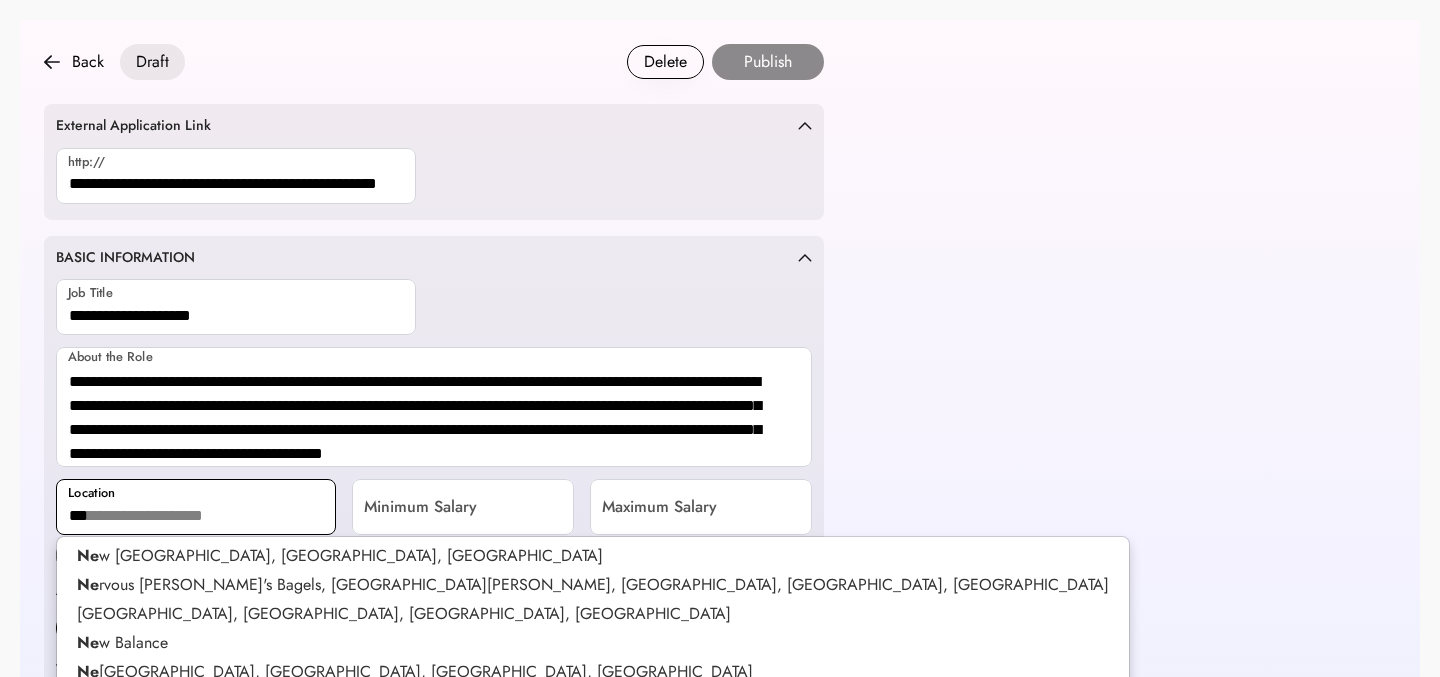 type on "***" 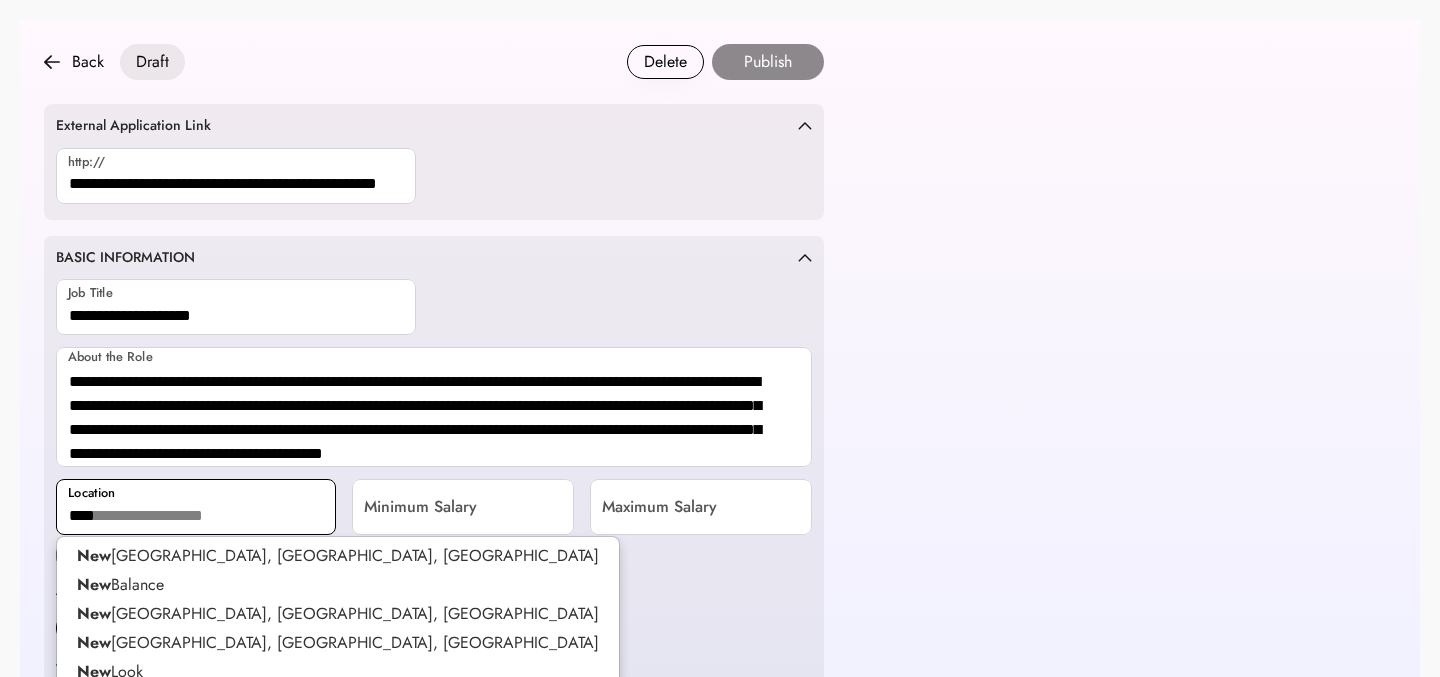 type 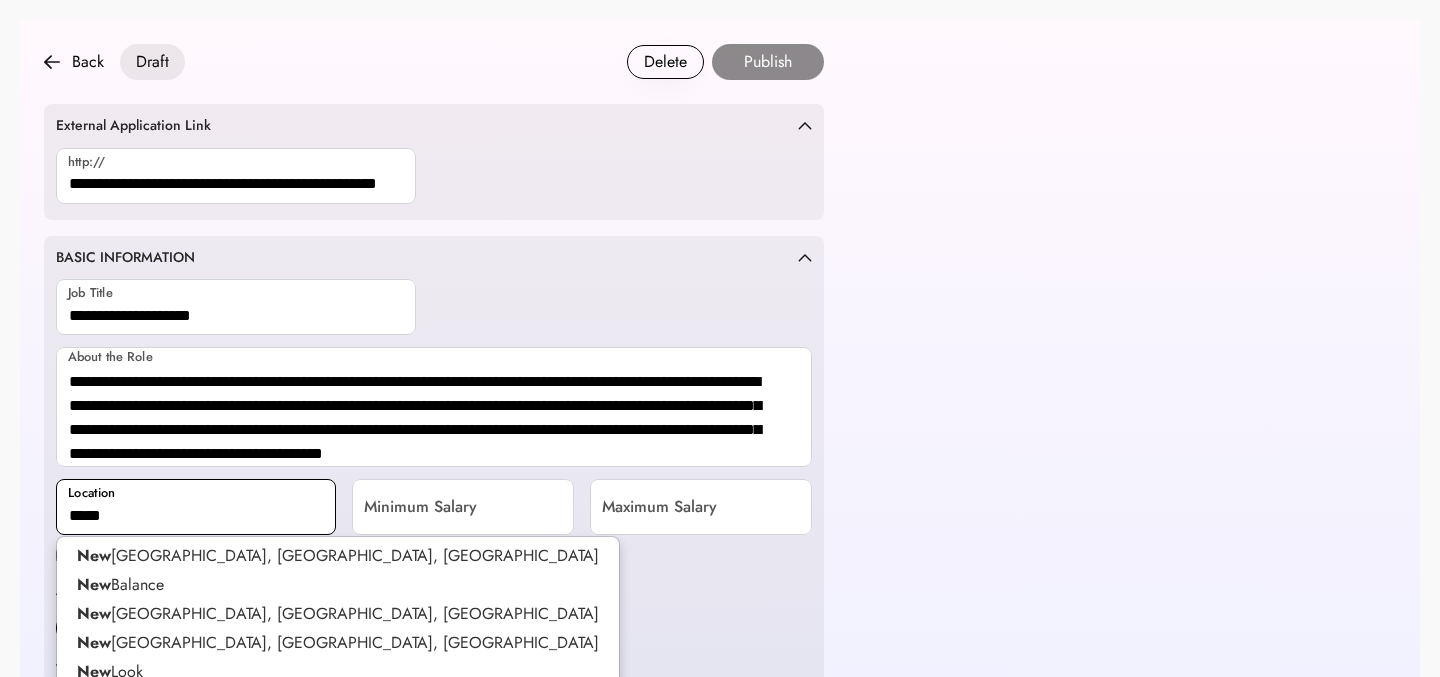 type on "**********" 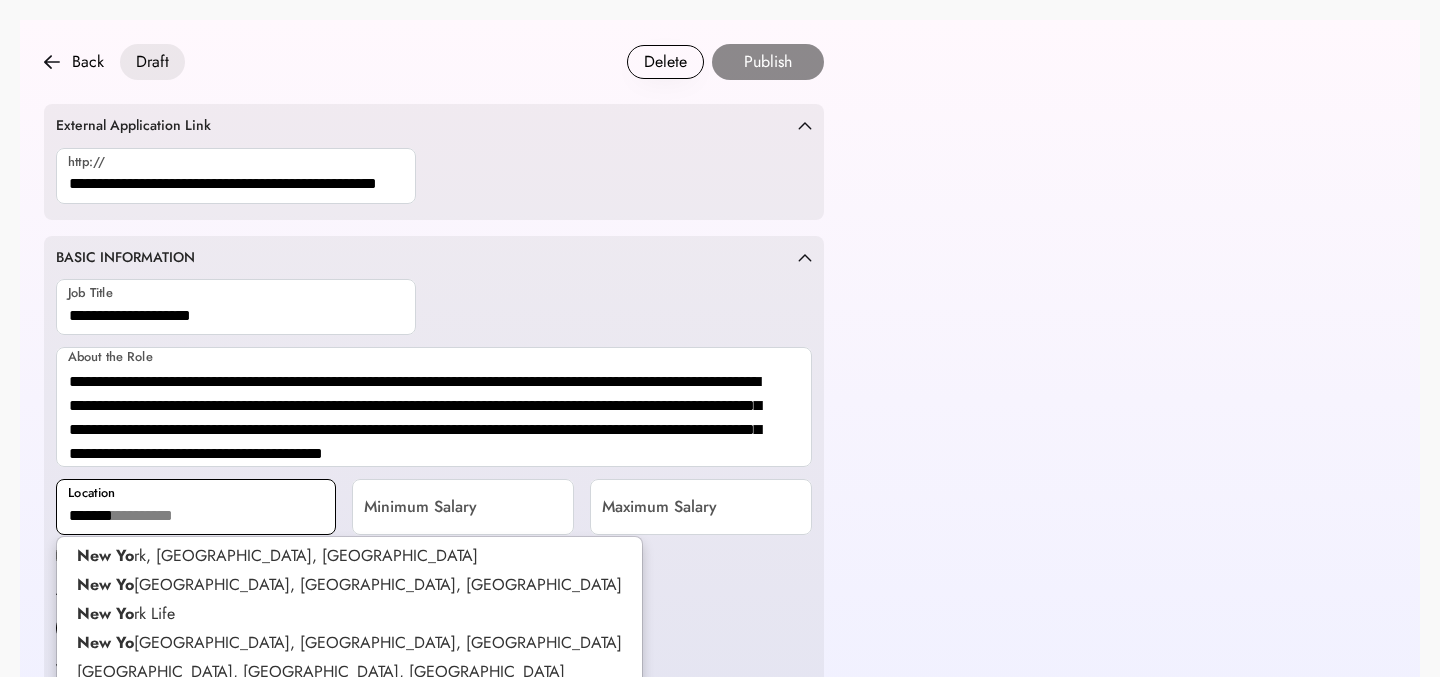 type on "********" 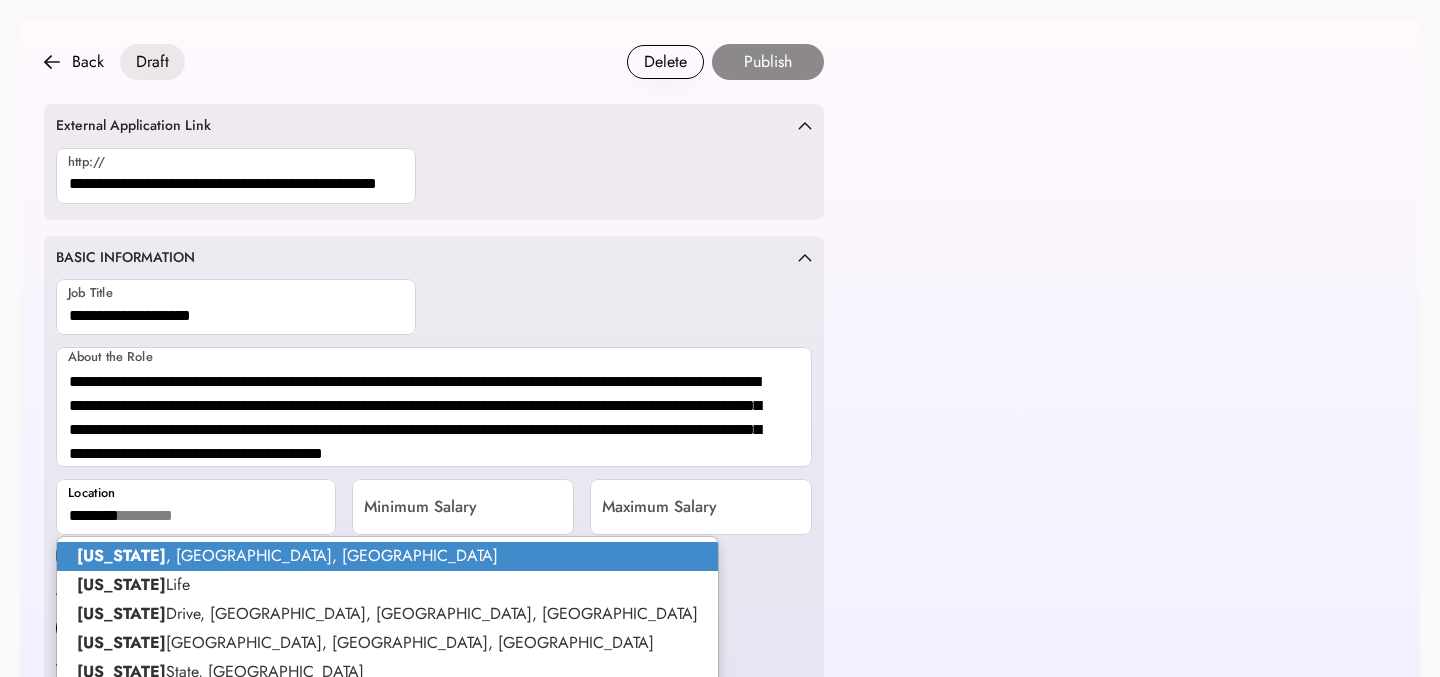 click on "New York , NY, USA" at bounding box center [387, 556] 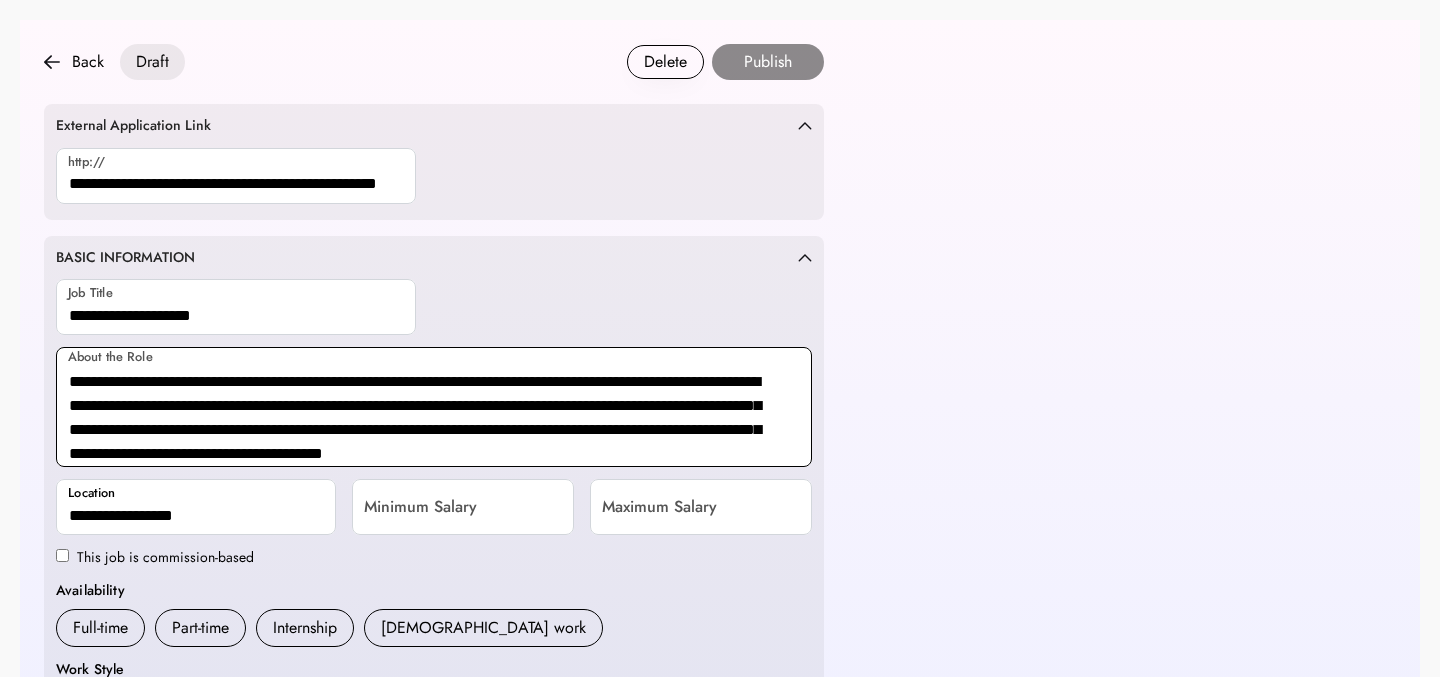 type on "**********" 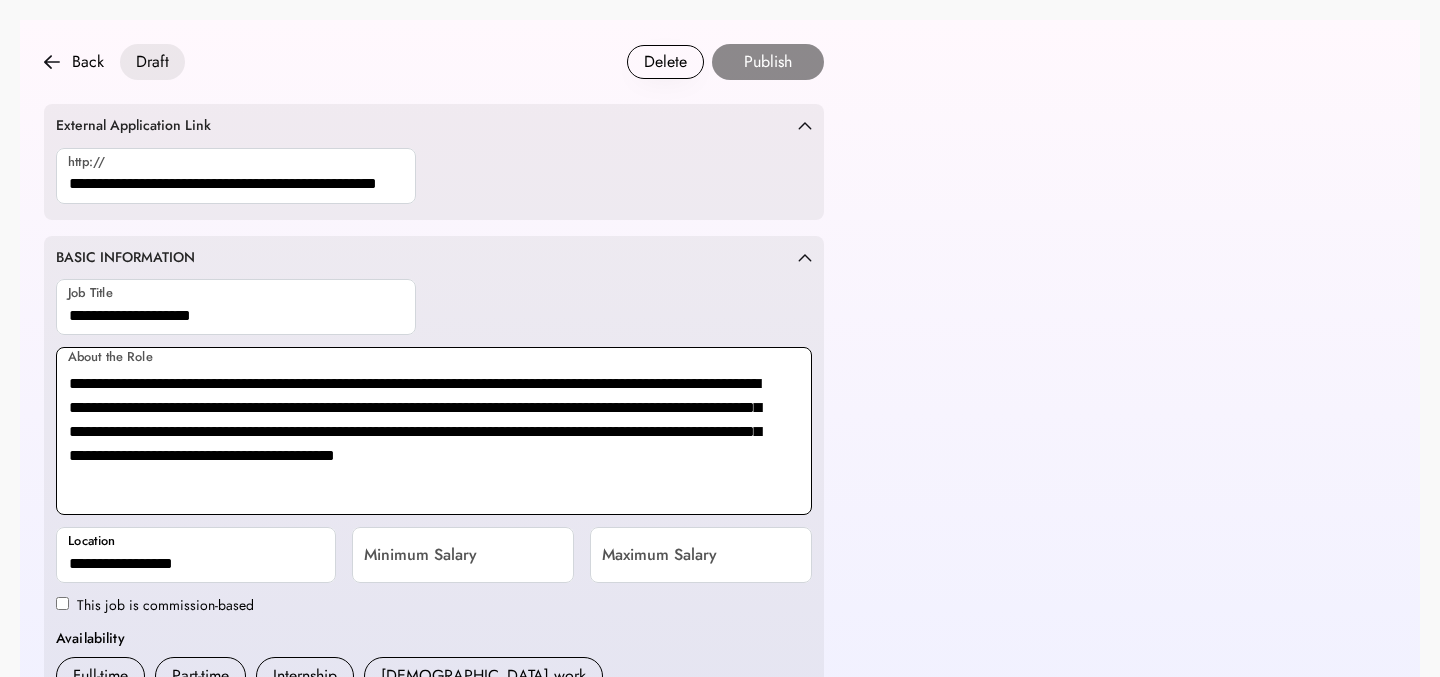click on "**********" at bounding box center [434, 431] 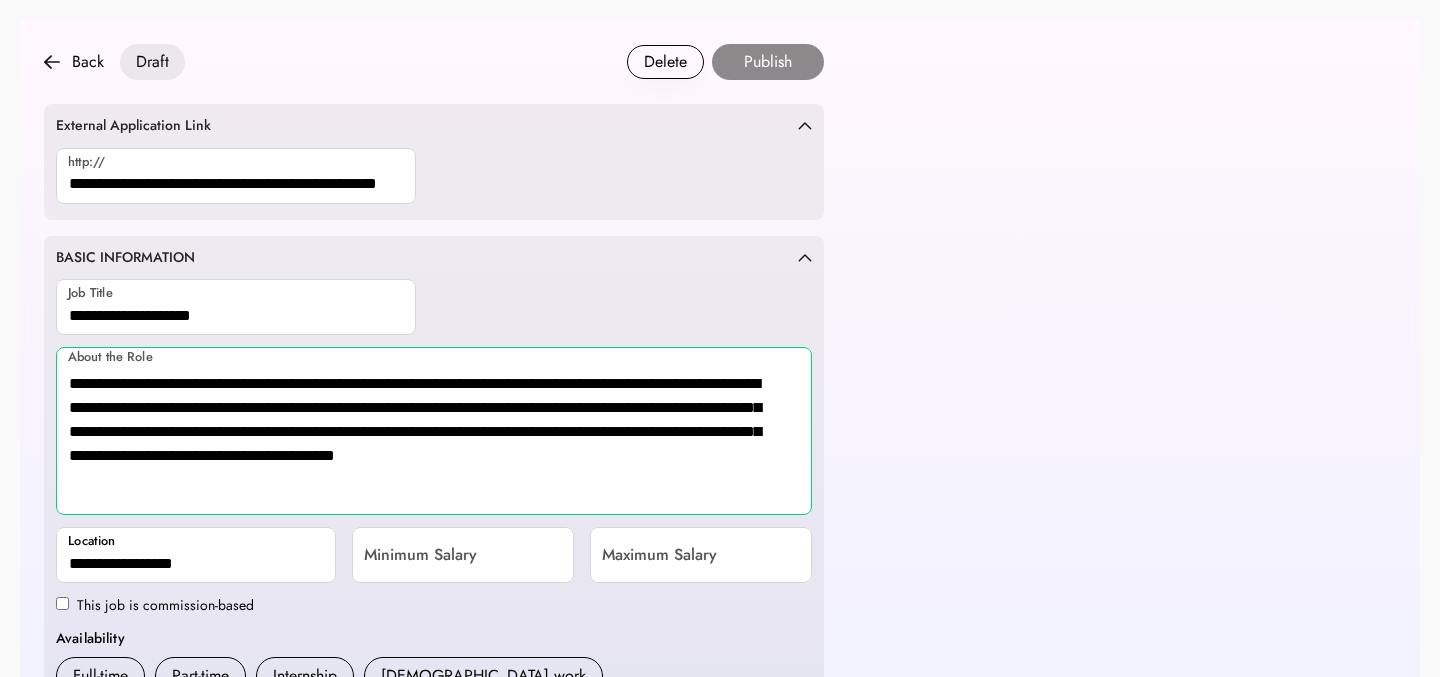 paste on "**********" 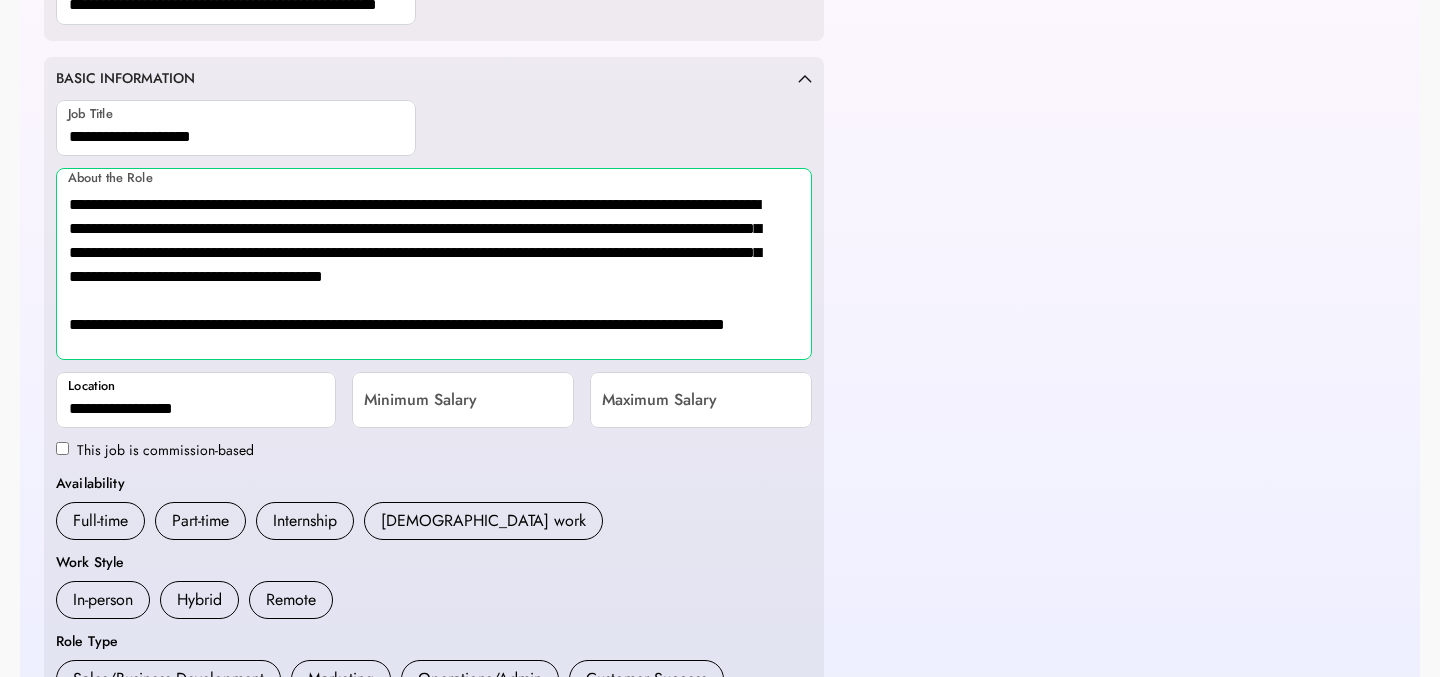 scroll, scrollTop: 264, scrollLeft: 0, axis: vertical 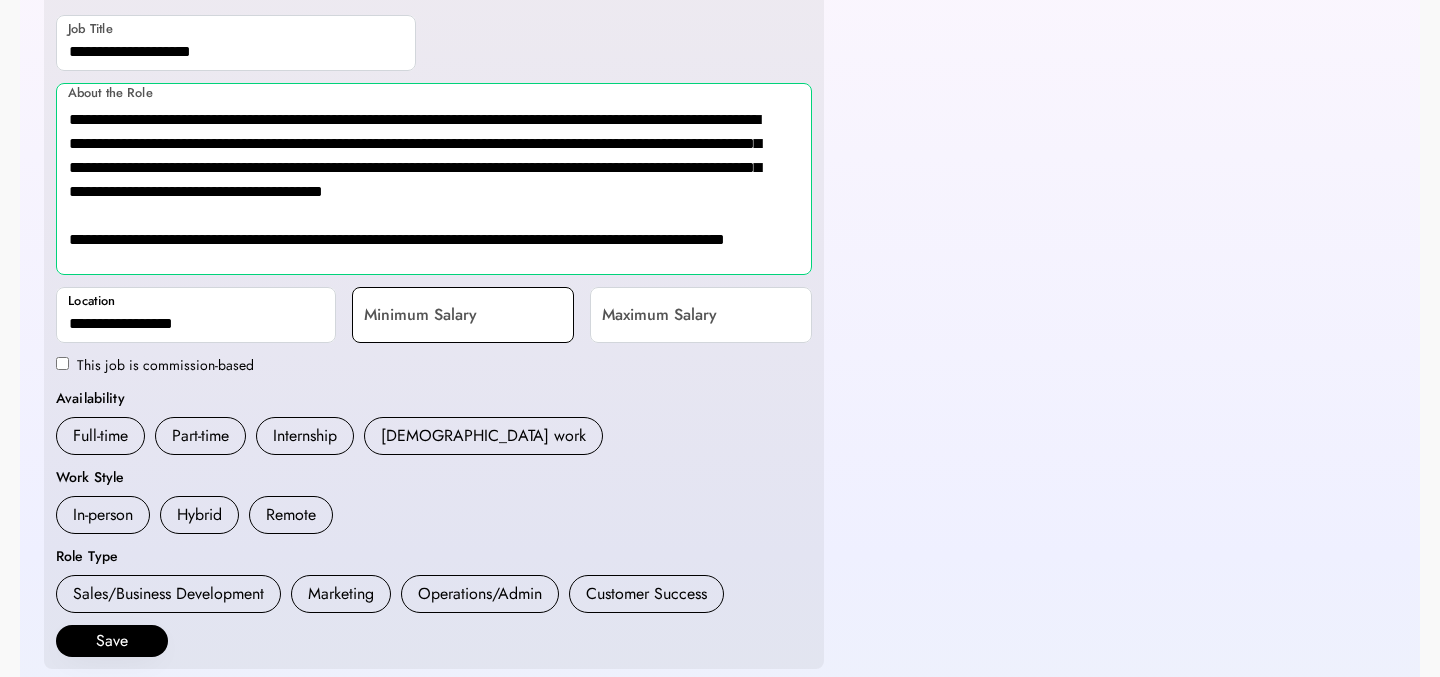 type on "**********" 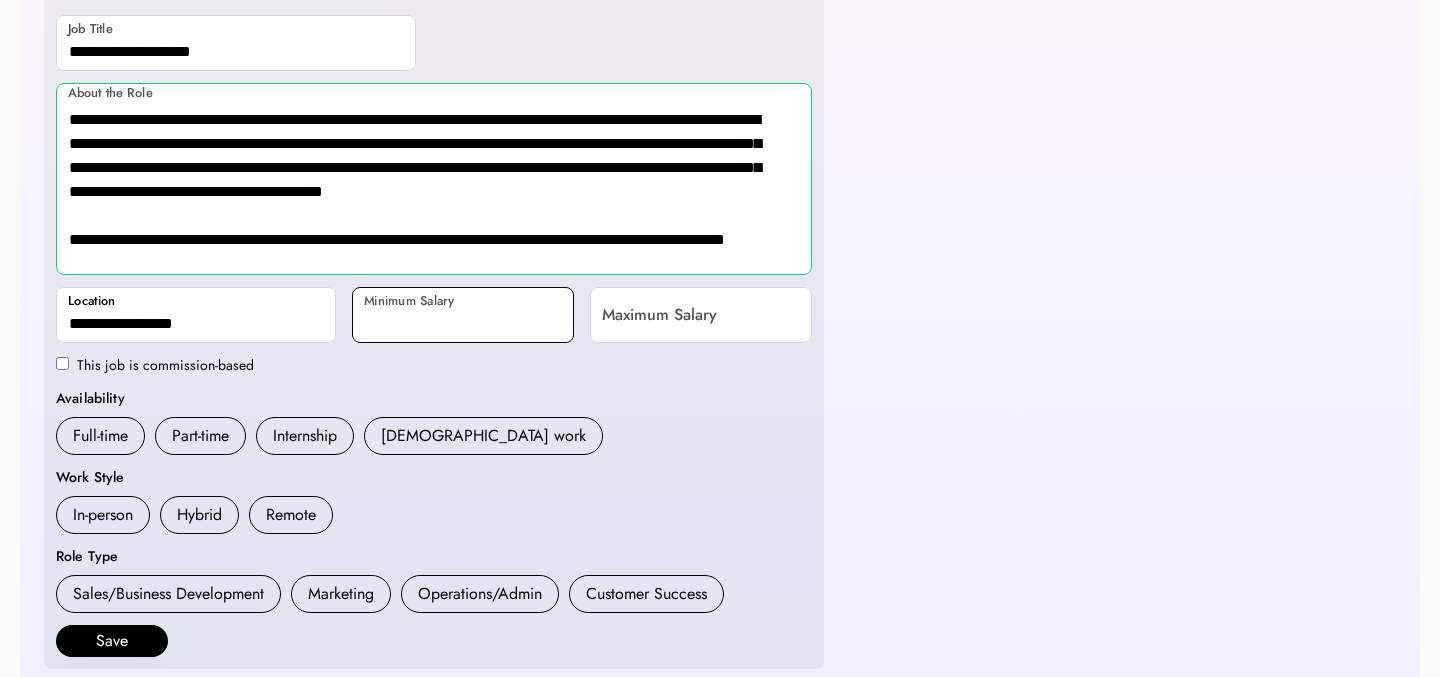 click at bounding box center (463, 315) 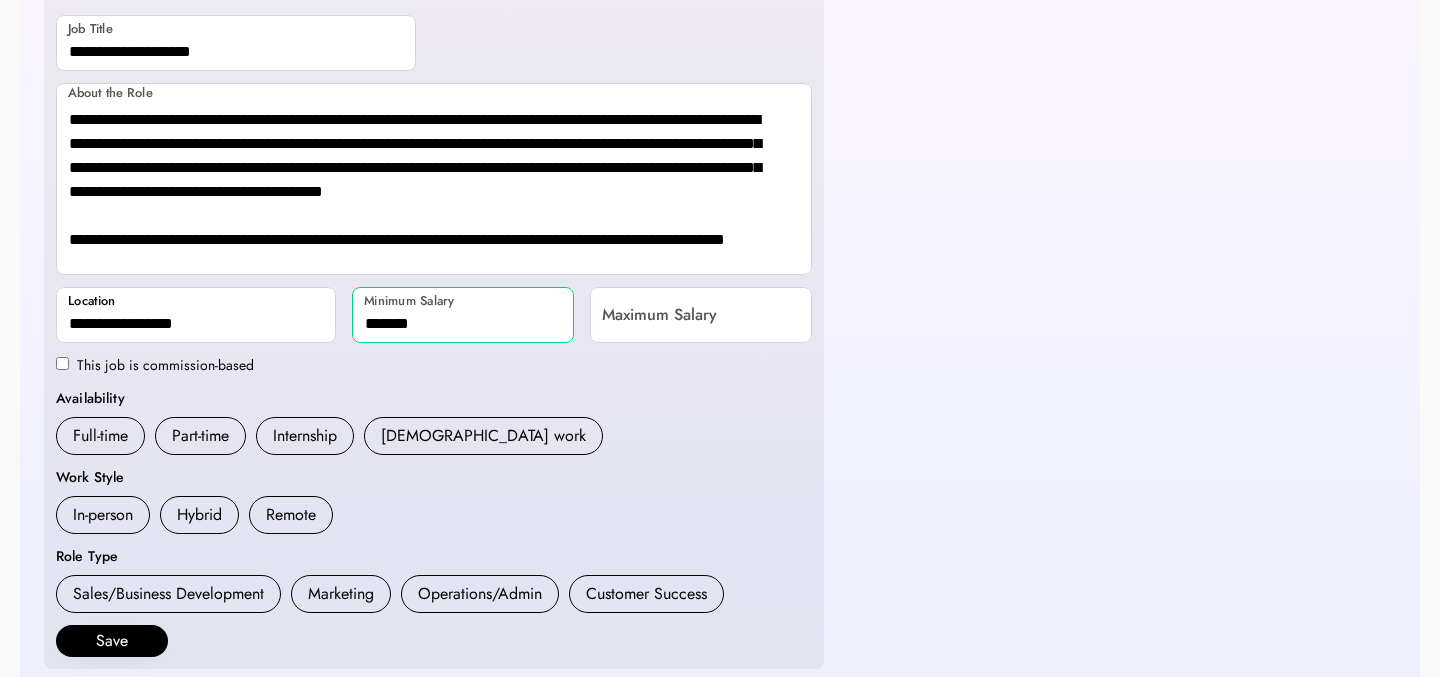 type on "*******" 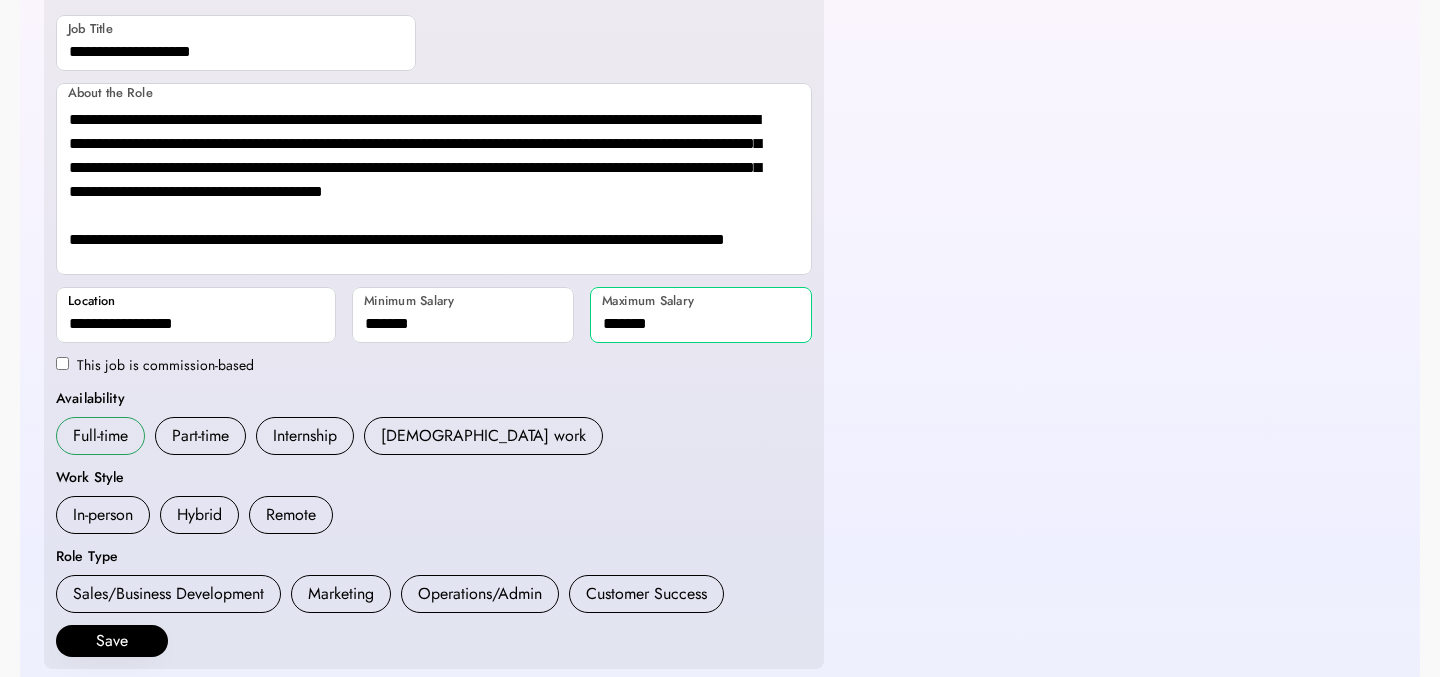 type on "*******" 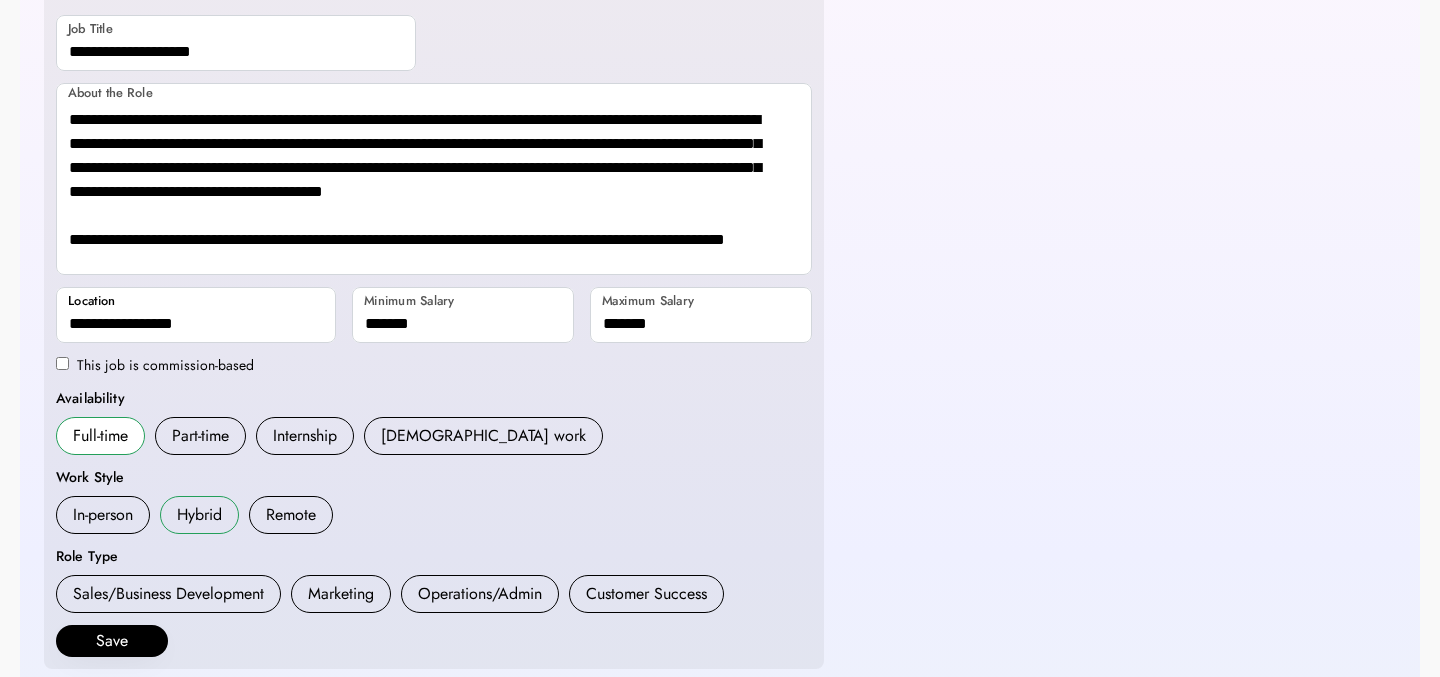 click on "Hybrid" at bounding box center [199, 515] 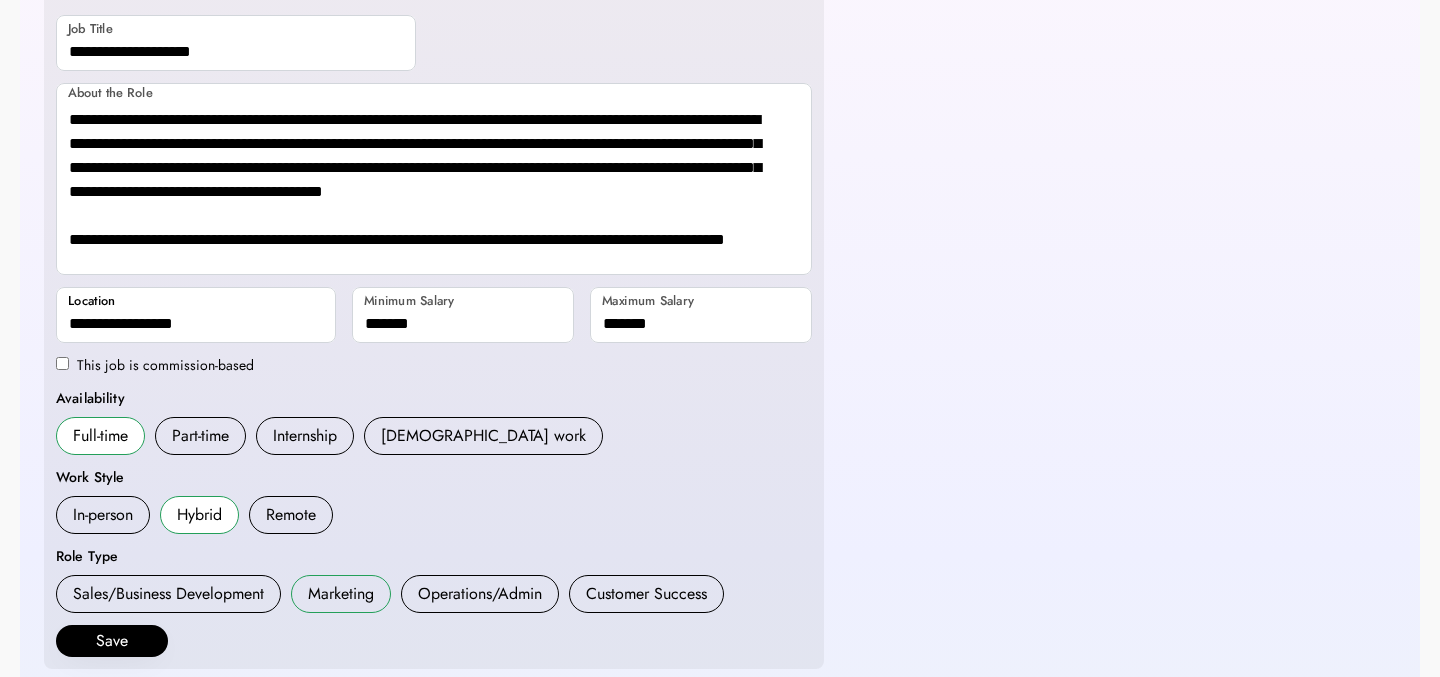 click on "Marketing" at bounding box center (341, 594) 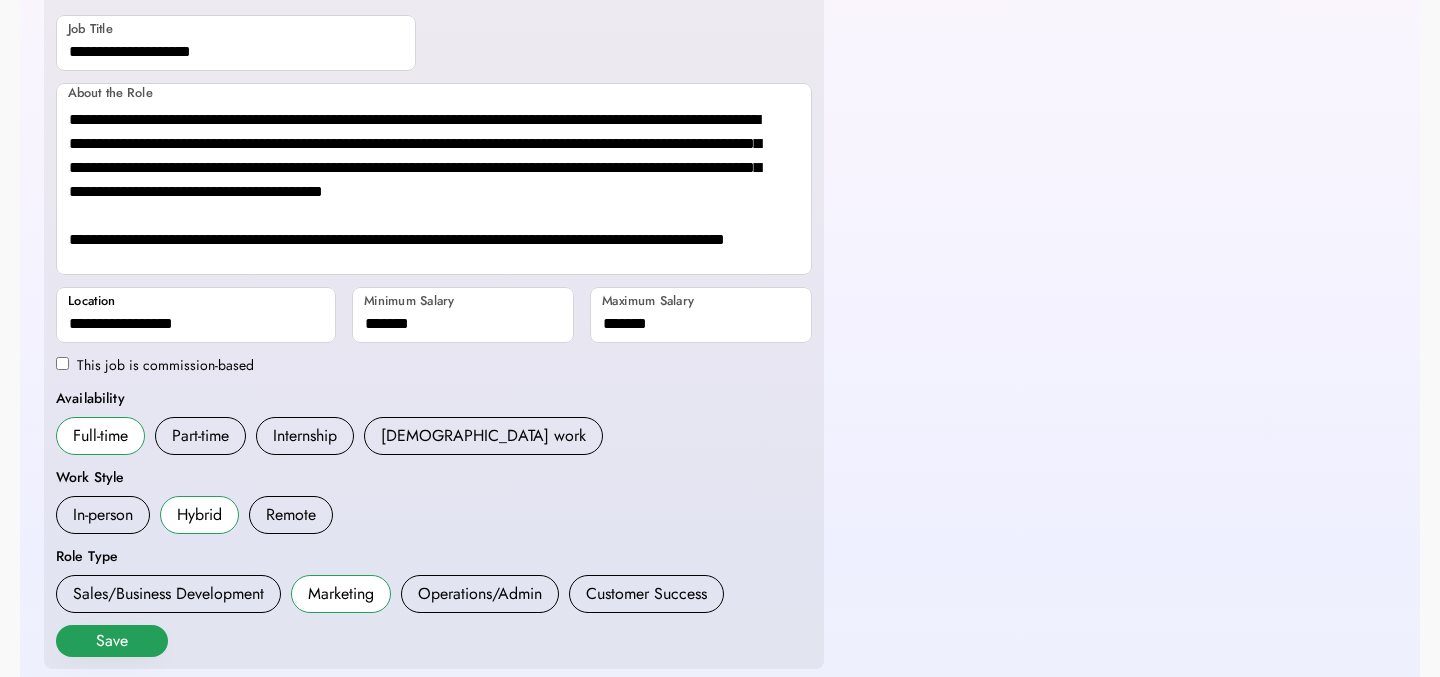 click on "Save" at bounding box center [112, 641] 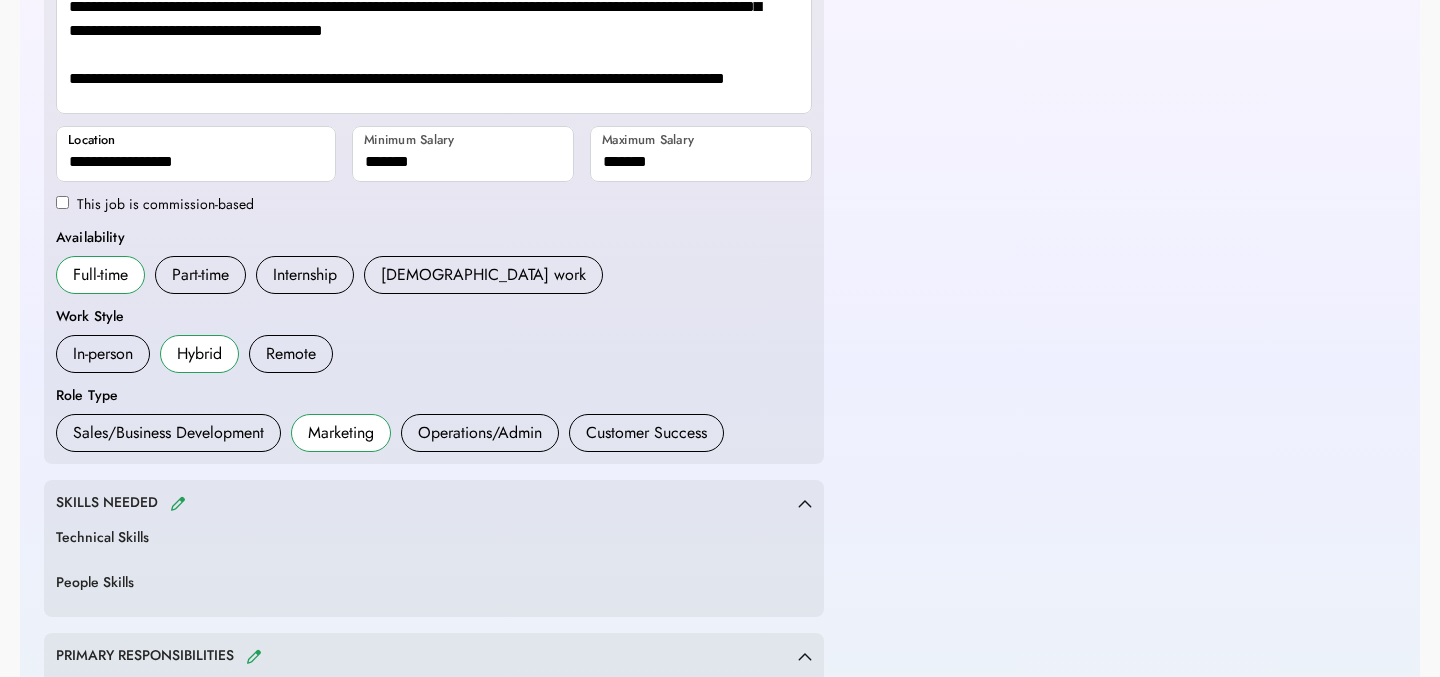 scroll, scrollTop: 556, scrollLeft: 0, axis: vertical 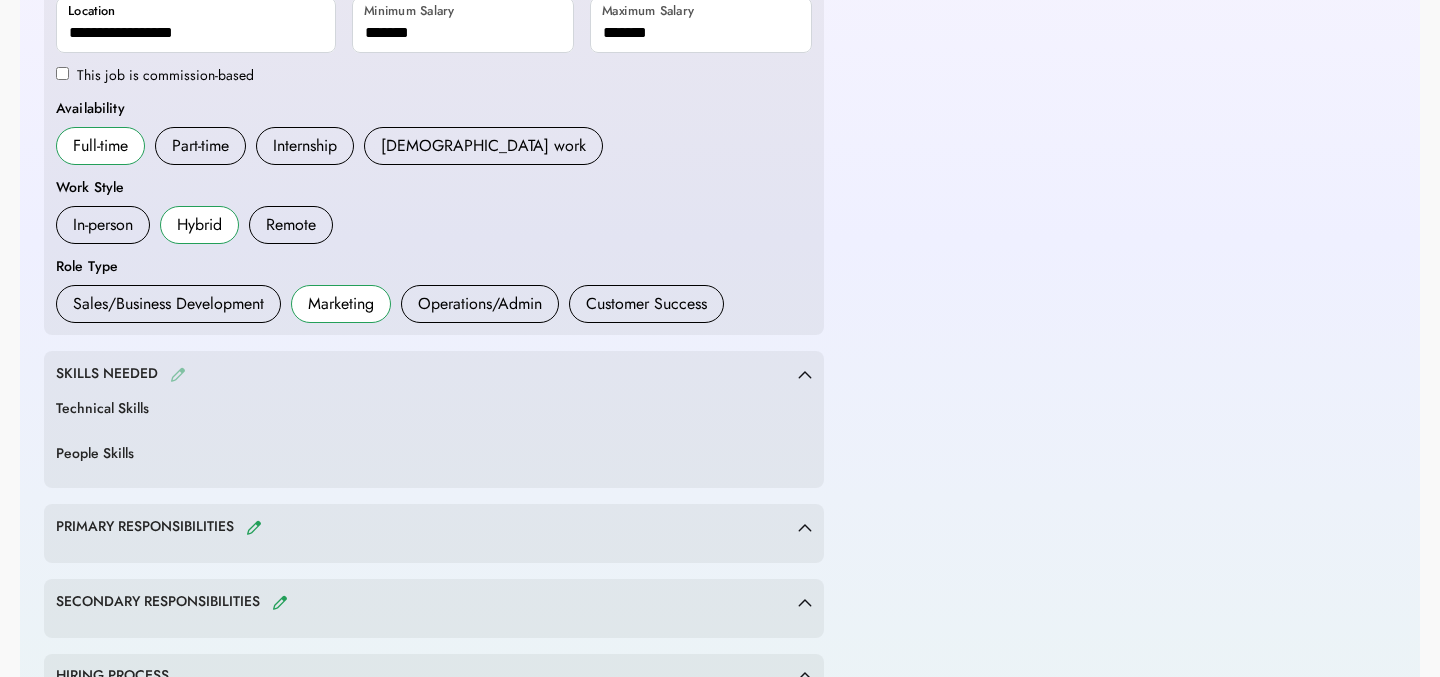 click at bounding box center (178, 374) 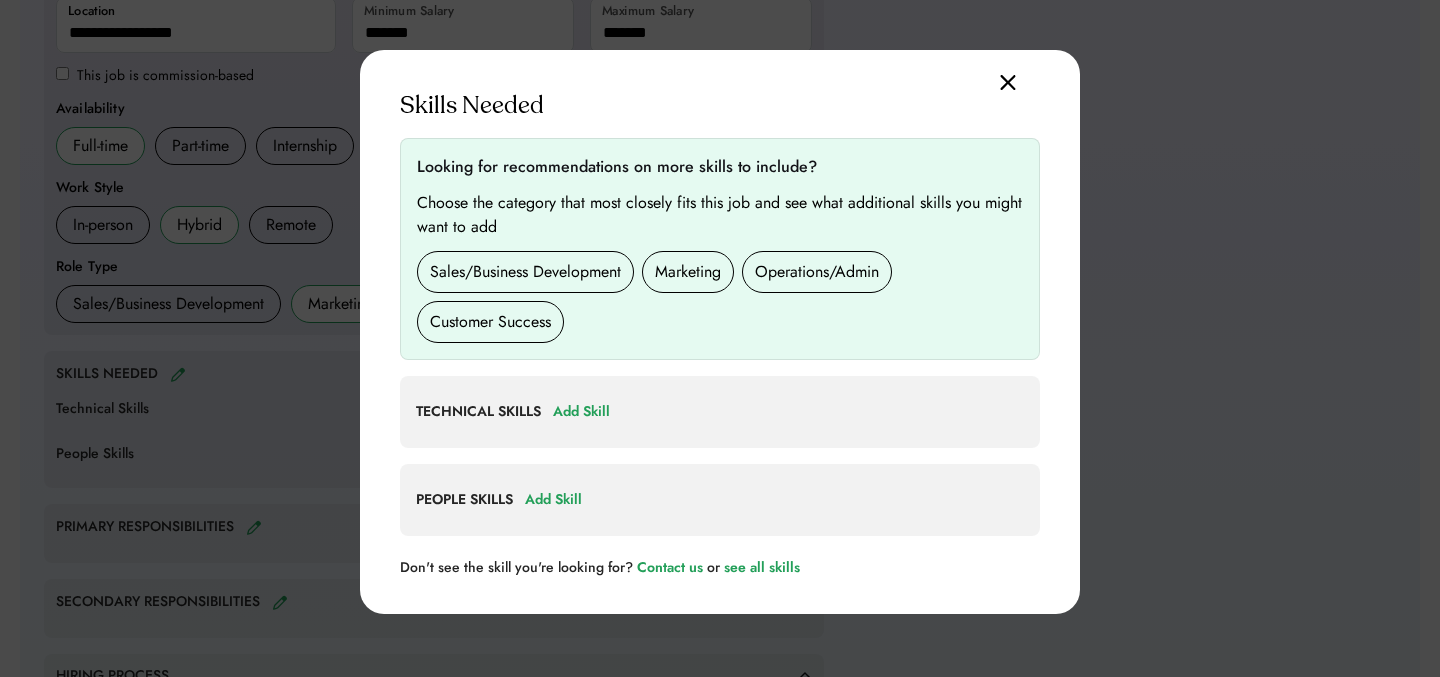 click on "Marketing" at bounding box center [688, 272] 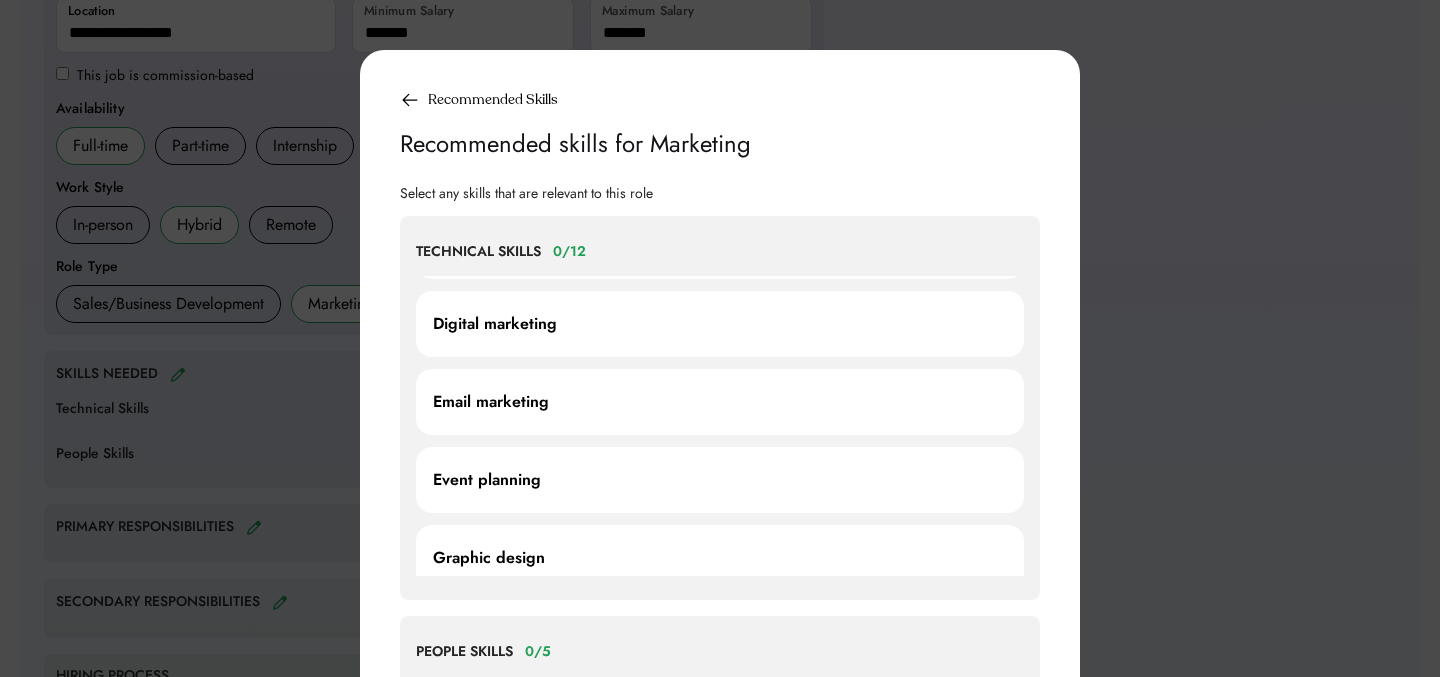 click on "Digital marketing" at bounding box center (495, 324) 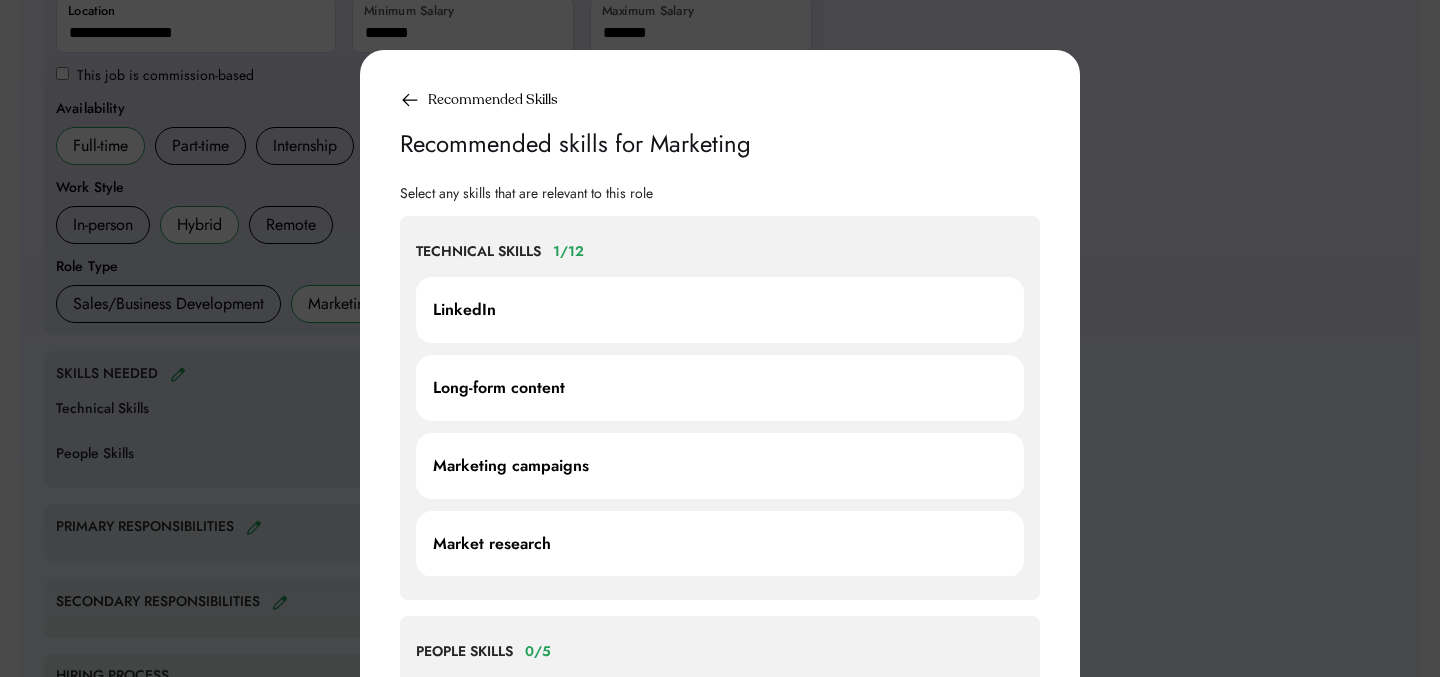 scroll, scrollTop: 844, scrollLeft: 0, axis: vertical 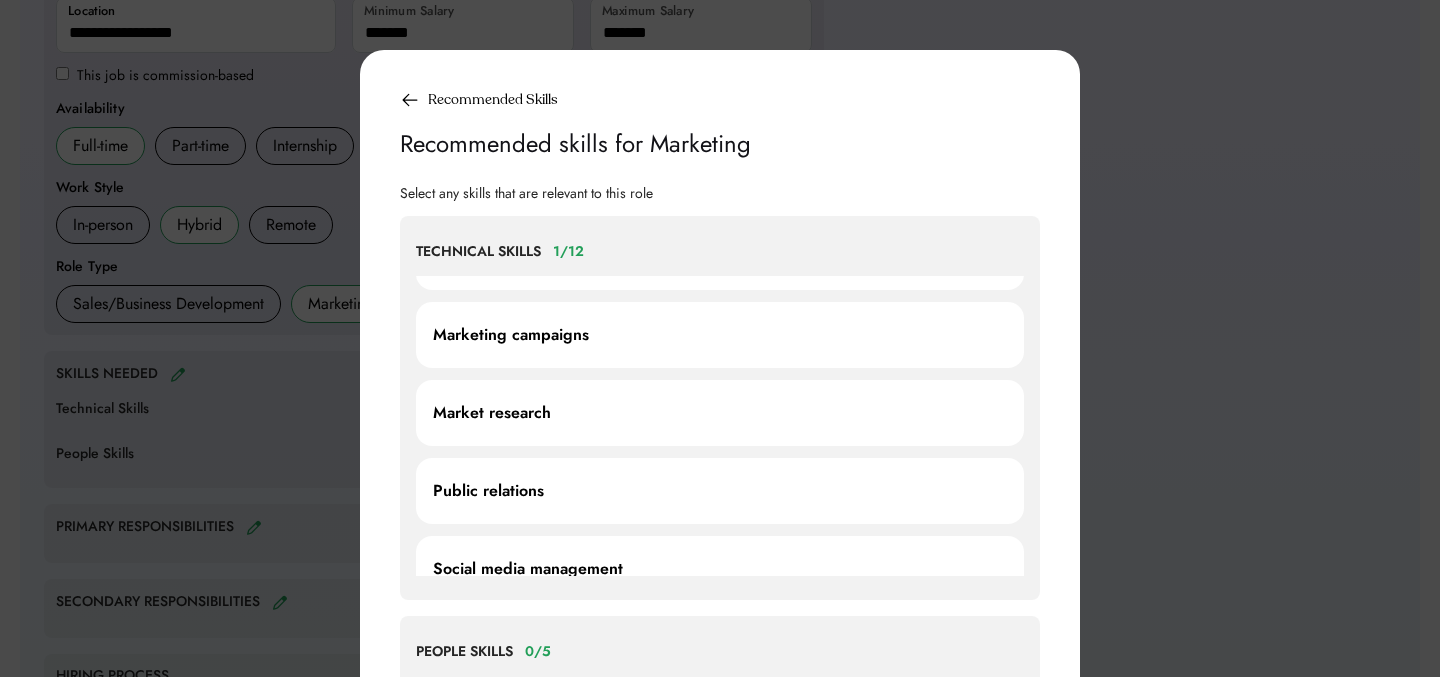 click on "Marketing campaigns" at bounding box center [720, 335] 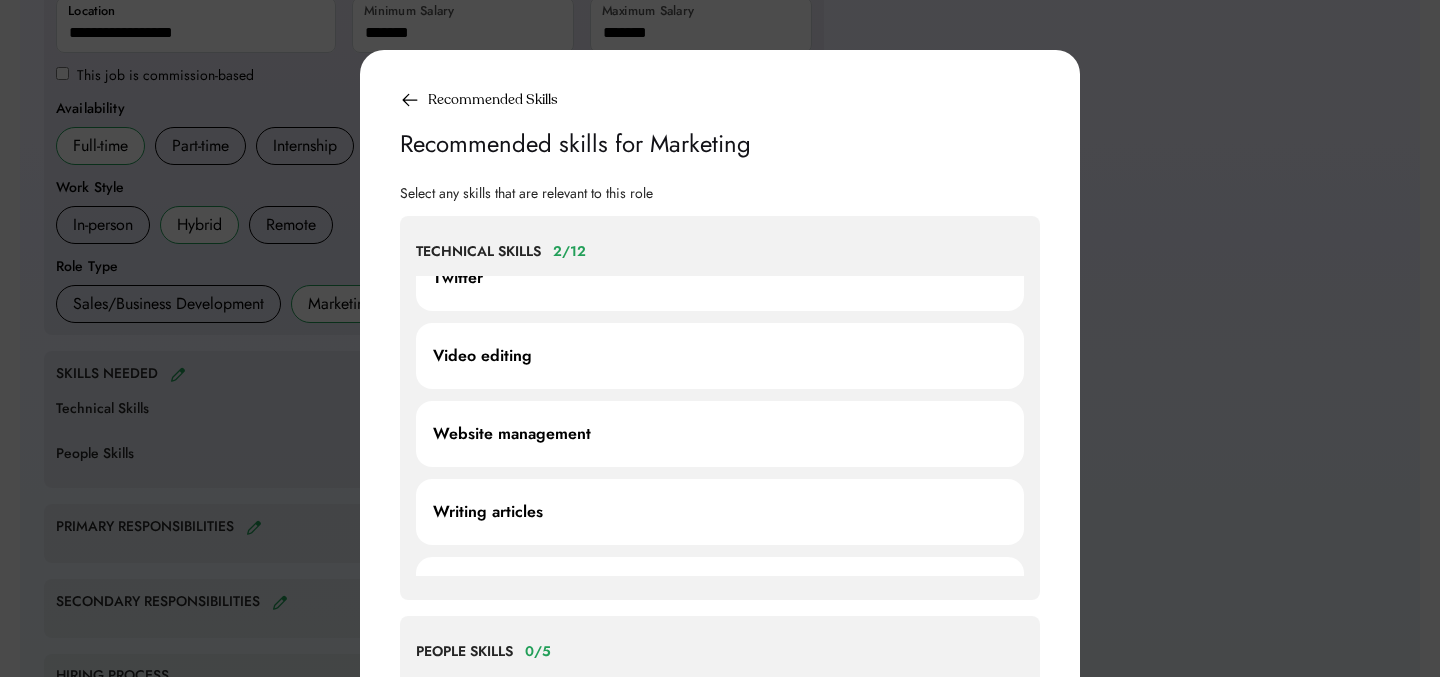 scroll, scrollTop: 1494, scrollLeft: 0, axis: vertical 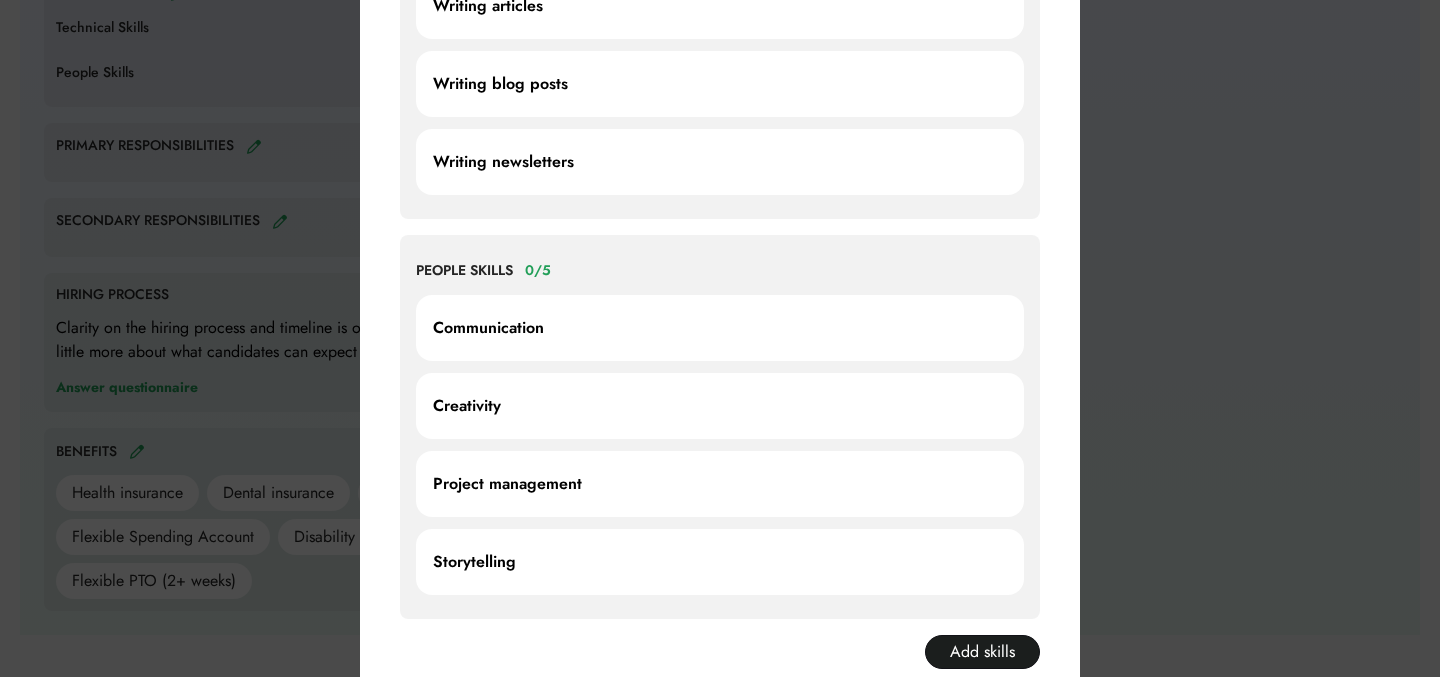 click on "Creativity" at bounding box center (720, 406) 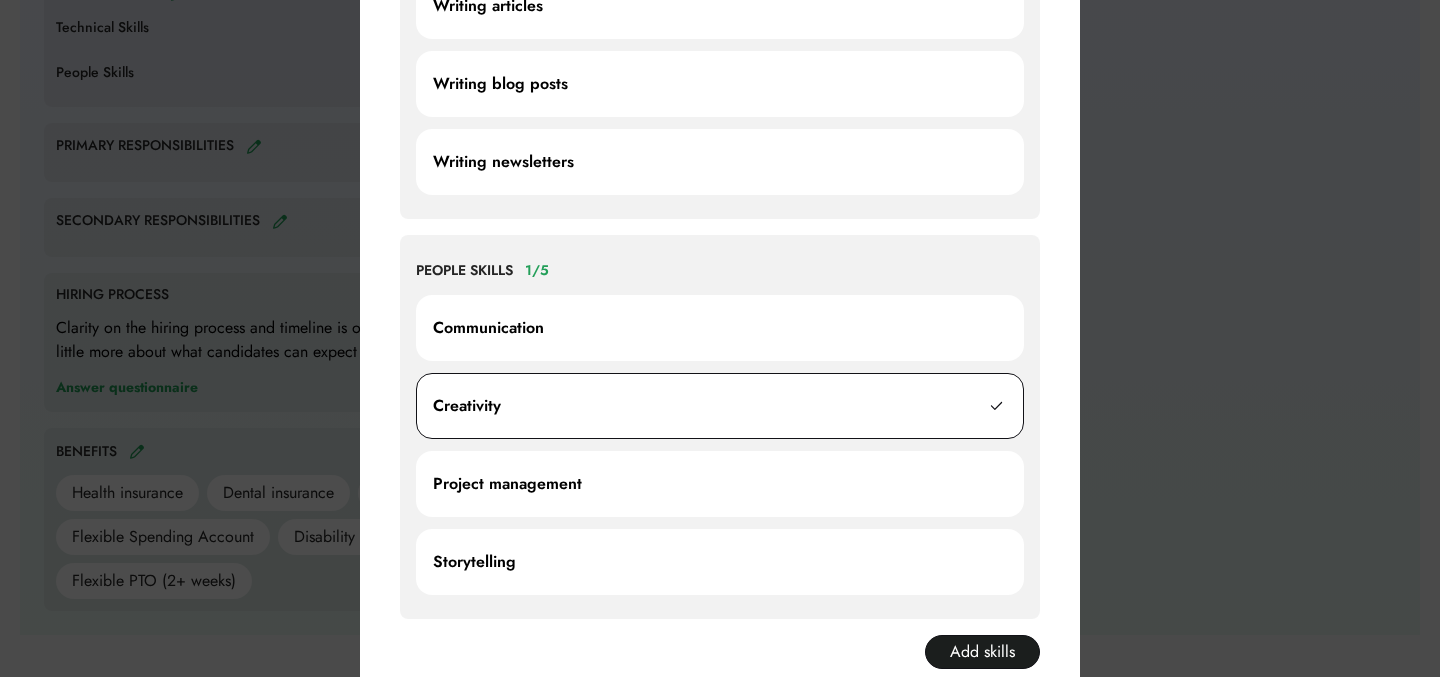 click on "Communication" at bounding box center [720, 328] 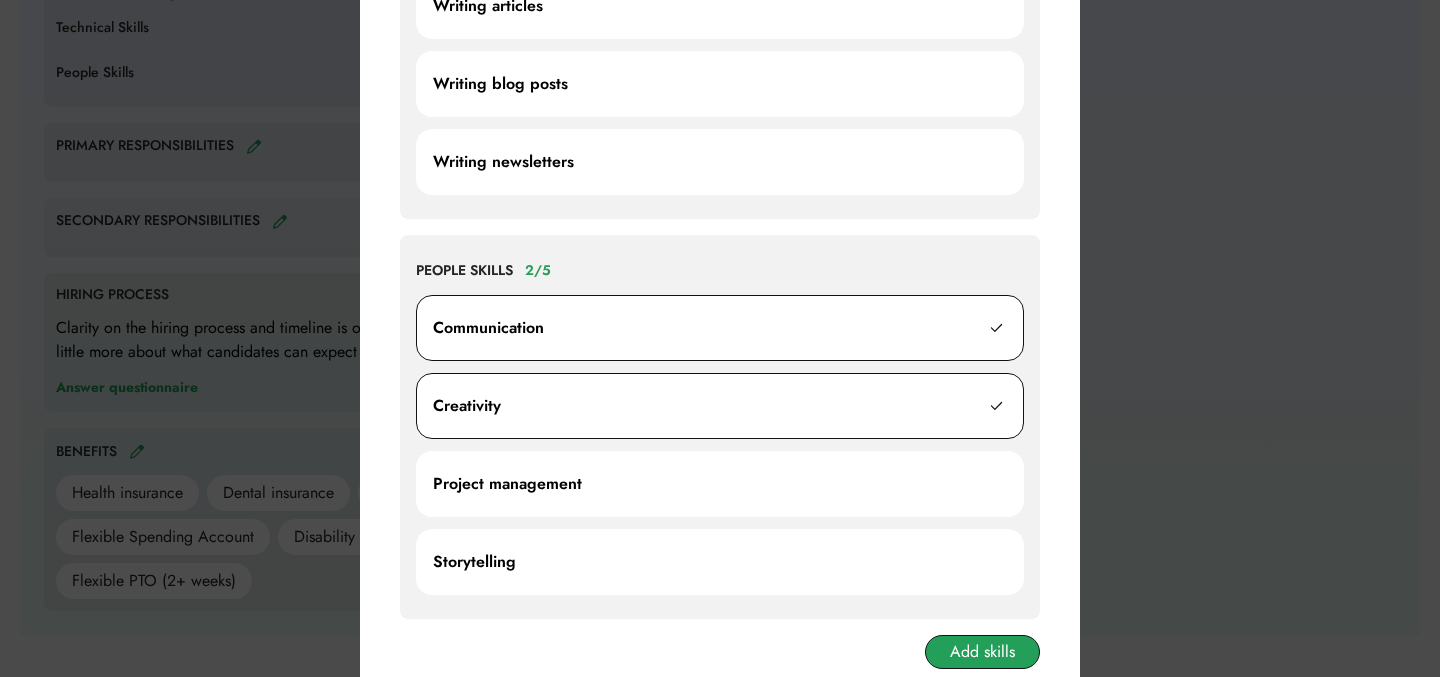 click on "Add skills" at bounding box center [982, 652] 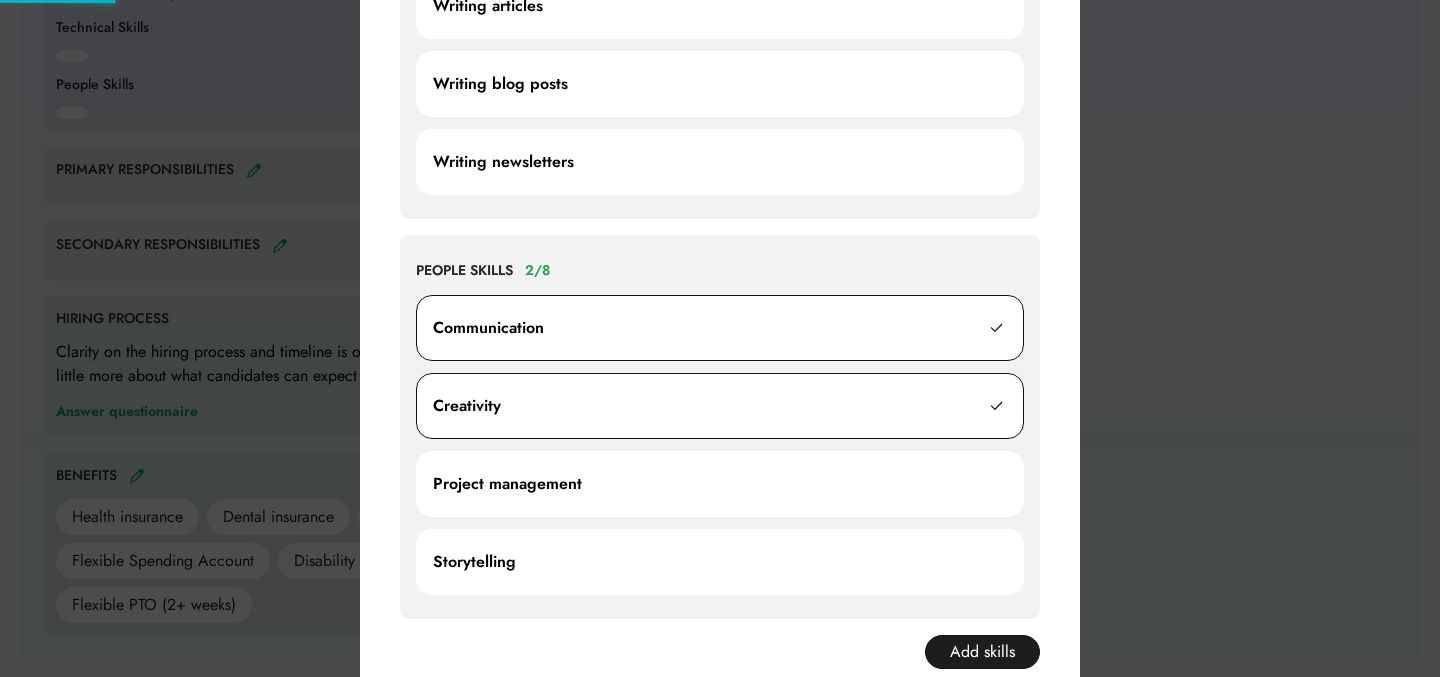 scroll, scrollTop: 1416, scrollLeft: 0, axis: vertical 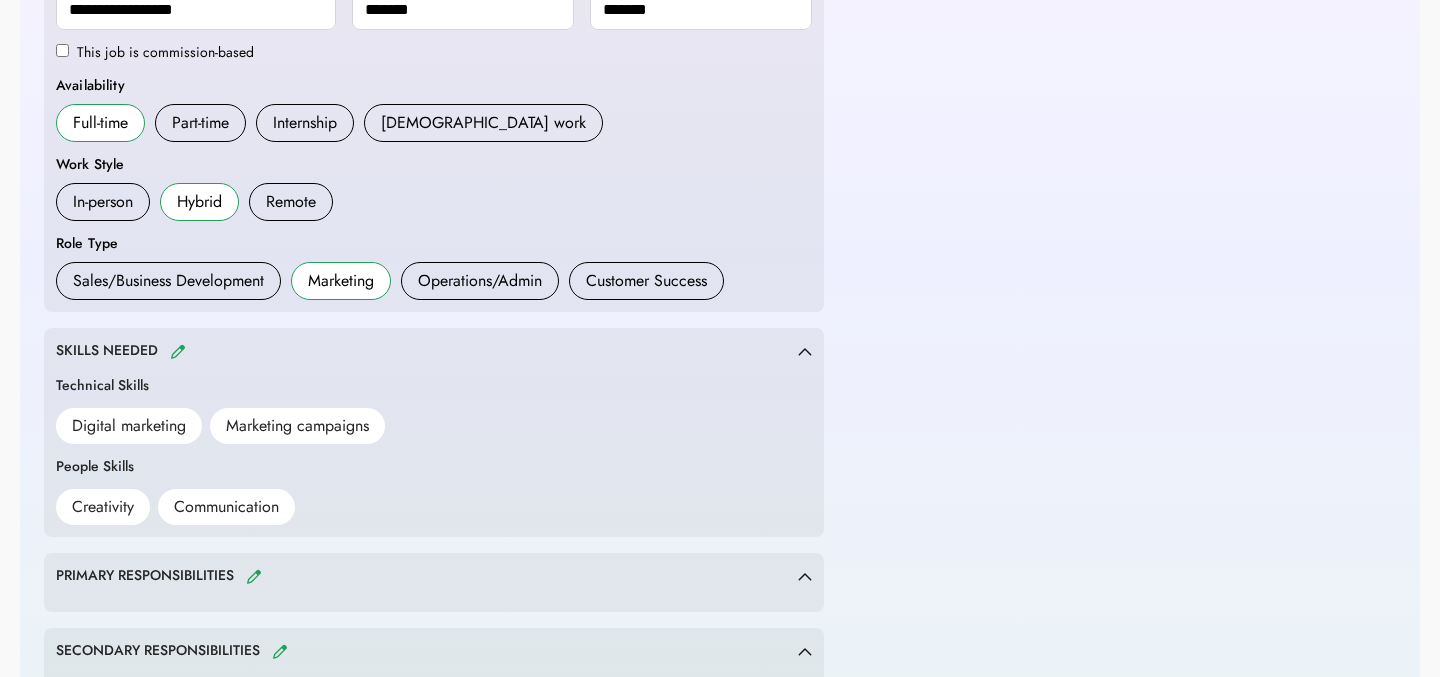 click at bounding box center (178, 351) 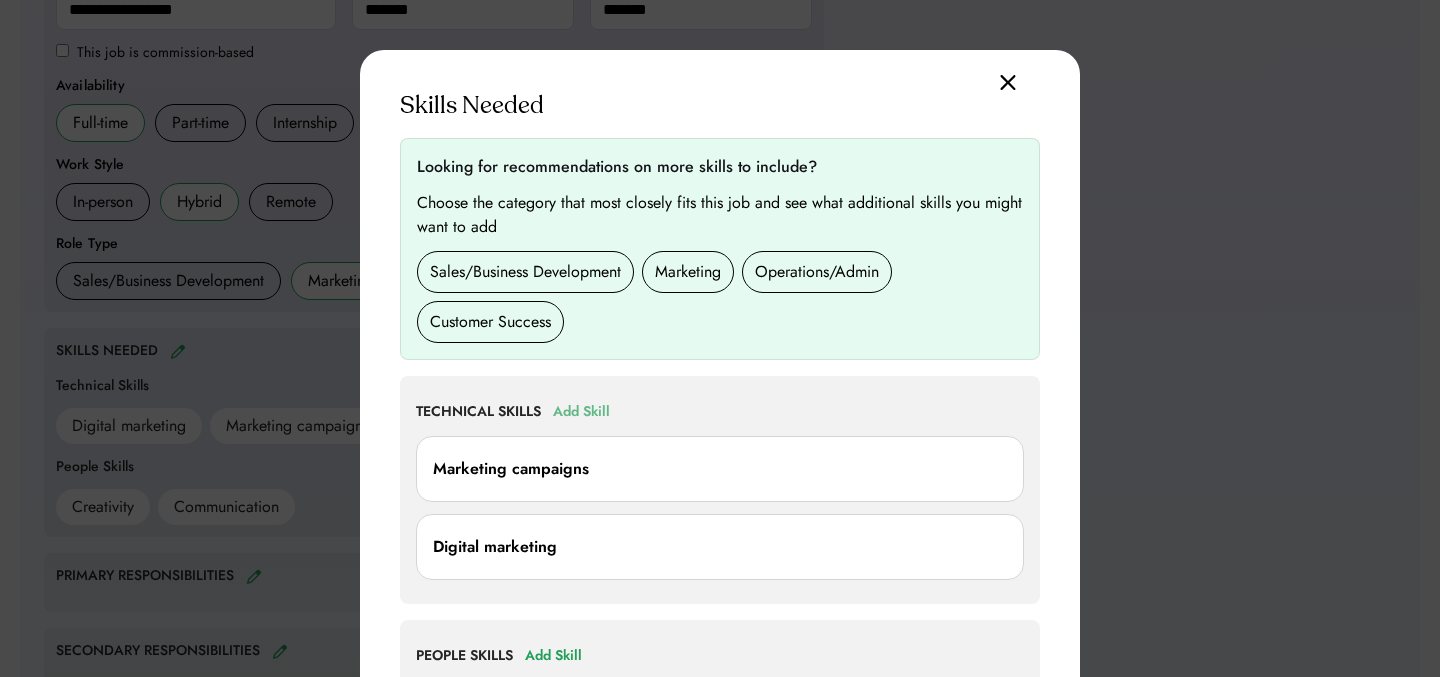 click on "Add Skill" at bounding box center [581, 412] 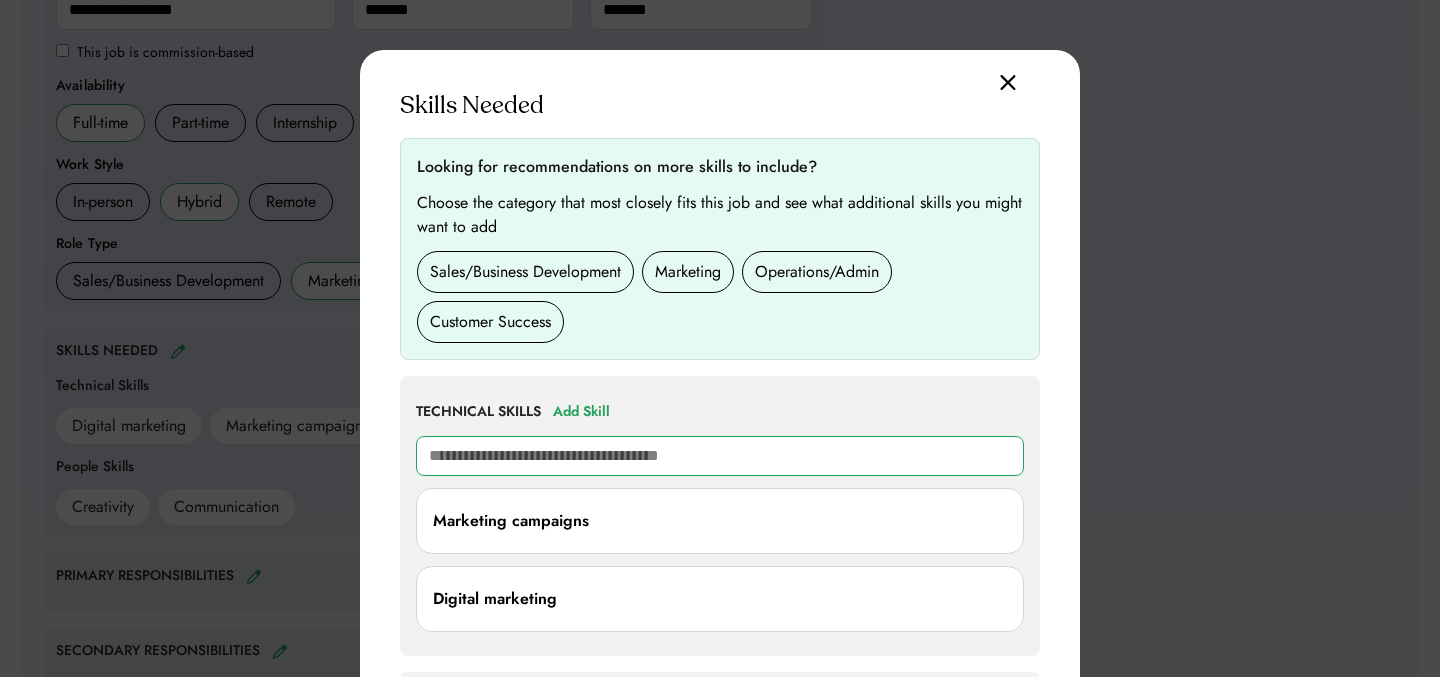 click at bounding box center [720, 456] 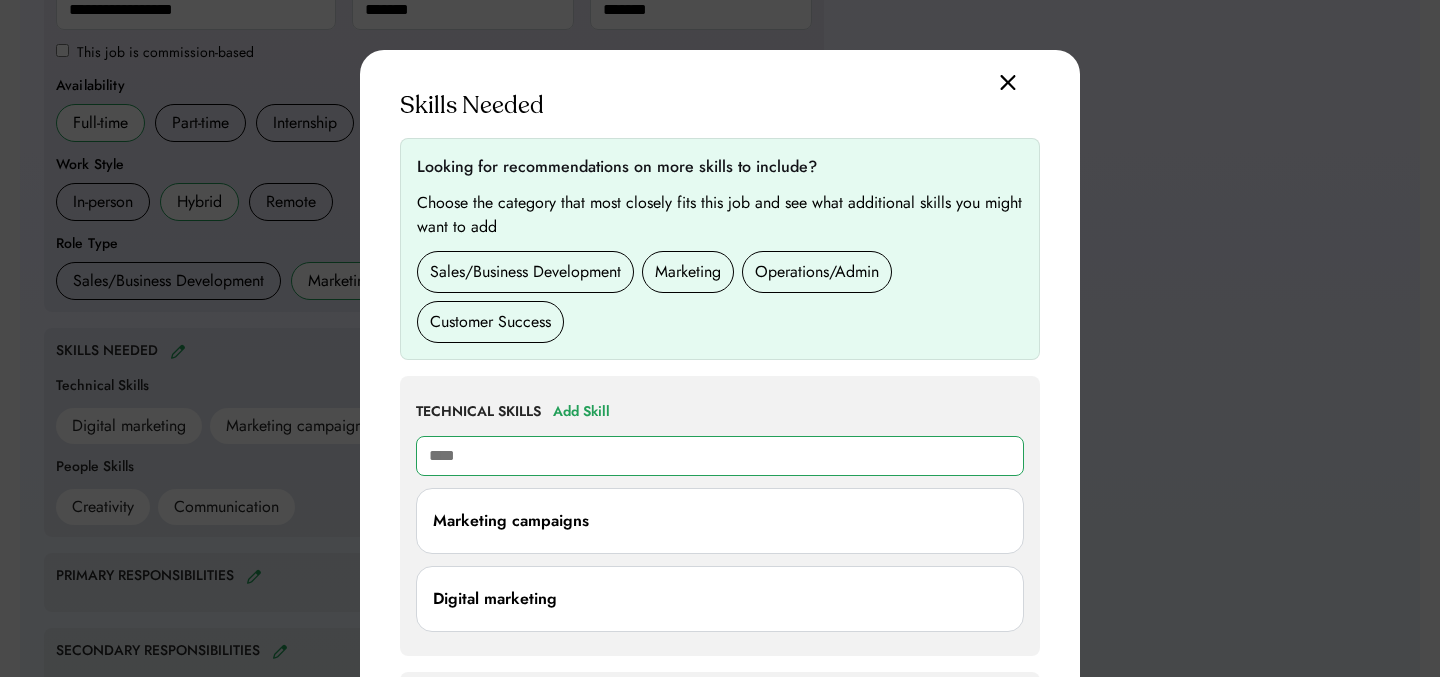 type on "****" 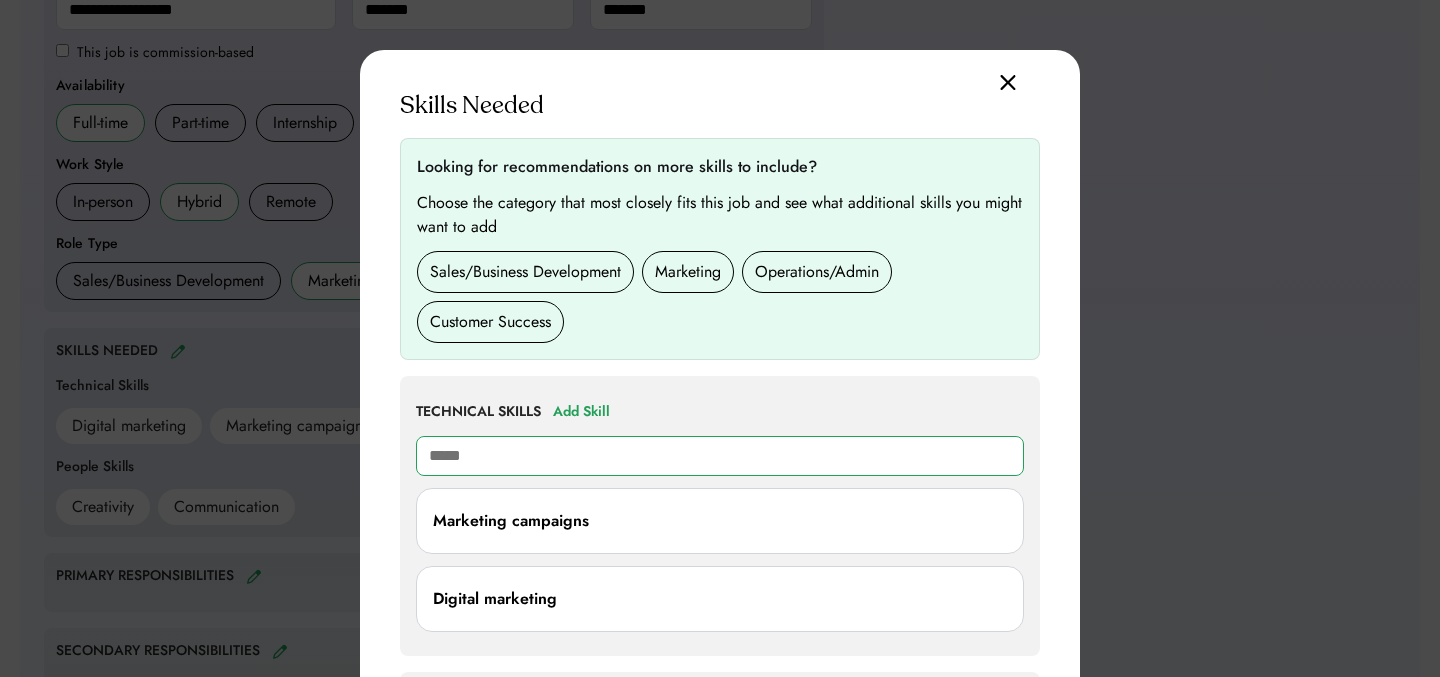 type on "**********" 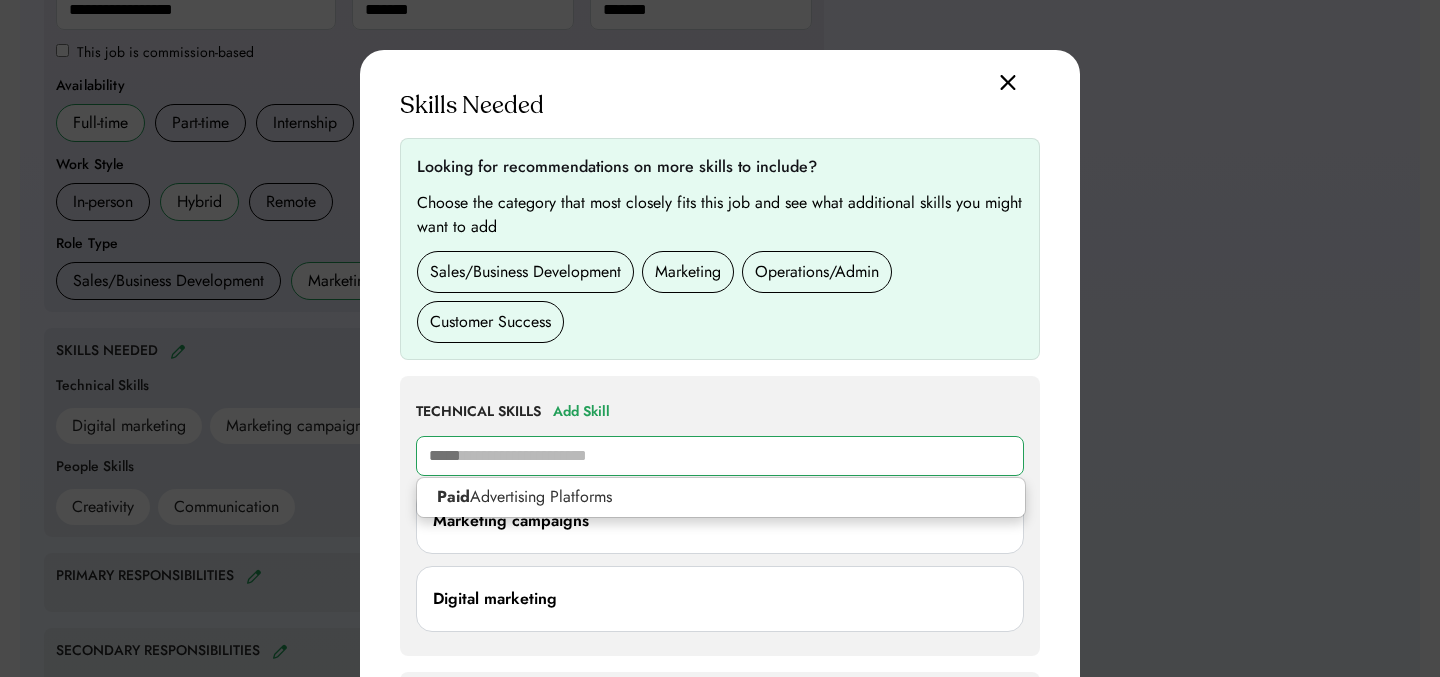 type 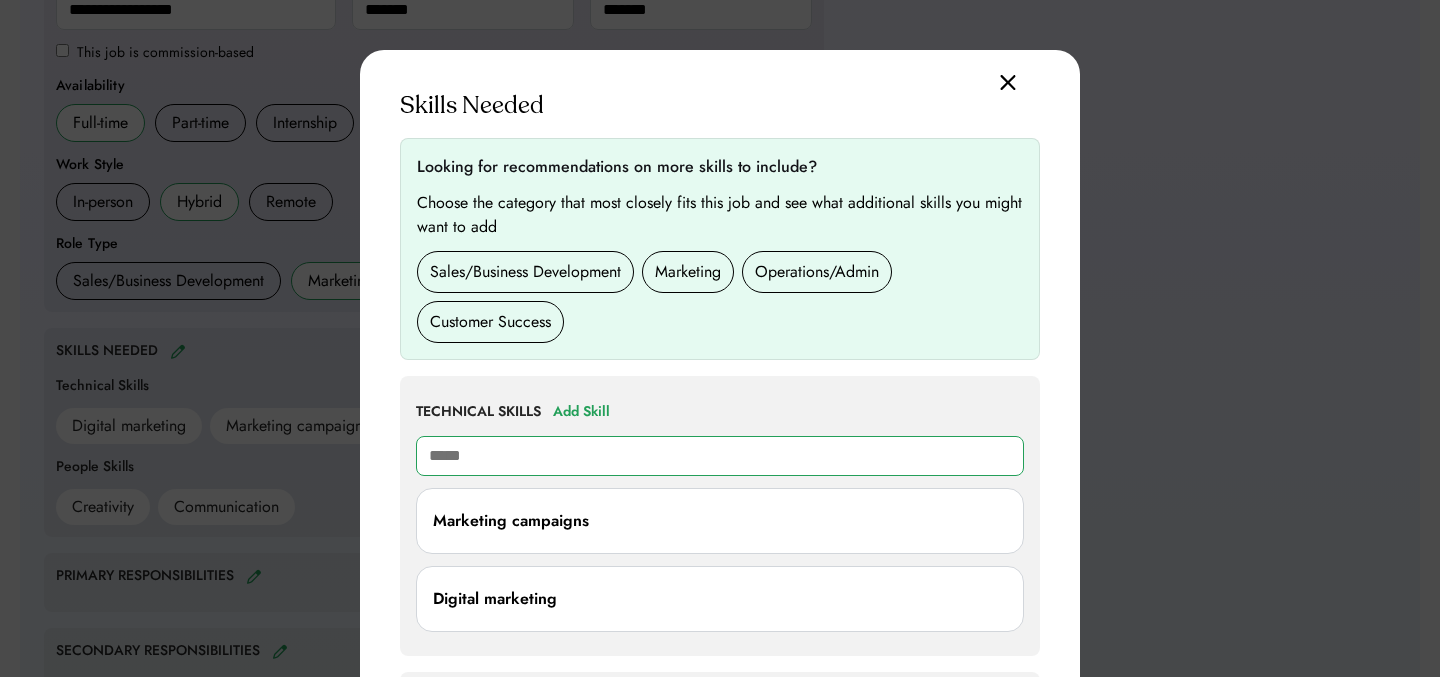 type on "******" 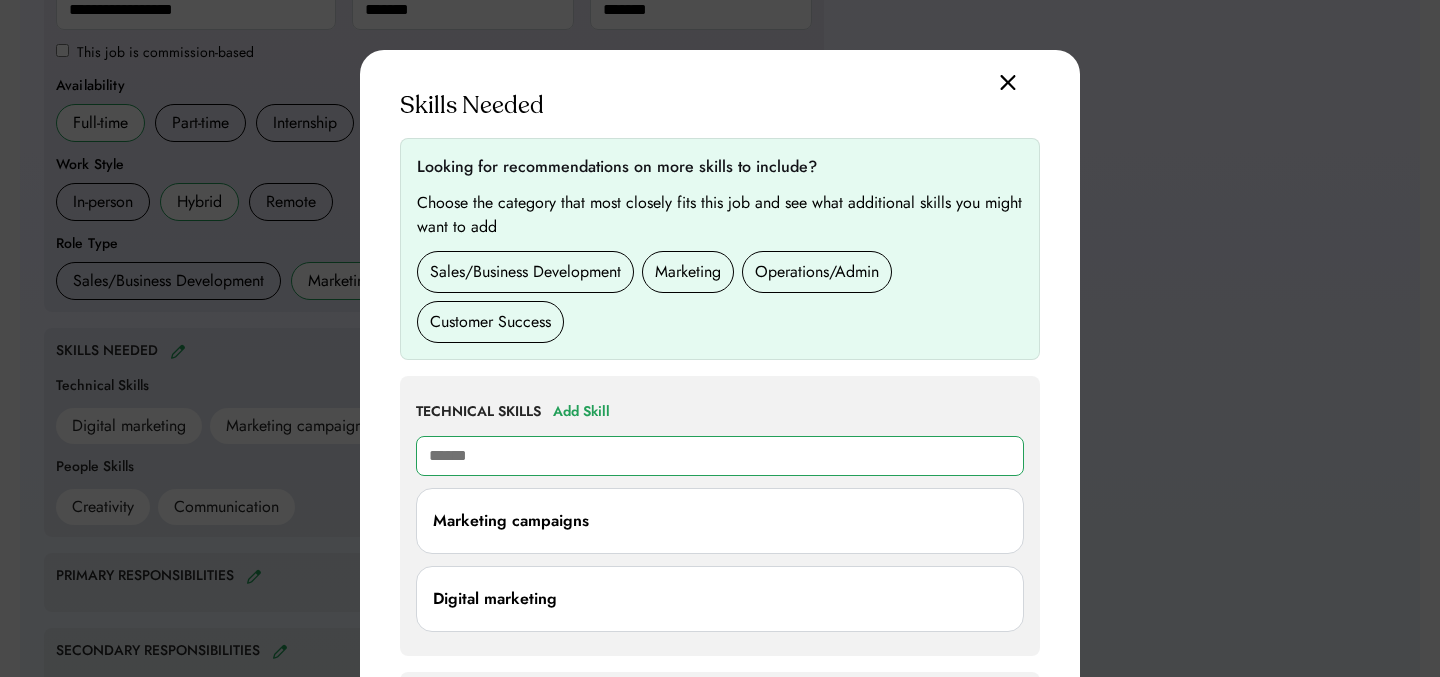type on "**********" 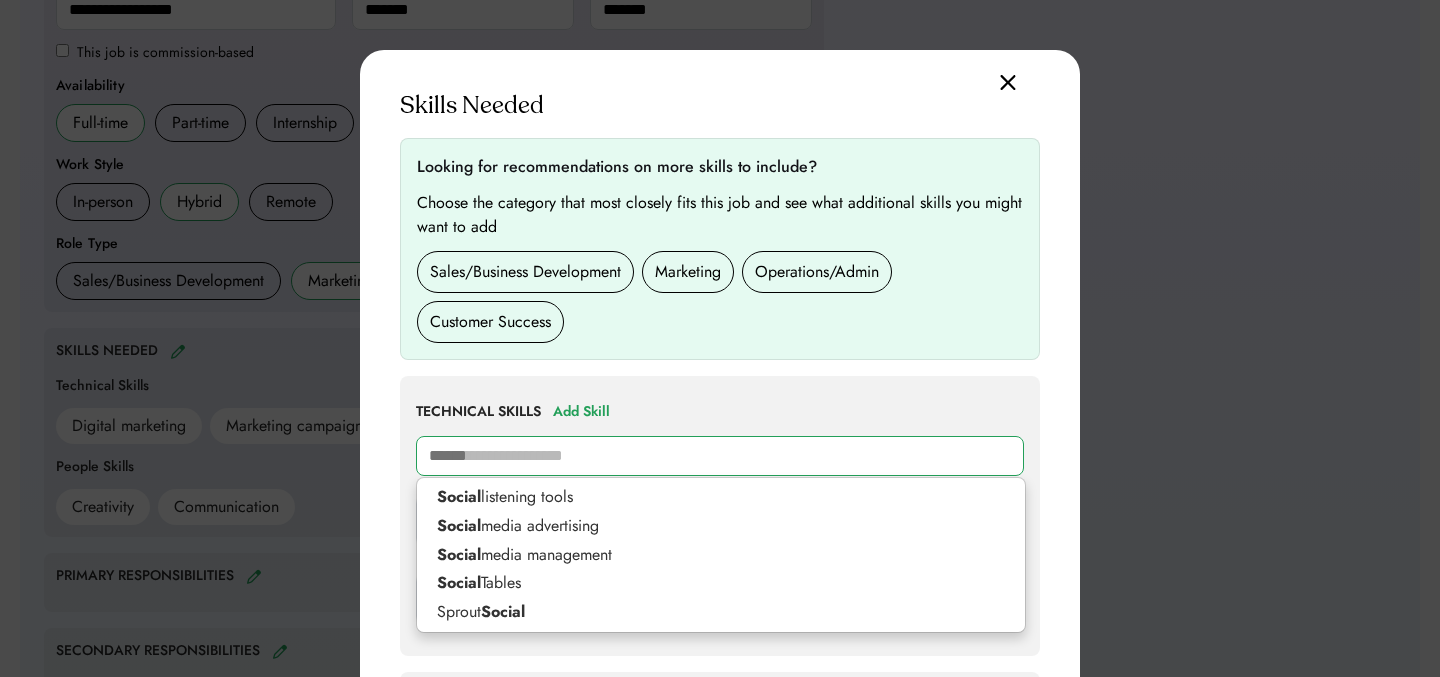 type 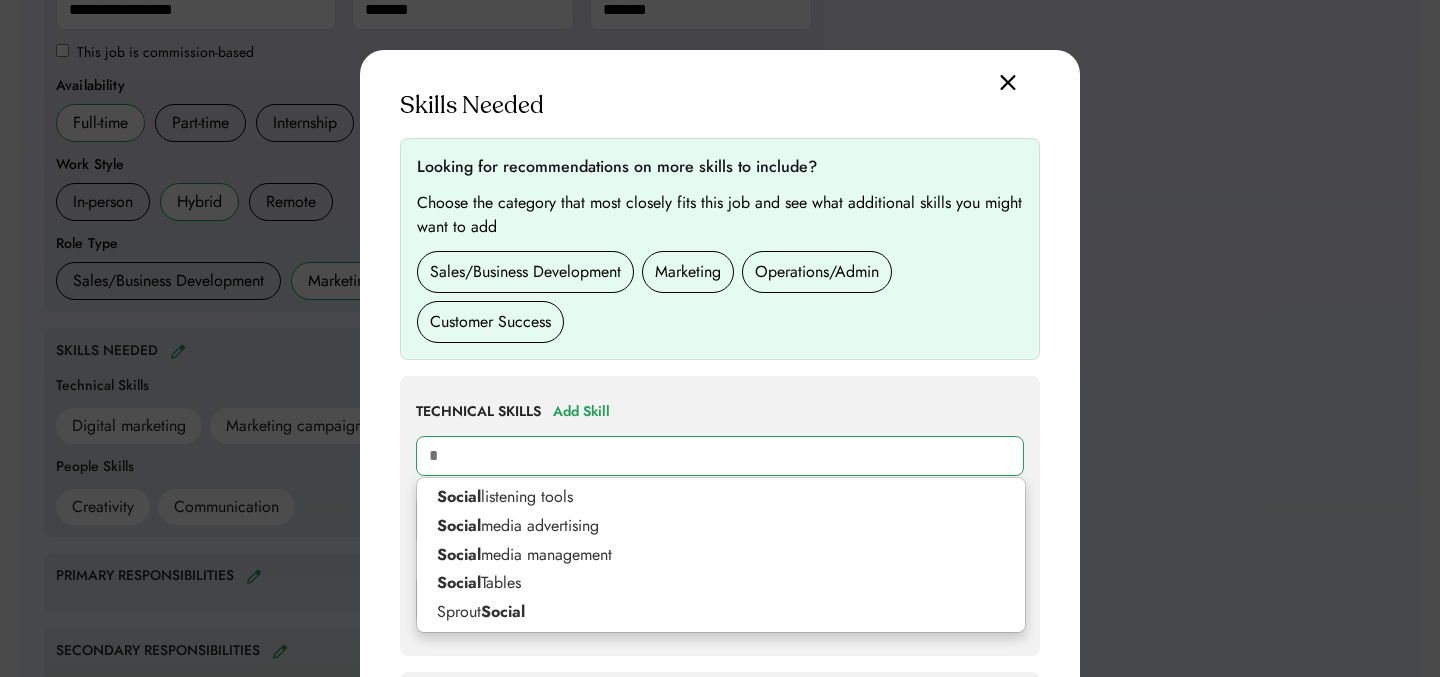 type on "**" 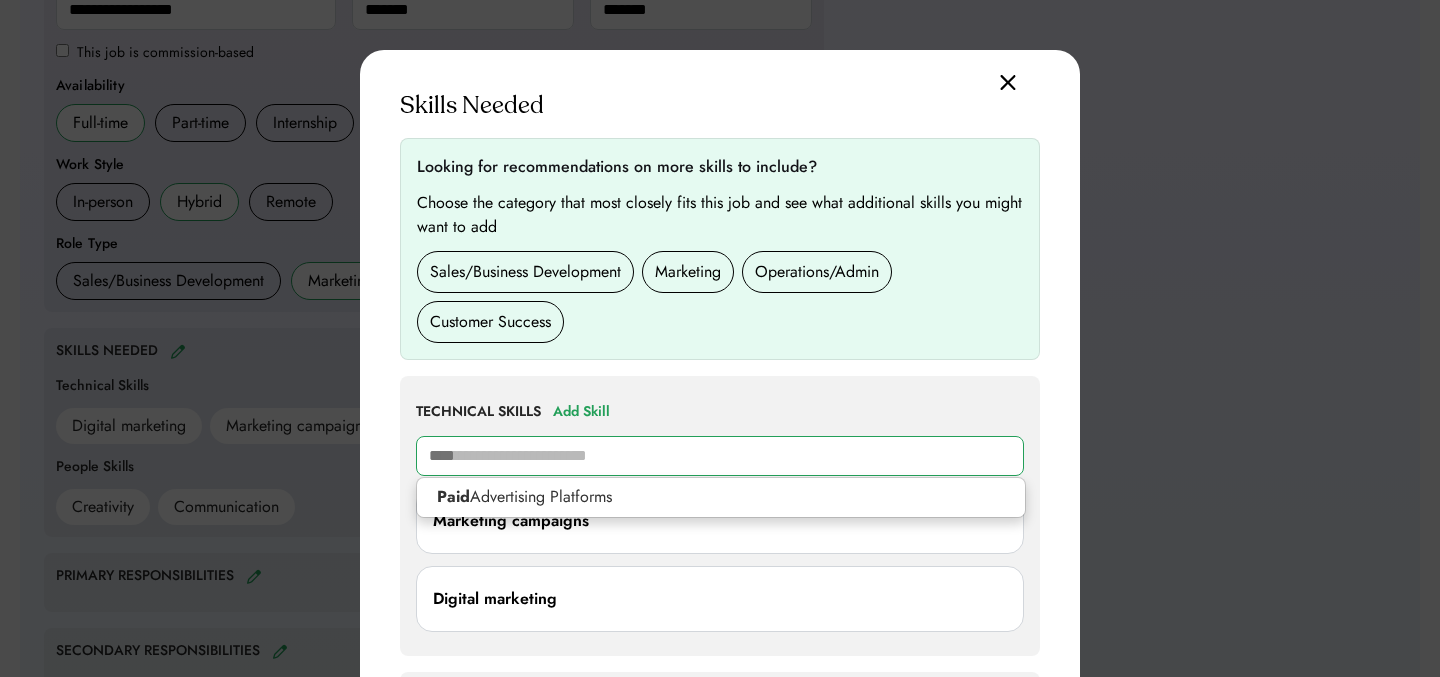 type on "****" 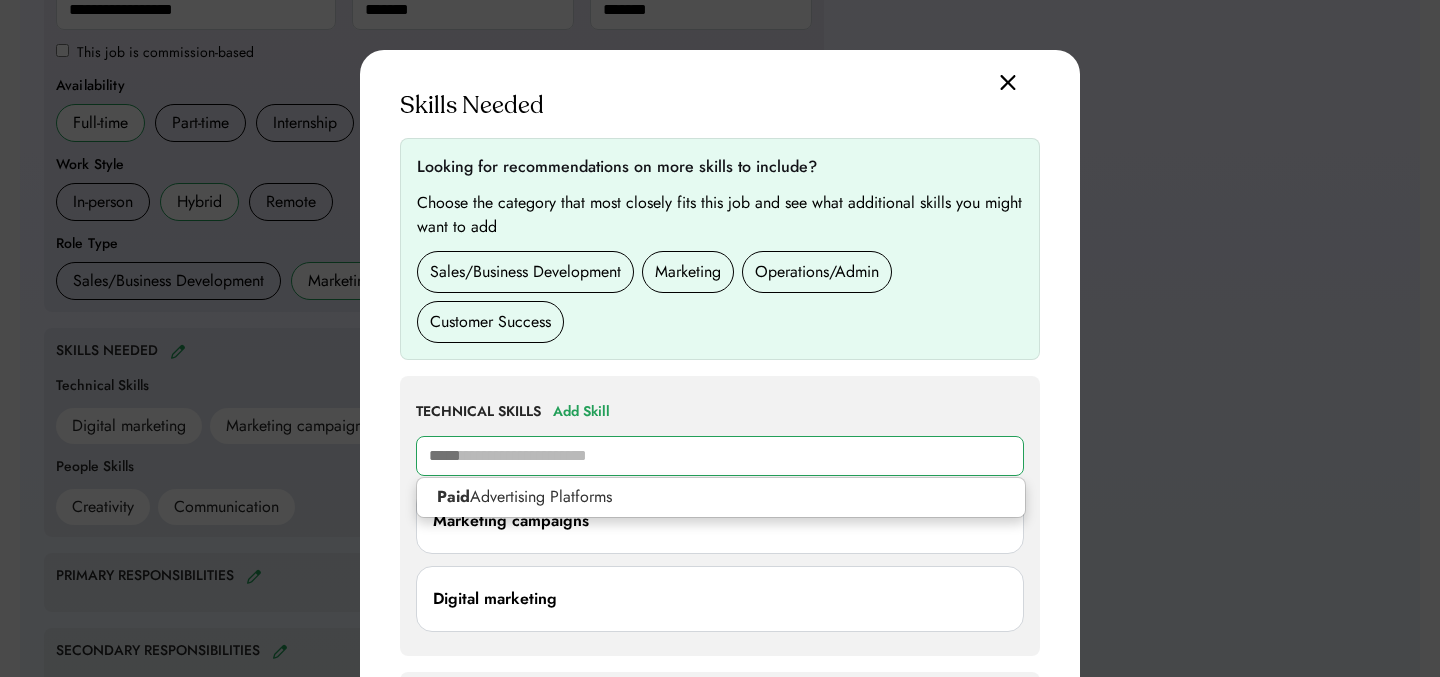 type 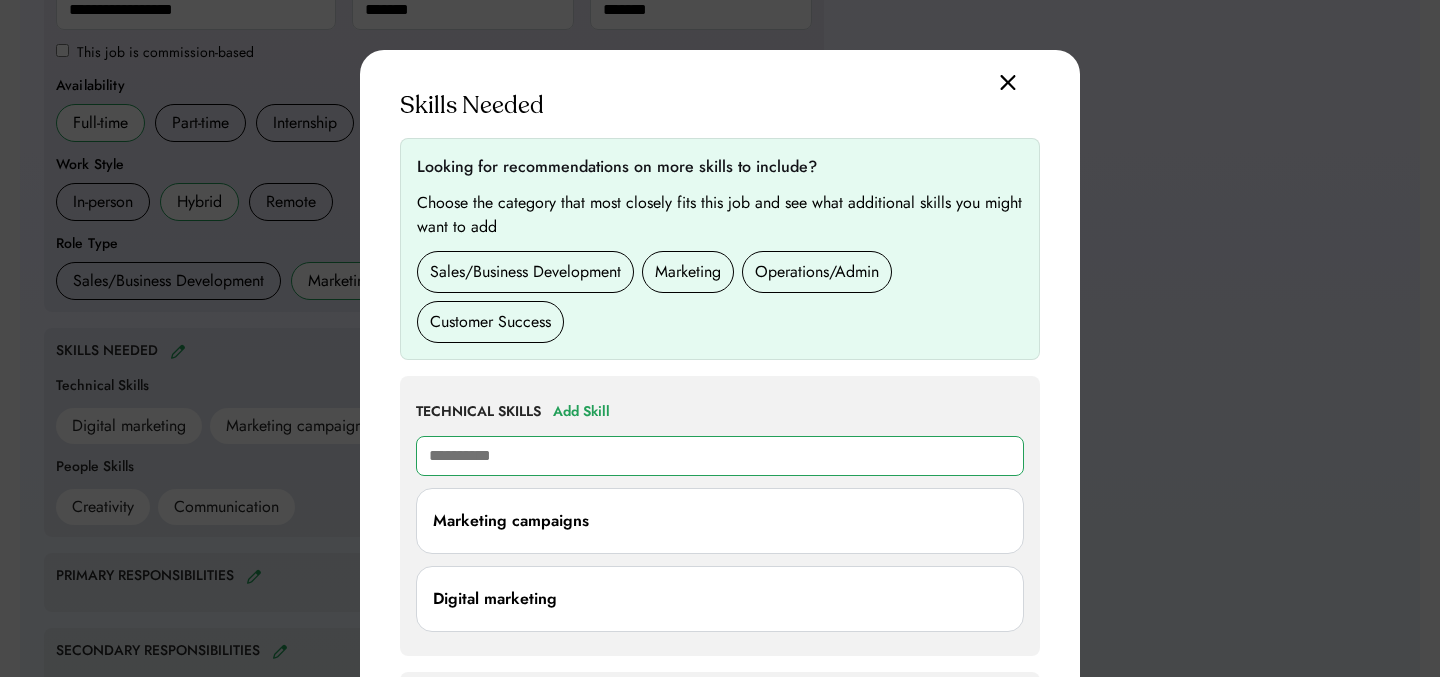 type on "**********" 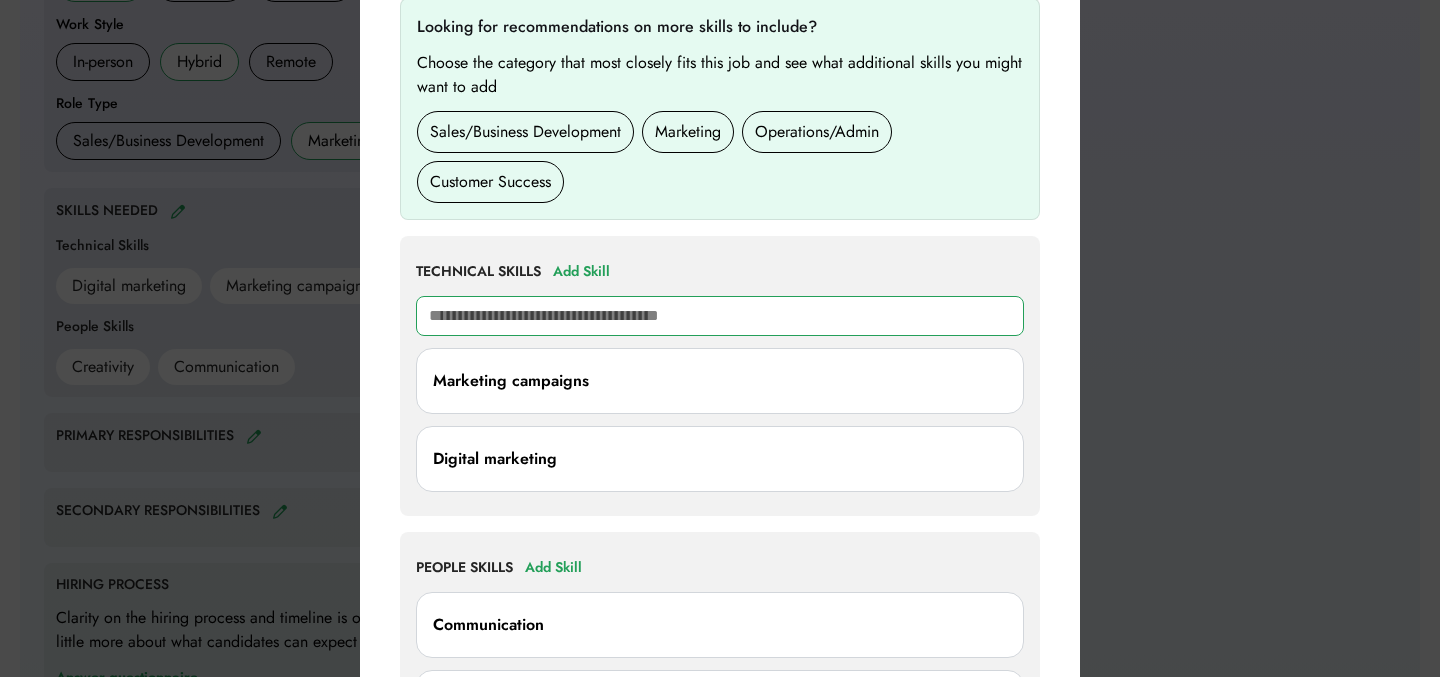 scroll, scrollTop: 732, scrollLeft: 0, axis: vertical 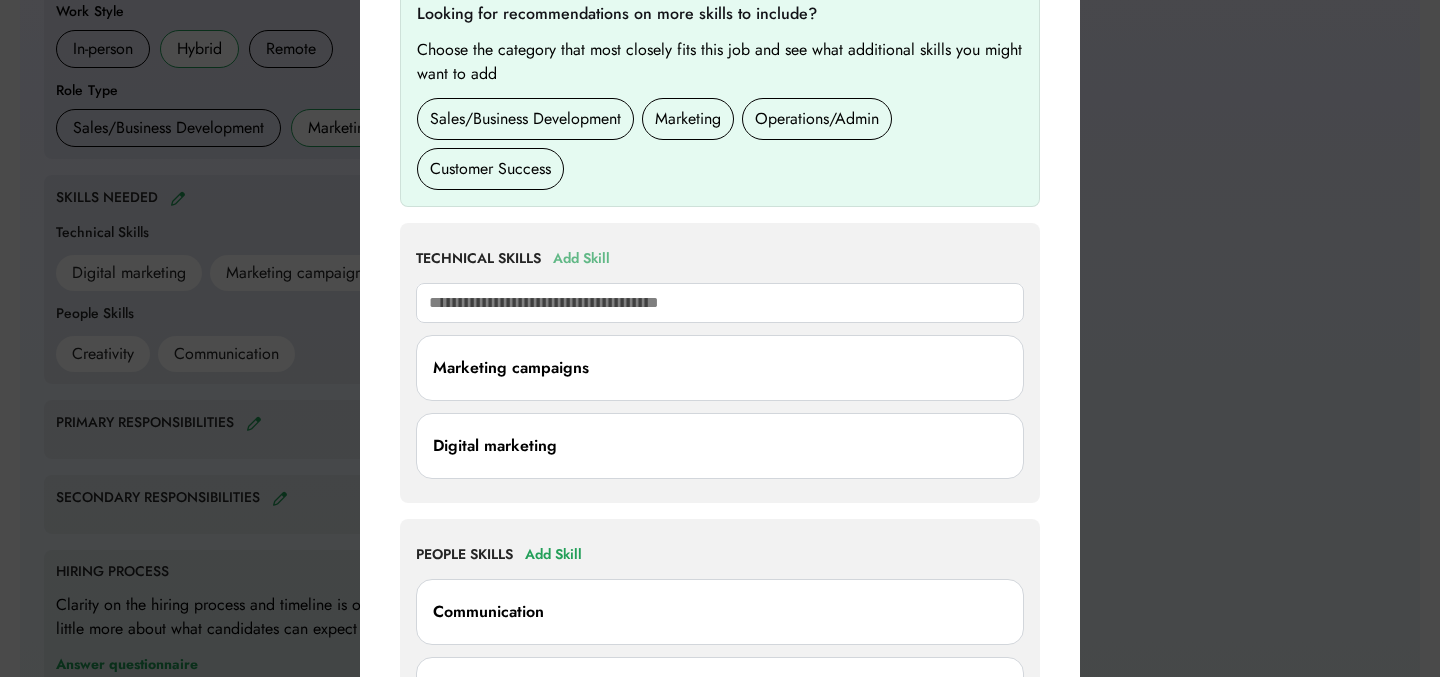 click on "Add Skill" at bounding box center (581, 259) 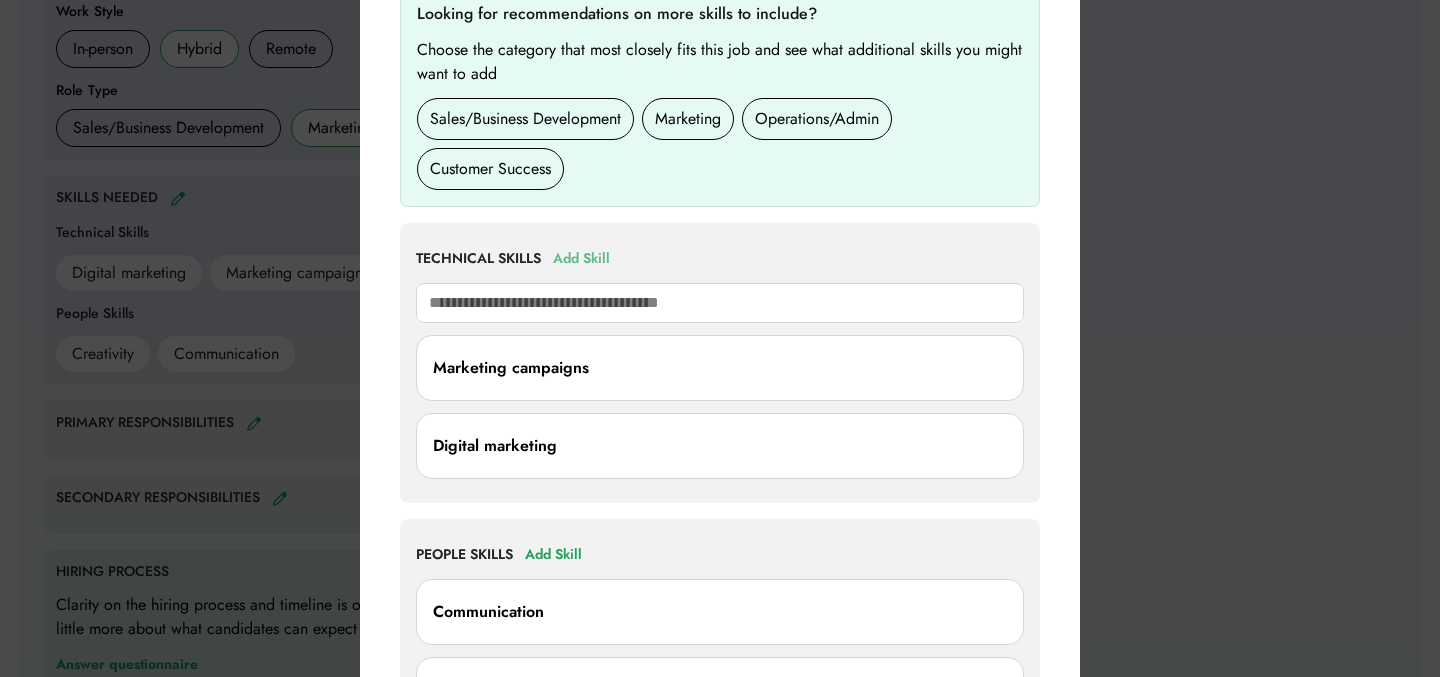 click on "Add Skill" at bounding box center [581, 259] 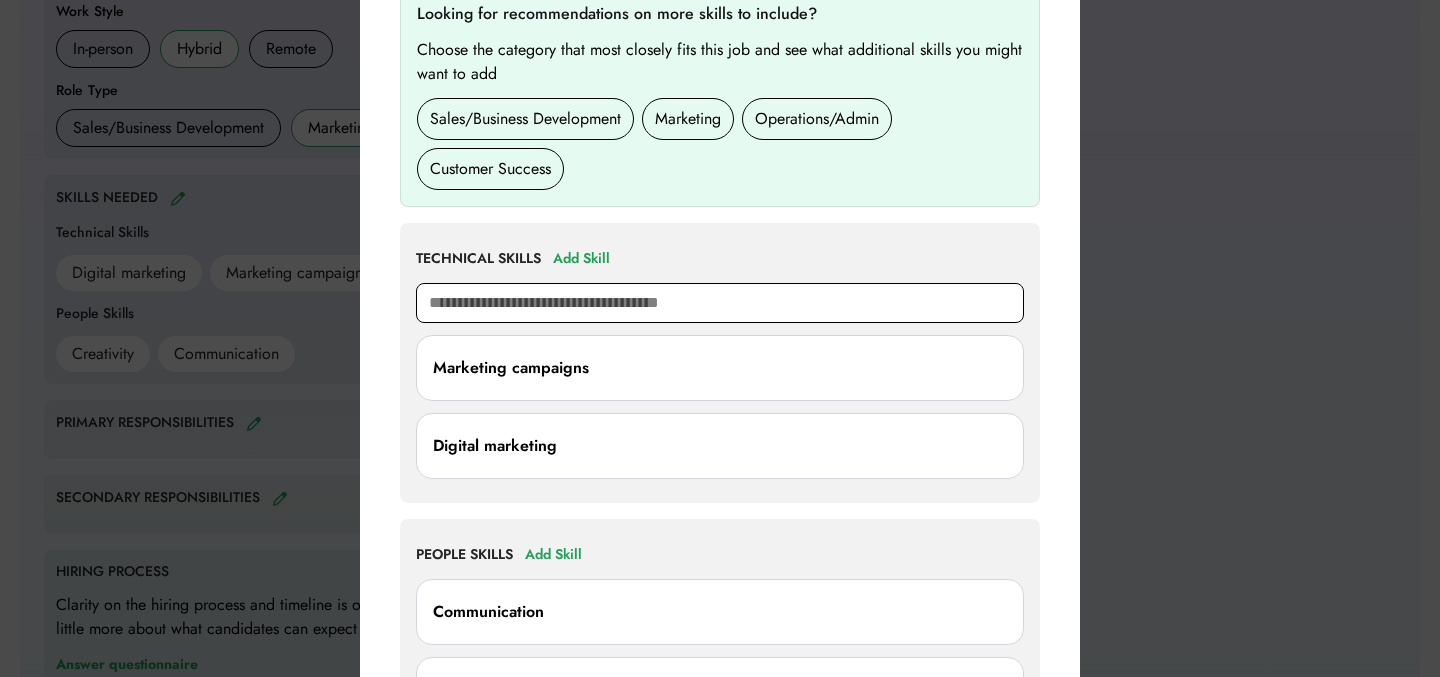 click at bounding box center [720, 303] 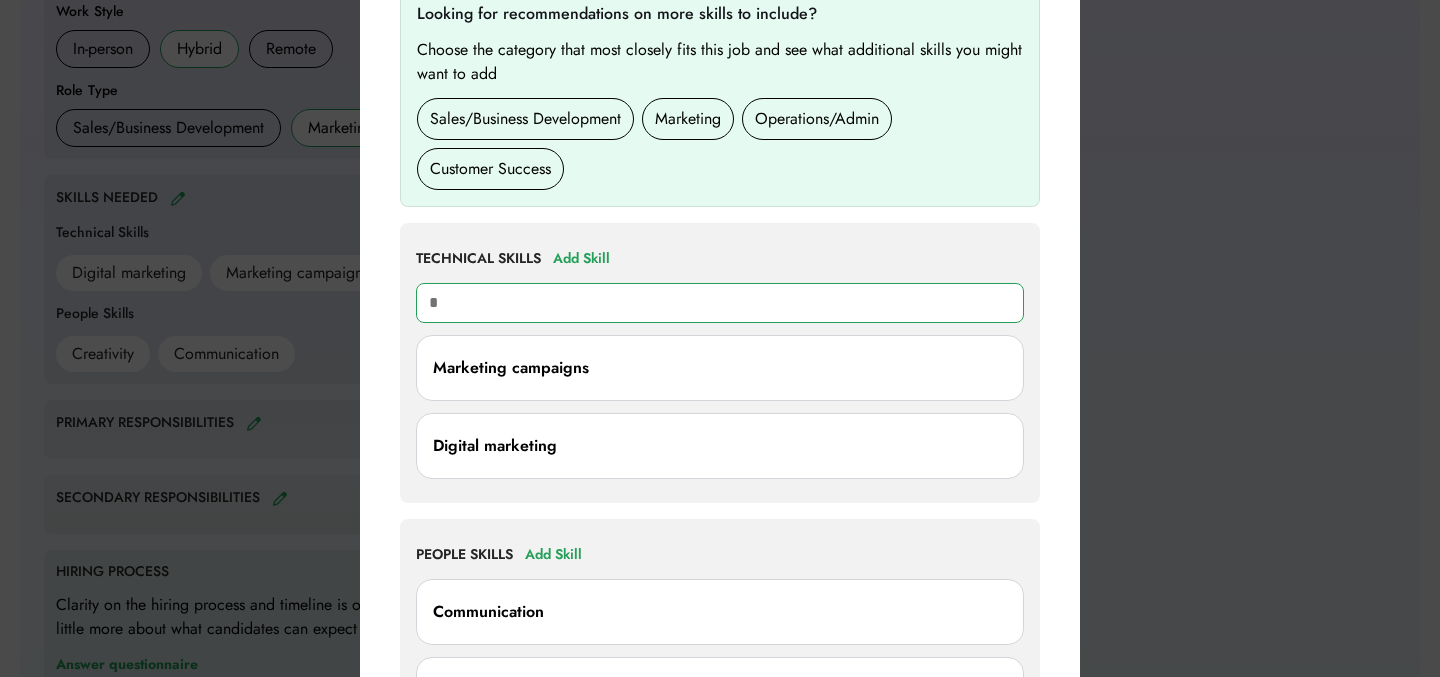 type on "**" 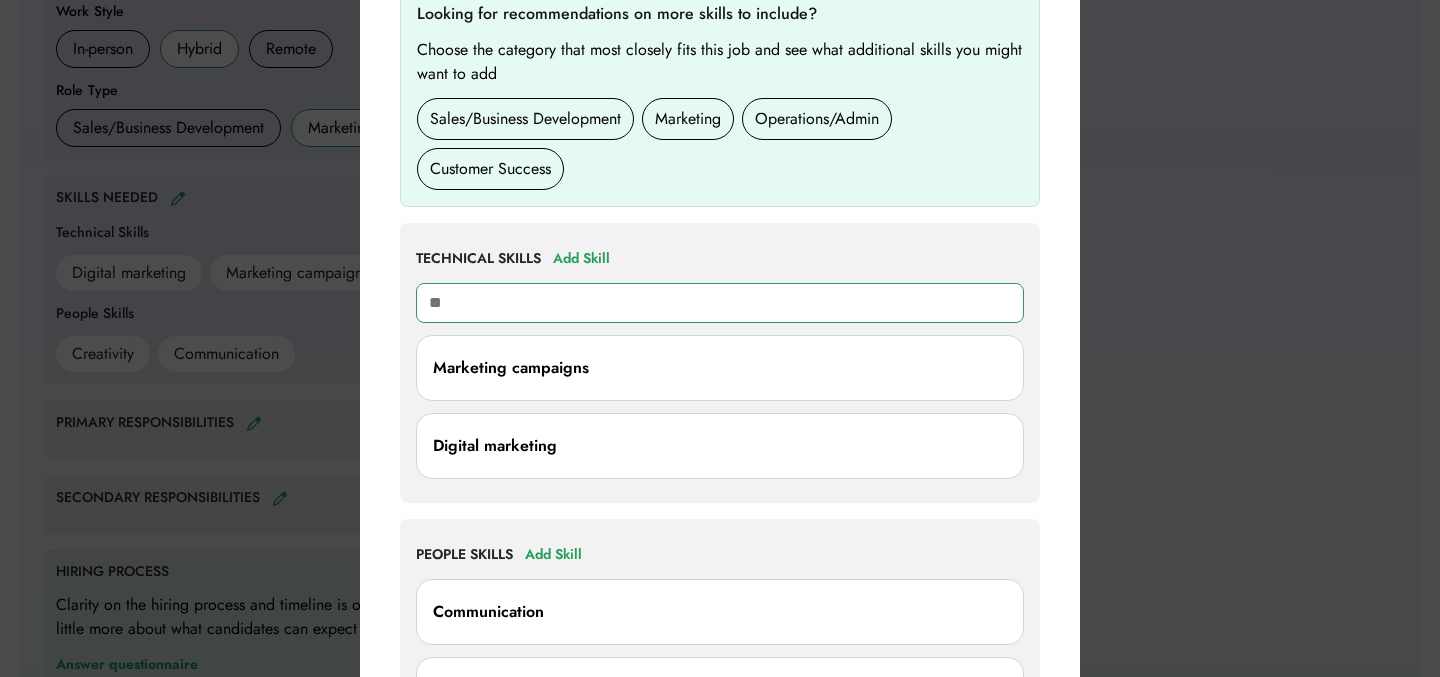 type on "**********" 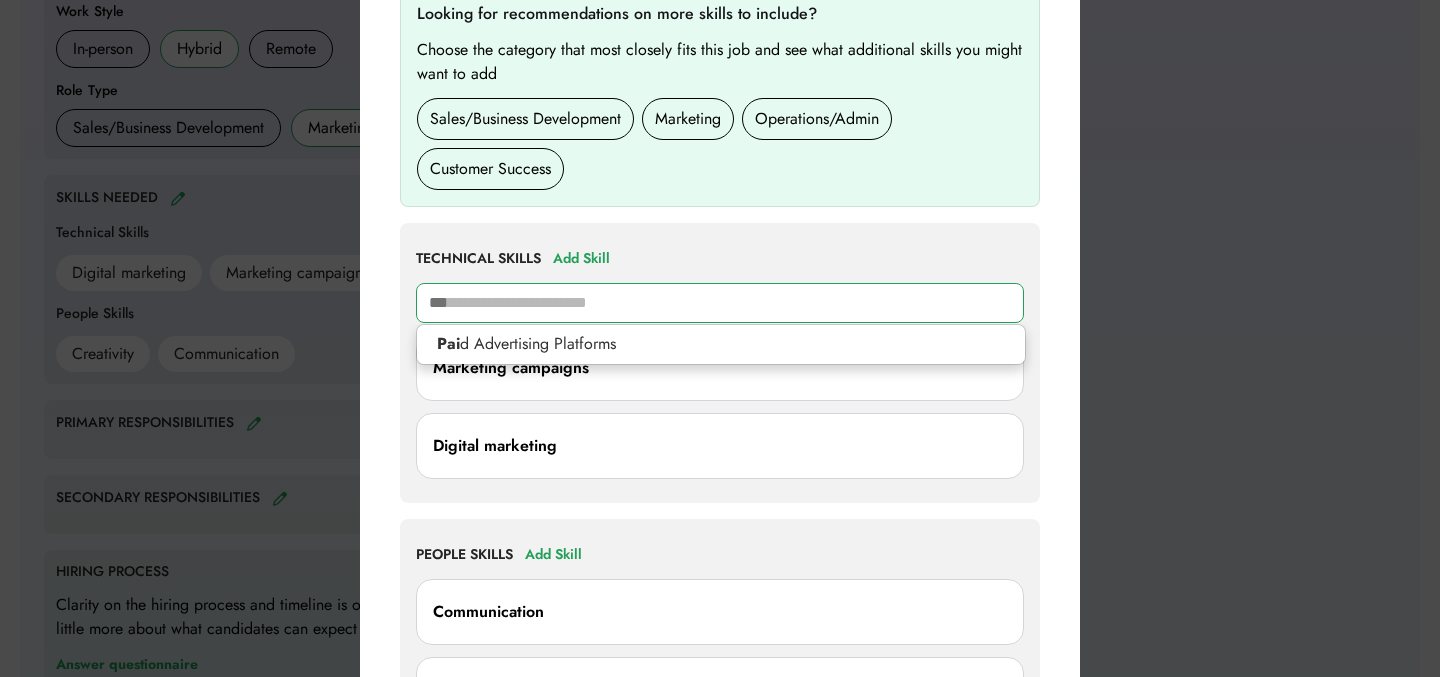 type on "****" 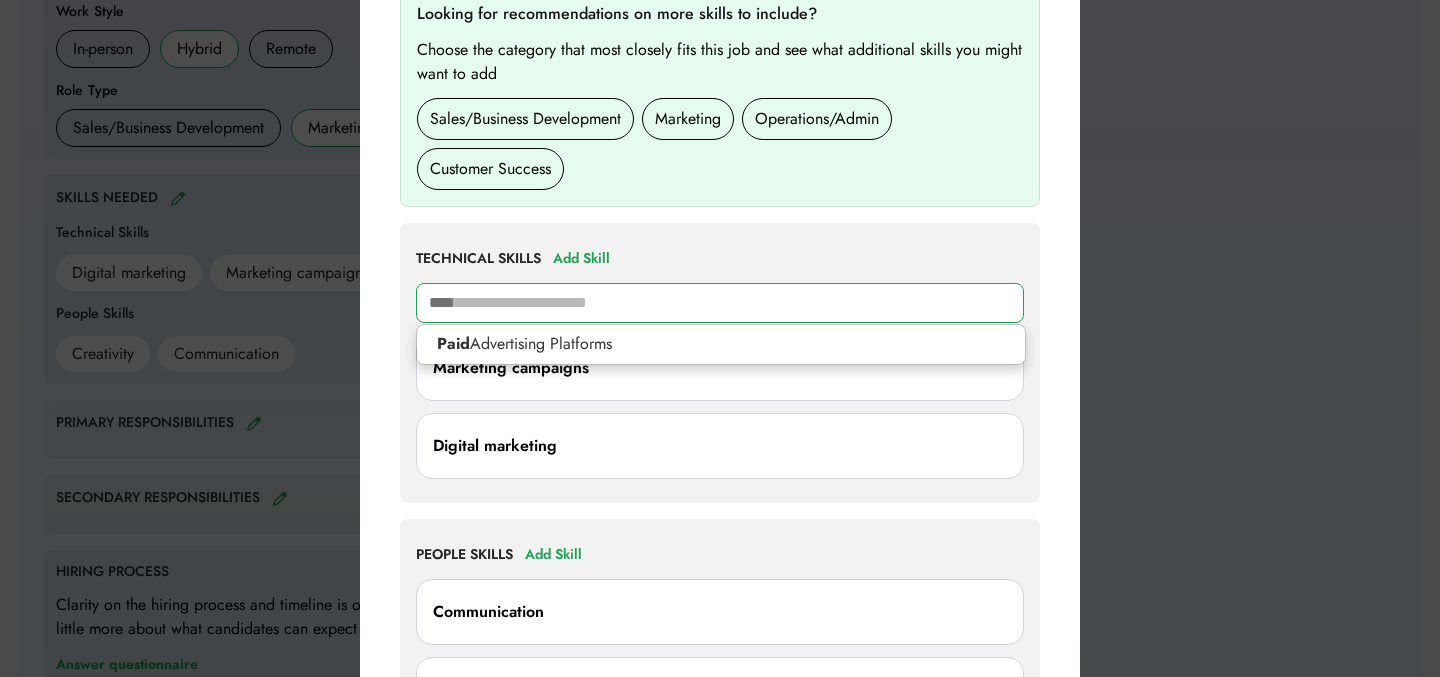 type 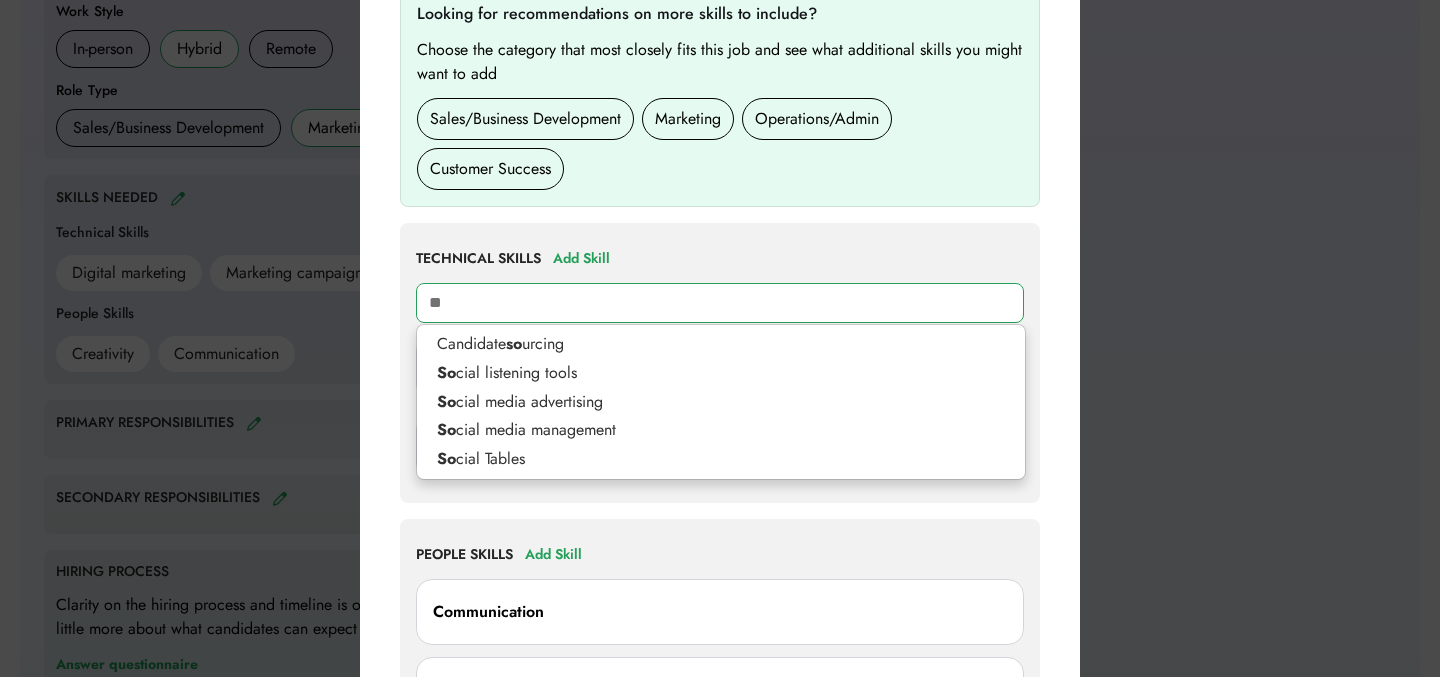 type on "***" 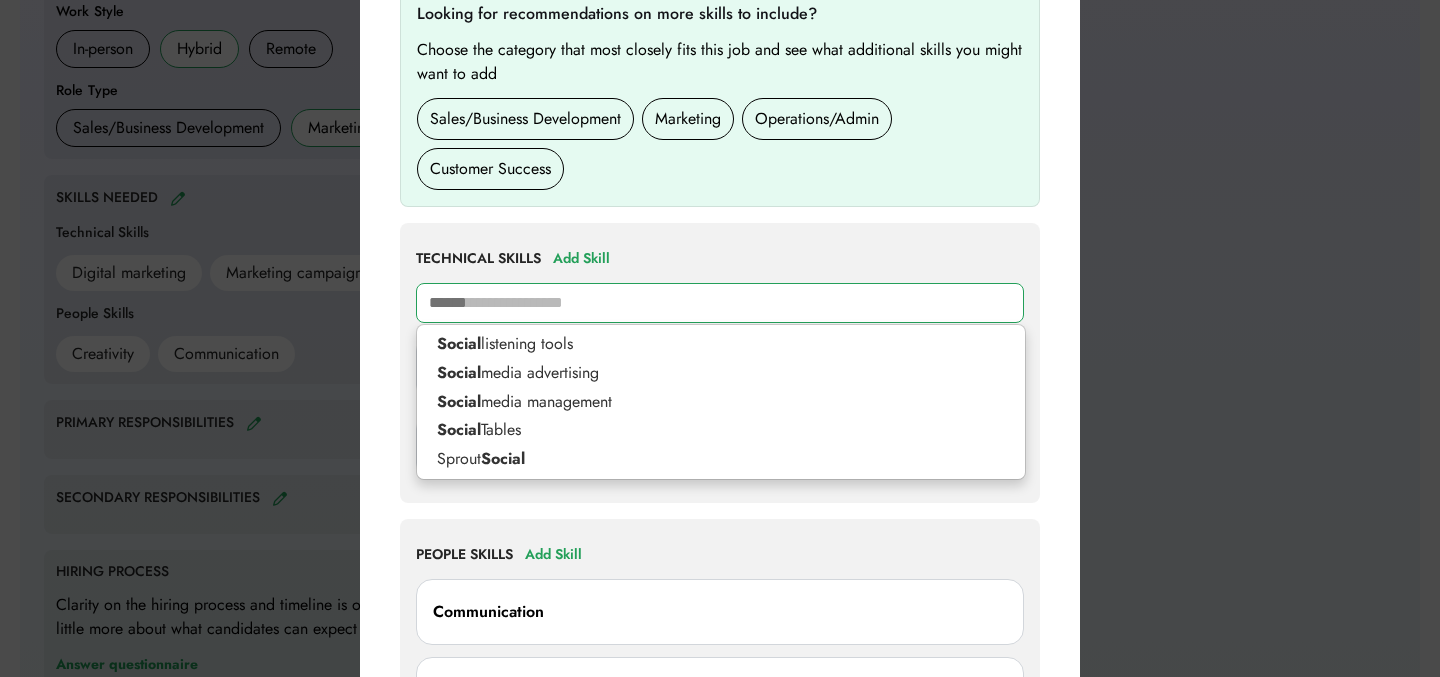 type on "******" 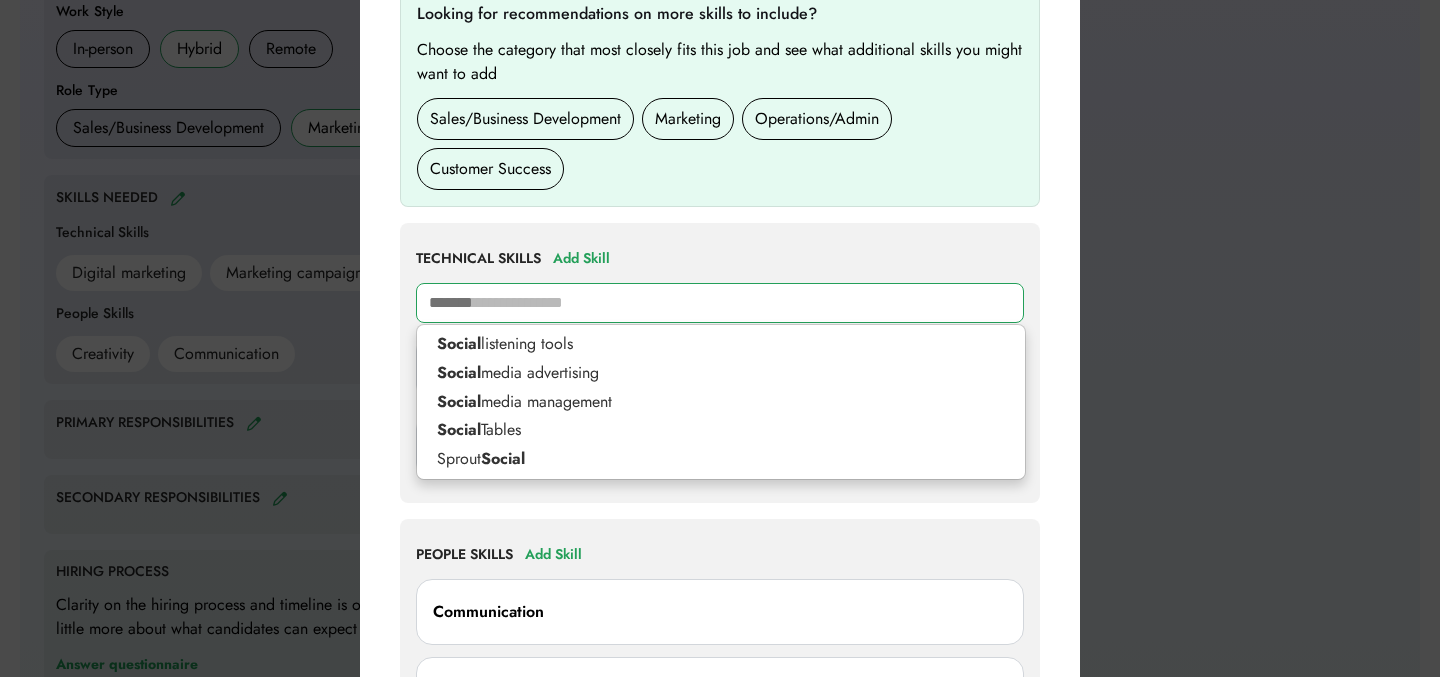 type 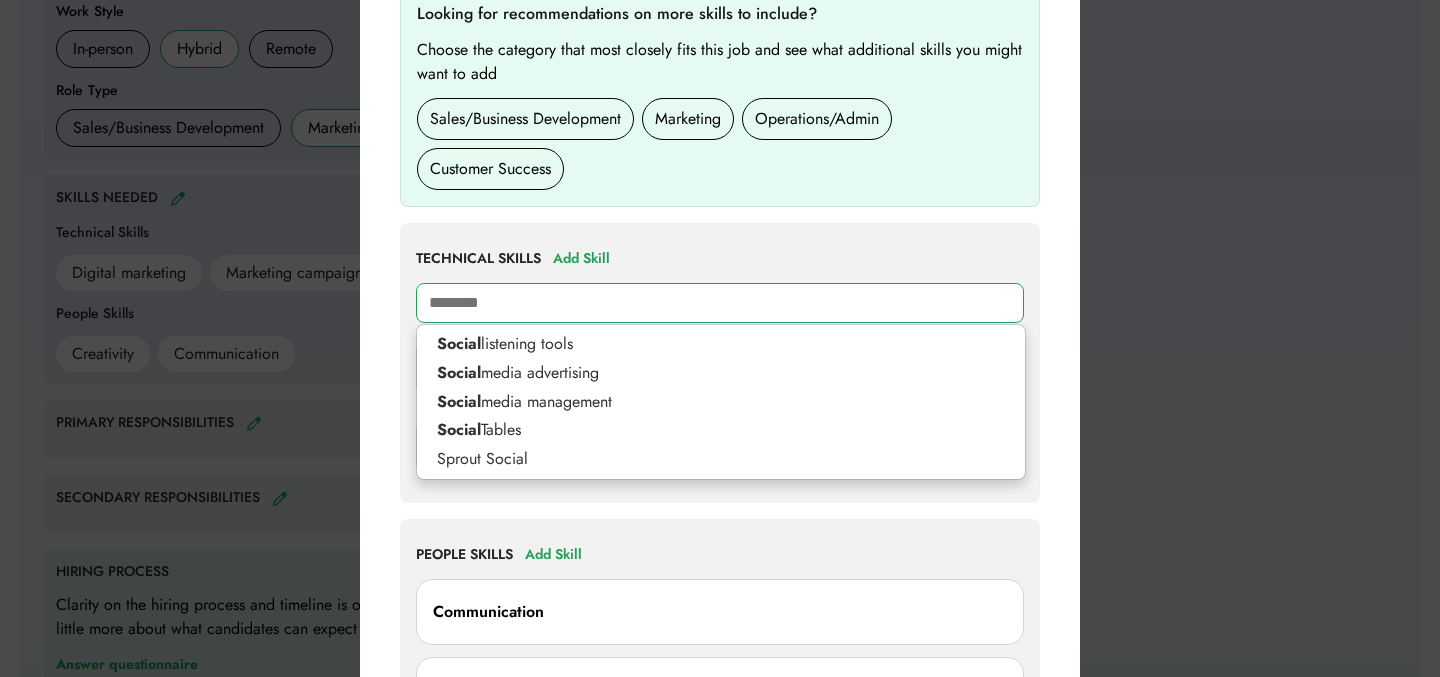type on "*********" 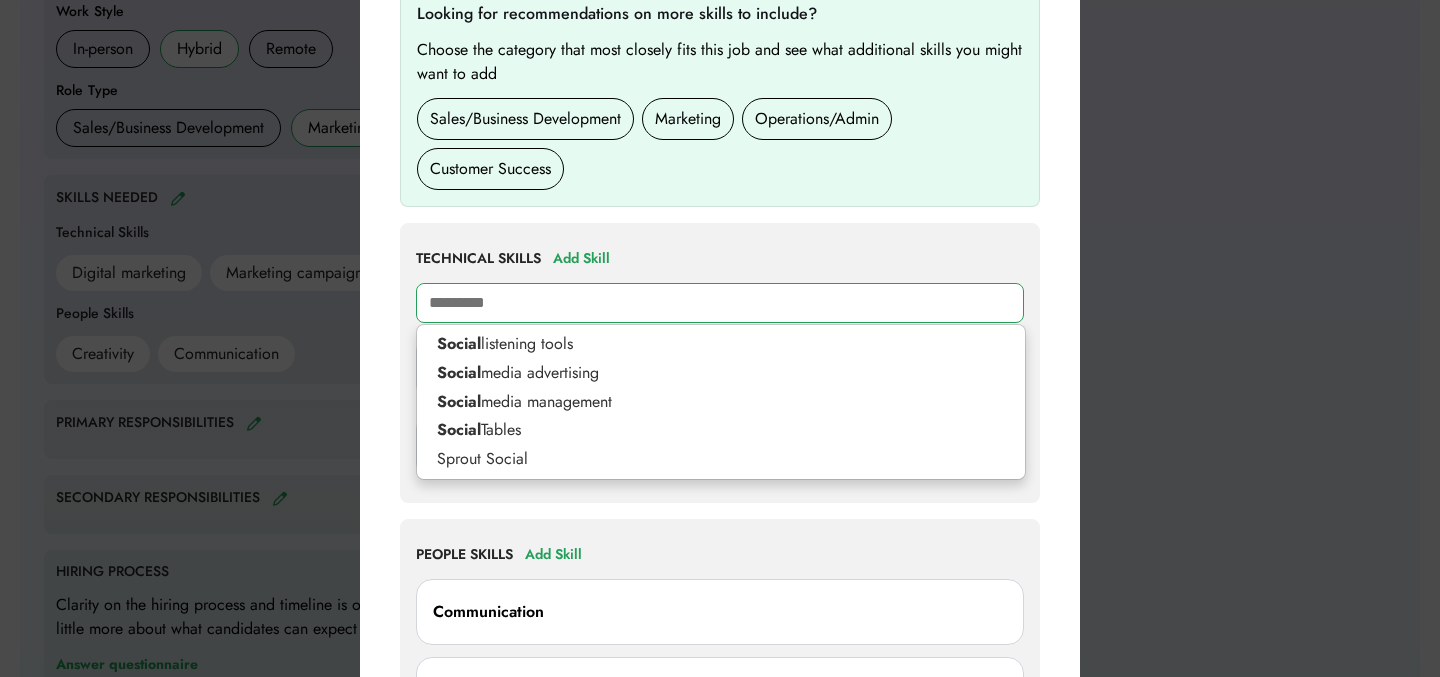 type on "**********" 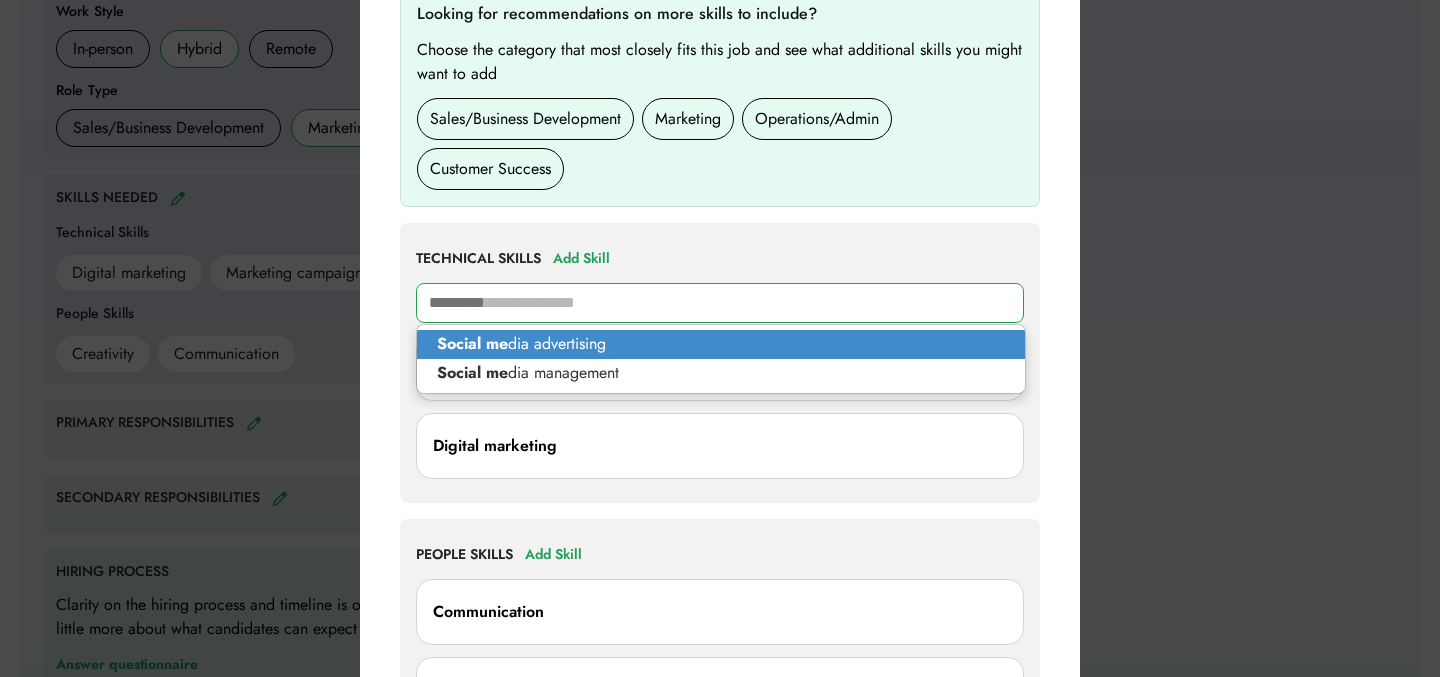 click on "Social me dia advertising" at bounding box center (721, 344) 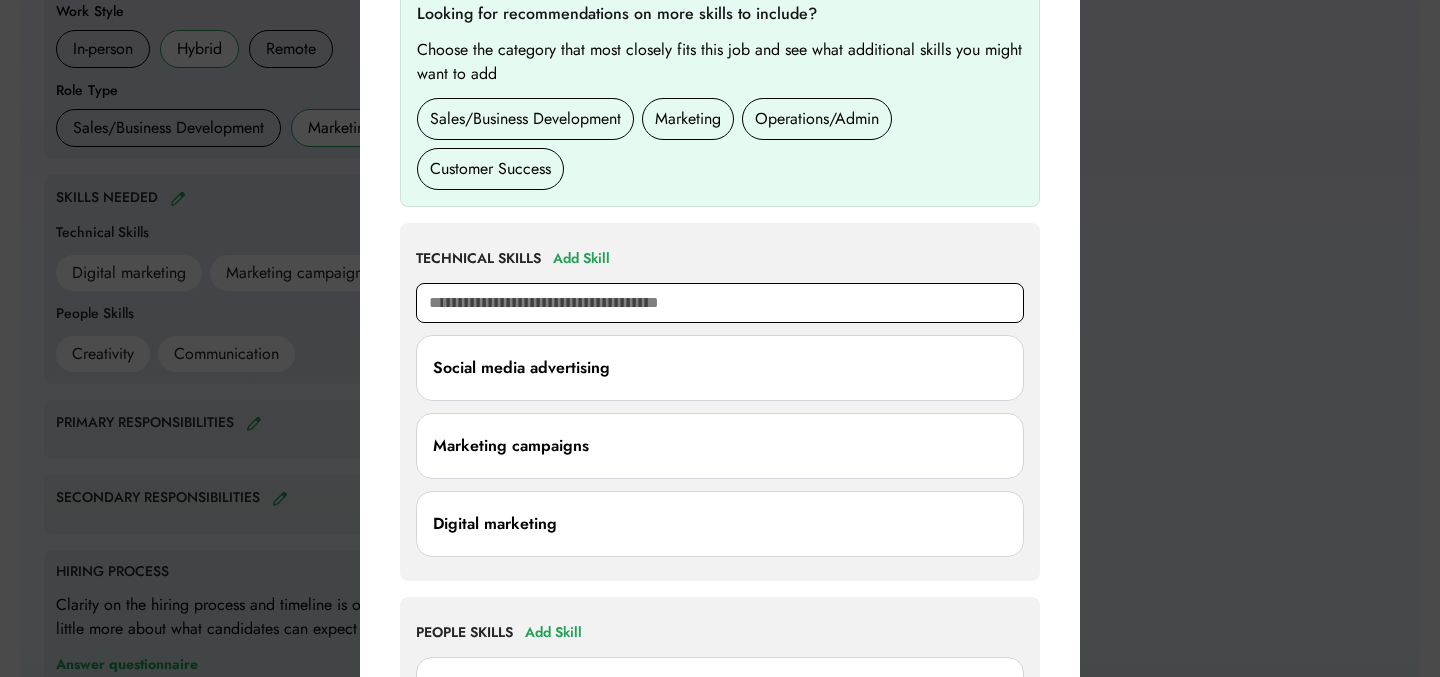 click at bounding box center [720, 303] 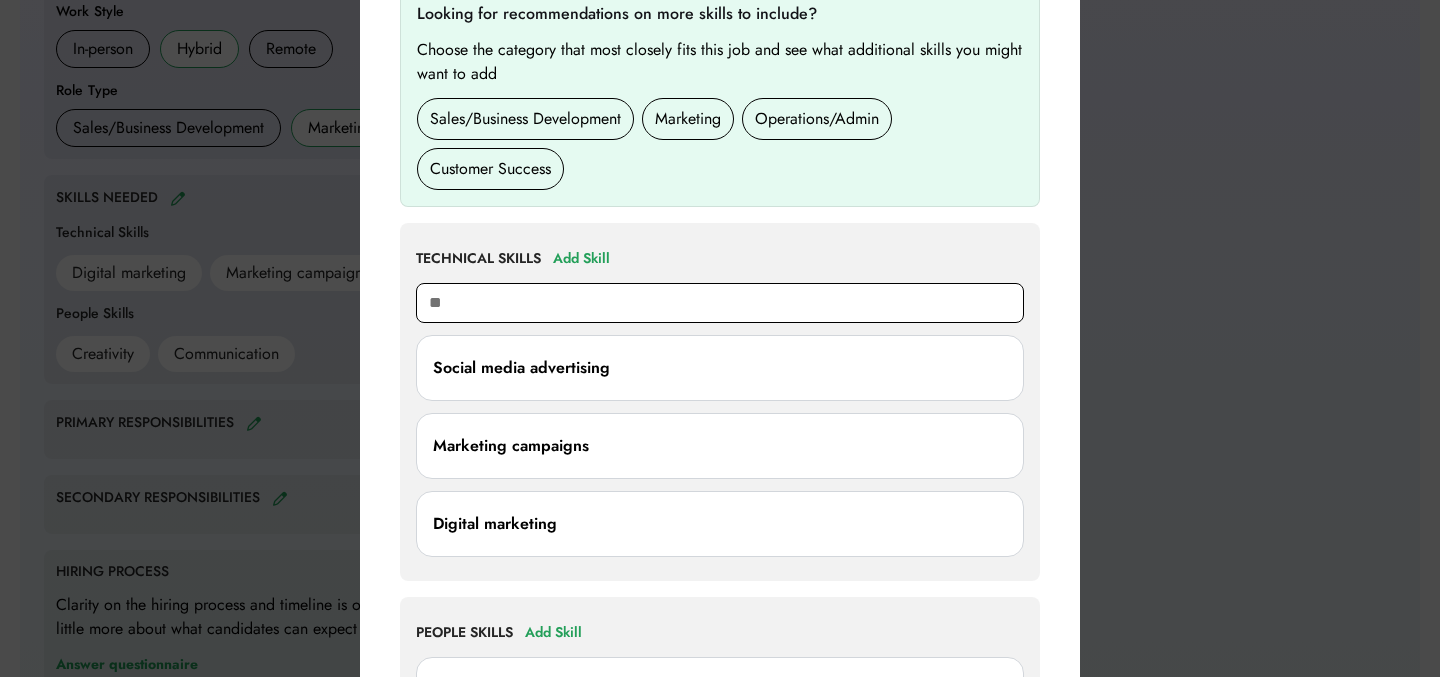 type on "***" 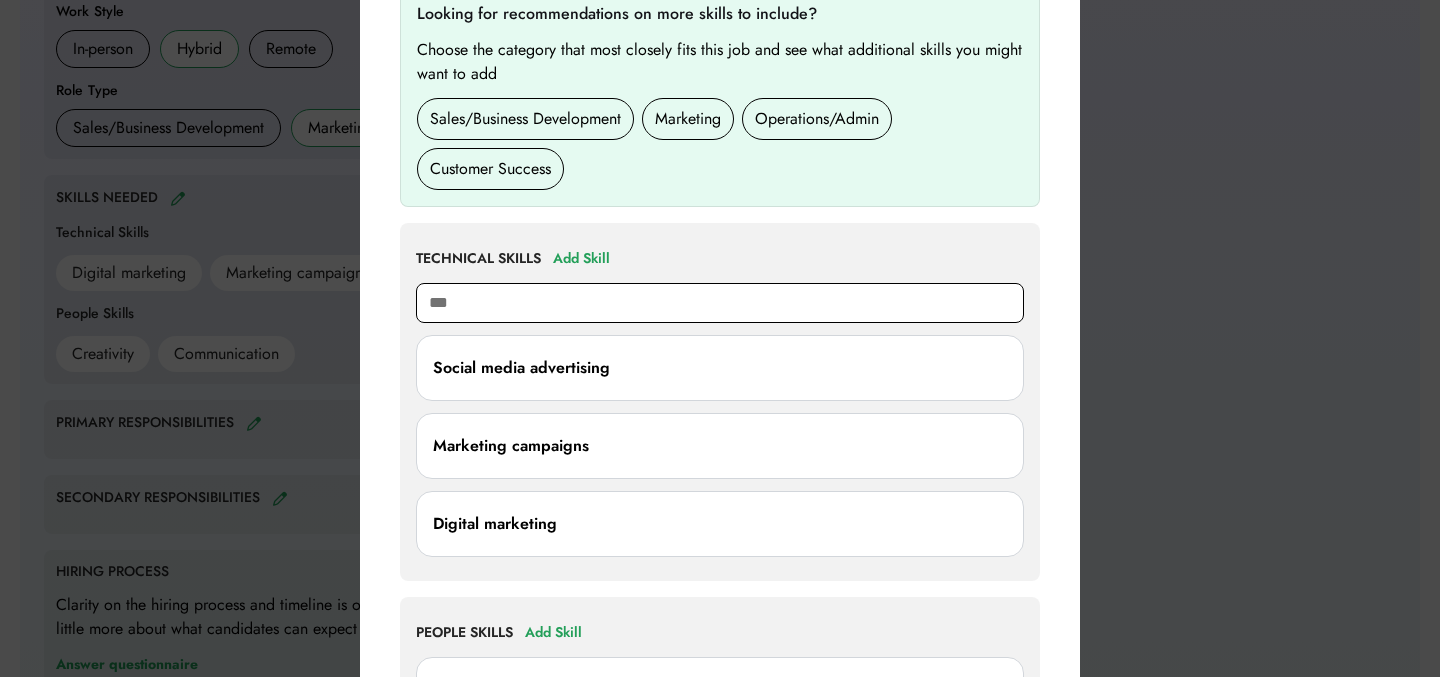 type on "********" 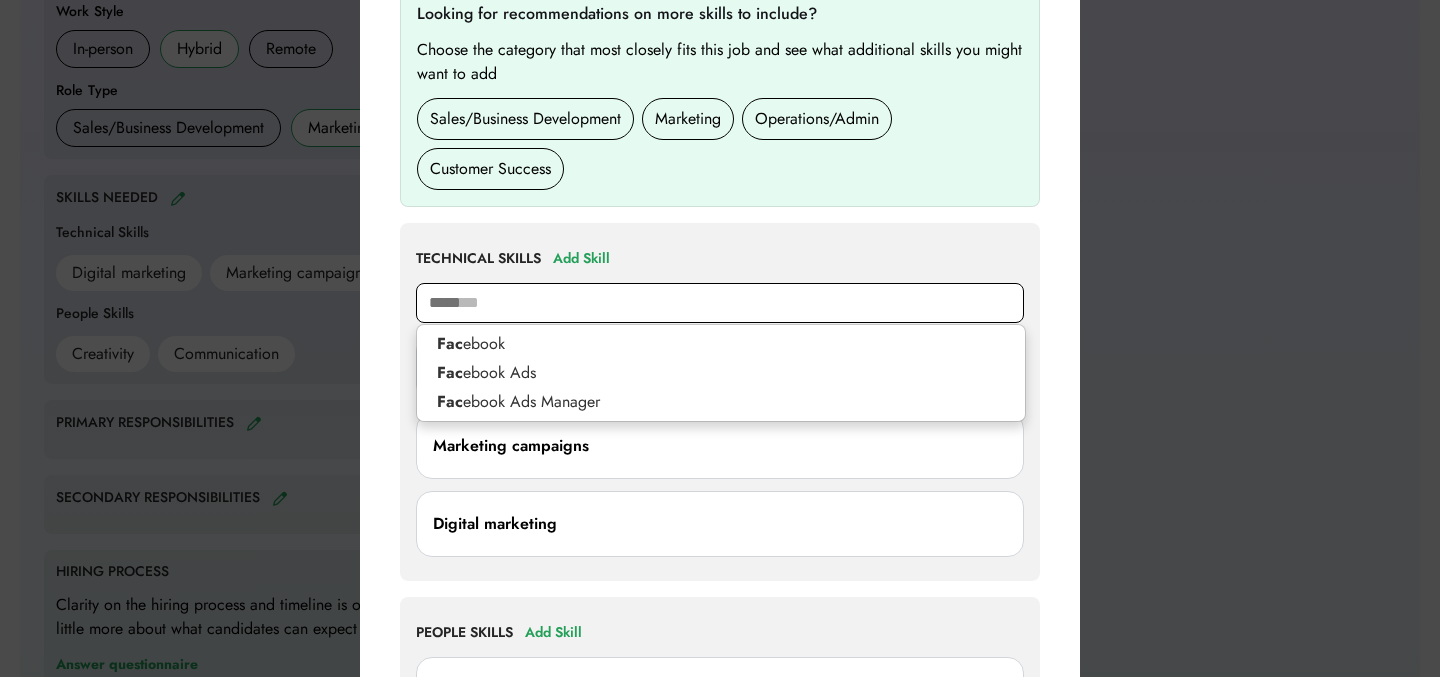type on "******" 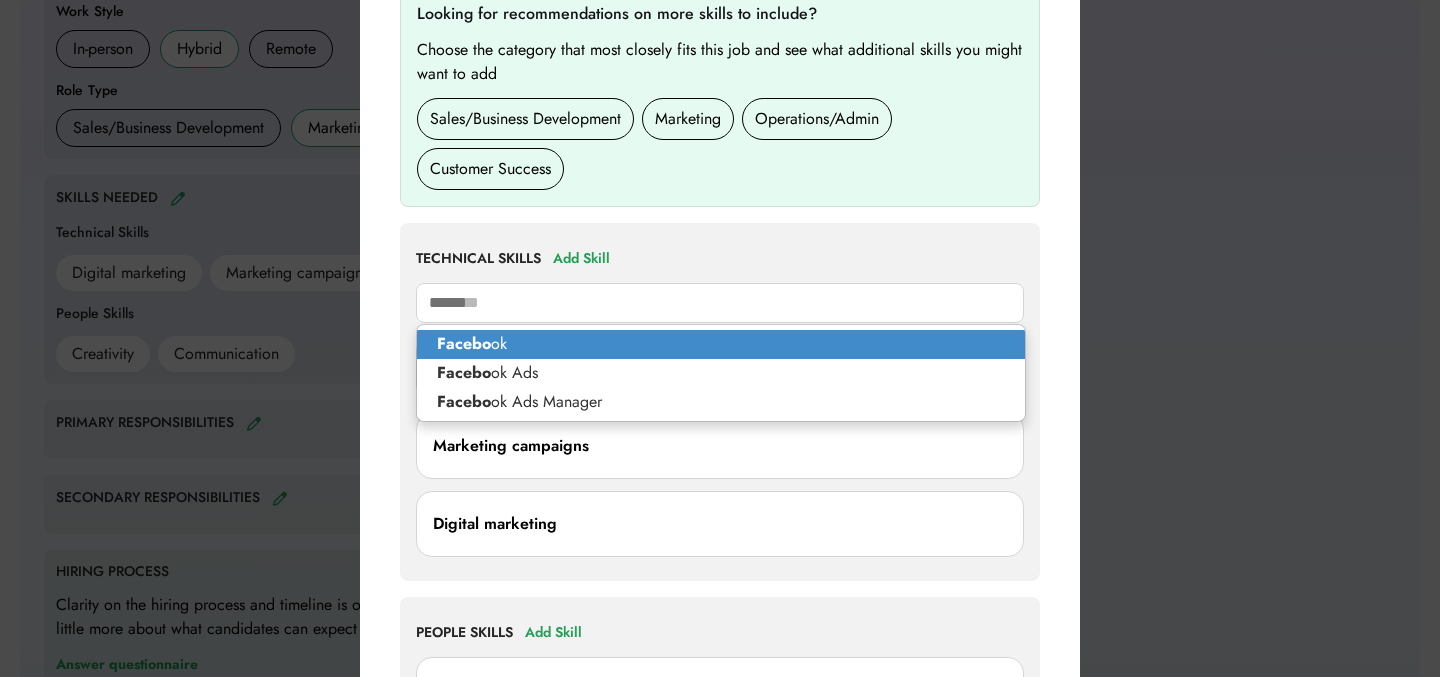 click on "Facebo ok" at bounding box center (721, 344) 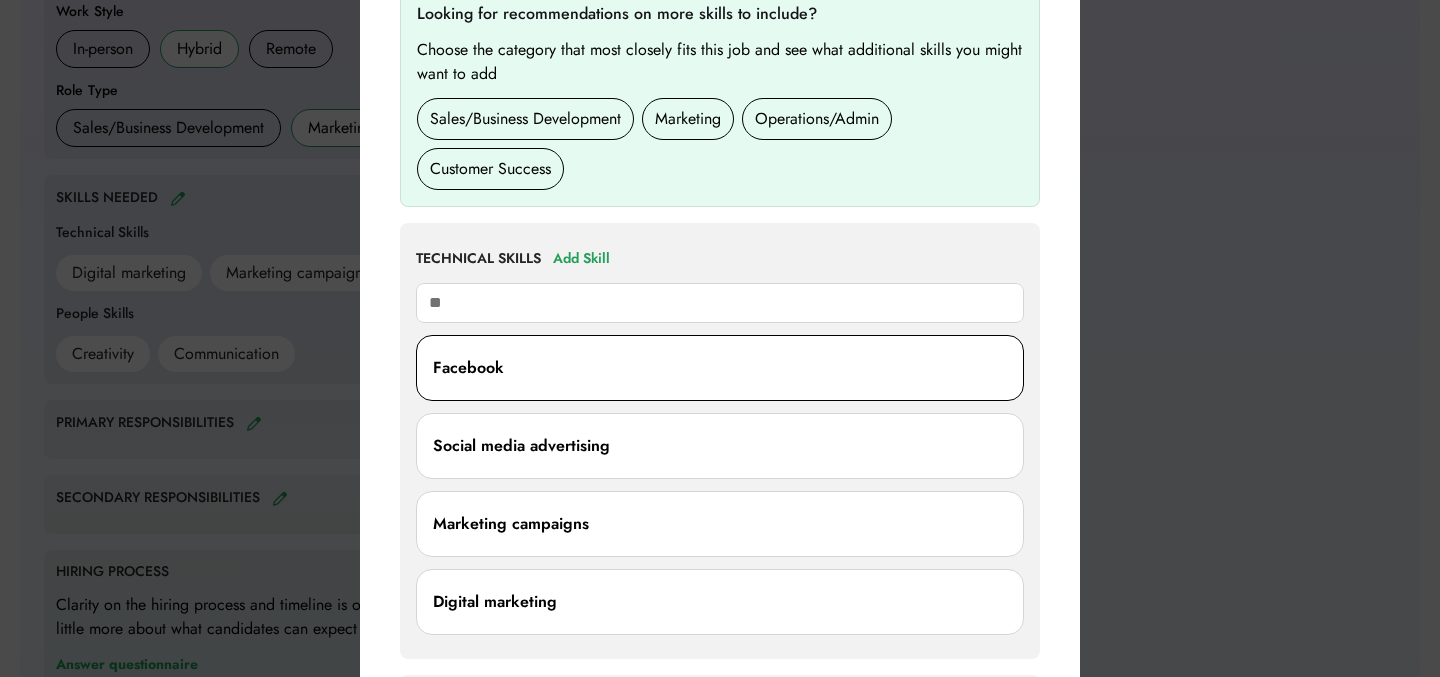 type on "***" 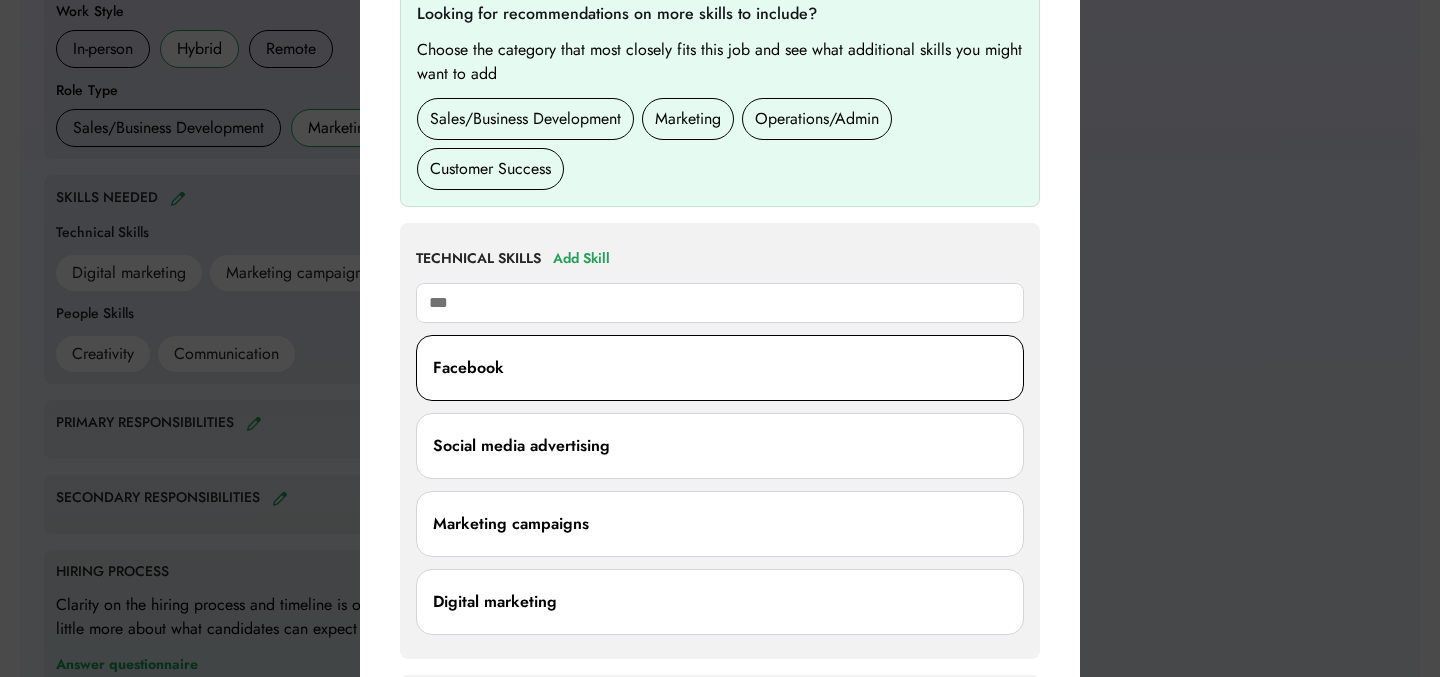 type on "*******" 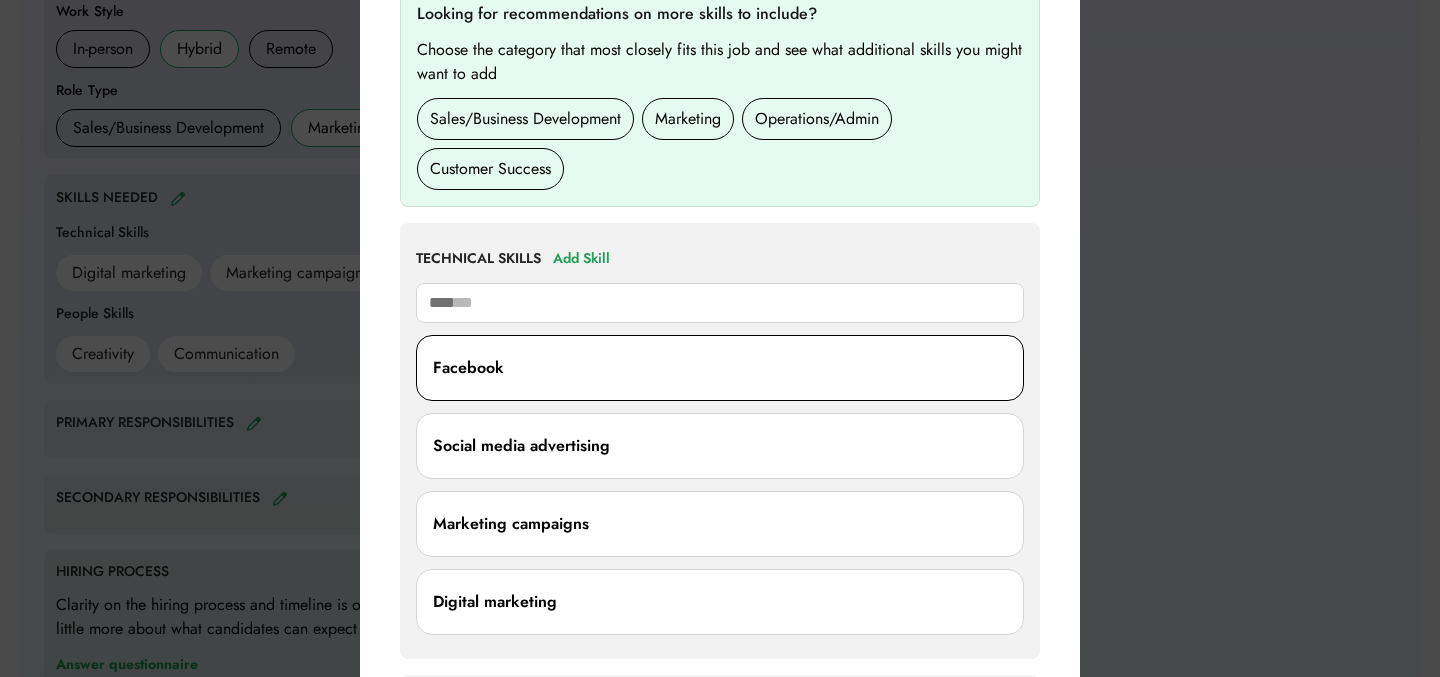 type on "*****" 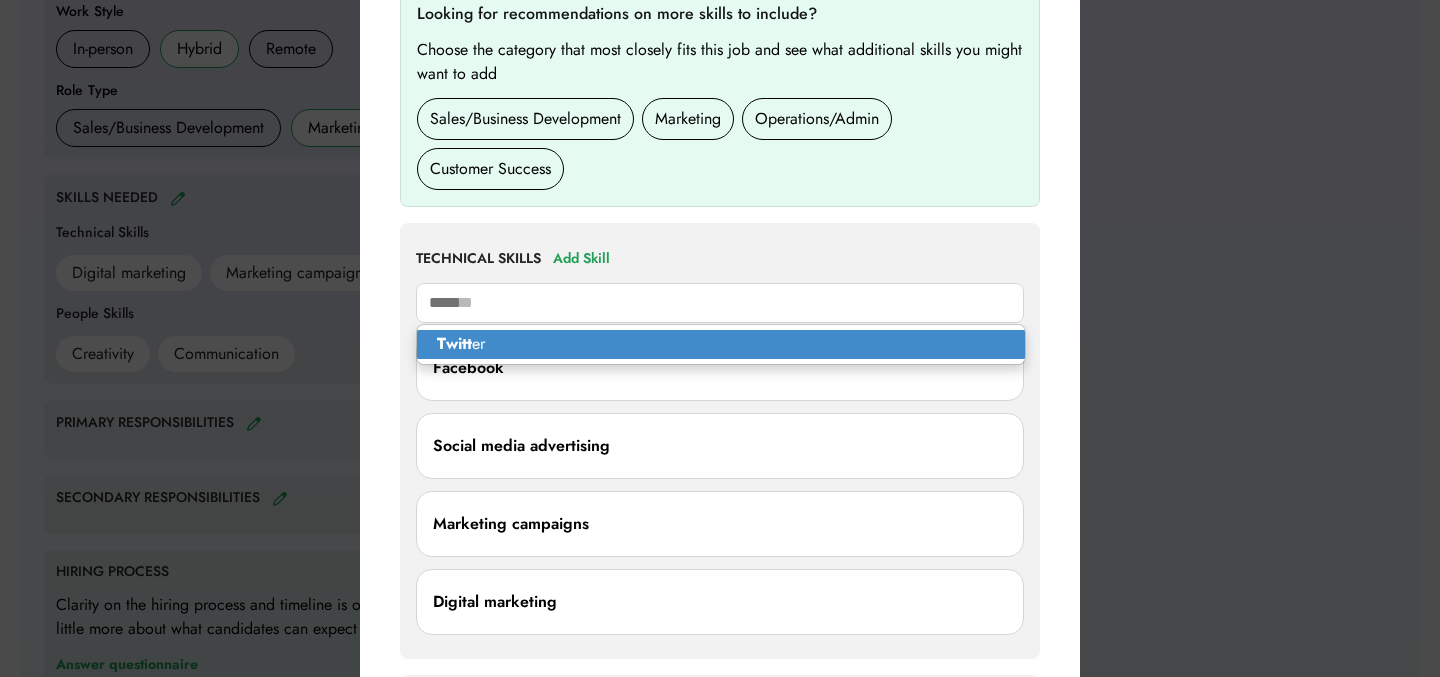 click on "Twitt er" at bounding box center [721, 344] 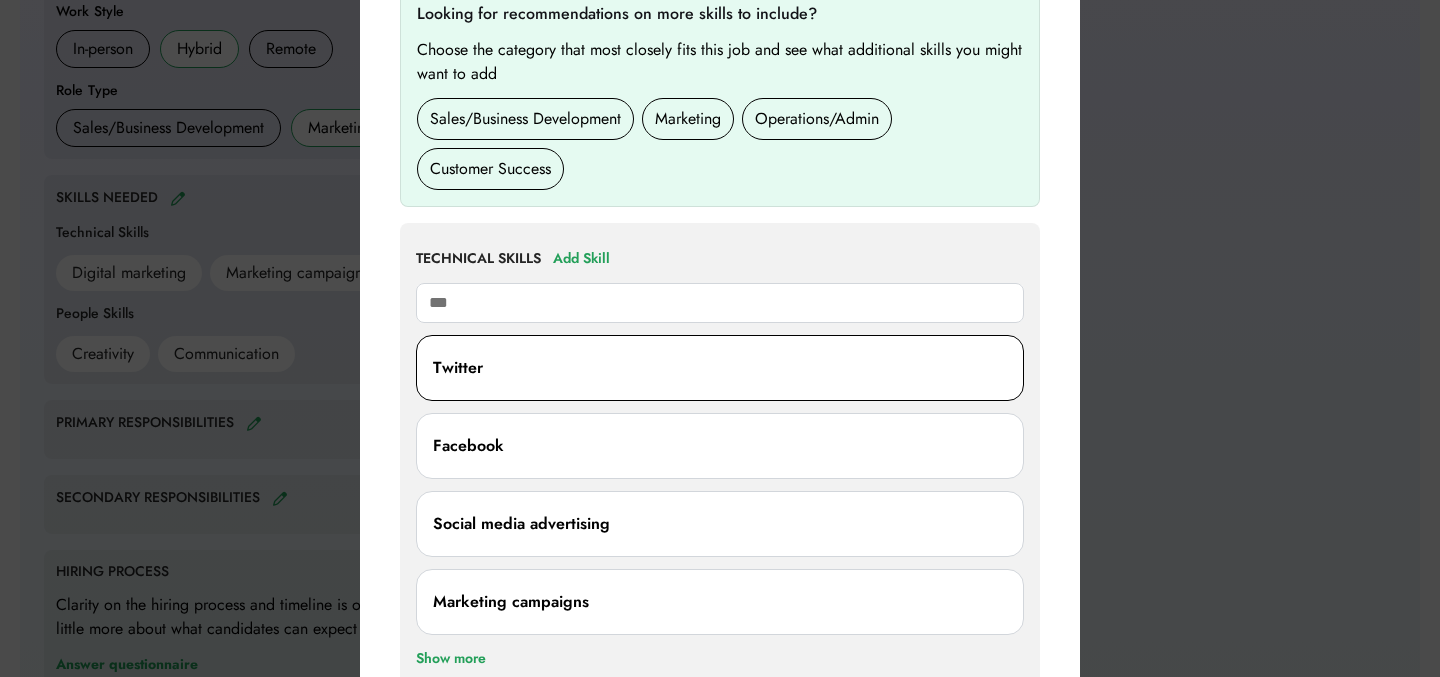 type on "****" 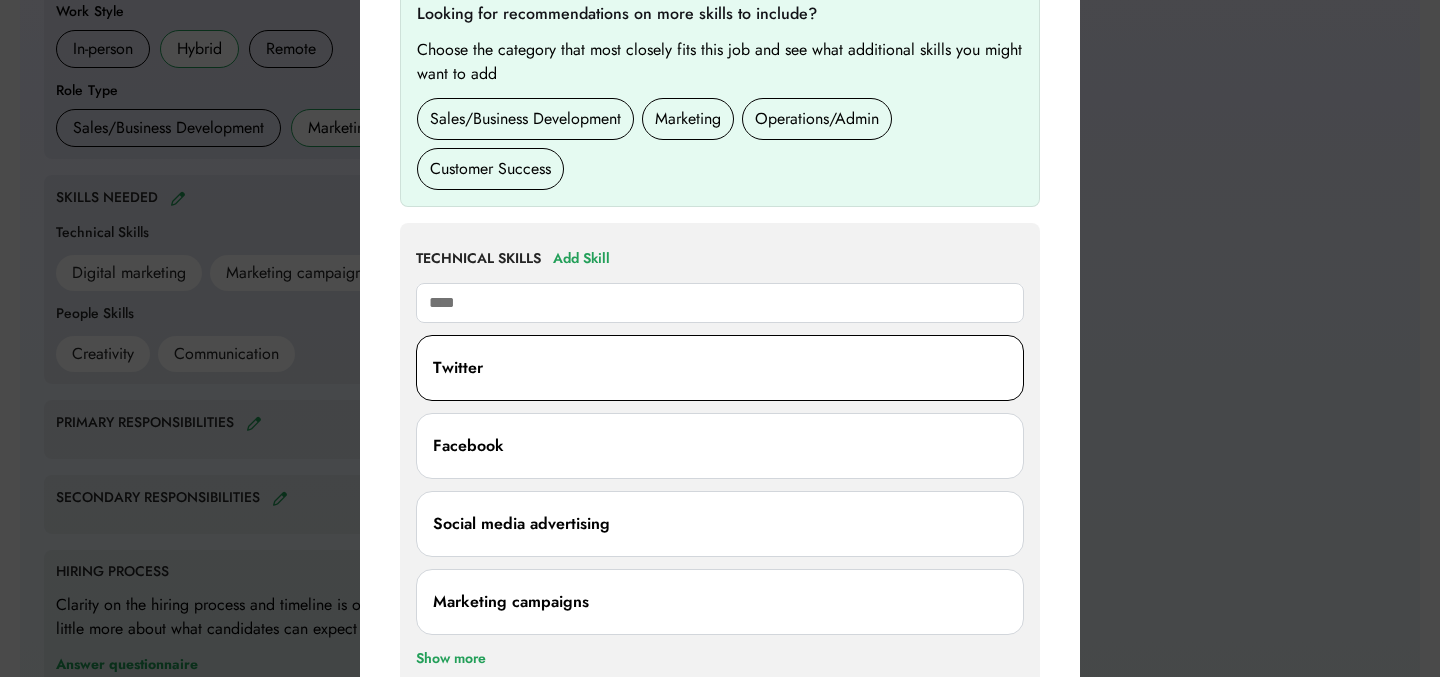 type on "*********" 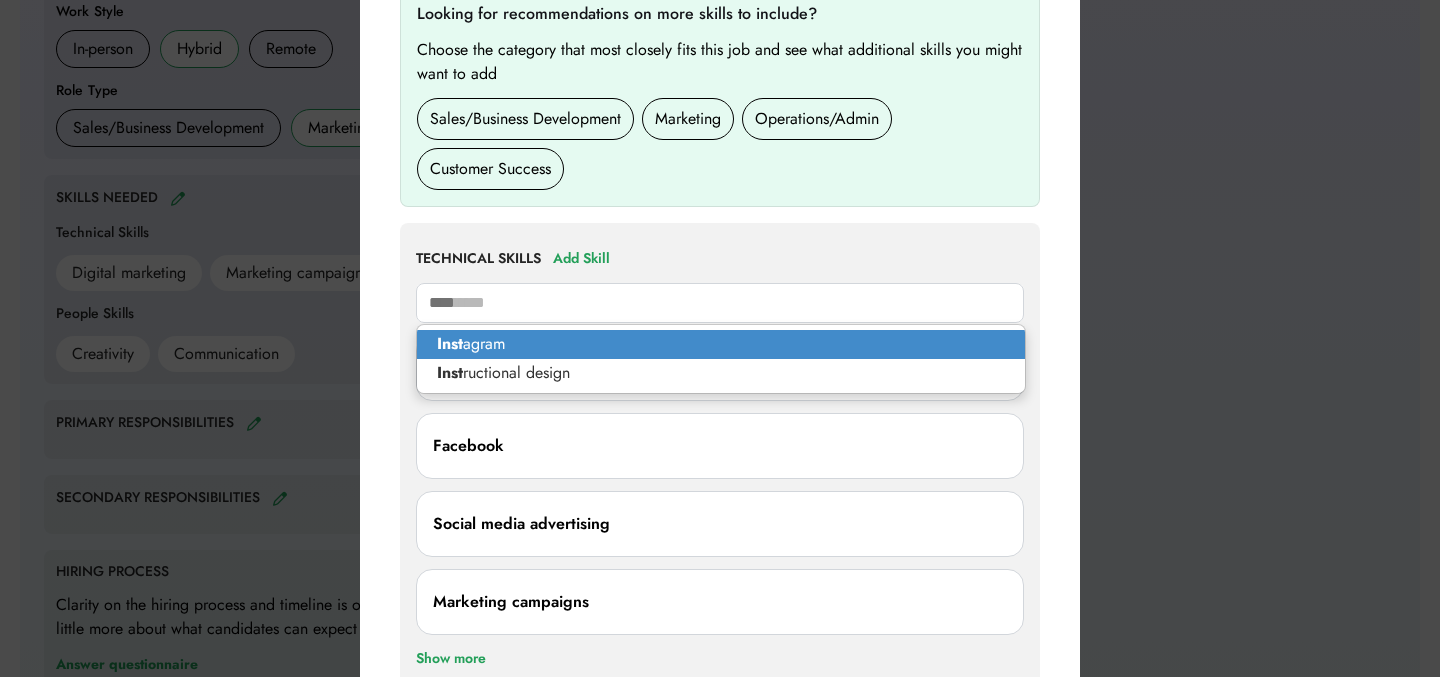 click on "Inst agram" at bounding box center (721, 344) 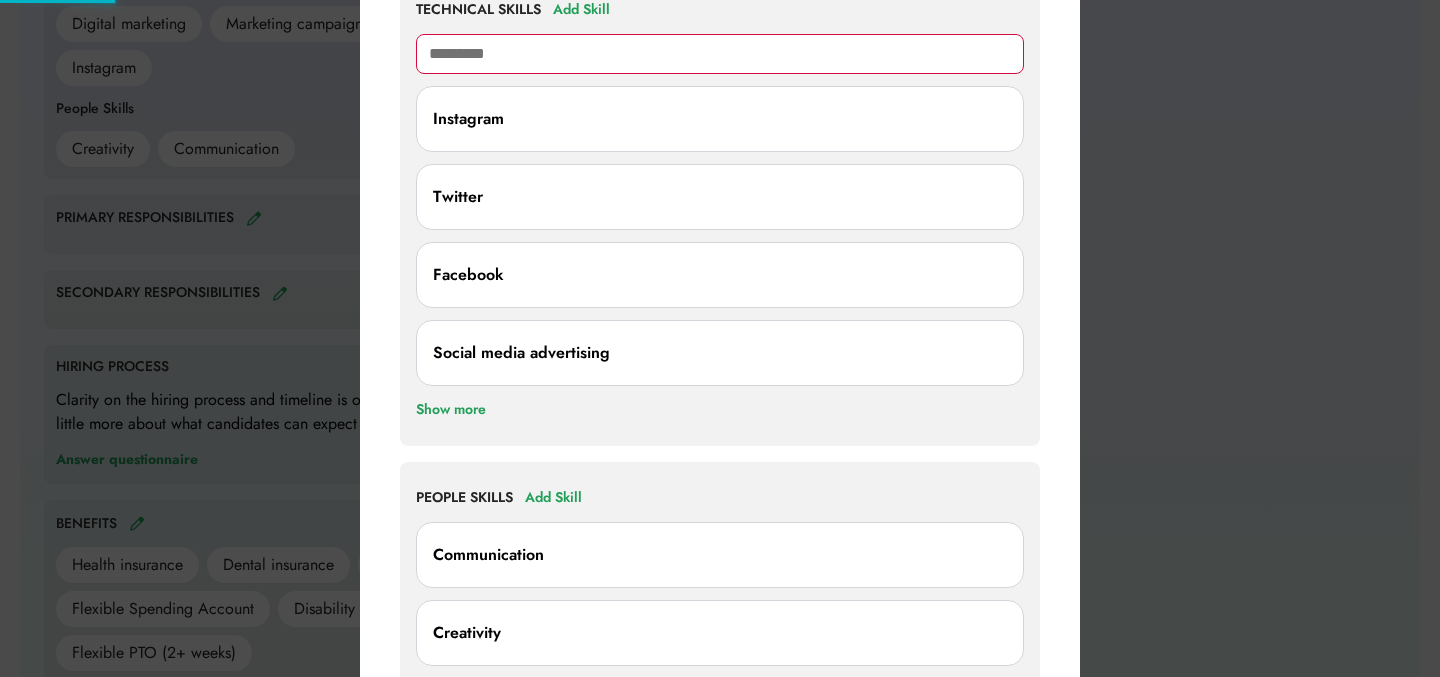 type 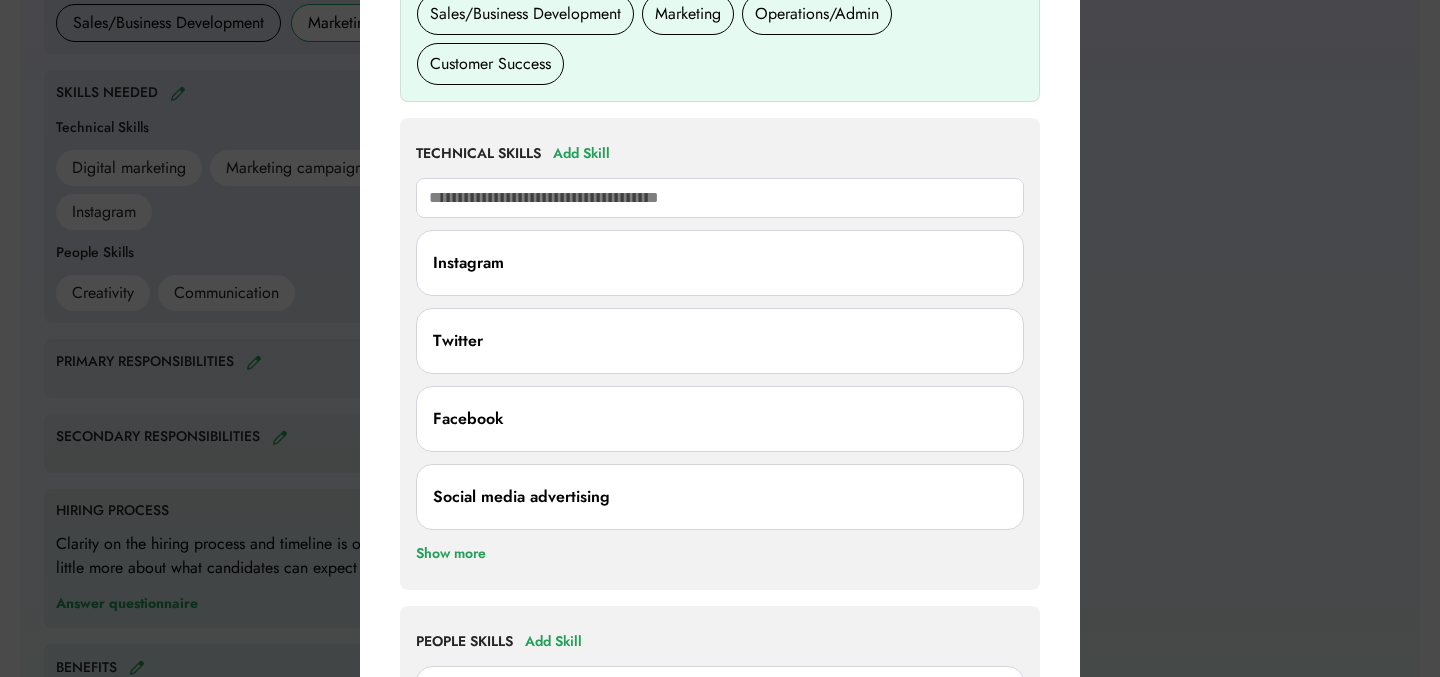 scroll, scrollTop: 194, scrollLeft: 0, axis: vertical 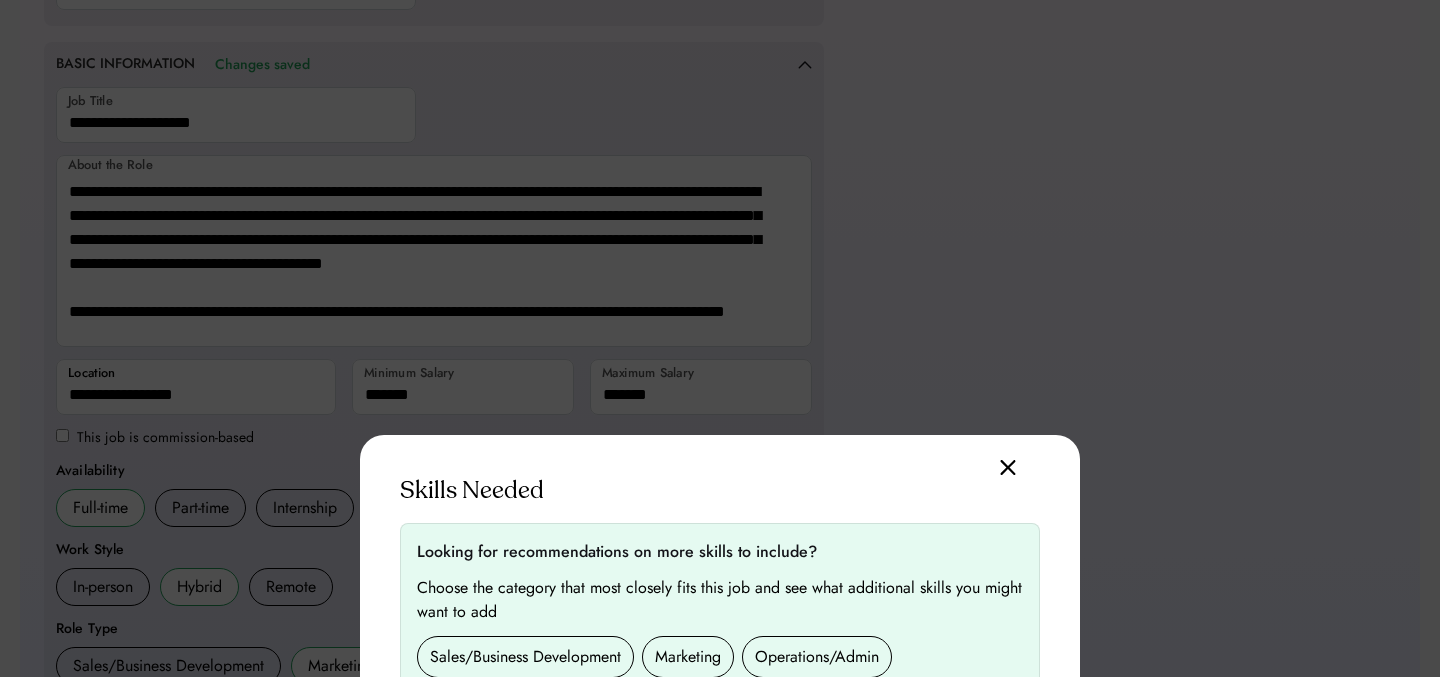 click at bounding box center (1008, 467) 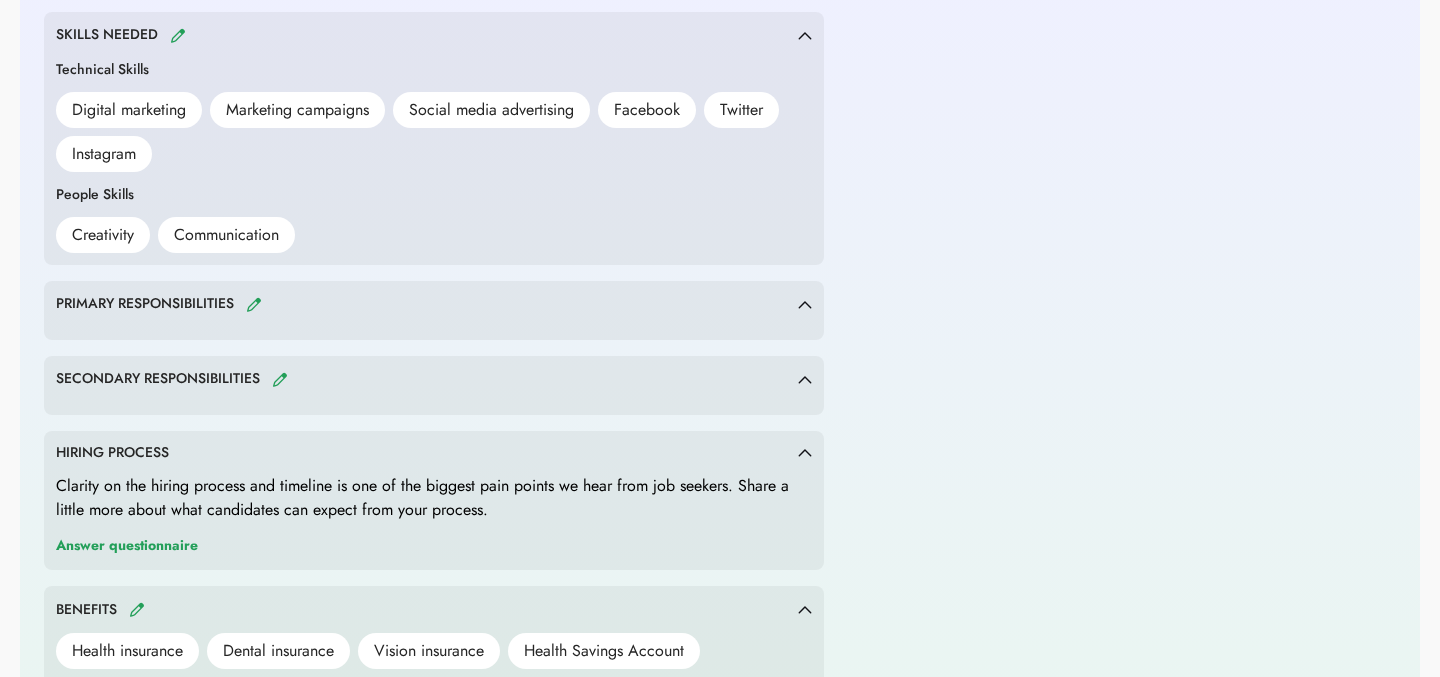 scroll, scrollTop: 989, scrollLeft: 0, axis: vertical 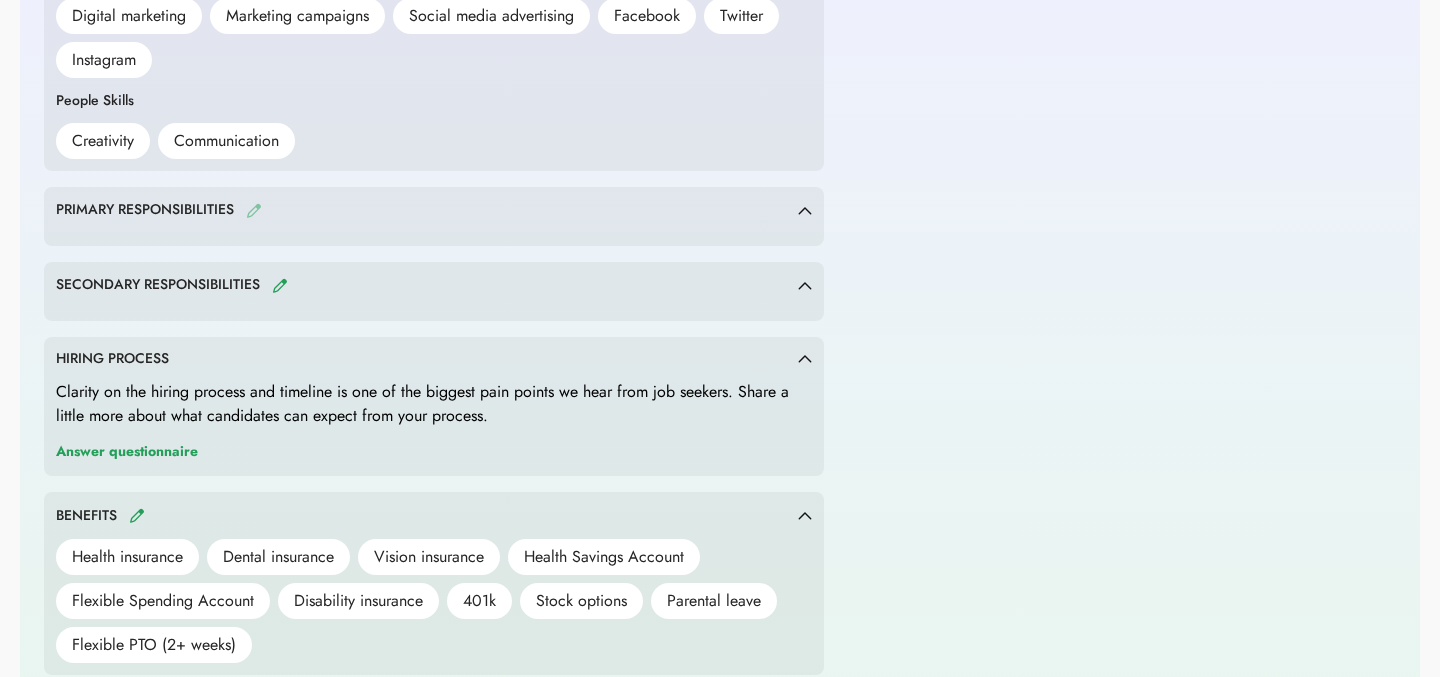click at bounding box center [254, 210] 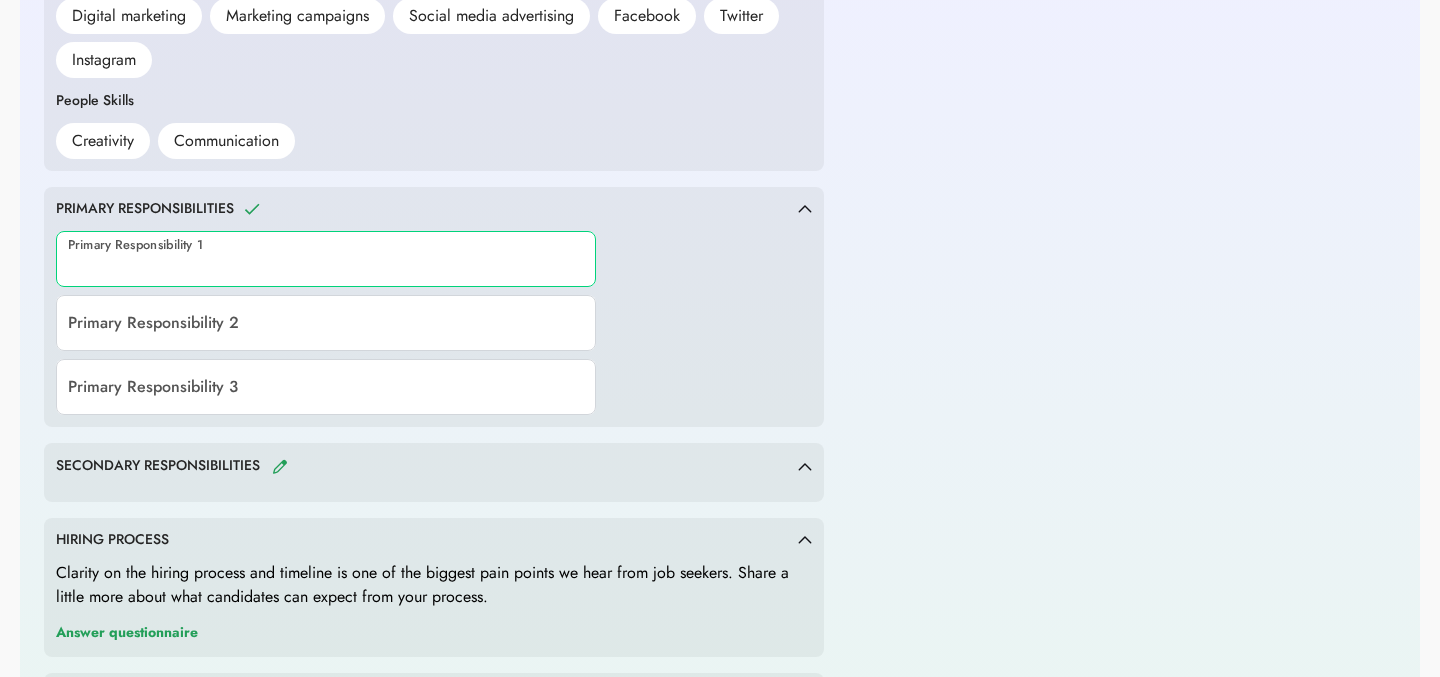click at bounding box center (326, 259) 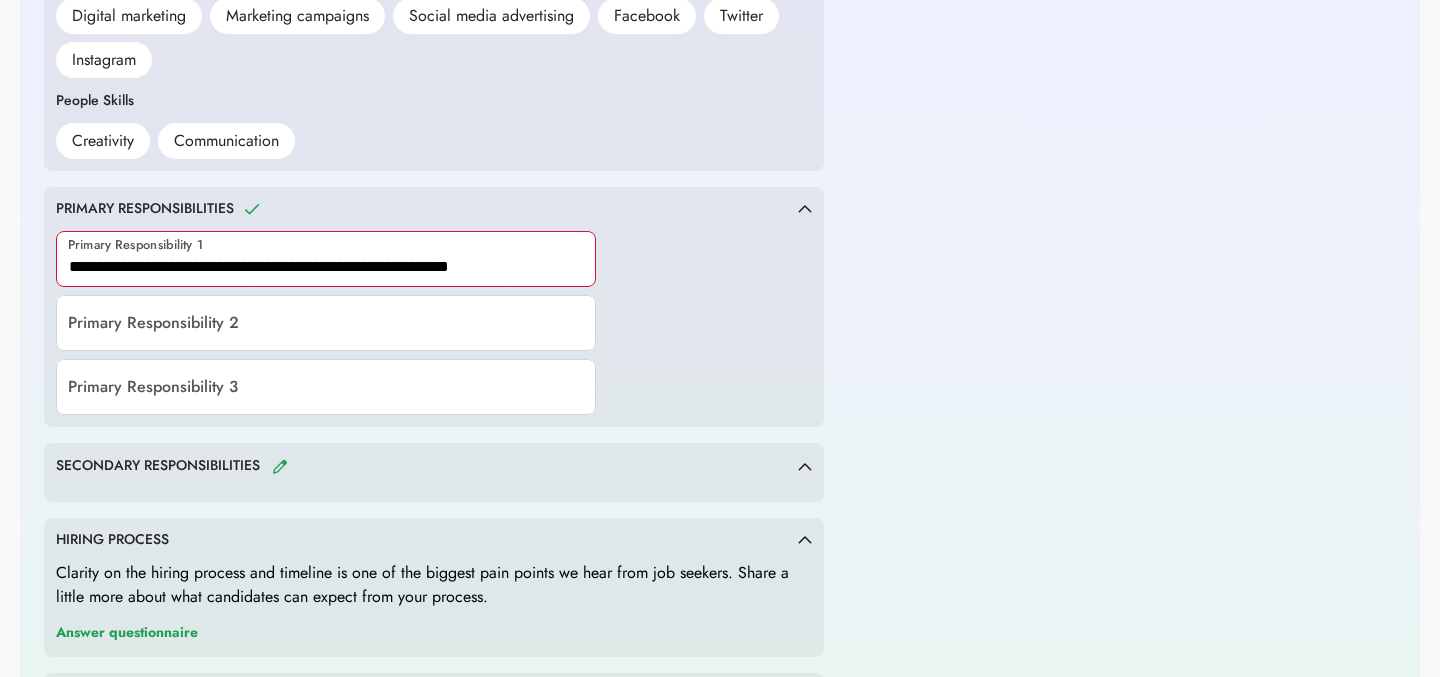 type on "**********" 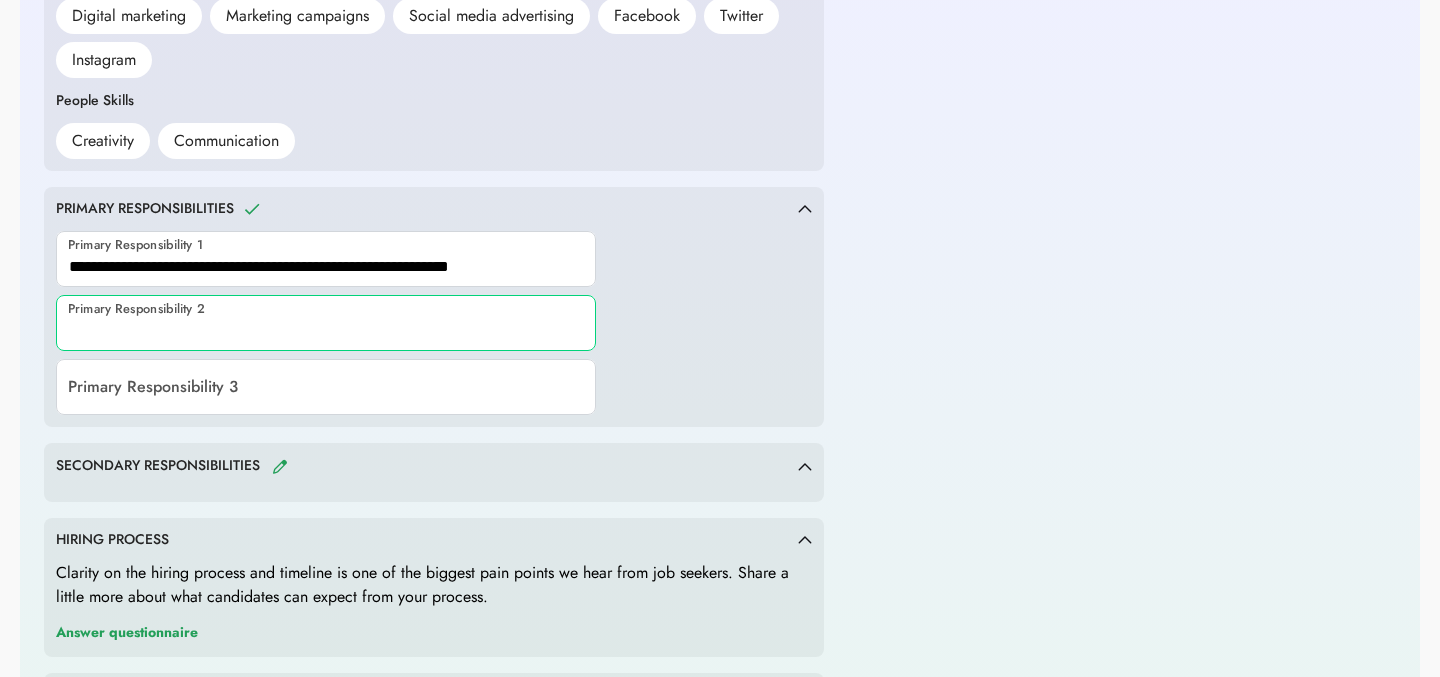 click at bounding box center [326, 323] 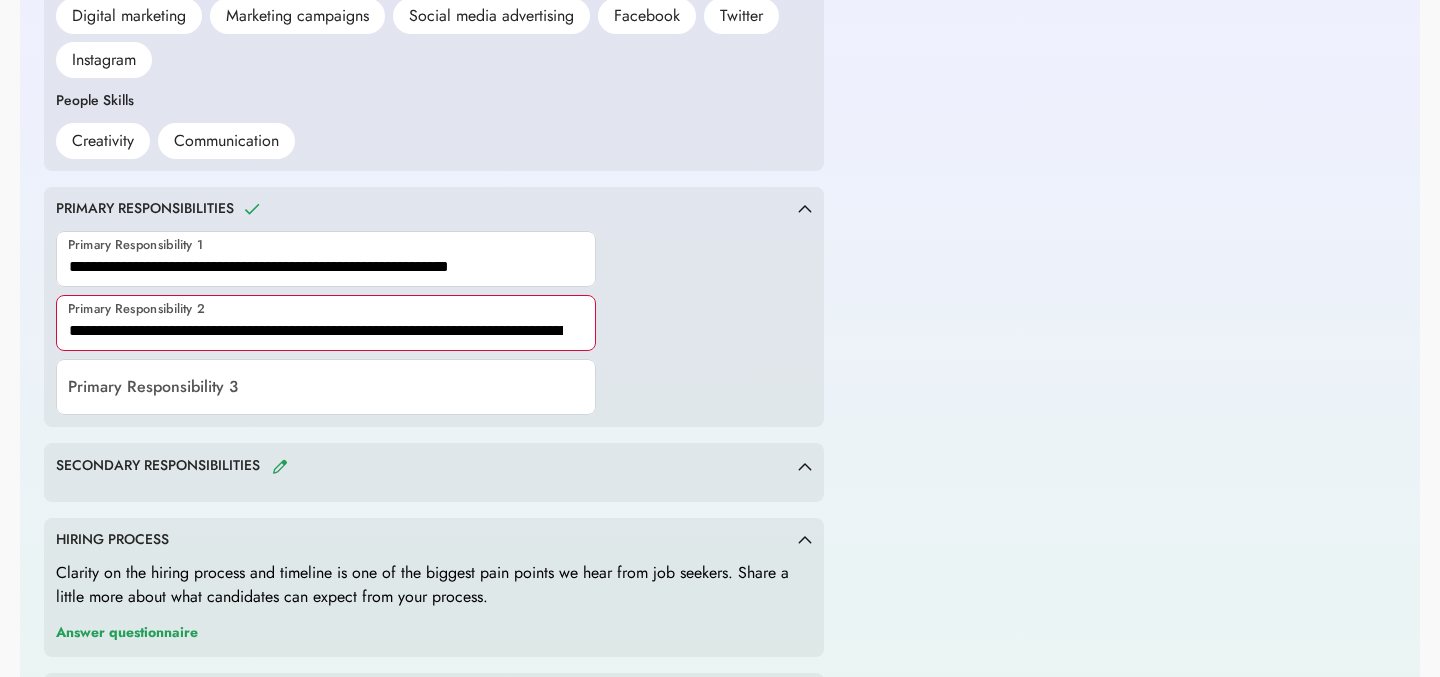 scroll, scrollTop: 0, scrollLeft: 347, axis: horizontal 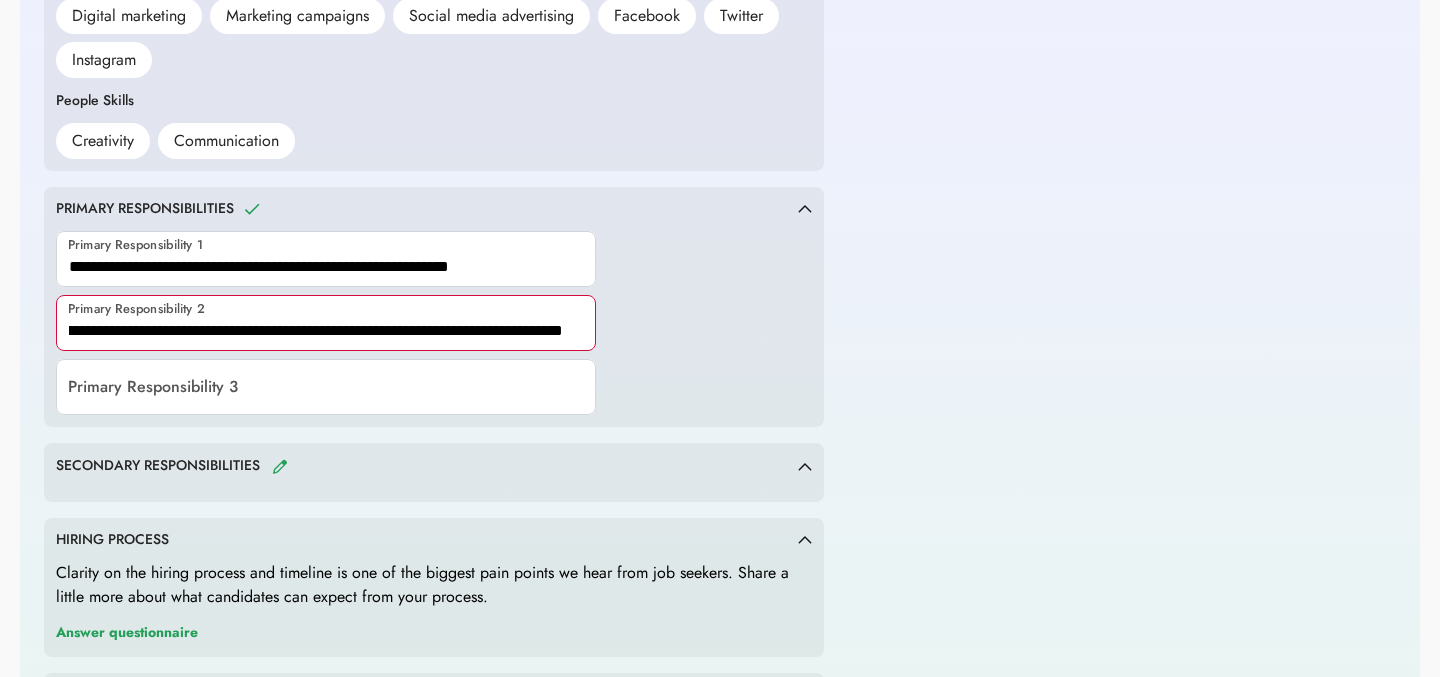 type on "**********" 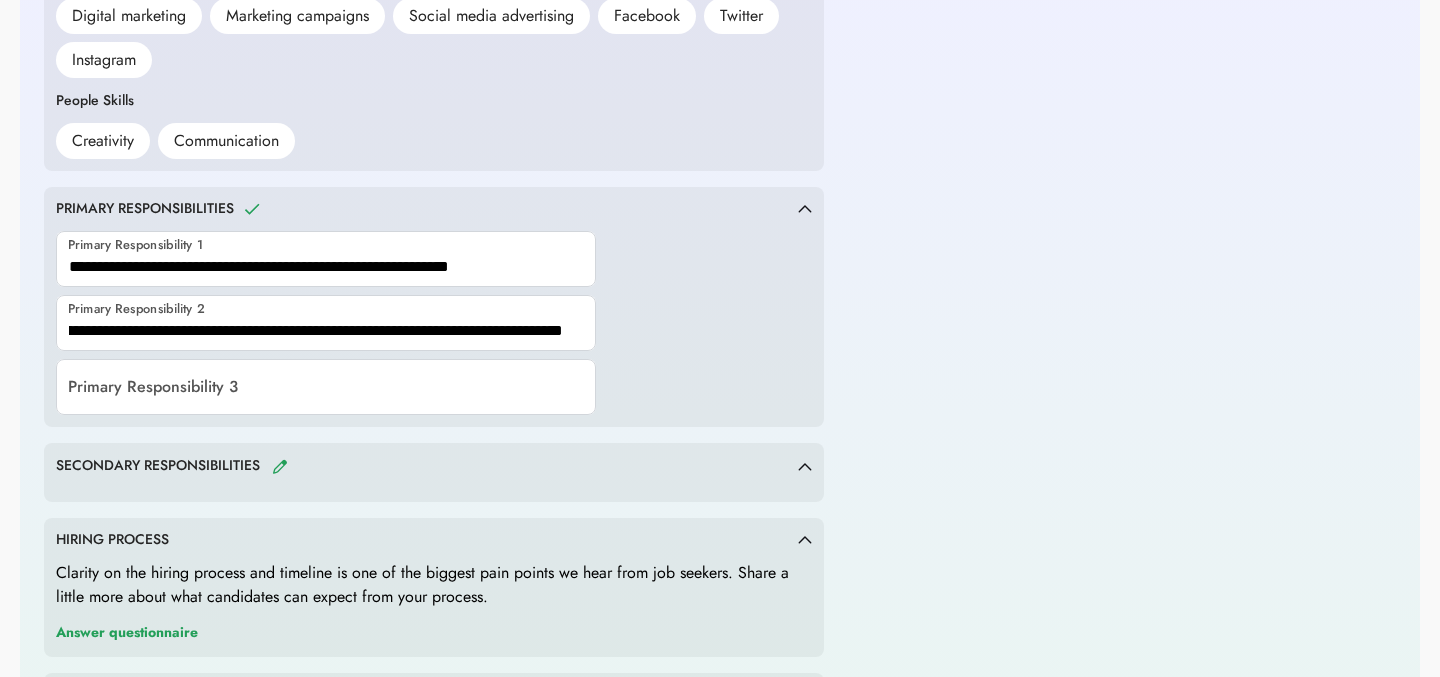 scroll, scrollTop: 0, scrollLeft: 0, axis: both 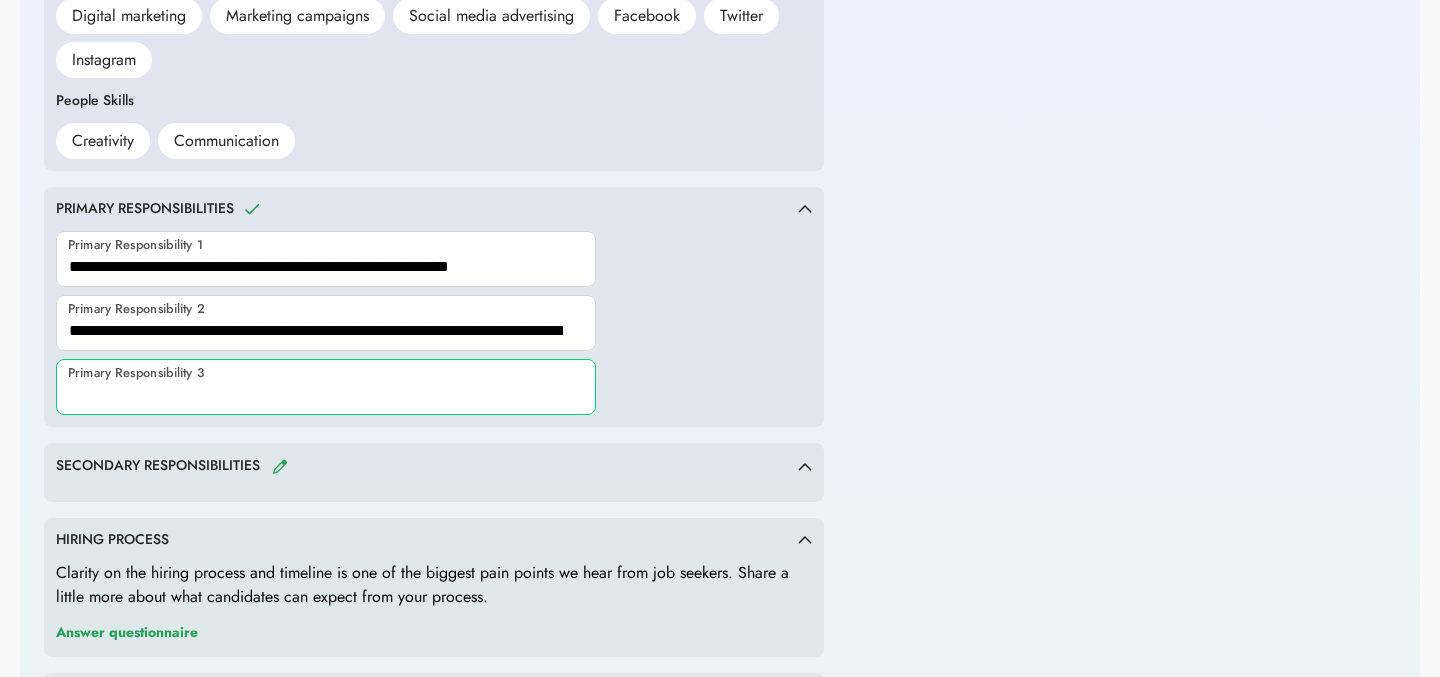 click at bounding box center [326, 387] 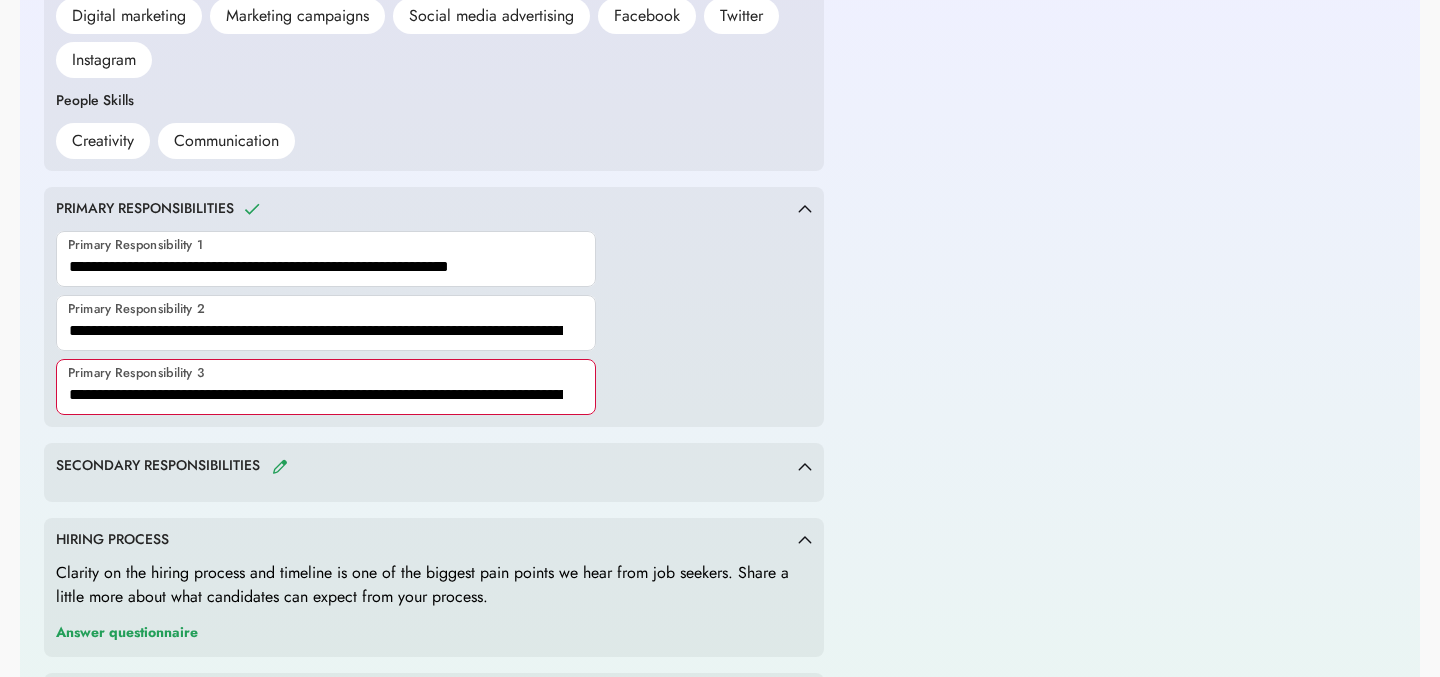 scroll, scrollTop: 0, scrollLeft: 609, axis: horizontal 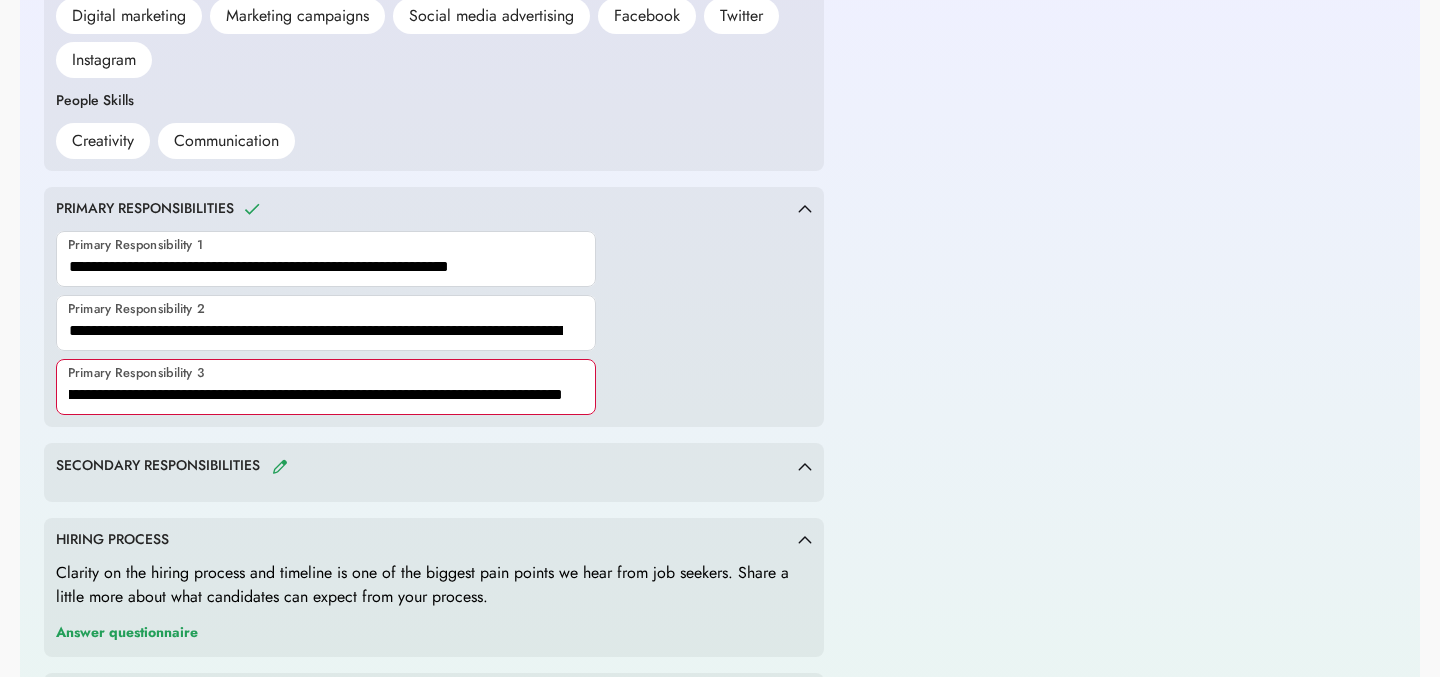 type on "**********" 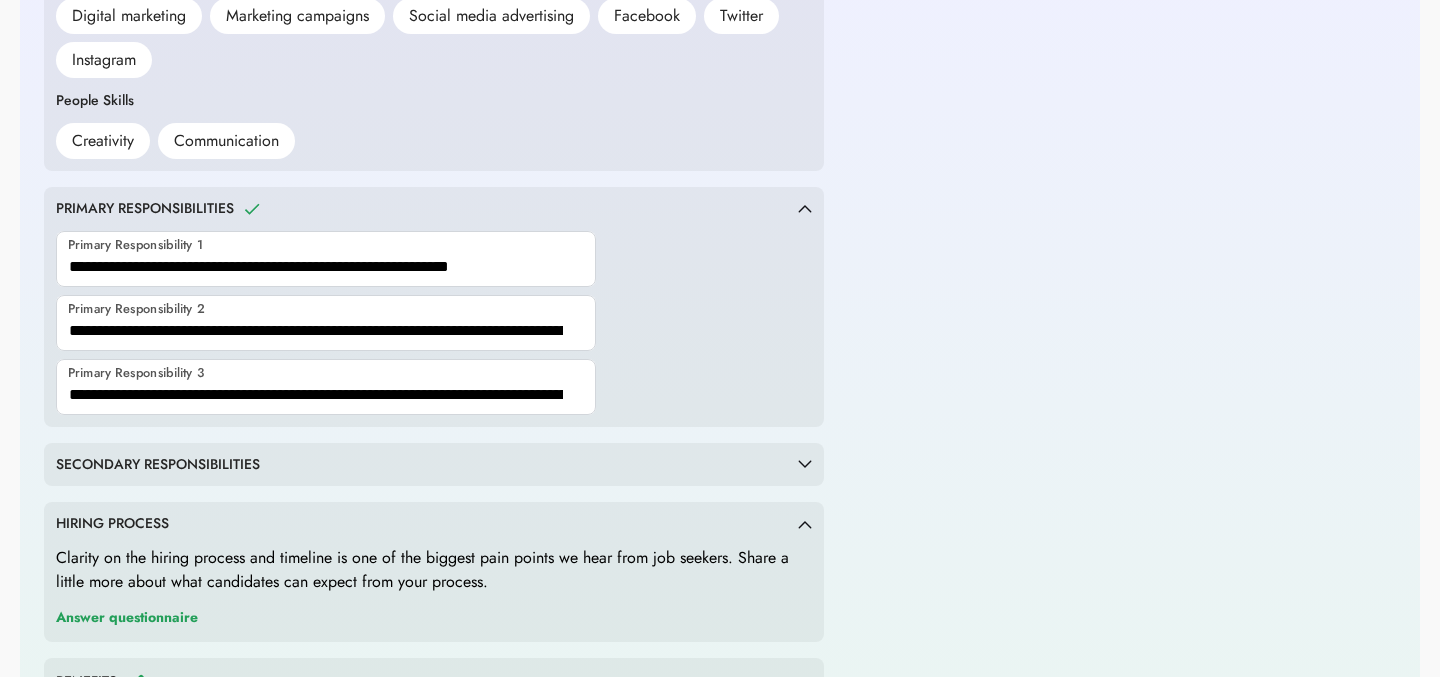 click on "SECONDARY RESPONSIBILITIES" at bounding box center [434, 465] 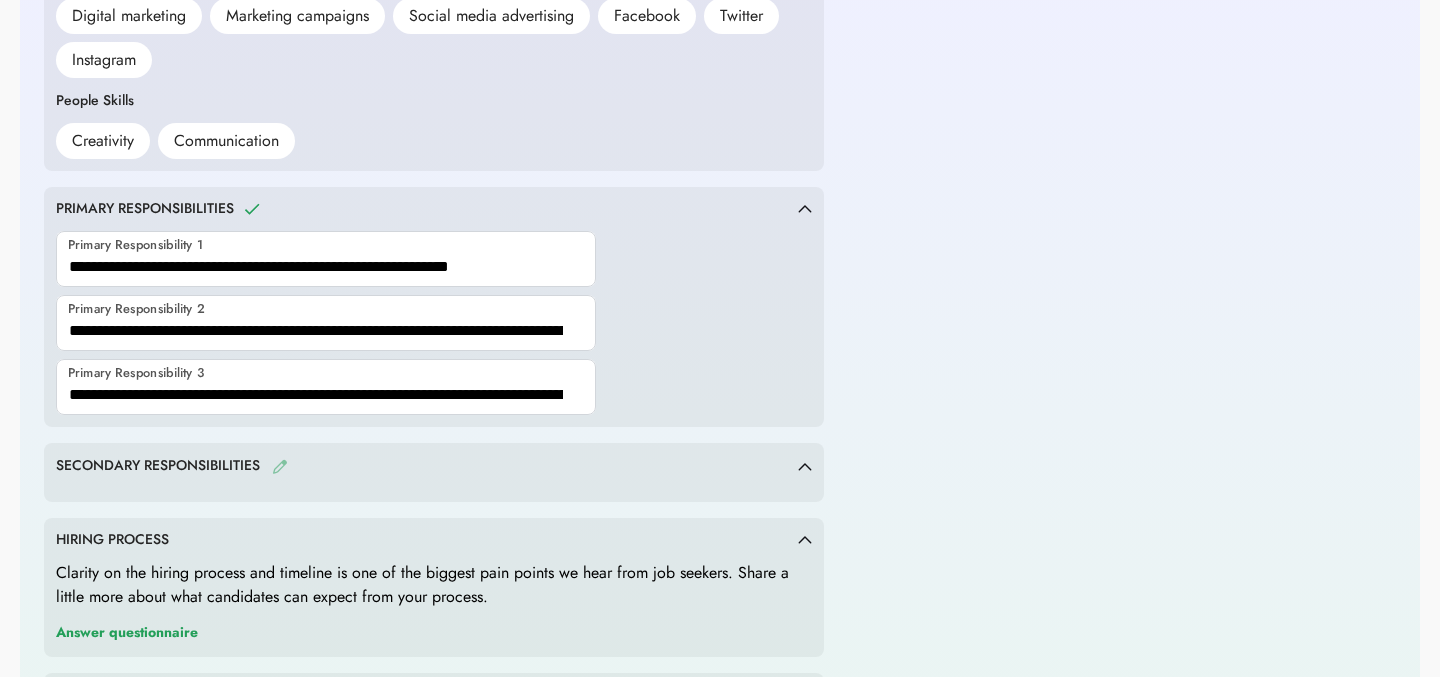 click at bounding box center [280, 466] 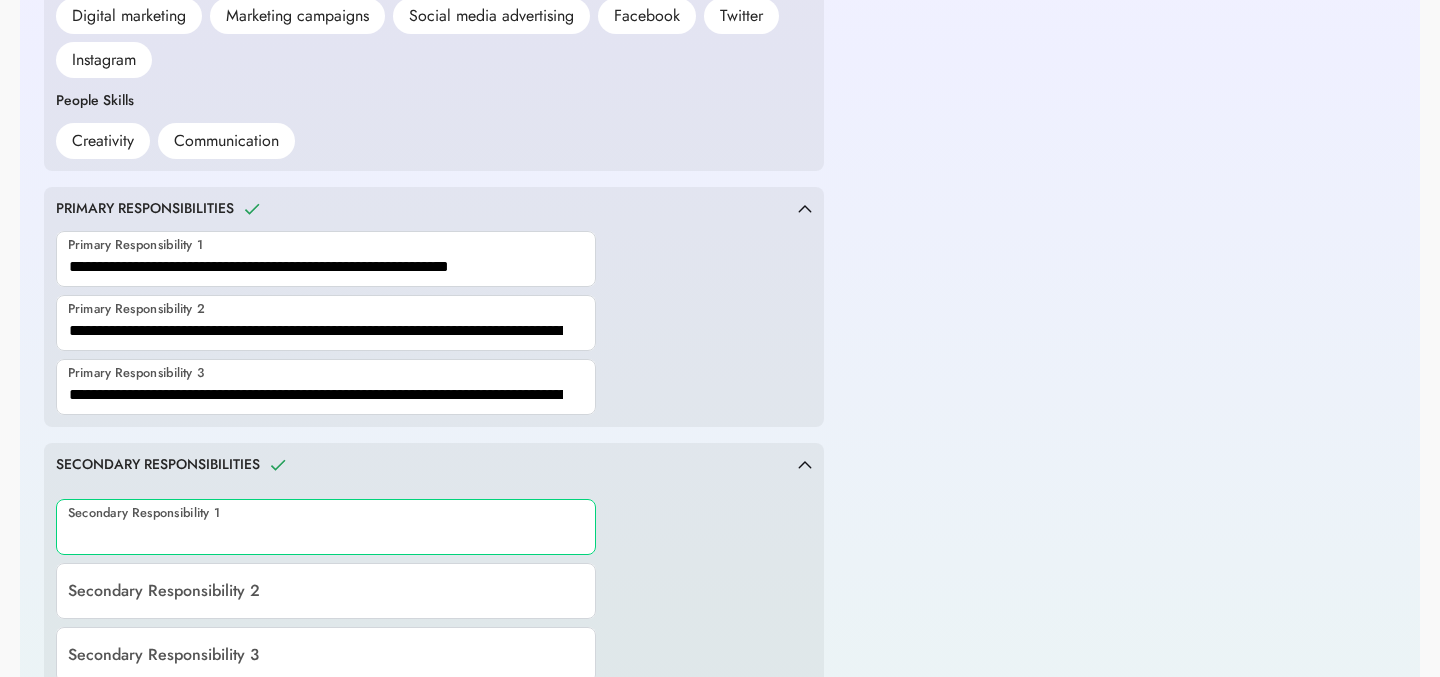 click at bounding box center (326, 527) 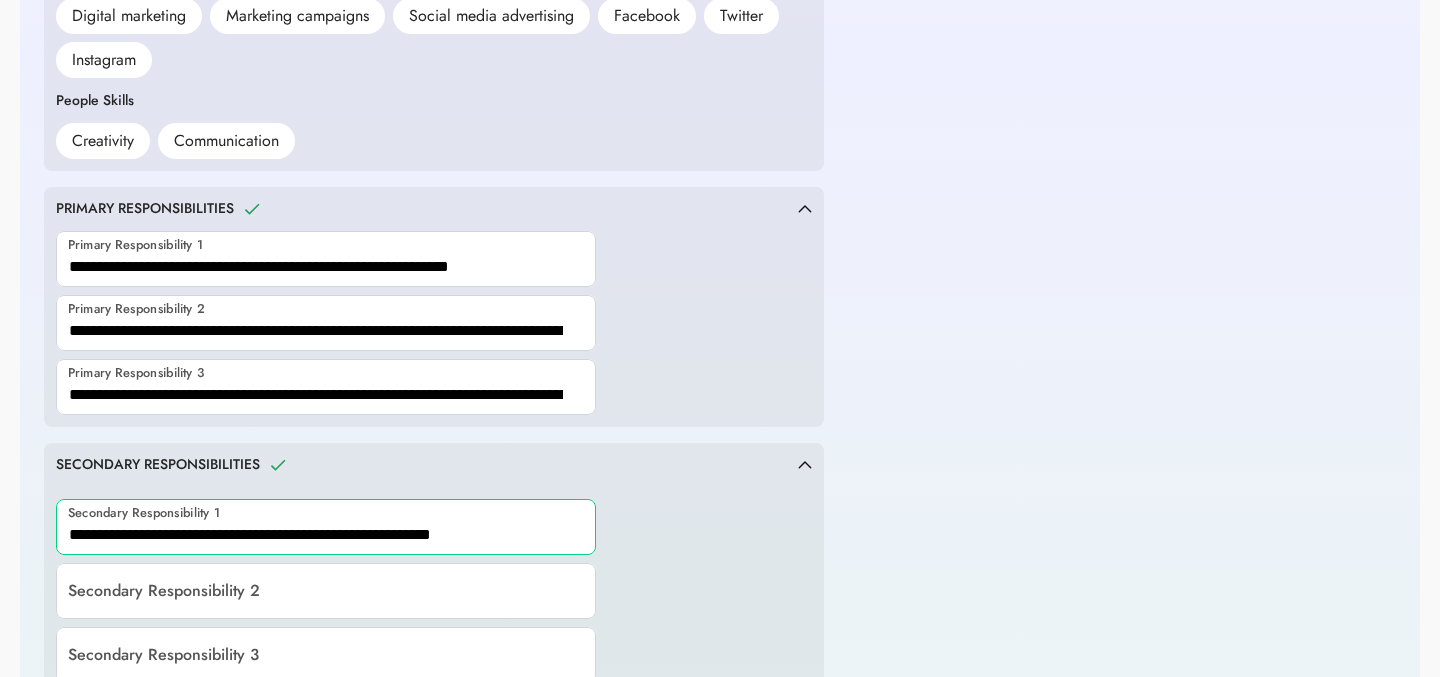 type on "**********" 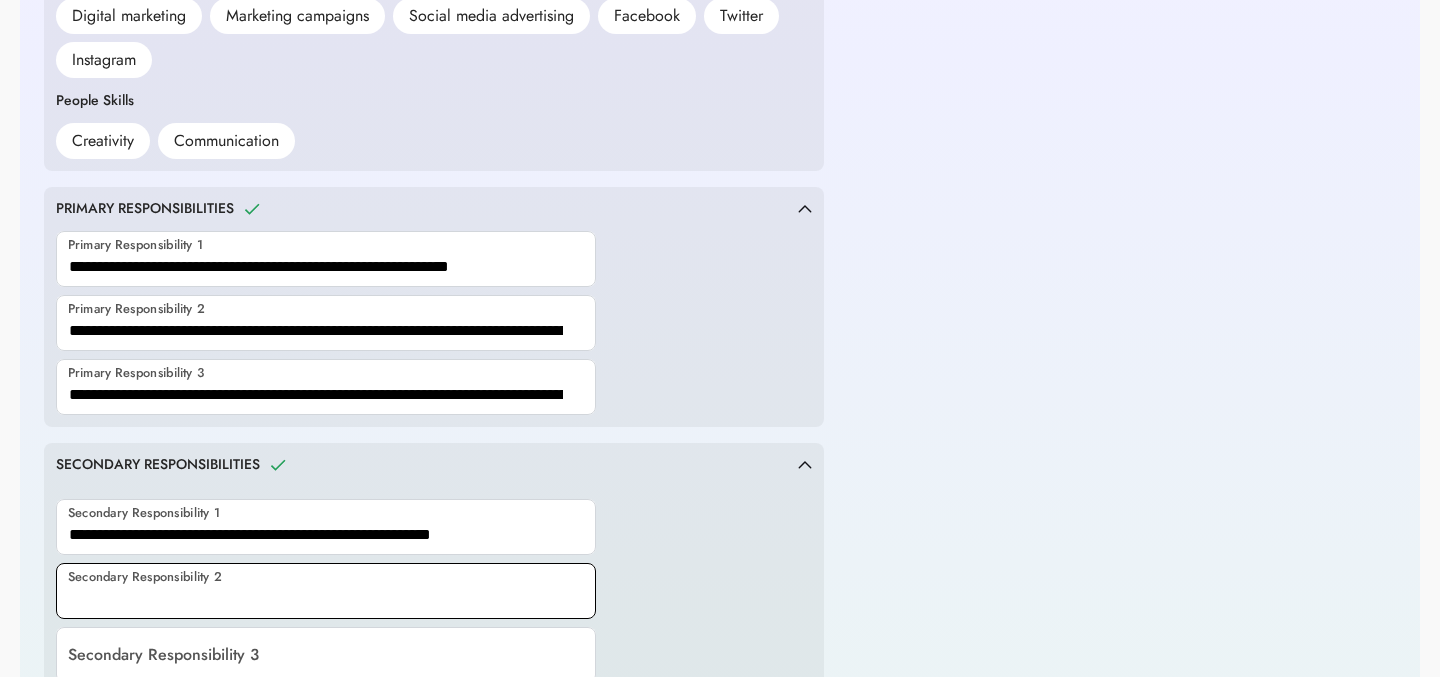 click at bounding box center [326, 591] 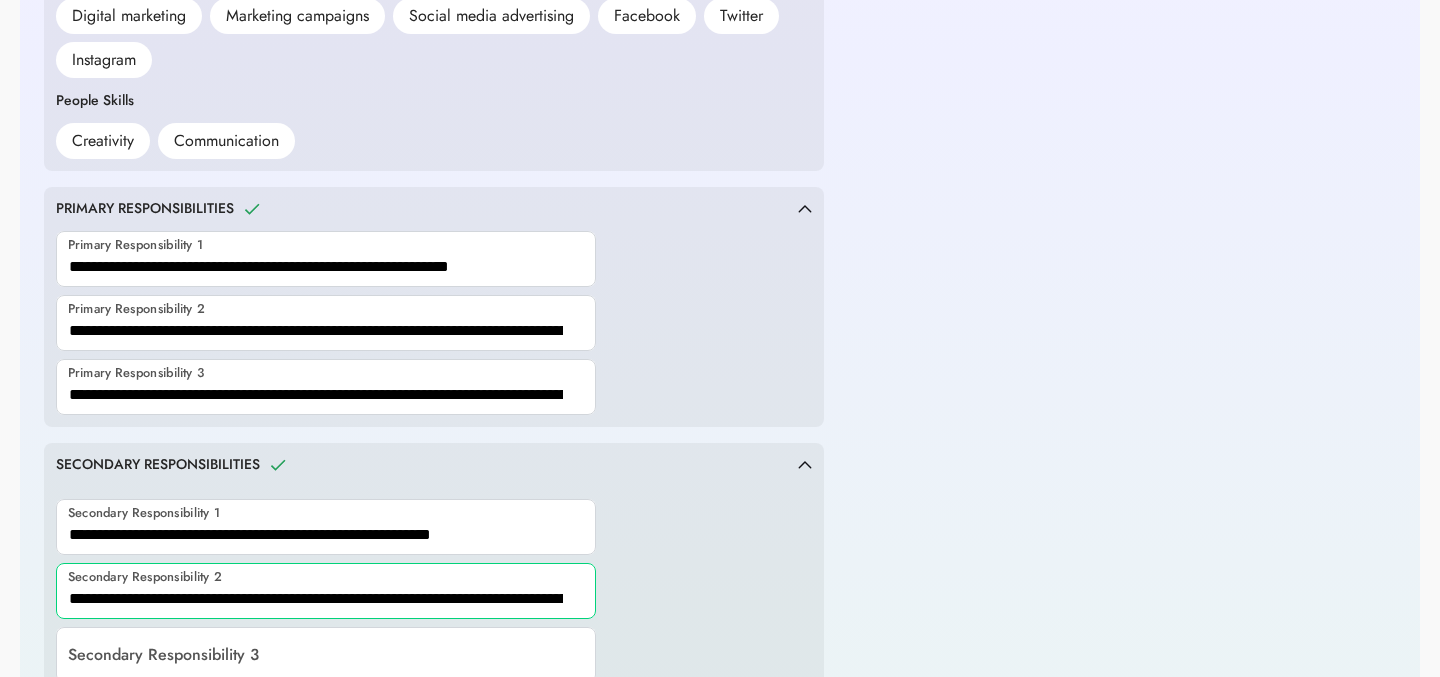 scroll, scrollTop: 0, scrollLeft: 334, axis: horizontal 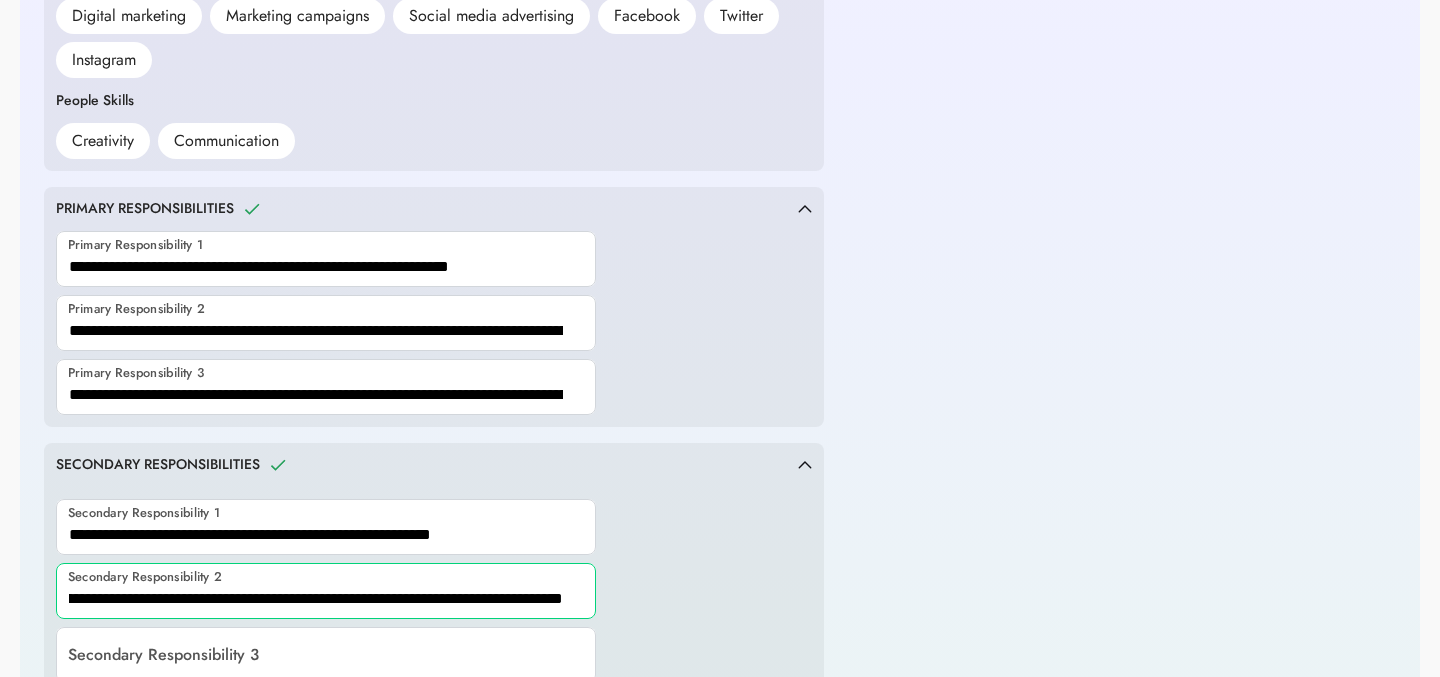 type on "**********" 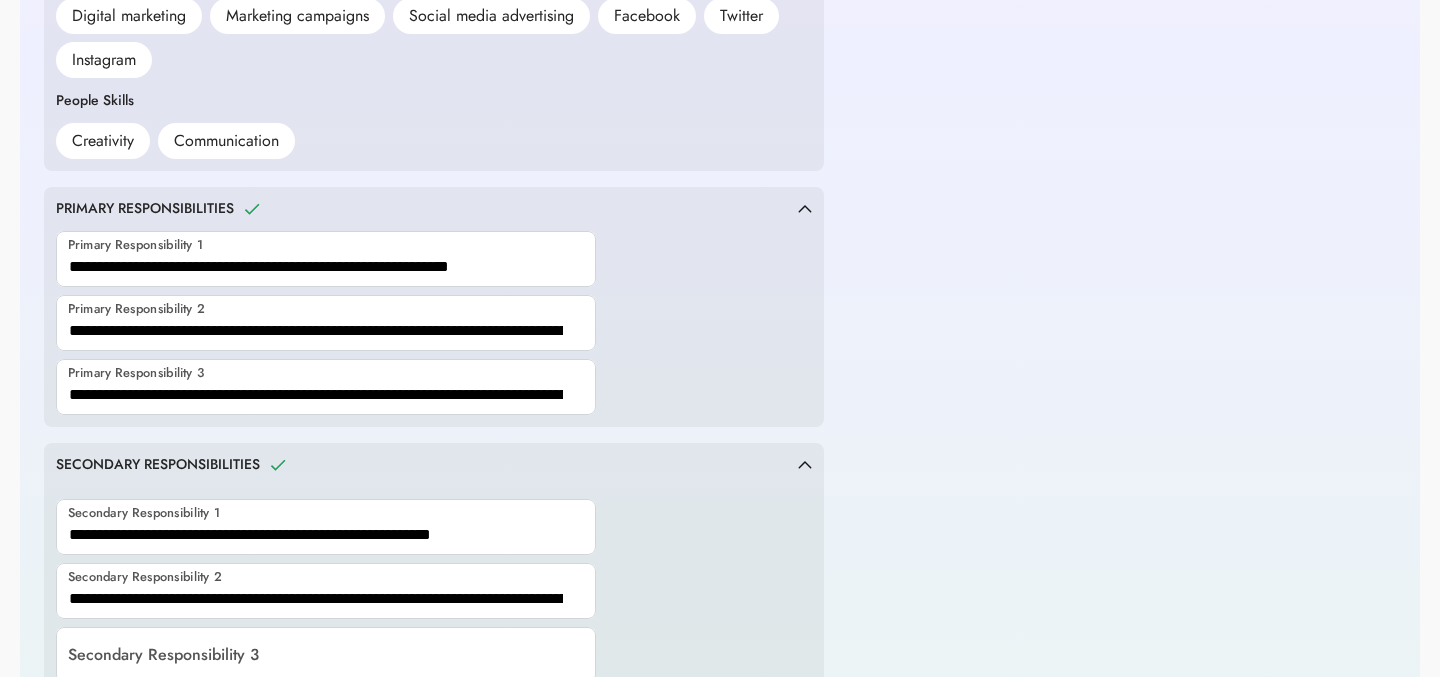 scroll, scrollTop: 1126, scrollLeft: 0, axis: vertical 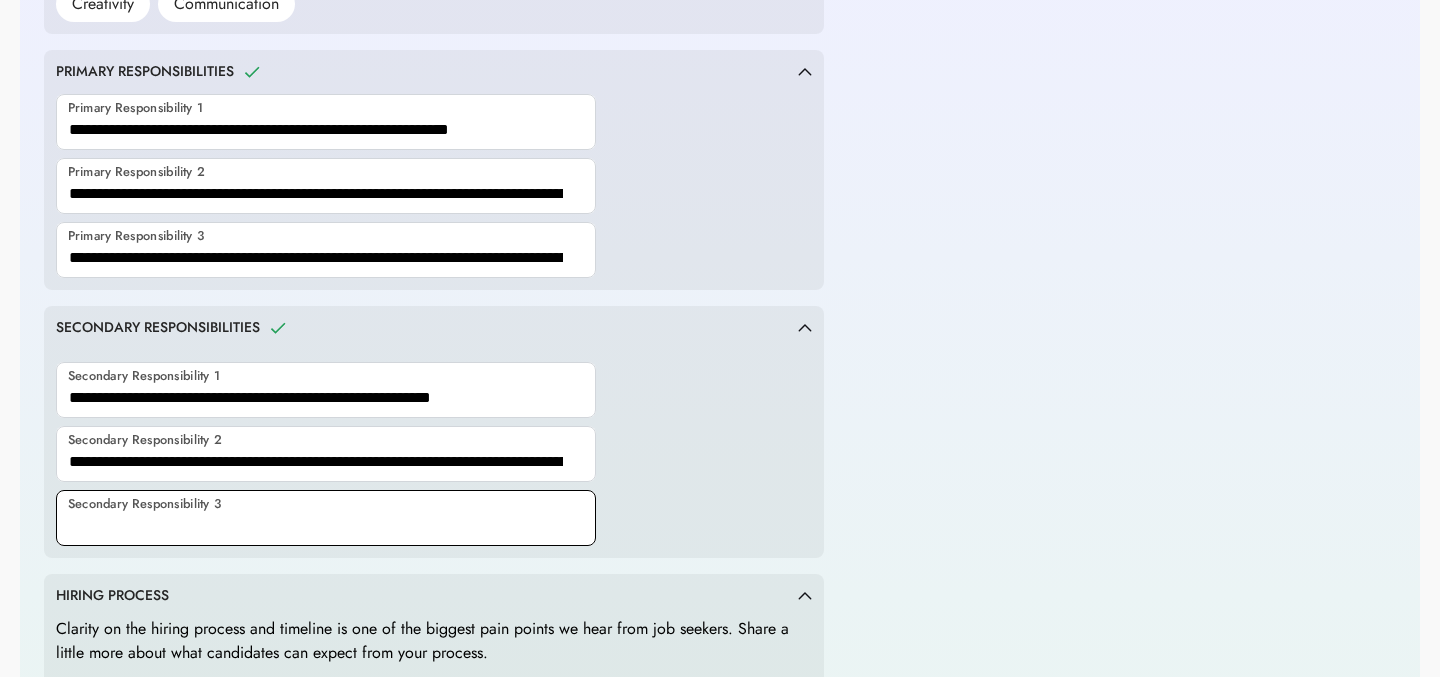 click at bounding box center [326, 518] 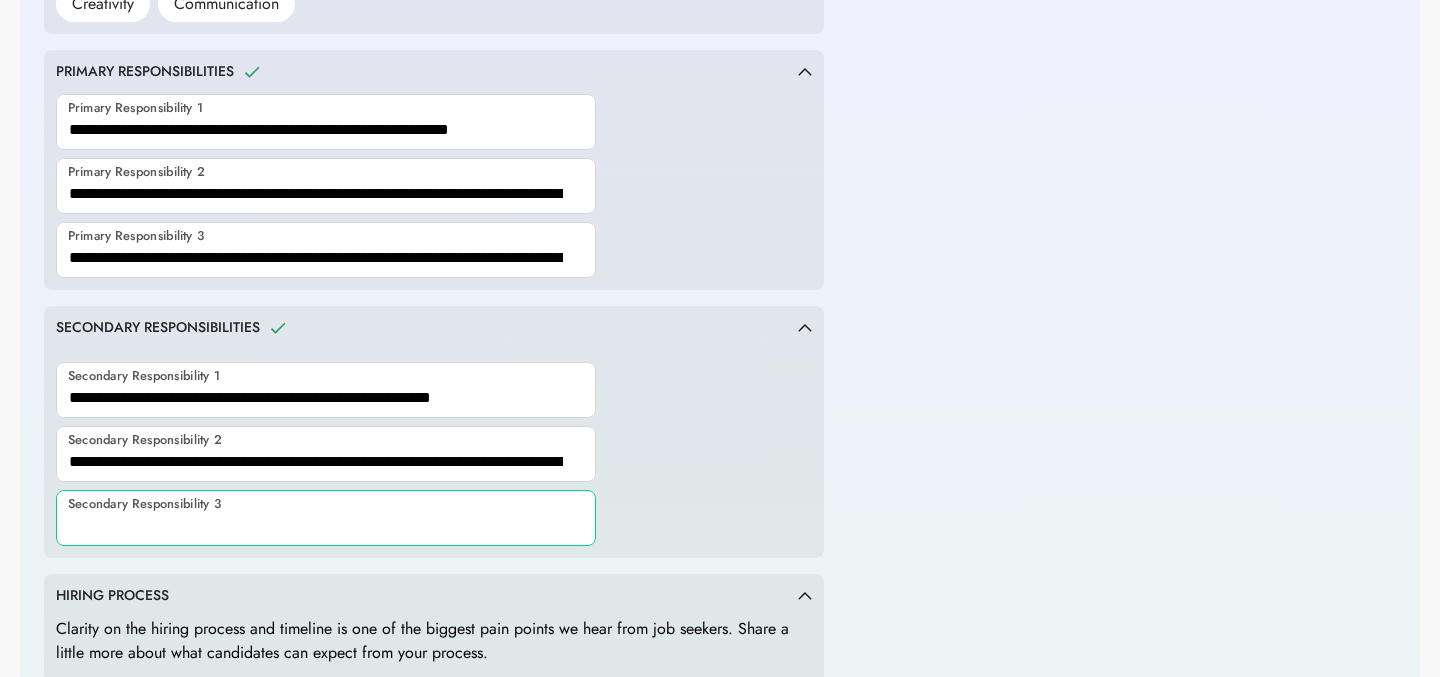 paste on "**********" 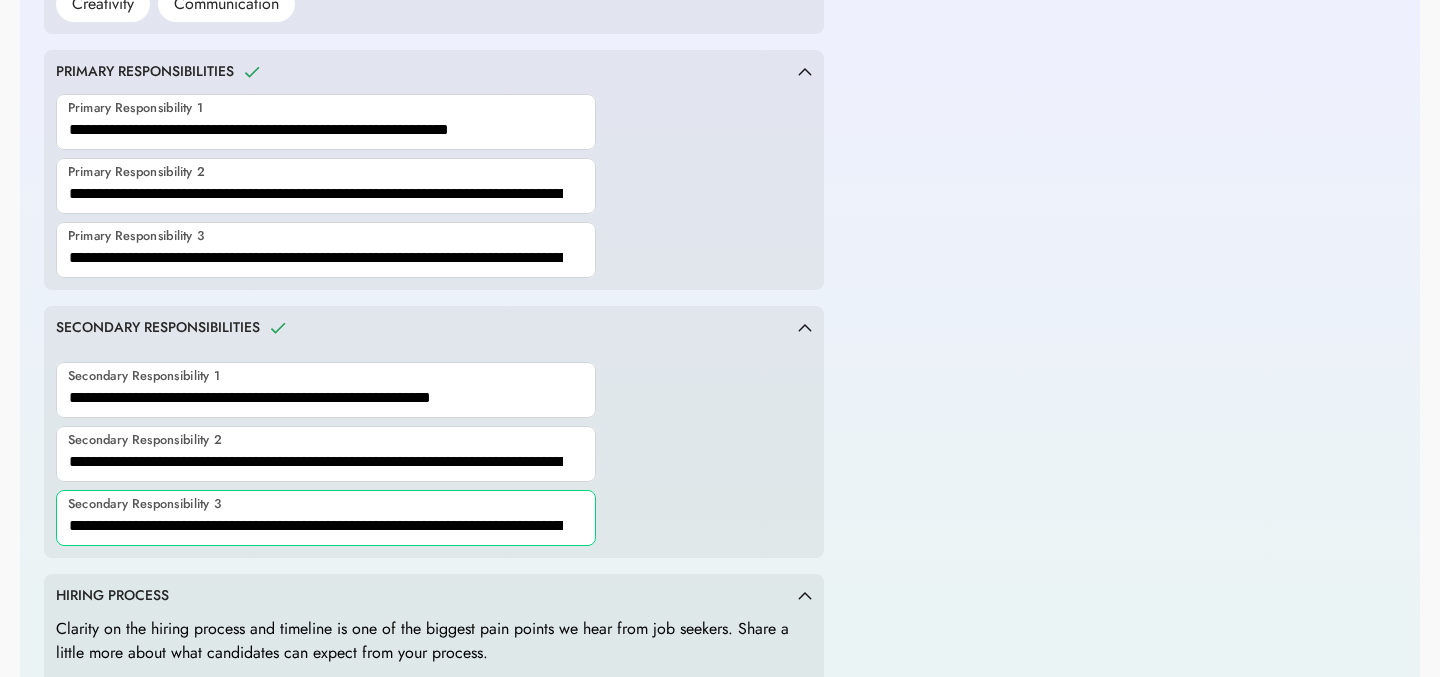 scroll, scrollTop: 0, scrollLeft: 53, axis: horizontal 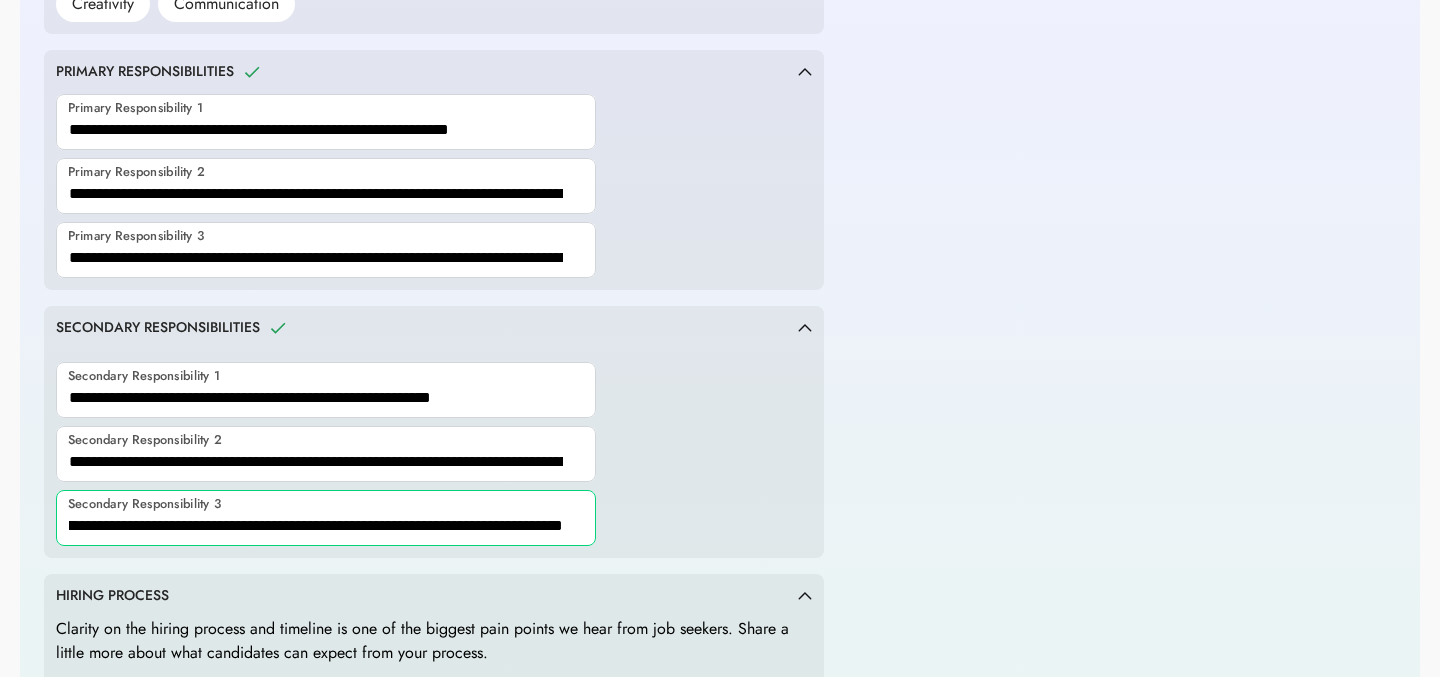 type on "**********" 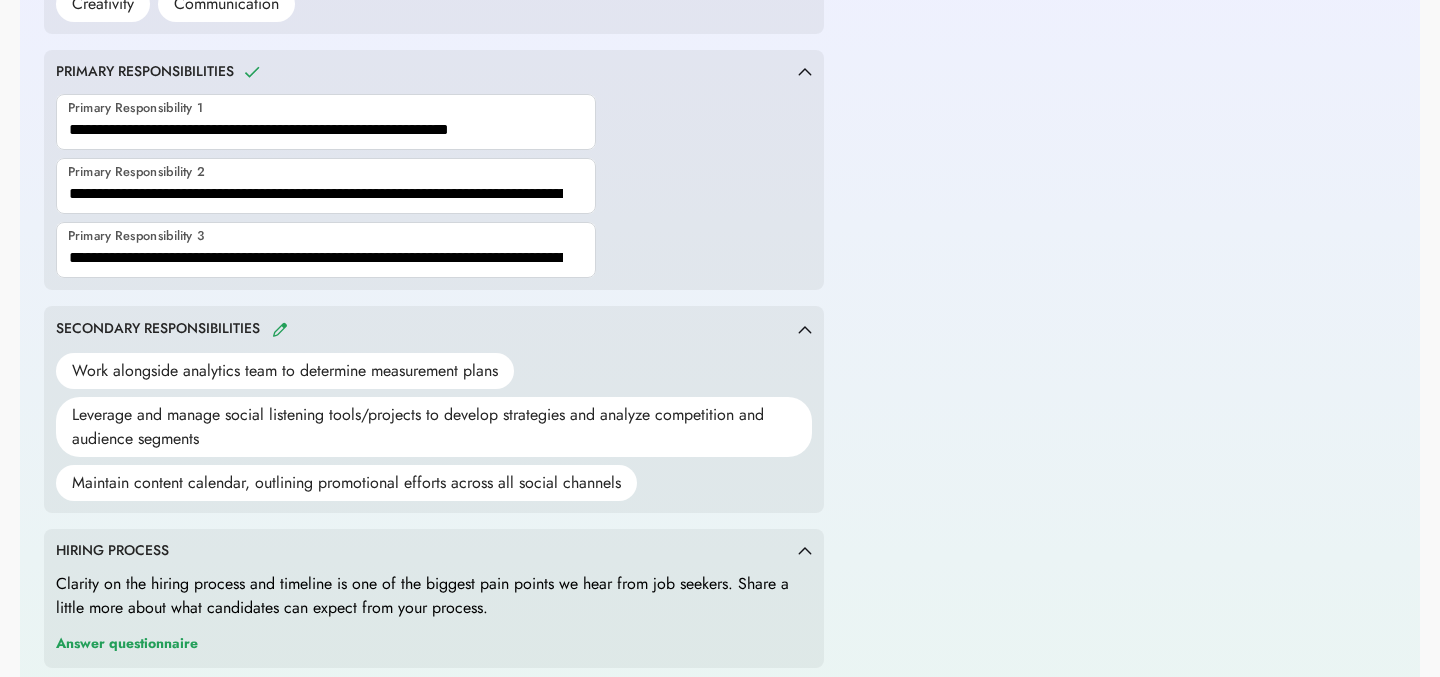 click 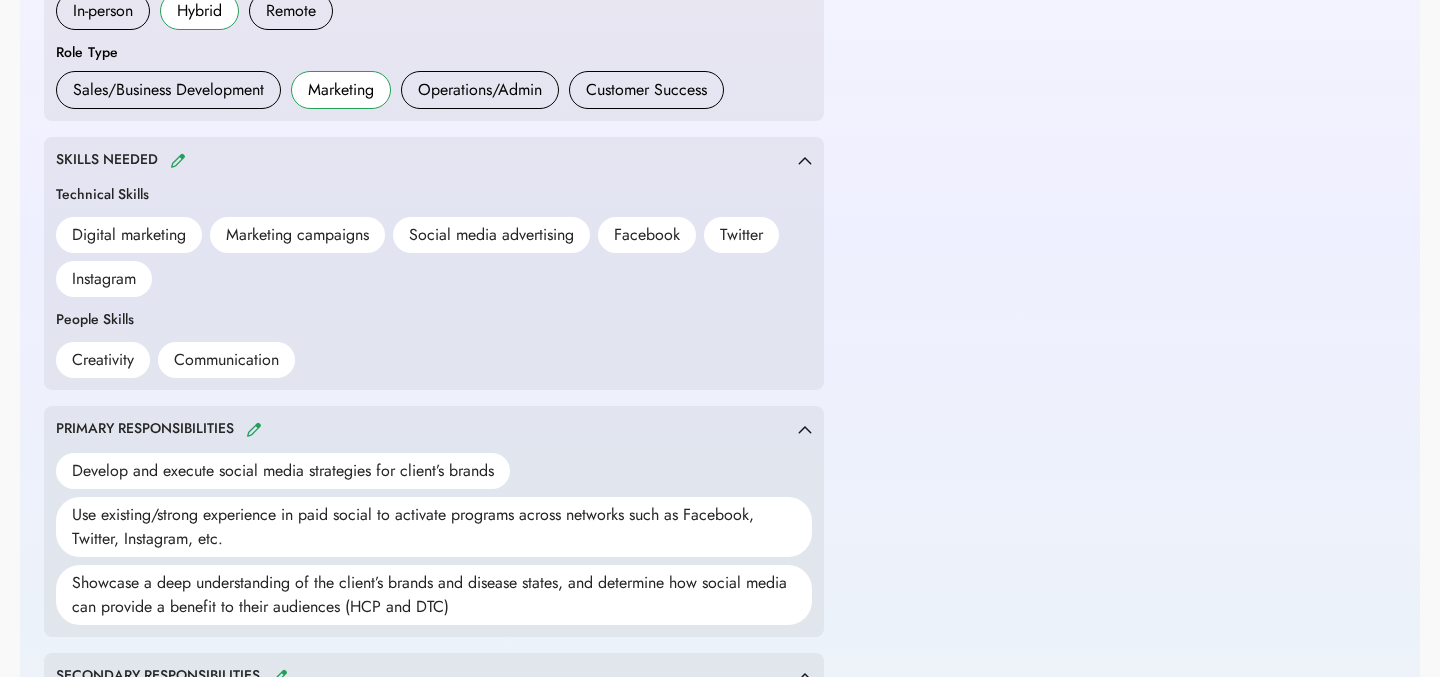 scroll, scrollTop: 750, scrollLeft: 0, axis: vertical 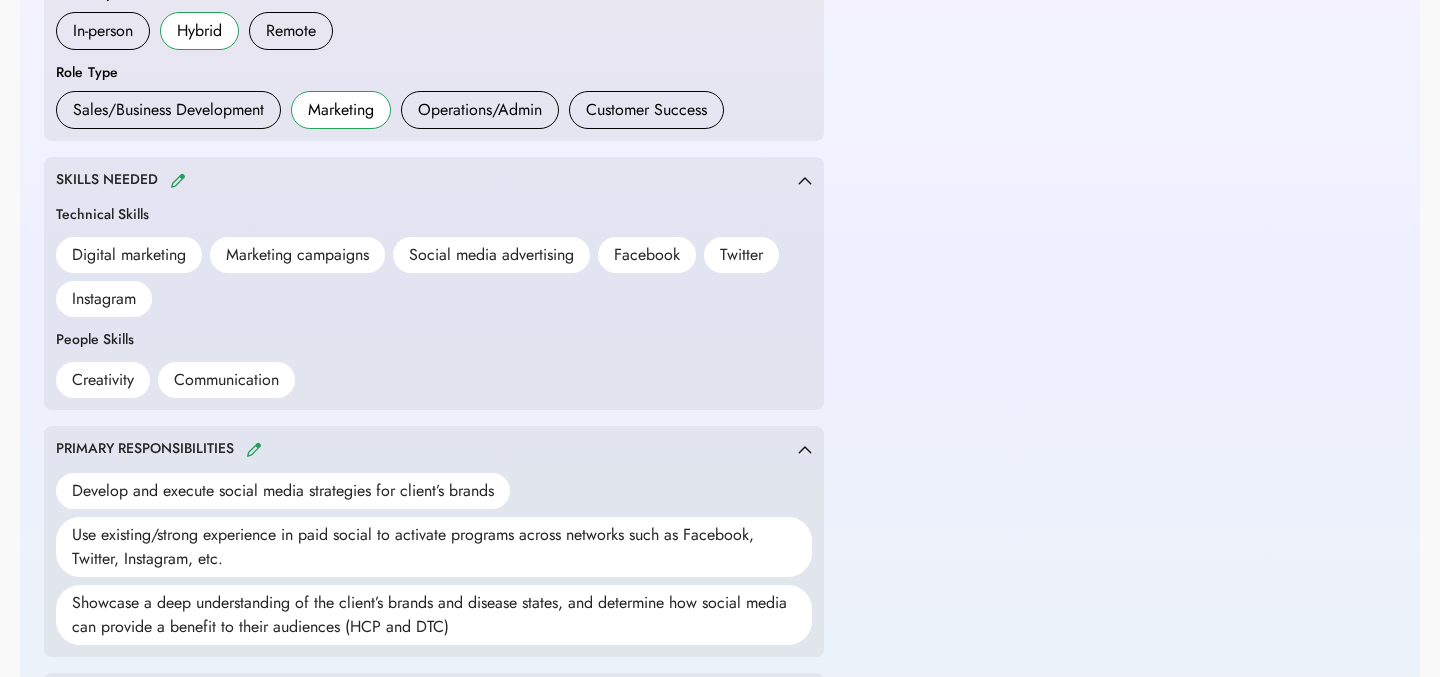 click at bounding box center [178, 180] 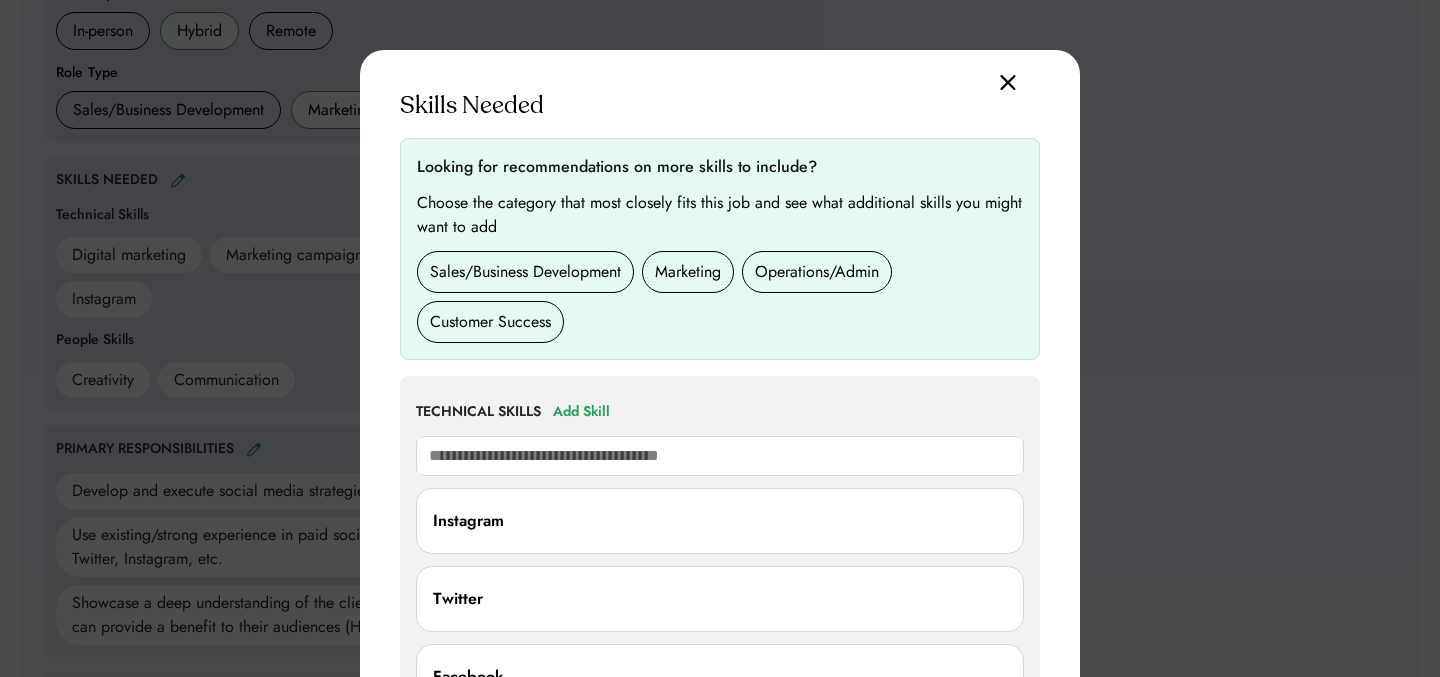 click at bounding box center (720, 456) 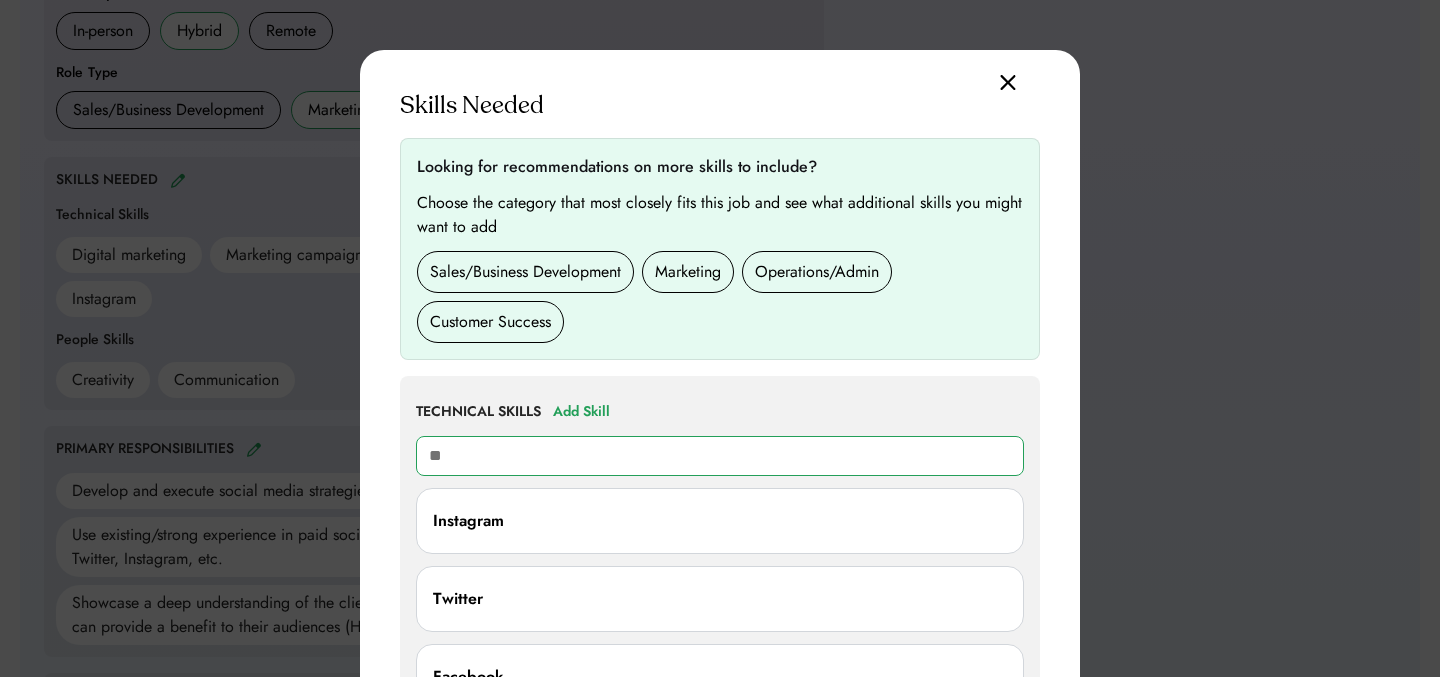 type on "***" 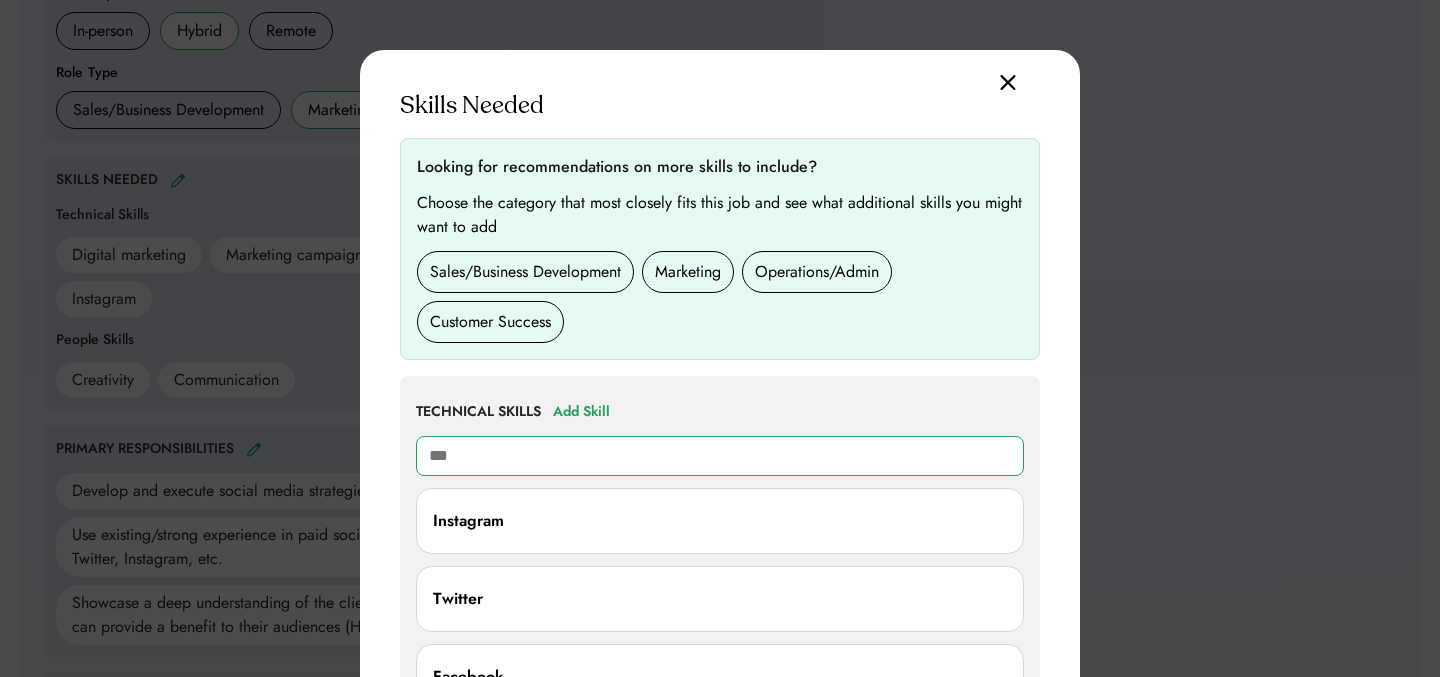 type on "**********" 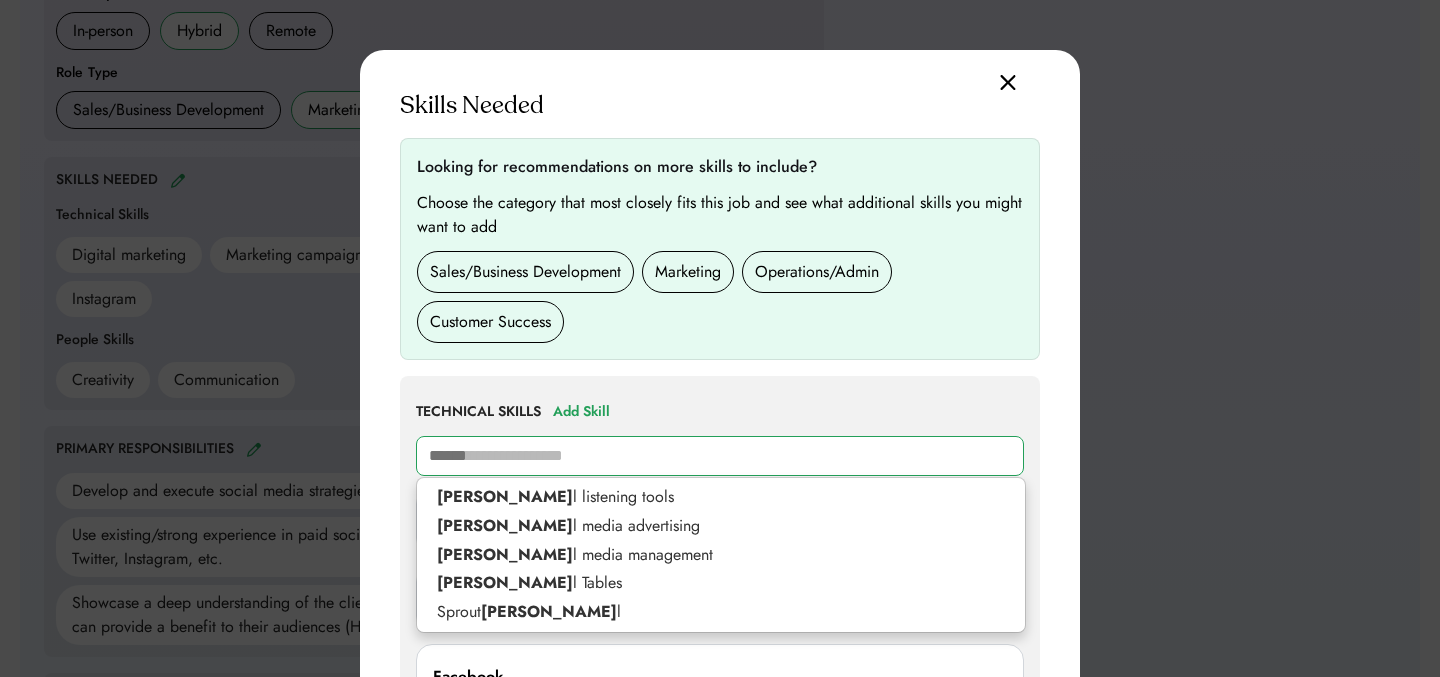 type on "******" 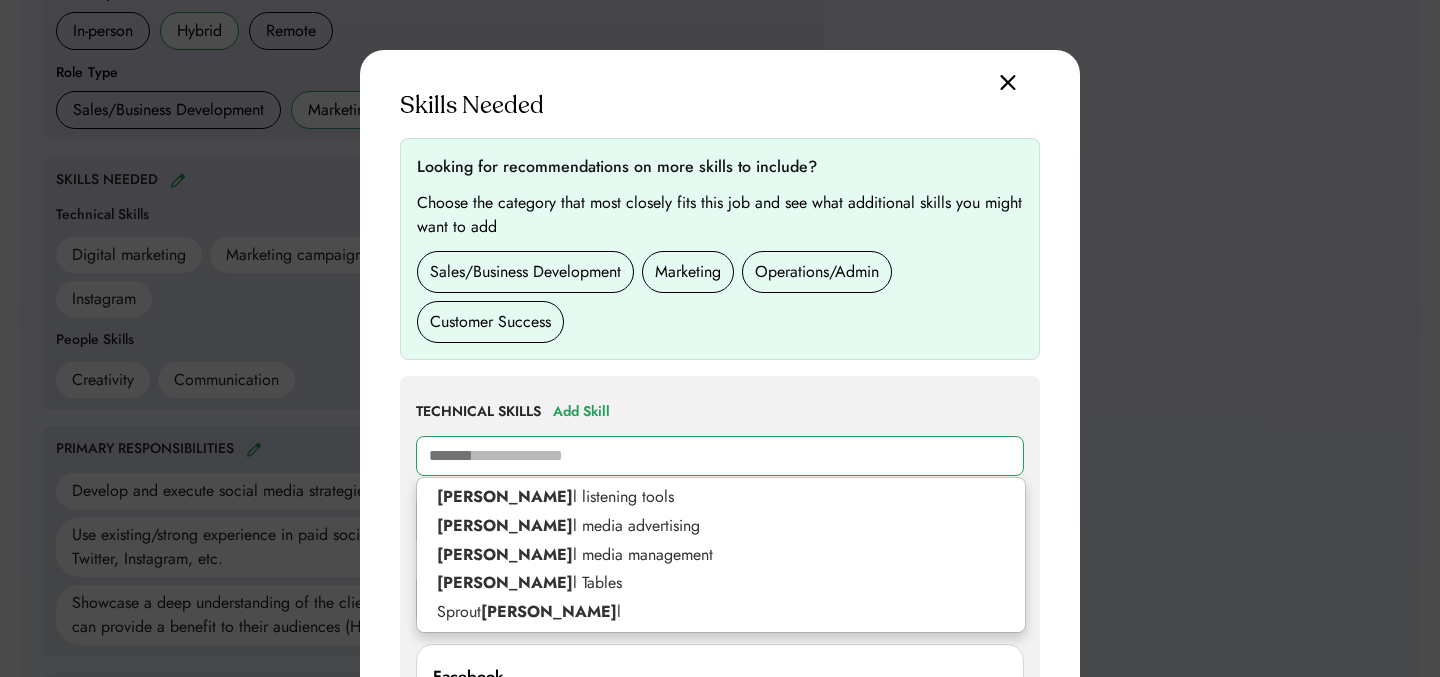 type 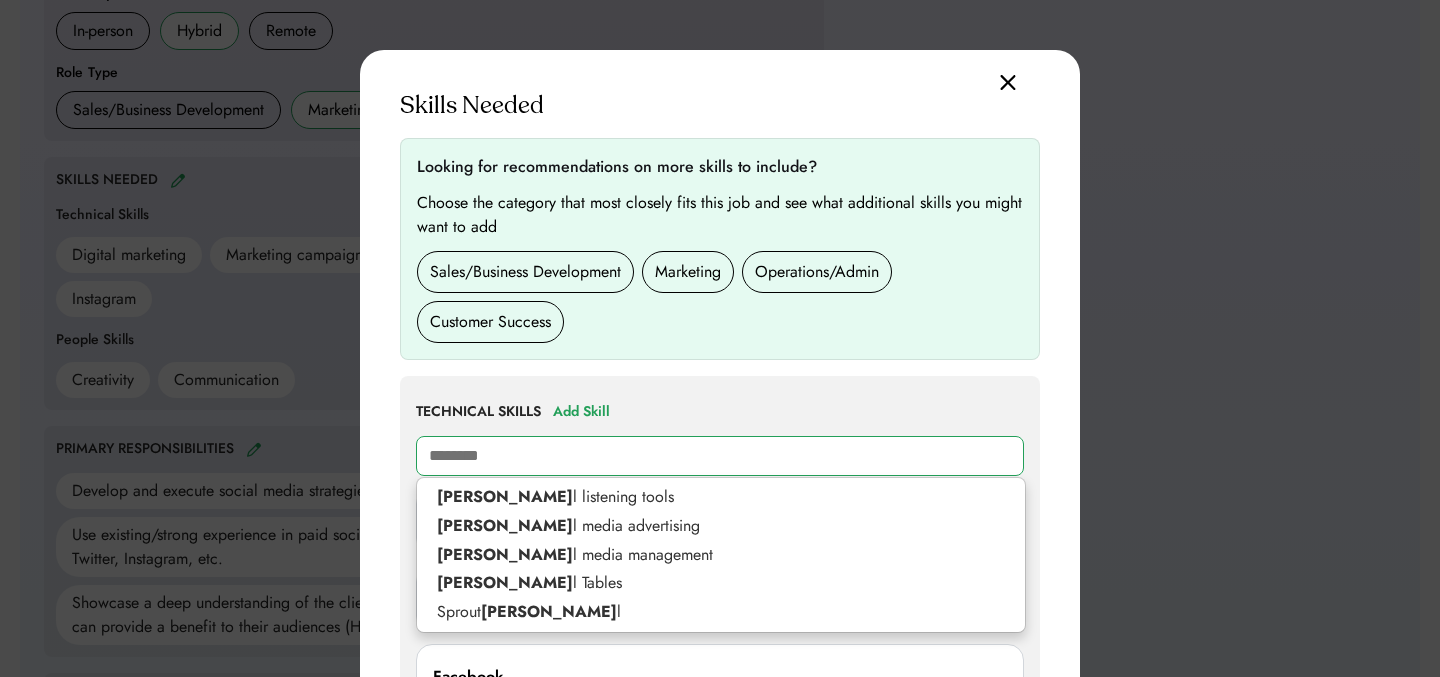 type on "**********" 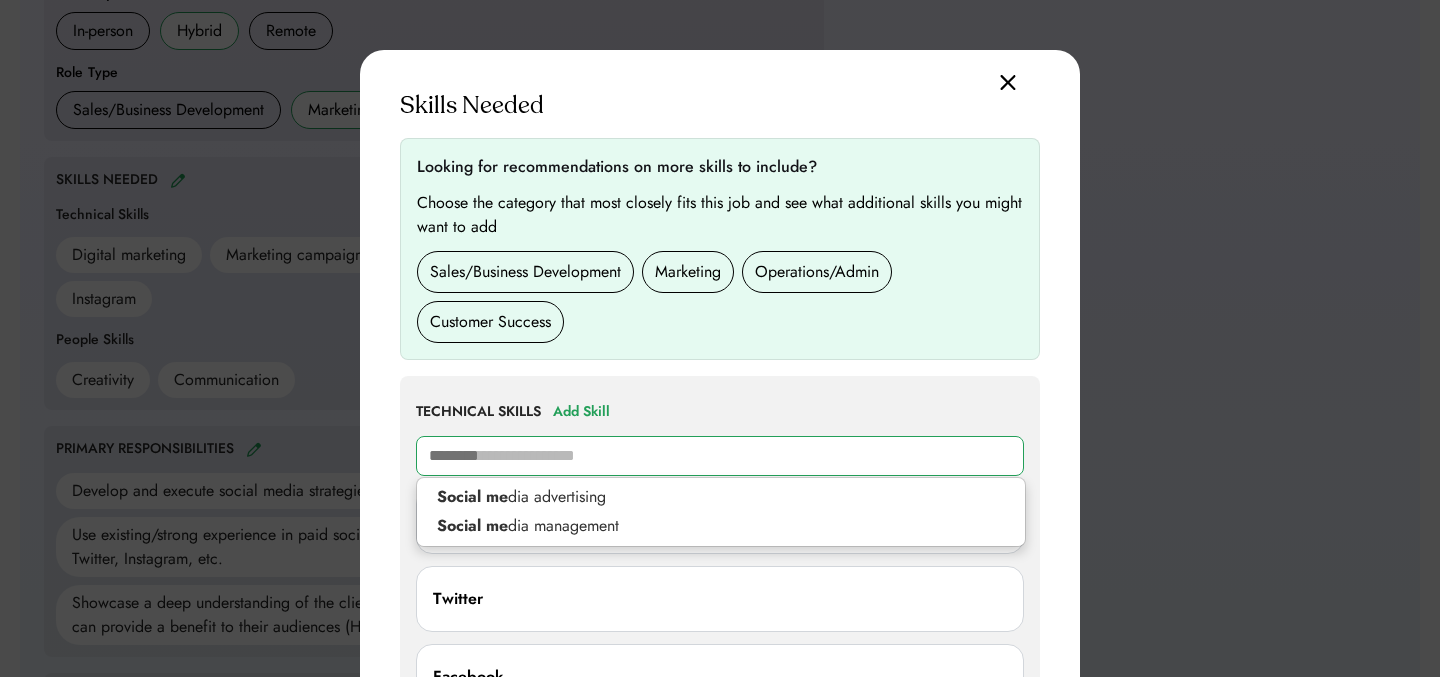 type on "******" 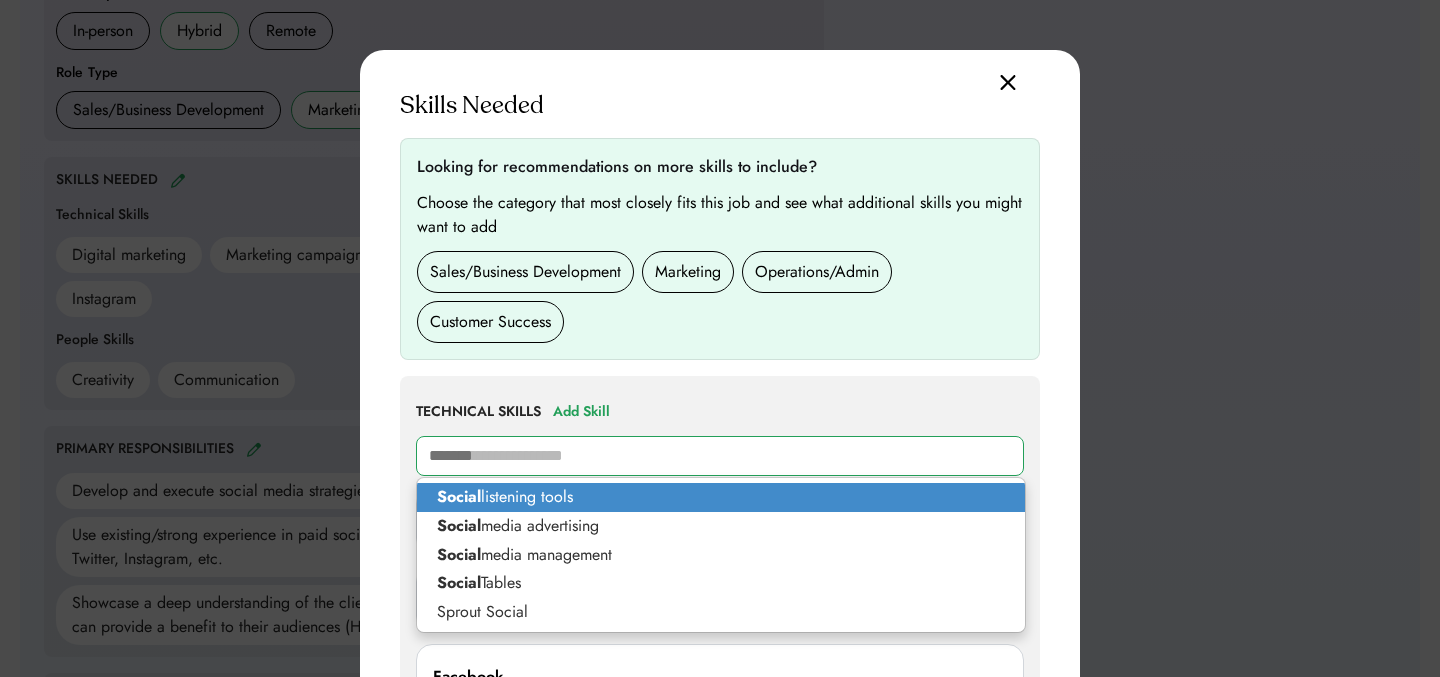 click on "Social  listening tools" at bounding box center [721, 497] 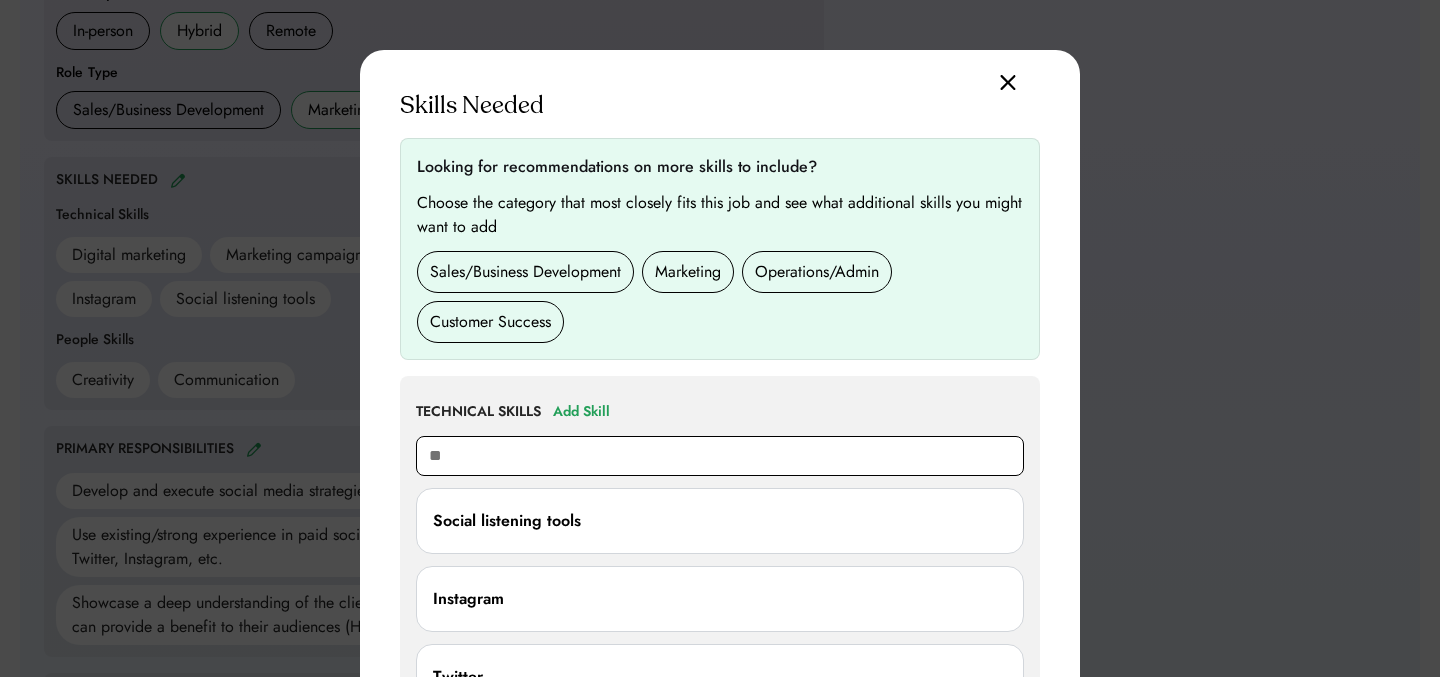 type on "***" 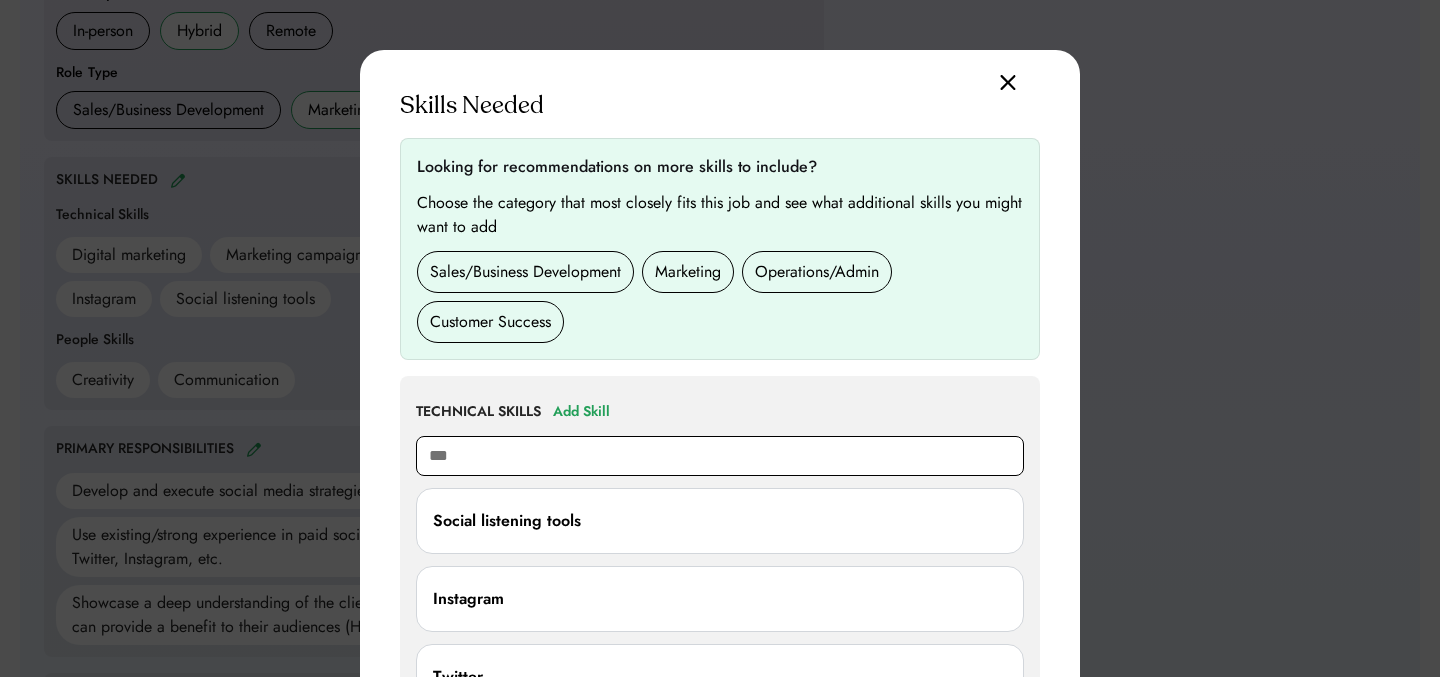 type on "**********" 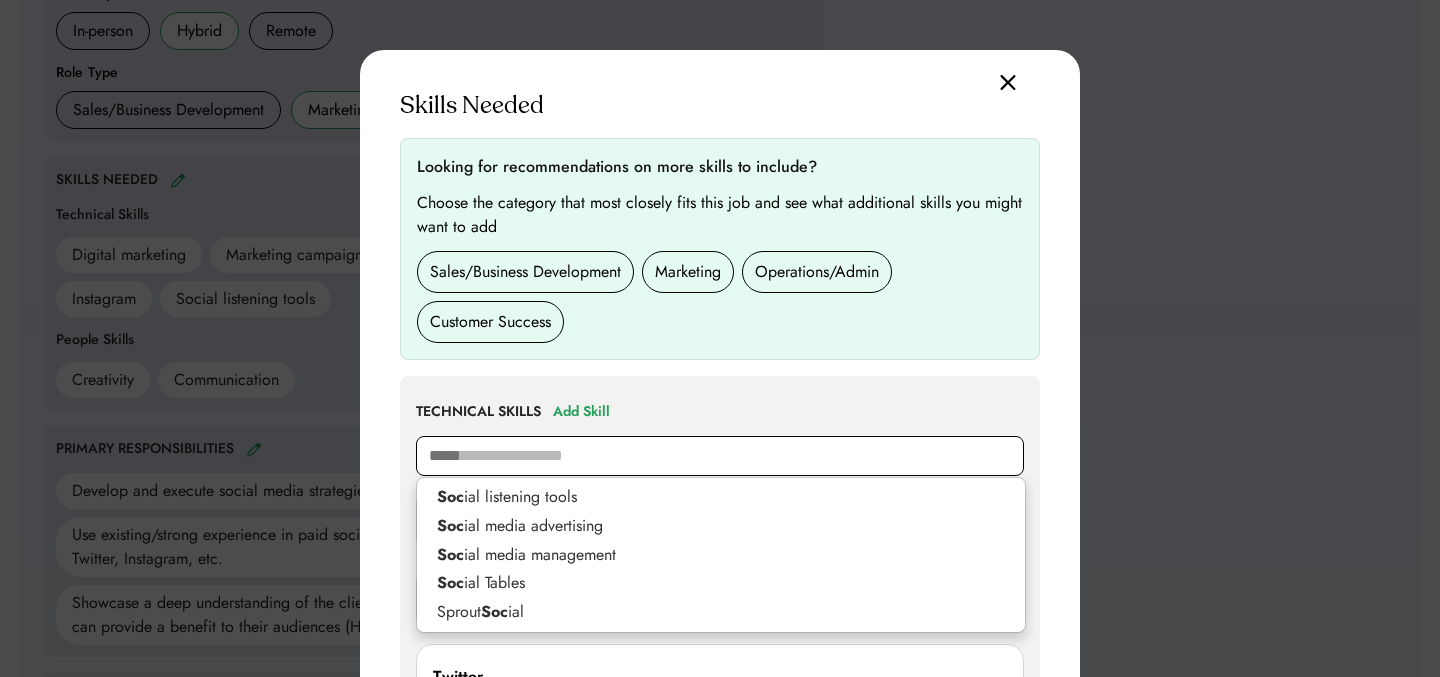 type on "******" 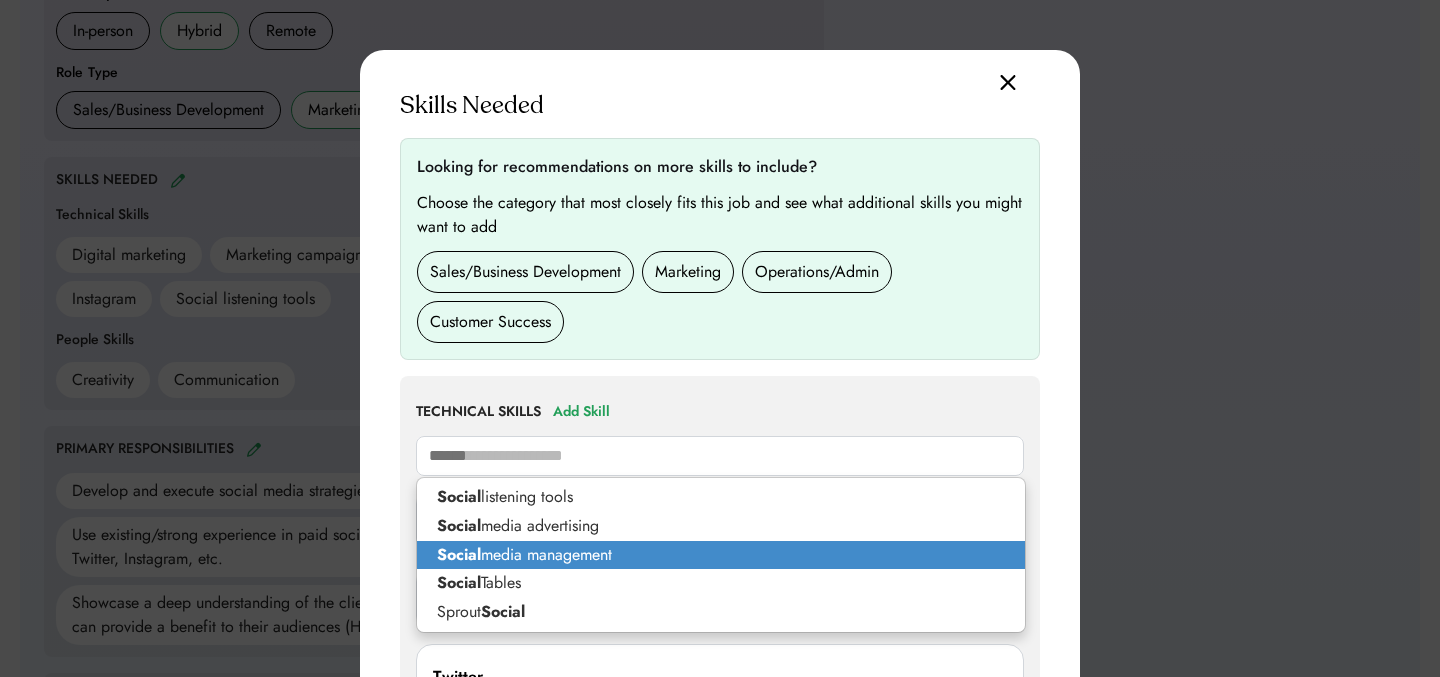 click on "Social  media management" at bounding box center (721, 555) 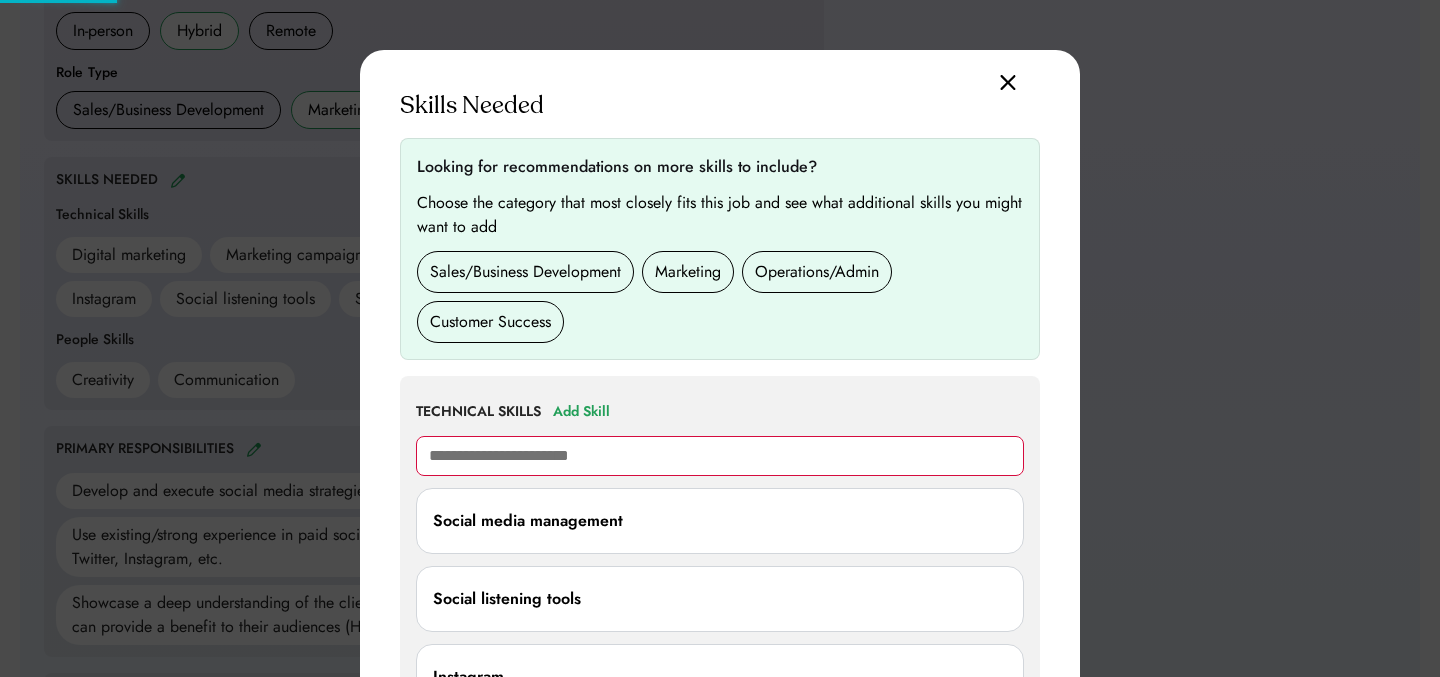 type 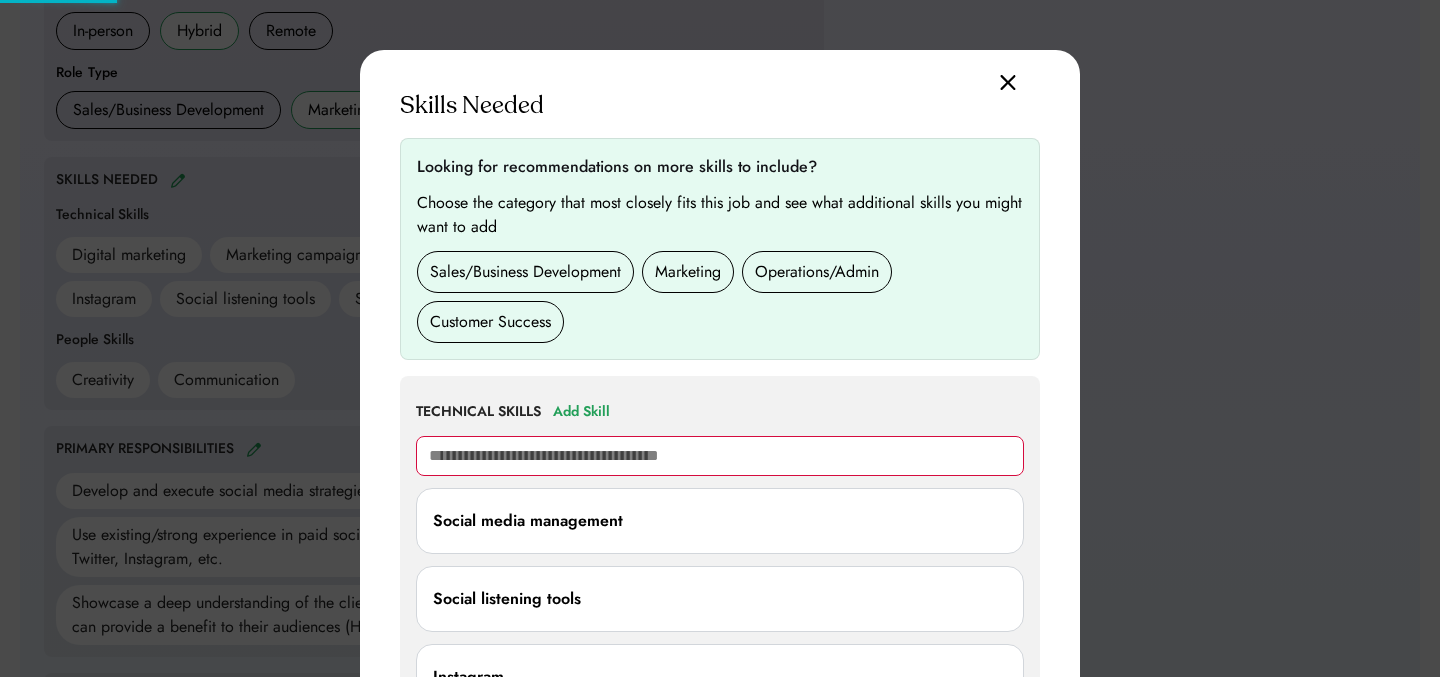 click at bounding box center (1008, 82) 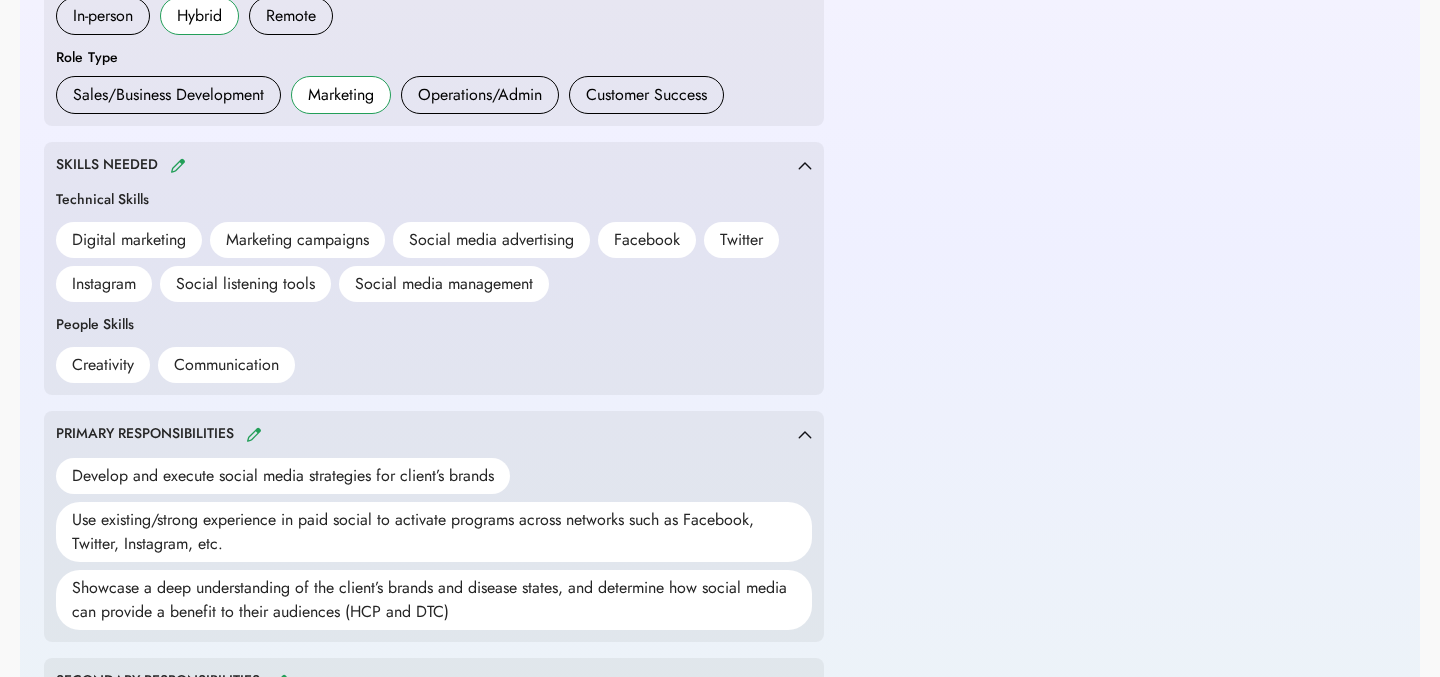 scroll, scrollTop: 0, scrollLeft: 0, axis: both 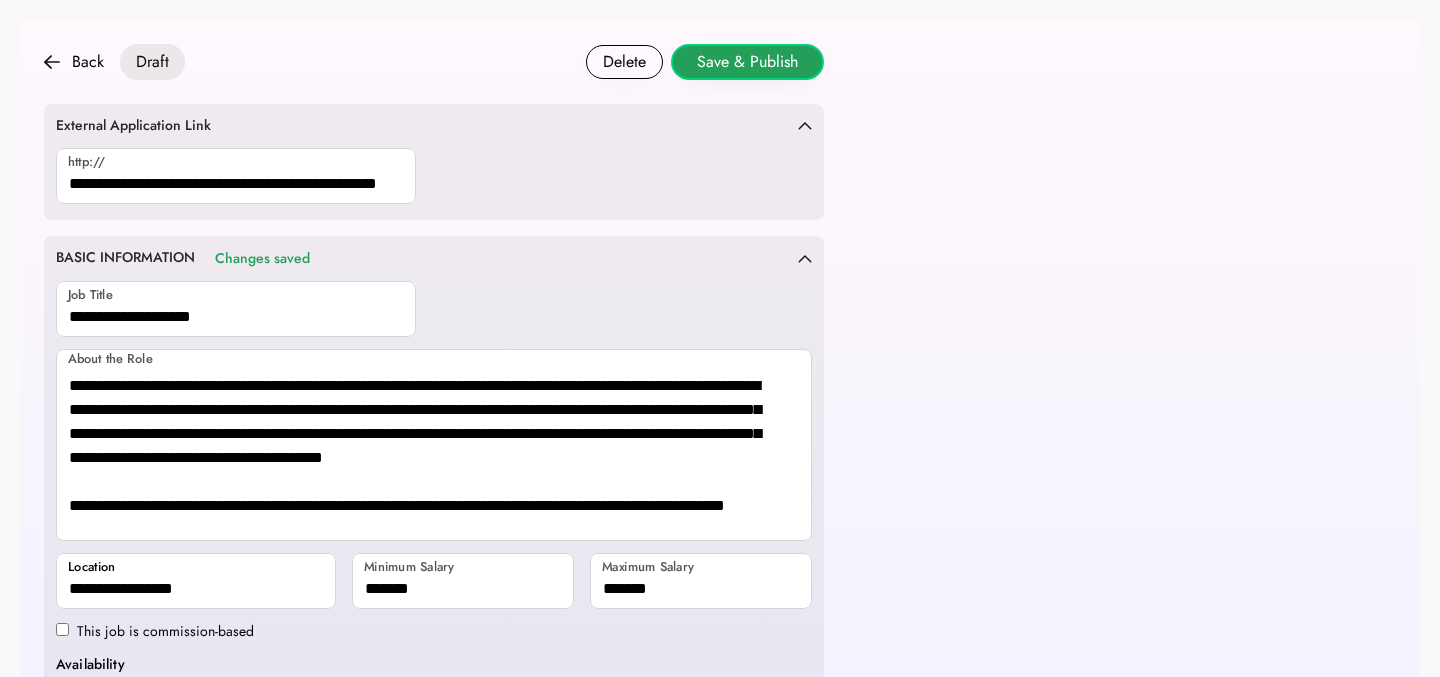 click on "Save & Publish" at bounding box center [747, 62] 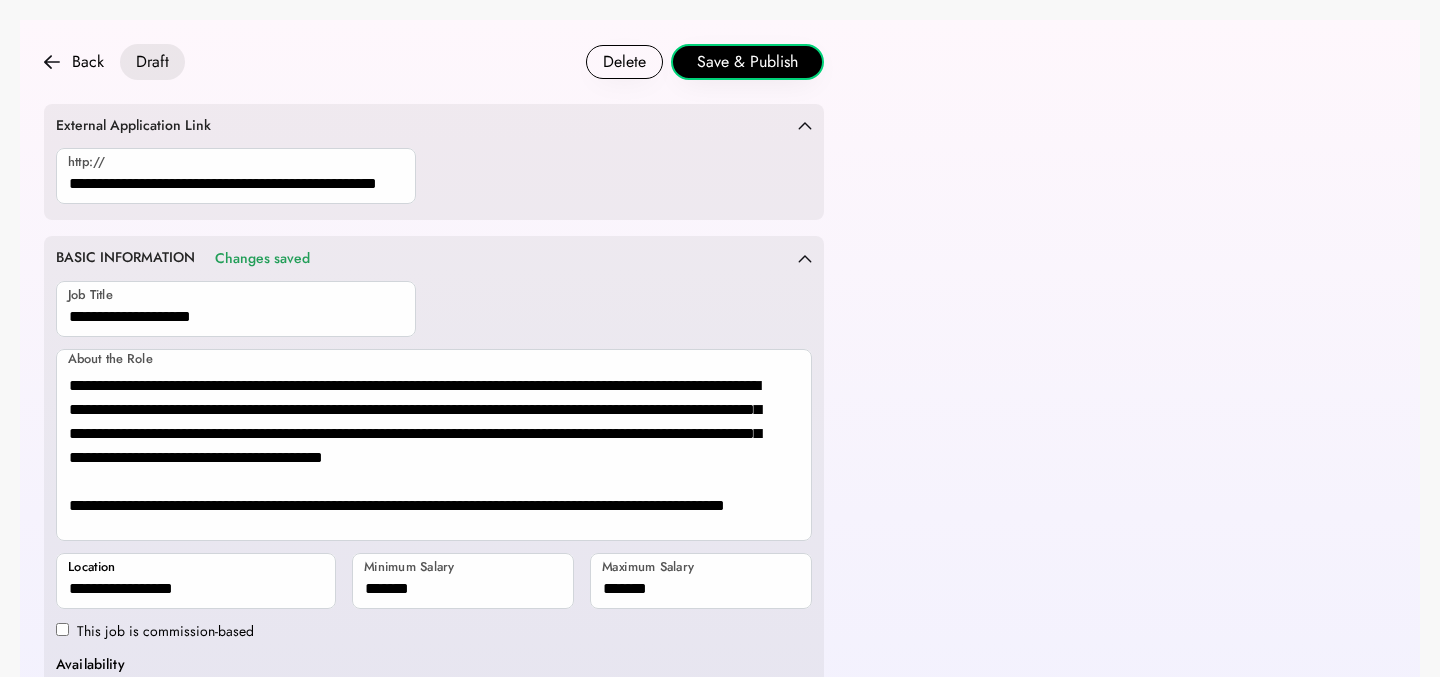 scroll, scrollTop: 749, scrollLeft: 0, axis: vertical 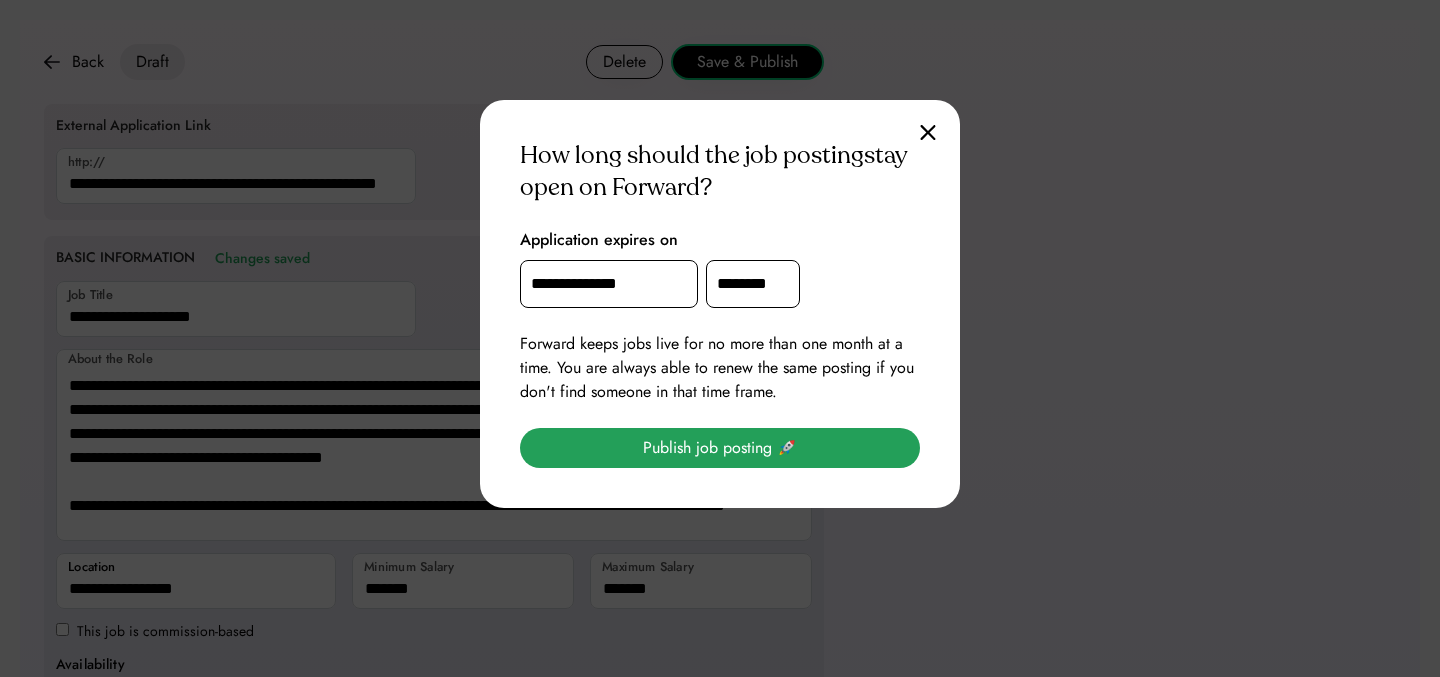 click on "Publish job posting 🚀" at bounding box center (720, 448) 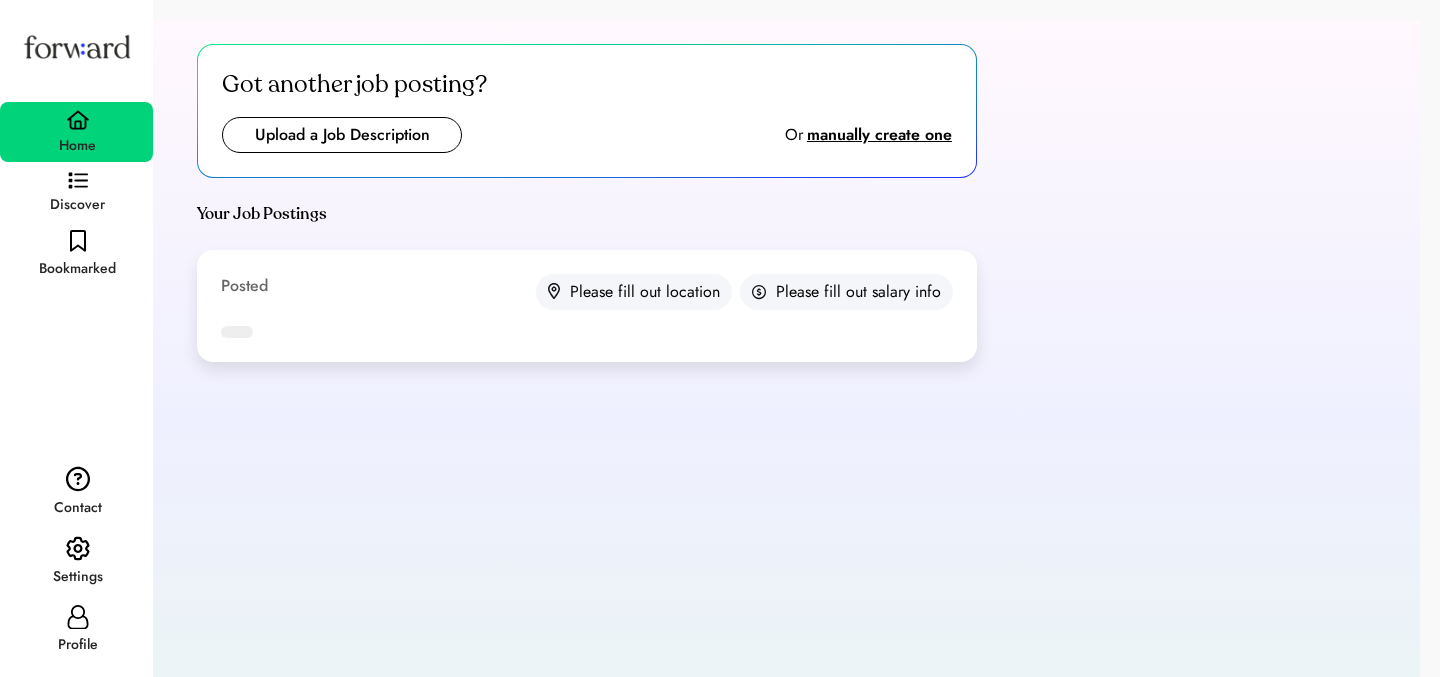 scroll, scrollTop: 0, scrollLeft: 0, axis: both 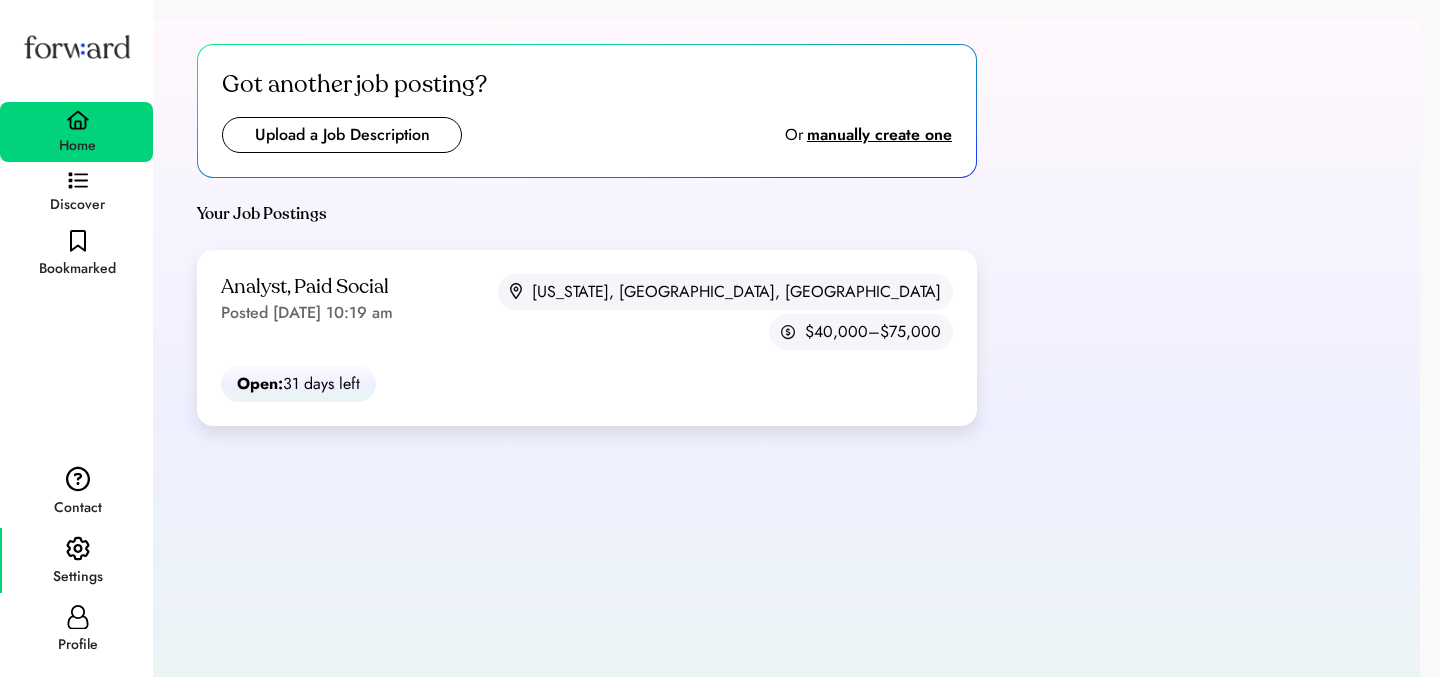 click at bounding box center [78, 549] 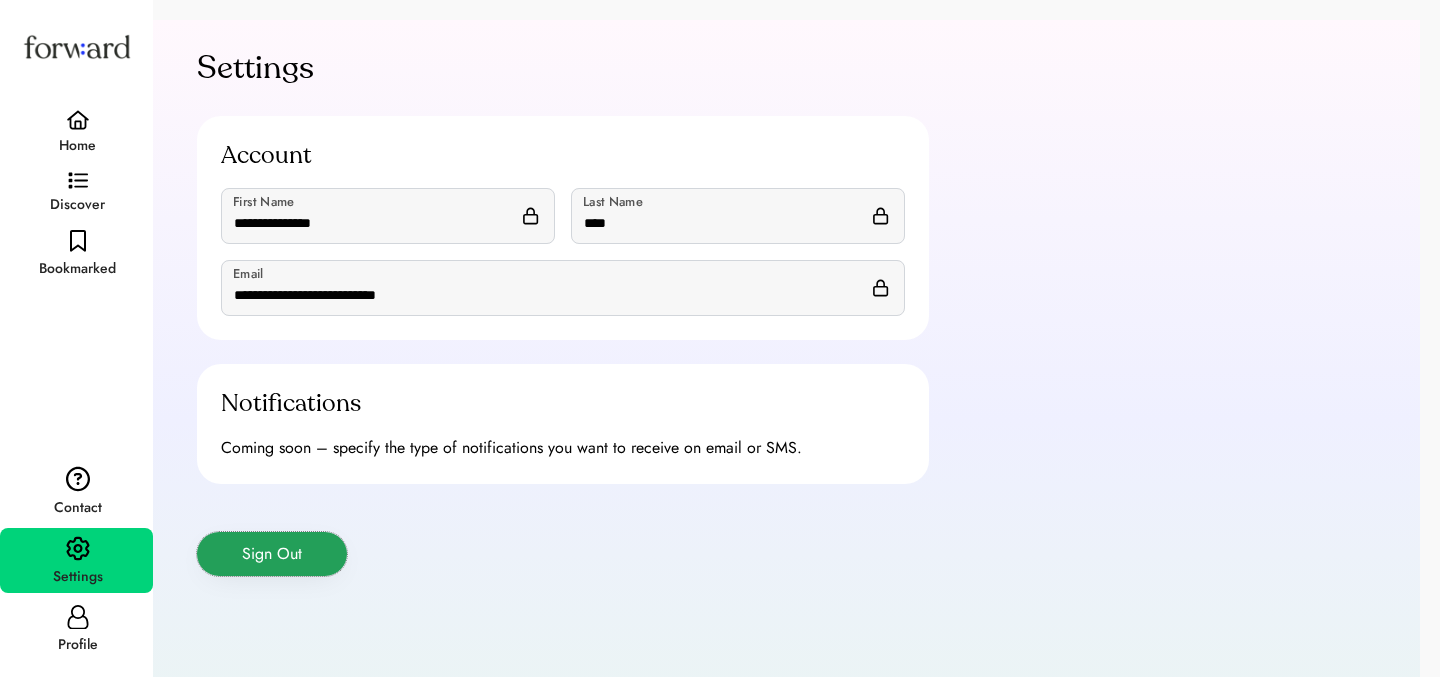 click on "Sign Out" at bounding box center [272, 554] 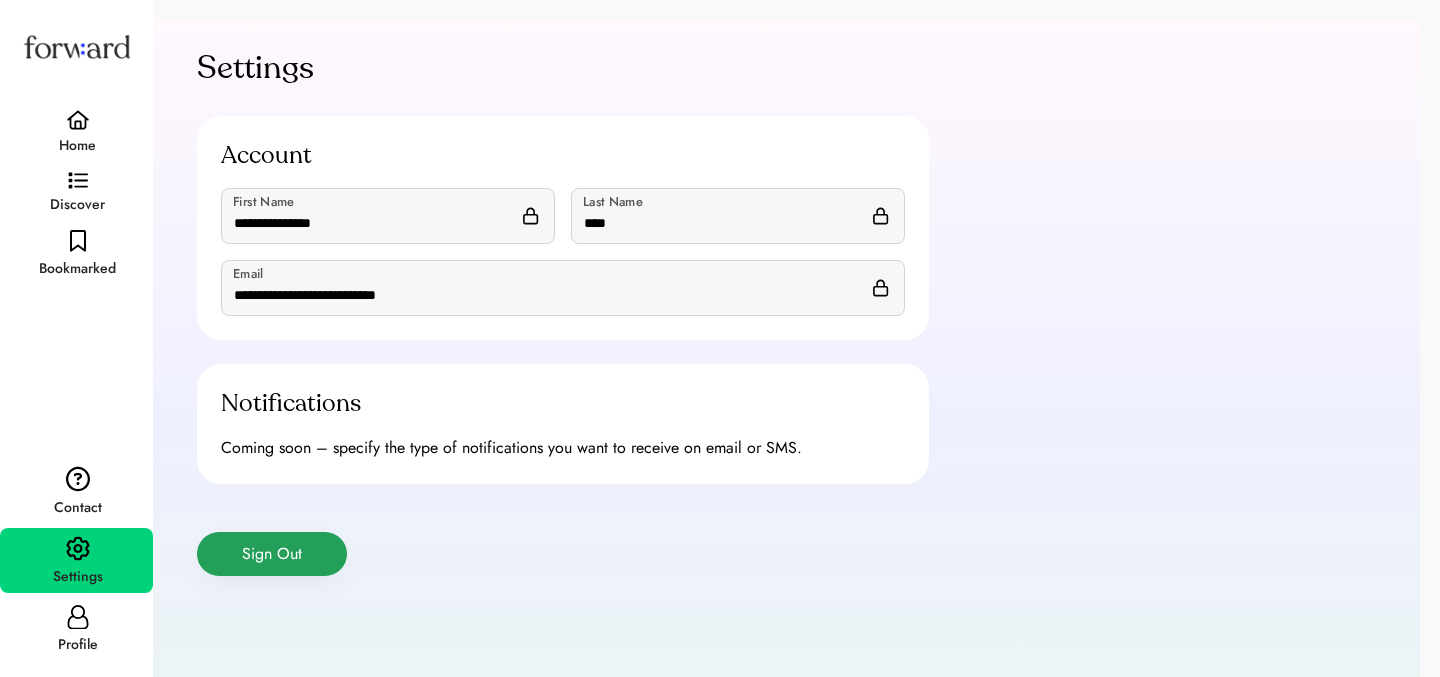 type 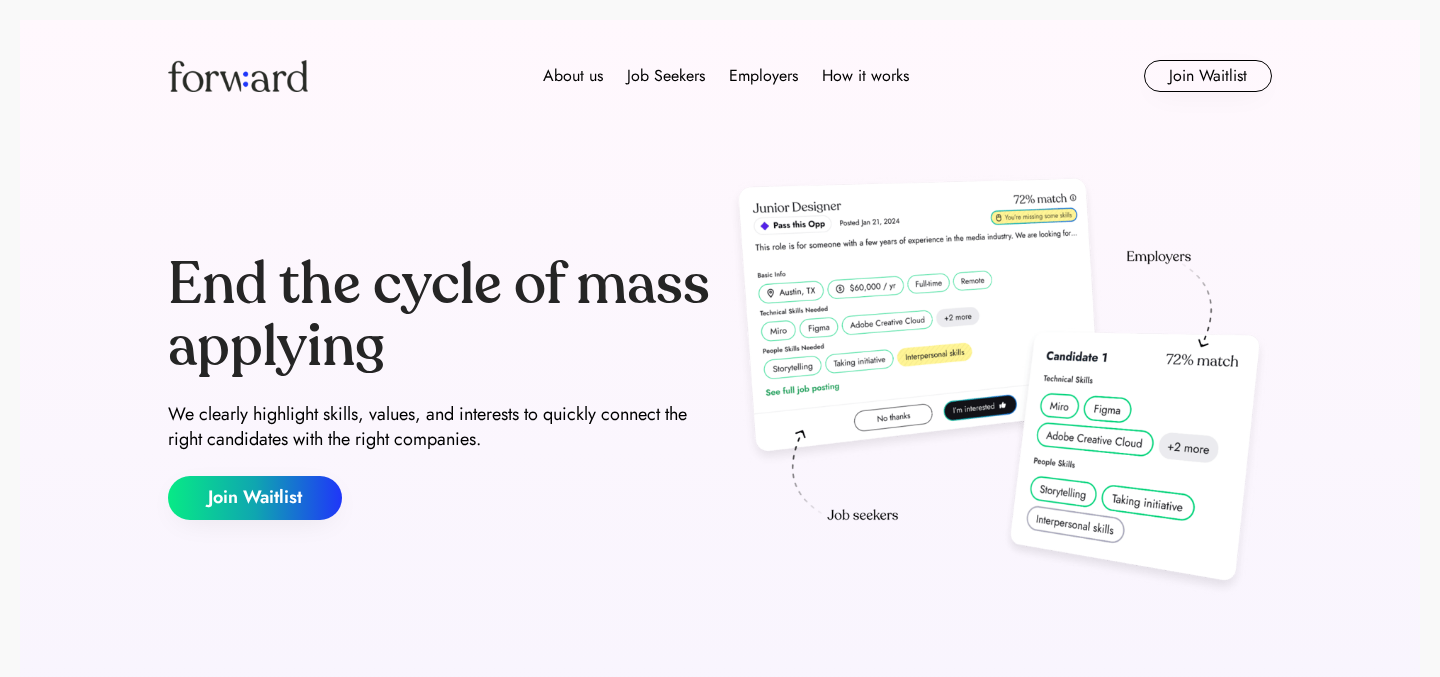 scroll, scrollTop: 0, scrollLeft: 0, axis: both 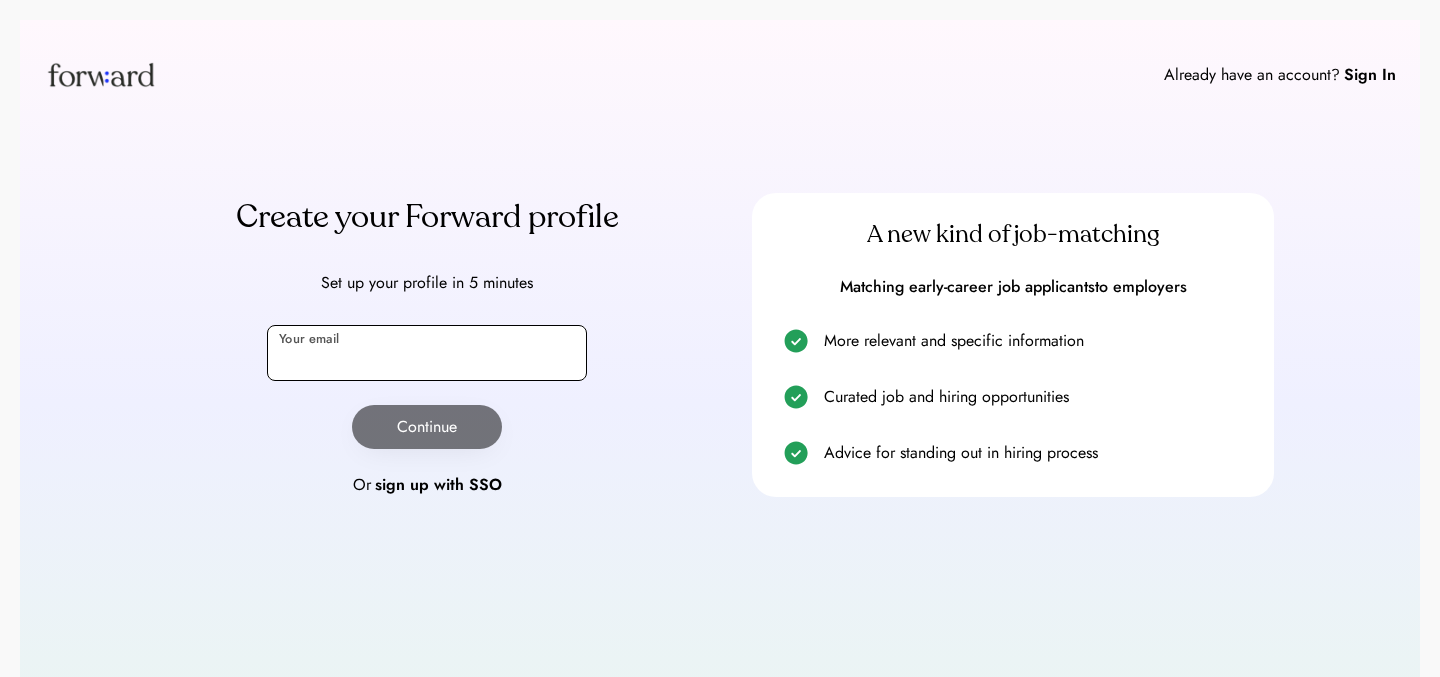 click at bounding box center [427, 353] 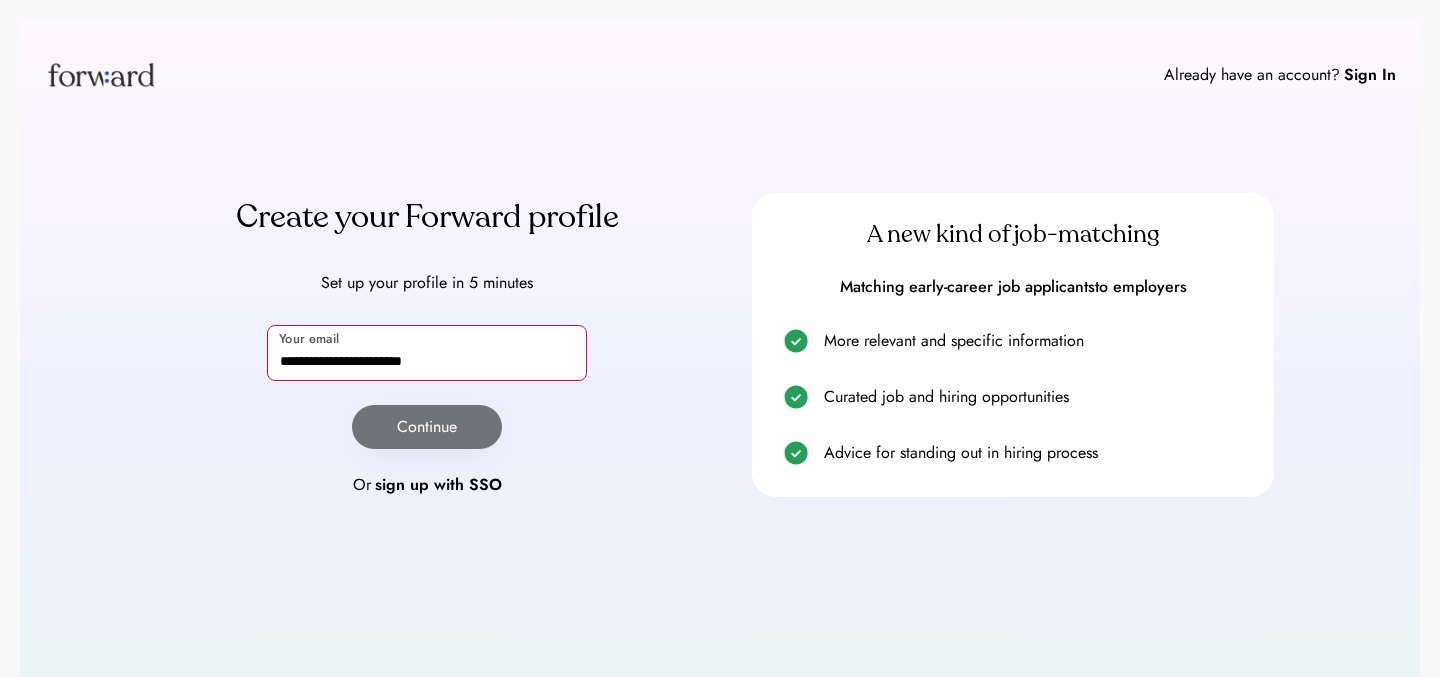 type on "**********" 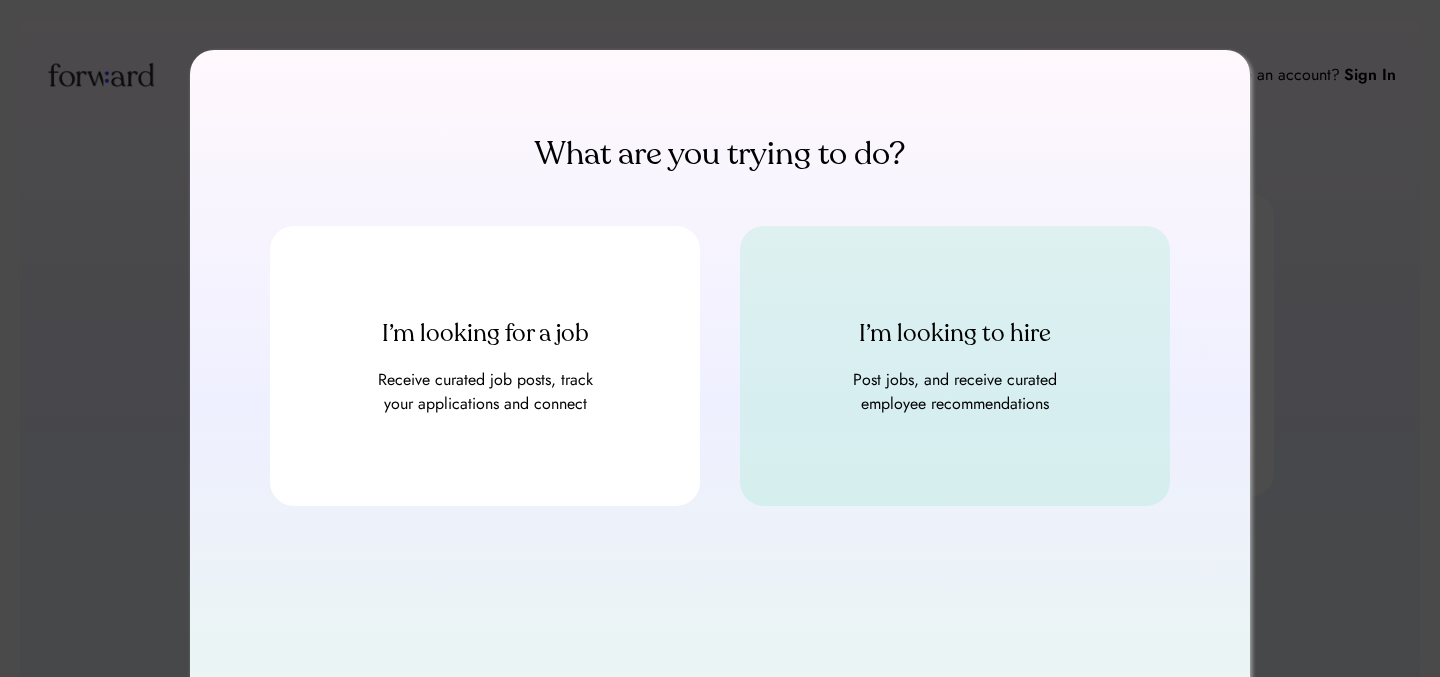 click on "I’m looking to hire" at bounding box center (955, 334) 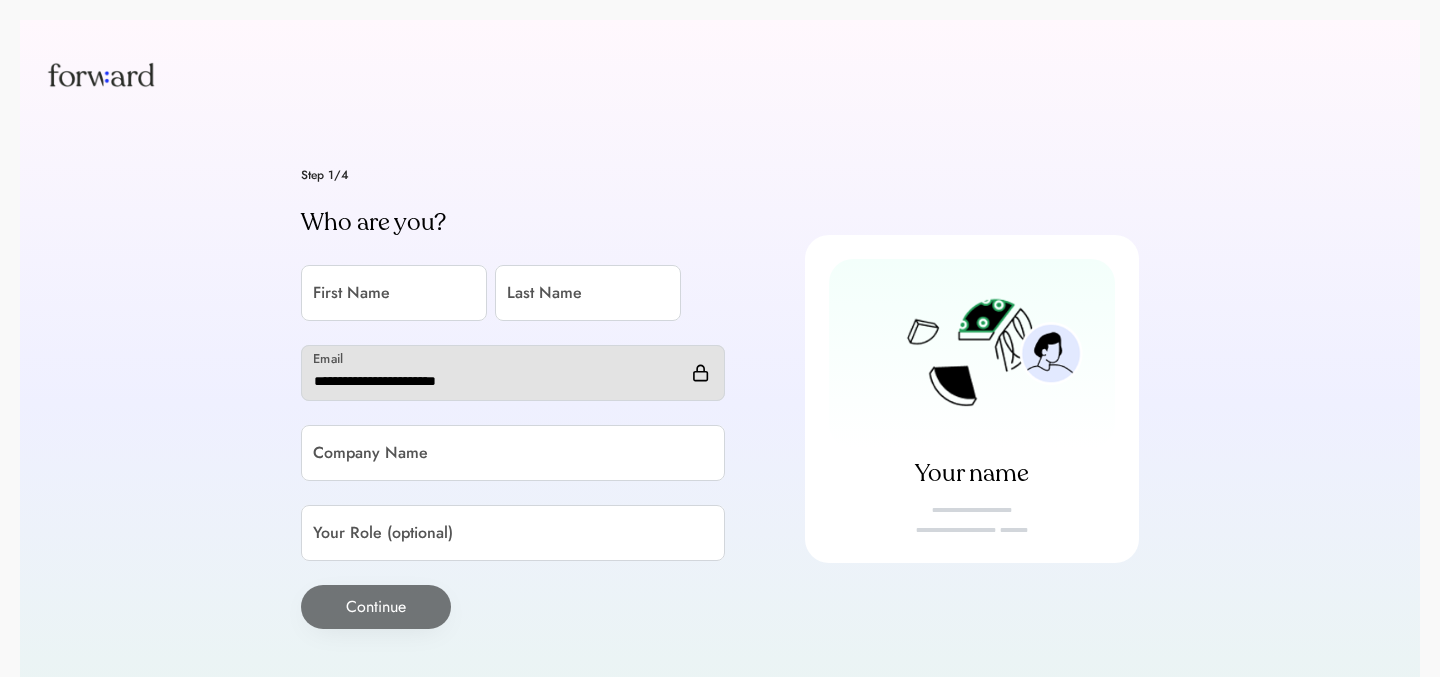 scroll, scrollTop: 0, scrollLeft: 0, axis: both 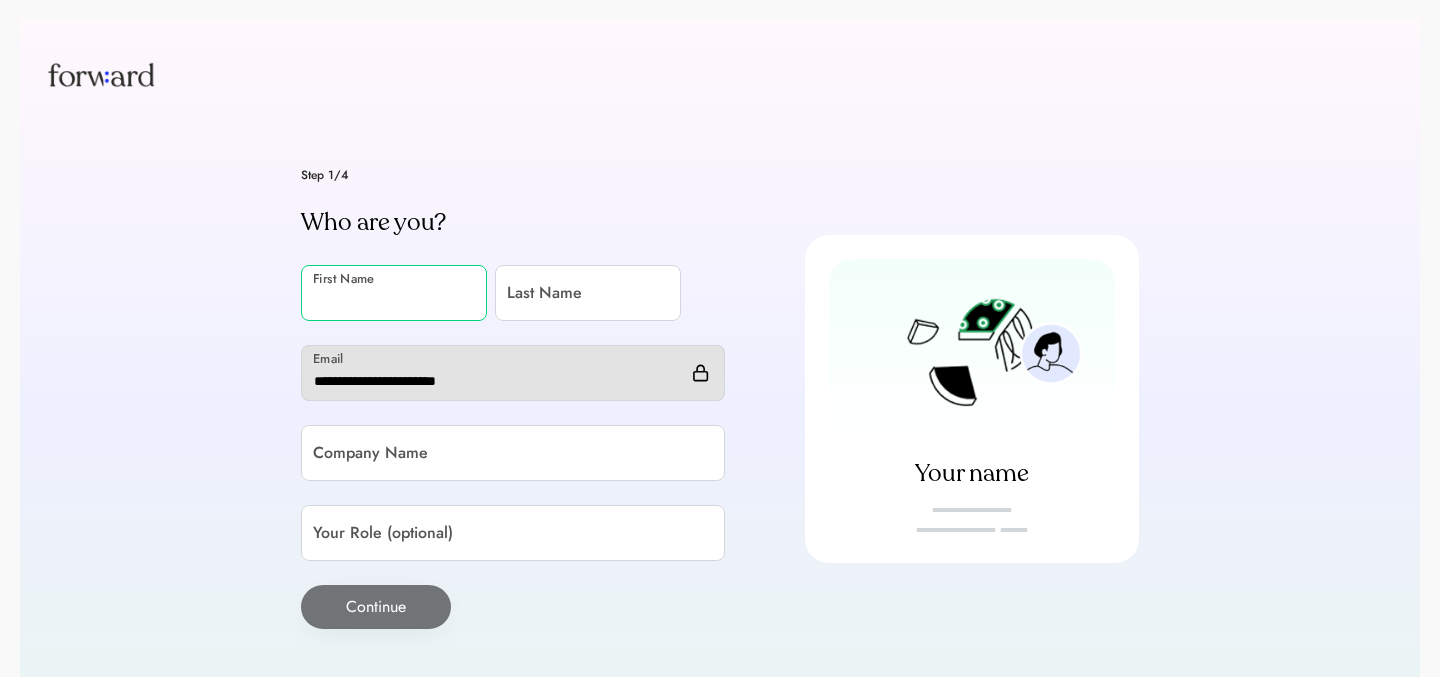 click at bounding box center [394, 293] 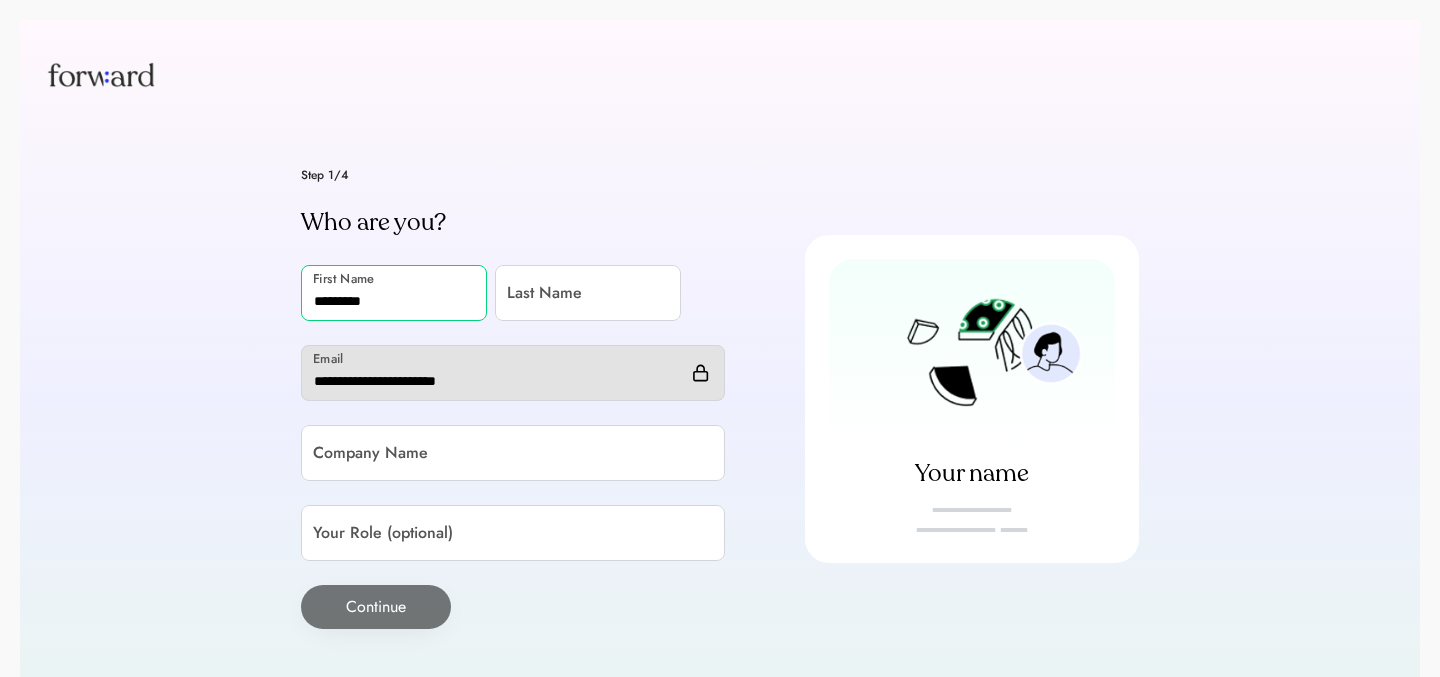 type on "*********" 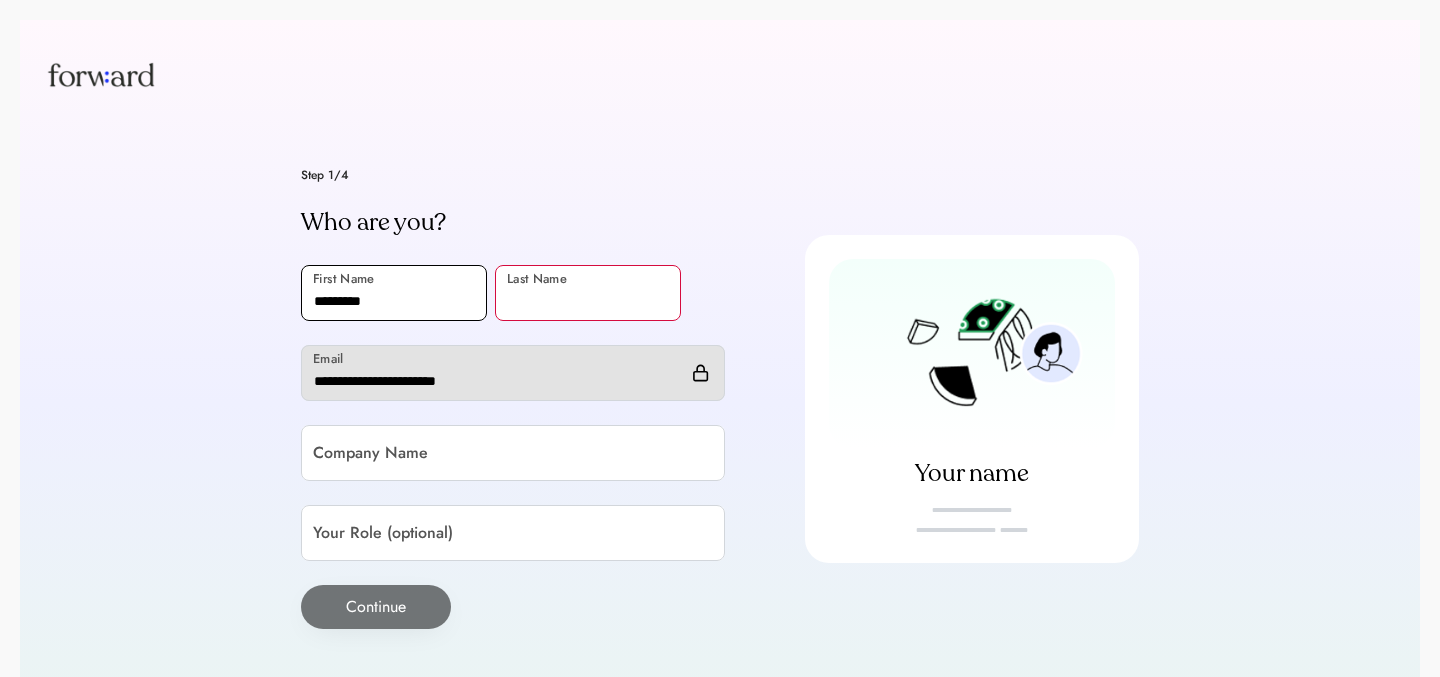 type on "*" 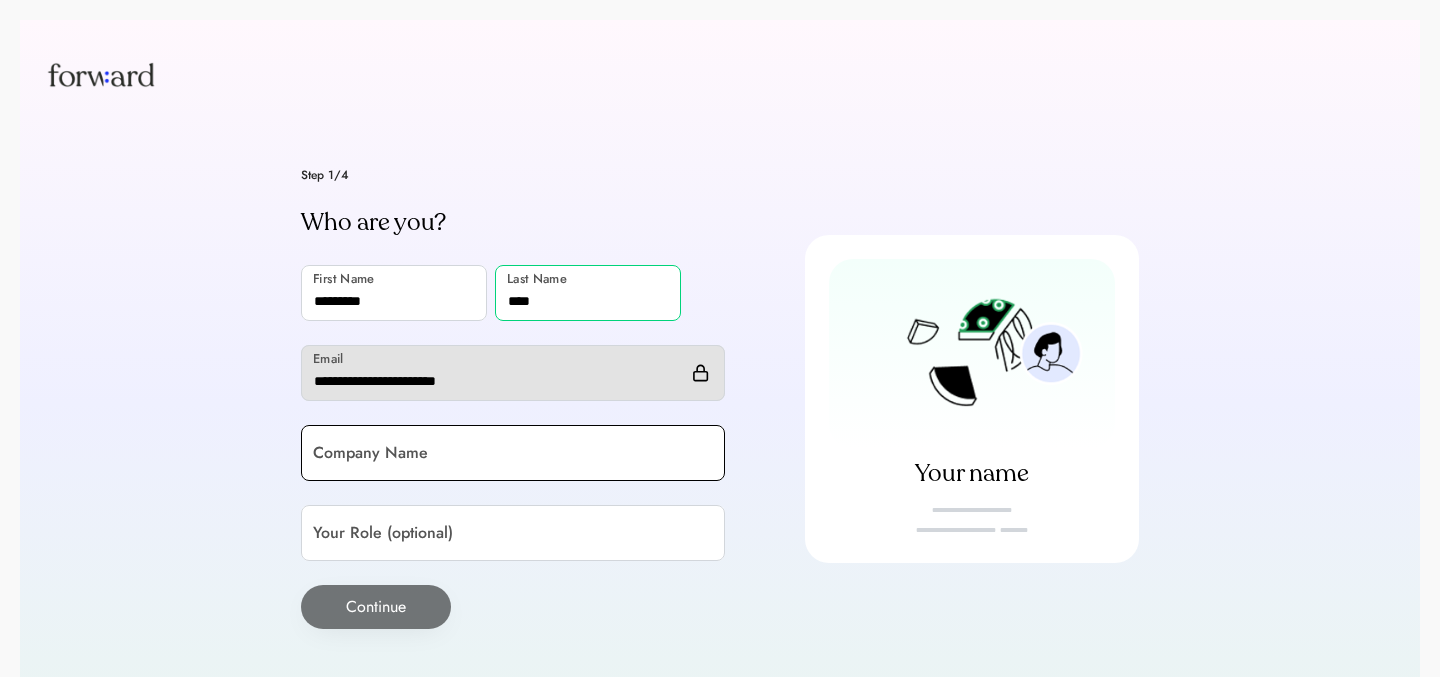 type on "****" 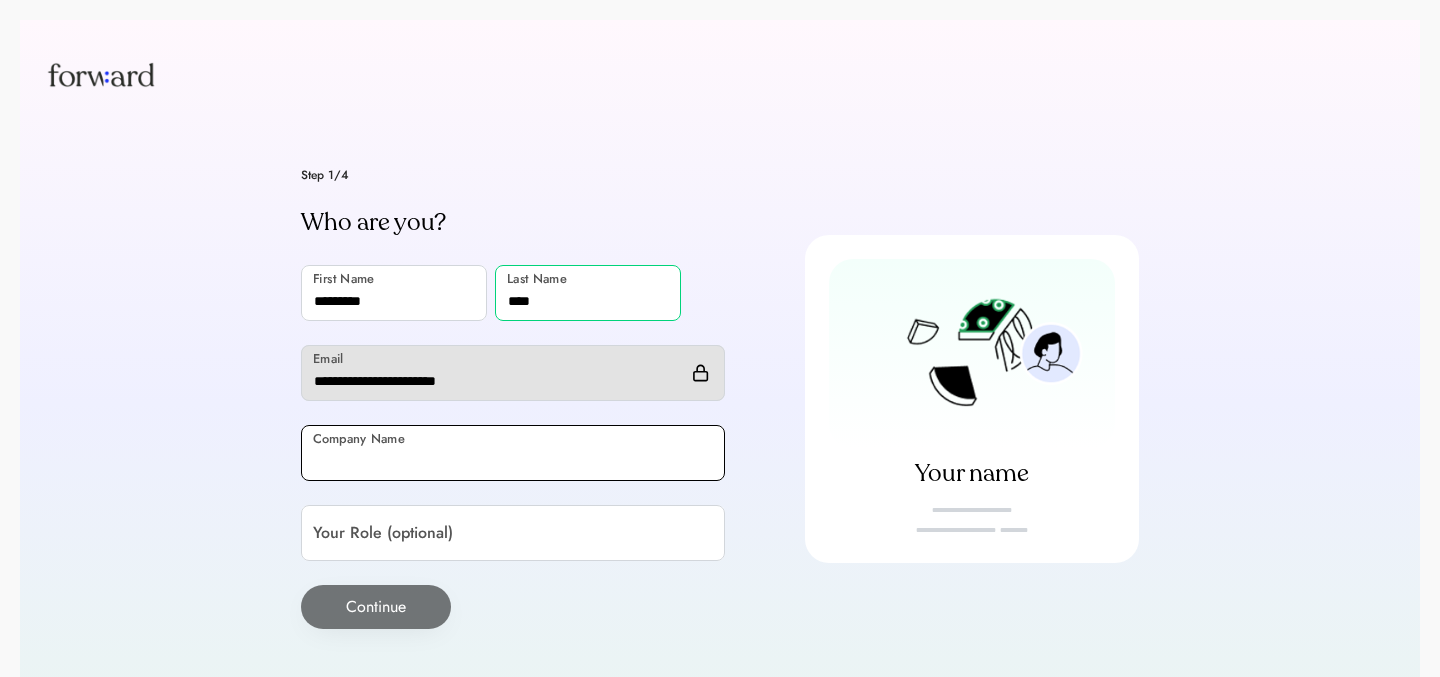 click at bounding box center [513, 453] 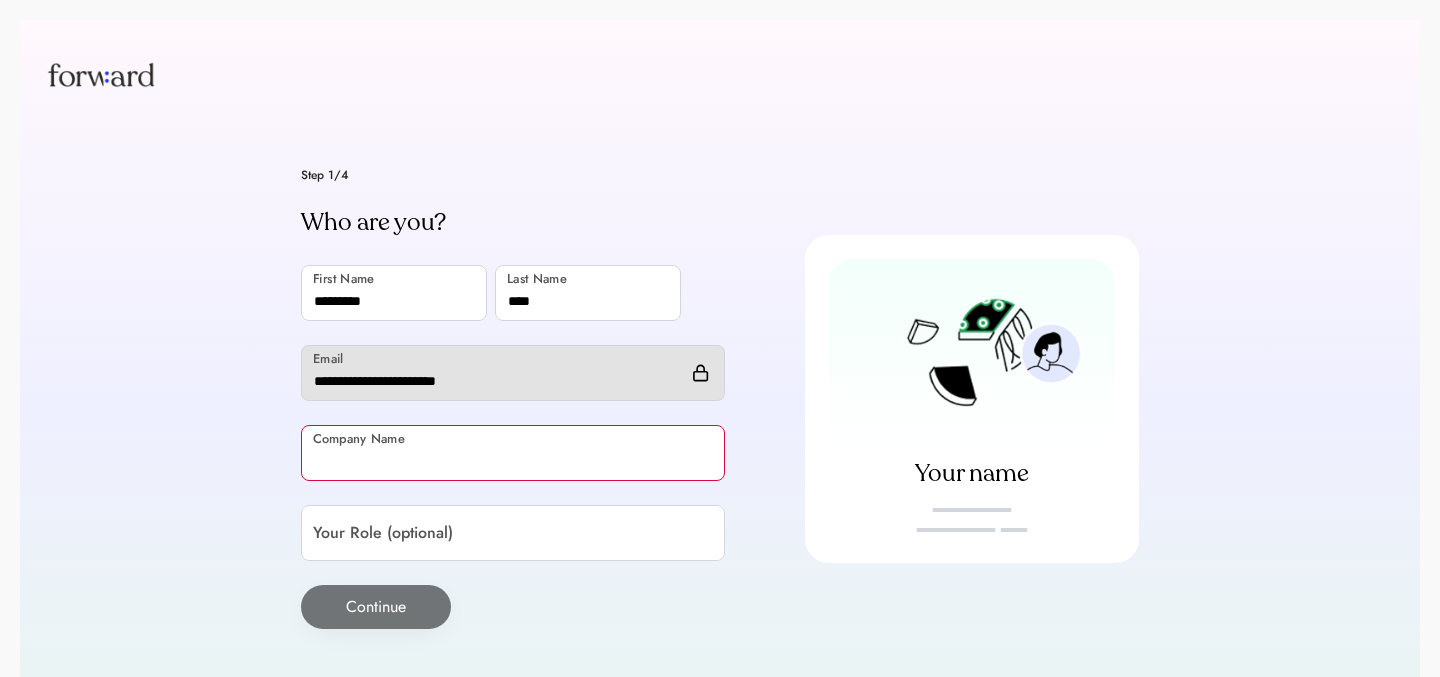 type on "*" 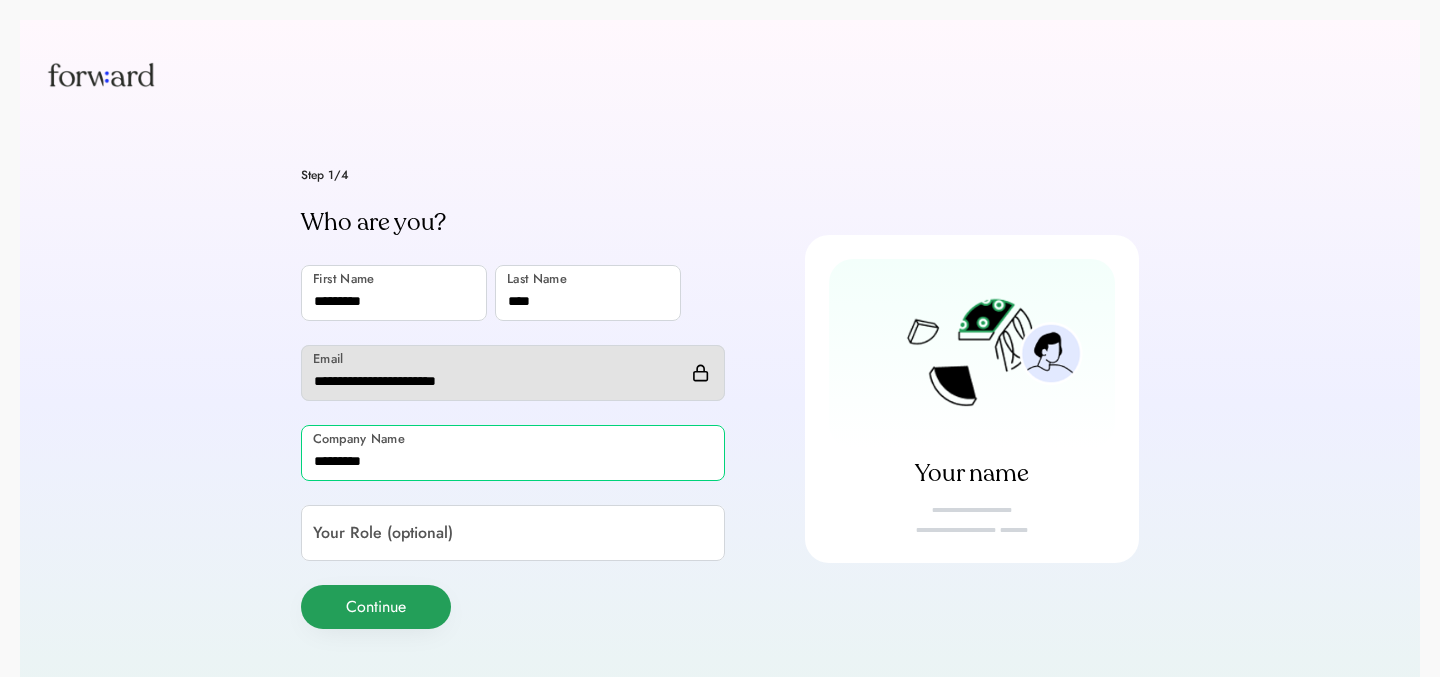 type on "*********" 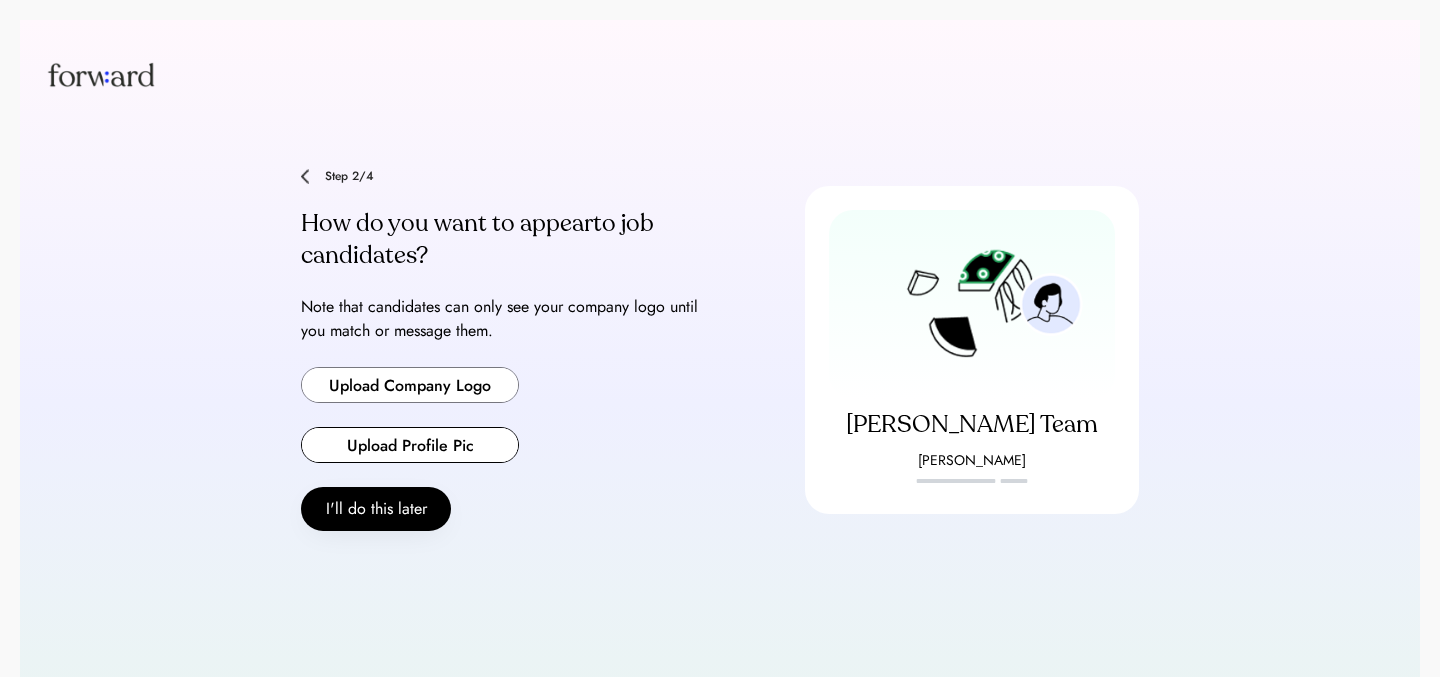 click at bounding box center (410, 385) 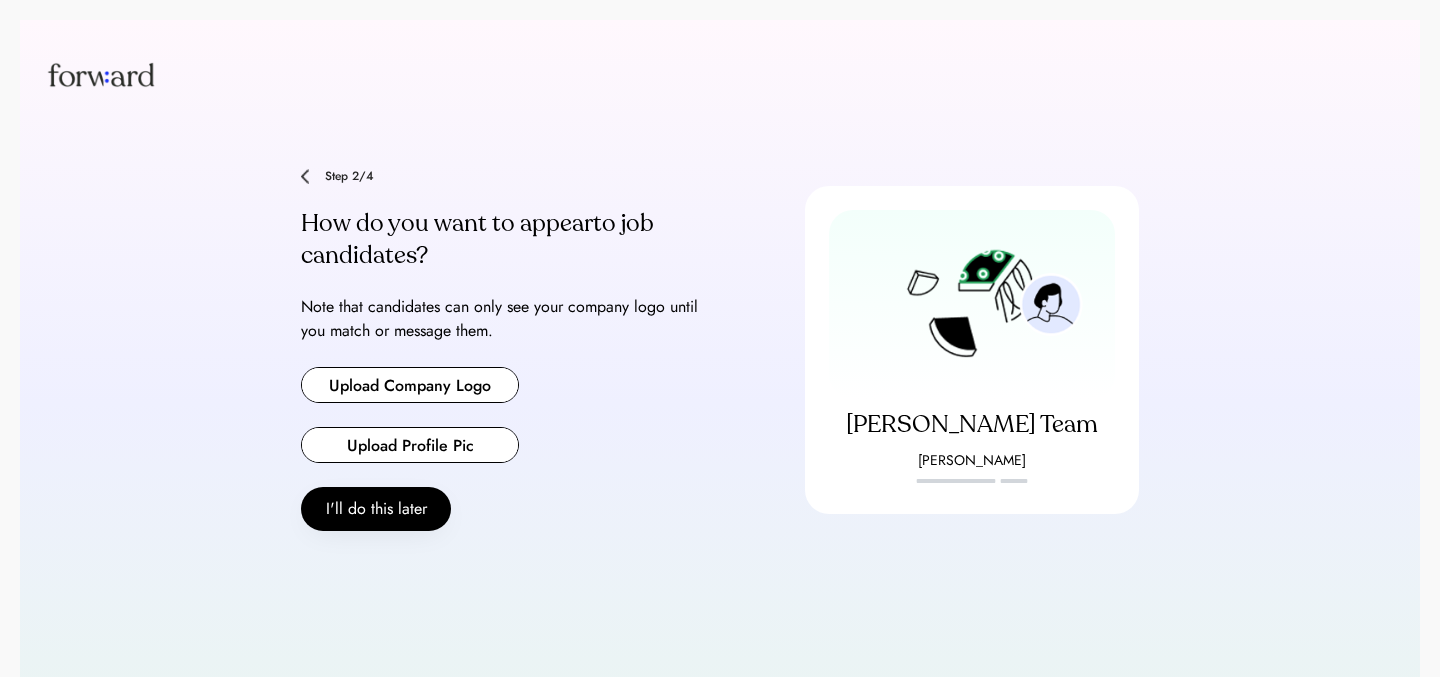 click at bounding box center (410, 385) 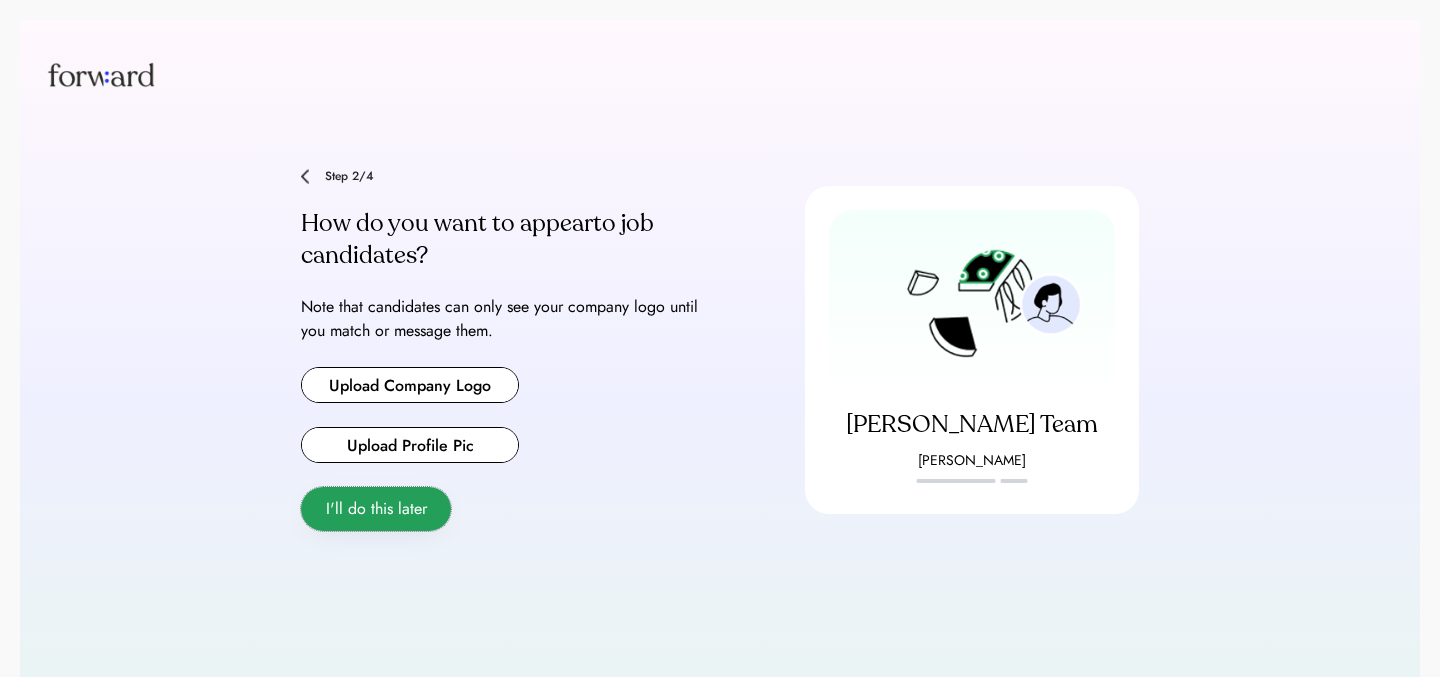 click on "I'll do this later" at bounding box center [376, 509] 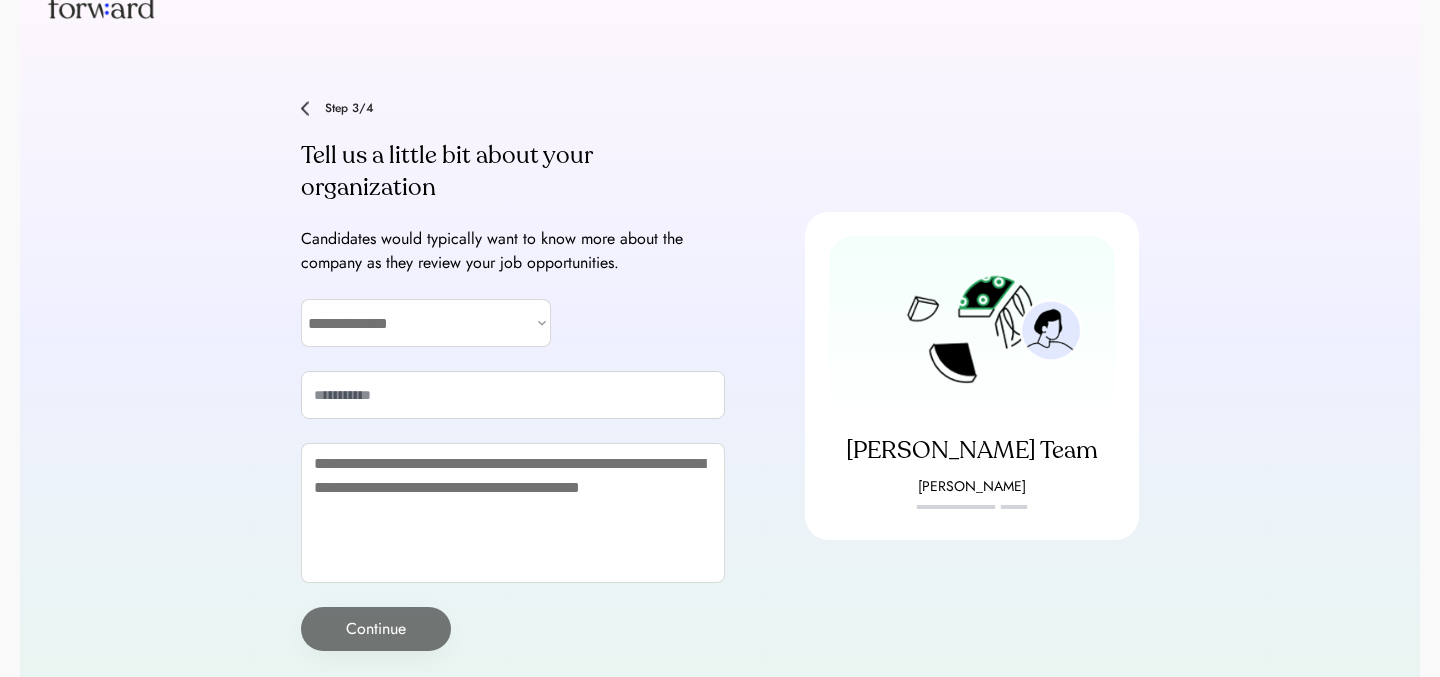 scroll, scrollTop: 110, scrollLeft: 0, axis: vertical 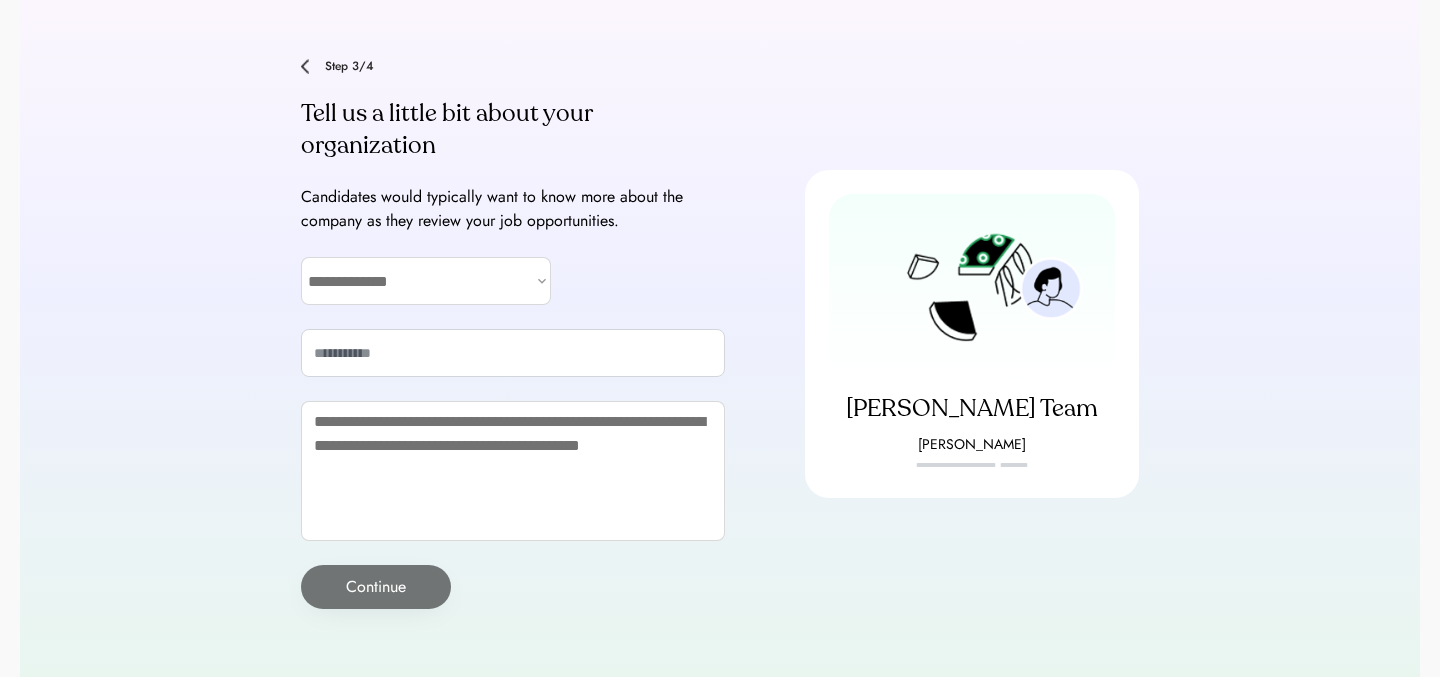 click on "Step 3/4" at bounding box center [513, 66] 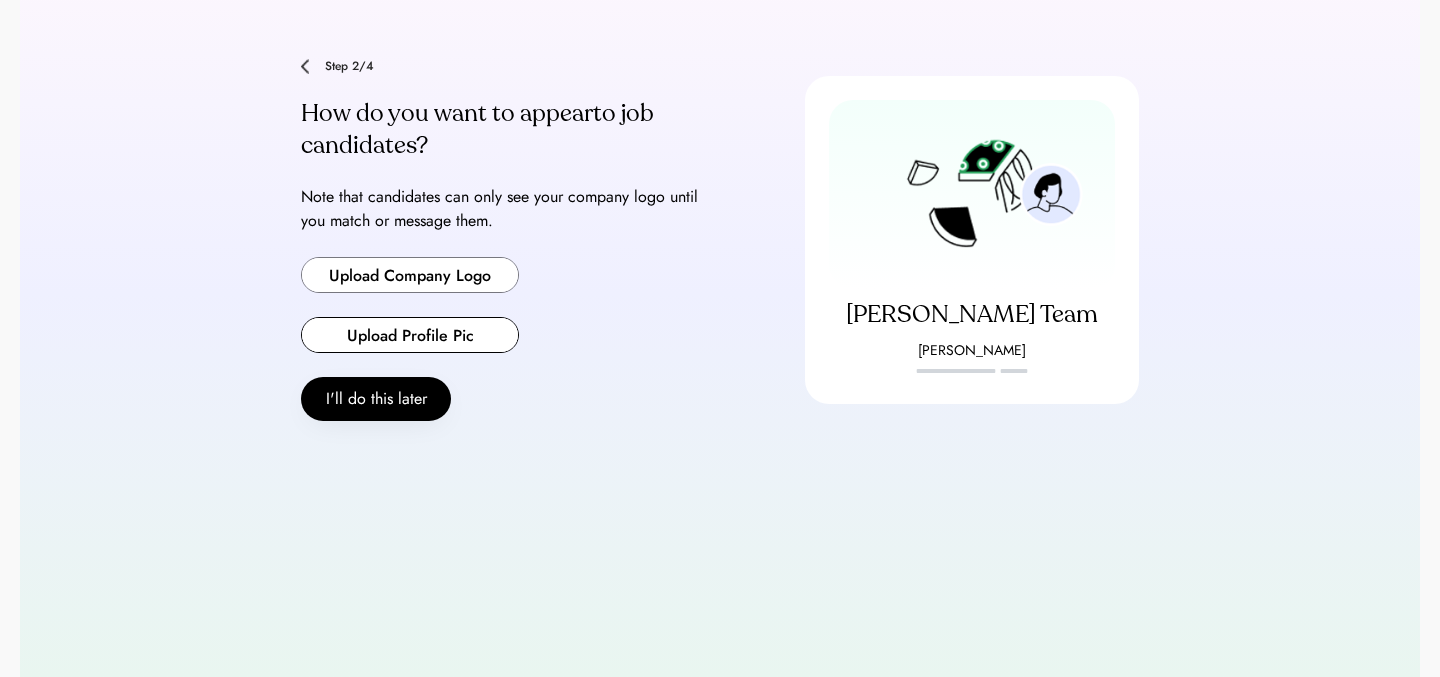click at bounding box center (410, 275) 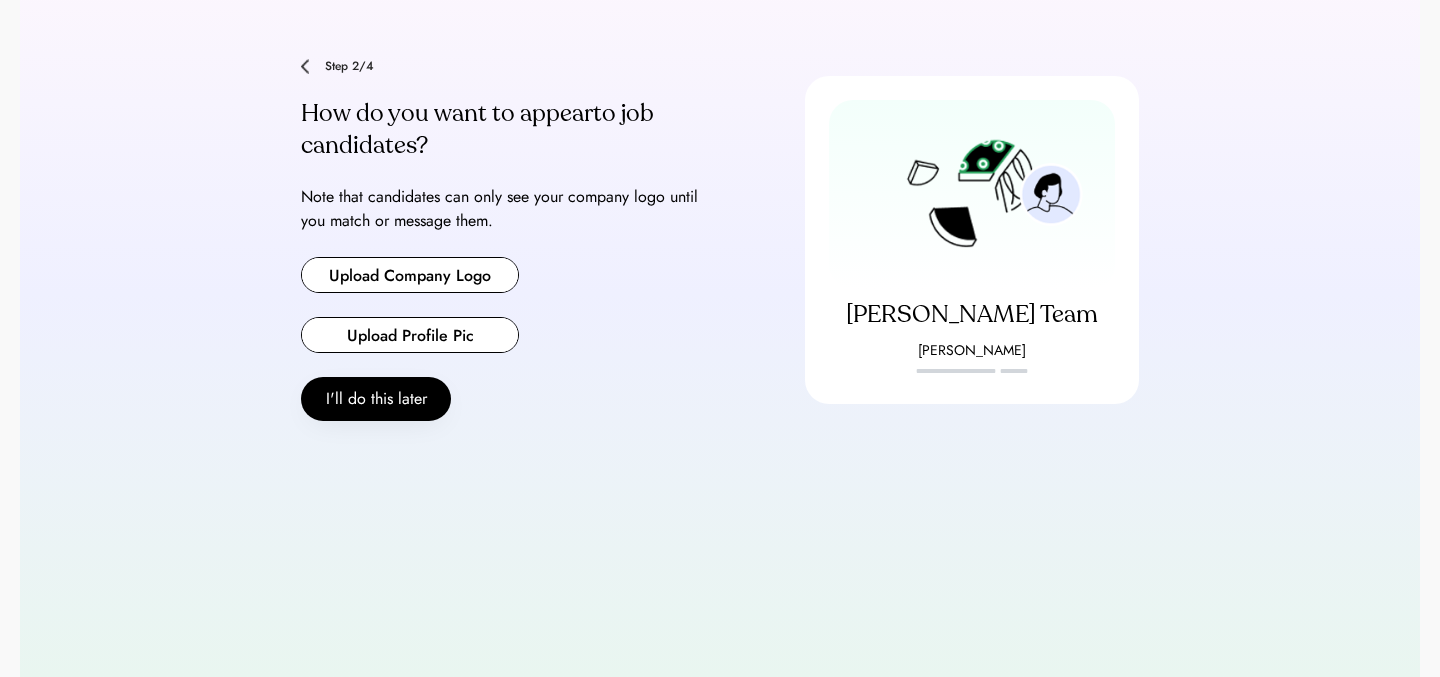 click at bounding box center (410, 275) 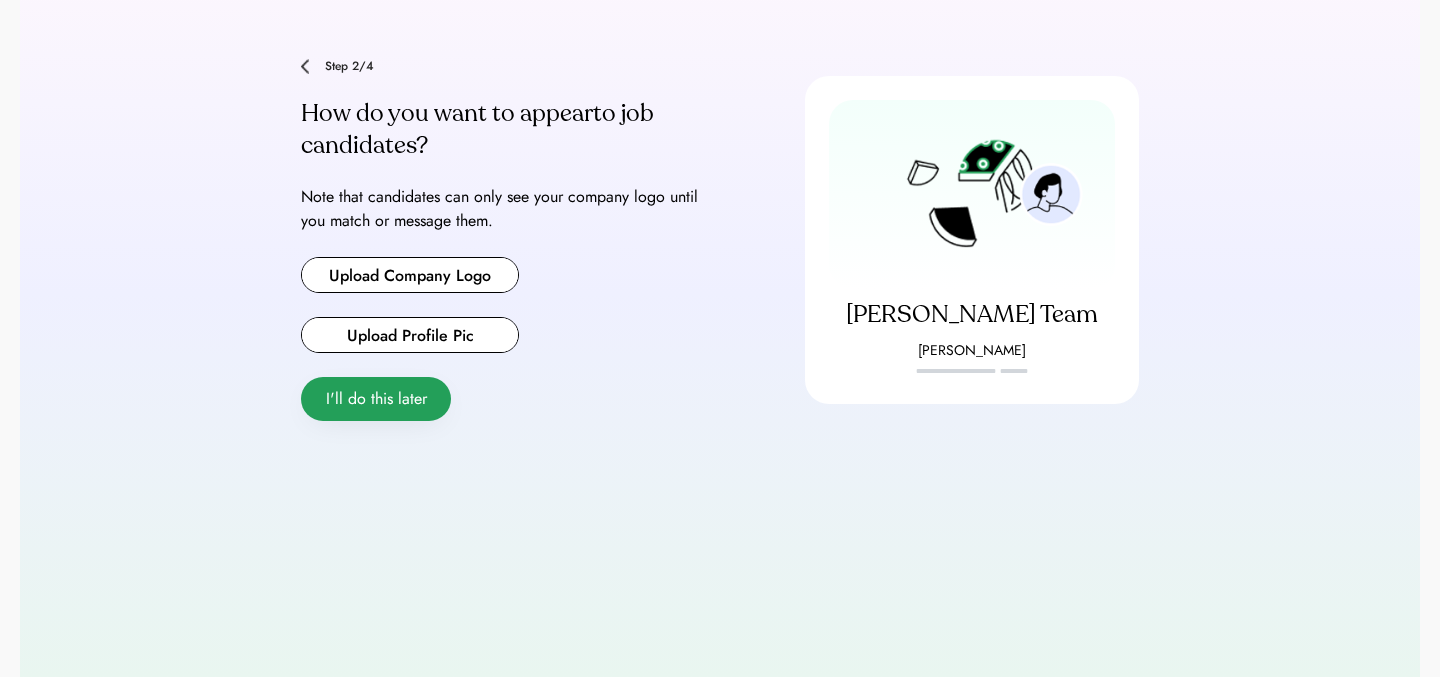 click on "I'll do this later" at bounding box center (376, 399) 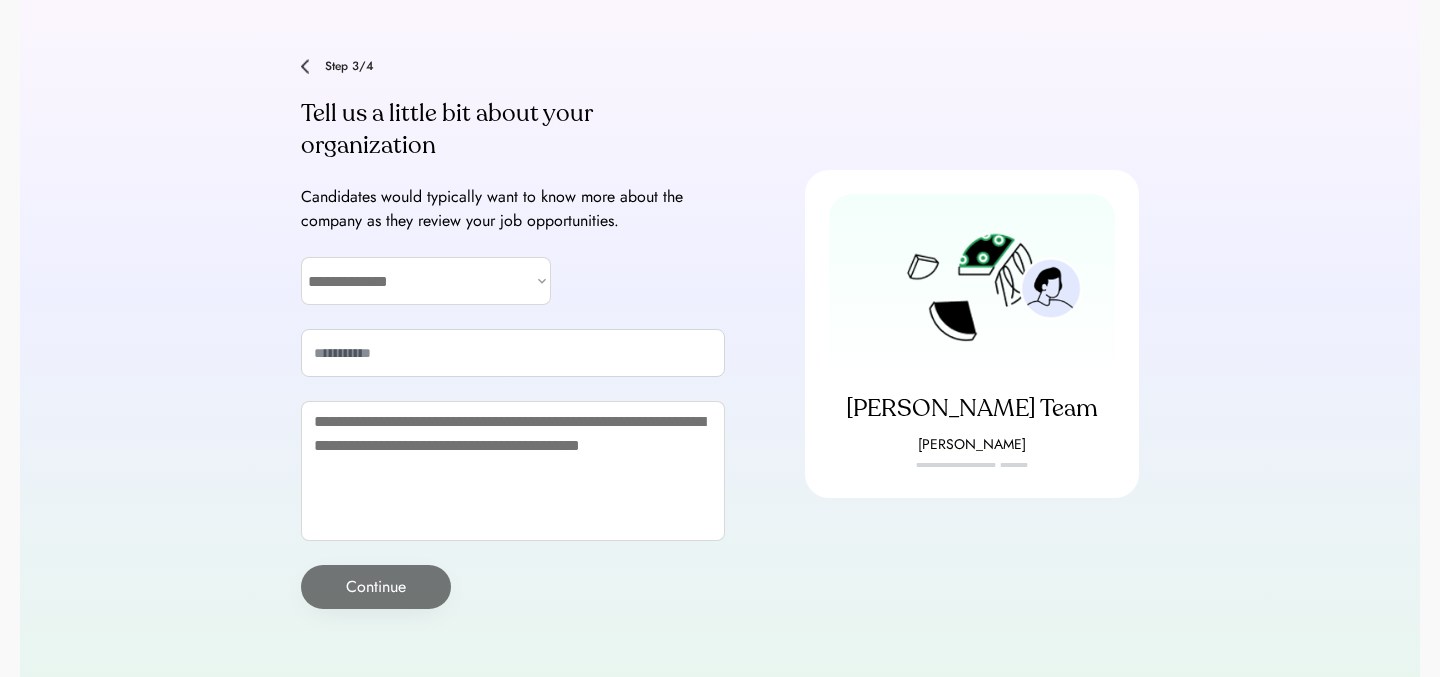click on "**********" at bounding box center (426, 281) 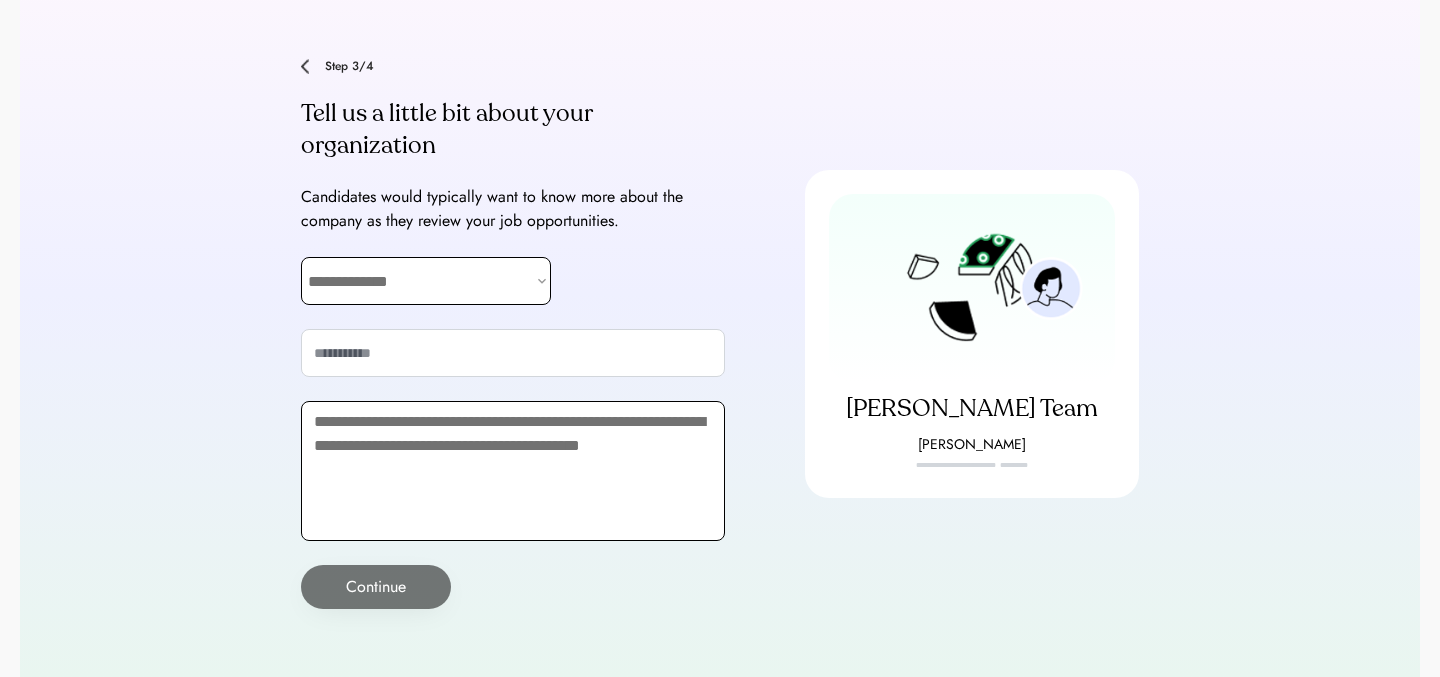 click at bounding box center (513, 471) 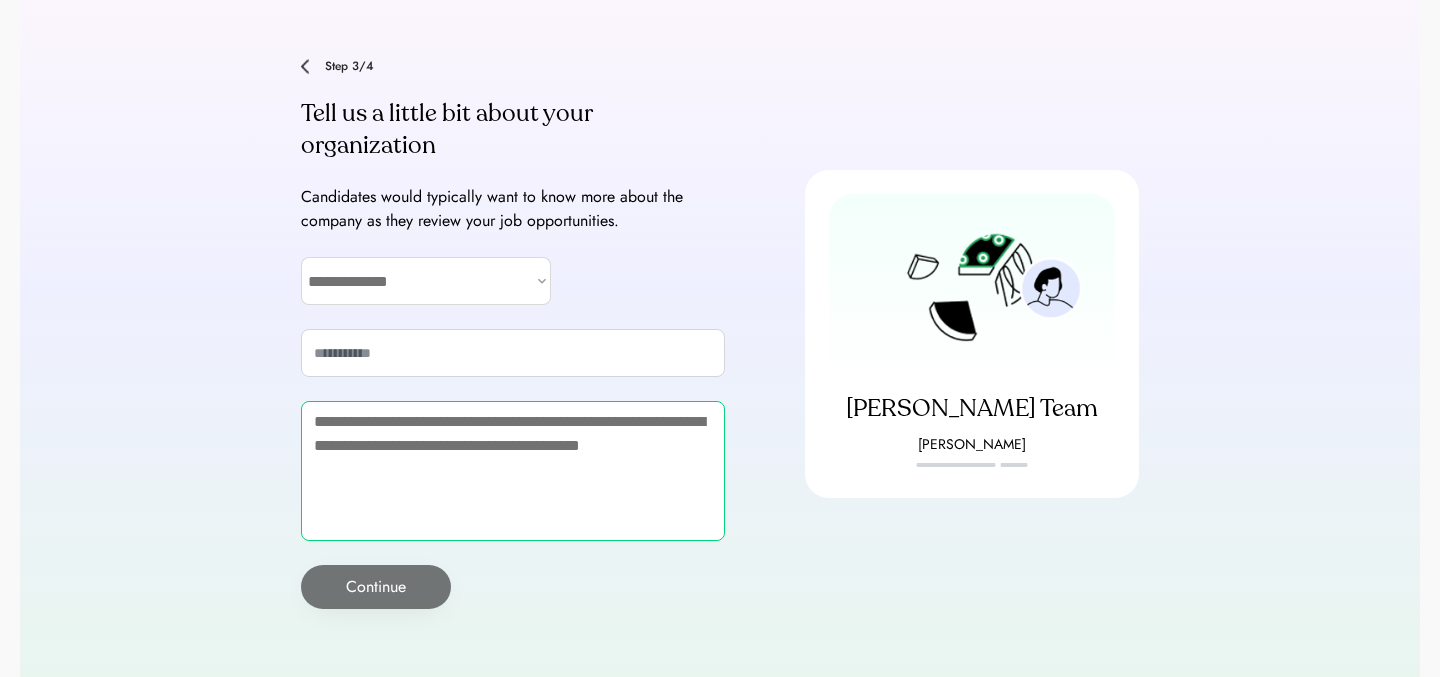 paste on "**********" 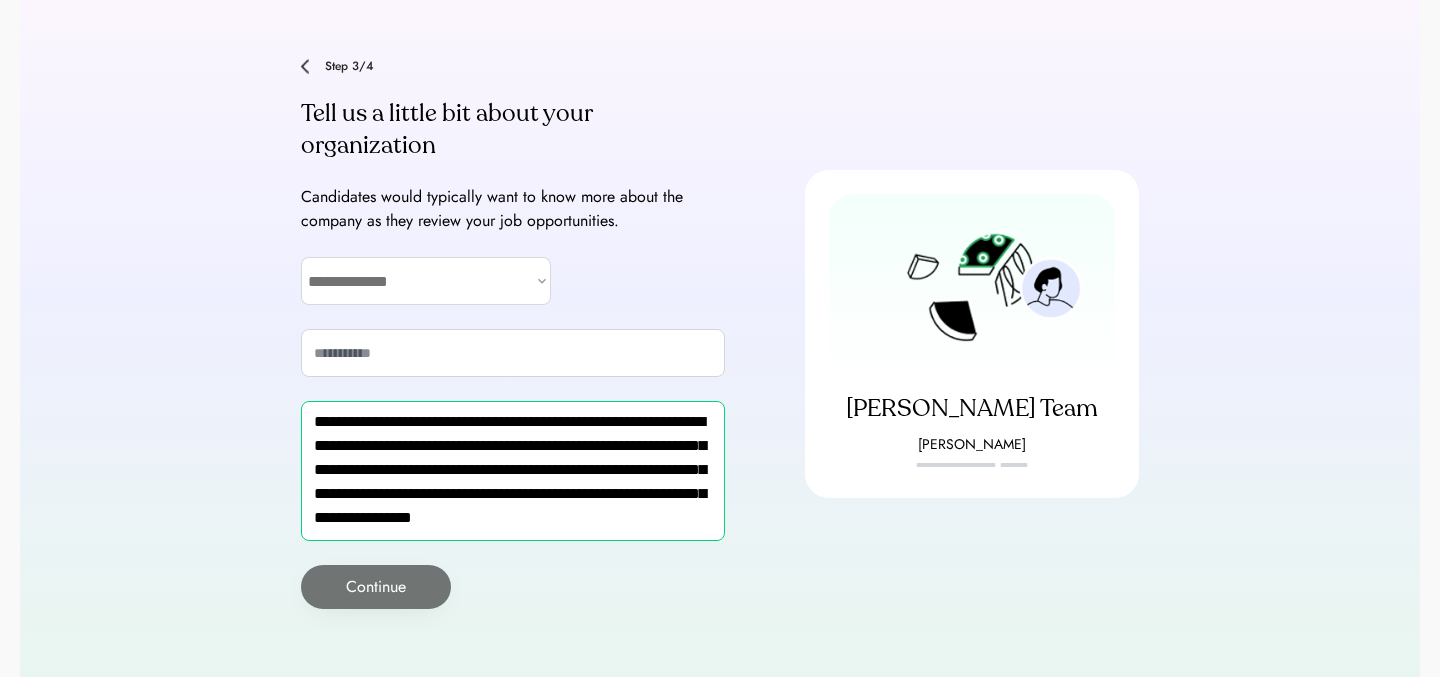 type on "**********" 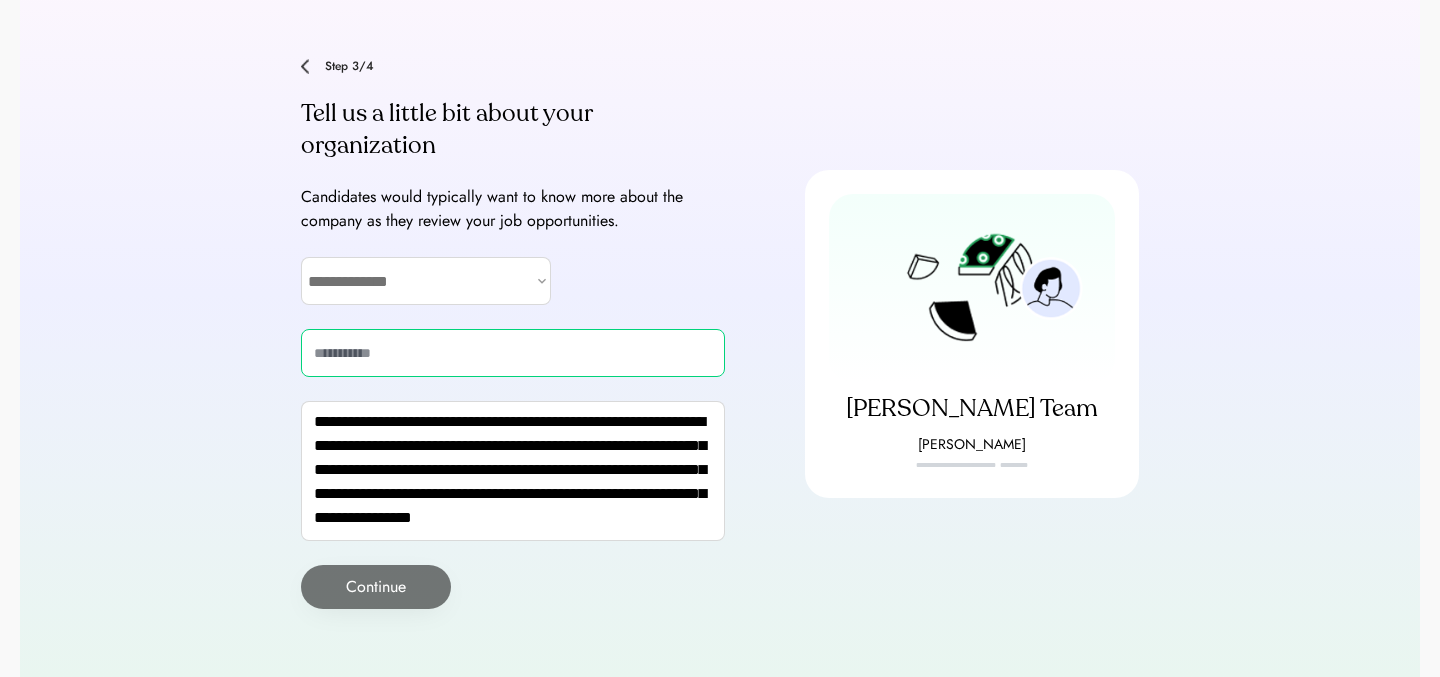 click at bounding box center (513, 353) 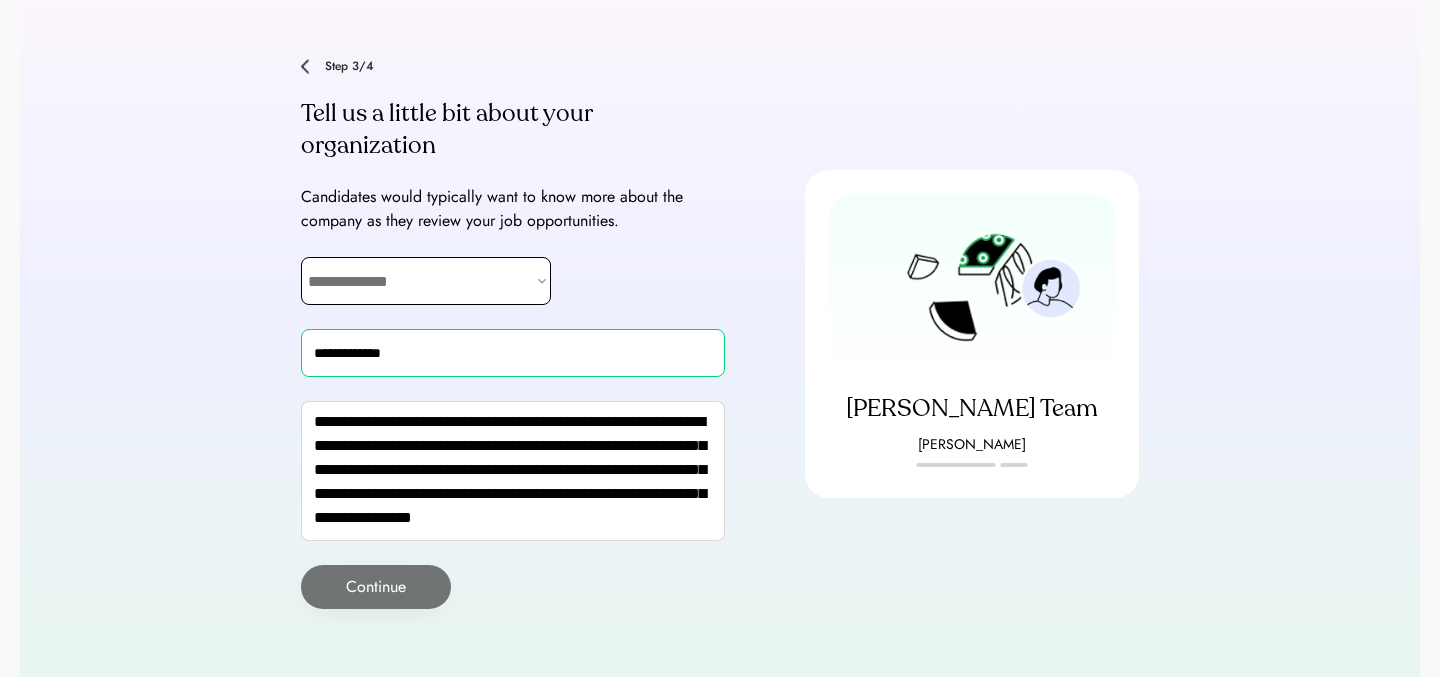 type on "**********" 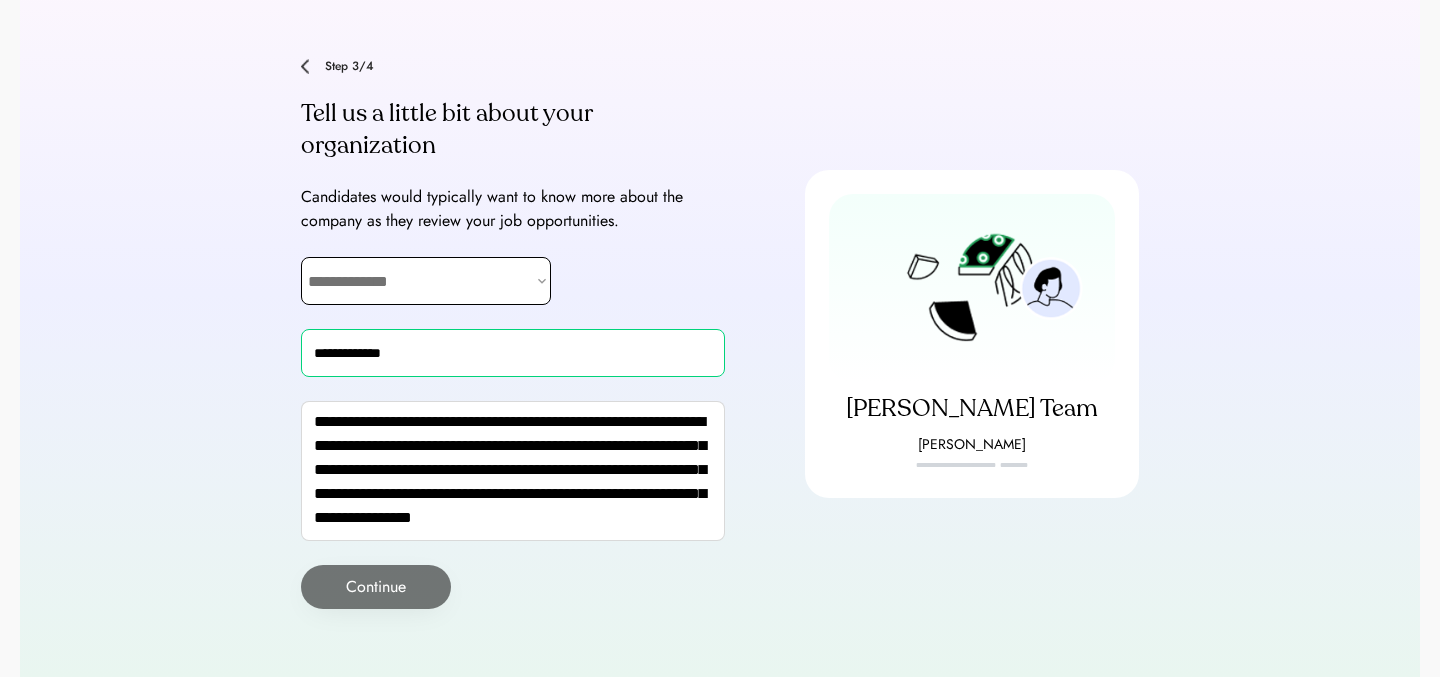 click on "**********" at bounding box center [426, 281] 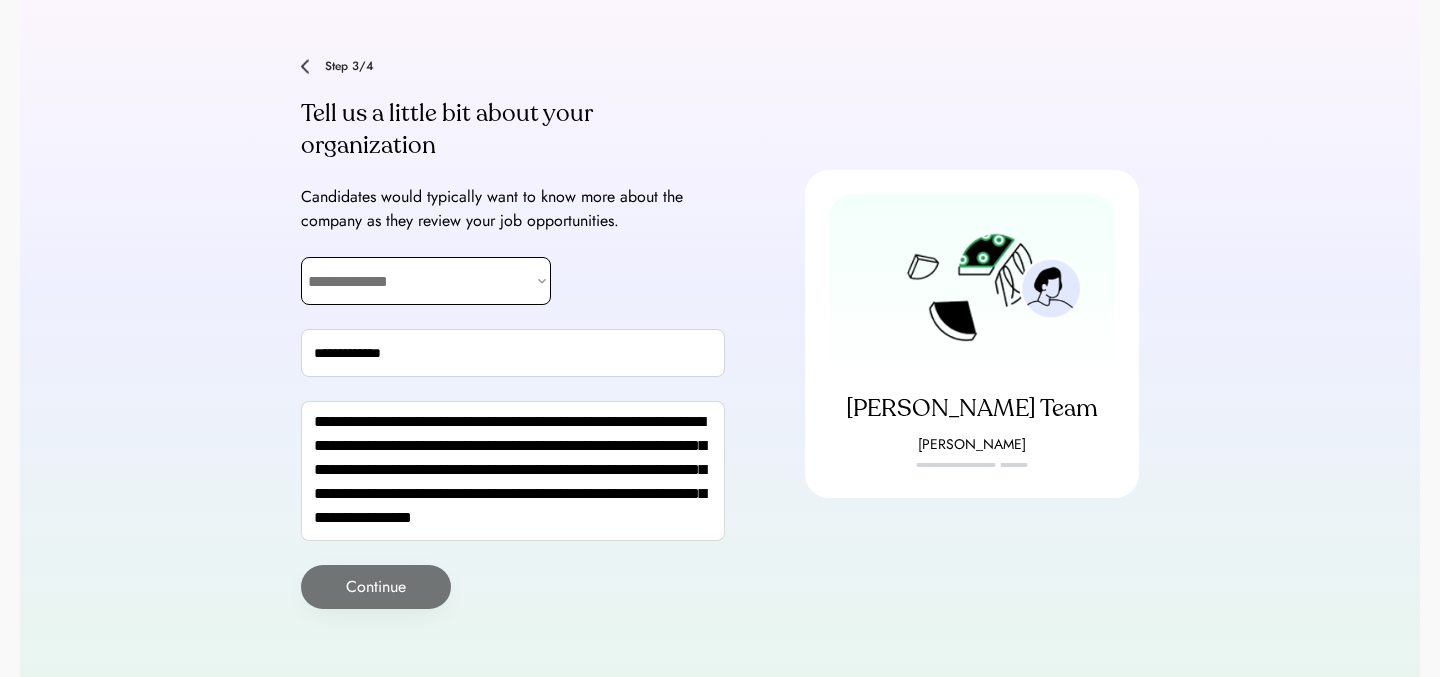 select on "**********" 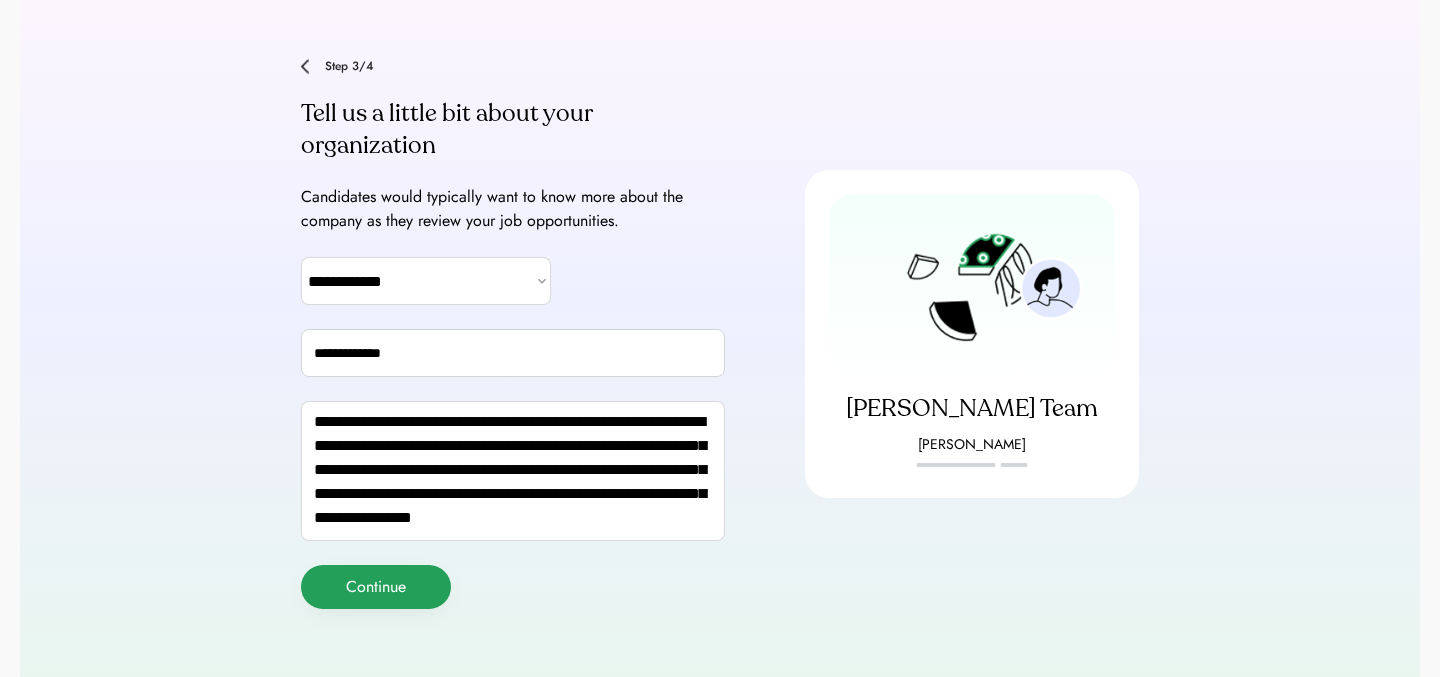 click on "Continue" at bounding box center [376, 587] 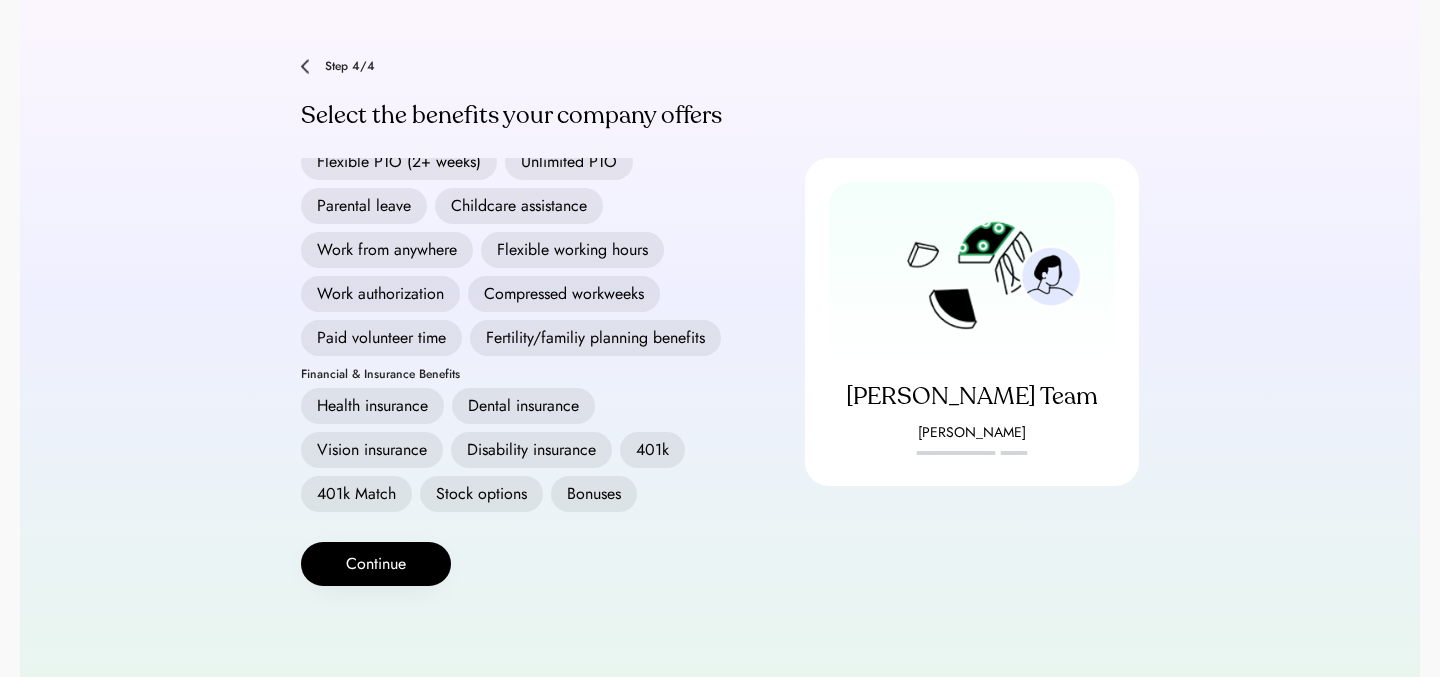 scroll, scrollTop: 43, scrollLeft: 0, axis: vertical 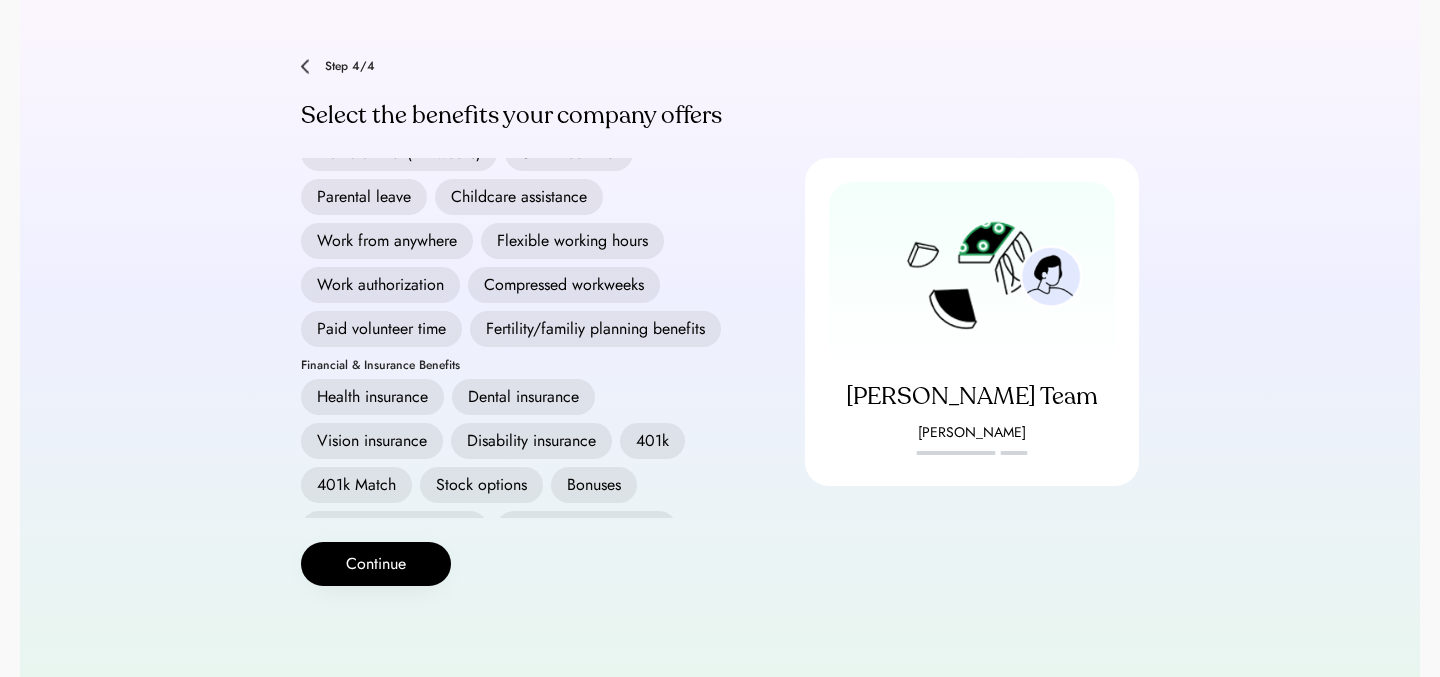 click on "Health insurance" at bounding box center (372, 397) 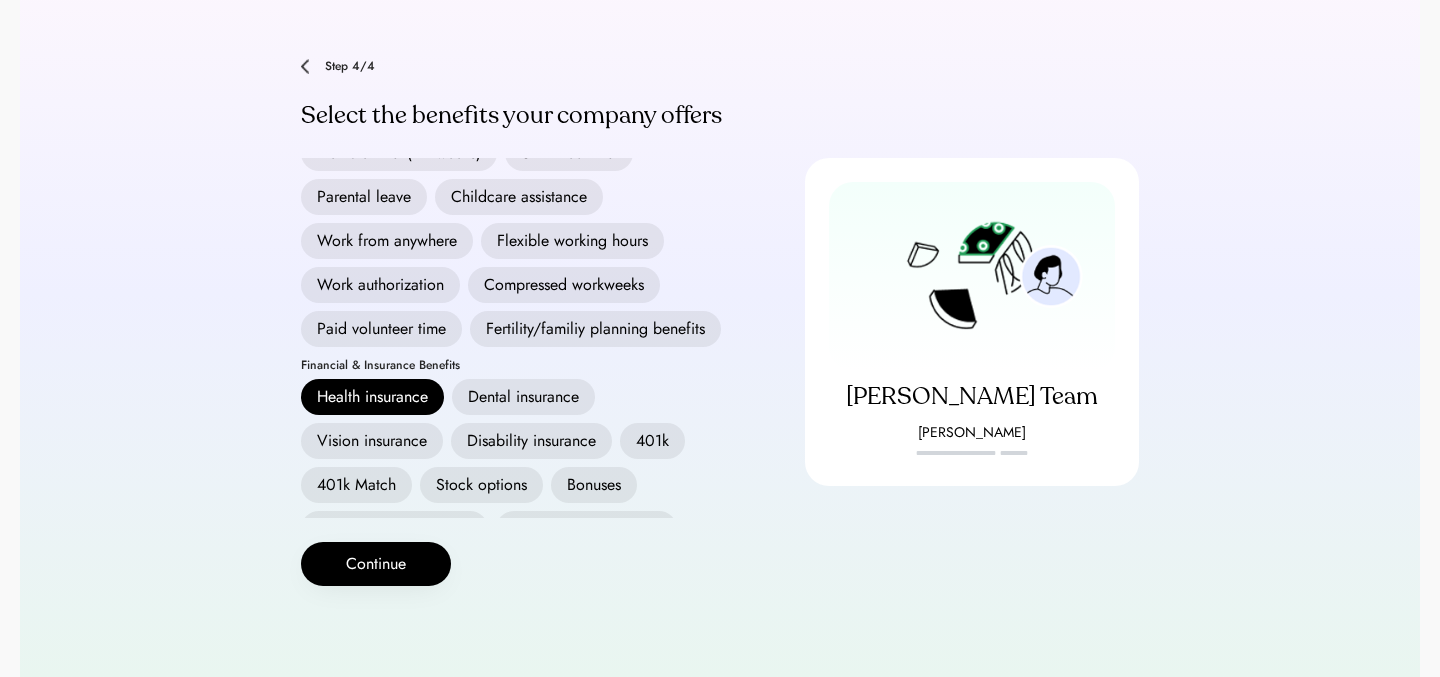 click on "Dental insurance" at bounding box center [523, 397] 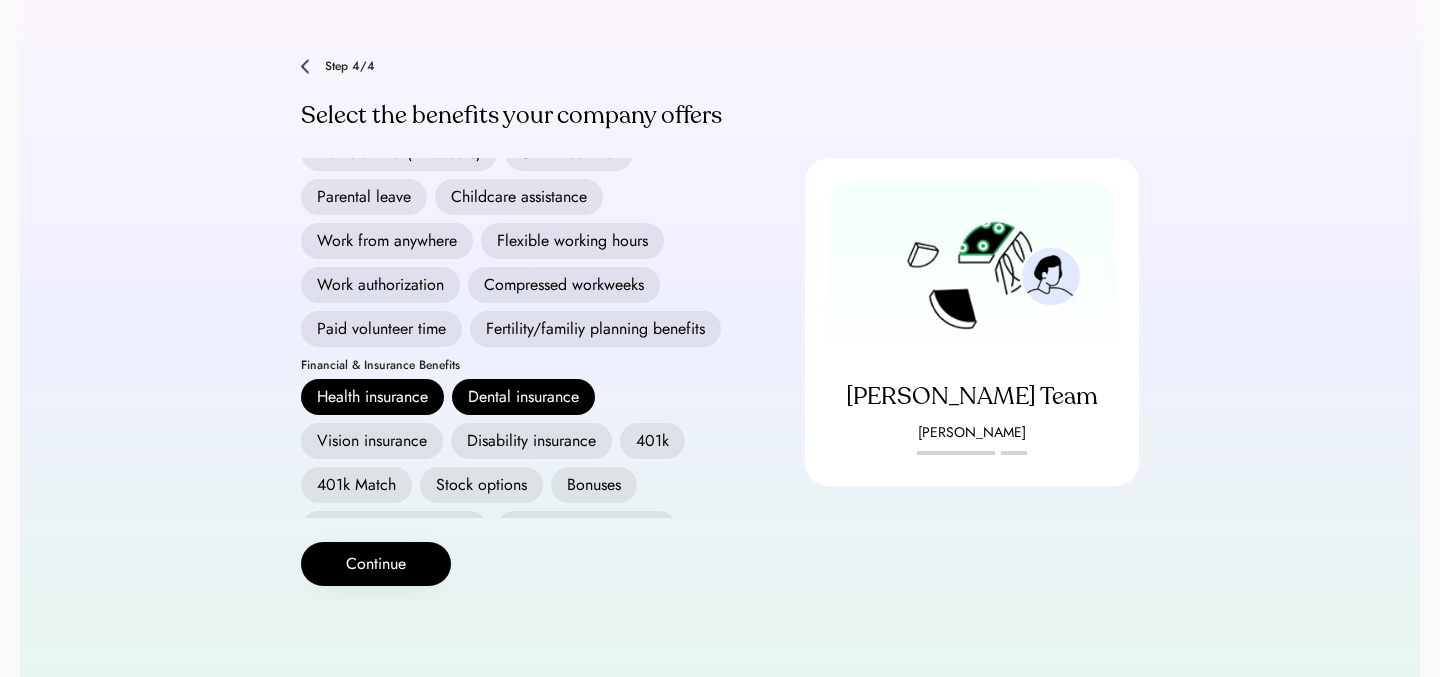 click on "Vision insurance" at bounding box center (372, 441) 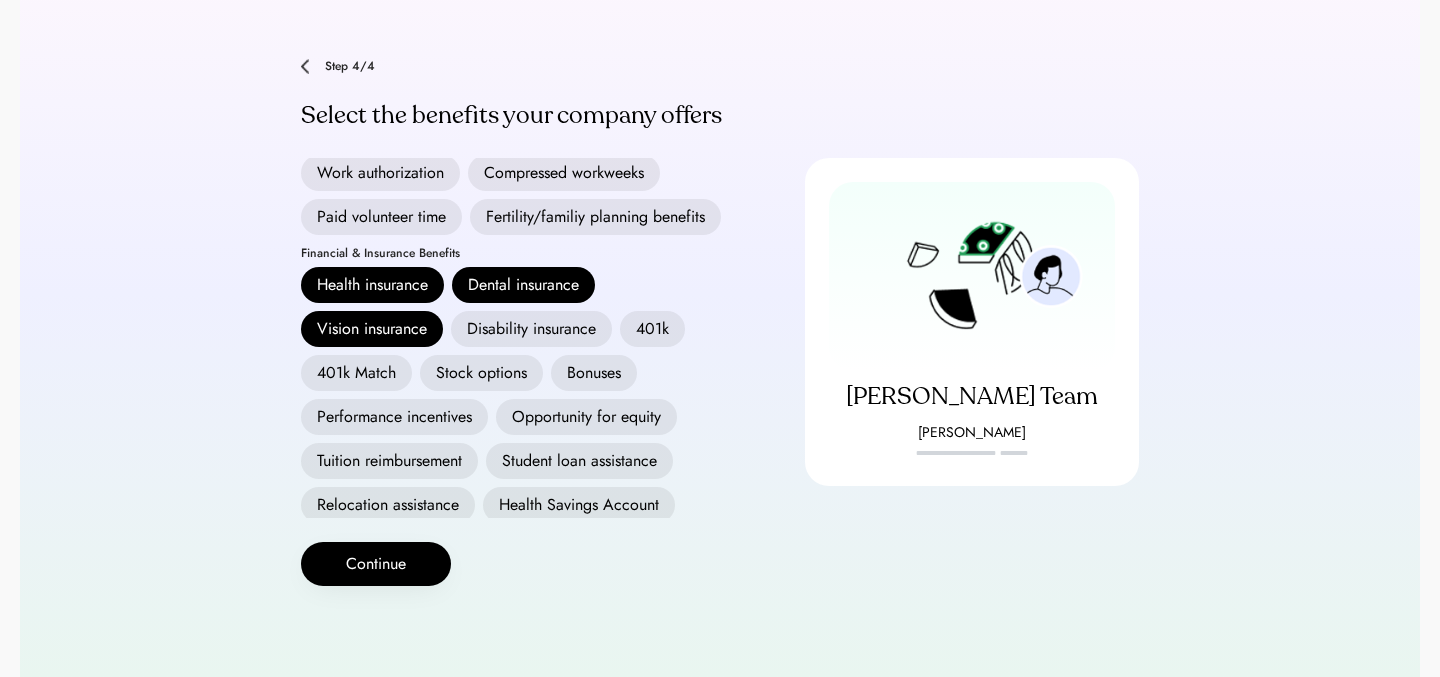 scroll, scrollTop: 157, scrollLeft: 0, axis: vertical 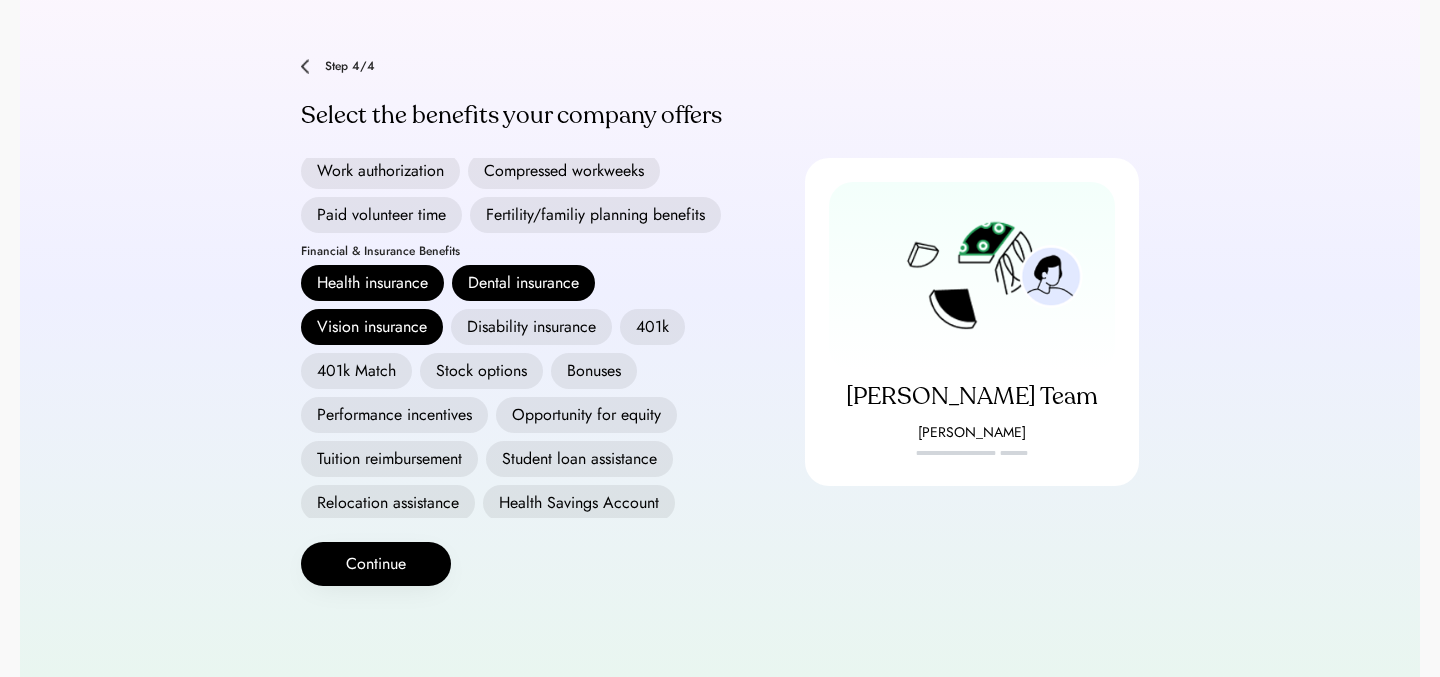 click on "401k" at bounding box center [652, 327] 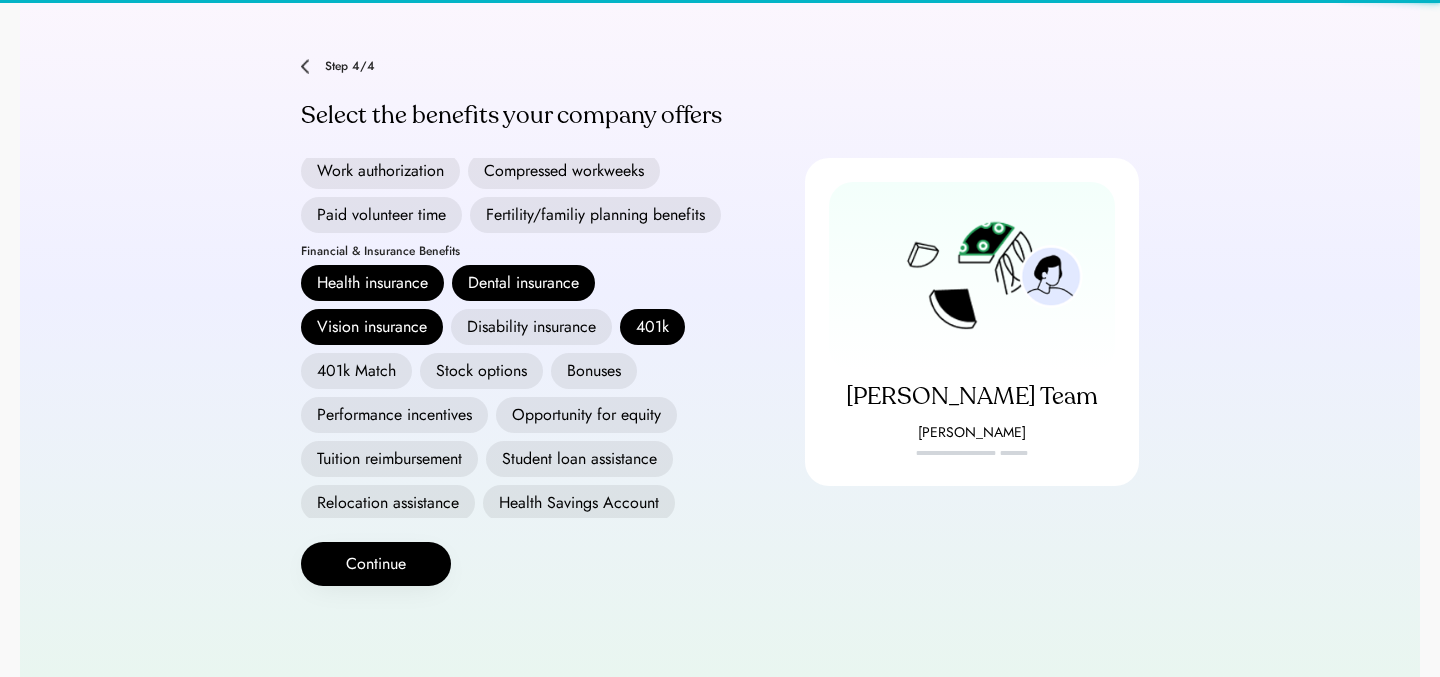 click on "401k Match" at bounding box center (356, 371) 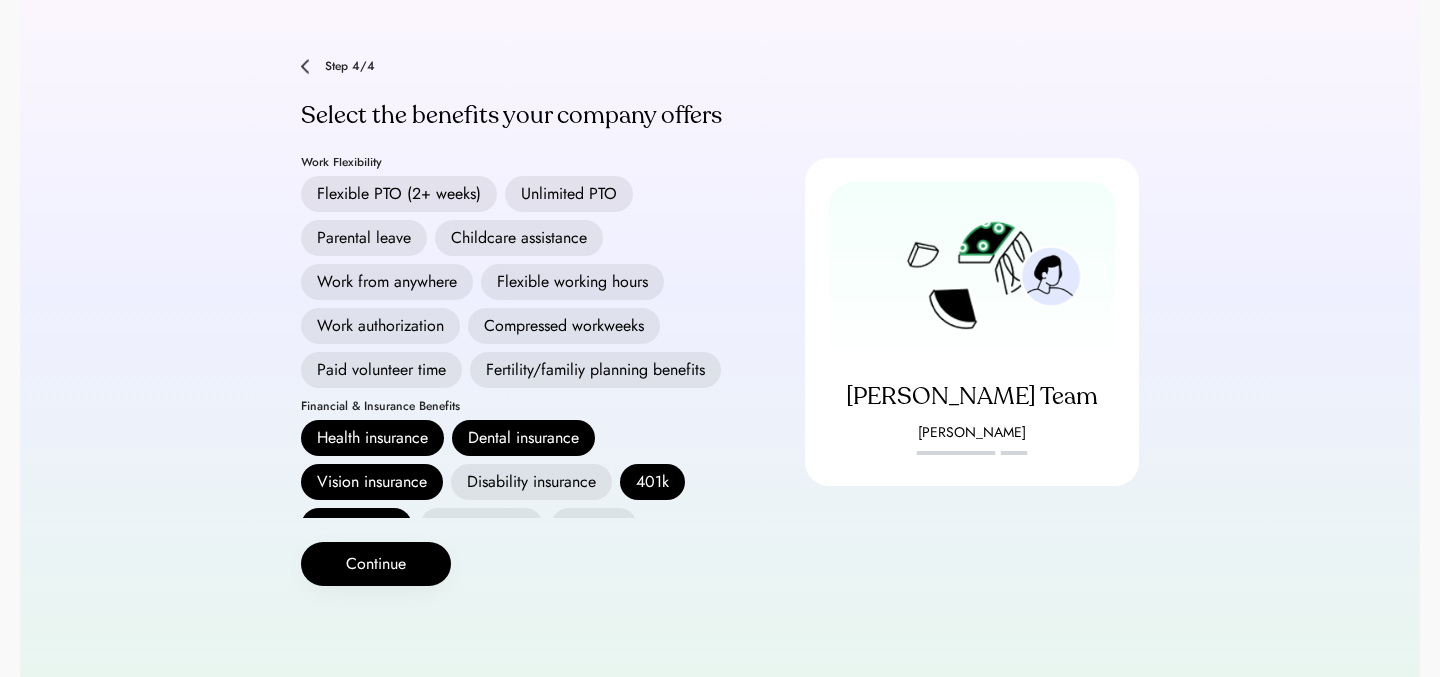 scroll, scrollTop: 0, scrollLeft: 0, axis: both 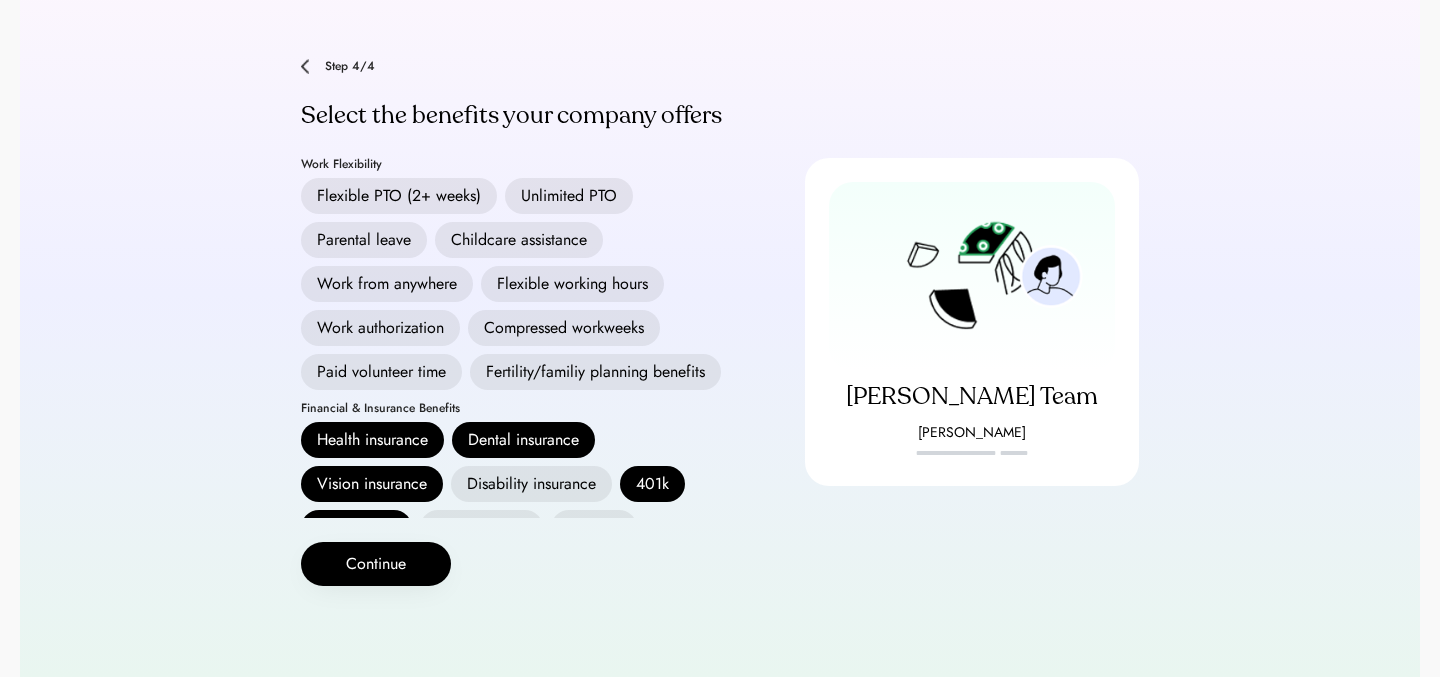 click on "Flexible PTO (2+ weeks)" at bounding box center (399, 196) 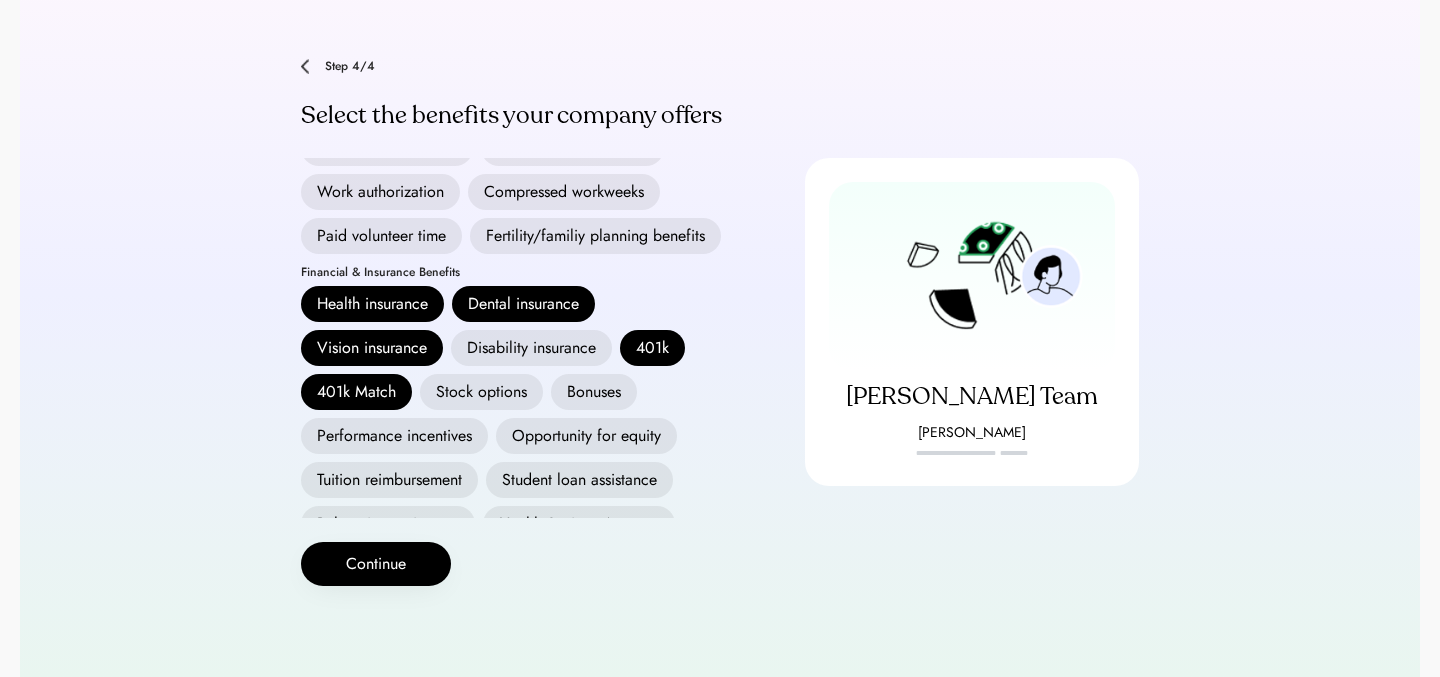 scroll, scrollTop: 119, scrollLeft: 0, axis: vertical 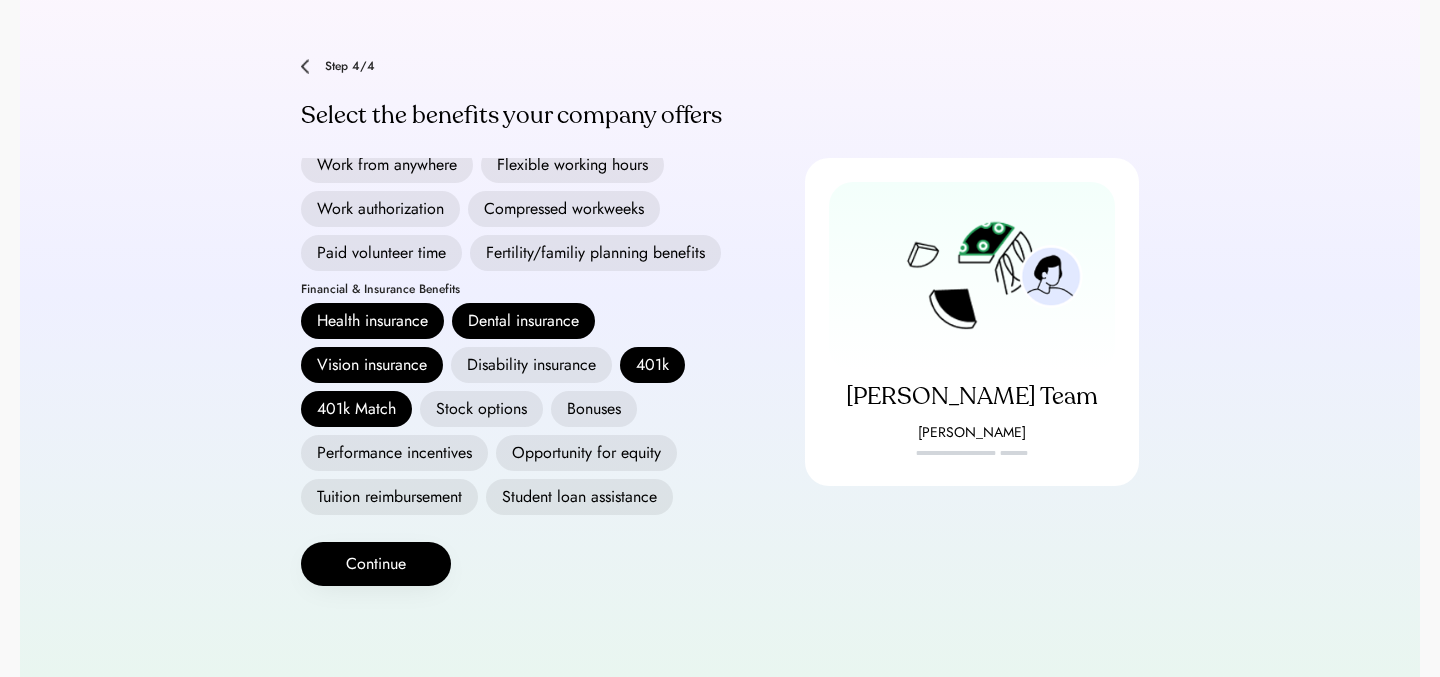 click on "Fertility/familiy planning benefits" at bounding box center (595, 253) 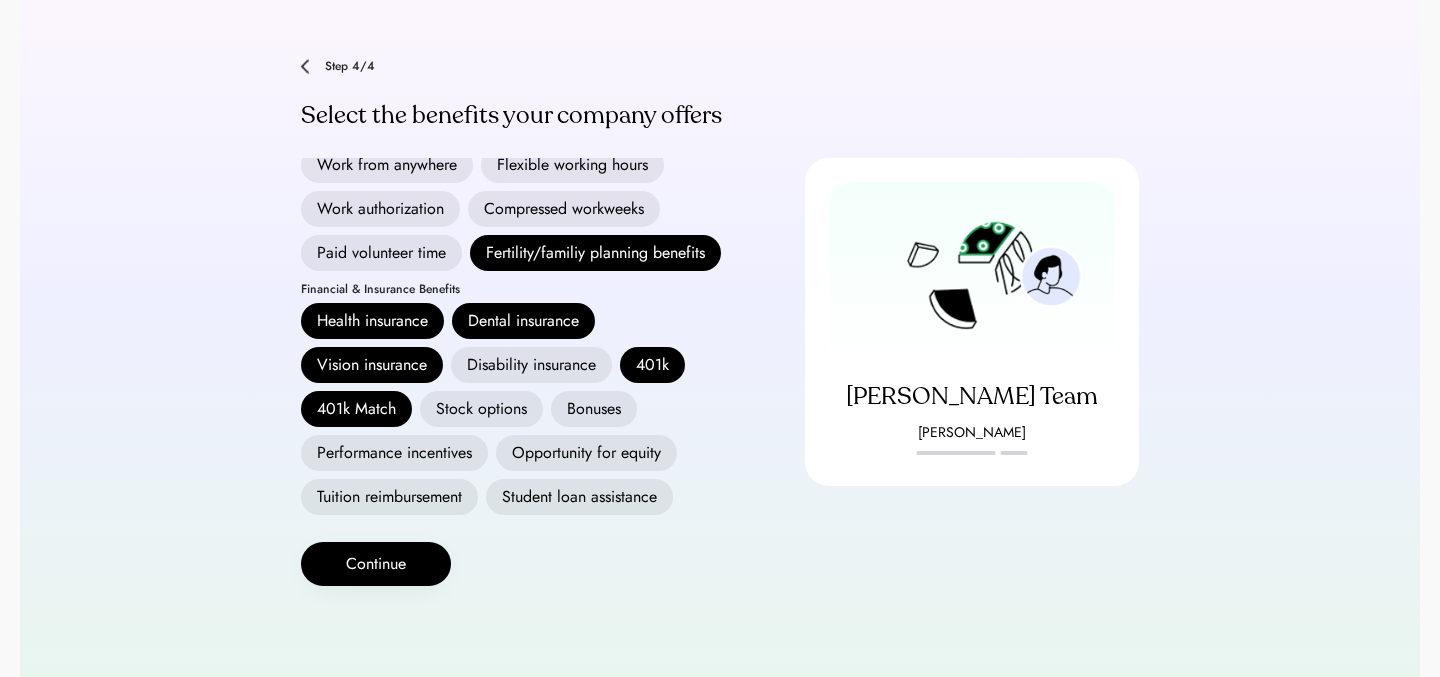 click on "Disability insurance" at bounding box center (531, 365) 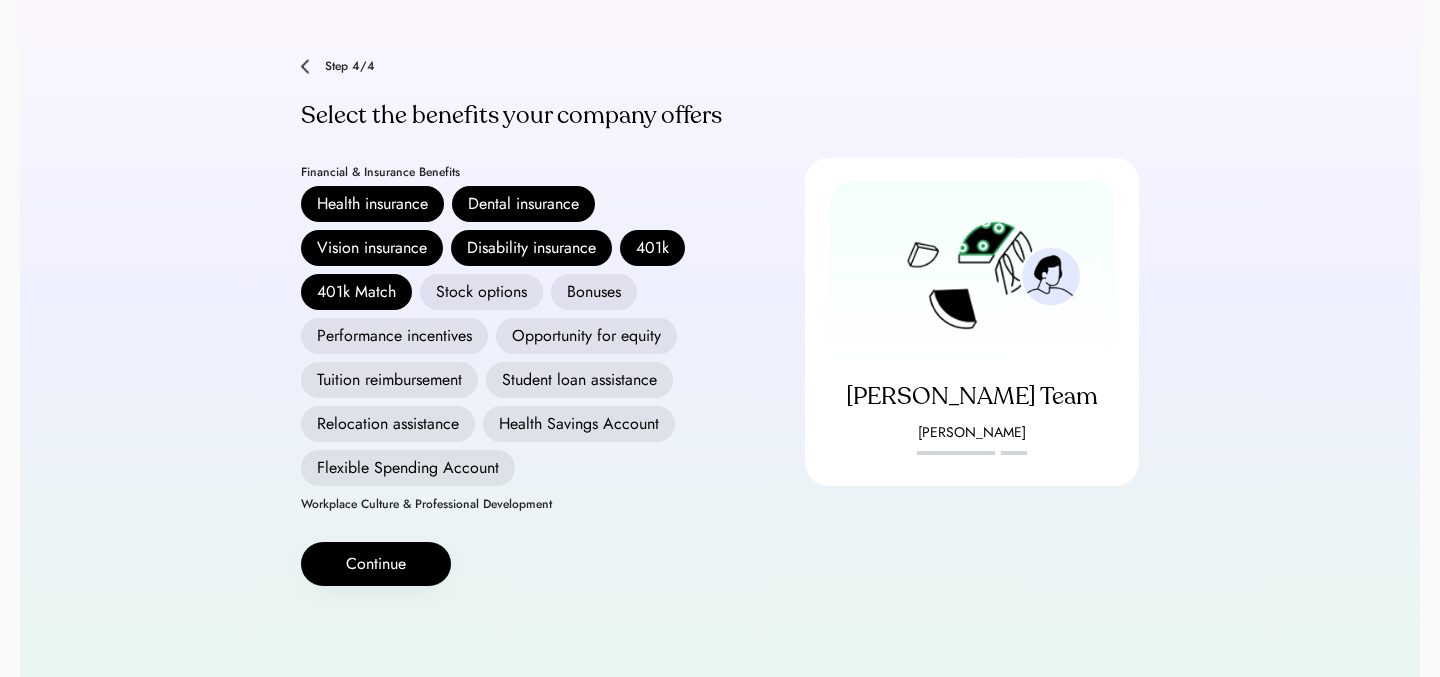 scroll, scrollTop: 250, scrollLeft: 0, axis: vertical 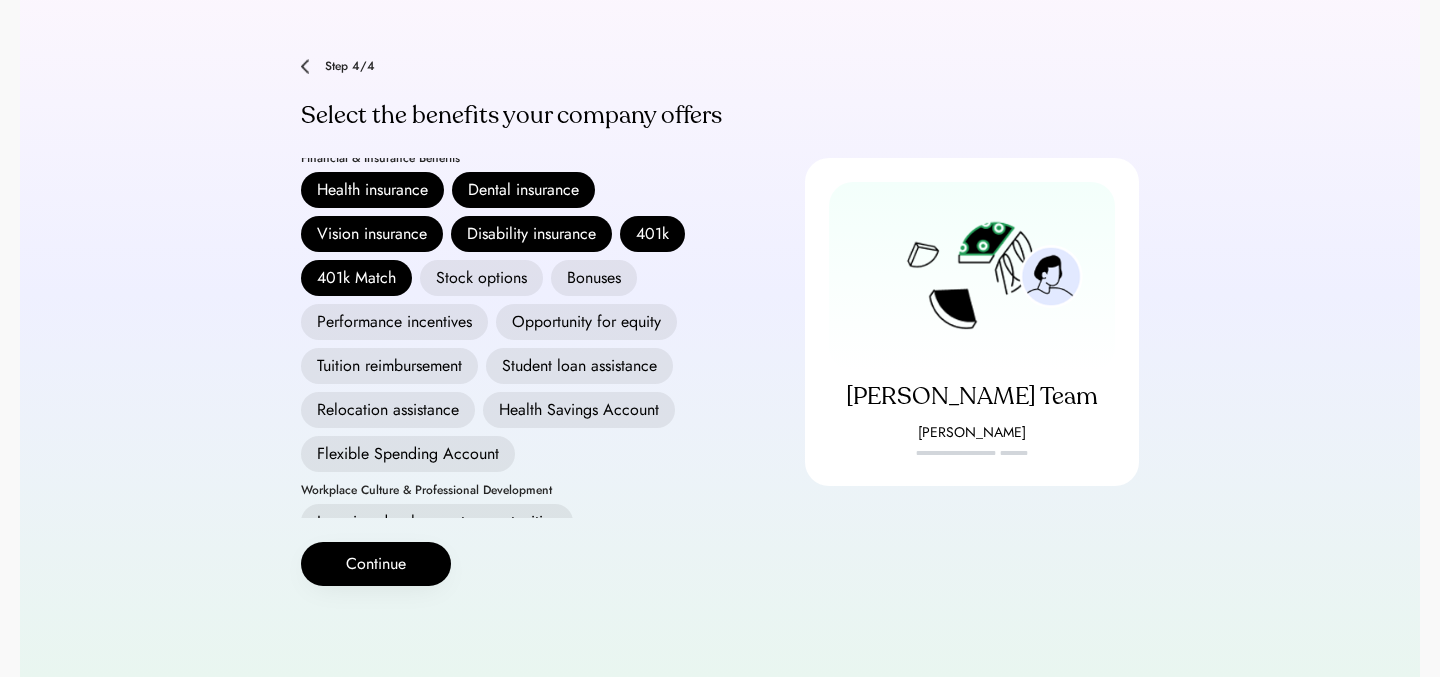 click on "Tuition reimbursement" at bounding box center [389, 366] 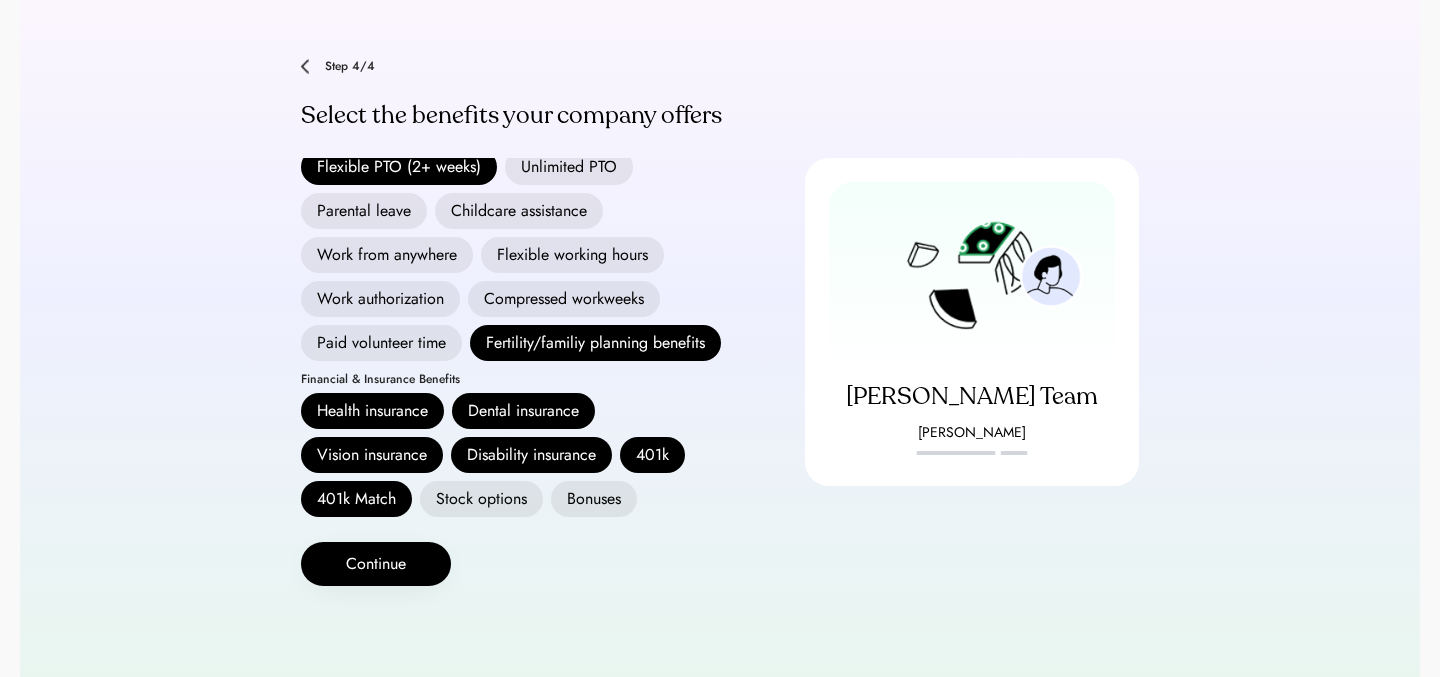 scroll, scrollTop: 0, scrollLeft: 0, axis: both 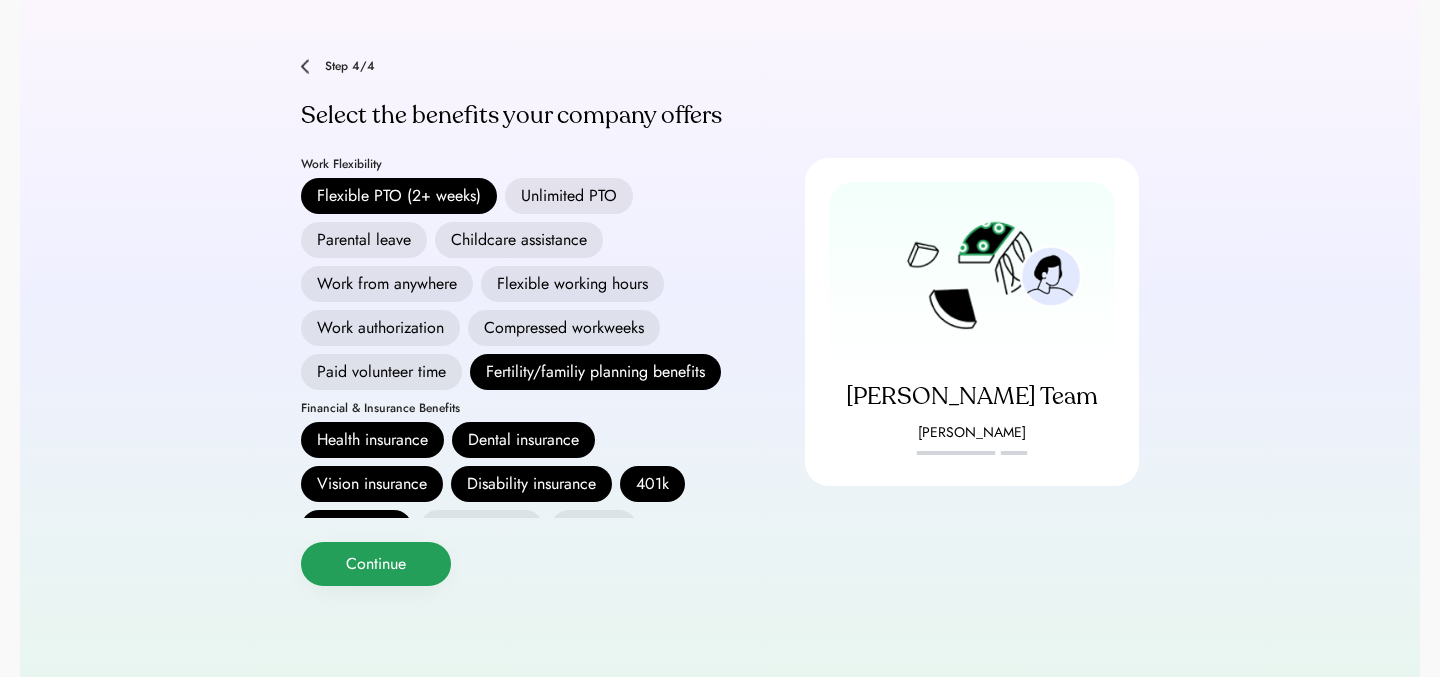 click on "Continue" at bounding box center (376, 564) 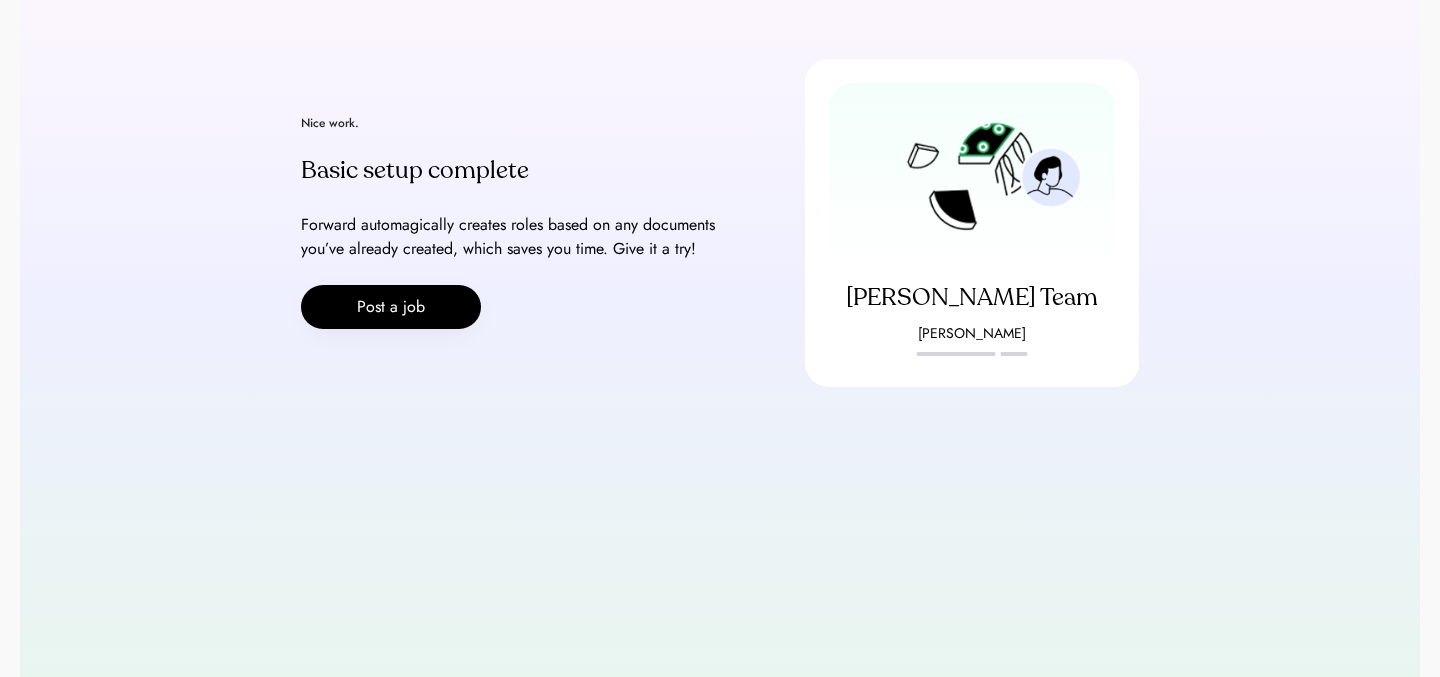 click on "Post a job" at bounding box center [391, 307] 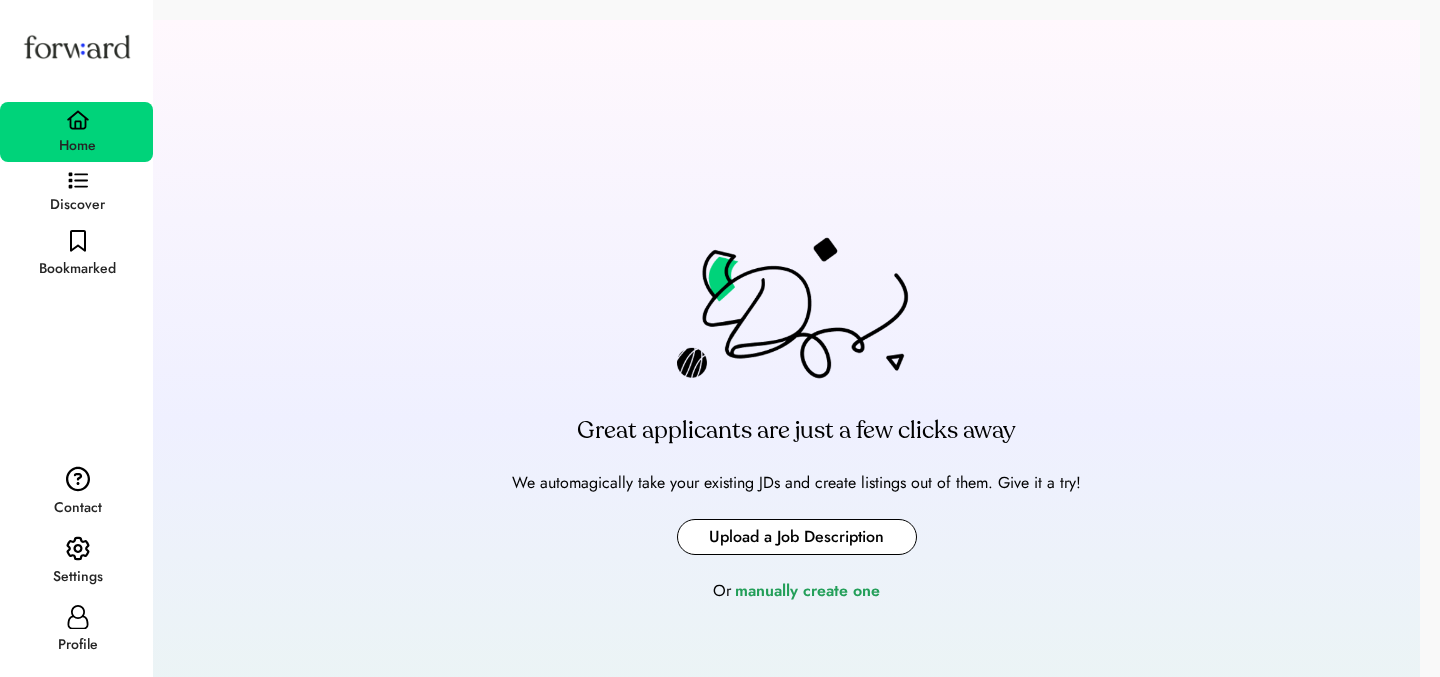 scroll, scrollTop: 0, scrollLeft: 0, axis: both 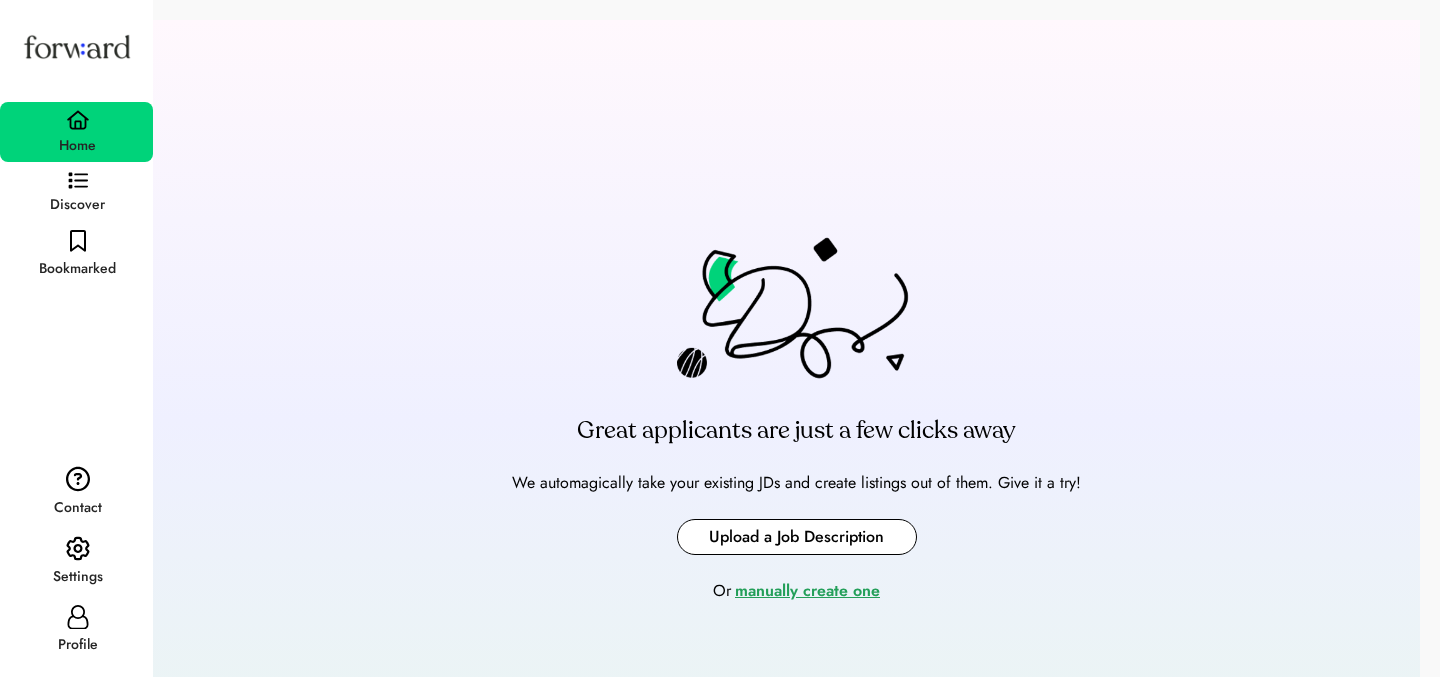 click on "manually create one" at bounding box center [807, 591] 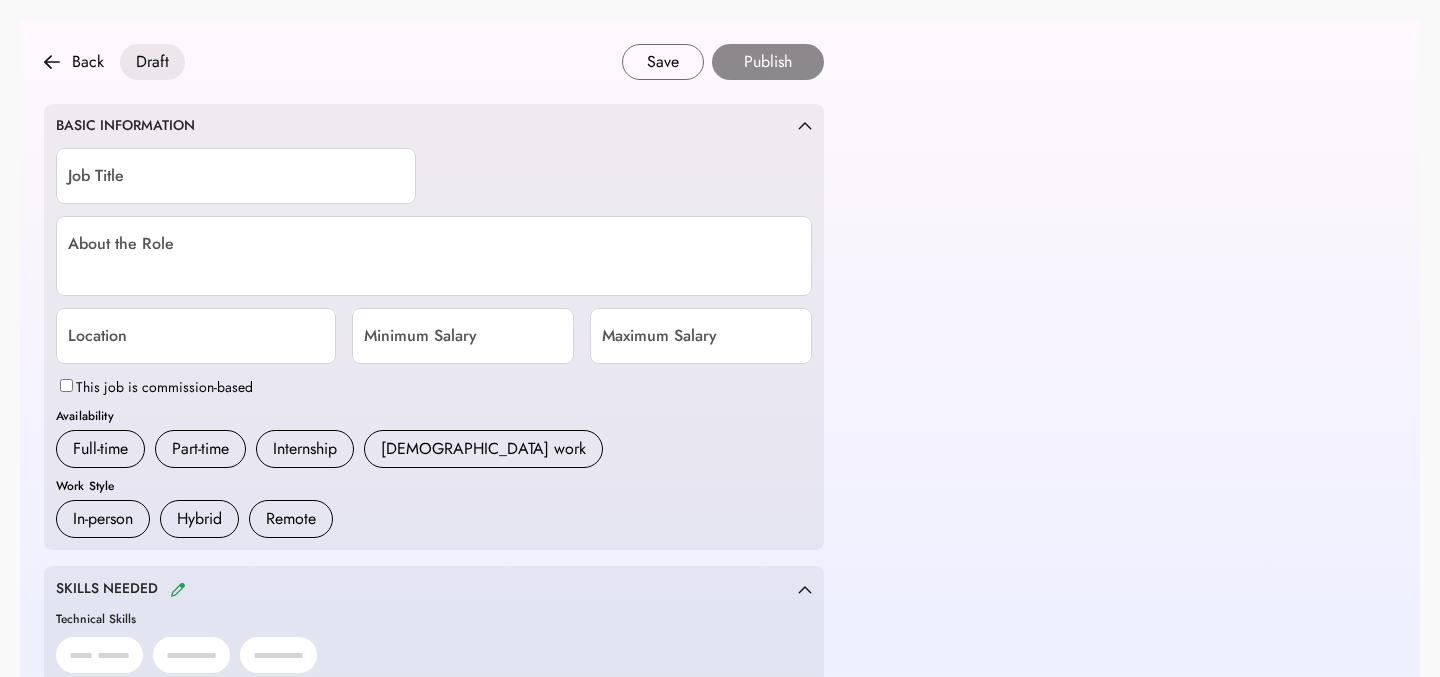 scroll, scrollTop: 0, scrollLeft: 0, axis: both 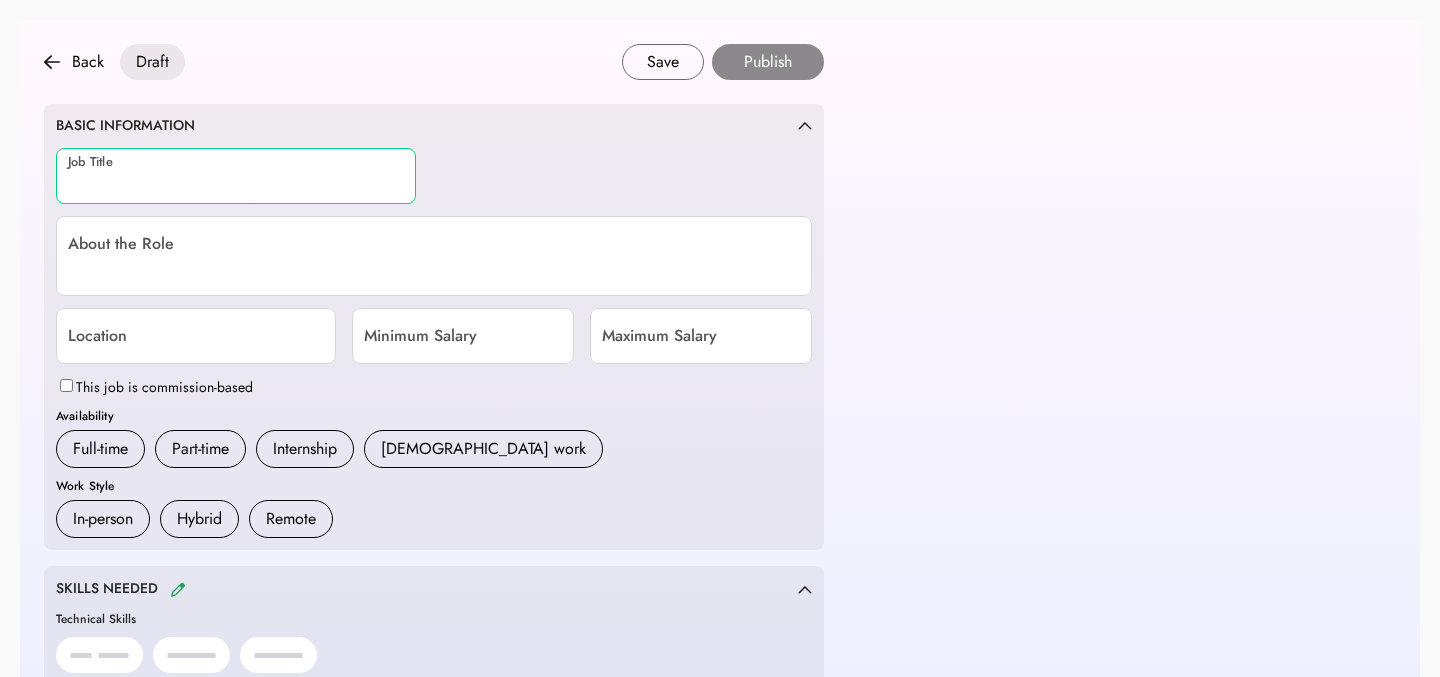 click at bounding box center (236, 176) 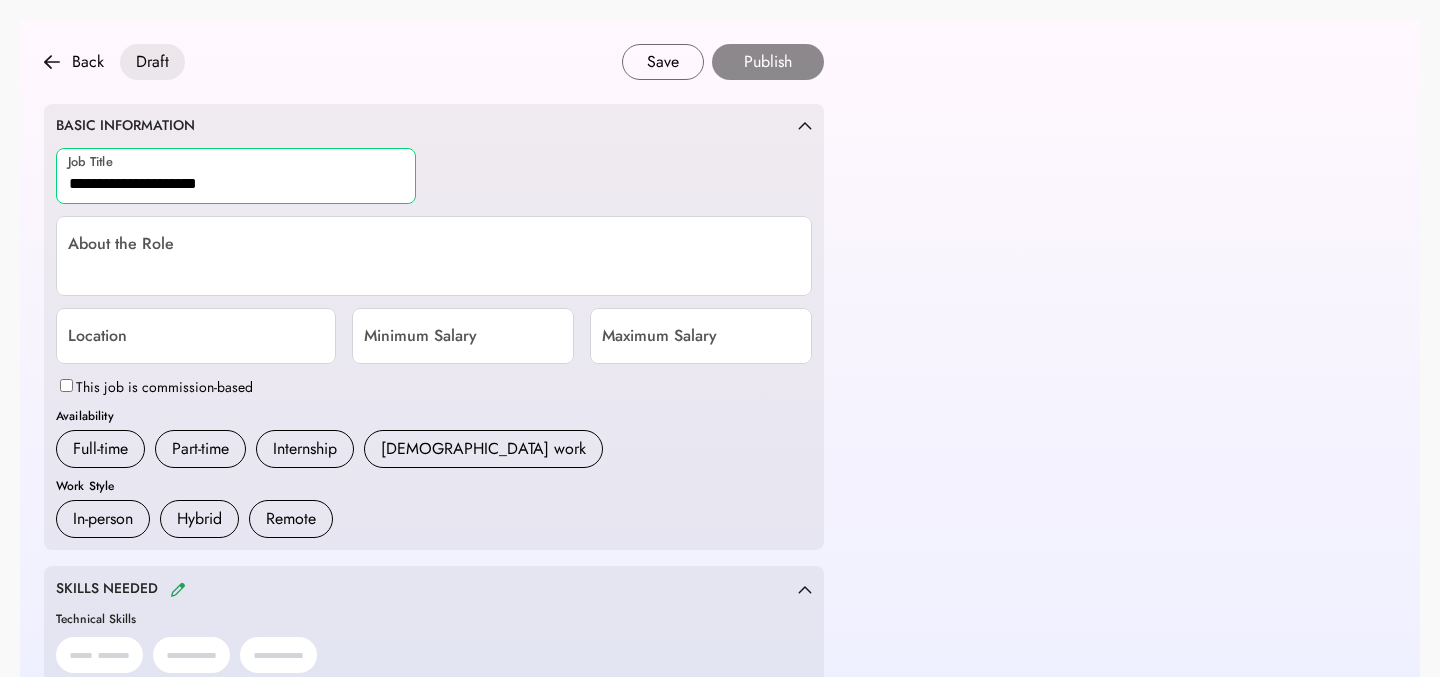 type on "**********" 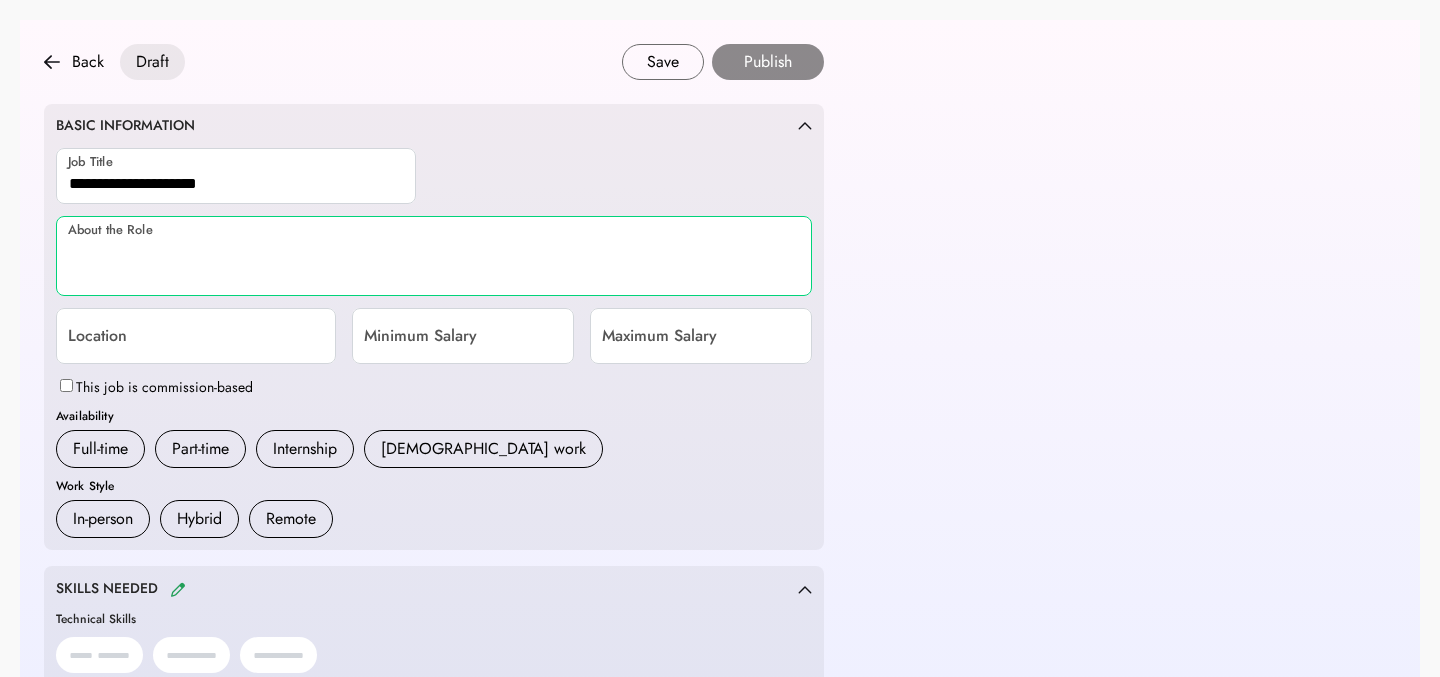 click at bounding box center (434, 256) 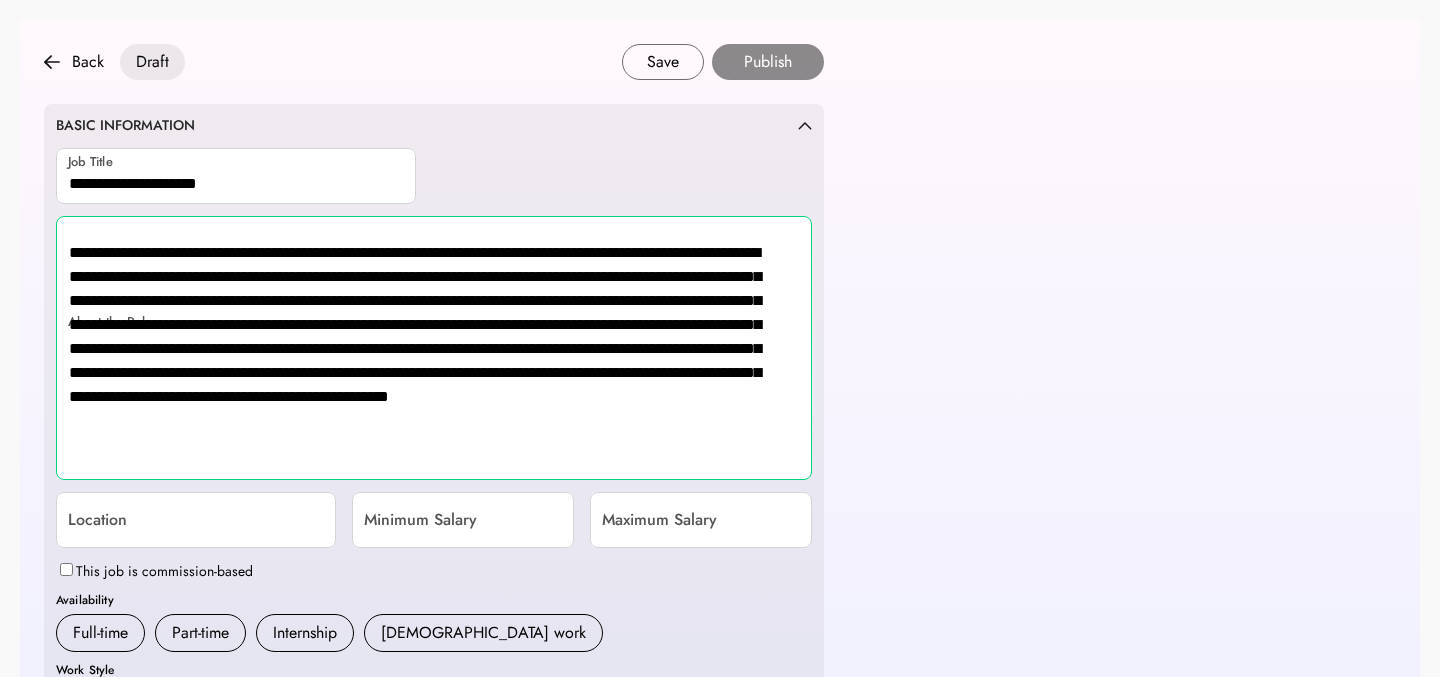 scroll, scrollTop: 1, scrollLeft: 0, axis: vertical 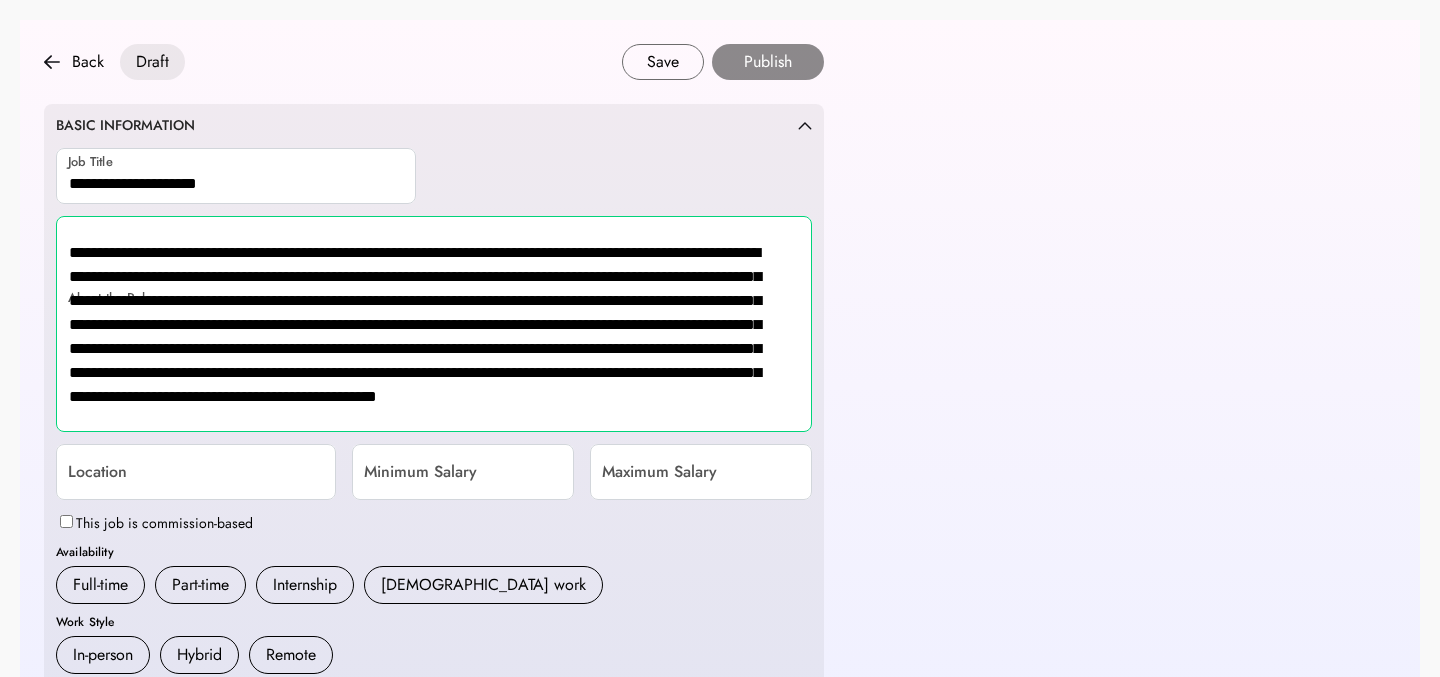click on "**********" at bounding box center (434, 324) 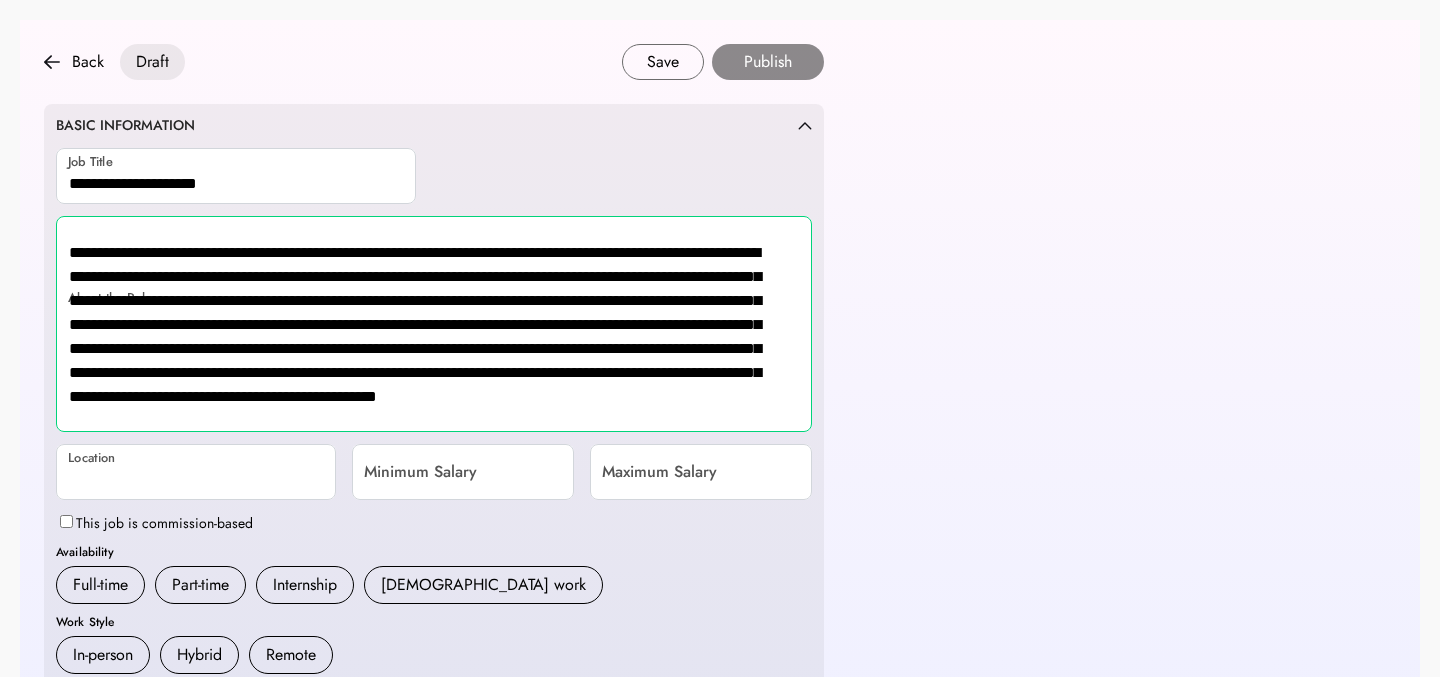 click at bounding box center [196, 472] 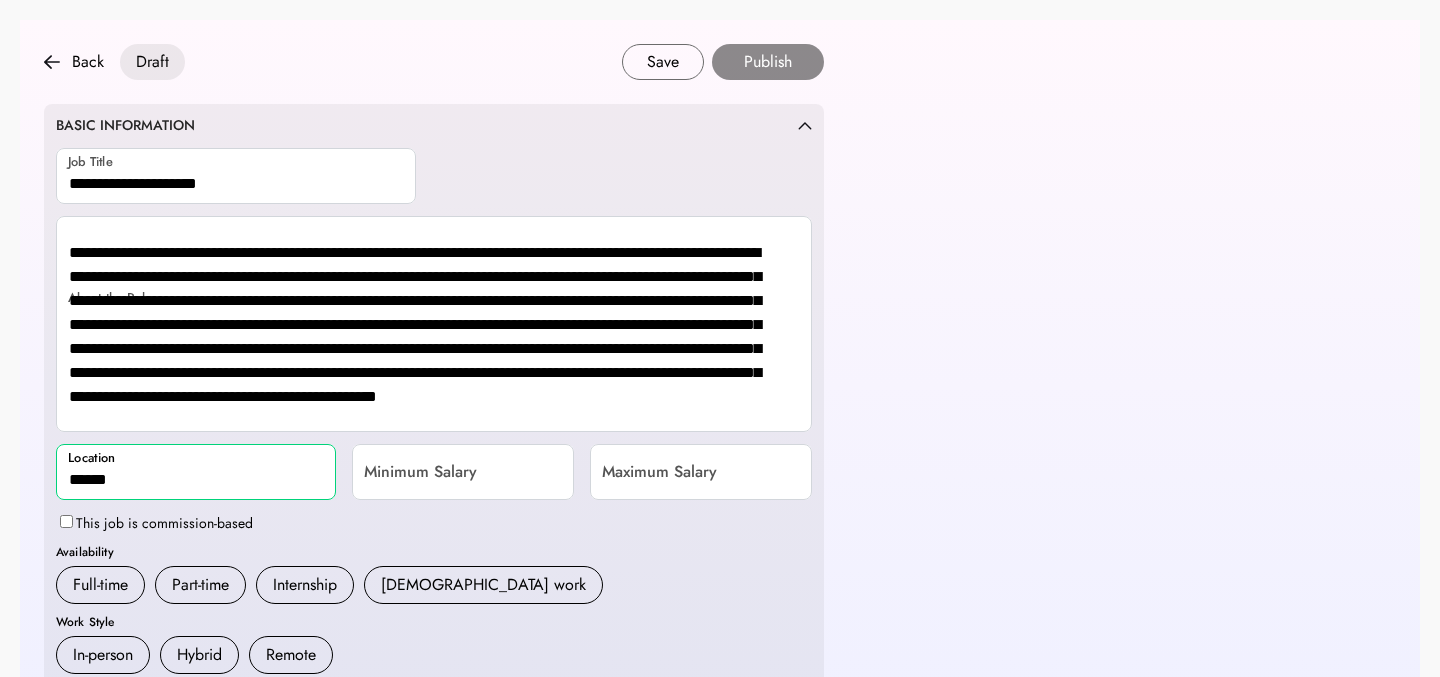 type on "*******" 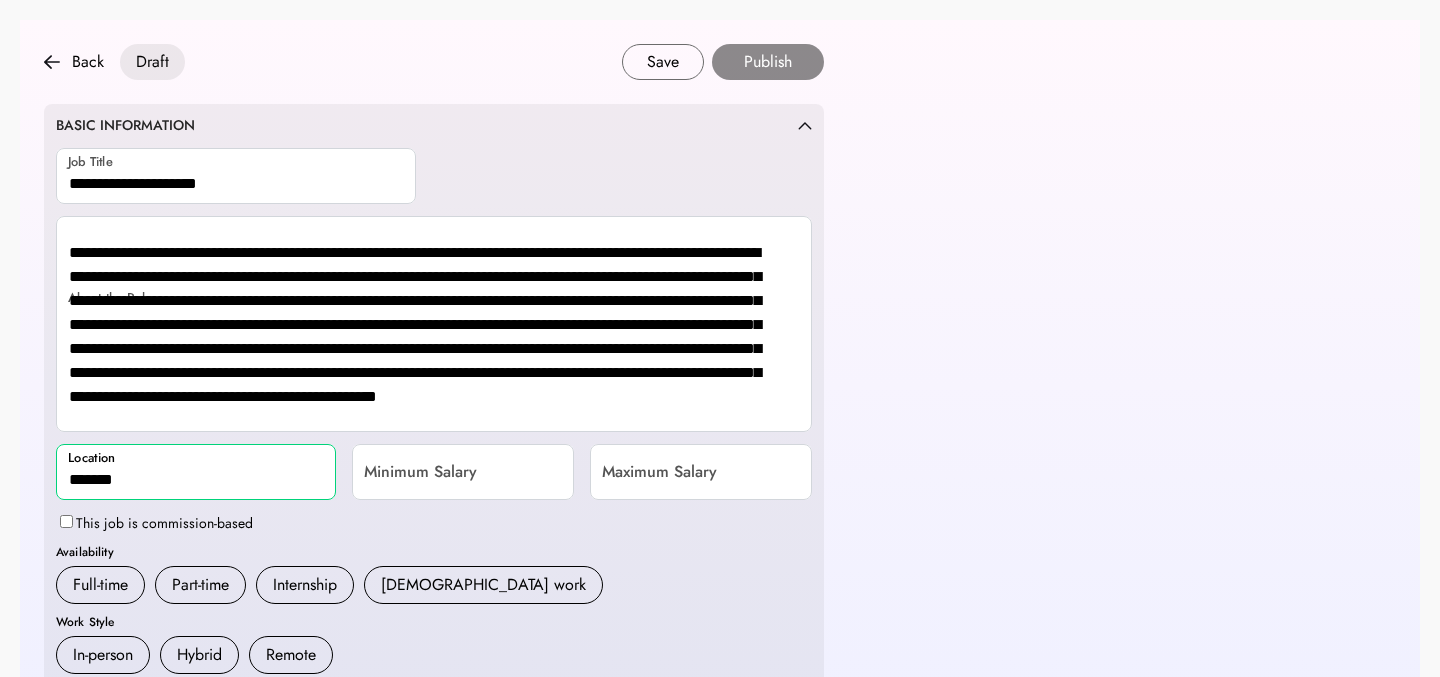 type on "**********" 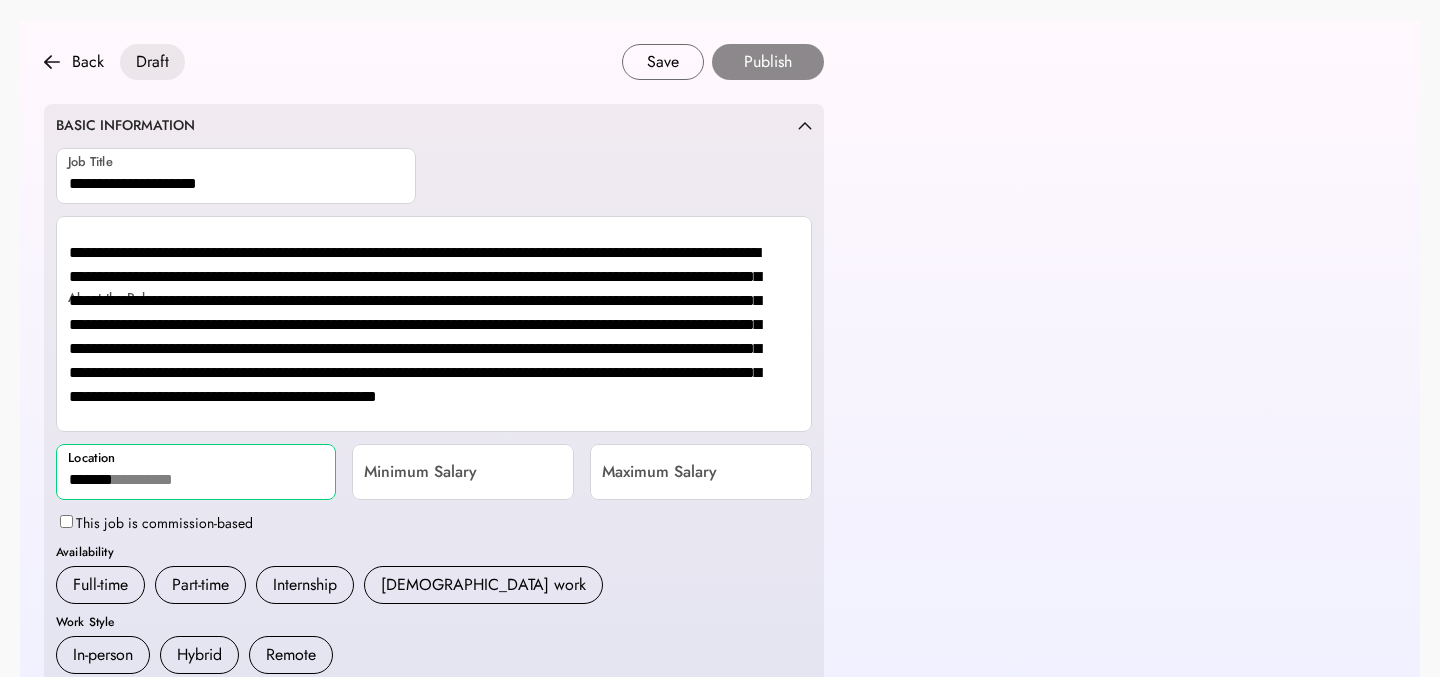 type on "********" 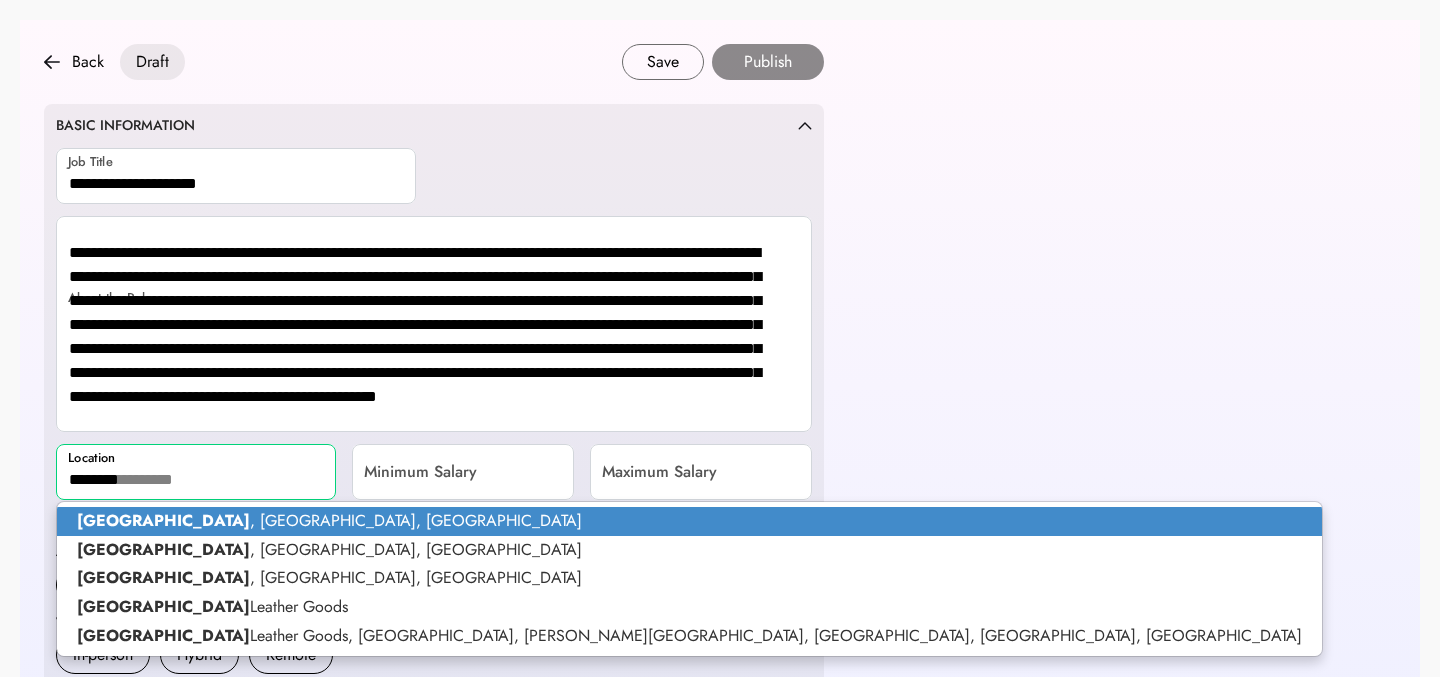 click on "Portland , OR, USA" at bounding box center [689, 521] 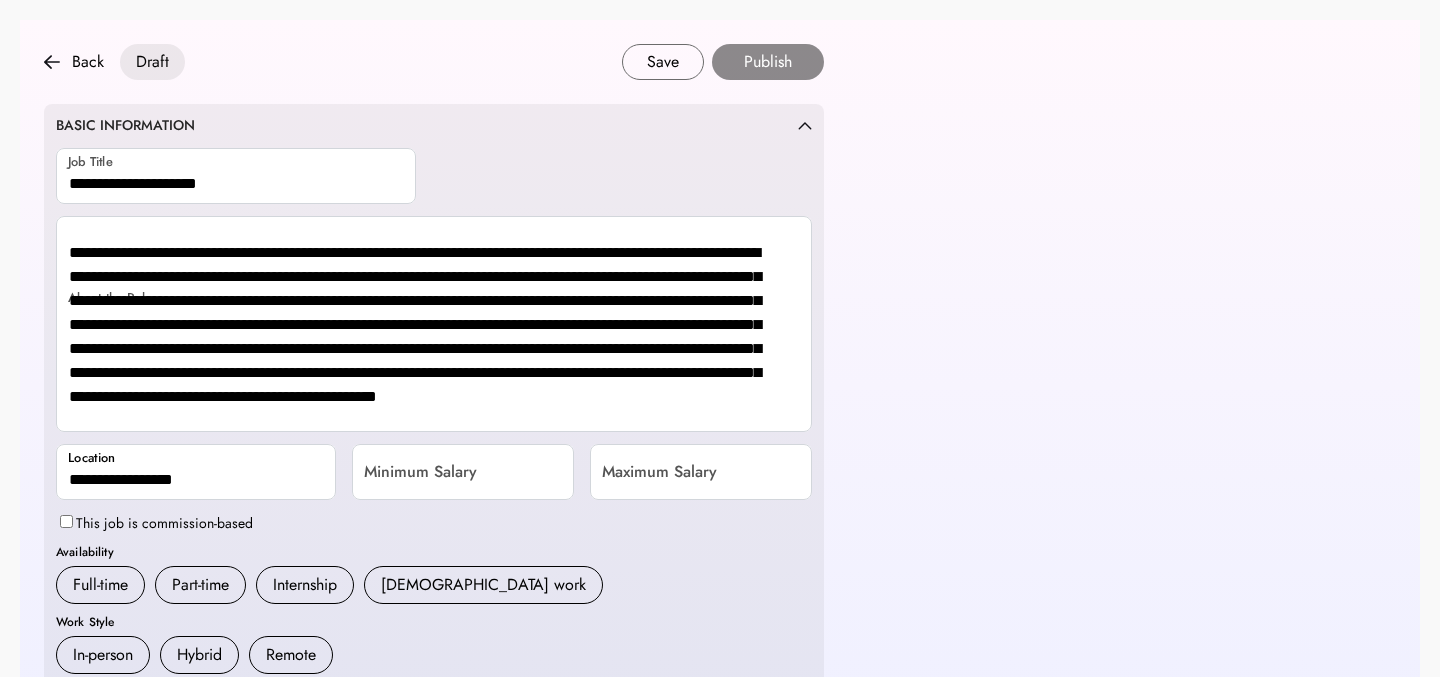 type on "**********" 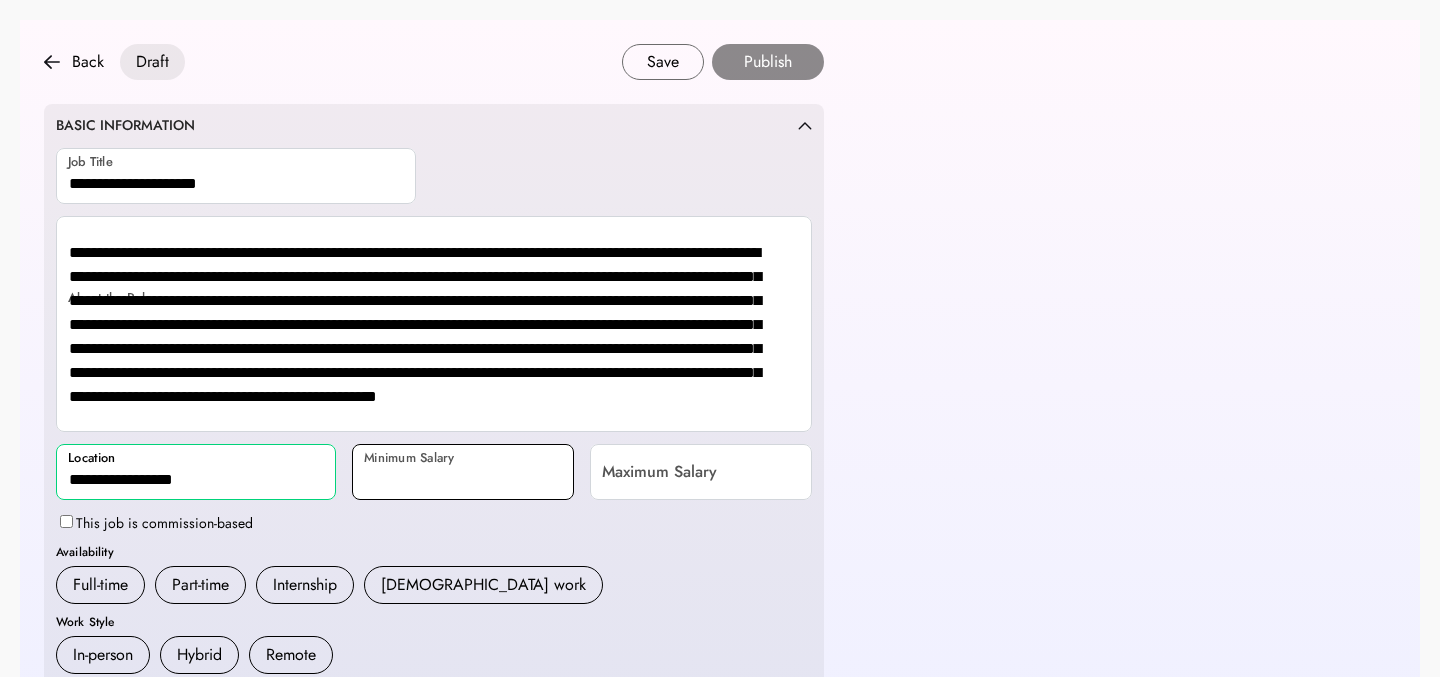 click at bounding box center [463, 472] 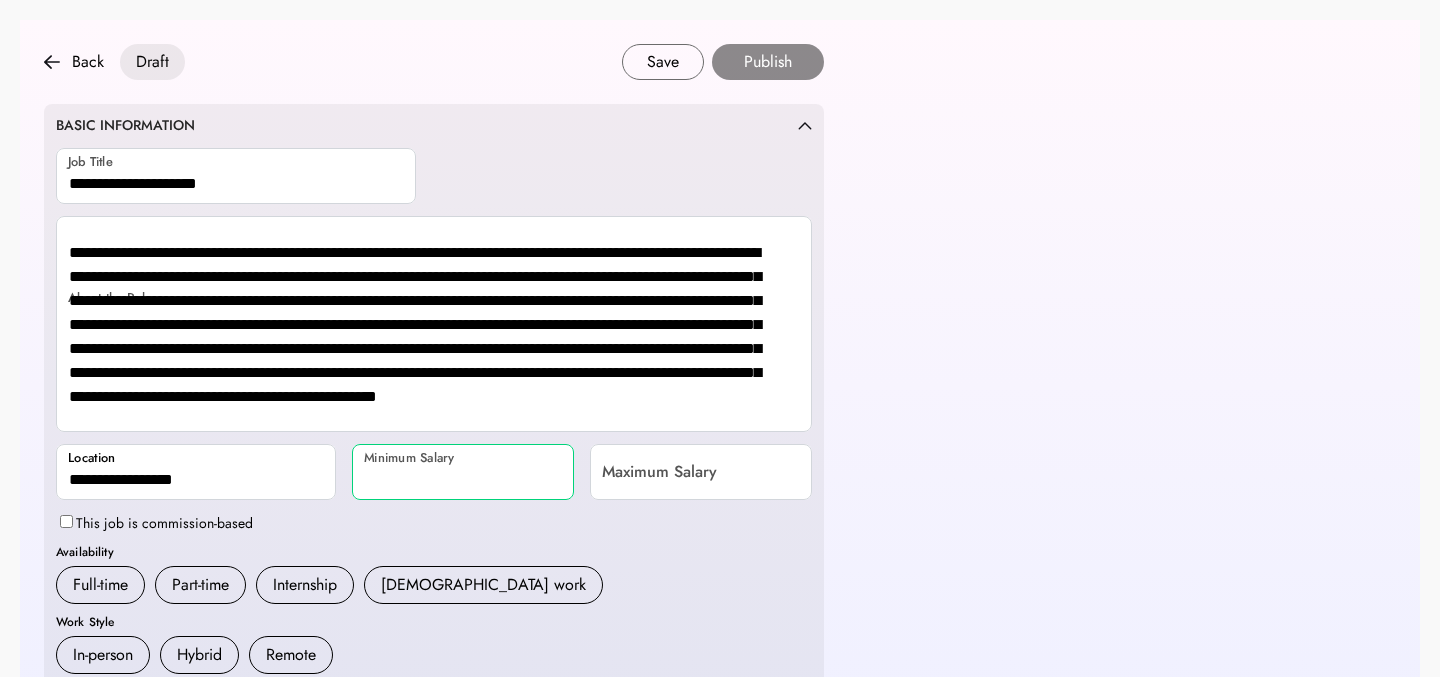 type on "**********" 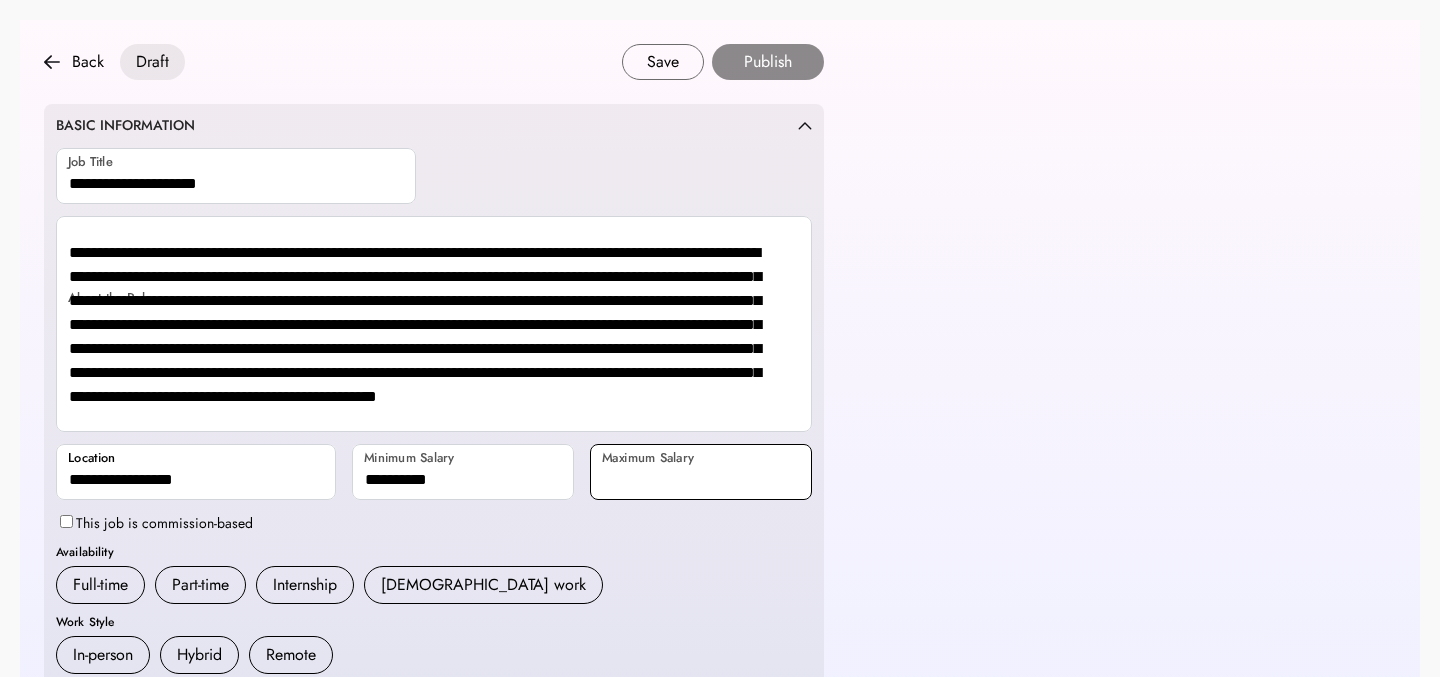 click at bounding box center [701, 472] 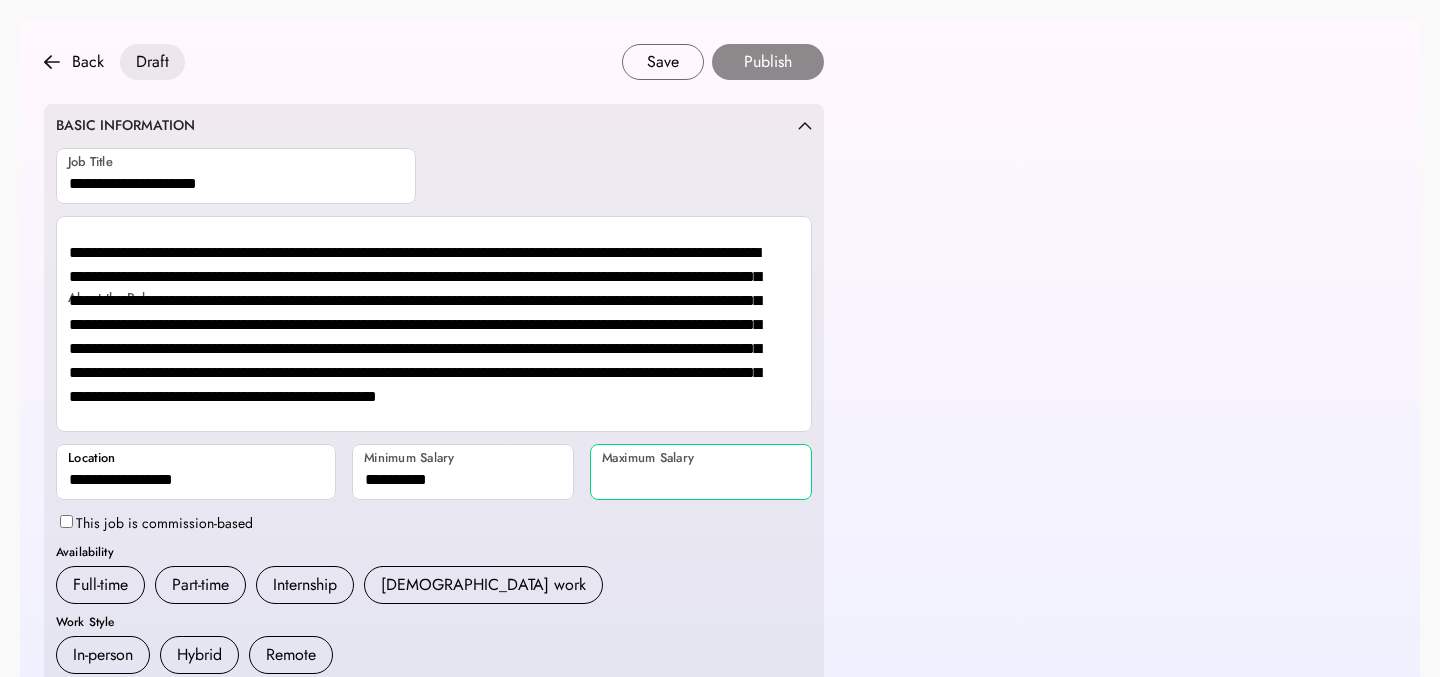type on "**********" 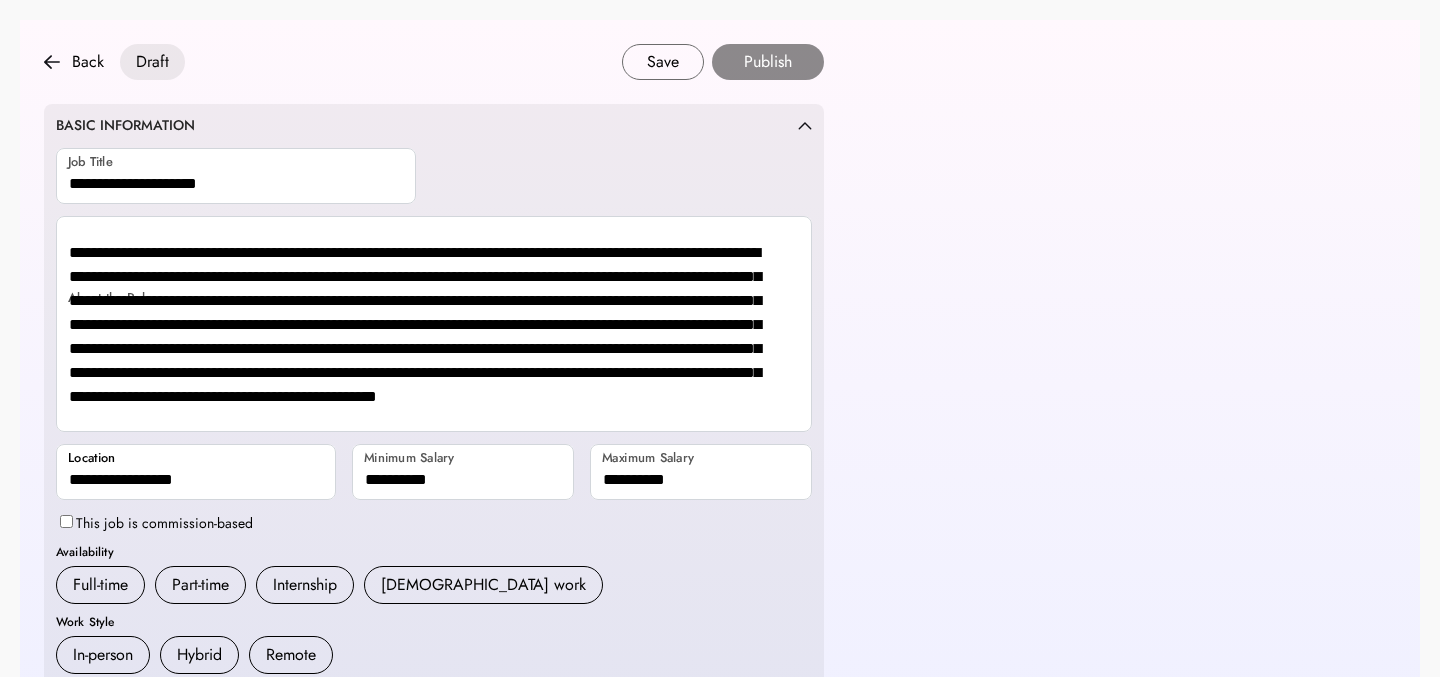 click on "Availability" at bounding box center [434, 552] 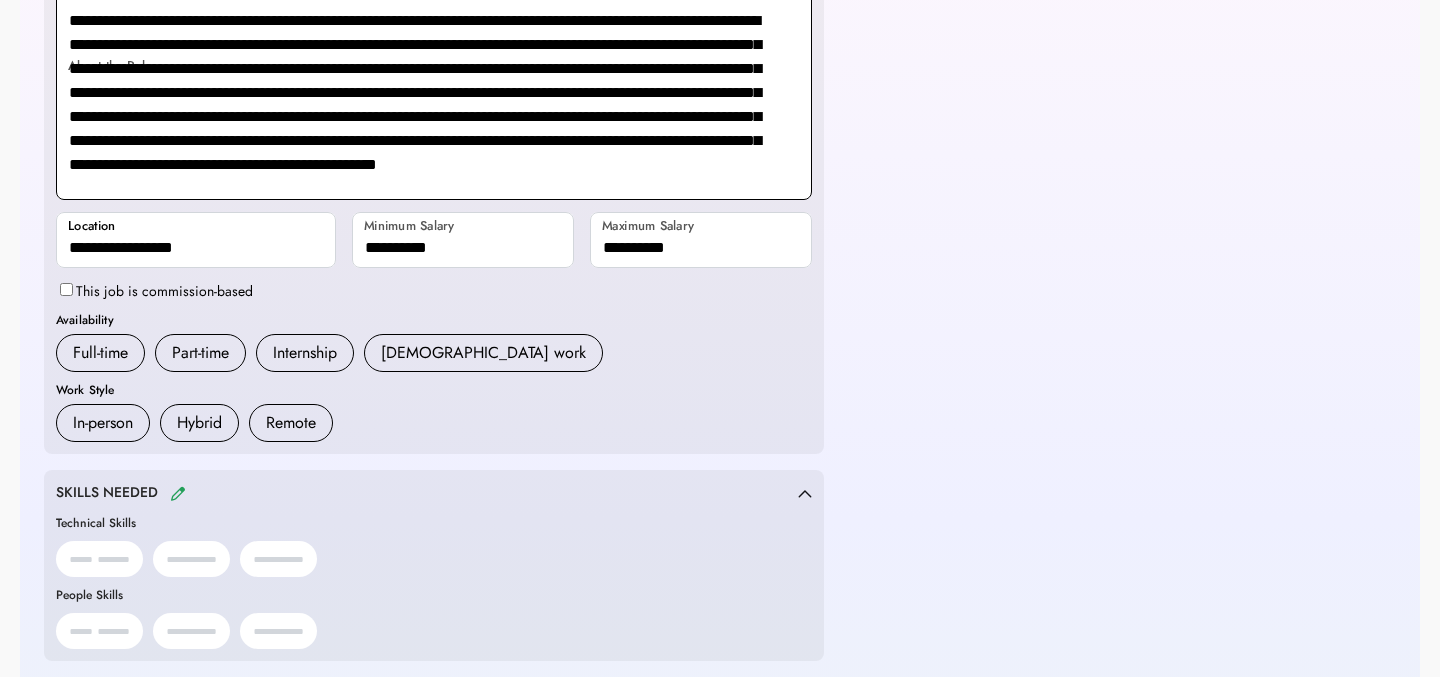 scroll, scrollTop: 262, scrollLeft: 0, axis: vertical 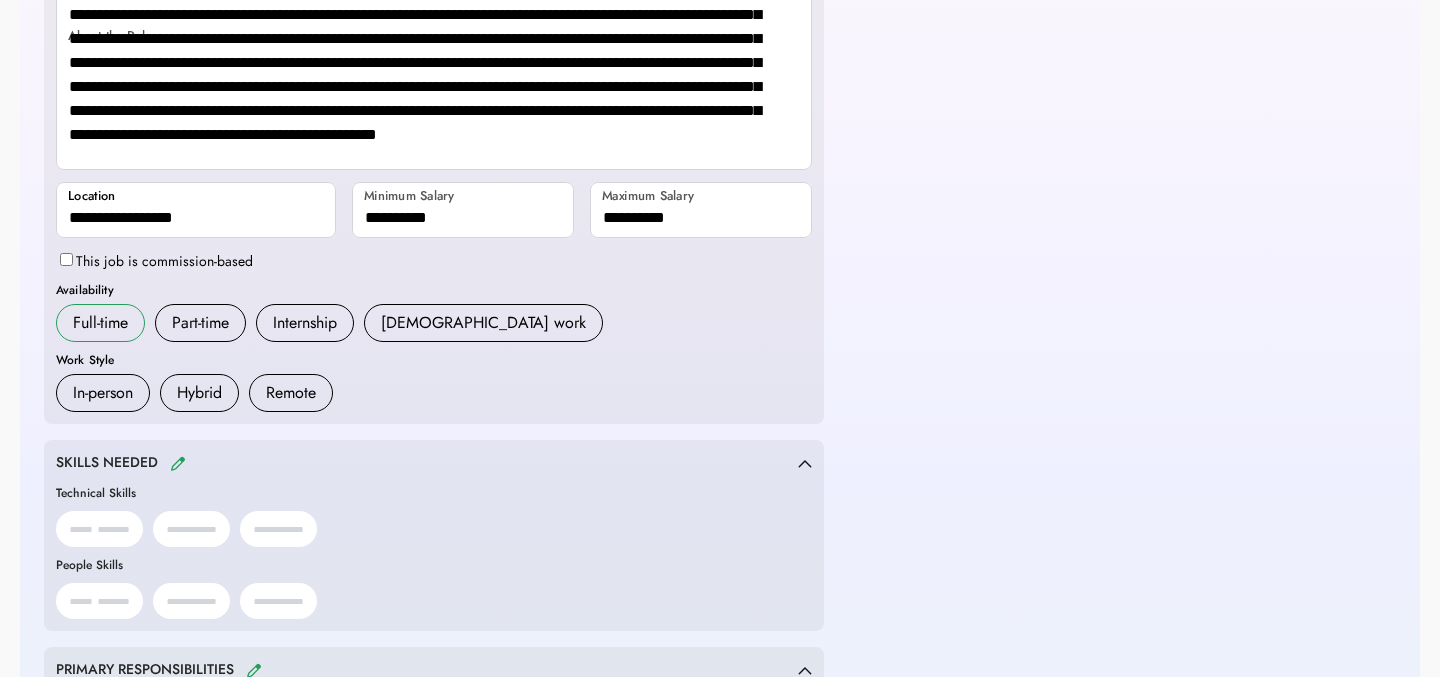click on "Full-time" at bounding box center [100, 323] 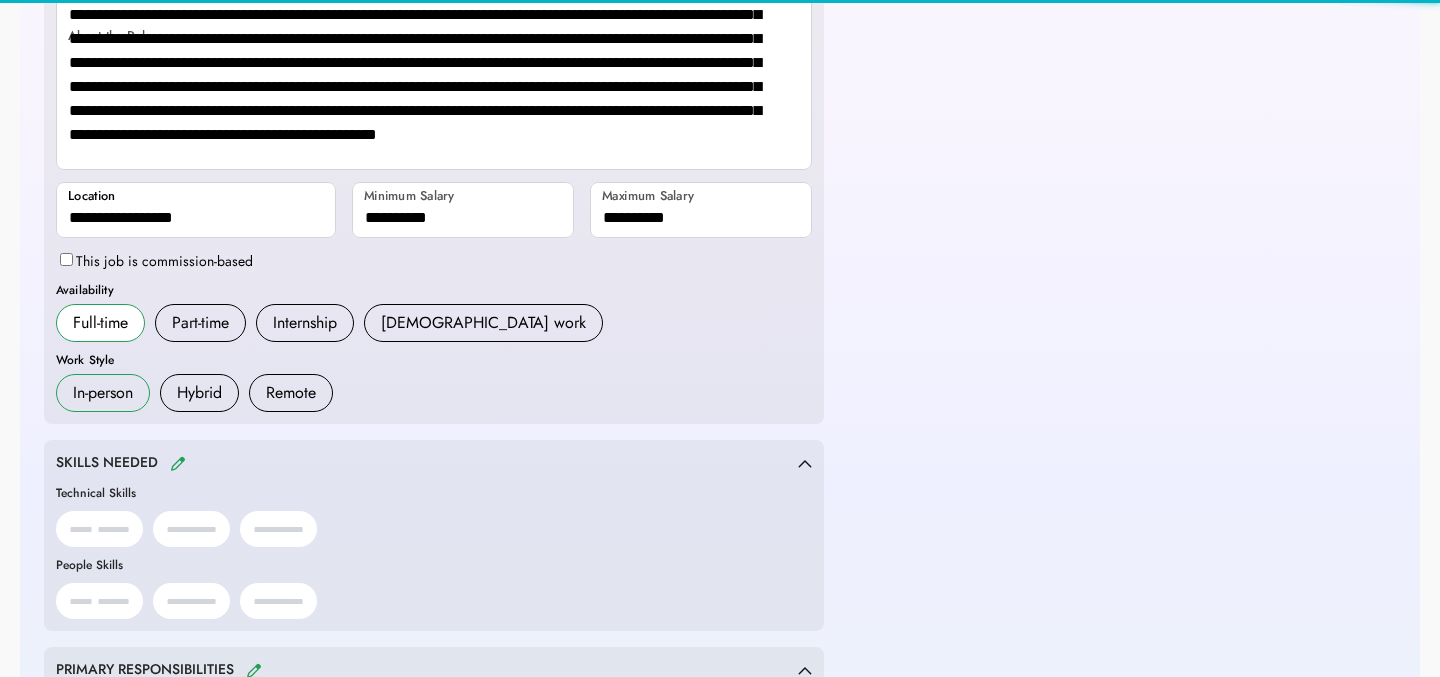 click on "In-person" at bounding box center [103, 393] 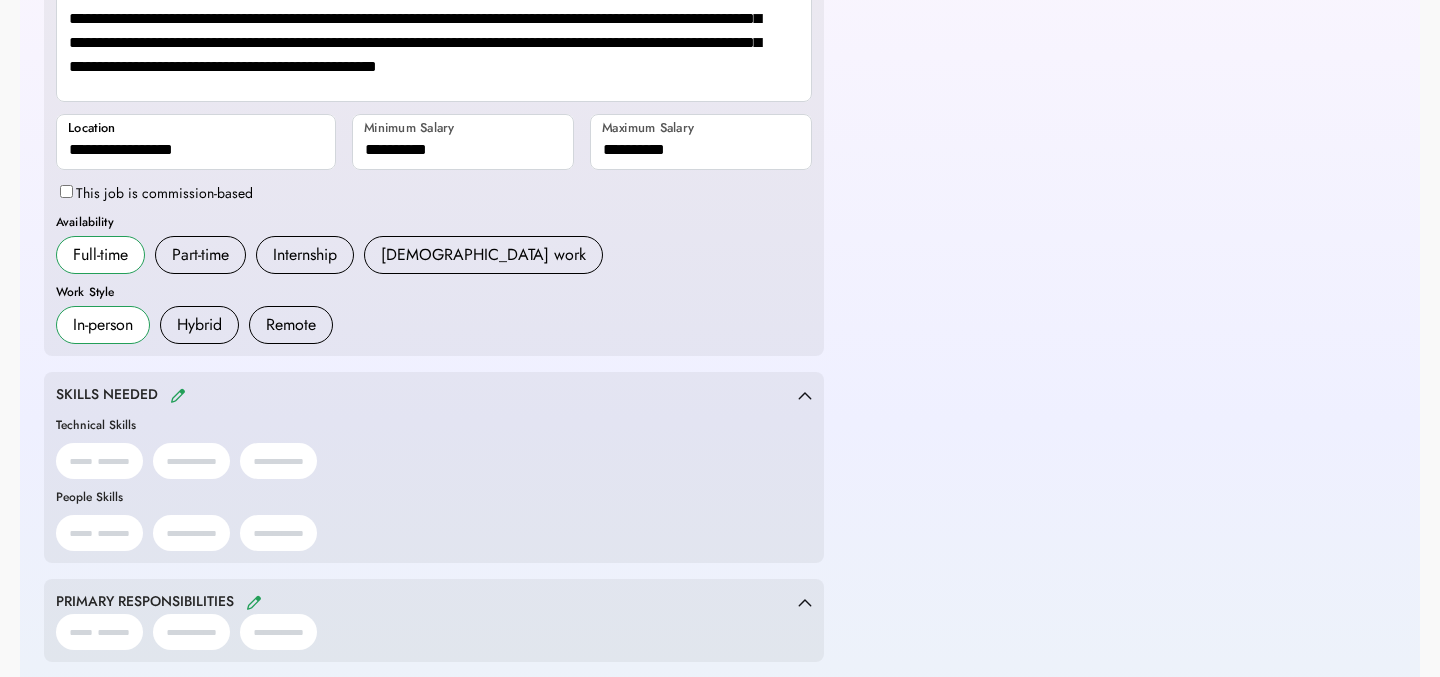 scroll, scrollTop: 465, scrollLeft: 0, axis: vertical 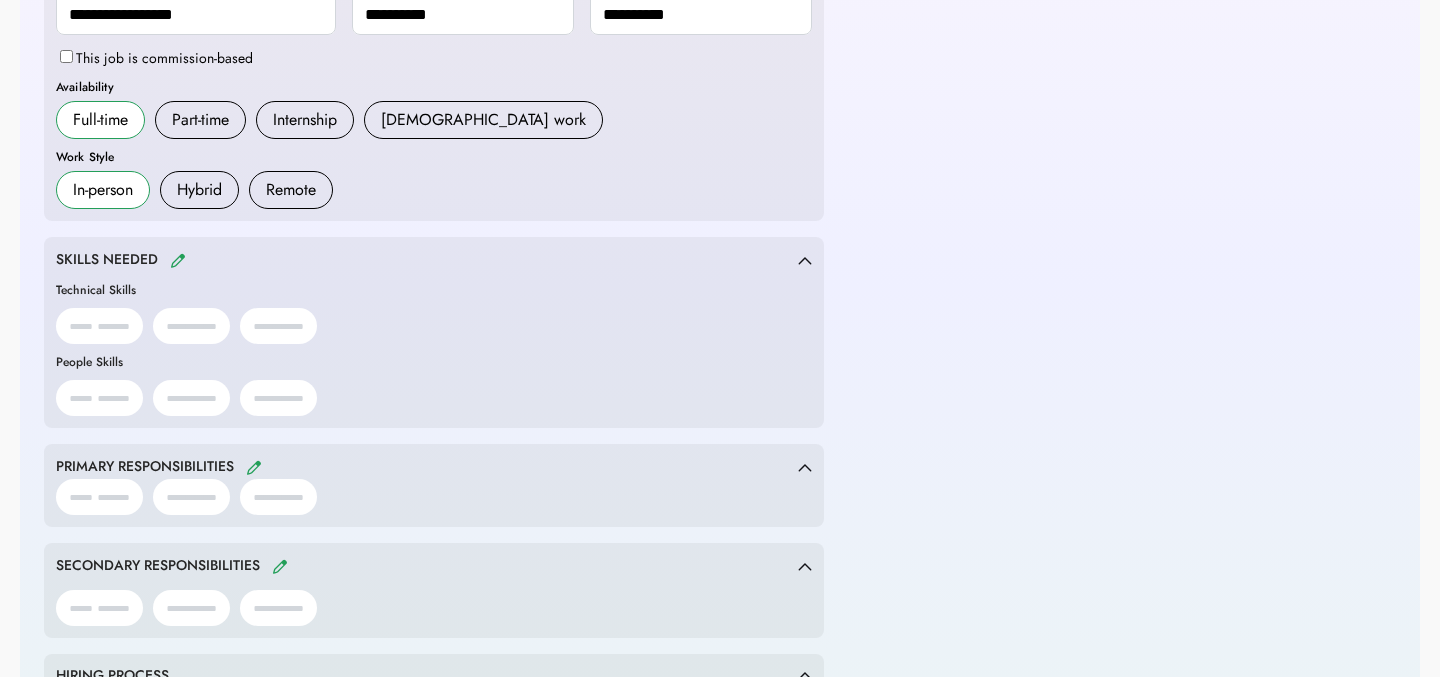 click at bounding box center [178, 260] 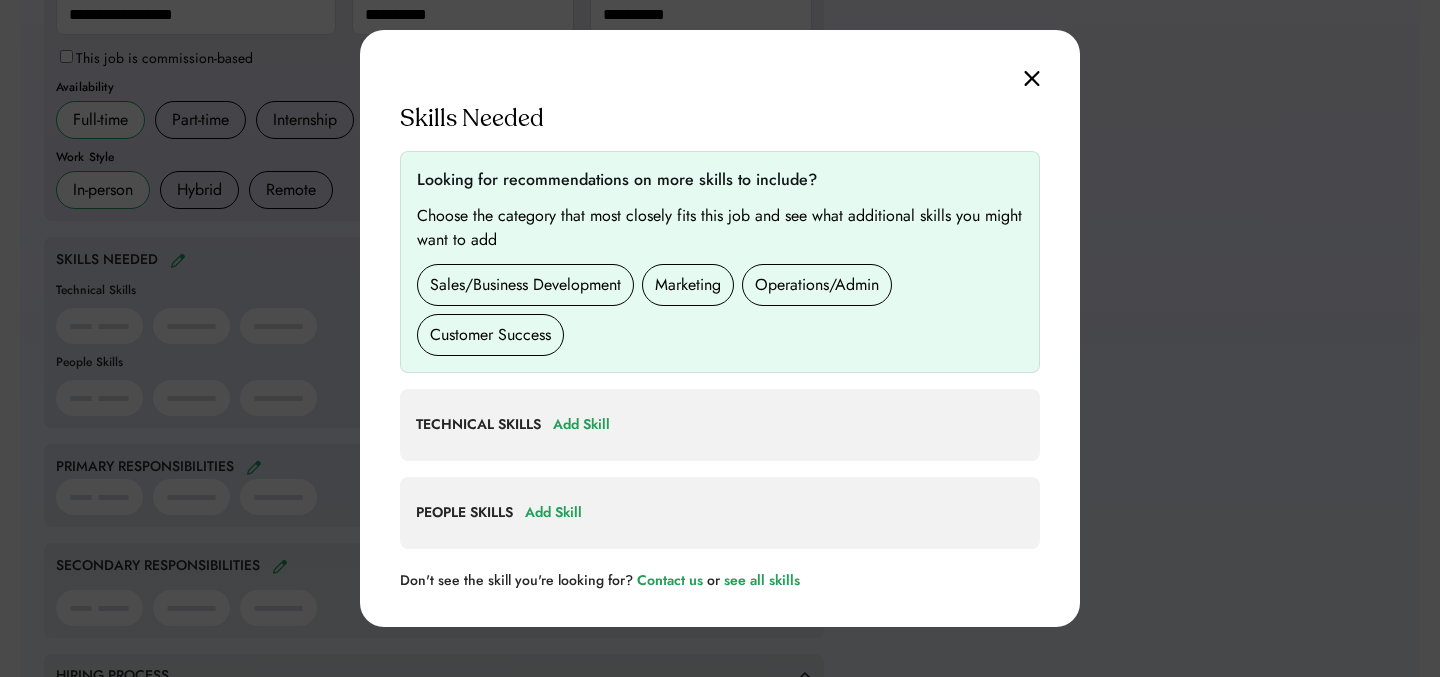 click at bounding box center (1032, 78) 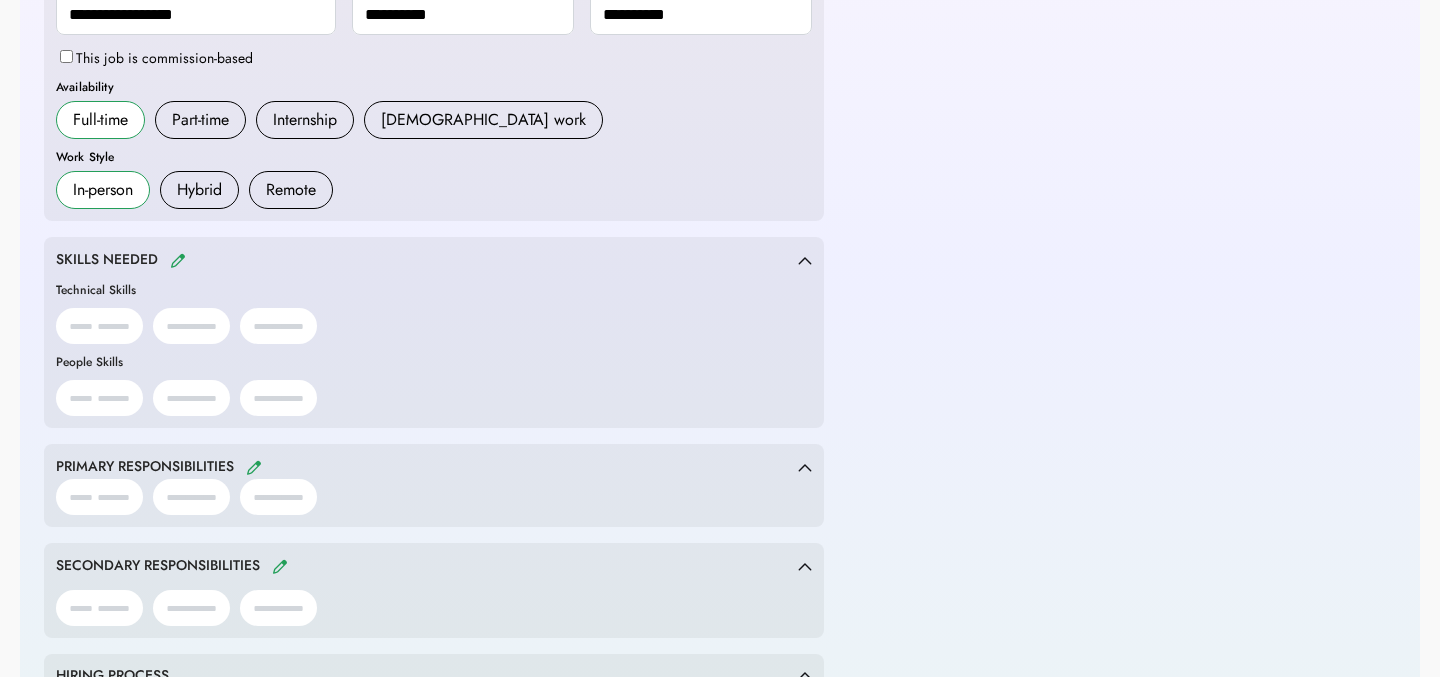 click at bounding box center (178, 260) 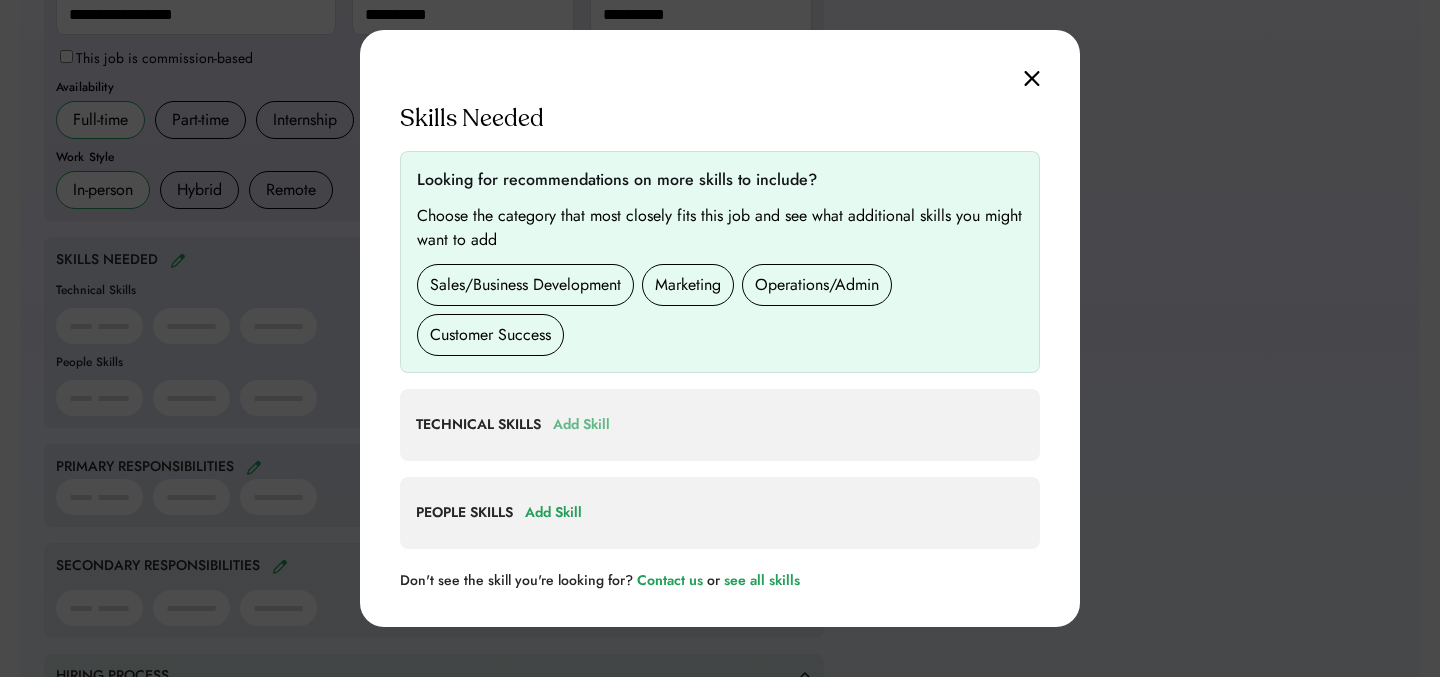 click on "Add Skill" at bounding box center [581, 425] 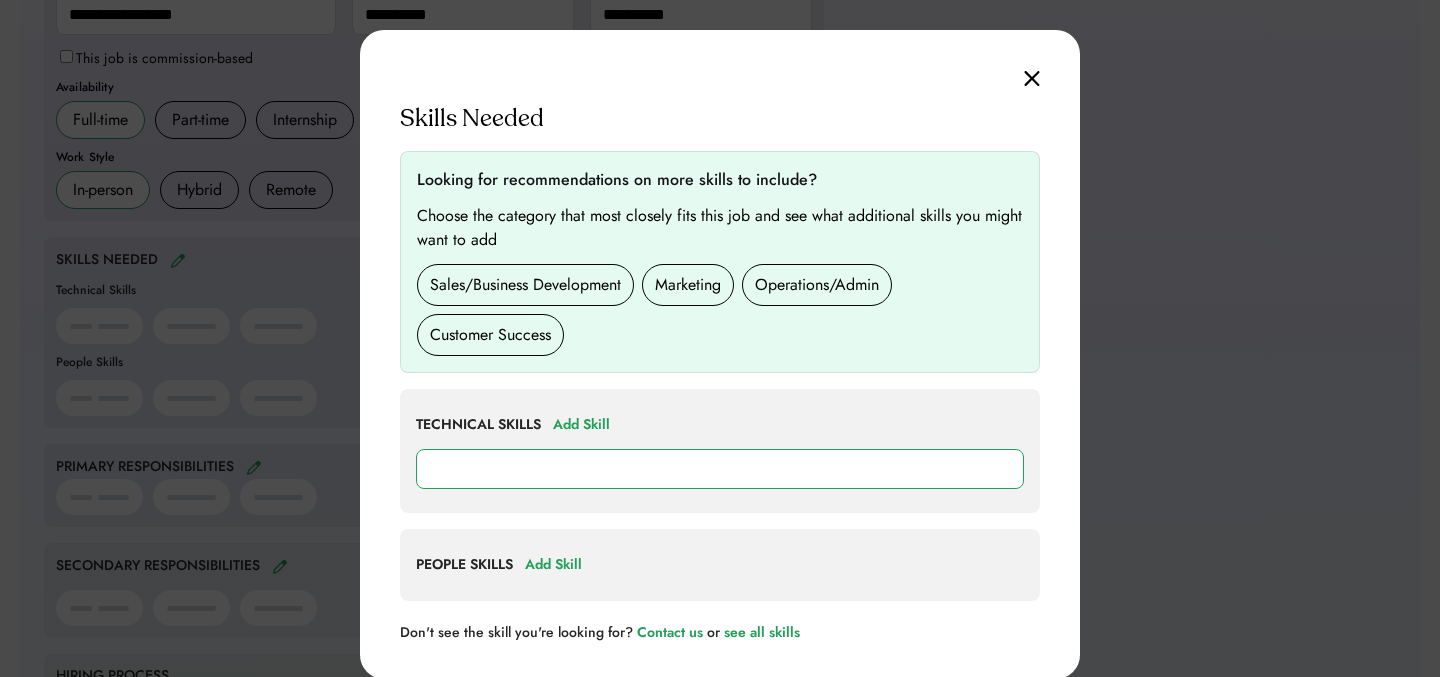 click at bounding box center (720, 469) 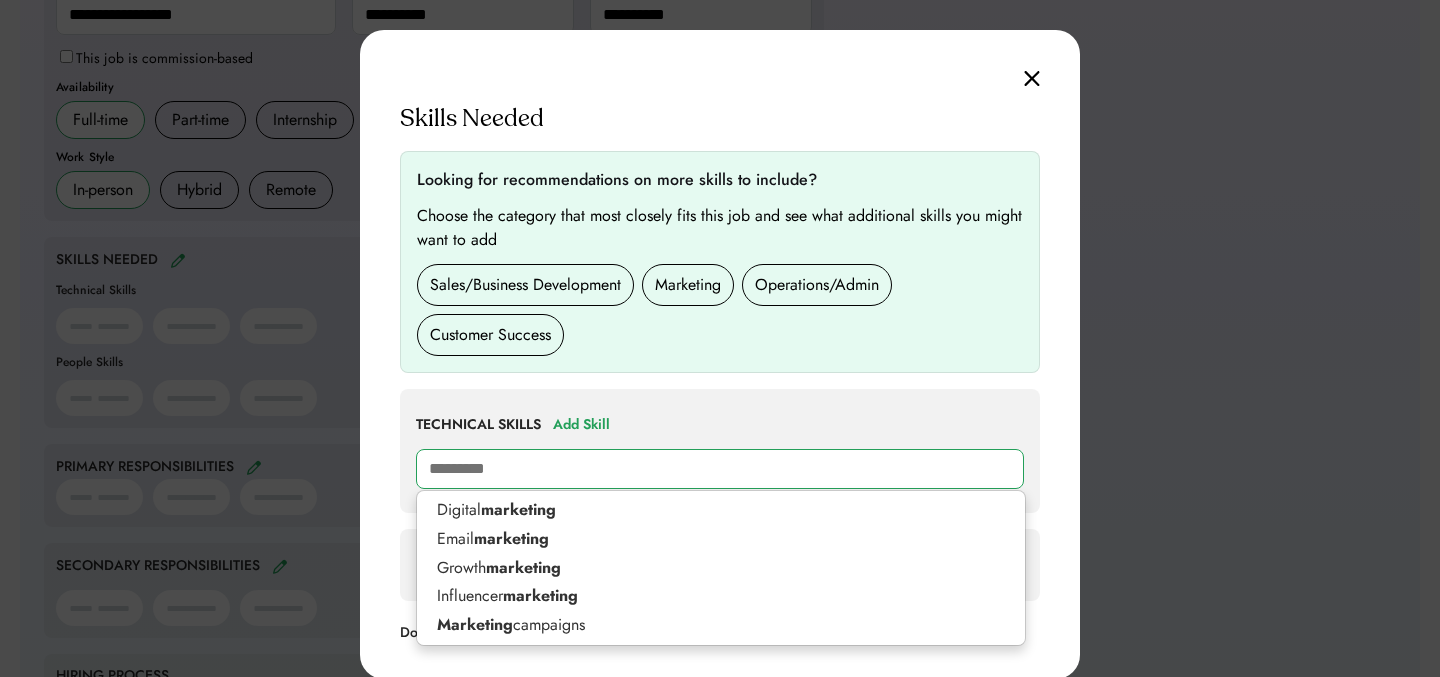 type on "*********" 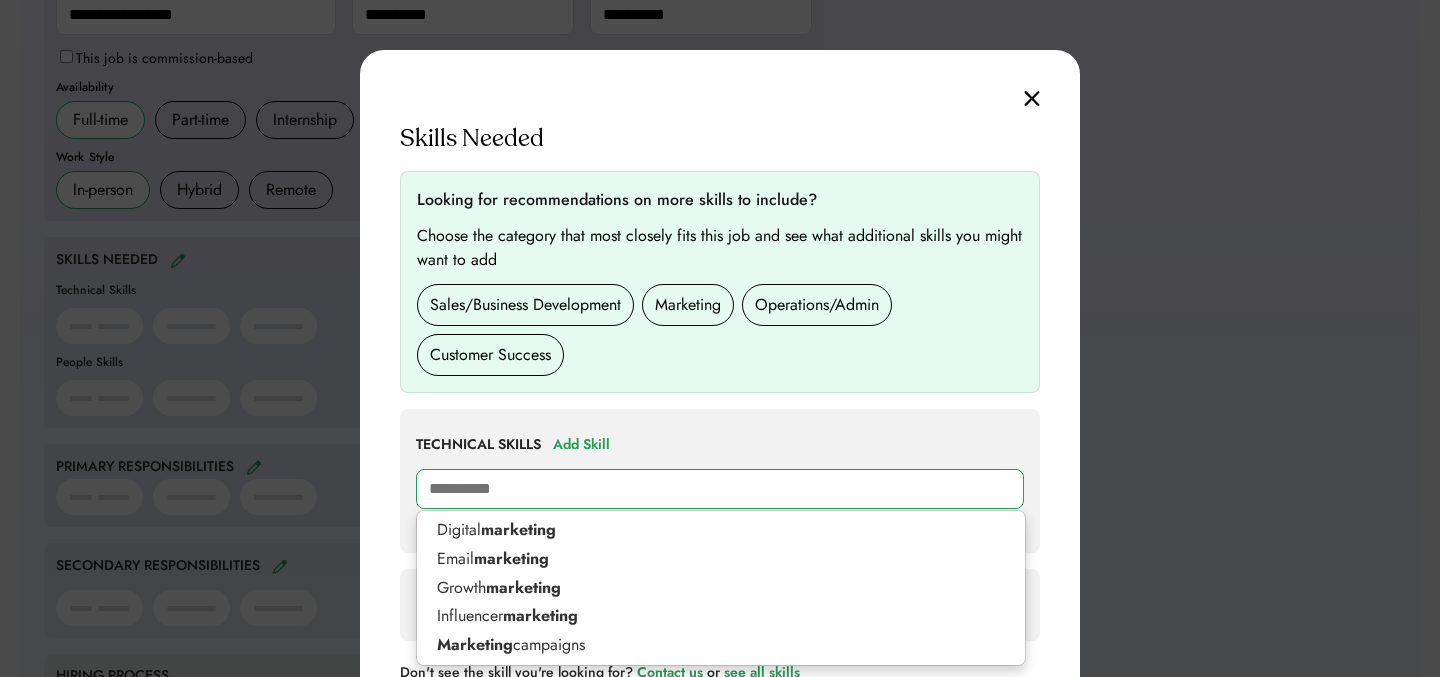 type on "**********" 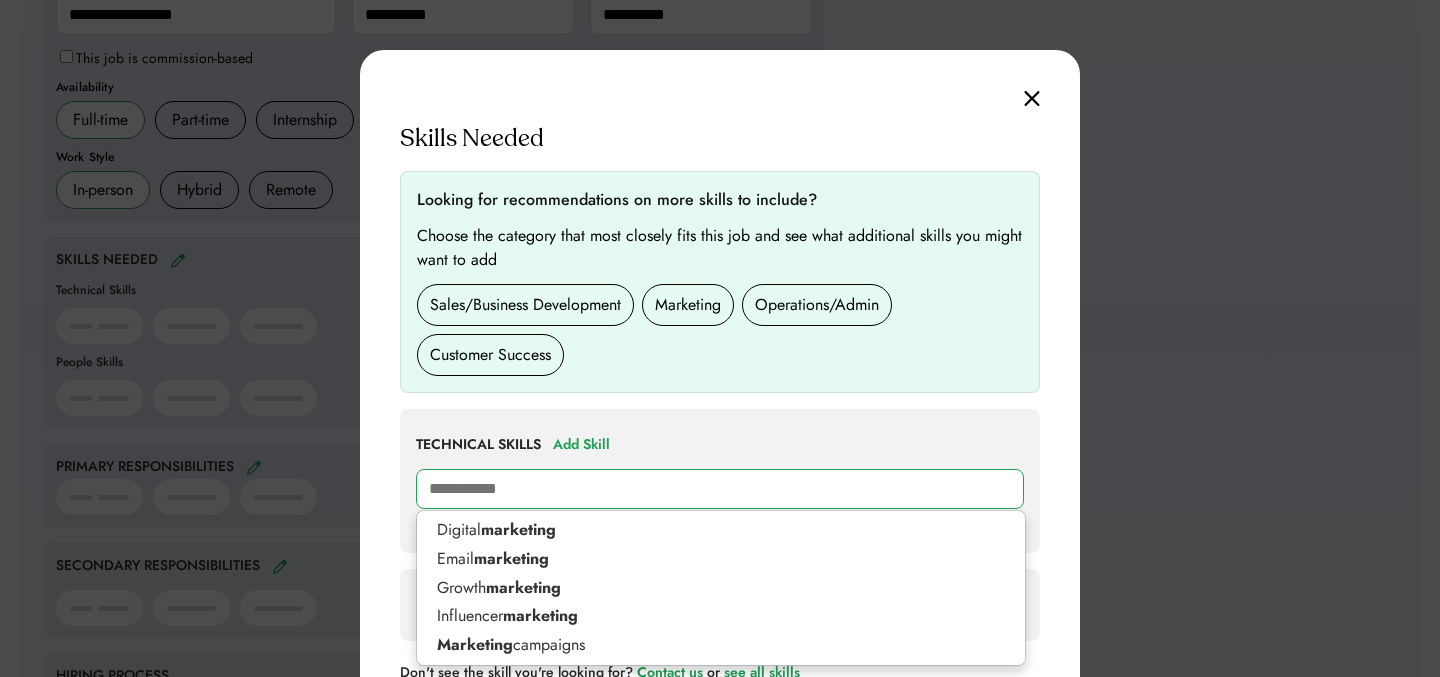 type on "**********" 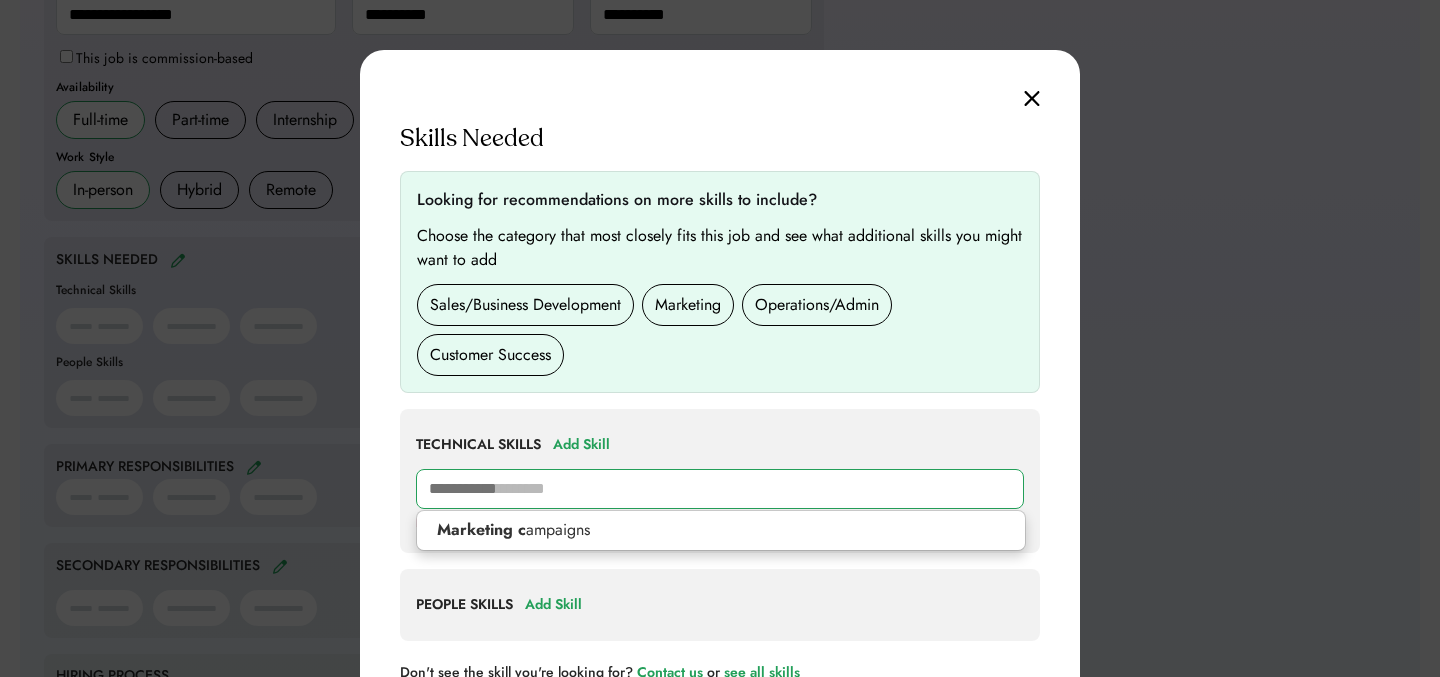 type on "**********" 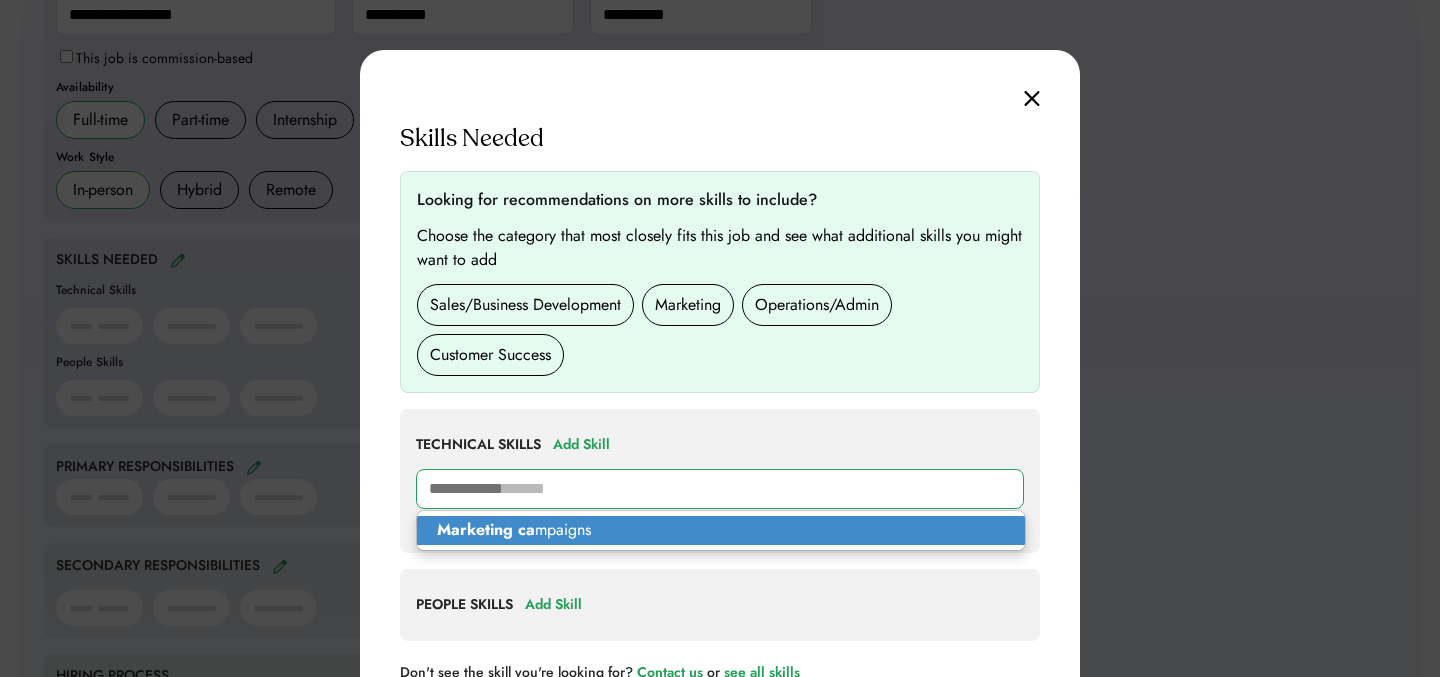 click on "Marketing ca mpaigns" at bounding box center (721, 530) 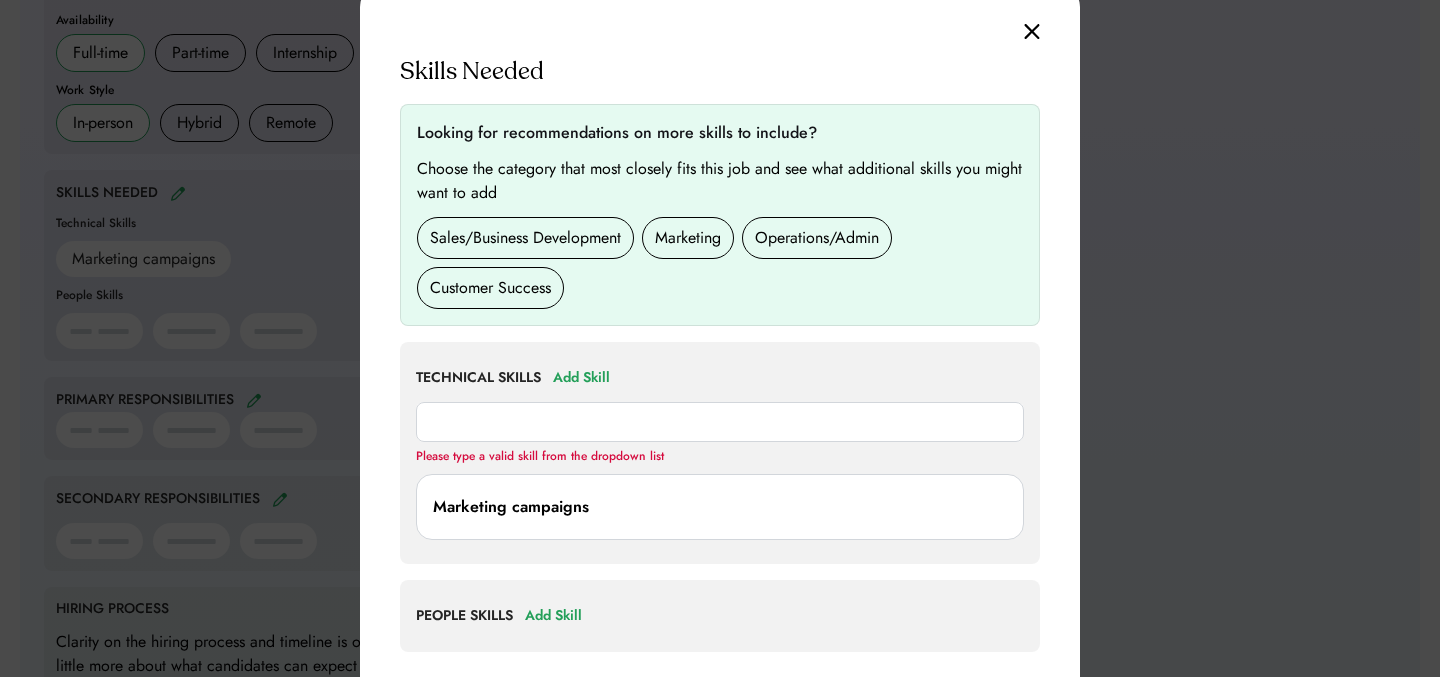 scroll, scrollTop: 537, scrollLeft: 0, axis: vertical 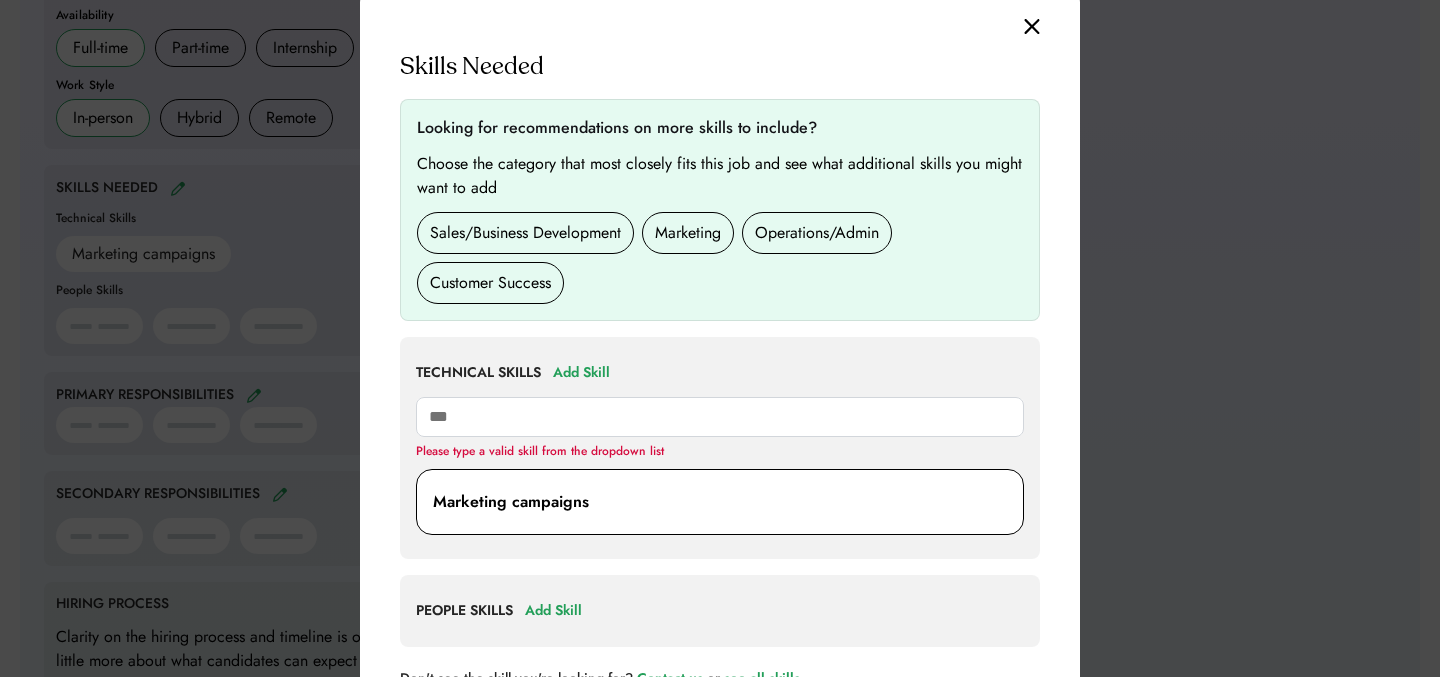 type on "****" 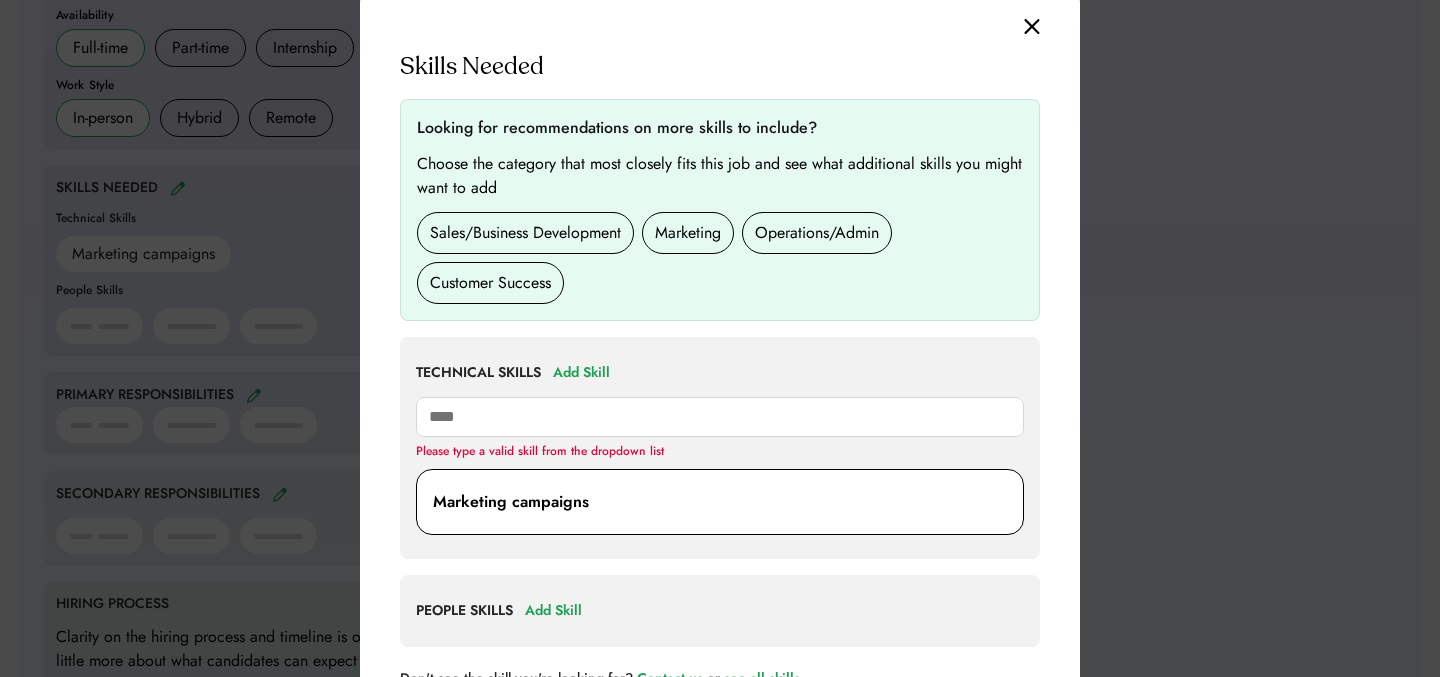 type on "**********" 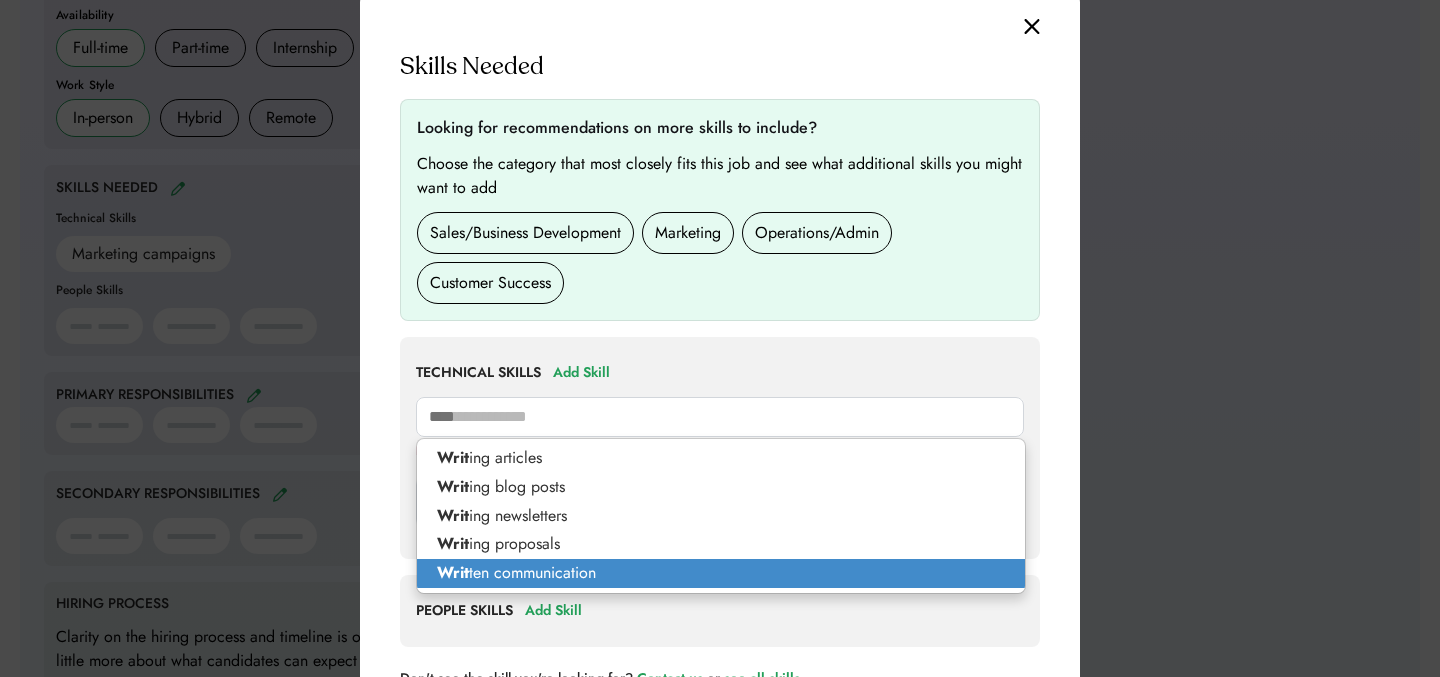 click on "Writ ten communication" at bounding box center [721, 573] 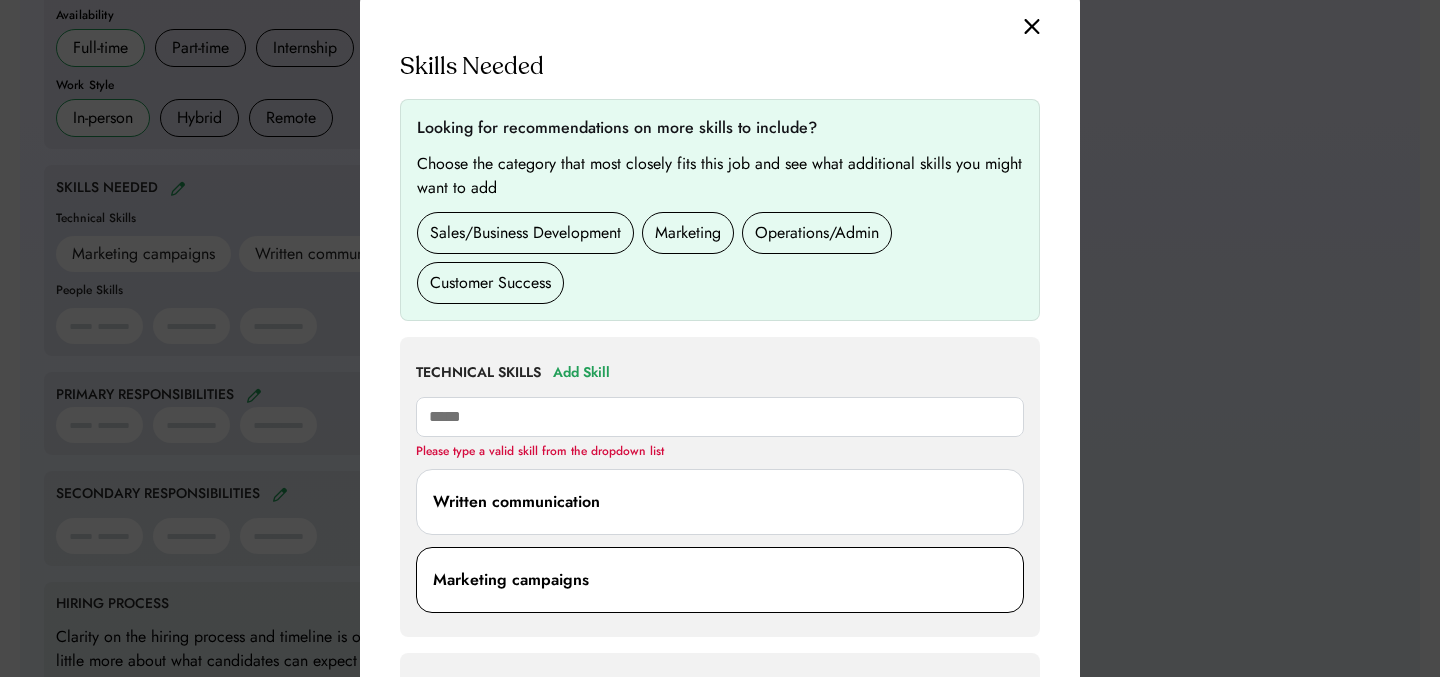 type on "******" 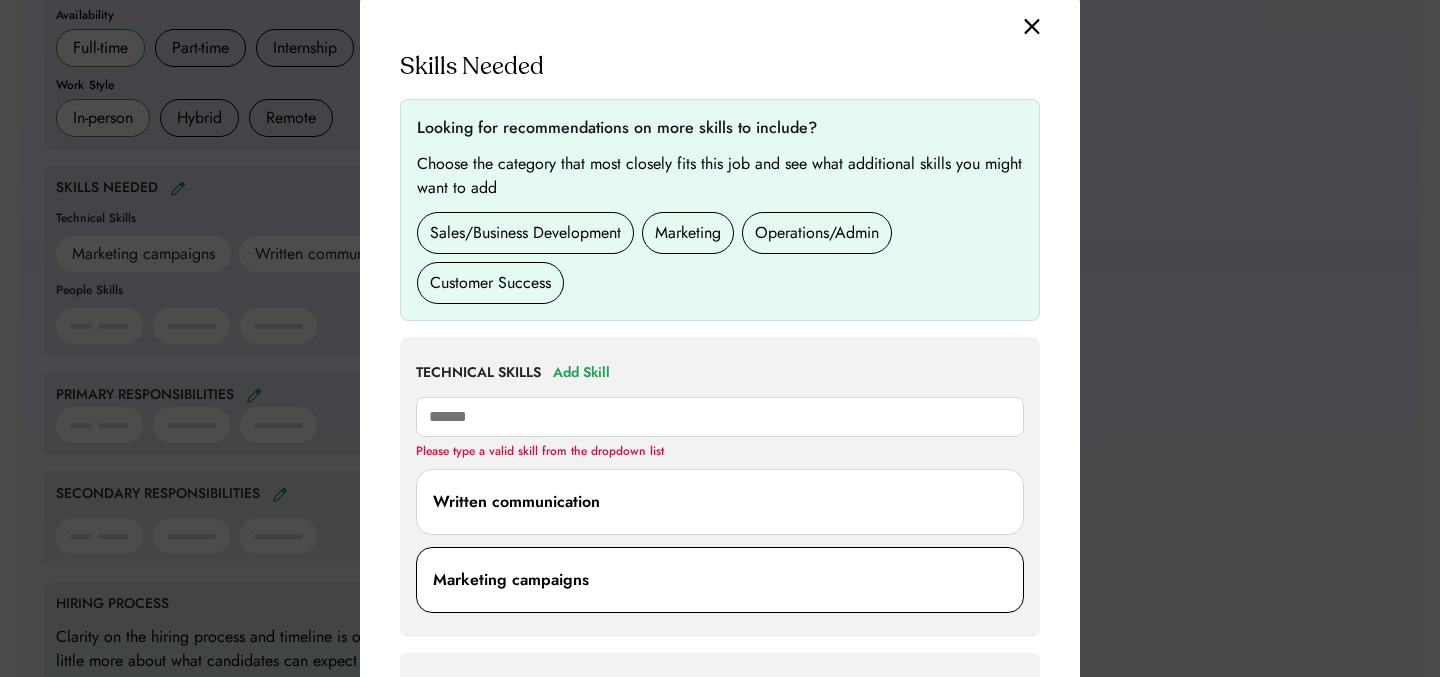 type on "**********" 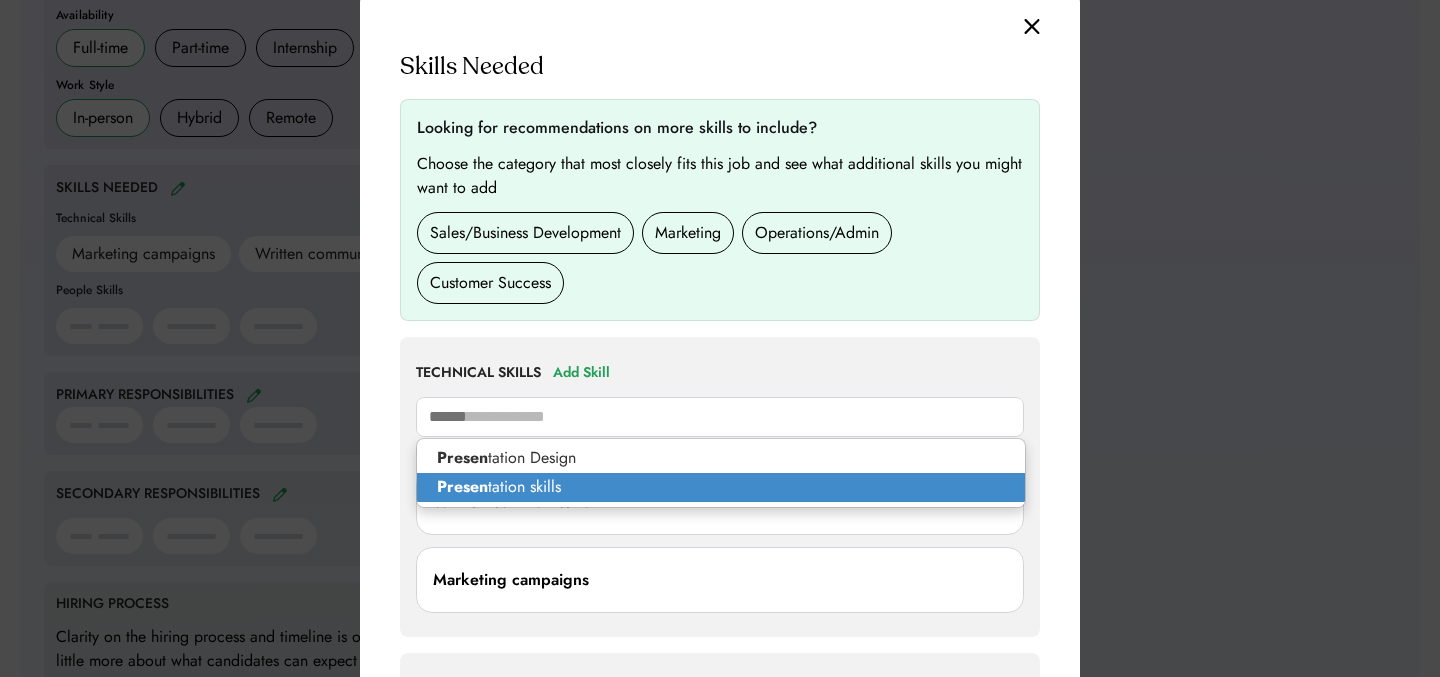 click on "Presen tation skills" at bounding box center (721, 487) 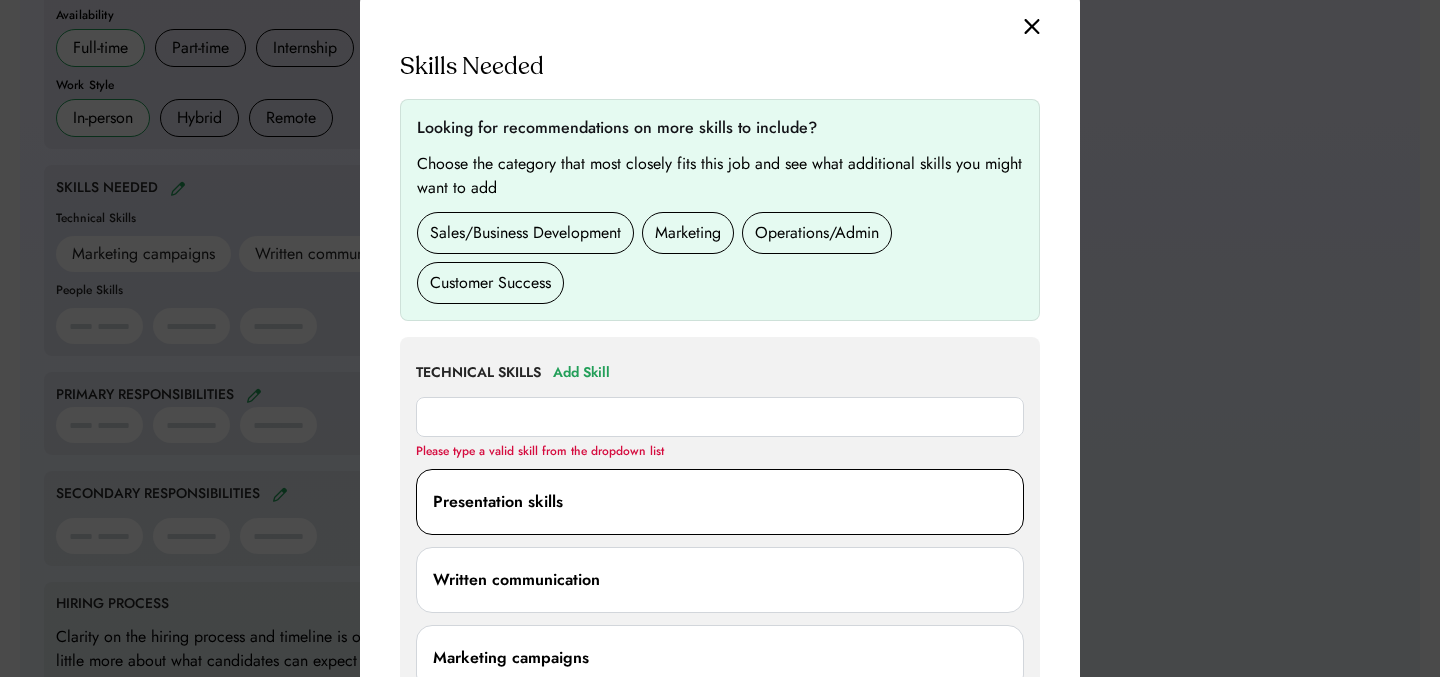 scroll, scrollTop: 544, scrollLeft: 0, axis: vertical 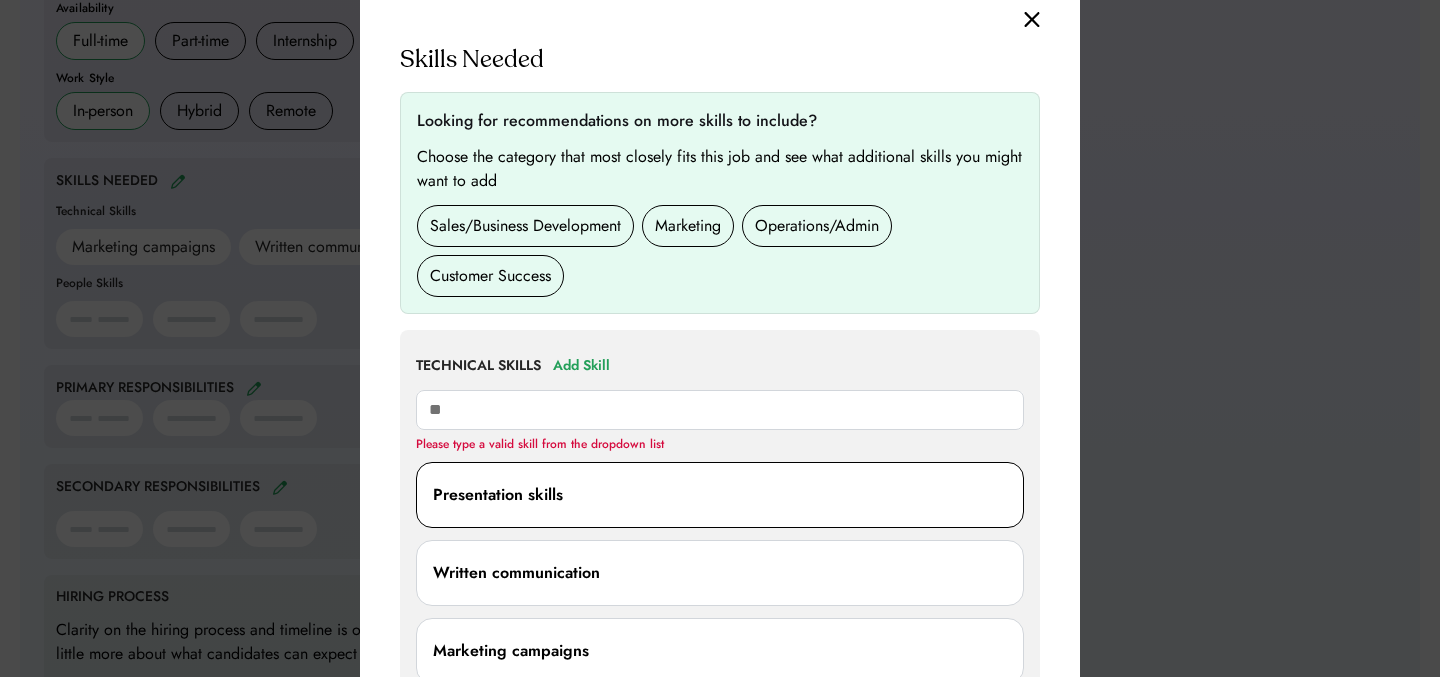 type on "***" 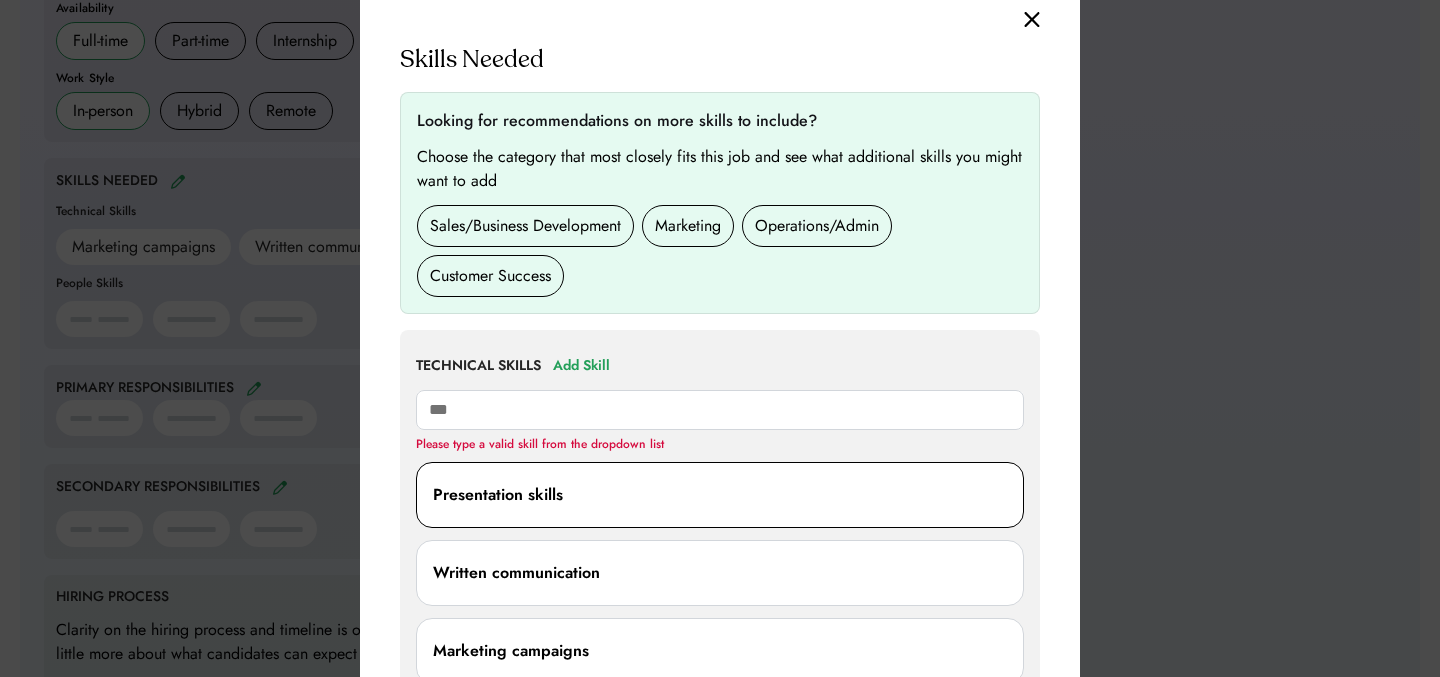type on "**********" 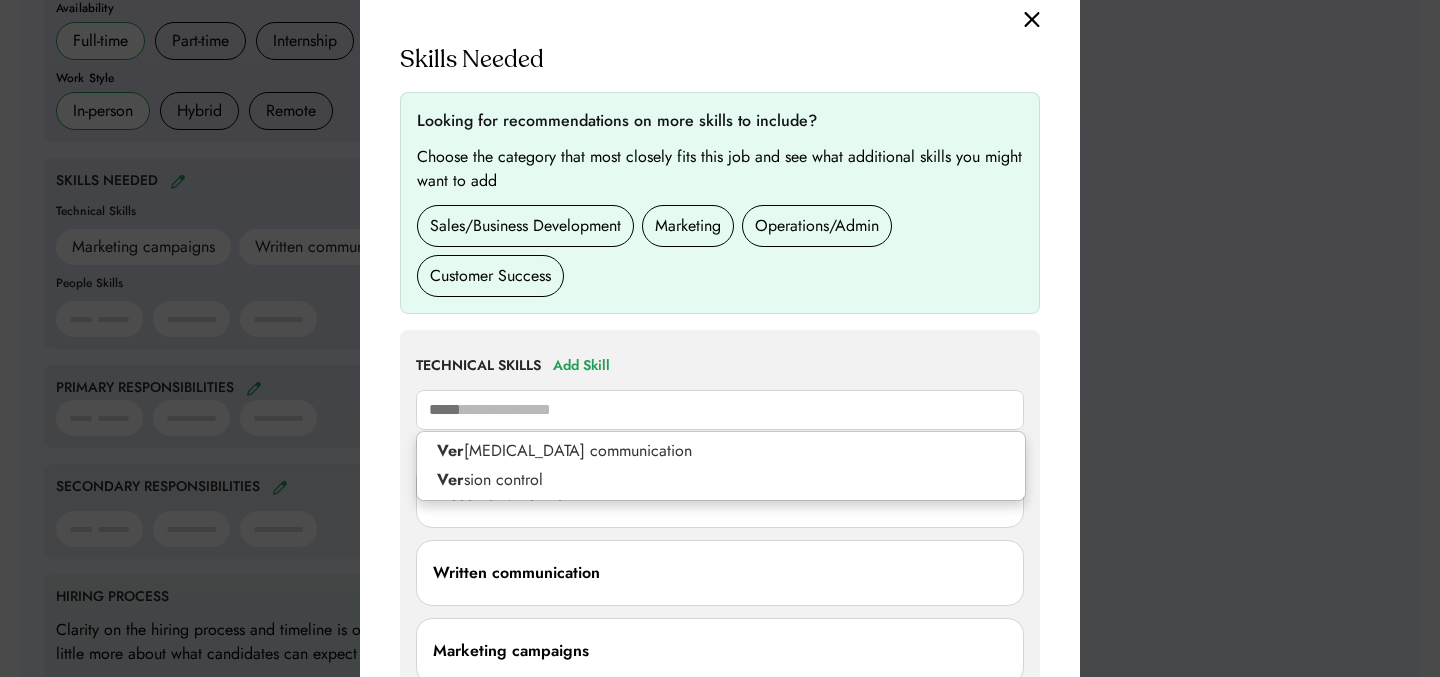 type on "******" 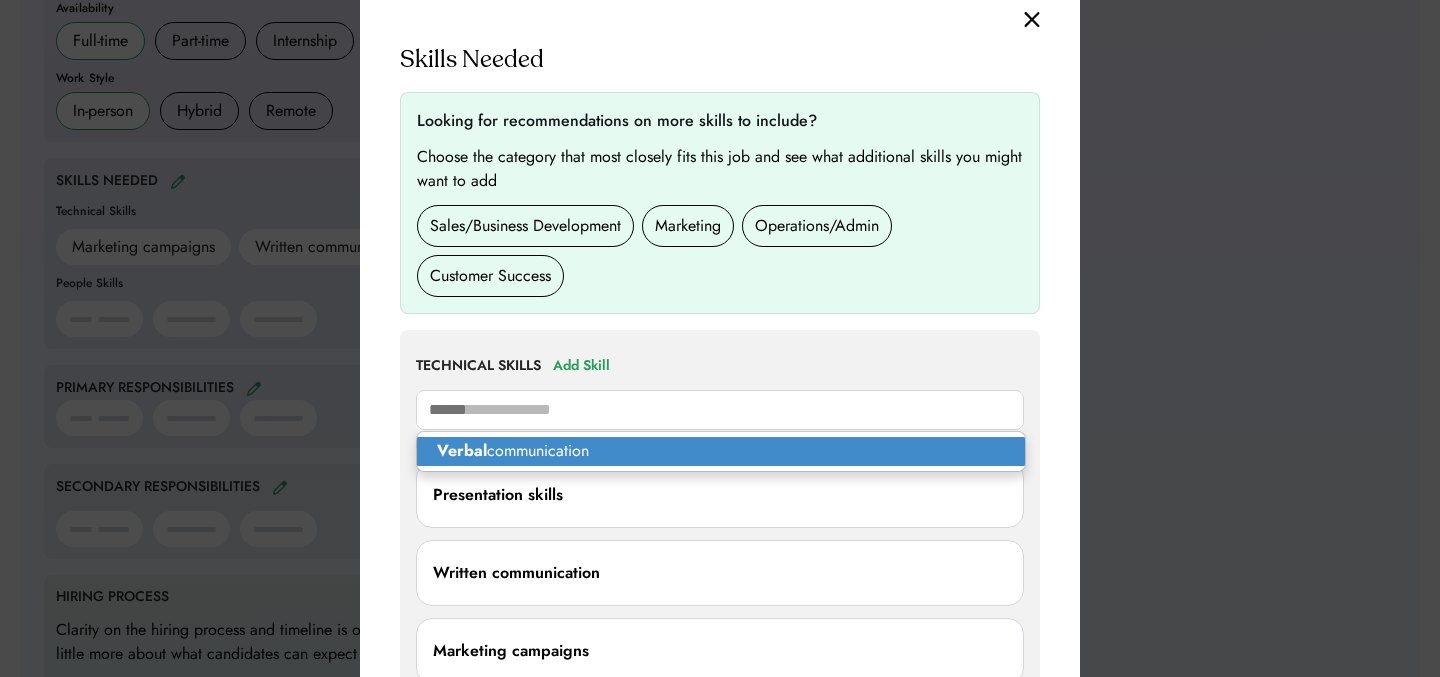 click on "Verbal  communication" at bounding box center (721, 451) 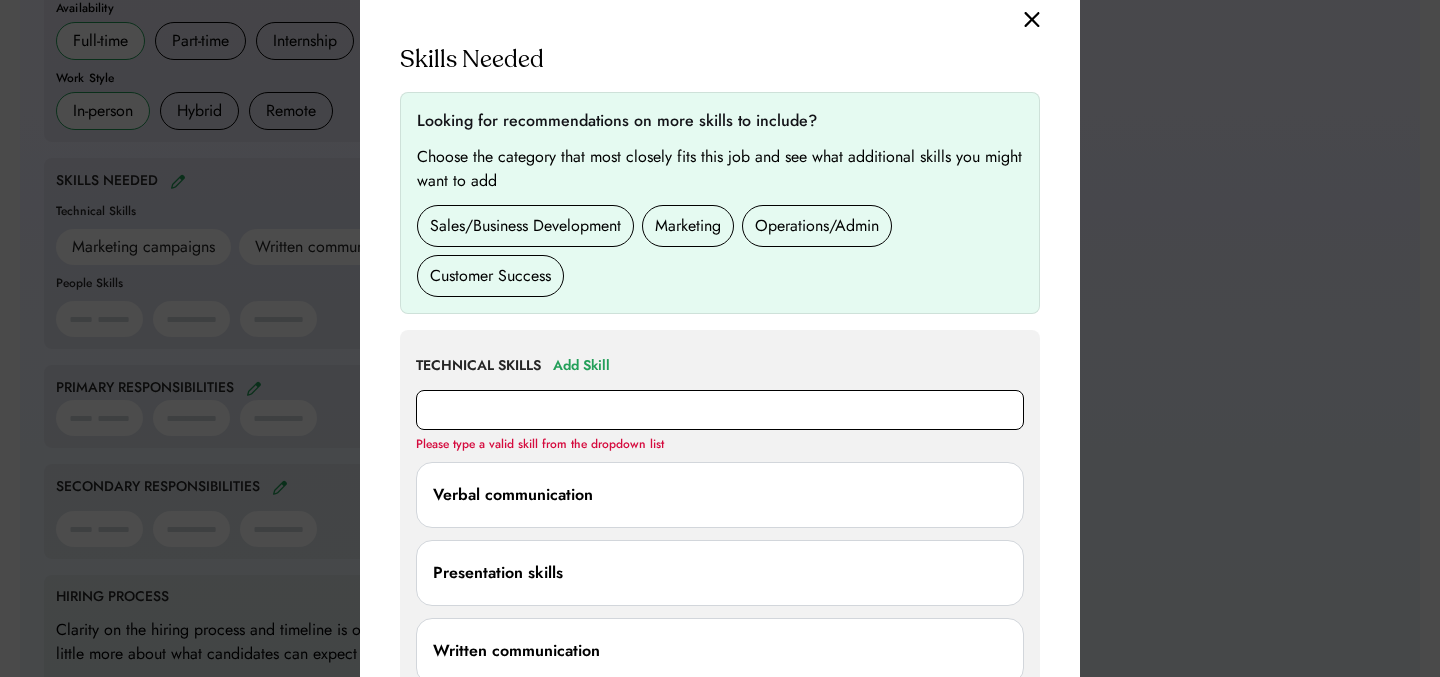 click at bounding box center (720, 410) 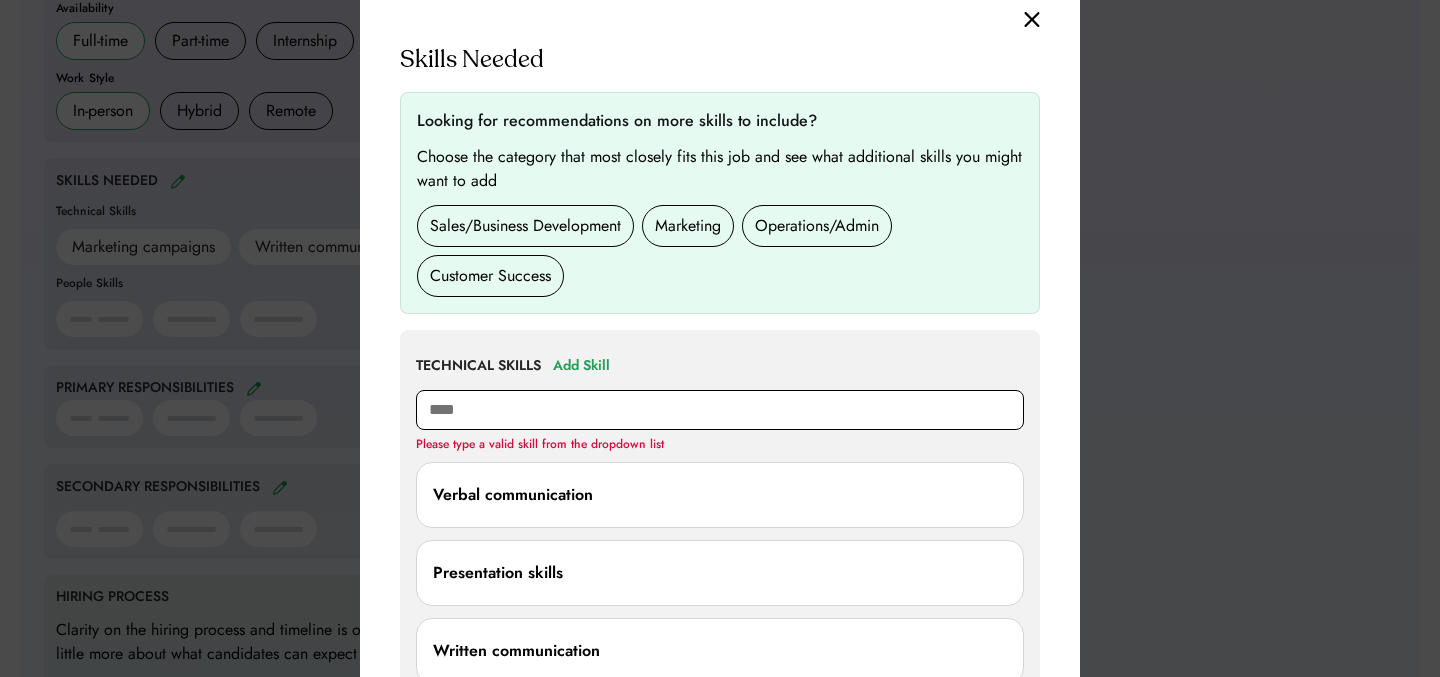 type on "*****" 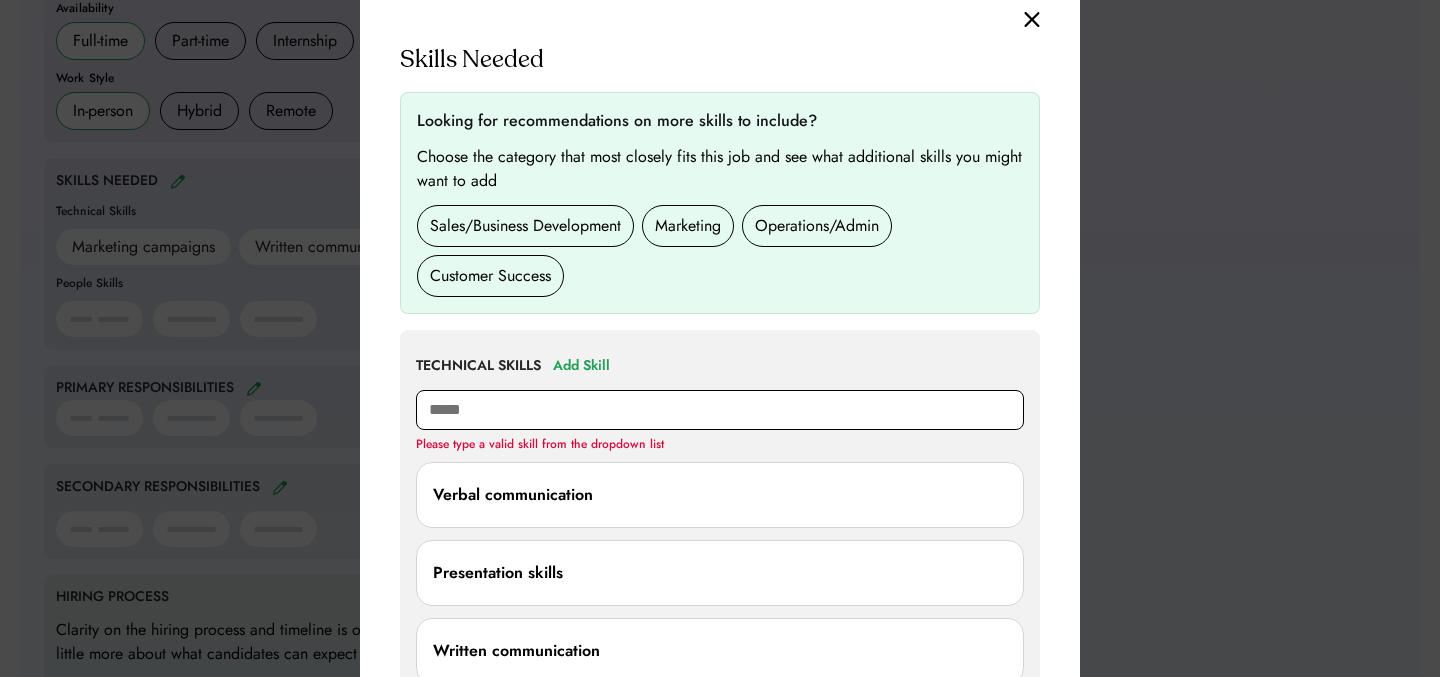 type on "**********" 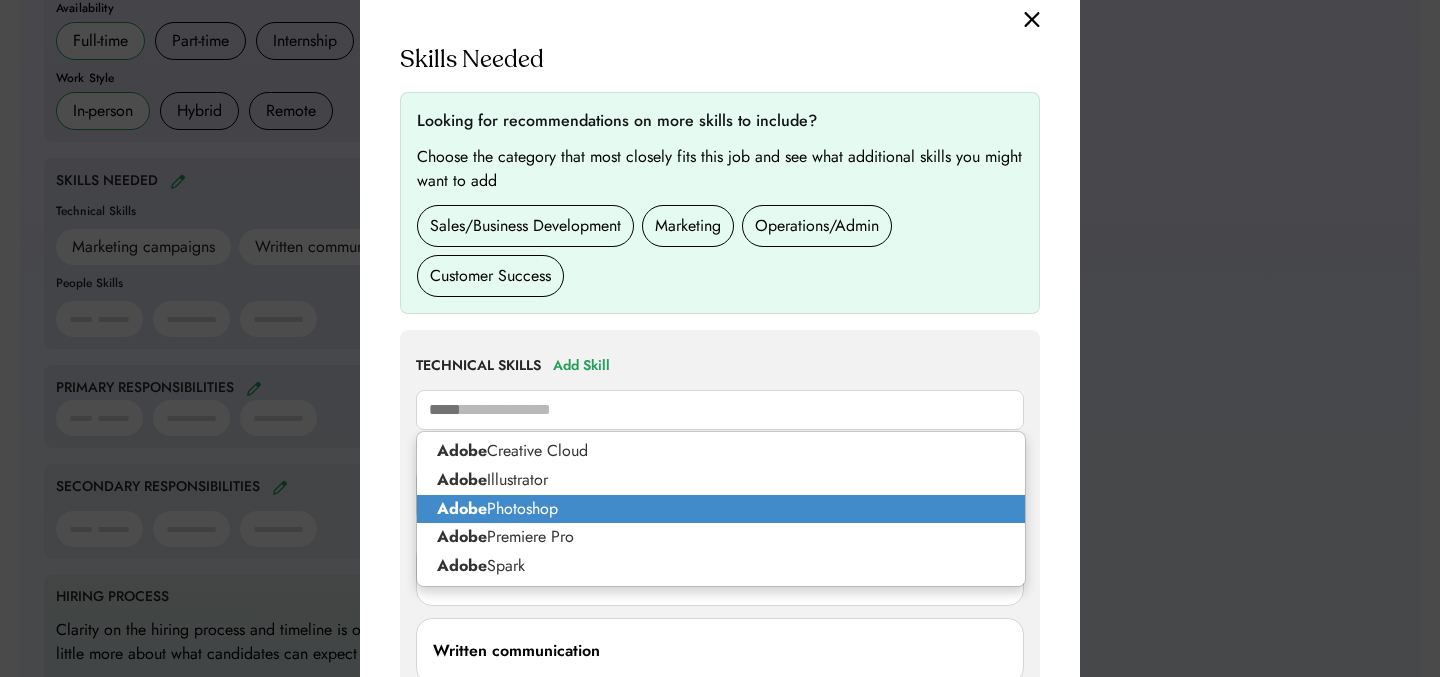 type 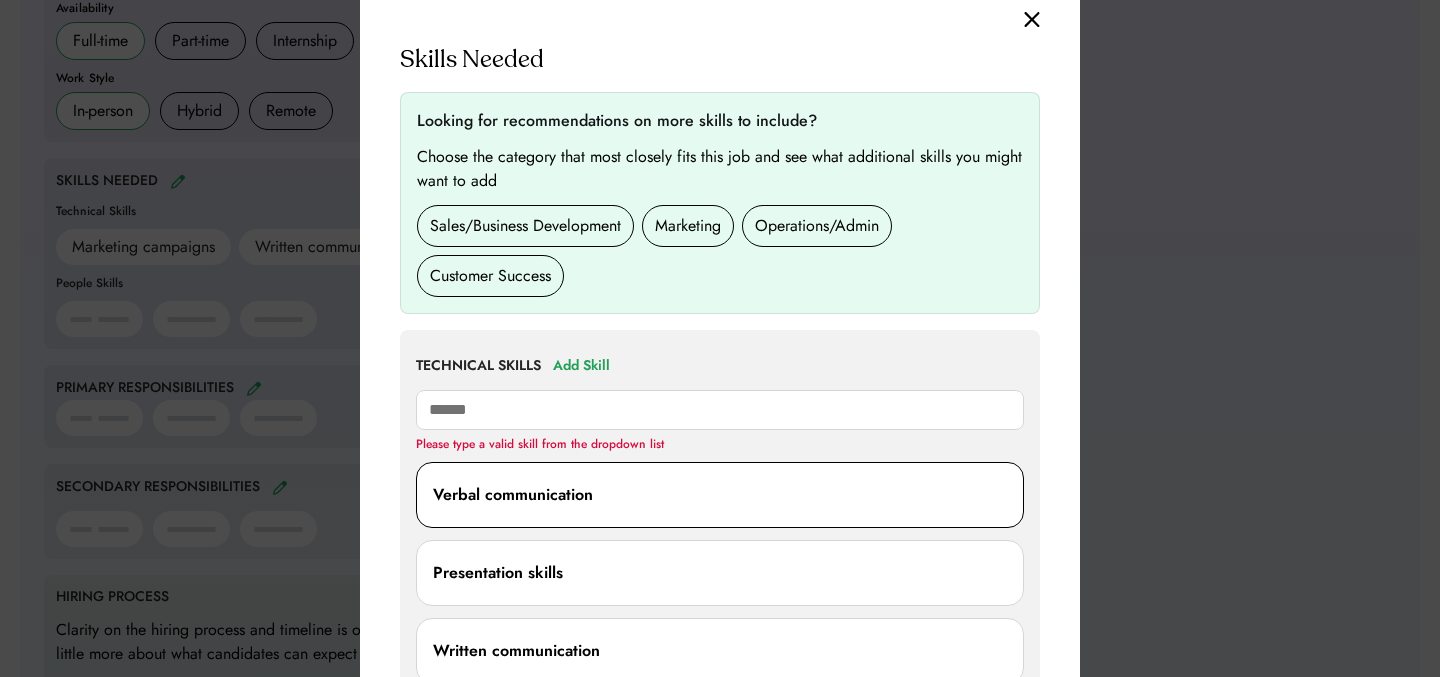 type on "*****" 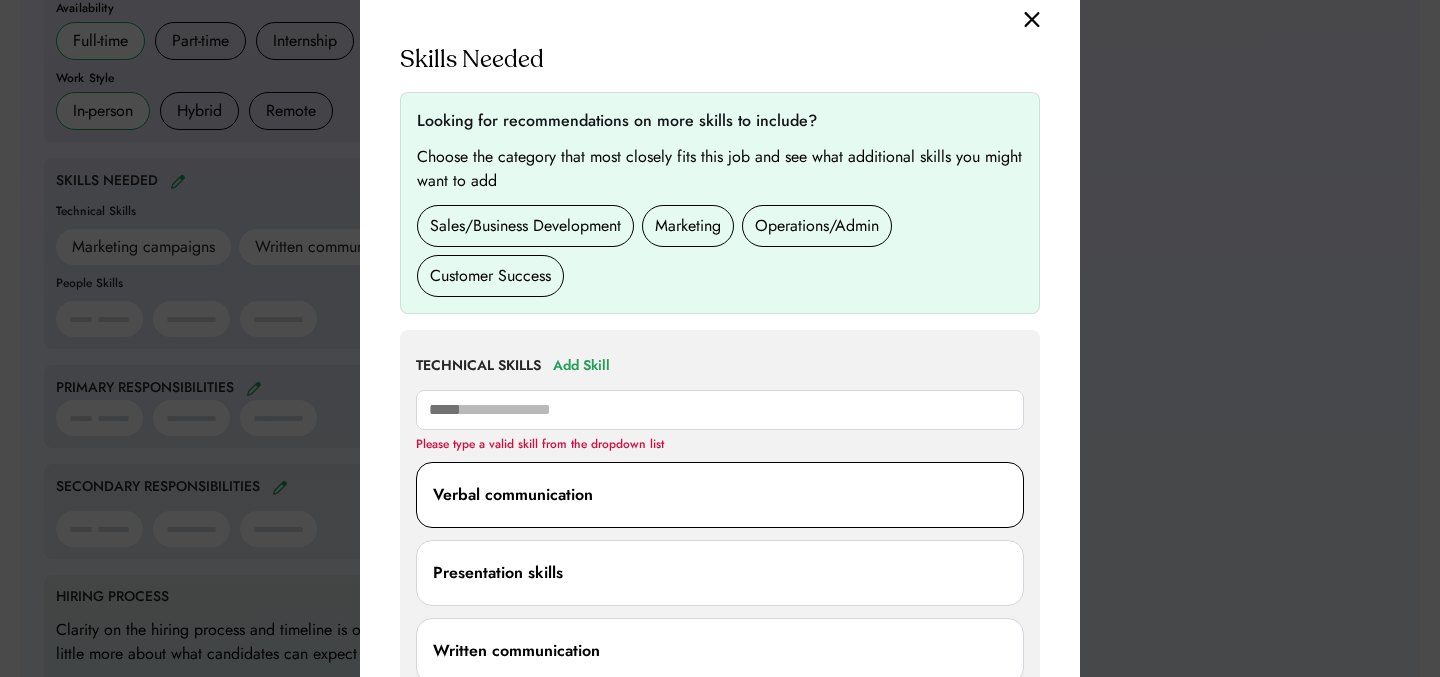 type on "*****" 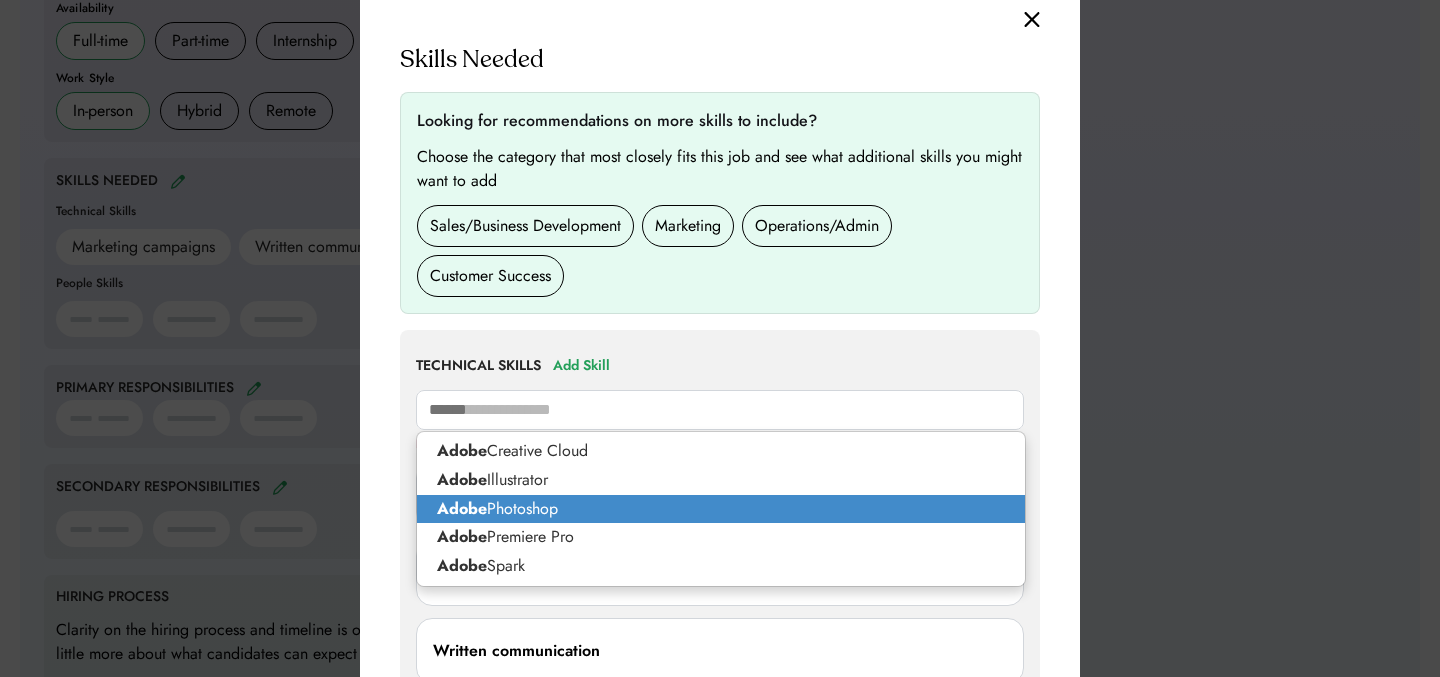 type 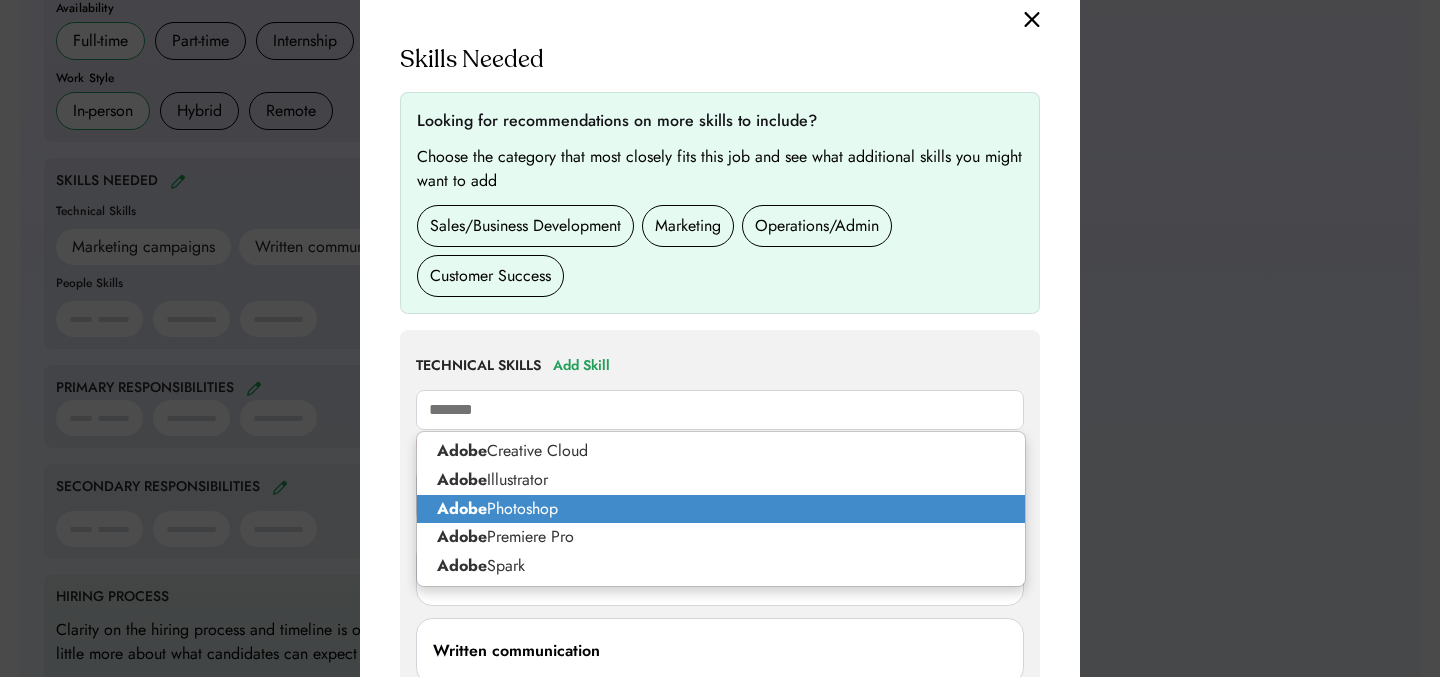 type on "**********" 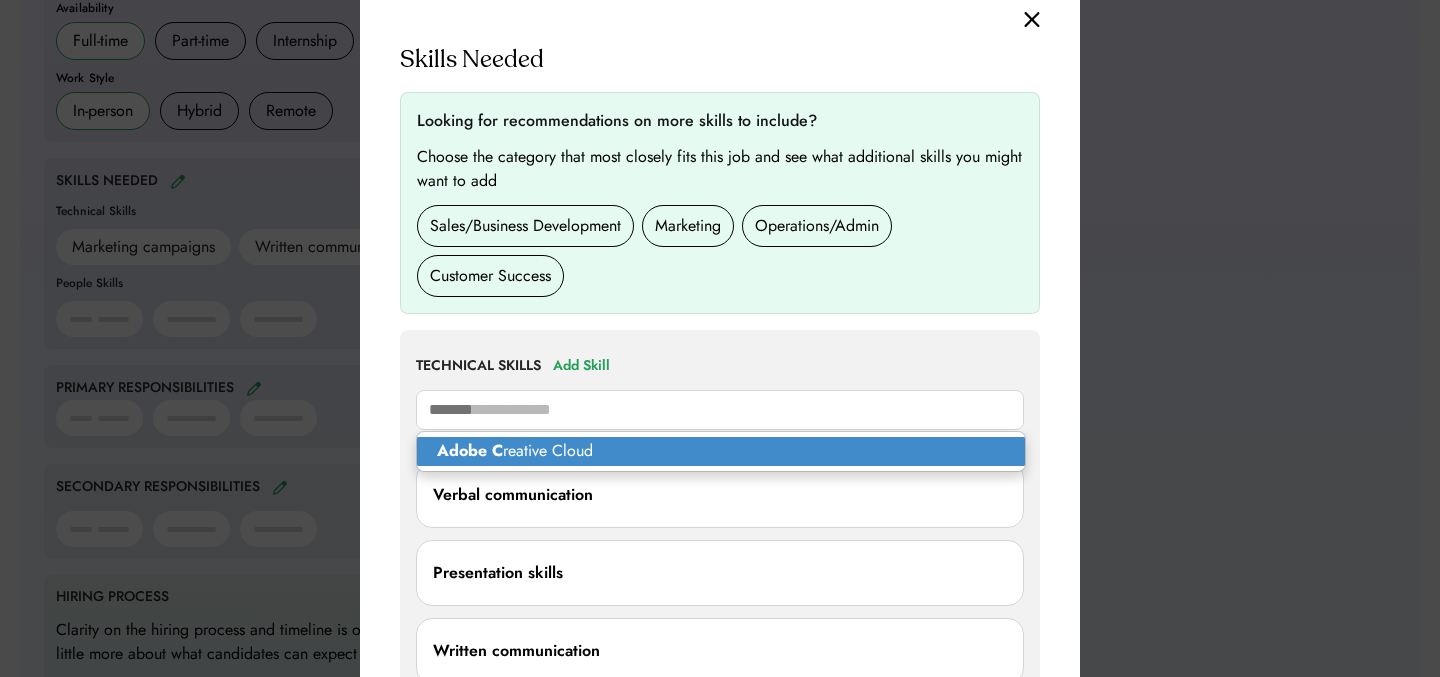 click on "Adobe C reative Cloud" at bounding box center [721, 451] 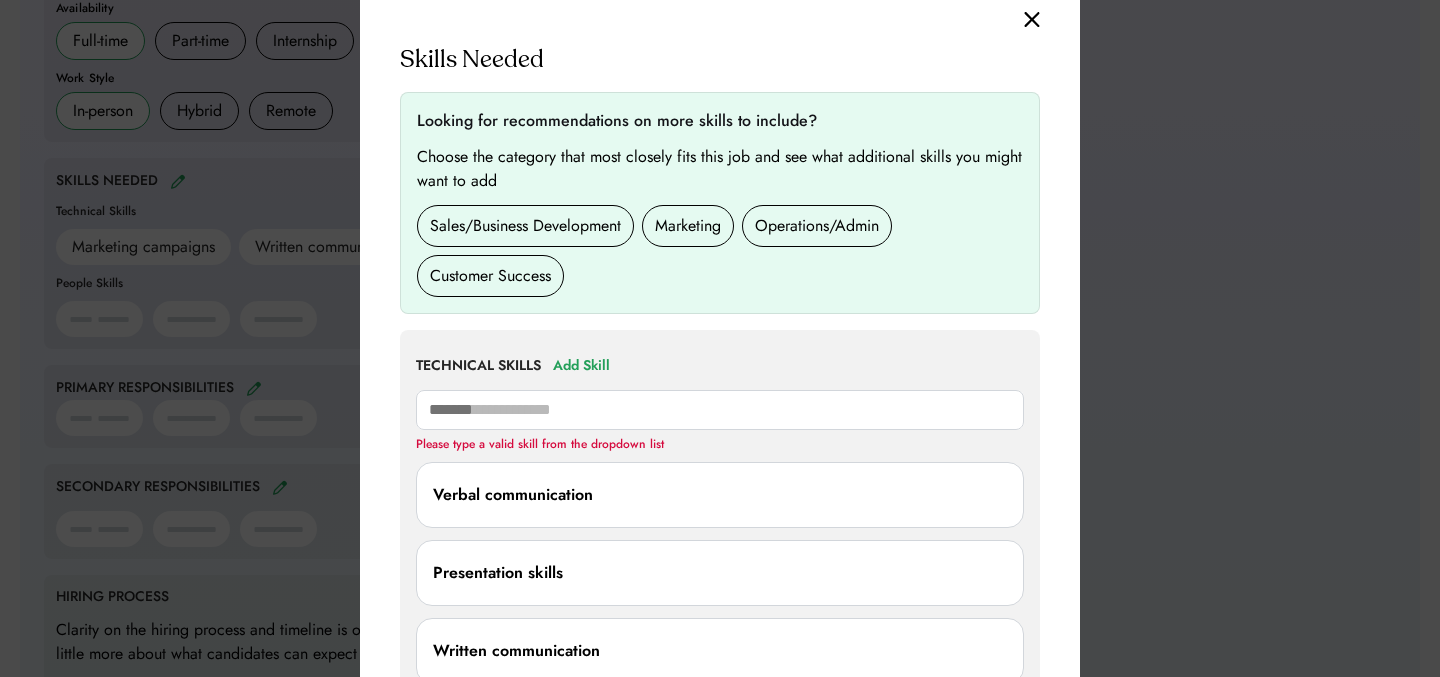 type 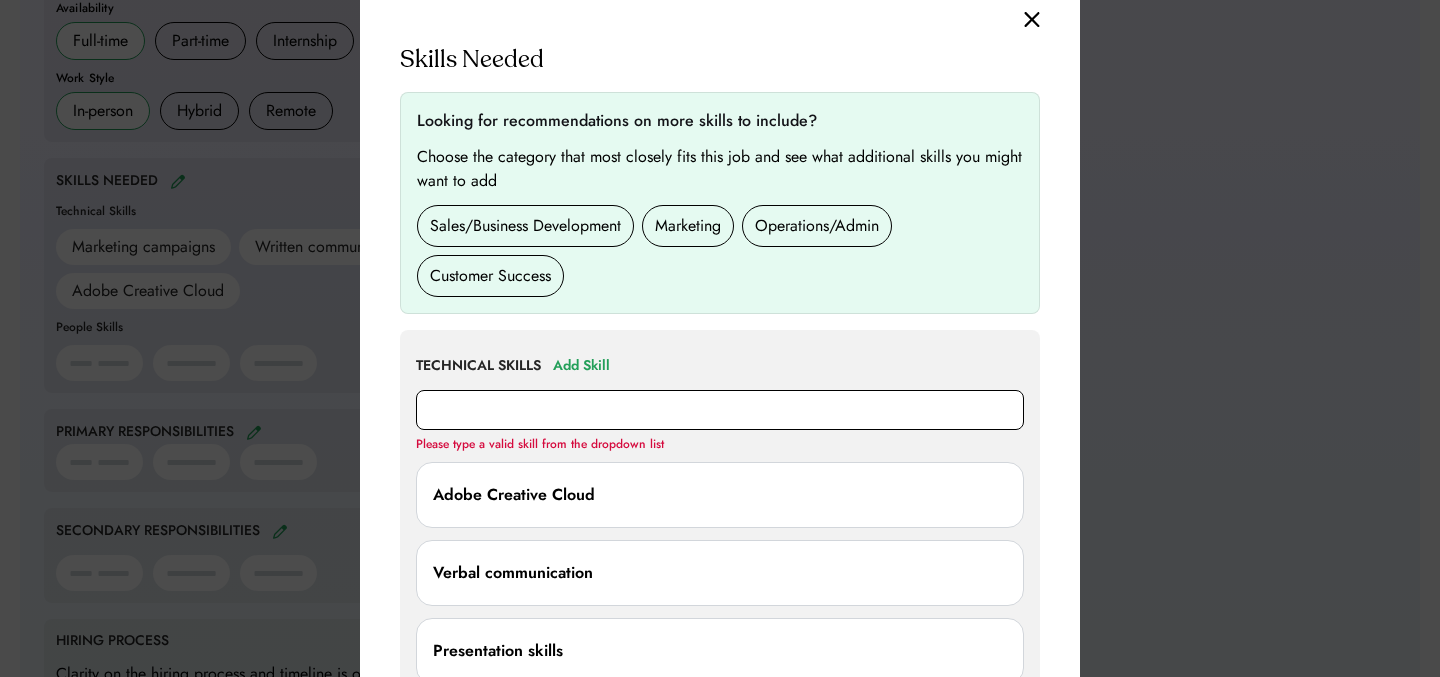 click at bounding box center [720, 410] 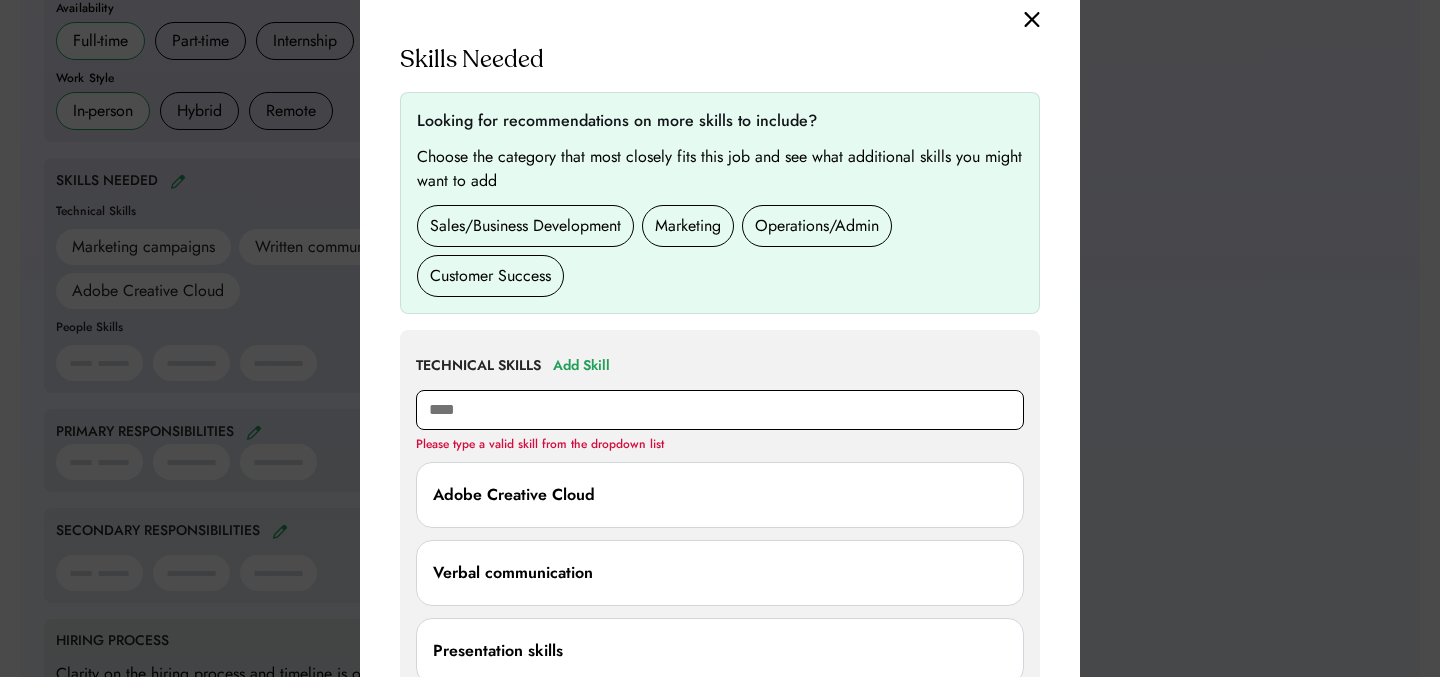 type on "*****" 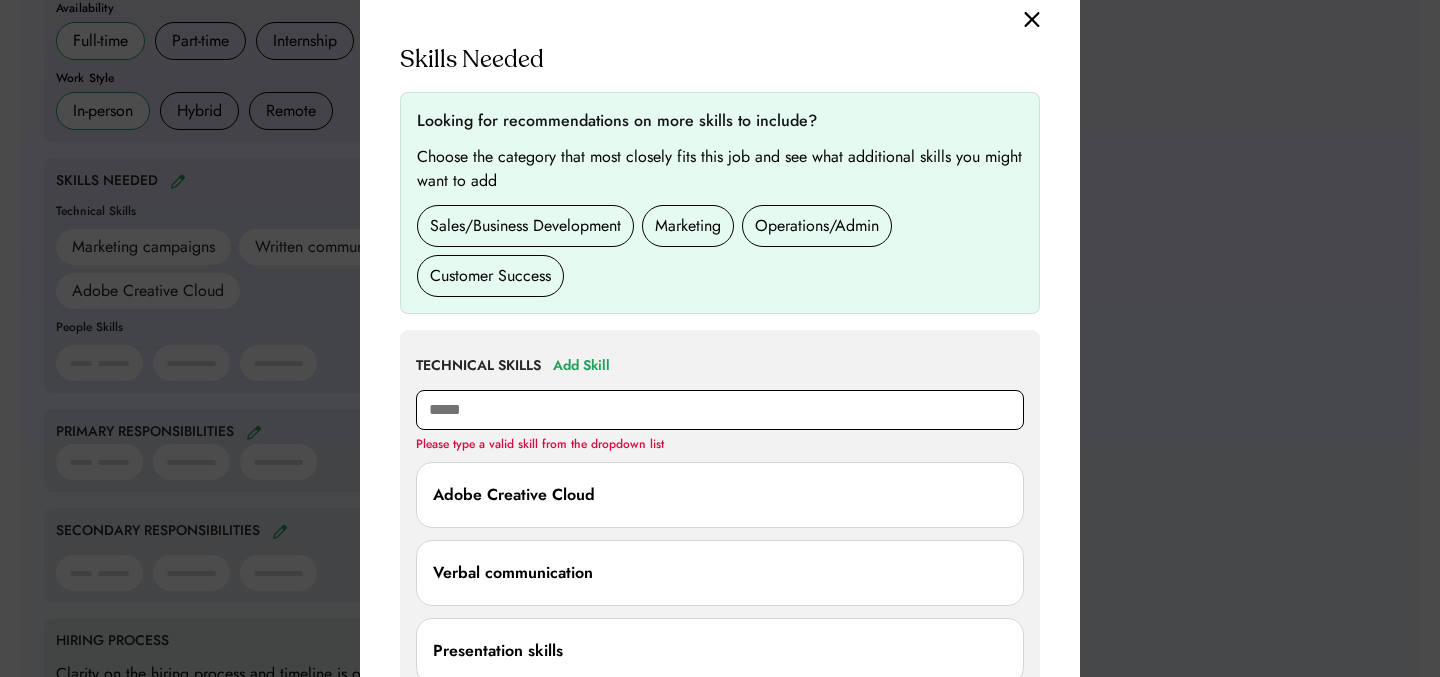 type on "**********" 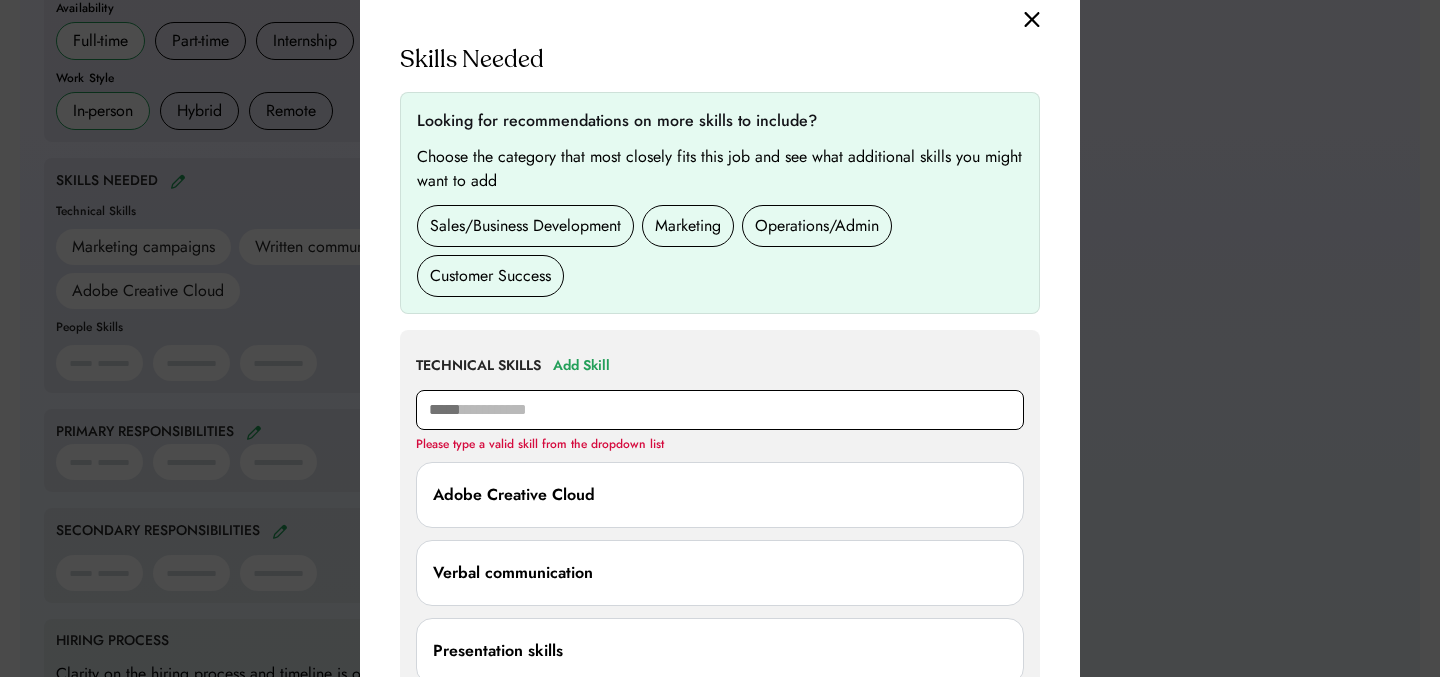 type on "******" 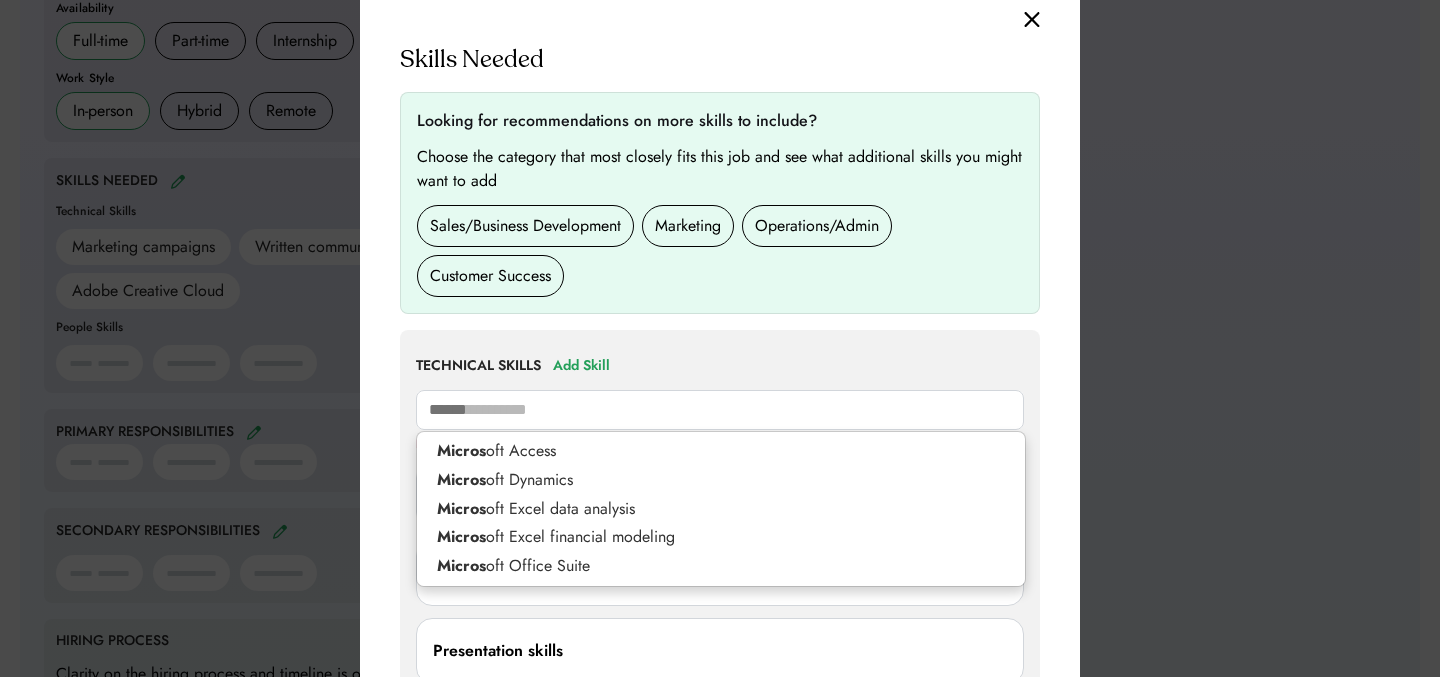 click on "Micros oft Access Micros oft Dynamics Micros oft Excel data analysis Micros oft Excel financial modeling Micros oft Office Suite" at bounding box center (721, 509) 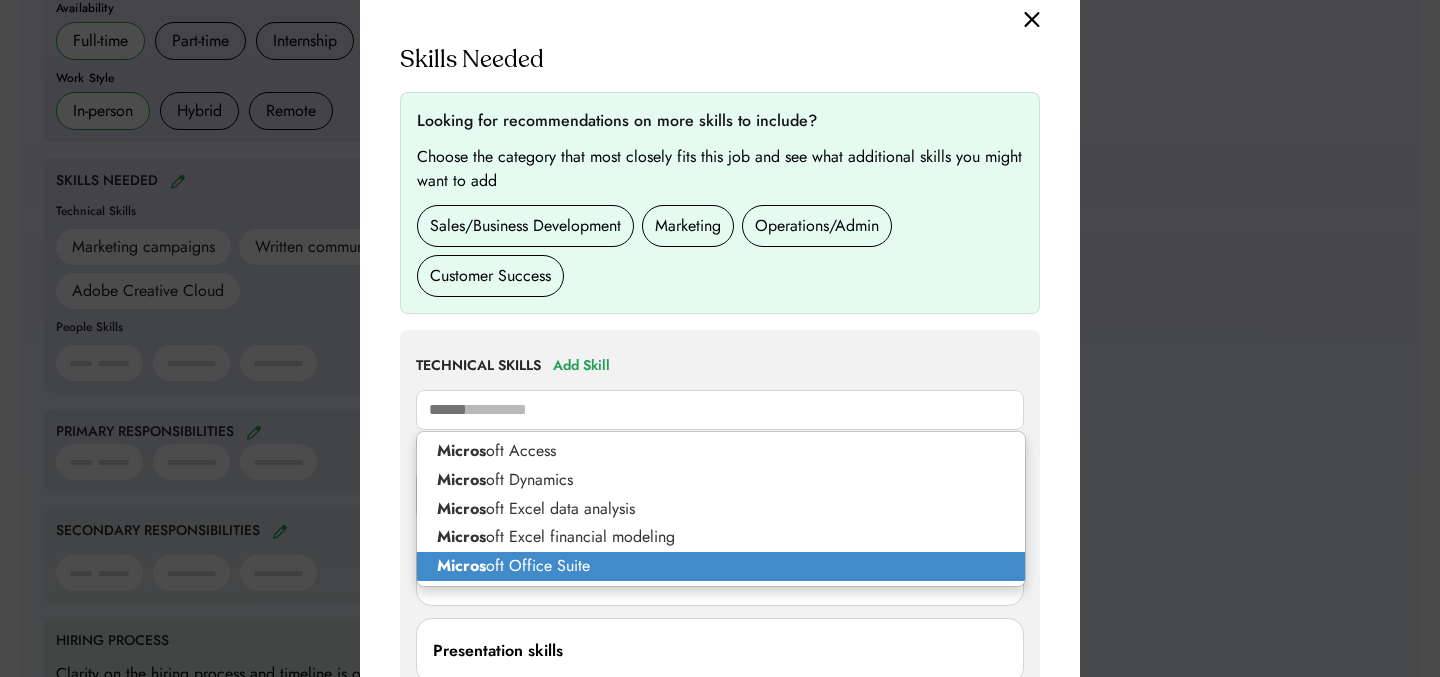 click on "Micros oft Office Suite" at bounding box center [721, 566] 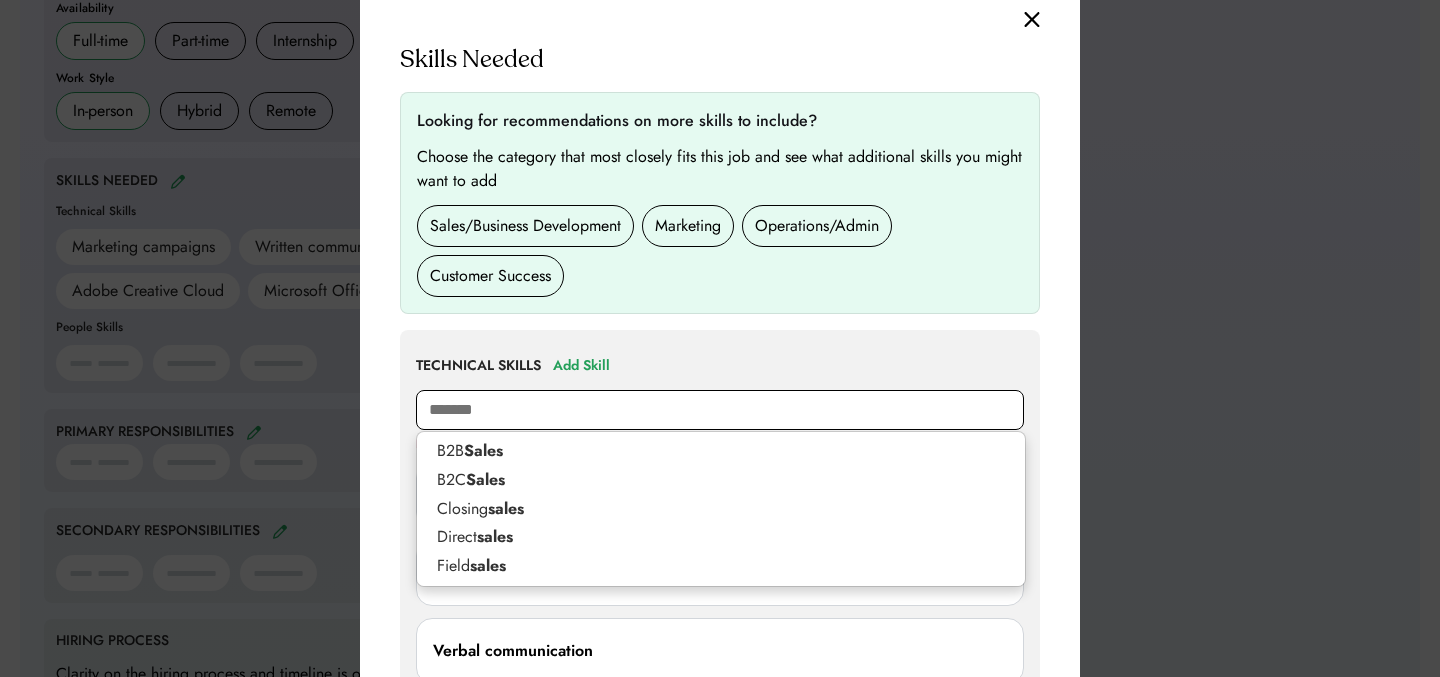 type on "********" 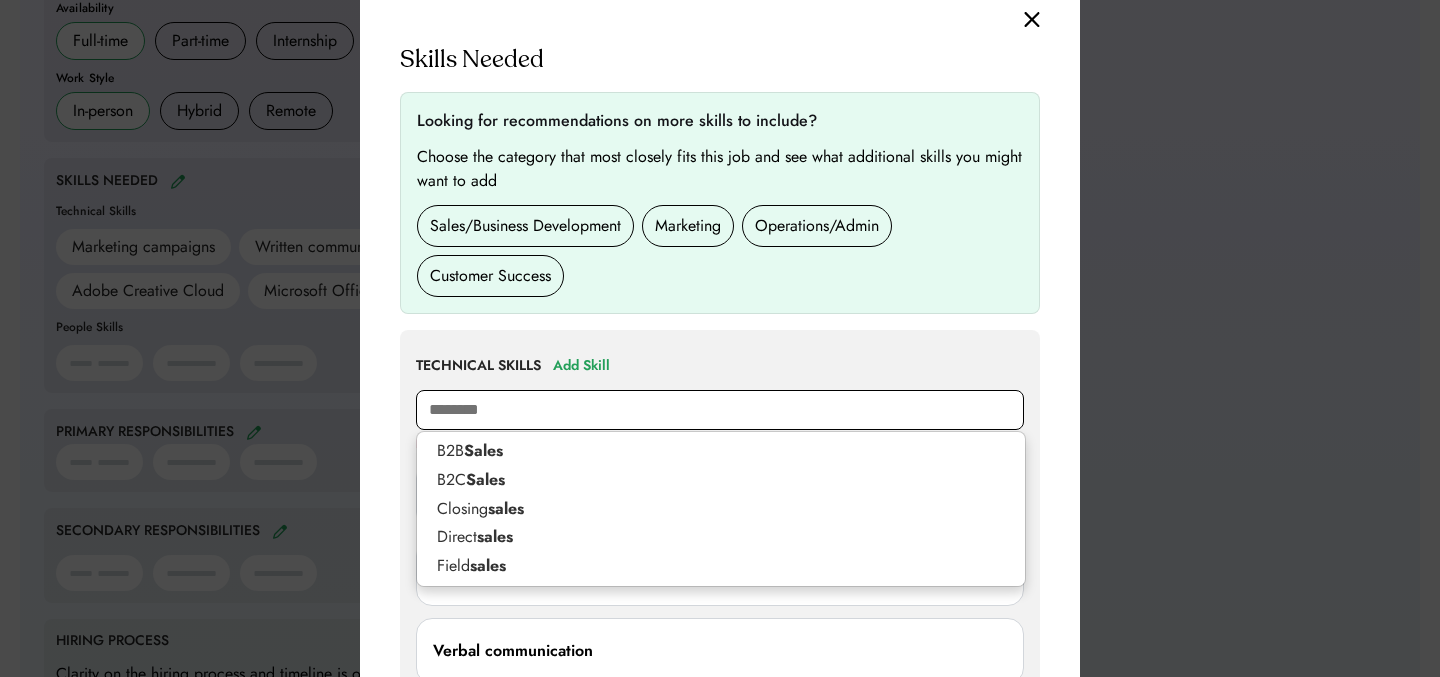 type on "**********" 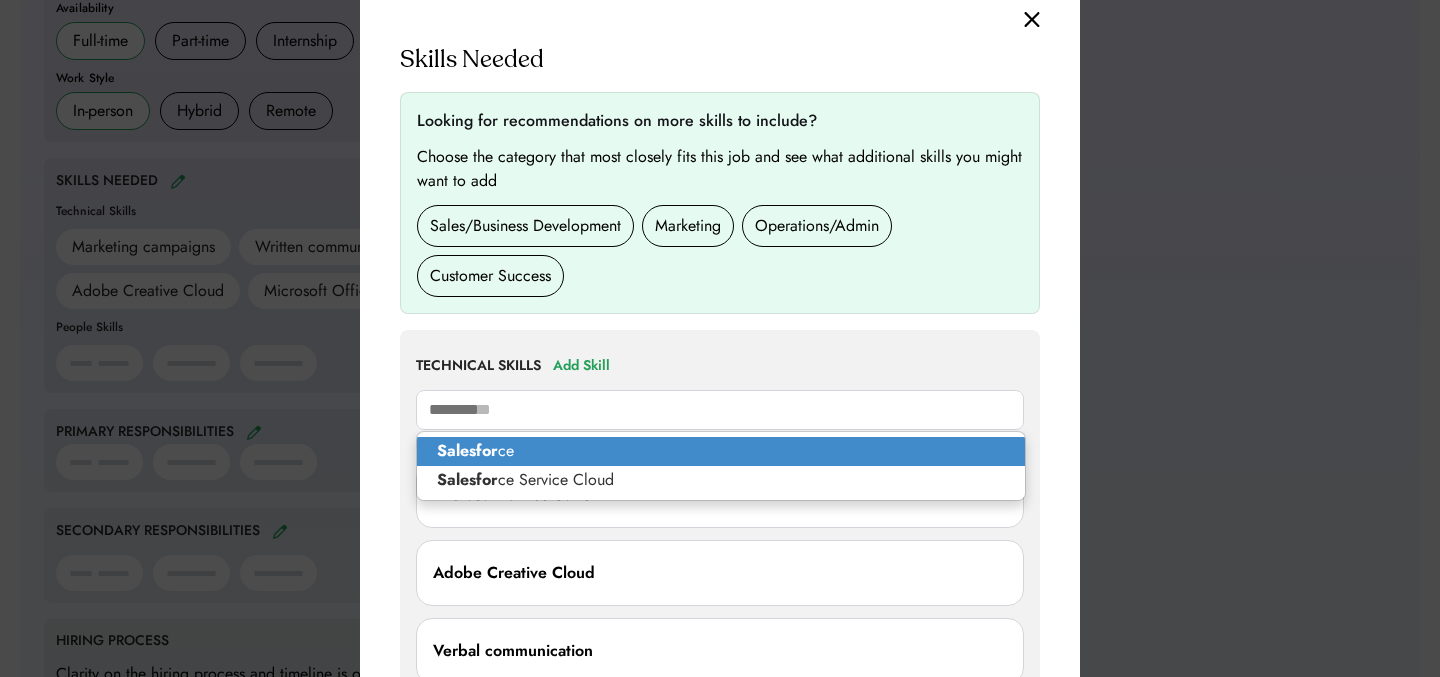 click on "Salesfor ce" at bounding box center (721, 451) 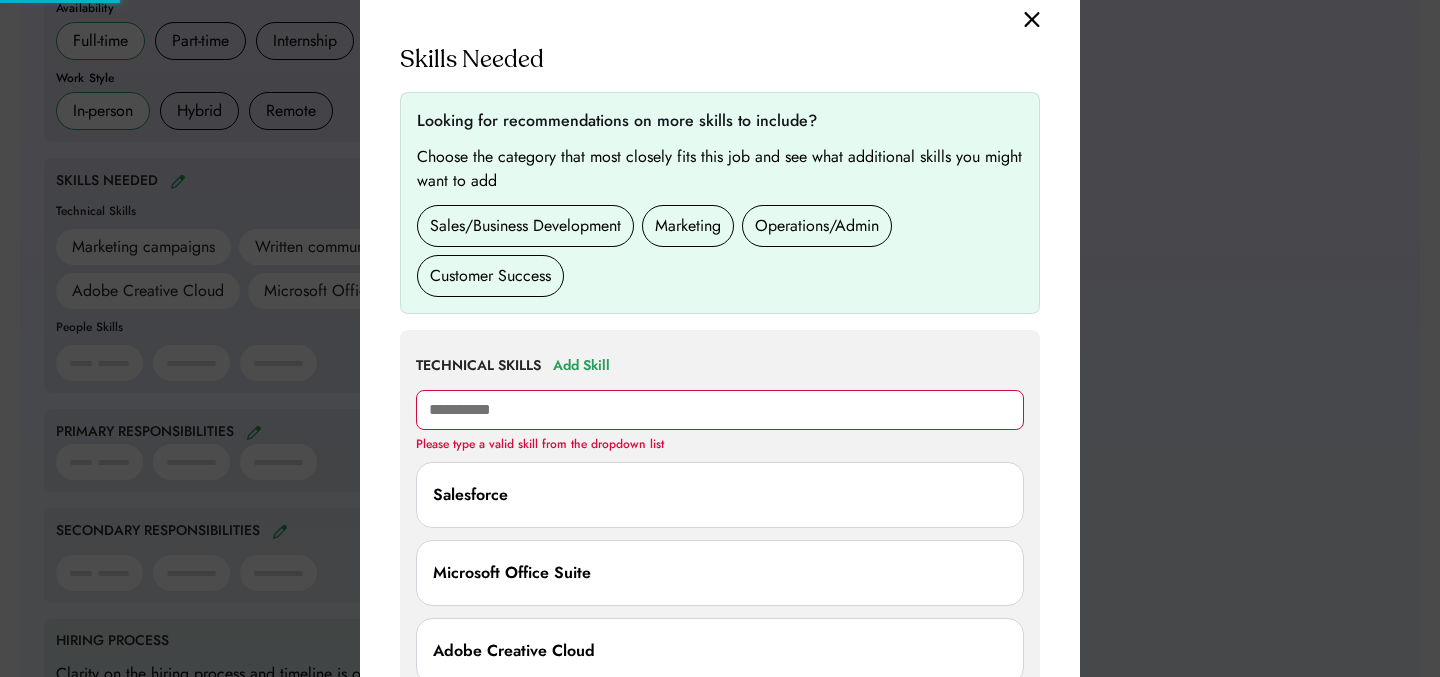 type 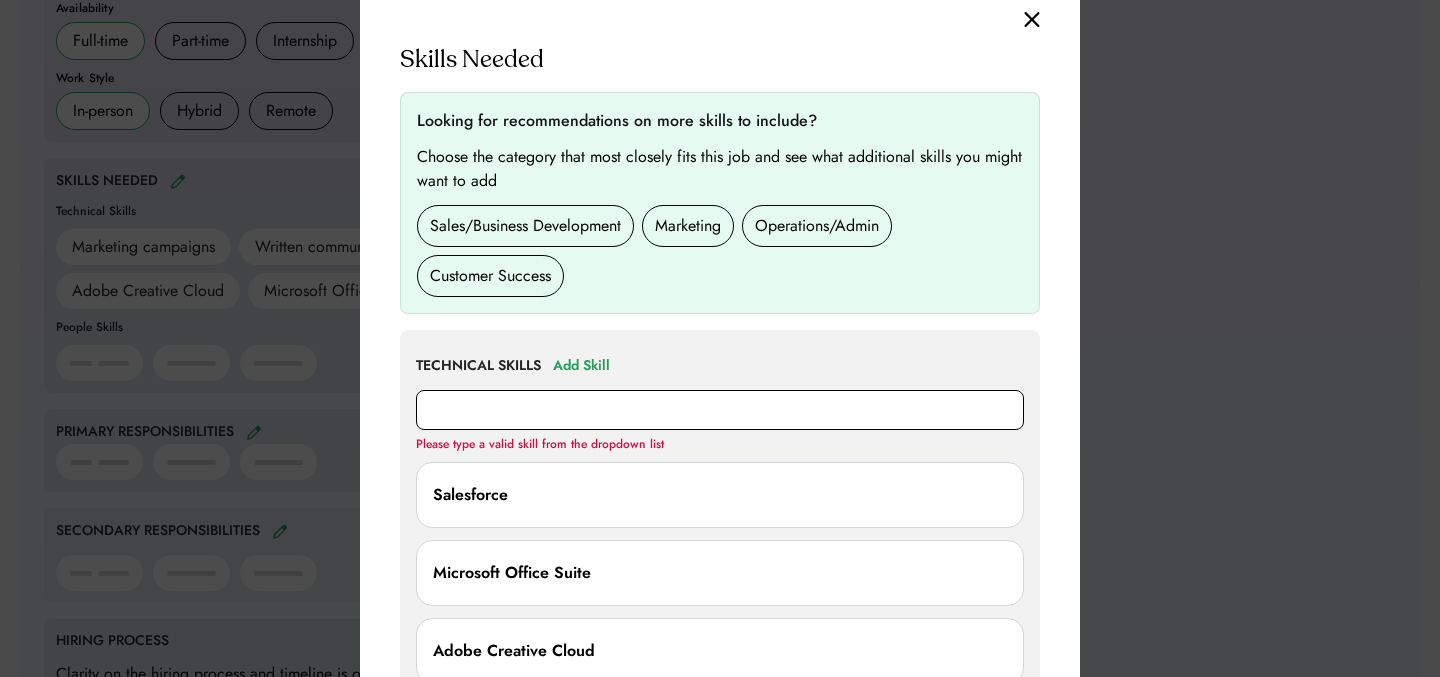 scroll, scrollTop: 855, scrollLeft: 0, axis: vertical 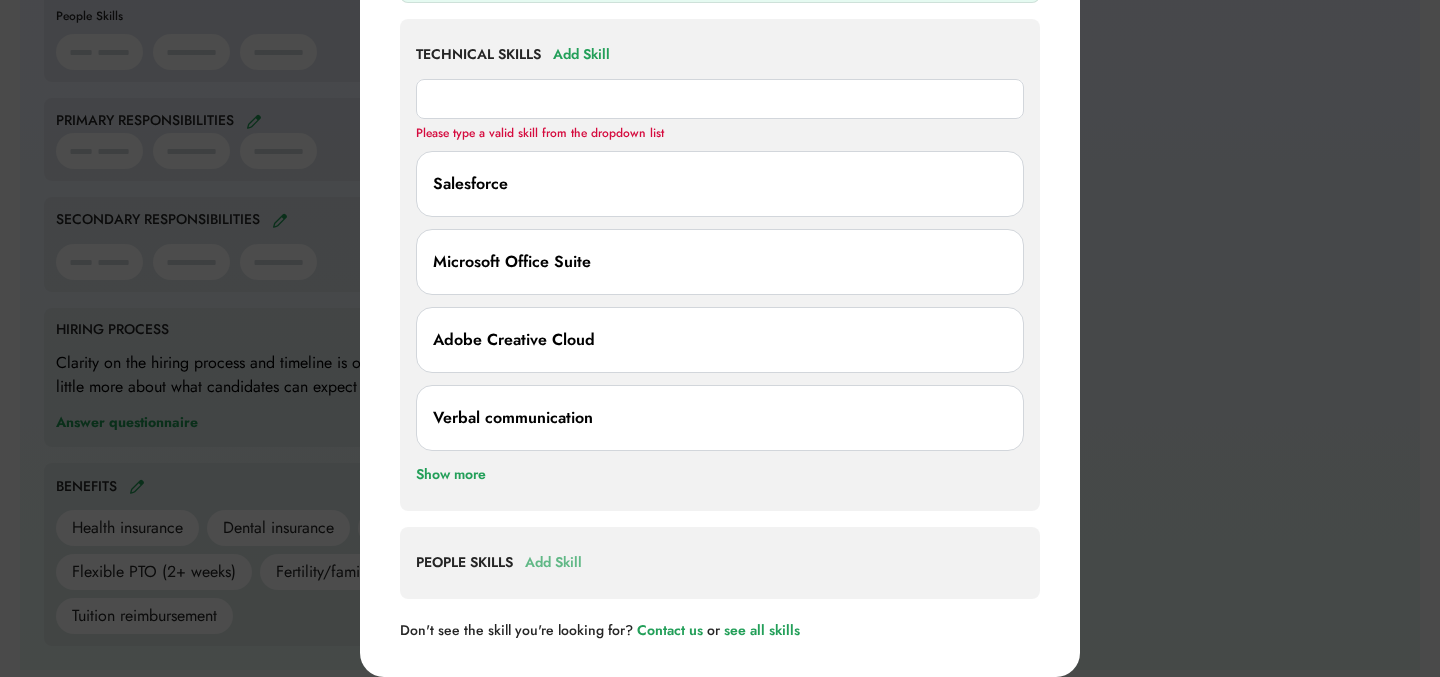click on "Add Skill" at bounding box center (553, 563) 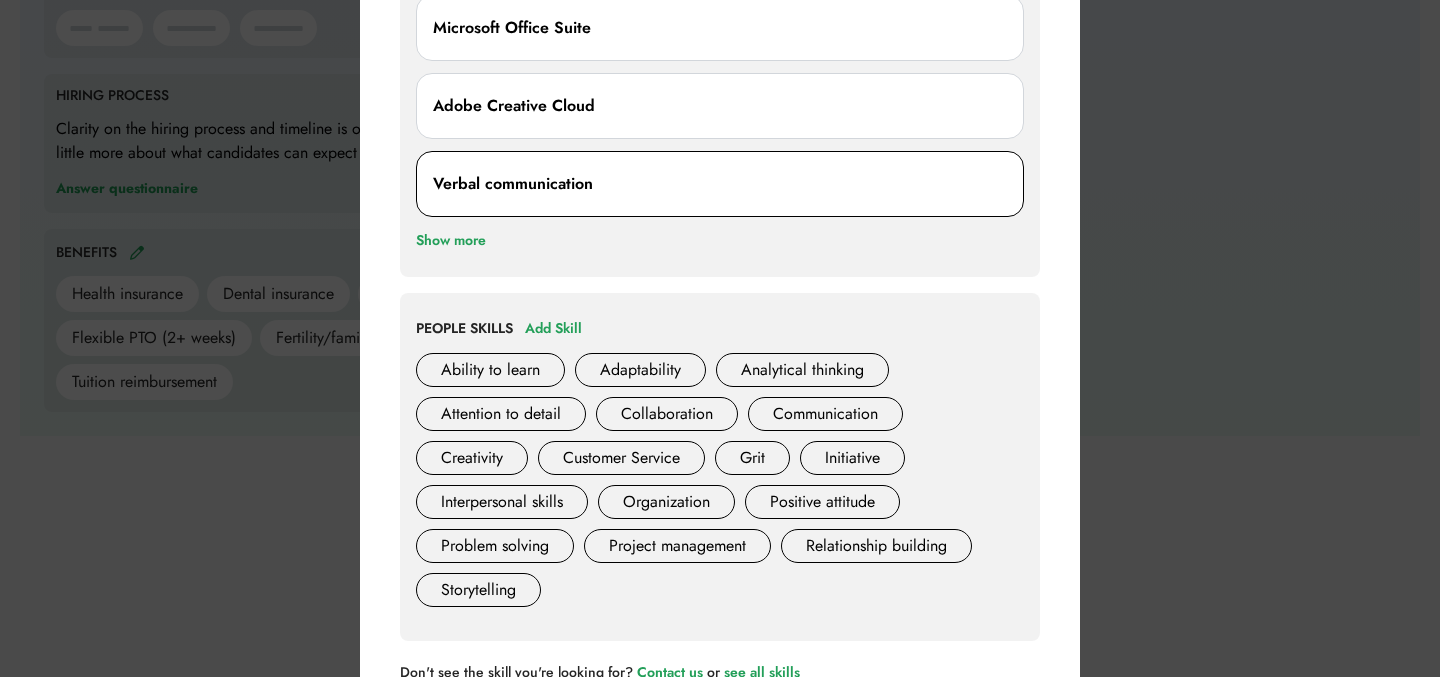 scroll, scrollTop: 1111, scrollLeft: 0, axis: vertical 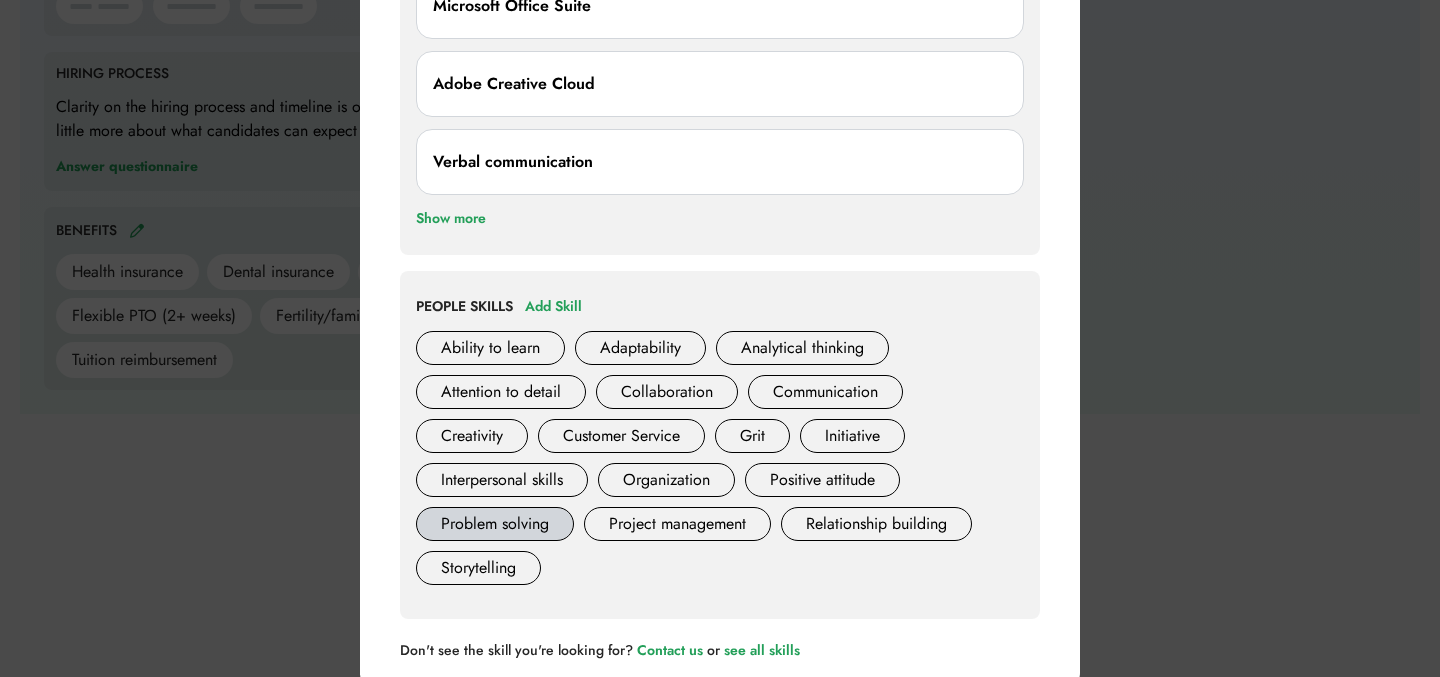 click on "Problem solving" at bounding box center (495, 524) 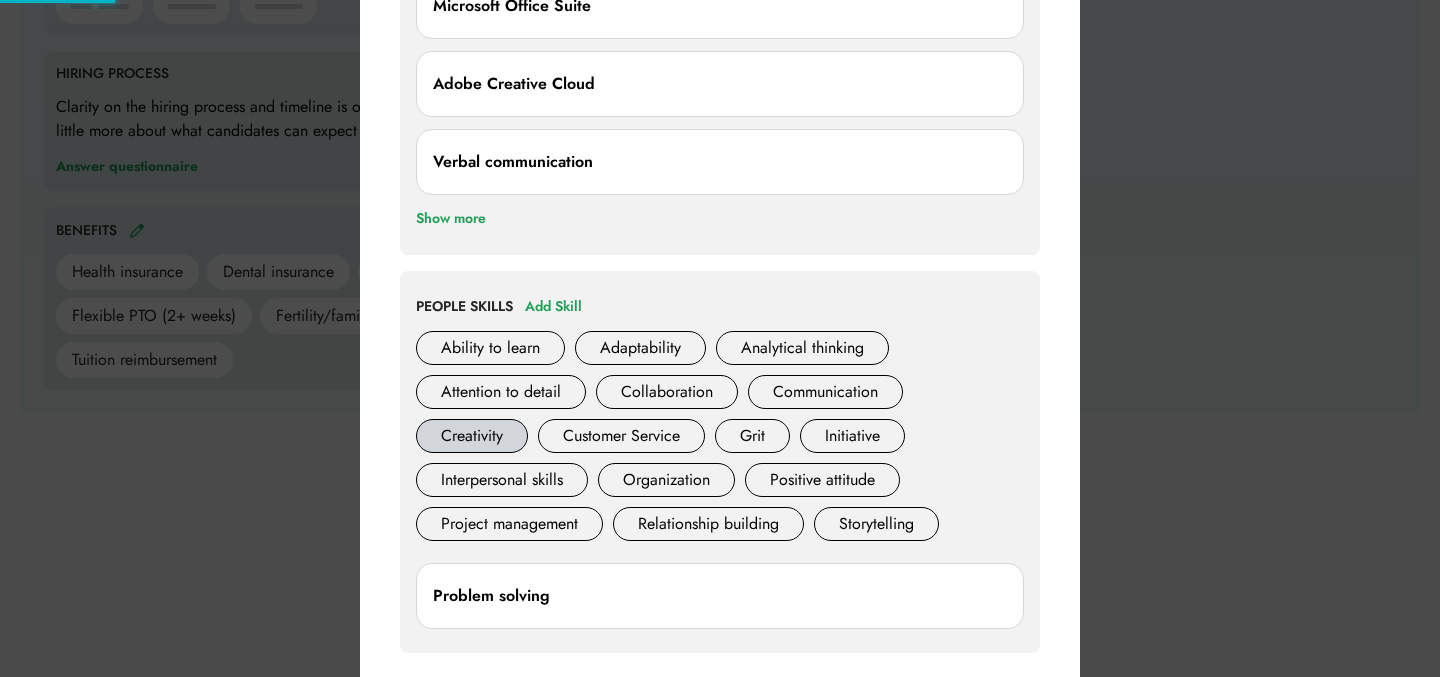 click on "Creativity" at bounding box center [472, 436] 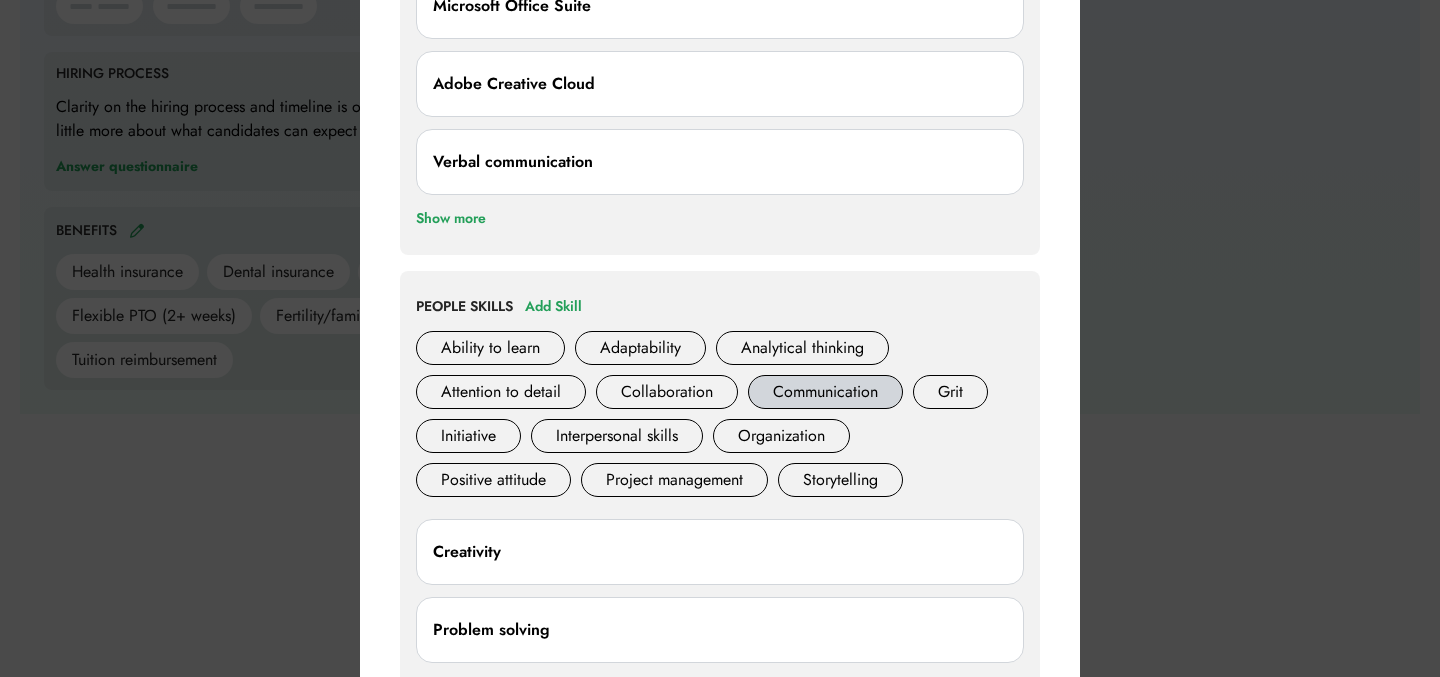 click on "Communication" at bounding box center (825, 392) 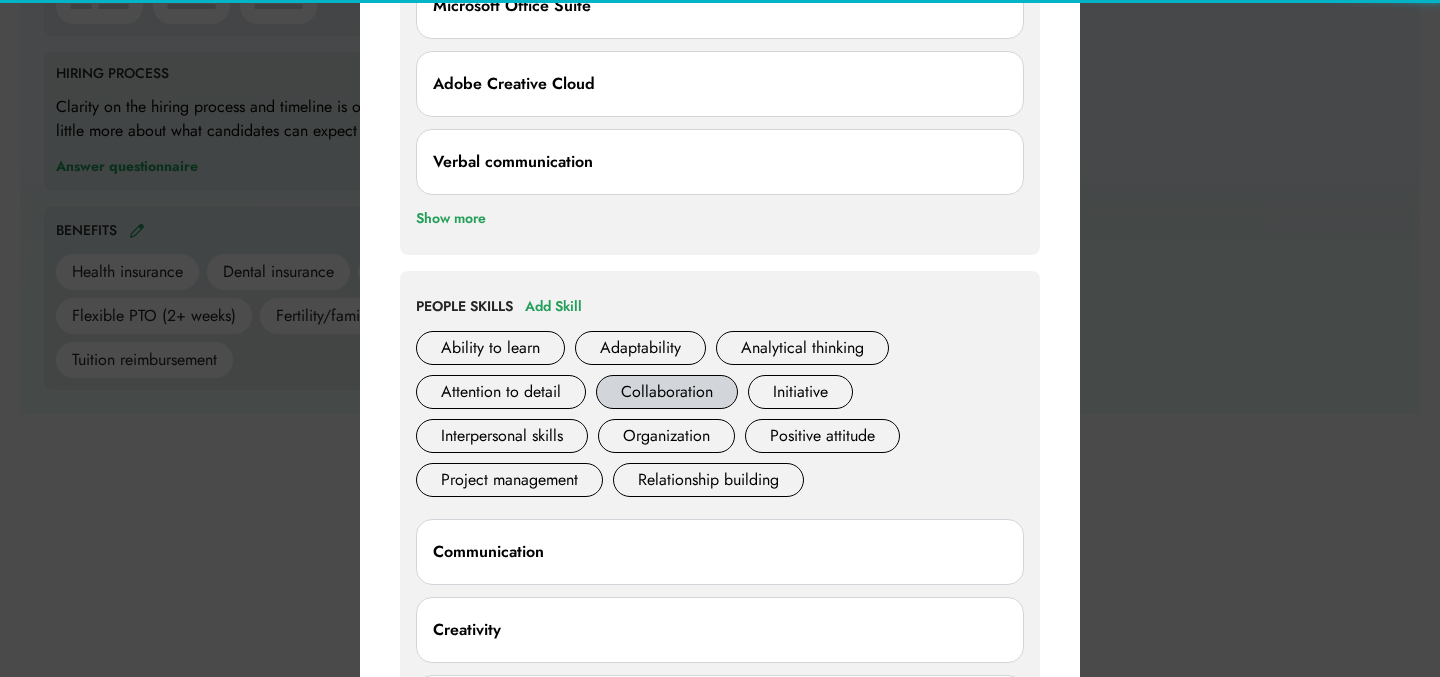 click on "Collaboration" at bounding box center [667, 392] 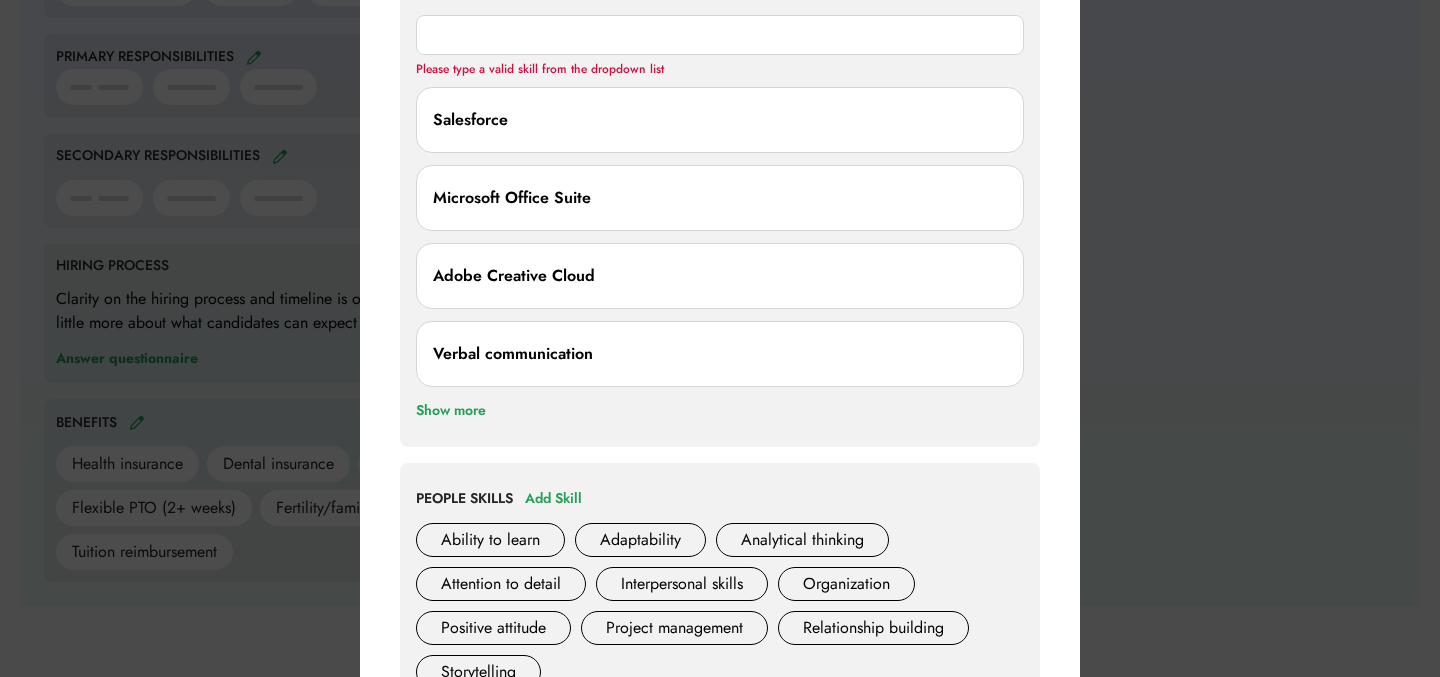 scroll, scrollTop: 338, scrollLeft: 0, axis: vertical 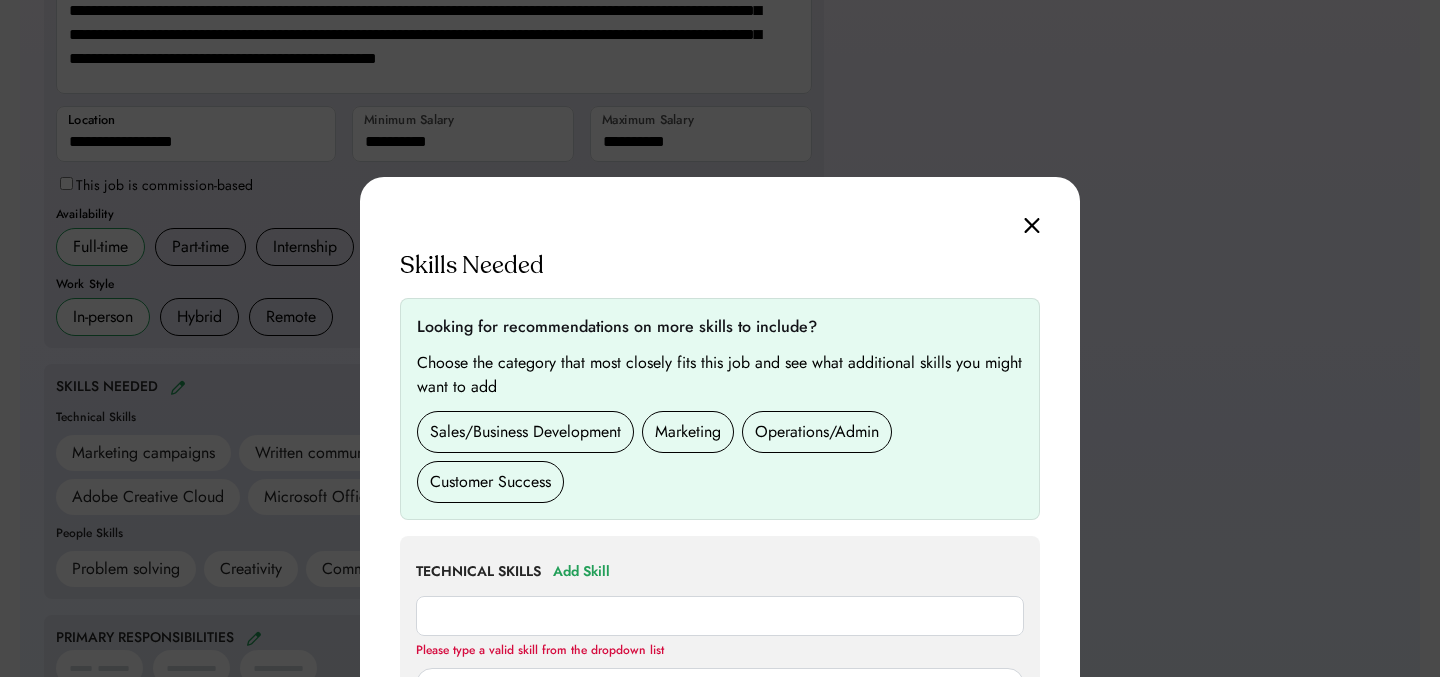 click at bounding box center (1032, 225) 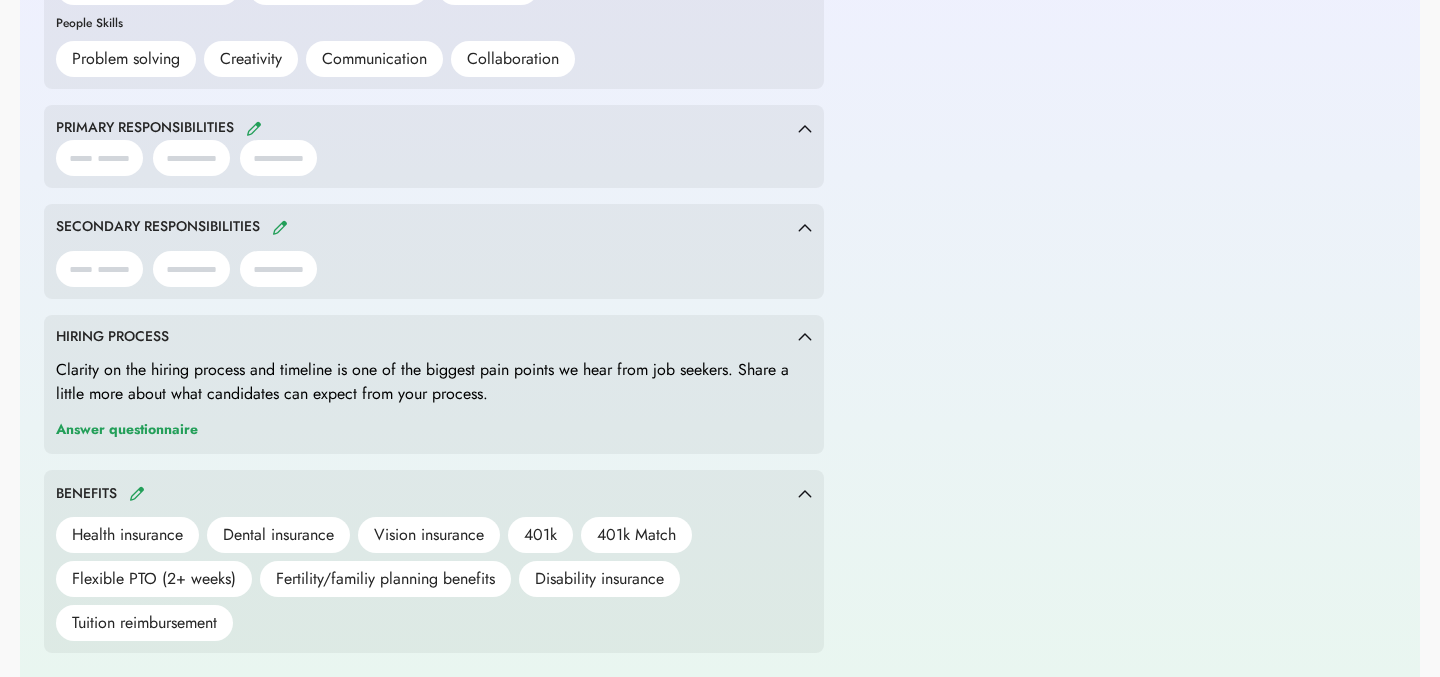 scroll, scrollTop: 682, scrollLeft: 0, axis: vertical 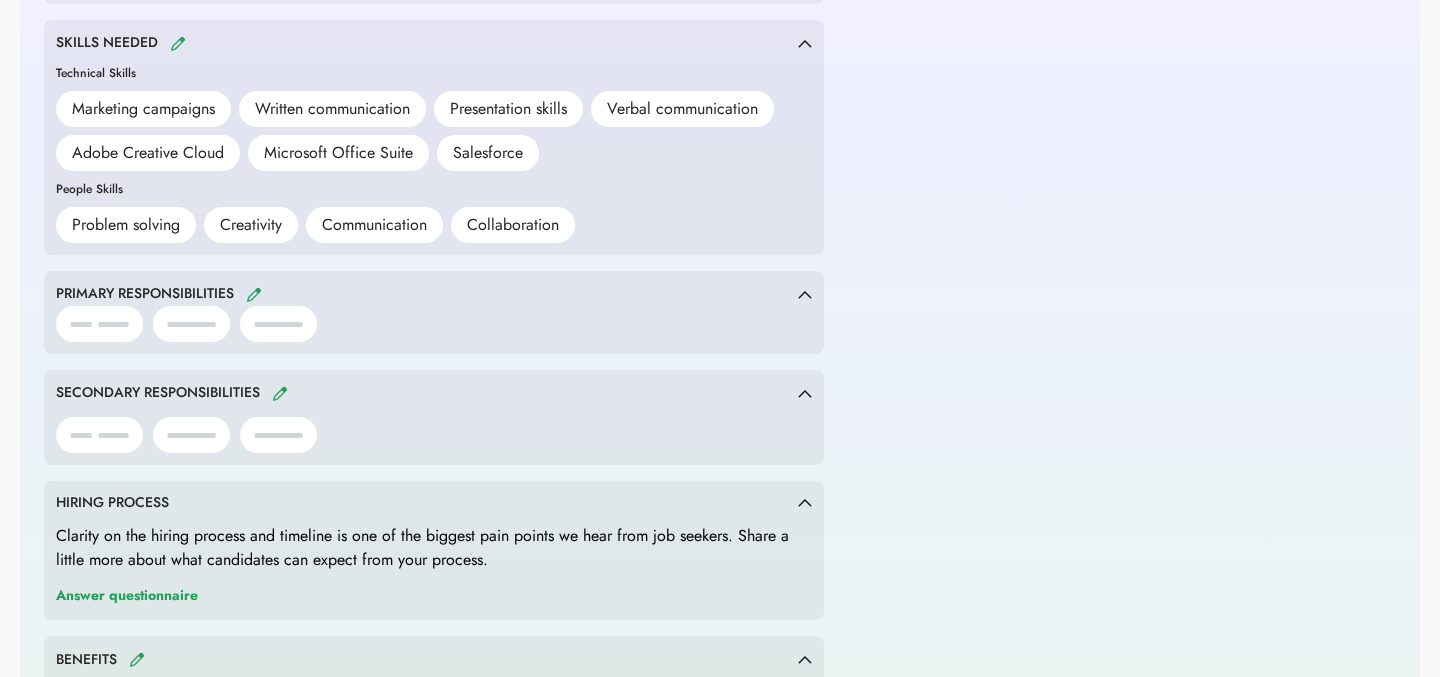 click at bounding box center (254, 294) 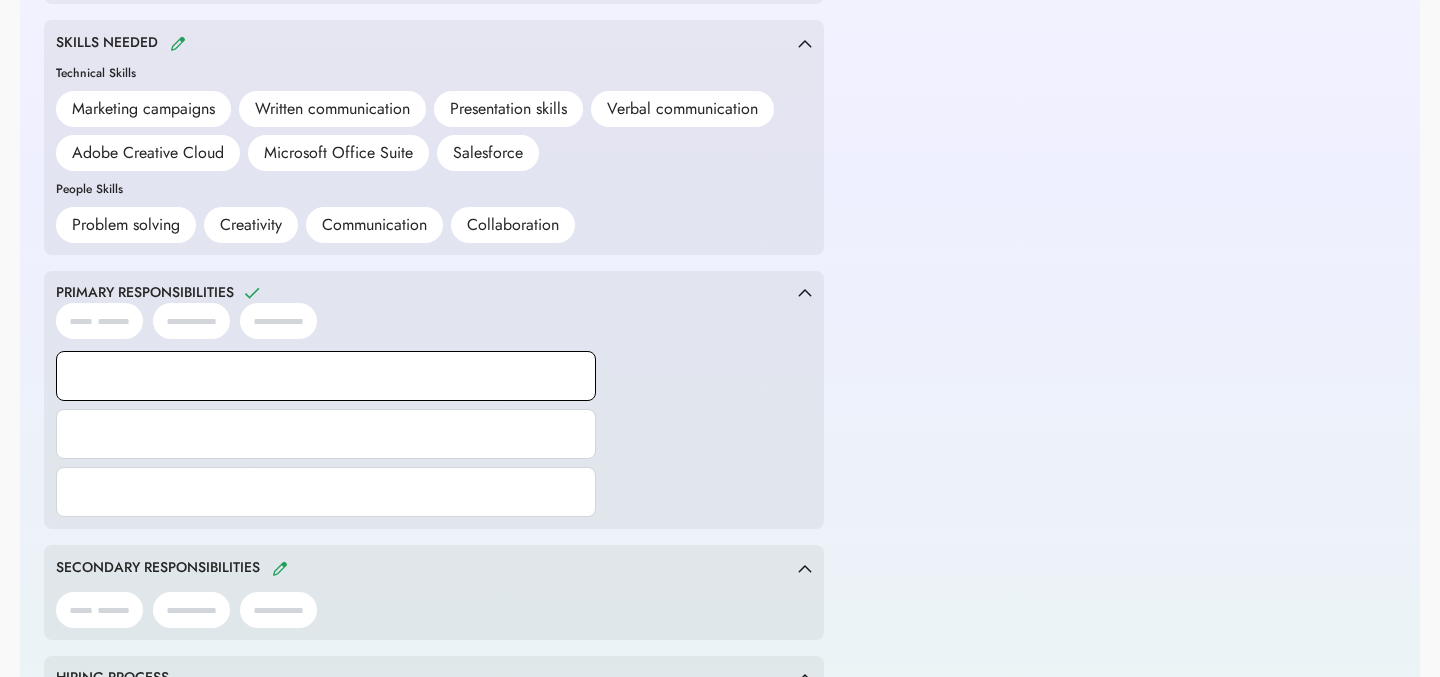 click at bounding box center (326, 376) 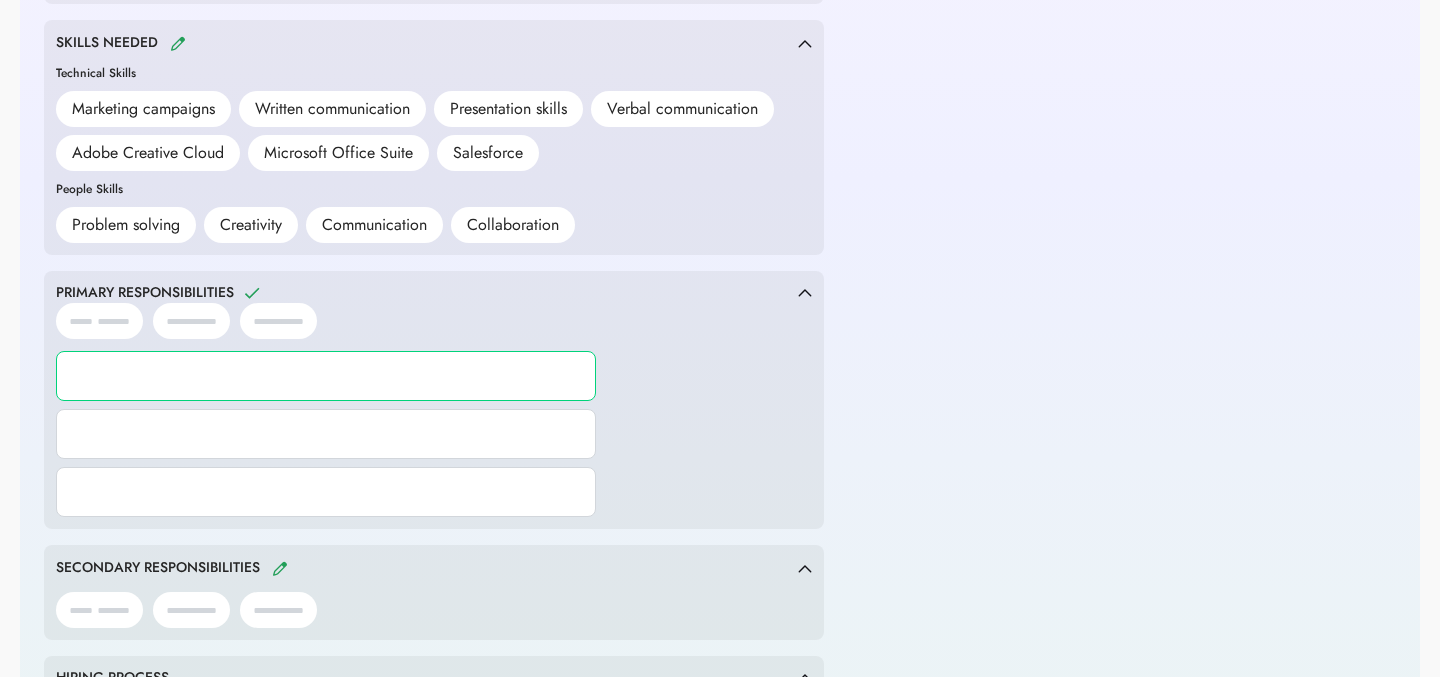 paste on "**********" 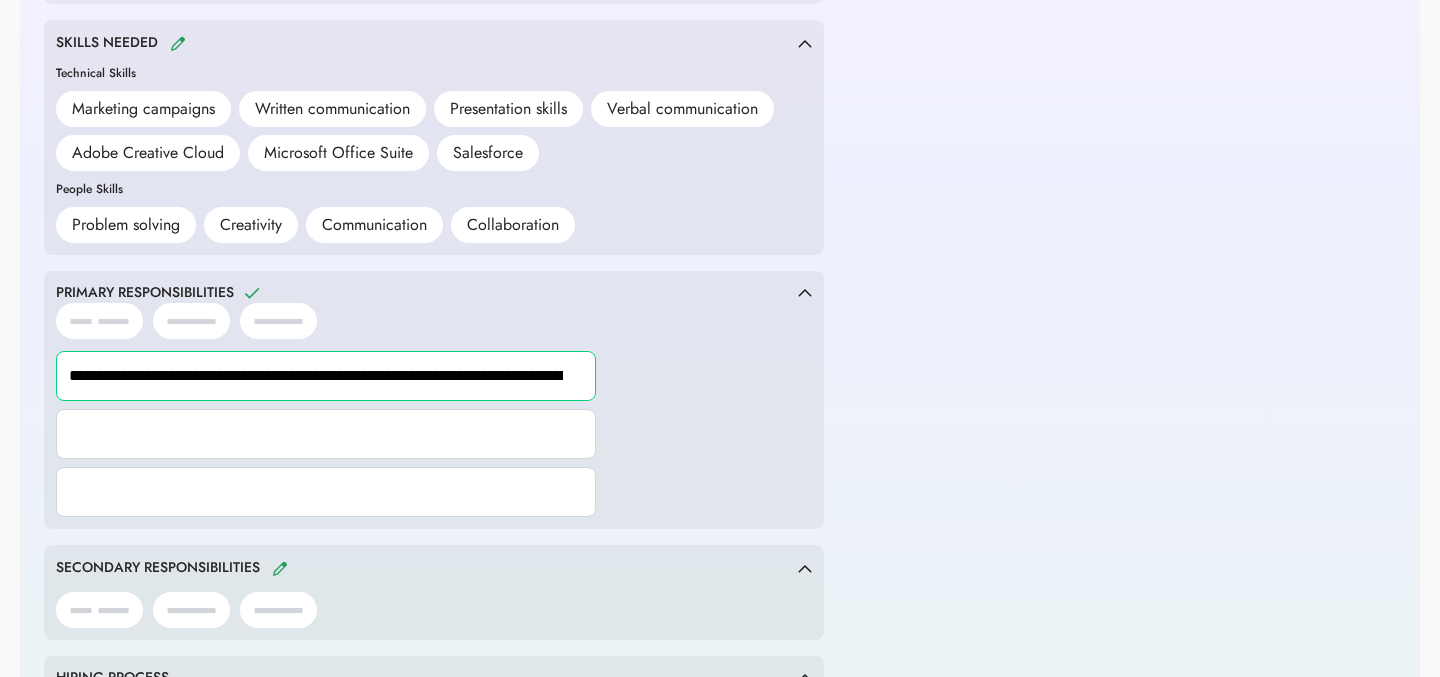 scroll, scrollTop: 0, scrollLeft: 653, axis: horizontal 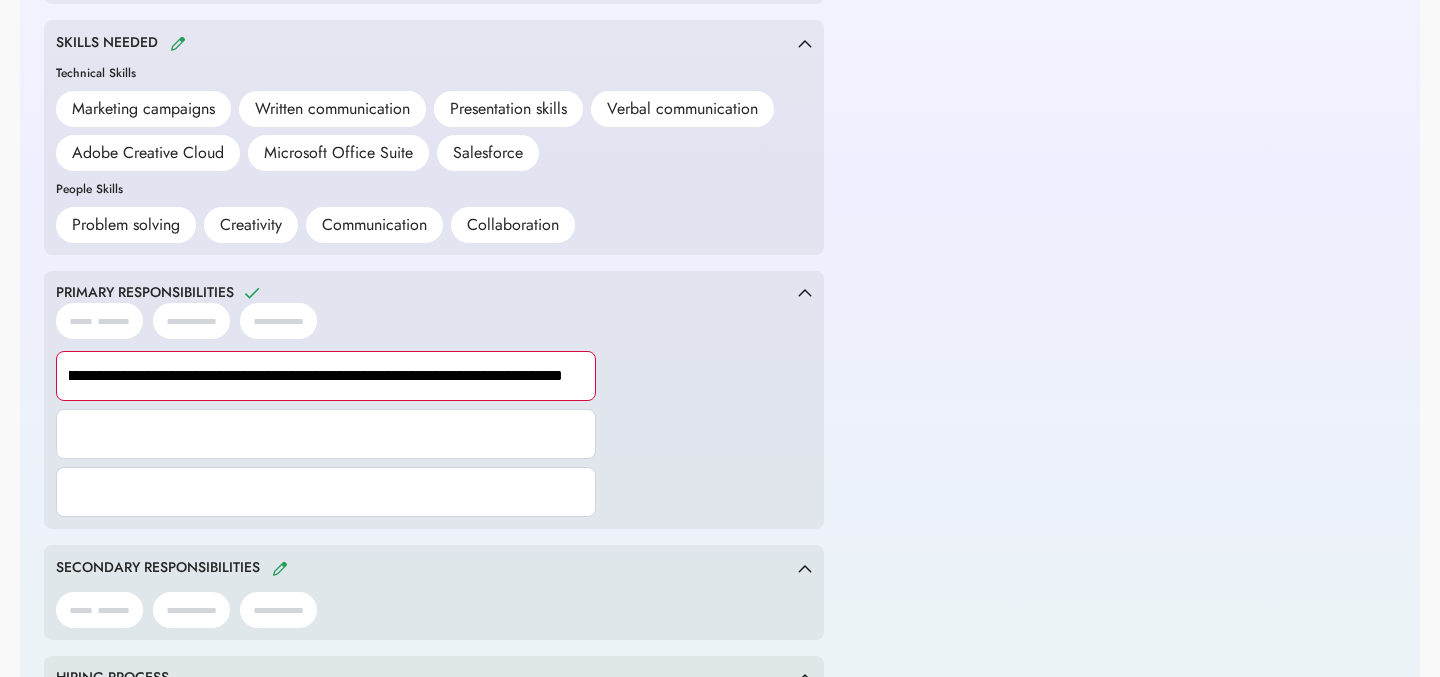 type on "**********" 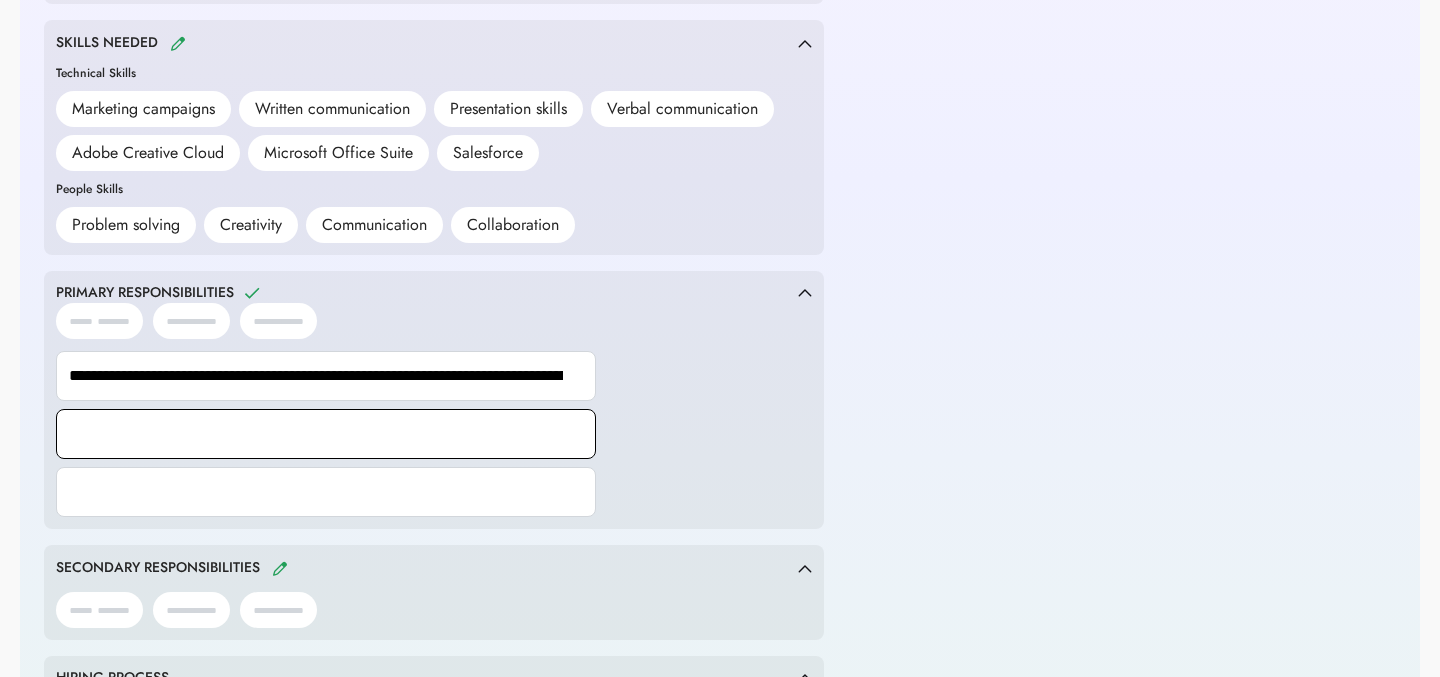click at bounding box center (326, 434) 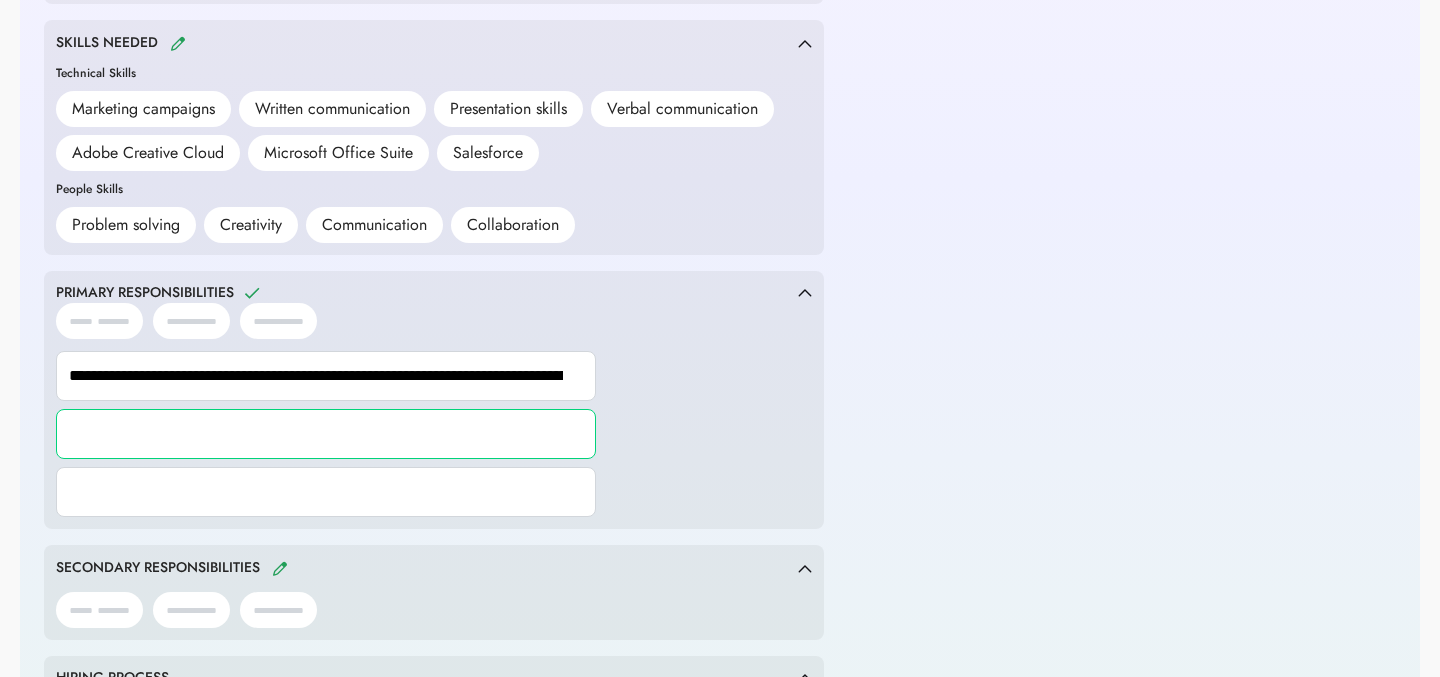 paste on "**********" 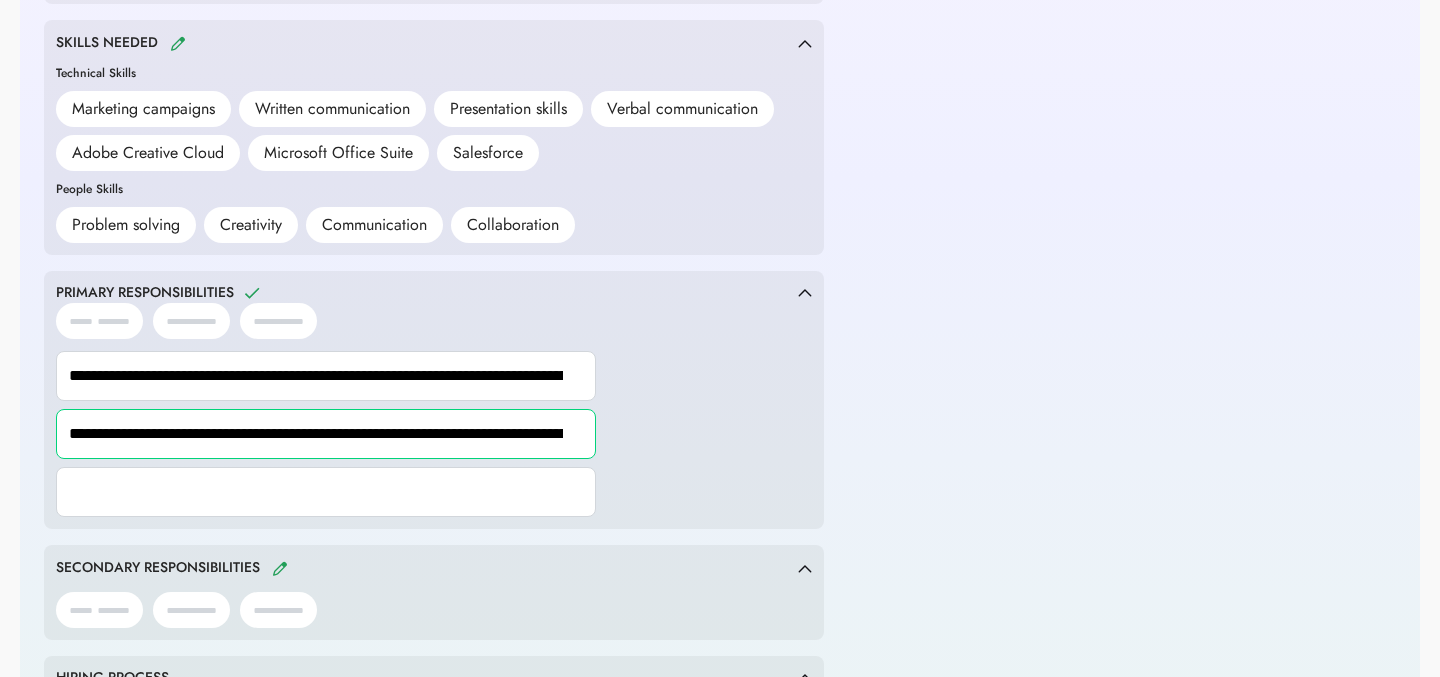 scroll, scrollTop: 0, scrollLeft: 528, axis: horizontal 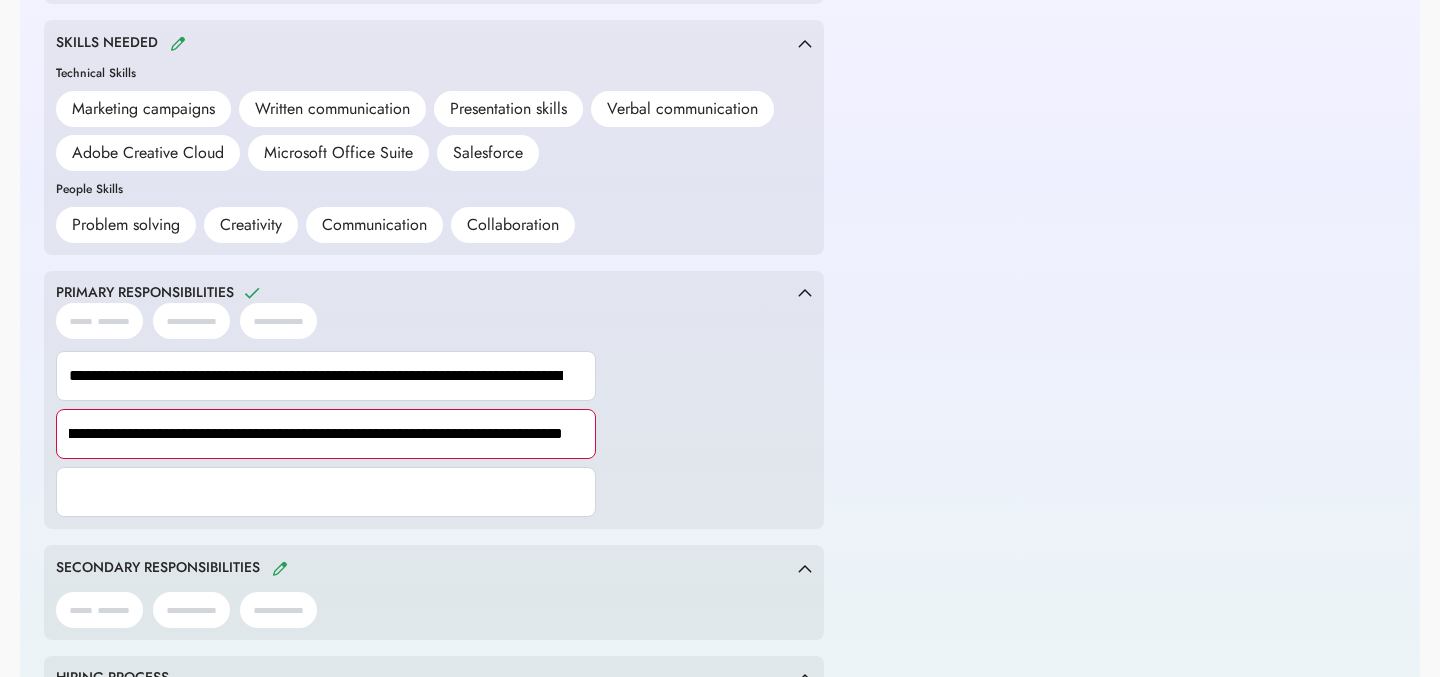 type on "**********" 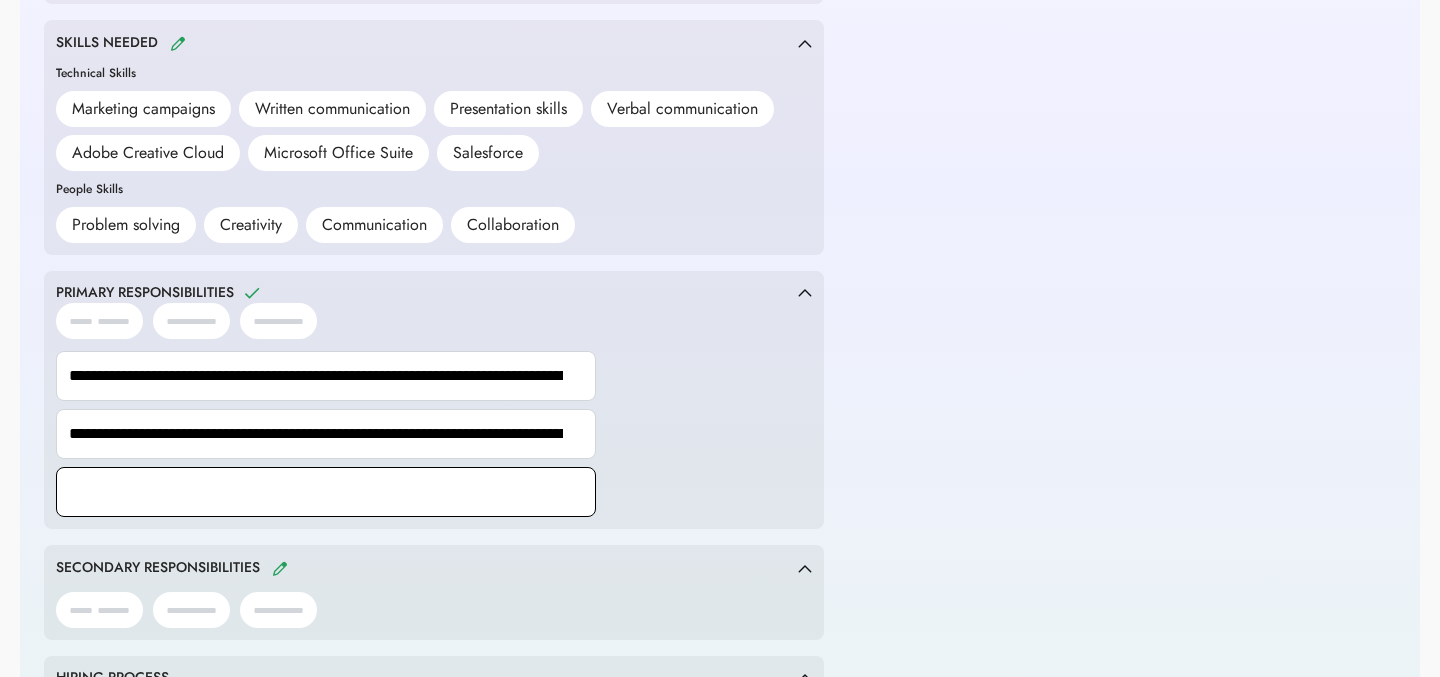 click at bounding box center (326, 492) 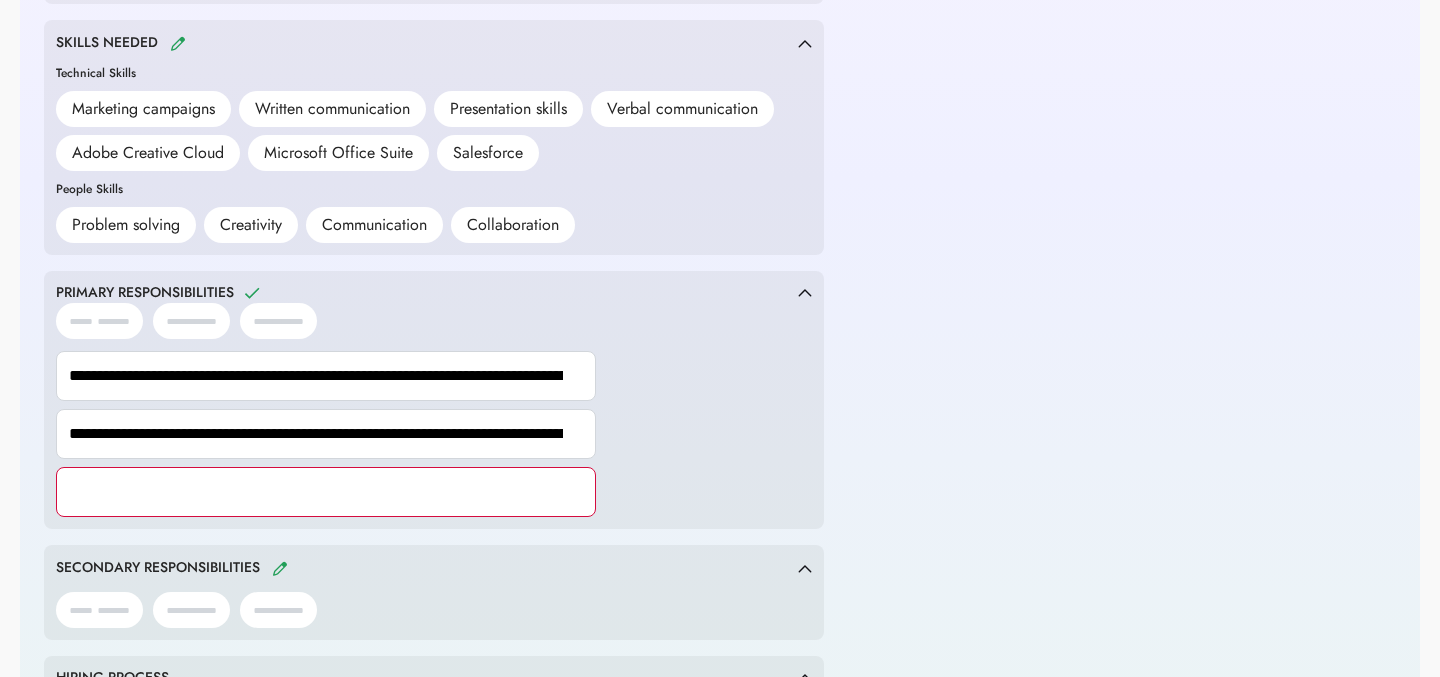 paste on "**********" 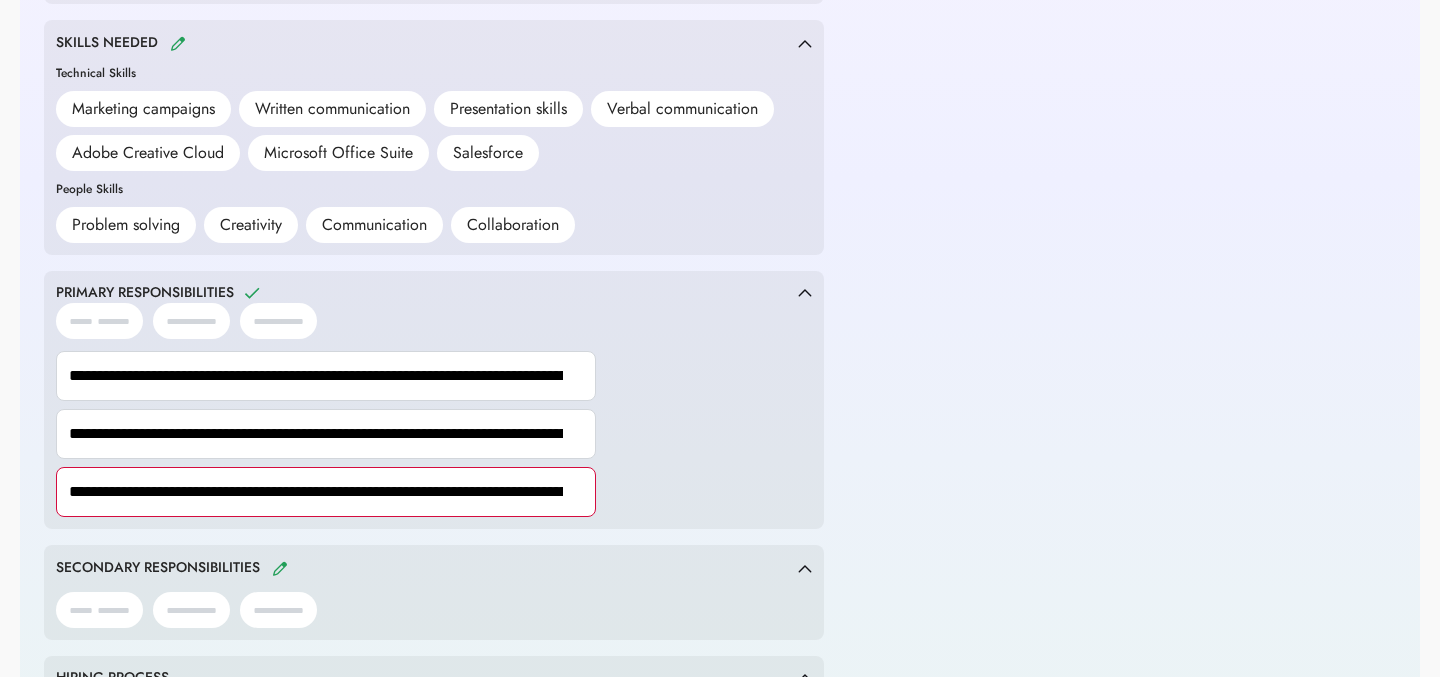 scroll, scrollTop: 0, scrollLeft: 256, axis: horizontal 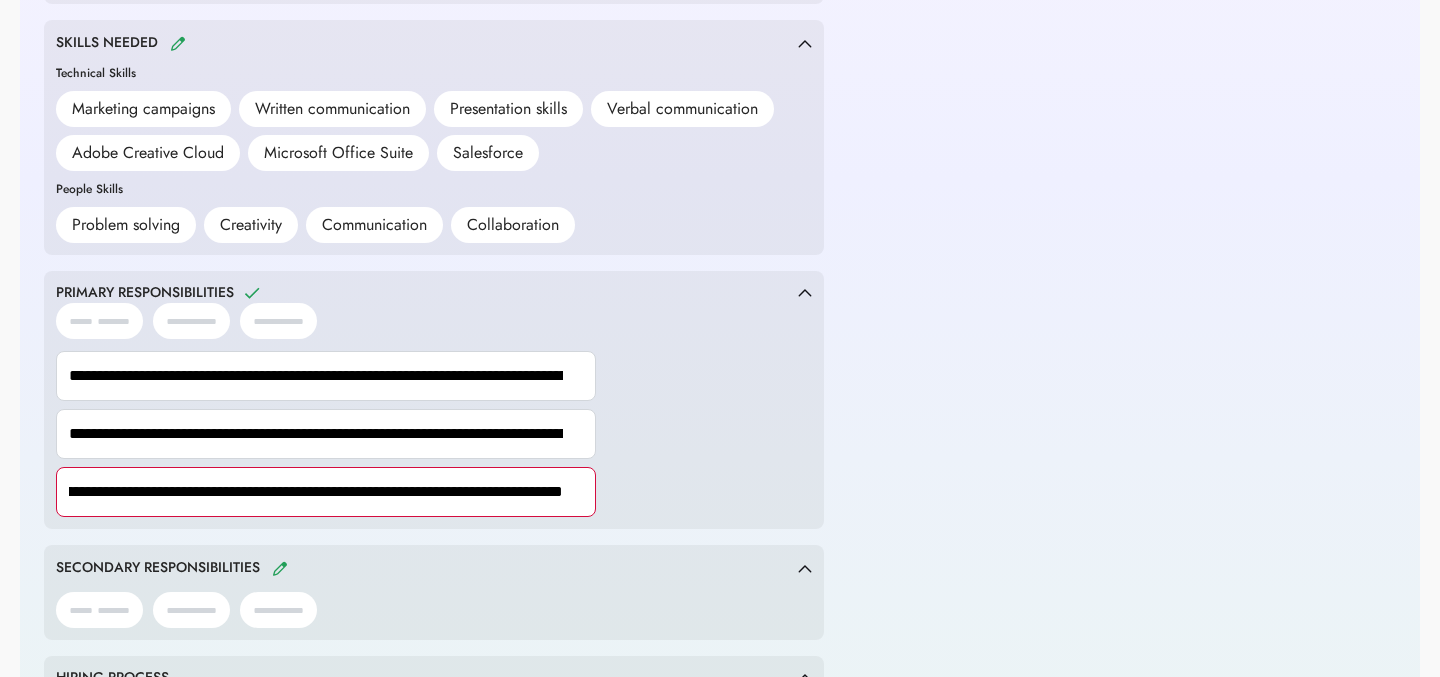 type on "**********" 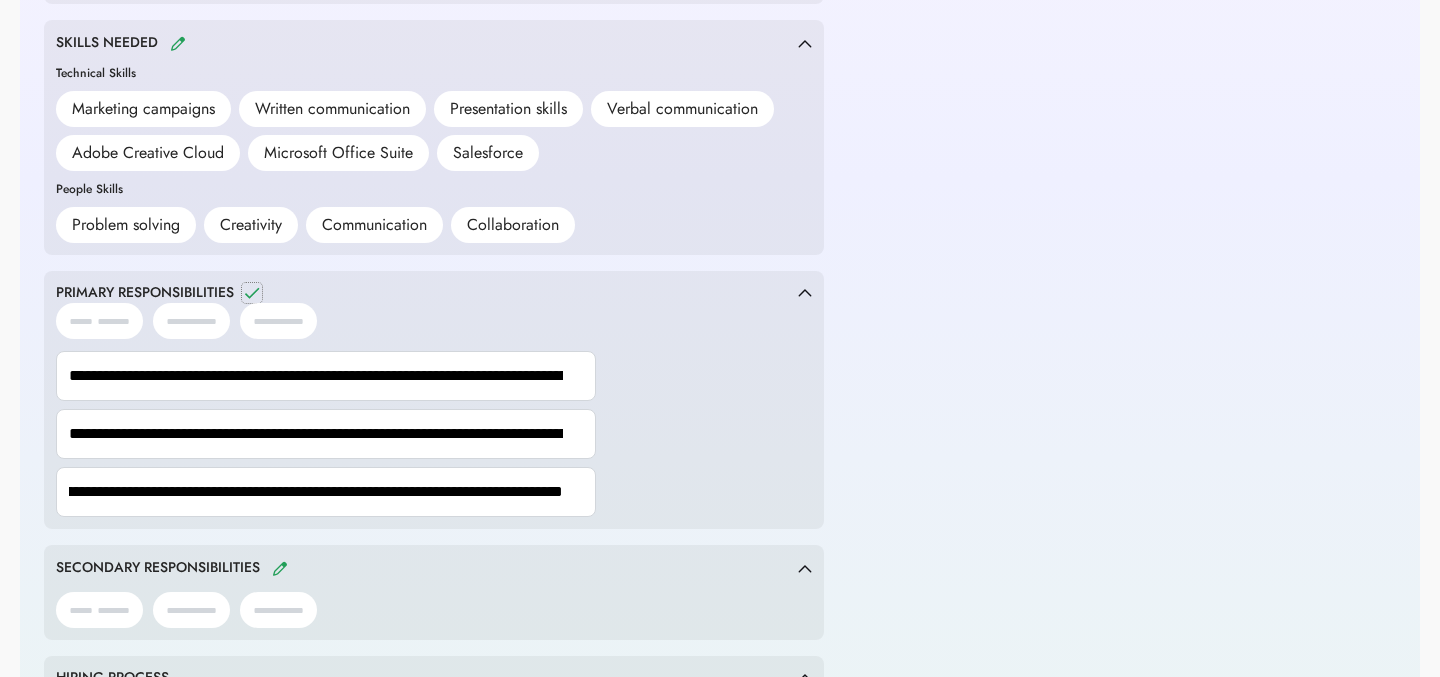 click 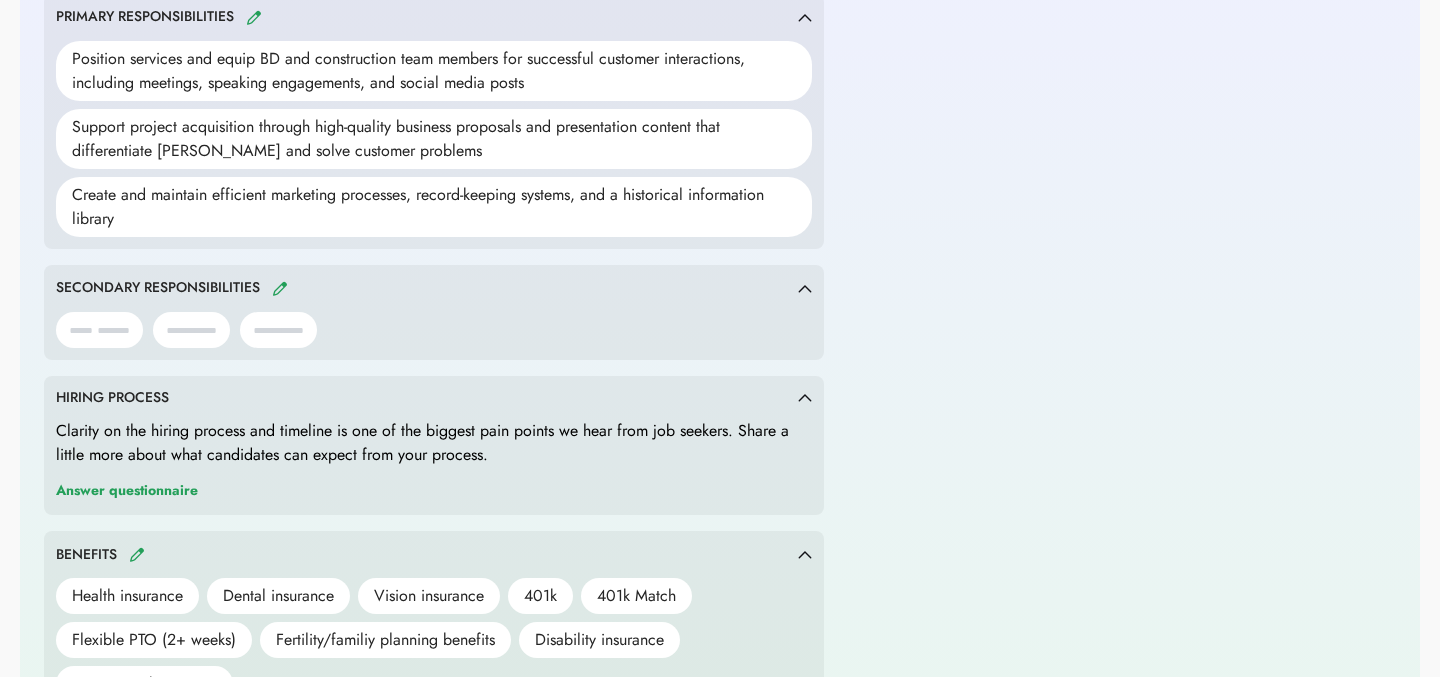 scroll, scrollTop: 975, scrollLeft: 0, axis: vertical 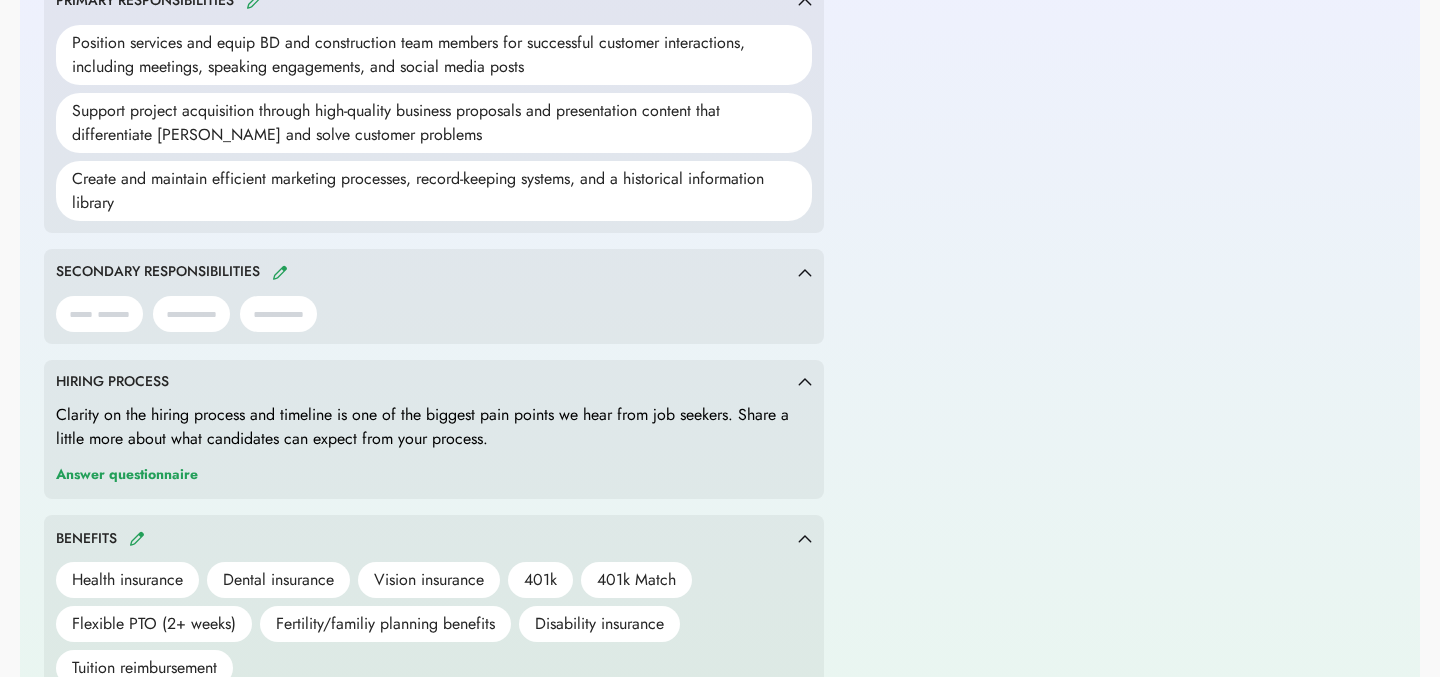 click at bounding box center (280, 272) 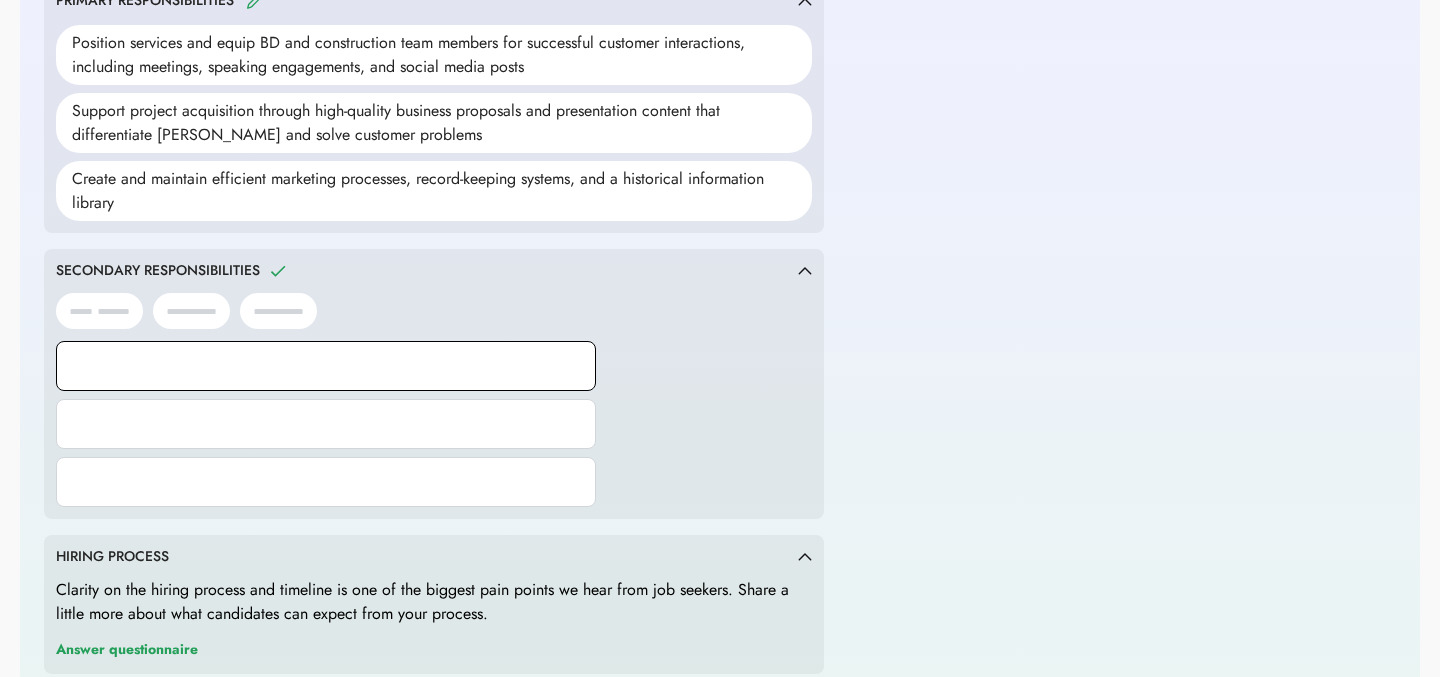 click at bounding box center [326, 366] 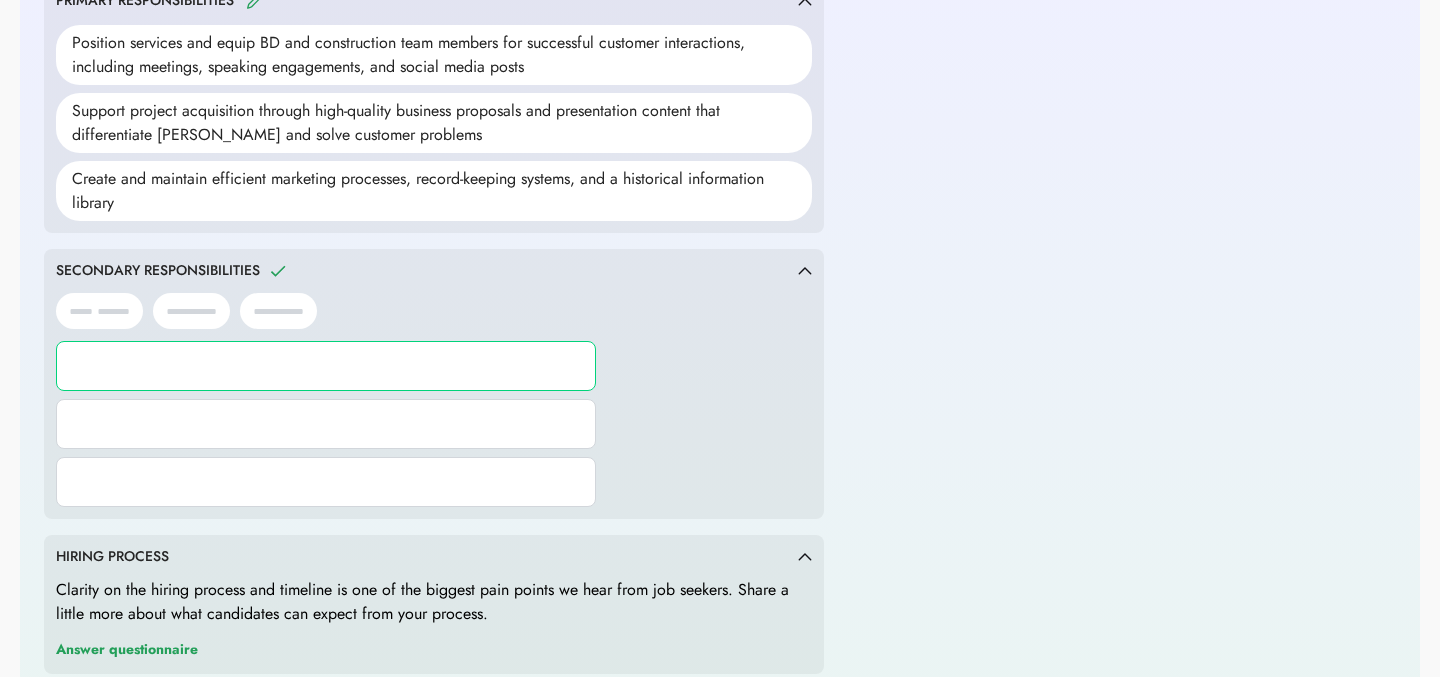 paste on "**********" 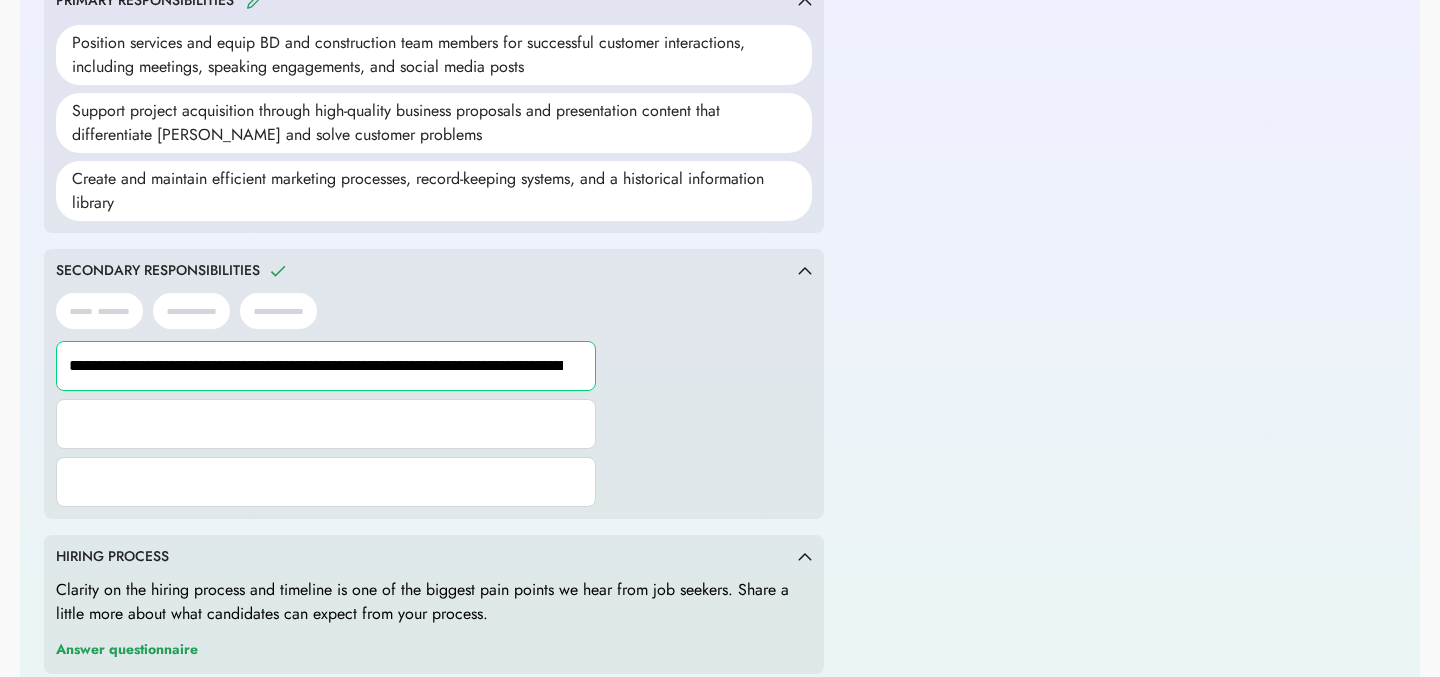 scroll, scrollTop: 0, scrollLeft: 890, axis: horizontal 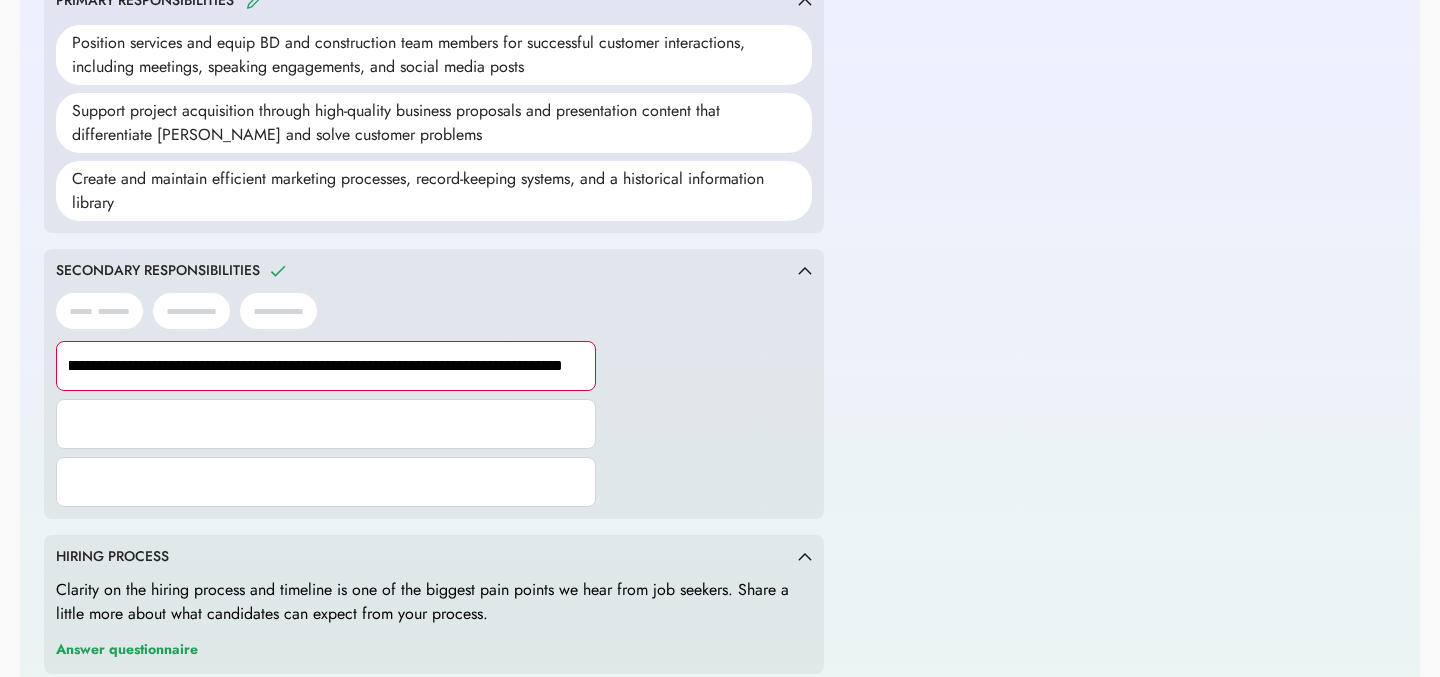 type on "**********" 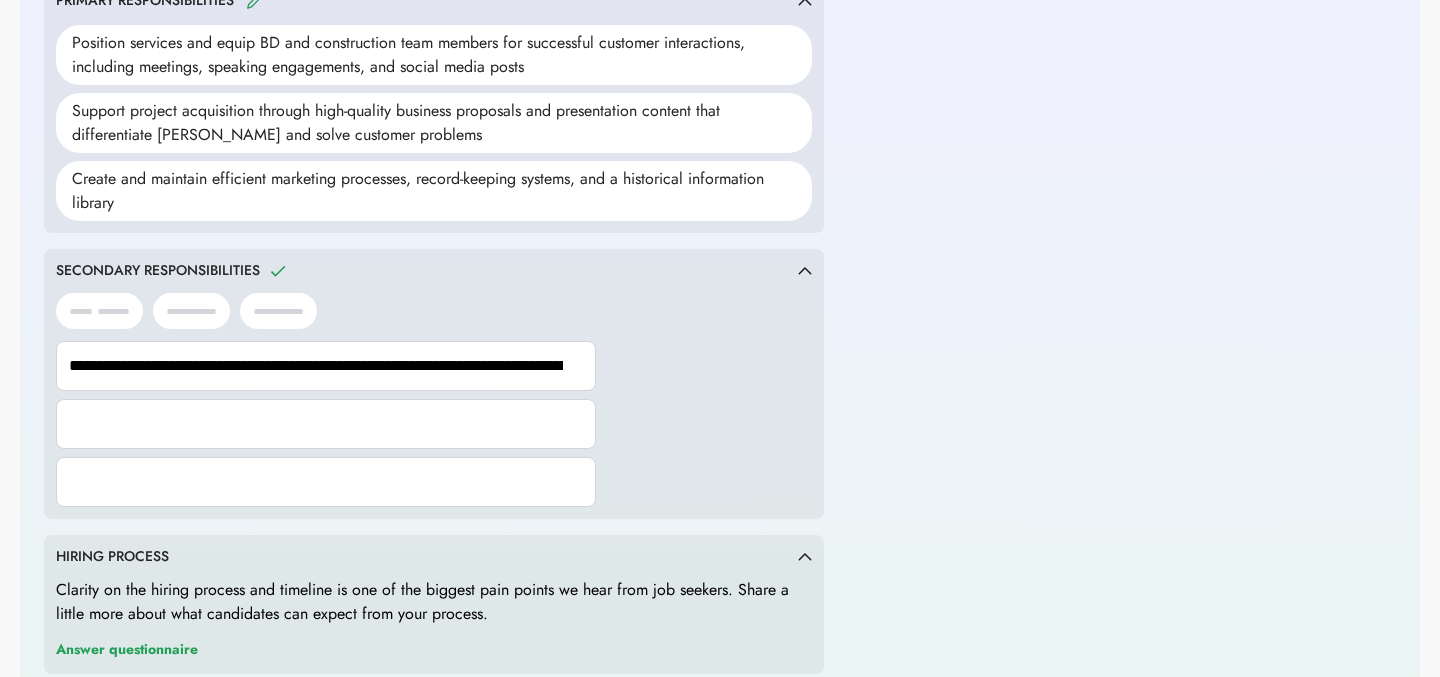 click at bounding box center (326, 424) 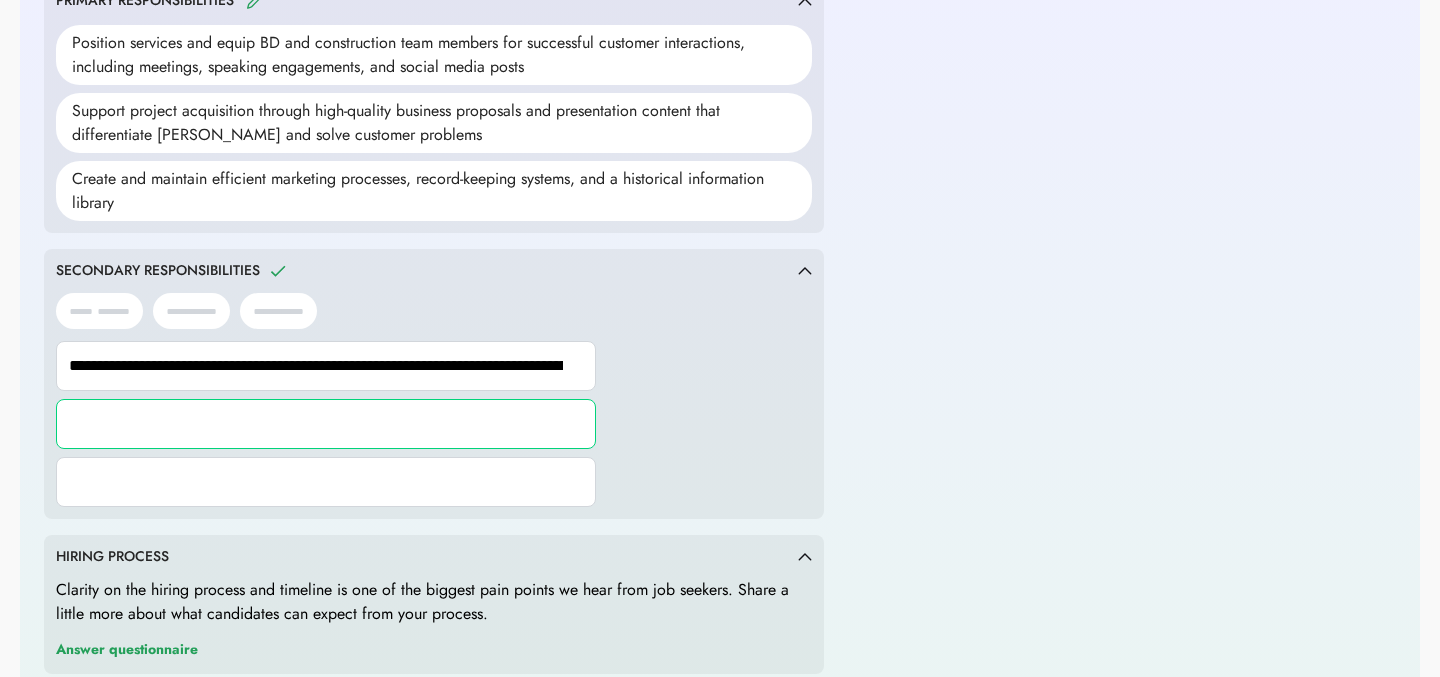 click at bounding box center [326, 424] 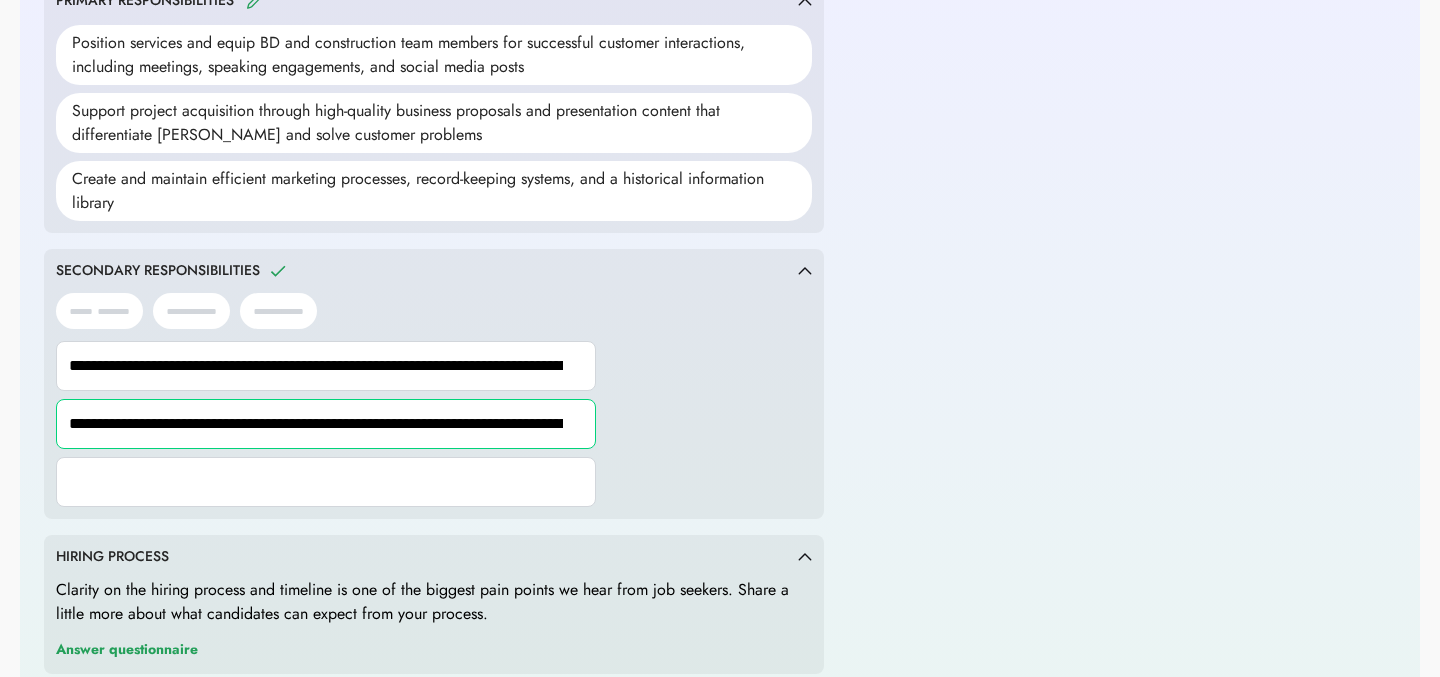 scroll, scrollTop: 0, scrollLeft: 878, axis: horizontal 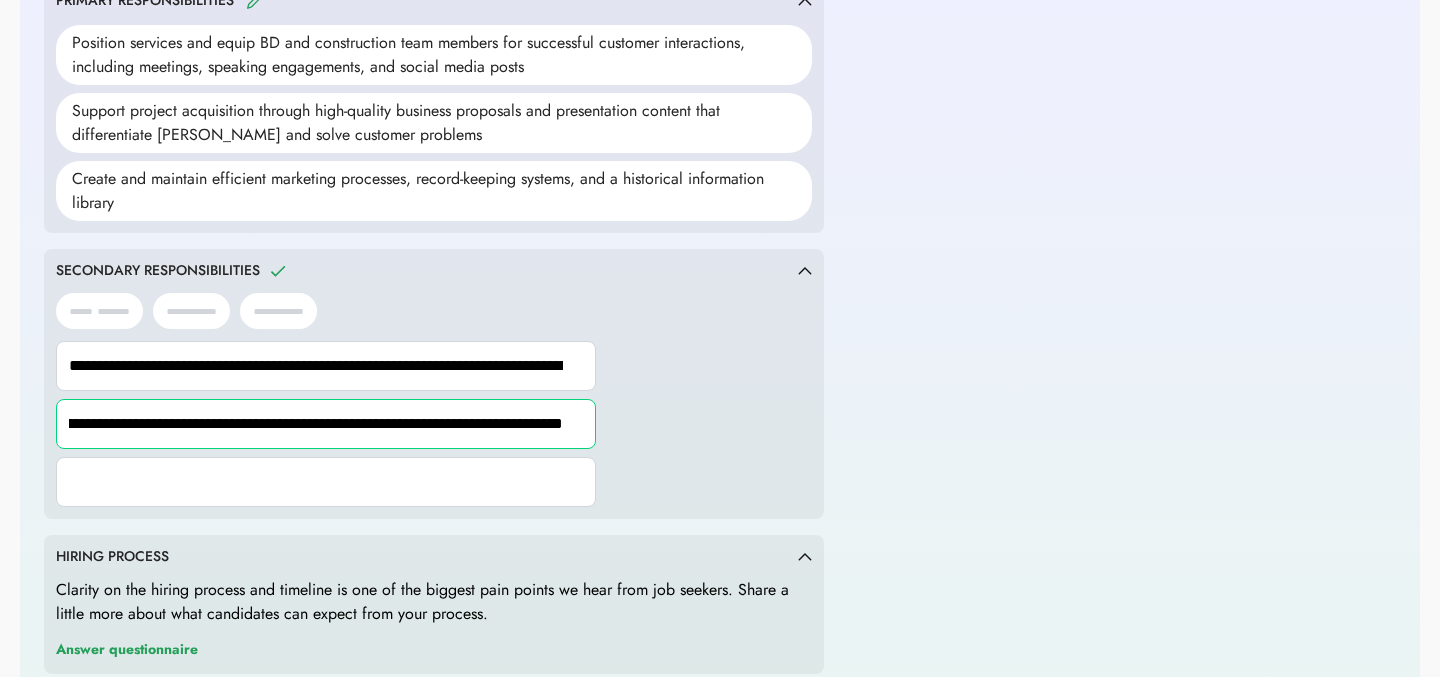 type on "**********" 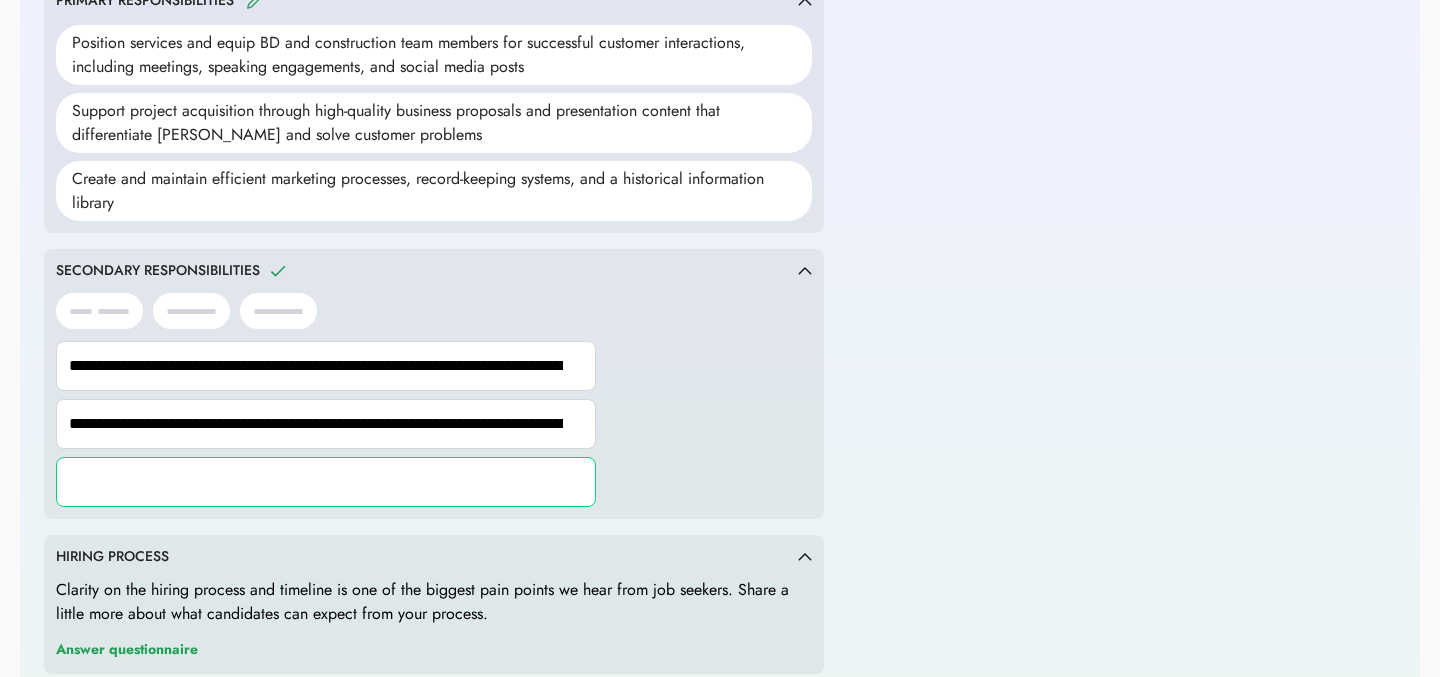 click at bounding box center (326, 482) 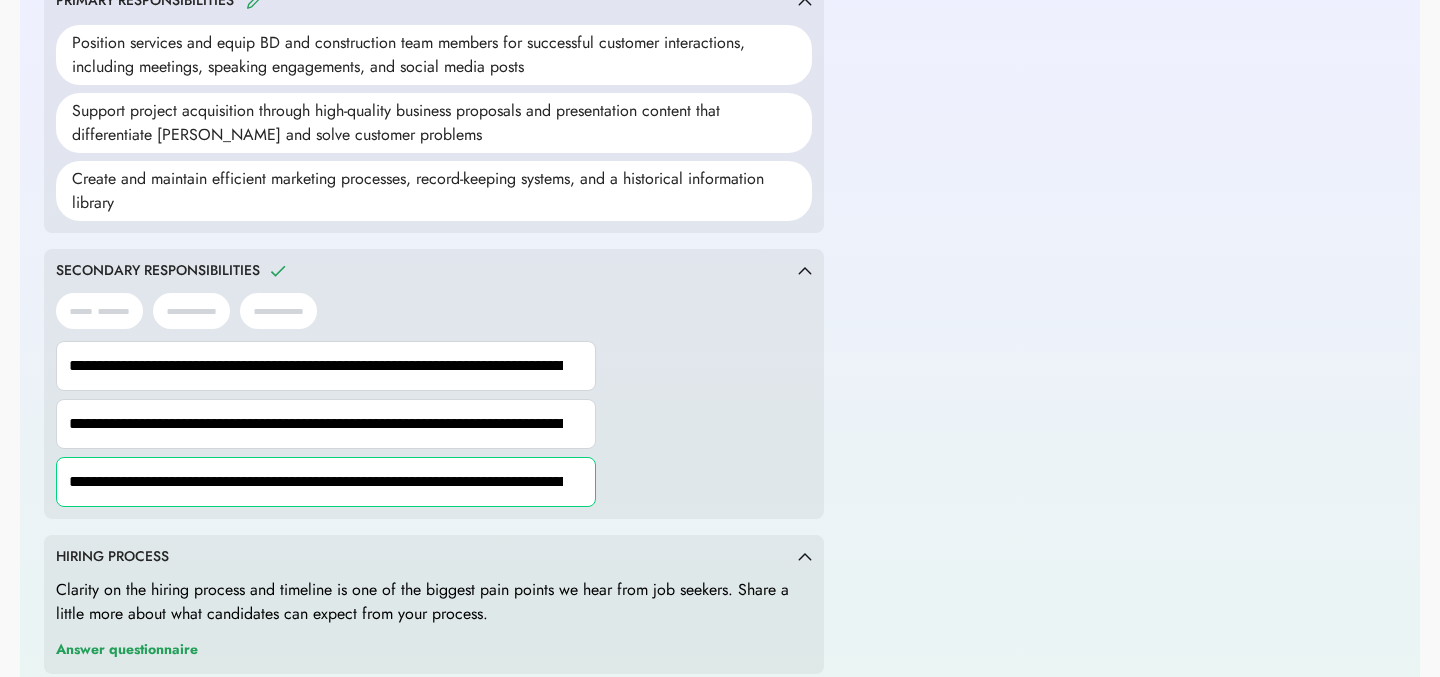 scroll, scrollTop: 0, scrollLeft: 428, axis: horizontal 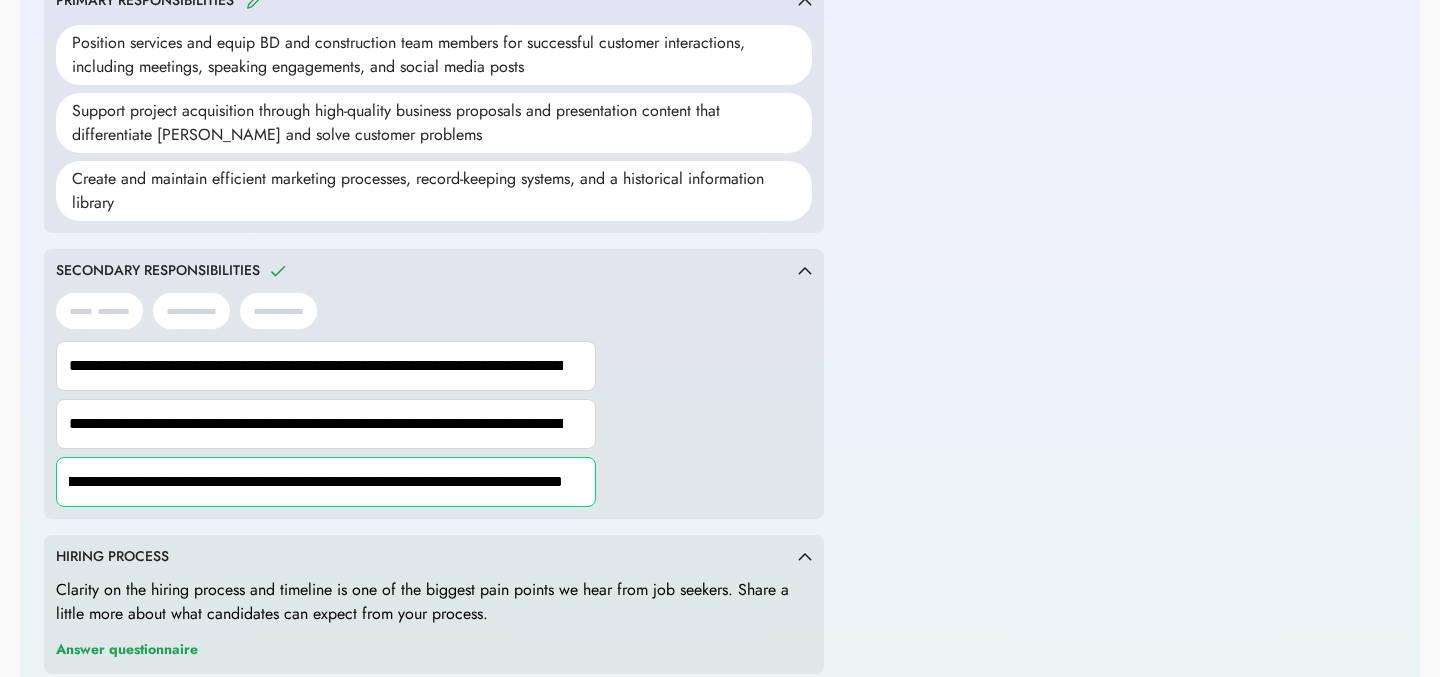 type on "**********" 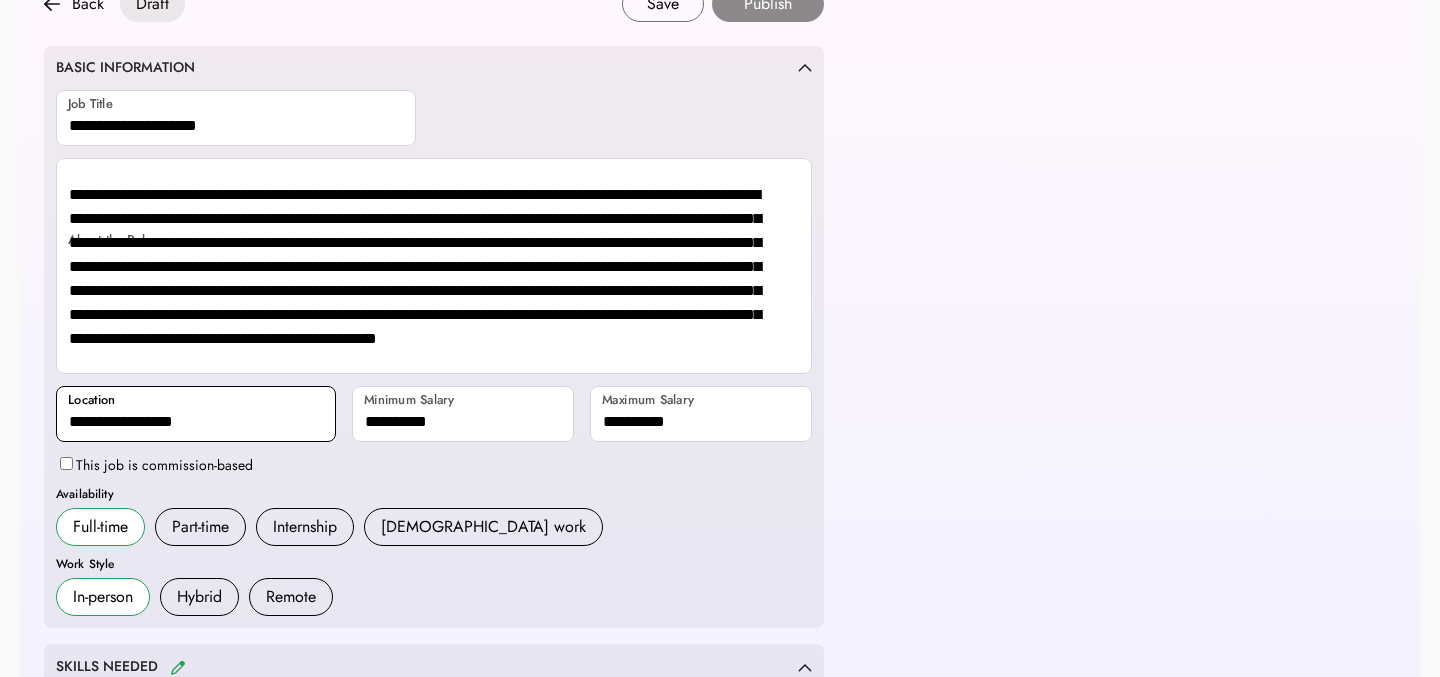 scroll, scrollTop: 0, scrollLeft: 0, axis: both 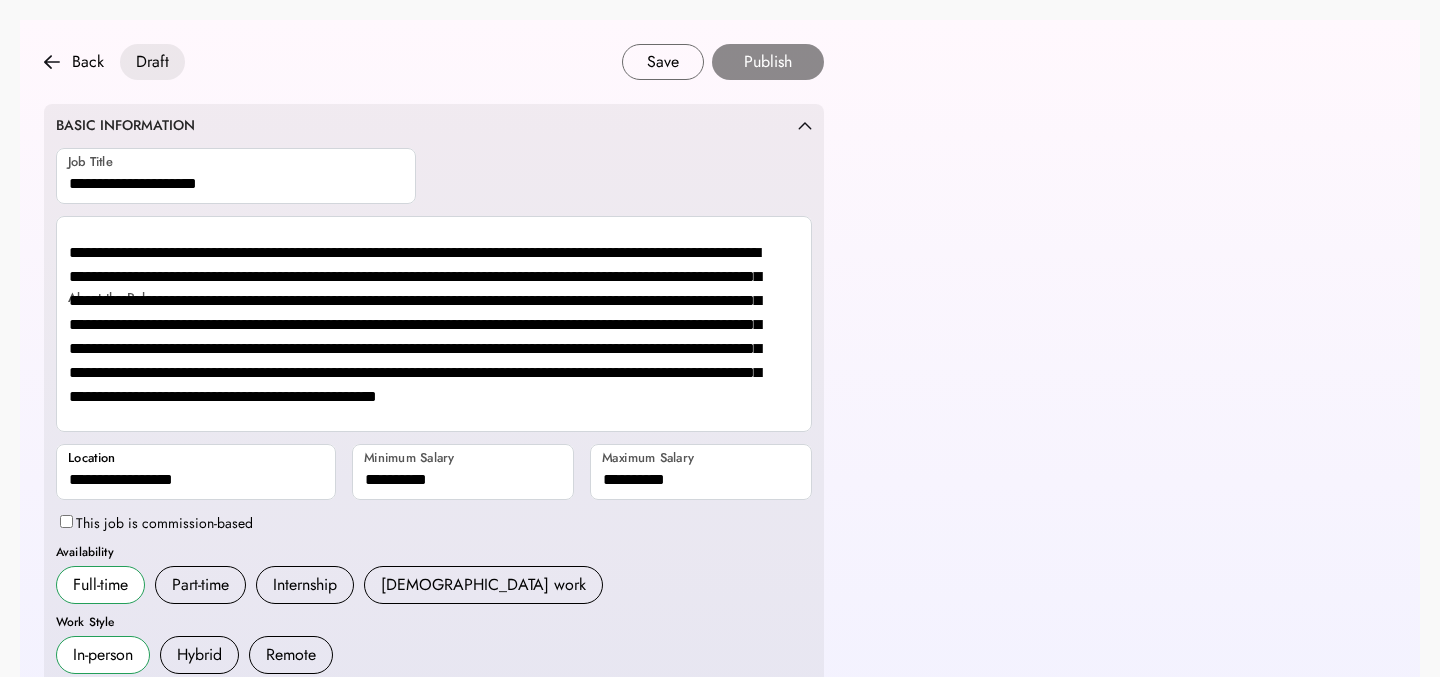click on "**********" at bounding box center (434, 411) 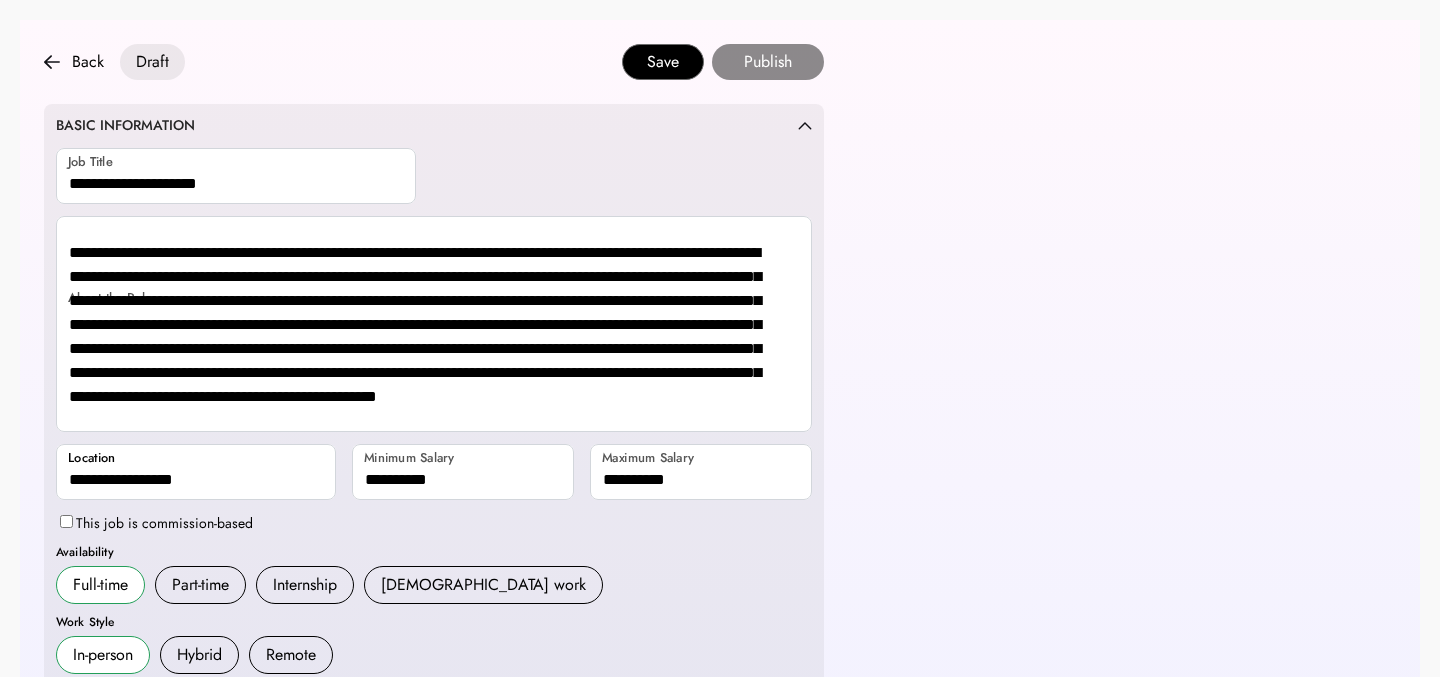 click on "Save" at bounding box center [663, 62] 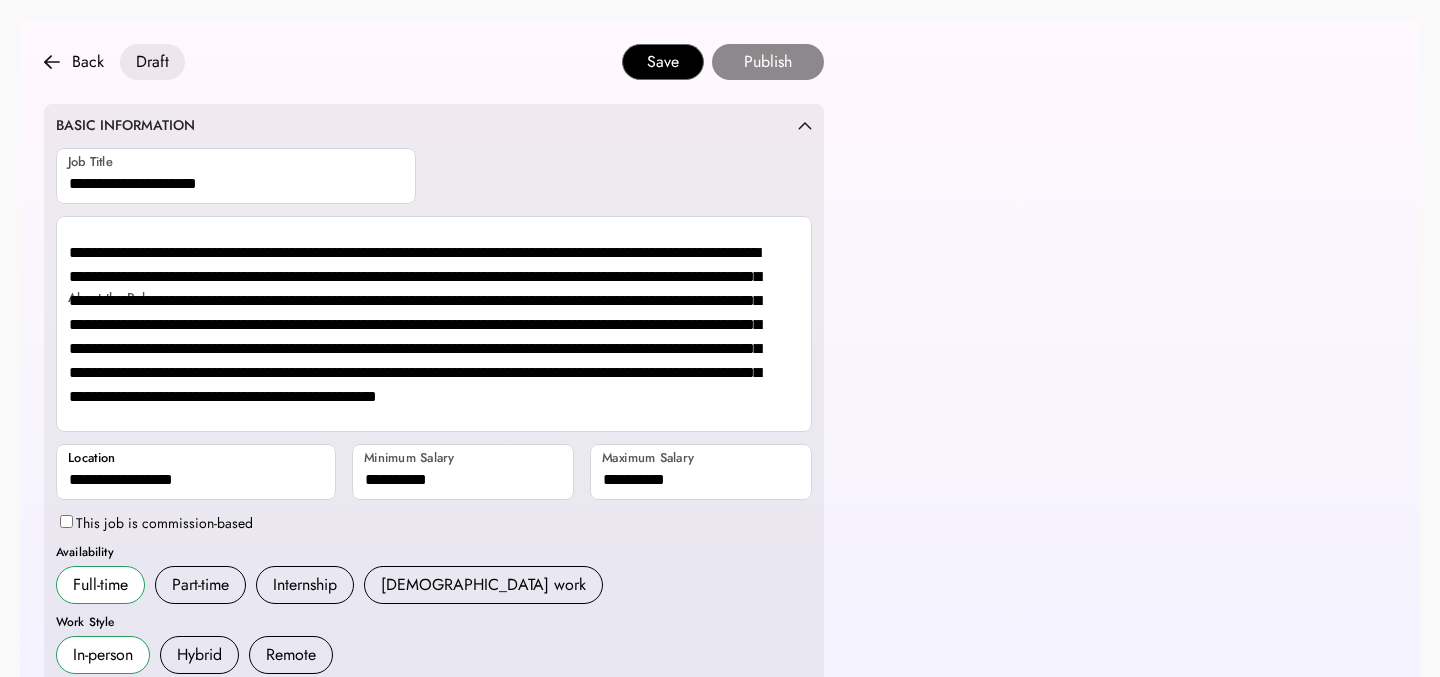 click on "Save" at bounding box center (663, 62) 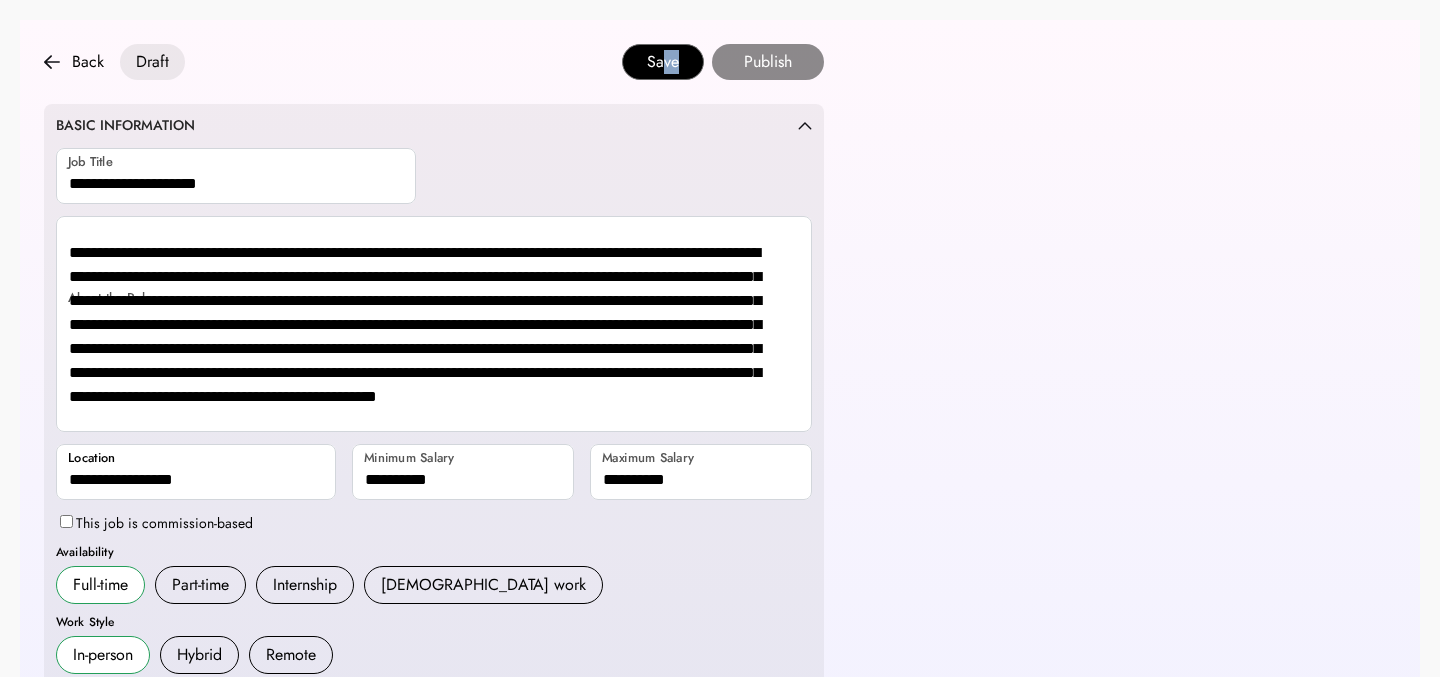 click on "Save" at bounding box center [663, 62] 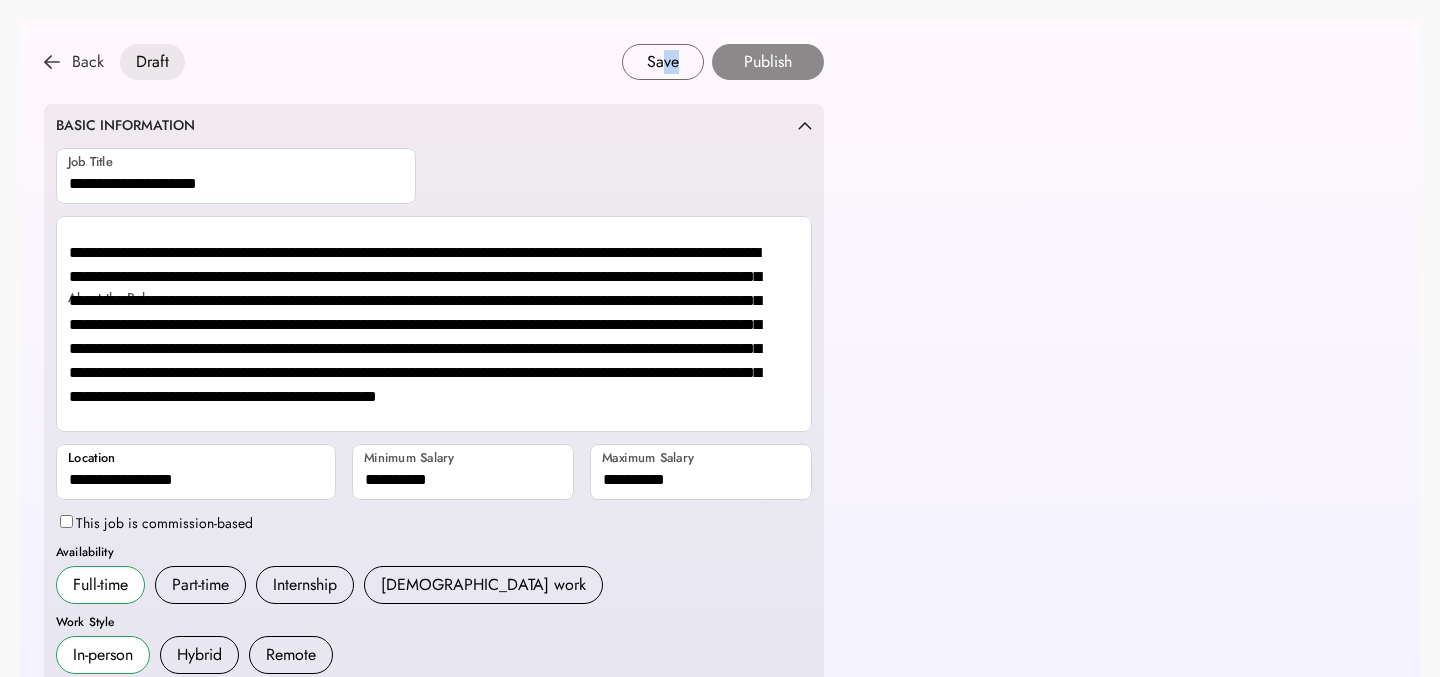 click at bounding box center [52, 62] 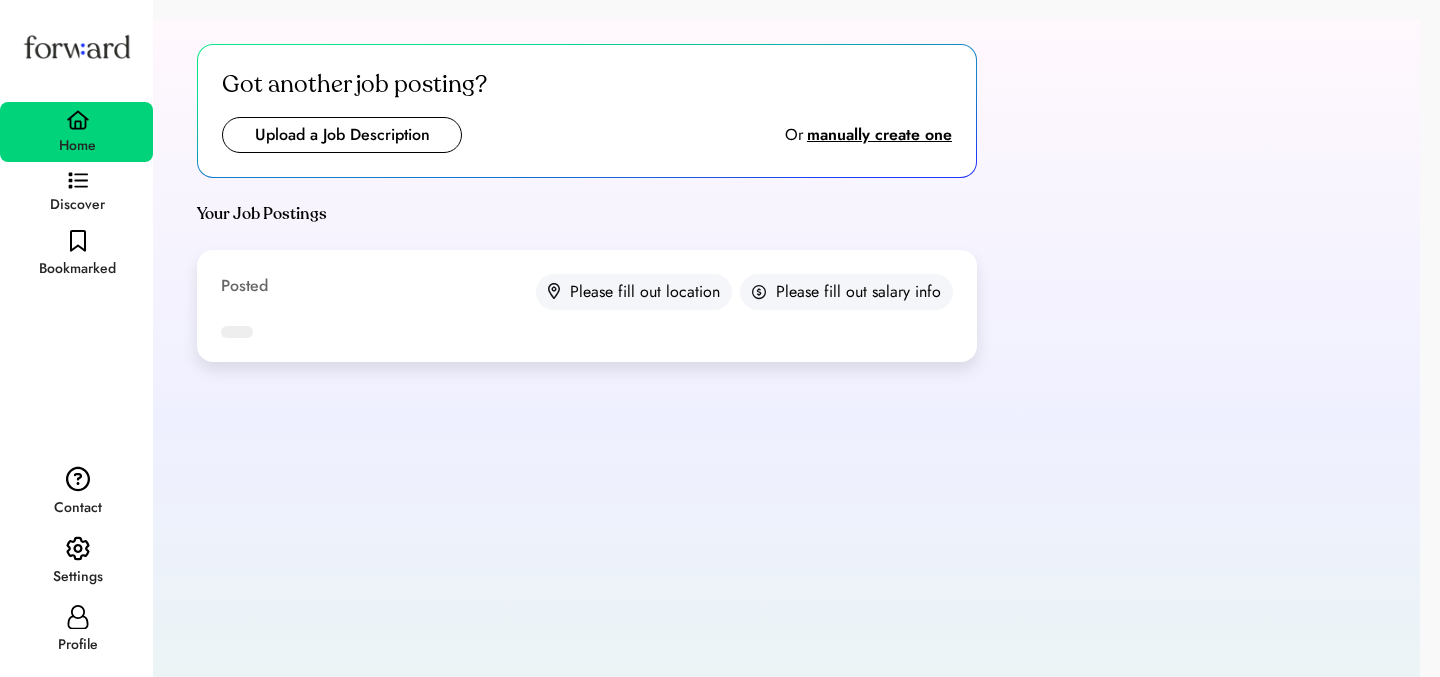 scroll, scrollTop: 0, scrollLeft: 0, axis: both 